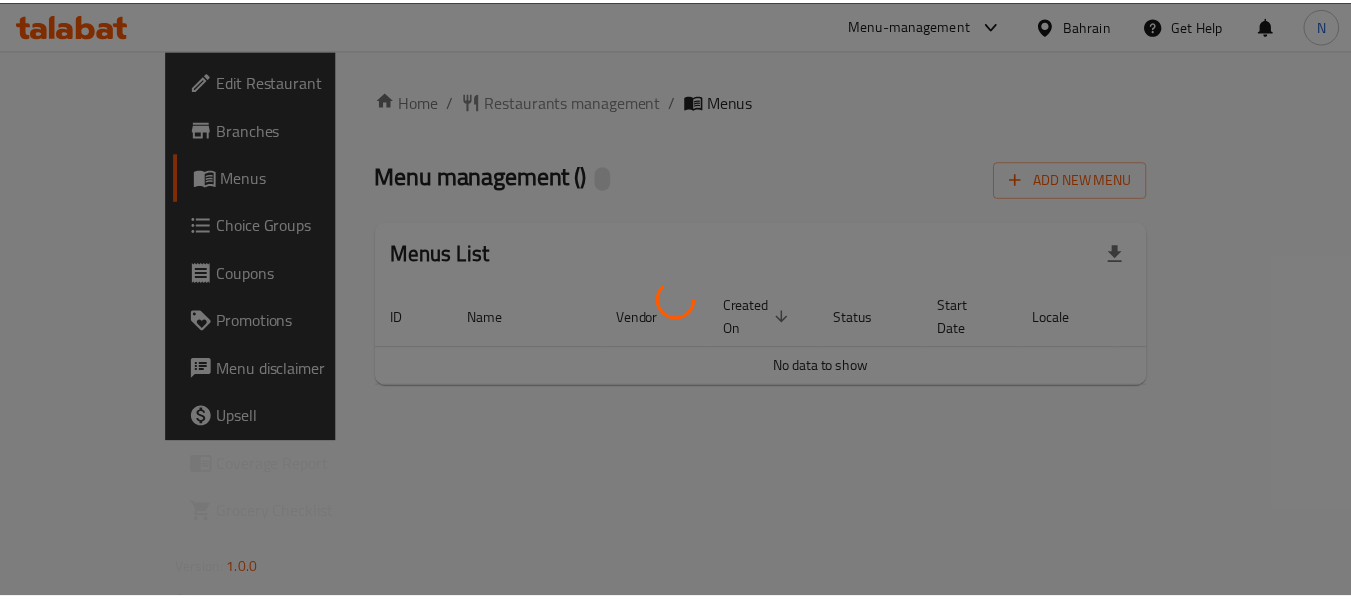 scroll, scrollTop: 0, scrollLeft: 0, axis: both 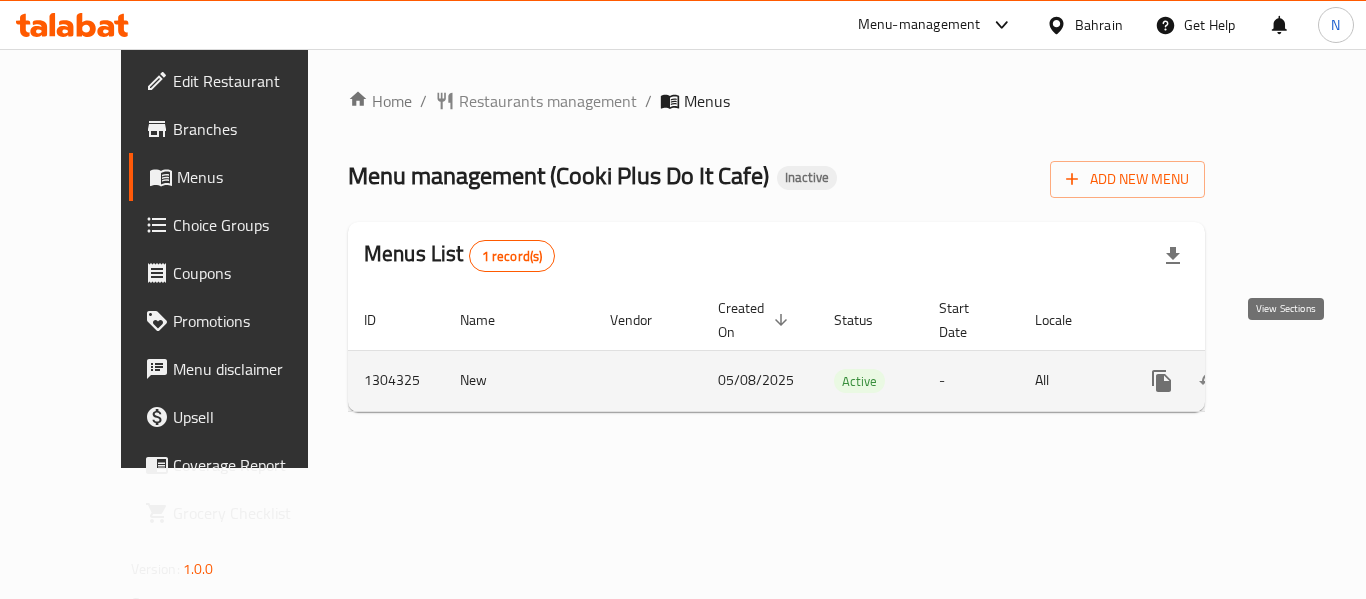 click at bounding box center (1306, 381) 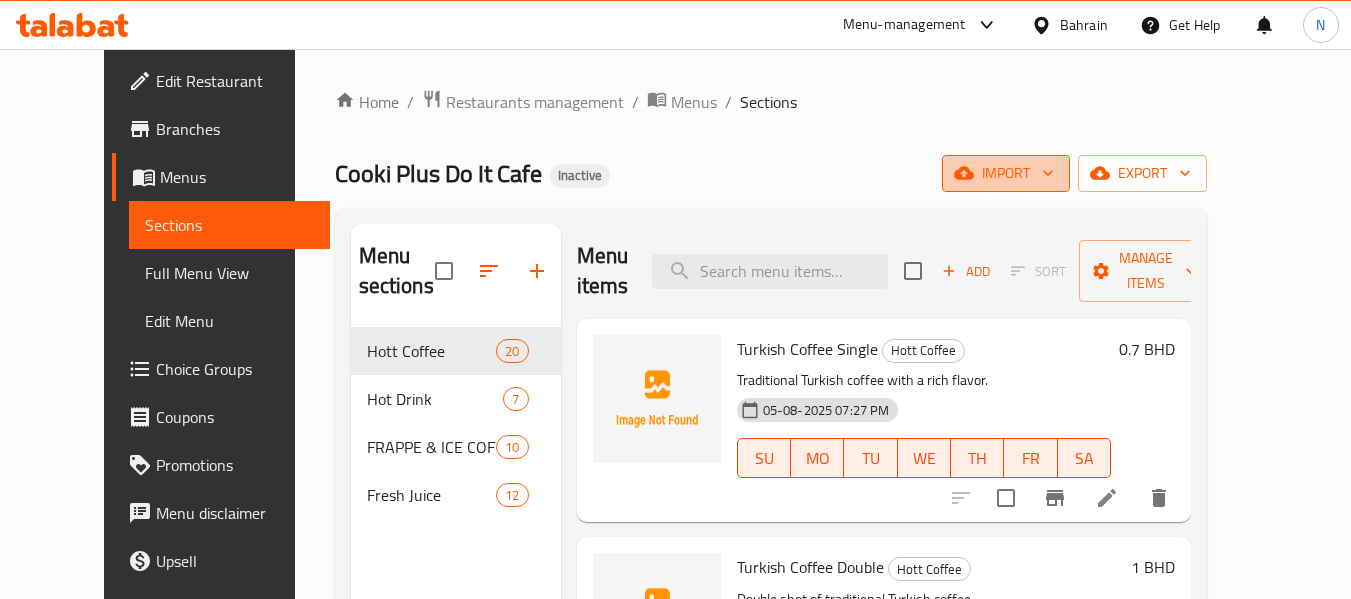 click on "import" at bounding box center [1006, 173] 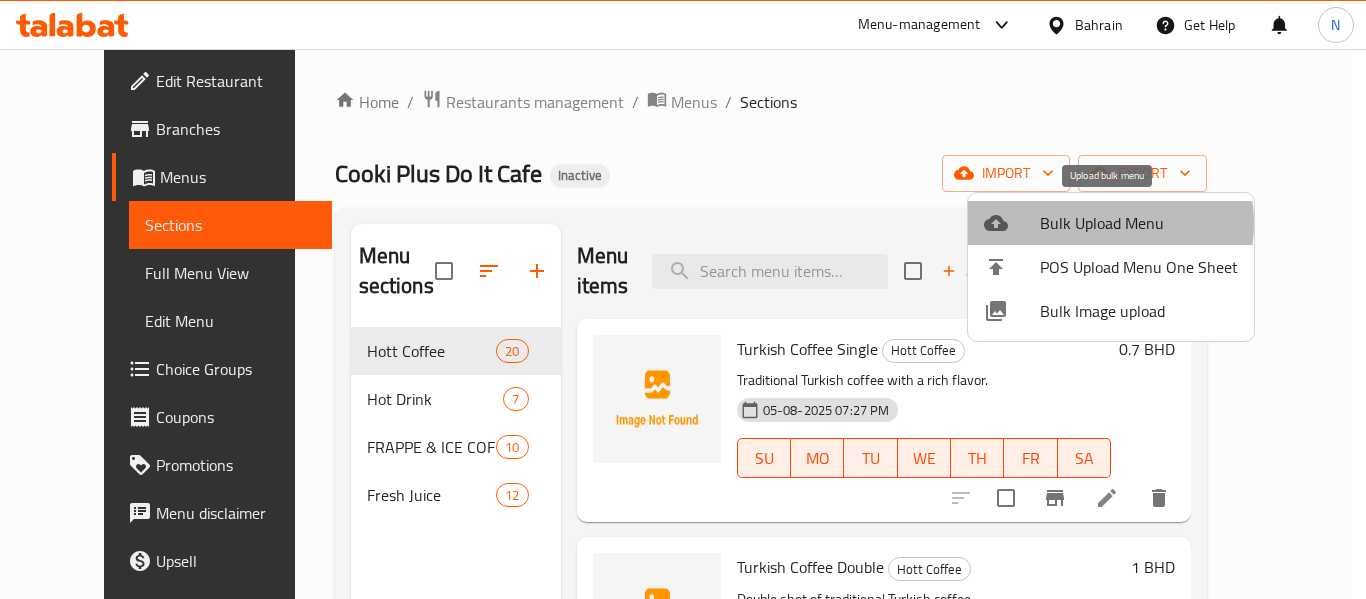 click on "Bulk Upload Menu" at bounding box center (1139, 223) 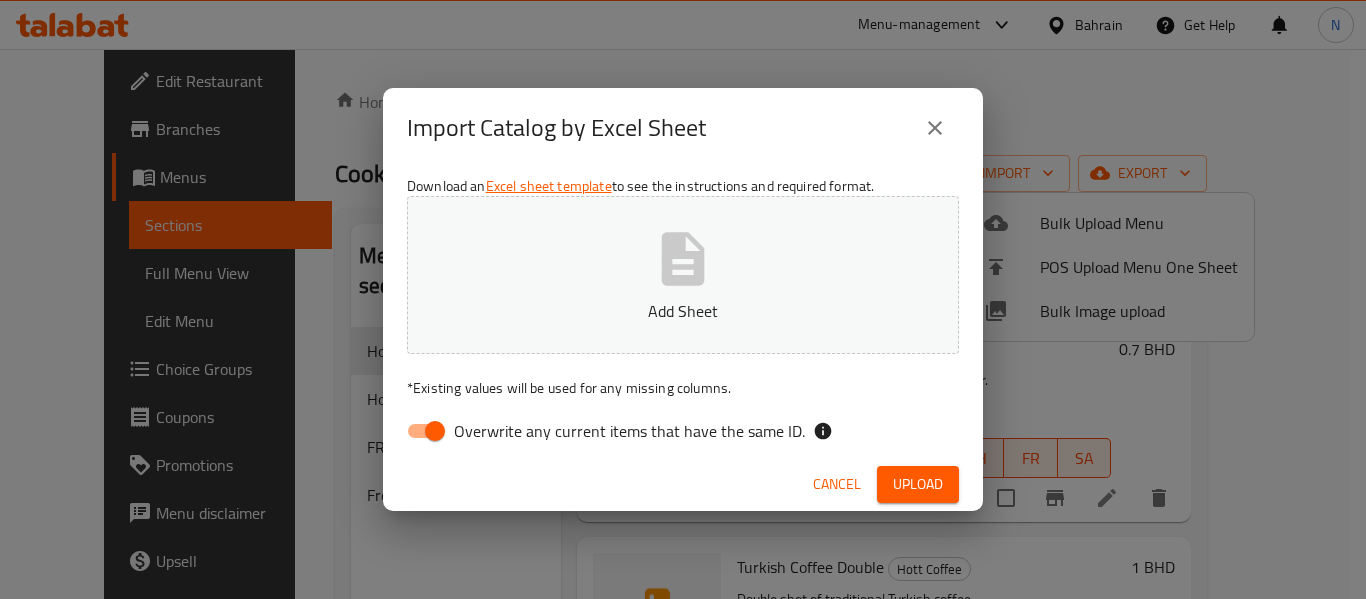 click on "Overwrite any current items that have the same ID." at bounding box center (629, 431) 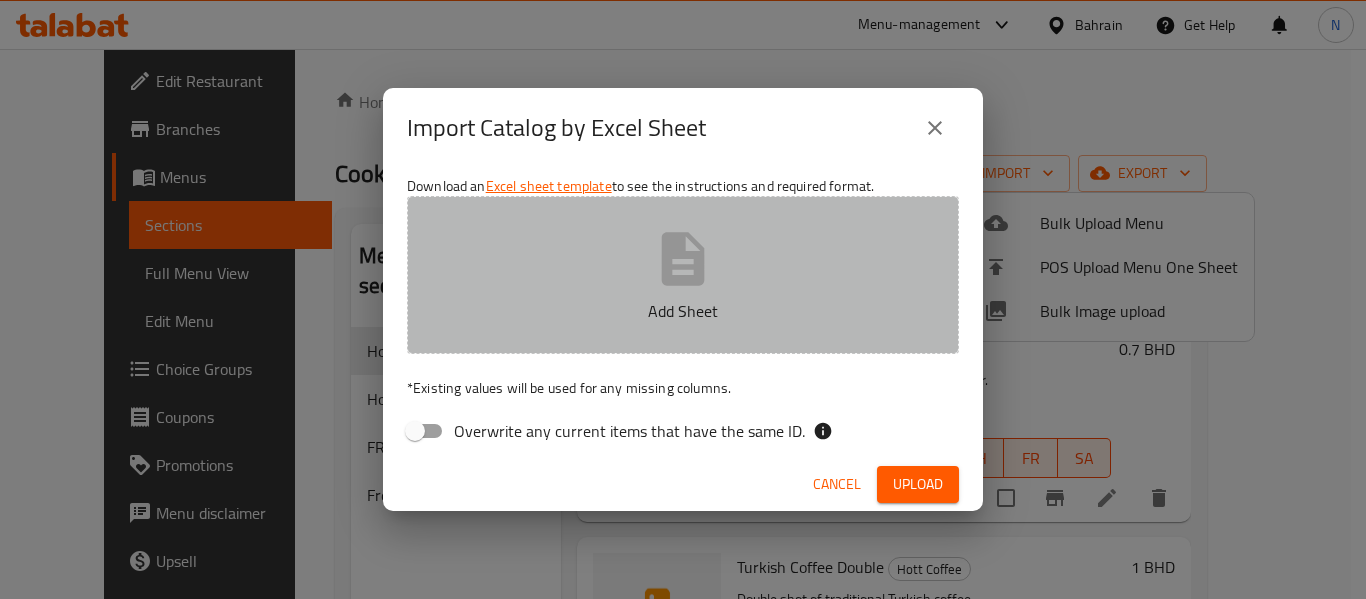 click on "Add Sheet" at bounding box center [683, 275] 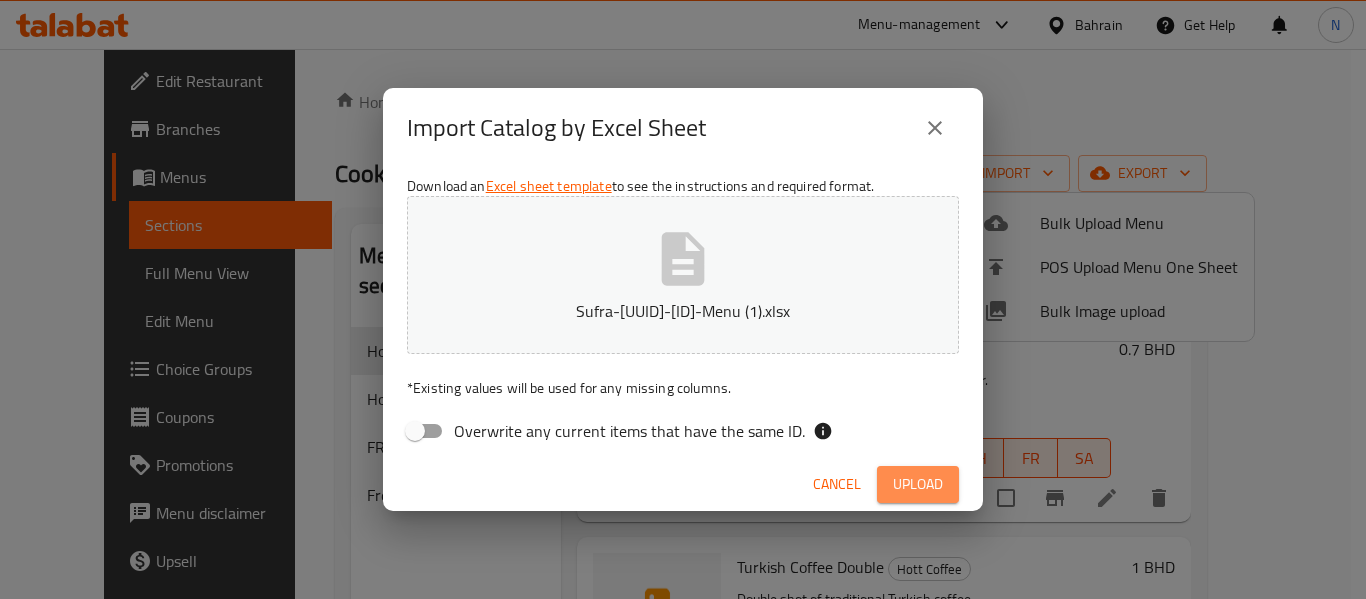 click on "Upload" at bounding box center (918, 484) 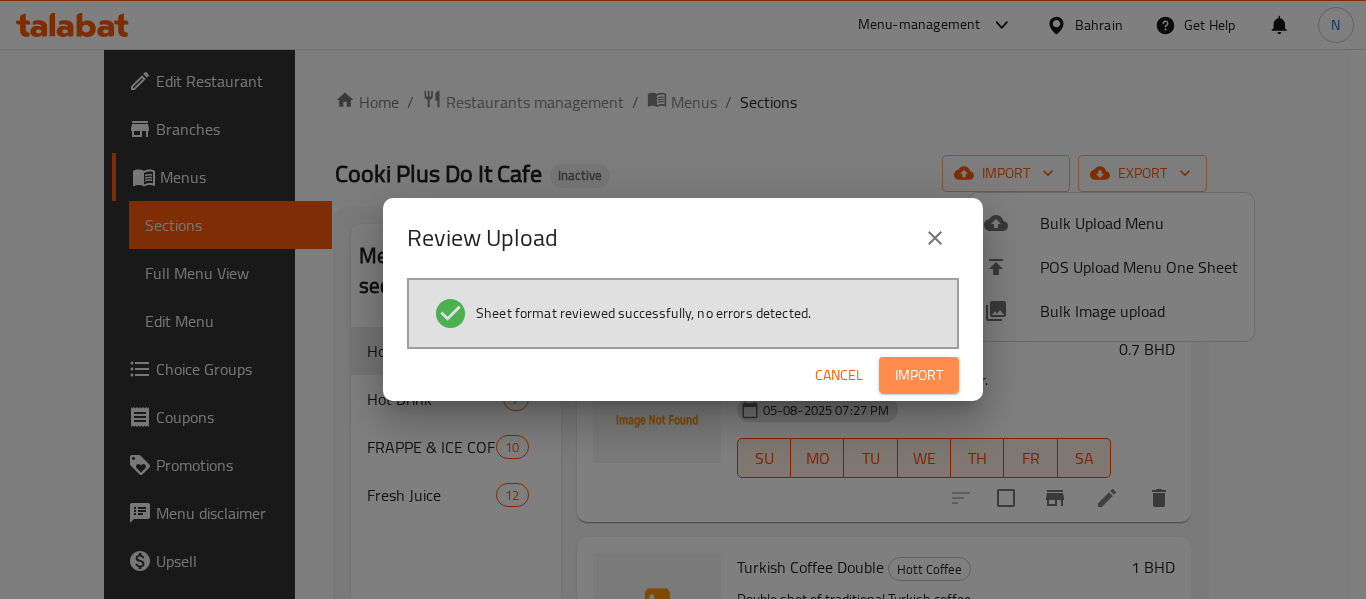 click on "Import" at bounding box center [919, 375] 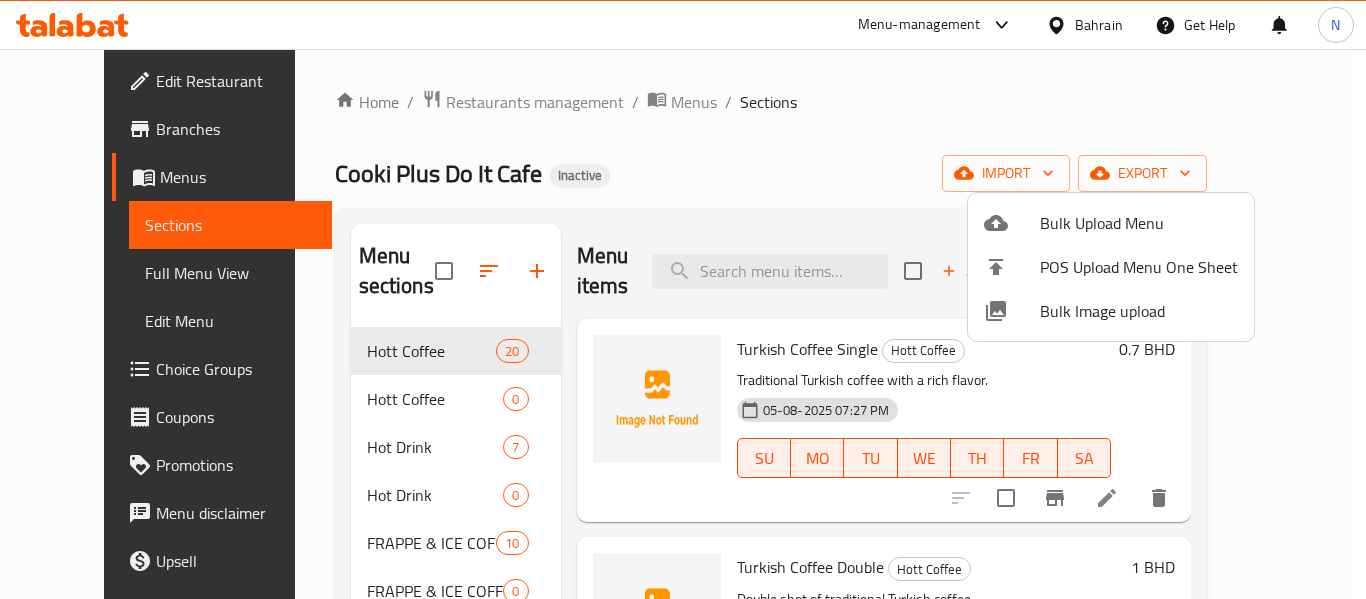 click at bounding box center (683, 299) 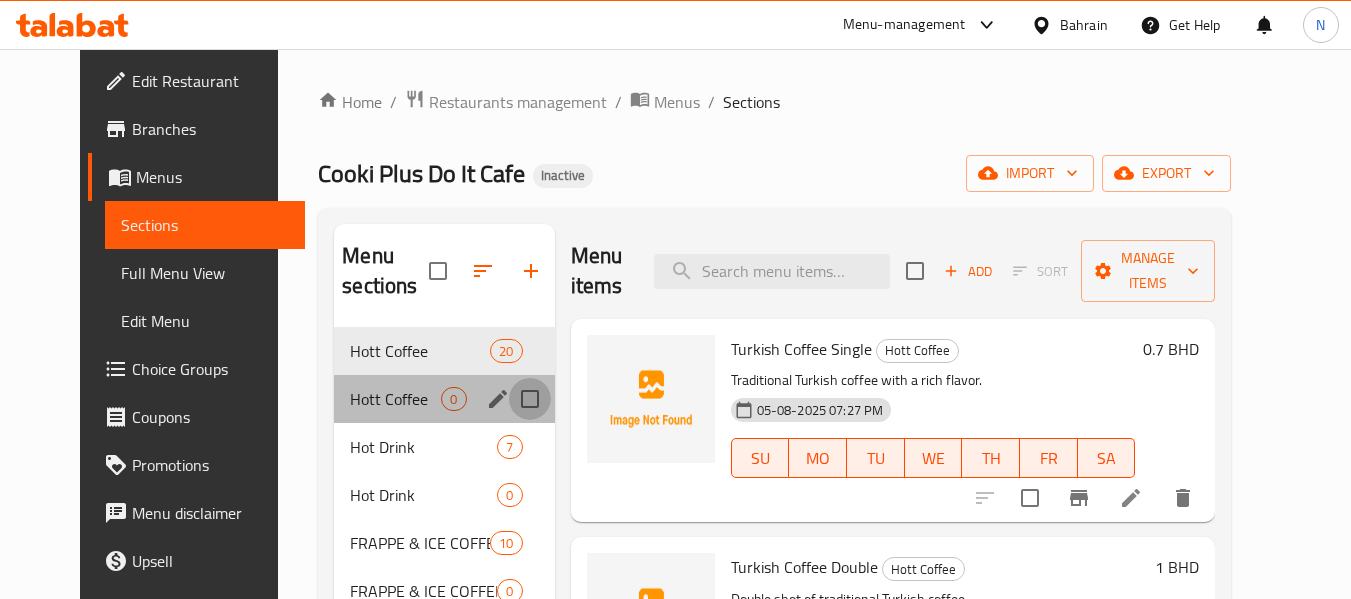 click at bounding box center [530, 399] 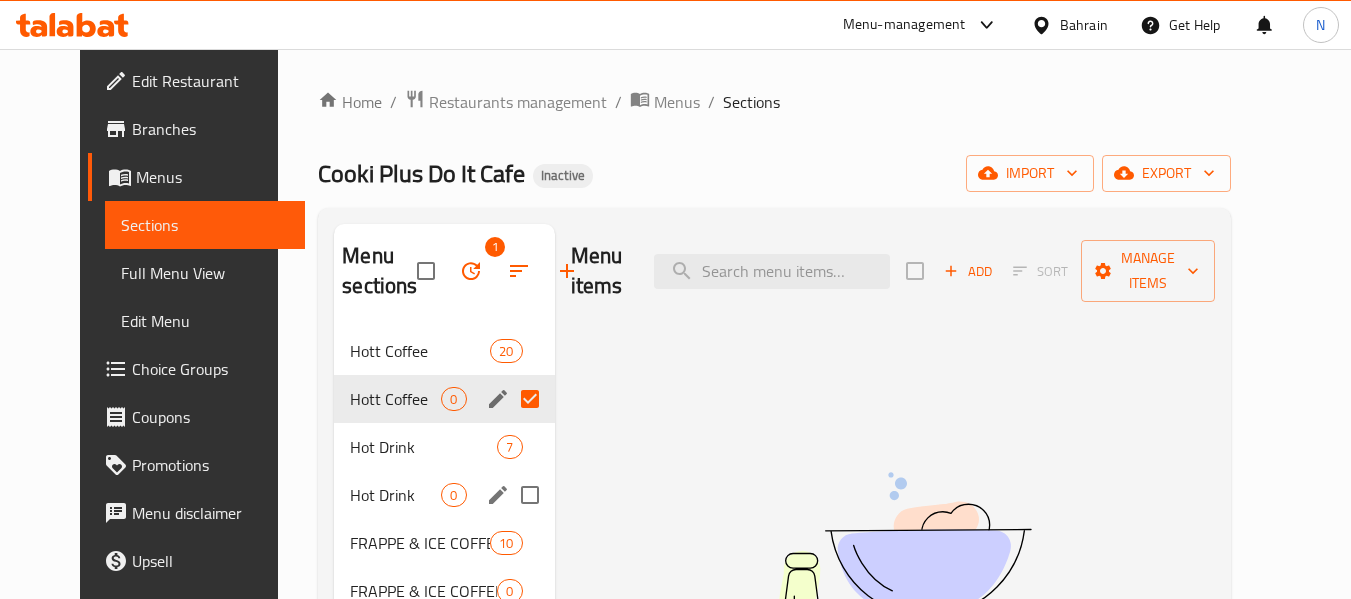 click at bounding box center (530, 495) 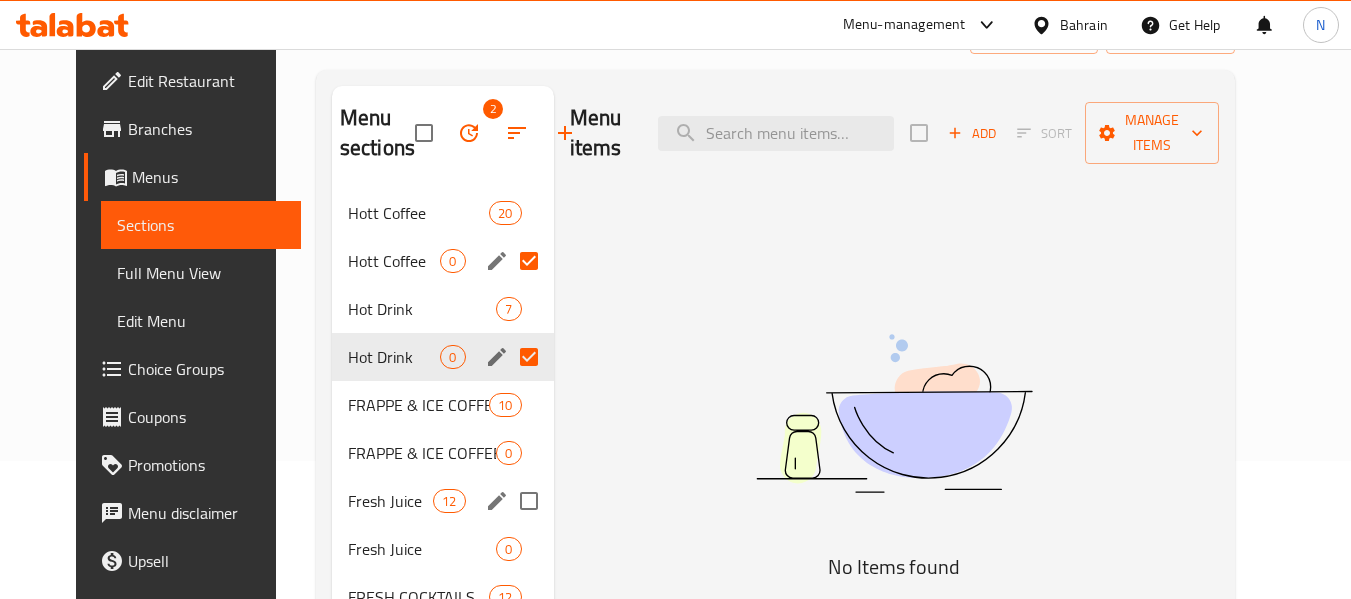 scroll, scrollTop: 140, scrollLeft: 0, axis: vertical 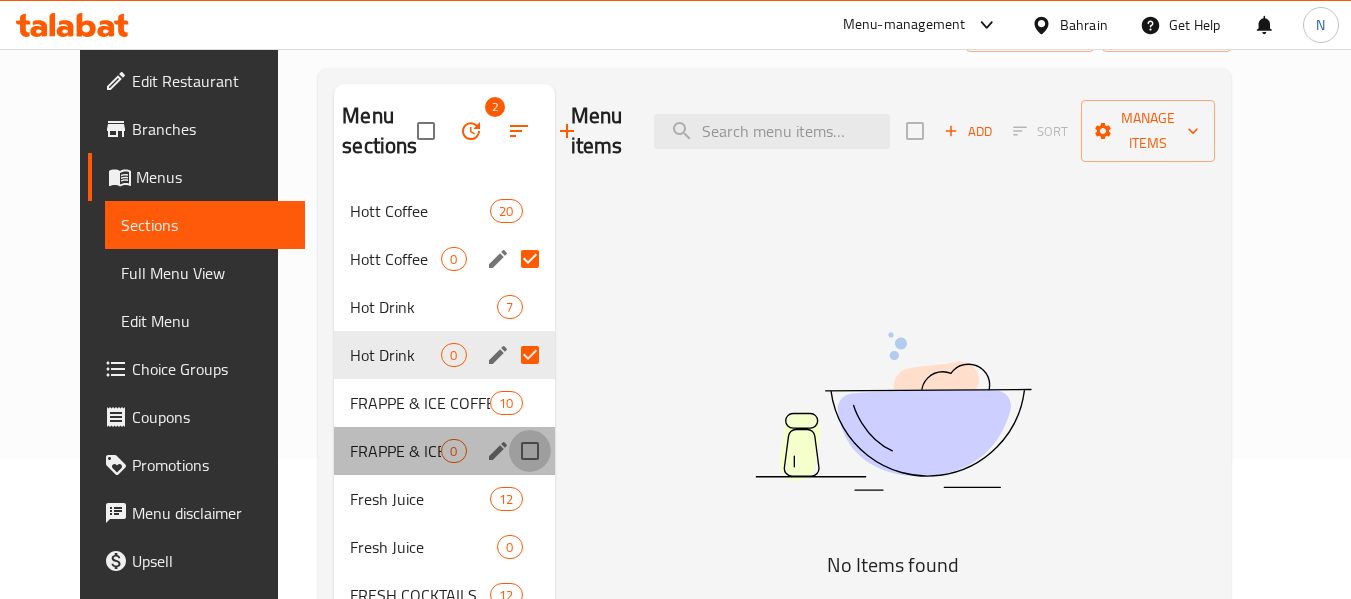click at bounding box center (530, 451) 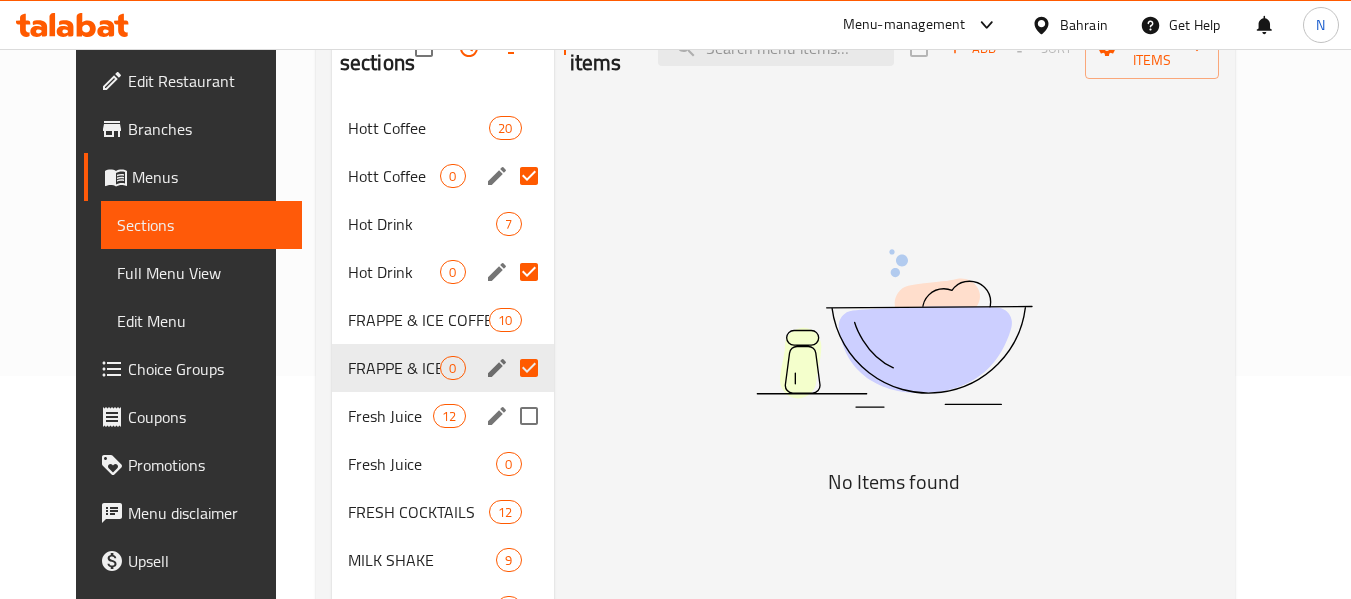 scroll, scrollTop: 224, scrollLeft: 0, axis: vertical 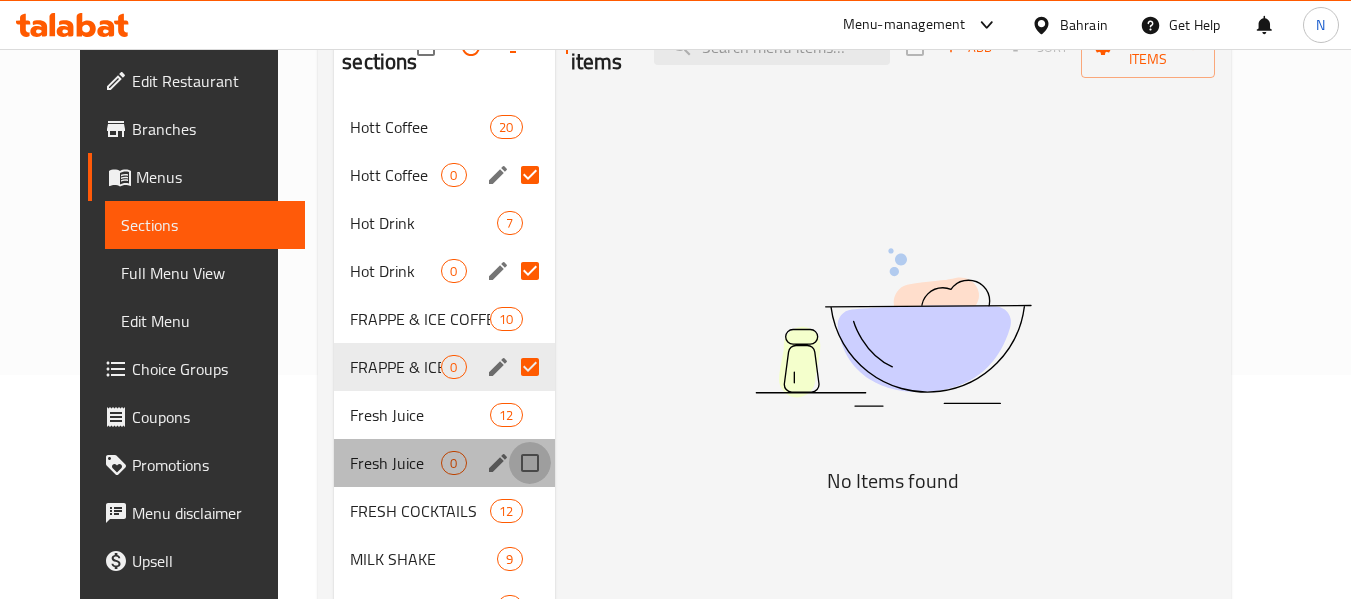 click at bounding box center (530, 463) 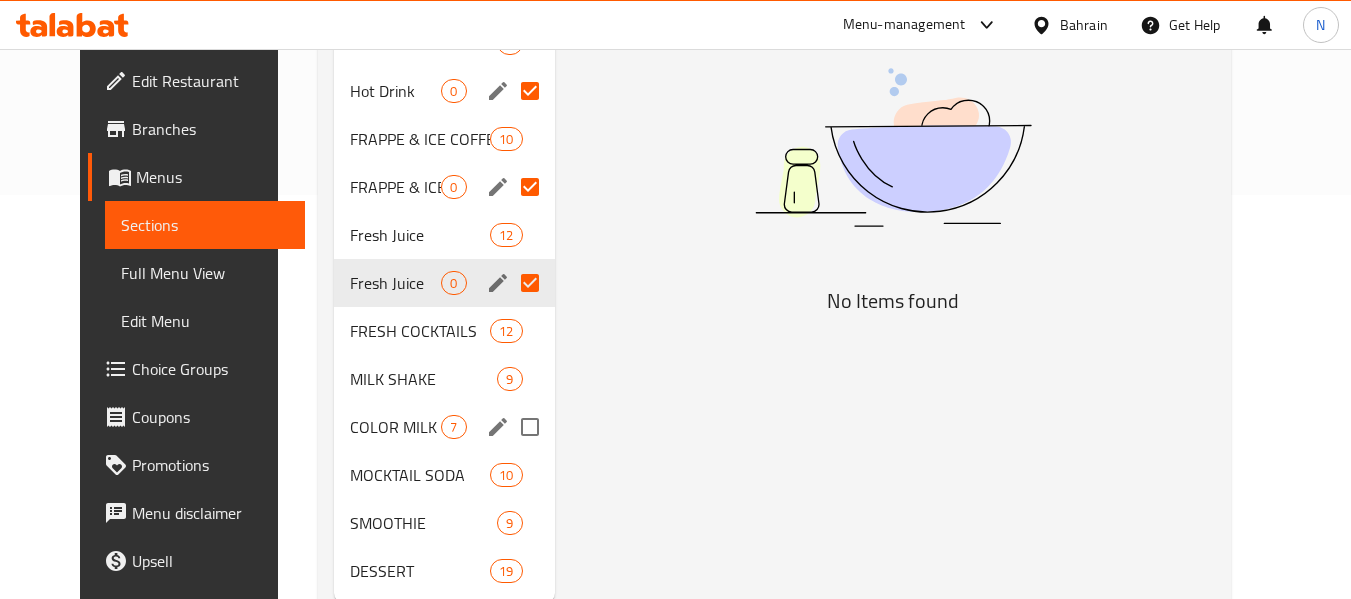 scroll, scrollTop: 0, scrollLeft: 0, axis: both 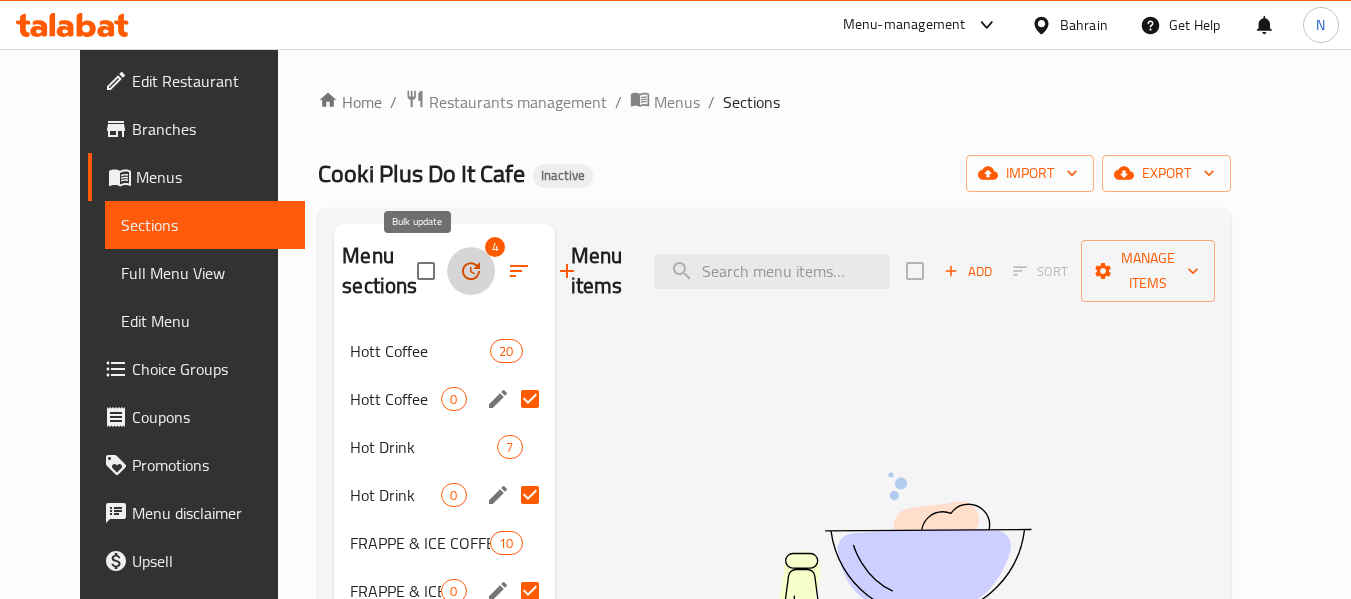 click 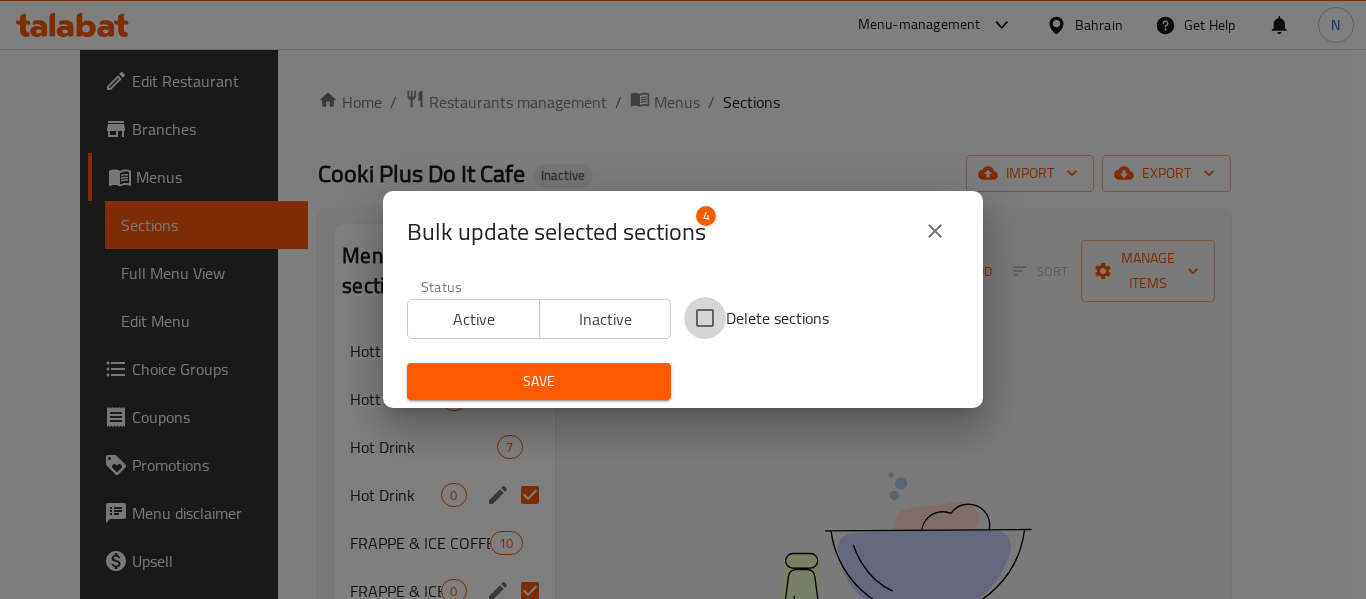 click on "Delete sections" at bounding box center [705, 318] 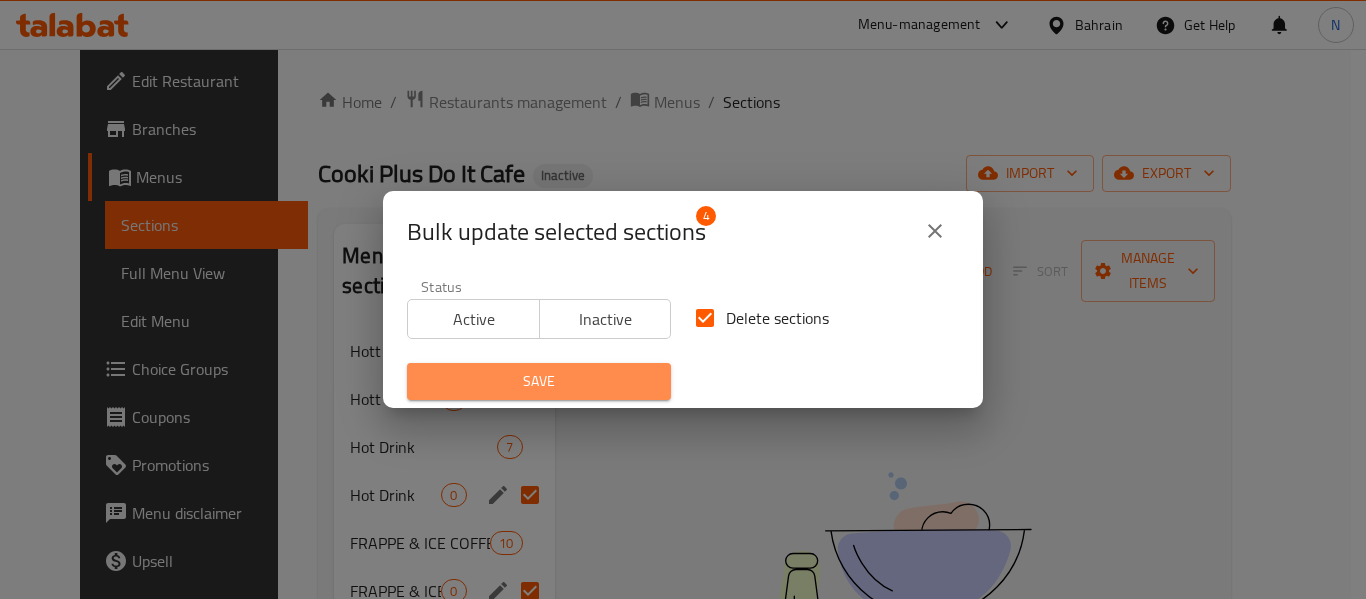 click on "Save" at bounding box center [539, 381] 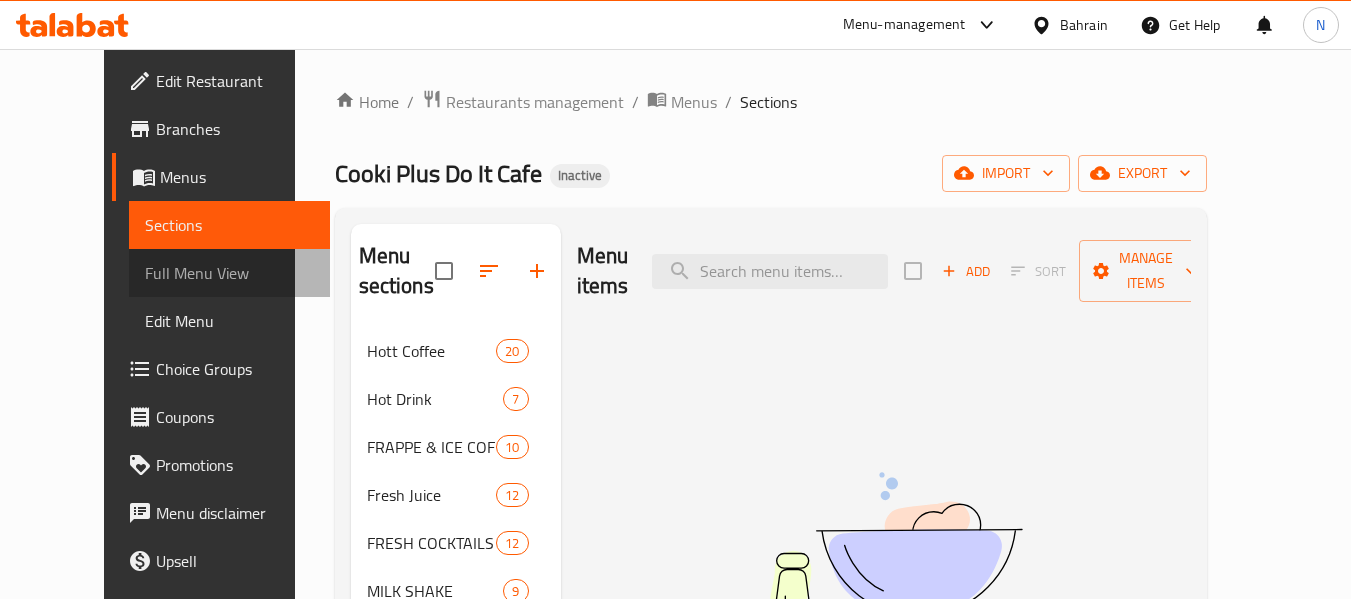 click on "Full Menu View" at bounding box center (229, 273) 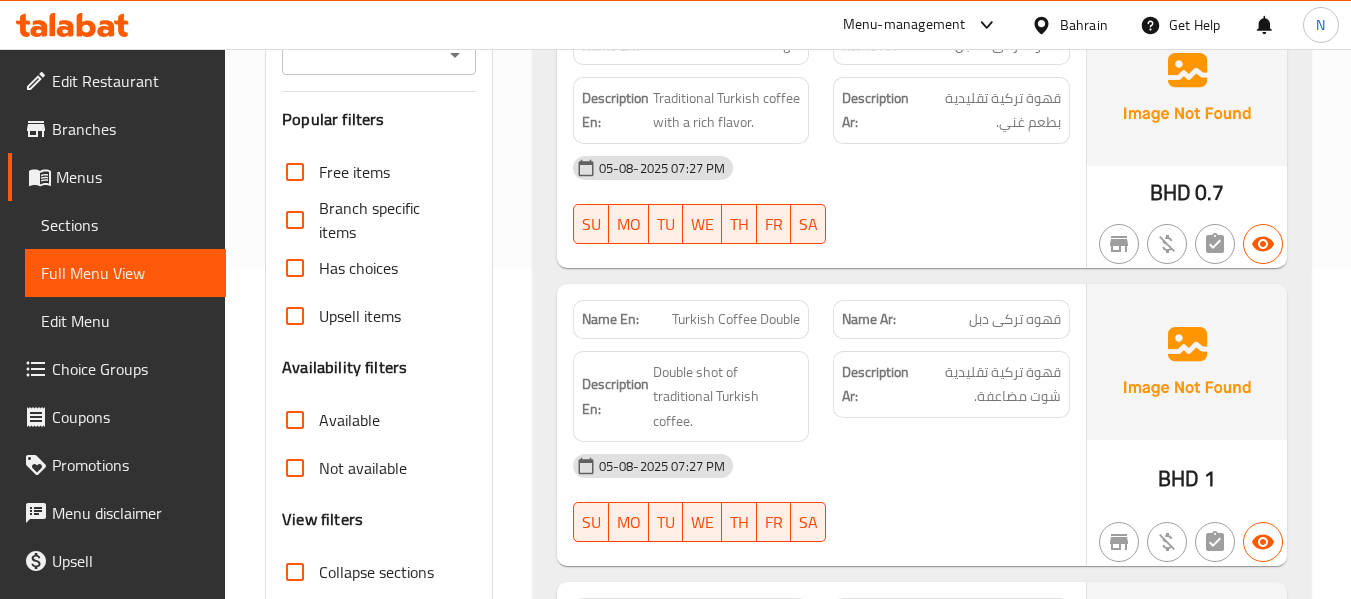 scroll, scrollTop: 627, scrollLeft: 0, axis: vertical 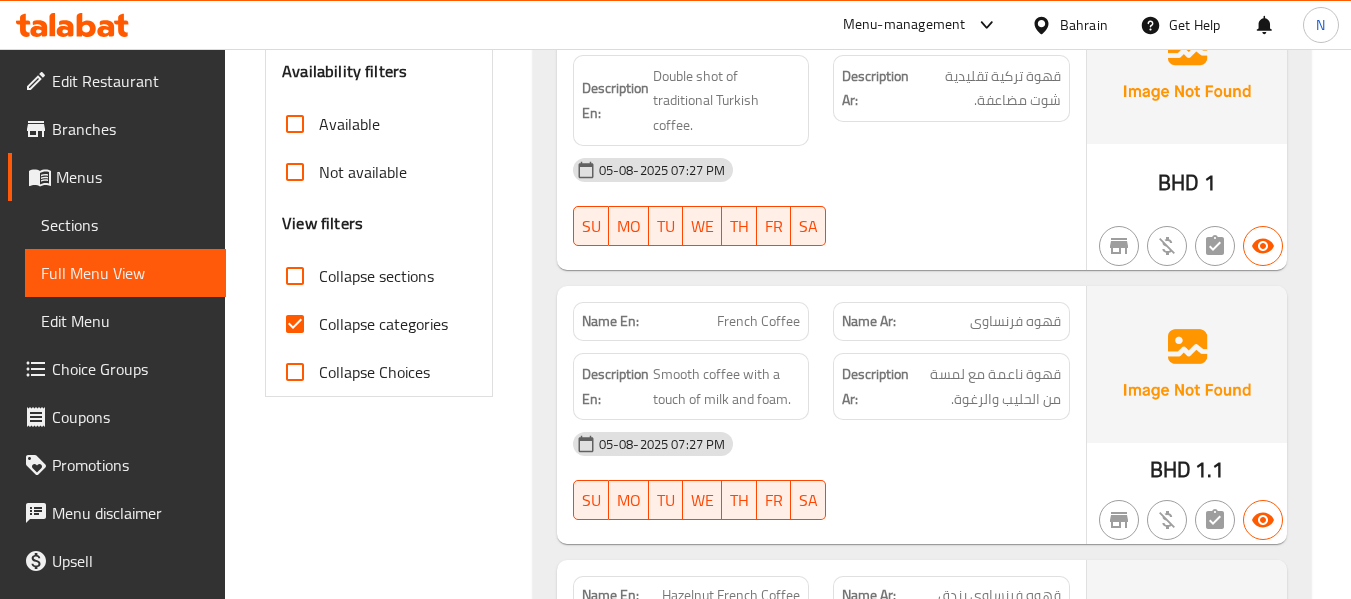 click on "Collapse sections" at bounding box center [376, 276] 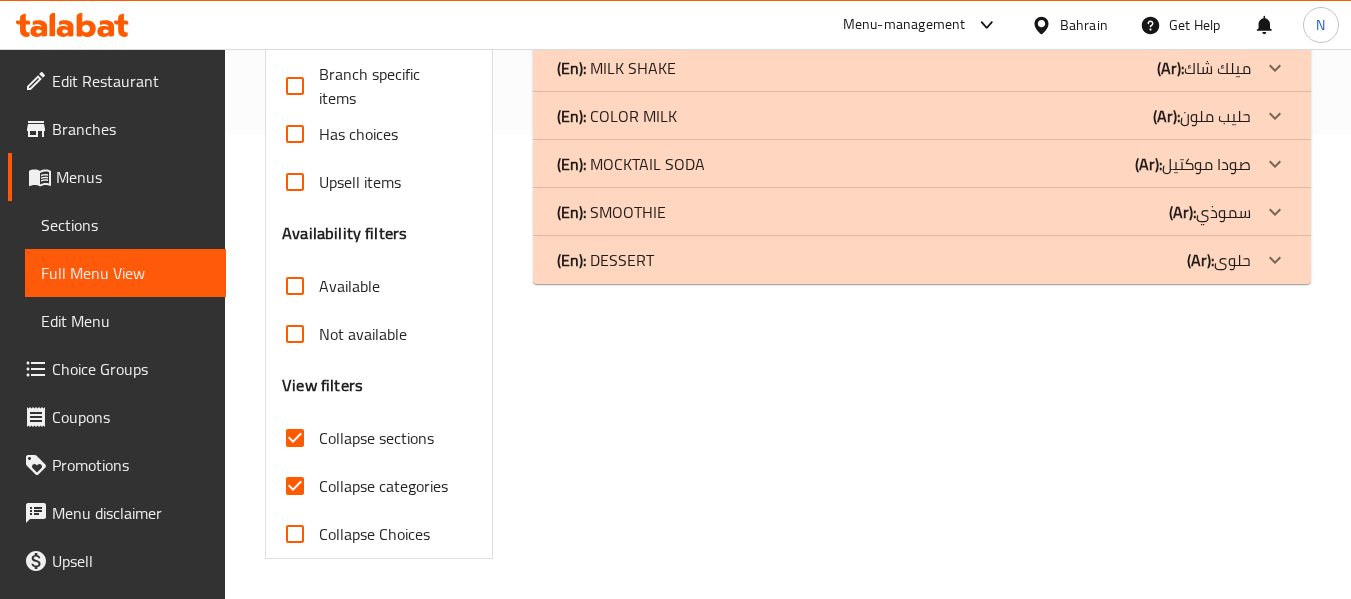 scroll, scrollTop: 465, scrollLeft: 0, axis: vertical 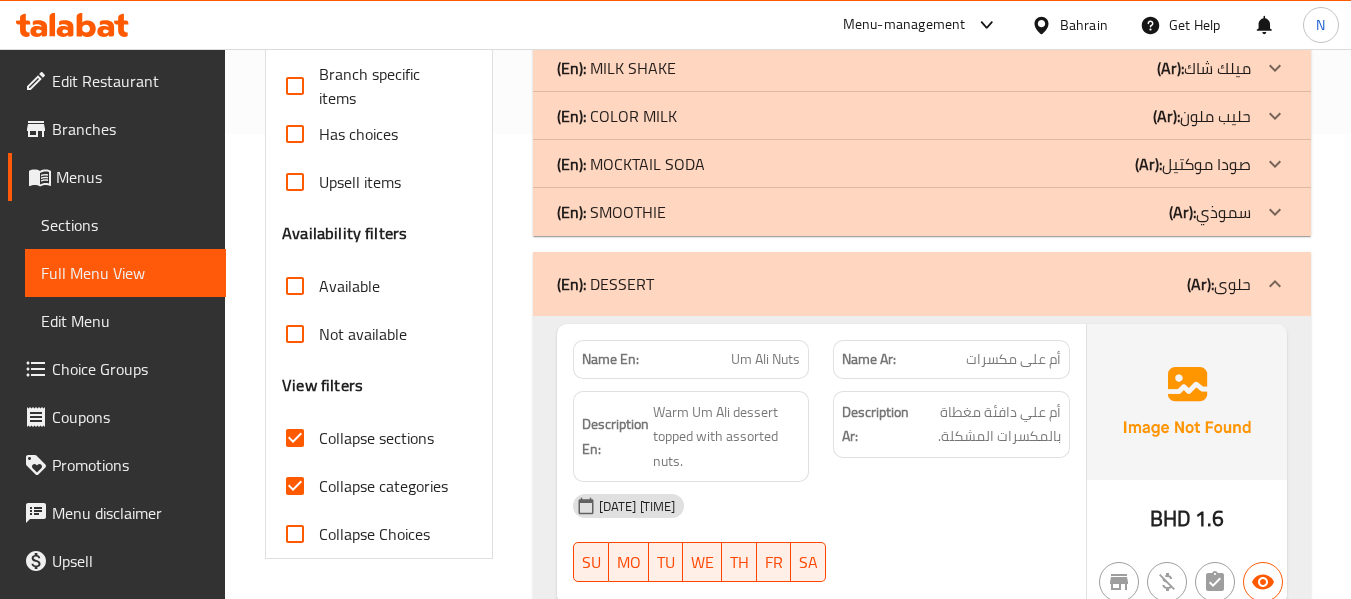 click on "(En):   SMOOTHIE" at bounding box center [612, -172] 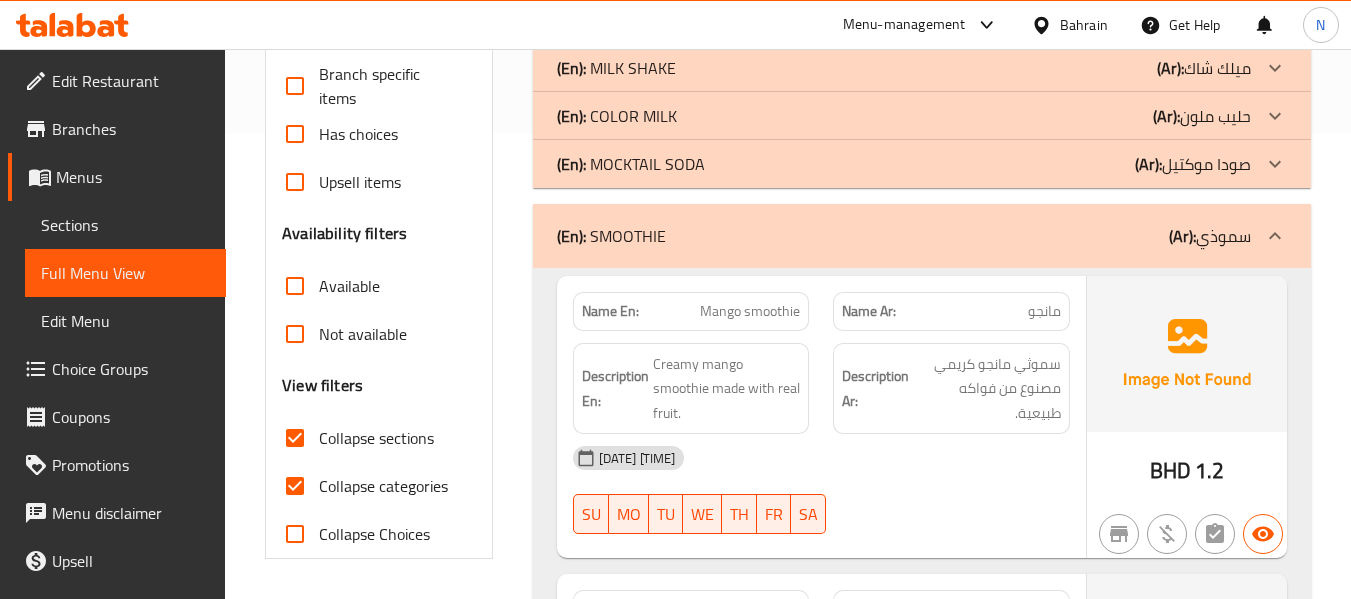 click on "(En):   MOCKTAIL SODA" at bounding box center [612, -172] 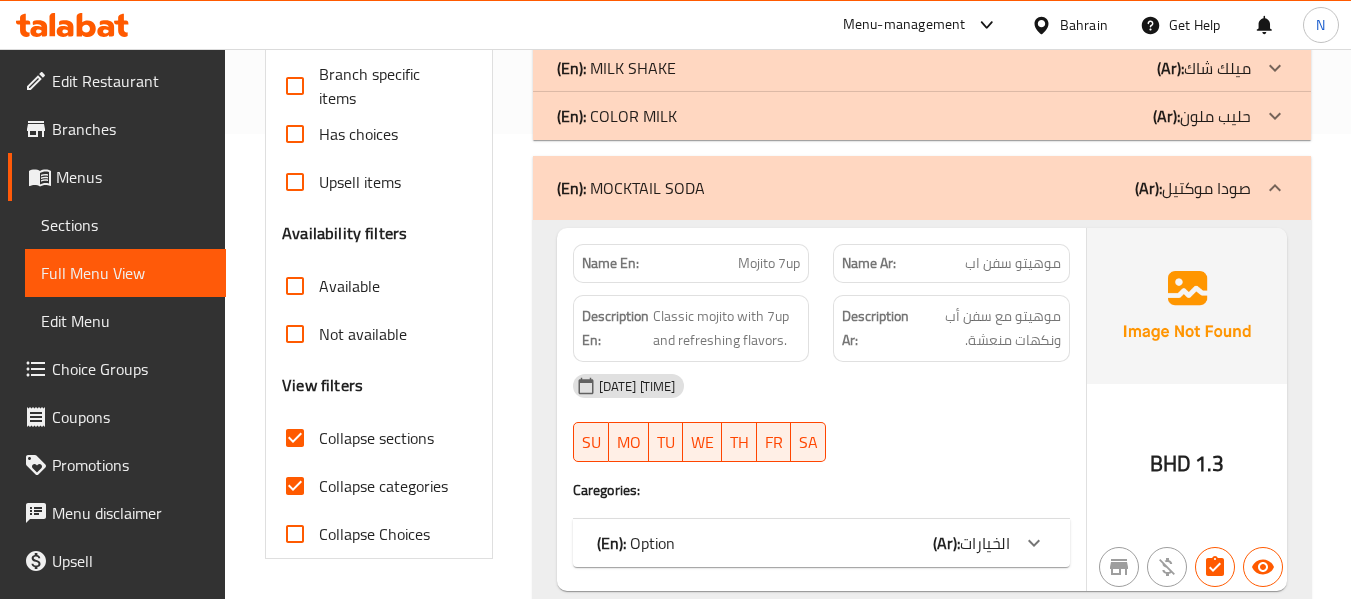 click on "(En):   COLOR MILK" at bounding box center [612, -172] 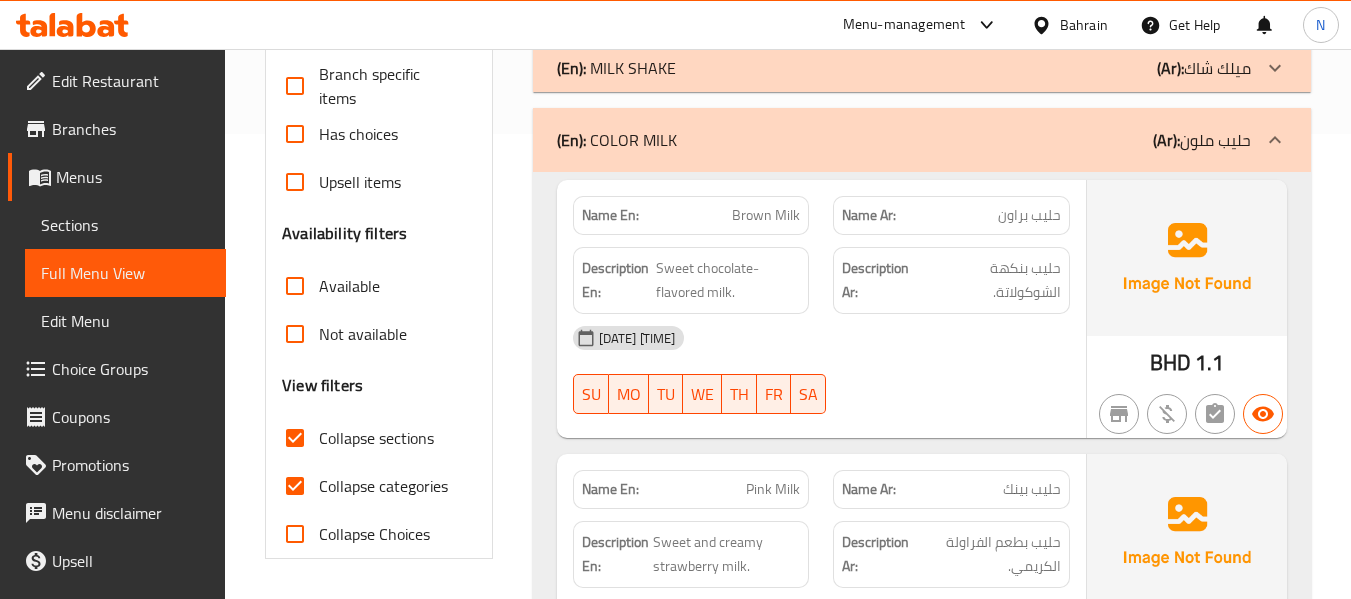 click on "(En):   MILK SHAKE" at bounding box center (612, -172) 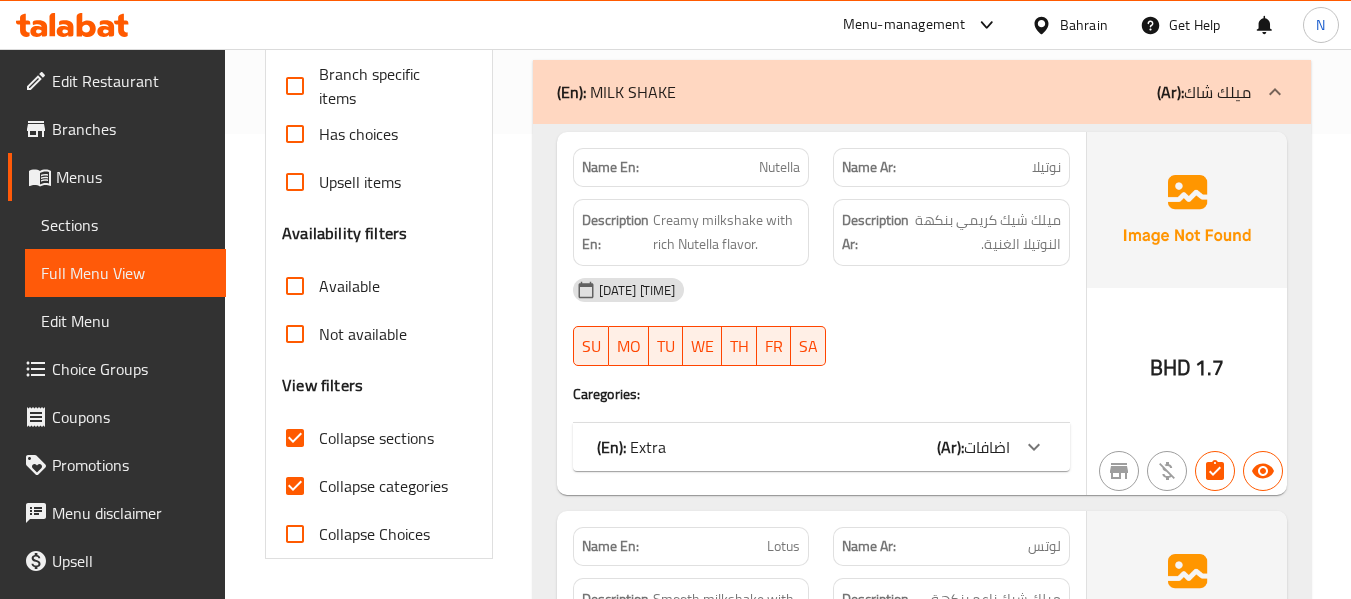 scroll, scrollTop: 315, scrollLeft: 0, axis: vertical 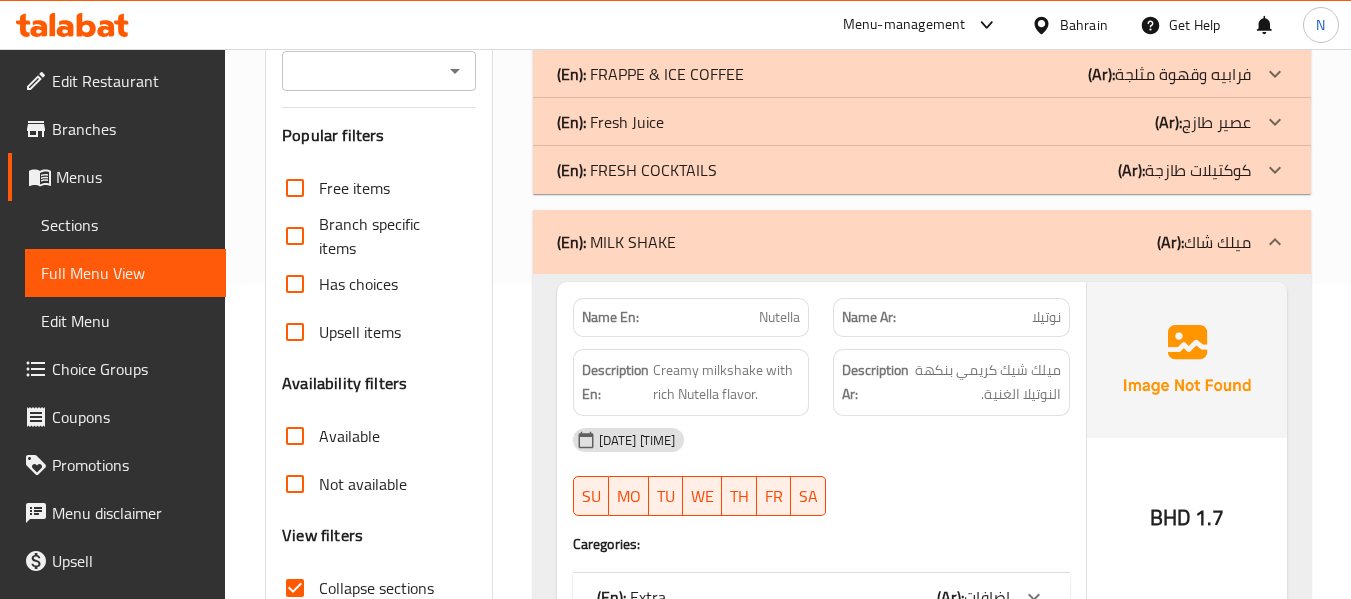 click on "(En):   FRESH COCKTAILS (Ar): كوكتيلات طازجة" at bounding box center (922, -22) 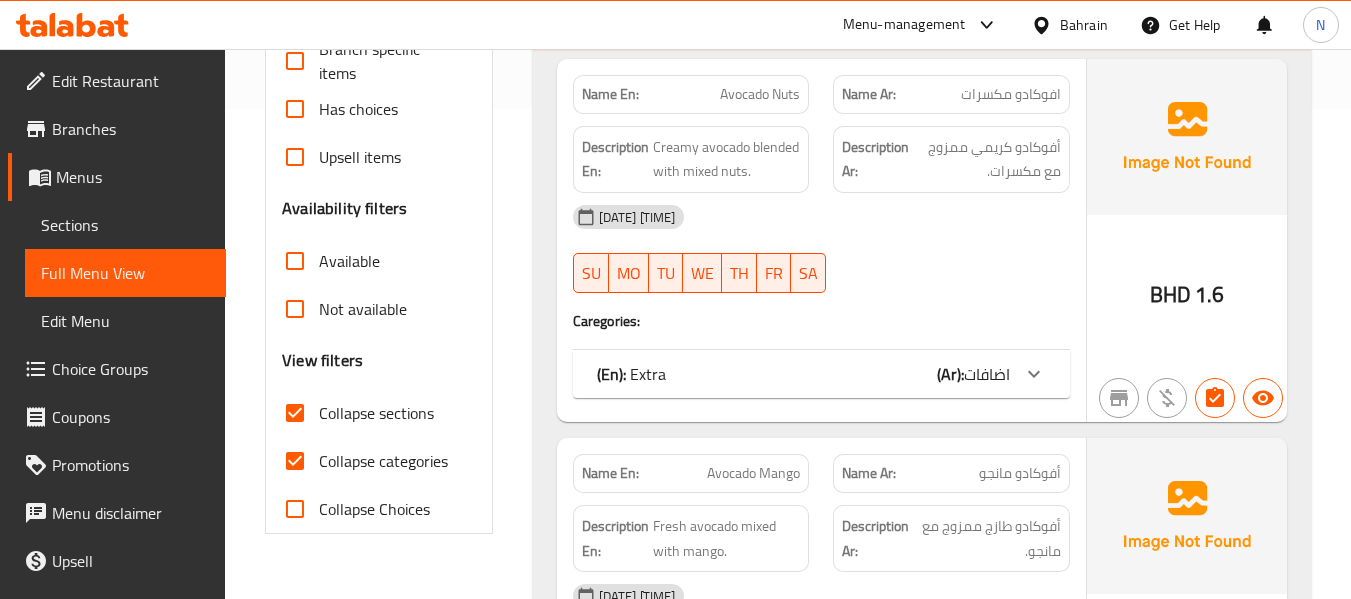 scroll, scrollTop: 544, scrollLeft: 0, axis: vertical 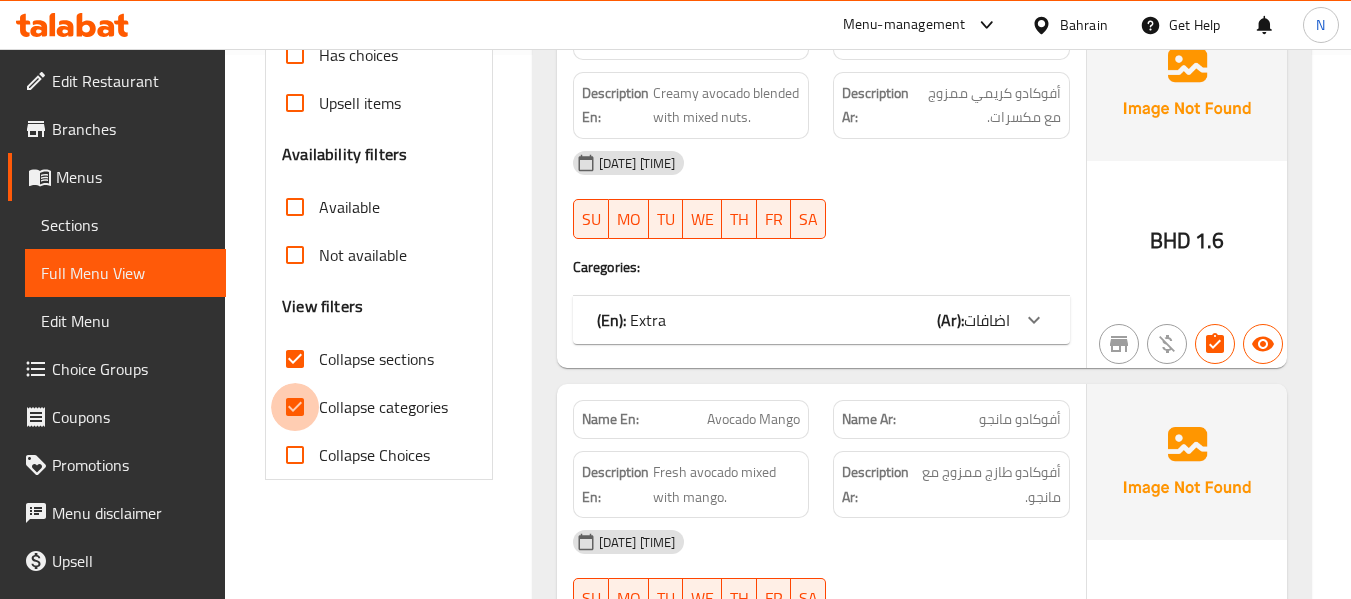click on "Collapse categories" at bounding box center (295, 407) 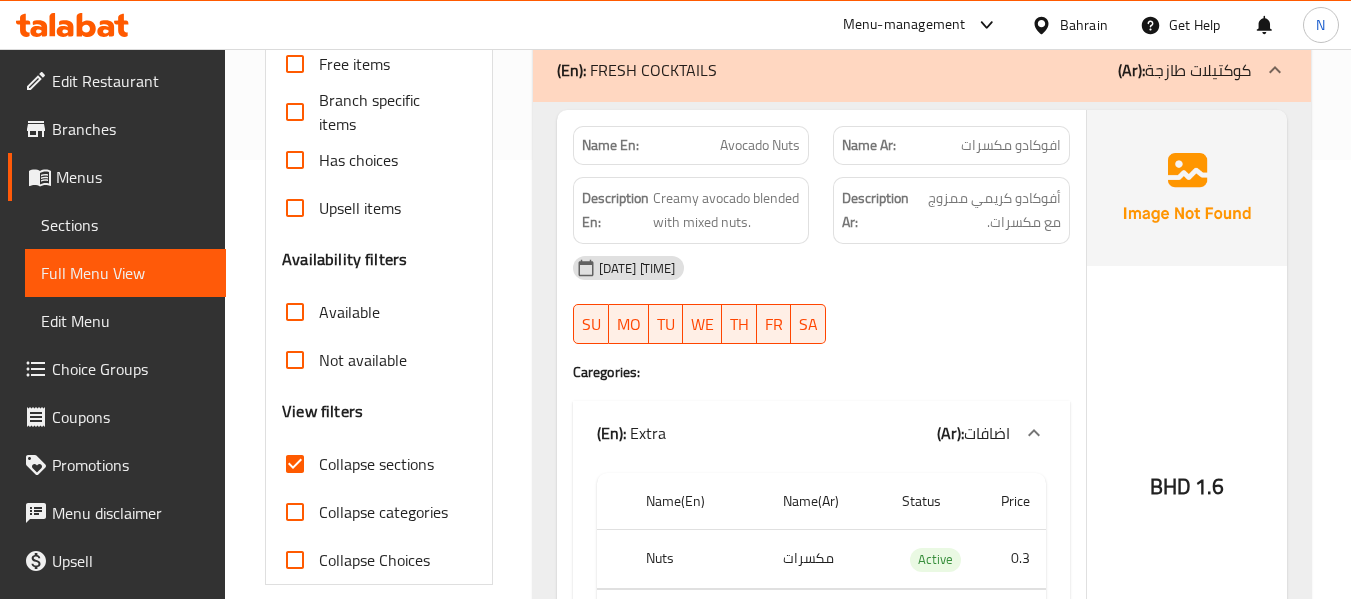 scroll, scrollTop: 438, scrollLeft: 0, axis: vertical 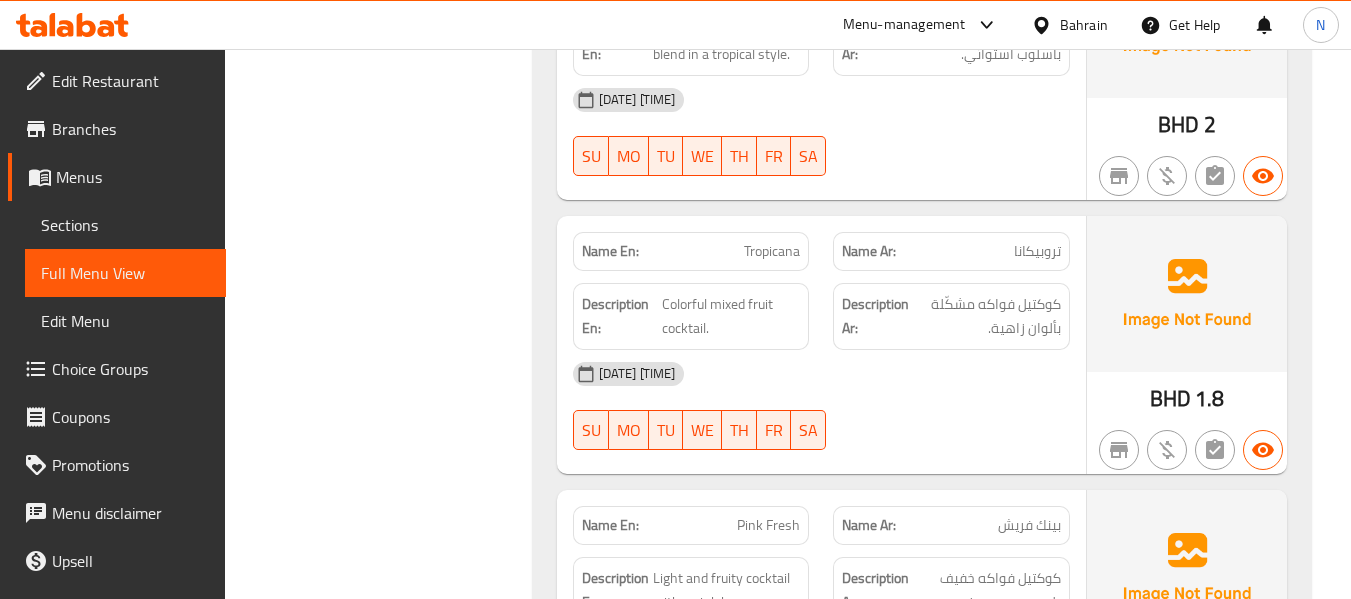 click on "Tropicana" at bounding box center [772, 251] 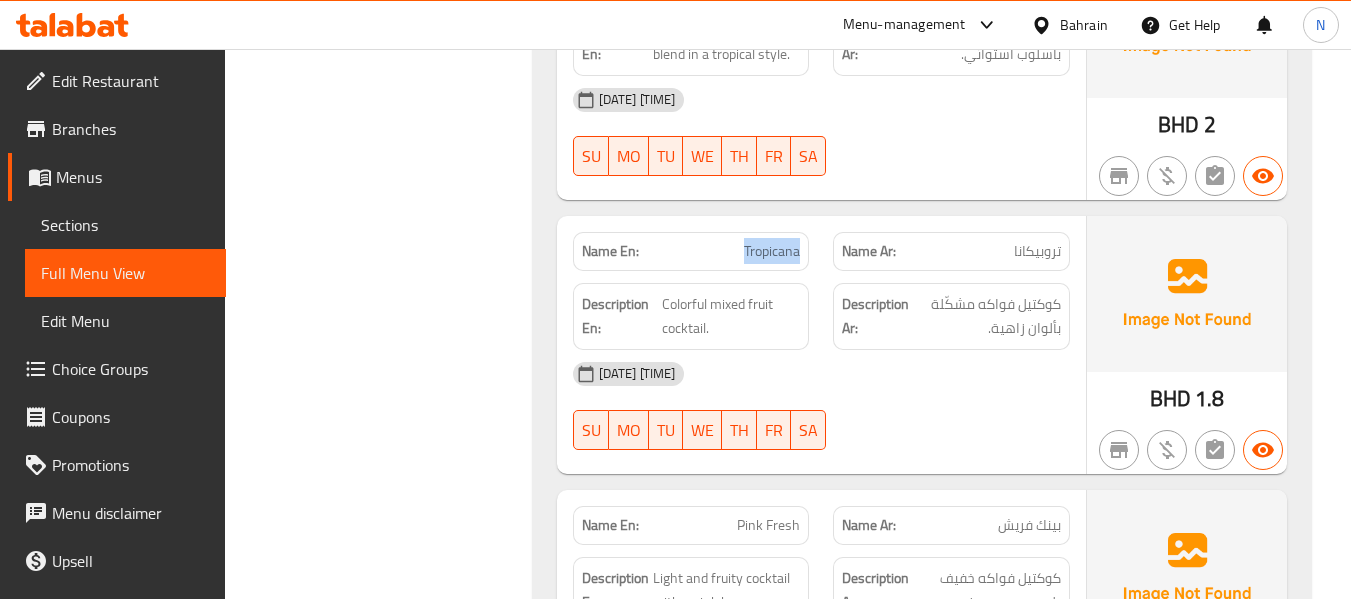 click on "Tropicana" at bounding box center [772, 251] 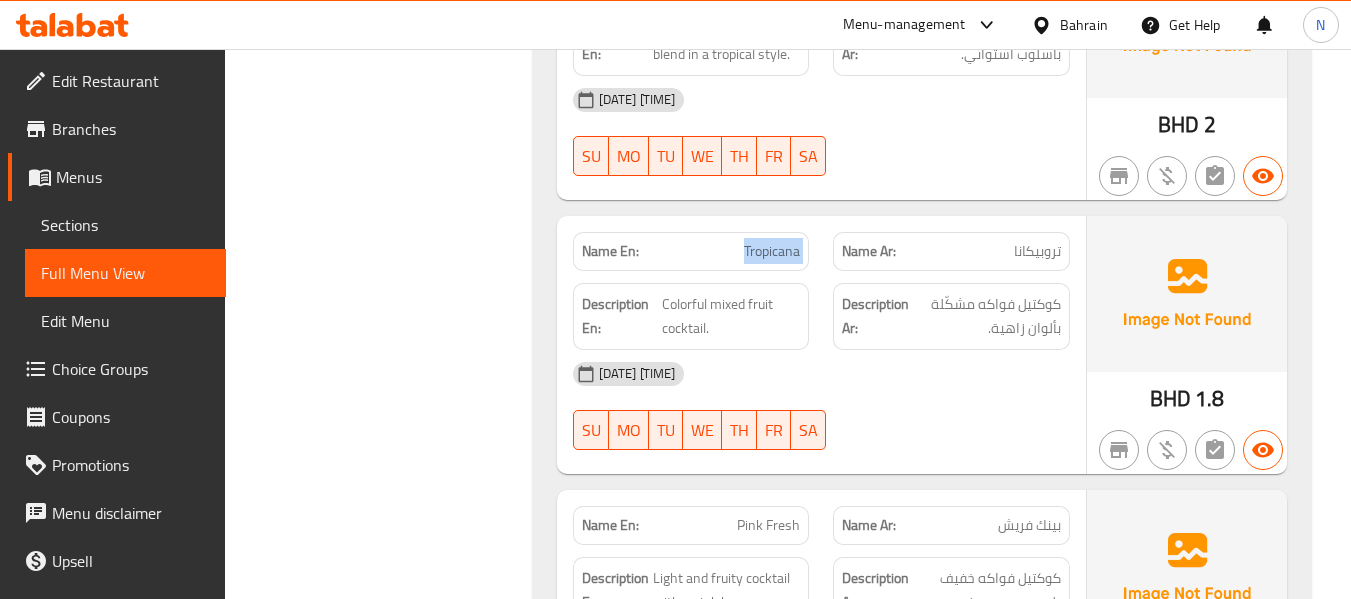 click on "Tropicana" at bounding box center (772, 251) 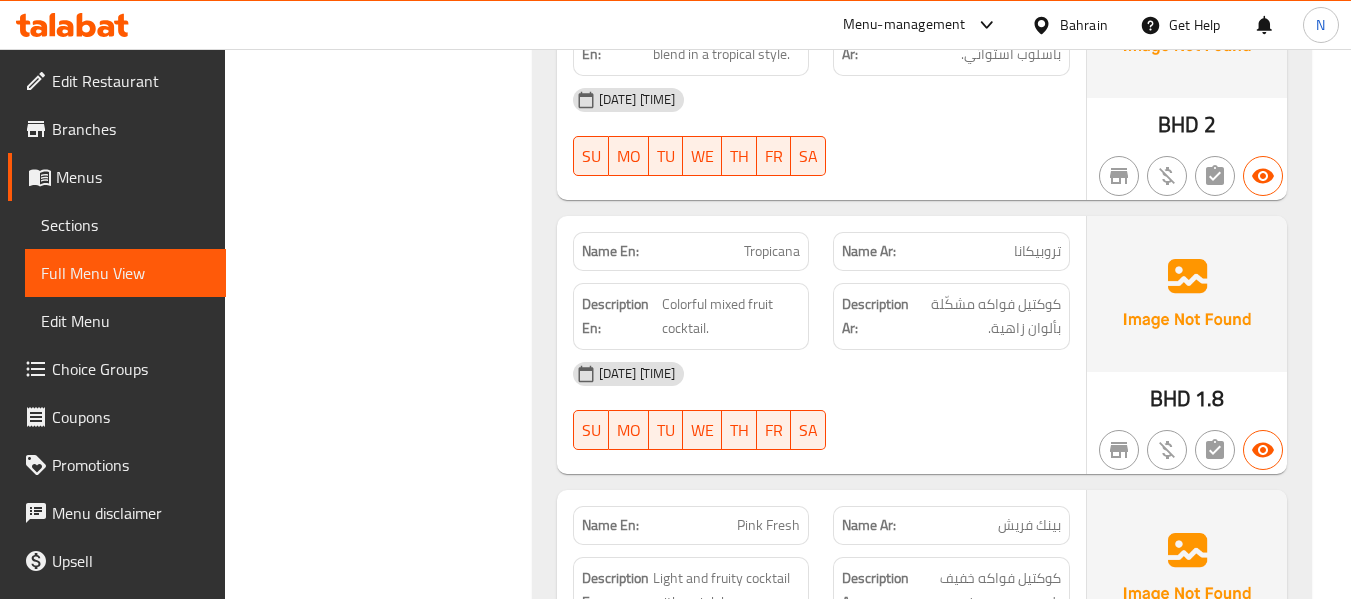 click on "Filter Branches Branches Popular filters Free items Branch specific items Has choices Upsell items Availability filters Available Not available View filters Collapse sections Collapse categories Collapse Choices" at bounding box center [386, 10464] 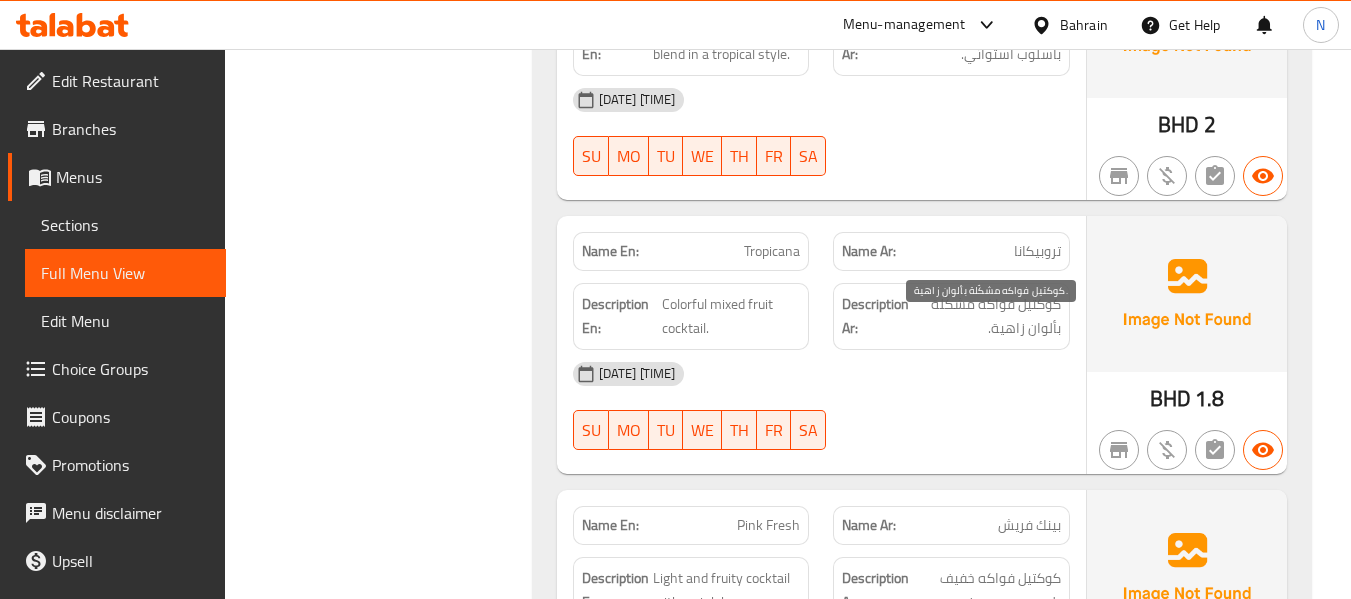 click on "كوكتيل فواكه مشكّلة بألوان زاهية." at bounding box center (987, 316) 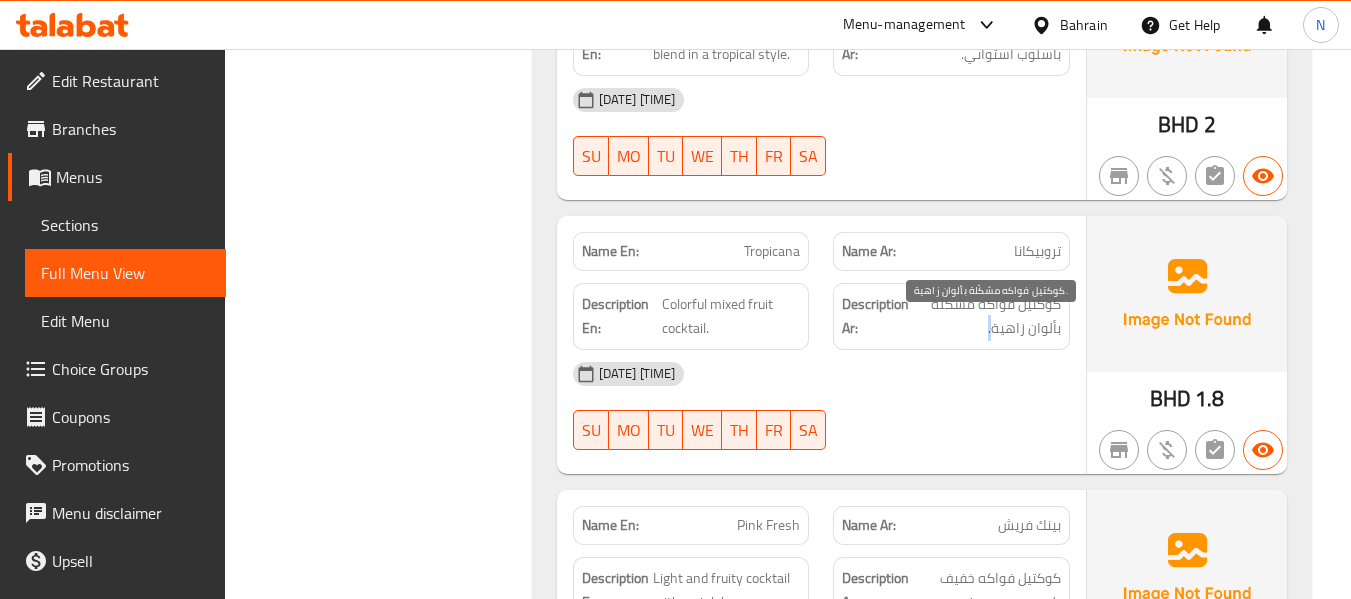 click on "كوكتيل فواكه مشكّلة بألوان زاهية." at bounding box center (987, 316) 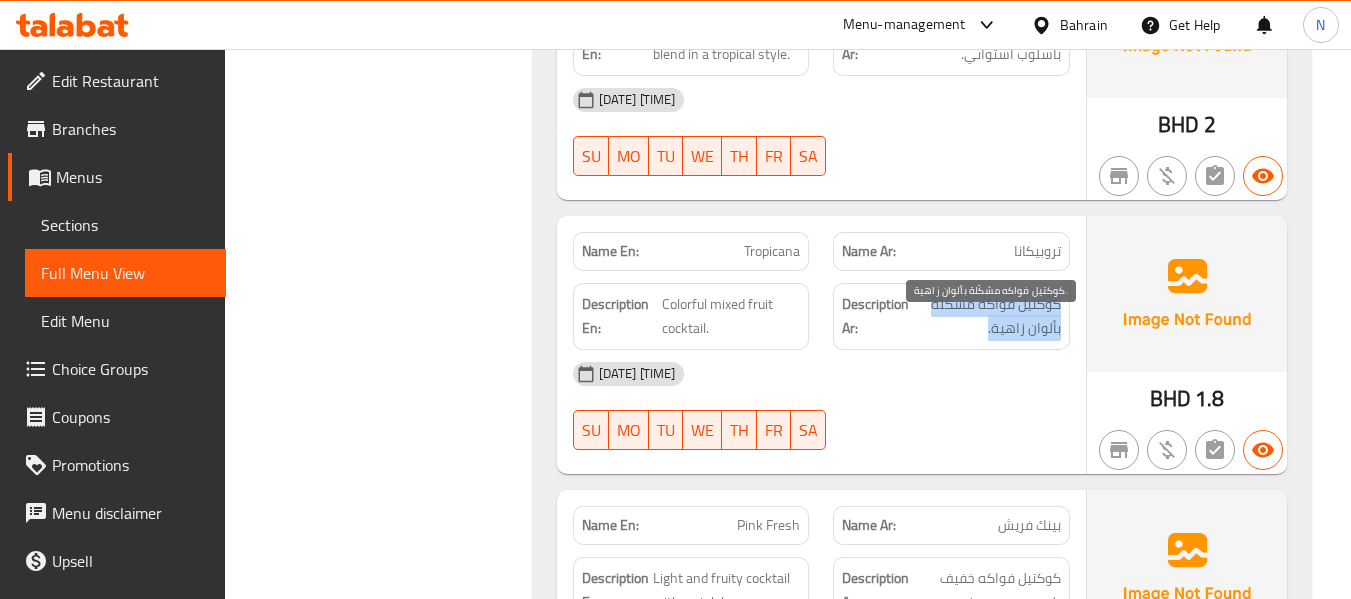 click on "كوكتيل فواكه مشكّلة بألوان زاهية." at bounding box center (987, 316) 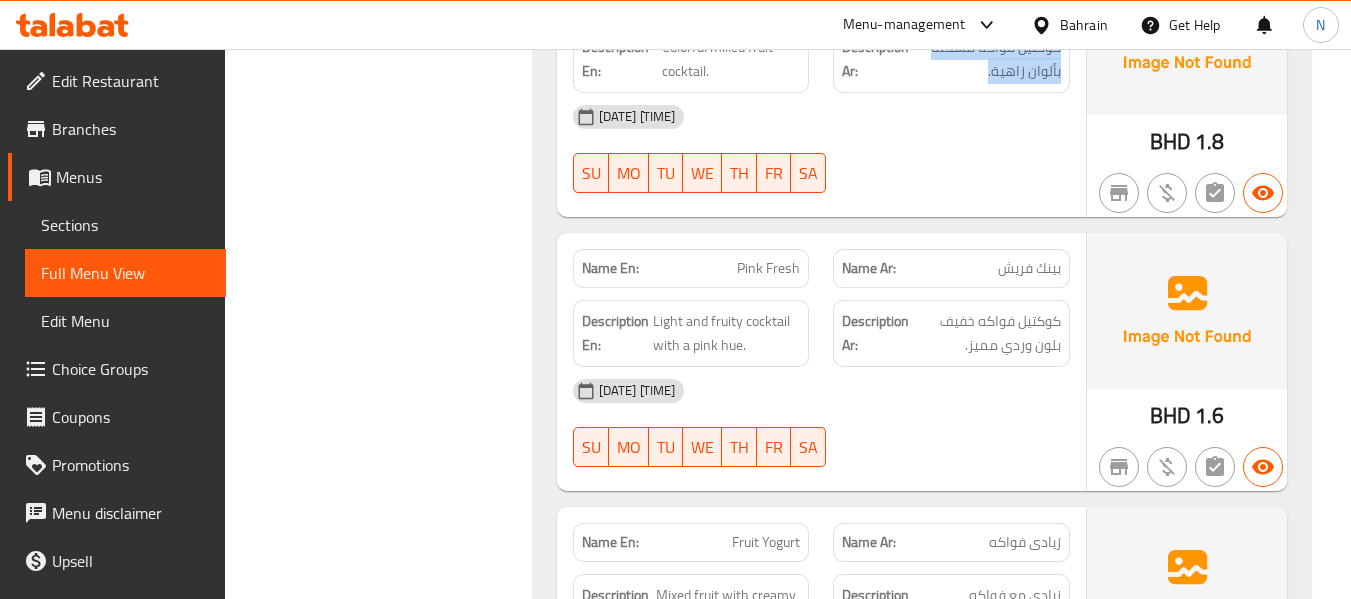 scroll, scrollTop: 3790, scrollLeft: 0, axis: vertical 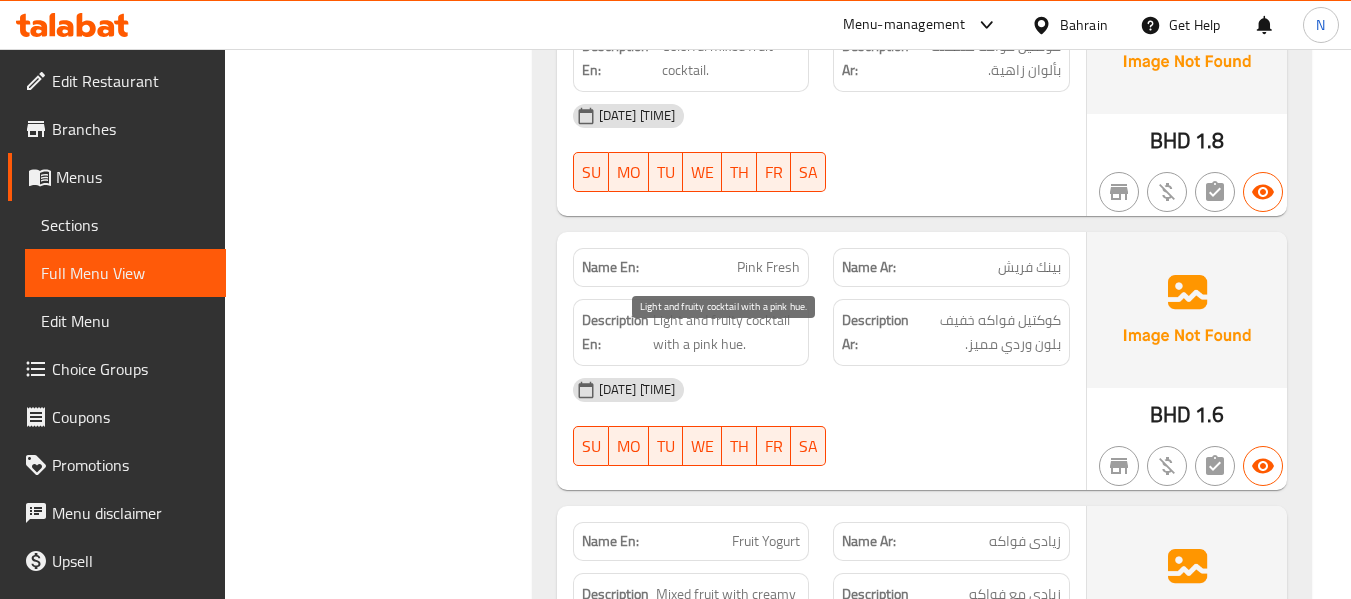 click on "Light and fruity cocktail with a pink hue." at bounding box center [727, 332] 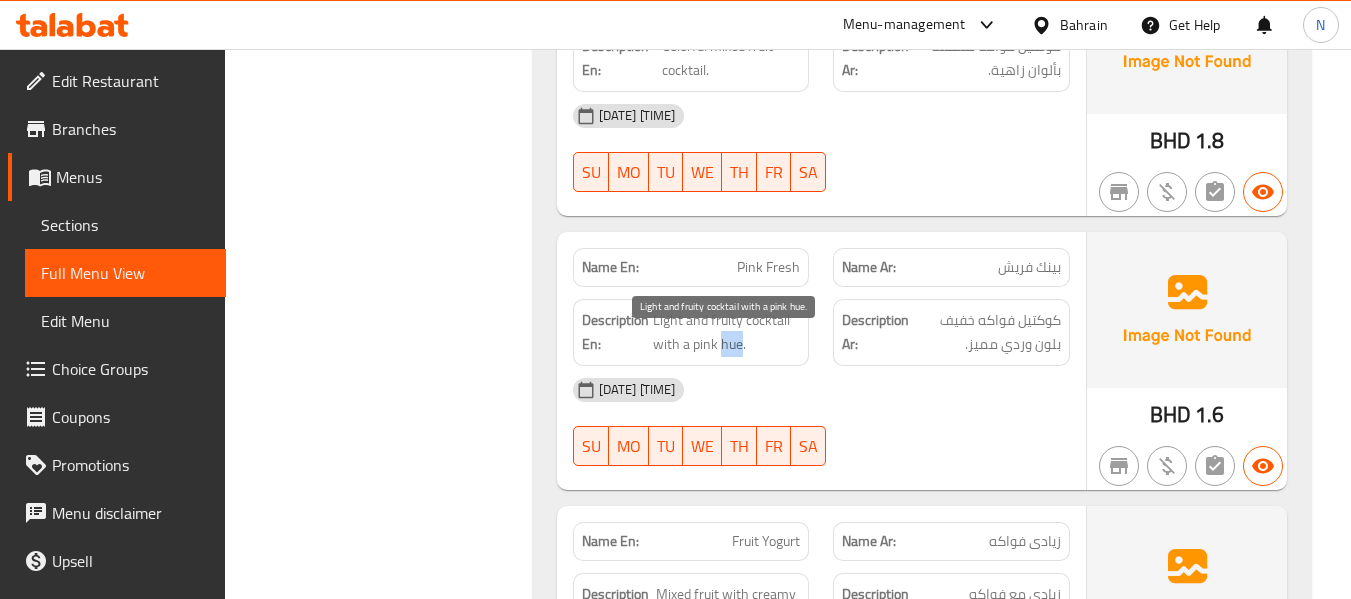 click on "Light and fruity cocktail with a pink hue." at bounding box center (727, 332) 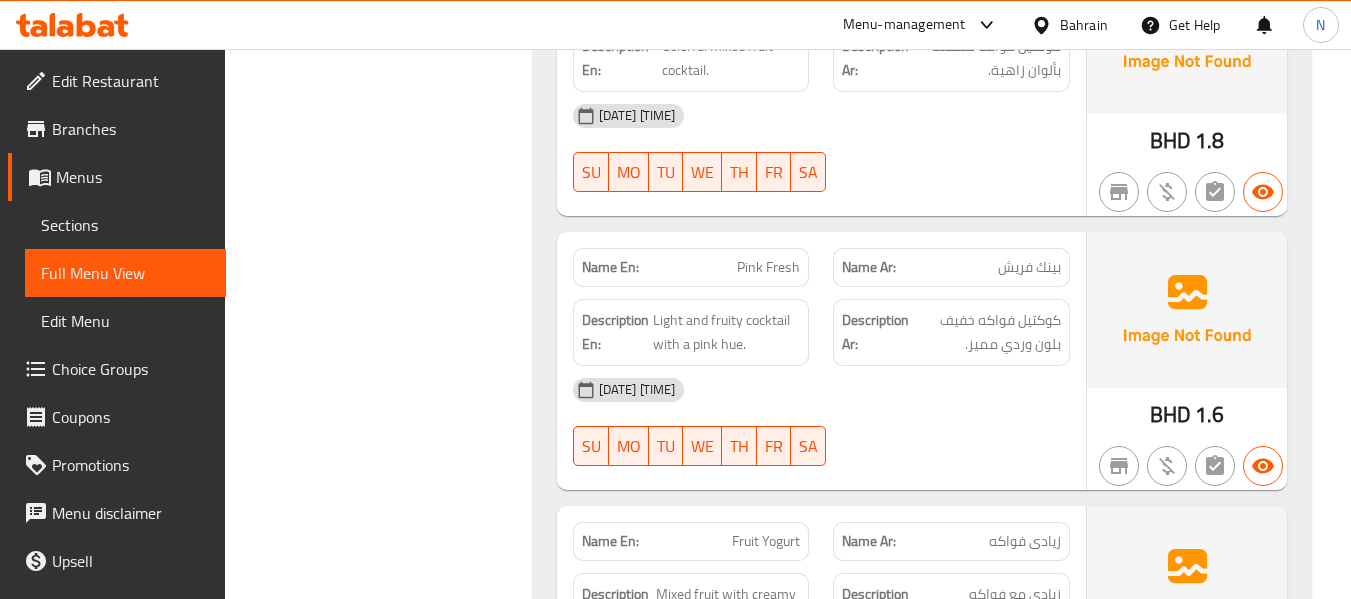 click on "Pink Fresh" at bounding box center [768, 267] 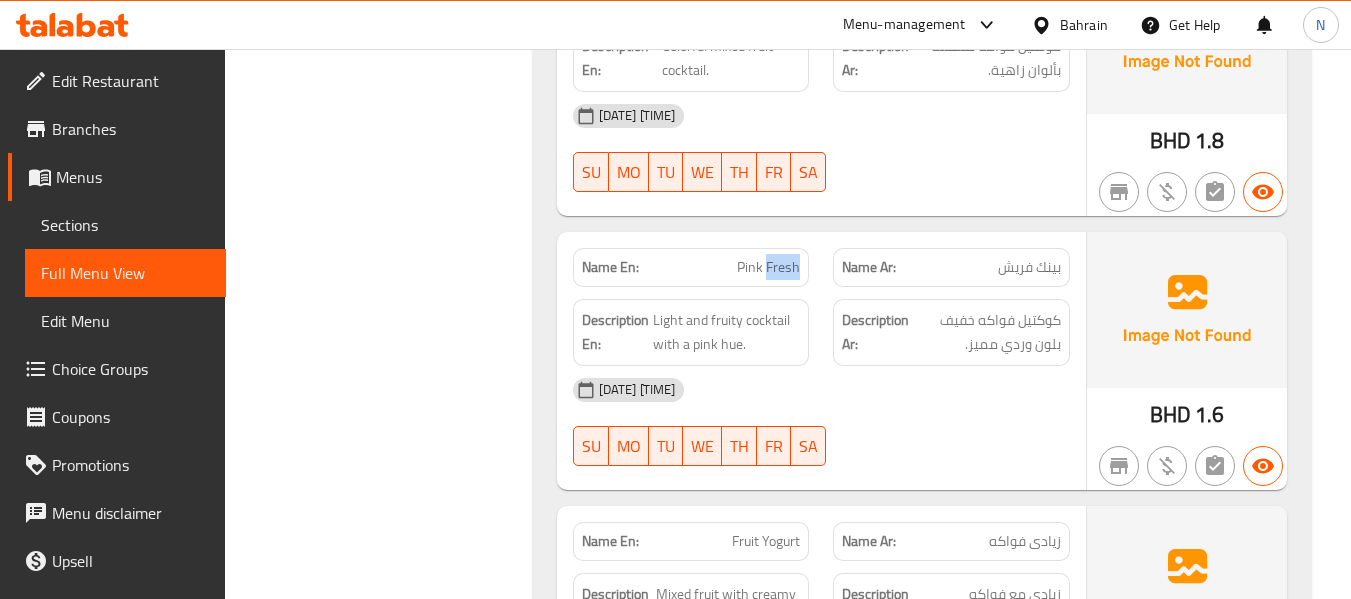 click on "Pink Fresh" at bounding box center [768, 267] 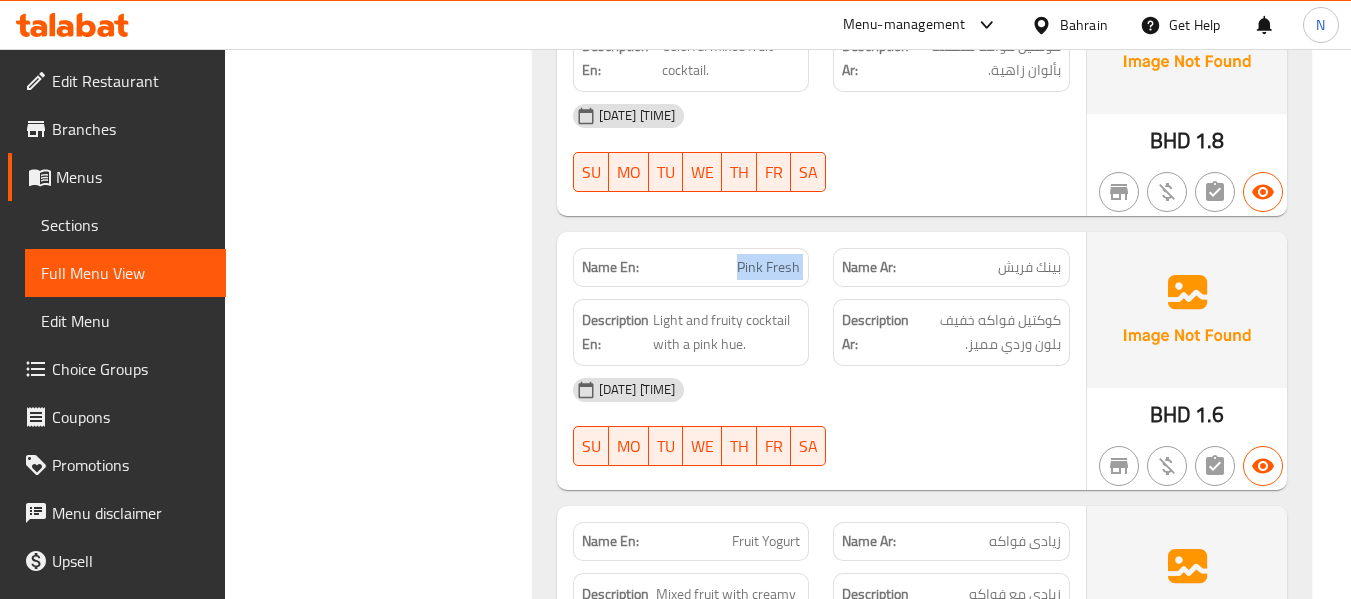 click on "Pink Fresh" at bounding box center (768, 267) 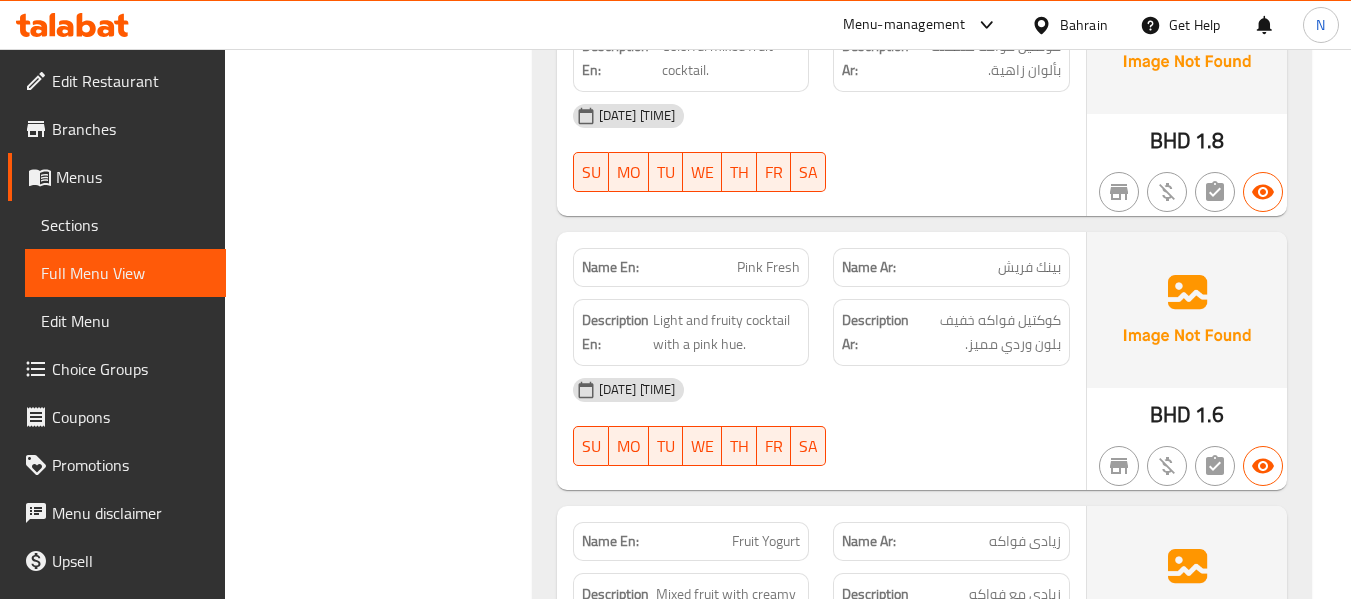click on "Name En: Avocado Nuts Name Ar: افوكادو مكسرات Description En: Creamy avocado blended with mixed nuts. Description Ar: أفوكادو كريمي ممزوج مع مكسرات. 05-08-2025 11:10 PM SU MO TU WE TH FR SA Caregories: (En):   Extra (Ar): اضافات Name(En) Name(Ar) Status Price Nuts مكسرات Active 0.3 Honey عسل Active 0.3 Ice cream Vanilla ايسكريم فانيلا Active 0.3 BHD 1.6 Name En: Avocado Mango Name Ar: أفوكادو مانجو Description En: Fresh avocado mixed with mango. Description Ar: أفوكادو طازج ممزوج مع مانجو. 05-08-2025 11:10 PM SU MO TU WE TH FR SA Caregories: (En):   Extra (Ar): اضافات Name(En) Name(Ar) Status Price Nuts مكسرات Active 0.3 Honey عسل Active 0.3 Ice cream Vanilla ايسكريم فانيلا Active 0.3 BHD 1.7 Name En: Avocado Dates Name Ar: أفوكادو رطب Description En: Smooth avocado blended with sweet dates. Description Ar: أفوكادو ناعم ممزوج مع تمر حلو. SU MO TU WE" at bounding box center [922, -318] 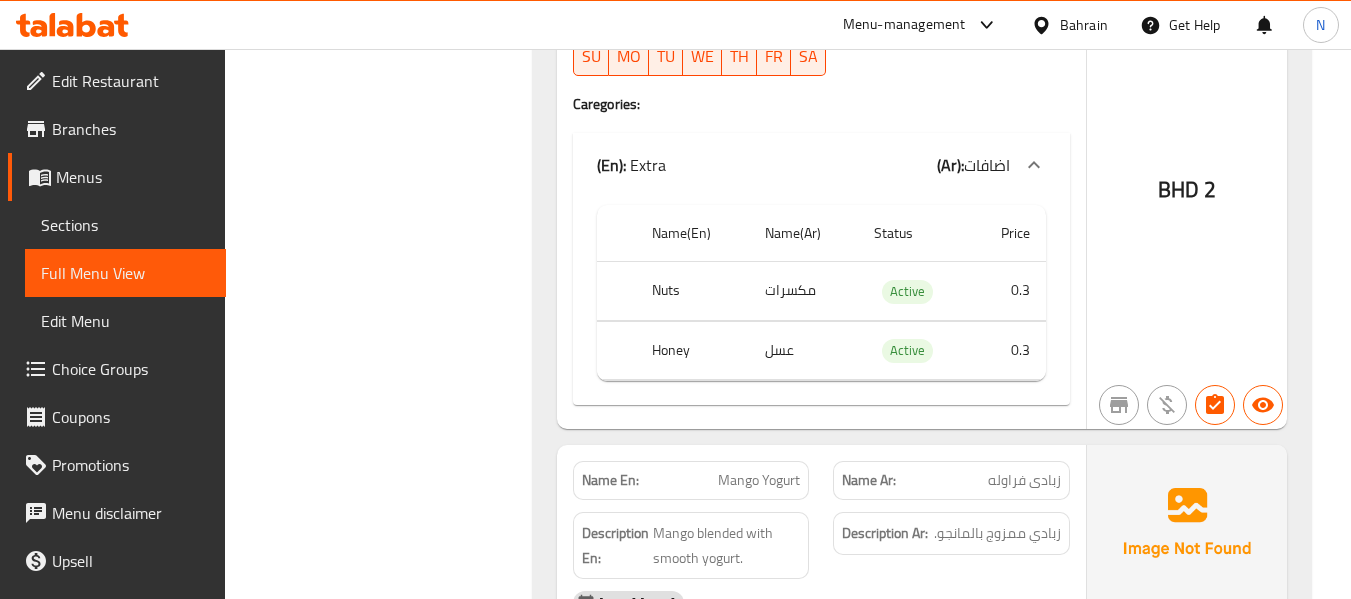scroll, scrollTop: 4659, scrollLeft: 0, axis: vertical 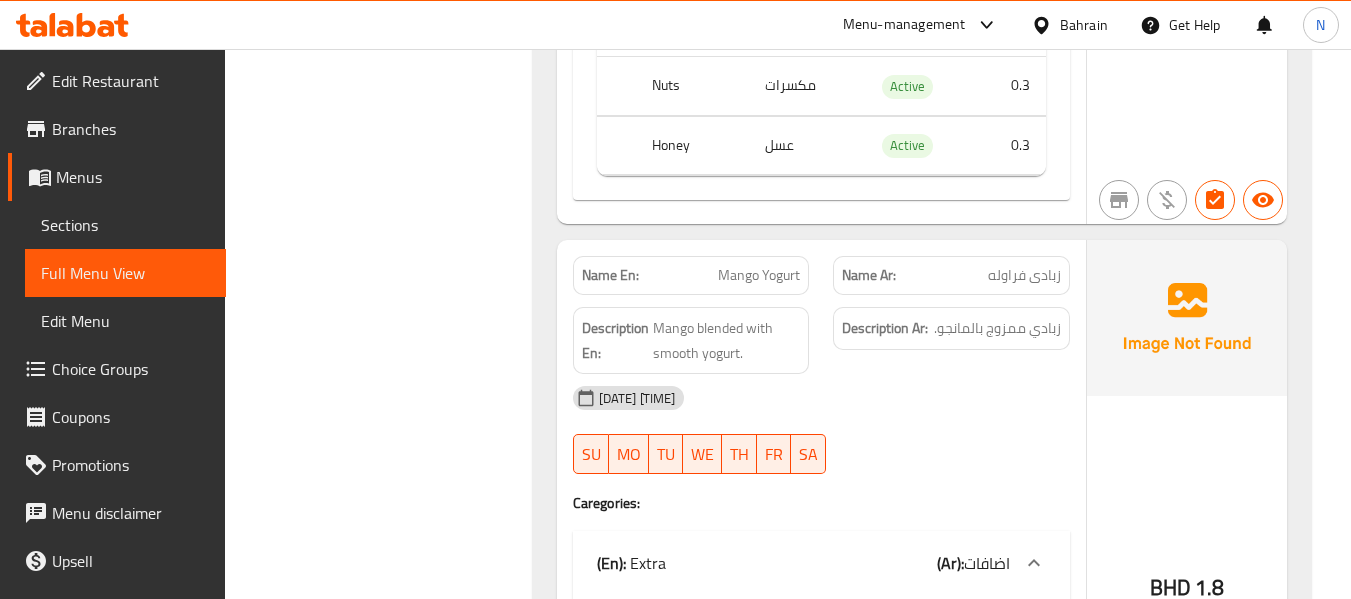 click on "Mango Yogurt" at bounding box center (759, 275) 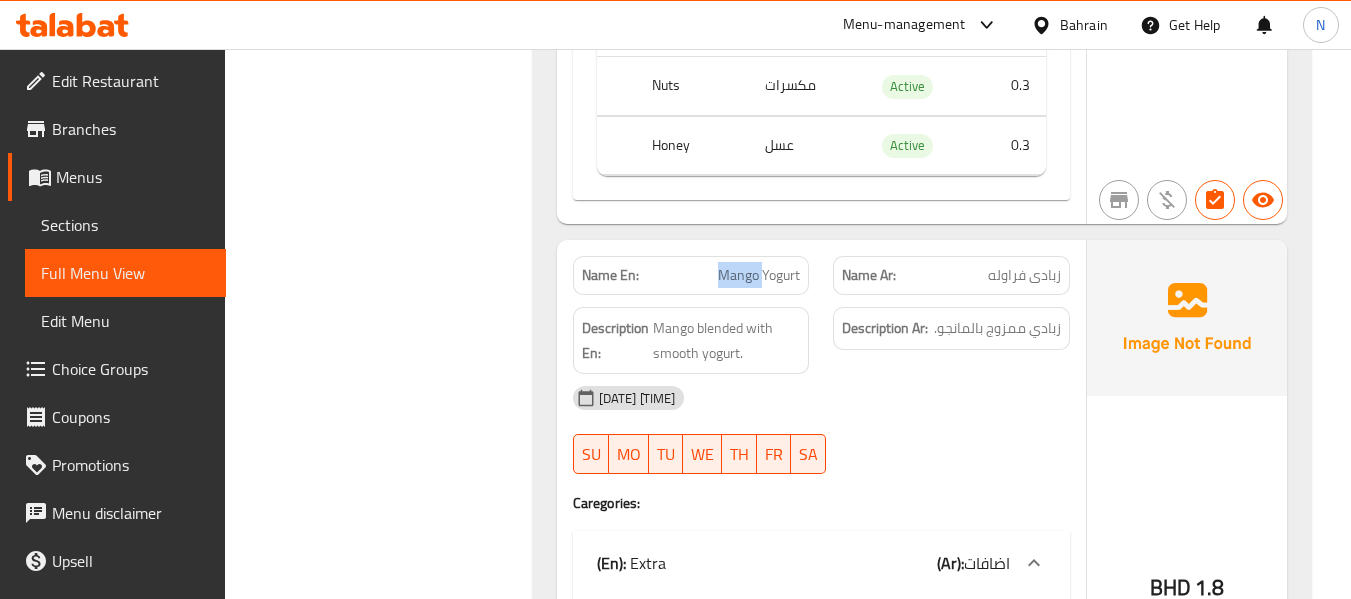 click on "Mango Yogurt" at bounding box center [759, 275] 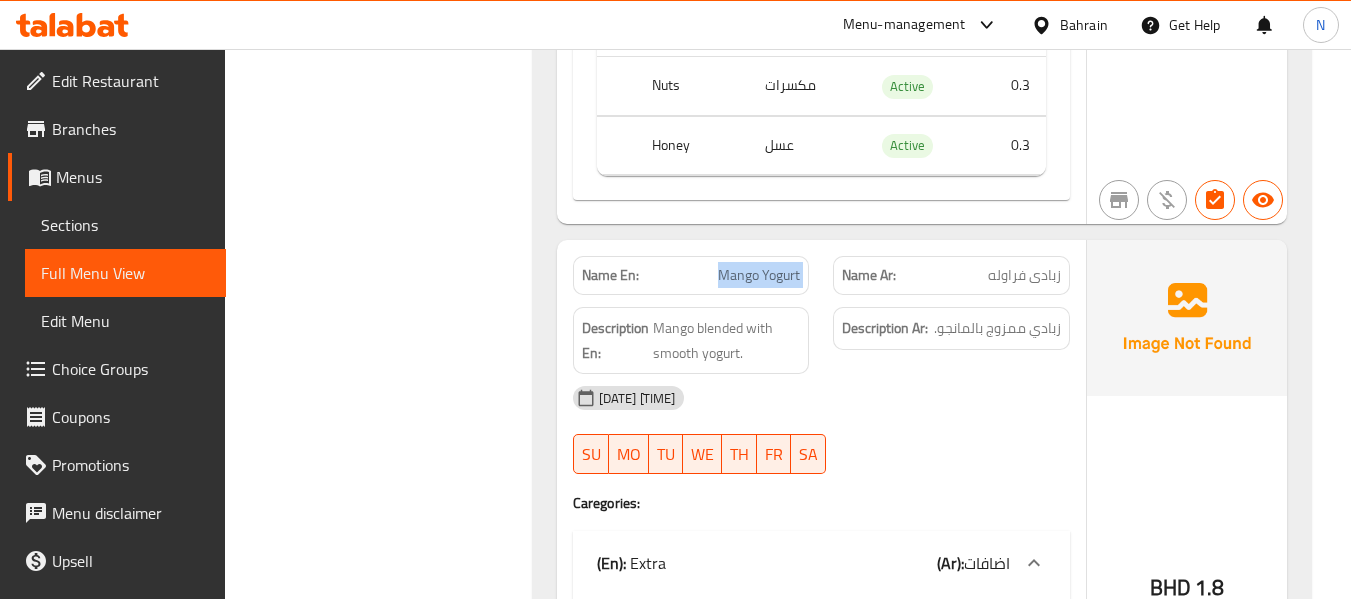 click on "Mango Yogurt" at bounding box center (759, 275) 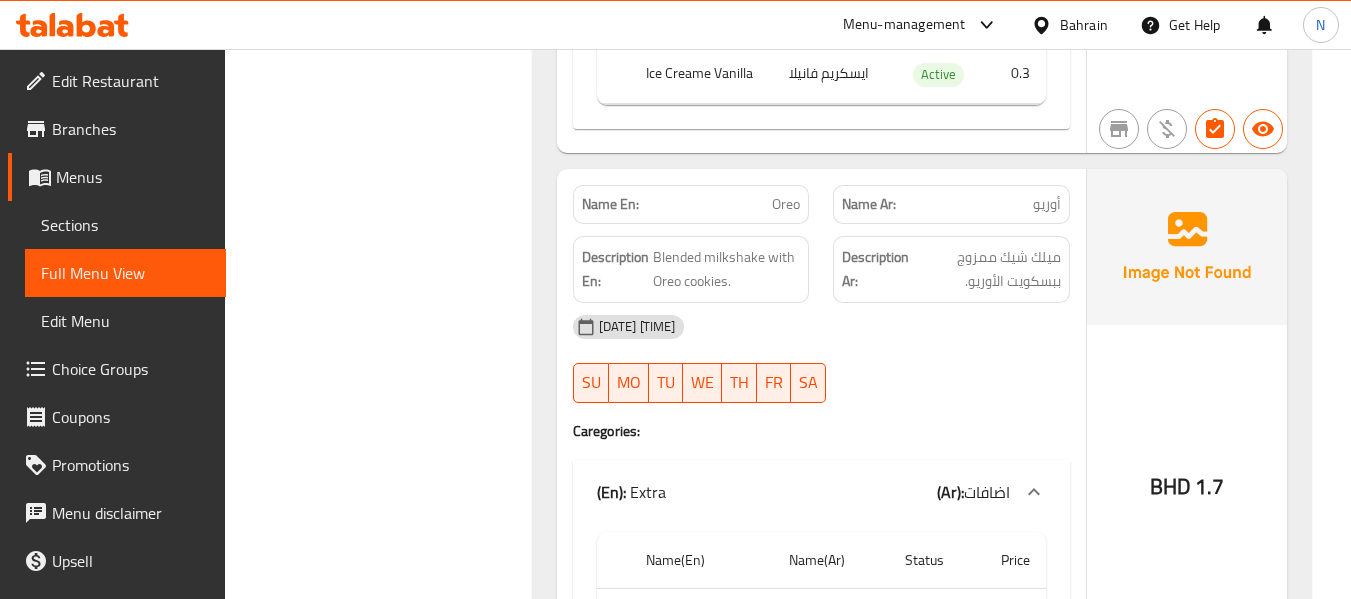 scroll, scrollTop: 7955, scrollLeft: 0, axis: vertical 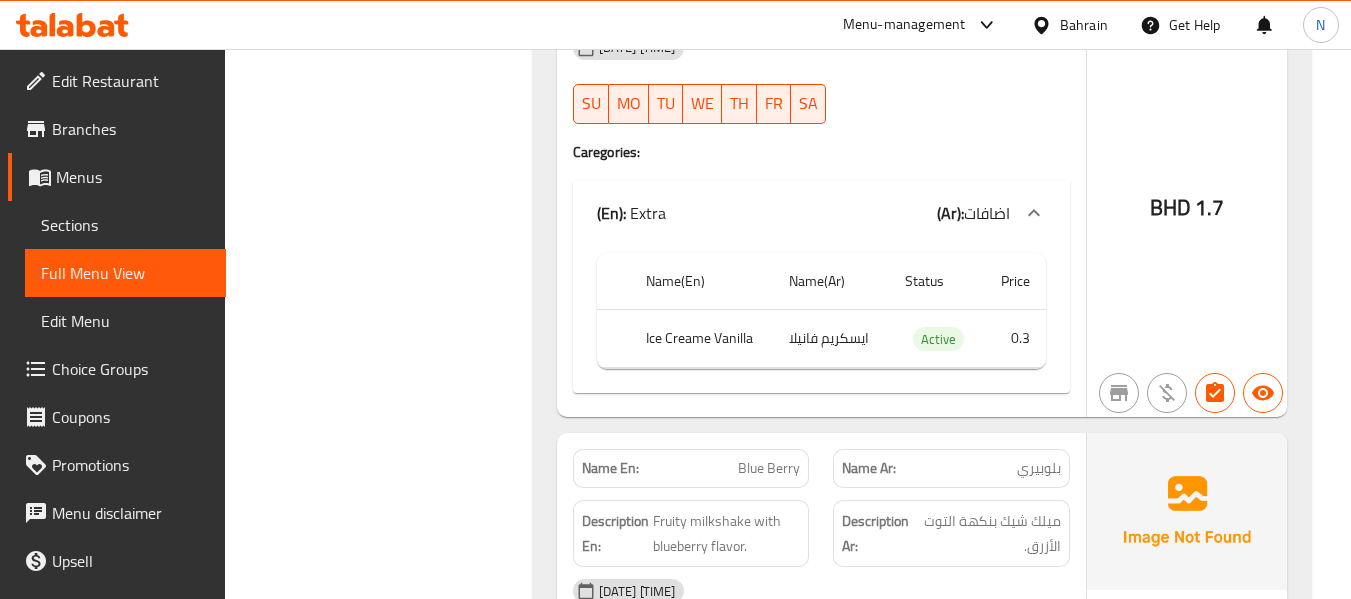 click on "Name(En) Name(Ar) Status Price Ice Creame Vanilla ايسكريم فانيلا Active 0.3" at bounding box center [821, -7195] 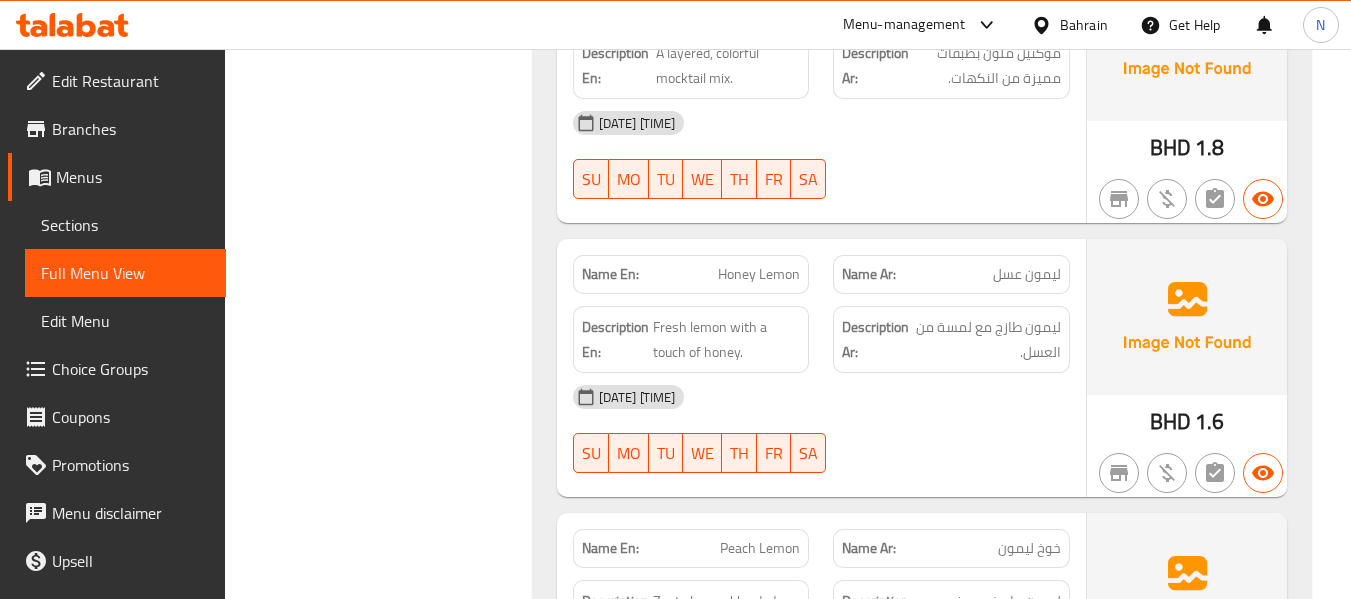scroll, scrollTop: 15972, scrollLeft: 0, axis: vertical 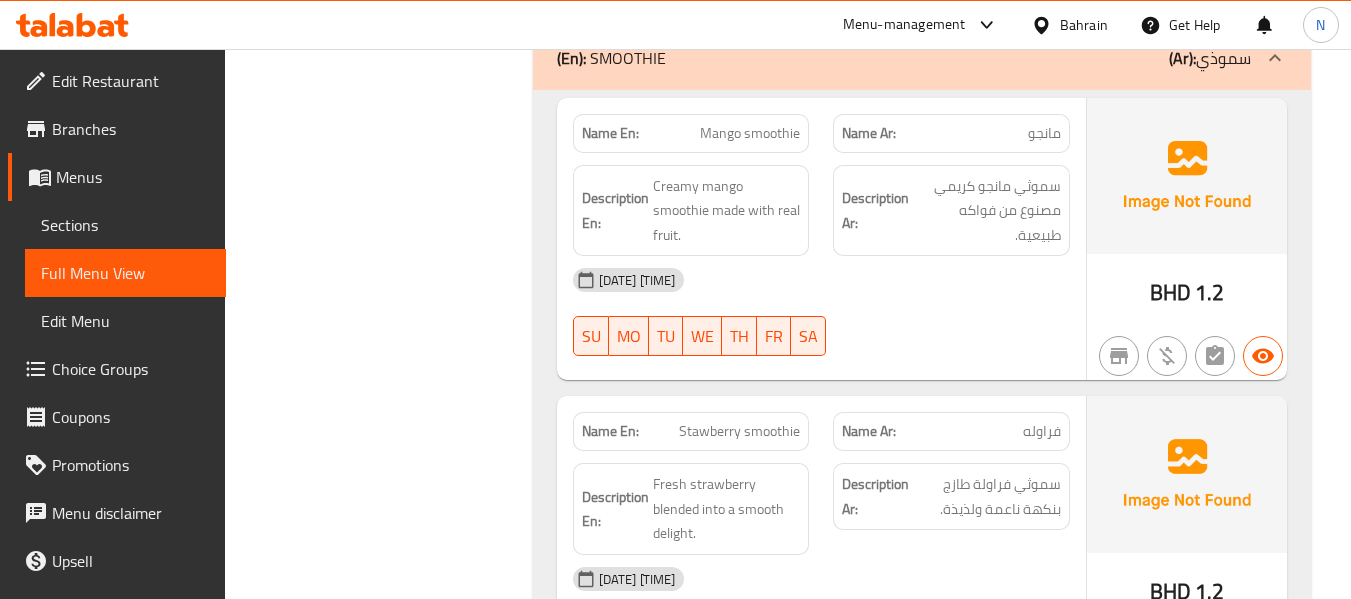 click on "(En):   SMOOTHIE (Ar): سموذي" at bounding box center [922, -17201] 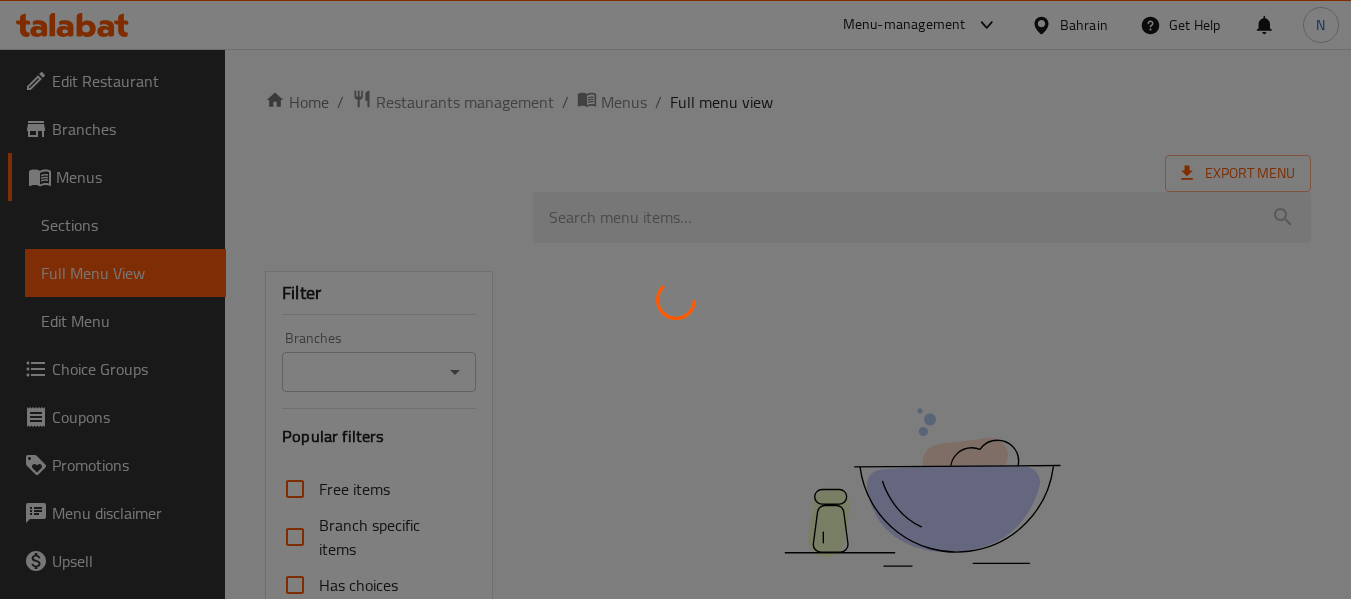 scroll, scrollTop: 0, scrollLeft: 0, axis: both 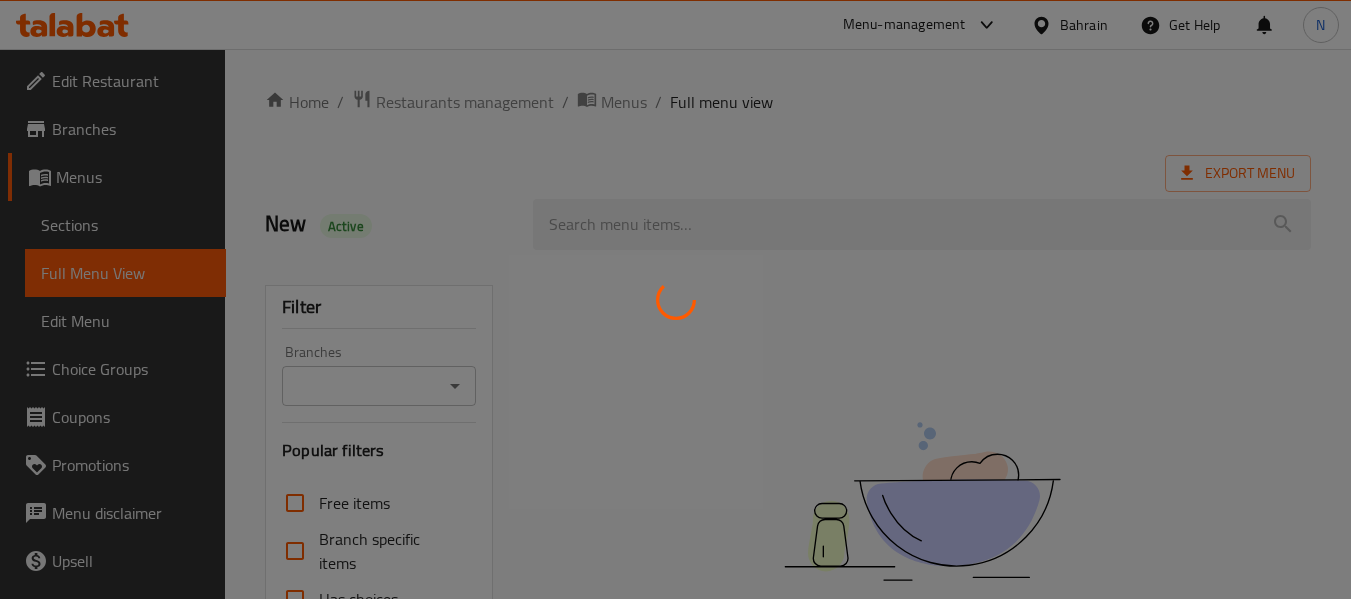 click at bounding box center (675, 299) 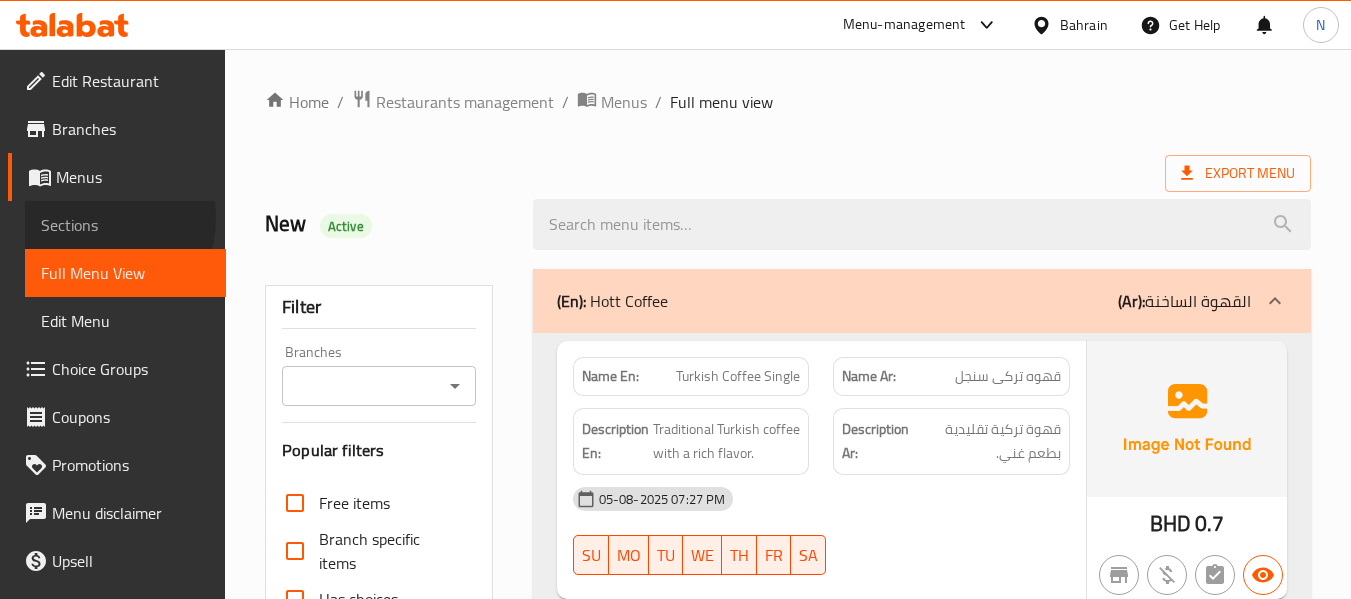 click on "Sections" at bounding box center [125, 225] 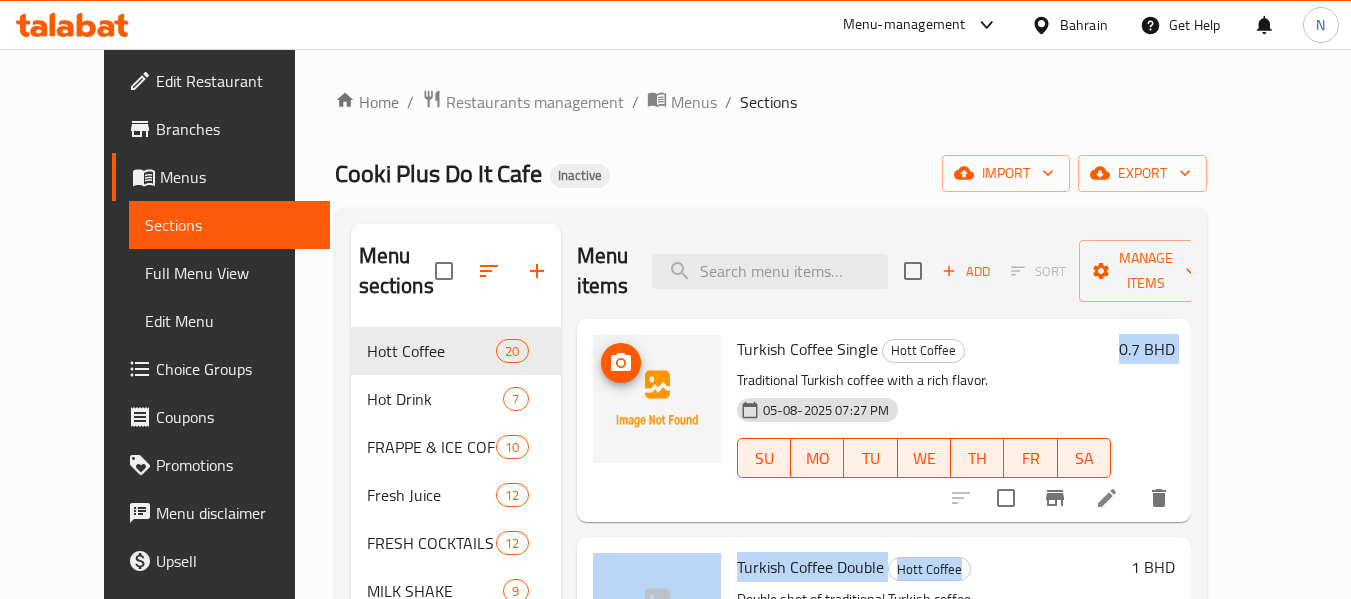 drag, startPoint x: 1198, startPoint y: 524, endPoint x: 1184, endPoint y: 506, distance: 22.803509 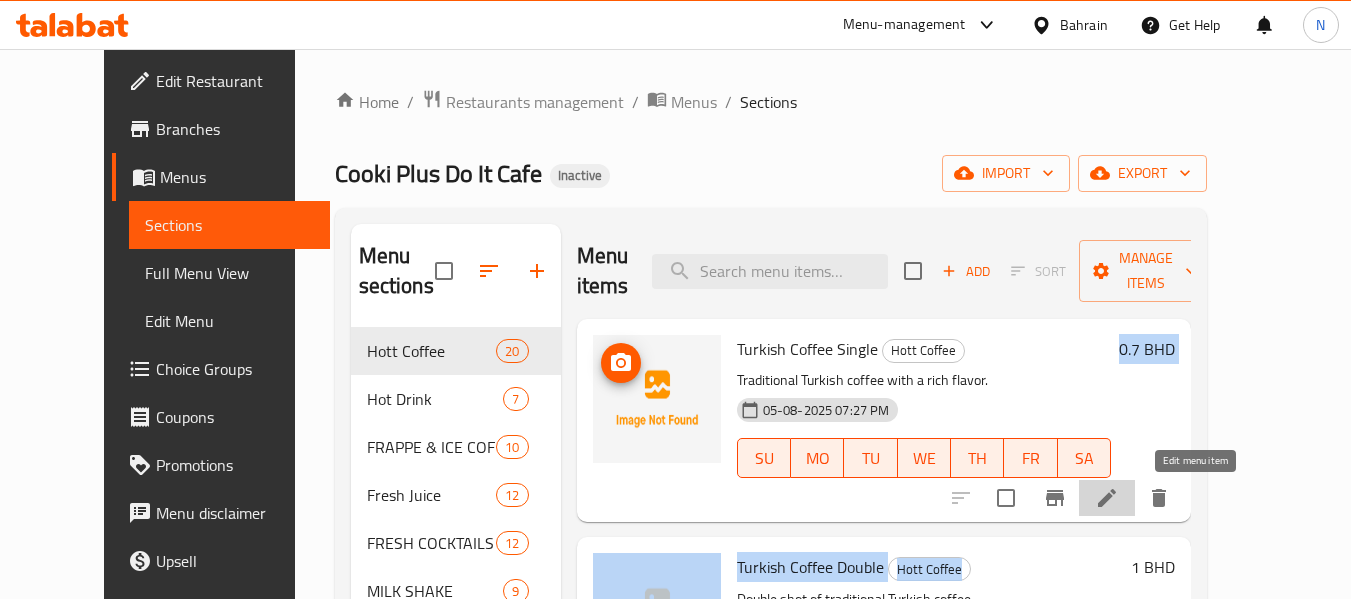 click 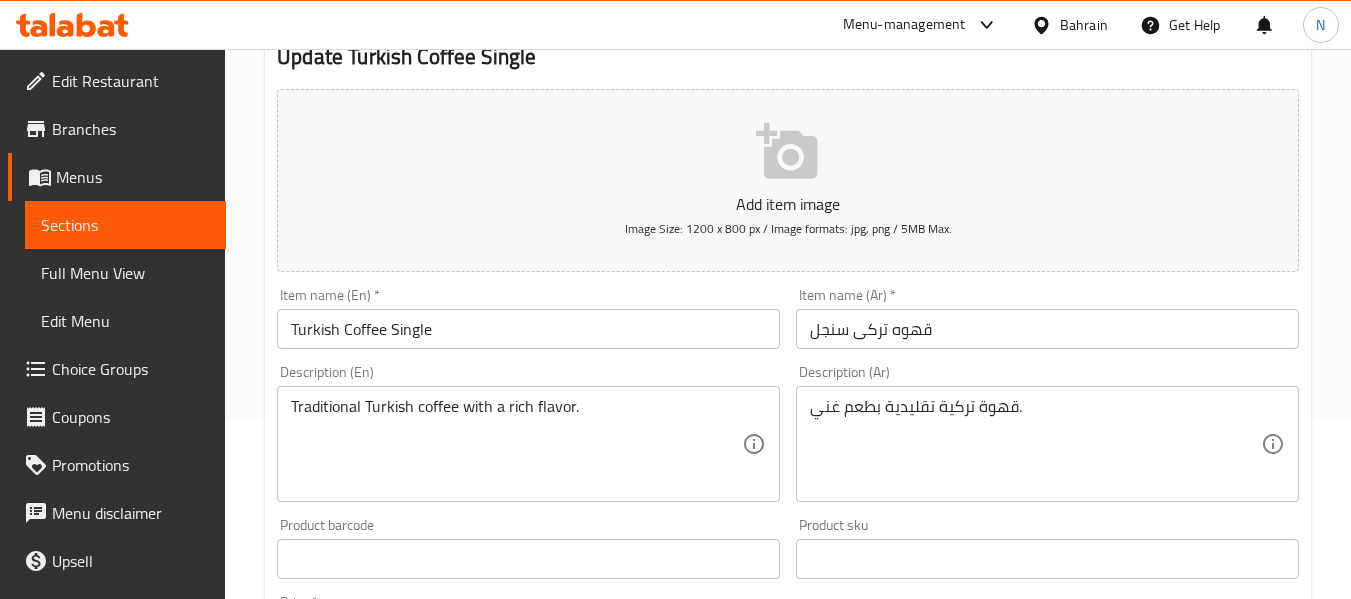 scroll, scrollTop: 0, scrollLeft: 0, axis: both 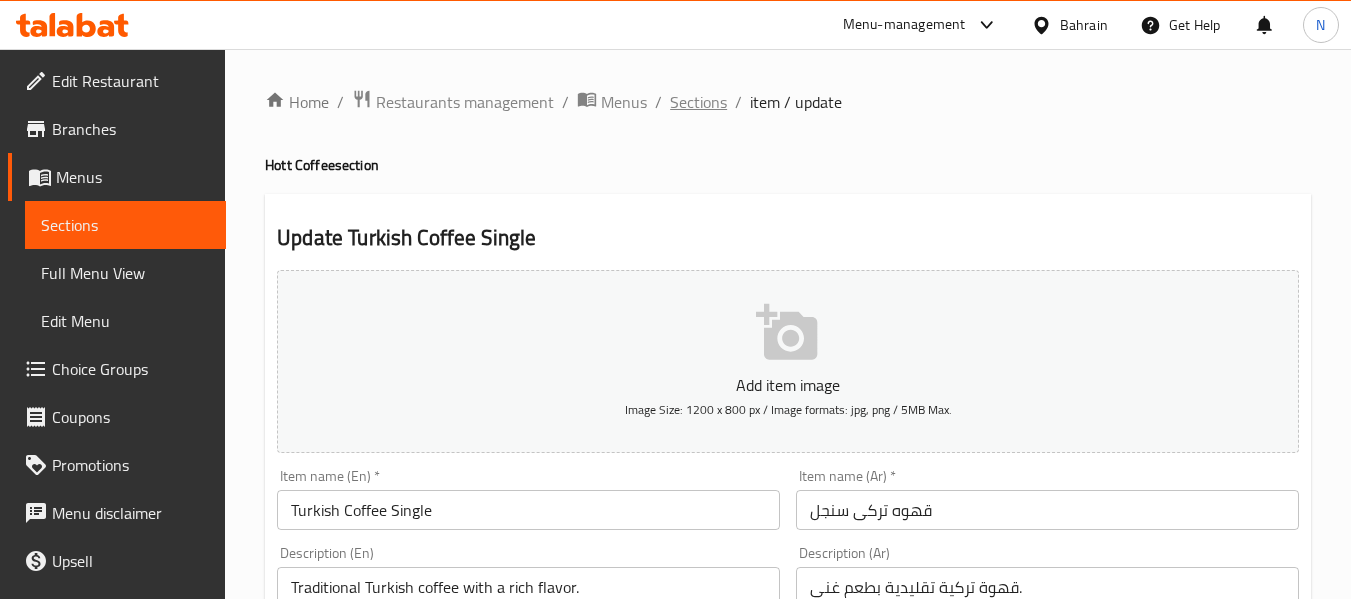 click on "Sections" at bounding box center [698, 102] 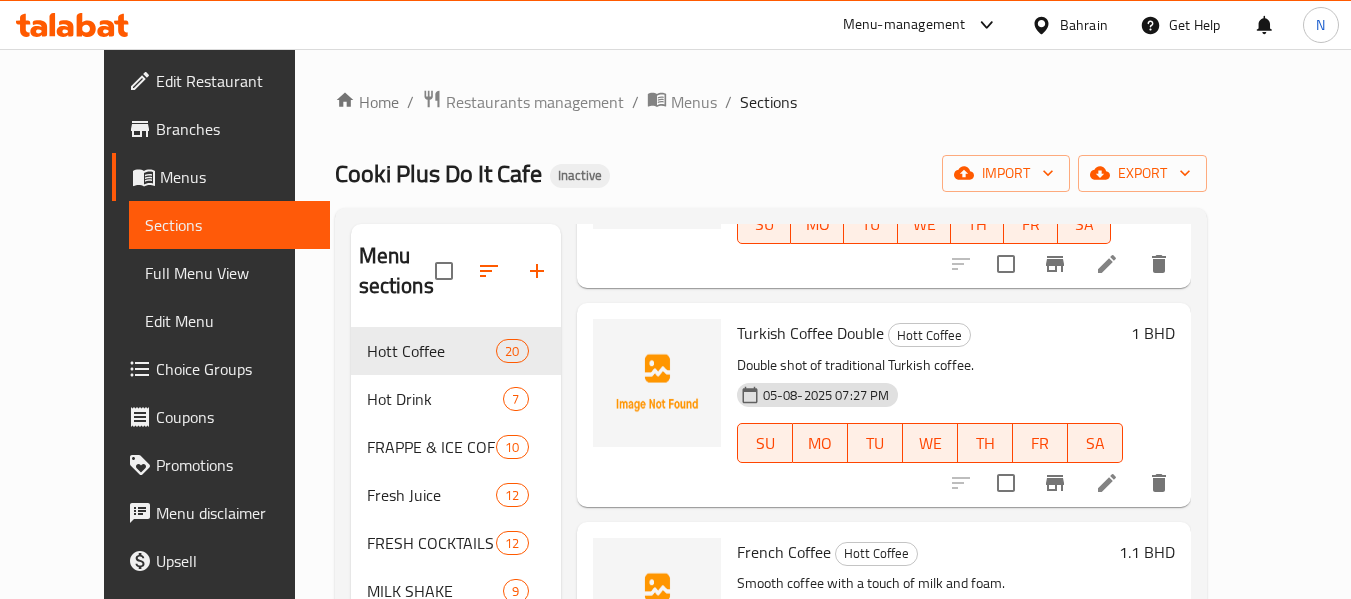 scroll, scrollTop: 235, scrollLeft: 0, axis: vertical 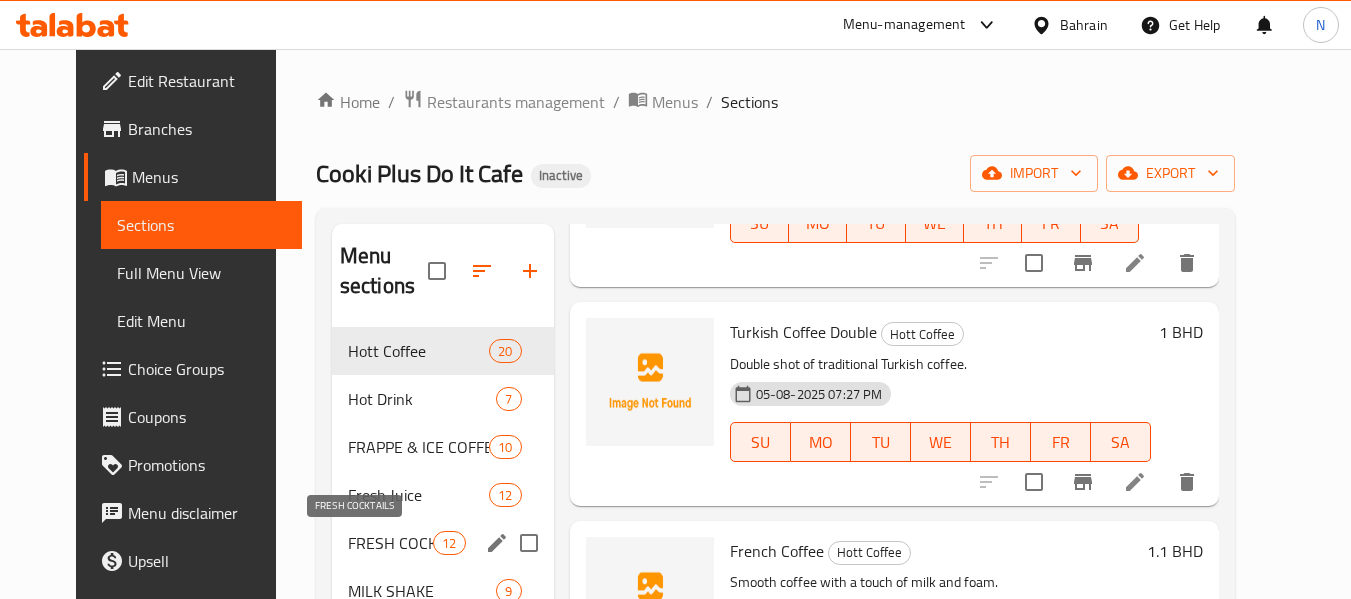 click on "FRESH COCKTAILS" at bounding box center (390, 543) 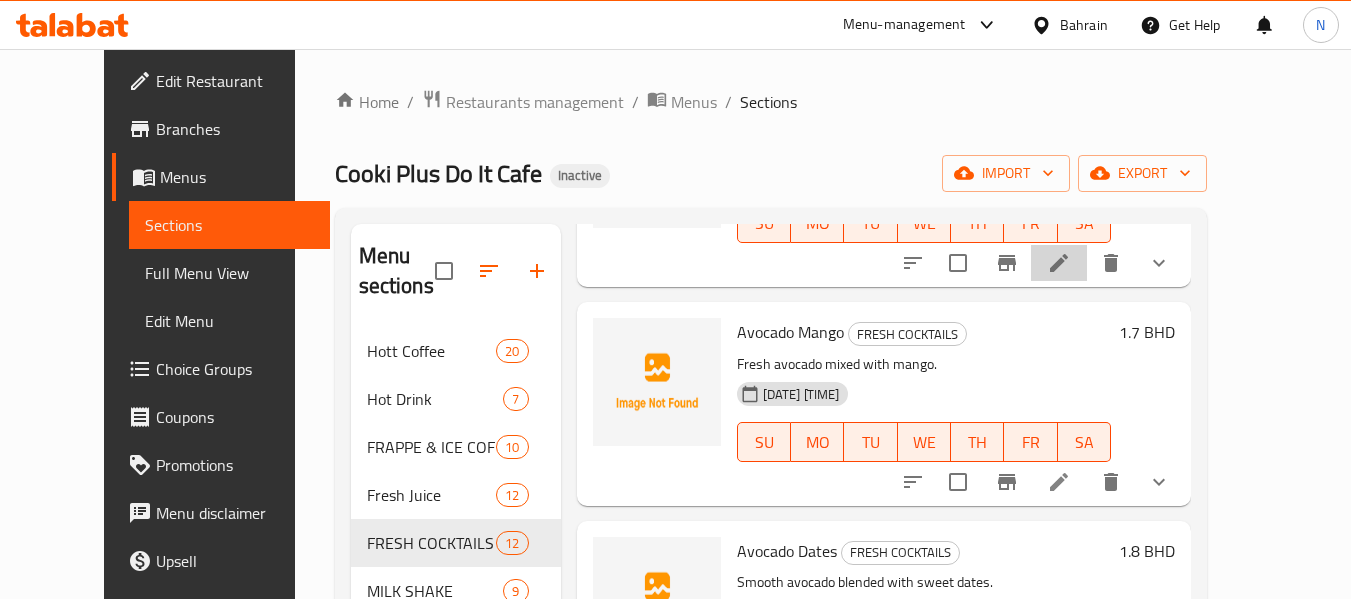 click at bounding box center (1059, 263) 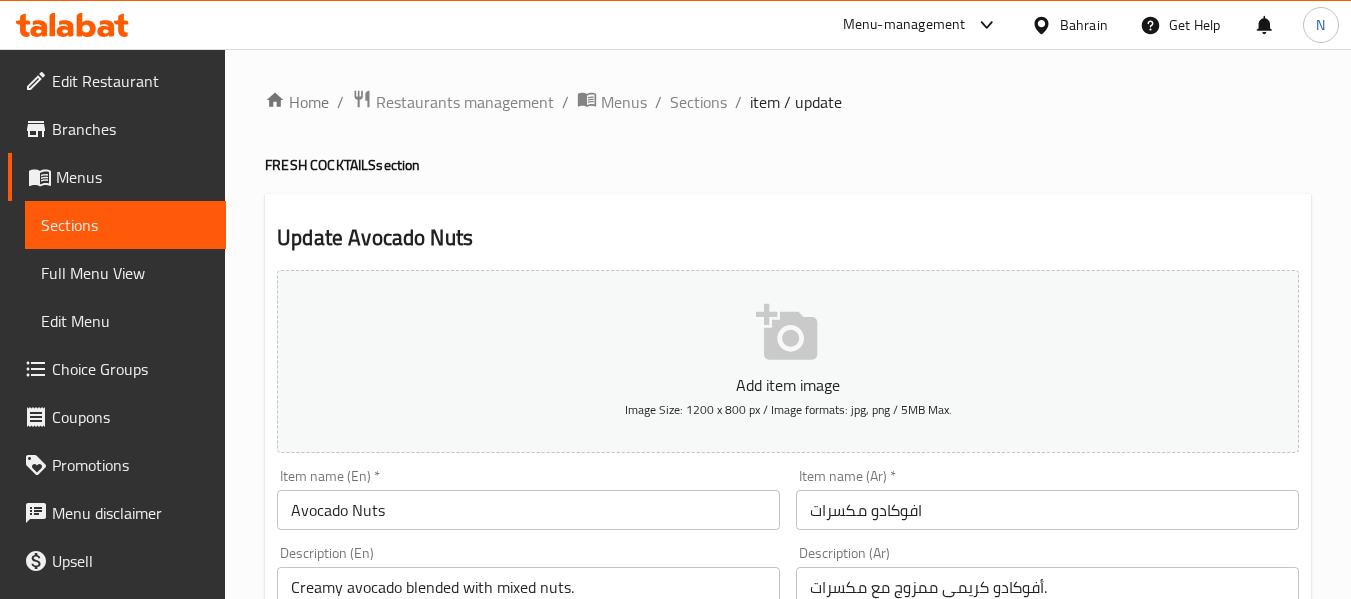 scroll, scrollTop: 234, scrollLeft: 0, axis: vertical 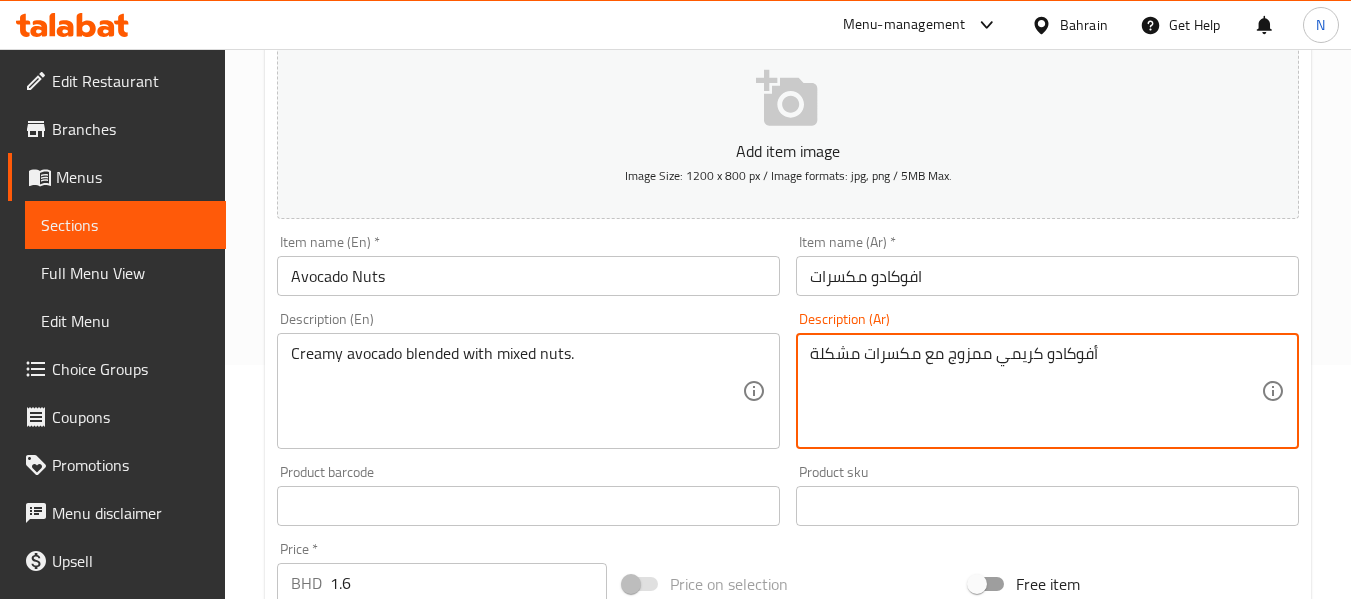 type on "أفوكادو كريمي ممزوج مع مكسرات مشكلة" 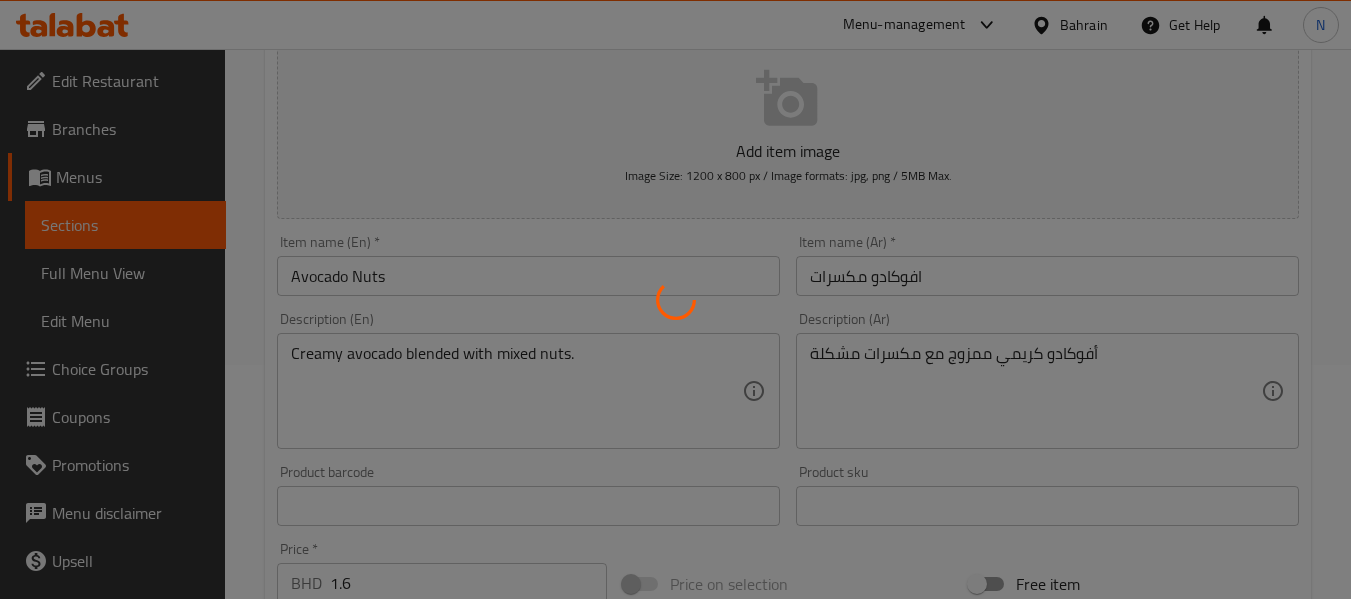 click at bounding box center [675, 299] 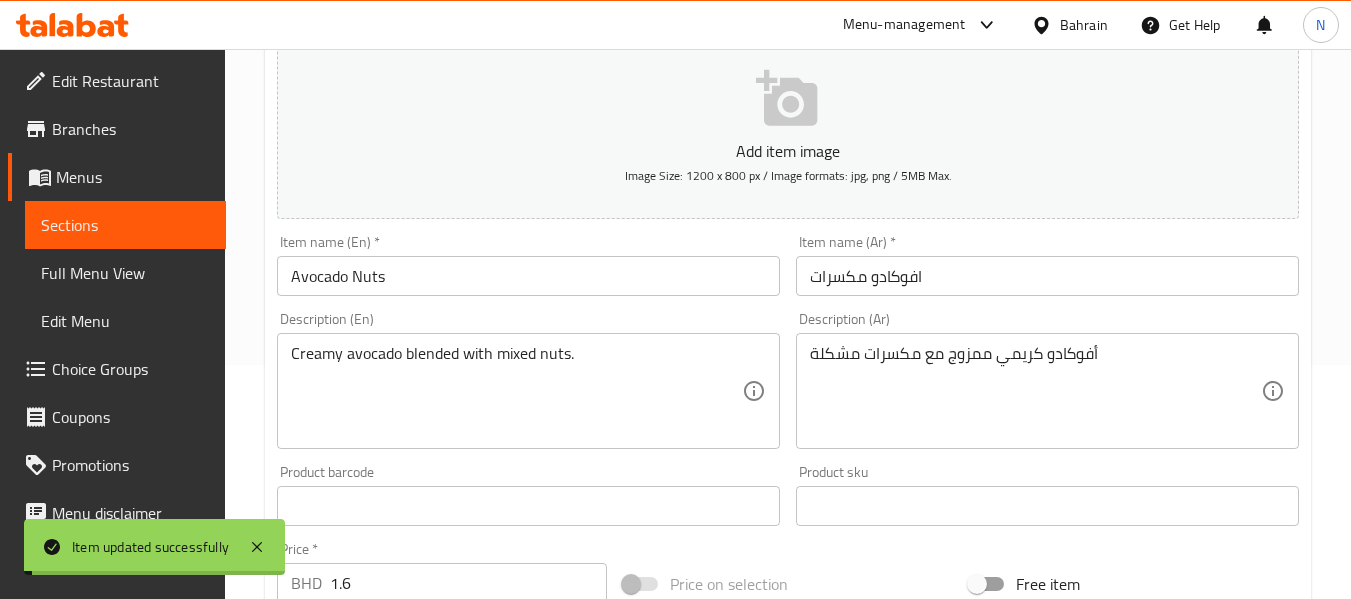 scroll, scrollTop: 0, scrollLeft: 0, axis: both 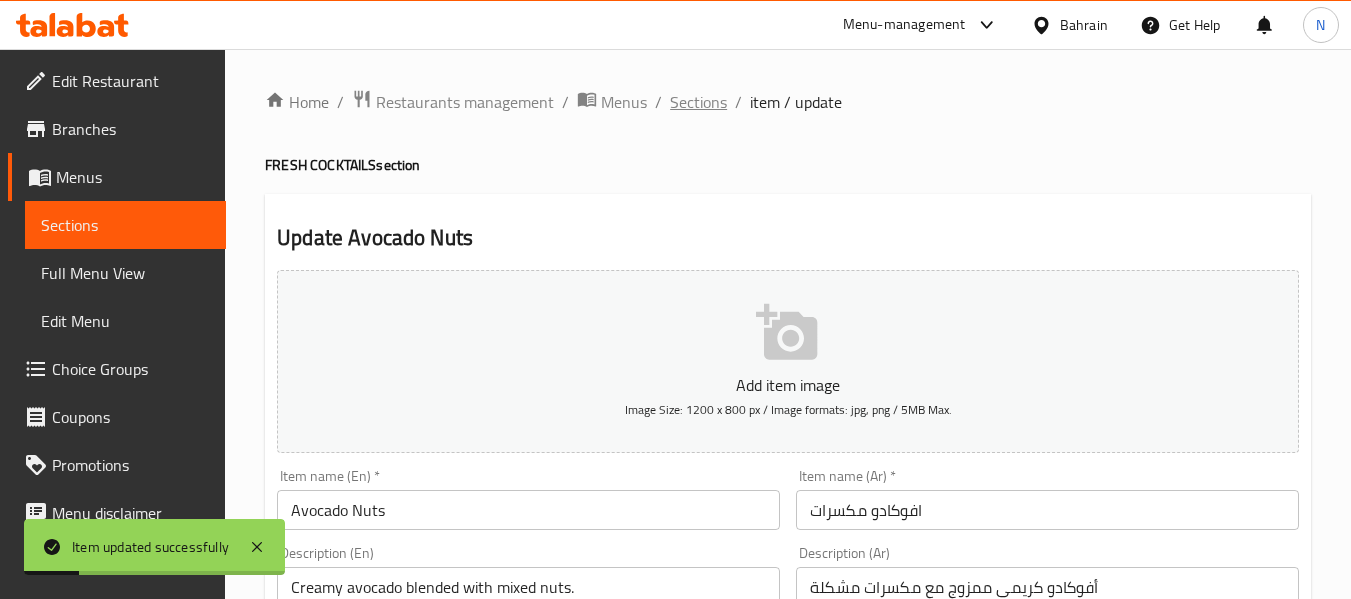 click on "Sections" at bounding box center [698, 102] 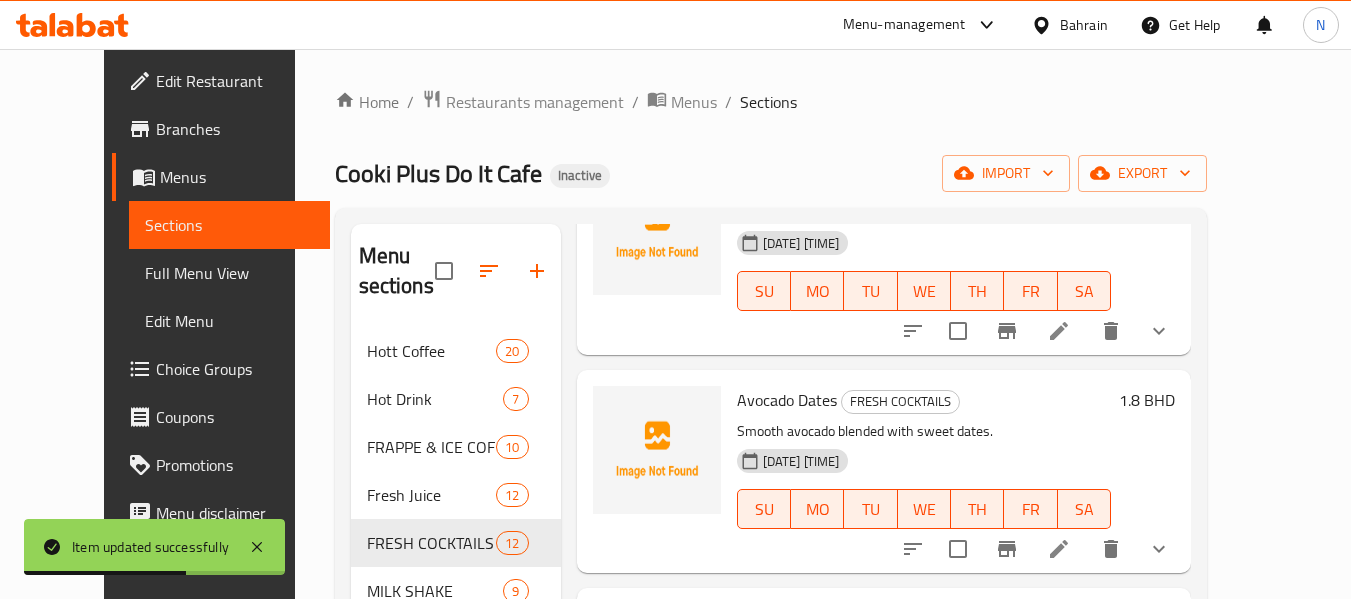 scroll, scrollTop: 387, scrollLeft: 0, axis: vertical 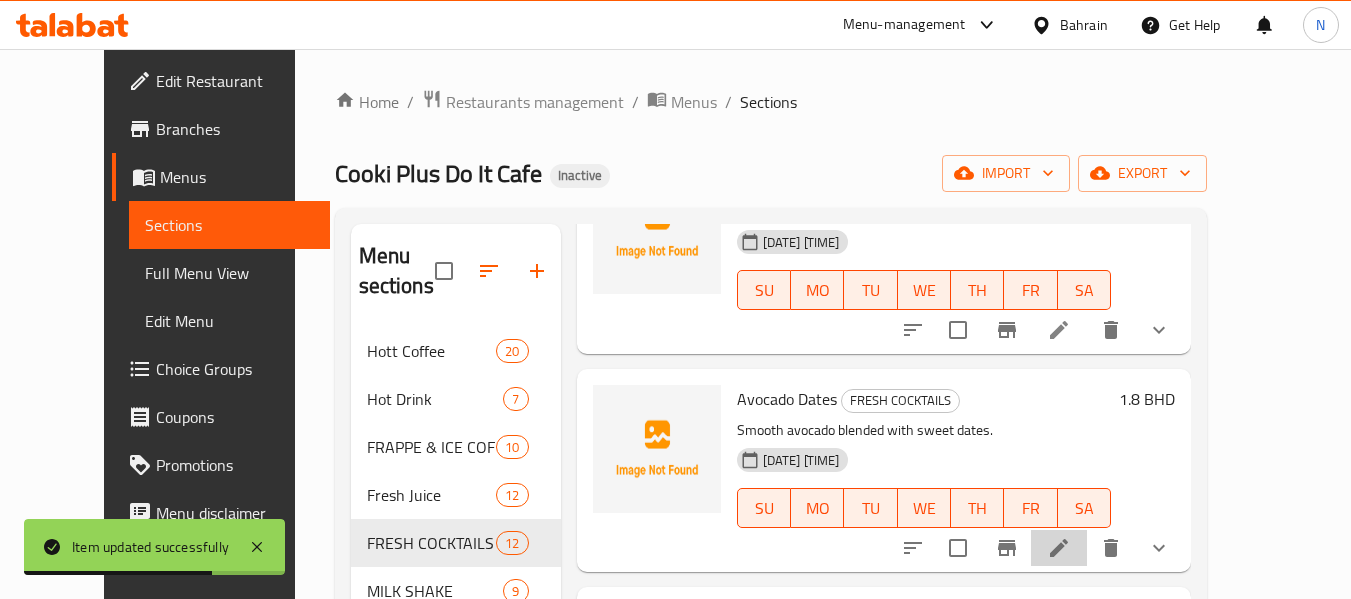 click at bounding box center [1059, 548] 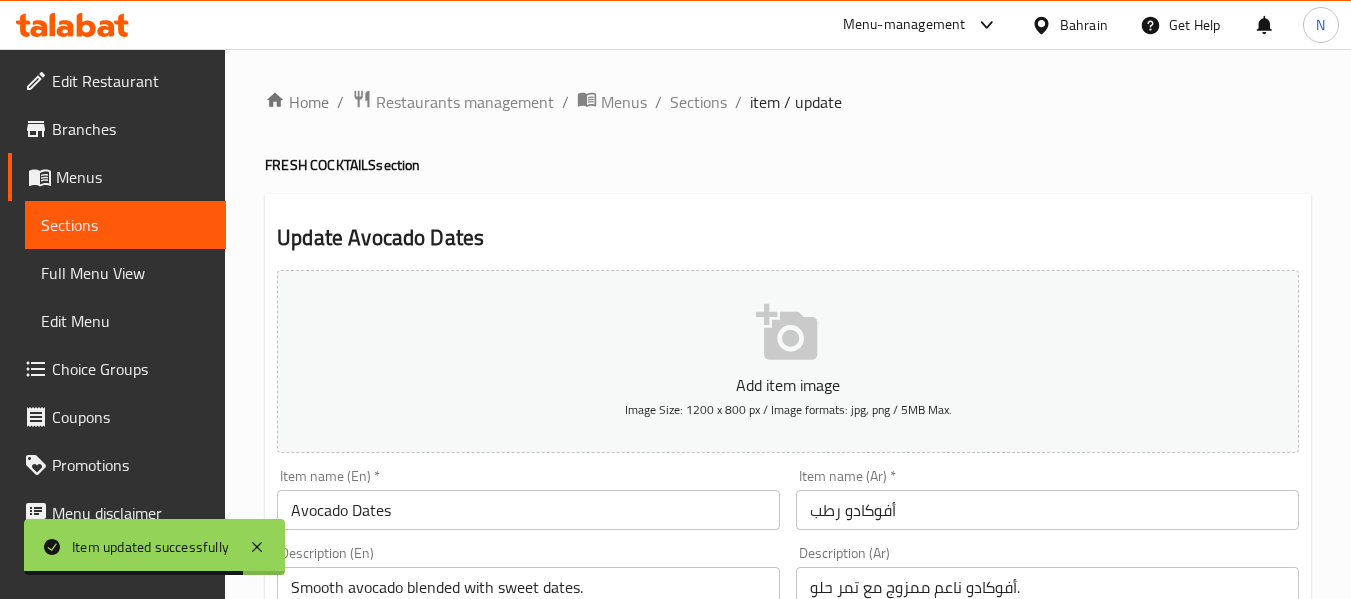 scroll, scrollTop: 220, scrollLeft: 0, axis: vertical 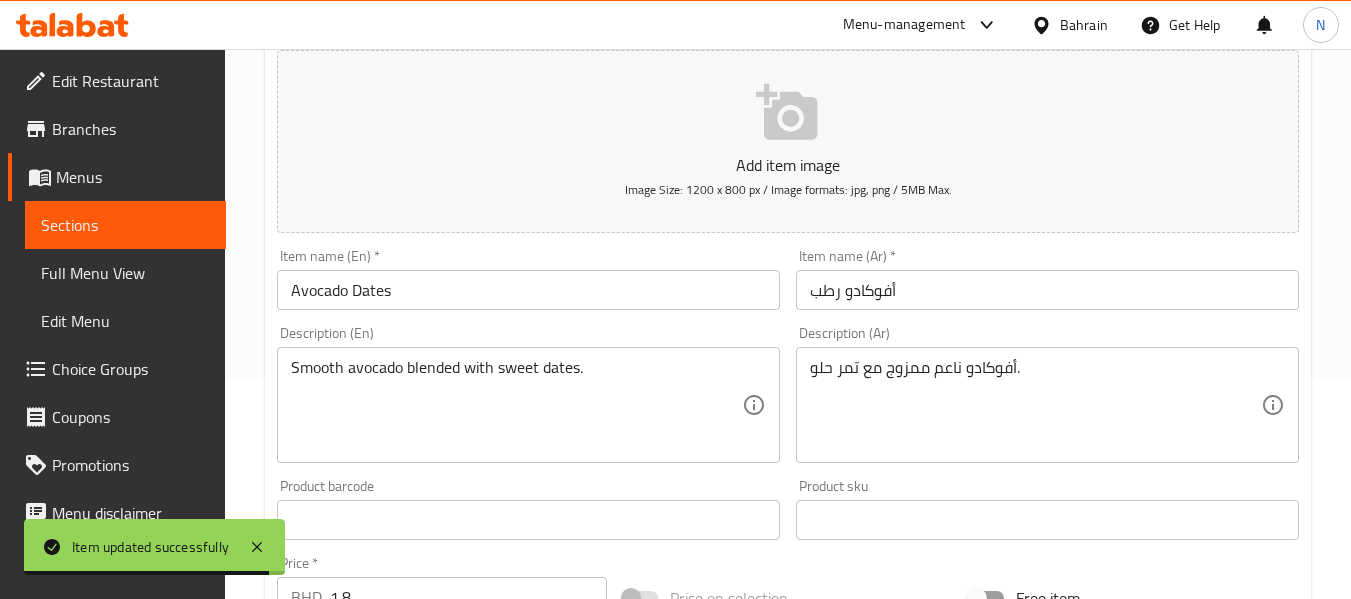 click on "Item name (Ar)   * أفوكادو رطب Item name (Ar)  *" at bounding box center [1047, 279] 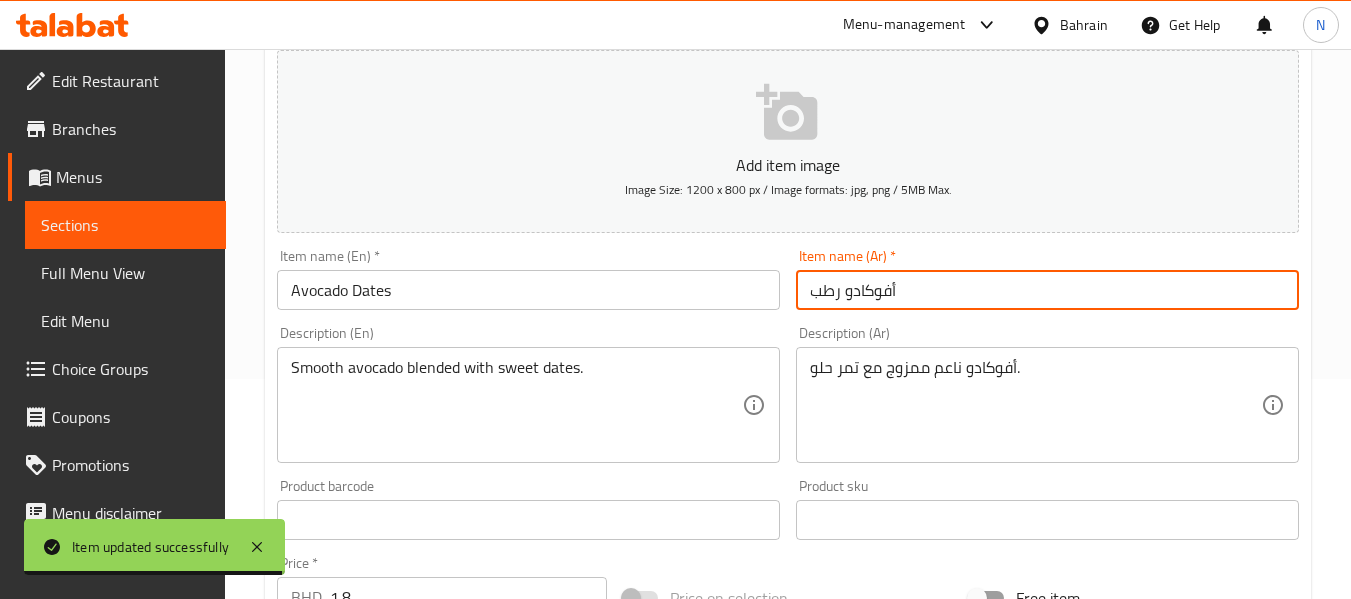 click on "أفوكادو رطب" at bounding box center (1047, 290) 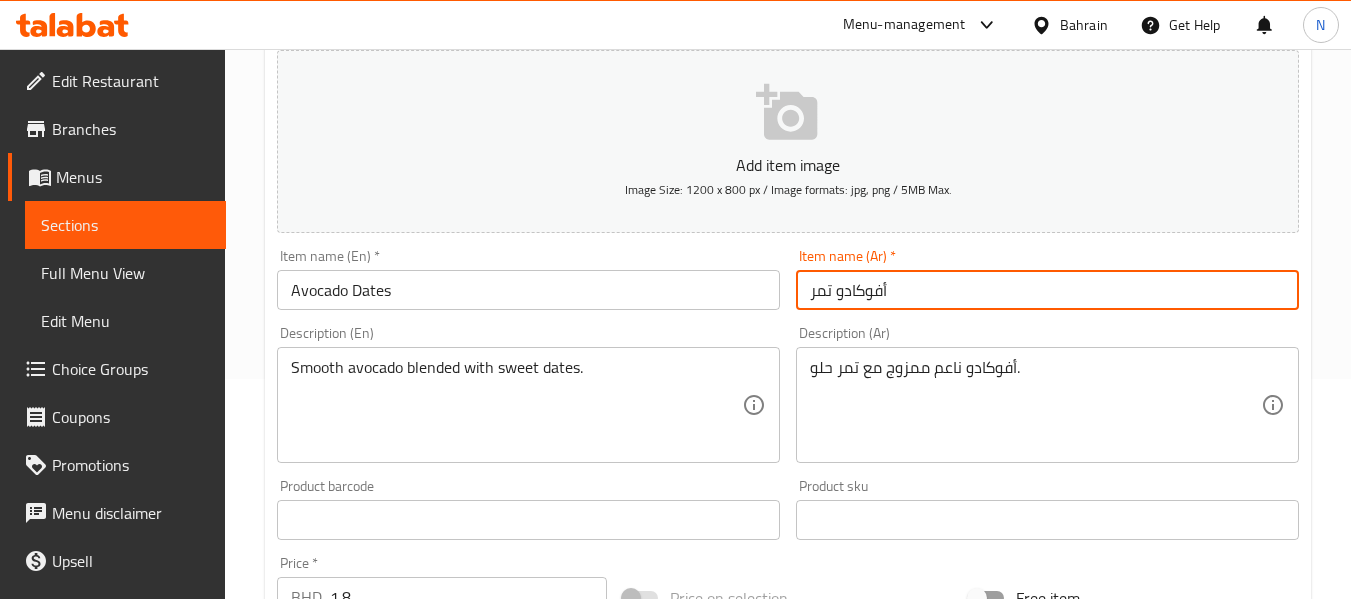 type on "أفوكادو تمر" 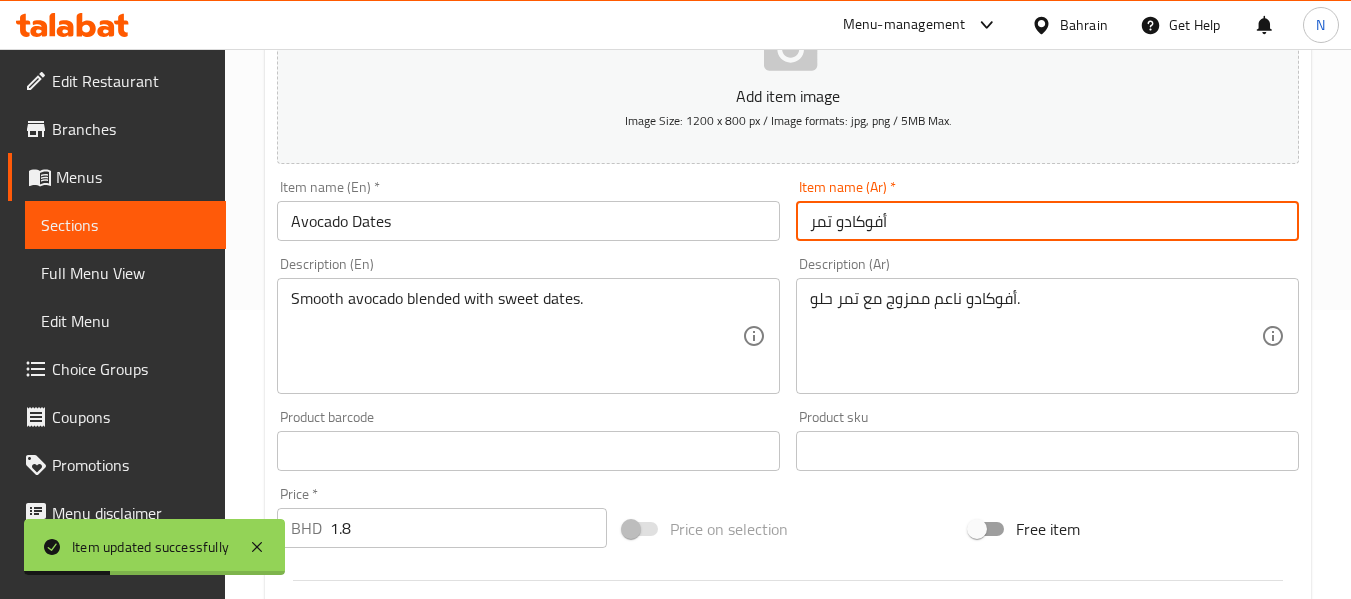 scroll, scrollTop: 0, scrollLeft: 0, axis: both 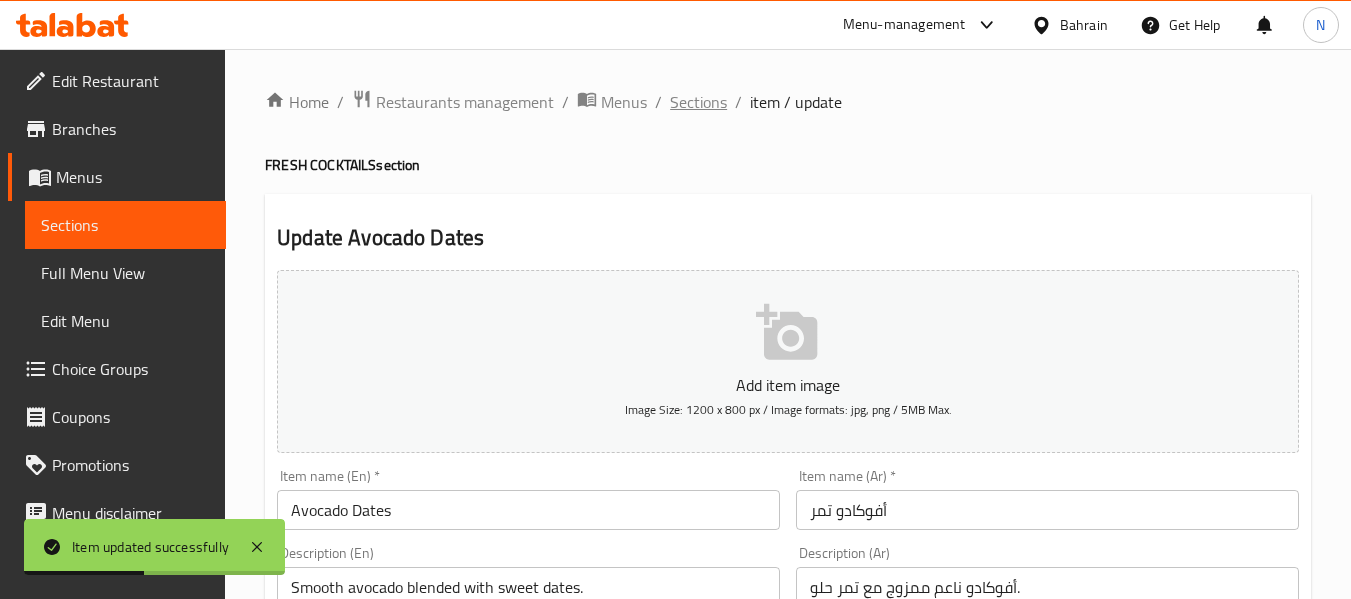click on "Sections" at bounding box center [698, 102] 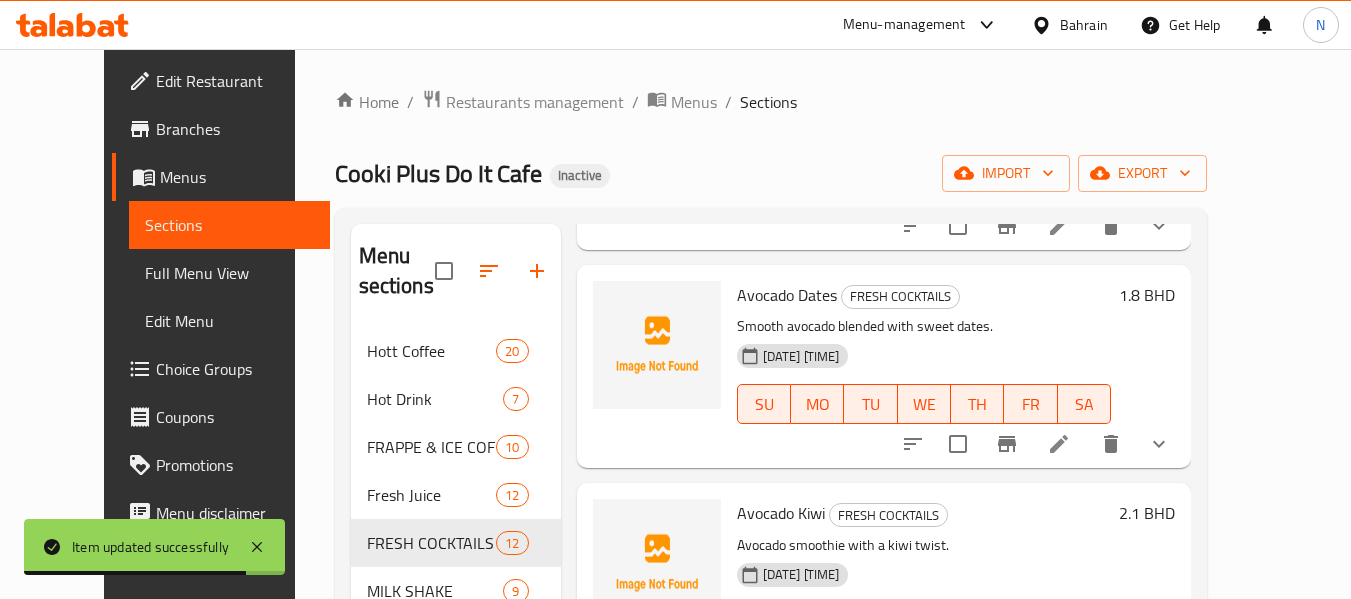 scroll, scrollTop: 492, scrollLeft: 0, axis: vertical 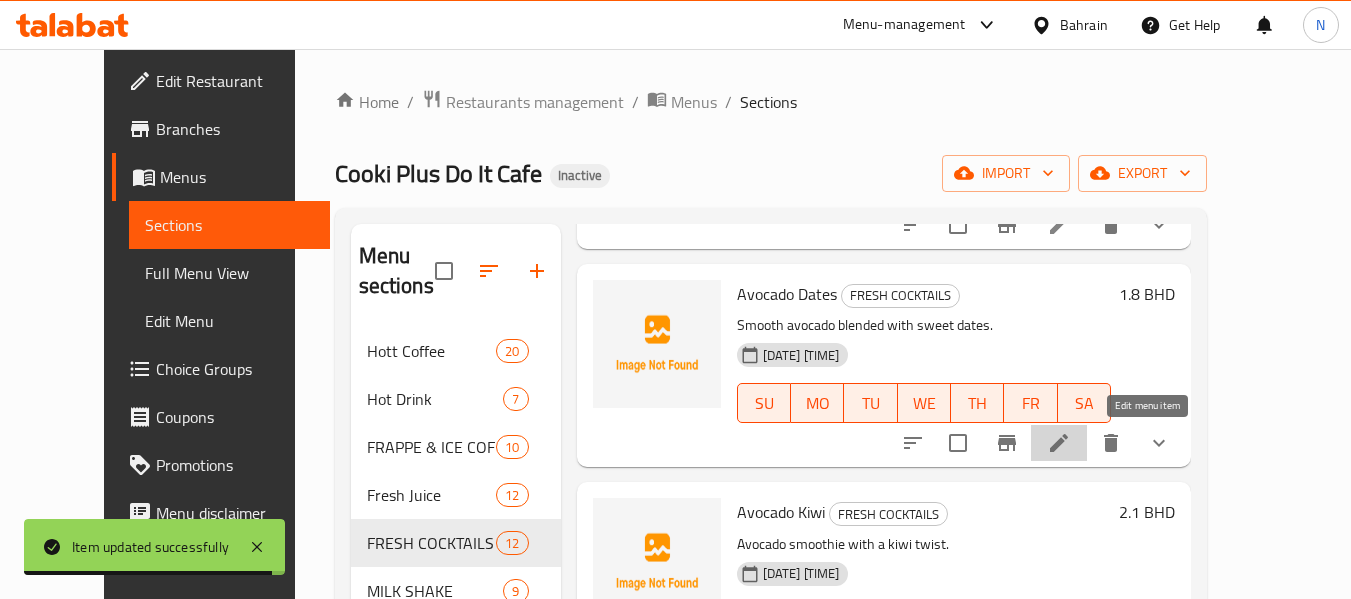 click 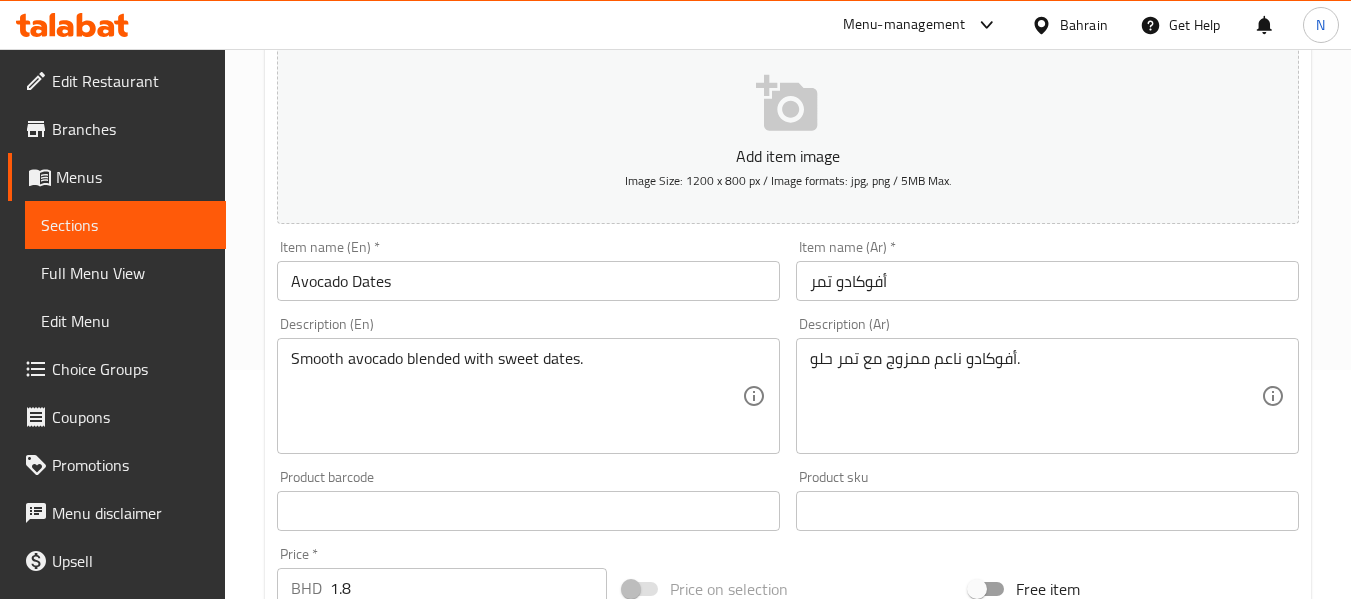 scroll, scrollTop: 0, scrollLeft: 0, axis: both 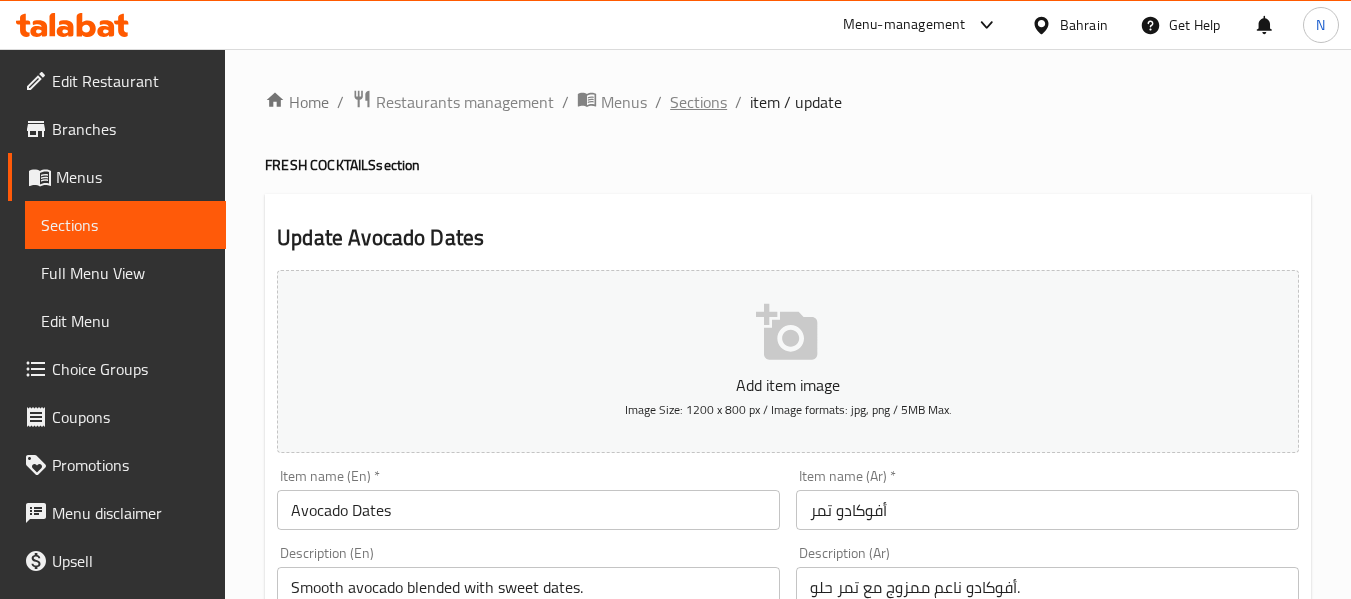 click on "Sections" at bounding box center (698, 102) 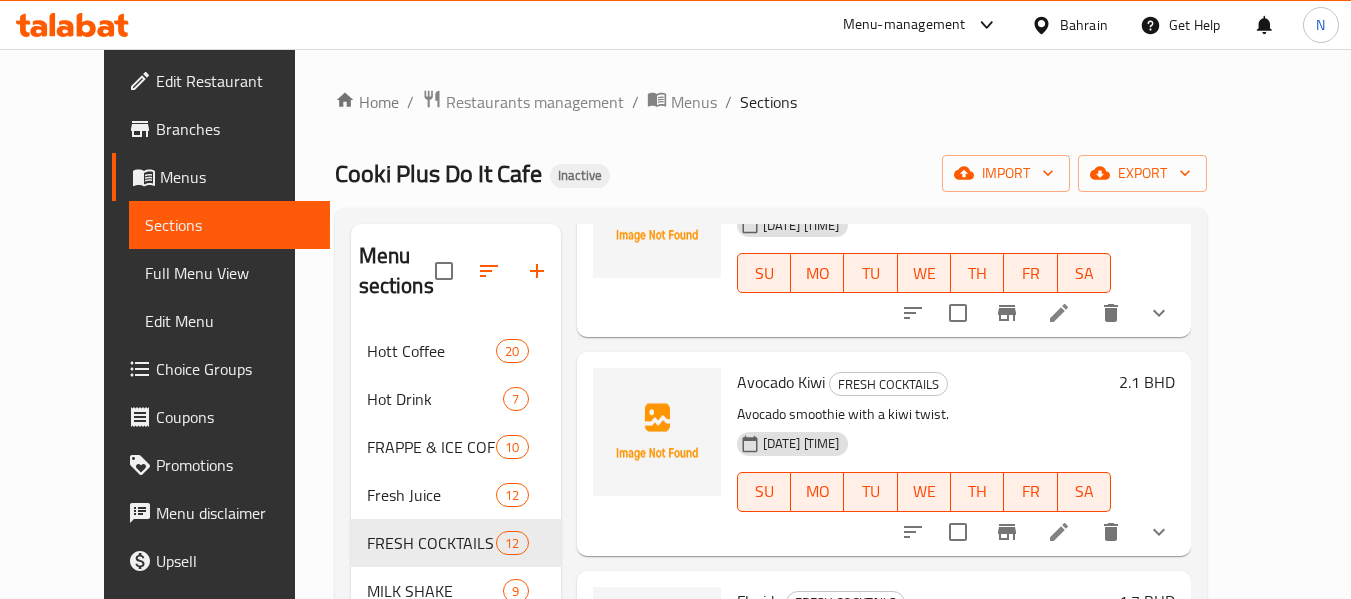 scroll, scrollTop: 625, scrollLeft: 0, axis: vertical 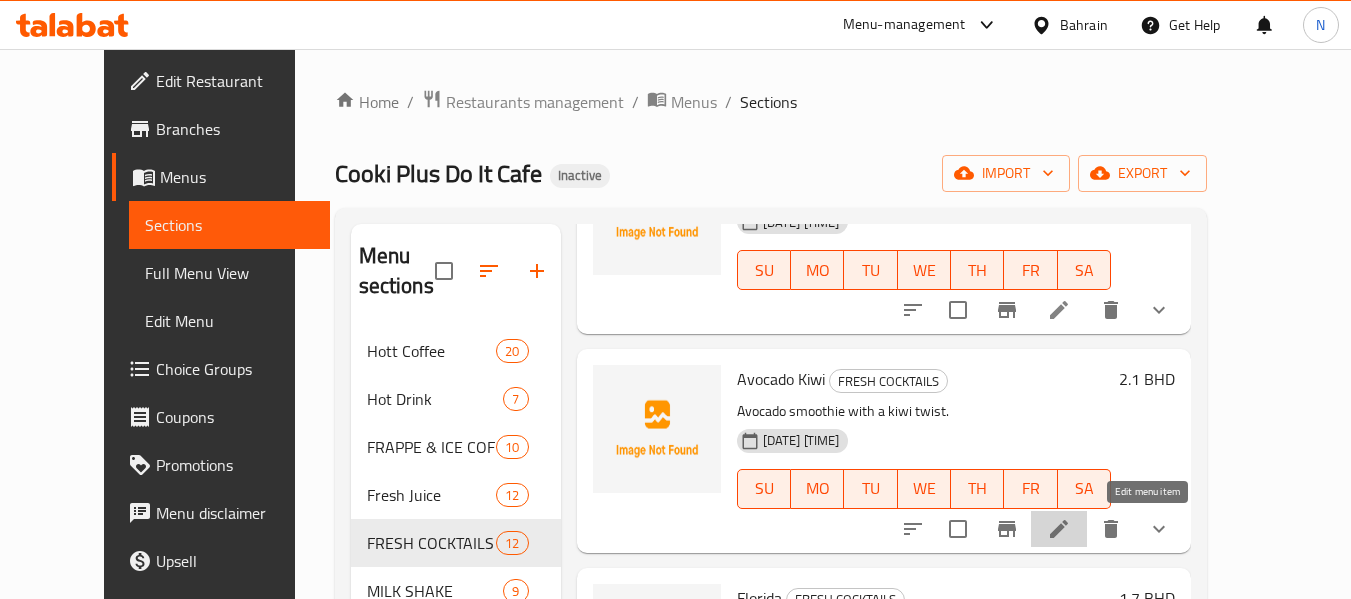 click 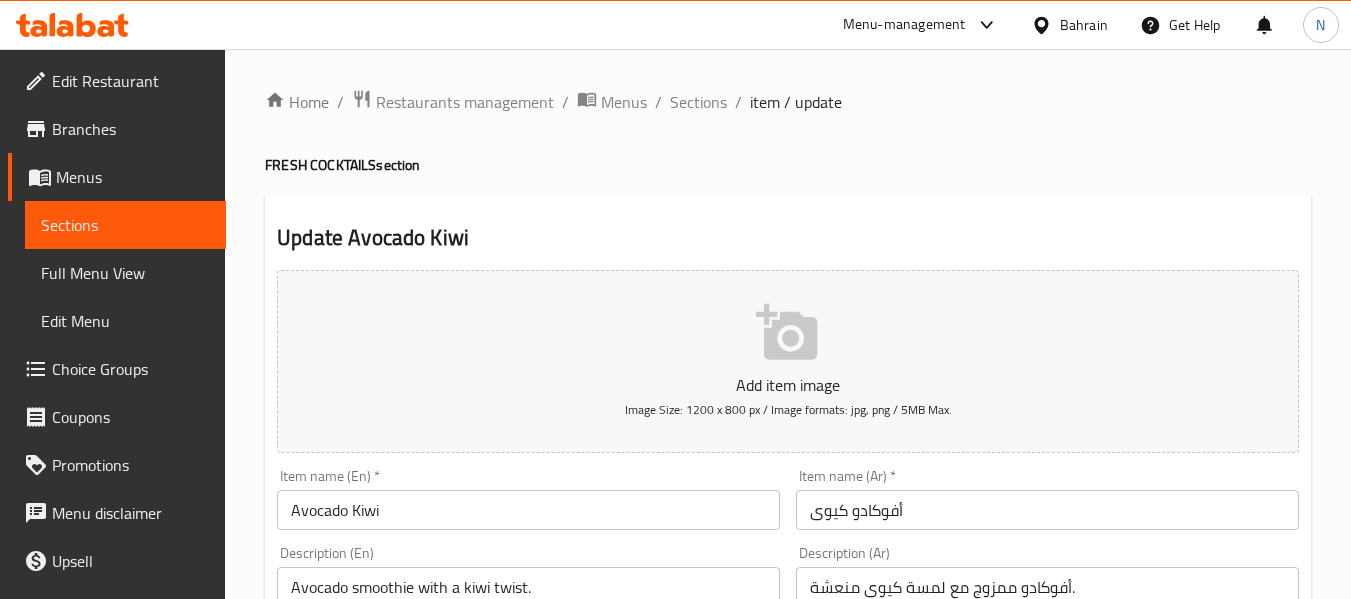 scroll, scrollTop: 242, scrollLeft: 0, axis: vertical 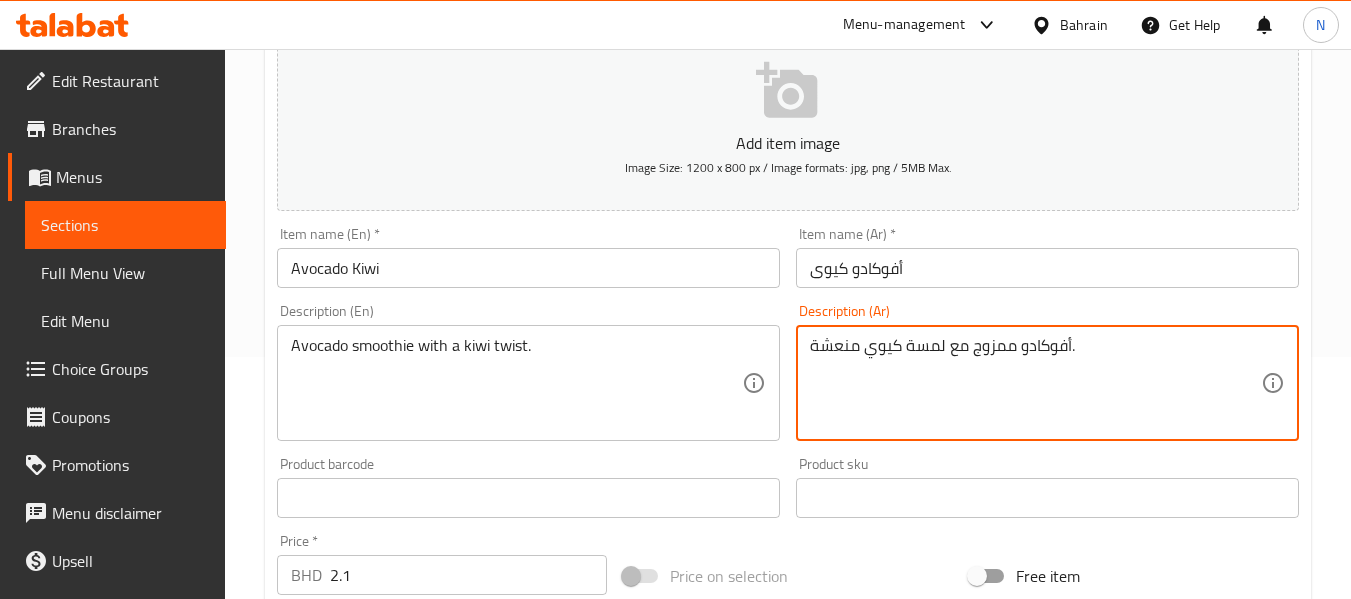 click on "أفوكادو ممزوج مع لمسة كيوي منعشة." at bounding box center (1035, 383) 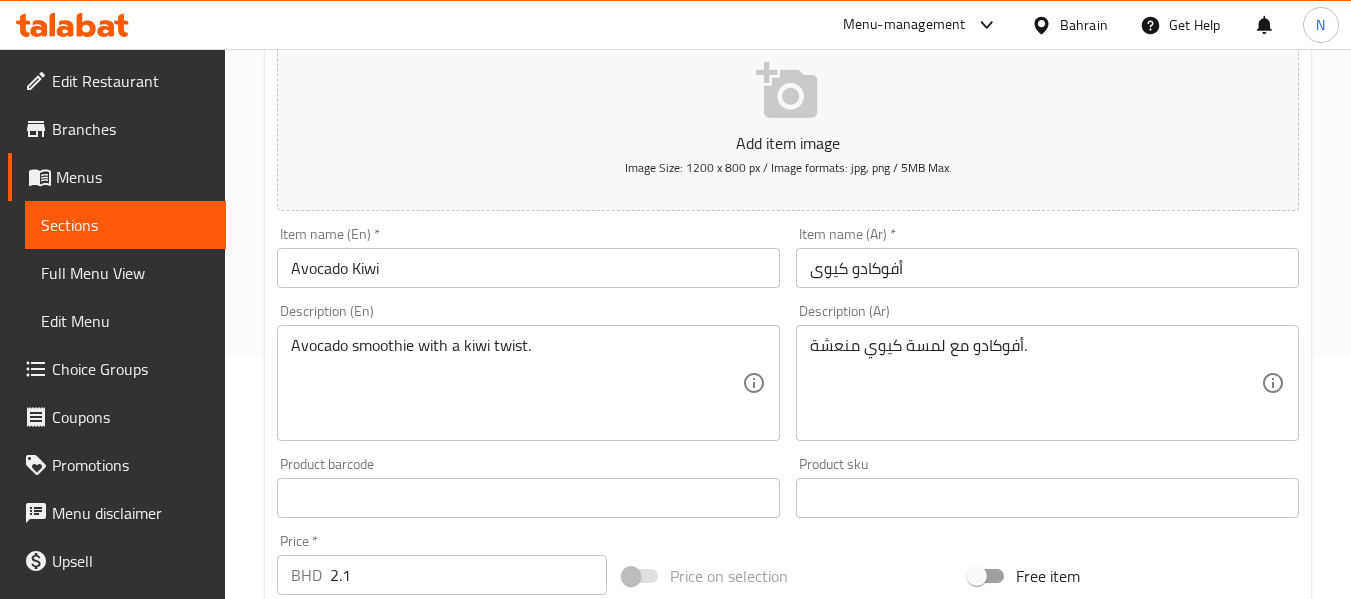 click on "أفوكادو مع لمسة كيوي منعشة. Description (Ar)" at bounding box center (1047, 383) 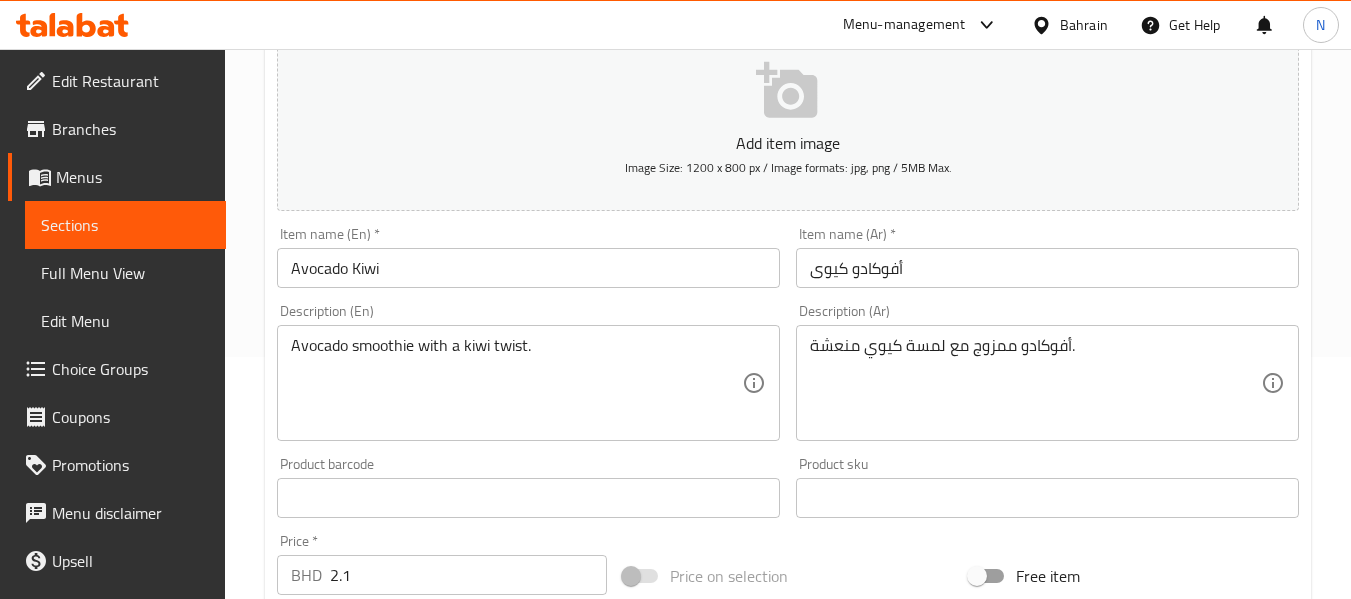click on "أفوكادو ممزوج مع لمسة كيوي منعشة. Description (Ar)" at bounding box center [1047, 383] 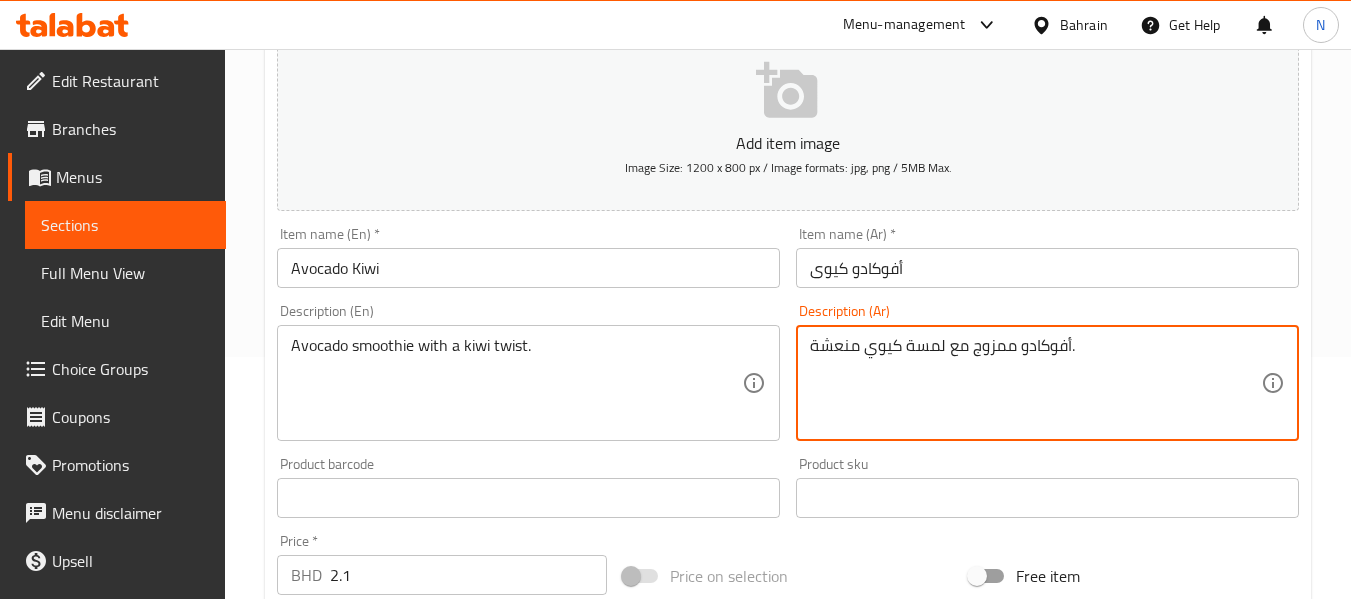 click on "أفوكادو ممزوج مع لمسة كيوي منعشة." at bounding box center (1035, 383) 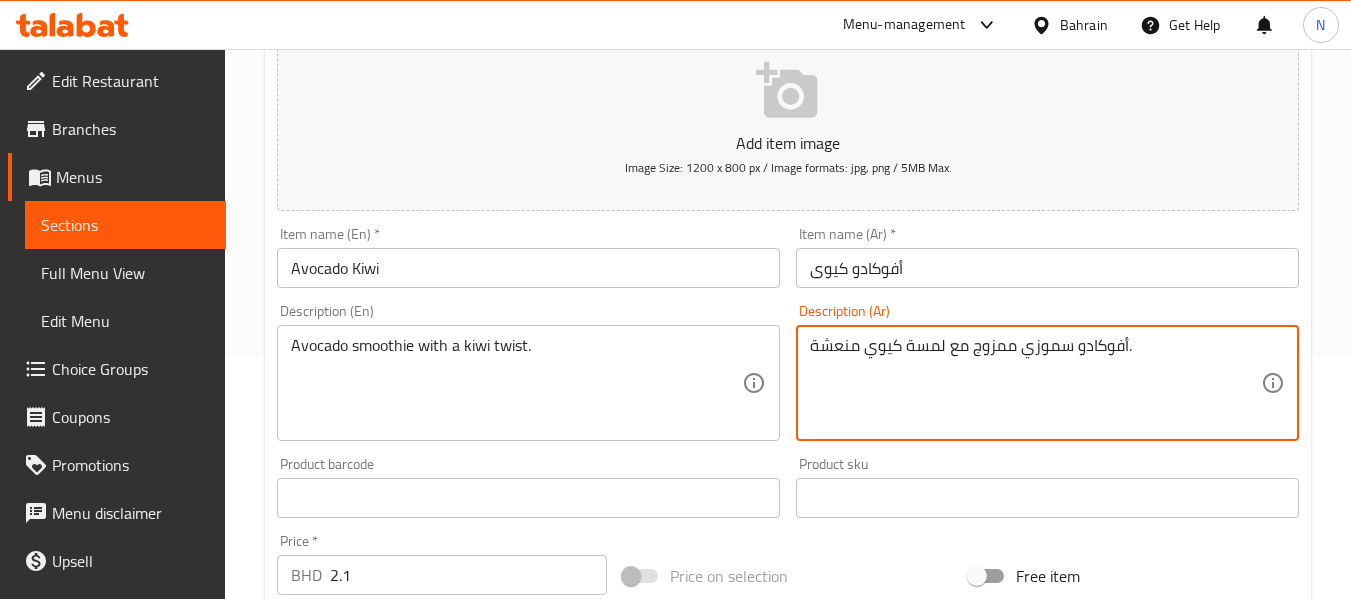 click on "أفوكادو سموزي ممزوج مع لمسة كيوي منعشة." at bounding box center [1035, 383] 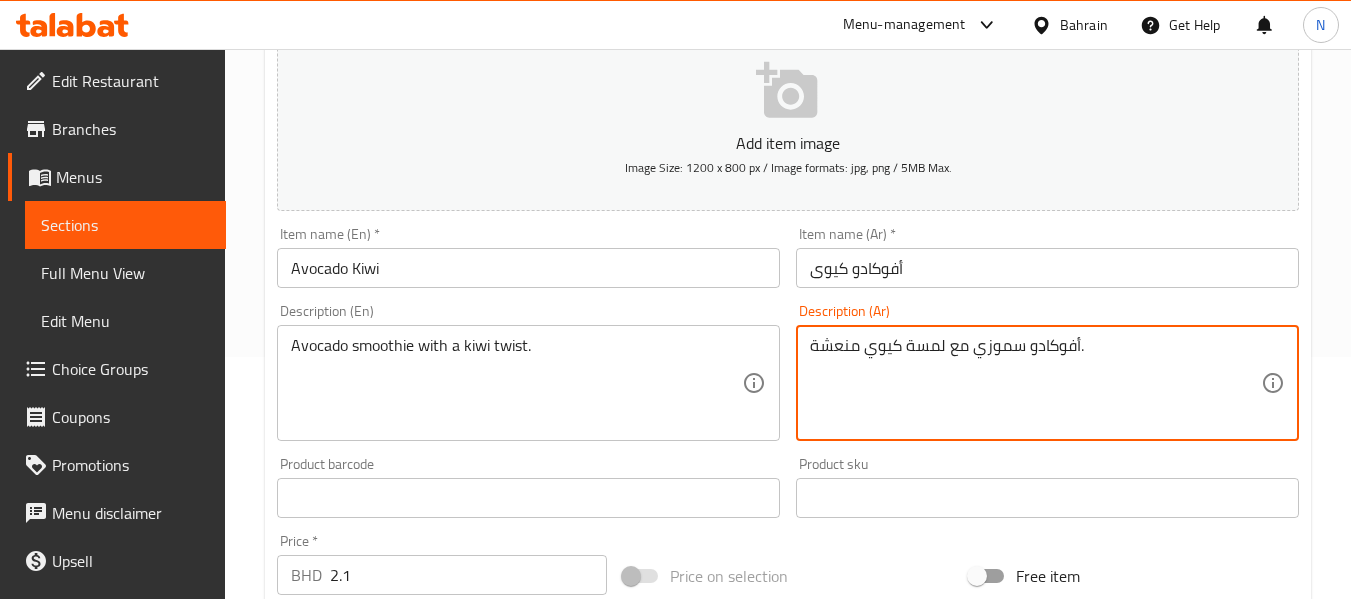 click on "أفوكادو سموزي مع لمسة كيوي منعشة." at bounding box center [1035, 383] 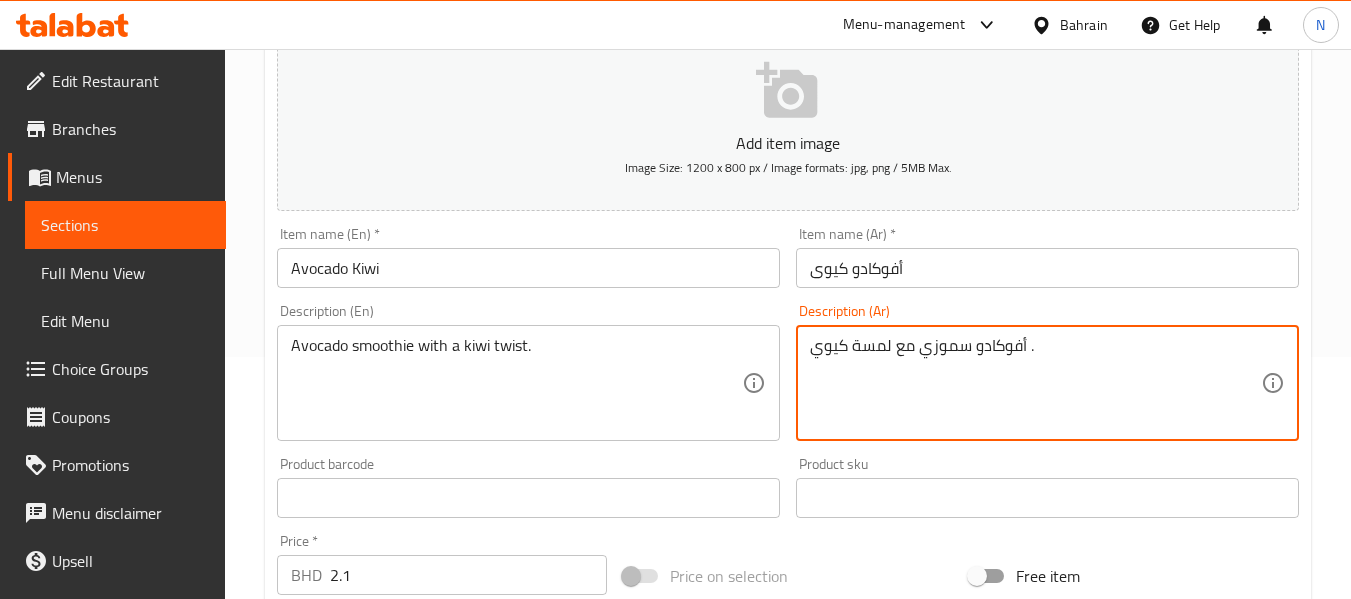 type on "أفوكادو سموزي مع لمسة كيوي ." 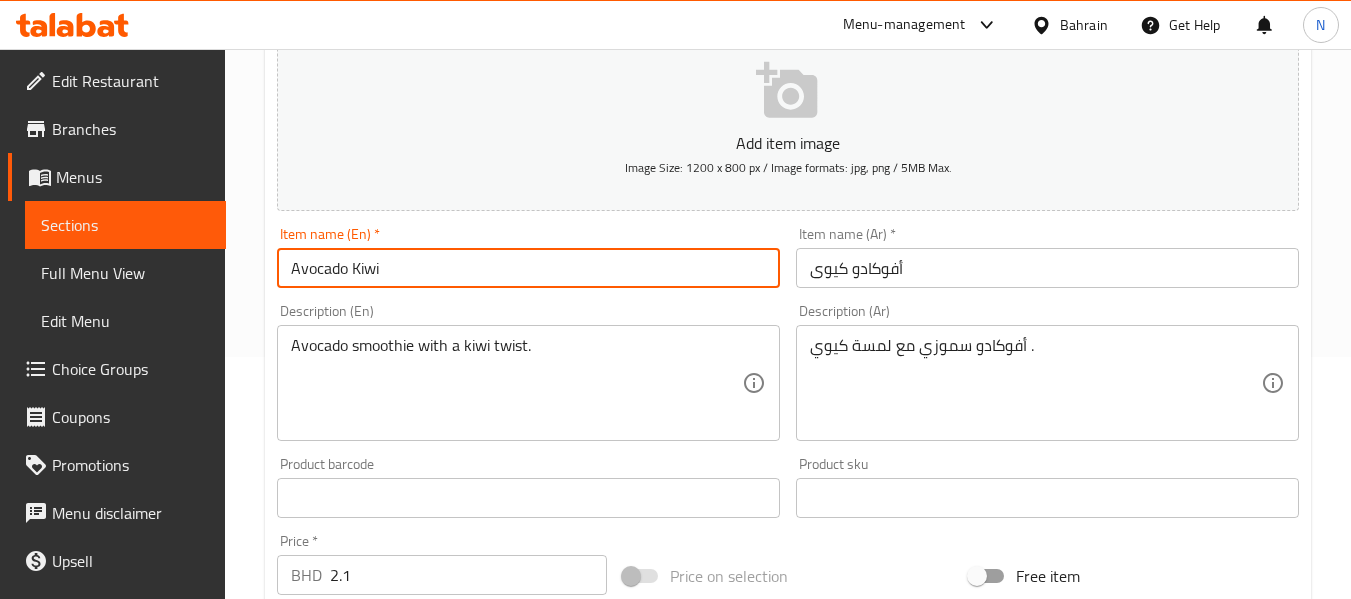 click on "Avocado Kiwi" at bounding box center (528, 268) 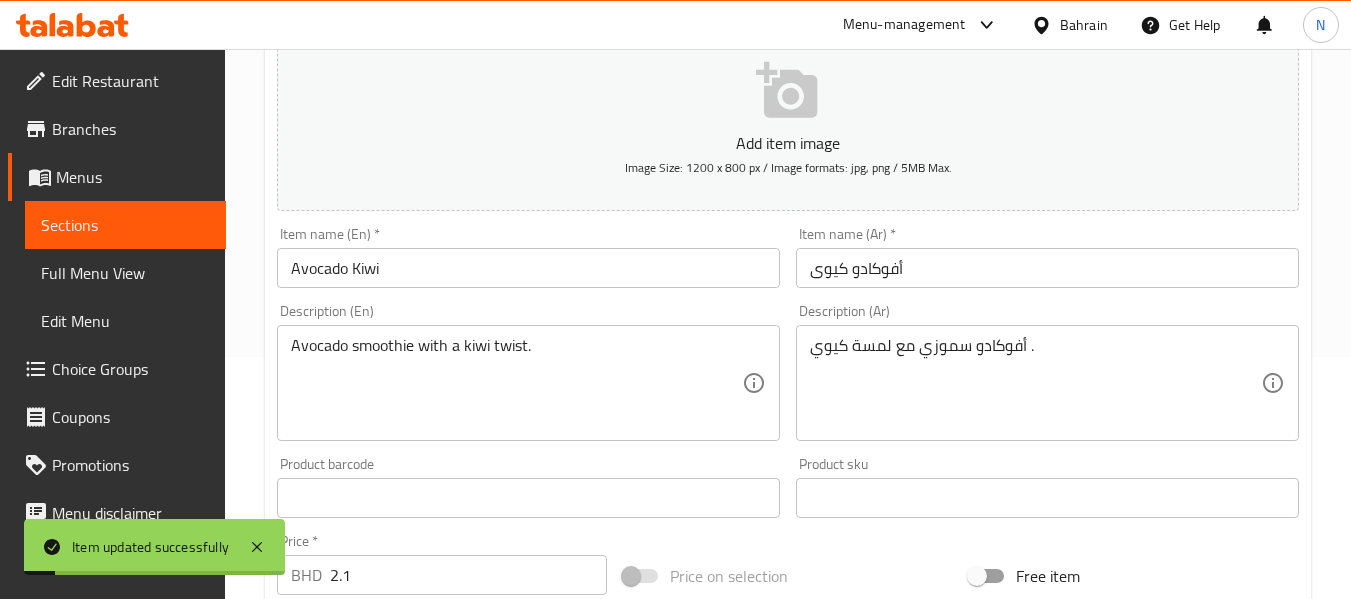 click on "Avocado smoothie with a kiwi twist. Description (En)" at bounding box center (528, 383) 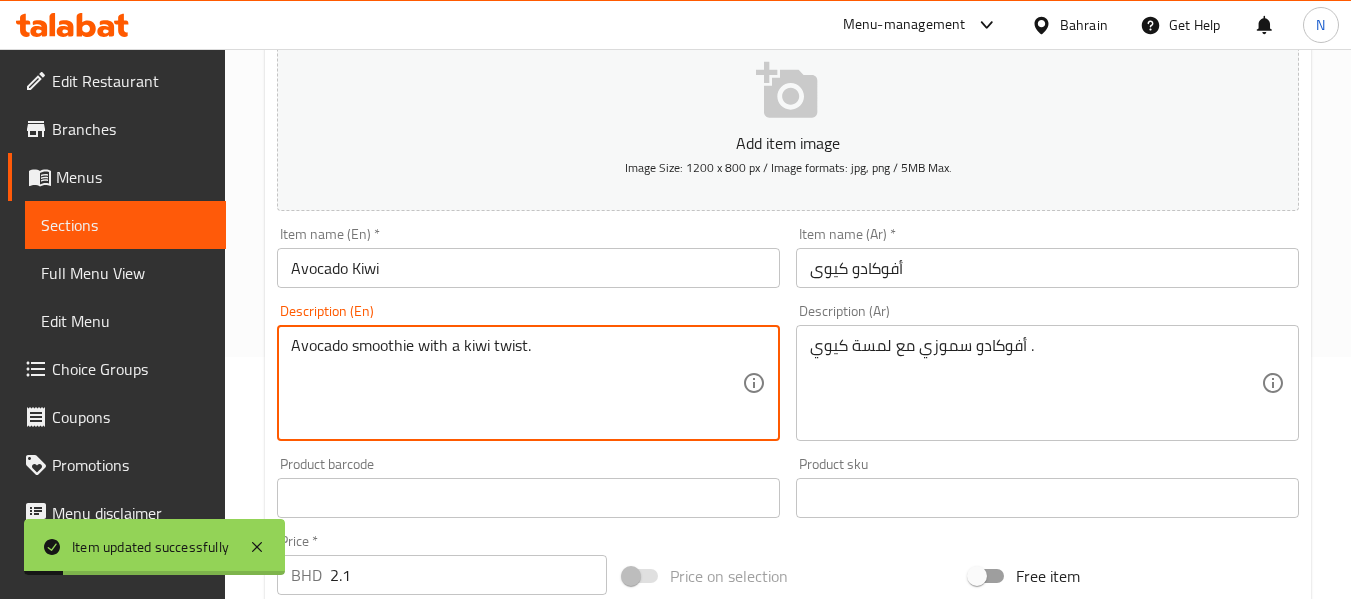 scroll, scrollTop: 0, scrollLeft: 0, axis: both 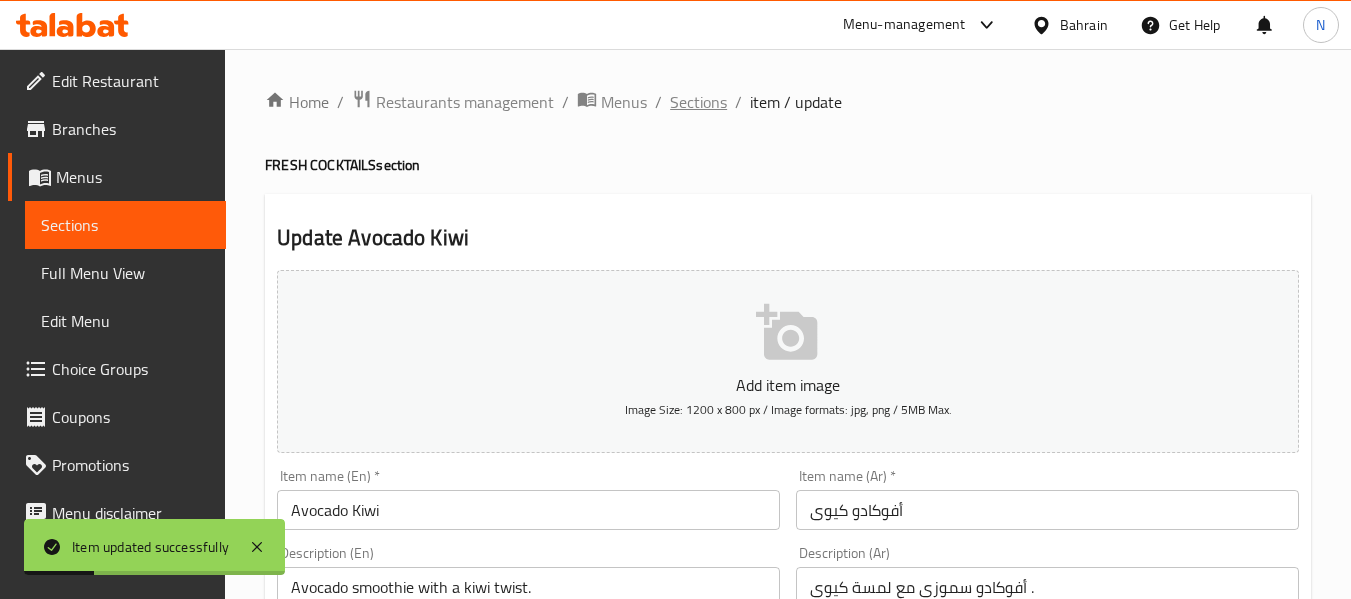 click on "Sections" at bounding box center (698, 102) 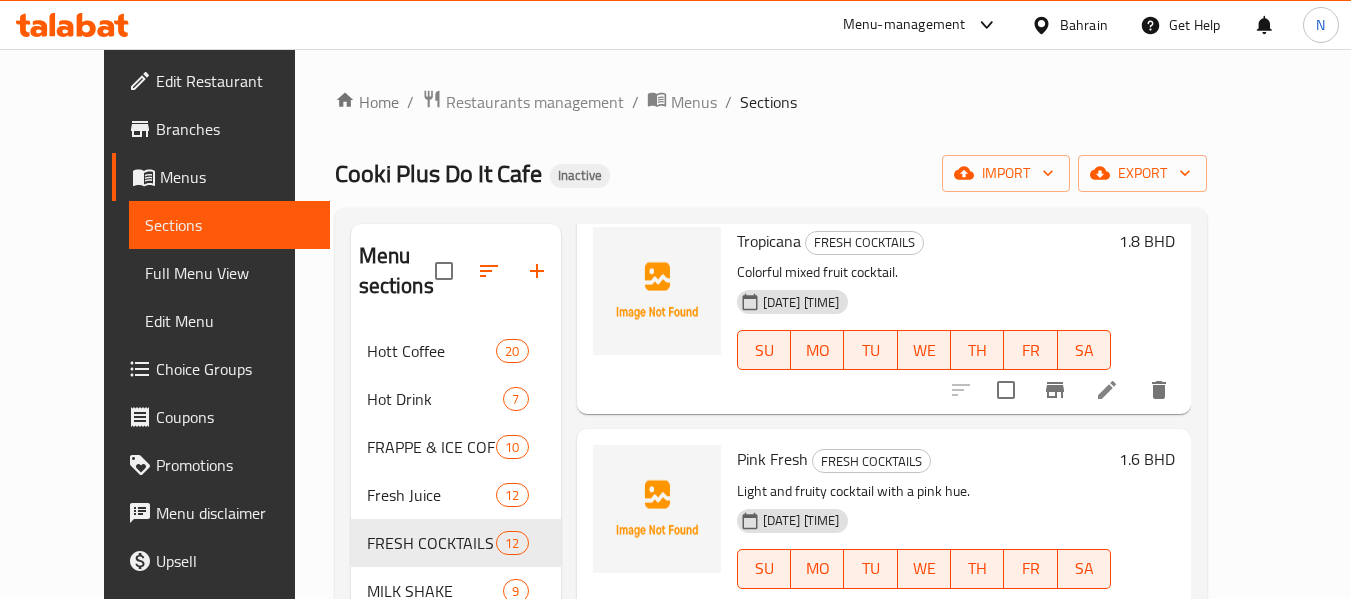 scroll, scrollTop: 1421, scrollLeft: 0, axis: vertical 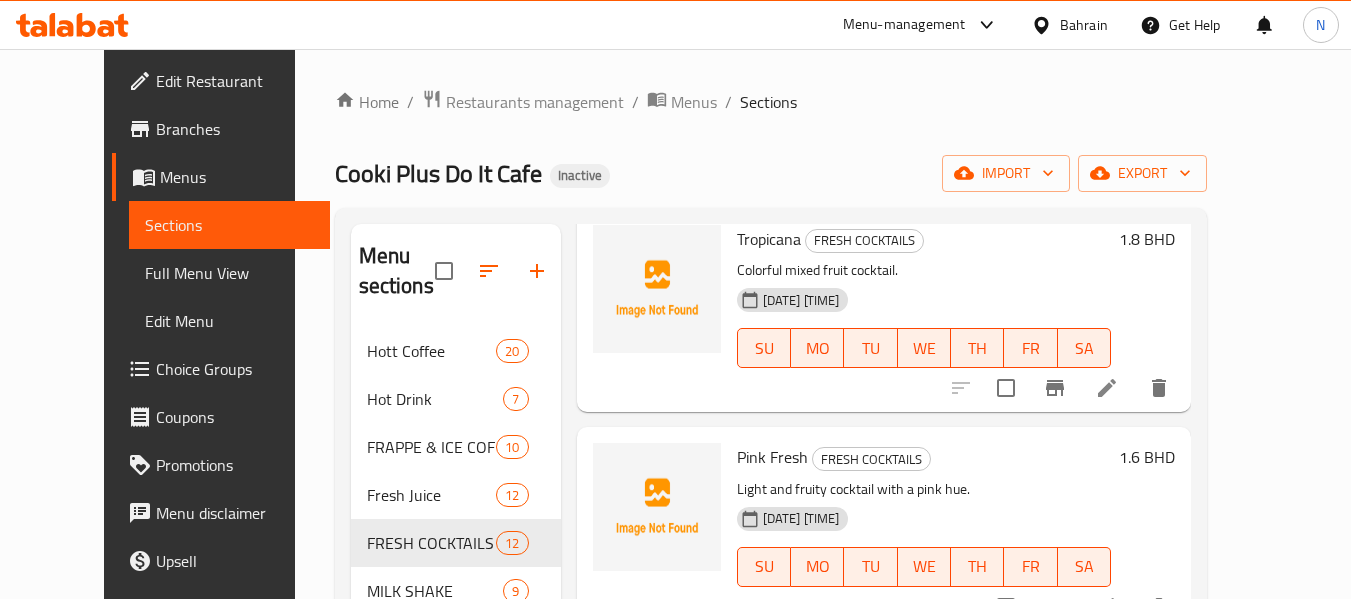 click at bounding box center [1107, 388] 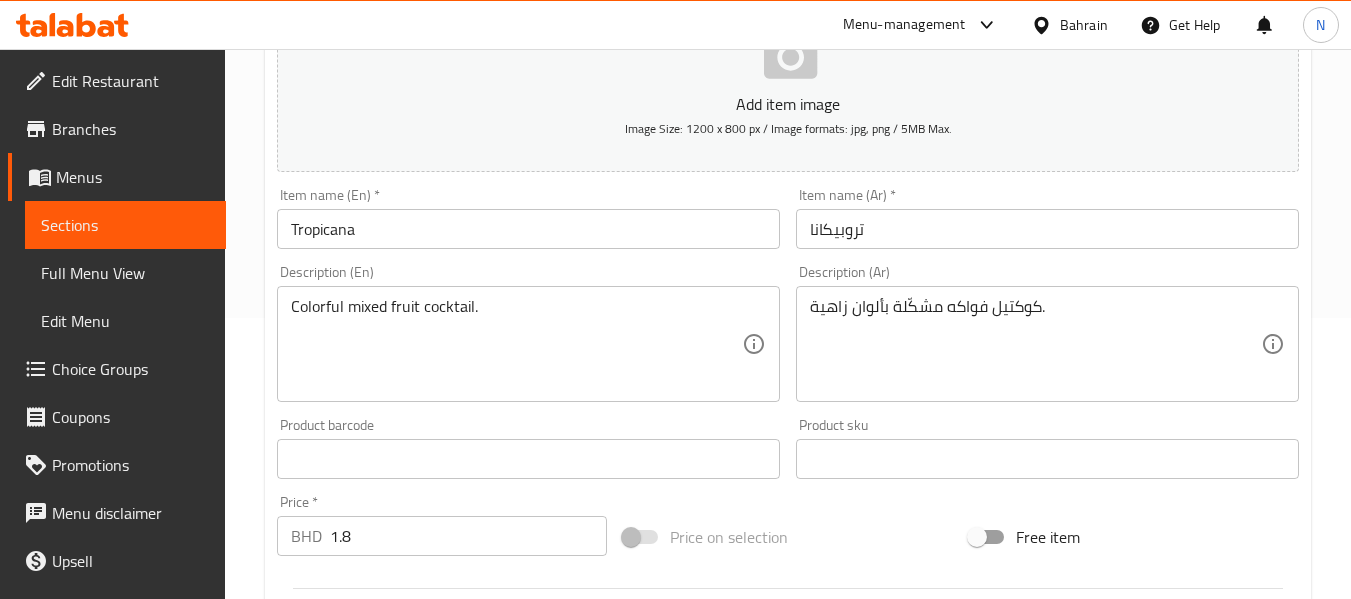 scroll, scrollTop: 282, scrollLeft: 0, axis: vertical 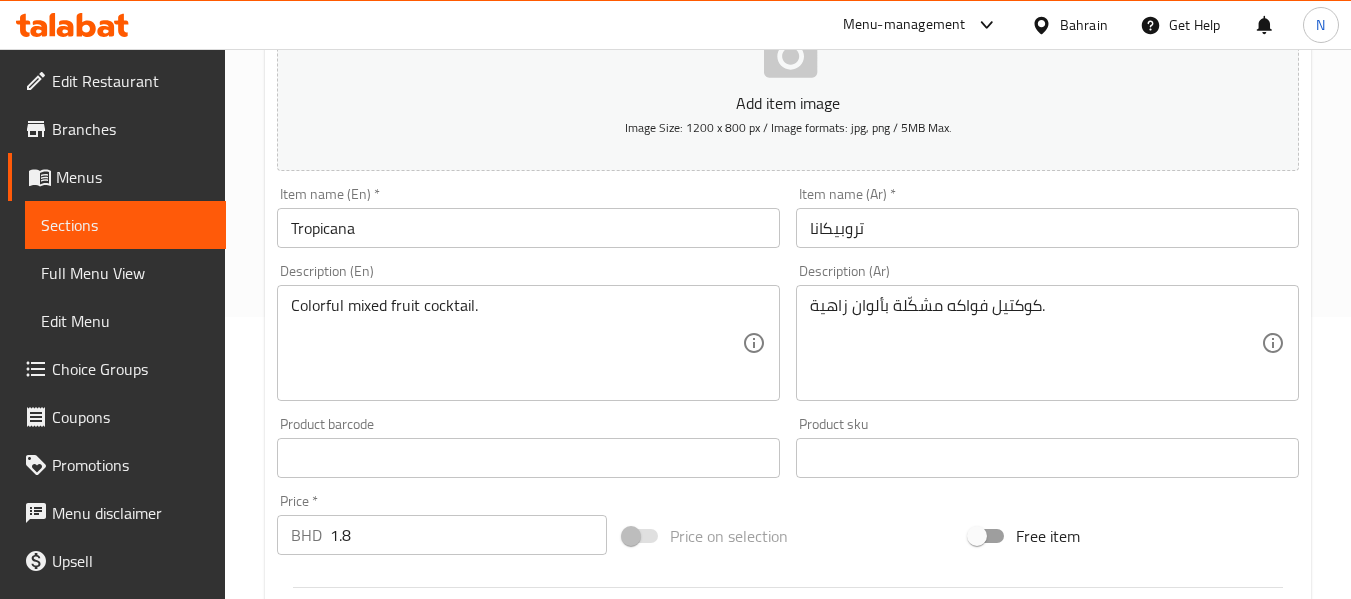 click on "Colorful mixed fruit cocktail. Description (En)" at bounding box center (528, 343) 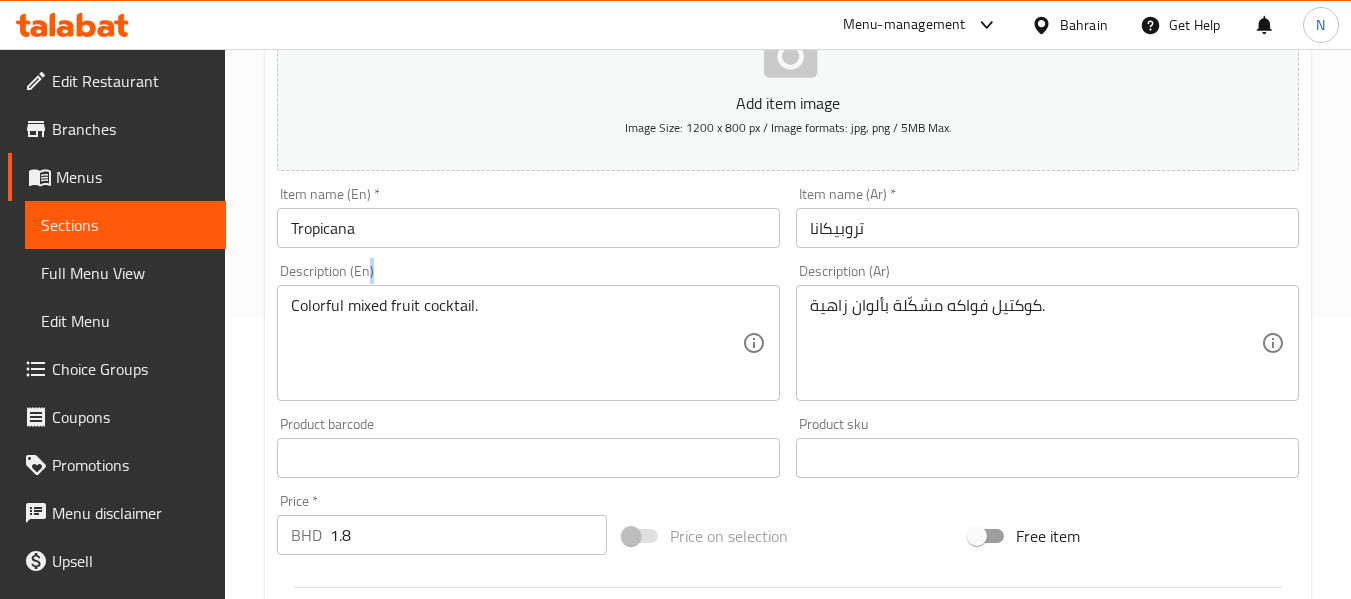 click on "Colorful mixed fruit cocktail. Description (En)" at bounding box center (528, 343) 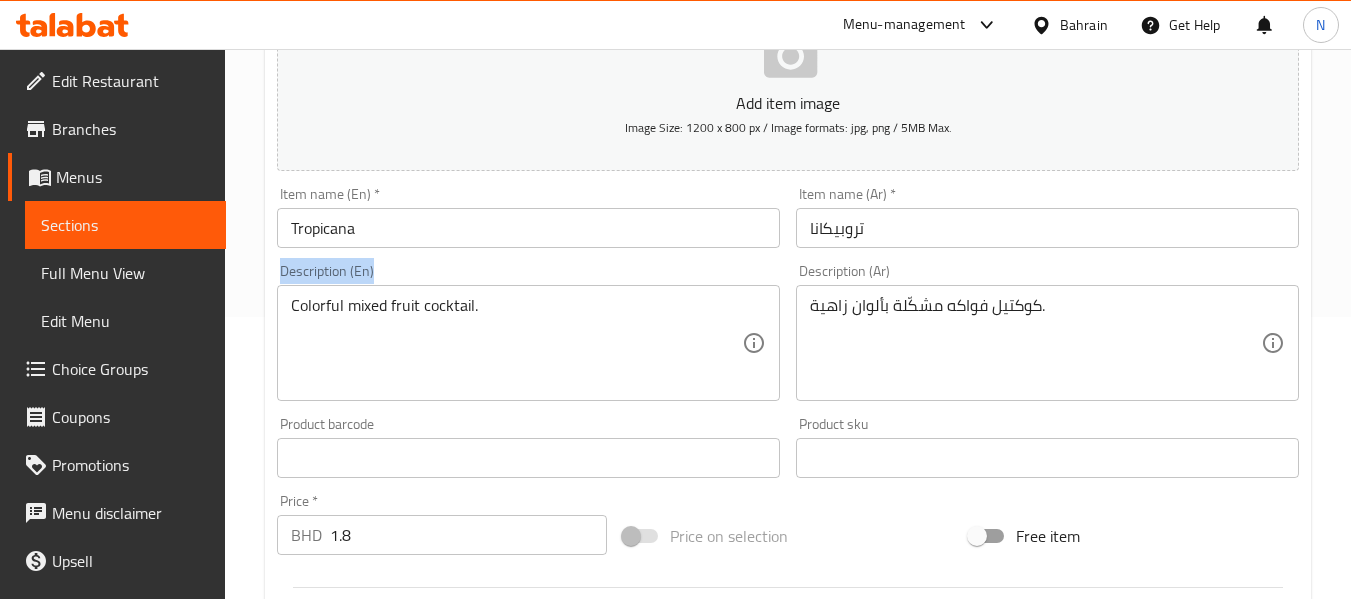 click on "Colorful mixed fruit cocktail. Description (En)" at bounding box center (528, 343) 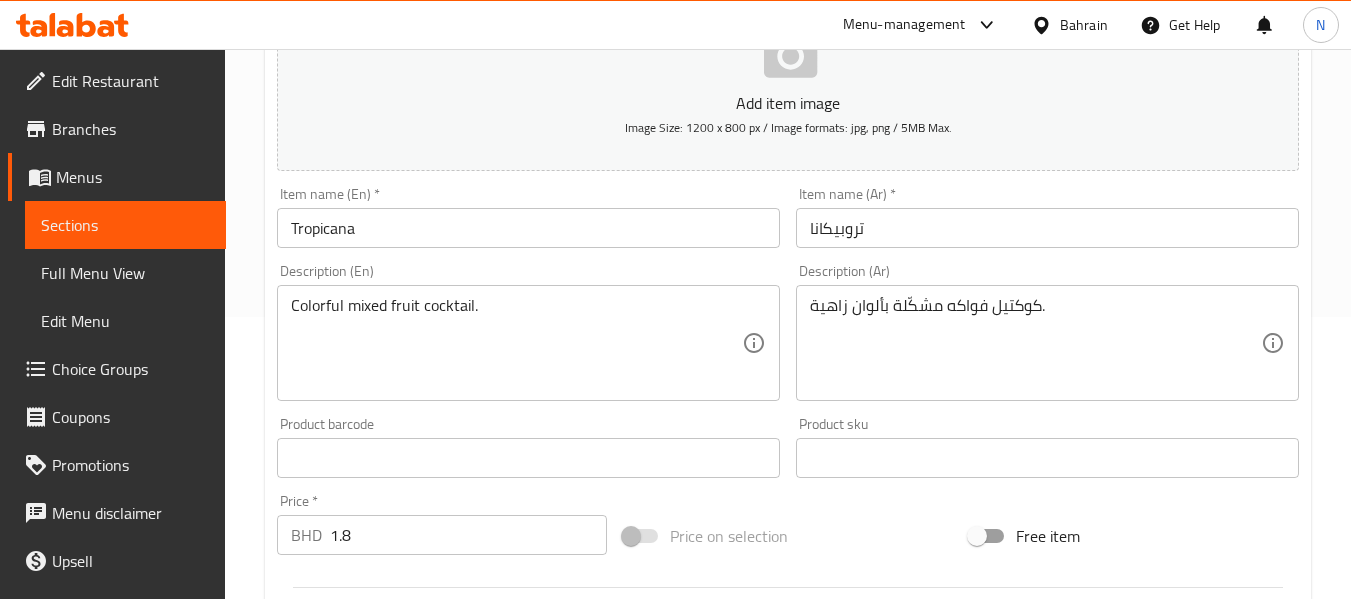 click on "Colorful mixed fruit cocktail. Description (En)" at bounding box center [528, 343] 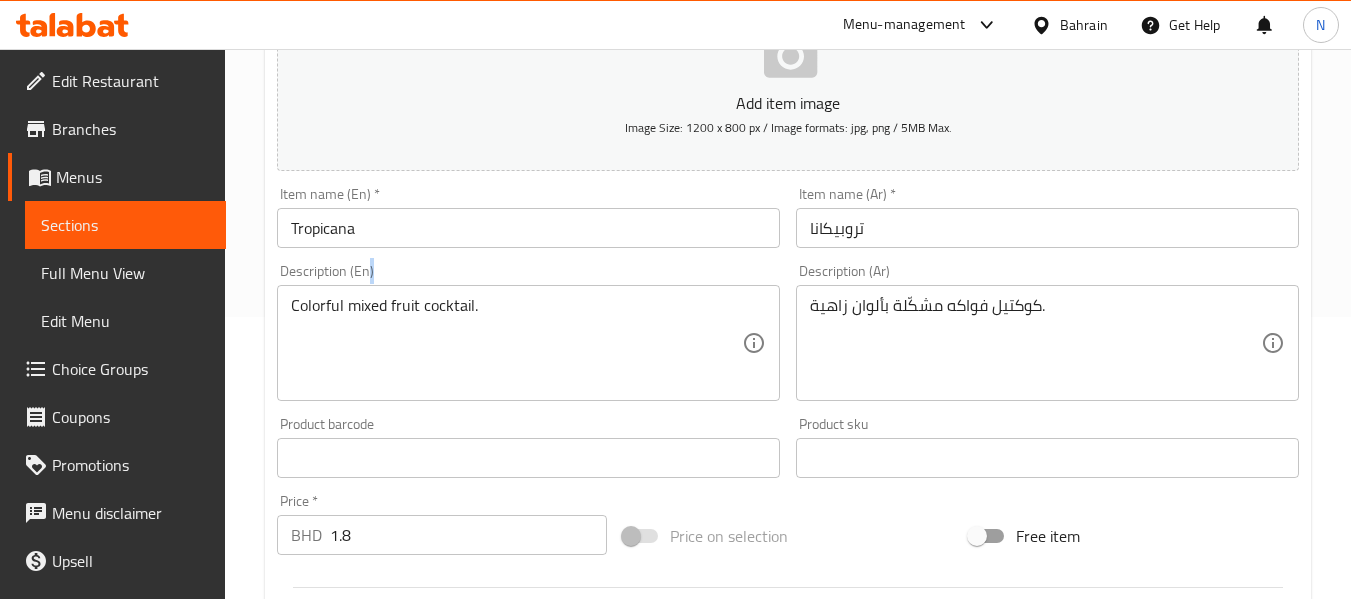 click on "Colorful mixed fruit cocktail. Description (En)" at bounding box center (528, 343) 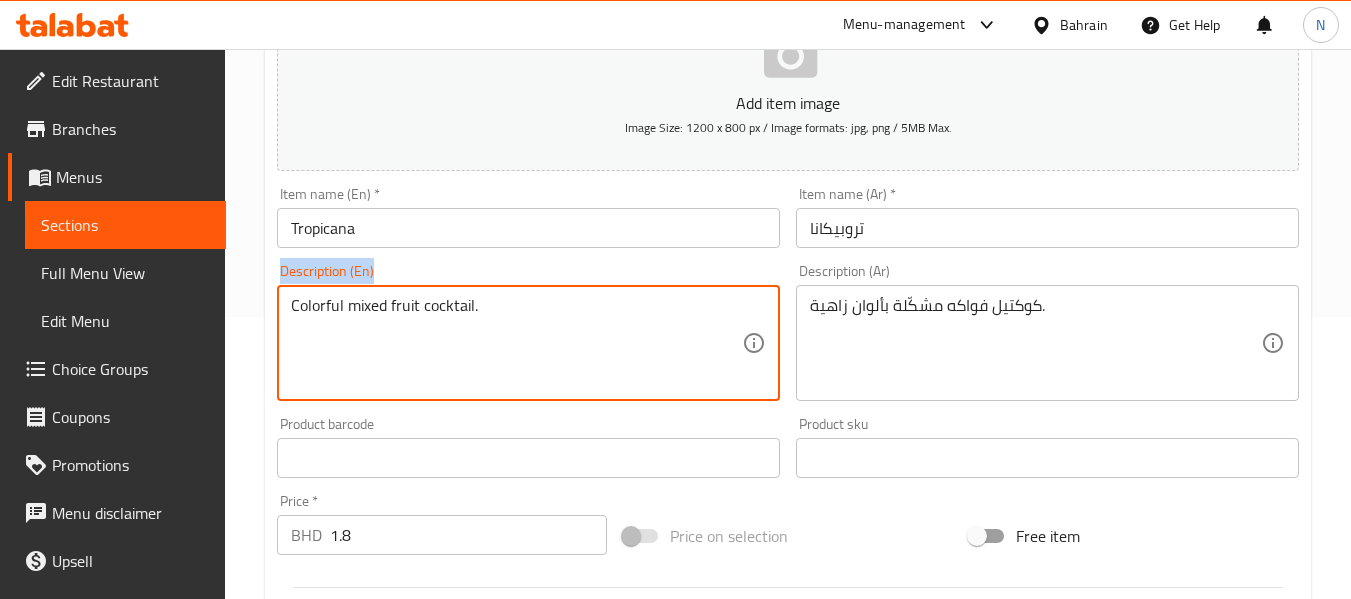 click on "Colorful mixed fruit cocktail. Description (En)" at bounding box center (528, 343) 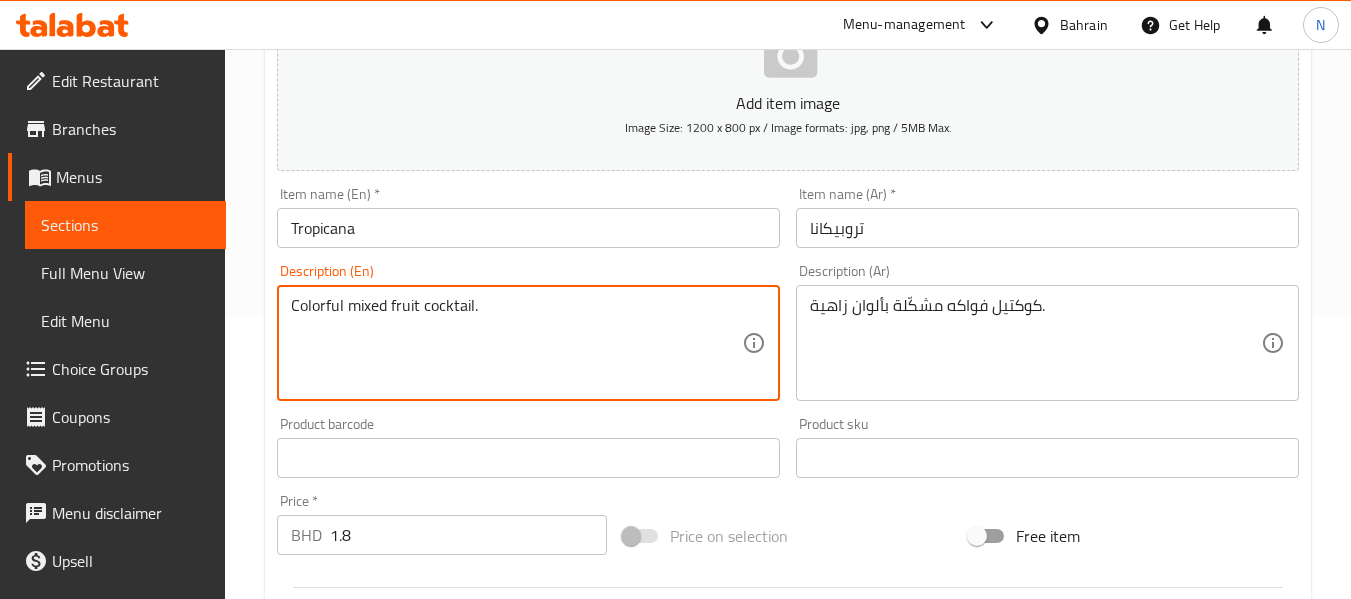 click on "Colorful mixed fruit cocktail." at bounding box center (516, 343) 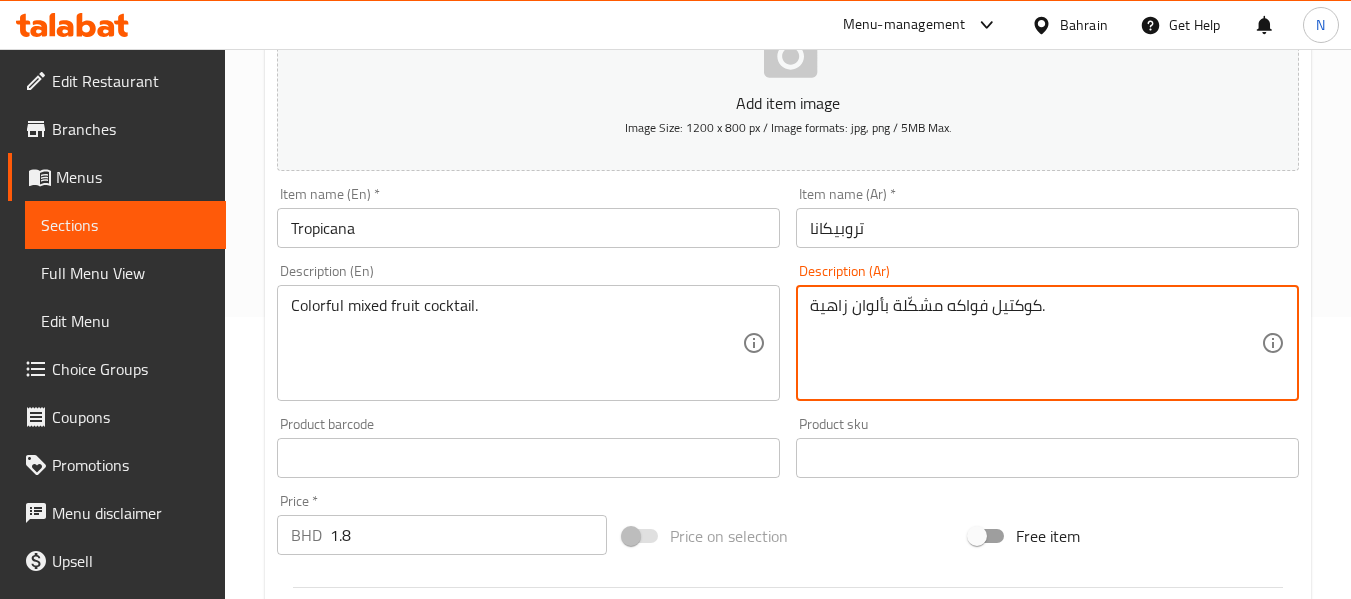 click on "كوكتيل فواكه مشكّلة بألوان زاهية." at bounding box center [1035, 343] 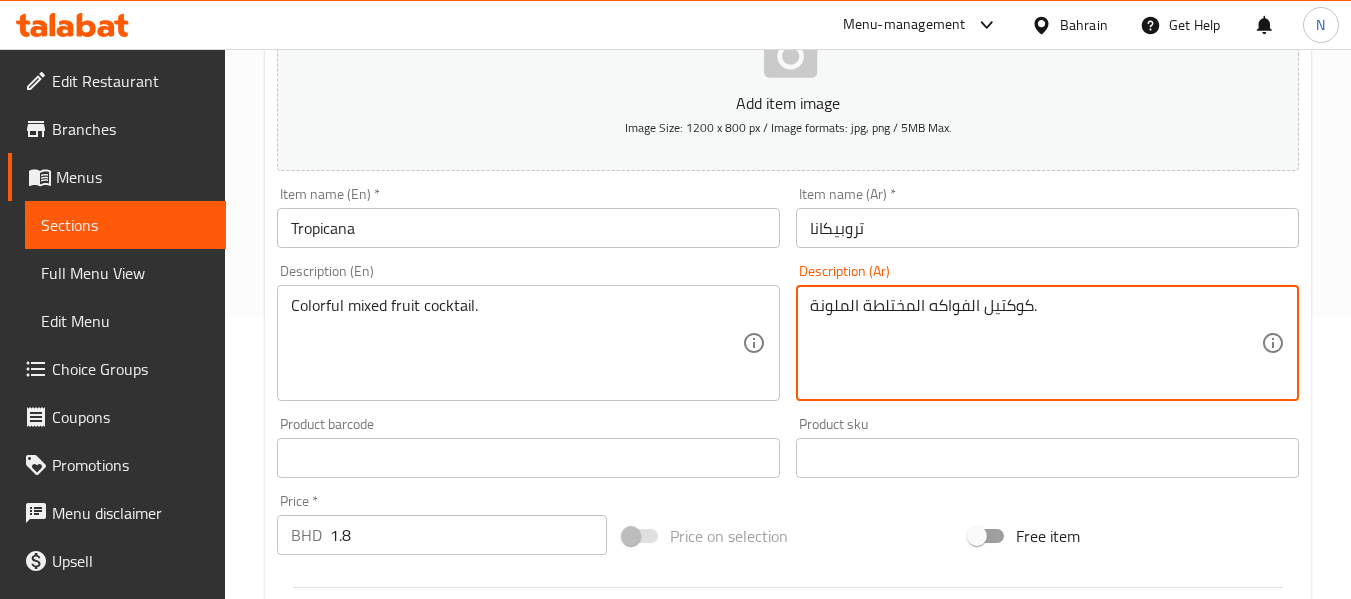 click on "كوكتيل الفواكه المختلطة الملونة. Description (Ar)" at bounding box center [1047, 343] 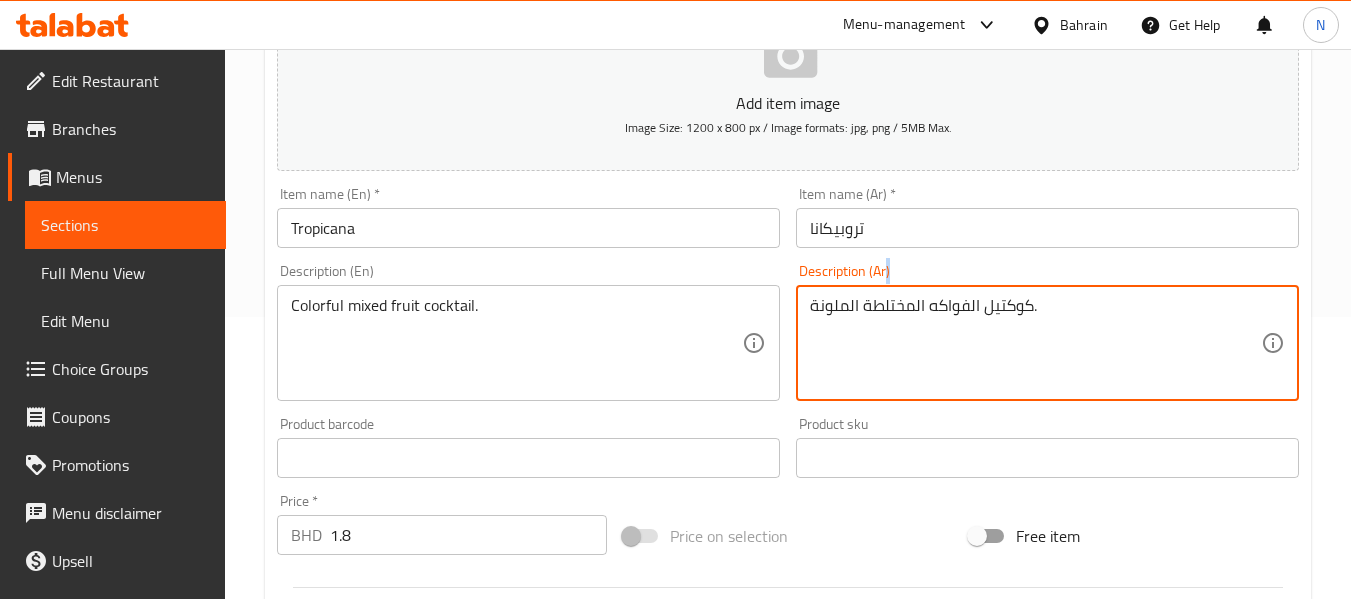 click on "كوكتيل الفواكه المختلطة الملونة. Description (Ar)" at bounding box center (1047, 343) 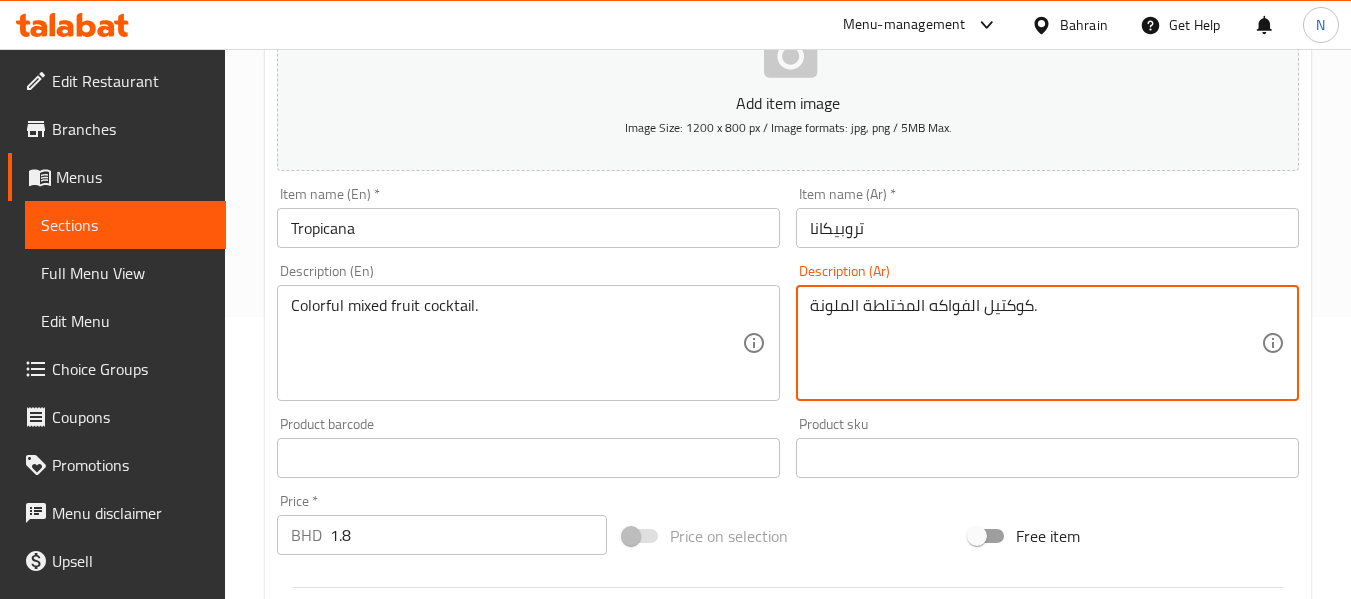 click on "كوكتيل الفواكه المختلطة الملونة." at bounding box center [1035, 343] 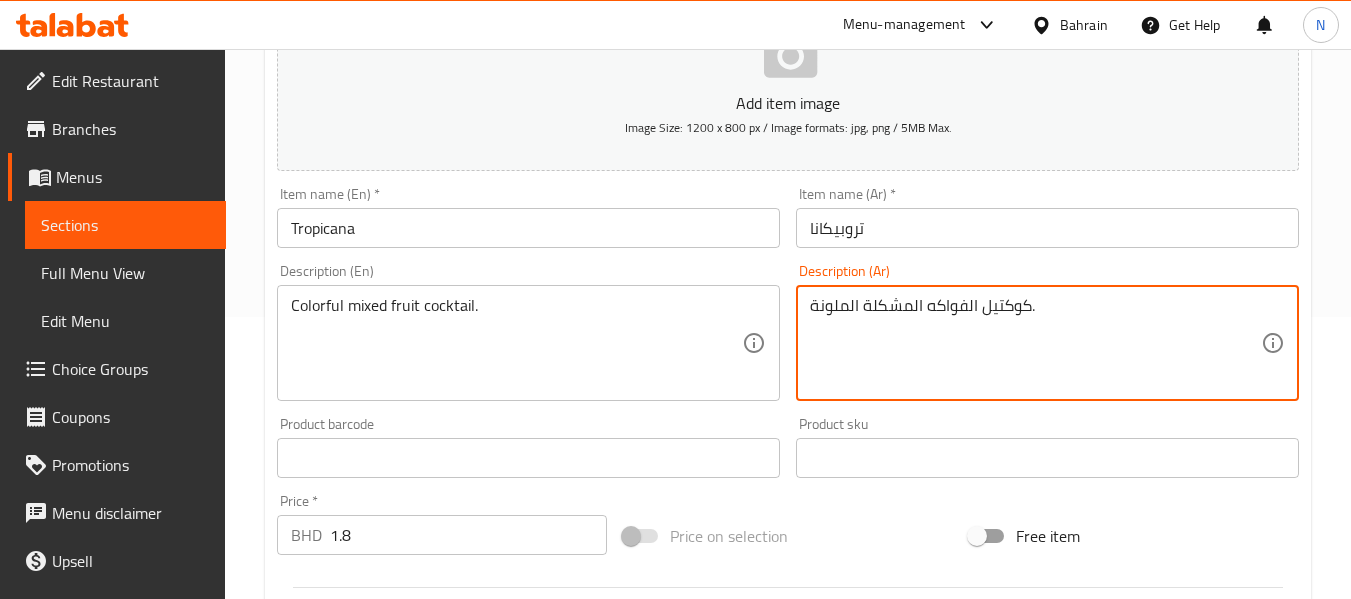 type on "كوكتيل الفواكه المشكلة الملونة." 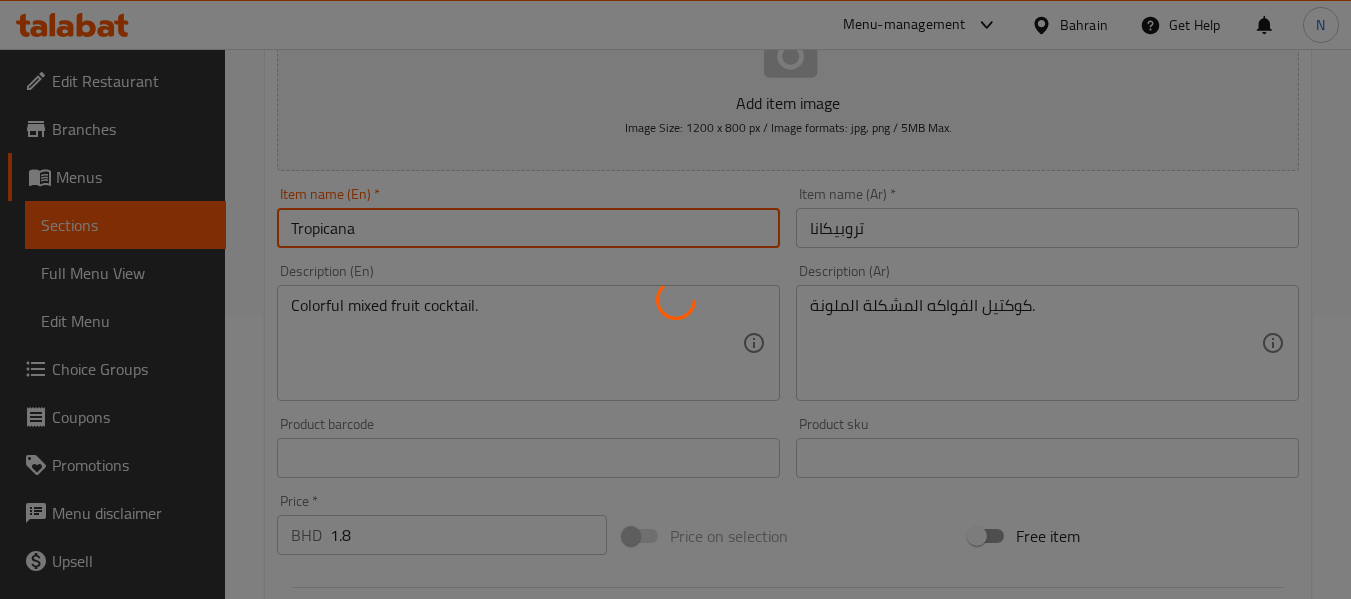 click on "Home / Restaurants management / Menus / Sections / item / update FRESH COCKTAILS  section Update Tropicana Add item image Image Size: 1200 x 800 px / Image formats: jpg, png / 5MB Max. Item name (En)   * Tropicana Item name (En)  * Item name (Ar)   * تروبيكانا Item name (Ar)  * Description (En) Colorful mixed fruit cocktail. Description (En) Description (Ar) كوكتيل الفواكه المشكلة الملونة. Description (Ar) Product barcode Product barcode Product sku Product sku Price   * BHD 1.8 Price  * Price on selection Free item Start Date Start Date End Date End Date Available Days SU MO TU WE TH FR SA Available from ​ ​ Available to ​ ​ Status Active Inactive Exclude from GEM Variations & Choices Add variant ASSIGN CHOICE GROUP Update" at bounding box center (788, 449) 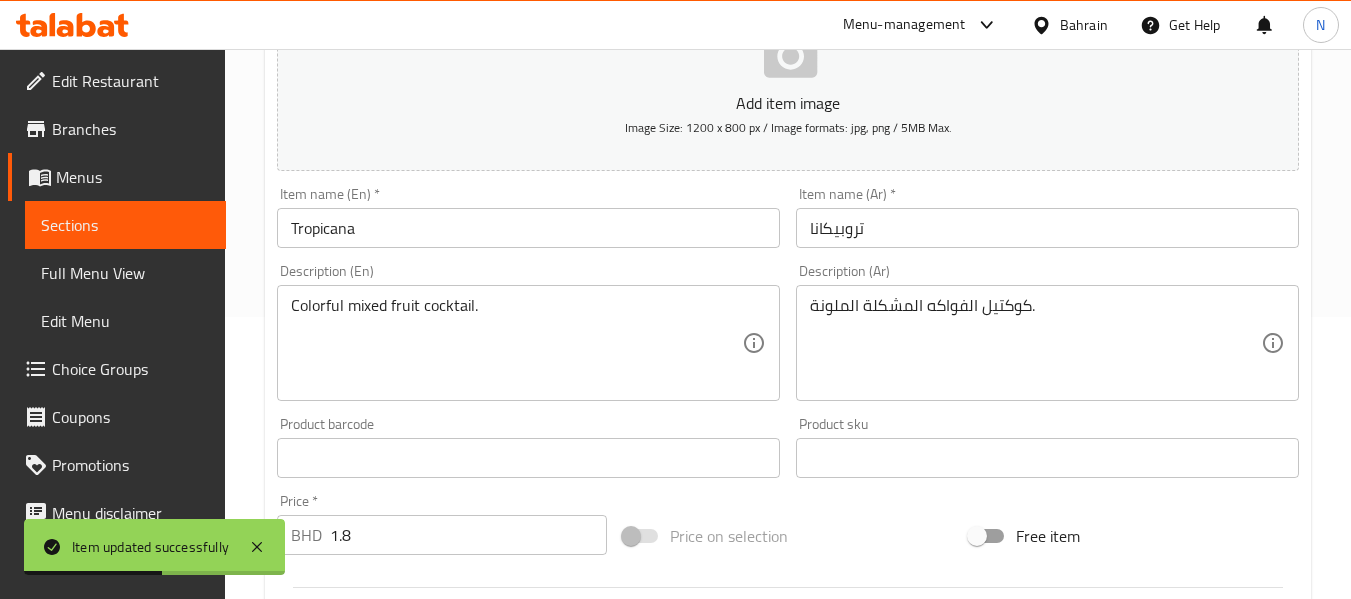 scroll, scrollTop: 0, scrollLeft: 0, axis: both 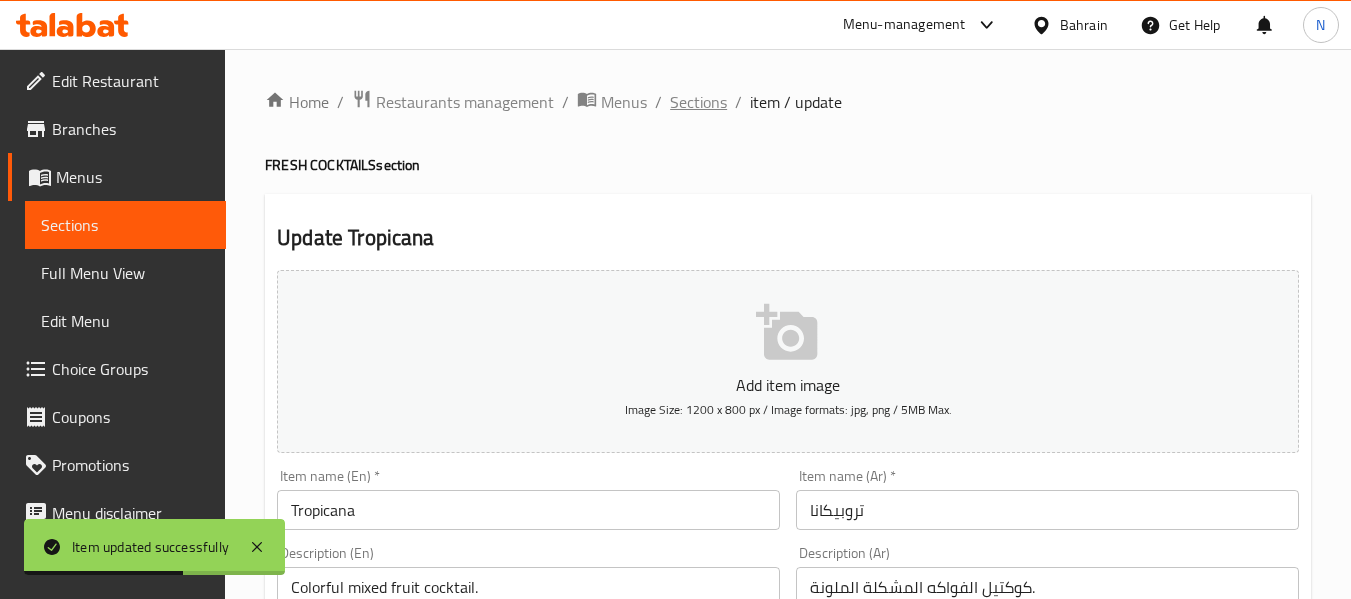 click on "Sections" at bounding box center [698, 102] 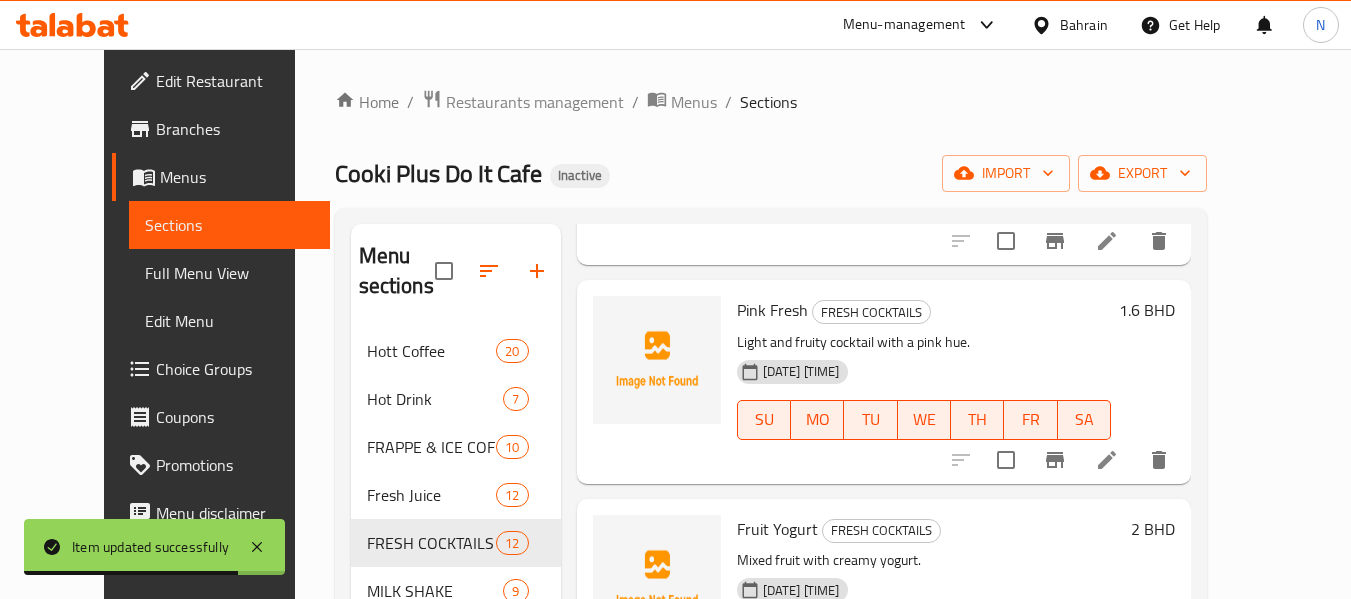 scroll, scrollTop: 1571, scrollLeft: 0, axis: vertical 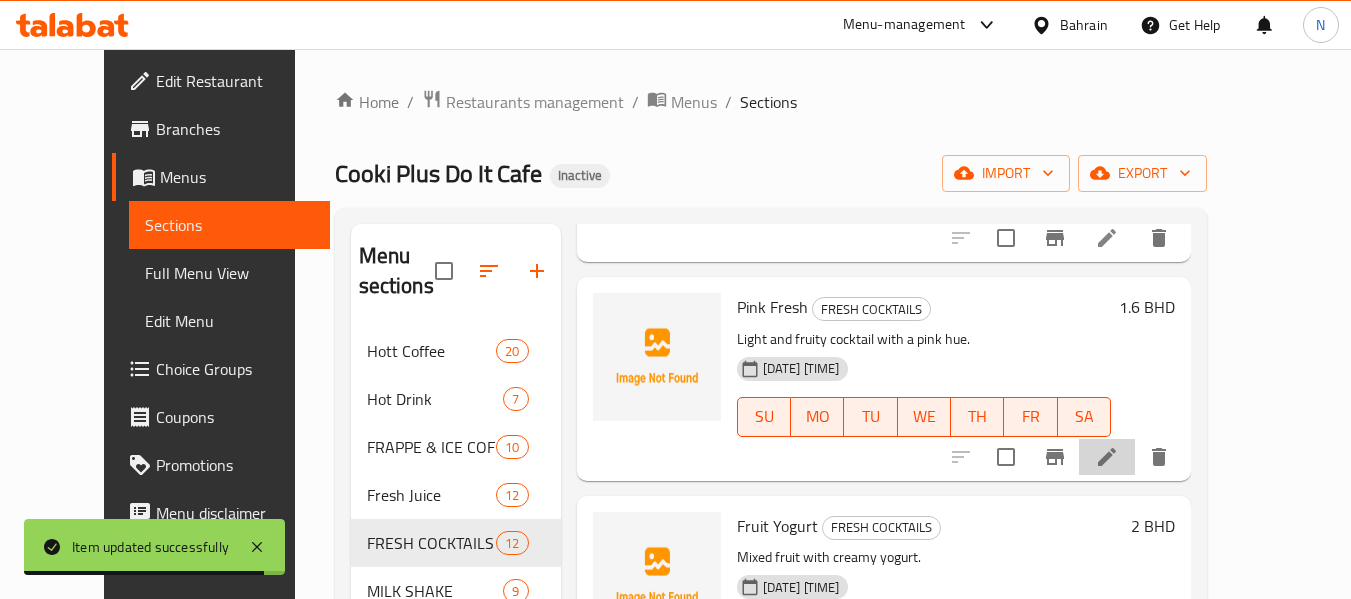 click at bounding box center (1107, 457) 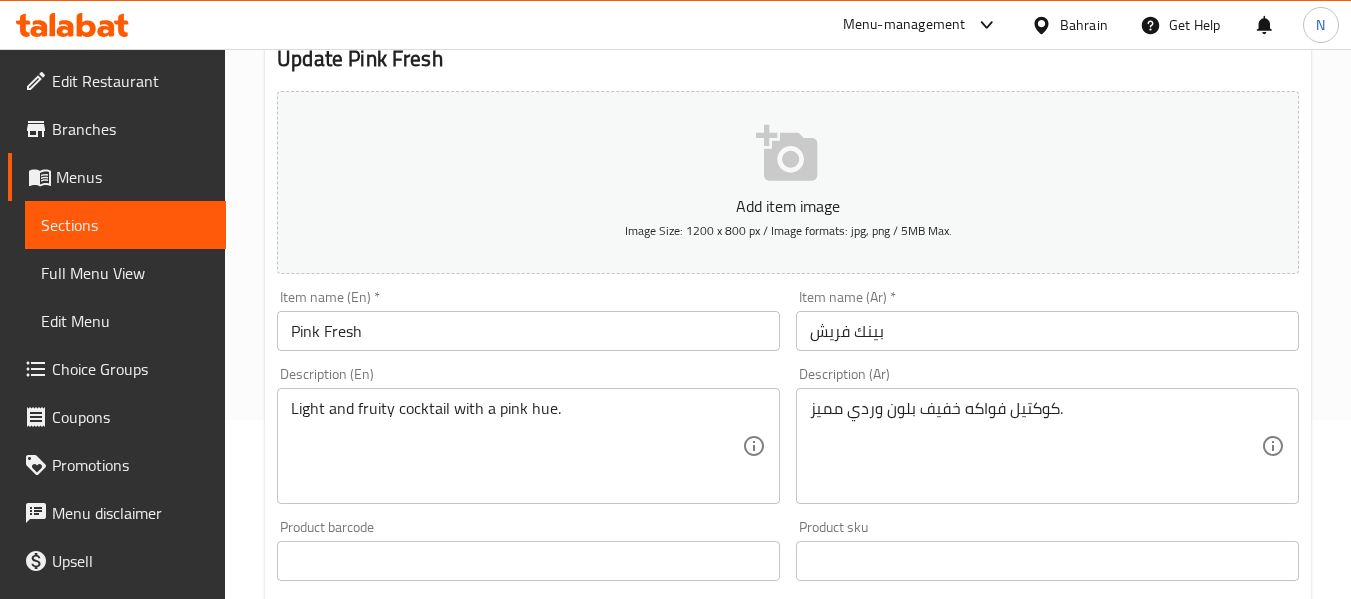 scroll, scrollTop: 182, scrollLeft: 0, axis: vertical 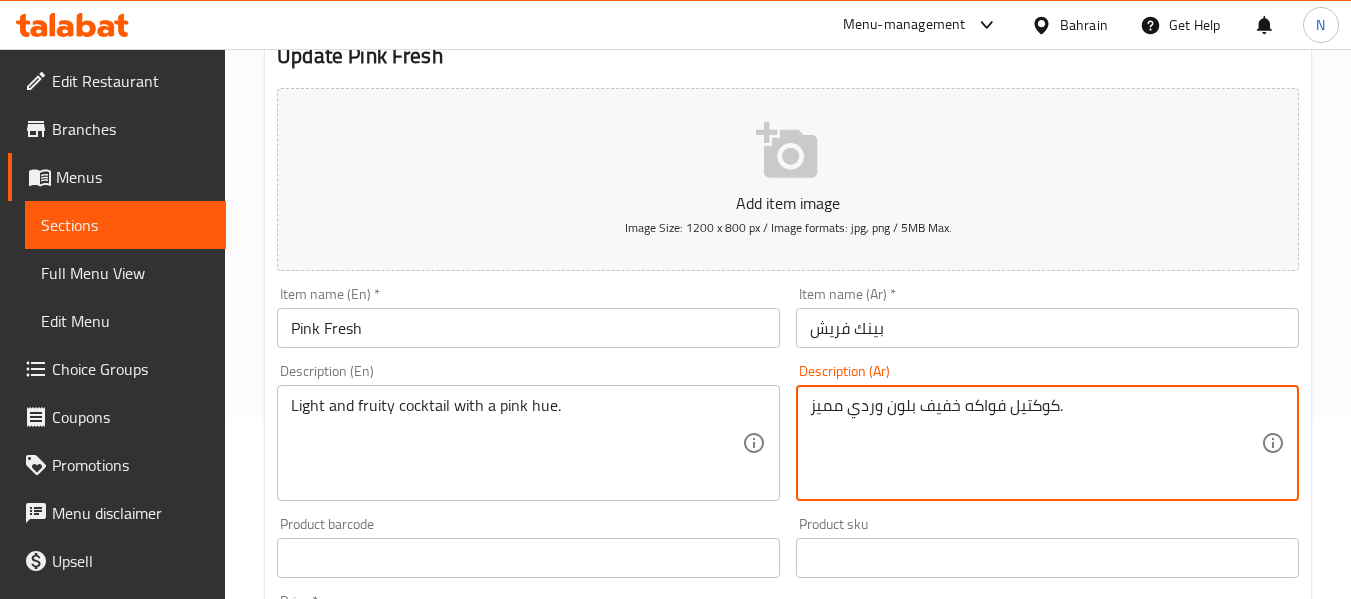 click on "كوكتيل فواكه خفيف بلون وردي مميز." at bounding box center [1035, 443] 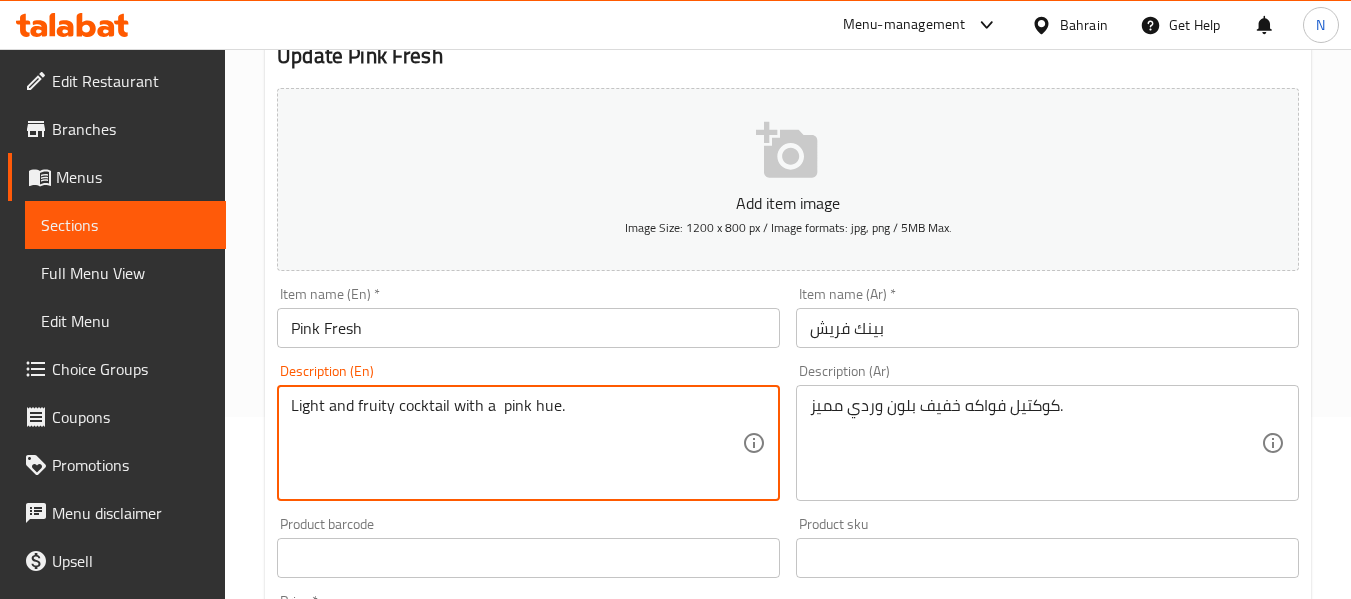 paste on "special." 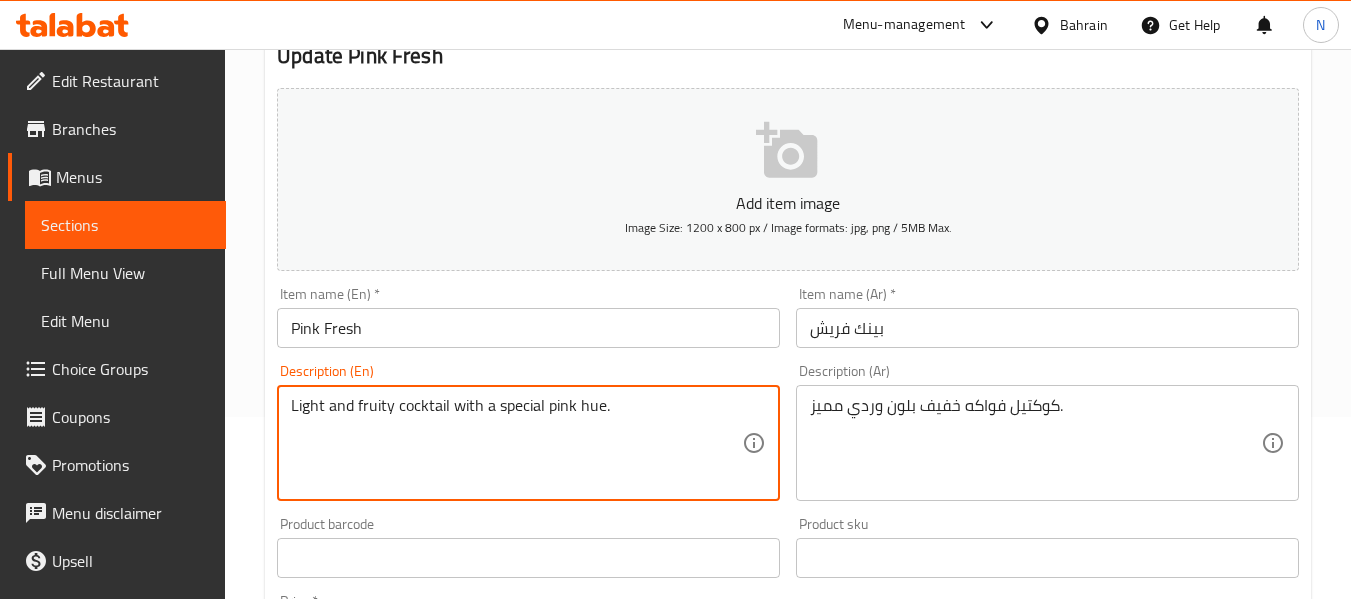 type on "Light and fruity cocktail with a special pink hue." 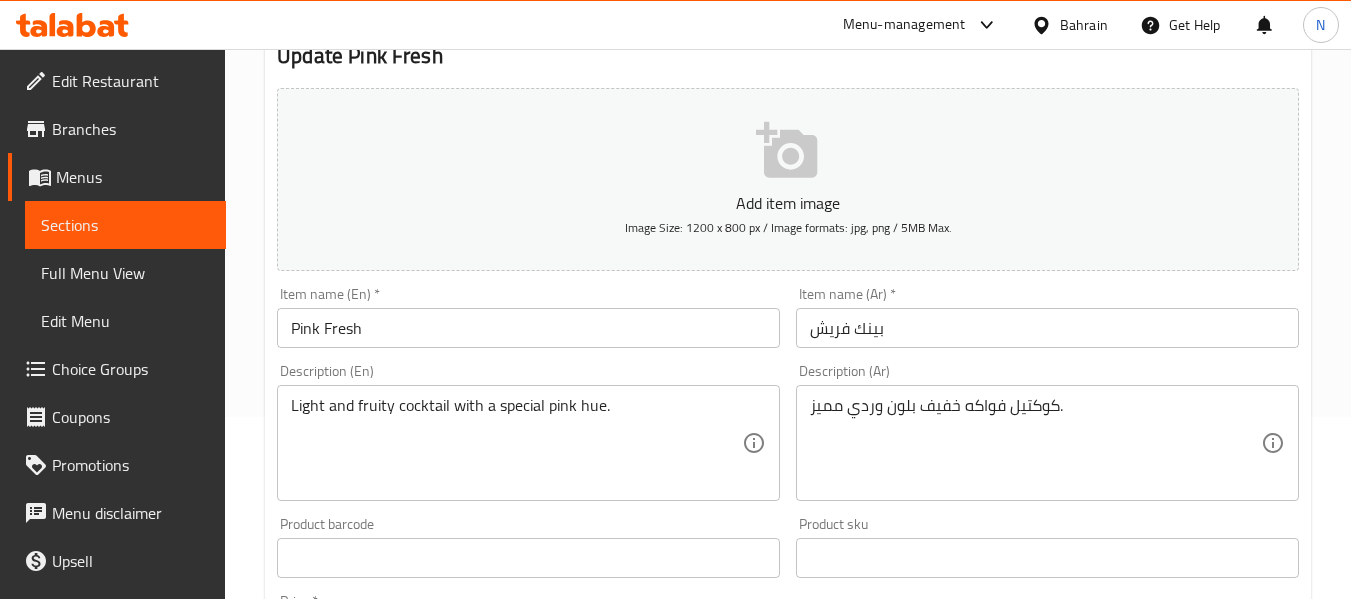 click on "Item name (En)   * Pink Fresh Item name (En)  *" at bounding box center [528, 317] 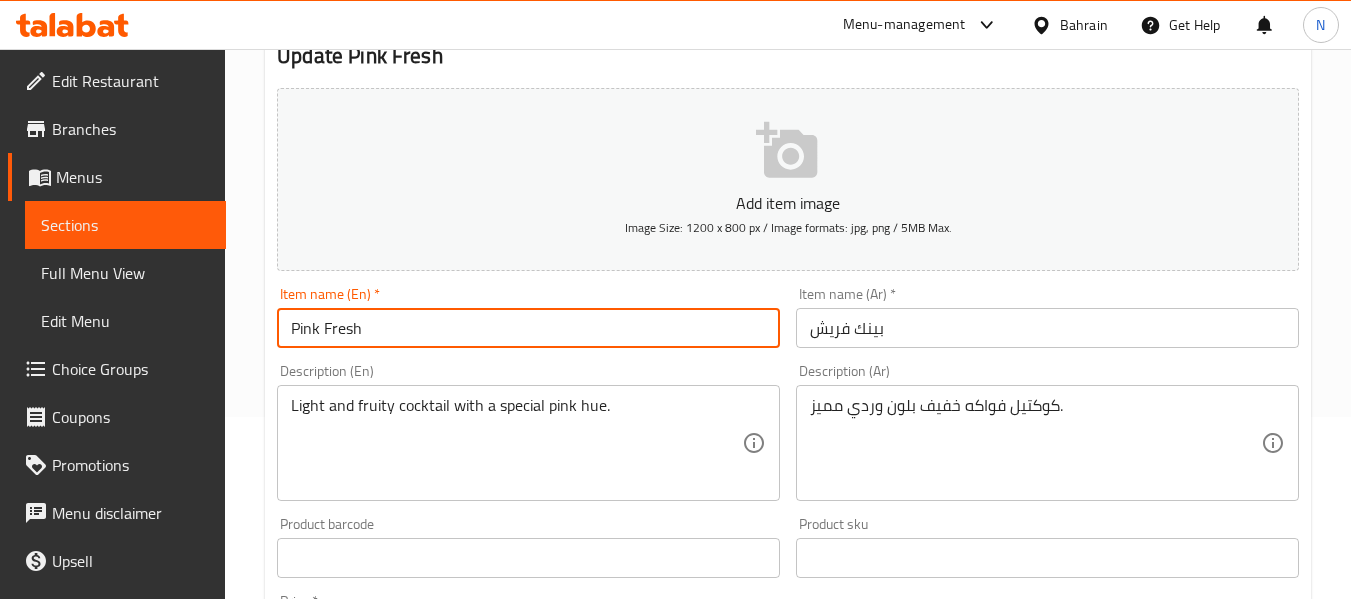 click on "Pink Fresh" at bounding box center (528, 328) 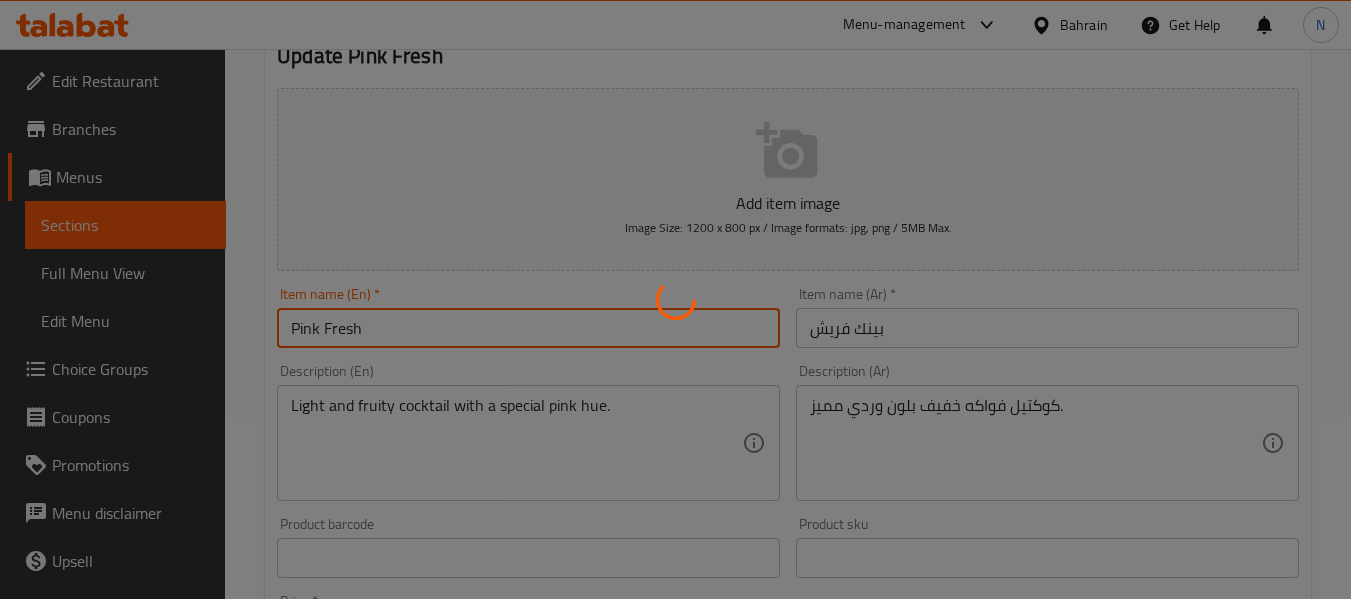 click at bounding box center [675, 299] 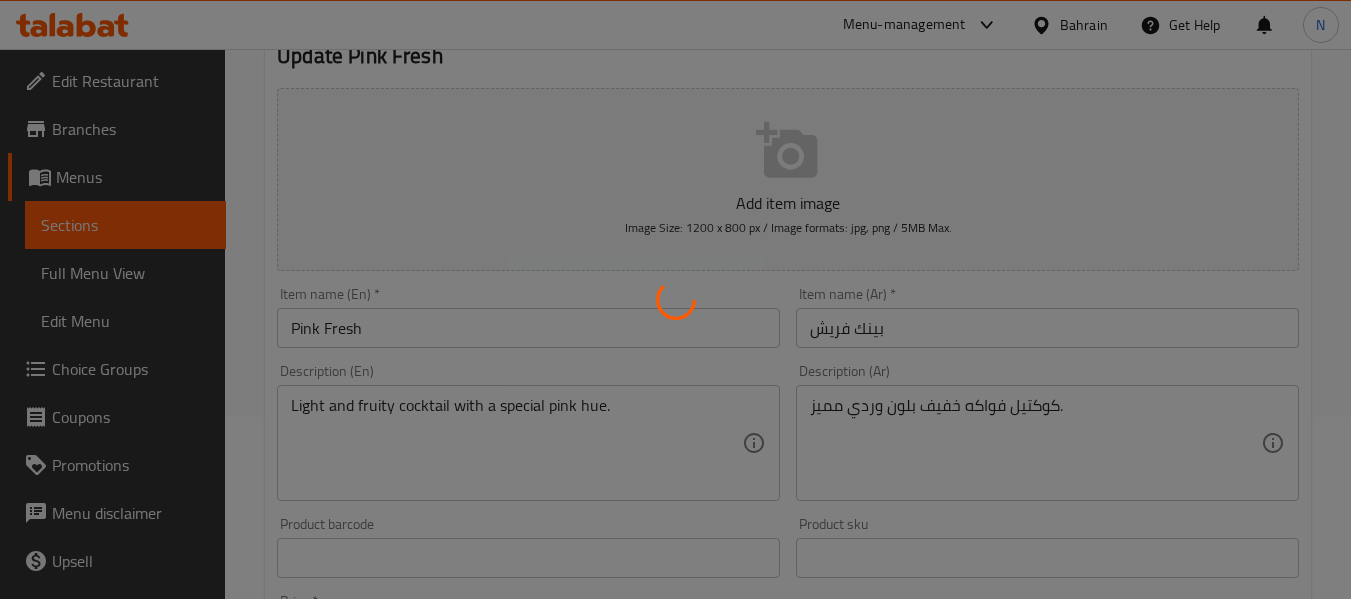 click at bounding box center (675, 299) 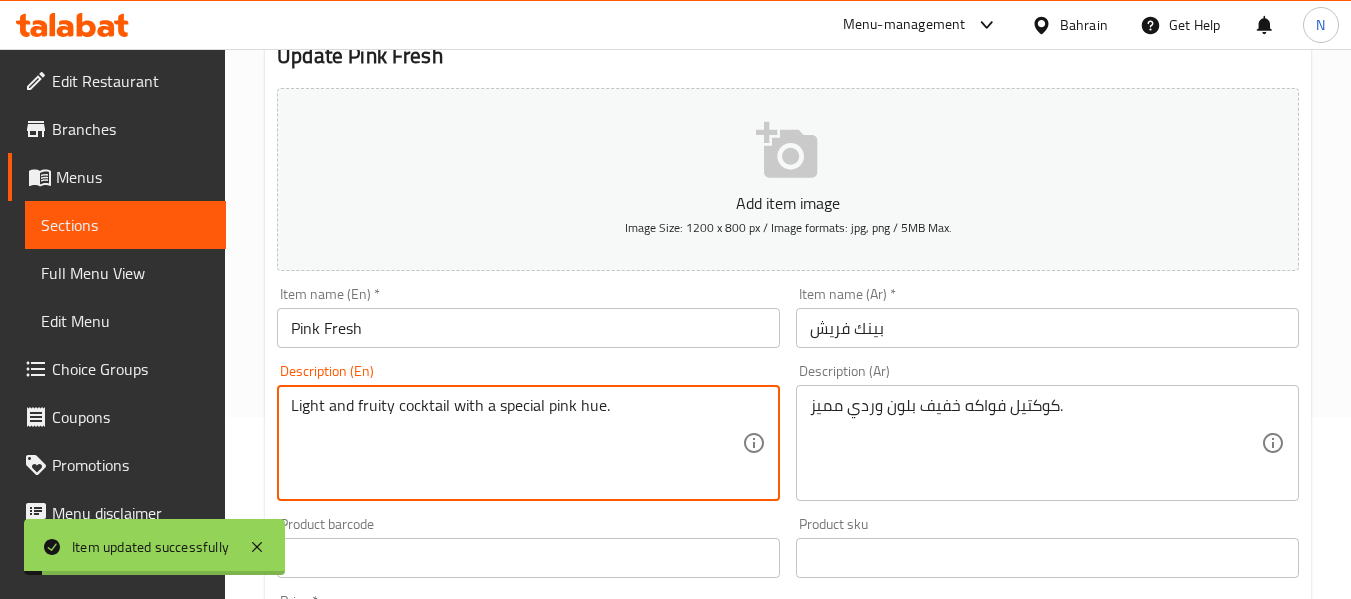 click on "Light and fruity cocktail with a special pink hue." at bounding box center [516, 443] 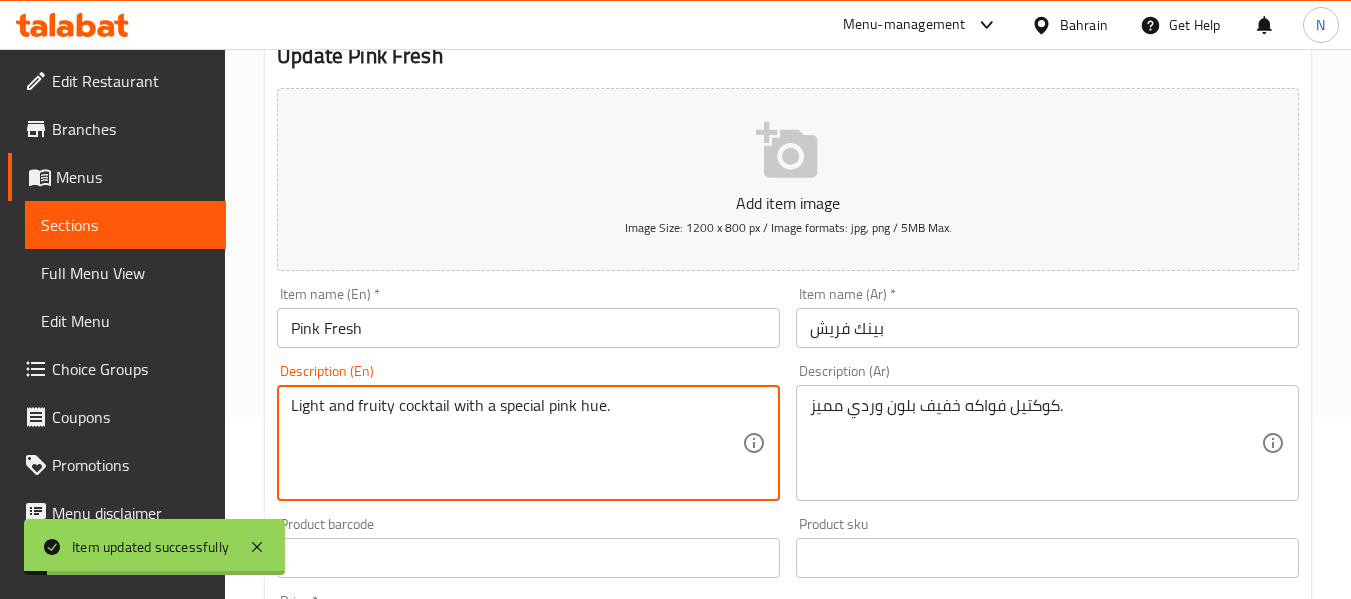 click on "Light and fruity cocktail with a special pink hue." at bounding box center [516, 443] 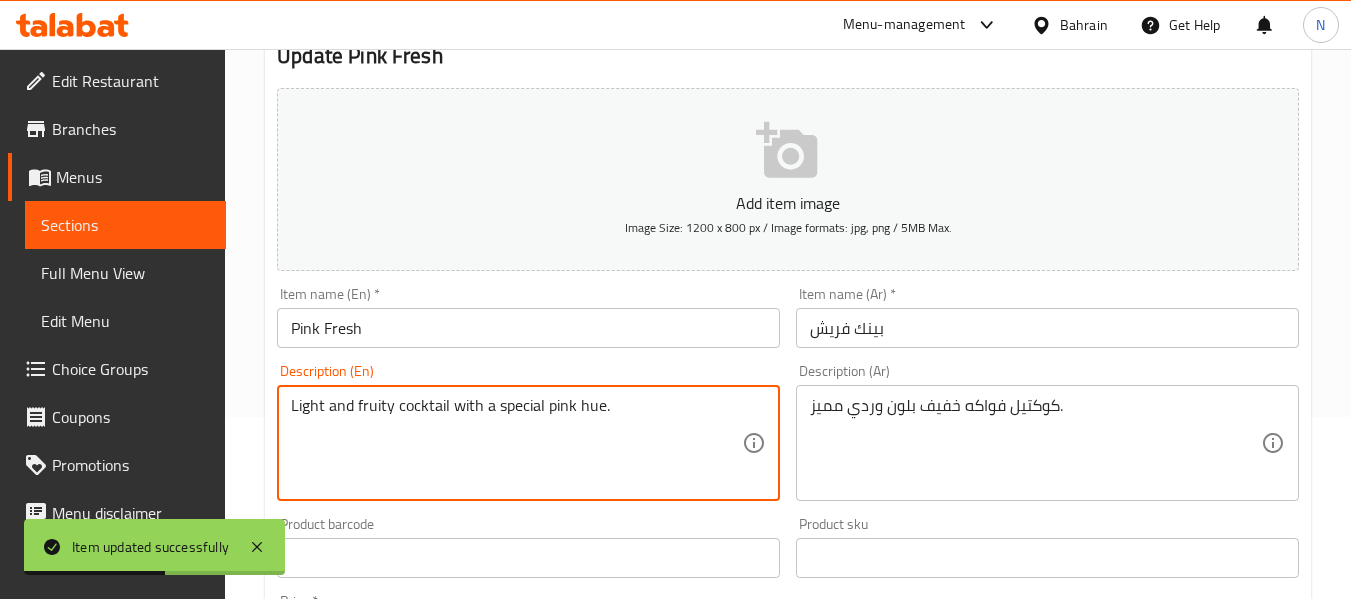 scroll, scrollTop: 0, scrollLeft: 0, axis: both 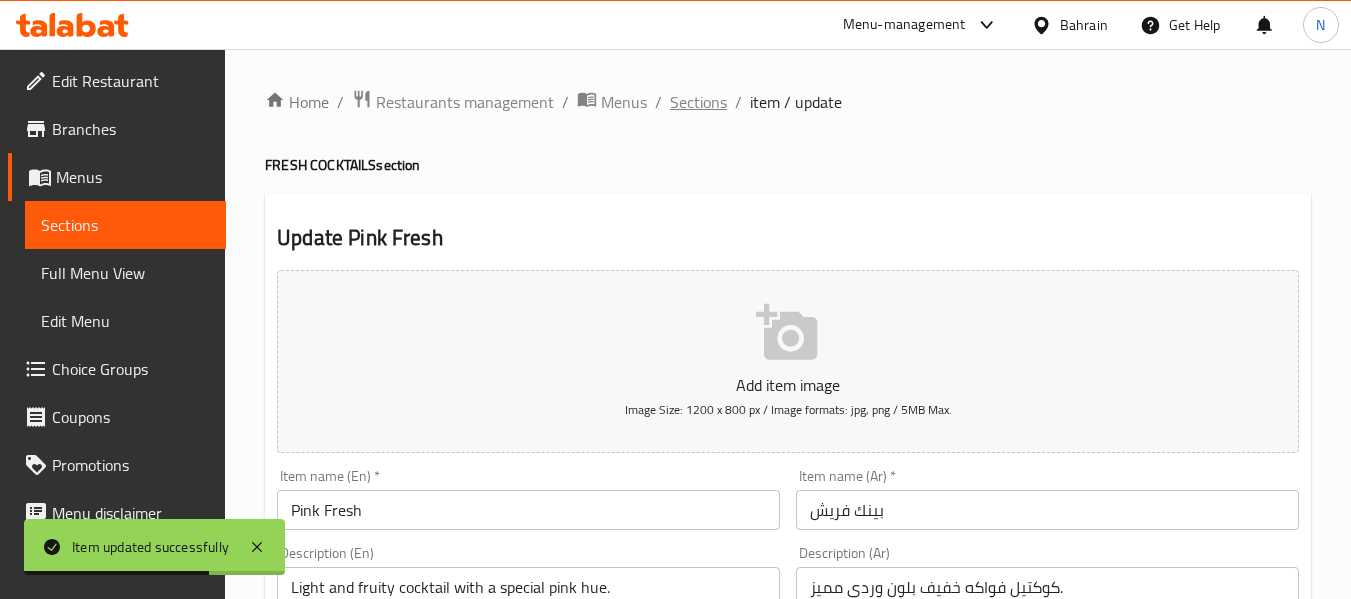 click on "Sections" at bounding box center [698, 102] 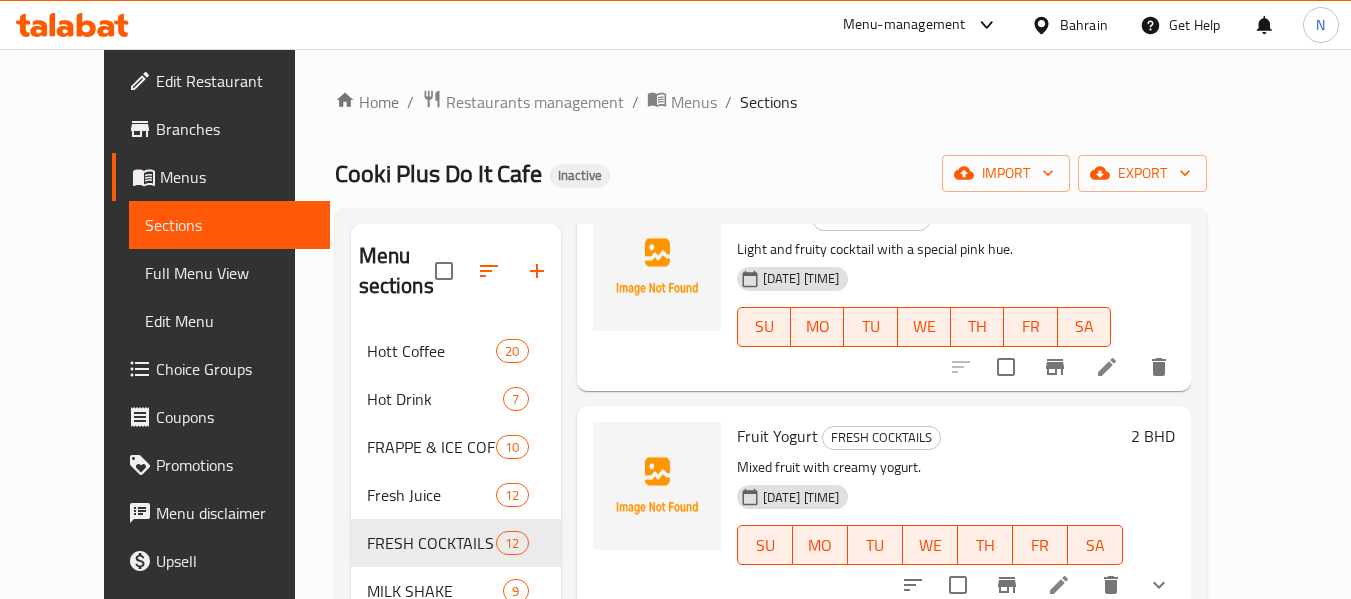 scroll, scrollTop: 1657, scrollLeft: 0, axis: vertical 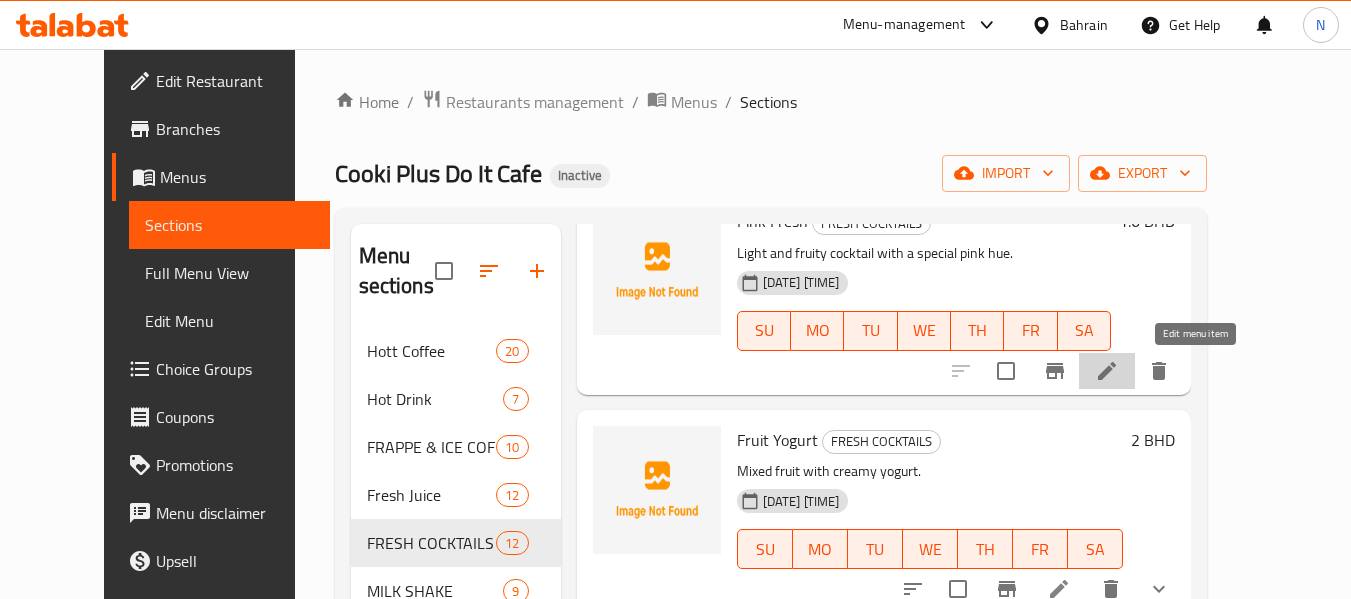 click 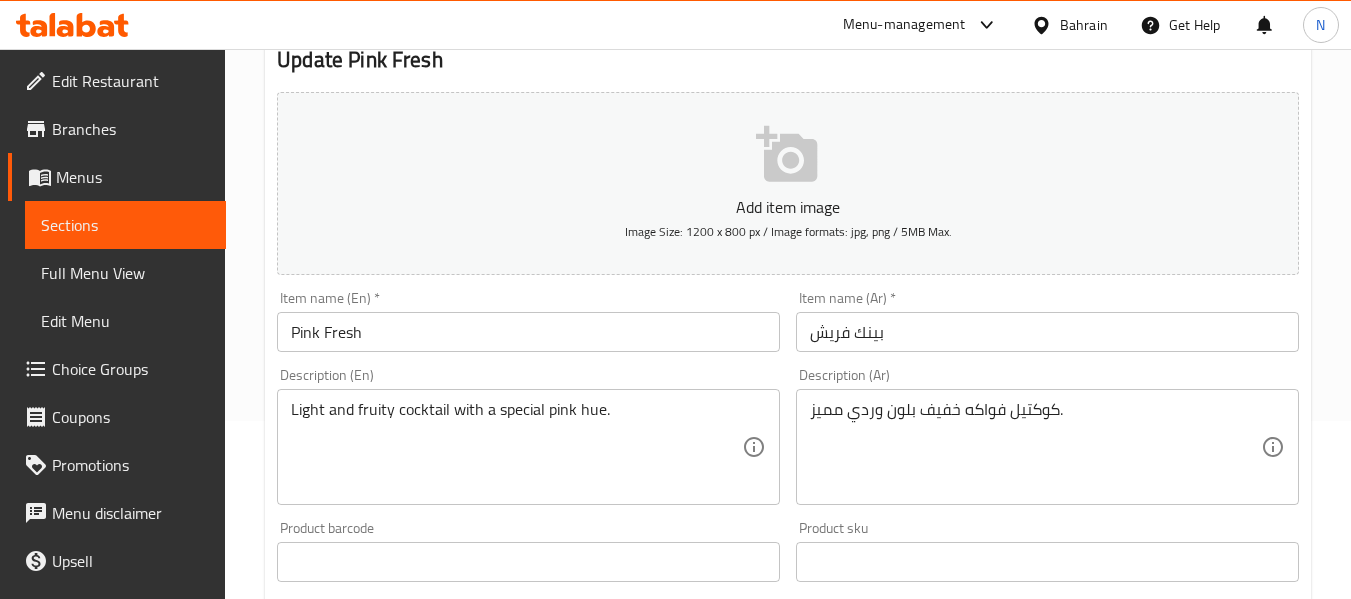 scroll, scrollTop: 179, scrollLeft: 0, axis: vertical 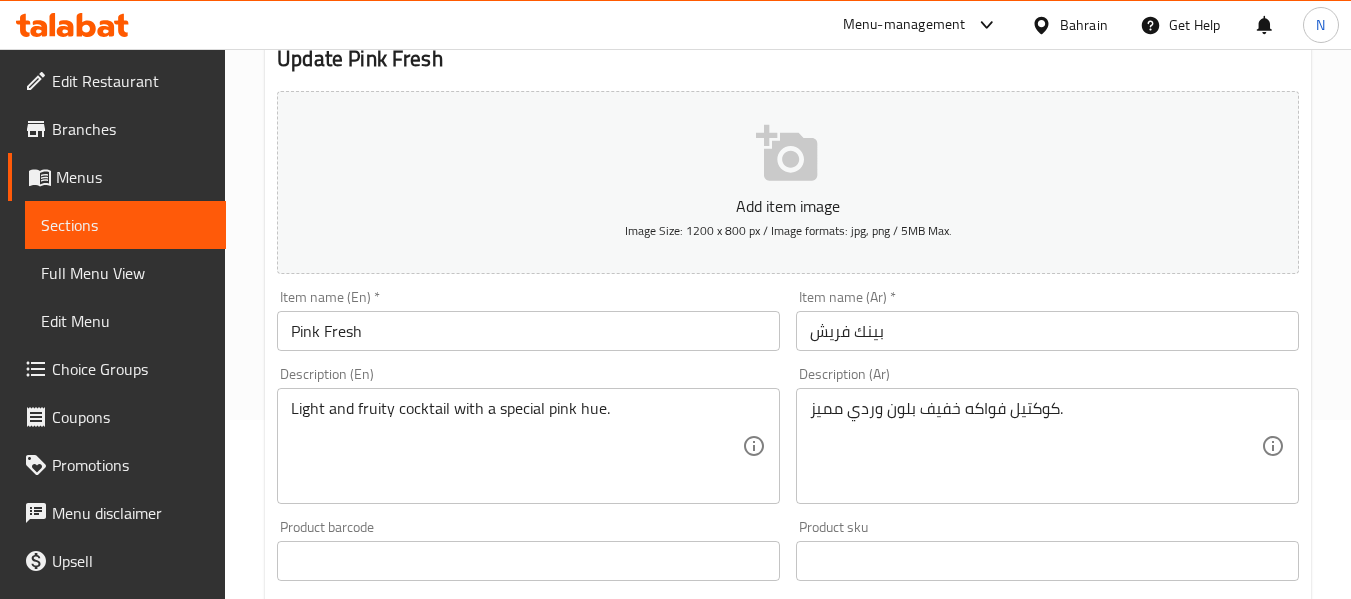 click on "Light and fruity cocktail with a special pink hue. Description (En)" at bounding box center (528, 446) 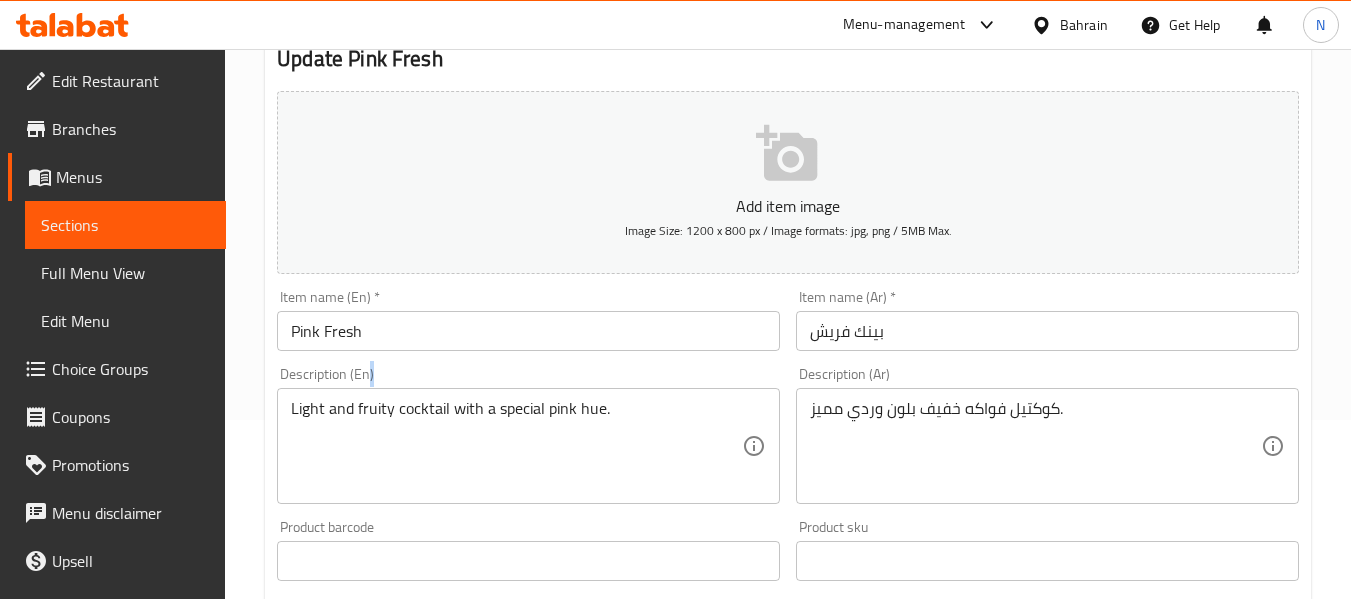 click on "Light and fruity cocktail with a special pink hue. Description (En)" at bounding box center [528, 446] 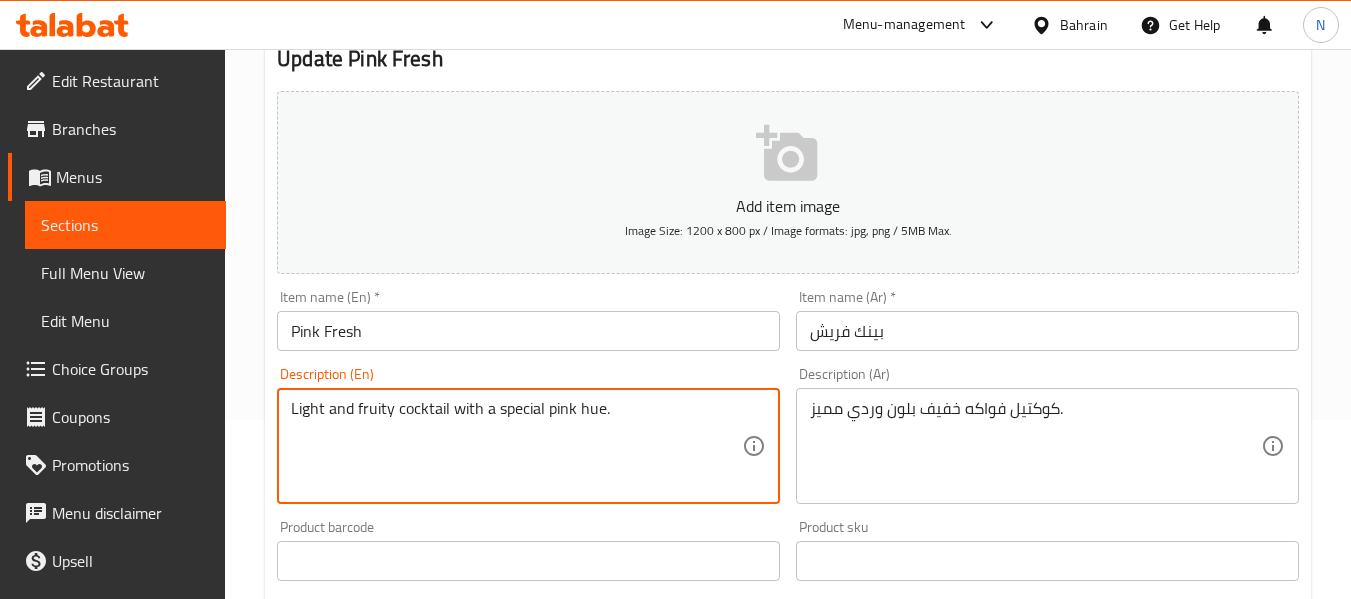 click on "Light and fruity cocktail with a special pink hue." at bounding box center [516, 446] 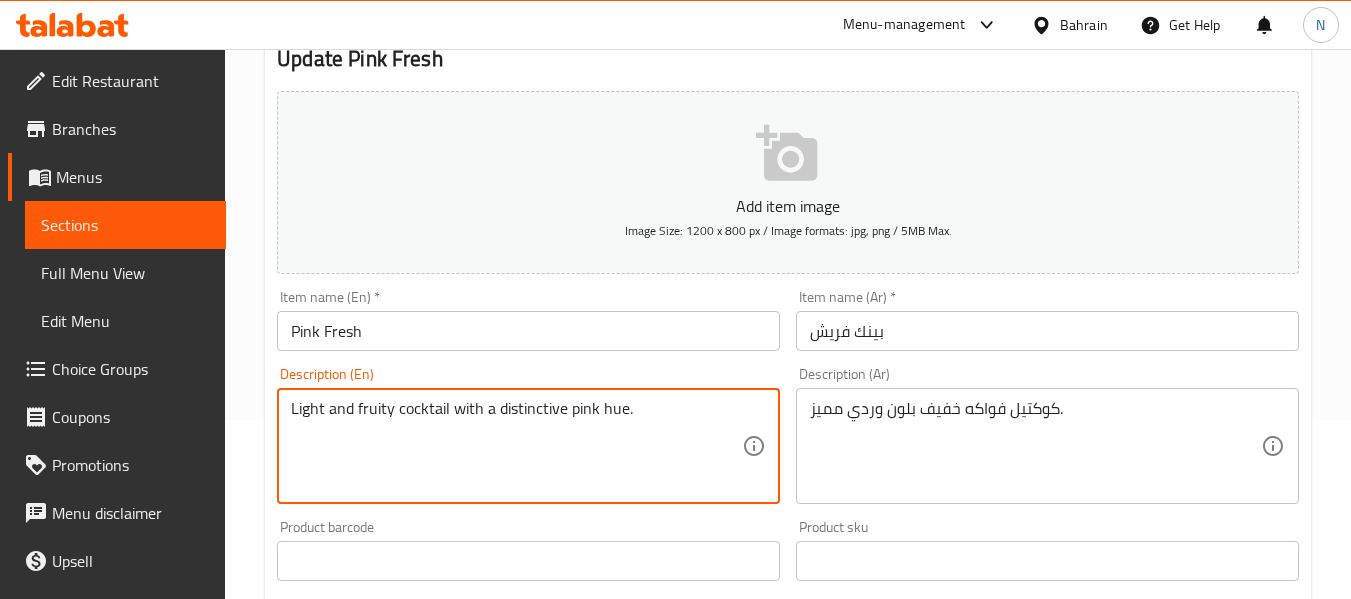 type on "Light and fruity cocktail with a distinctive pink hue." 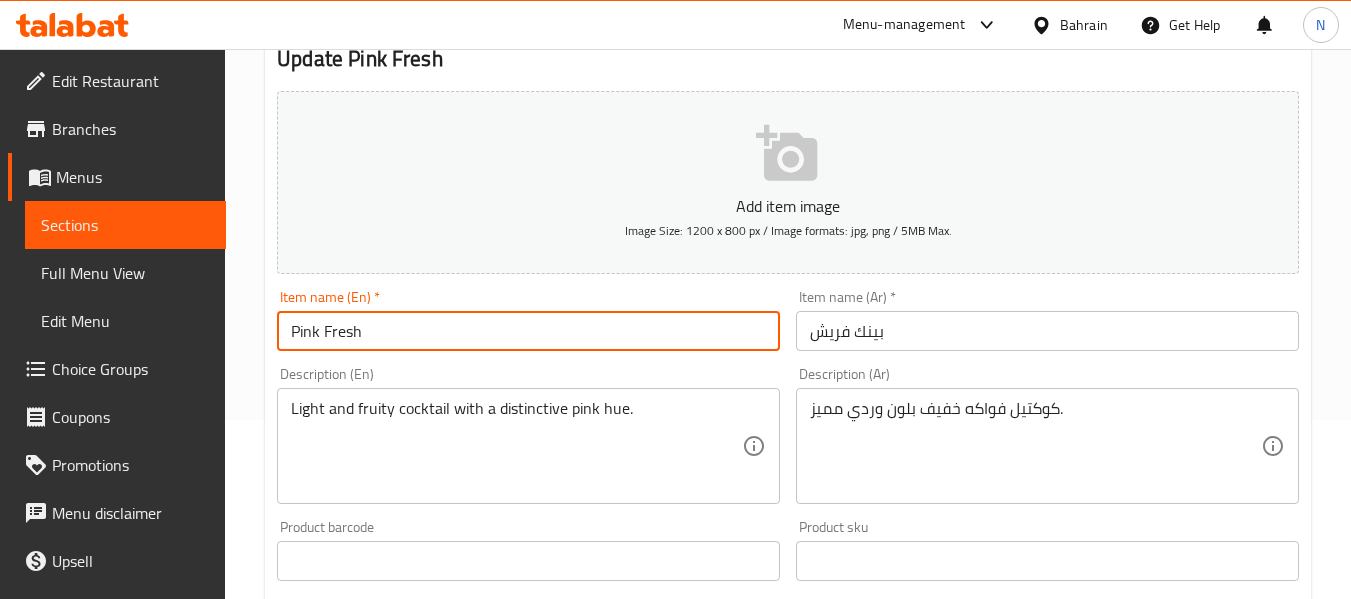 click on "Update" at bounding box center (398, 1147) 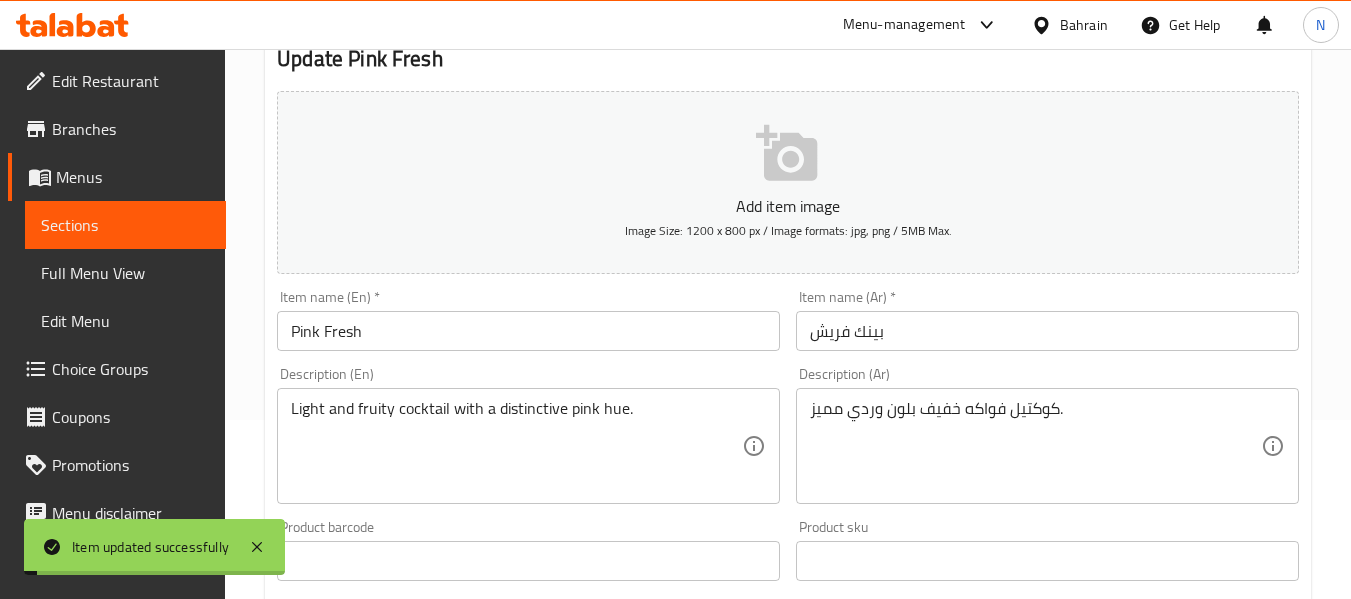 click on "Description (En) Light and fruity cocktail with a distinctive pink hue. Description (En)" at bounding box center [528, 435] 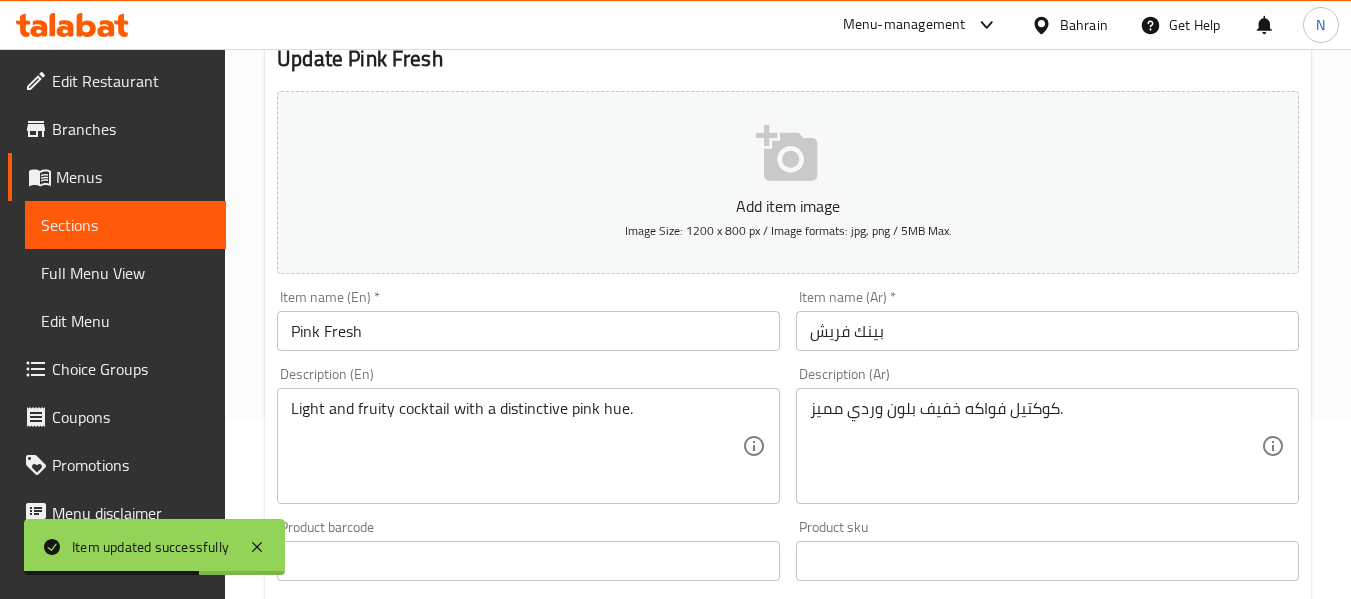scroll, scrollTop: 0, scrollLeft: 0, axis: both 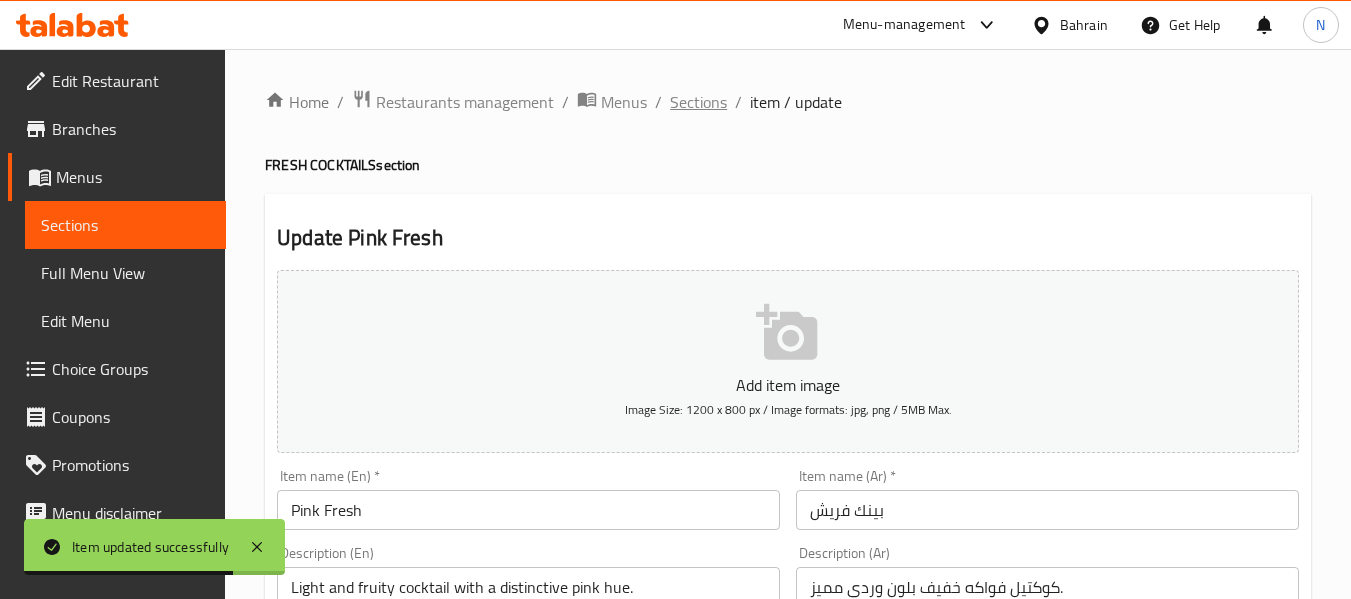 click on "Sections" at bounding box center [698, 102] 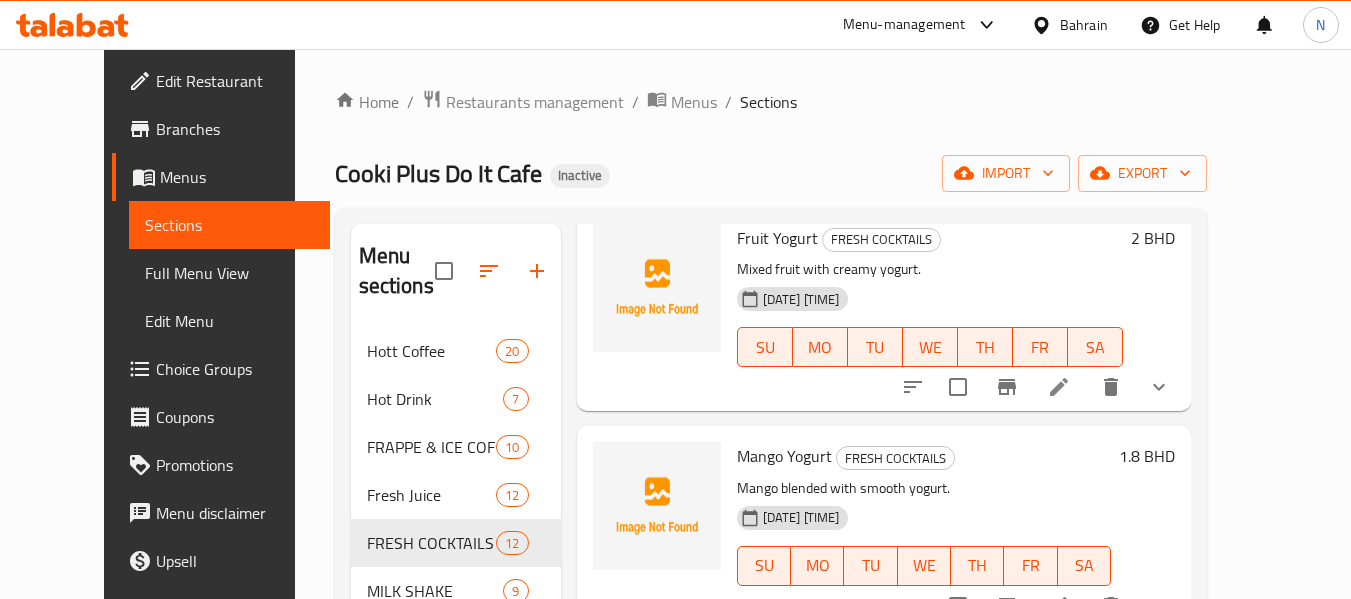 scroll, scrollTop: 1860, scrollLeft: 0, axis: vertical 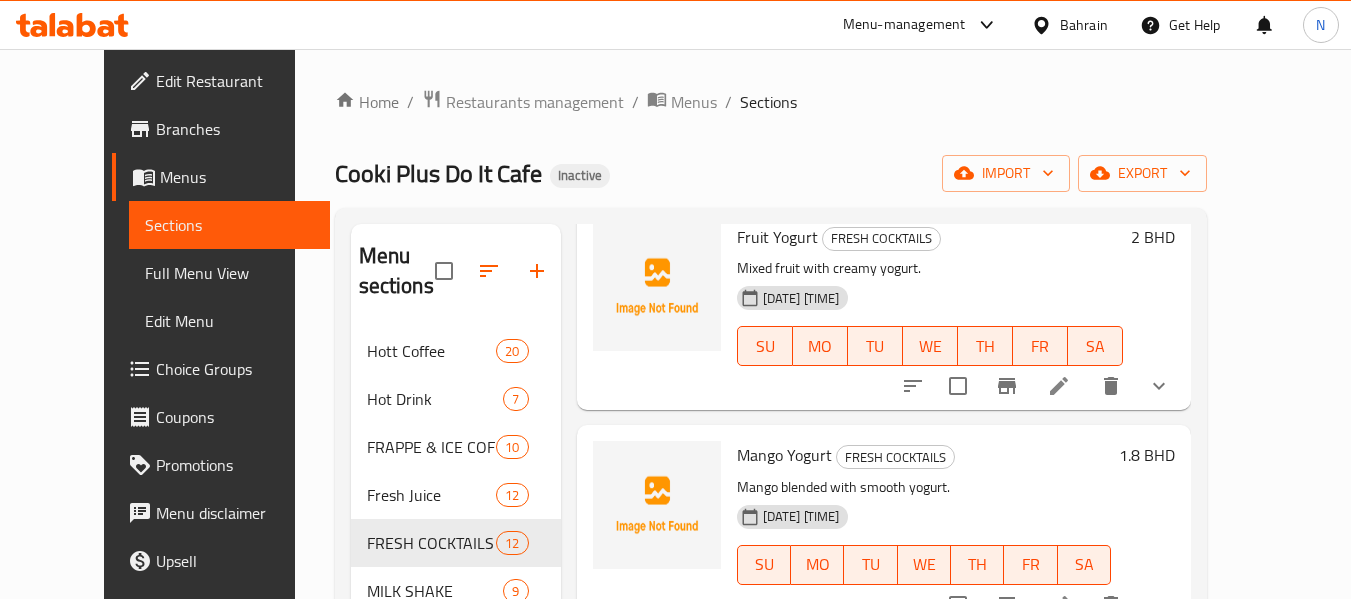 click at bounding box center (1059, 386) 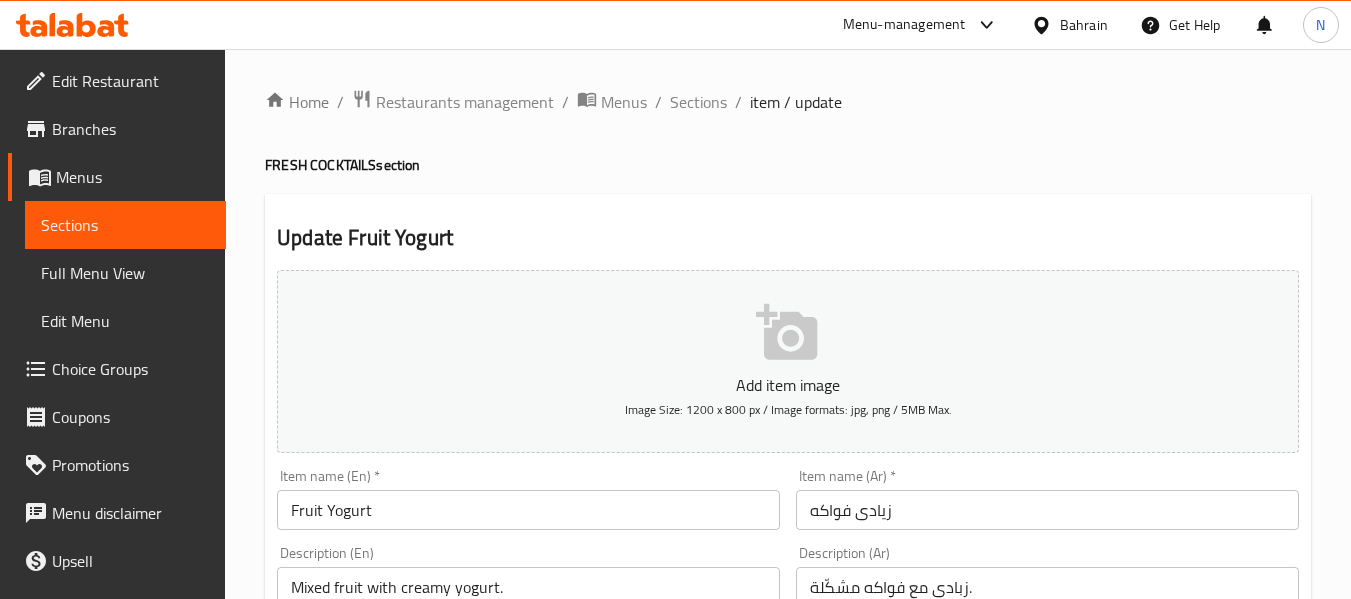 scroll, scrollTop: 265, scrollLeft: 0, axis: vertical 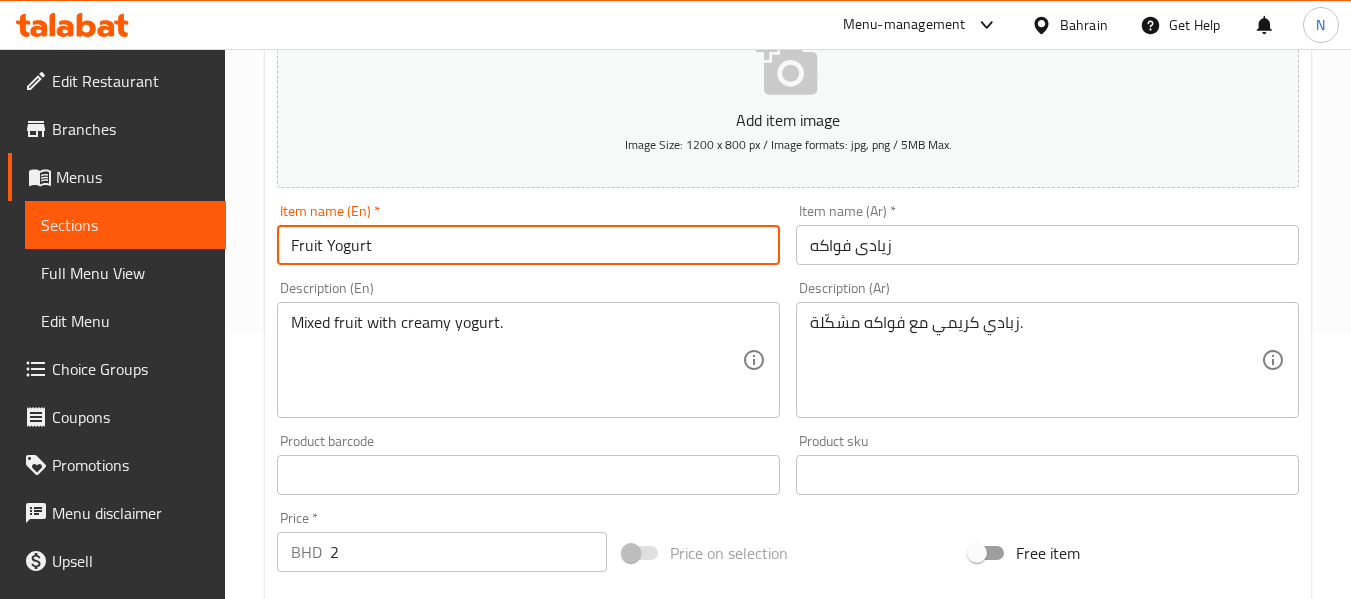 click on "Fruit Yogurt" at bounding box center [528, 245] 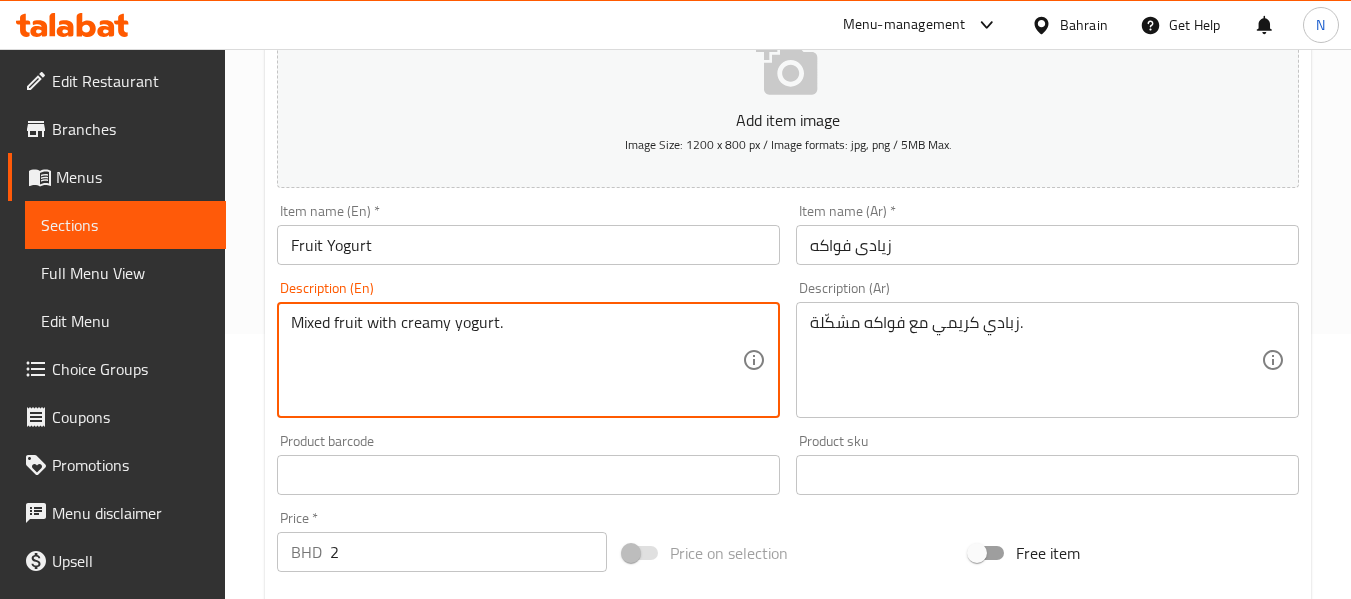 click on "Mixed fruit with creamy yogurt." at bounding box center [516, 360] 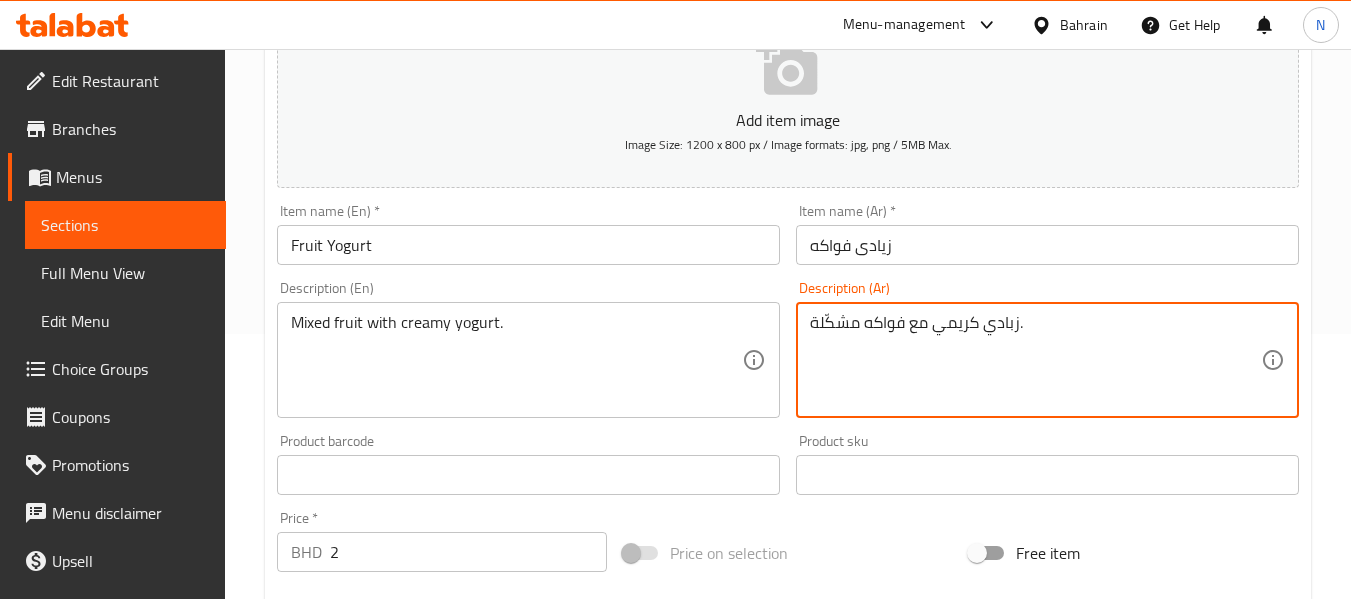 click on "زبادي كريمي مع فواكه مشكّلة." at bounding box center (1035, 360) 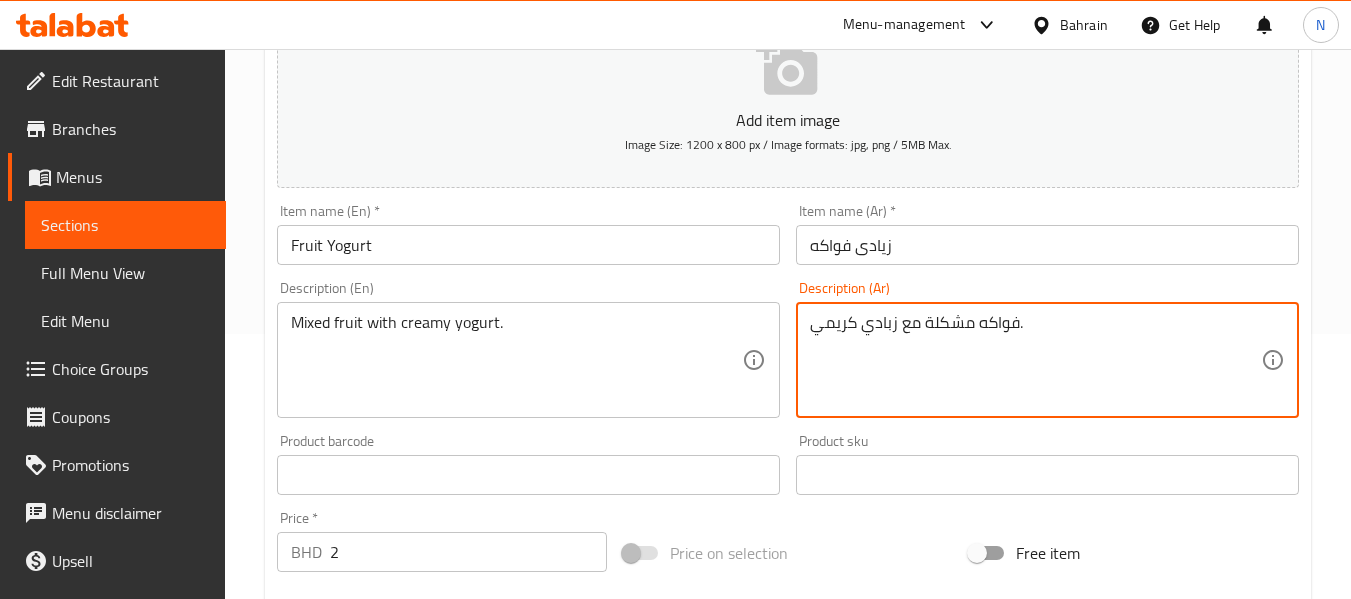 type on "فواكه مشكلة مع زبادي كريمي." 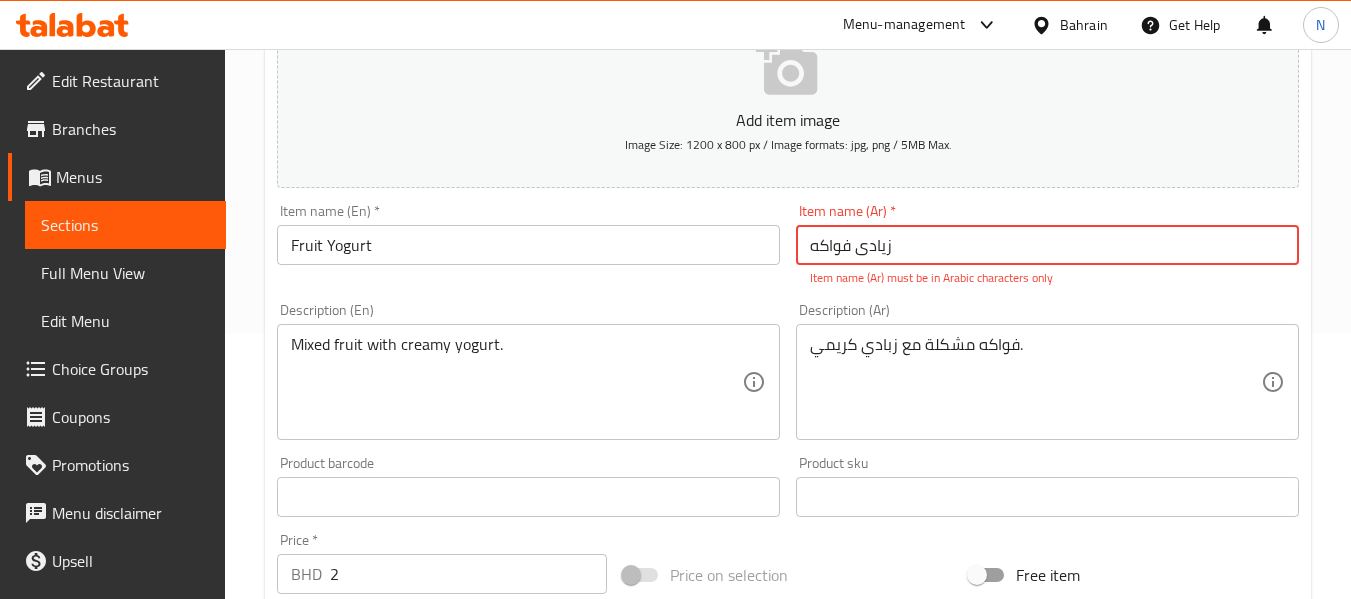 click on "Fruit Yogurt" at bounding box center (528, 245) 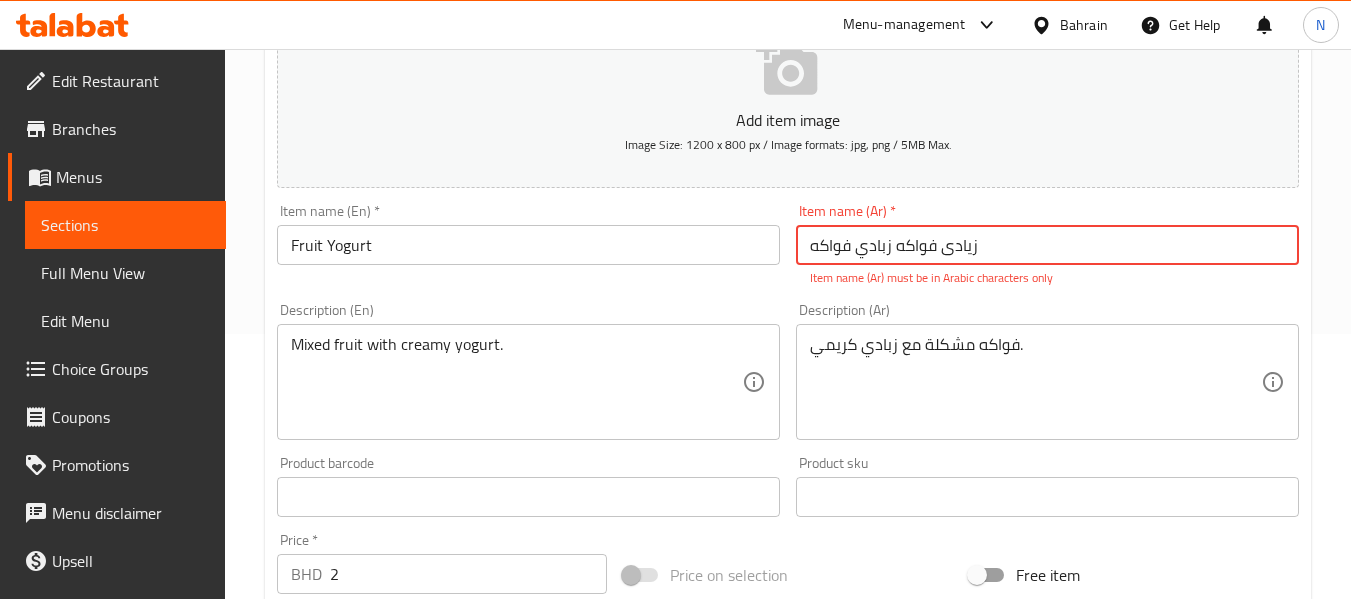 drag, startPoint x: 894, startPoint y: 248, endPoint x: 987, endPoint y: 245, distance: 93.04838 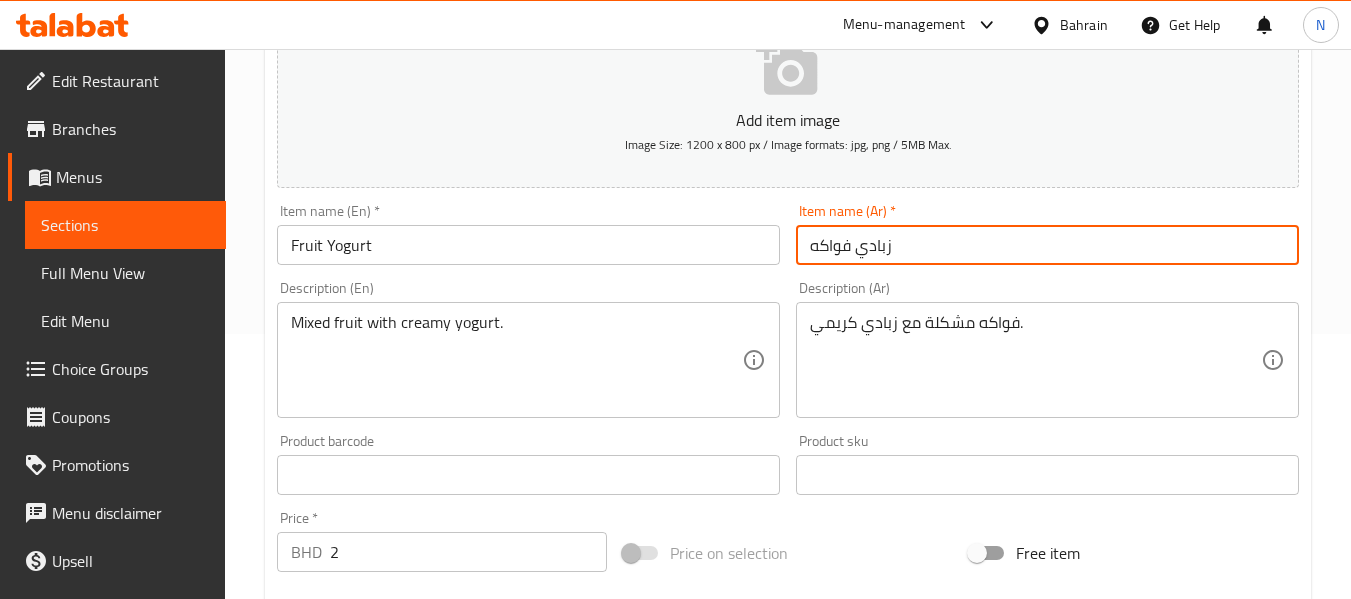 type on "زبادي فواكه" 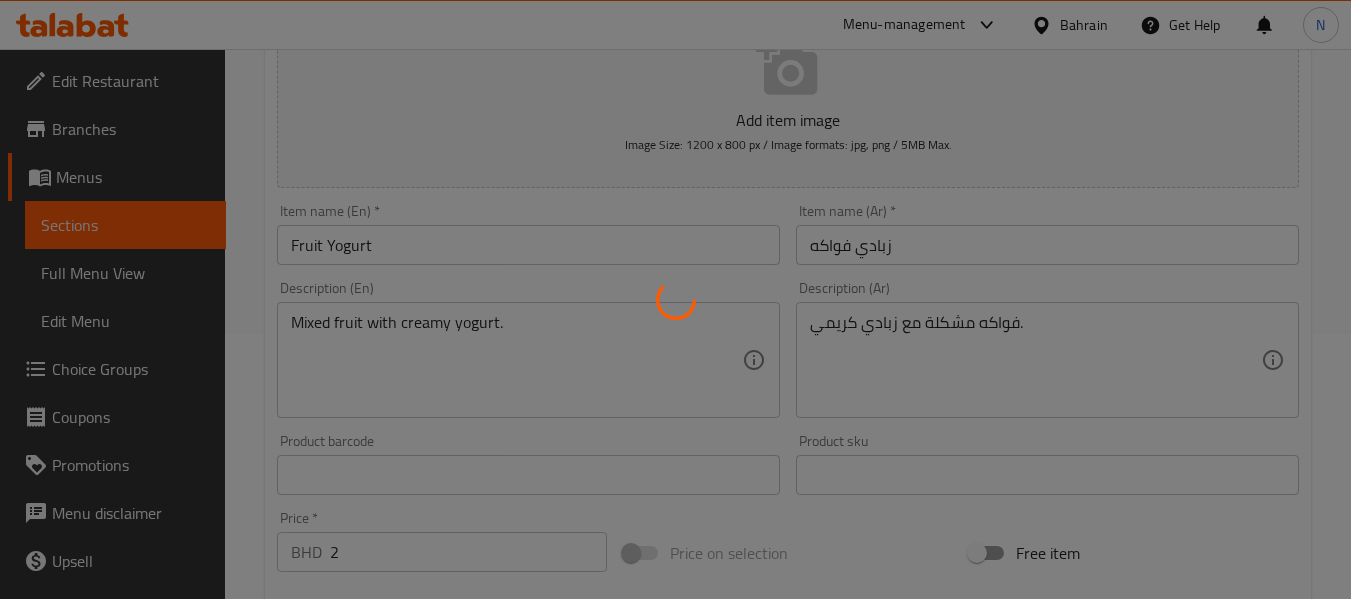 click at bounding box center (675, 299) 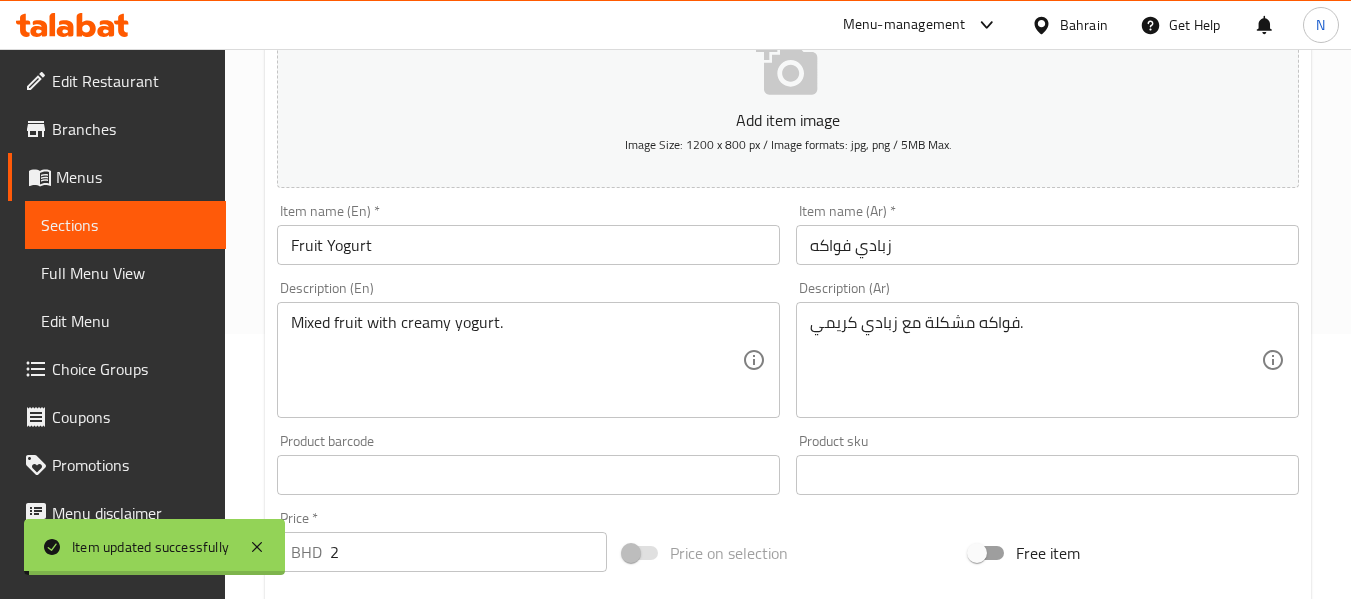 scroll, scrollTop: 0, scrollLeft: 0, axis: both 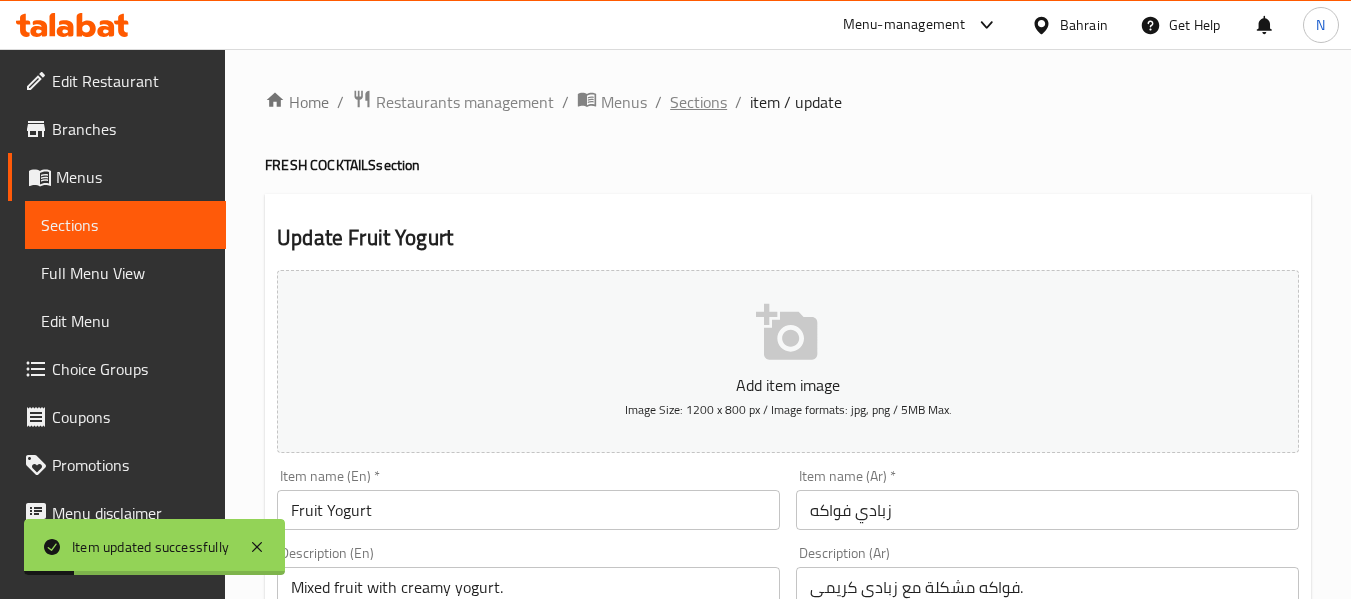 click on "Sections" at bounding box center [698, 102] 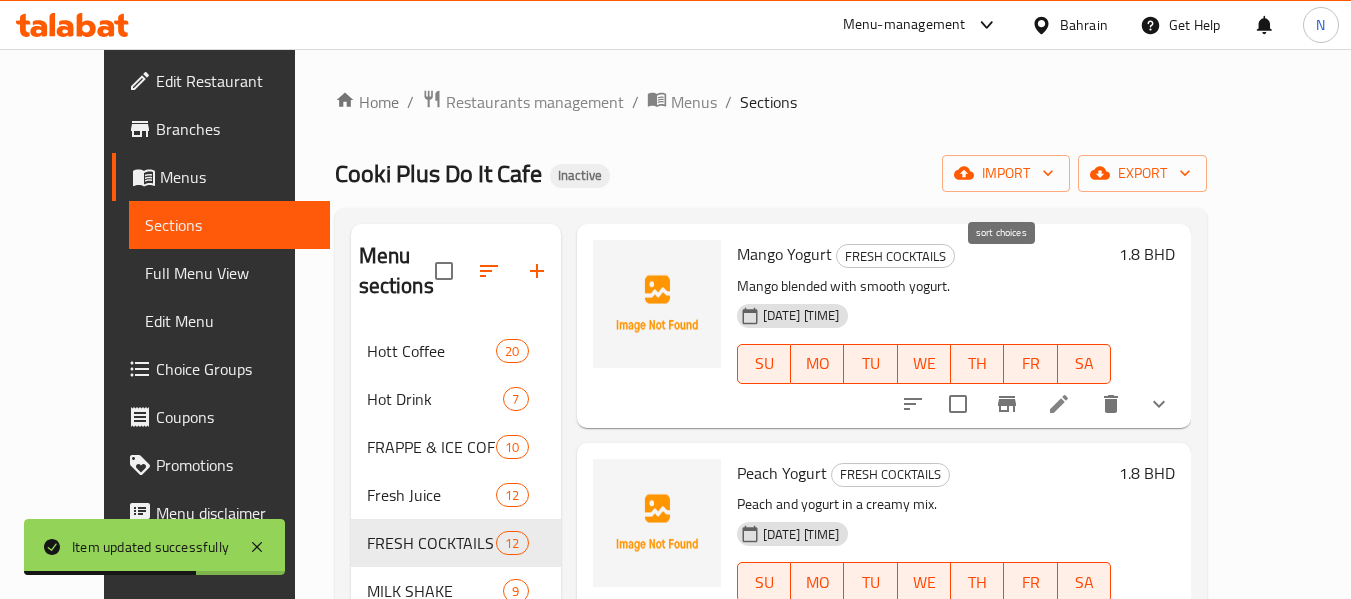 scroll, scrollTop: 2062, scrollLeft: 0, axis: vertical 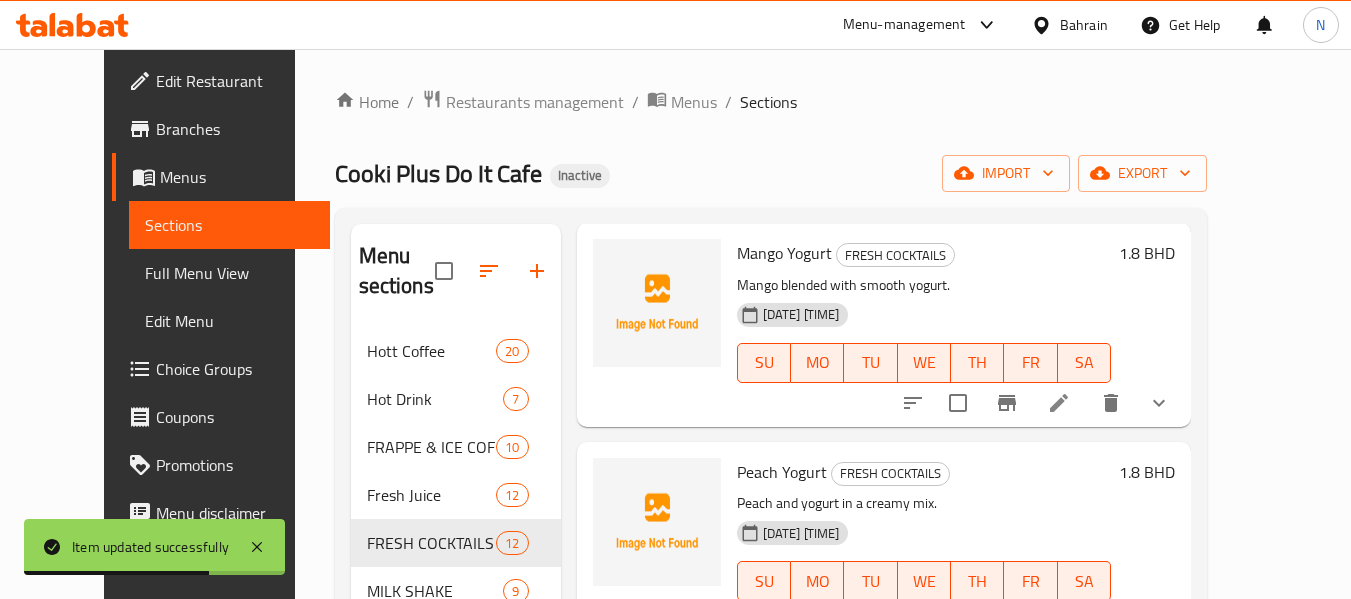 click at bounding box center (1059, 403) 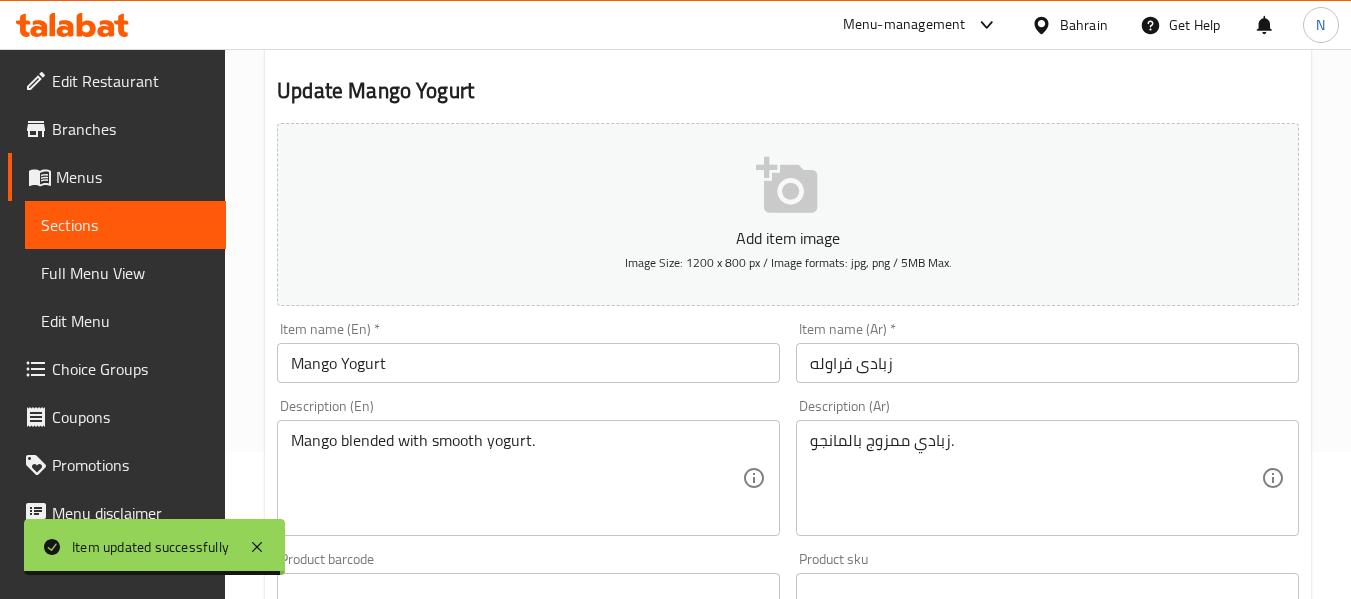 scroll, scrollTop: 149, scrollLeft: 0, axis: vertical 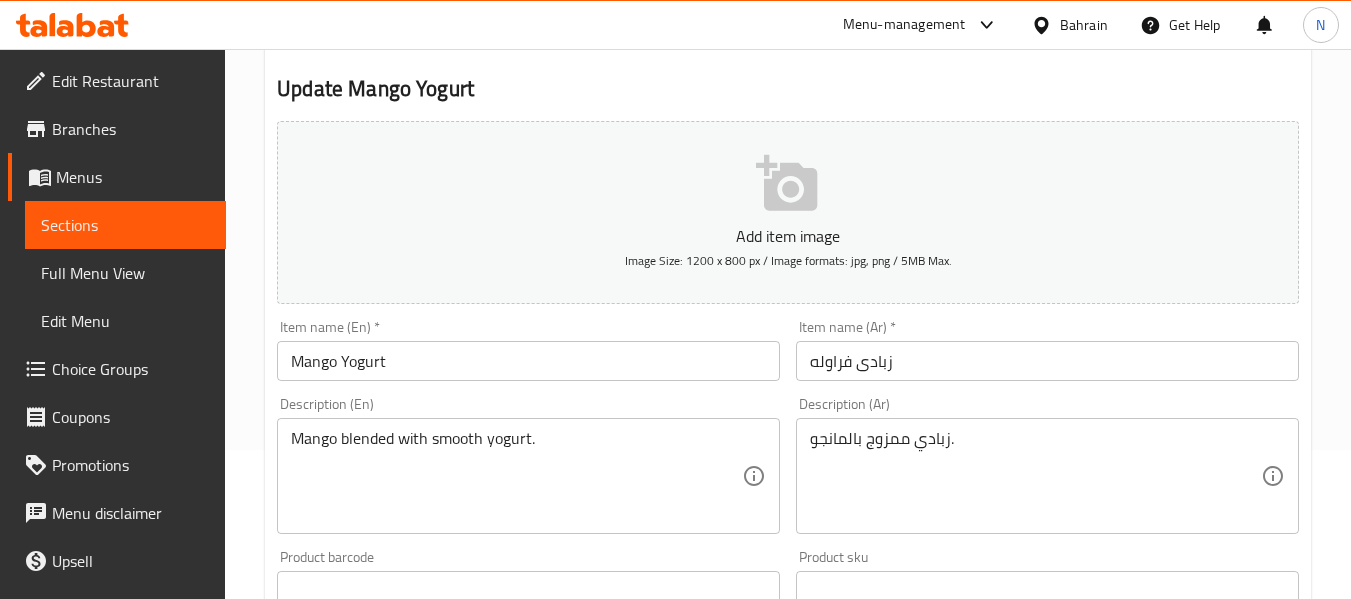 click on "زبادی فراوله" at bounding box center (1047, 361) 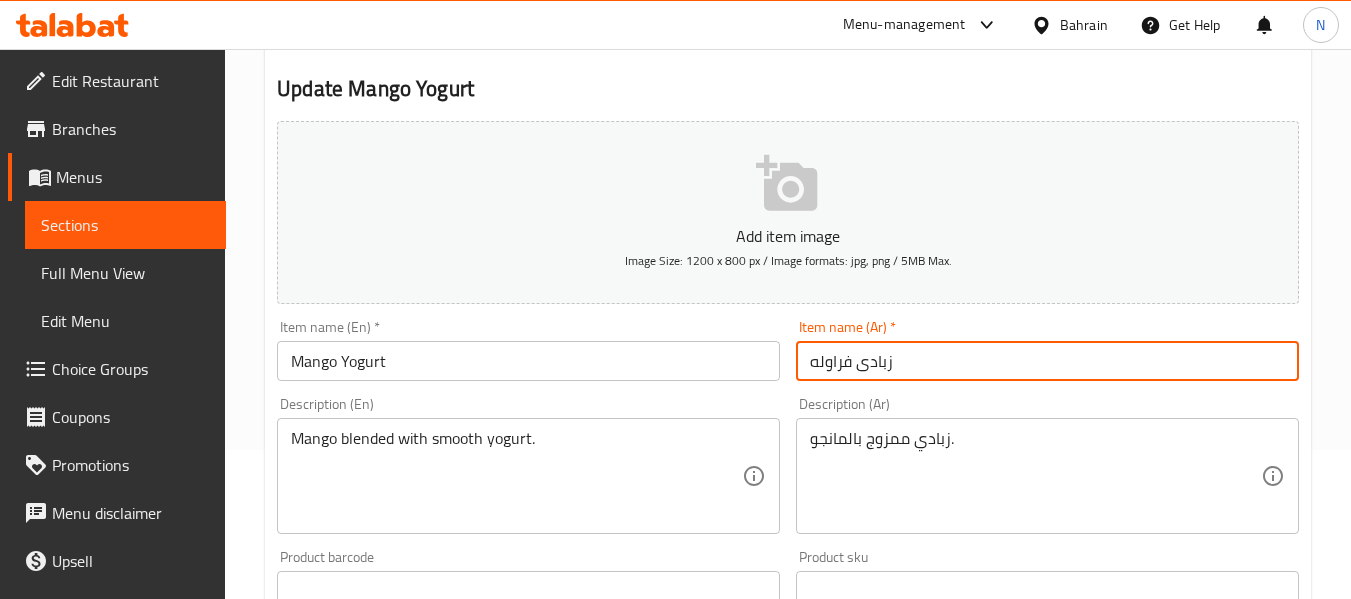click on "زبادی فراوله" at bounding box center (1047, 361) 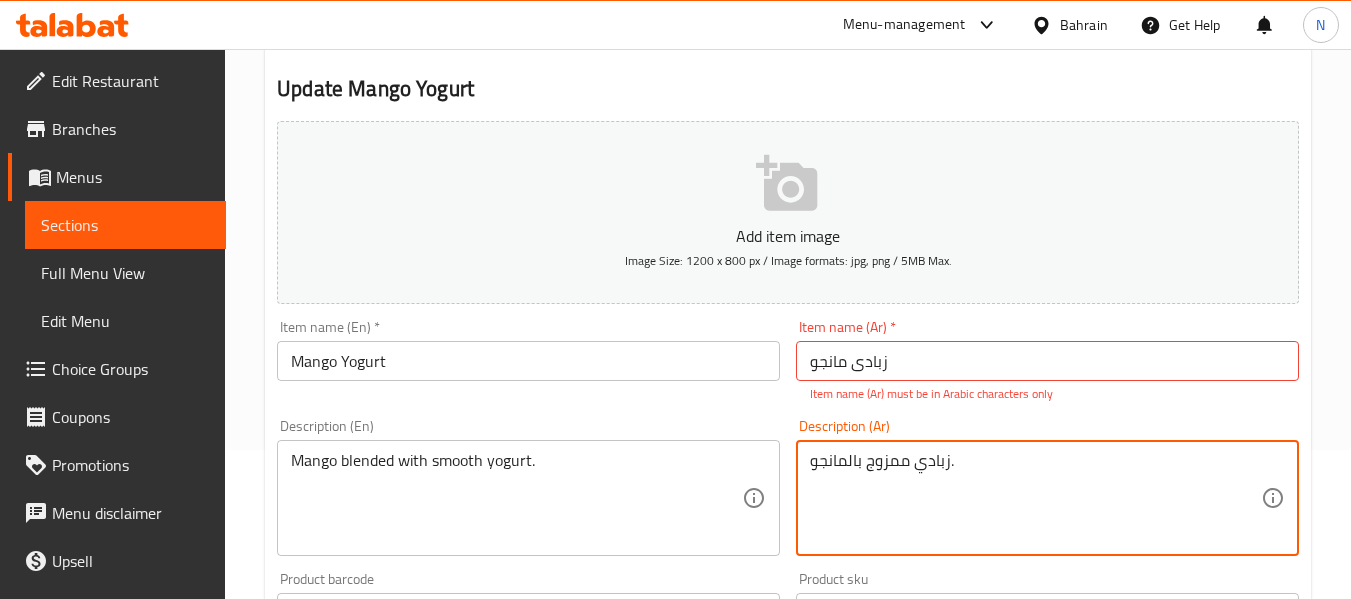 click on "زبادي ممزوج بالمانجو." at bounding box center [1035, 498] 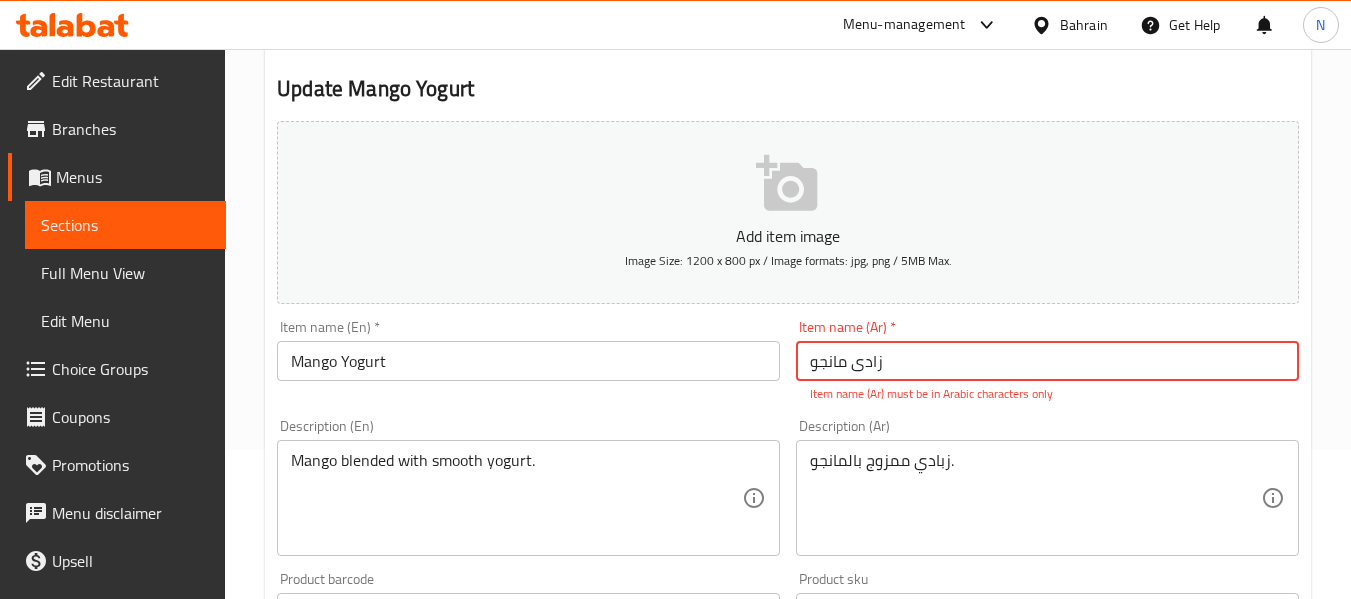 click on "زادی مانجو" at bounding box center (1047, 361) 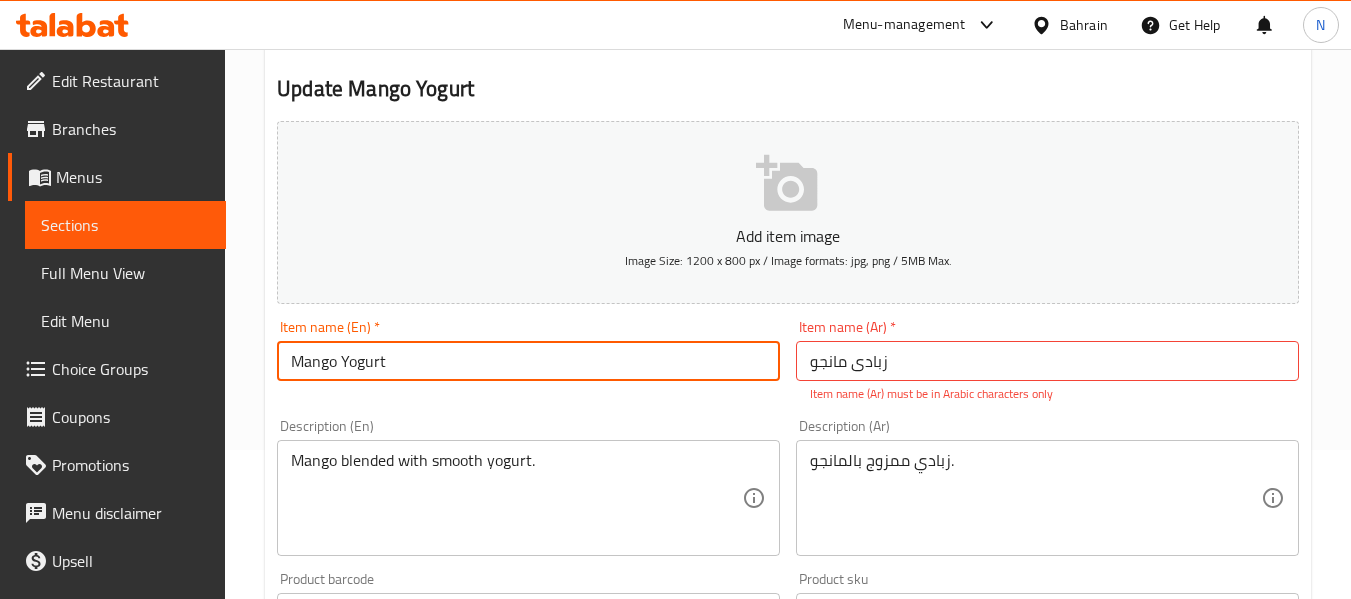 click on "Mango Yogurt" at bounding box center (528, 361) 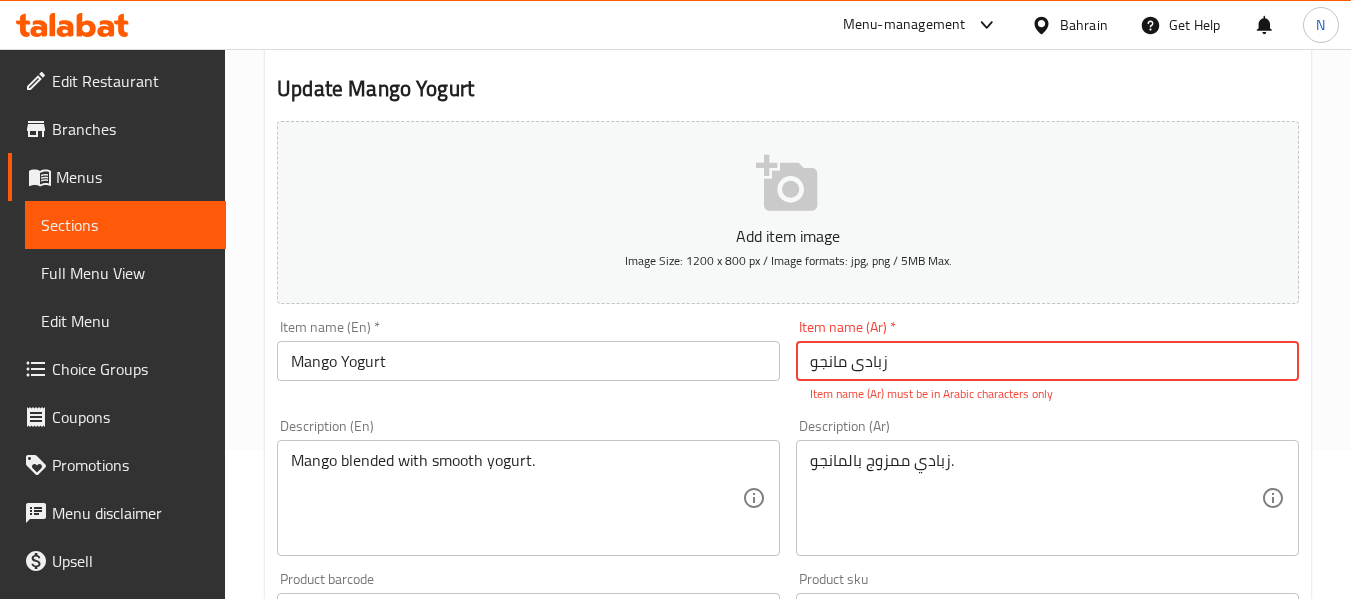 click on "زبادی مانجو" at bounding box center [1047, 361] 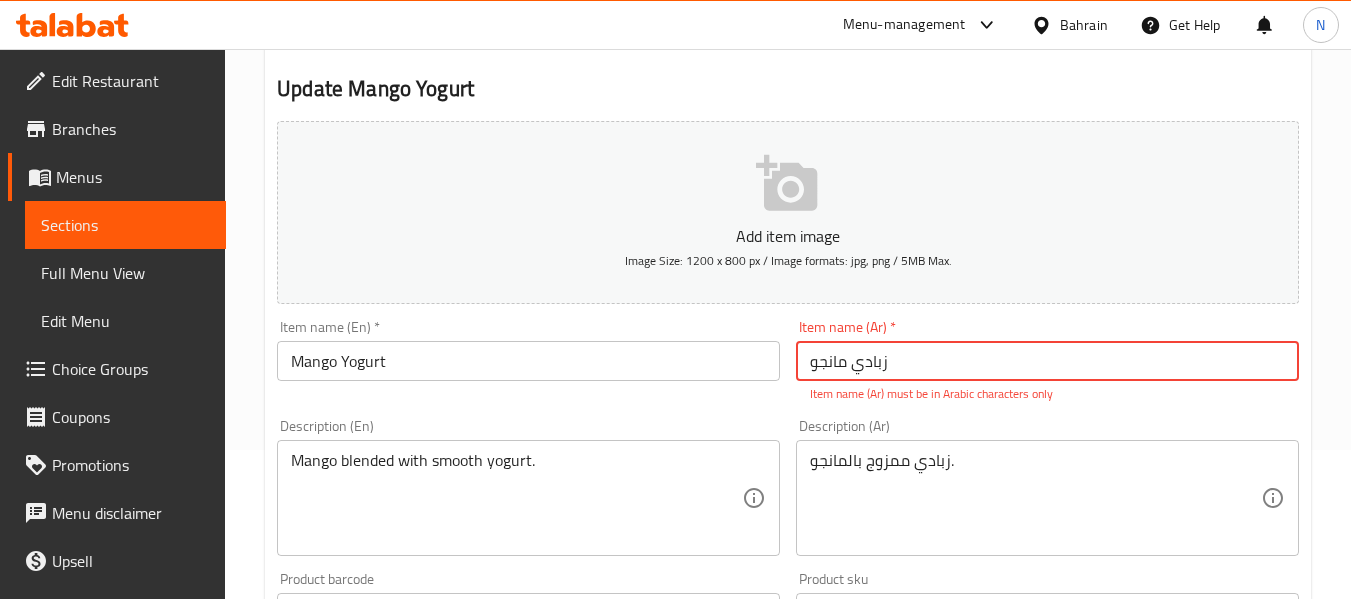 type on "زبادي مانجو" 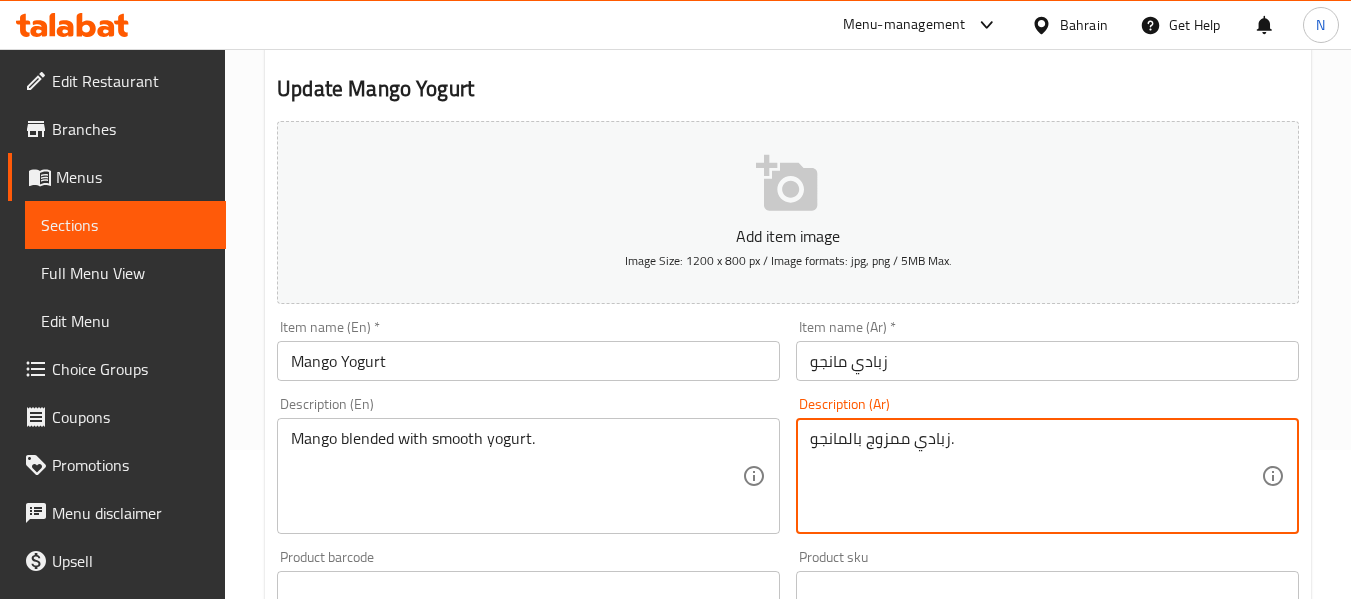 click on "زبادي ممزوج بالمانجو." at bounding box center [1035, 476] 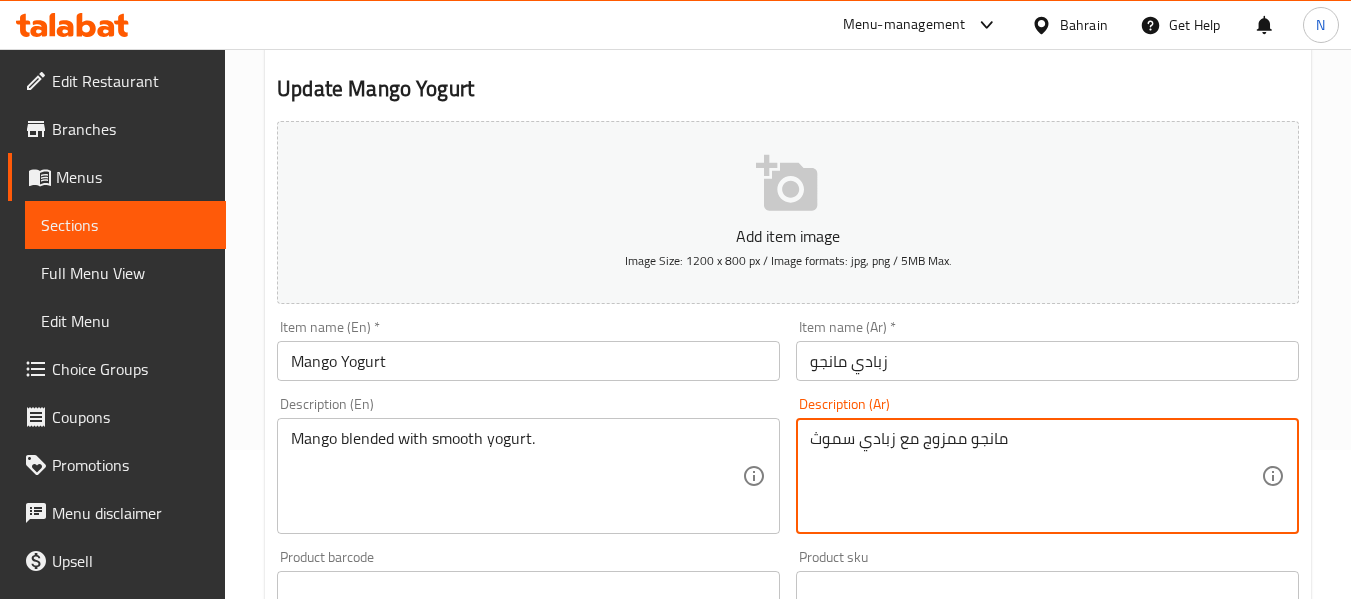 type on "مانجو ممزوج مع زبادي سموث" 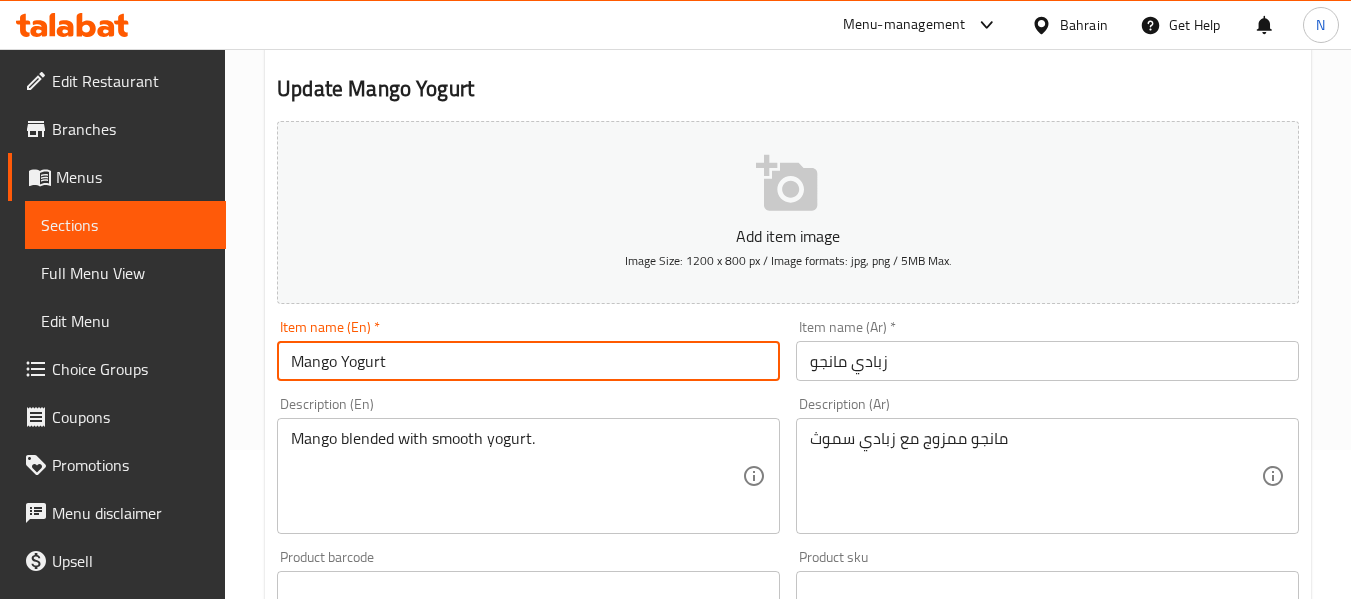 click on "Update" at bounding box center (398, 1210) 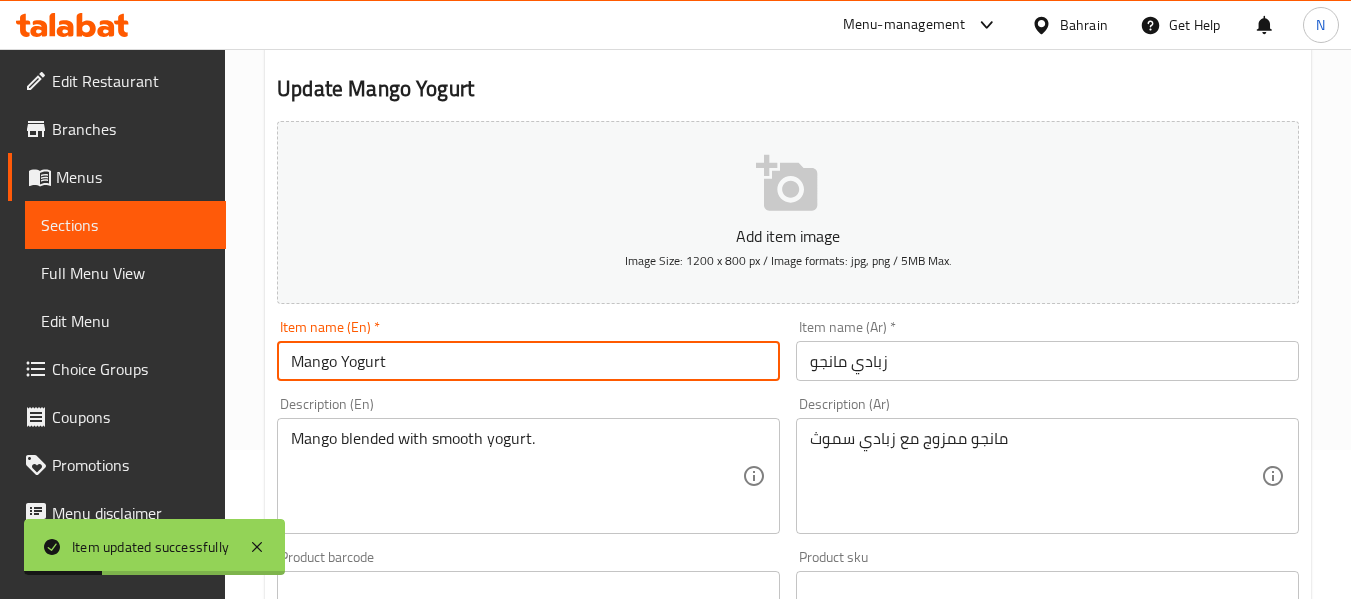 click on "Mango Yogurt" at bounding box center [528, 361] 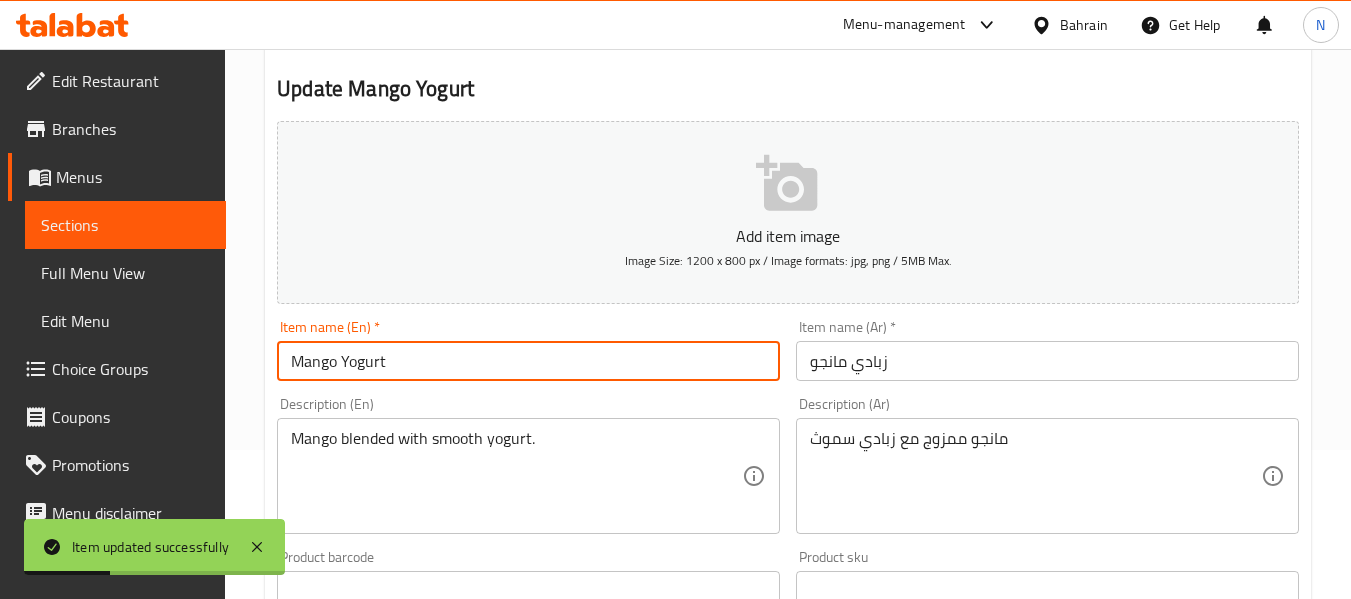 click on "Mango Yogurt" at bounding box center [528, 361] 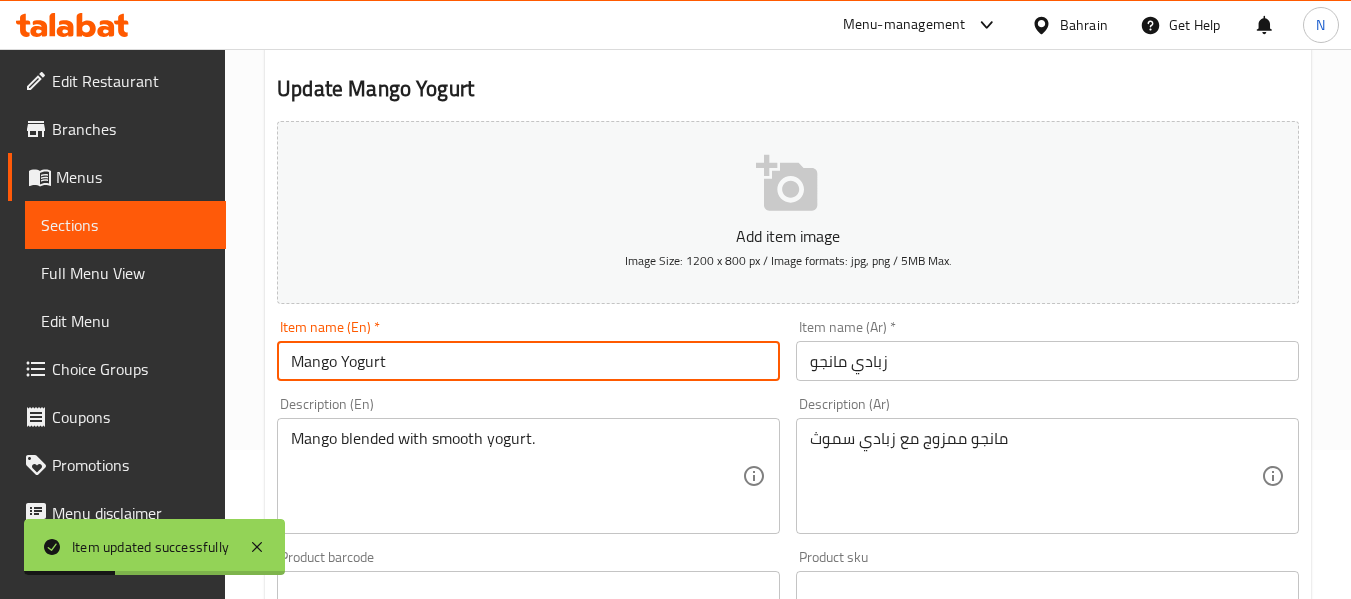 click on "Mango Yogurt" at bounding box center (528, 361) 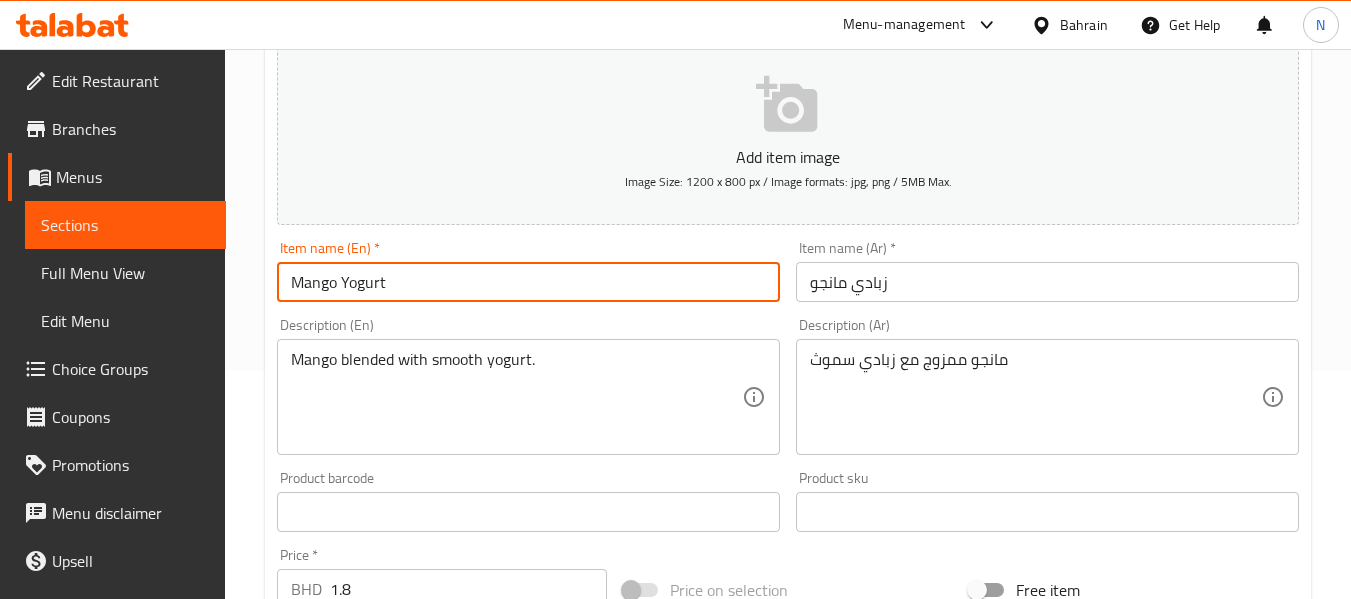 scroll, scrollTop: 229, scrollLeft: 0, axis: vertical 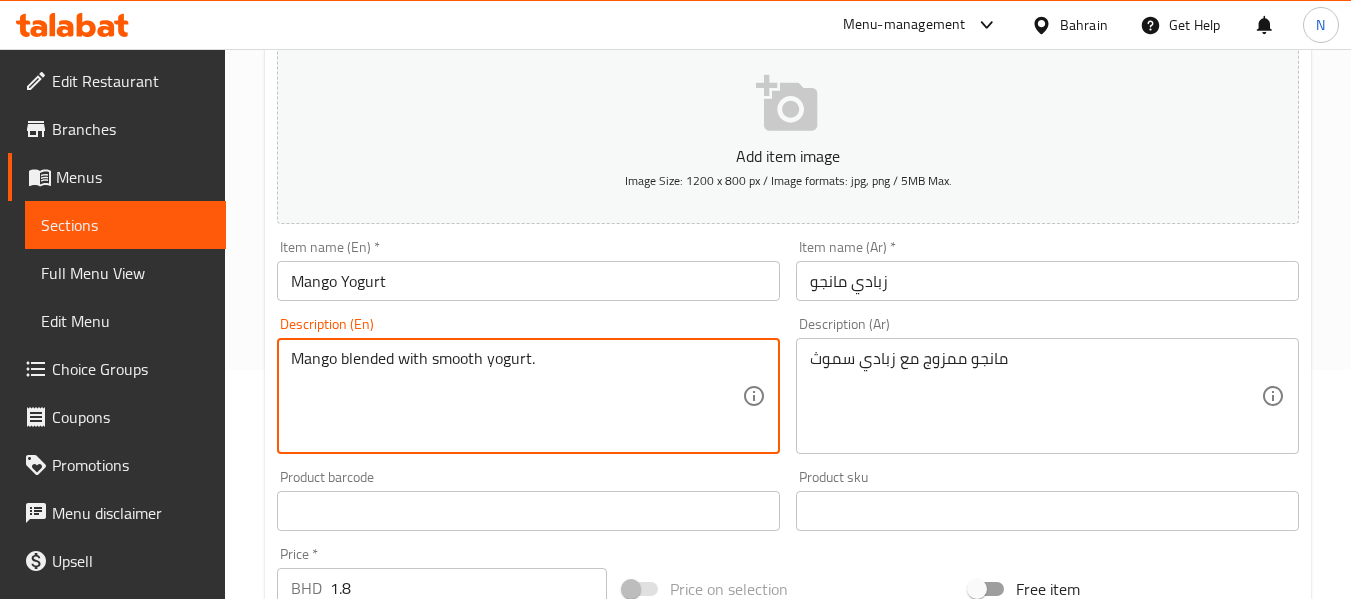 paste on "Mango, Yogurt, sugar	مانجو، زبادي، سكر" 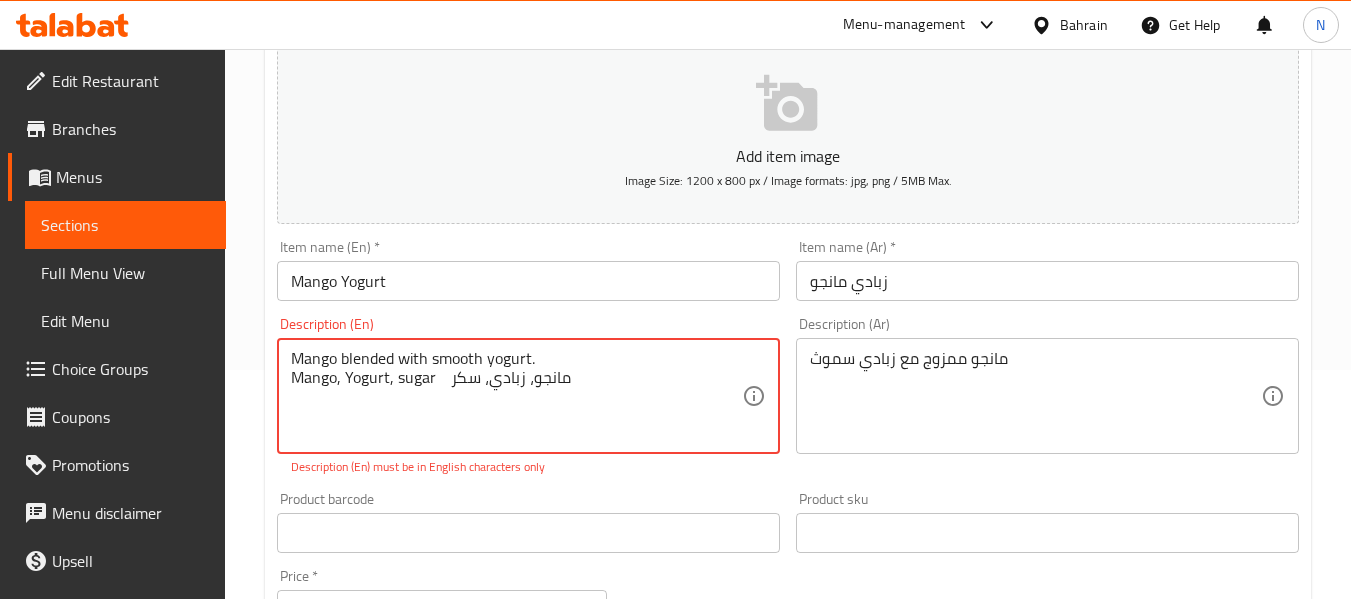 drag, startPoint x: 456, startPoint y: 383, endPoint x: 603, endPoint y: 379, distance: 147.05441 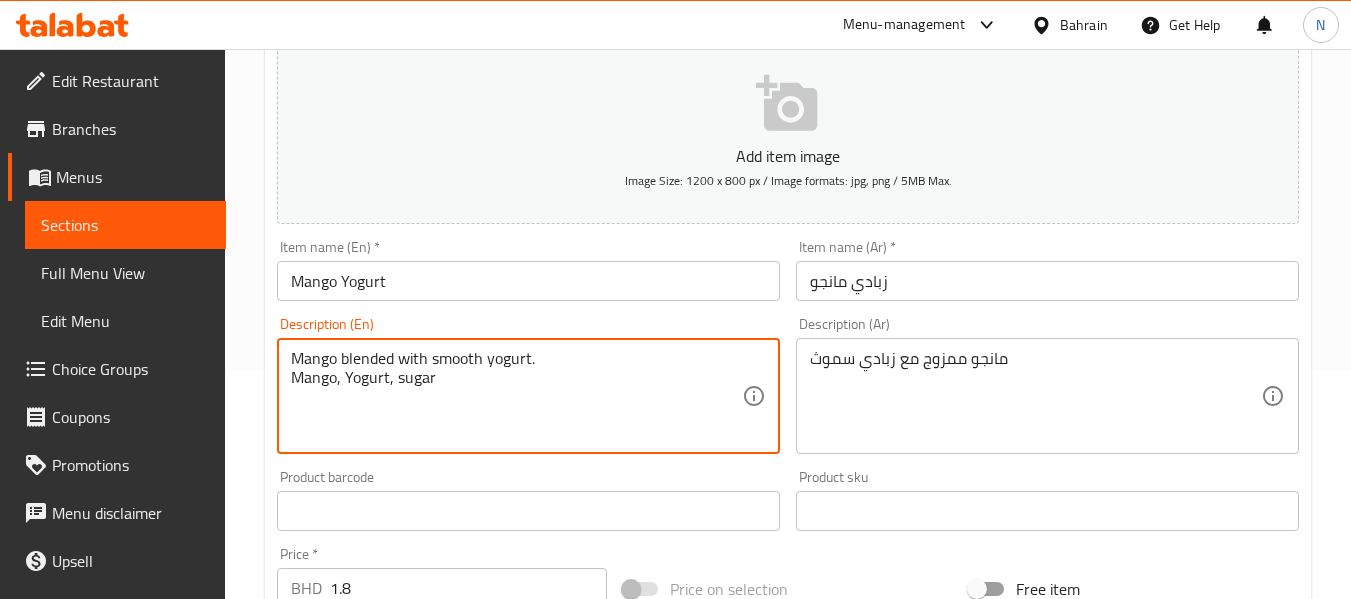 type on "Mango blended with smooth yogurt.
Mango, Yogurt, sugar" 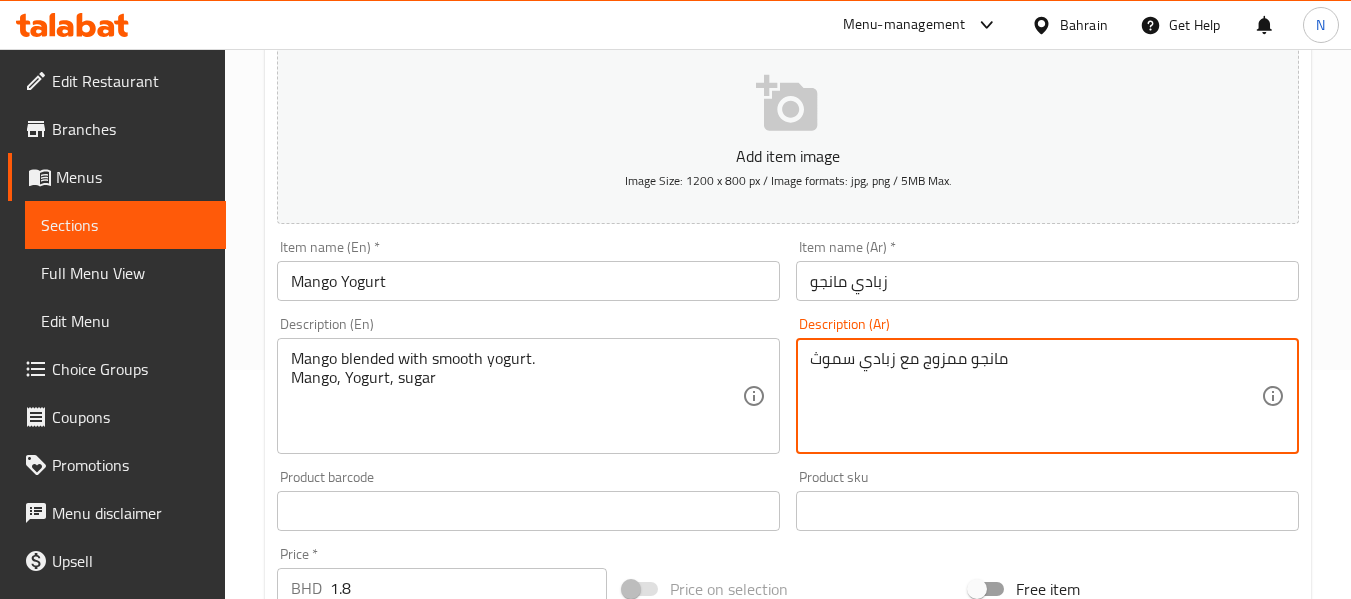 click on "مانجو ممزوج مع زبادي سموث" at bounding box center [1035, 396] 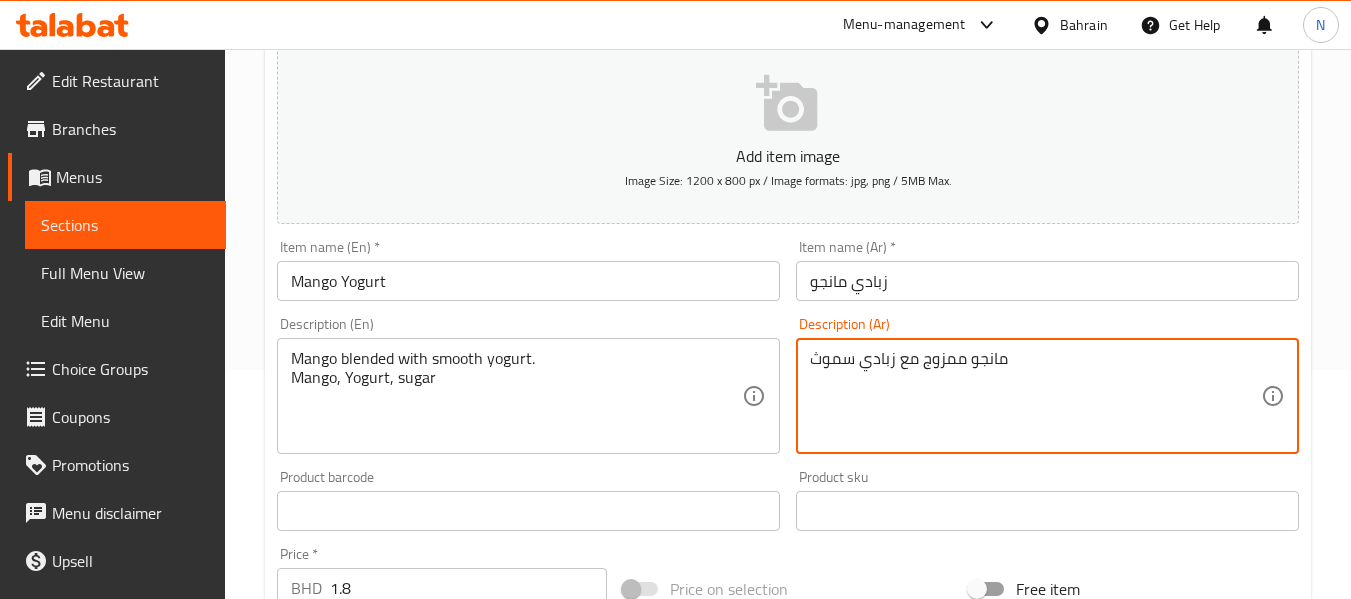 paste on "، زبادي، سكر" 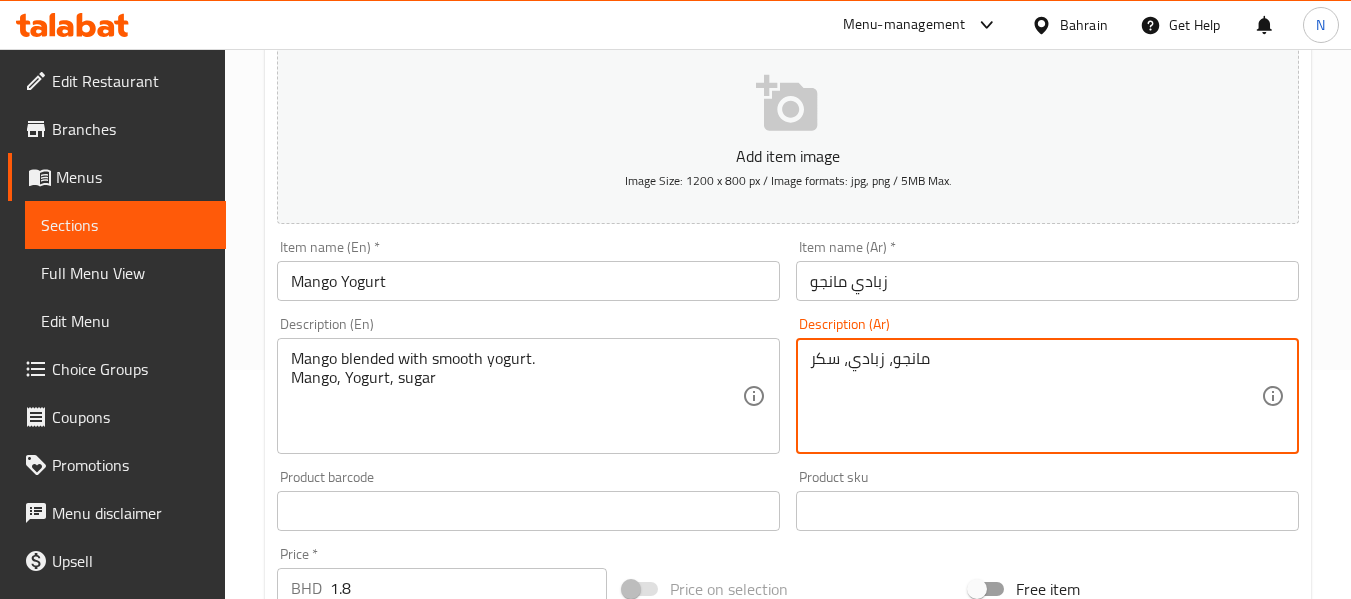 type on "مانجو، زبادي، سكر" 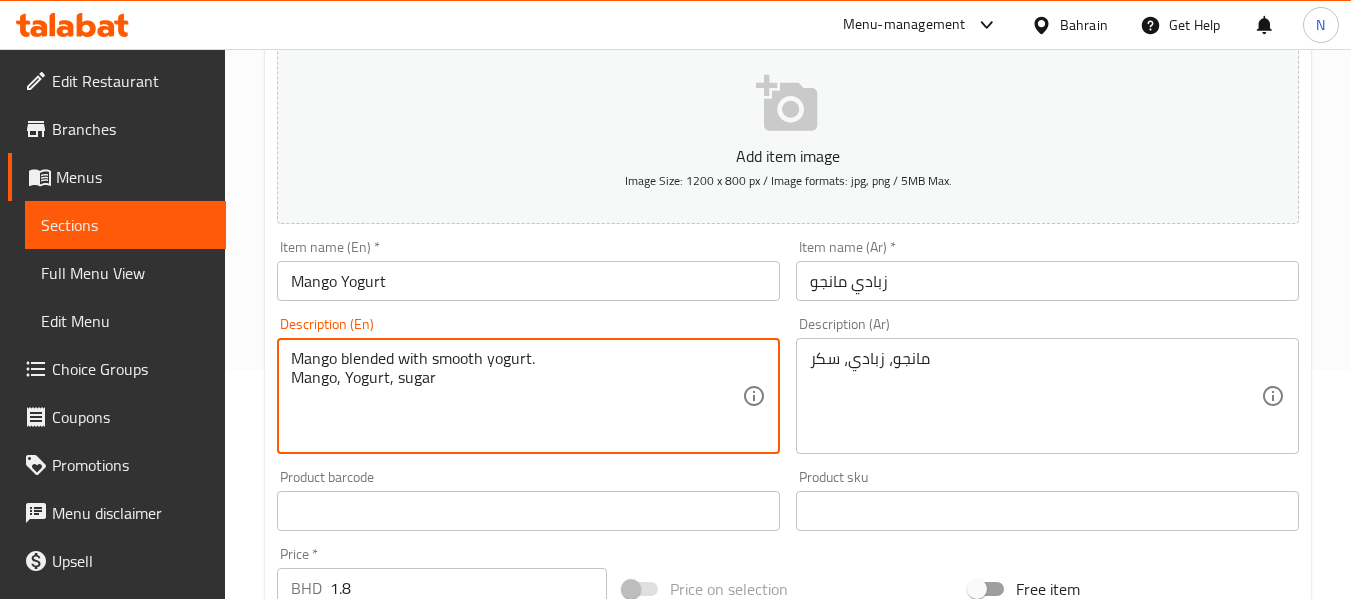 click on "Mango blended with smooth yogurt.
Mango, Yogurt, sugar" at bounding box center [516, 396] 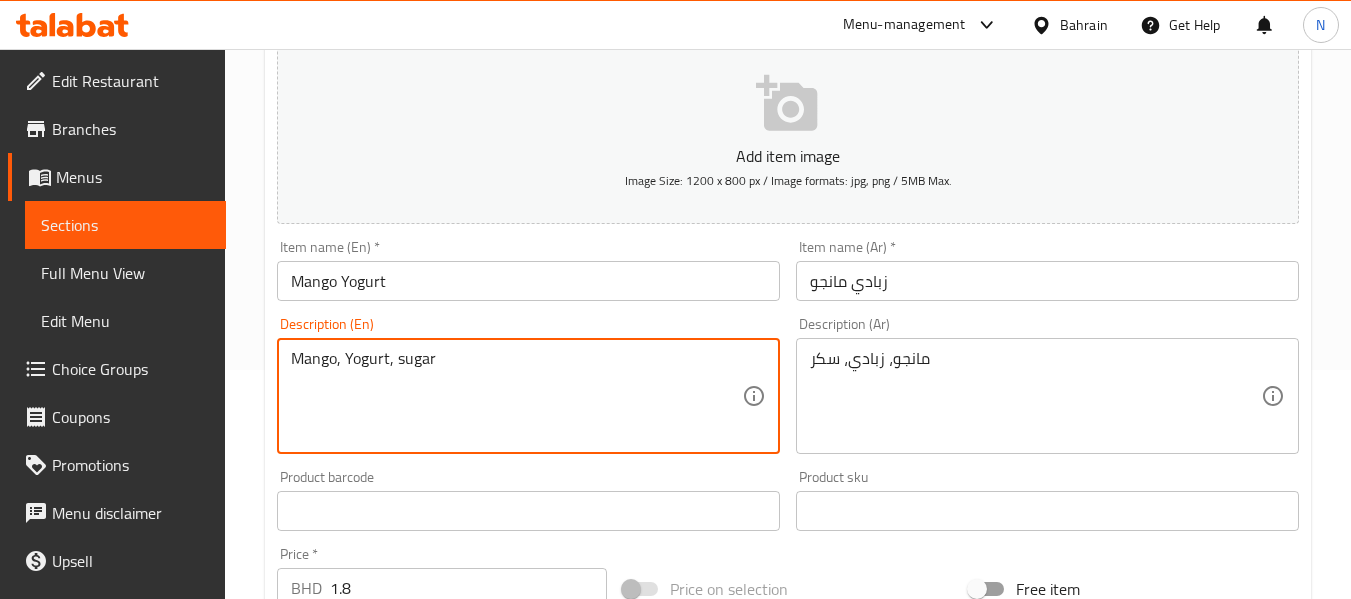 type on "Mango, Yogurt, sugar" 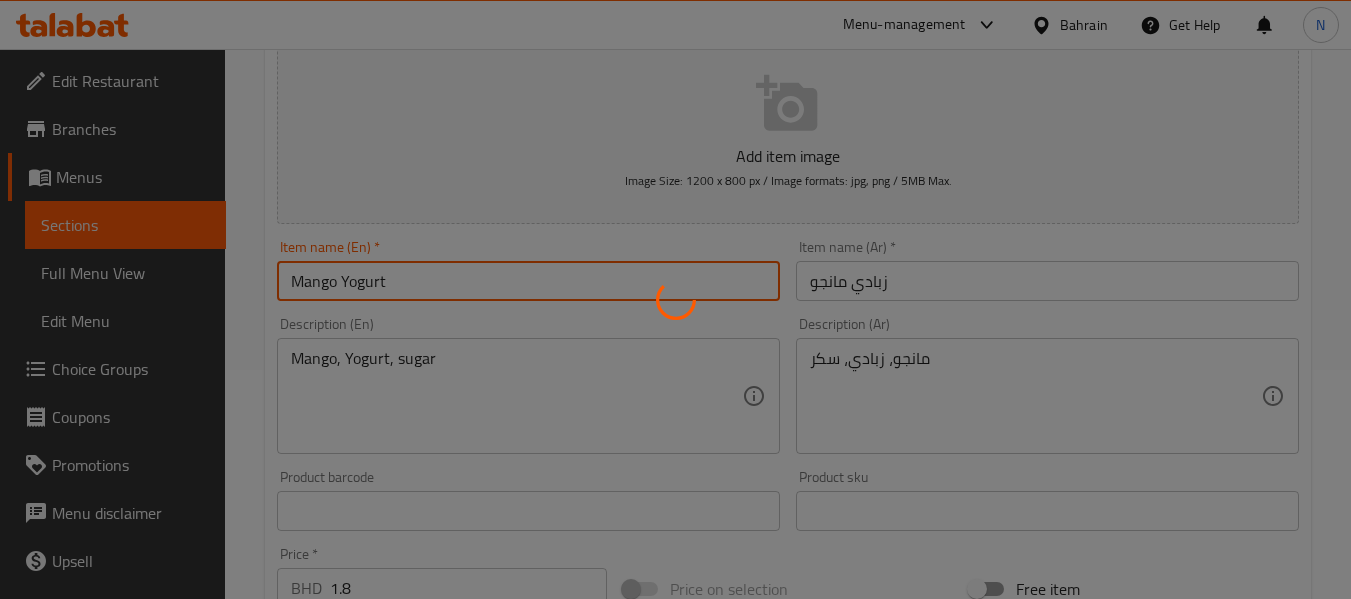 click on "Home / Restaurants management / Menus / Sections / item / update FRESH COCKTAILS  section Update Mango Yogurt Add item image Image Size: 1200 x 800 px / Image formats: jpg, png / 5MB Max. Item name (En)   * Mango Yogurt Item name (En)  * Item name (Ar)   * زبادي مانجو Item name (Ar)  * Description (En) Mango, Yogurt, sugar	 Description (En) Description (Ar) مانجو، زبادي، سكر Description (Ar) Product barcode Product barcode Product sku Product sku Price   * BHD 1.8 Price  * Price on selection Free item Start Date Start Date End Date End Date Available Days SU MO TU WE TH FR SA Available from ​ ​ Available to ​ ​ Status Active Inactive Exclude from GEM Variations & Choices Add variant Extra اضافات ​ Min: 0 ​ Max: 2 ​ Nuts (ID: 2219959720) 0.3 BHD Name (En) Nuts Name (En) Name (Ar) مكسرات Name (Ar) Price BHD 0.3 Price Status Honey (ID: 2219959721) 0.3 BHD Name (En) Honey Name (En) Name (Ar) عسل Name (Ar) Price BHD 0.3 Price Status Update" at bounding box center [788, 518] 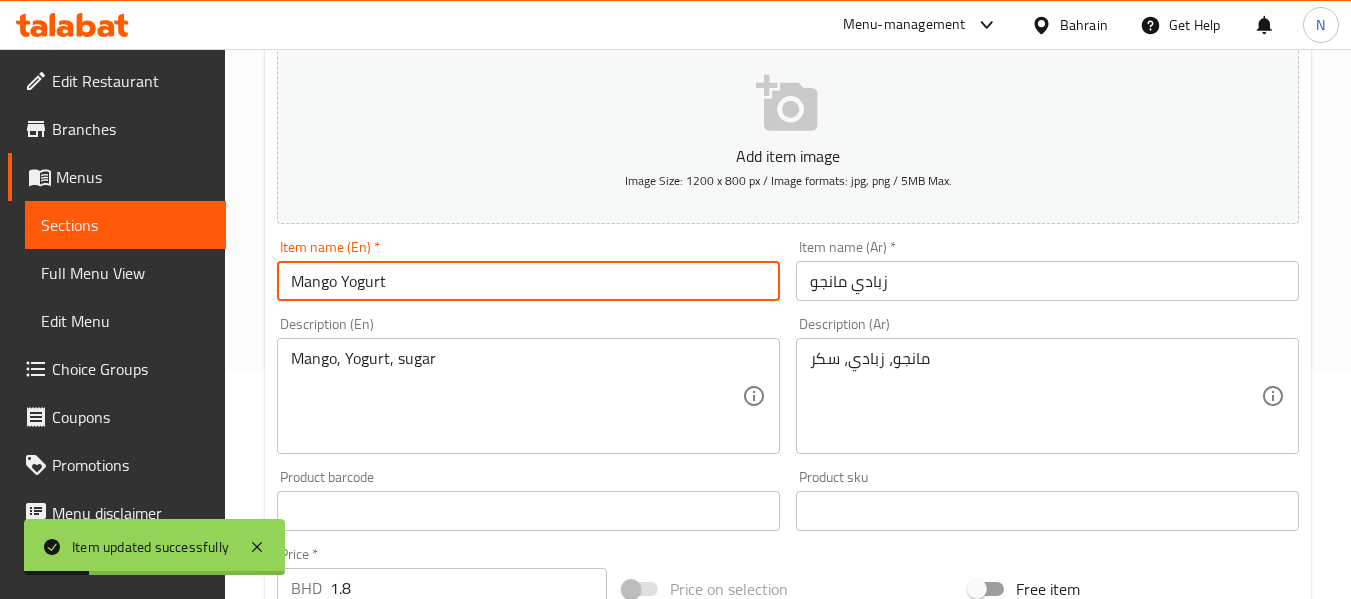 scroll, scrollTop: 0, scrollLeft: 0, axis: both 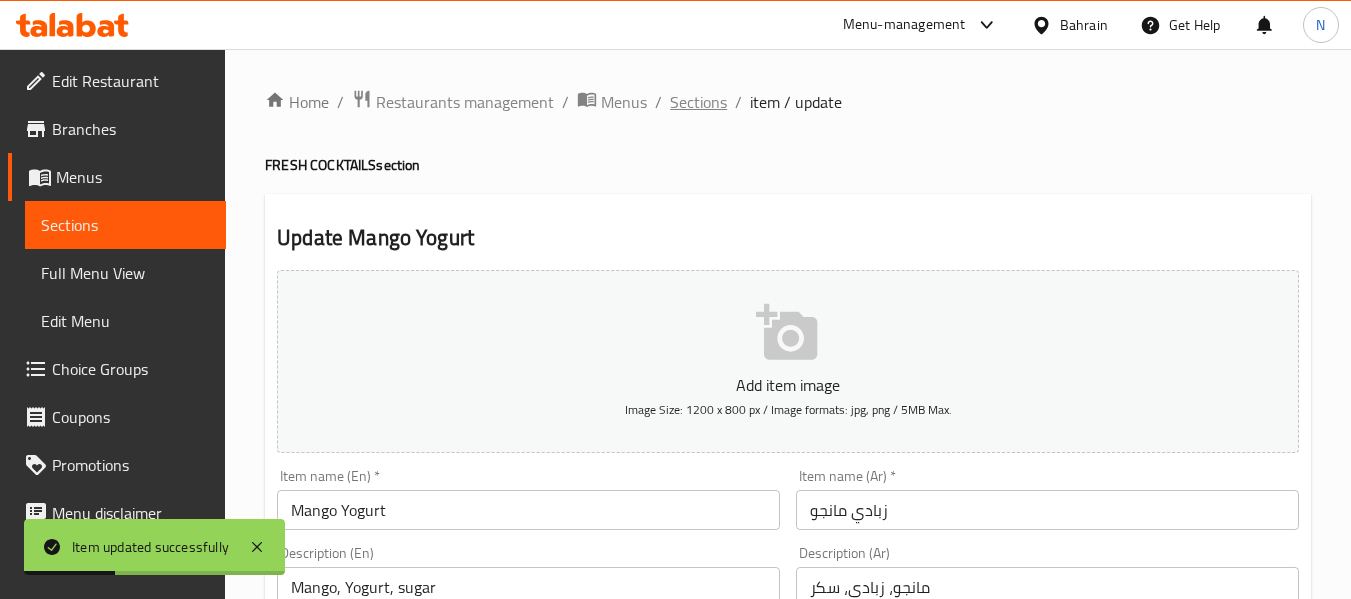 click on "Sections" at bounding box center [698, 102] 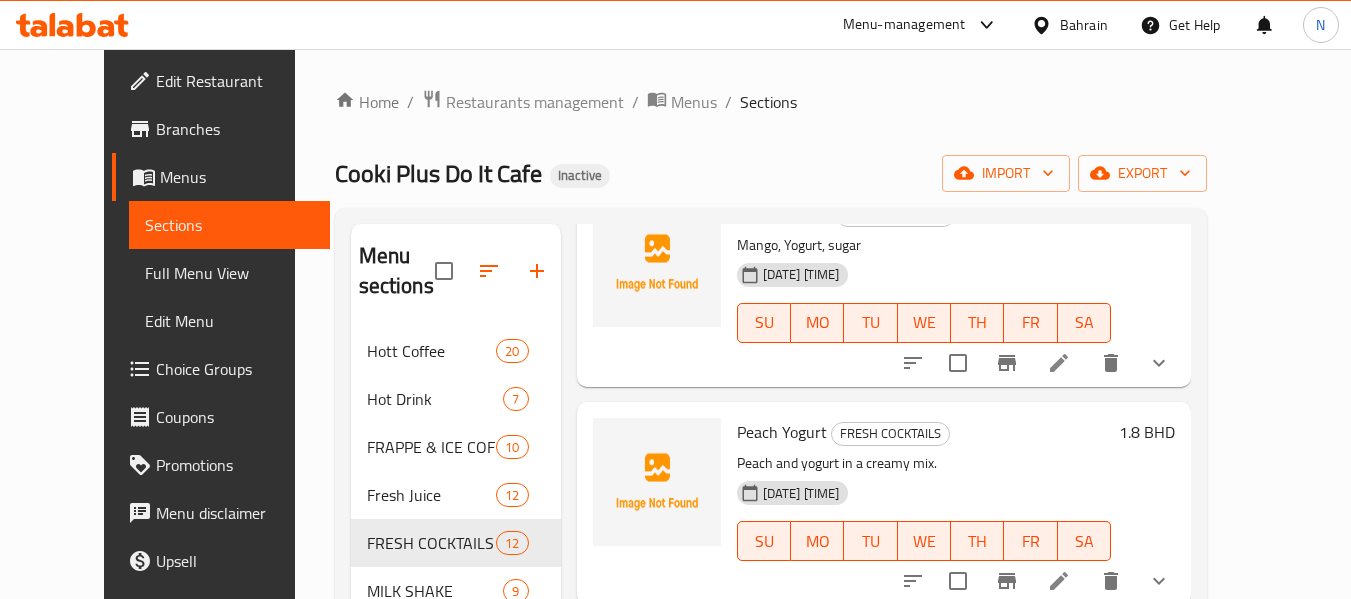 scroll, scrollTop: 2102, scrollLeft: 0, axis: vertical 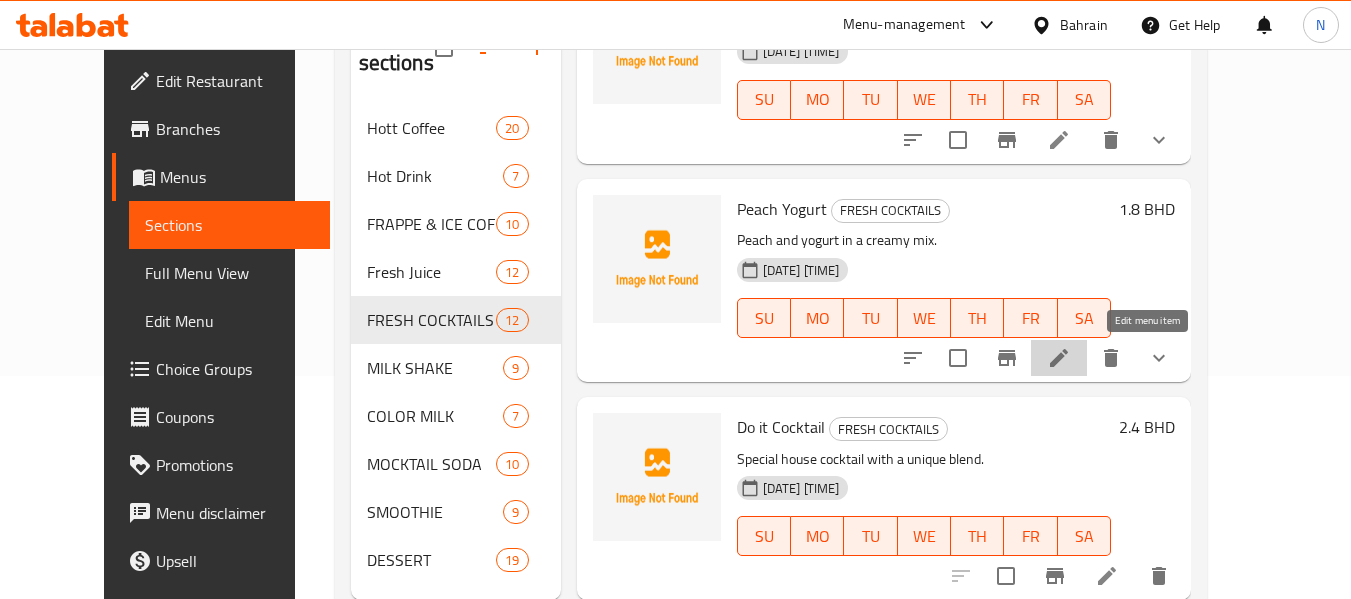 click 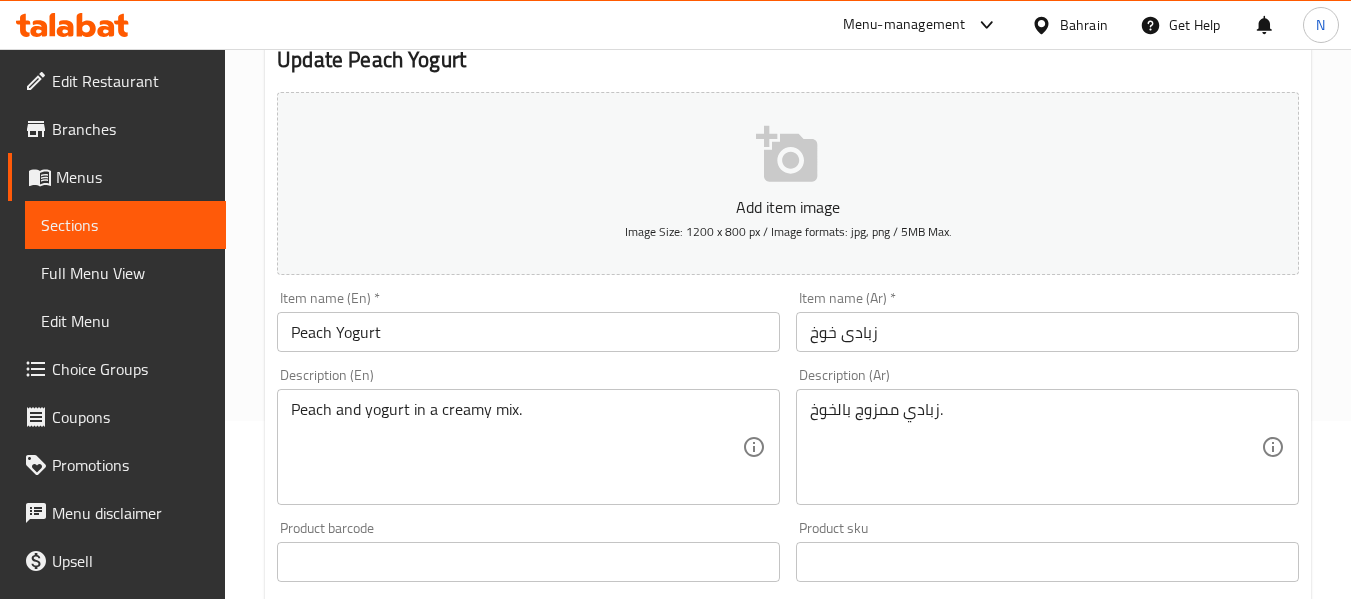 scroll, scrollTop: 215, scrollLeft: 0, axis: vertical 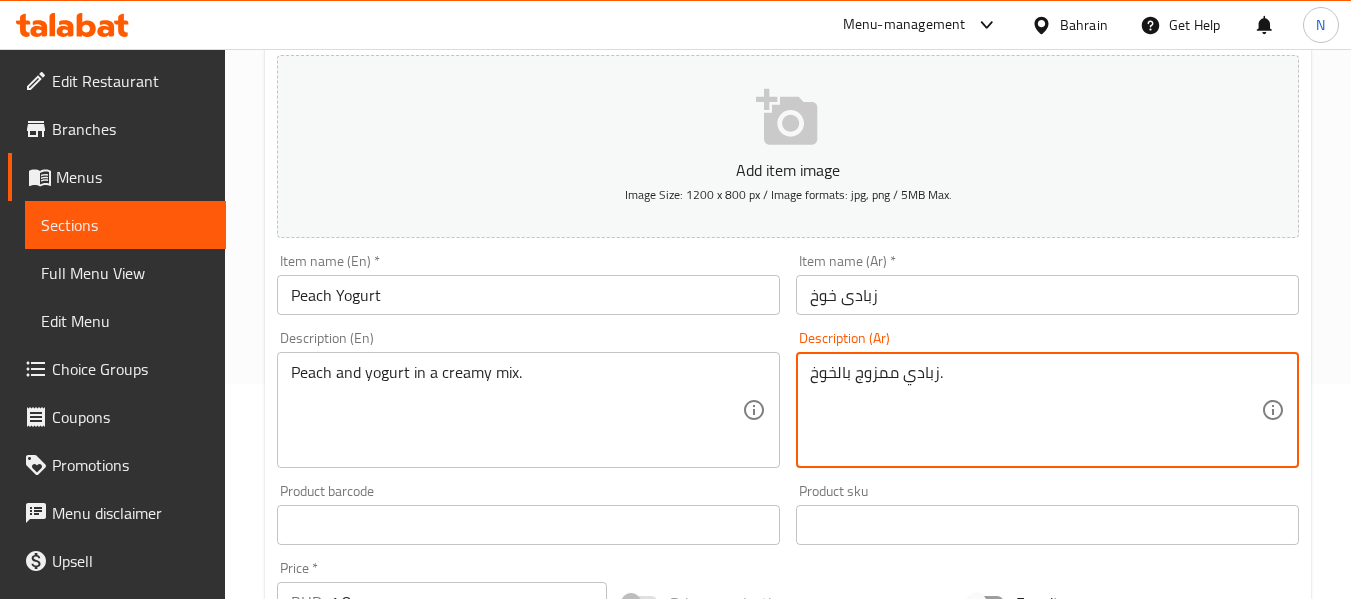 click on "زبادي ممزوج بالخوخ." at bounding box center (1035, 410) 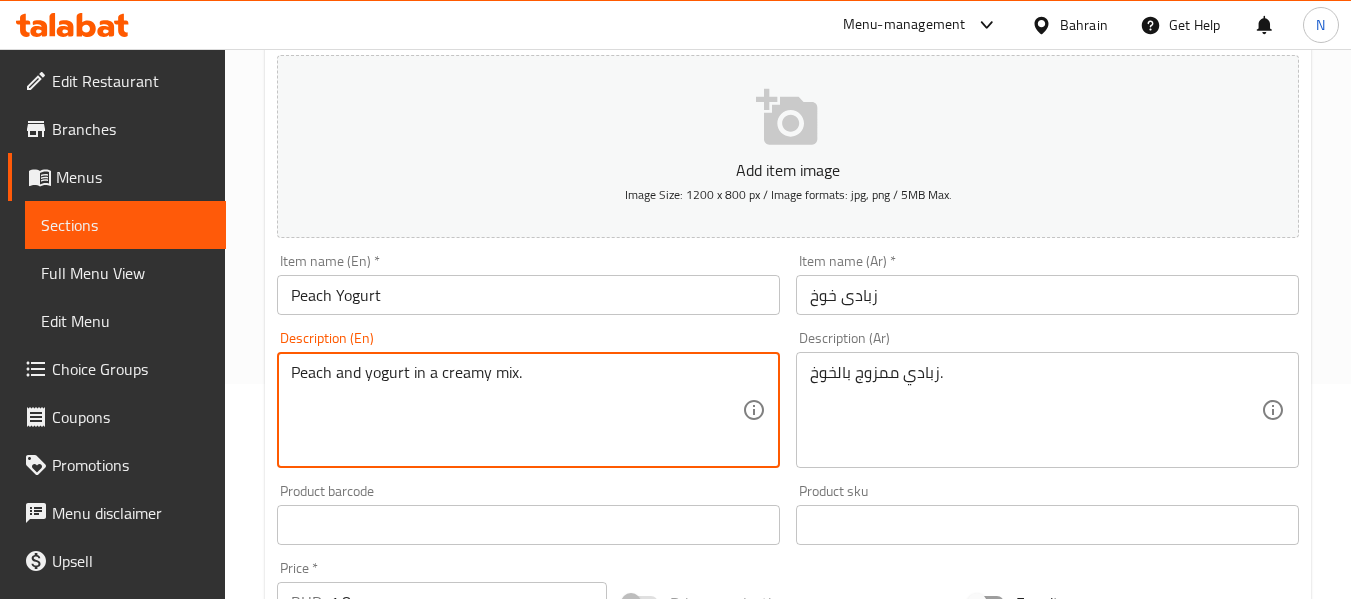click on "Peach and yogurt in a creamy mix." at bounding box center (516, 410) 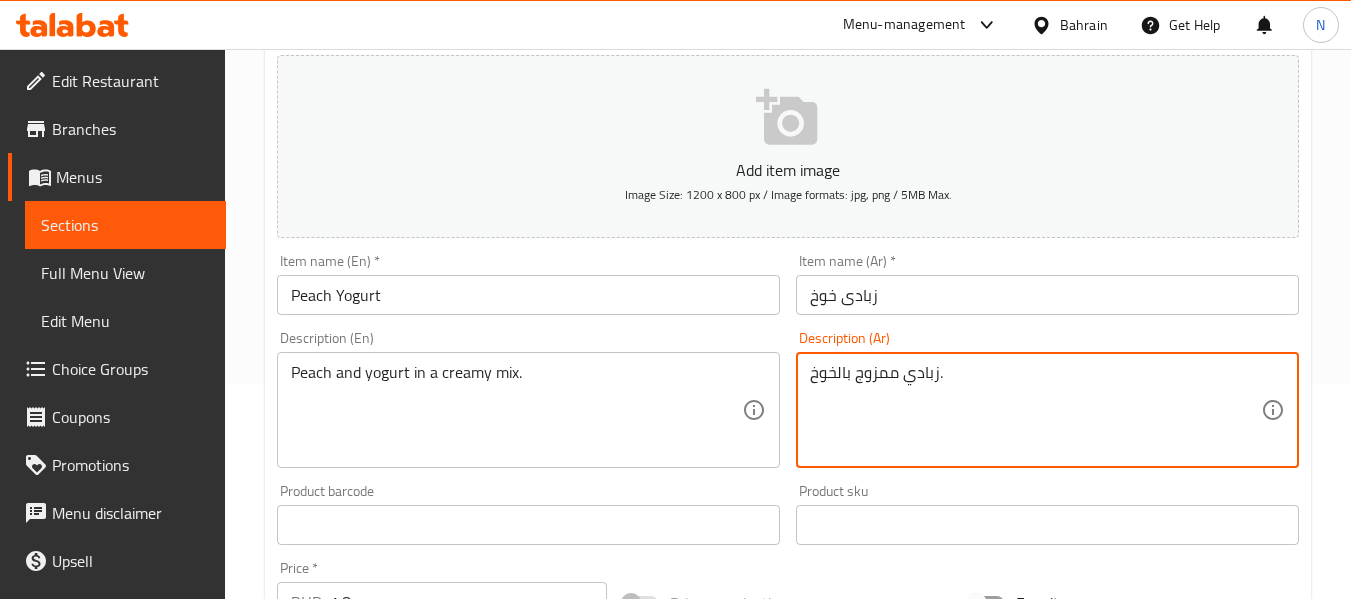 click on "زبادي ممزوج بالخوخ." at bounding box center (1035, 410) 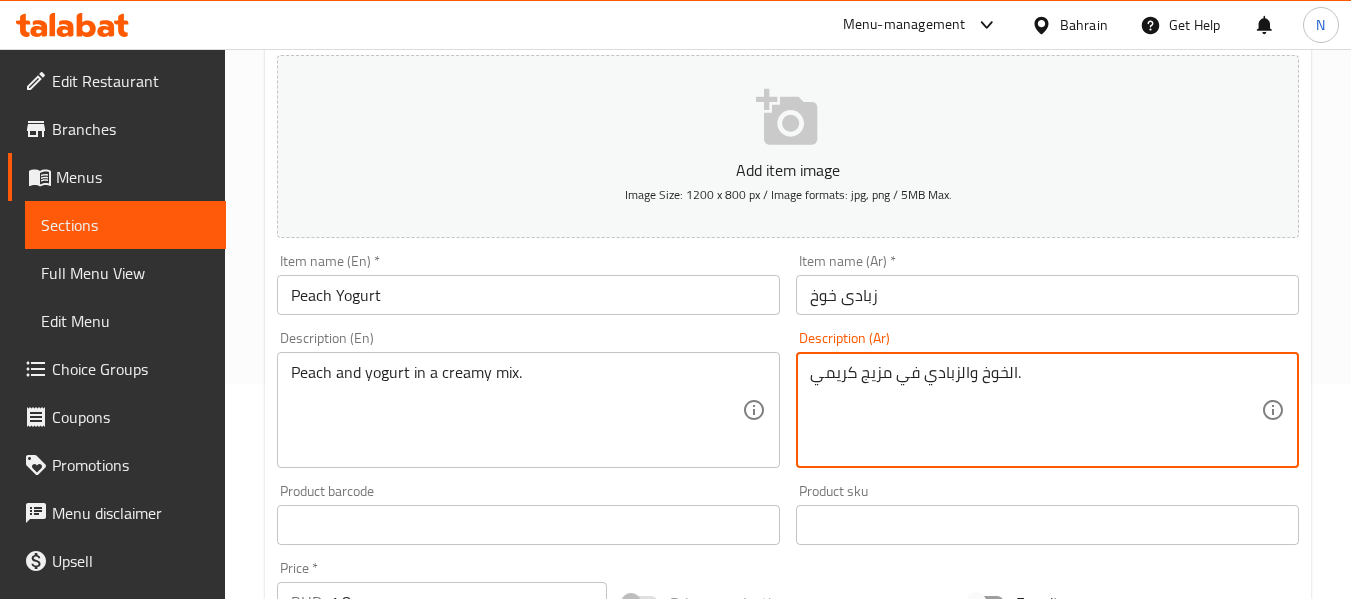 type on "الخوخ والزبادي في مزيج كريمي." 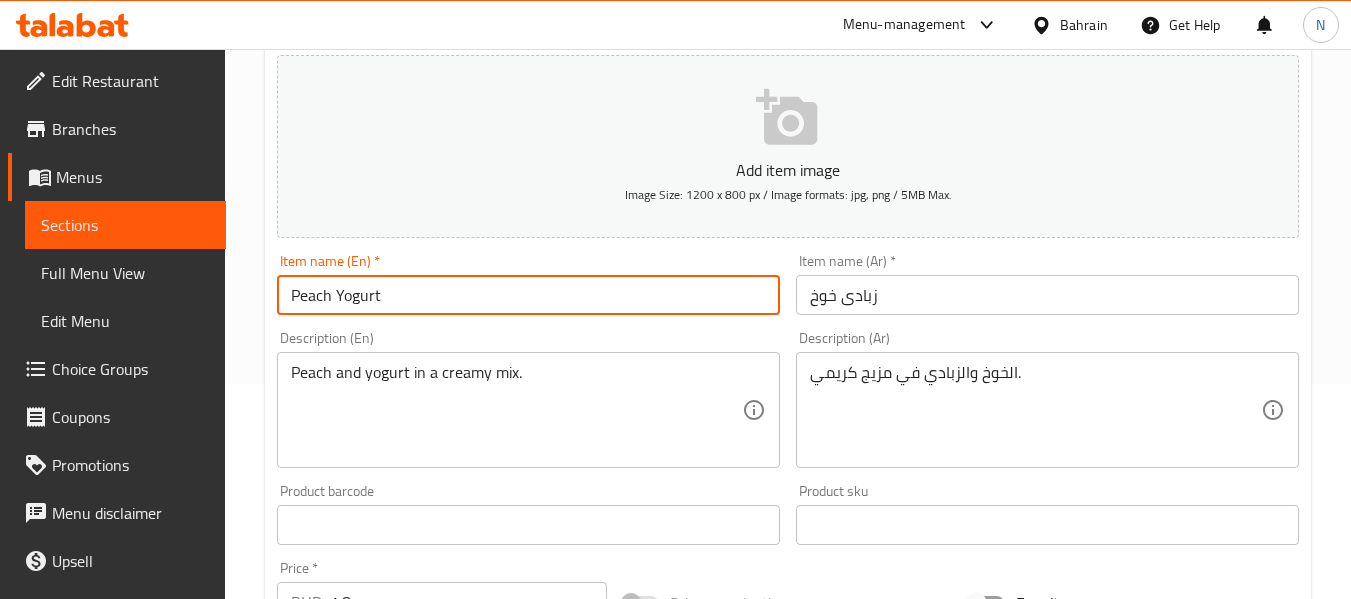 click on "Peach Yogurt" at bounding box center [528, 295] 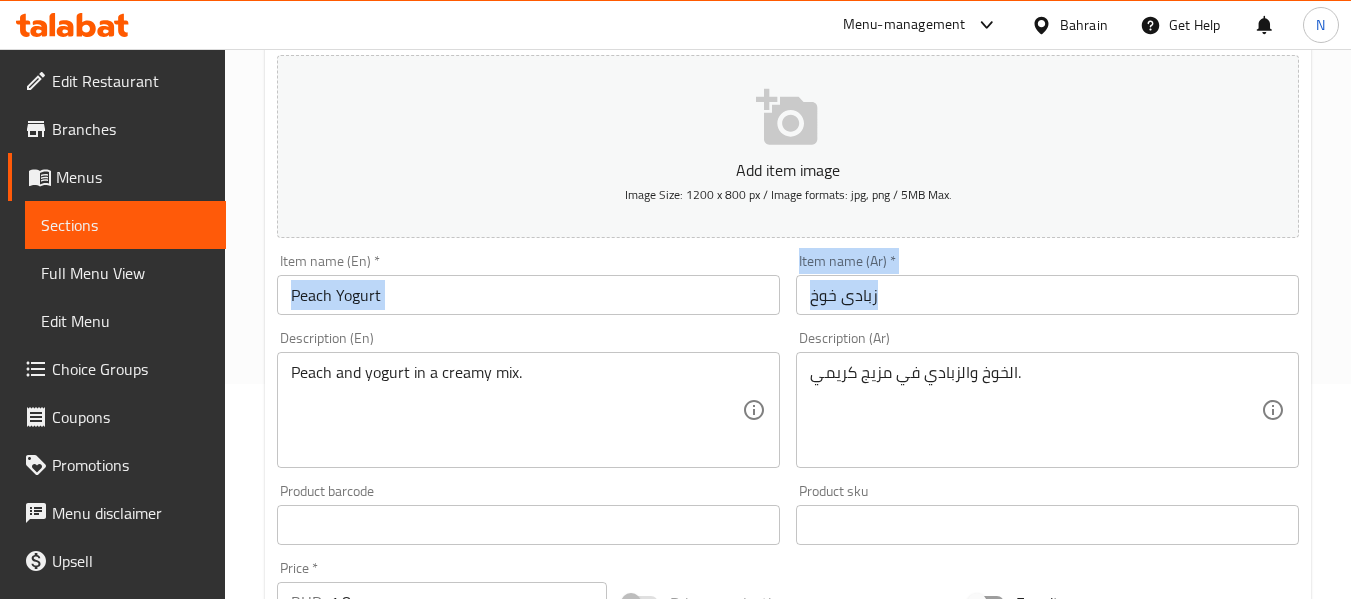 drag, startPoint x: 542, startPoint y: 269, endPoint x: 526, endPoint y: 328, distance: 61.13101 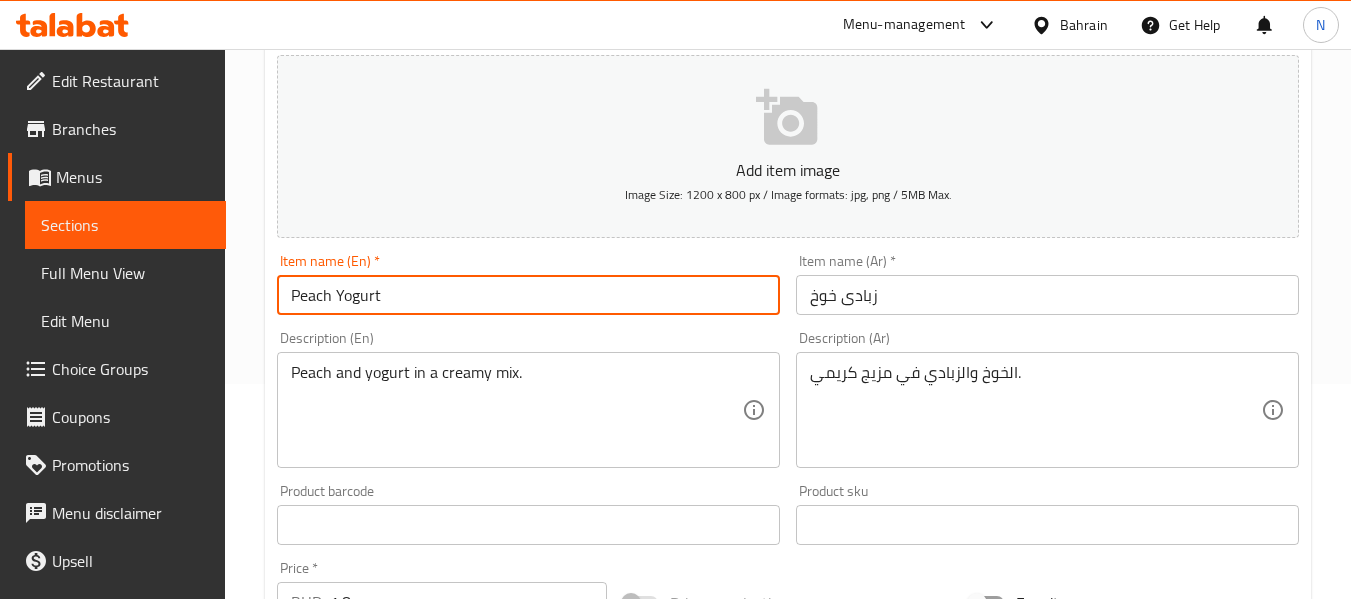 click on "Update" at bounding box center [398, 1144] 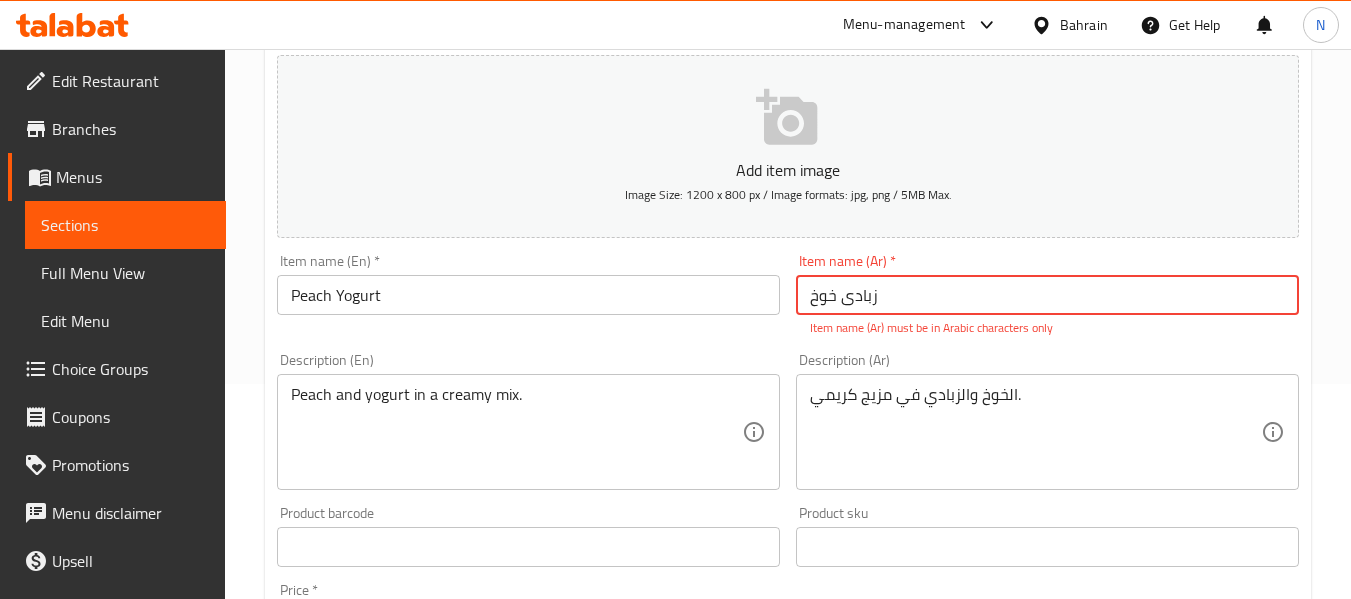 click on "زبادی خوخ" at bounding box center (1047, 295) 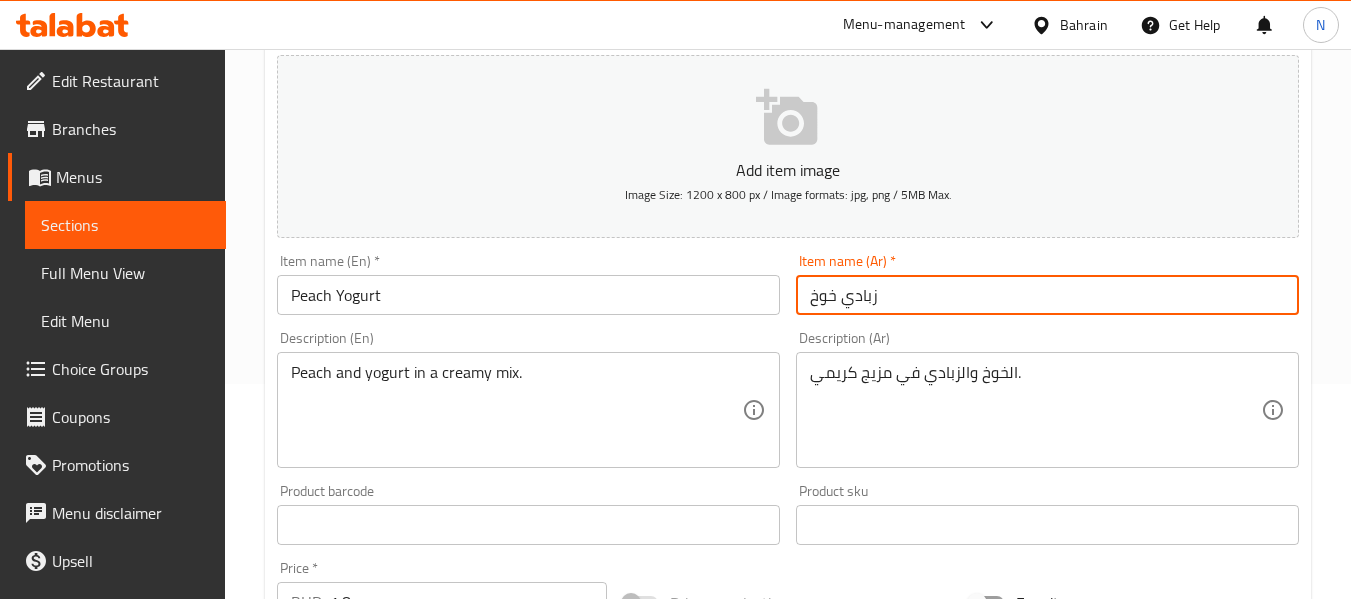 type on "زبادي خوخ" 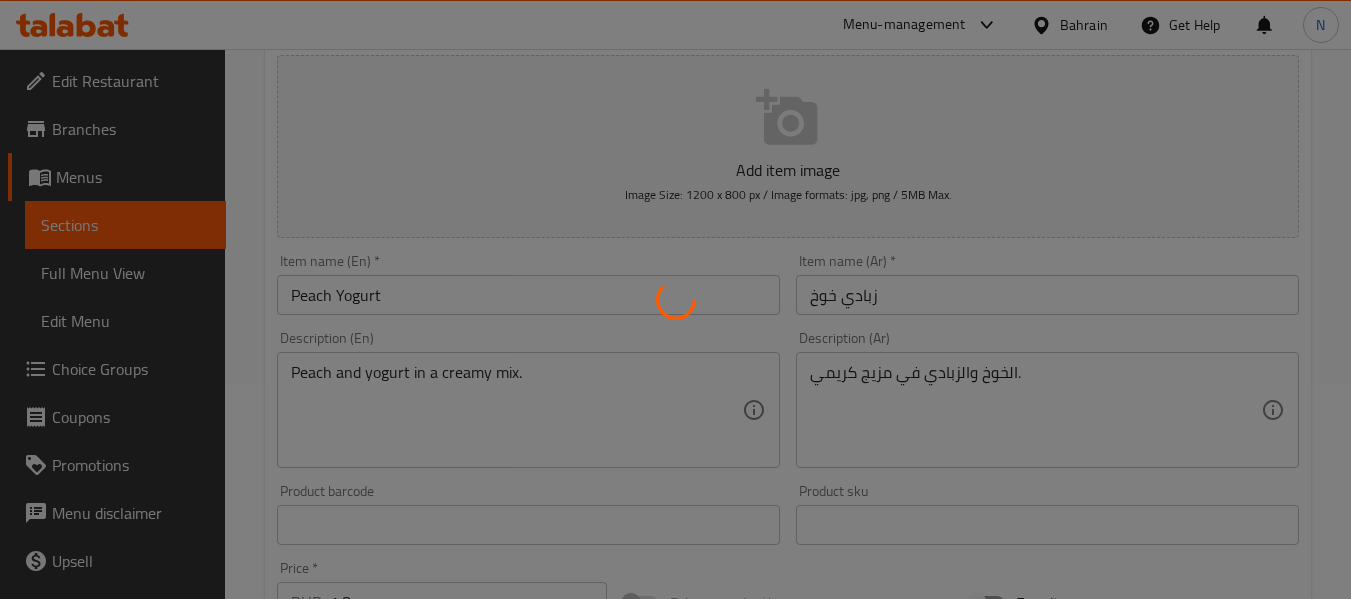 click at bounding box center [675, 299] 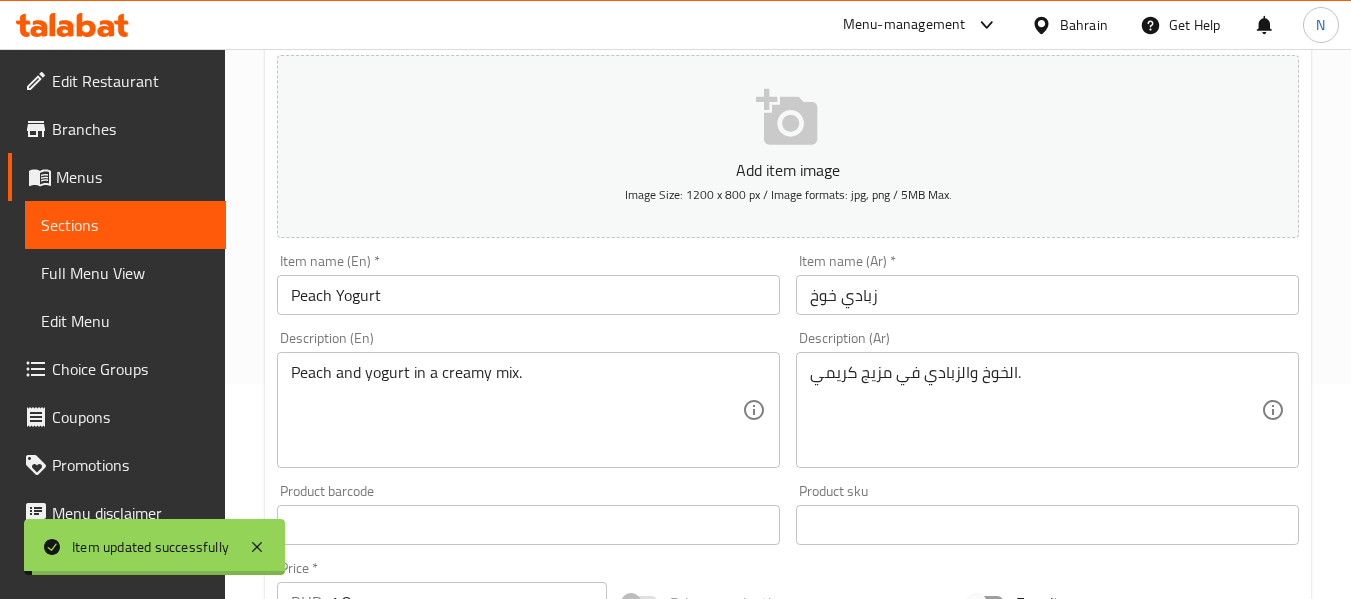 scroll, scrollTop: 0, scrollLeft: 0, axis: both 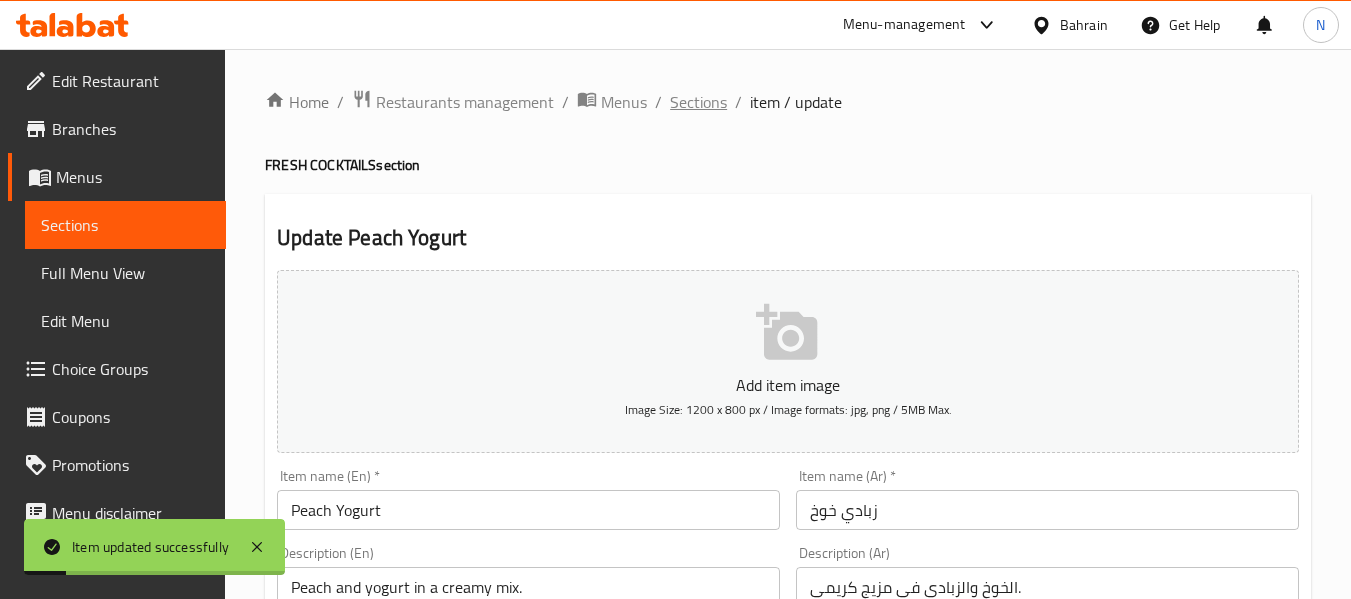 click on "Sections" at bounding box center [698, 102] 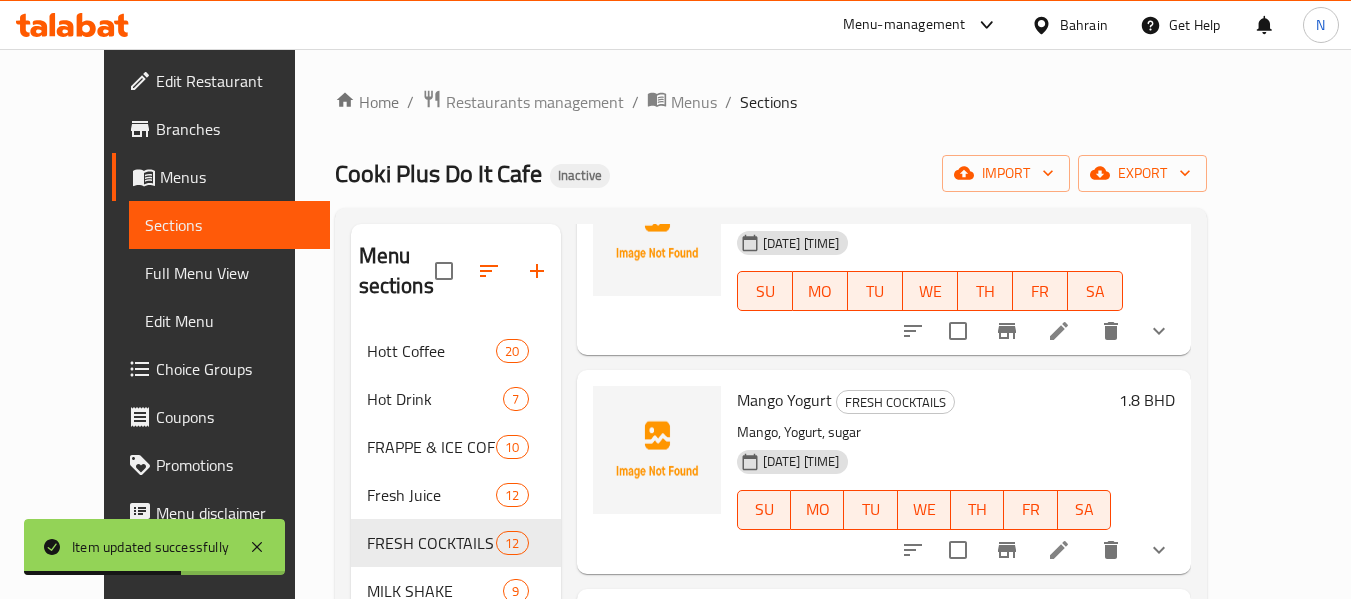 scroll, scrollTop: 2102, scrollLeft: 0, axis: vertical 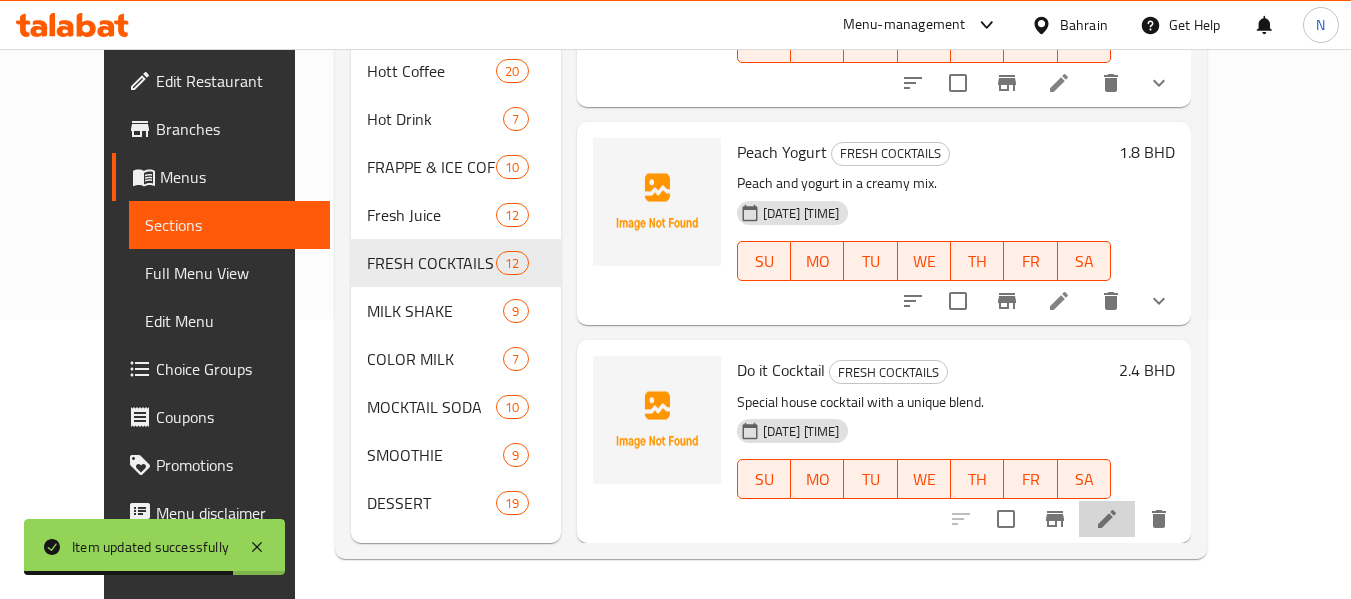 click at bounding box center (1107, 519) 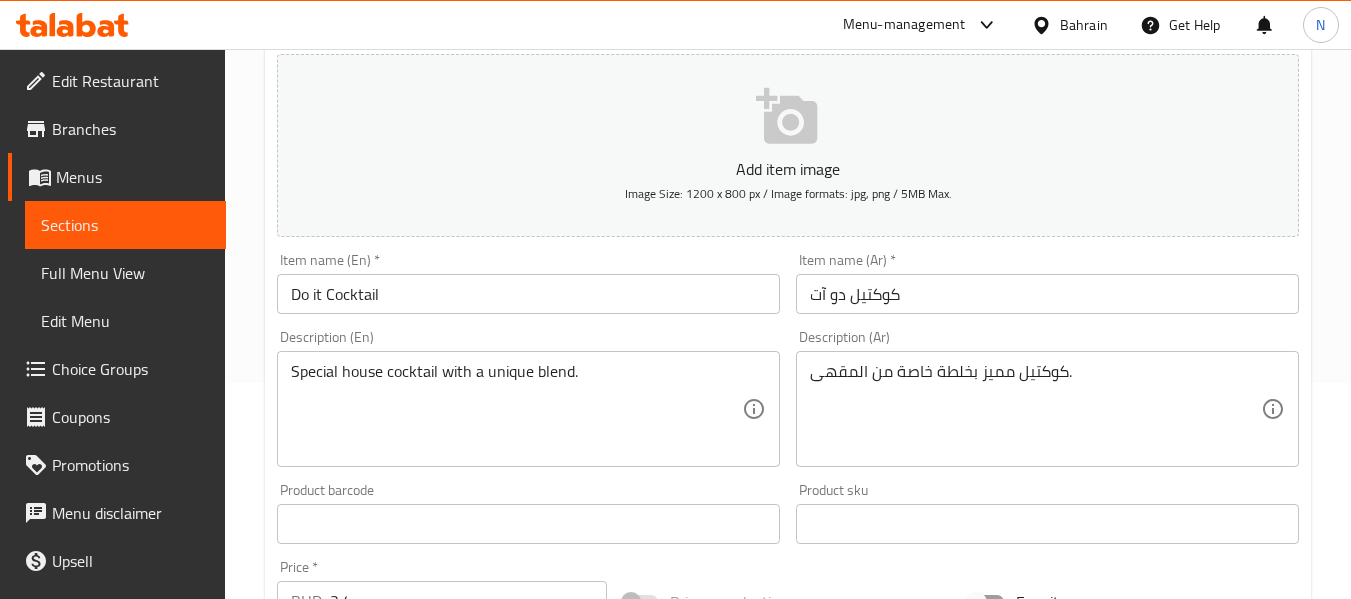 scroll, scrollTop: 217, scrollLeft: 0, axis: vertical 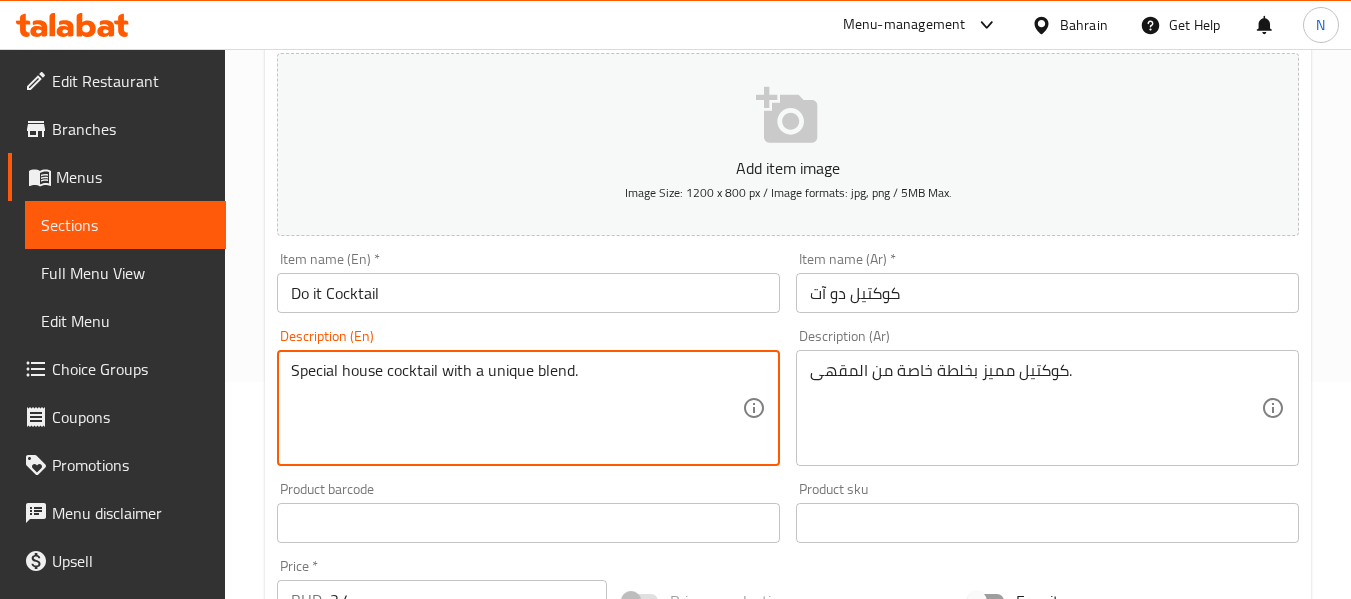 click on "Special house cocktail with a unique blend." at bounding box center [516, 408] 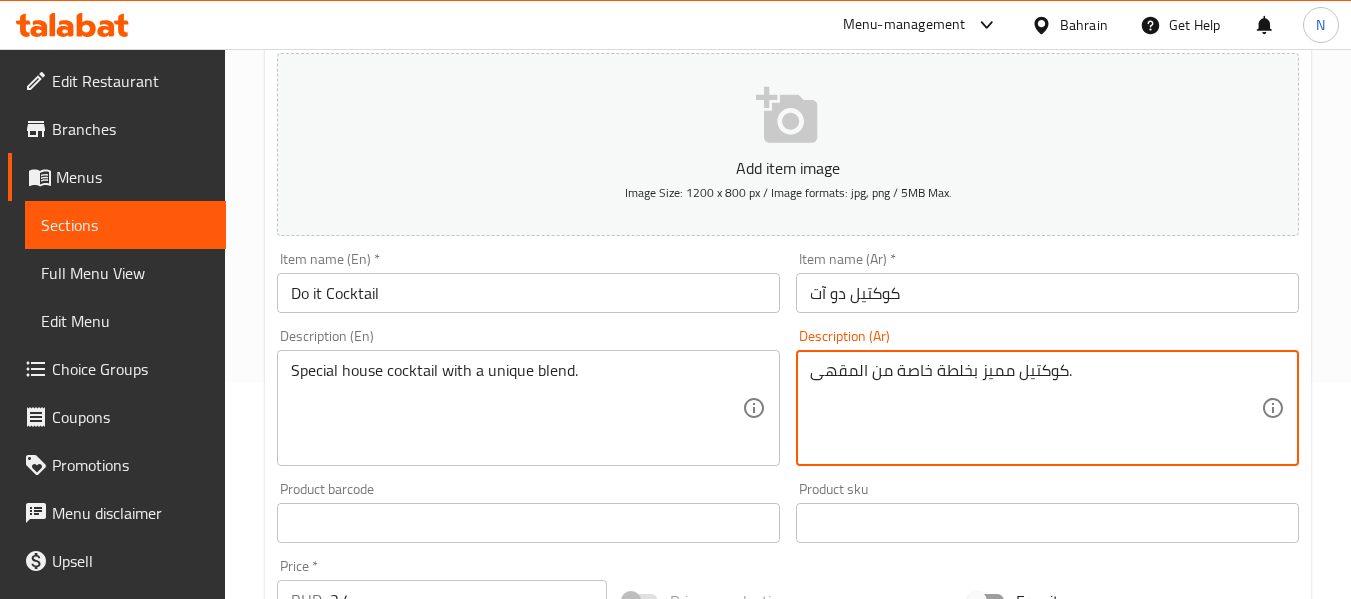click on "كوكتيل مميز بخلطة خاصة من المقهى." at bounding box center (1035, 408) 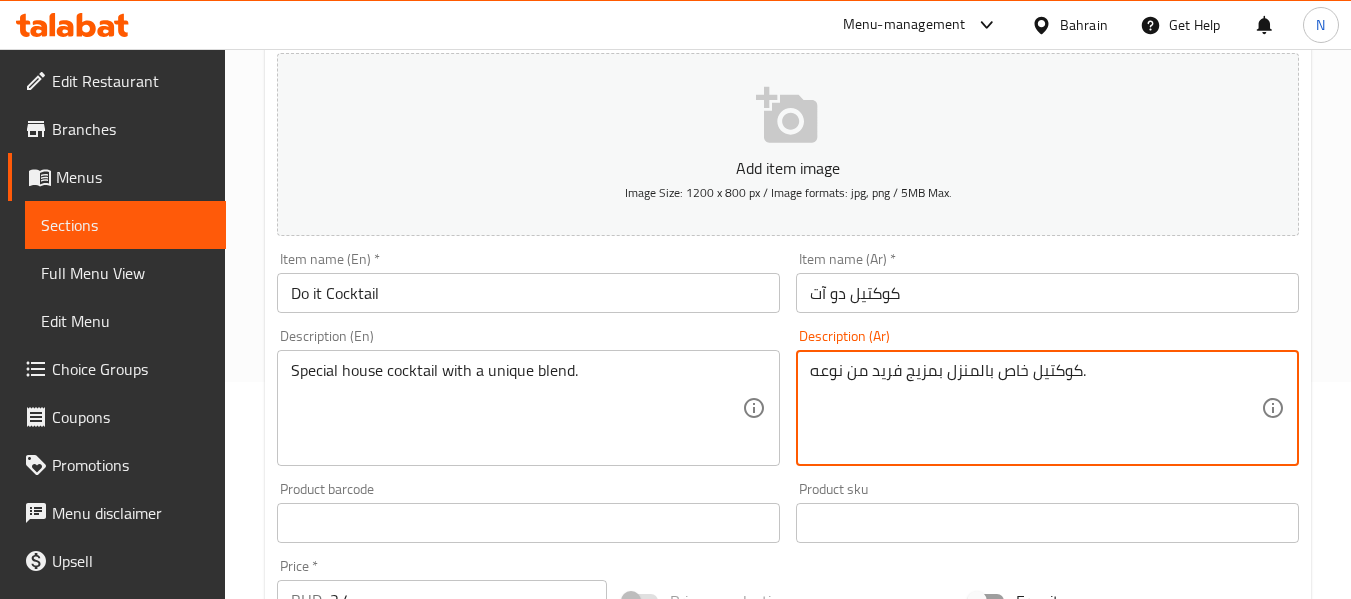 click on "كوكتيل خاص بالمنزل بمزيج فريد من نوعه." at bounding box center (1035, 408) 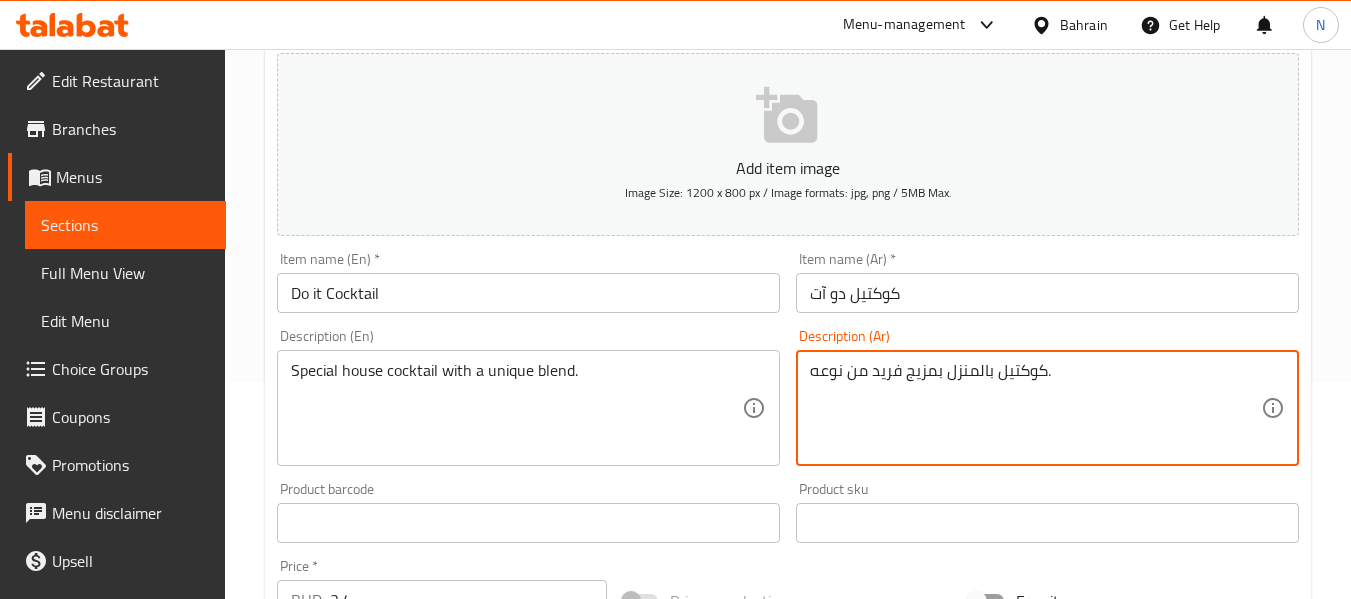 click on "كوكتيل بالمنزل بمزيج فريد من نوعه." at bounding box center [1035, 408] 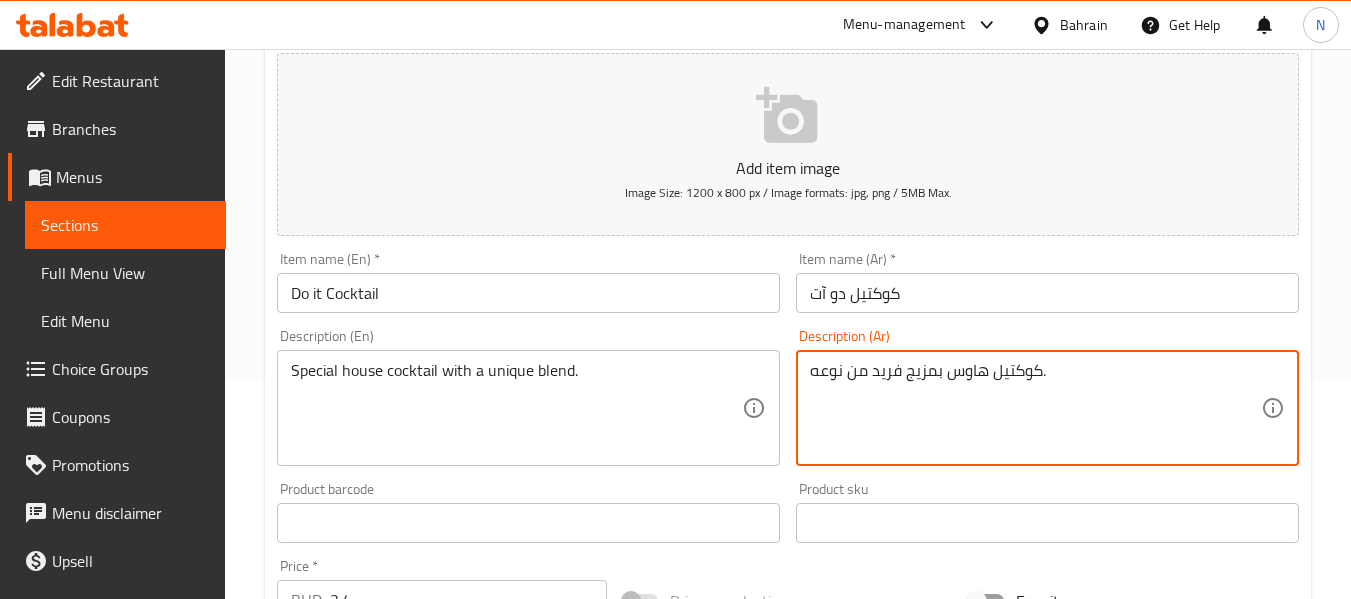 type on "كوكتيل هاوس بمزيج فريد من نوعه." 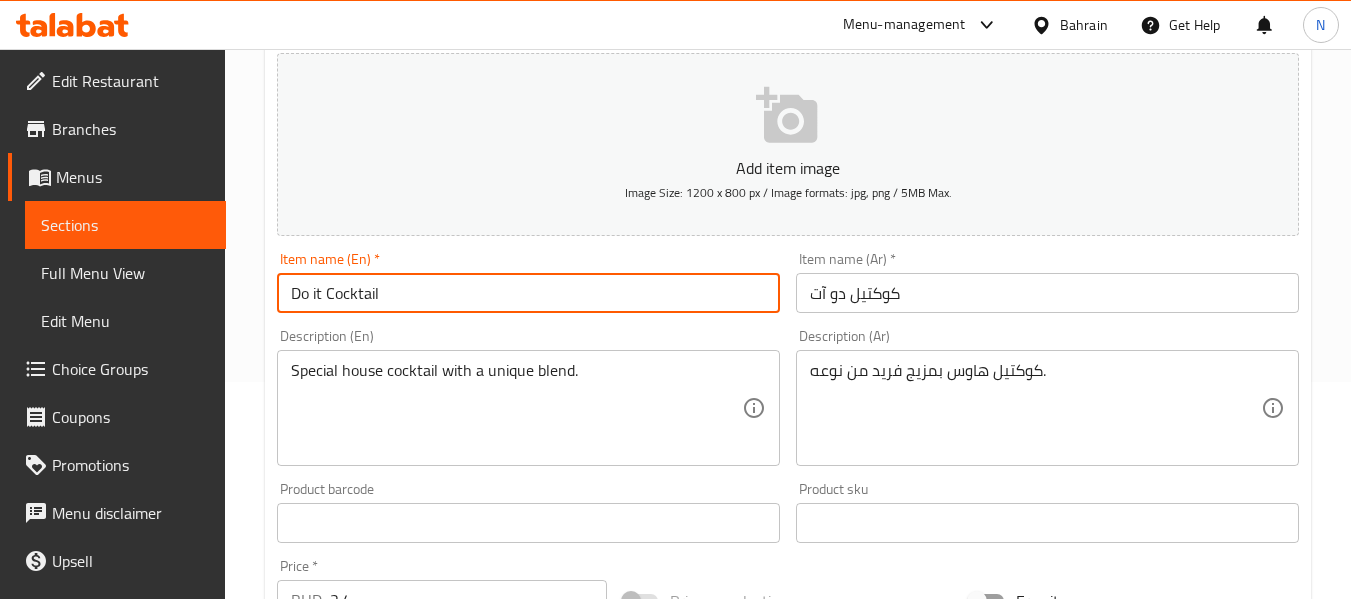 click on "Update" at bounding box center [398, 1109] 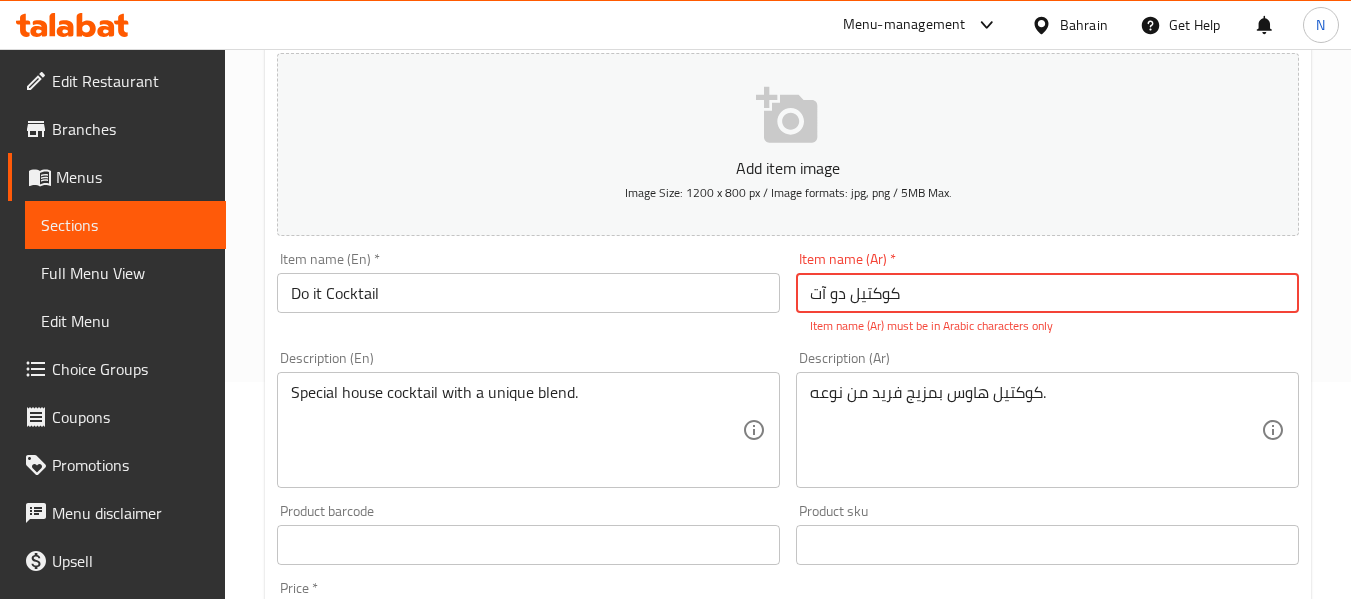 click on "کوکتیل دو آت" at bounding box center [1047, 293] 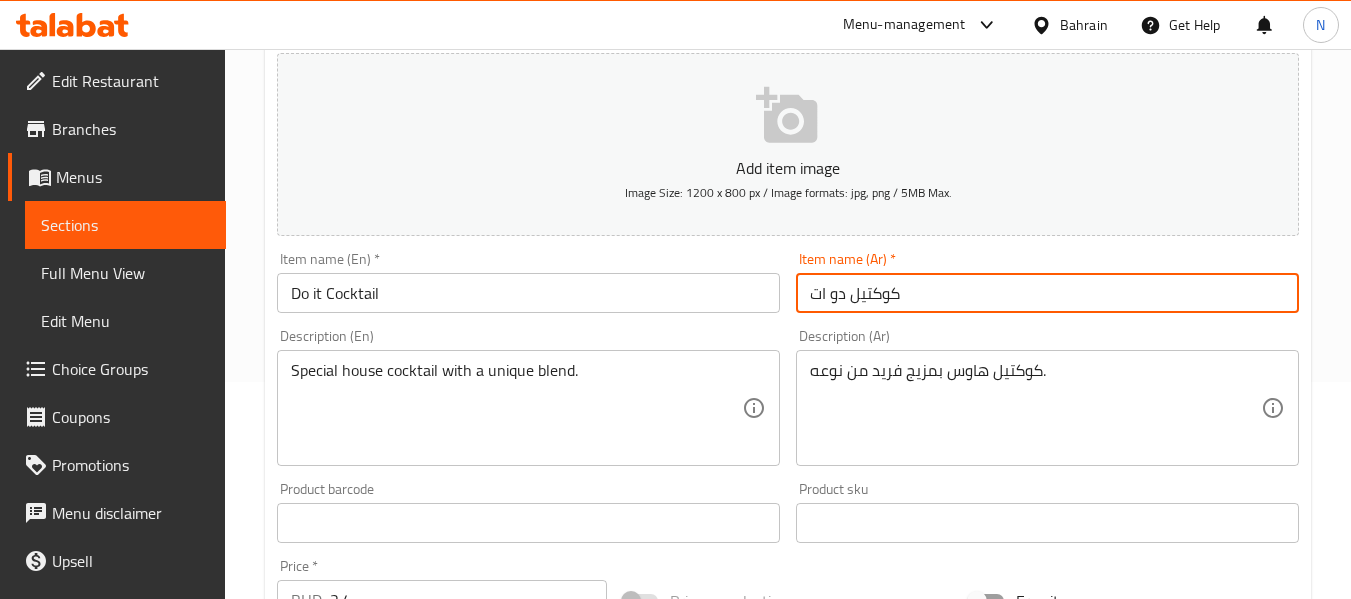 type on "كوكتيل دو ات" 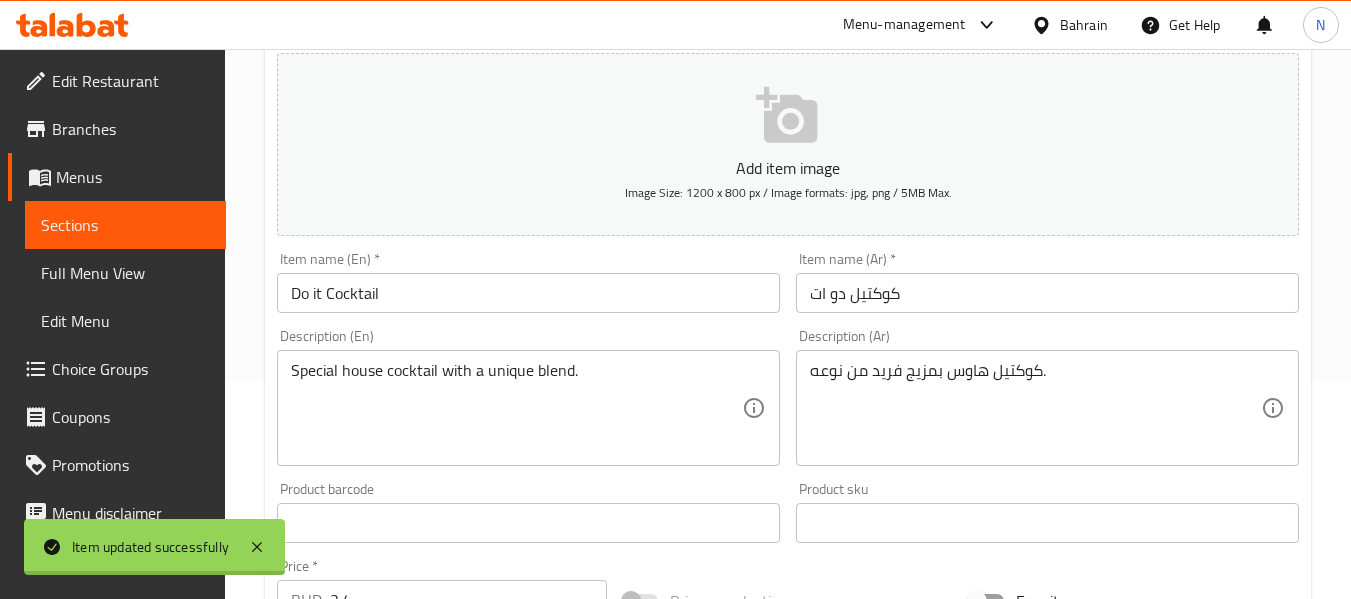 click on "Home / Restaurants management / Menus / Sections / item / update FRESH COCKTAILS  section Update Do it Cocktail Add item image Image Size: 1200 x 800 px / Image formats: jpg, png / 5MB Max. Item name (En)   * Do it Cocktail Item name (En)  * Item name (Ar)   * كوكتيل دو ات Item name (Ar)  * Description (En) Special house cocktail with a unique blend. Description (En) Description (Ar) كوكتيل هاوس بمزيج فريد من نوعه. Description (Ar) Product barcode Product barcode Product sku Product sku Price   * BHD 2.4 Price  * Price on selection Free item Start Date Start Date End Date End Date Available Days SU MO TU WE TH FR SA Available from ​ ​ Available to ​ ​ Status Active Inactive Exclude from GEM Variations & Choices Add variant ASSIGN CHOICE GROUP Update" at bounding box center [788, 514] 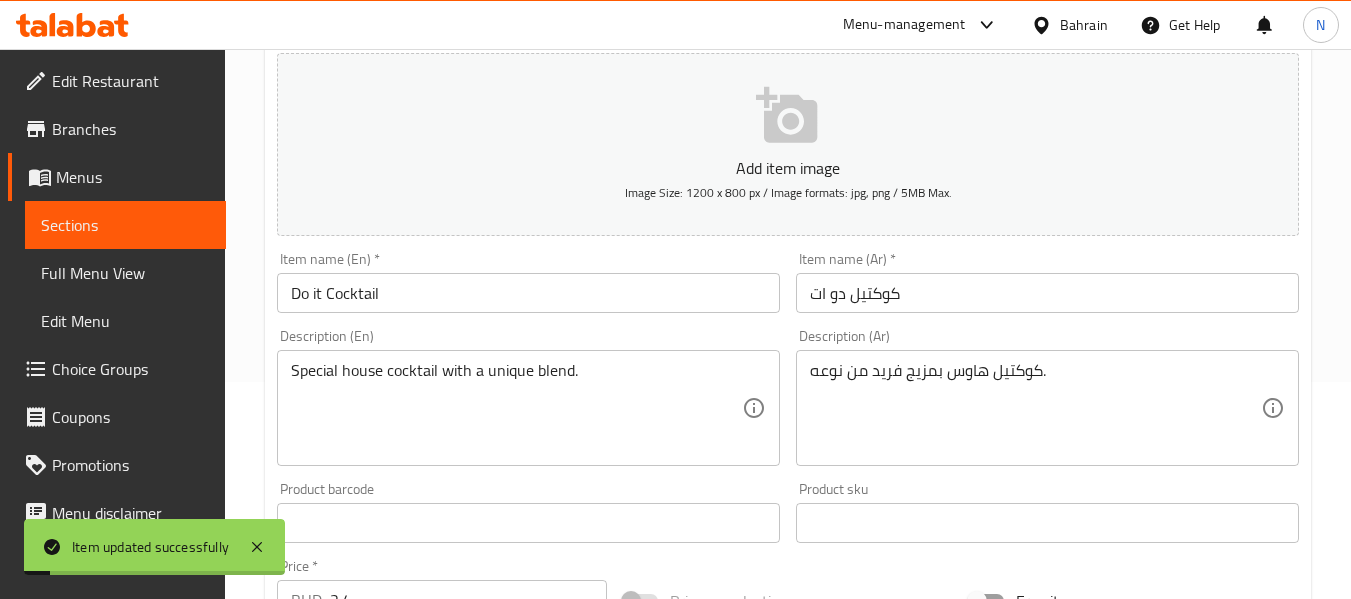 scroll, scrollTop: 0, scrollLeft: 0, axis: both 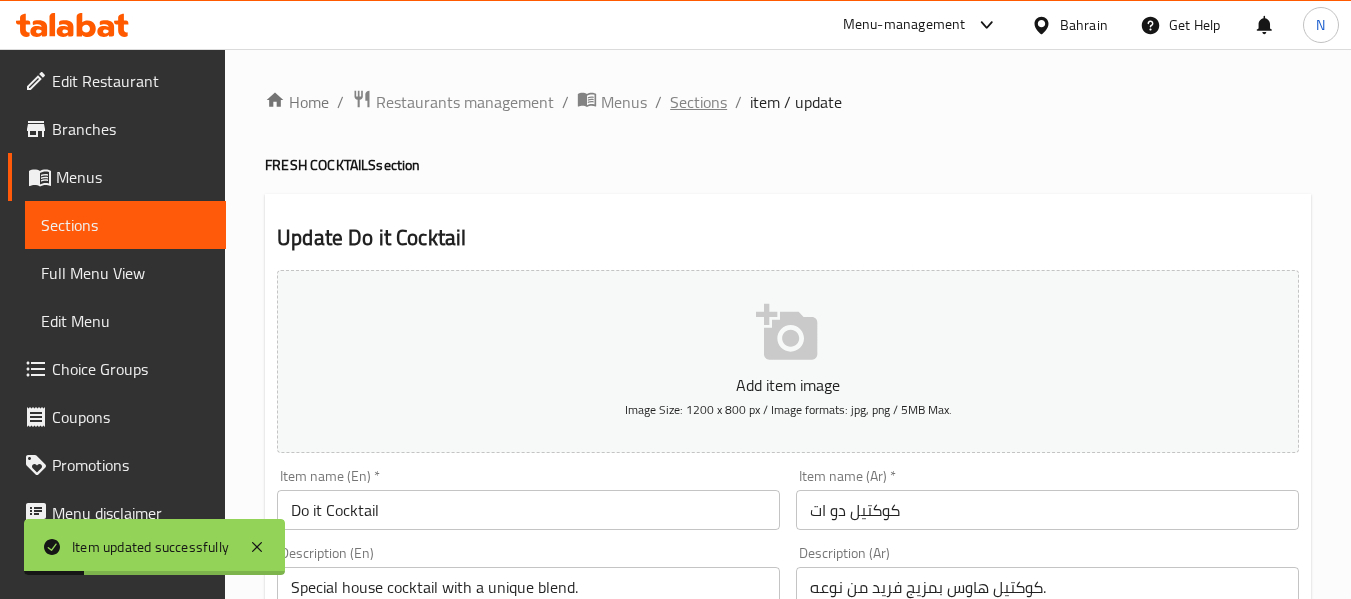 click on "Sections" at bounding box center [698, 102] 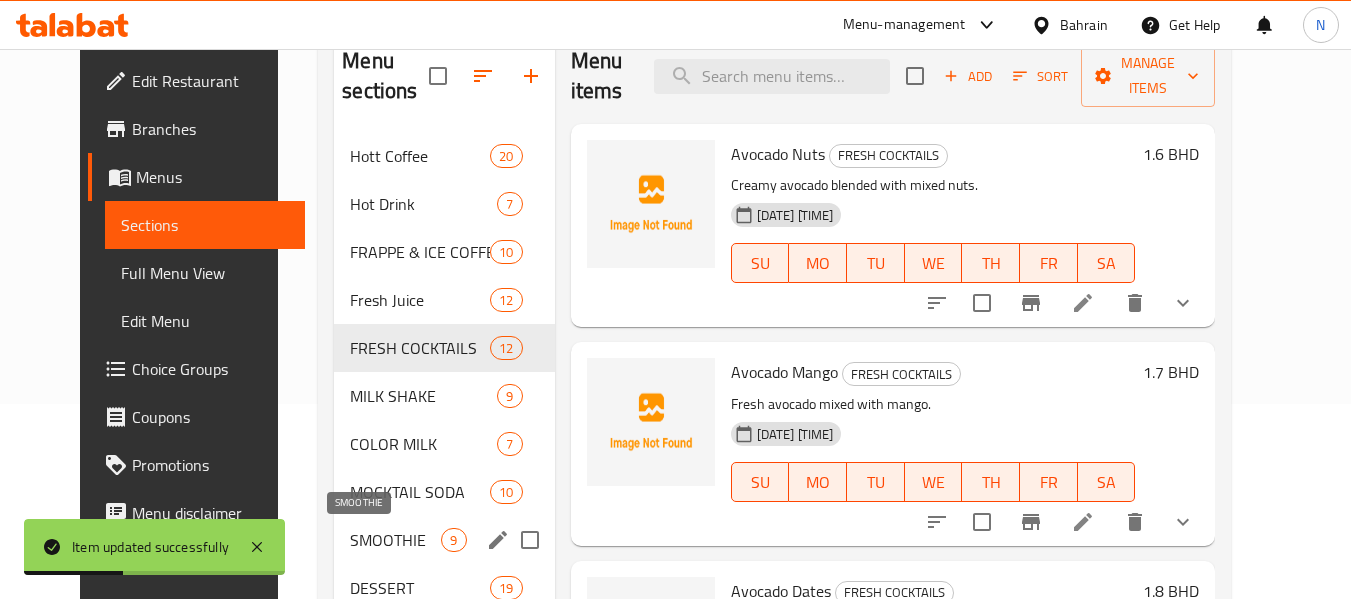 scroll, scrollTop: 196, scrollLeft: 0, axis: vertical 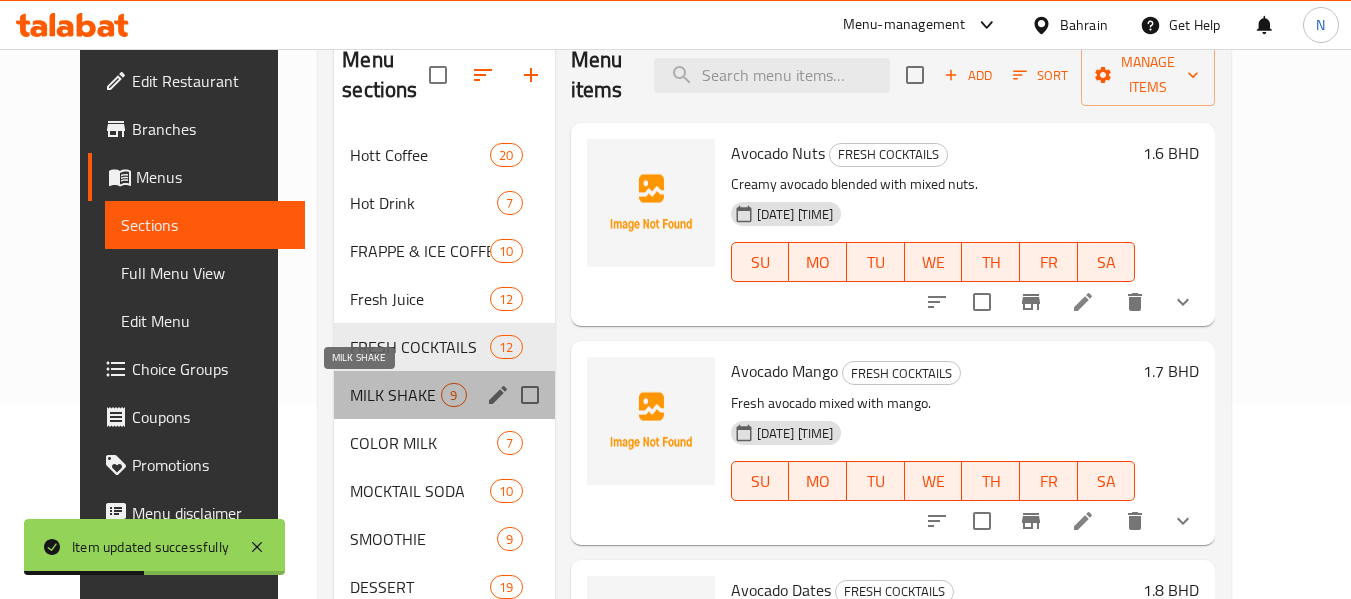 click on "MILK SHAKE" at bounding box center [395, 395] 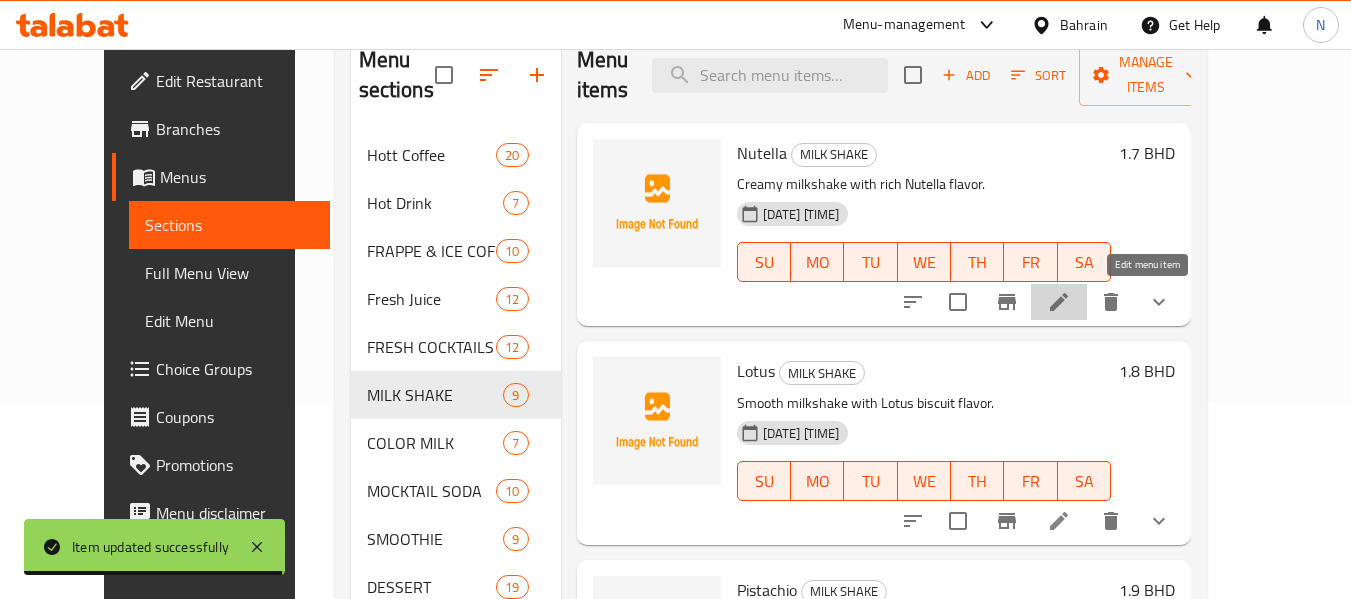 click 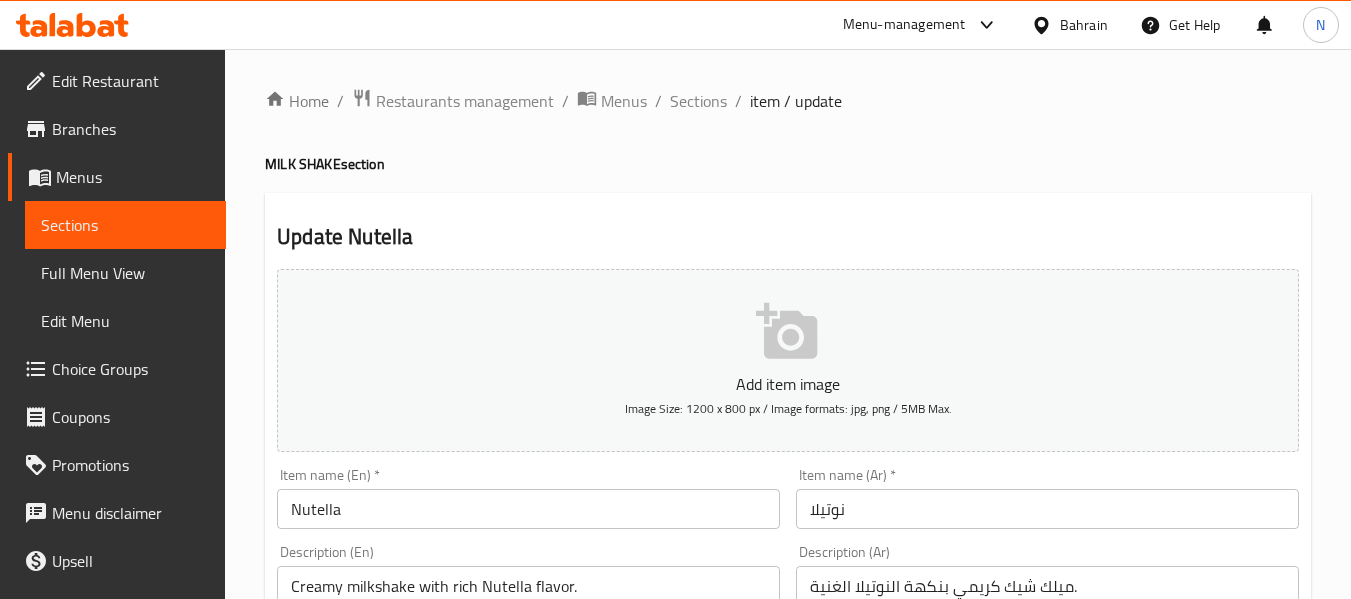 scroll, scrollTop: 246, scrollLeft: 0, axis: vertical 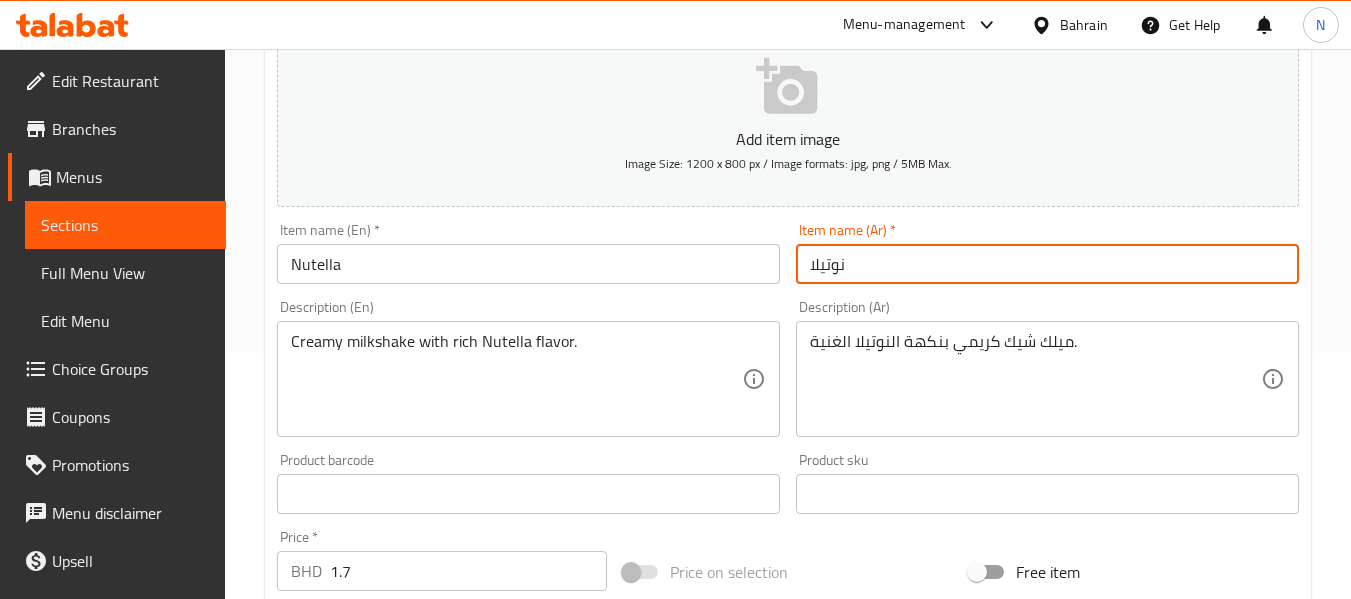 click on "نوتيلا" at bounding box center (1047, 264) 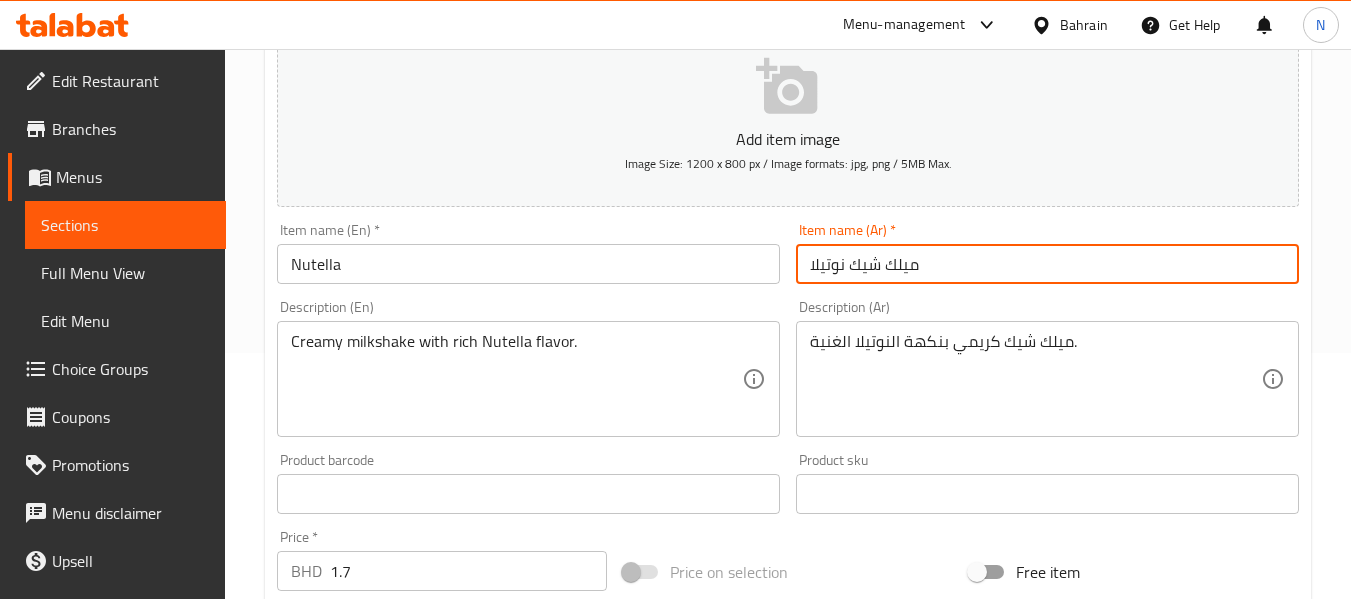 type on "ميلك شيك نوتيلا" 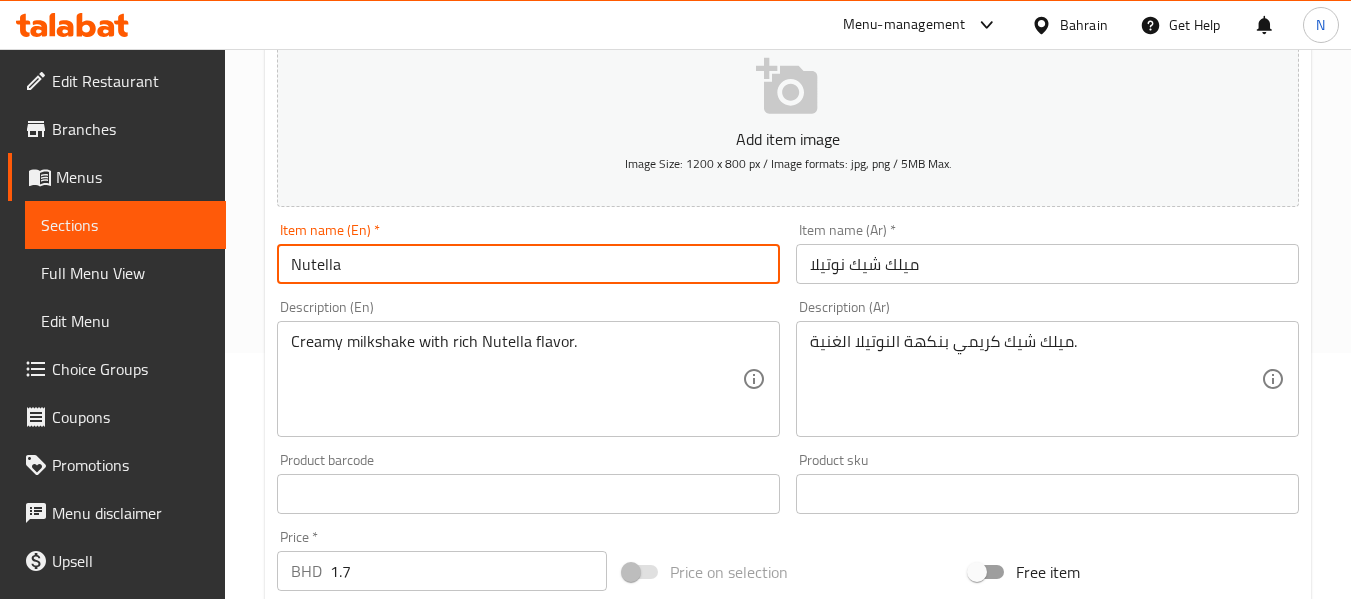 click on "Nutella" at bounding box center [528, 264] 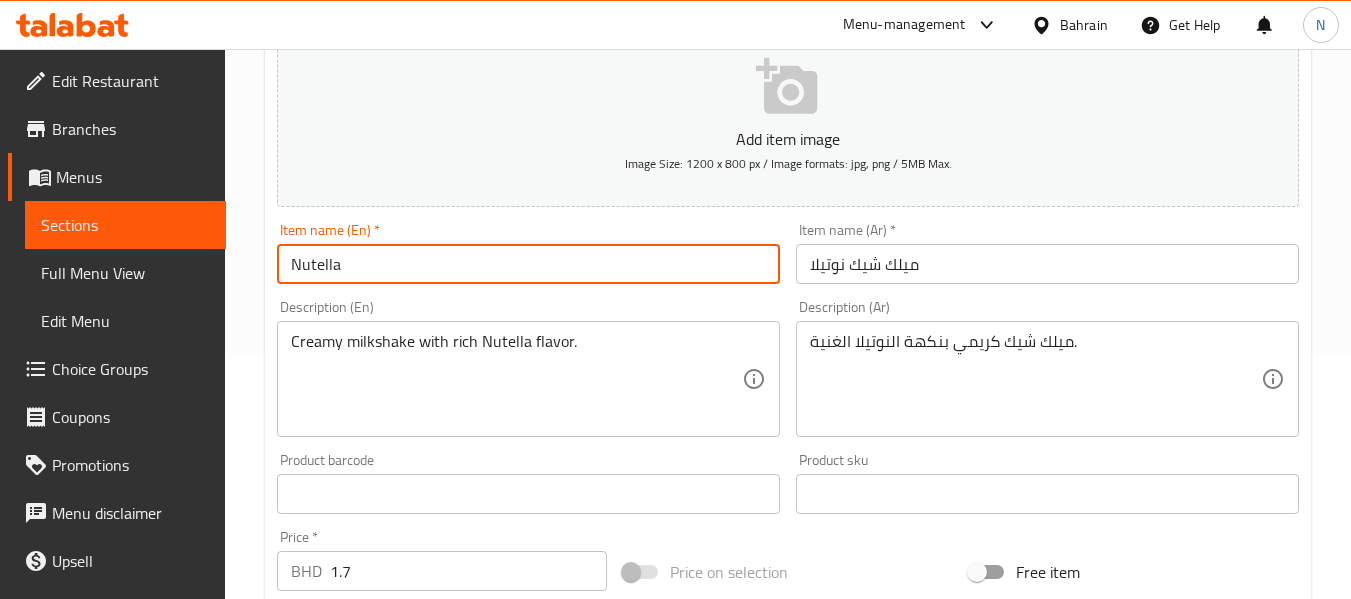 type on "Nutella milkshake" 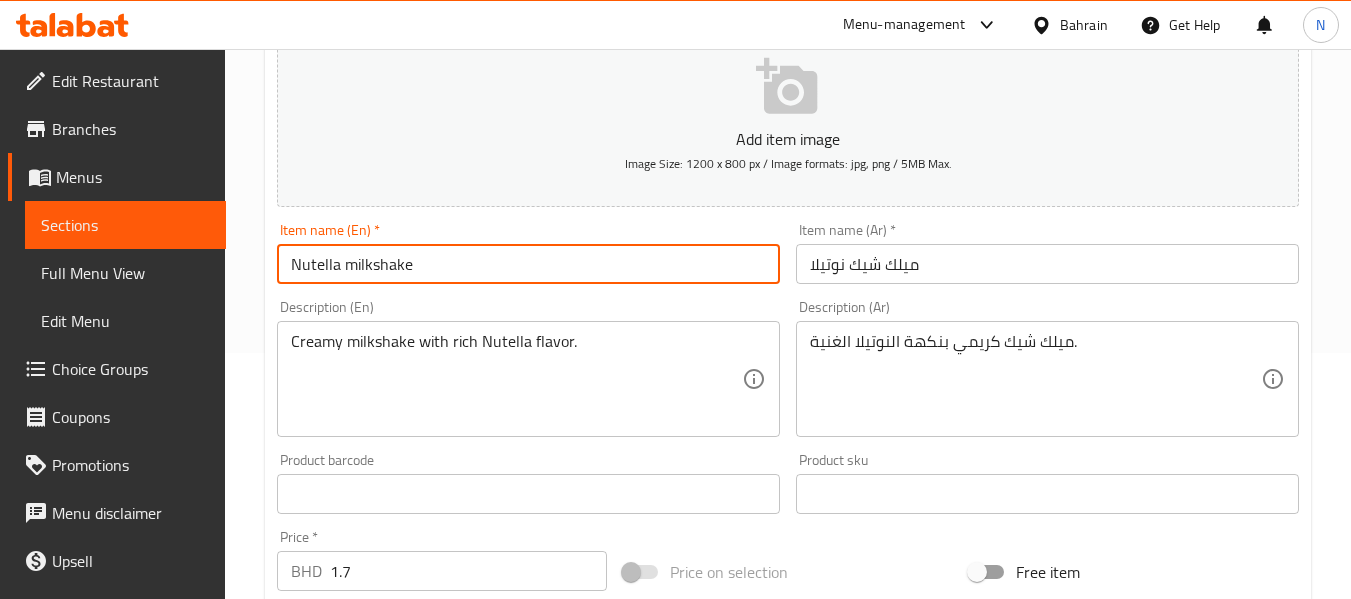 click on "Update" at bounding box center [398, 1113] 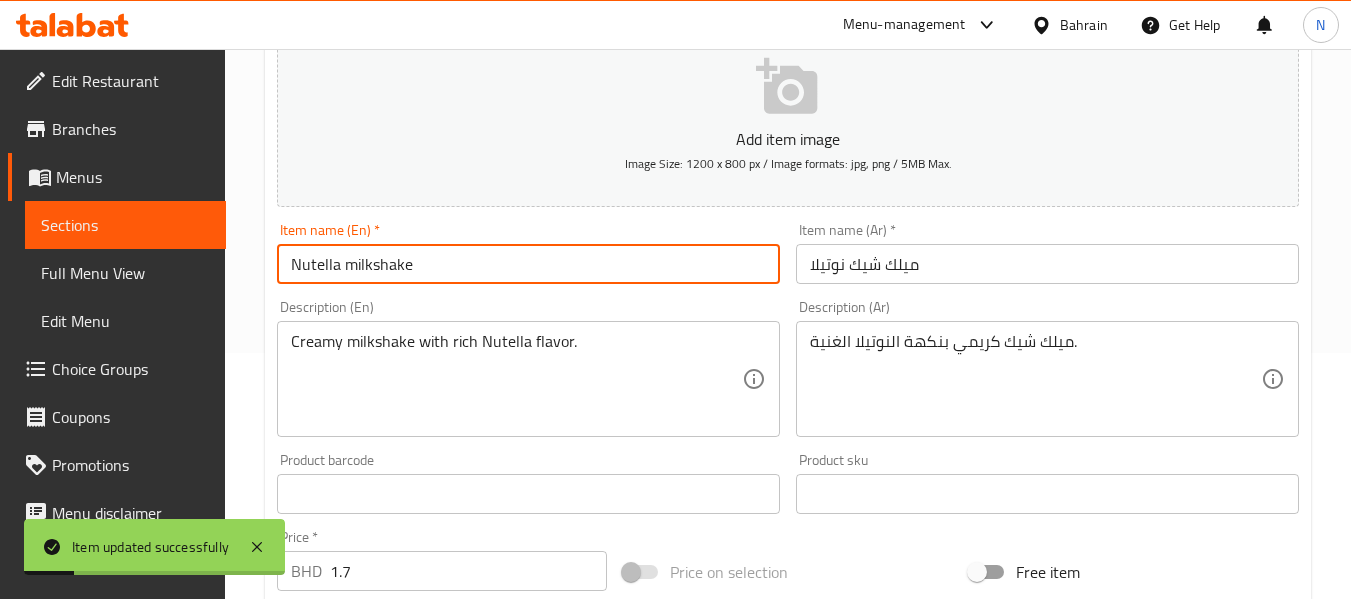 click on "Nutella milkshake" at bounding box center [528, 264] 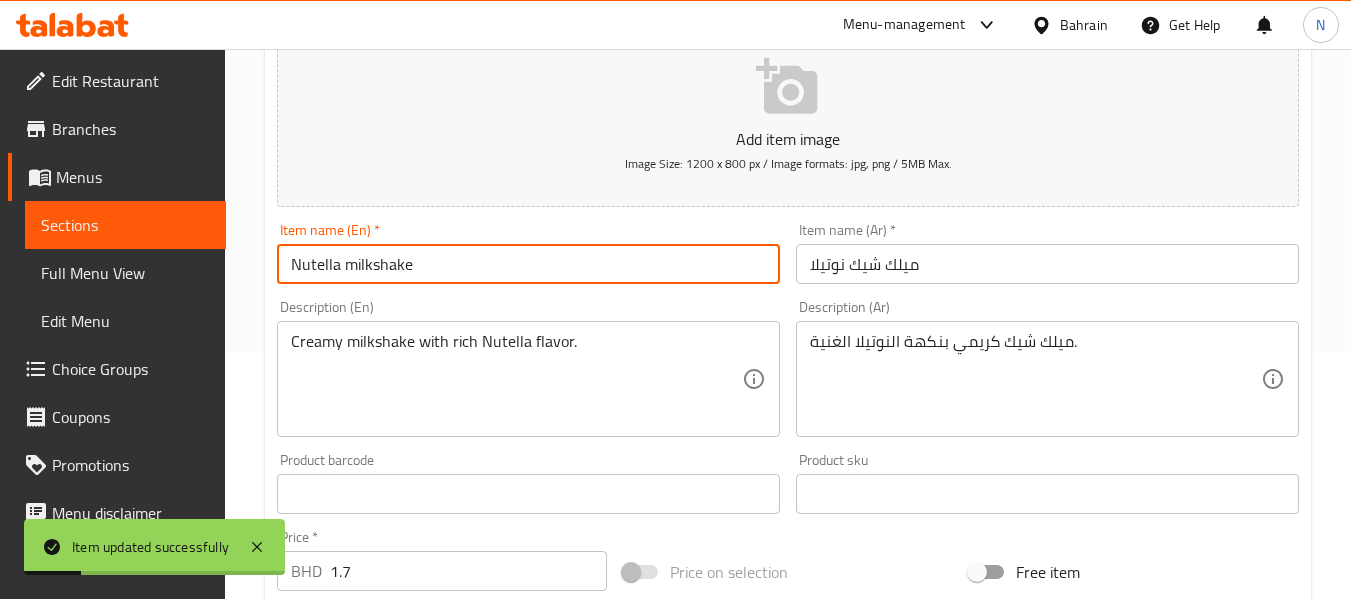 click on "Nutella milkshake" at bounding box center [528, 264] 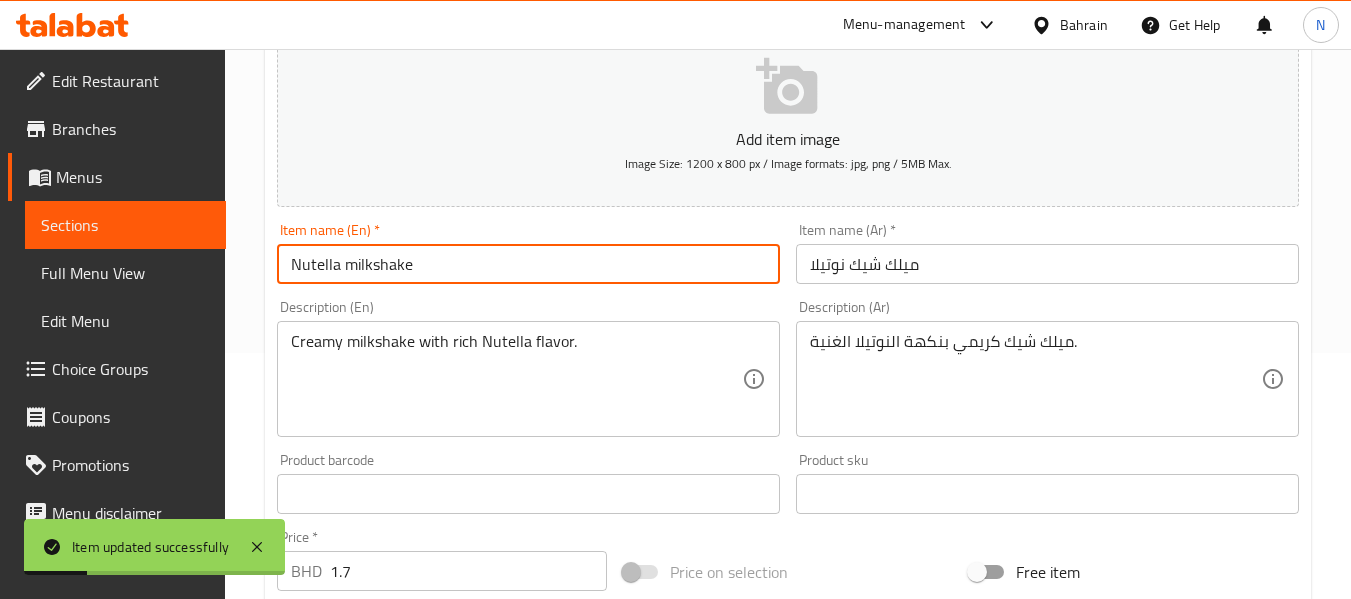 click on "Nutella milkshake" at bounding box center [528, 264] 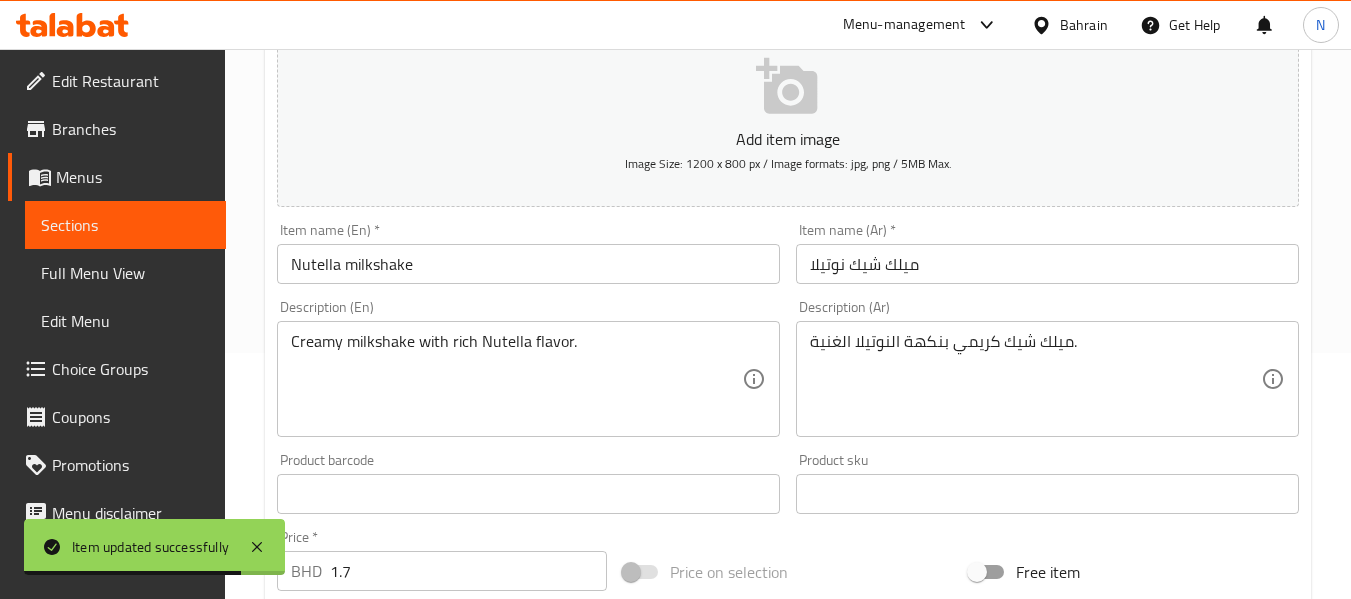 click on "Creamy milkshake with rich Nutella flavor. Description (En)" at bounding box center [528, 379] 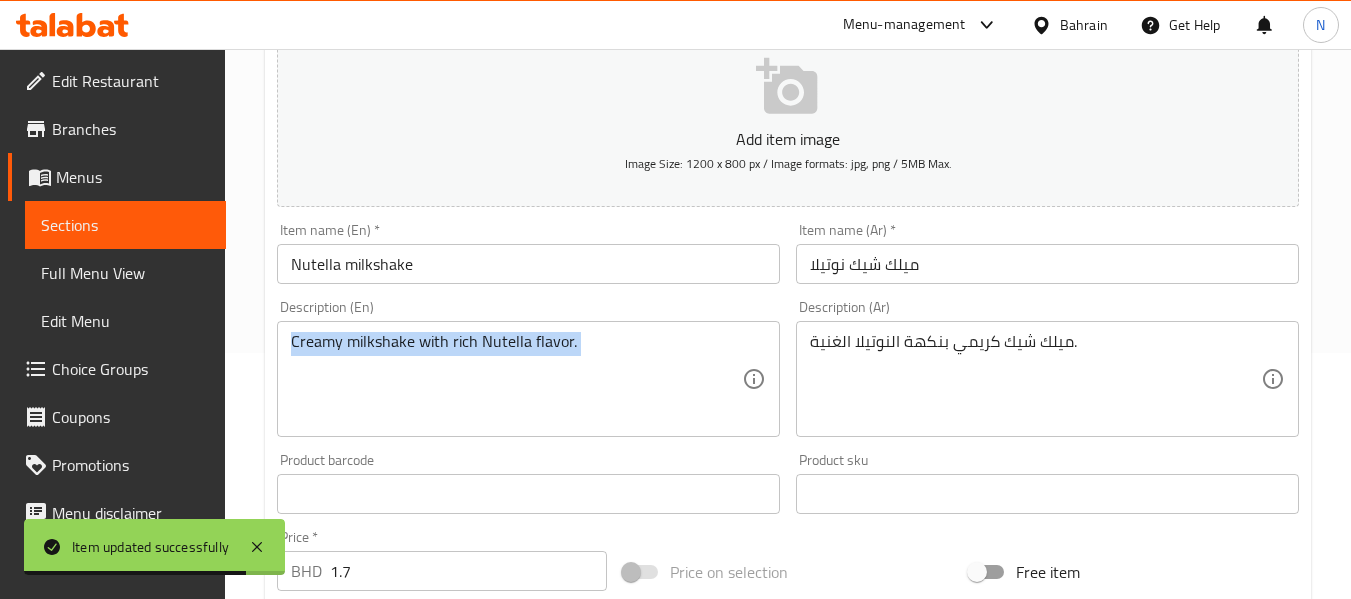 click on "Creamy milkshake with rich Nutella flavor. Description (En)" at bounding box center [528, 379] 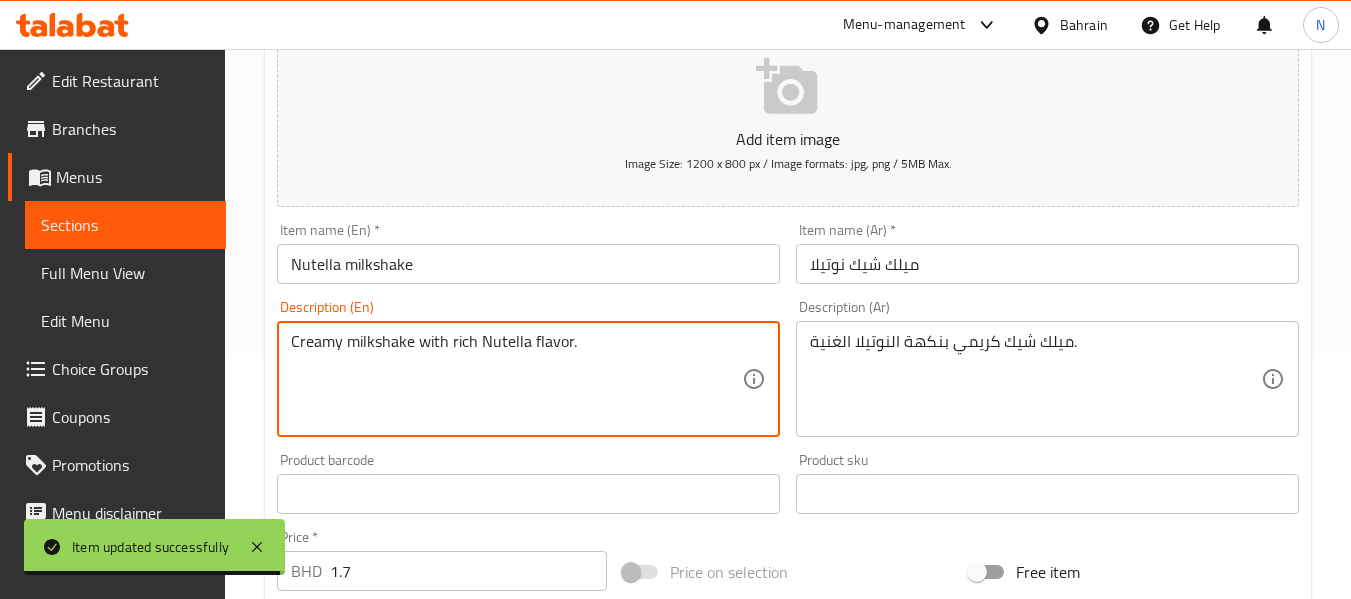 click on "Creamy milkshake with rich Nutella flavor." at bounding box center (516, 379) 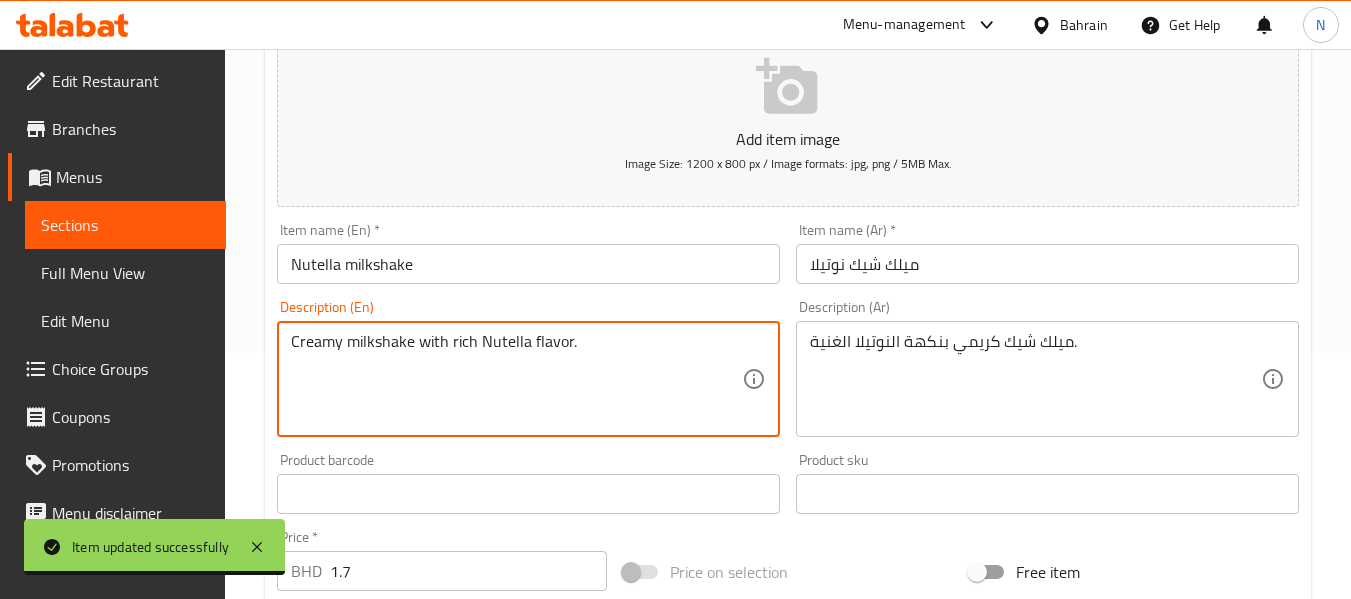 click on "Creamy milkshake with rich Nutella flavor." at bounding box center [516, 379] 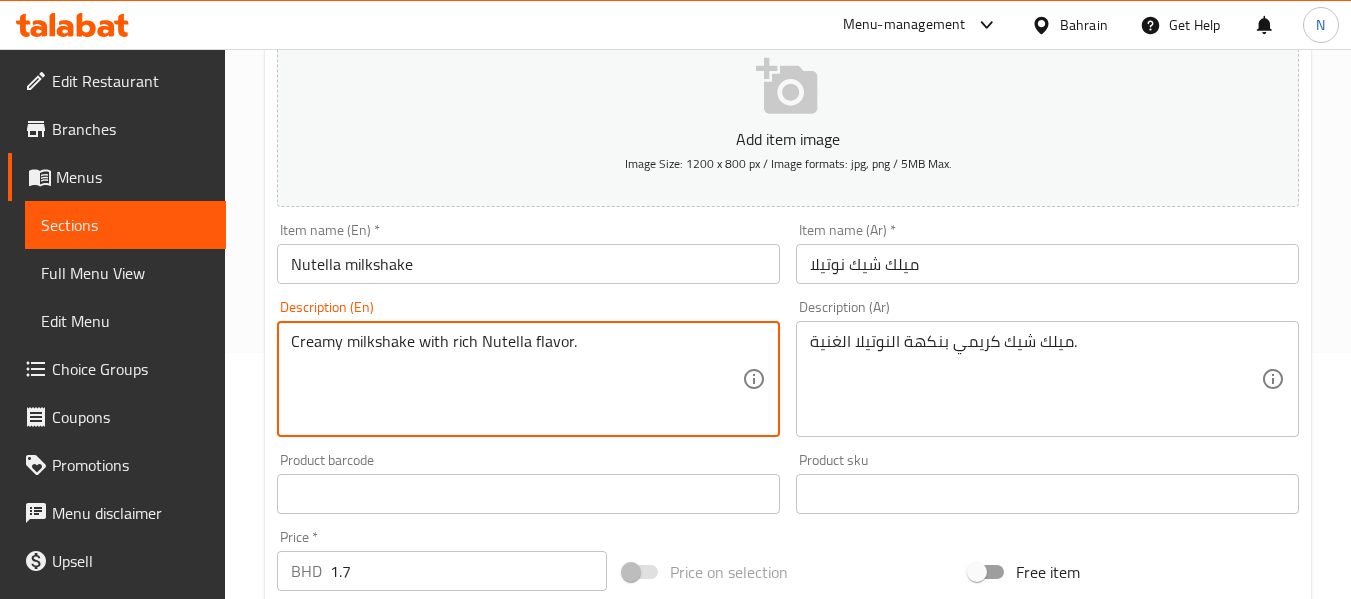 click on "Creamy milkshake with rich Nutella flavor." at bounding box center [516, 379] 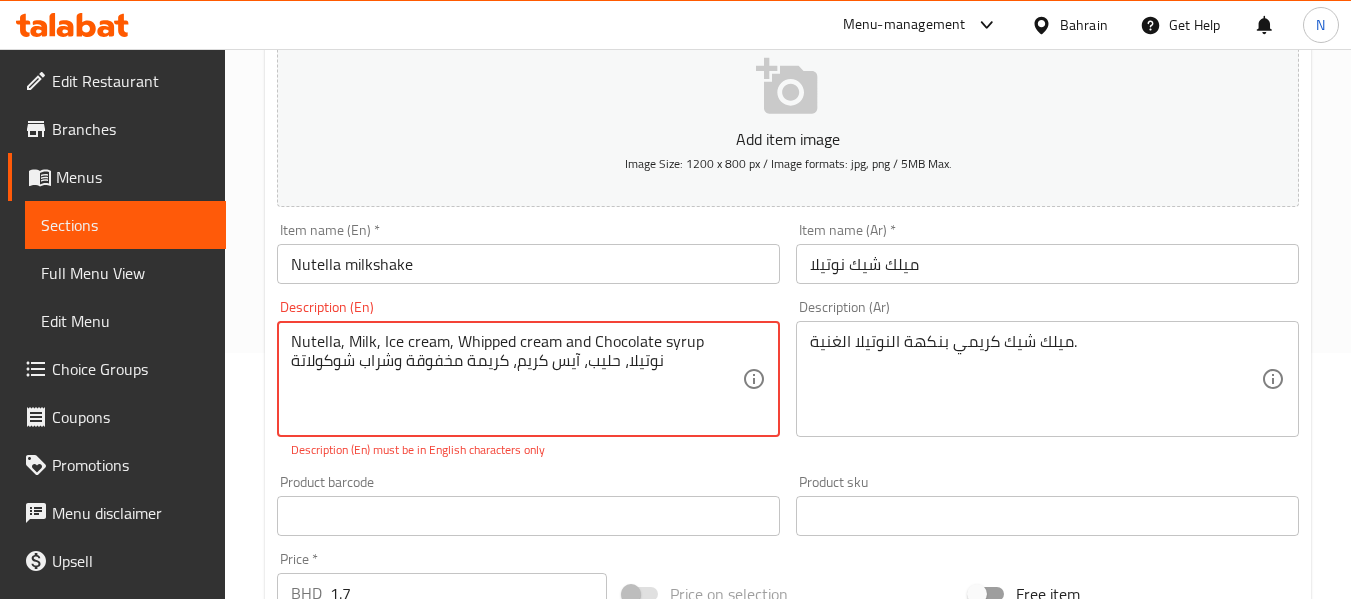 drag, startPoint x: 676, startPoint y: 366, endPoint x: 203, endPoint y: 366, distance: 473 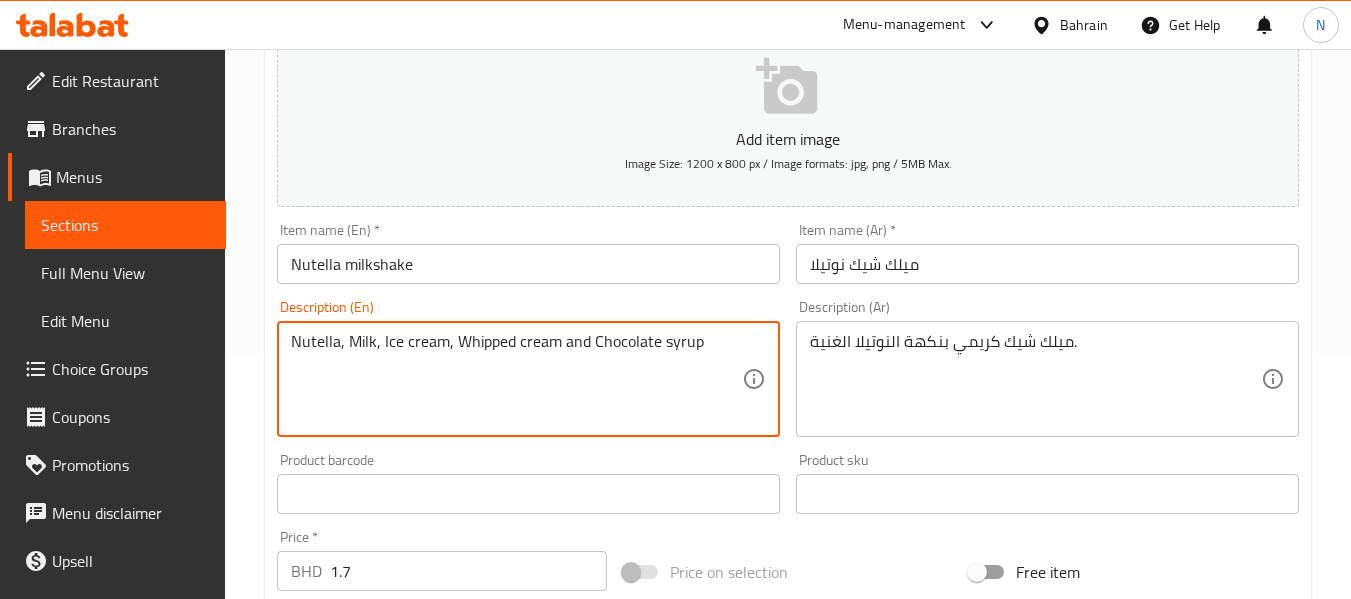 type on "Nutella, Milk, Ice cream, Whipped cream and Chocolate syrup" 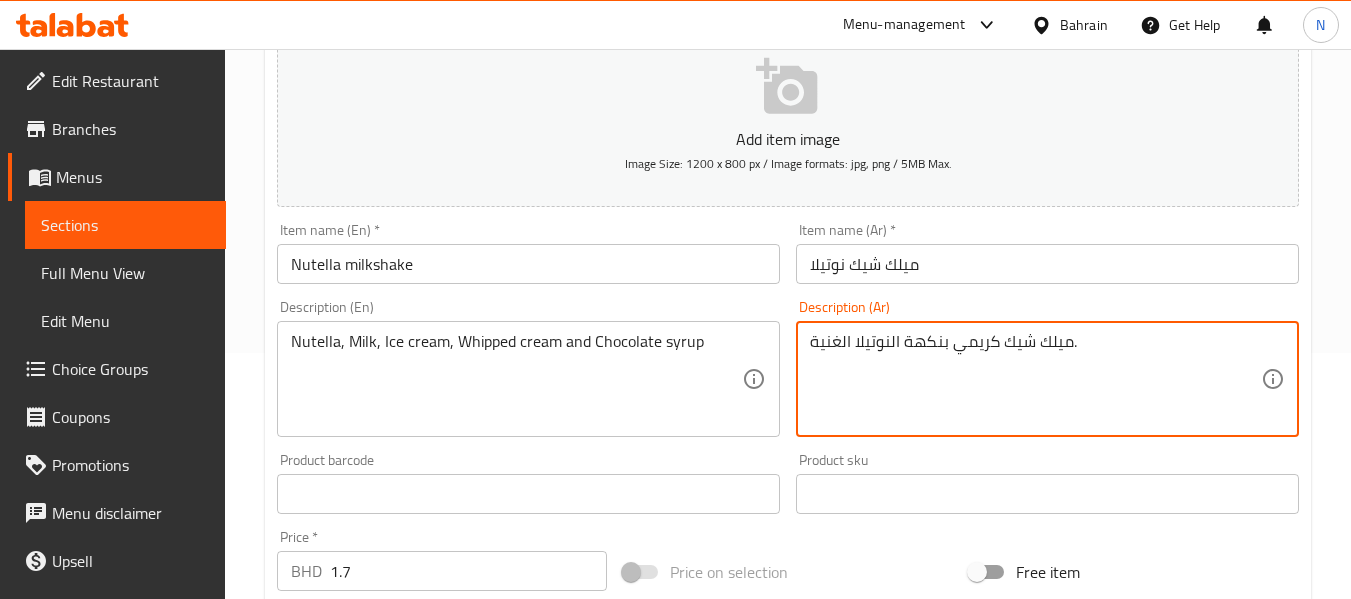 click on "ميلك شيك كريمي بنكهة النوتيلا الغنية." at bounding box center (1035, 379) 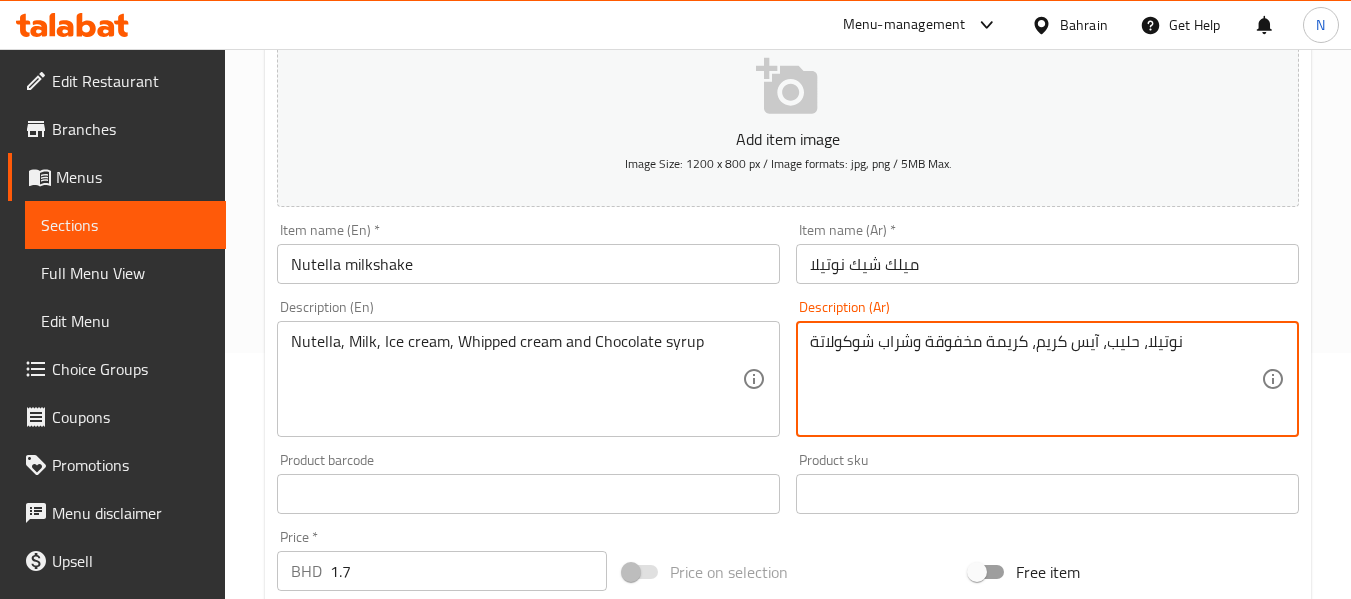 type on "نوتيلا، حليب، آيس كريم، كريمة مخفوقة وشراب شوكولاتة" 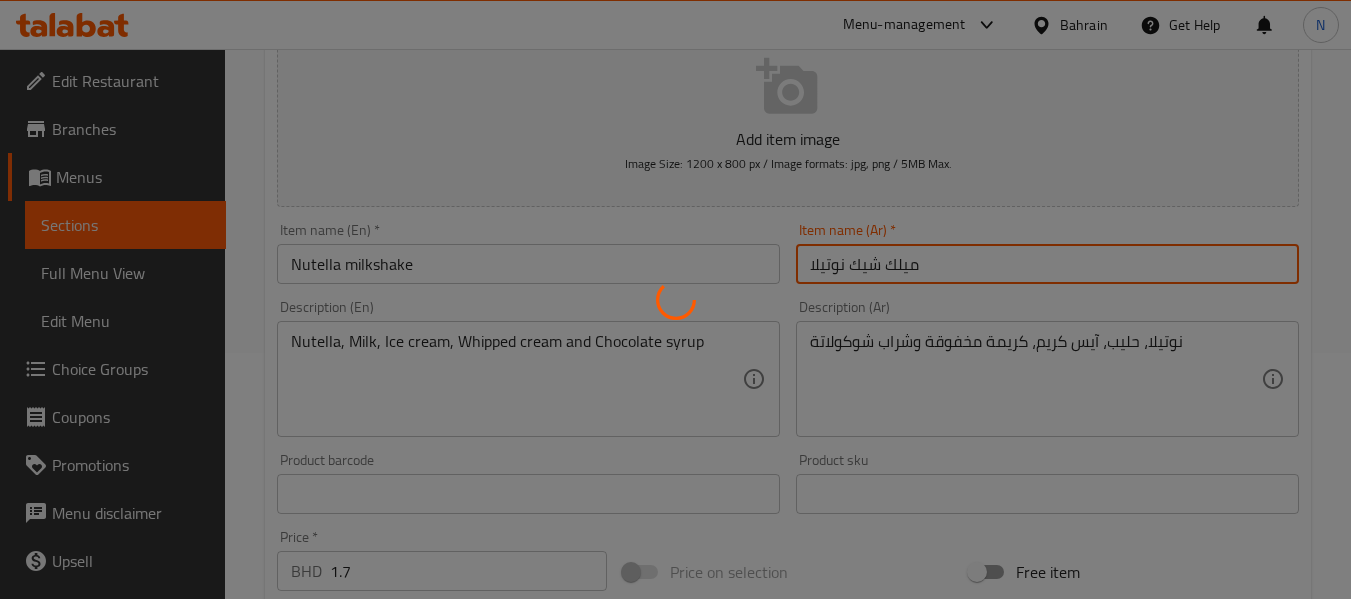 click on "Home / Restaurants management / Menus / Sections / item / update MILK SHAKE  section Update Nutella milkshake Add item image Image Size: 1200 x 800 px / Image formats: jpg, png / 5MB Max. Item name (En)   * Nutella milkshake Item name (En)  * Item name (Ar)   * ميلك شيك نوتيلا Item name (Ar)  * Description (En) Nutella, Milk, Ice cream, Whipped cream and Chocolate syrup	 Description (En) Description (Ar) نوتيلا، حليب، آيس كريم، كريمة مخفوقة وشراب شوكولاتة Description (Ar) Product barcode Product barcode Product sku Product sku Price   * BHD 1.7 Price  * Price on selection Free item Start Date Start Date End Date End Date Available Days SU MO TU WE TH FR SA Available from ​ ​ Available to ​ ​ Status Active Inactive Exclude from GEM Variations & Choices Add variant Extra اضافات ​ Min: 0 ​ Max: 1 ​ Ice Creame Vanilla (ID: 2219959722) 0.3 BHD Name (En) Ice Creame Vanilla Name (En) Name (Ar) ايسكريم فانيلا Name (Ar)" at bounding box center [788, 501] 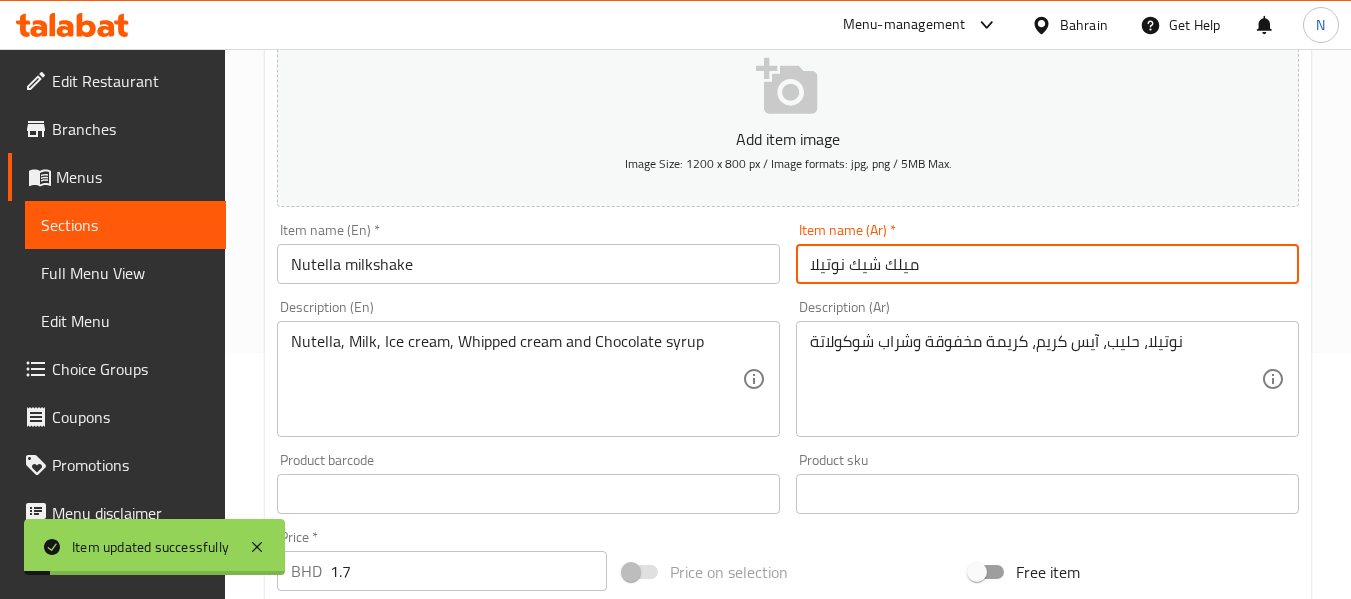 scroll, scrollTop: 0, scrollLeft: 0, axis: both 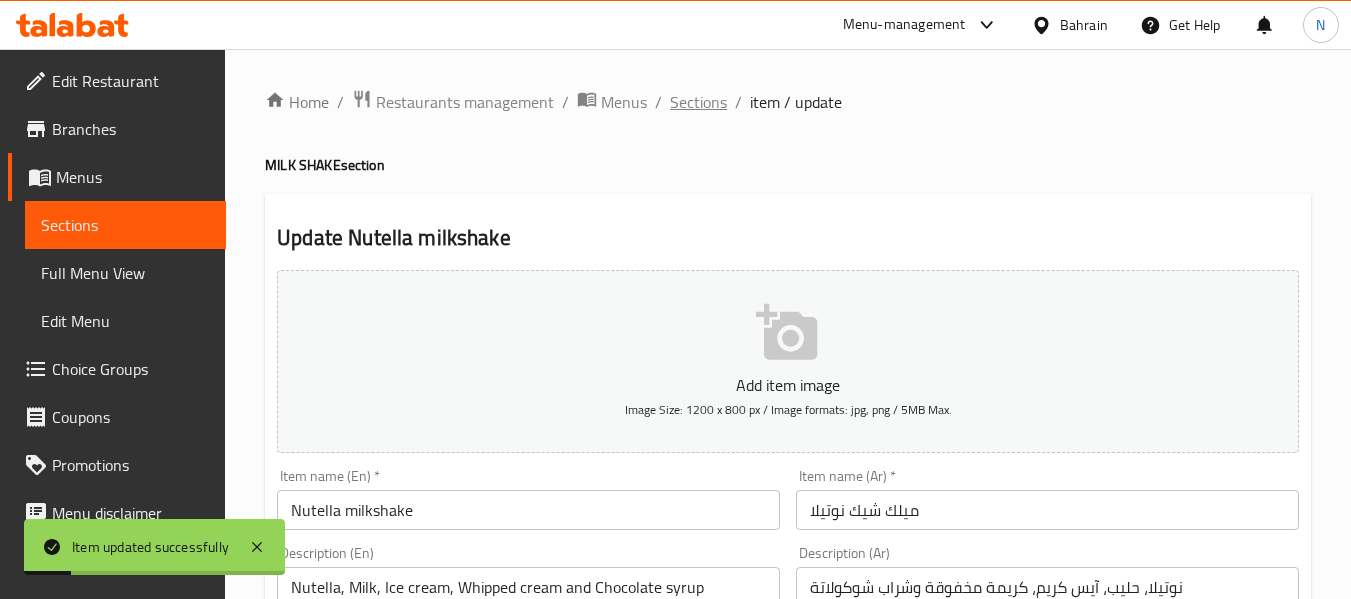 click on "Sections" at bounding box center (698, 102) 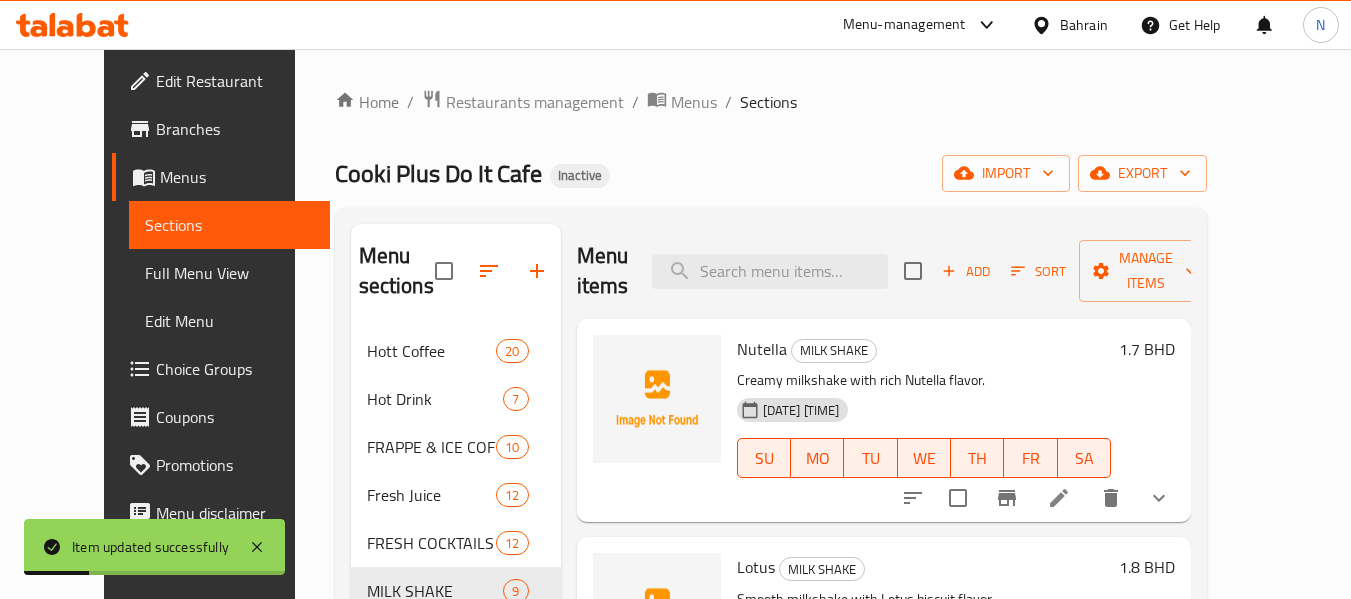 scroll, scrollTop: 238, scrollLeft: 0, axis: vertical 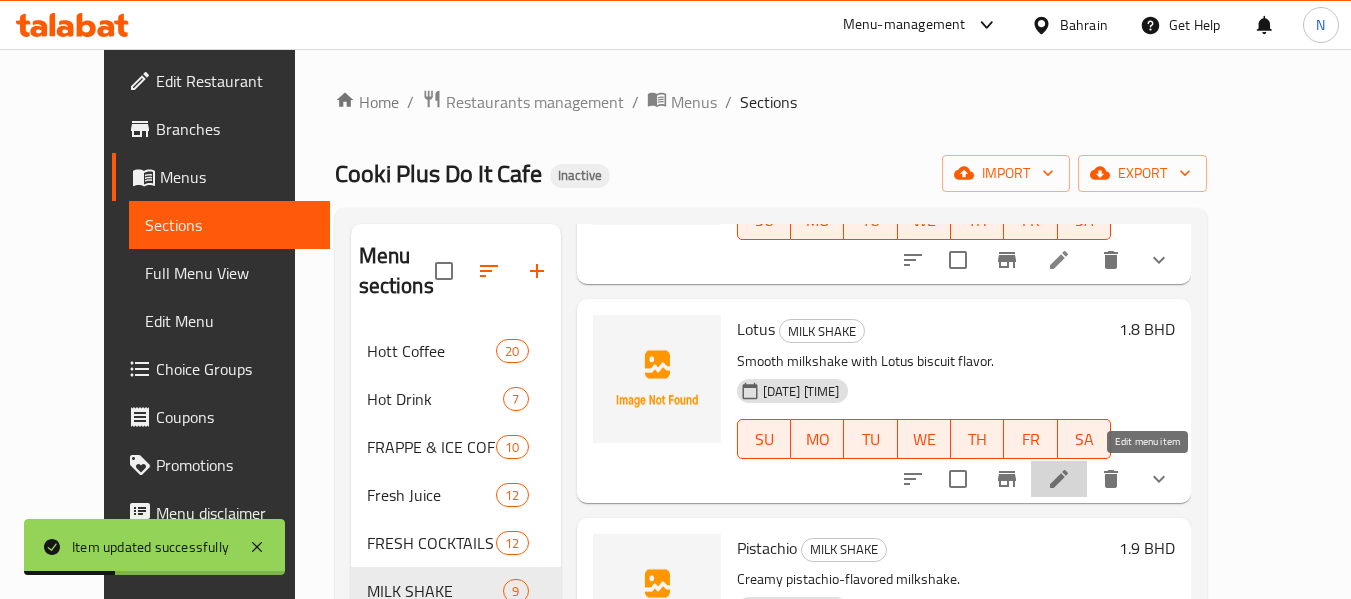 click 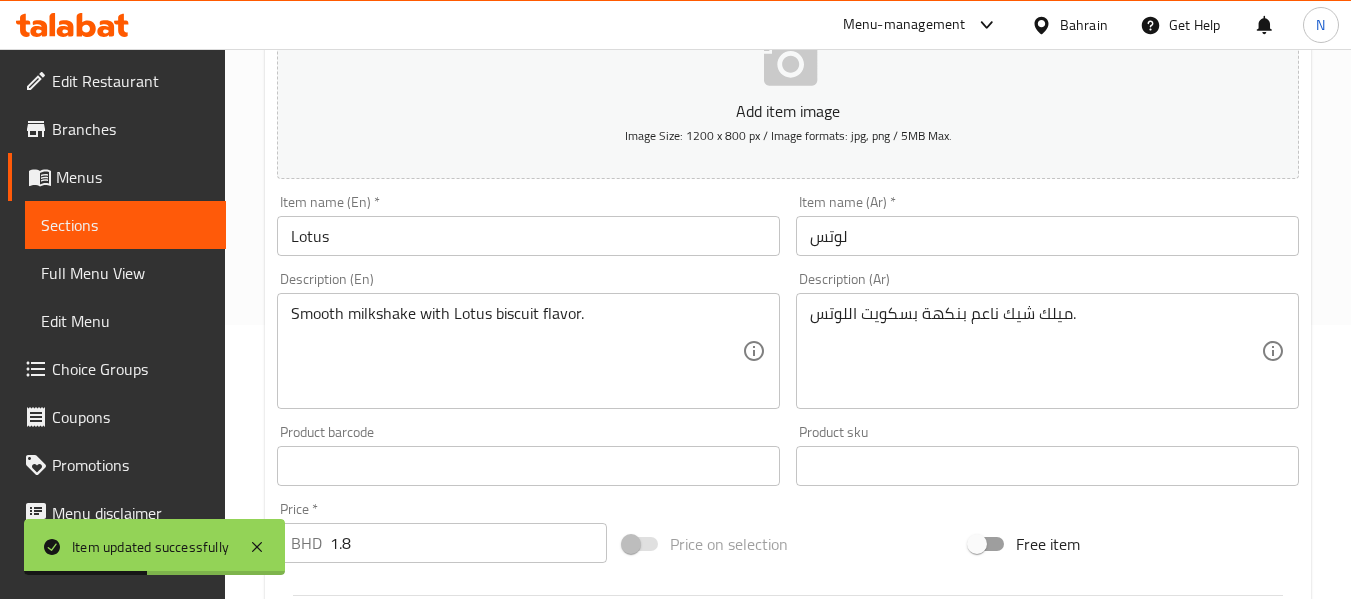 scroll, scrollTop: 285, scrollLeft: 0, axis: vertical 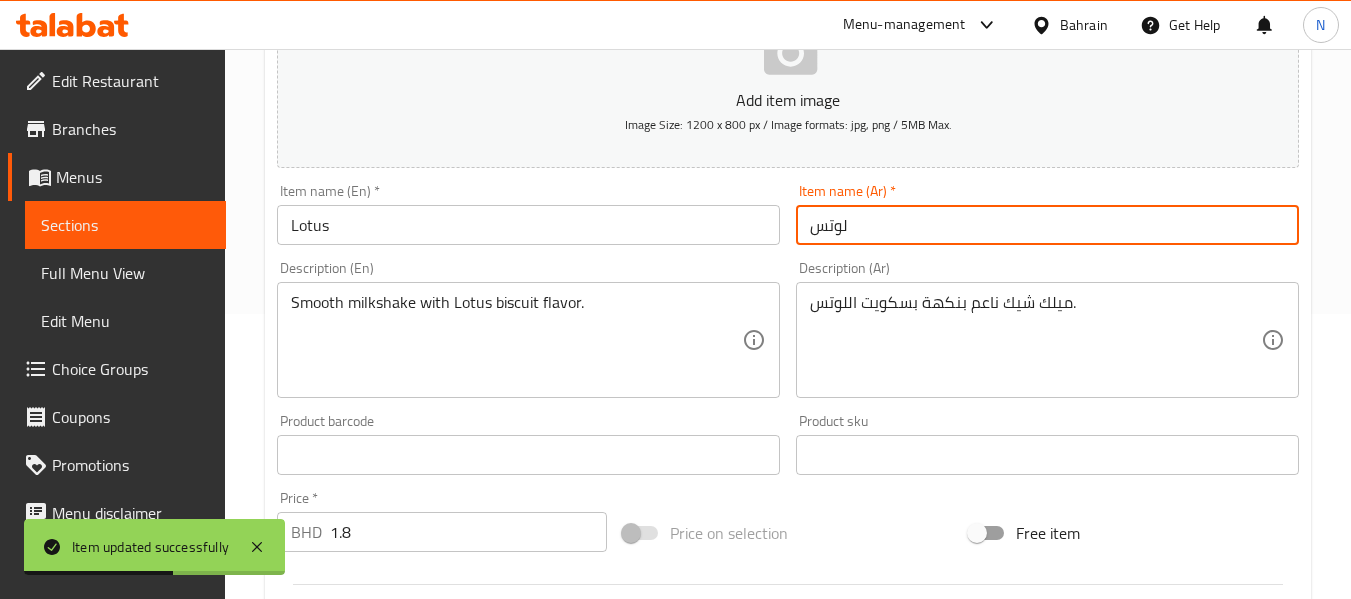 click on "لوتس" at bounding box center (1047, 225) 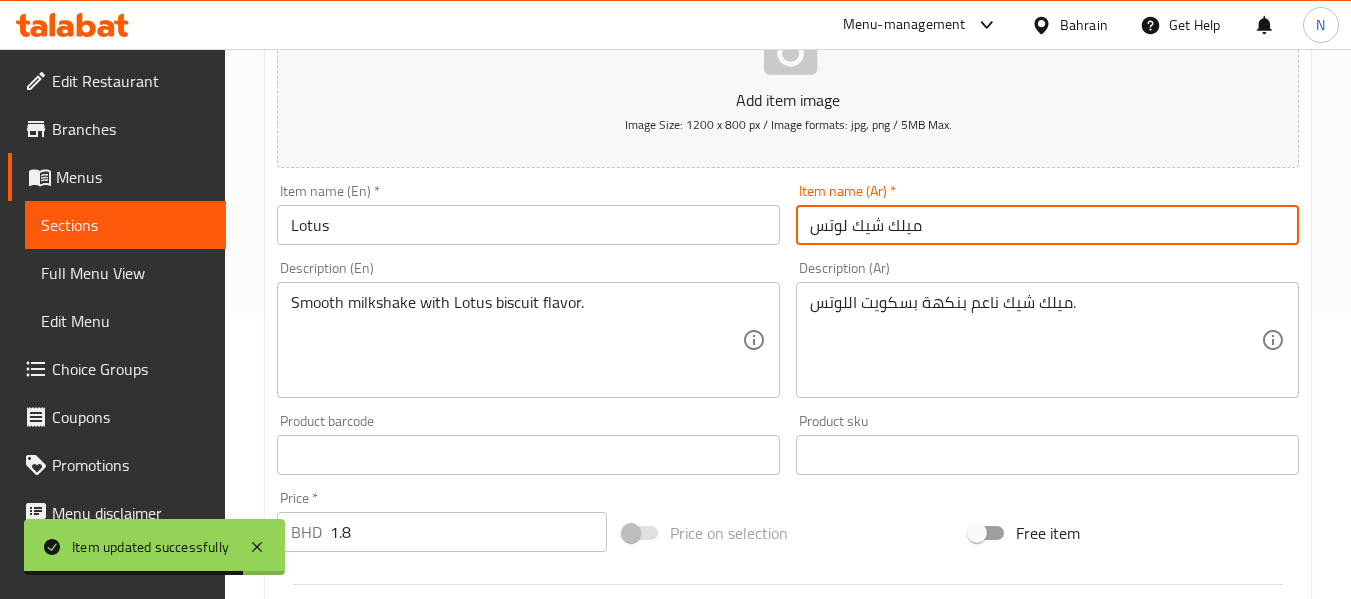 type on "ميلك شيك لوتس" 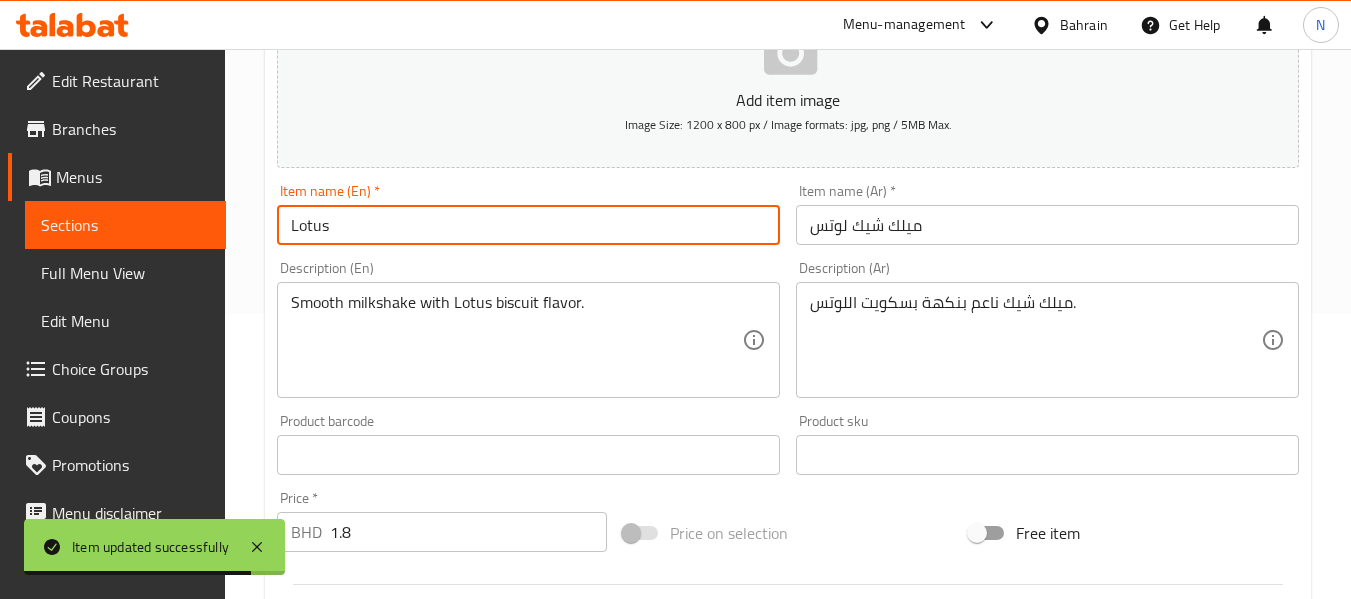 click on "Lotus" at bounding box center (528, 225) 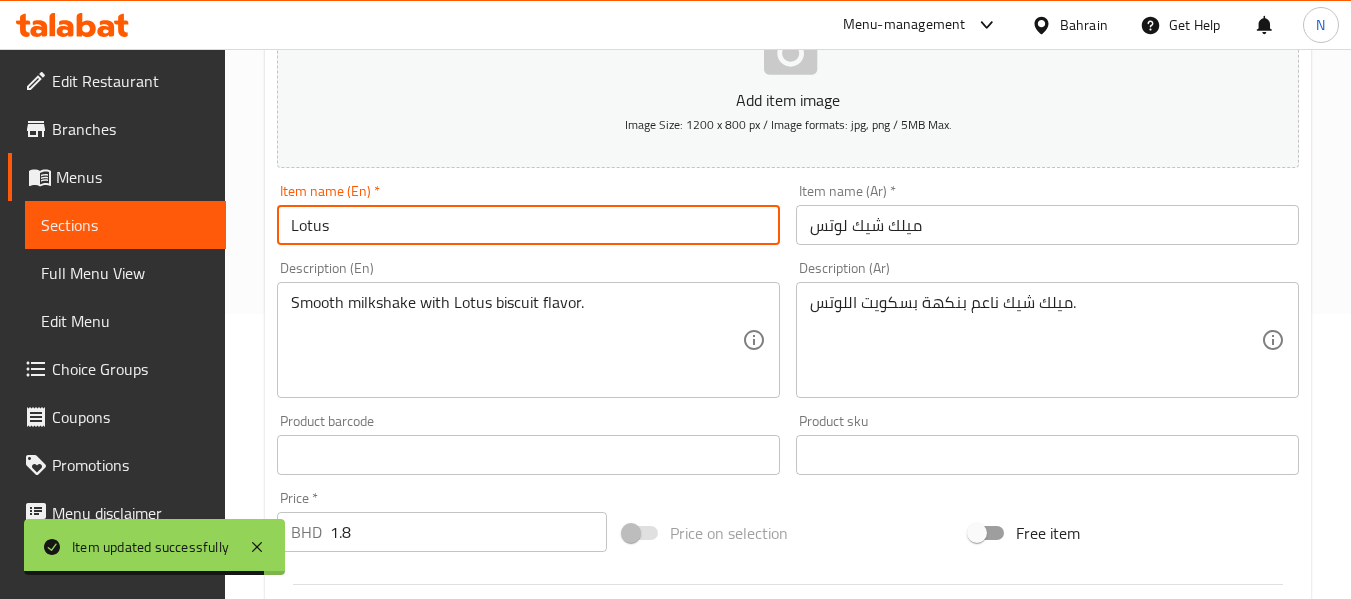 click on "Lotus" at bounding box center (528, 225) 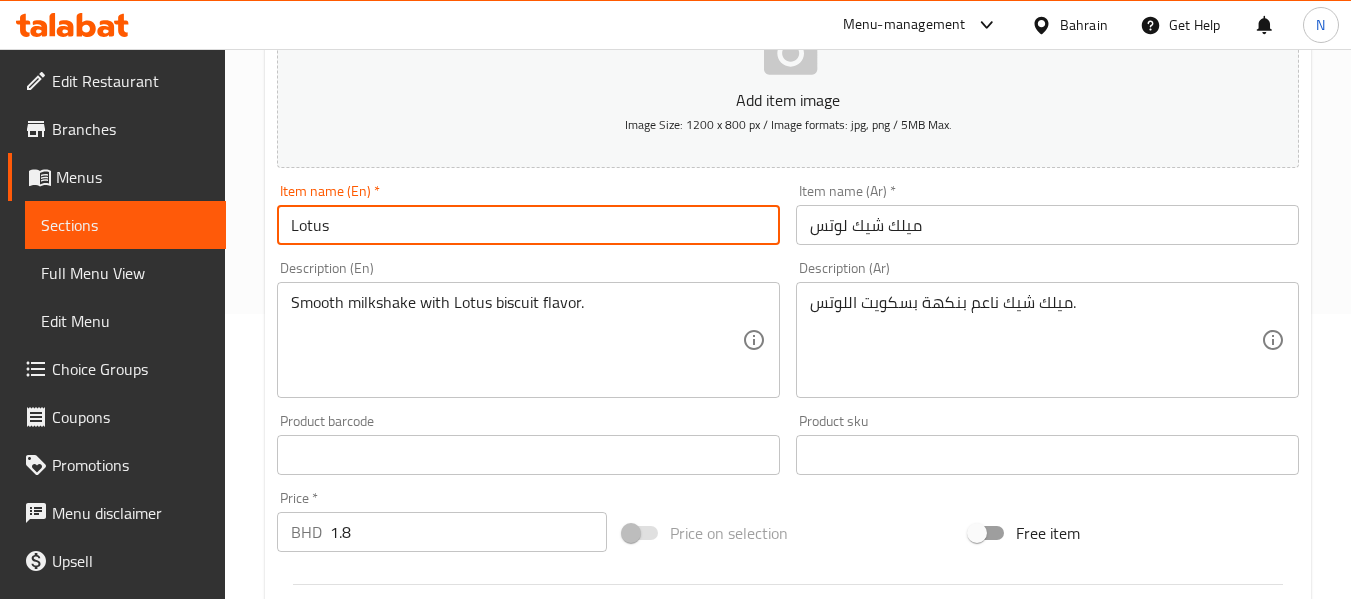 type on "Lotus Milkshake" 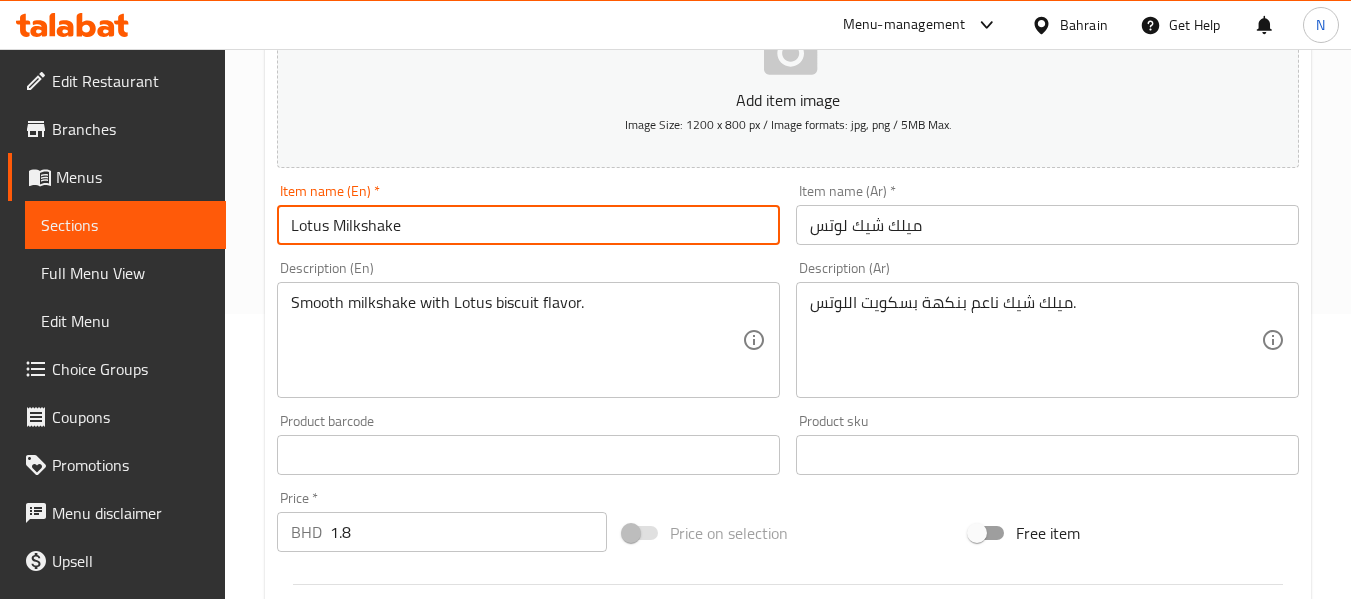 click on "Lotus Milkshake" at bounding box center [528, 225] 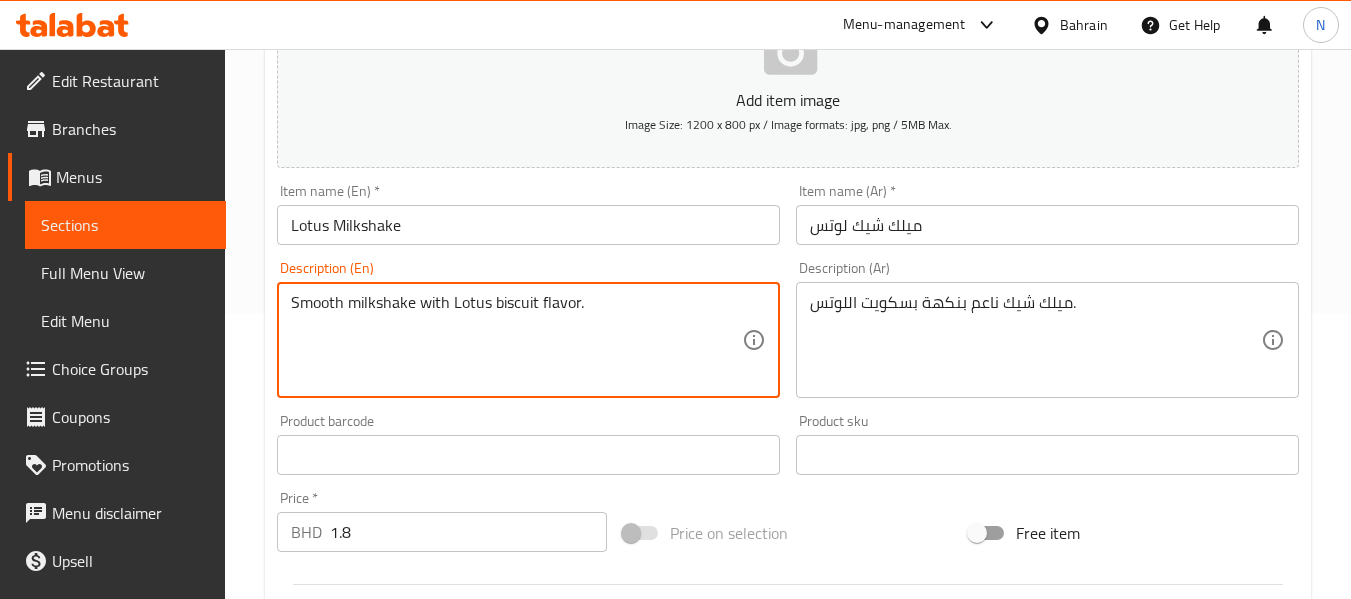 click on "Smooth milkshake with Lotus biscuit flavor." at bounding box center [516, 340] 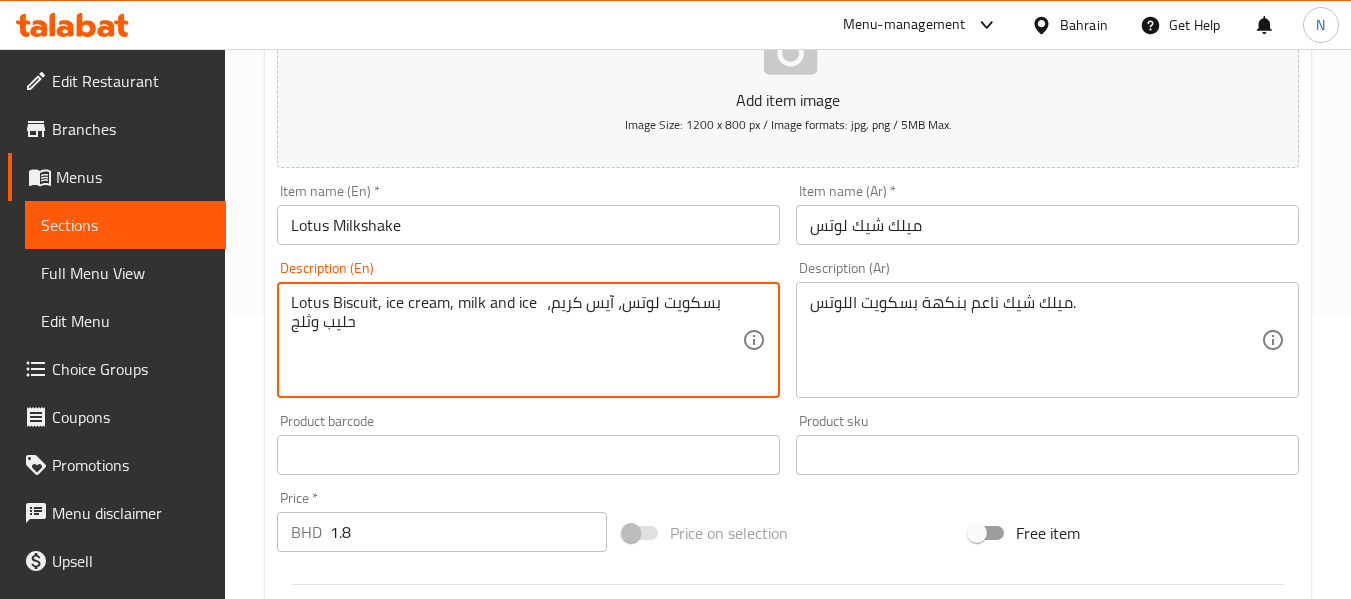 drag, startPoint x: 540, startPoint y: 308, endPoint x: 543, endPoint y: 337, distance: 29.15476 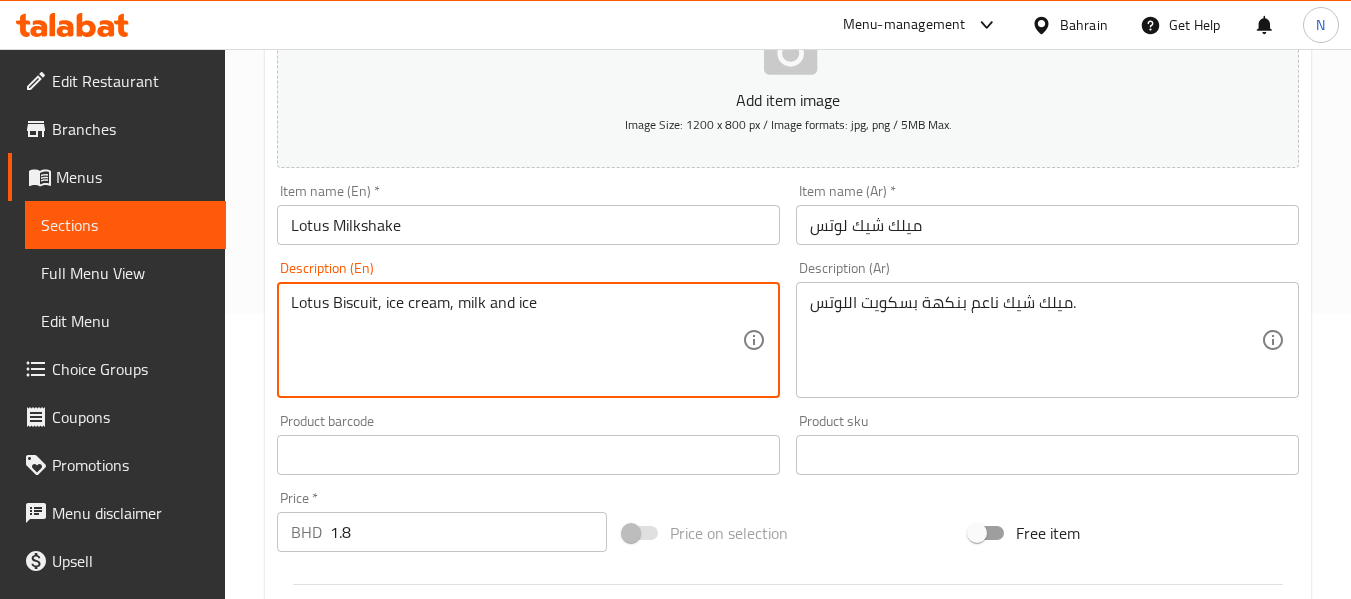 type on "Lotus Biscuit, ice cream, milk and ice" 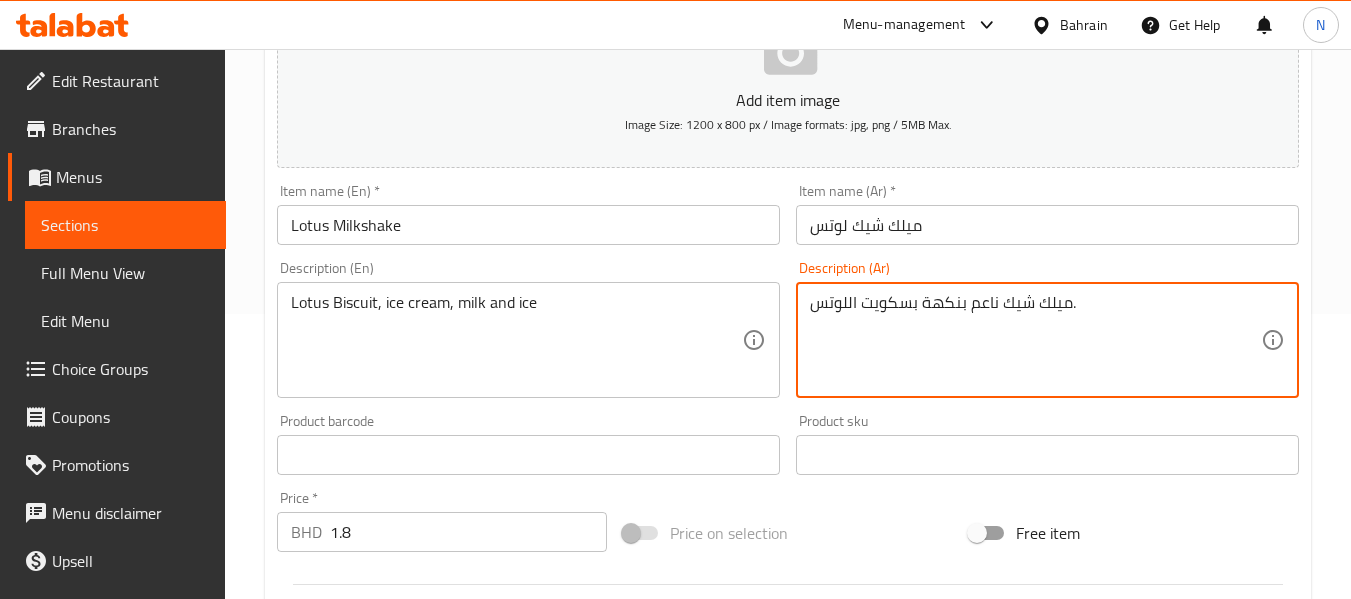 click on "ميلك شيك ناعم بنكهة بسكويت اللوتس." at bounding box center (1035, 340) 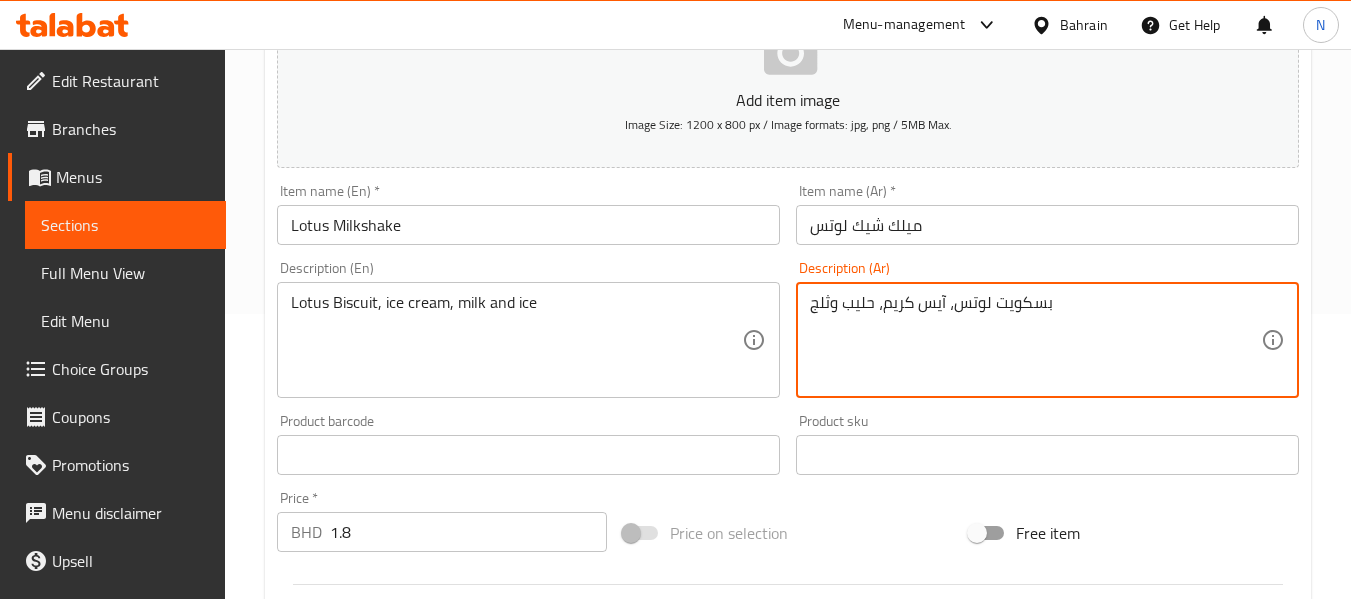 type on "بسكويت لوتس، آيس كريم، حليب وثلج" 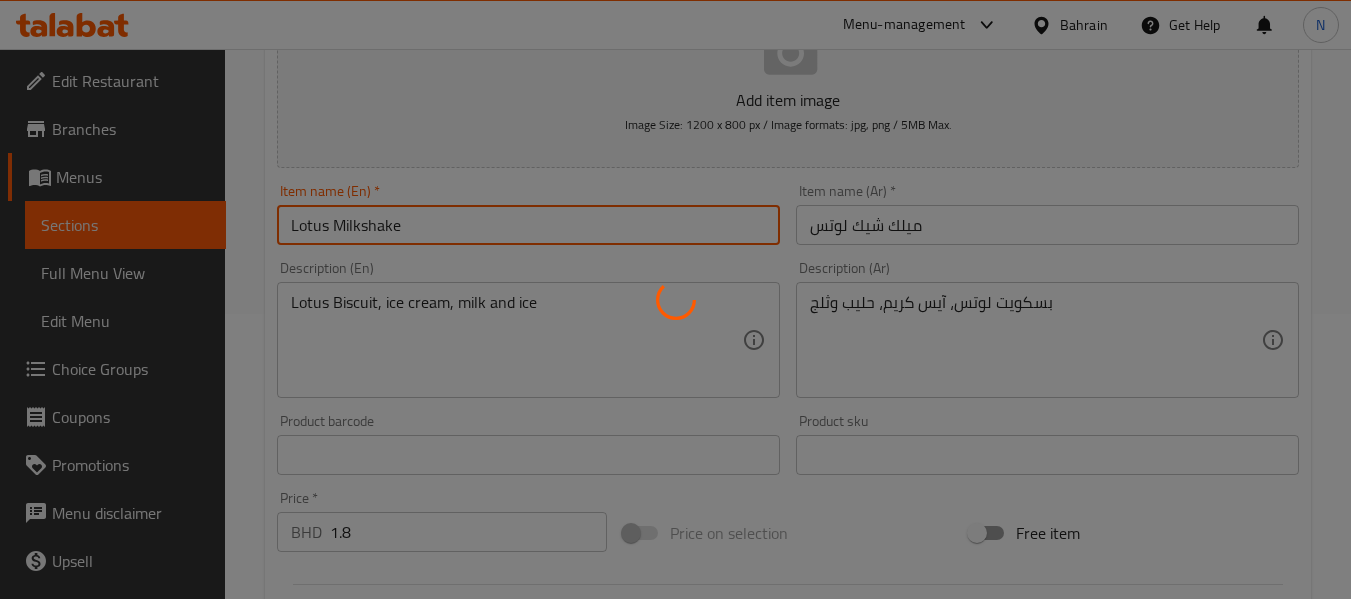 click on "Home / Restaurants management / Menus / Sections / item / update MILK SHAKE  section Update Lotus Milkshake Add item image Image Size: 1200 x 800 px / Image formats: jpg, png / 5MB Max. Item name (En)   * Lotus Milkshake Item name (En)  * Item name (Ar)   * ميلك شيك لوتس Item name (Ar)  * Description (En) Lotus Biscuit, ice cream, milk and ice  Description (En) Description (Ar) 	بسكويت لوتس، آيس كريم، حليب وثلج Description (Ar) Product barcode Product barcode Product sku Product sku Price   * BHD 1.8 Price  * Price on selection Free item Start Date Start Date End Date End Date Available Days SU MO TU WE TH FR SA Available from ​ ​ Available to ​ ​ Status Active Inactive Exclude from GEM Variations & Choices Add variant Extra اضافات ​ Min: 0 ​ Max: 1 ​ Ice Creame Vanilla (ID: 2219959722) 0.3 BHD Name (En) Ice Creame Vanilla Name (En) Name (Ar) ايسكريم فانيلا Name (Ar) Price BHD 0.3 Price Status Update" at bounding box center (788, 462) 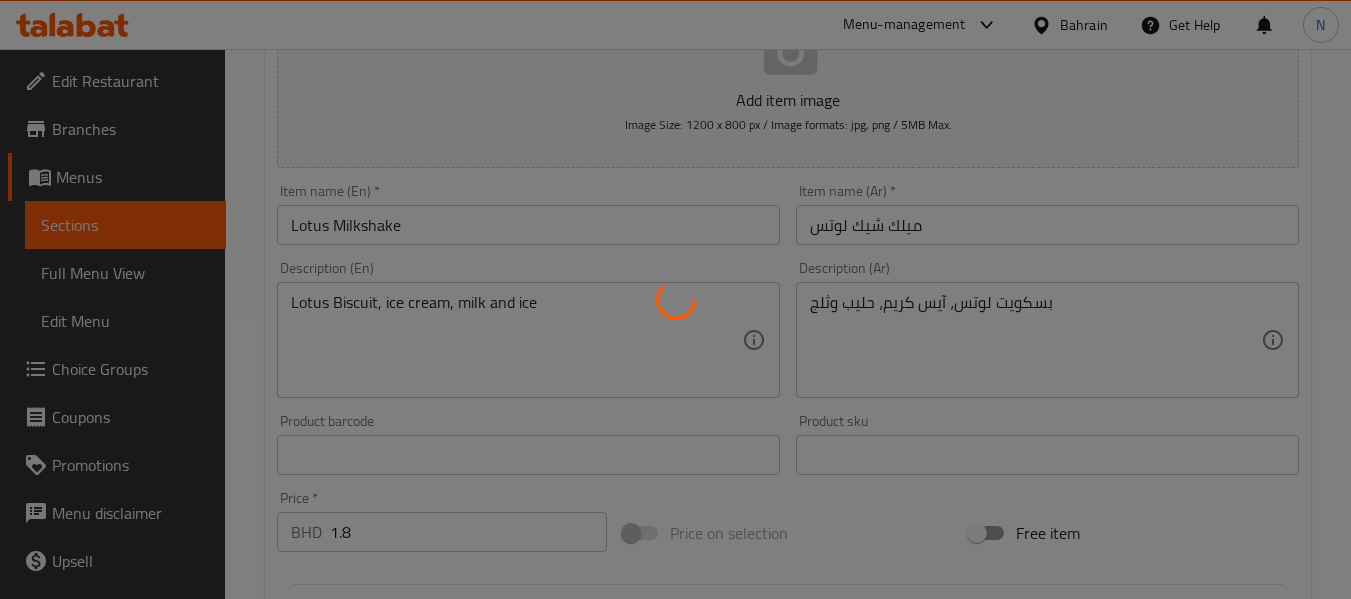 click at bounding box center [675, 299] 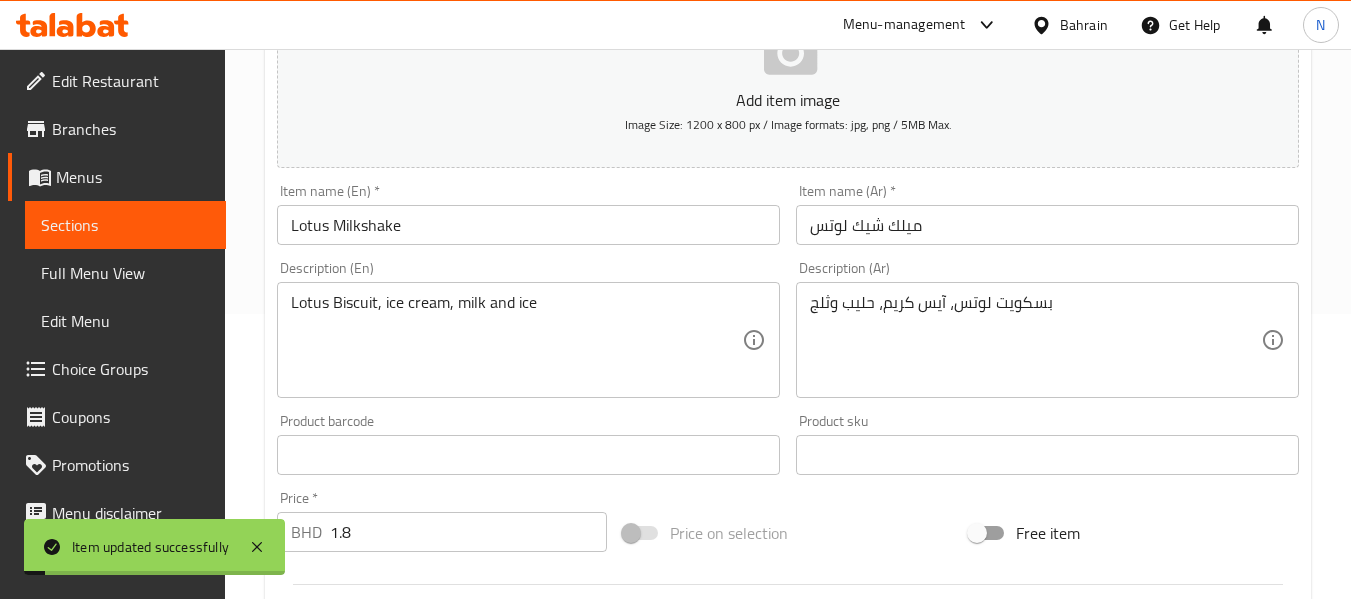 scroll, scrollTop: 0, scrollLeft: 0, axis: both 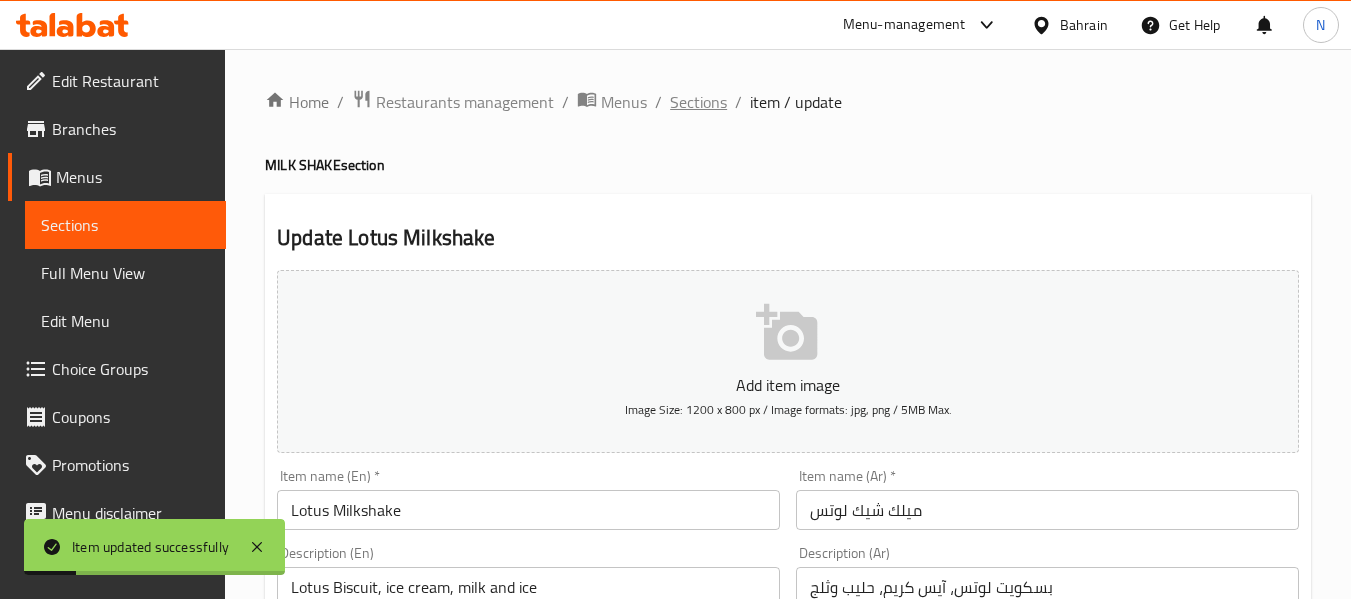 click on "Sections" at bounding box center (698, 102) 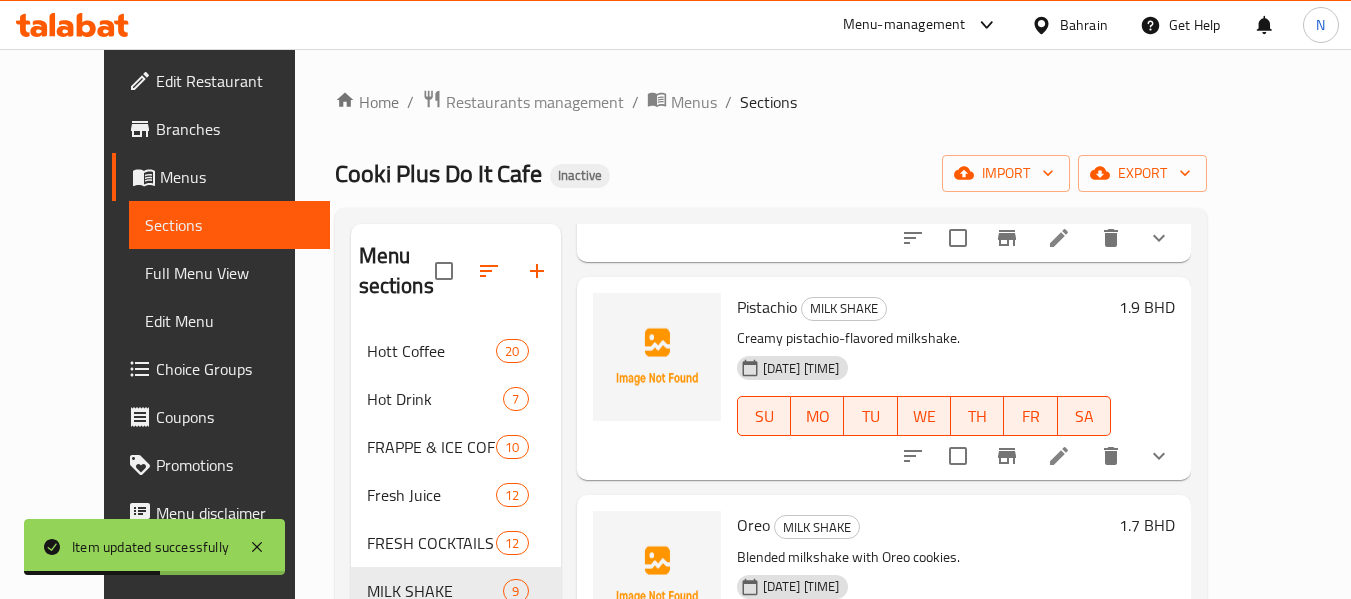 scroll, scrollTop: 480, scrollLeft: 0, axis: vertical 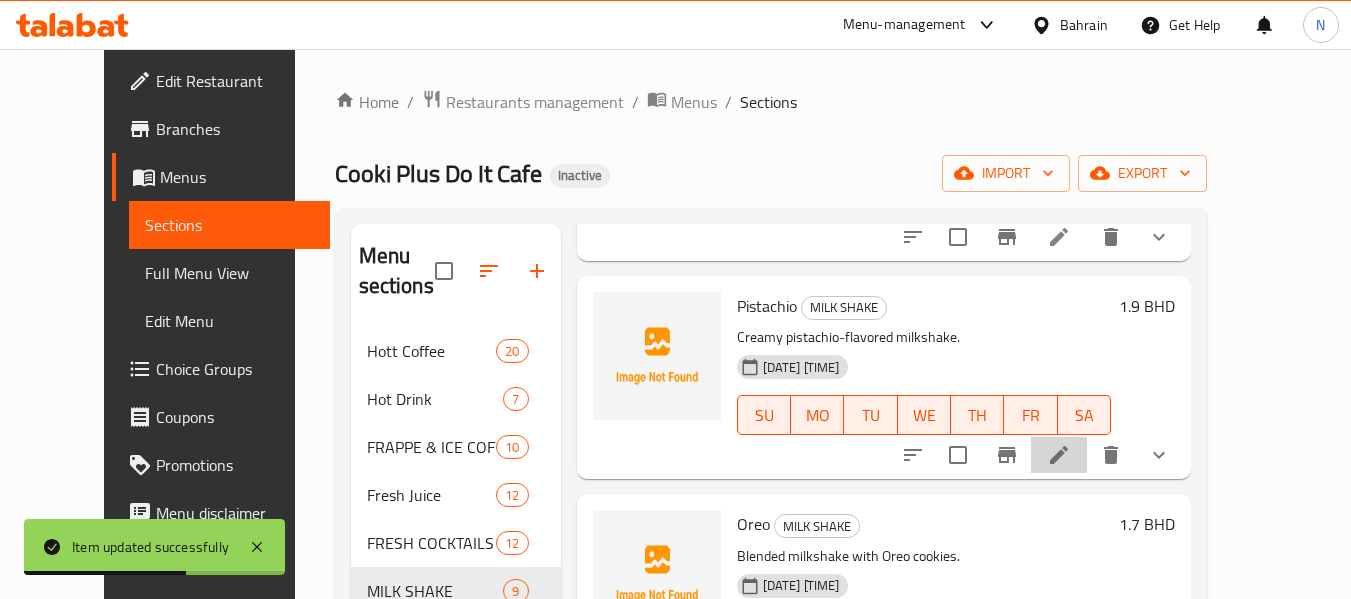 click at bounding box center (1059, 455) 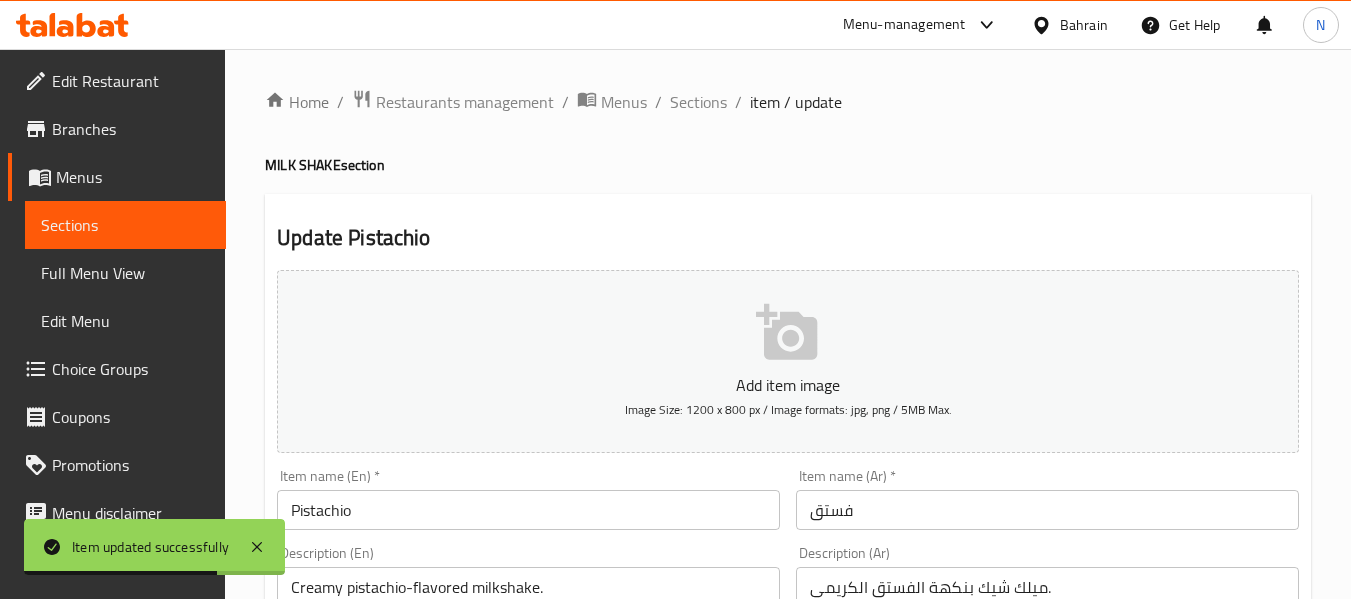 scroll, scrollTop: 327, scrollLeft: 0, axis: vertical 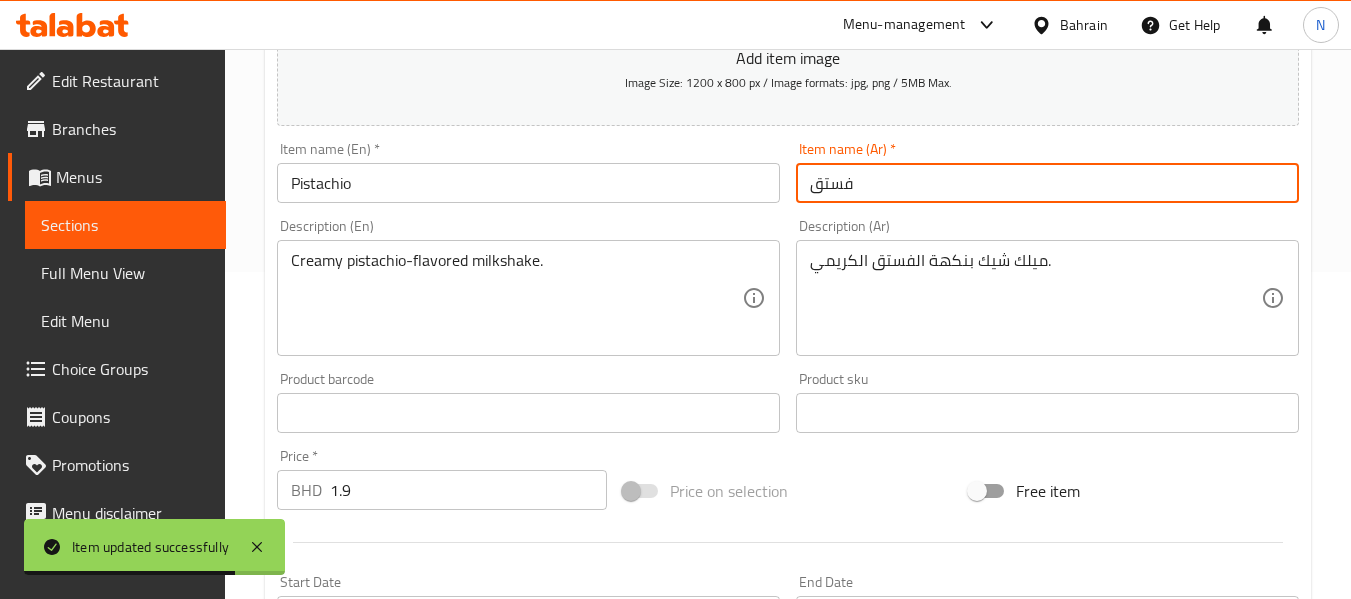 click on "فستق" at bounding box center (1047, 183) 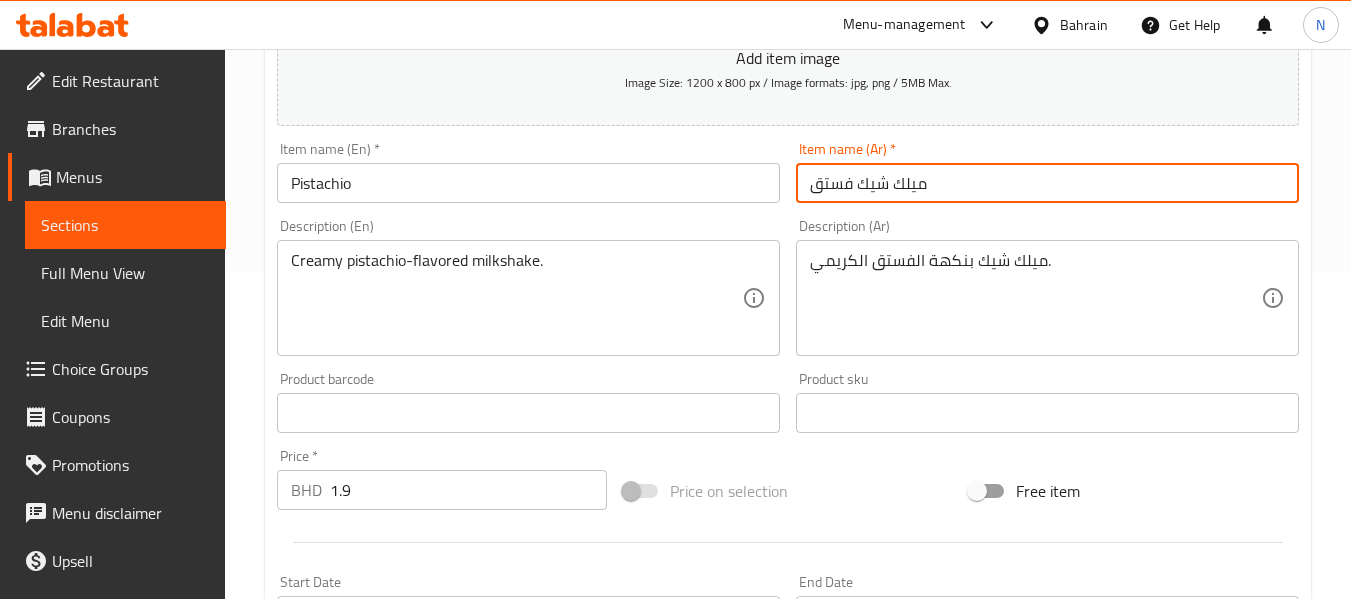 type on "ميلك شيك فستق" 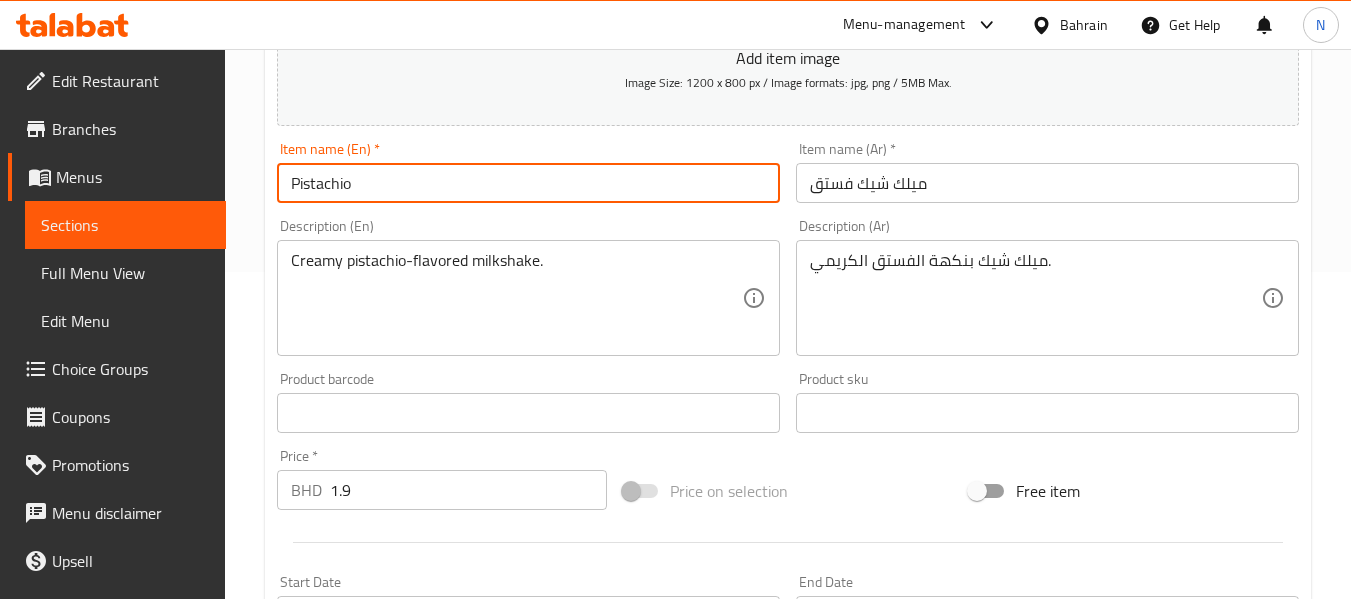 click on "Pistachio" at bounding box center (528, 183) 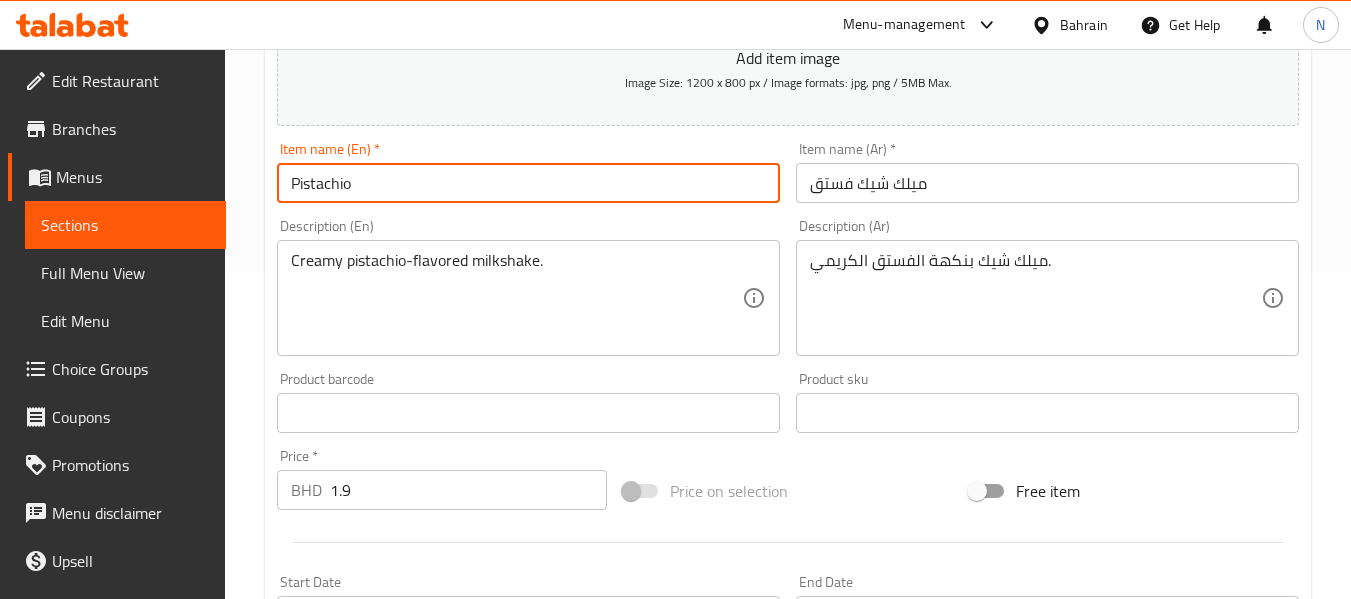 type on "Pistachio Milkshake" 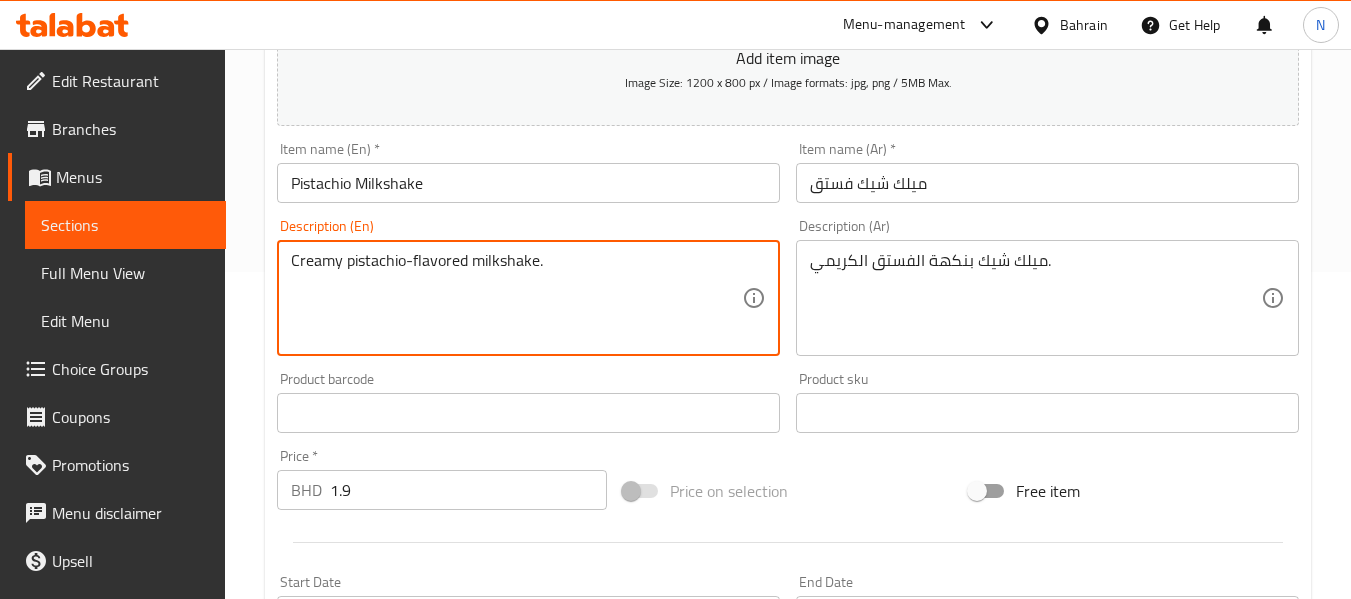 click on "Creamy pistachio-flavored milkshake." at bounding box center (516, 298) 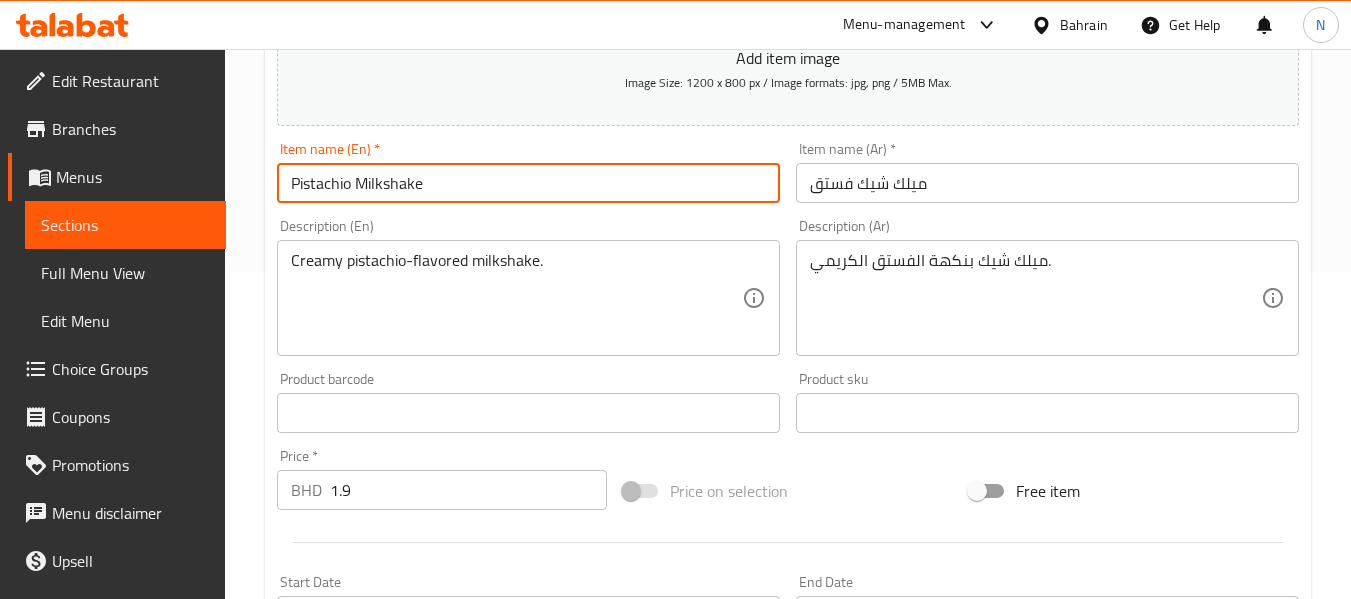 click on "Pistachio Milkshake" at bounding box center (528, 183) 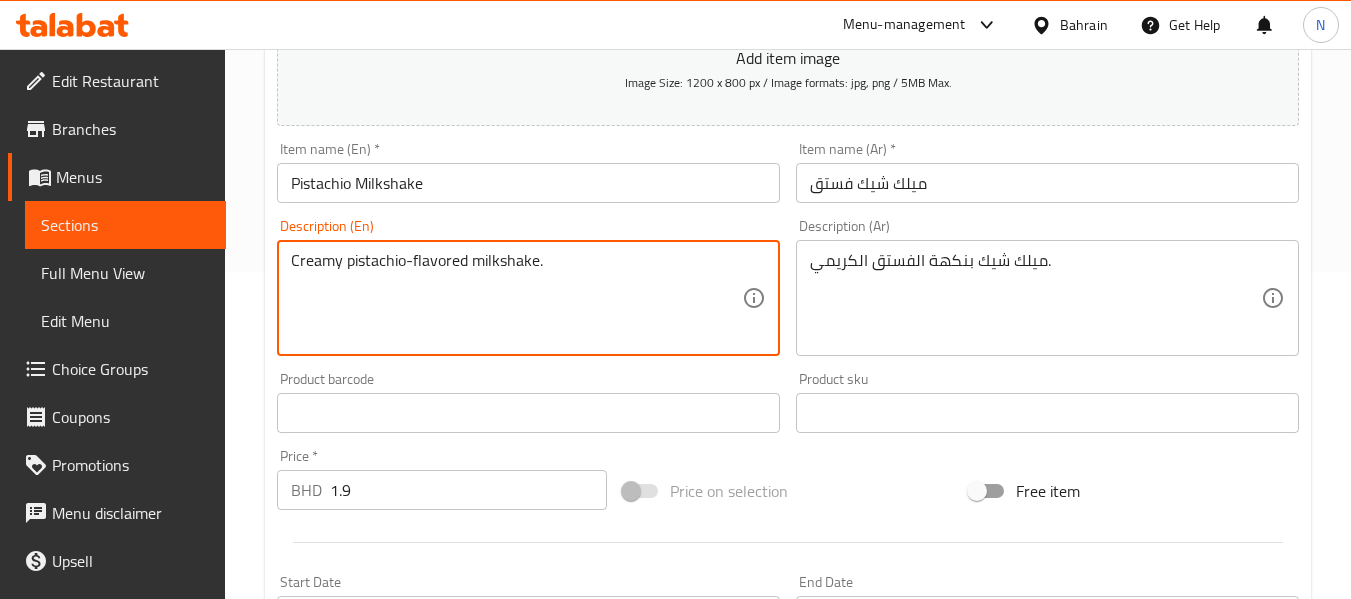 click on "Creamy pistachio-flavored milkshake." at bounding box center [516, 298] 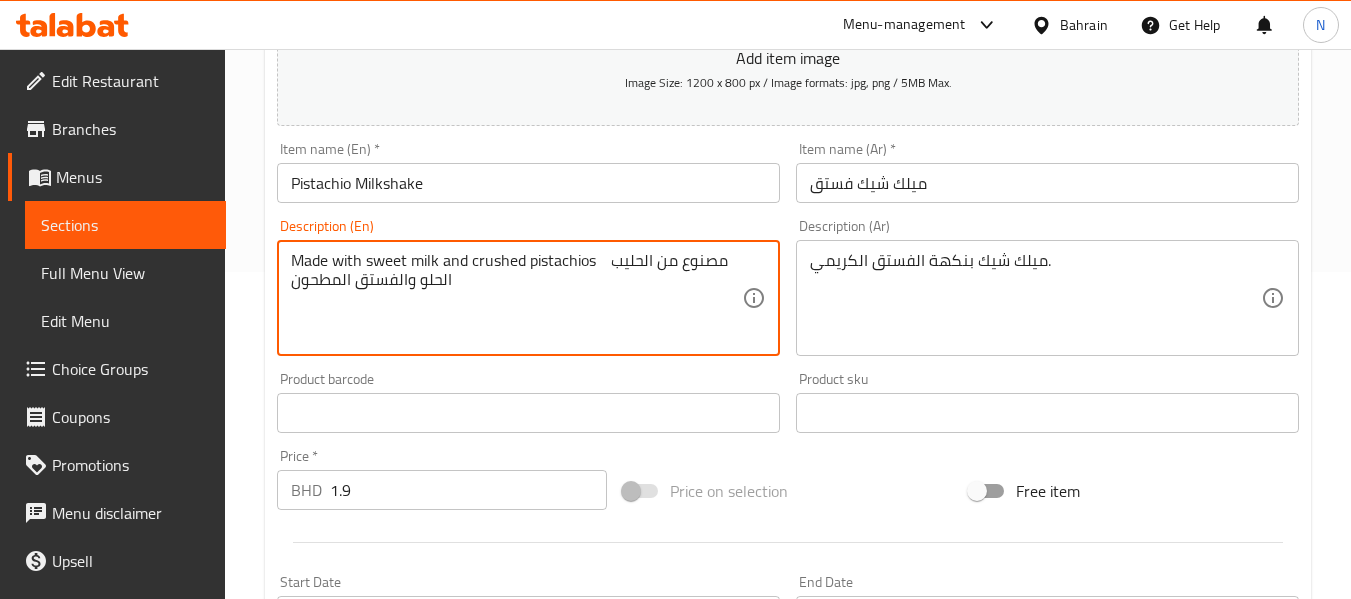 drag, startPoint x: 599, startPoint y: 257, endPoint x: 599, endPoint y: 293, distance: 36 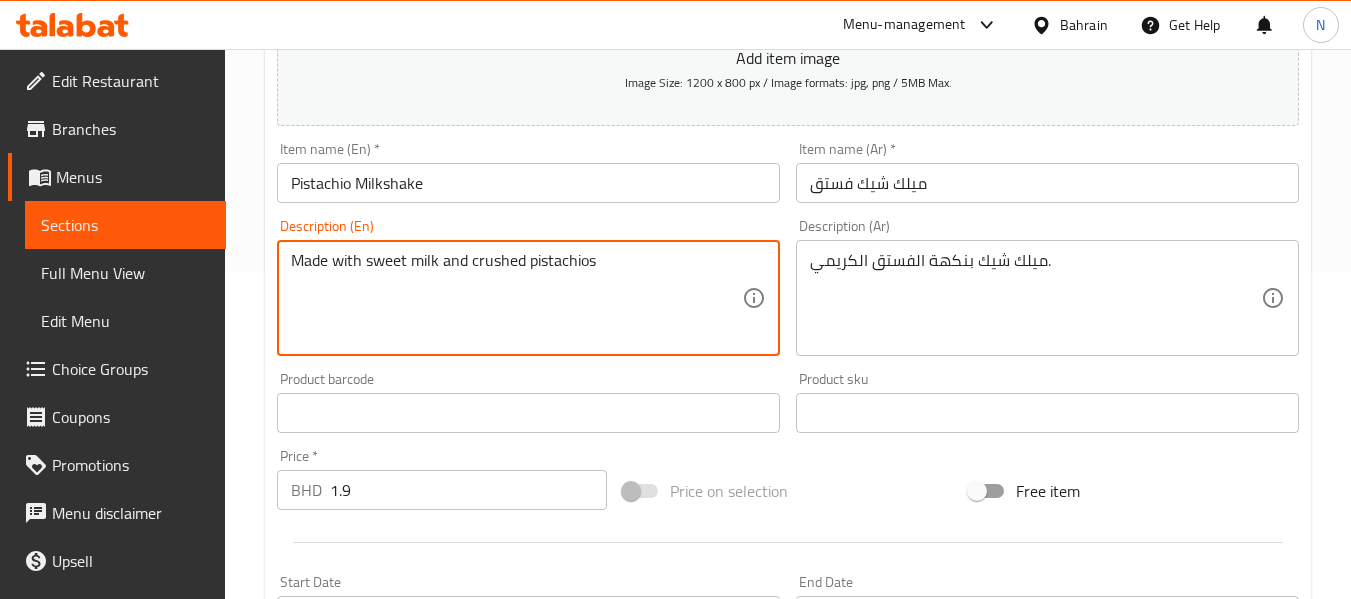 type on "Made with sweet milk and crushed pistachios" 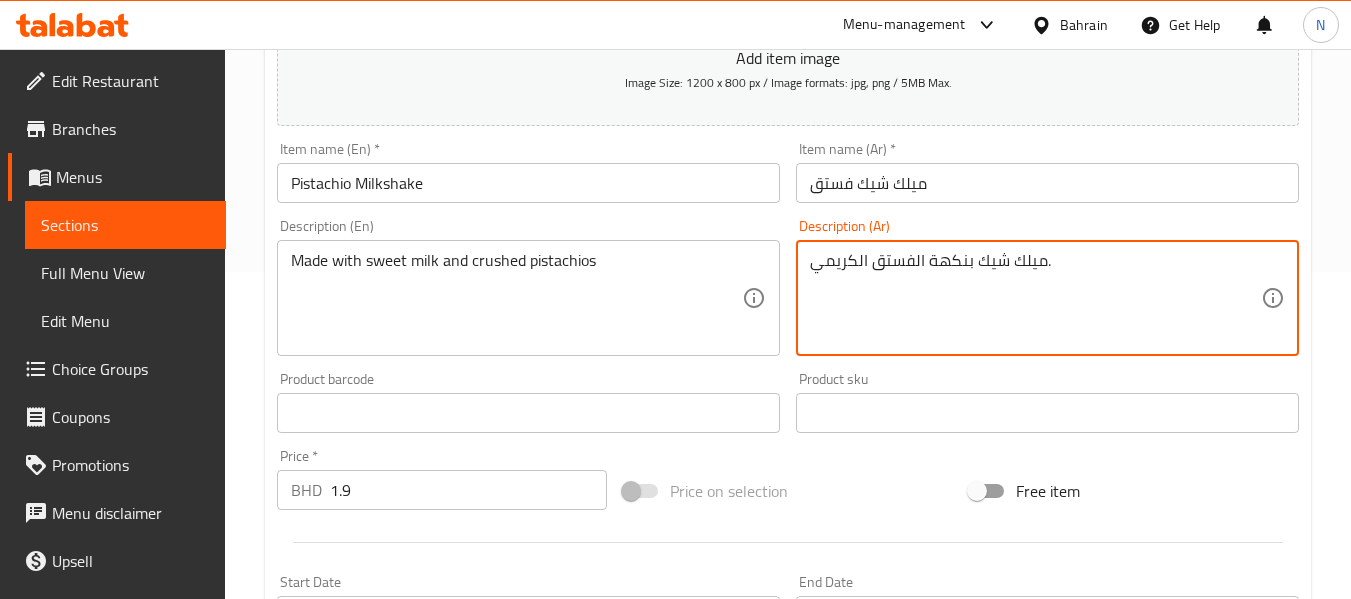 click on "ميلك شيك بنكهة الفستق الكريمي." at bounding box center [1035, 298] 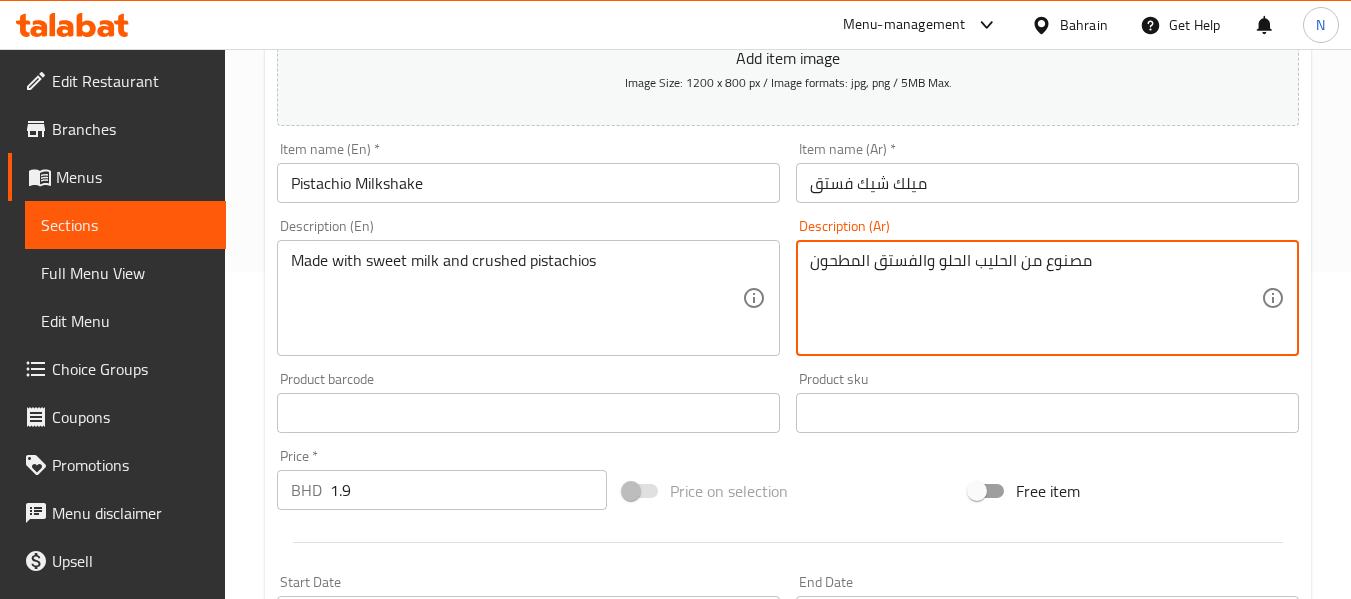 type on "مصنوع من الحليب الحلو والفستق المطحون" 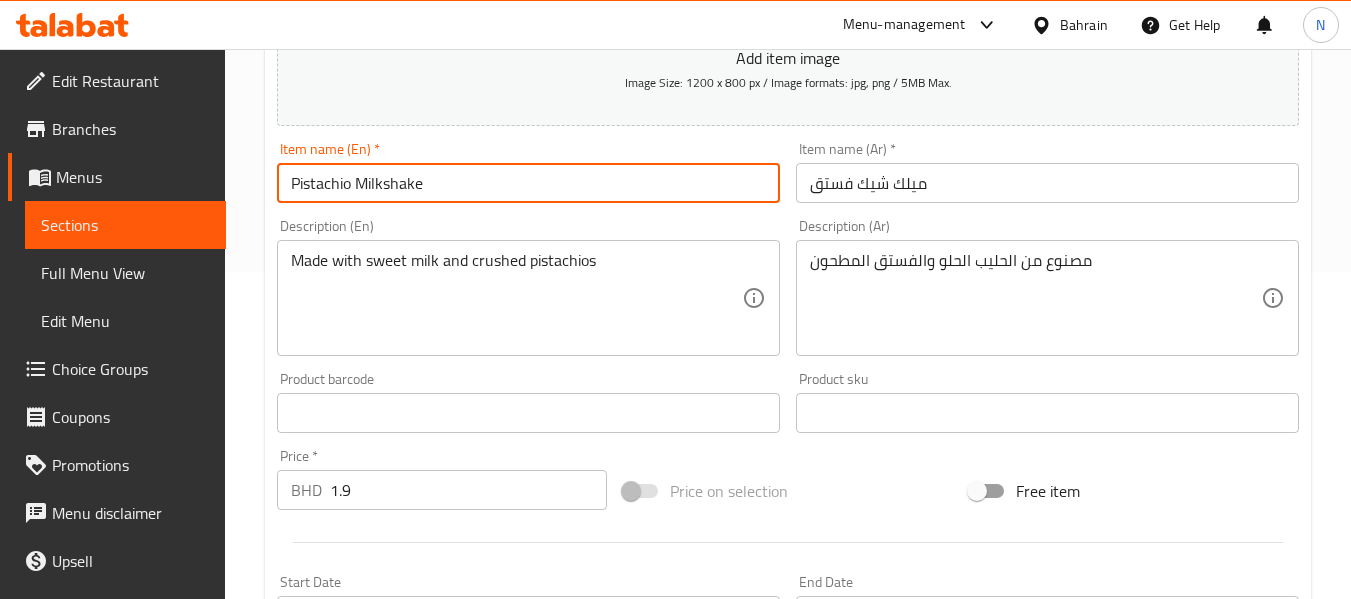 click on "Update" at bounding box center (398, 1032) 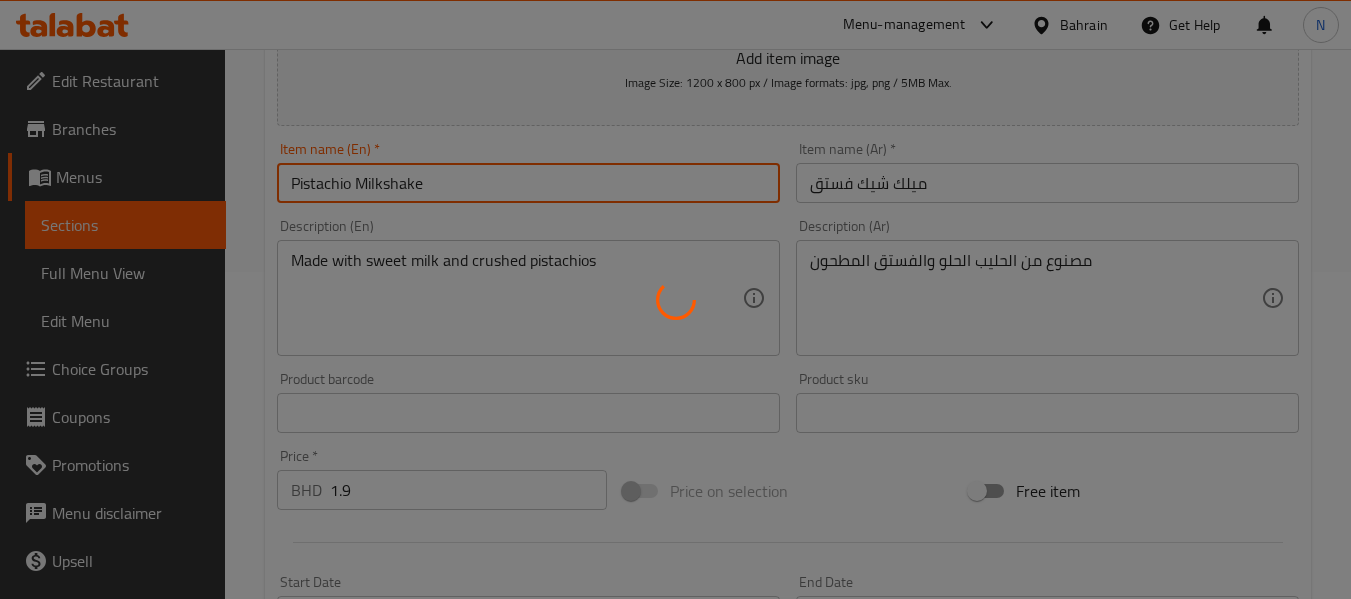 click at bounding box center (675, 299) 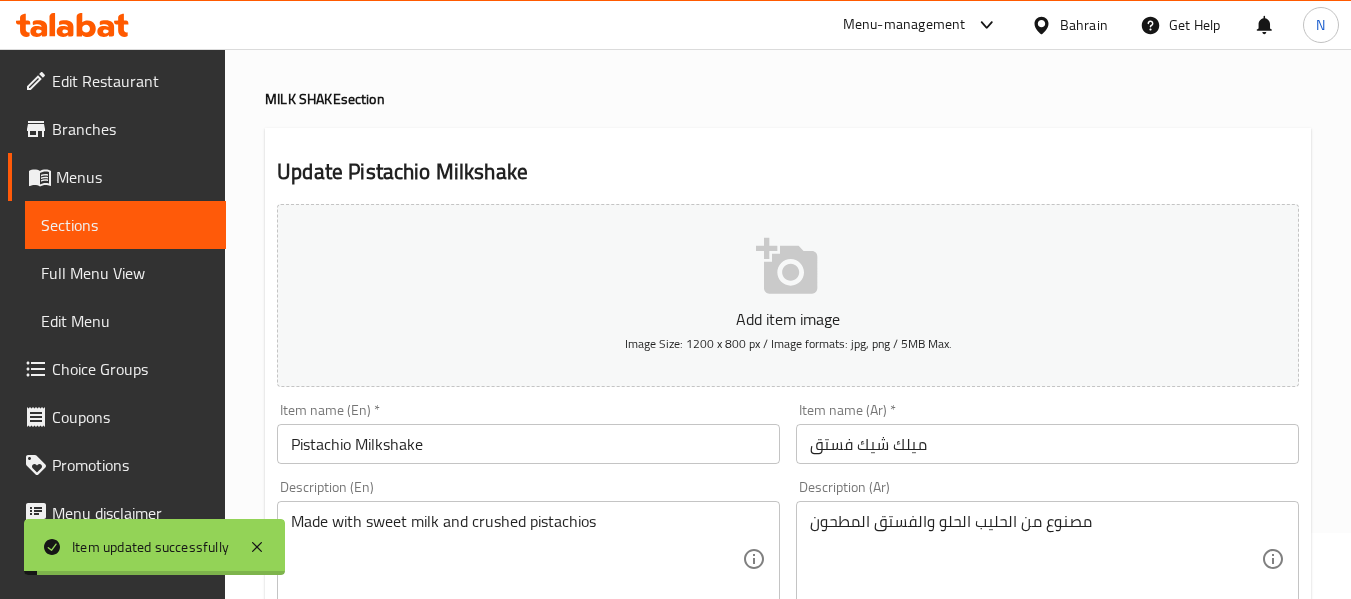 scroll, scrollTop: 0, scrollLeft: 0, axis: both 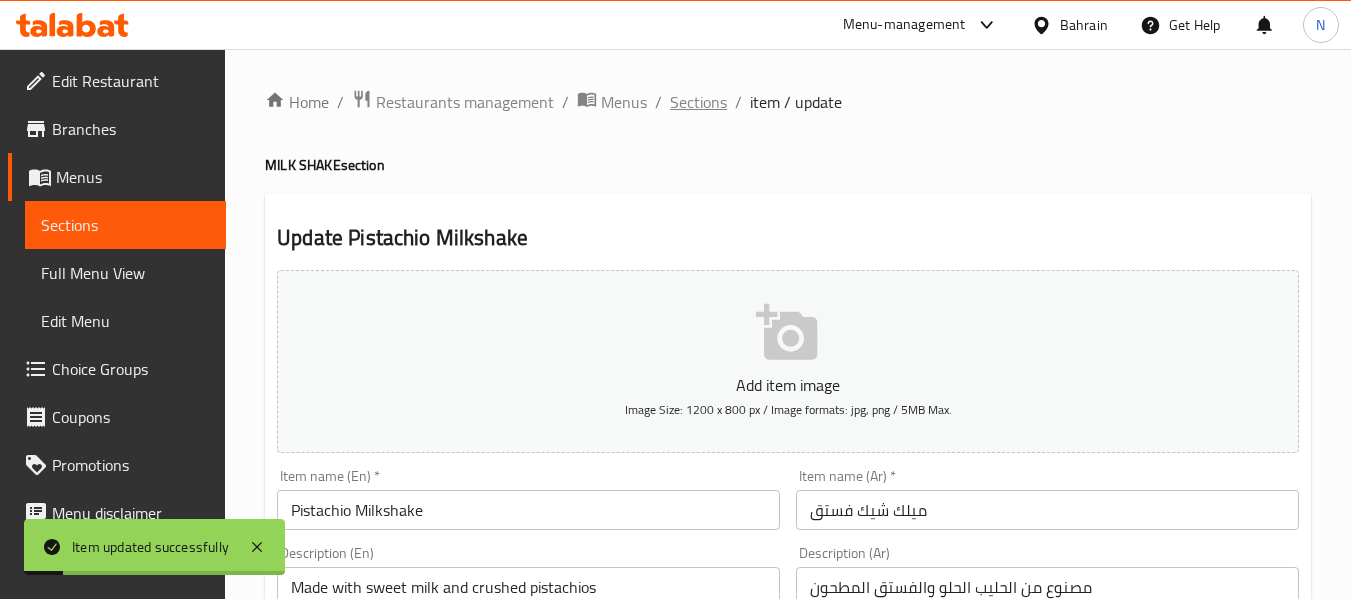 click on "Sections" at bounding box center [698, 102] 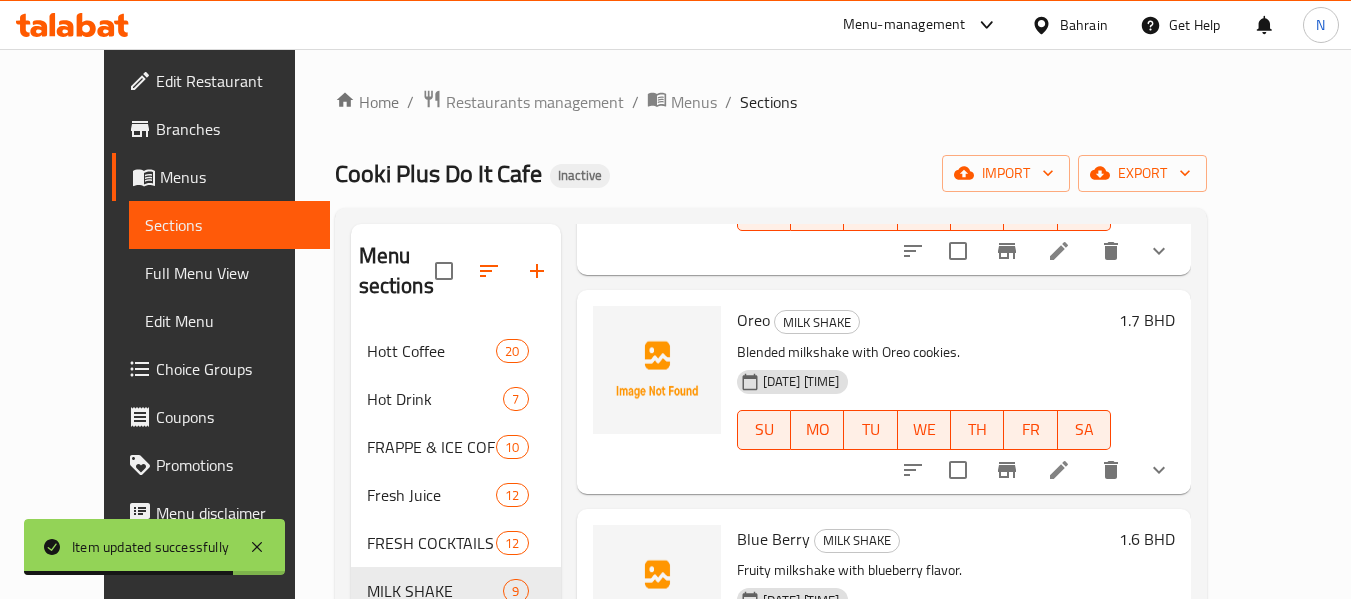scroll, scrollTop: 725, scrollLeft: 0, axis: vertical 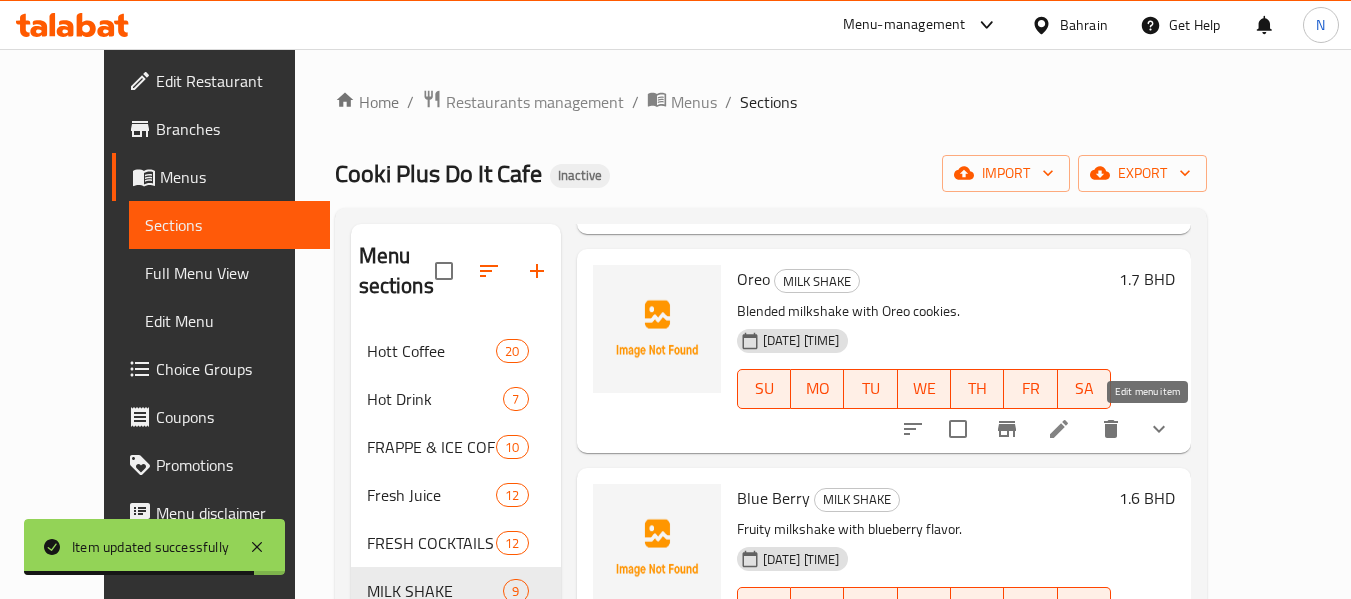 click 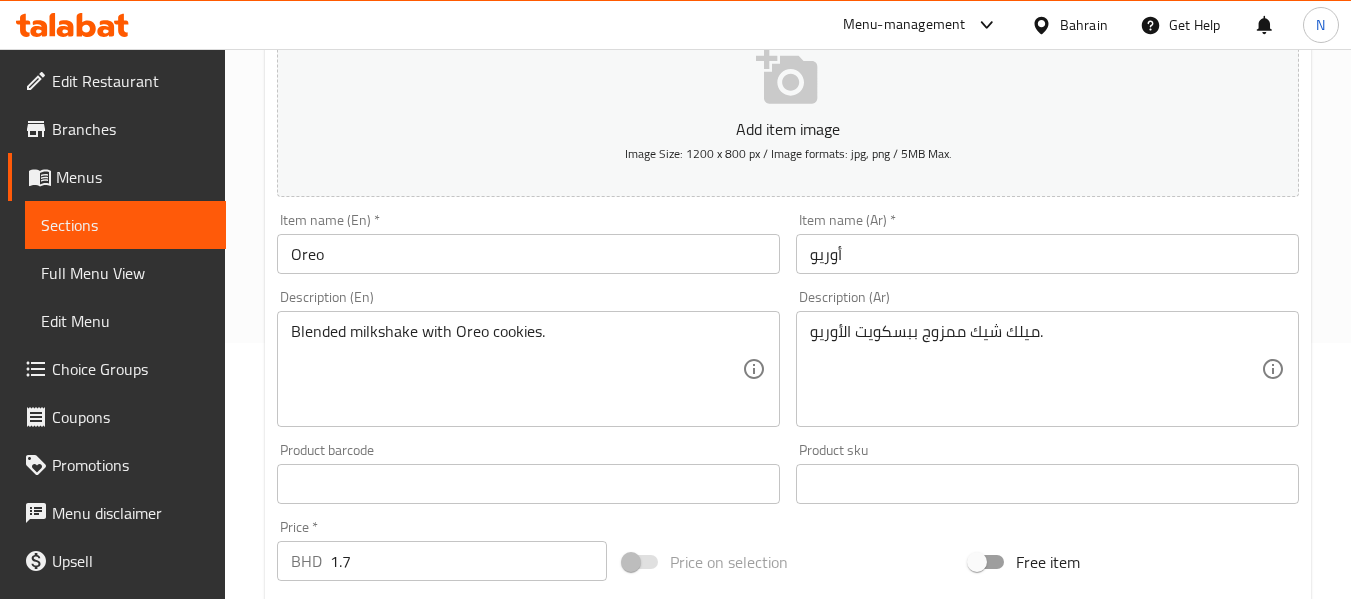 scroll, scrollTop: 258, scrollLeft: 0, axis: vertical 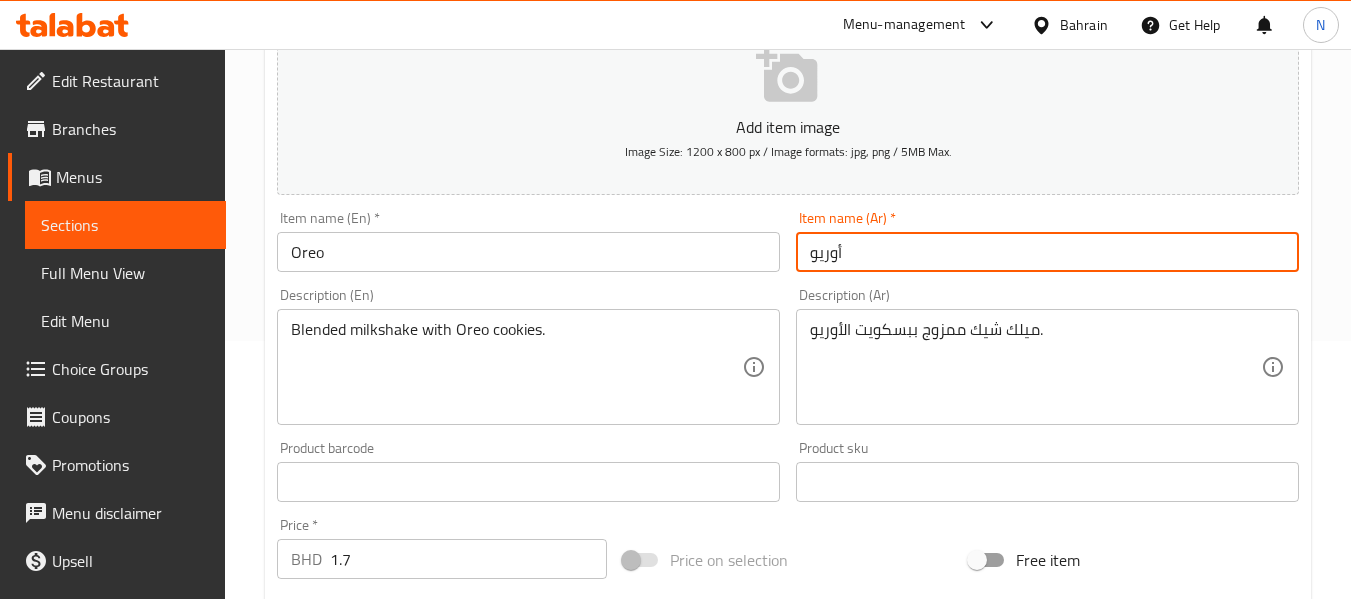 click on "أوريو" at bounding box center [1047, 252] 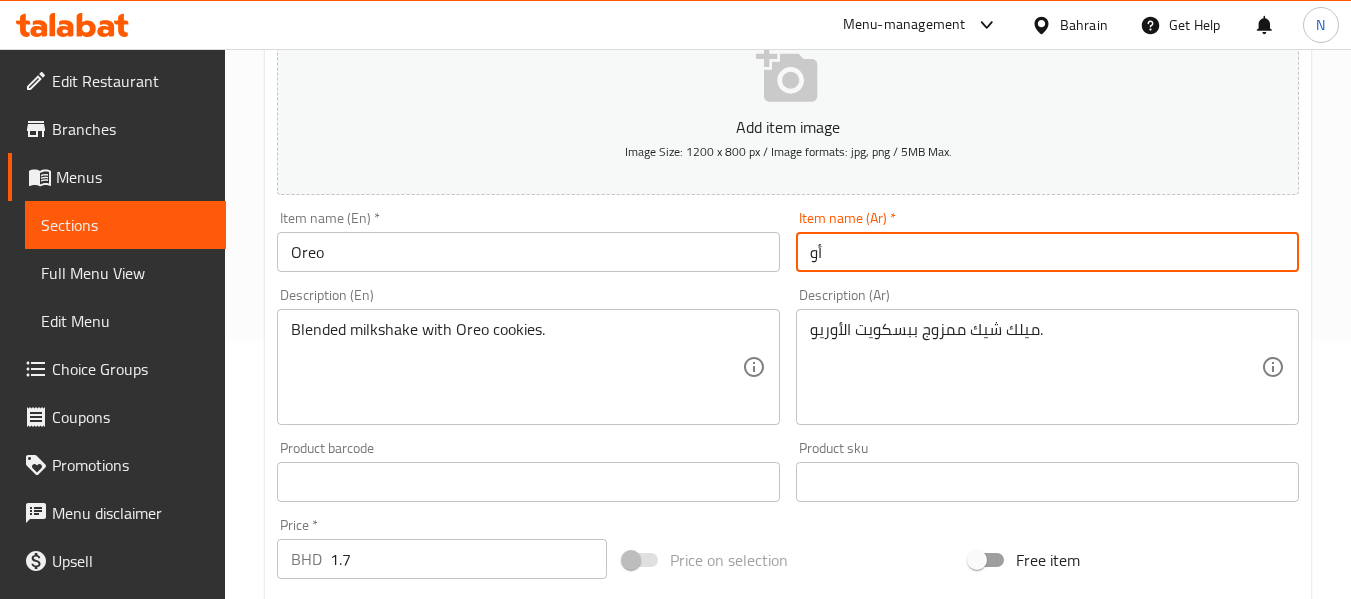 type on "أ" 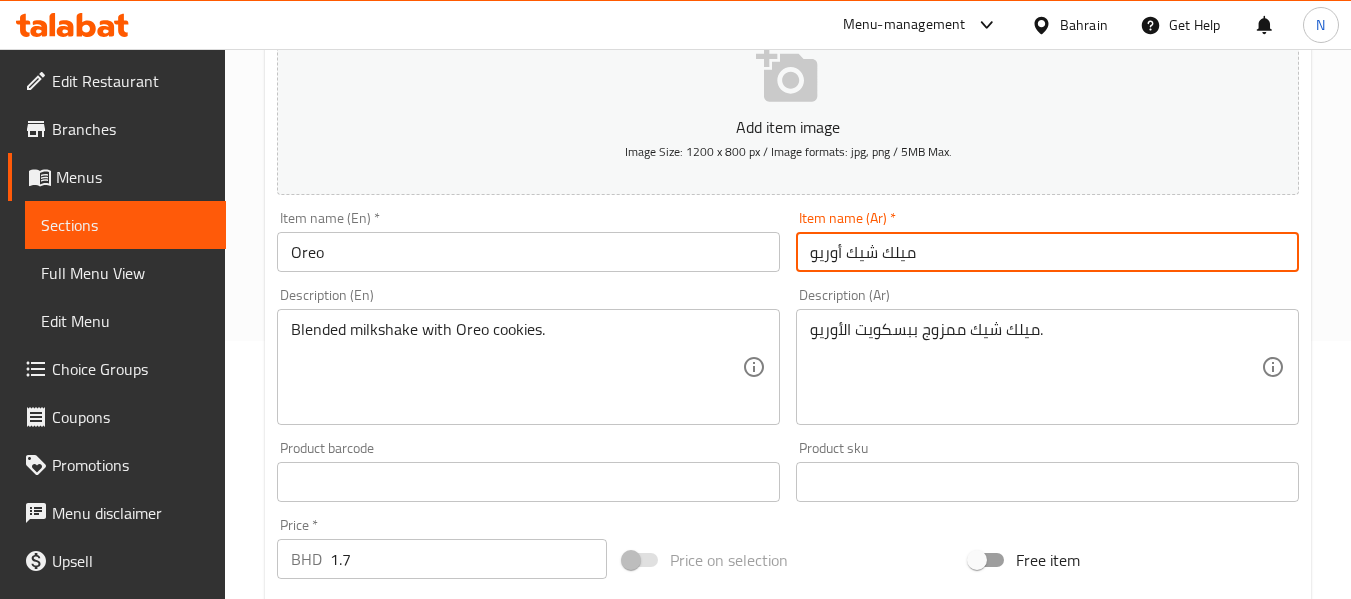 type on "ميلك شيك أوريو" 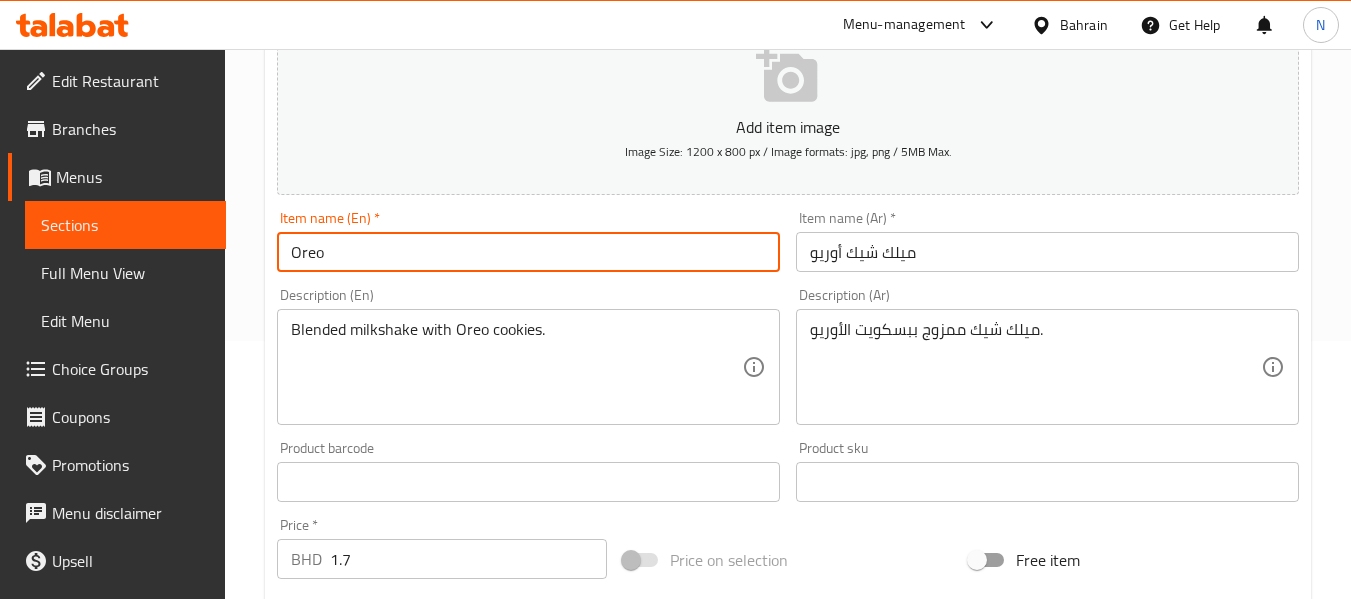 click on "Oreo" at bounding box center (528, 252) 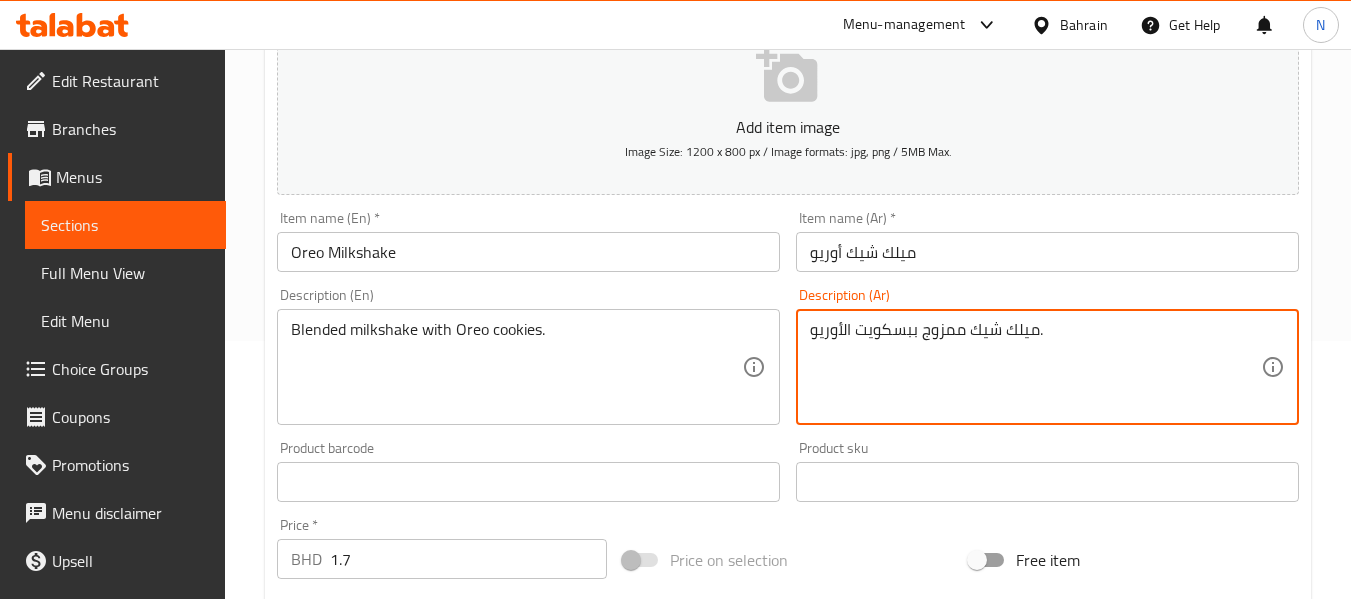 click on "ميلك شيك ممزوج ببسكويت الأوريو." at bounding box center (1035, 367) 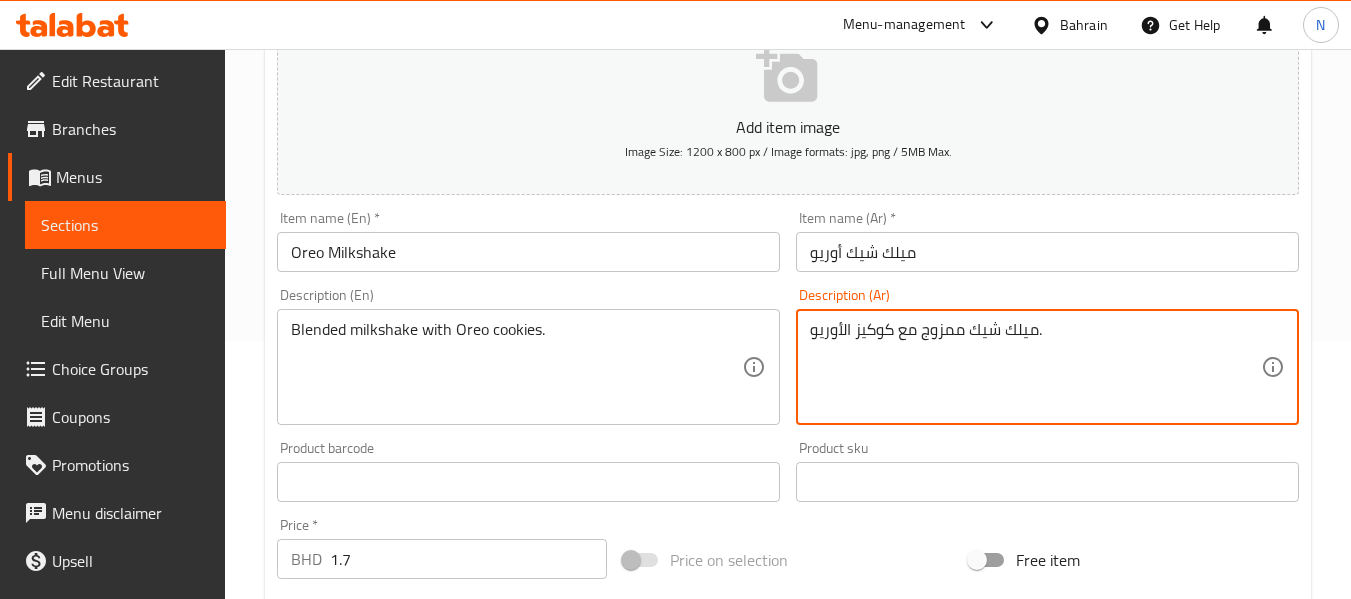 click on "ميلك شيك ممزوج مع كوكيز الأوريو." at bounding box center (1035, 367) 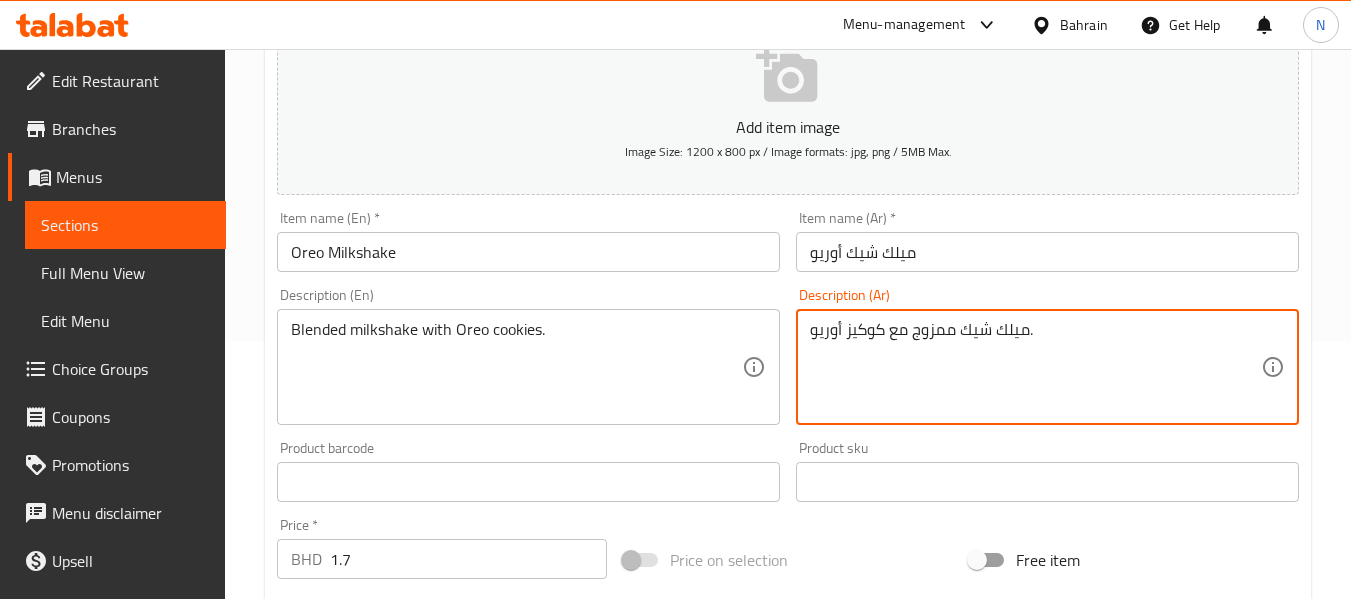 type on "ميلك شيك ممزوج مع كوكيز أوريو." 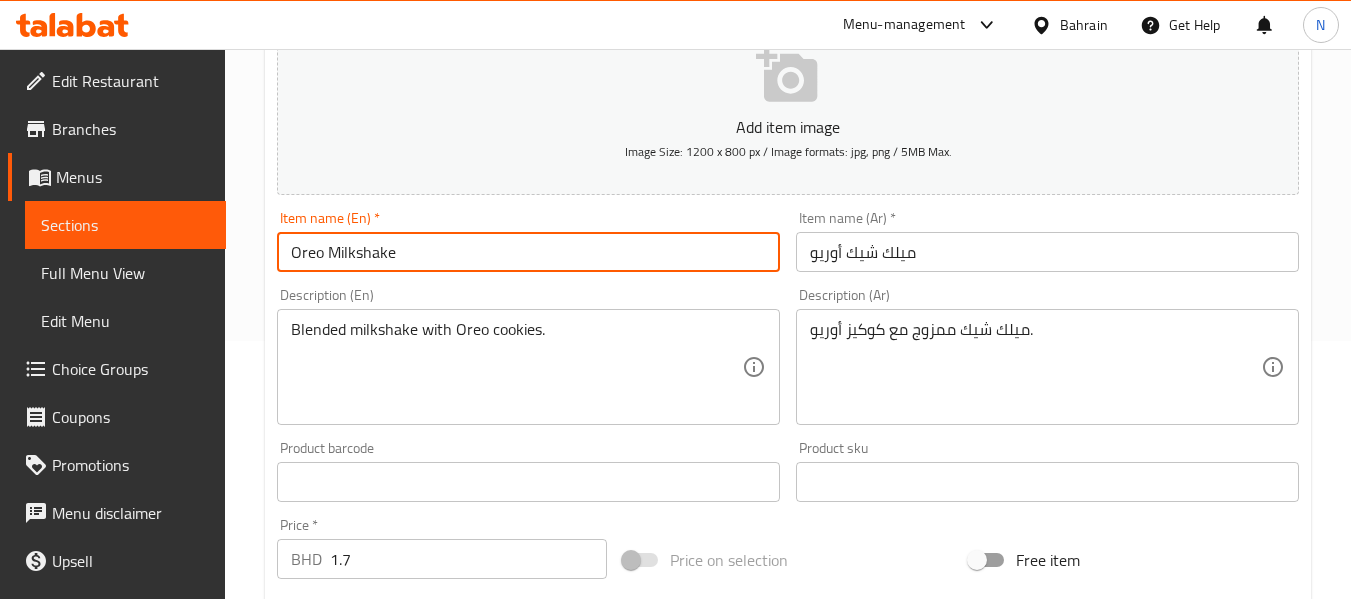 click on "Oreo Milkshake" at bounding box center (528, 252) 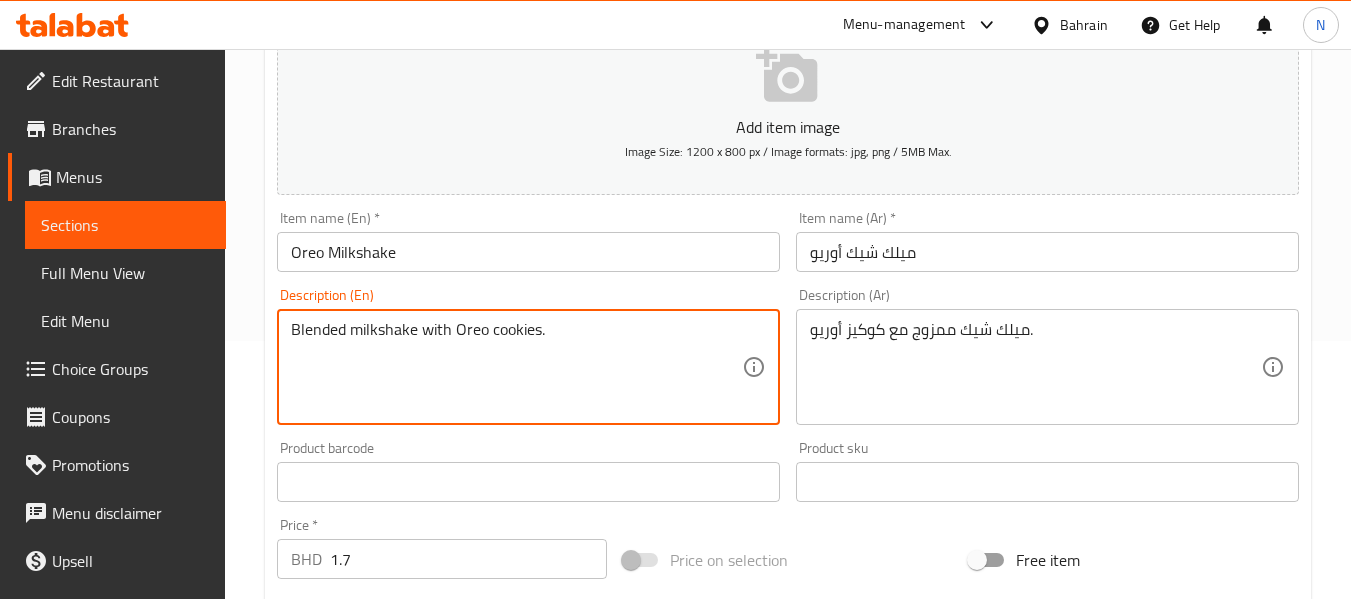 click on "Blended milkshake with Oreo cookies." at bounding box center (516, 367) 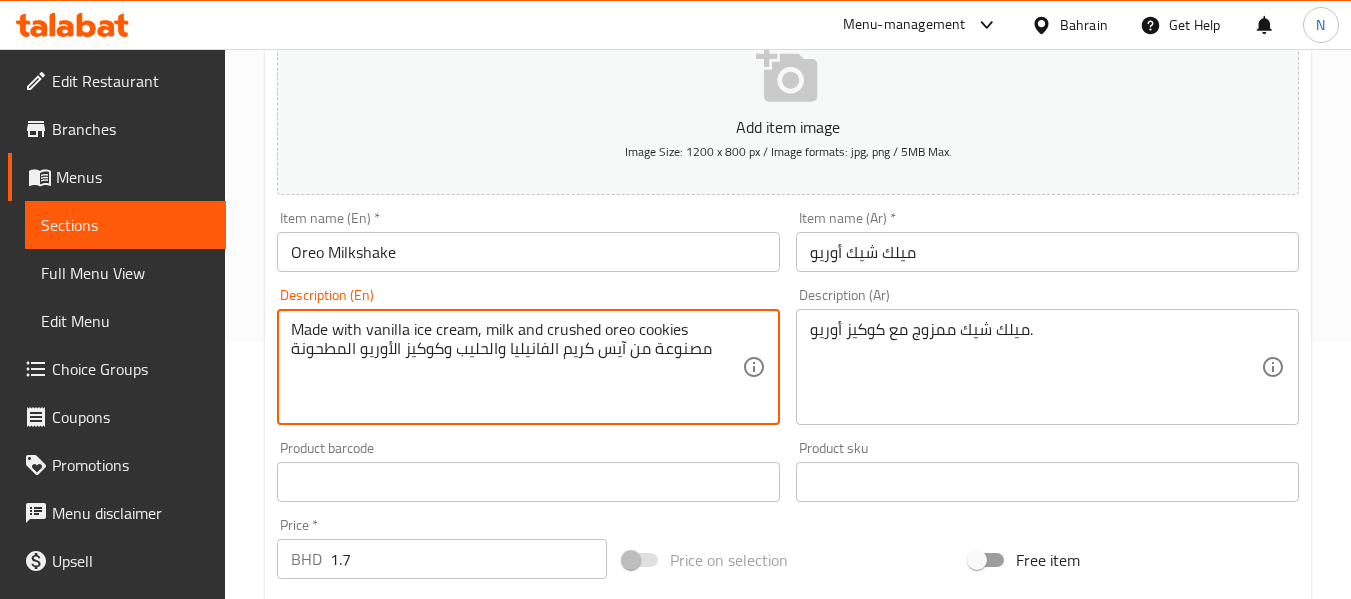 drag, startPoint x: 718, startPoint y: 356, endPoint x: 260, endPoint y: 365, distance: 458.0884 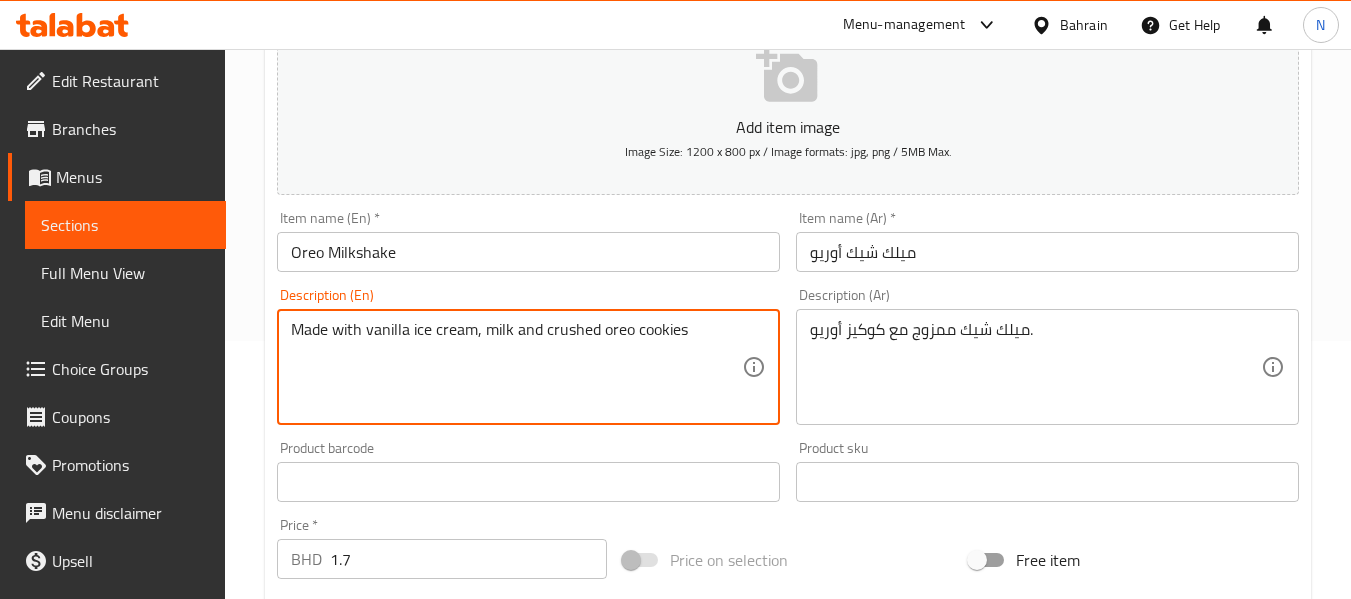 type on "Made with vanilla ice cream, milk and crushed oreo cookies" 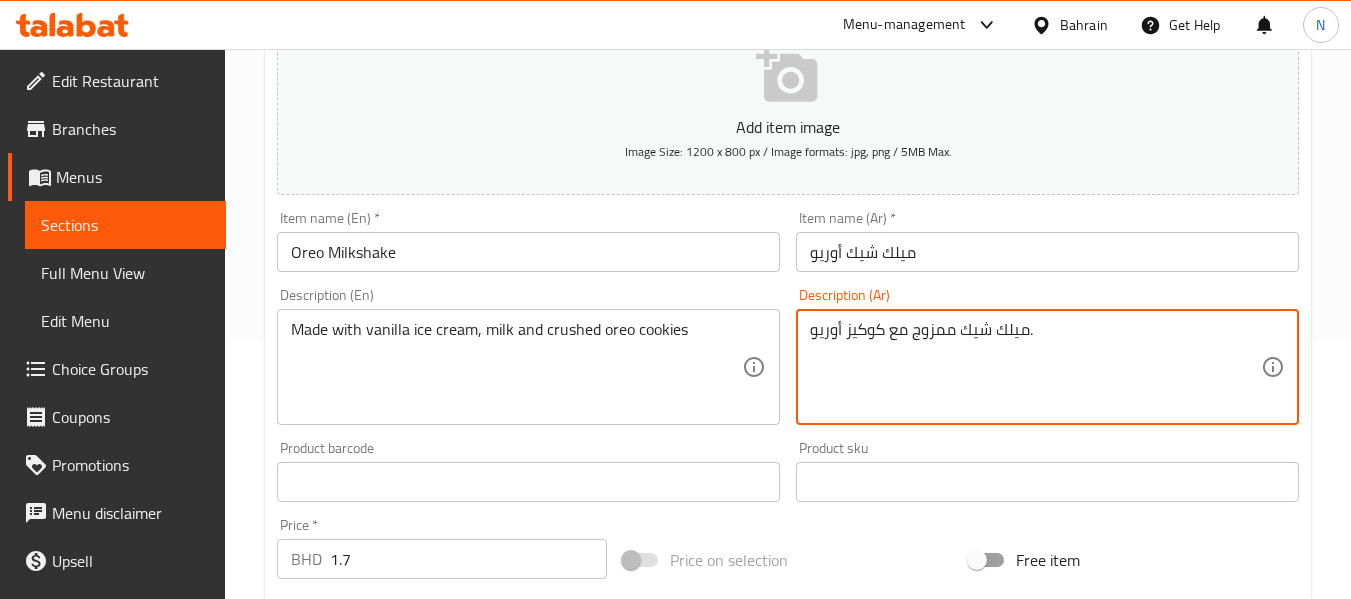 click on "ميلك شيك ممزوج مع كوكيز أوريو." at bounding box center (1035, 367) 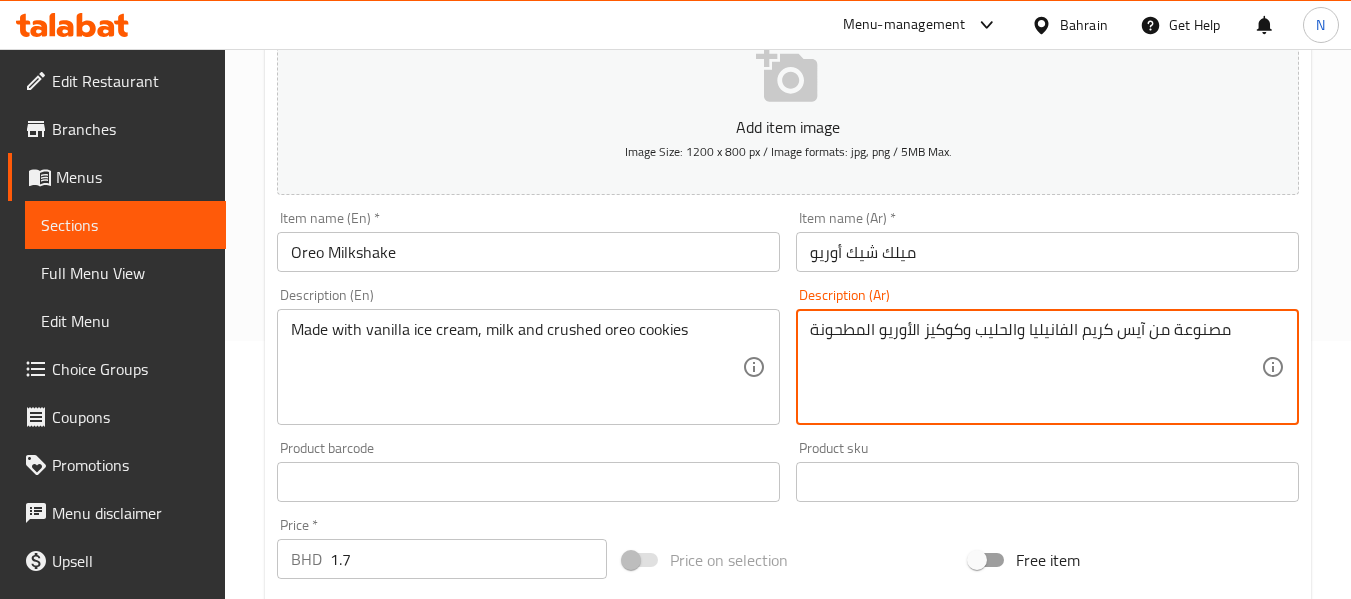 type on "مصنوعة من آيس كريم الفانيليا والحليب وكوكيز الأوريو المطحونة" 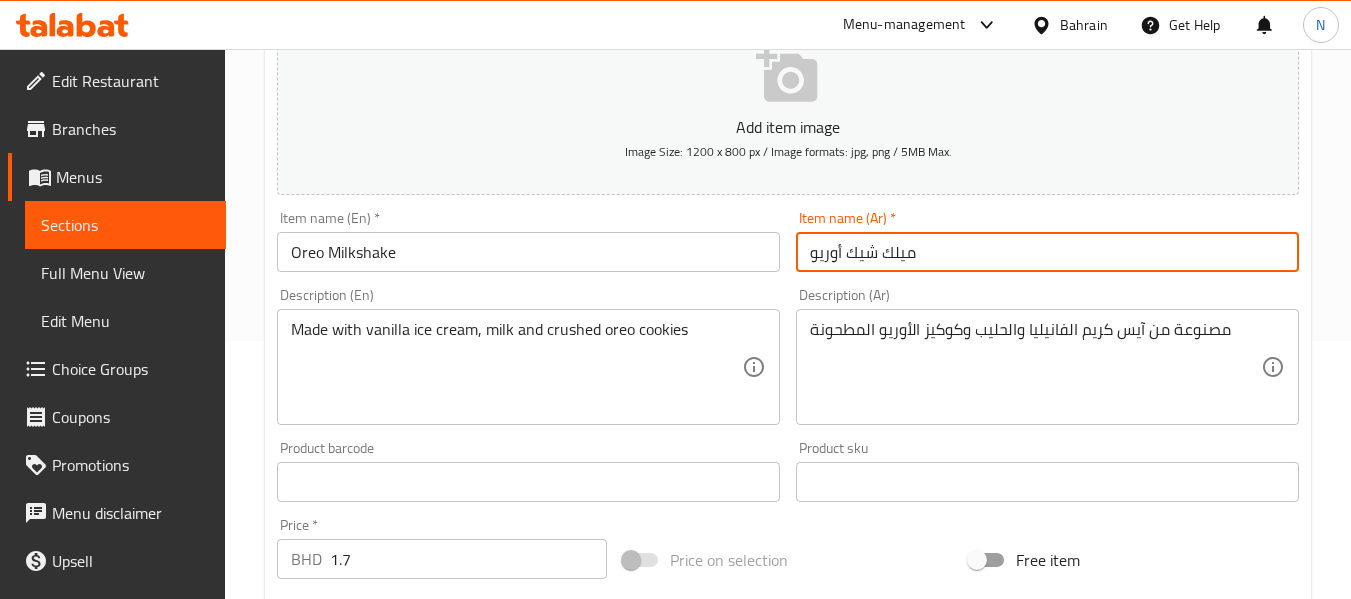 click on "ميلك شيك أوريو" at bounding box center [1047, 252] 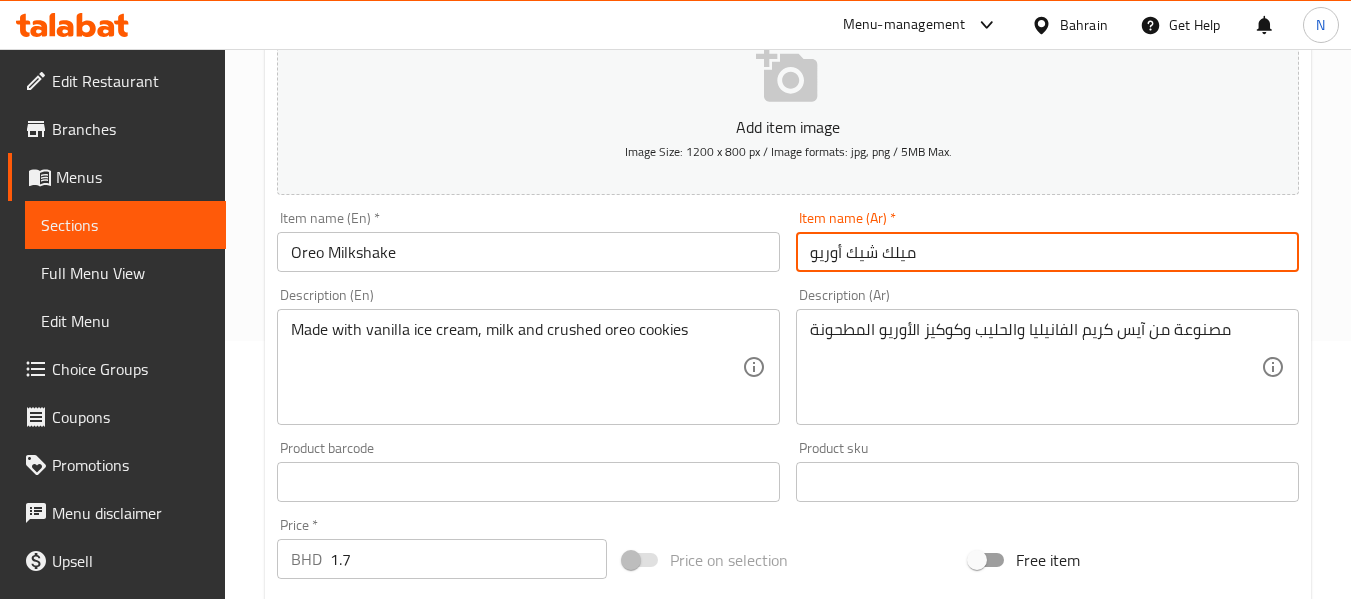 click on "Add item image Image Size: 1200 x 800 px / Image formats: jpg, png / 5MB Max." at bounding box center [788, 103] 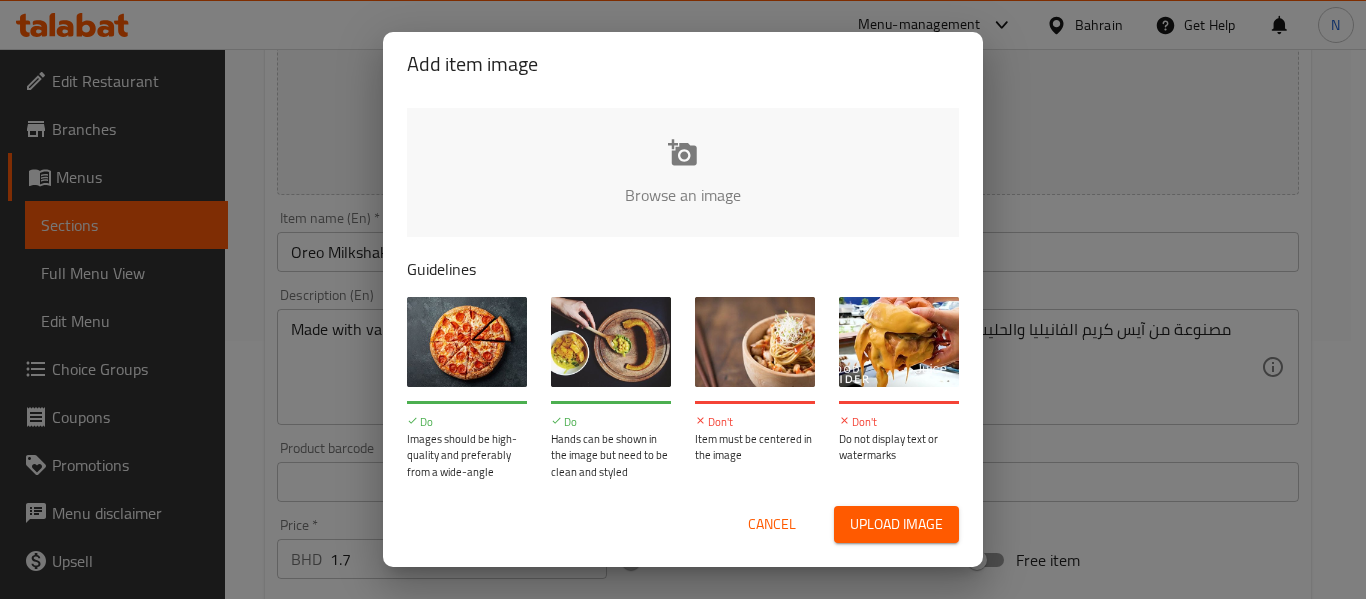 click on "Add item image Browse an image Guidelines   Do Images should be high-quality and preferably from a wide-angle   Do Hands can be shown in the image but need to be clean and styled   Don't Item must be centered in the image   Don't Do not display text or watermarks Cancel Upload image" at bounding box center (683, 299) 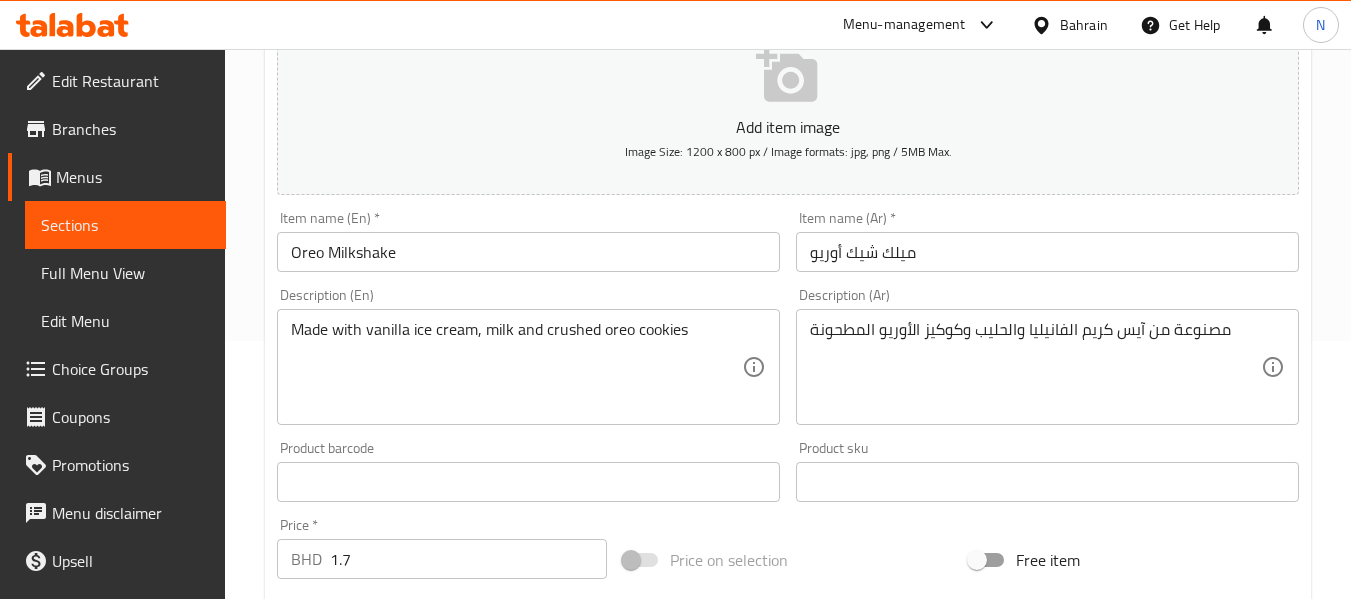 click on "Oreo Milkshake" at bounding box center [528, 252] 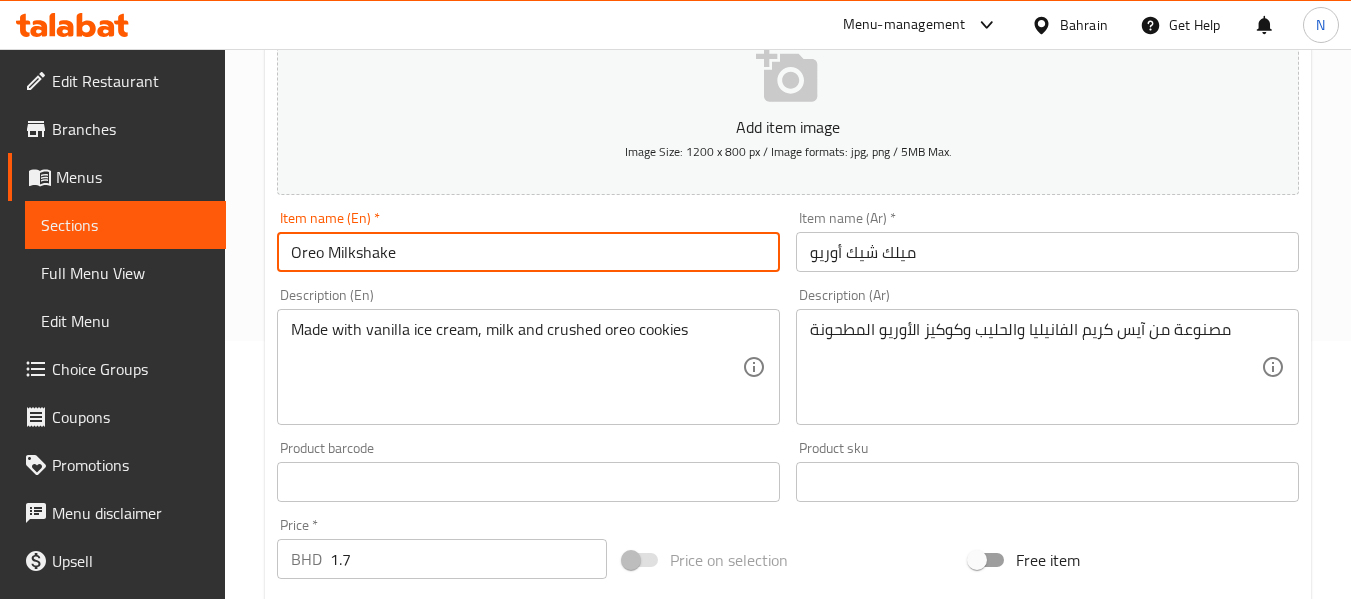 click on "Update" at bounding box center (398, 1101) 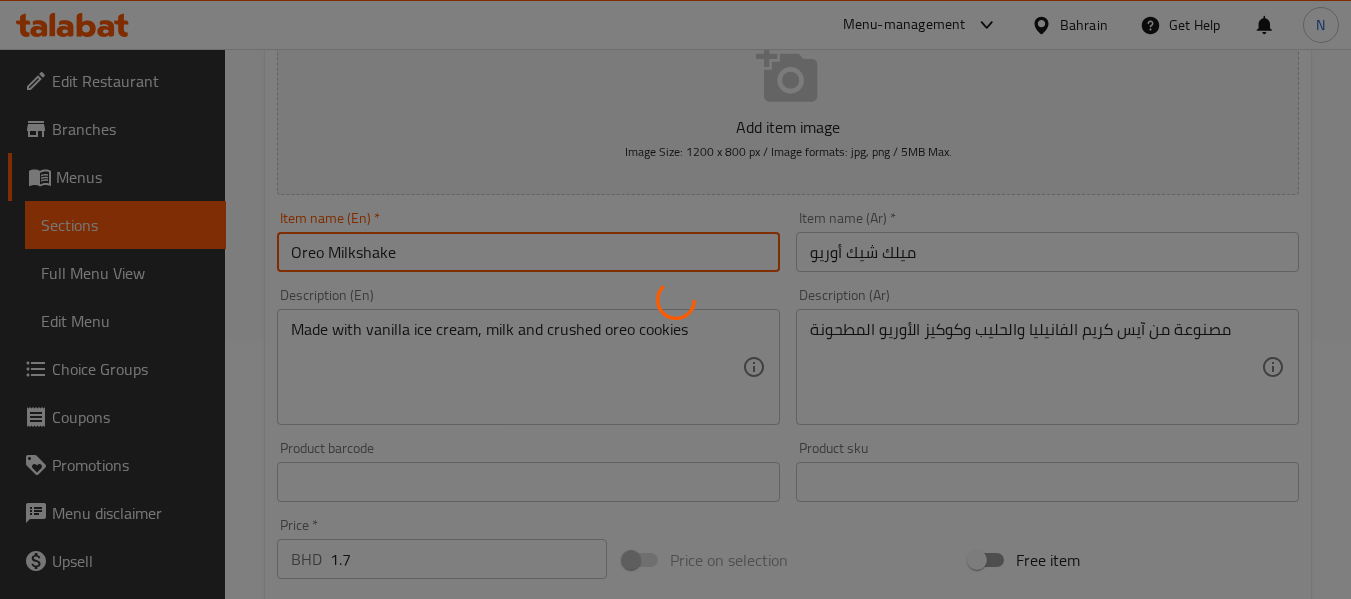 click at bounding box center [675, 299] 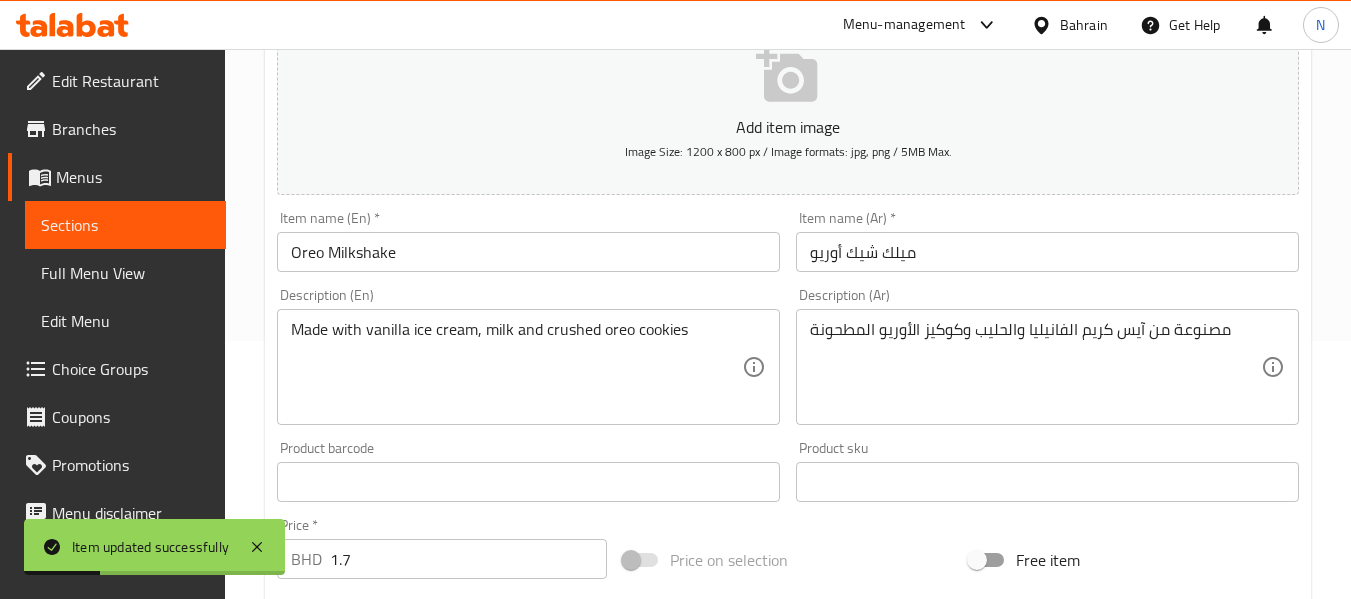 scroll, scrollTop: 0, scrollLeft: 0, axis: both 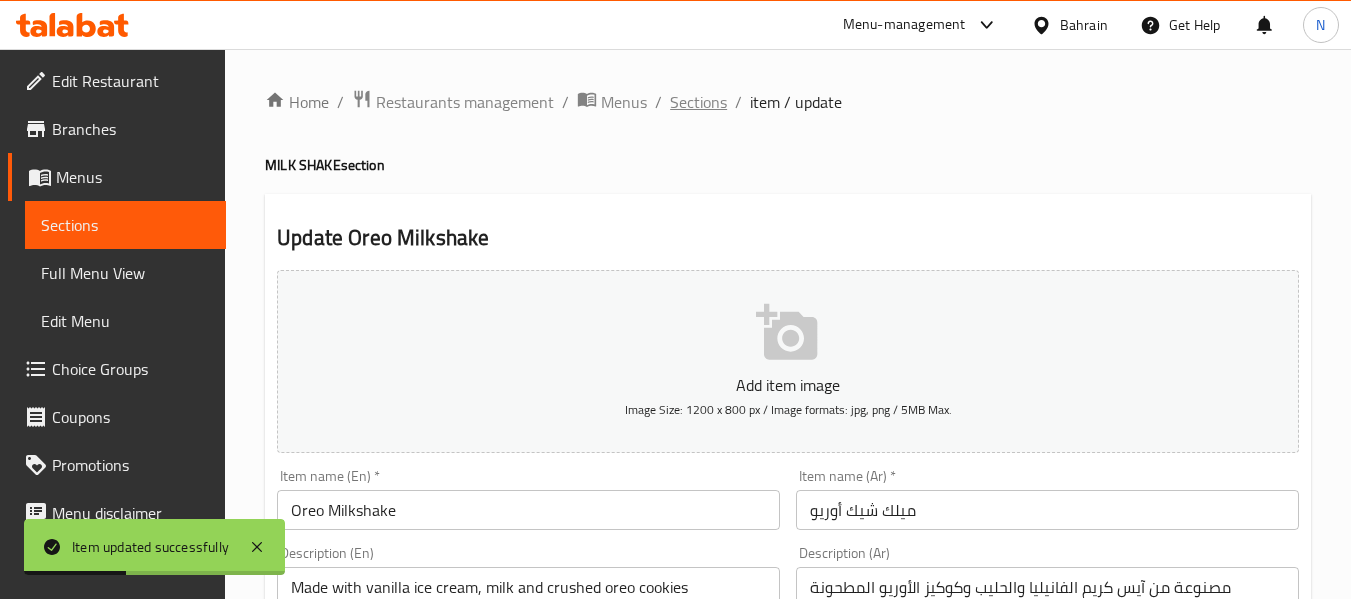 click on "Sections" at bounding box center [698, 102] 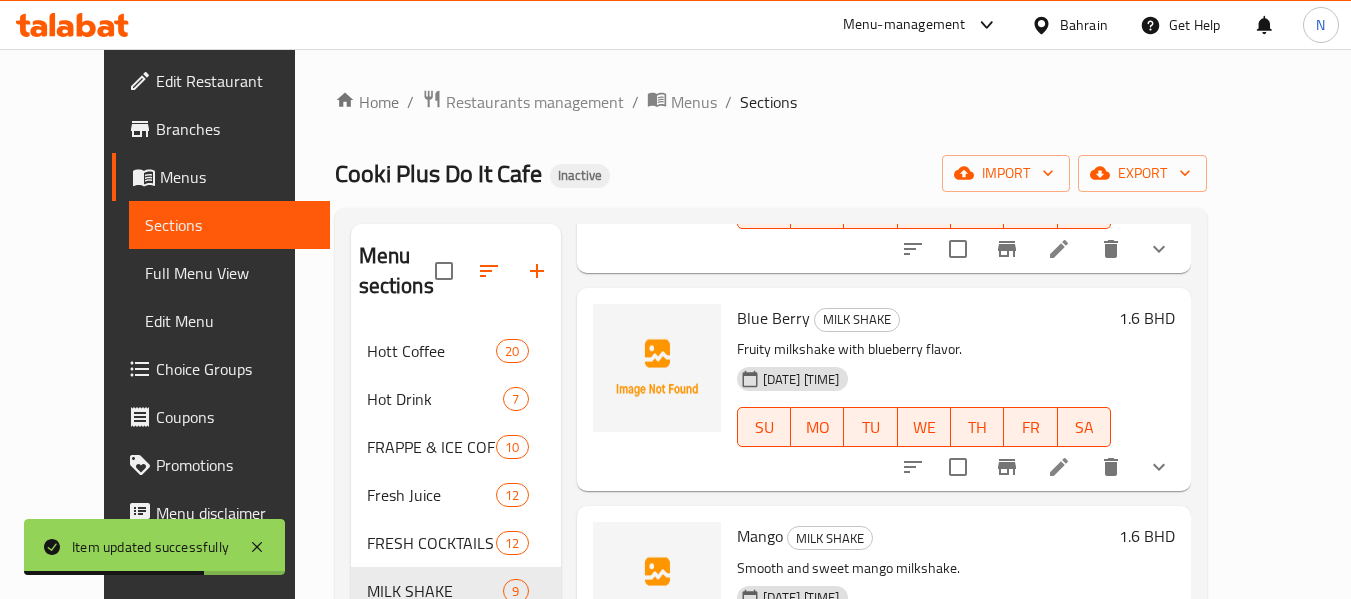 scroll, scrollTop: 909, scrollLeft: 0, axis: vertical 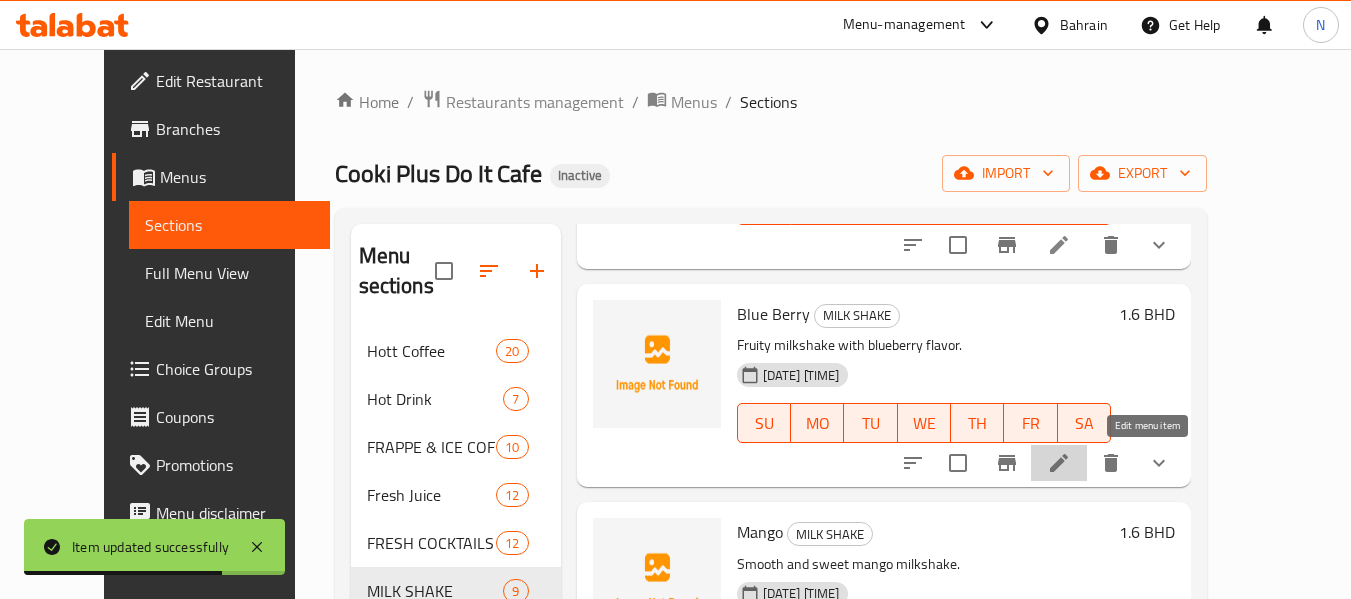 click 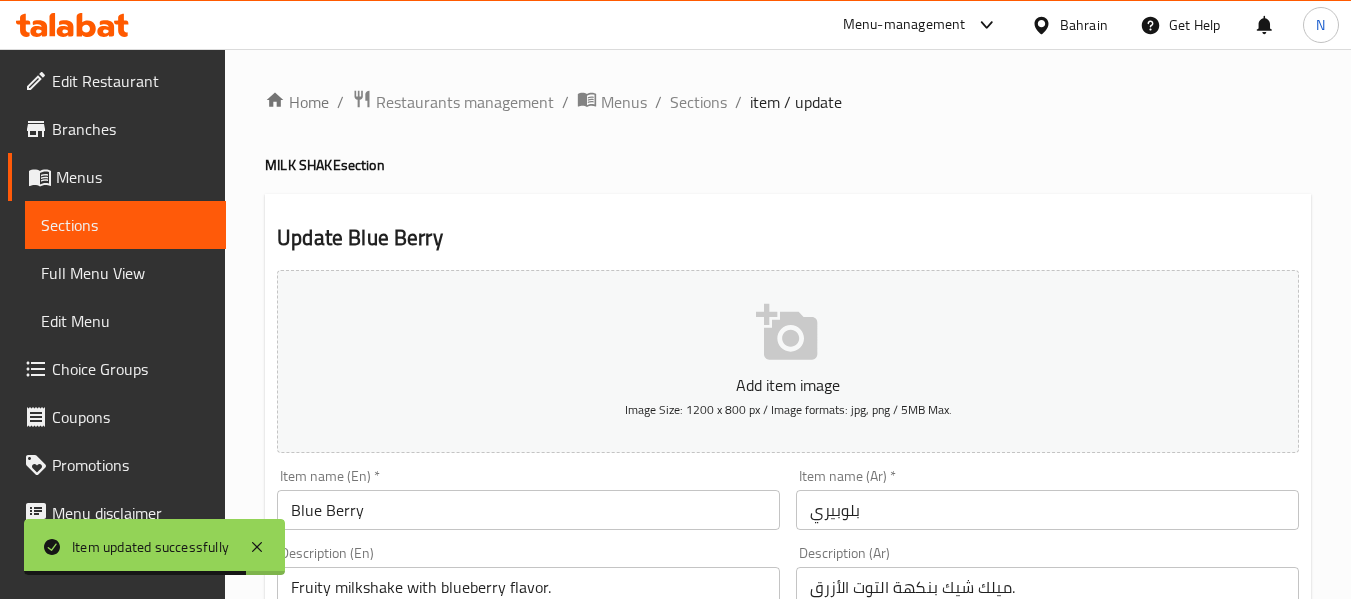 scroll, scrollTop: 264, scrollLeft: 0, axis: vertical 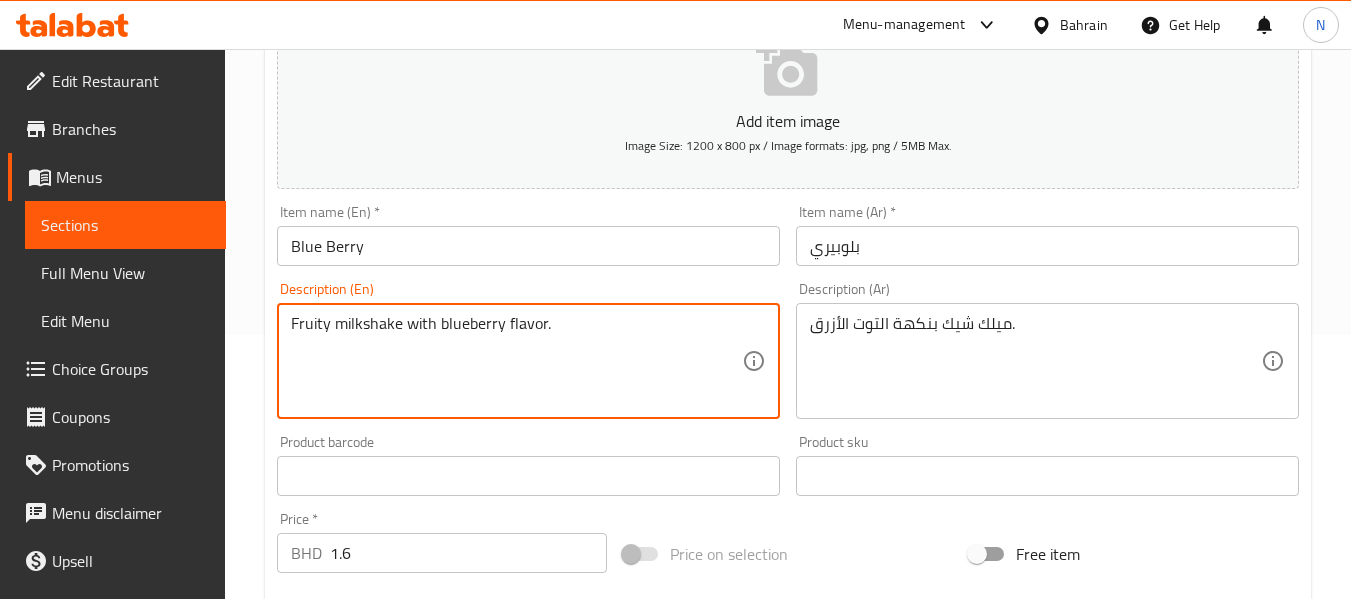 click on "Fruity milkshake with blueberry flavor." at bounding box center (516, 361) 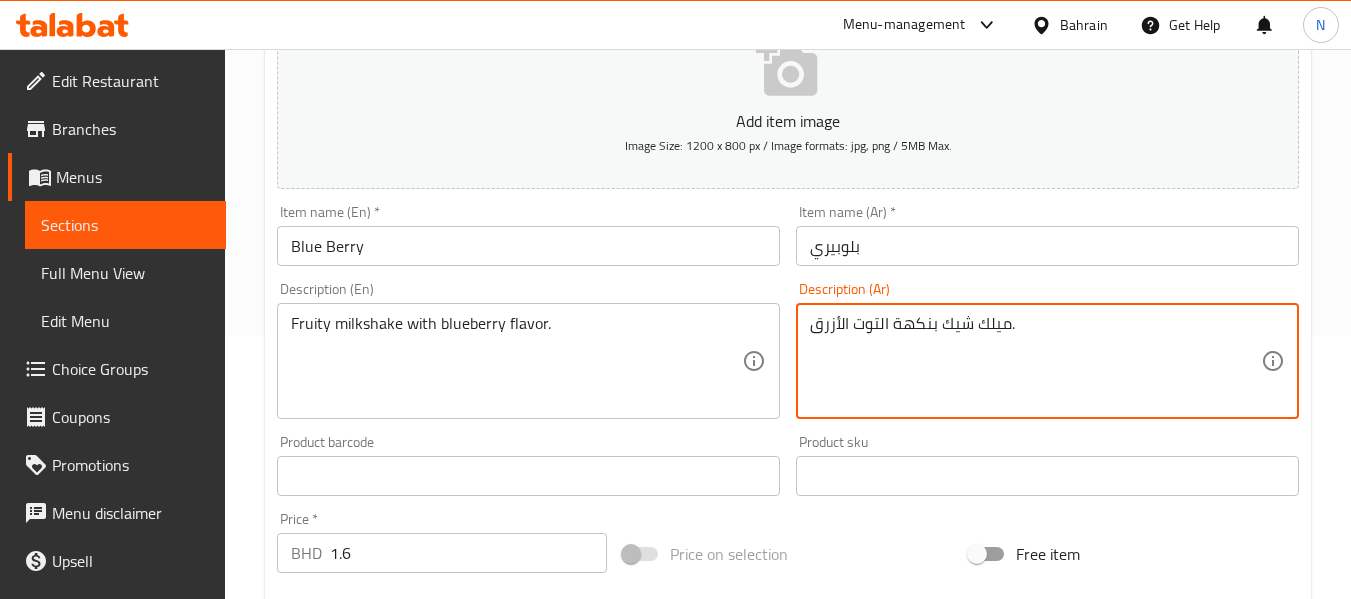 click on "ميلك شيك بنكهة التوت الأزرق." at bounding box center [1035, 361] 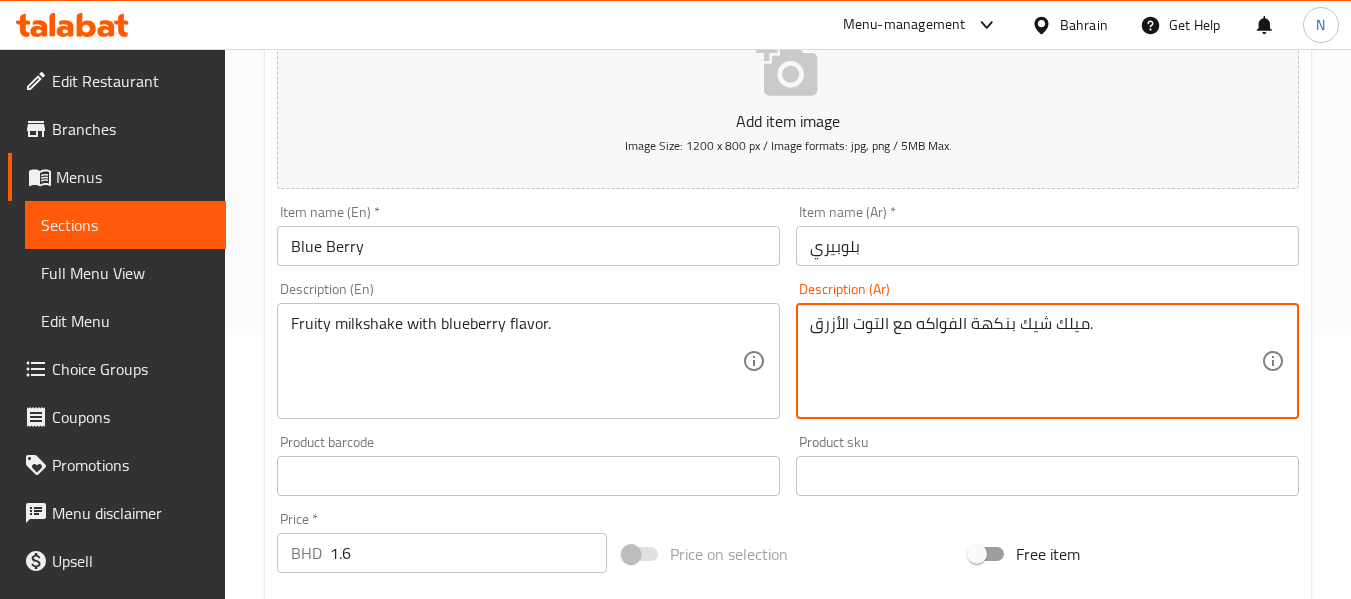 type on "ميلك شيك بنكهة الفواكه مع التوت الأزرق." 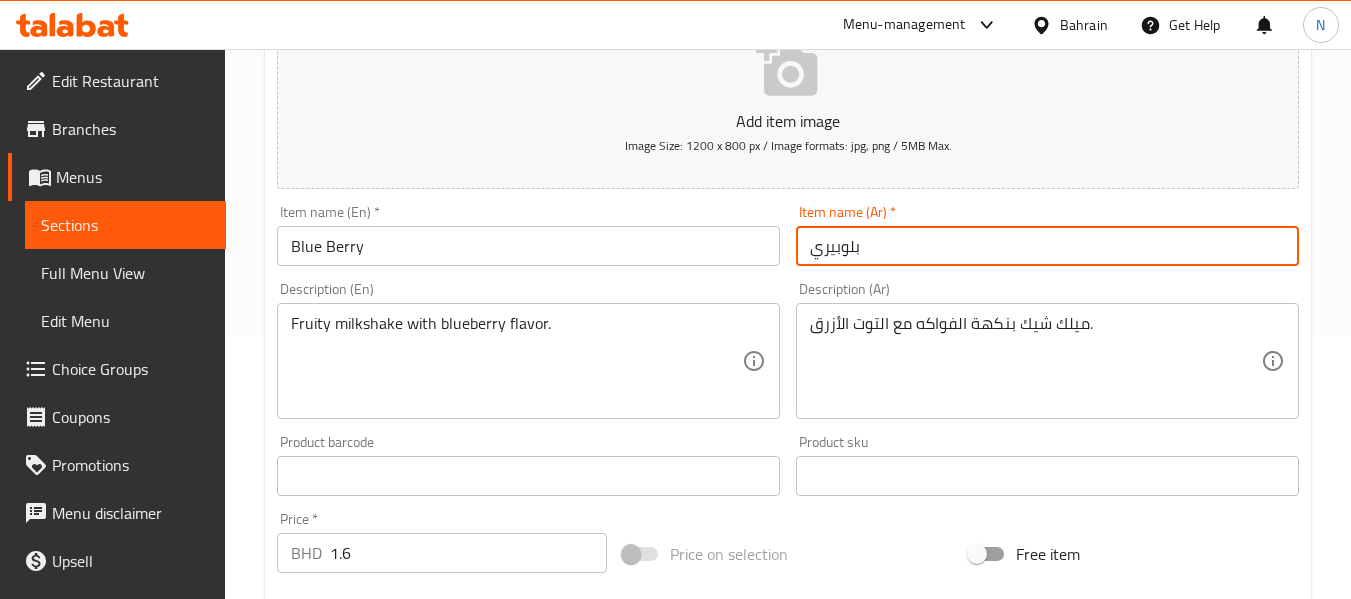 click on "Update" at bounding box center [398, 1095] 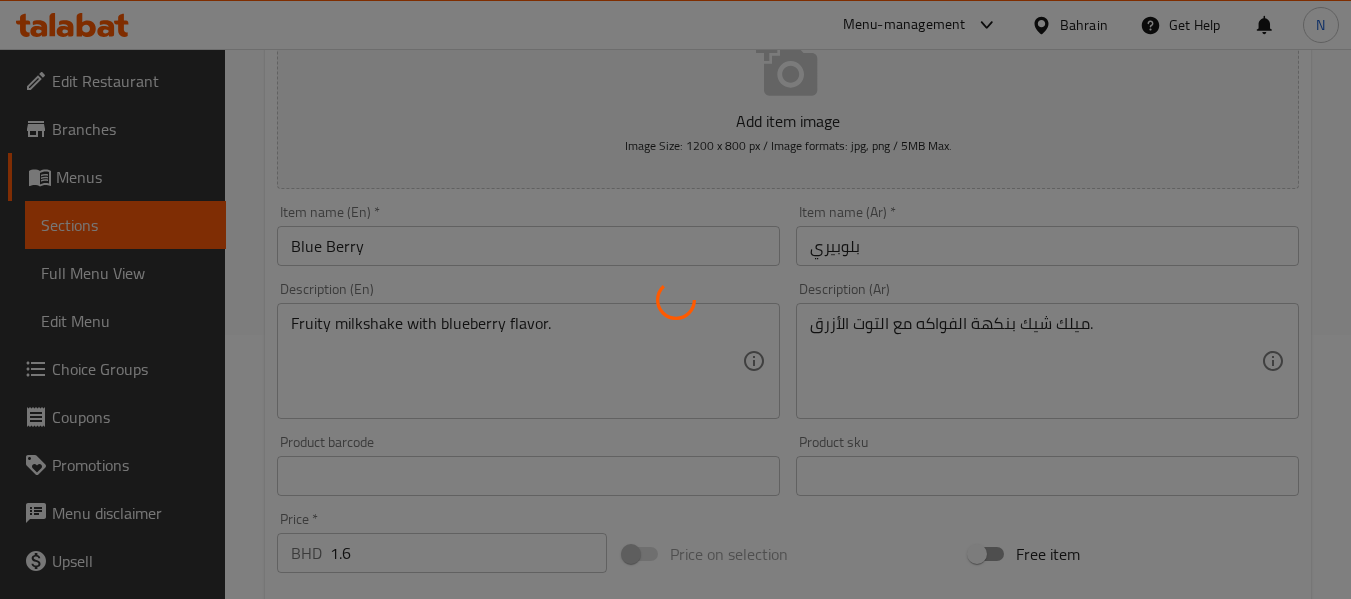 click at bounding box center (675, 299) 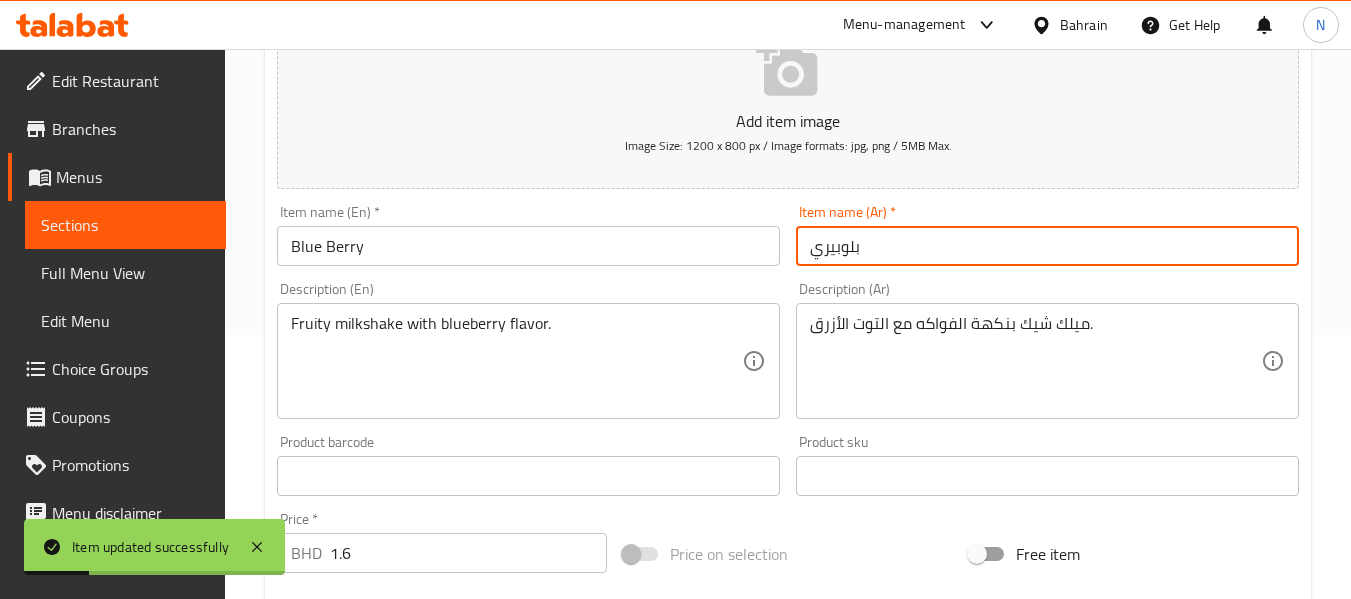 click on "بلوبيري" at bounding box center (1047, 246) 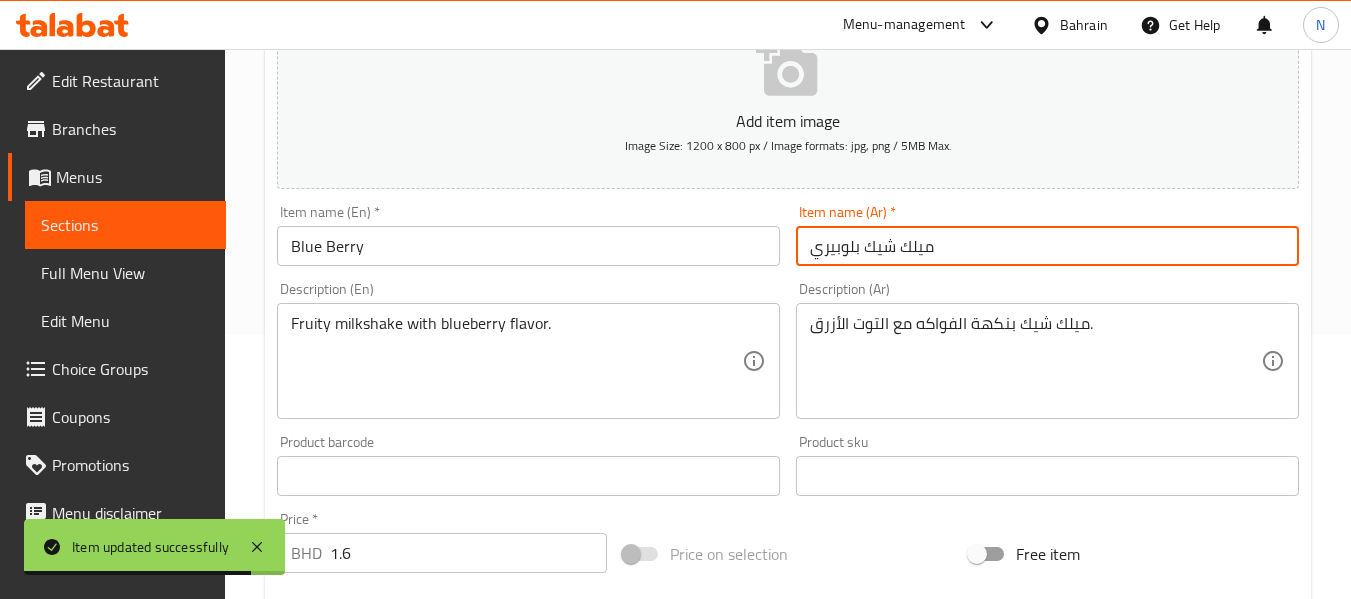type on "ميلك شيك بلوبيري" 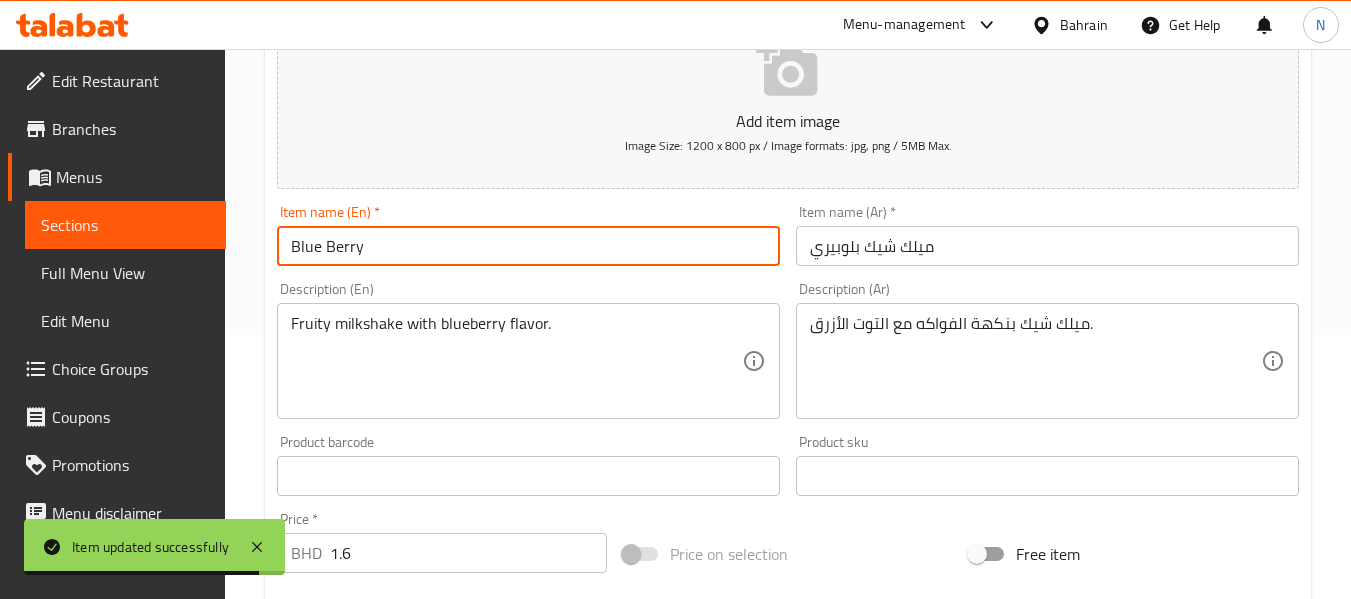 click on "Blue Berry" at bounding box center (528, 246) 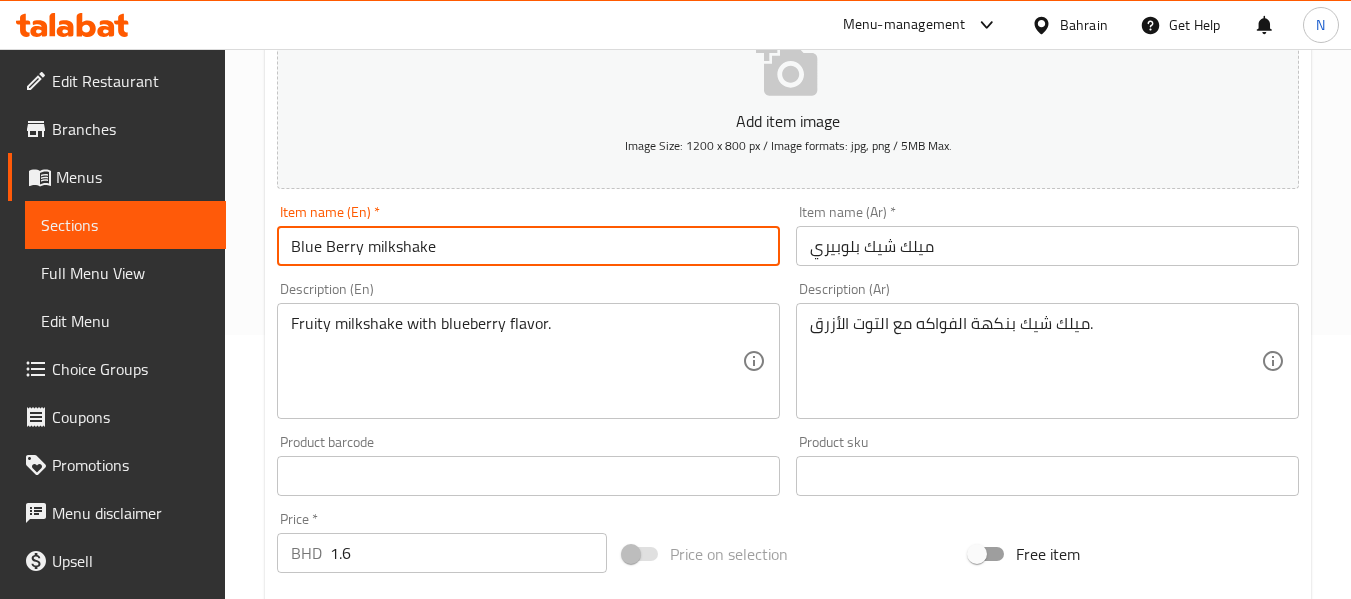 click on "Update" at bounding box center [398, 1095] 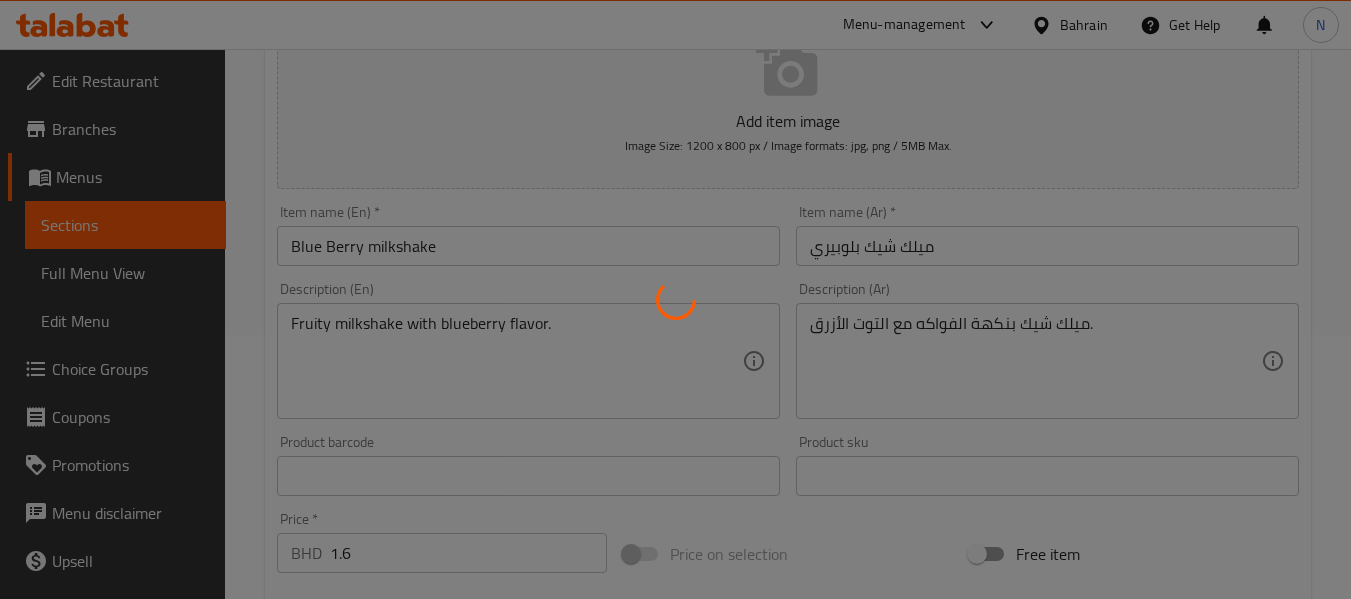click at bounding box center [675, 299] 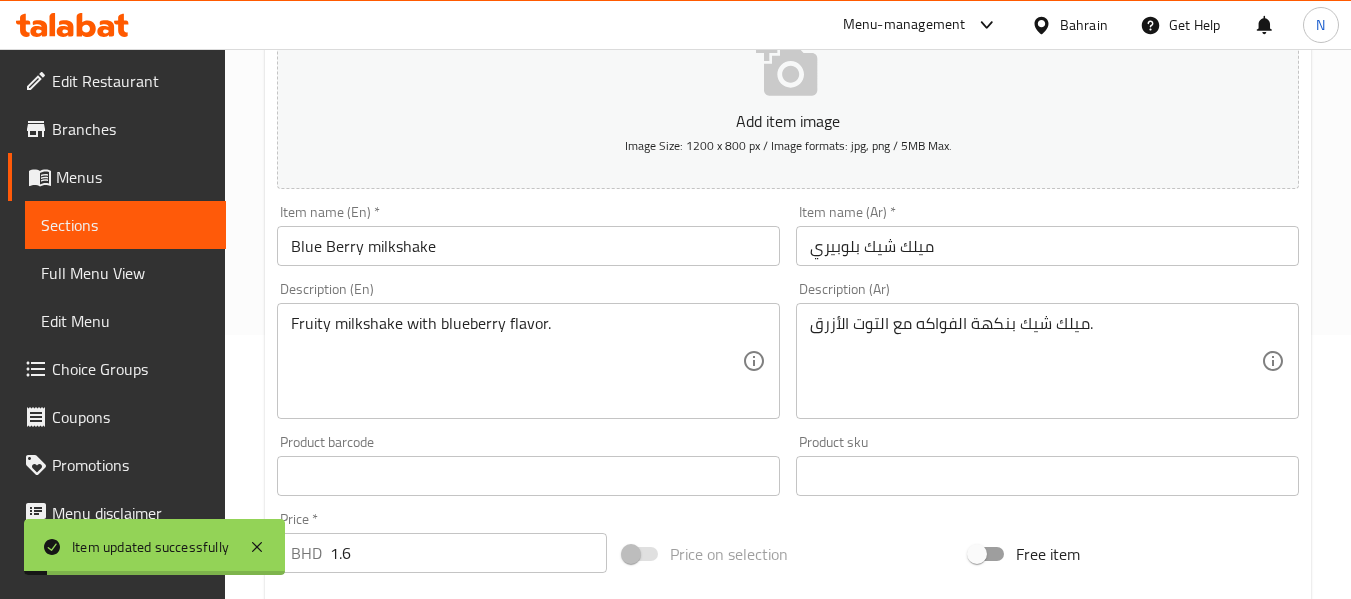 scroll, scrollTop: 0, scrollLeft: 0, axis: both 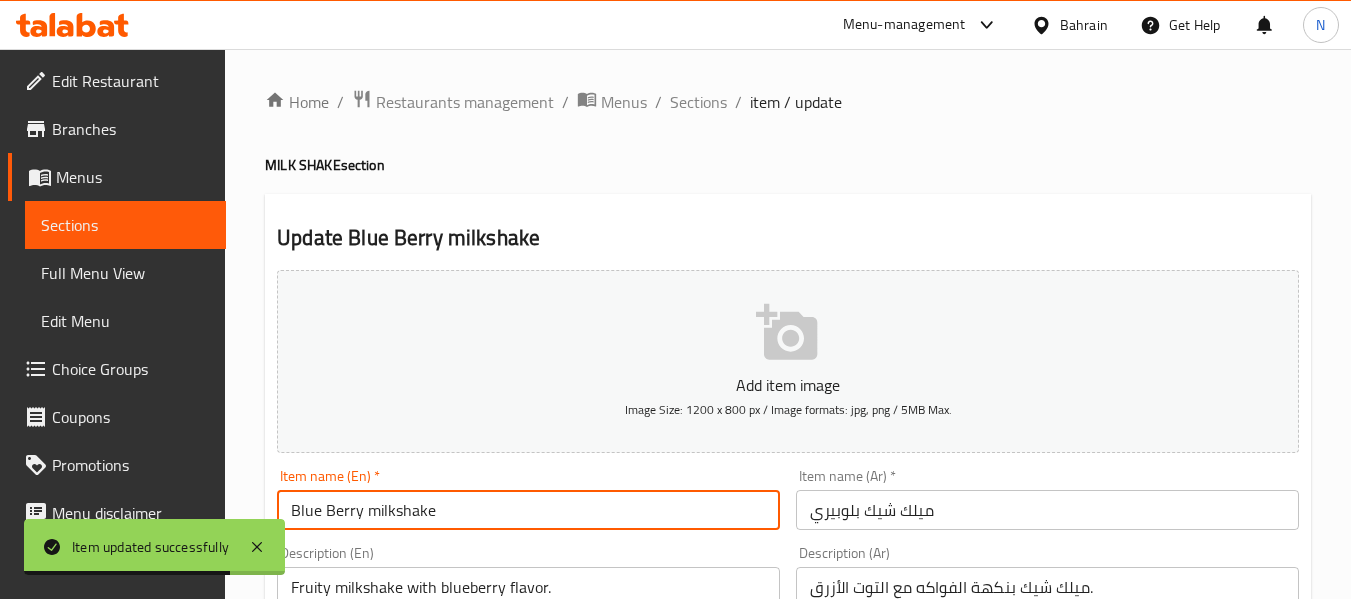 click on "Blue Berry milkshake" at bounding box center [528, 510] 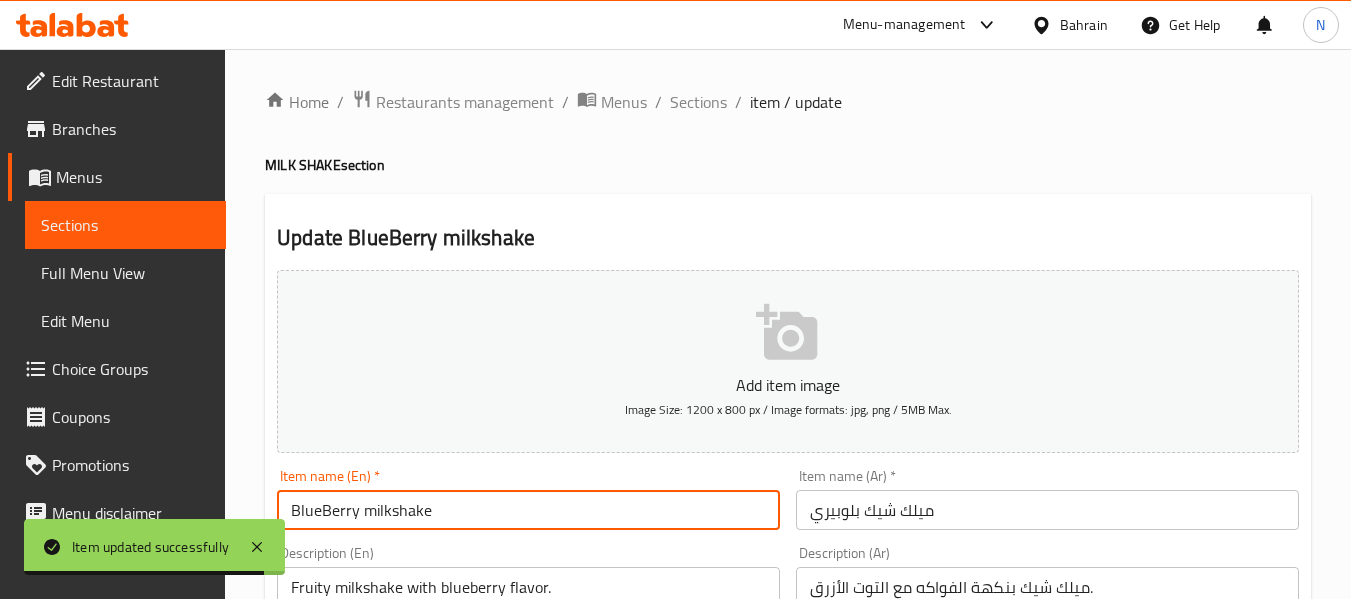 click on "BlueBerry milkshake" at bounding box center (528, 510) 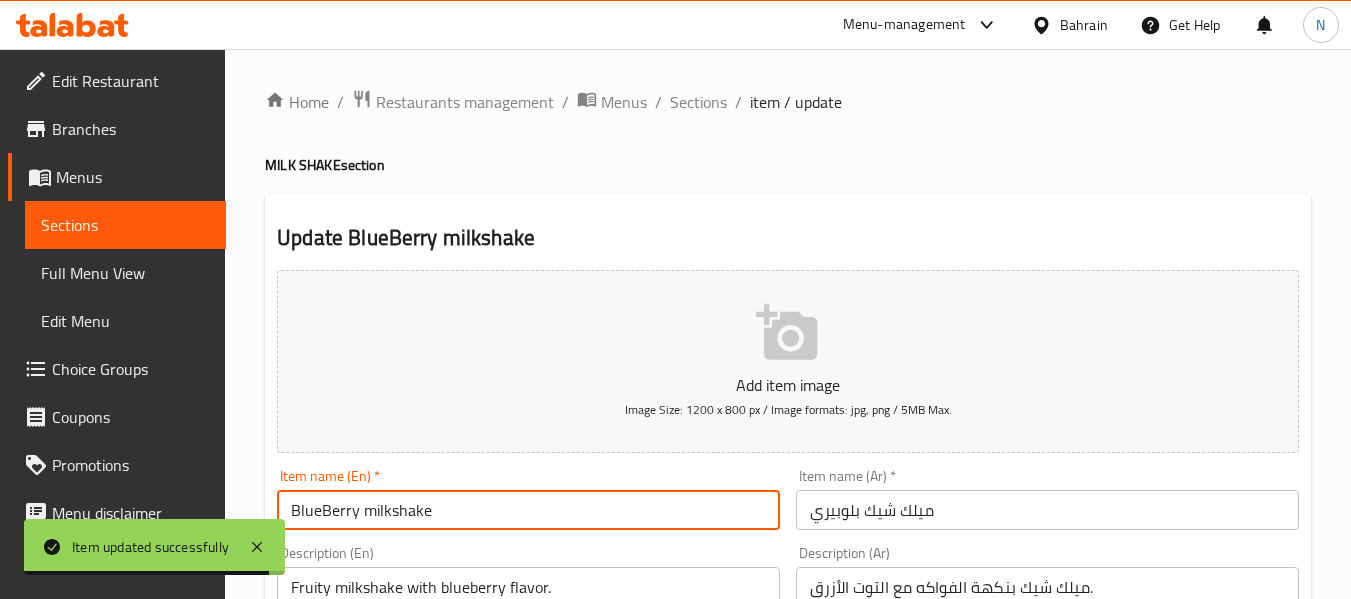 click on "BlueBerry milkshake" at bounding box center [528, 510] 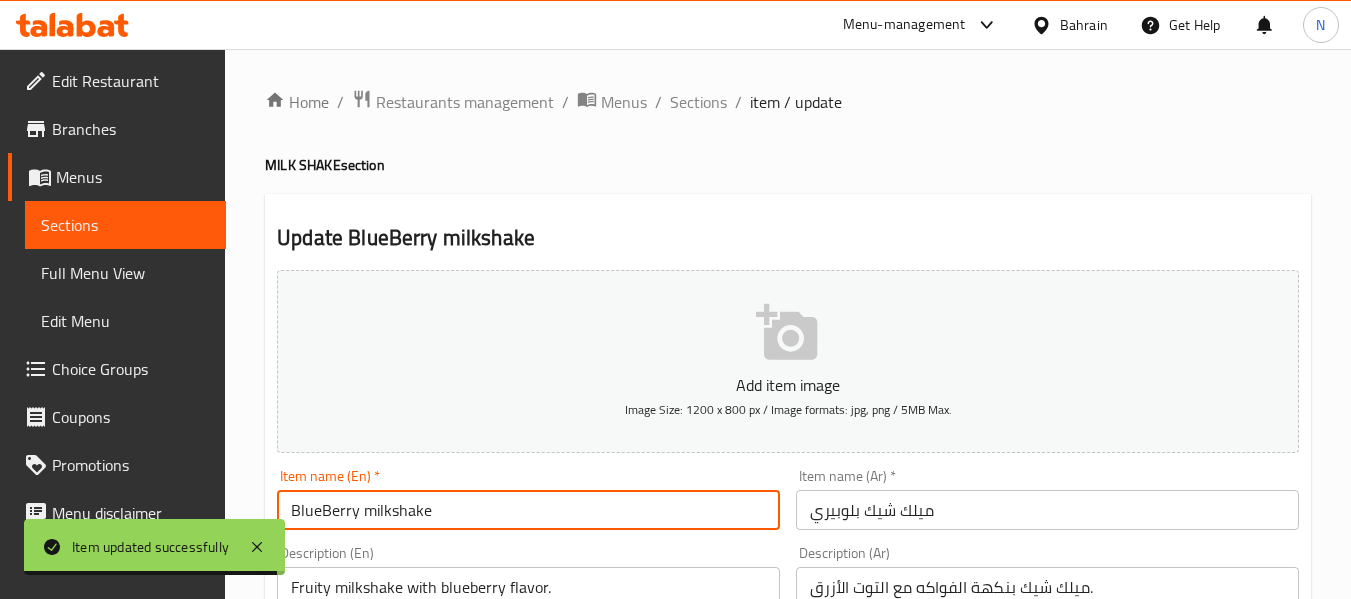 click on "BlueBerry milkshake" at bounding box center (528, 510) 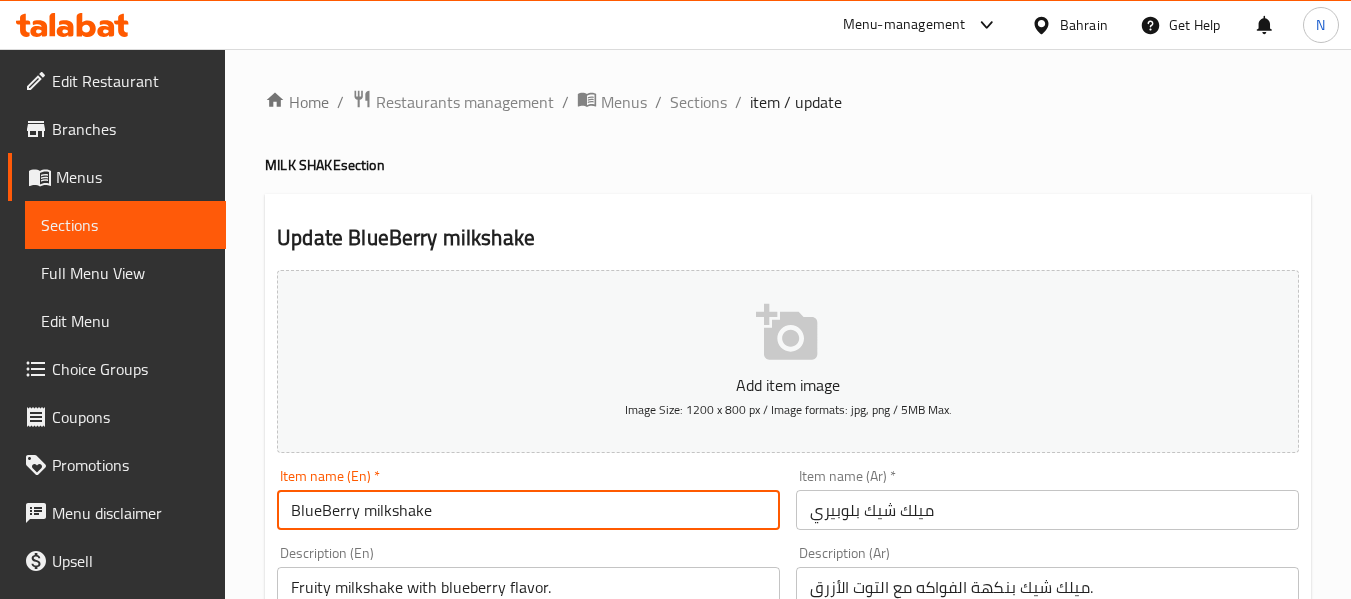 type on "BlueBerry milkshake" 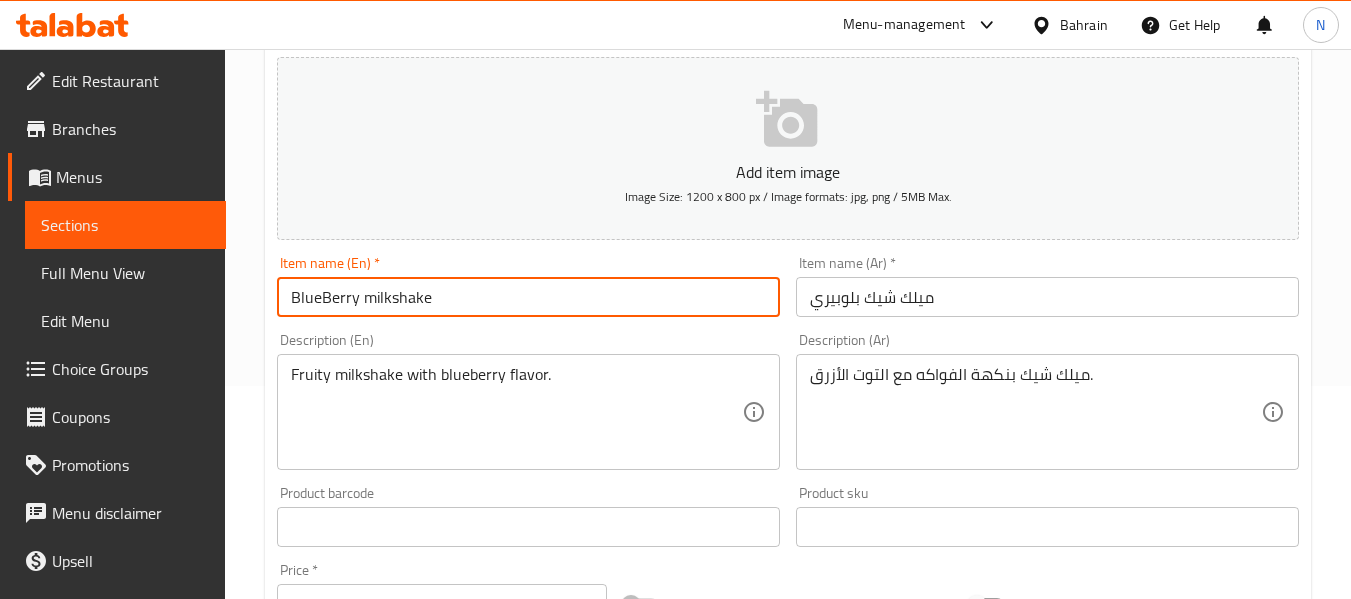 scroll, scrollTop: 214, scrollLeft: 0, axis: vertical 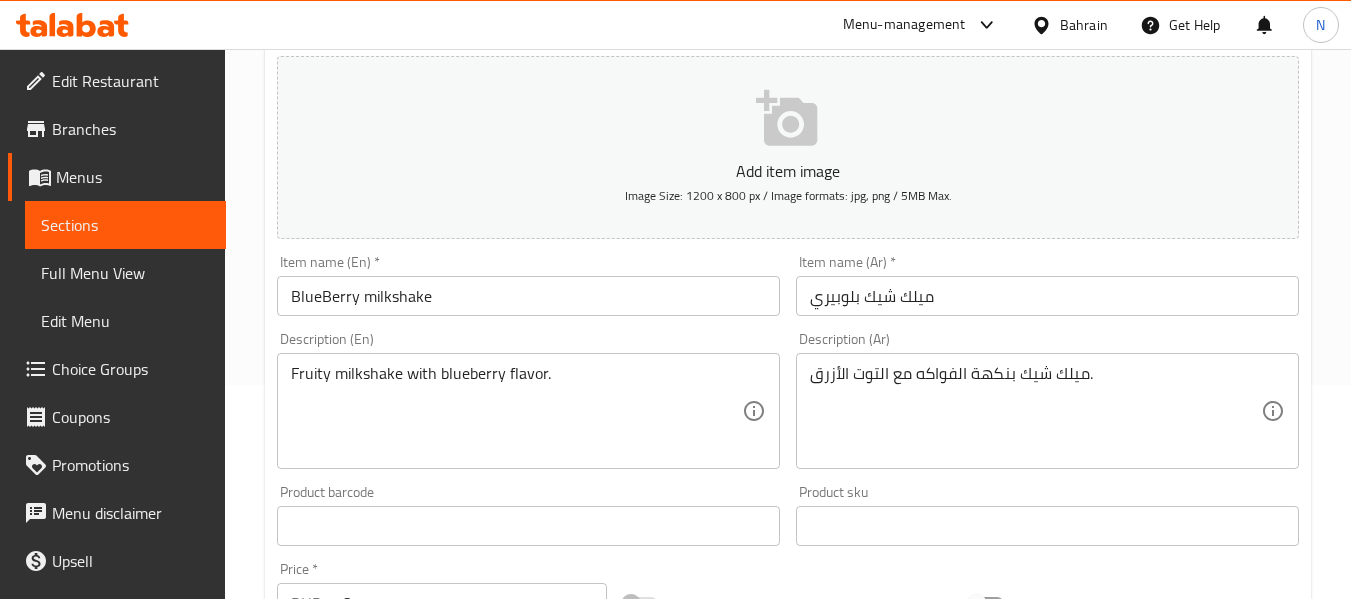 click on "Description (En) Fruity milkshake with blueberry flavor. Description (En)" at bounding box center (528, 400) 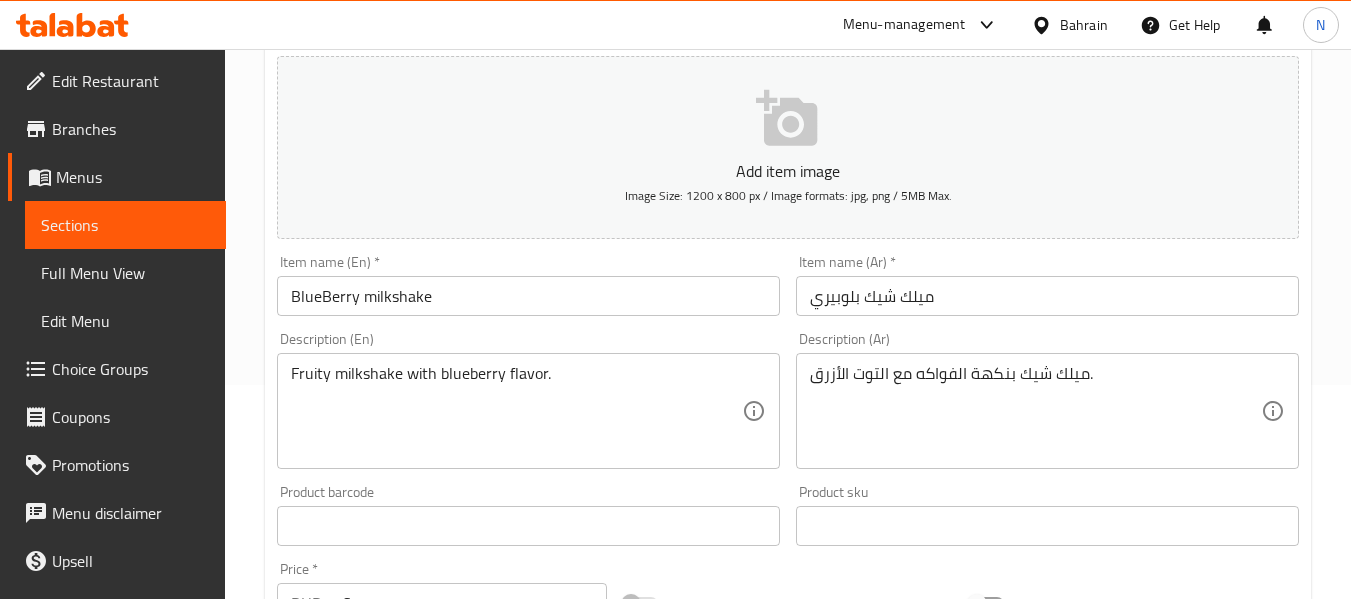 scroll, scrollTop: 0, scrollLeft: 0, axis: both 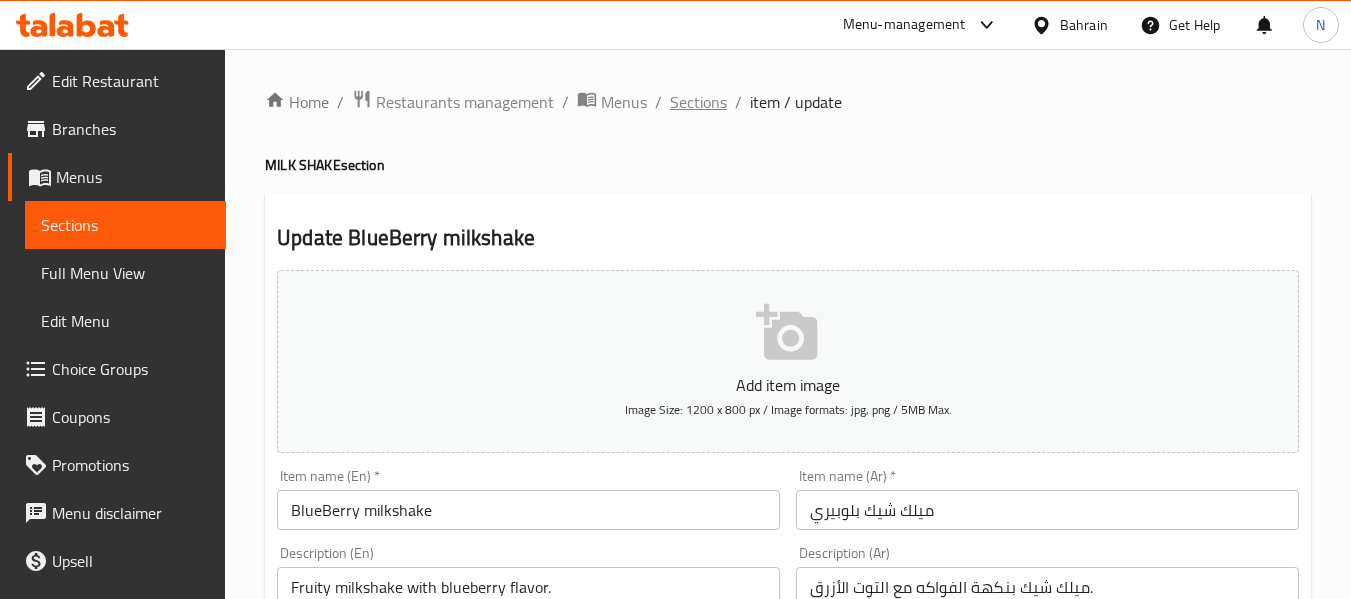 click on "Sections" at bounding box center (698, 102) 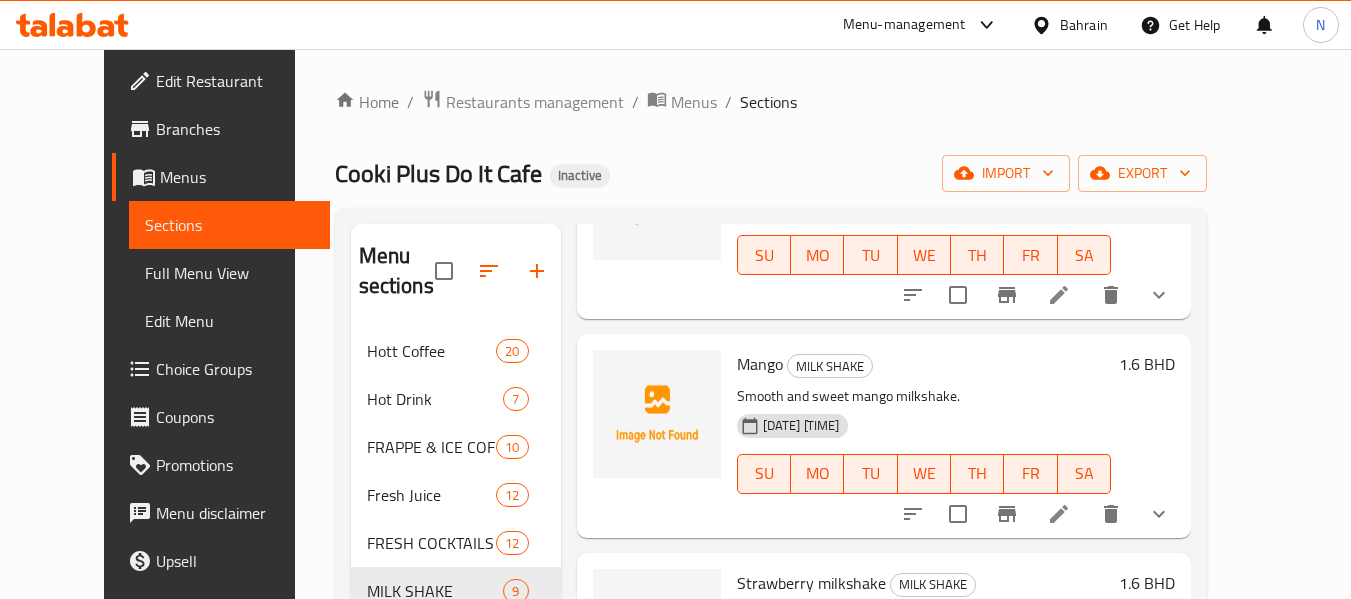 scroll, scrollTop: 1193, scrollLeft: 0, axis: vertical 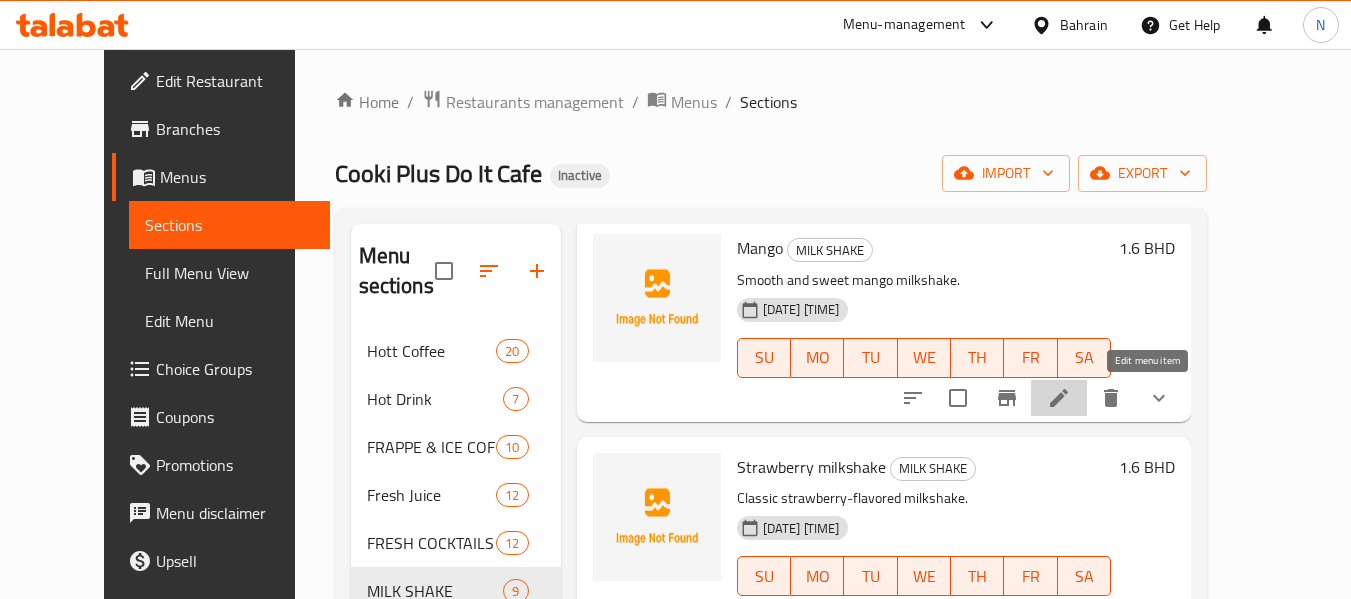 click 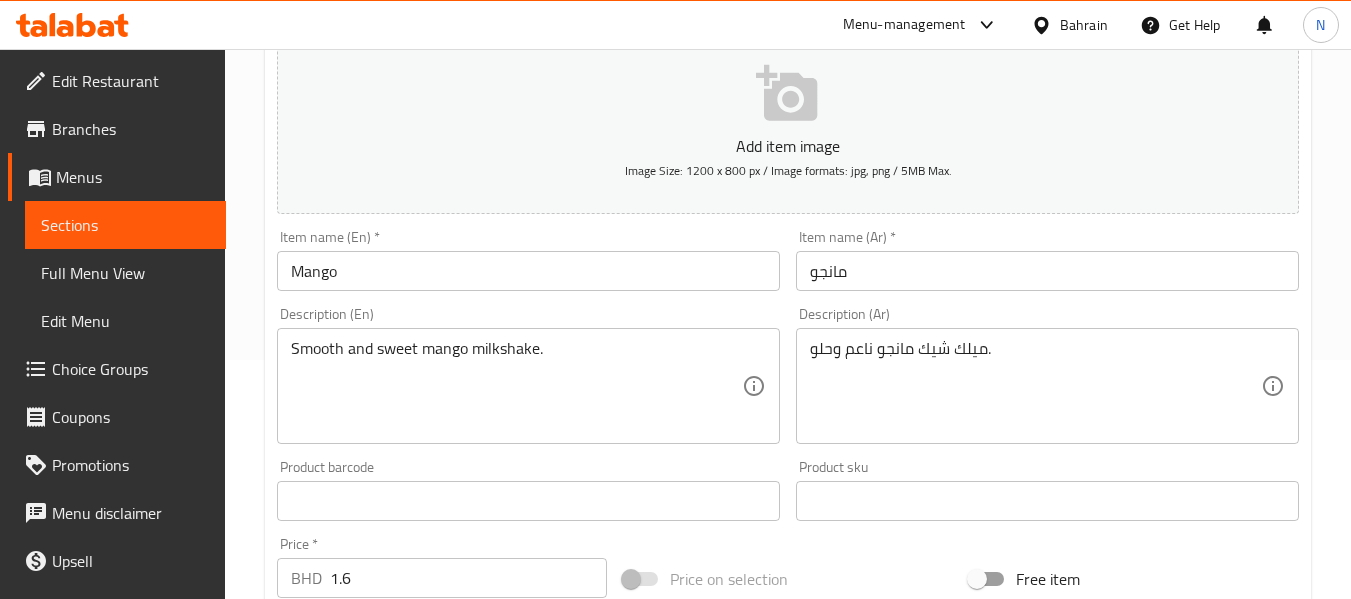 scroll, scrollTop: 243, scrollLeft: 0, axis: vertical 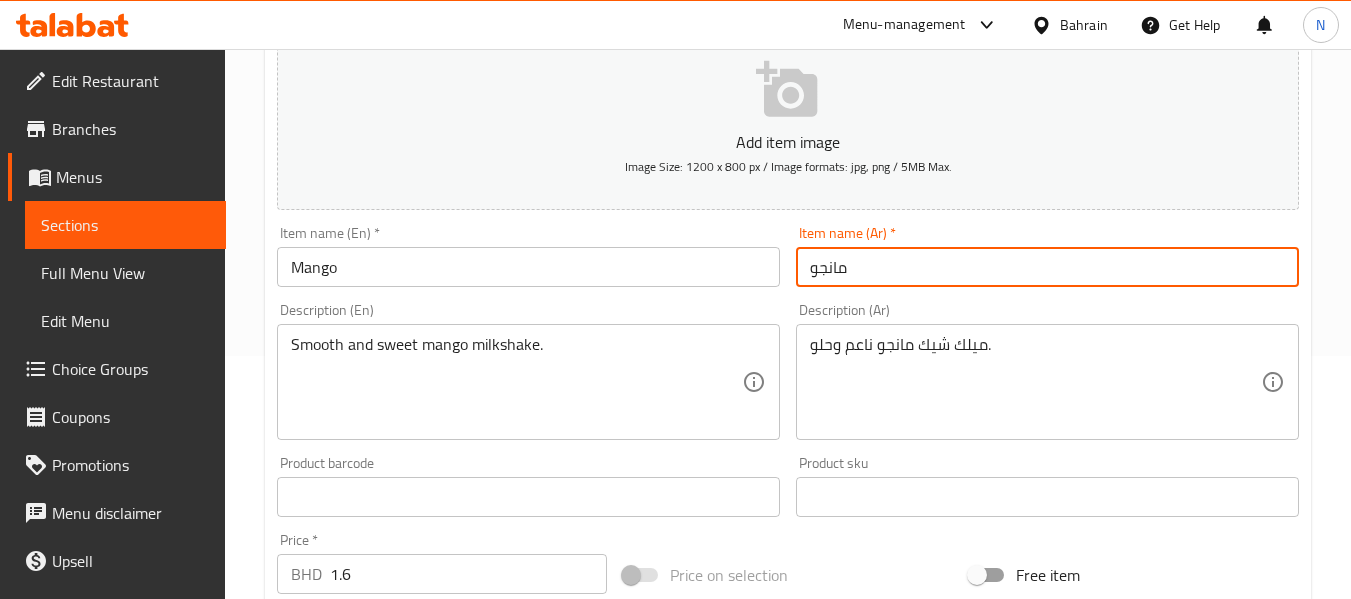 click on "مانجو" at bounding box center (1047, 267) 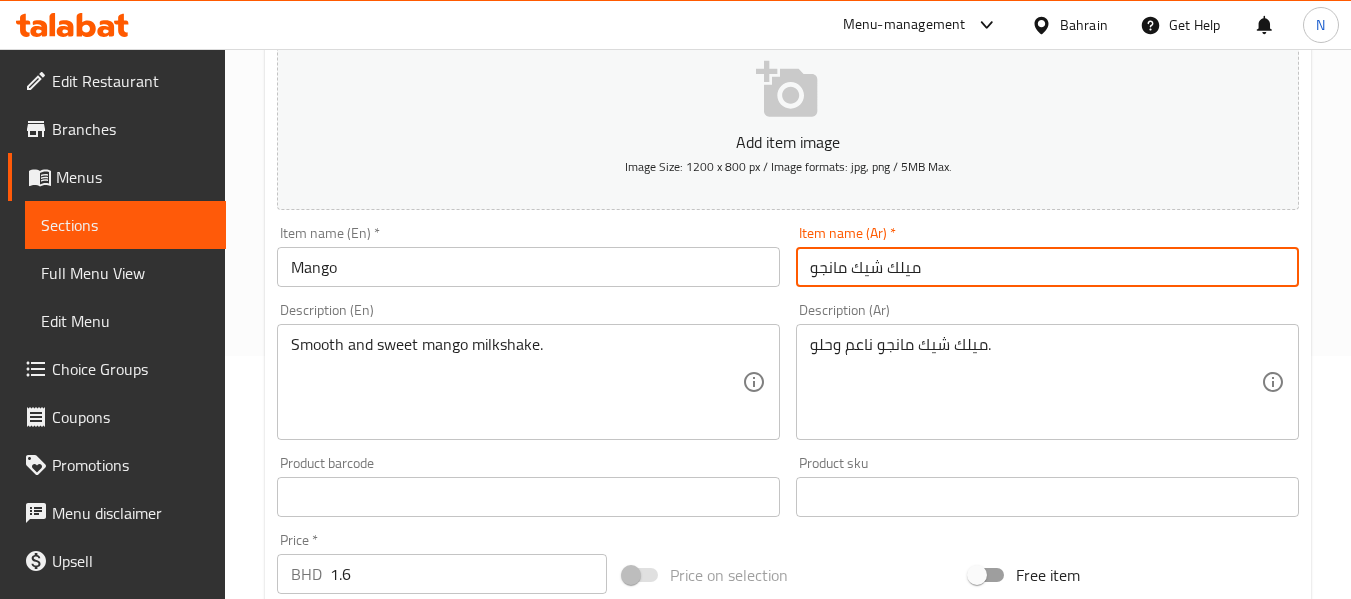 type on "ميلك شيك مانجو" 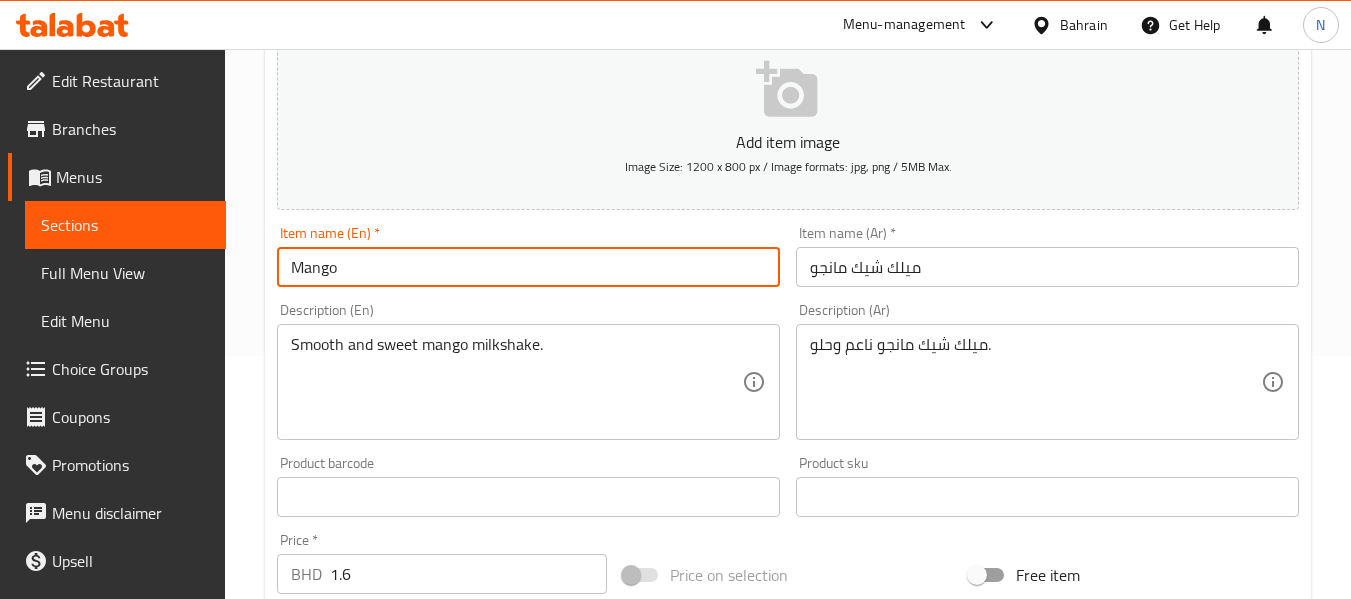 click on "Mango" at bounding box center (528, 267) 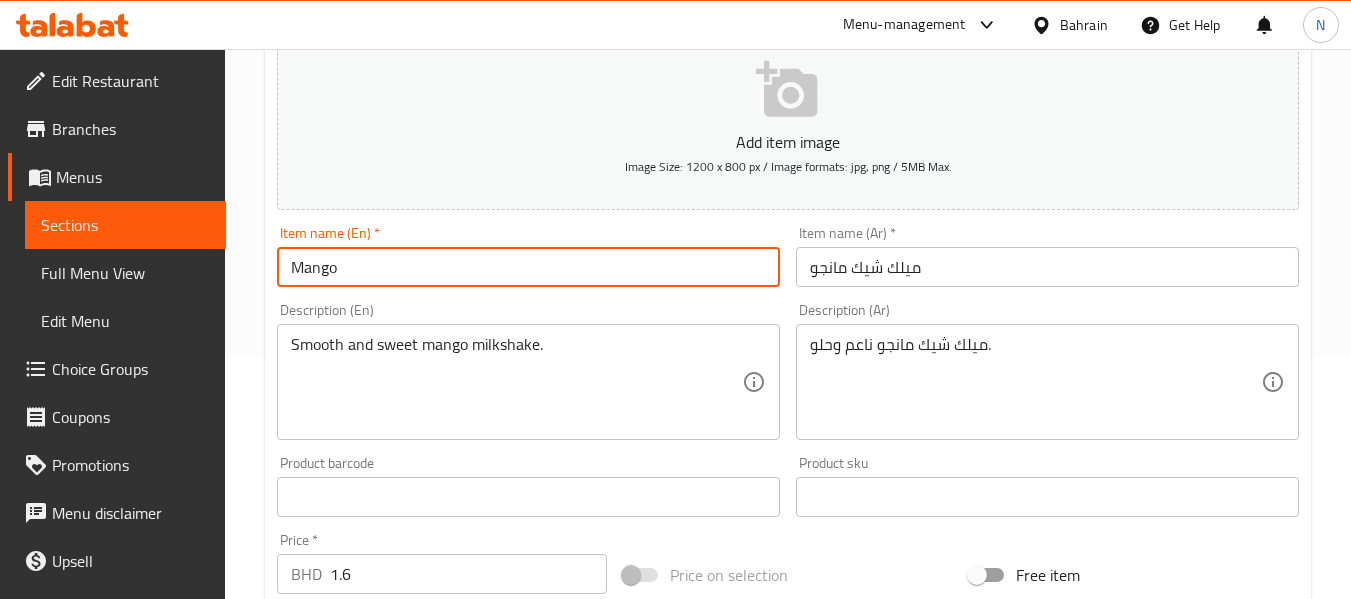 type on "Mango Milkshake" 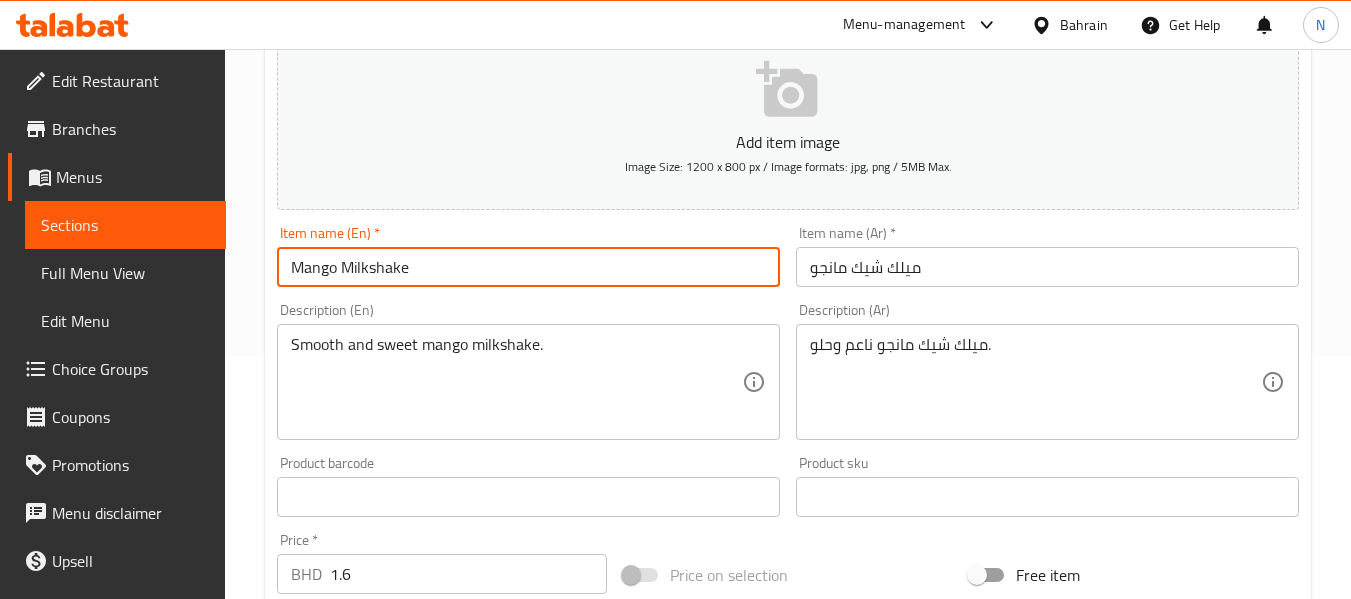 click on "Mango Milkshake" at bounding box center (528, 267) 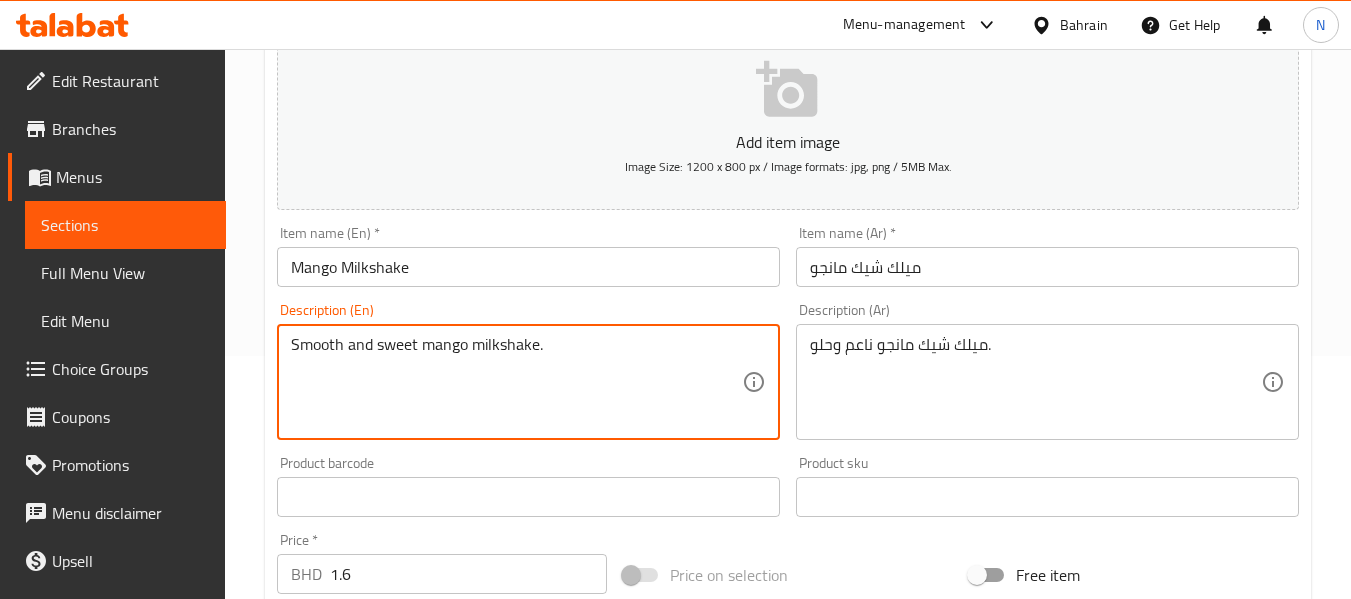 click on "Smooth and sweet mango milkshake." at bounding box center [516, 382] 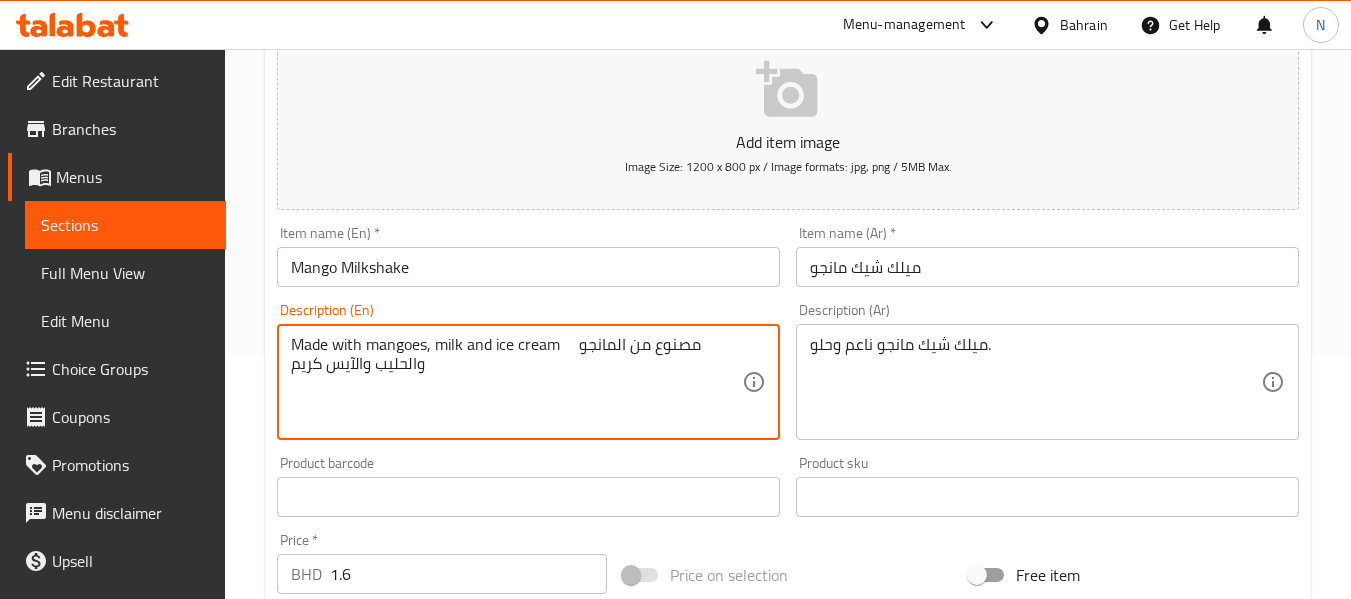 drag, startPoint x: 573, startPoint y: 352, endPoint x: 582, endPoint y: 377, distance: 26.57066 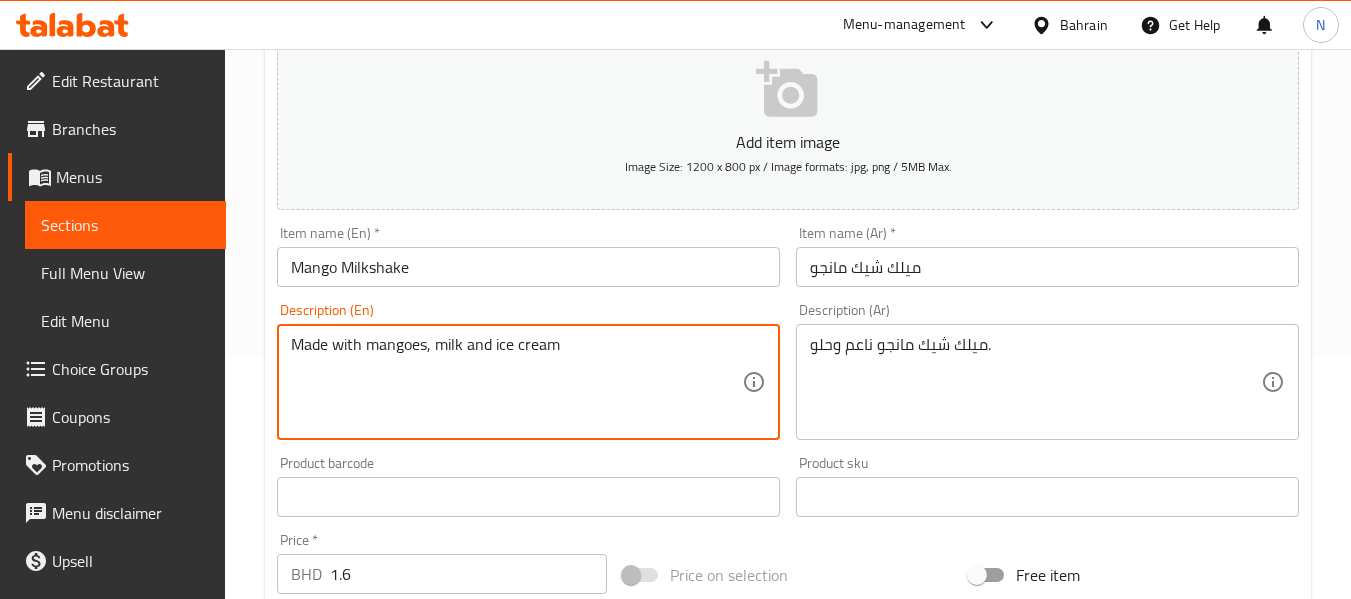 type on "Made with mangoes, milk and ice cream" 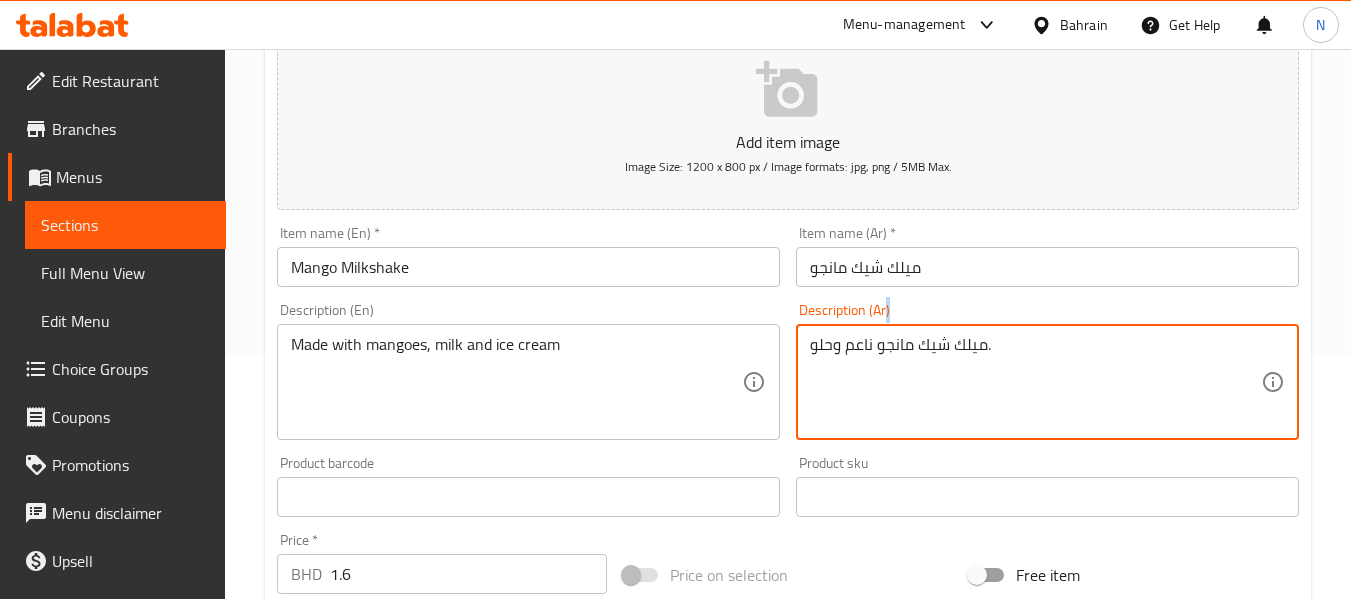 click on "ميلك شيك مانجو ناعم وحلو. Description (Ar)" at bounding box center [1047, 382] 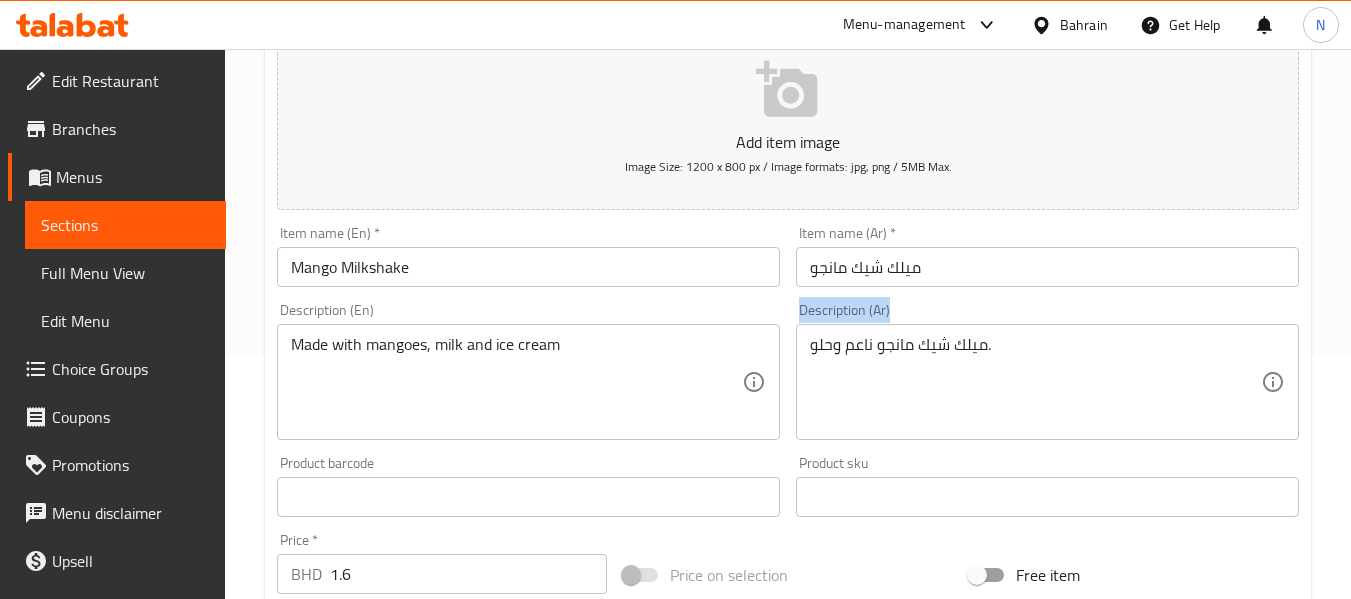 click on "ميلك شيك مانجو ناعم وحلو. Description (Ar)" at bounding box center [1047, 382] 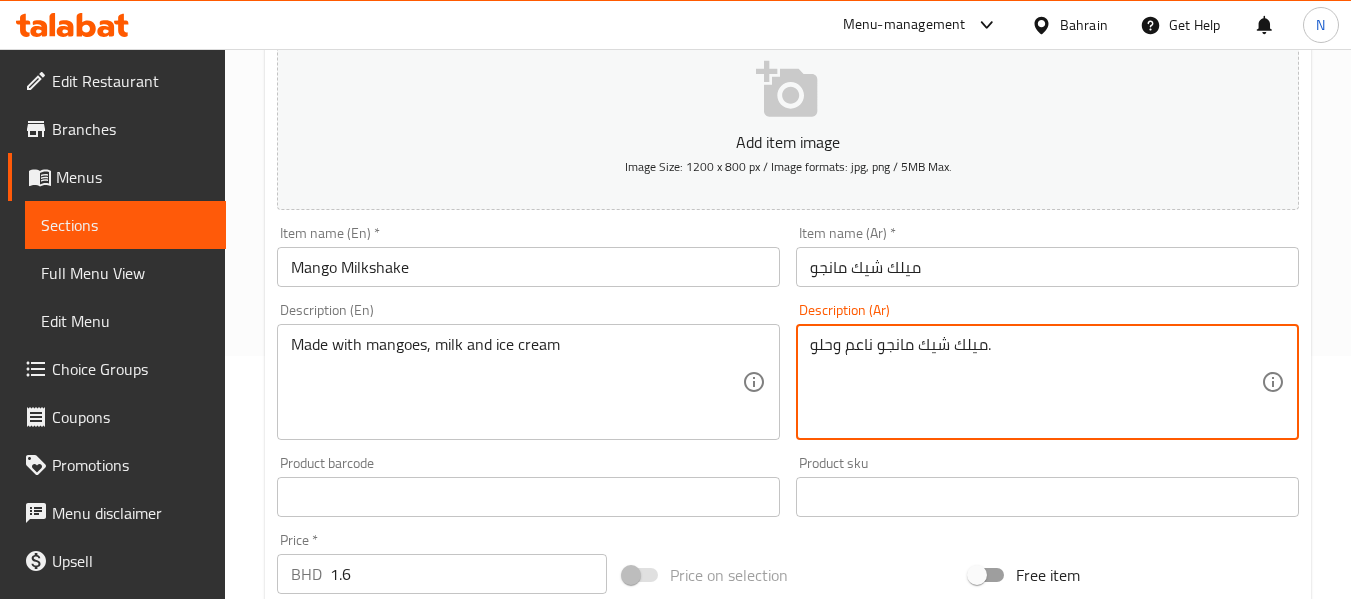 click on "ميلك شيك مانجو ناعم وحلو." at bounding box center [1035, 382] 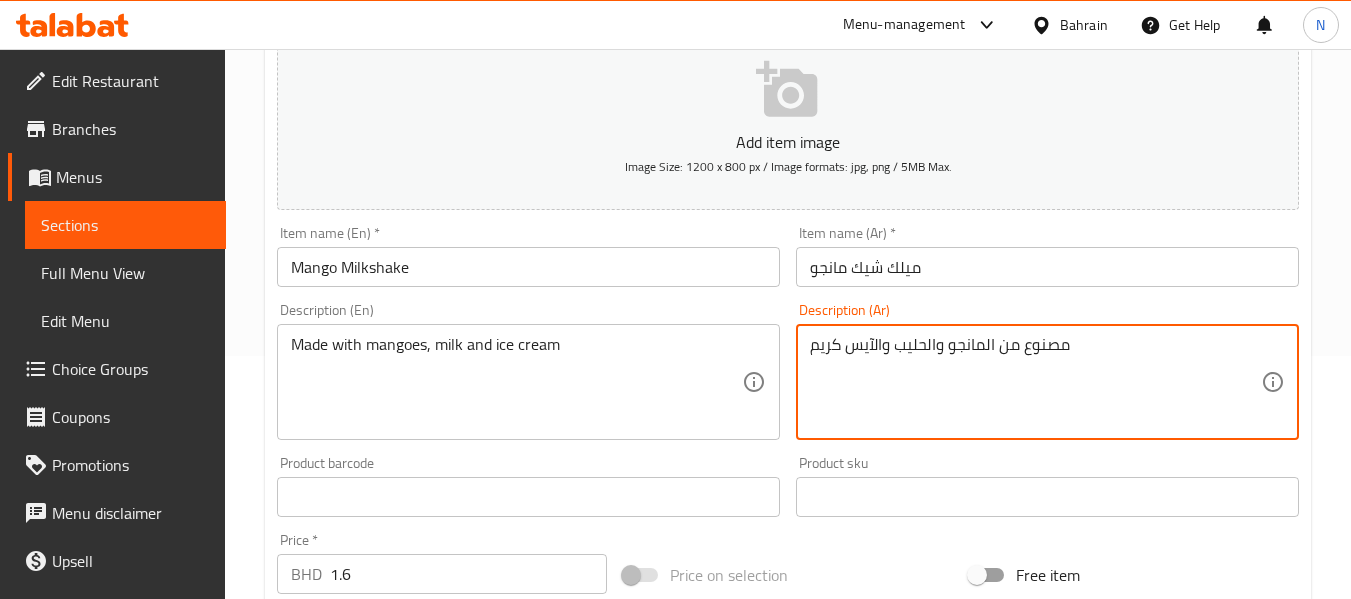 type on "مصنوع من المانجو والحليب والآيس كريم" 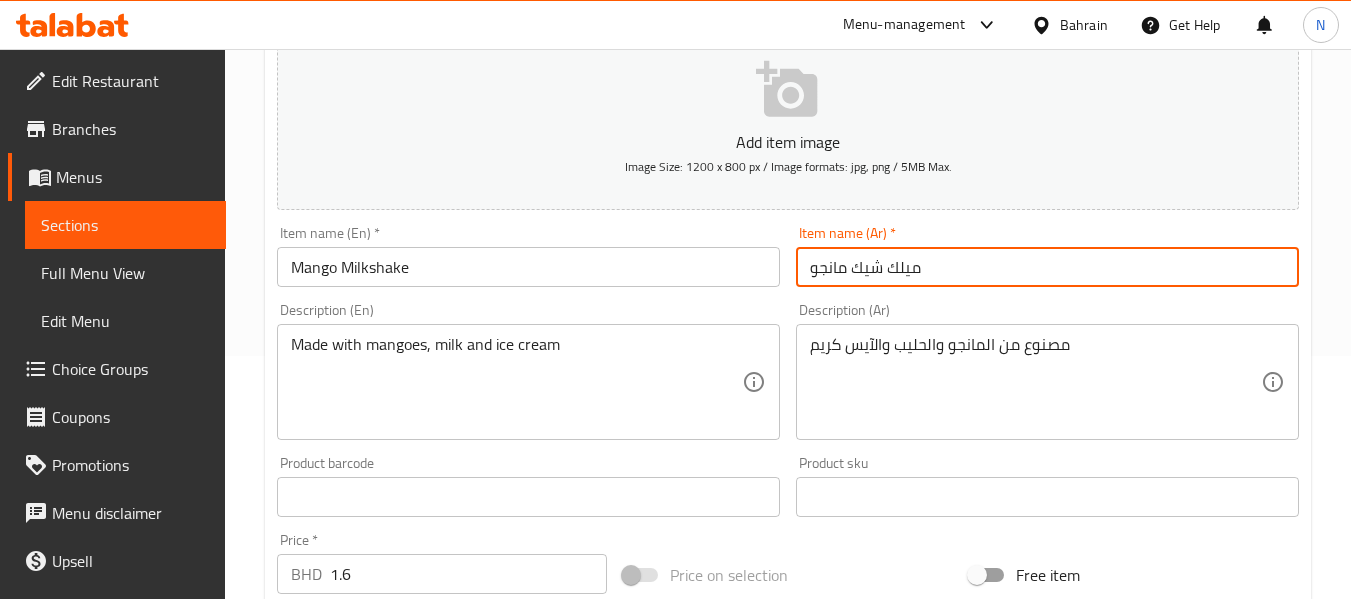 click on "ميلك شيك مانجو" at bounding box center [1047, 267] 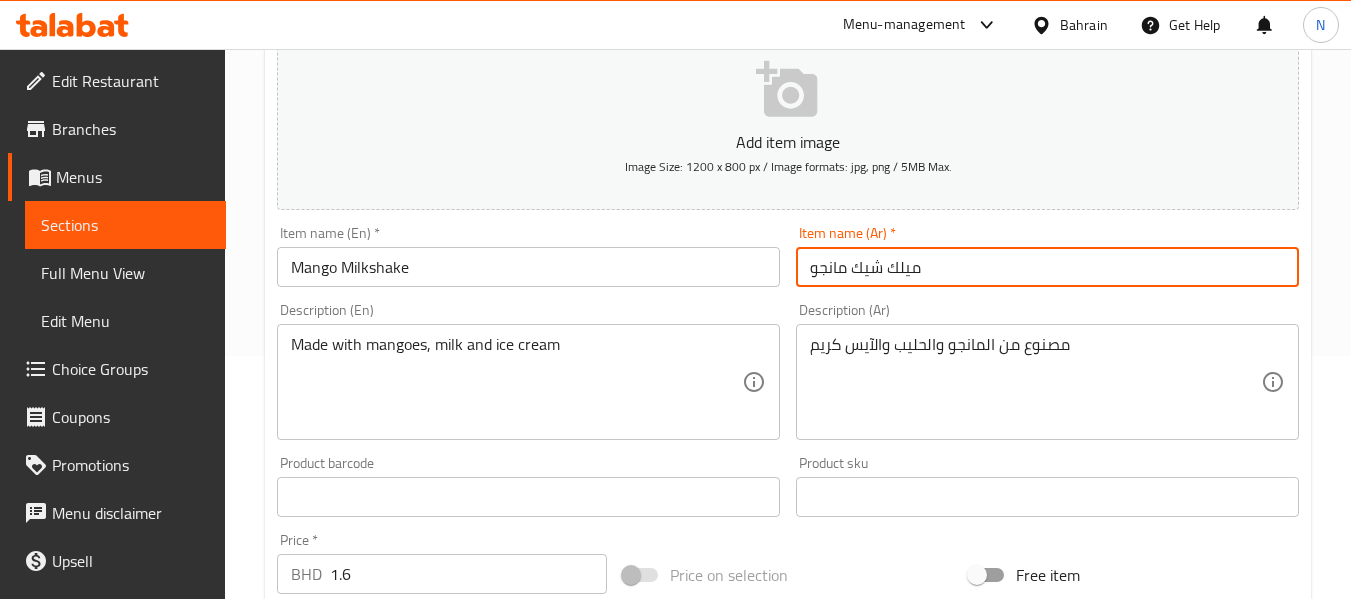 click on "Update" at bounding box center (398, 1116) 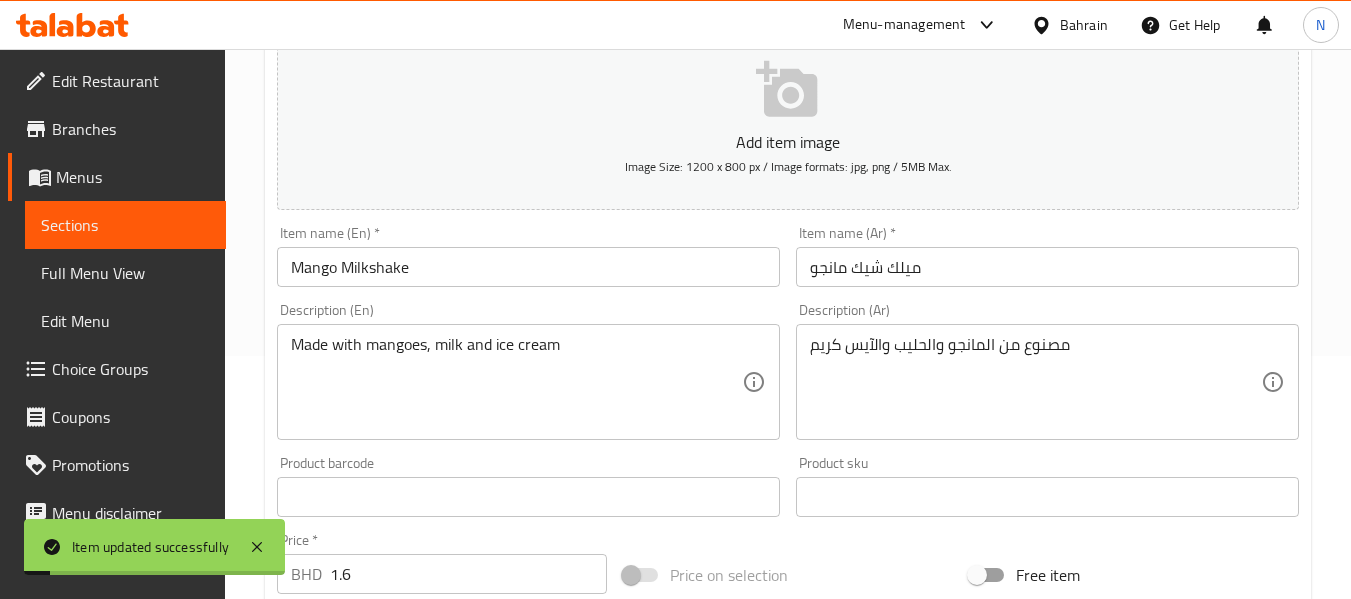 click on "Item name (En)   * Mango Milkshake Item name (En)  *" at bounding box center [528, 256] 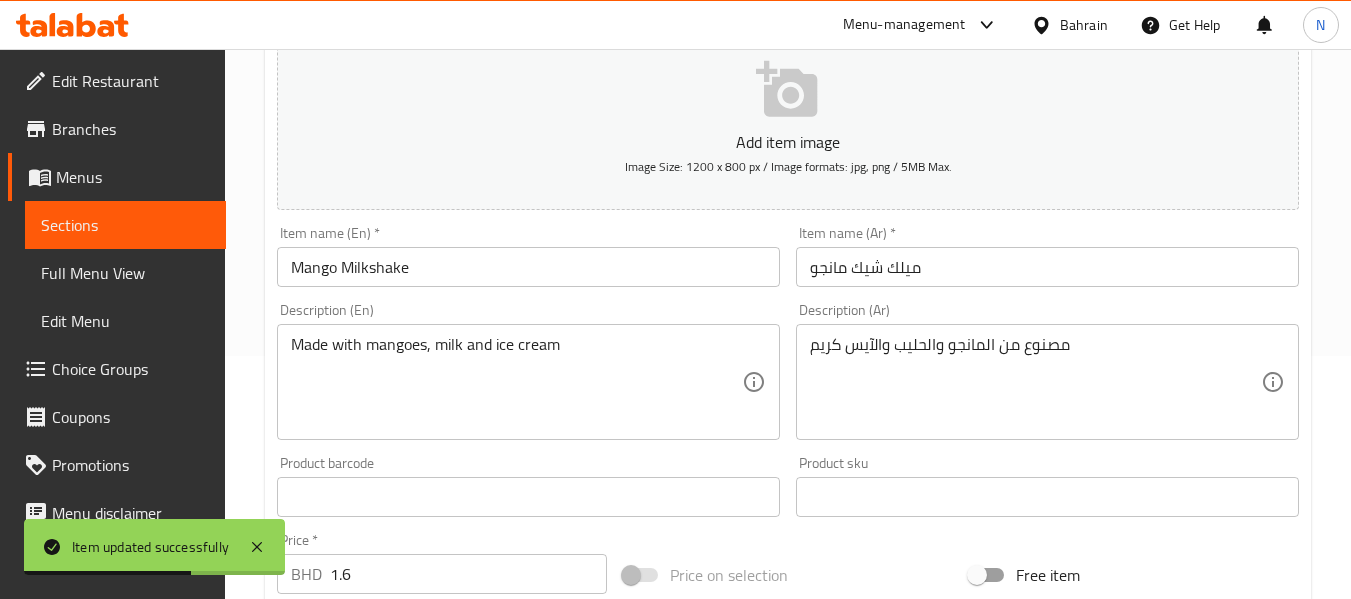 scroll, scrollTop: 0, scrollLeft: 0, axis: both 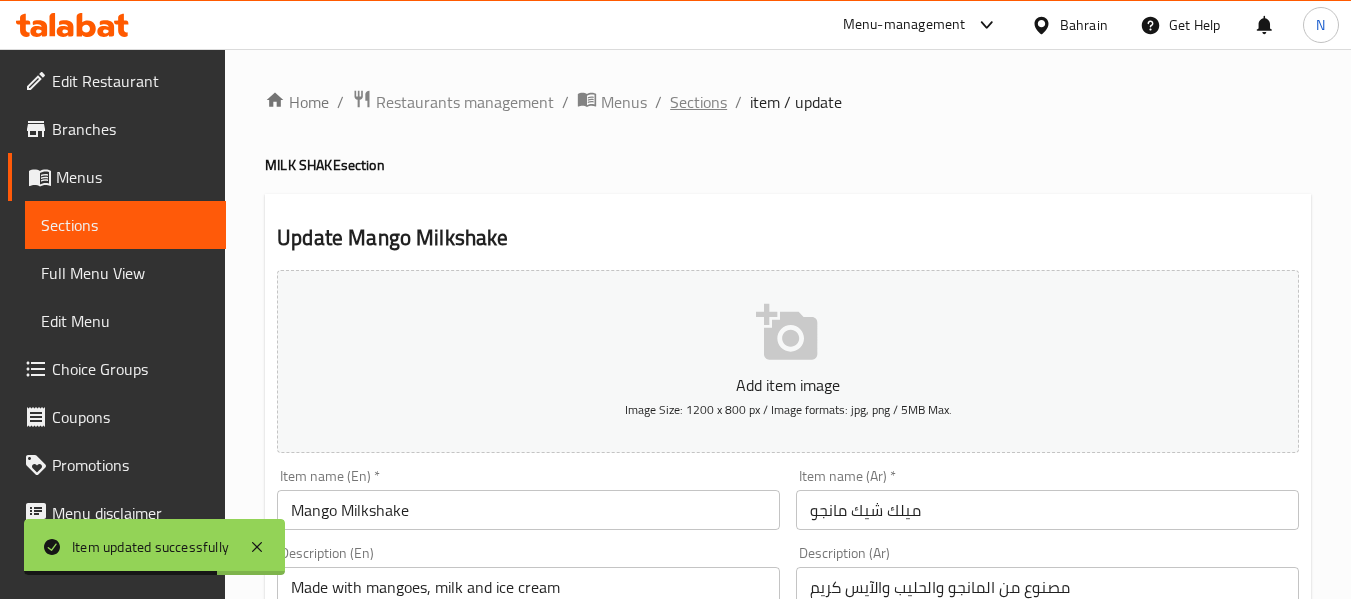 click on "Sections" at bounding box center (698, 102) 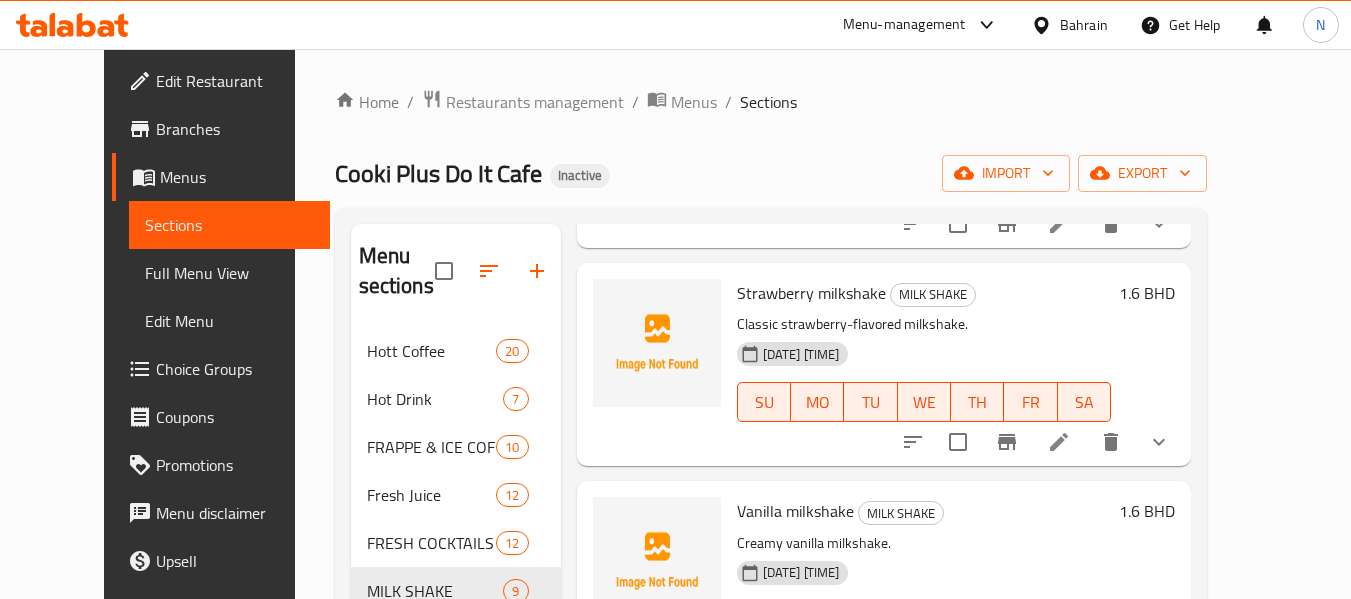 scroll, scrollTop: 1447, scrollLeft: 0, axis: vertical 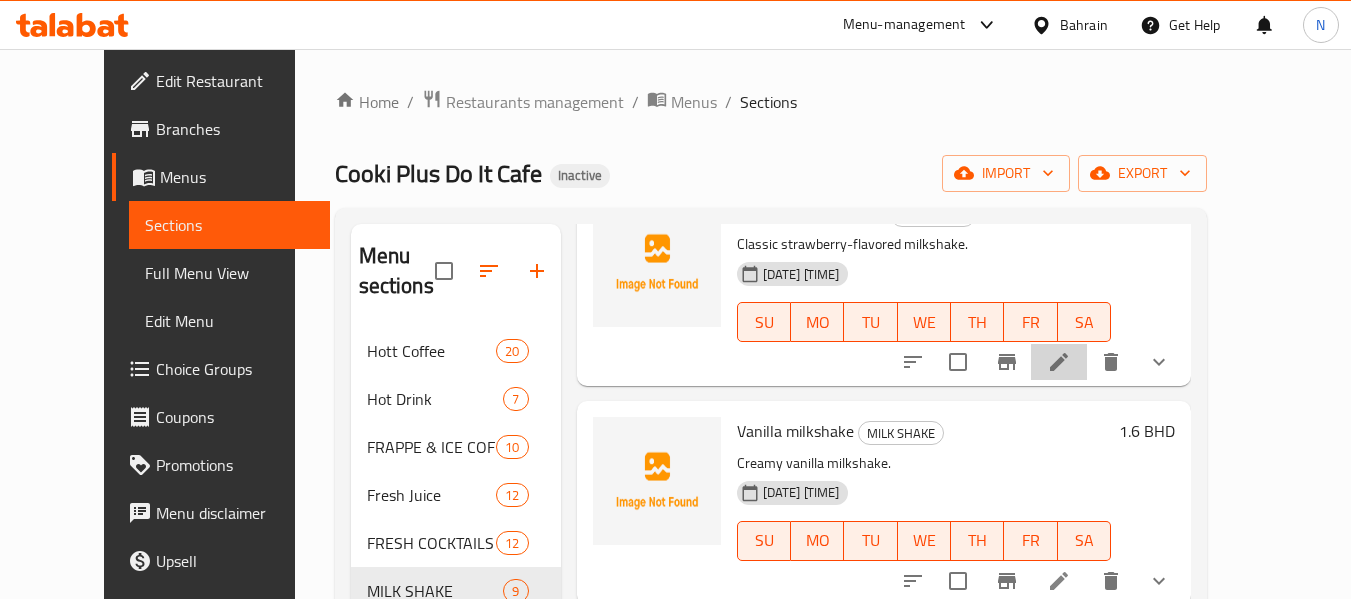 click at bounding box center [1059, 362] 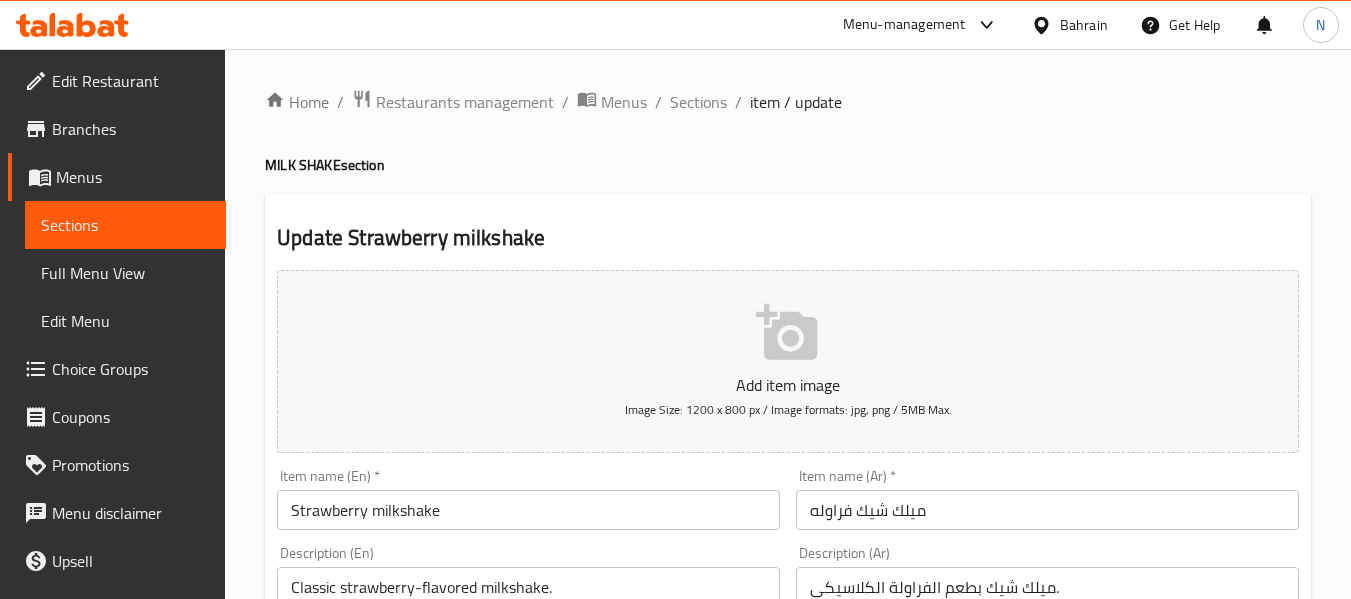 scroll, scrollTop: 267, scrollLeft: 0, axis: vertical 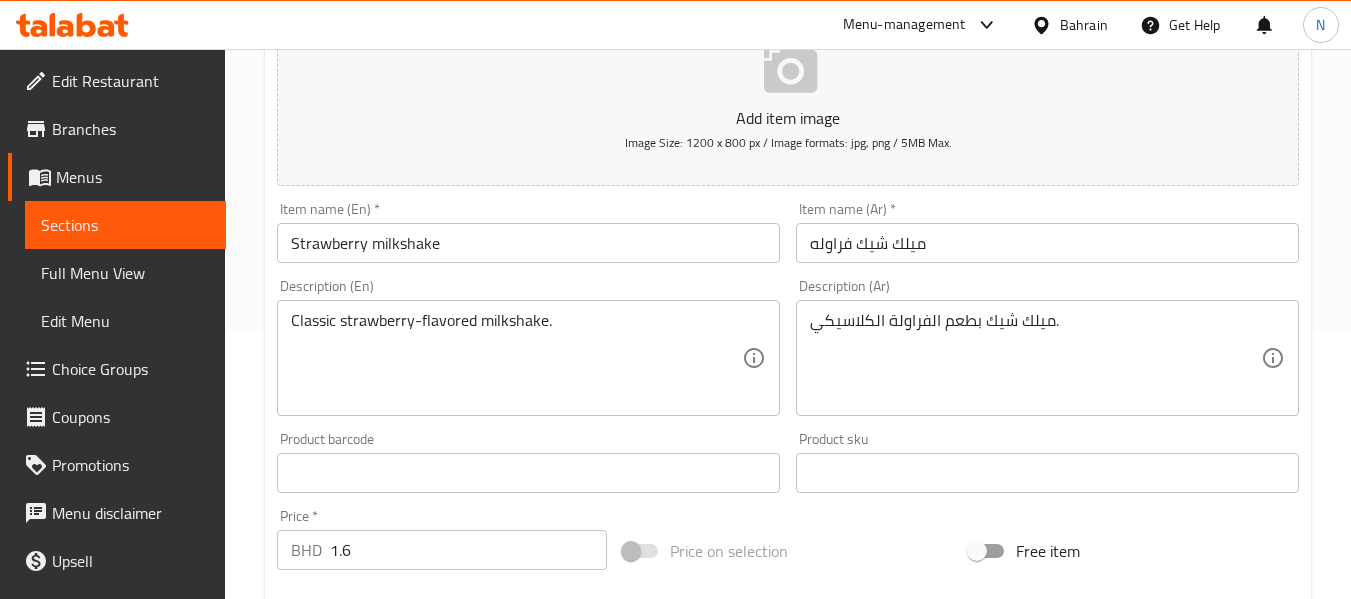 click on "Strawberry milkshake" at bounding box center [528, 243] 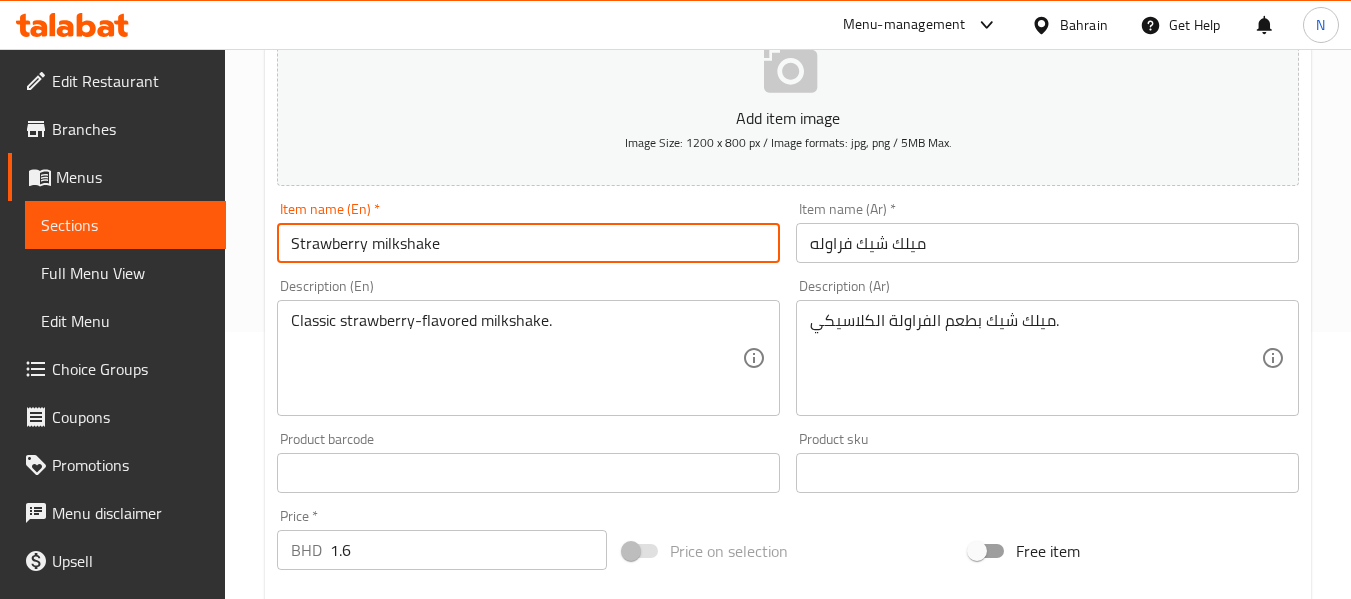 click on "Strawberry milkshake" at bounding box center [528, 243] 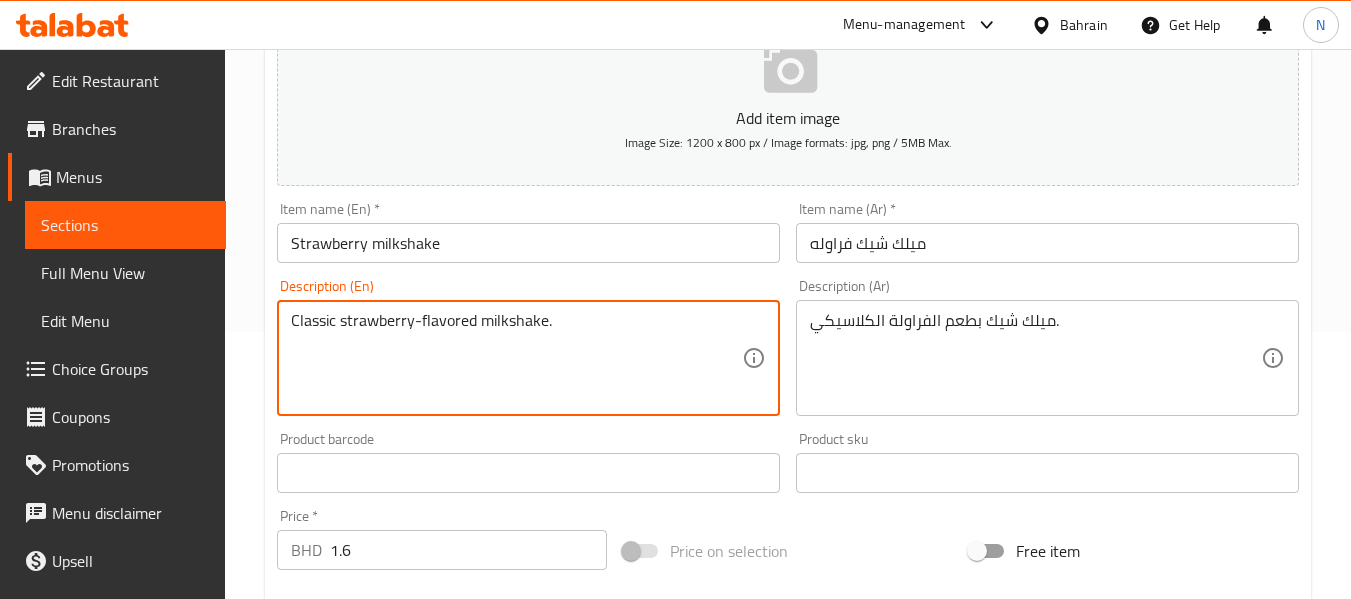 click on "Classic strawberry-flavored milkshake." at bounding box center (516, 358) 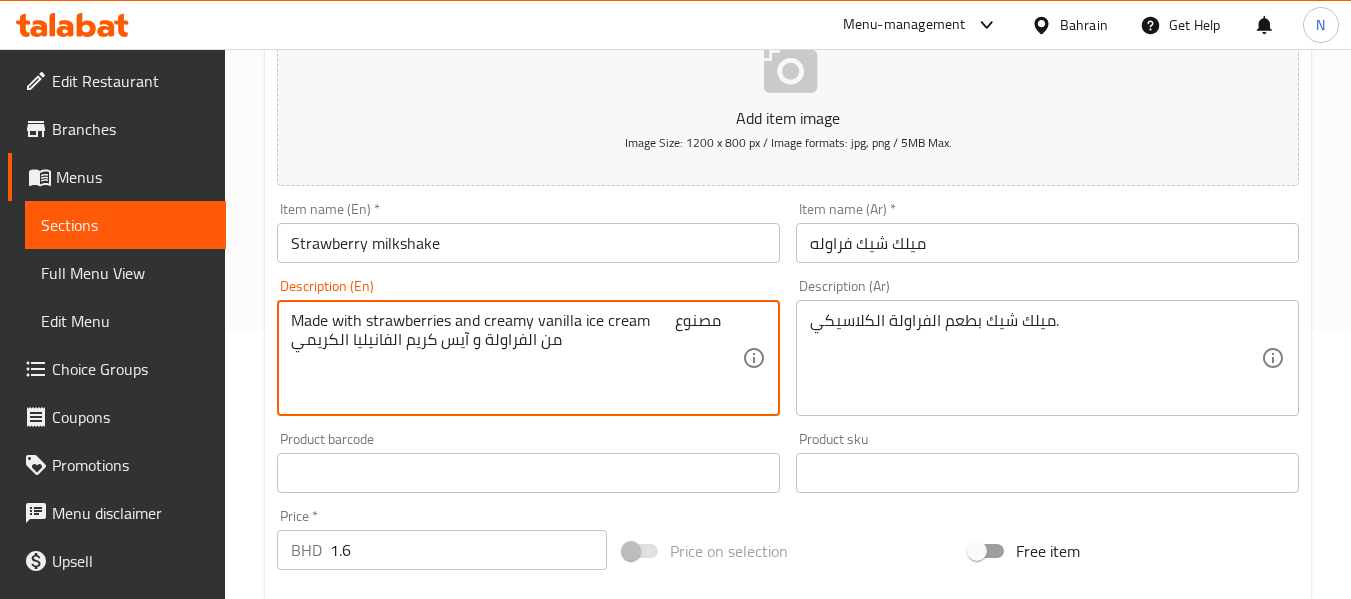 drag, startPoint x: 658, startPoint y: 319, endPoint x: 663, endPoint y: 351, distance: 32.38827 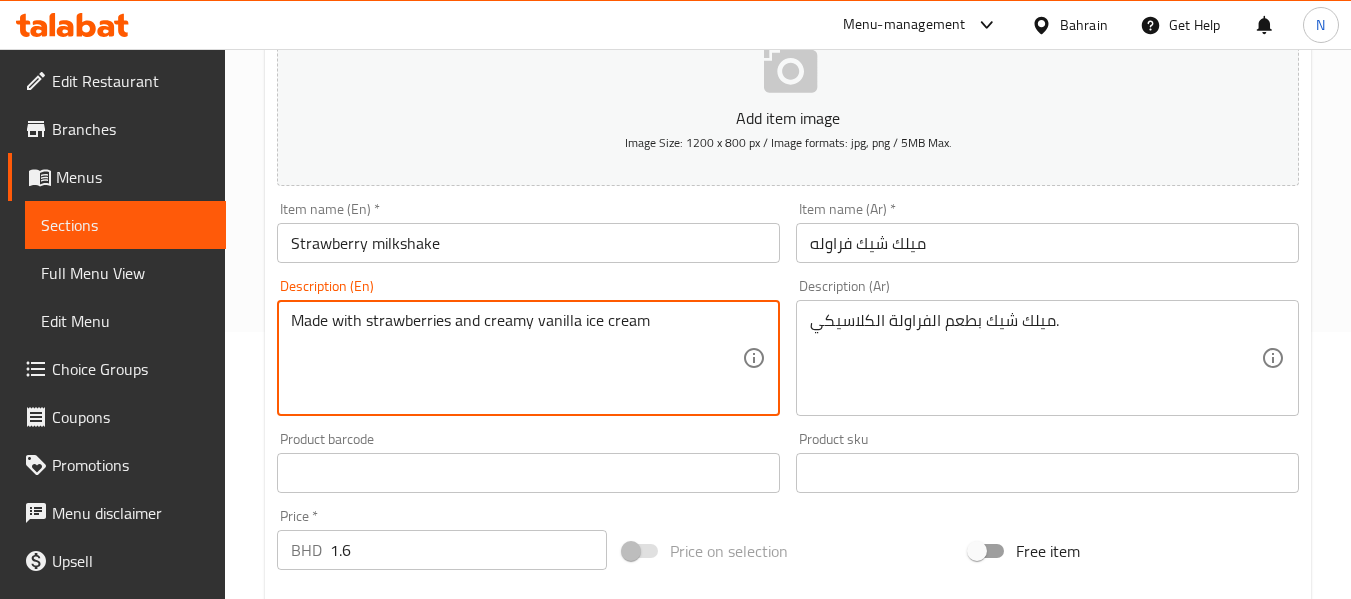 type on "Made with strawberries and creamy vanilla ice cream" 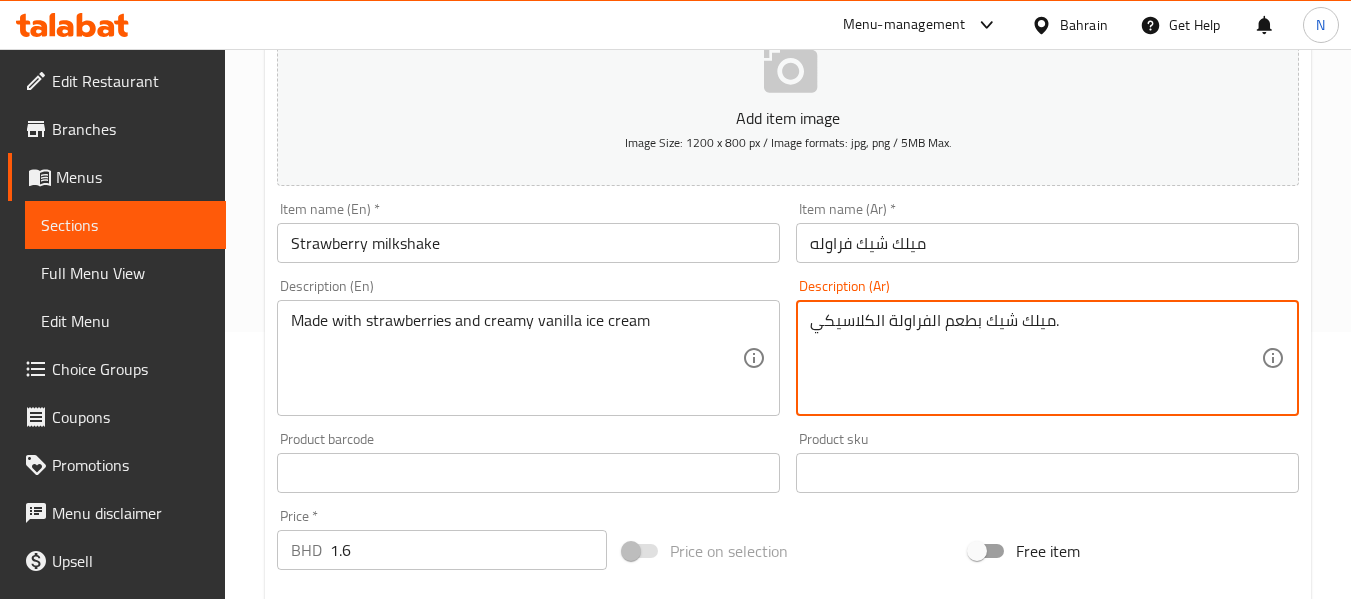 click on "ميلك شيك بطعم الفراولة الكلاسيكي." at bounding box center (1035, 358) 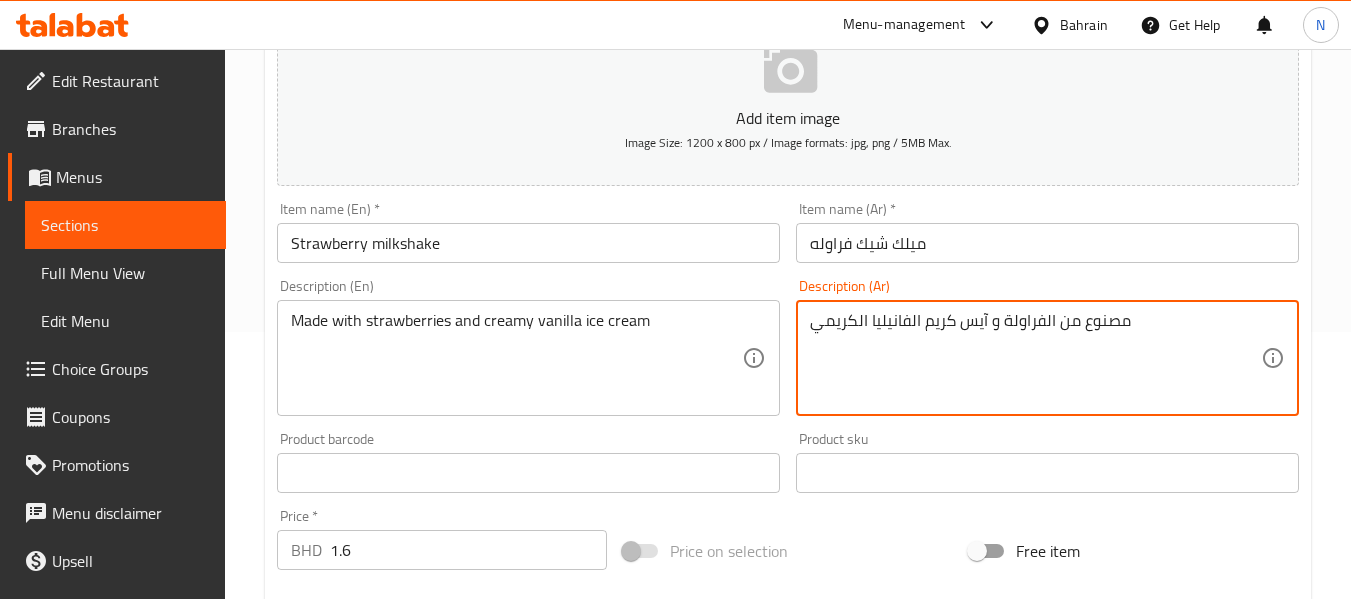 type on "مصنوع من الفراولة و آيس كريم الفانيليا الكريمي" 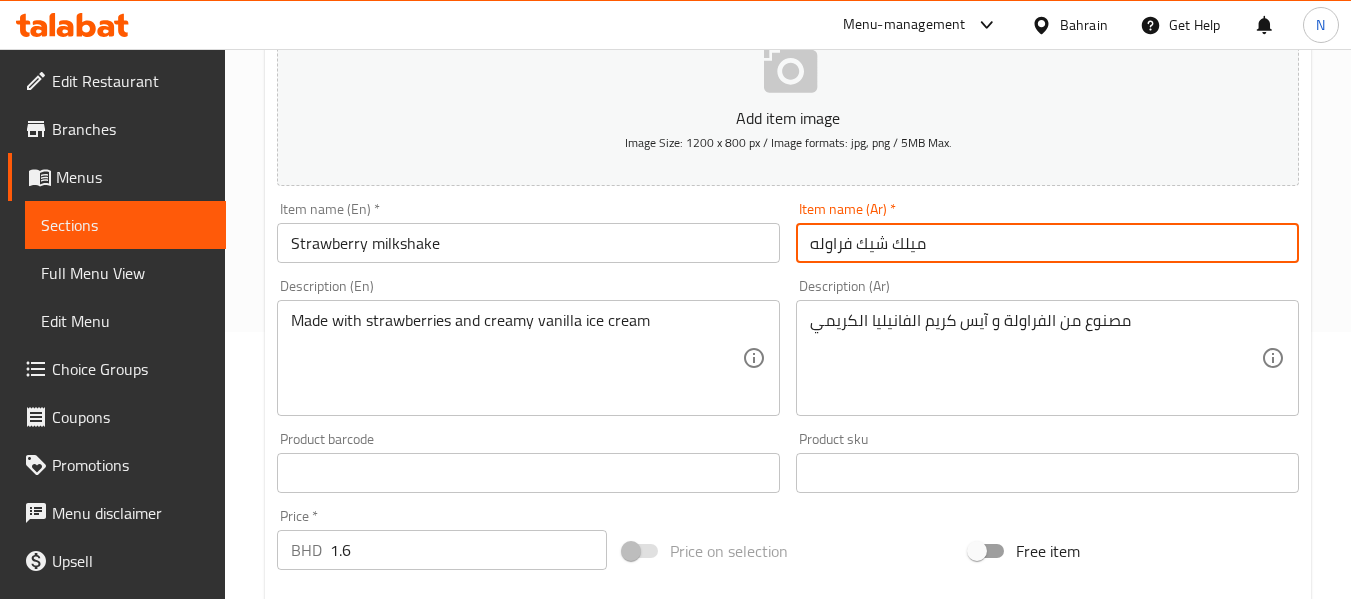 click on "ميلك شيك فراوله" at bounding box center [1047, 243] 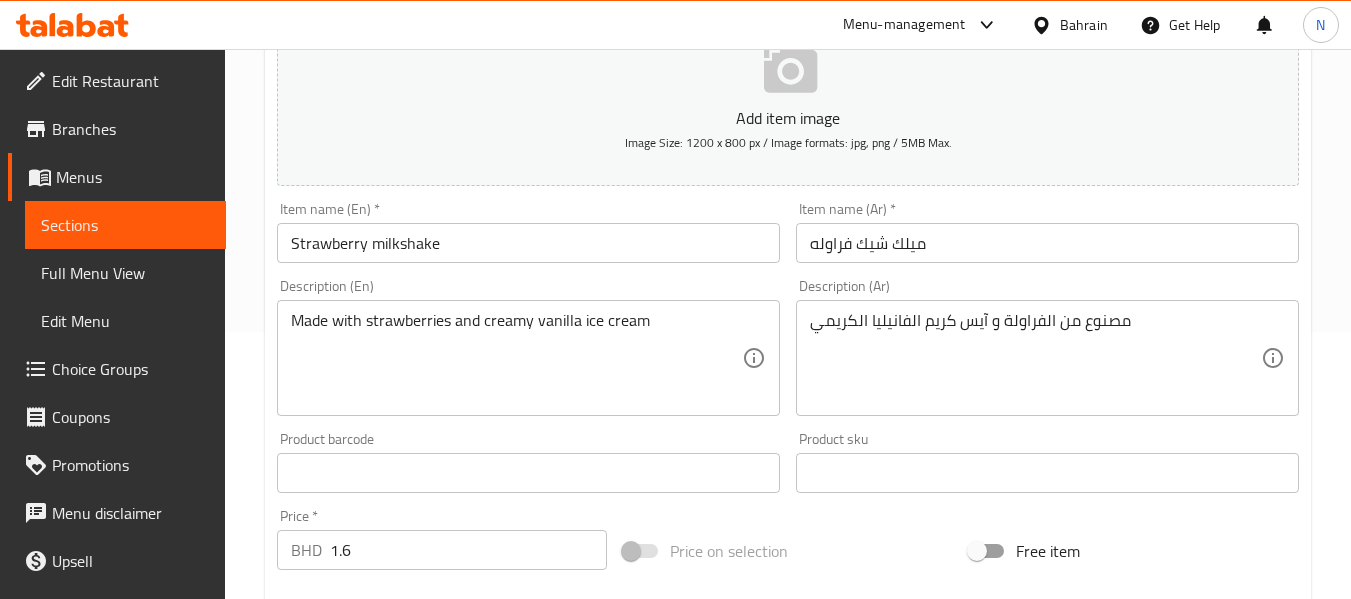 click on "Description (En) Made with strawberries and creamy vanilla ice cream	 Description (En)" at bounding box center [528, 347] 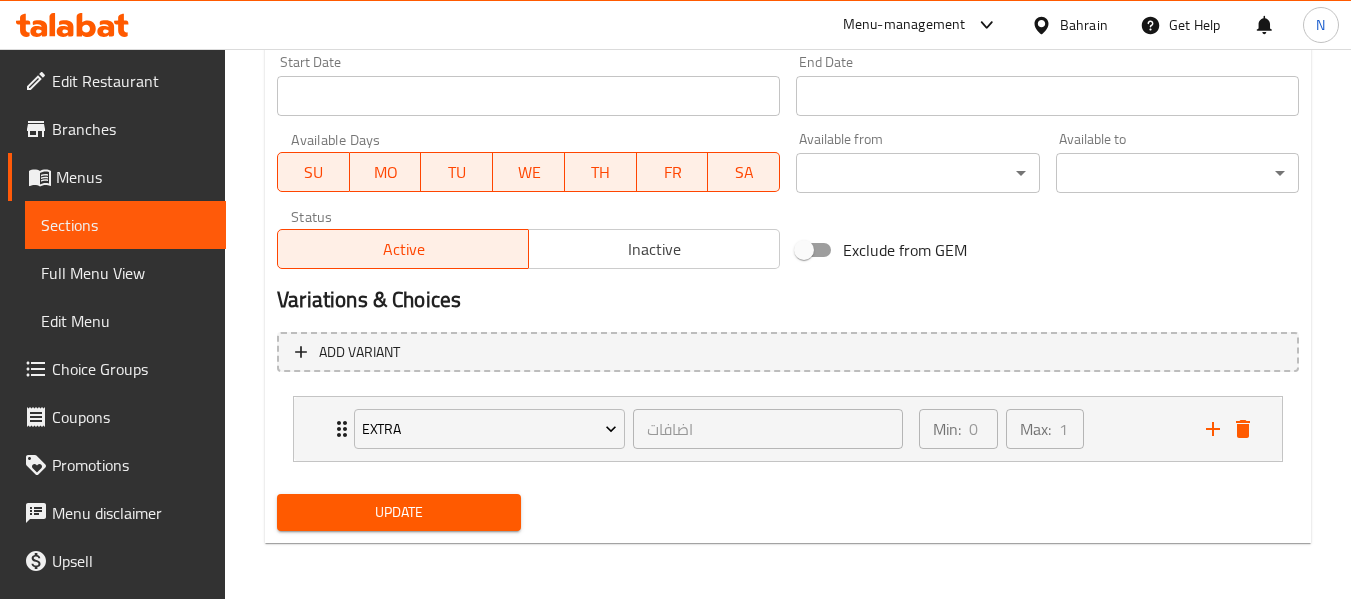 scroll, scrollTop: 0, scrollLeft: 0, axis: both 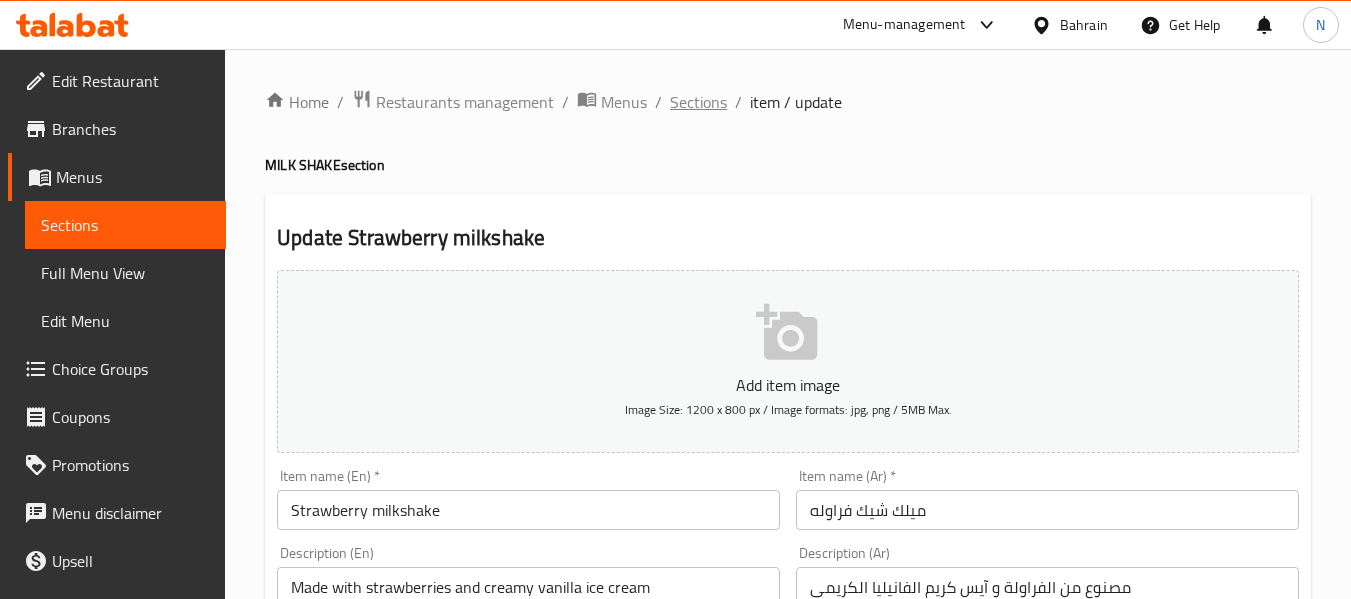 click on "Sections" at bounding box center [698, 102] 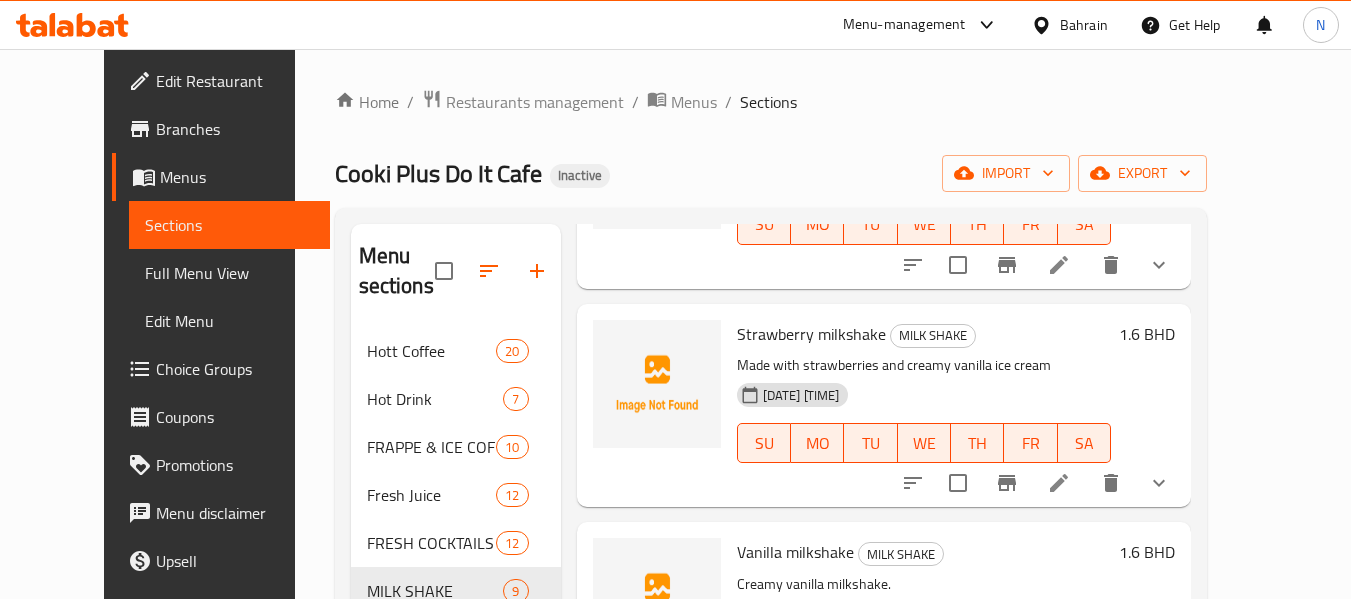 scroll, scrollTop: 1447, scrollLeft: 0, axis: vertical 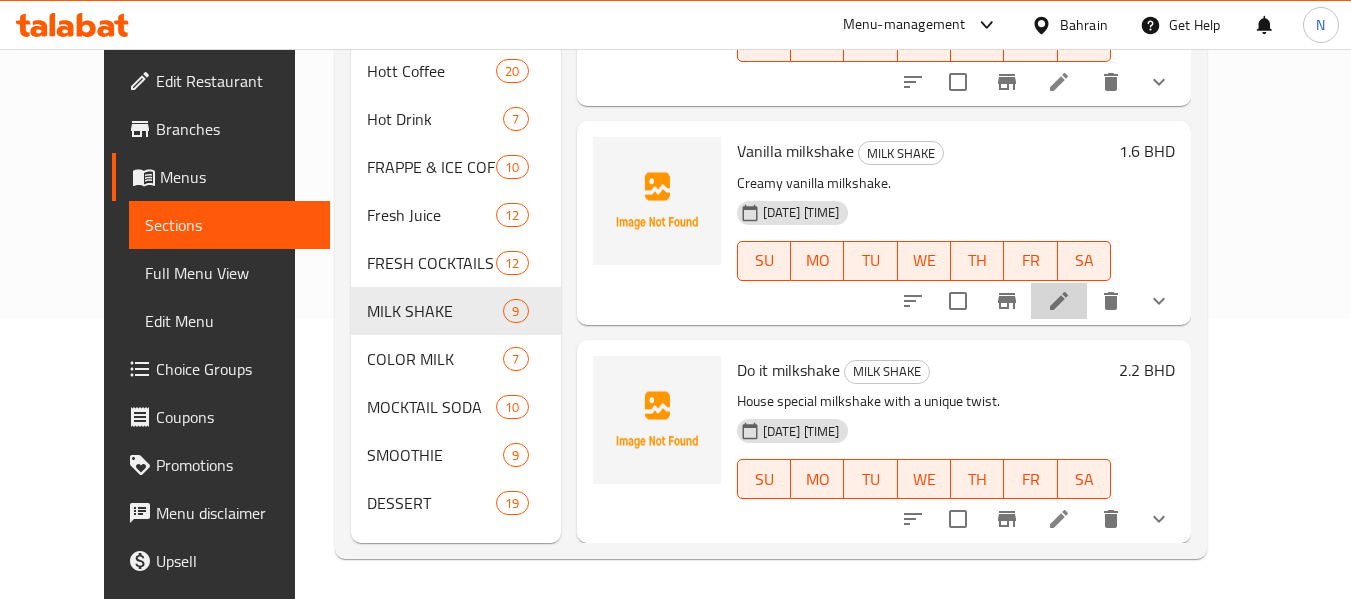 click at bounding box center (1059, 301) 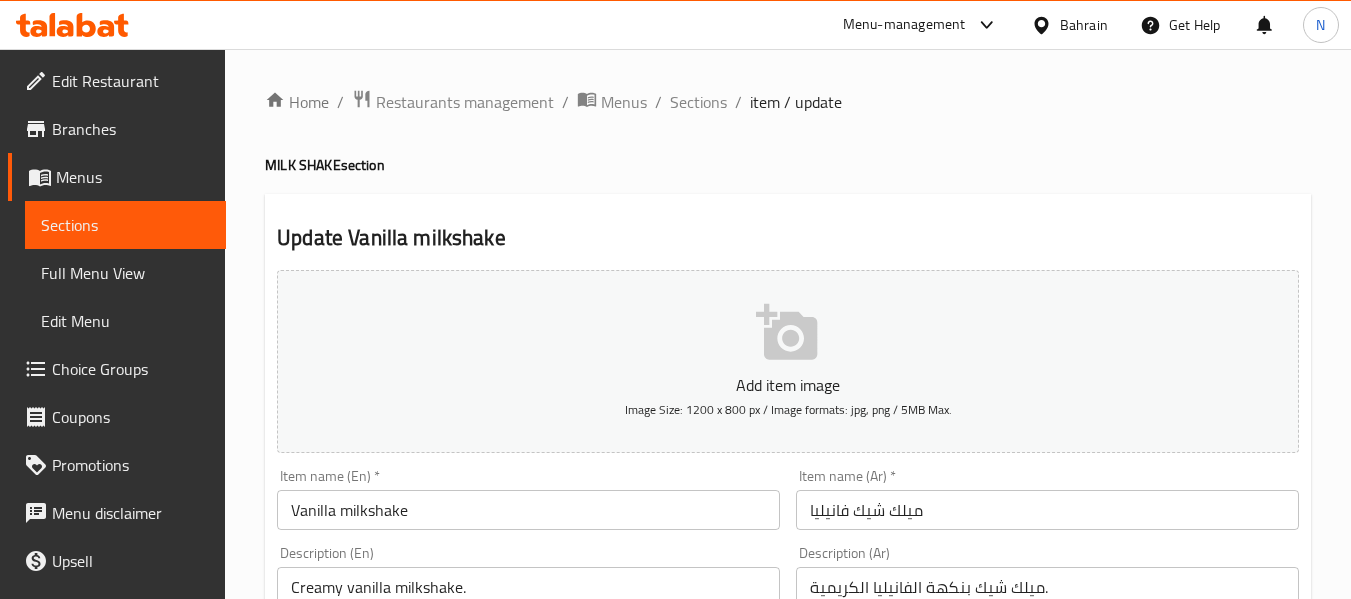 scroll, scrollTop: 276, scrollLeft: 0, axis: vertical 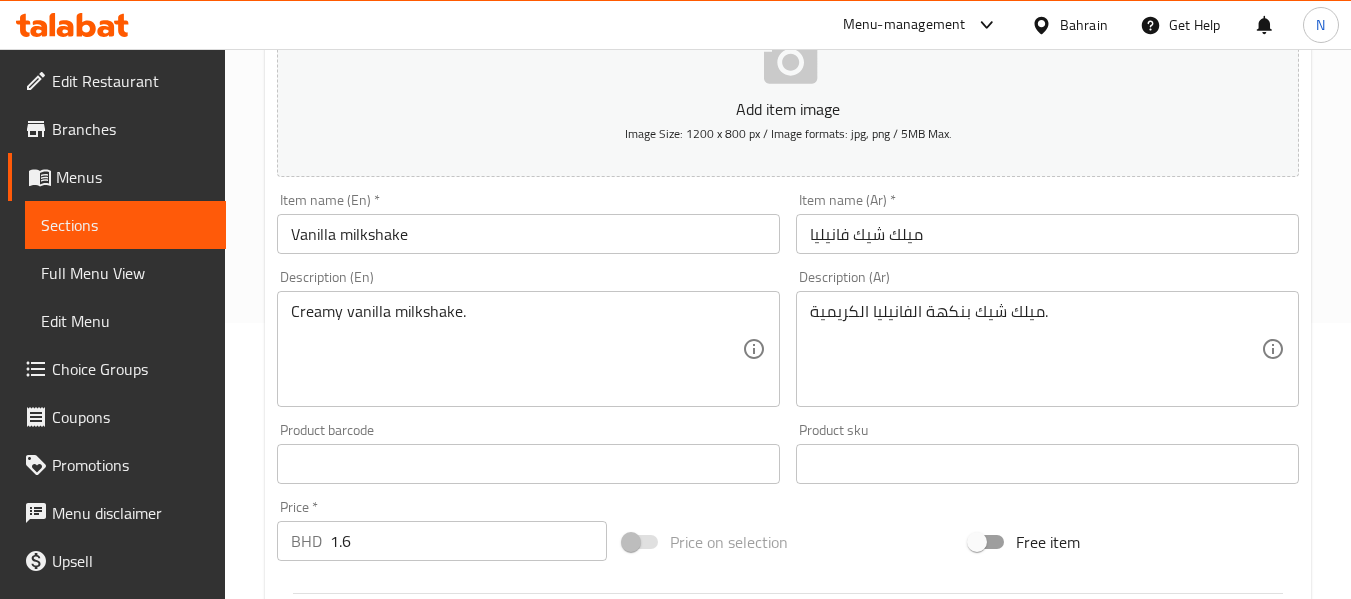 click on "Vanilla milkshake" at bounding box center [528, 234] 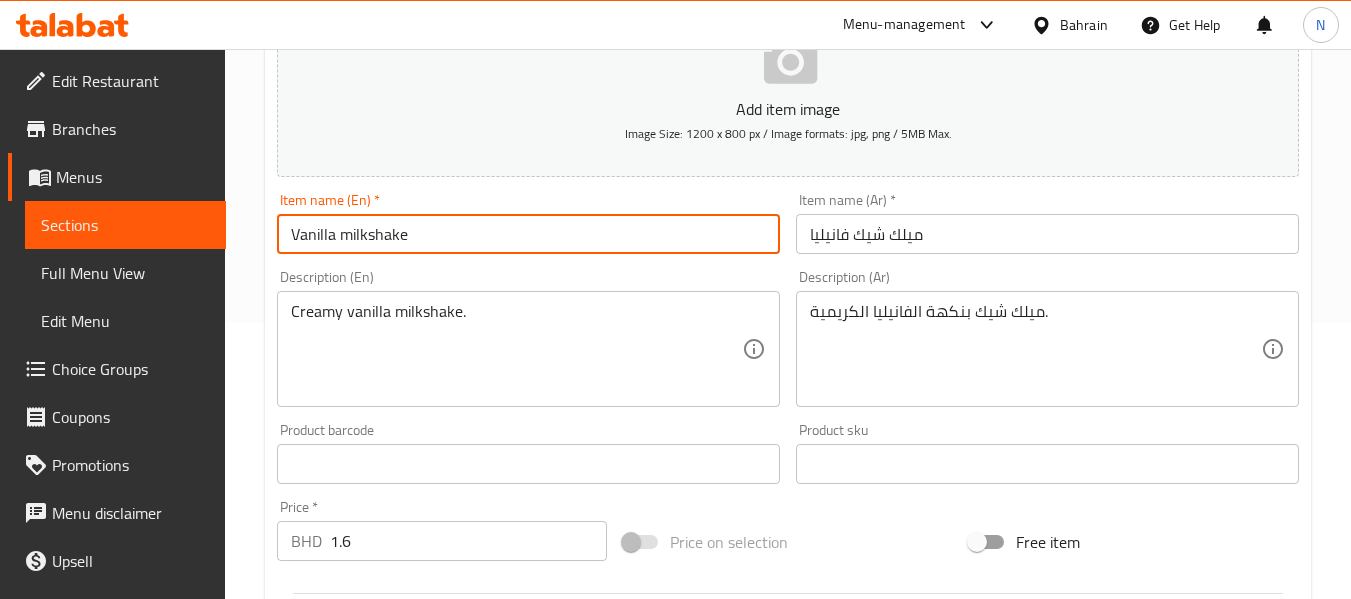 click on "Vanilla milkshake" at bounding box center [528, 234] 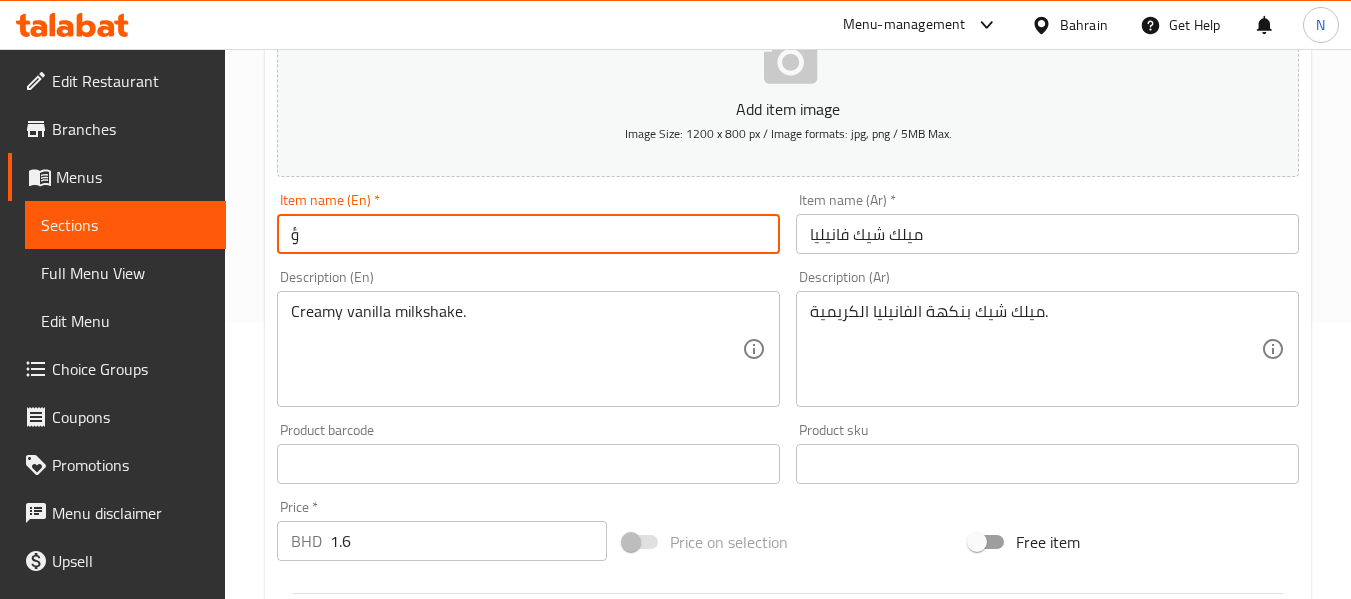 type on "Vanilla milkshake" 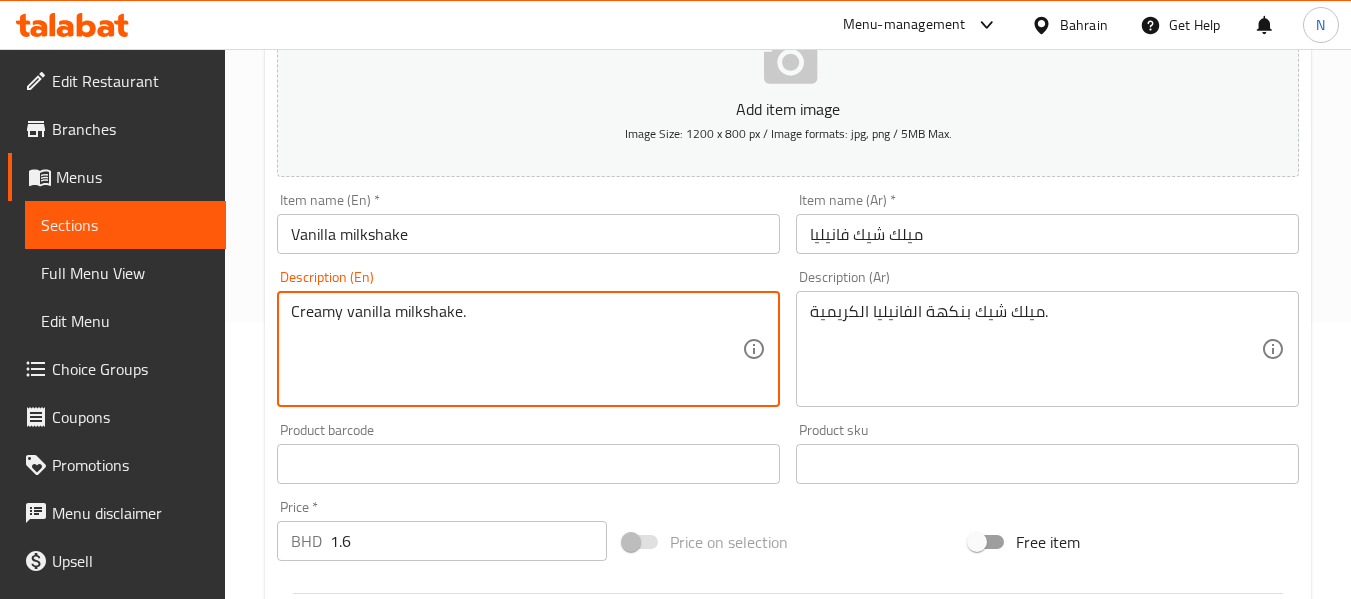 click on "Creamy vanilla milkshake." at bounding box center [516, 349] 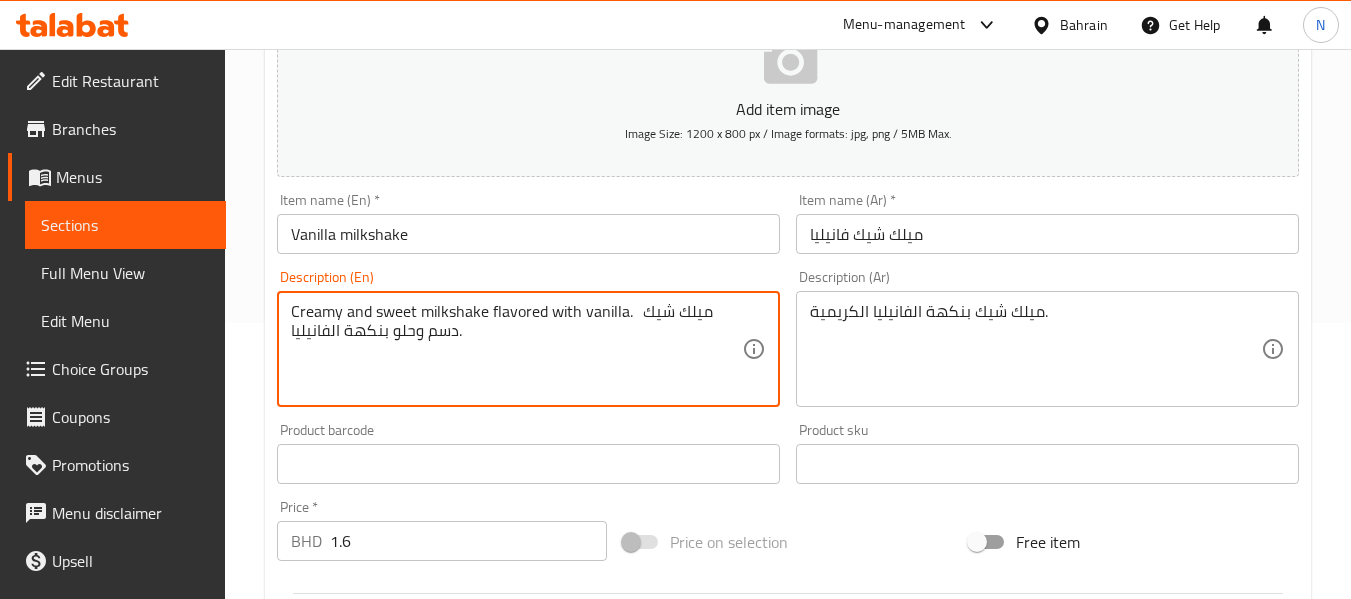 drag, startPoint x: 651, startPoint y: 311, endPoint x: 659, endPoint y: 340, distance: 30.083218 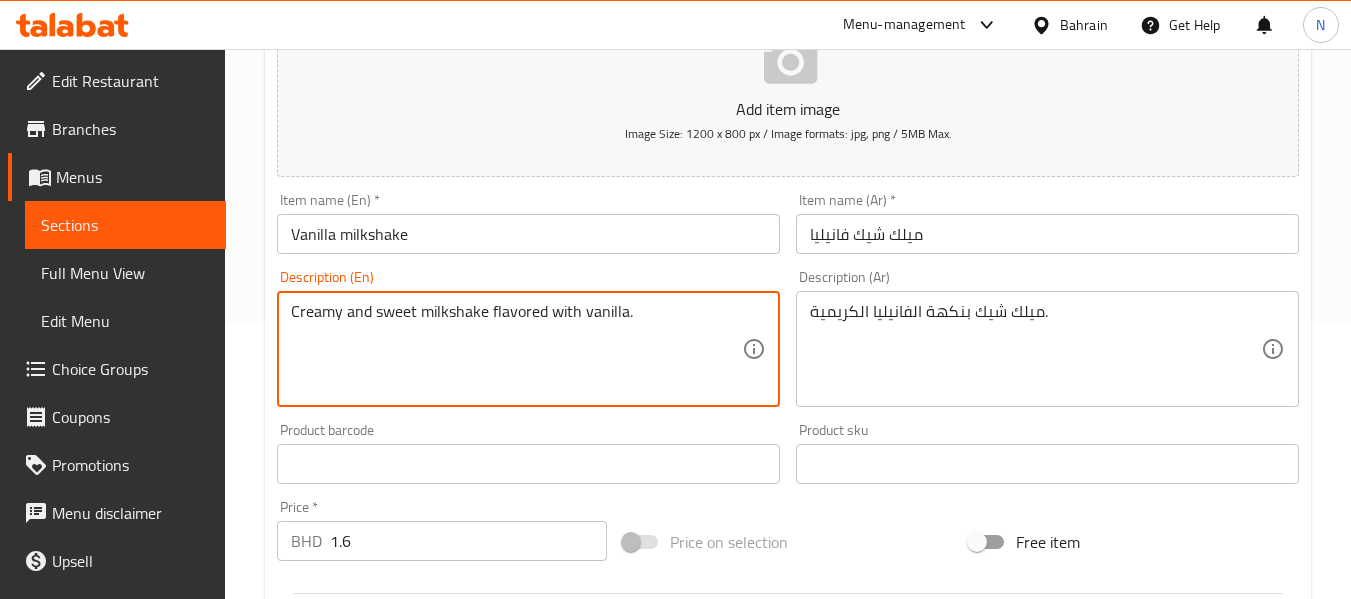 type on "Creamy and sweet milkshake flavored with vanilla." 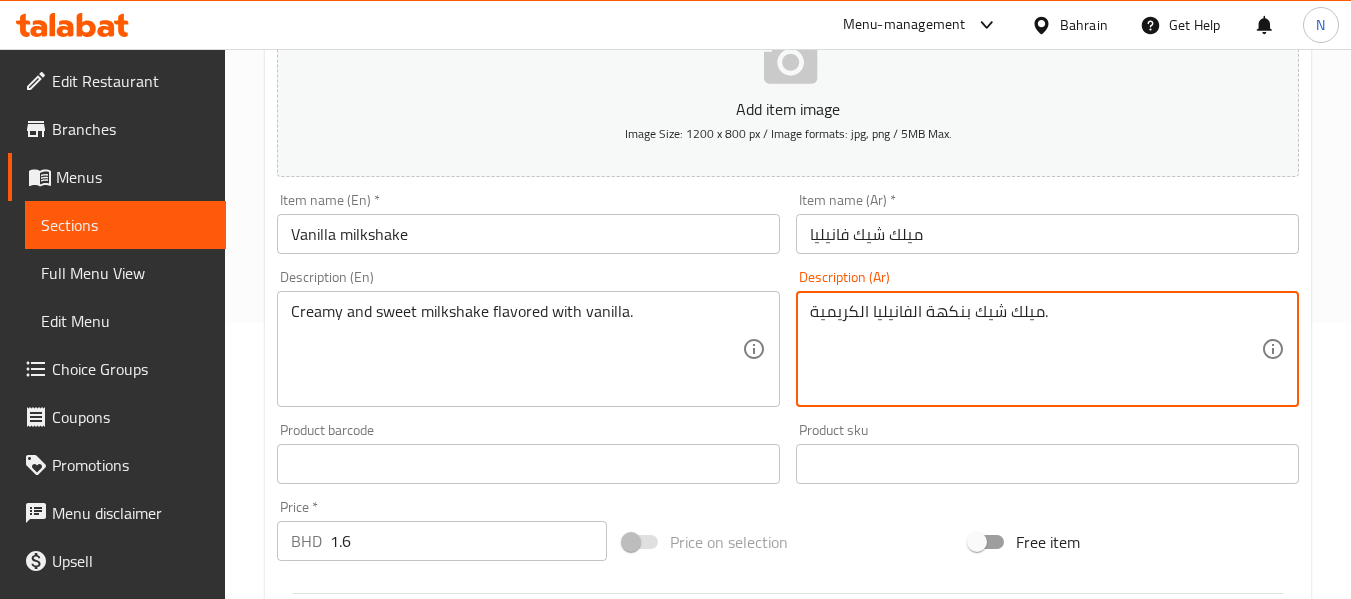 click on "ميلك شيك بنكهة الفانيليا الكريمية." at bounding box center (1035, 349) 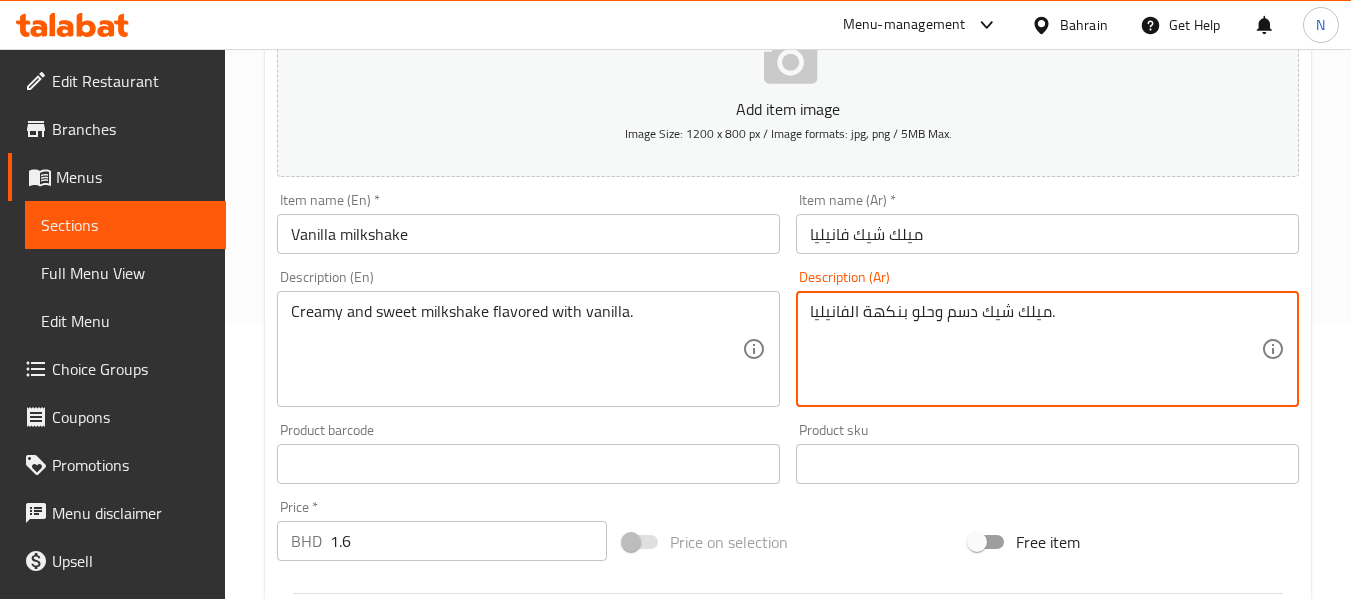 type on "ميلك شيك دسم وحلو بنكهة الفانيليا." 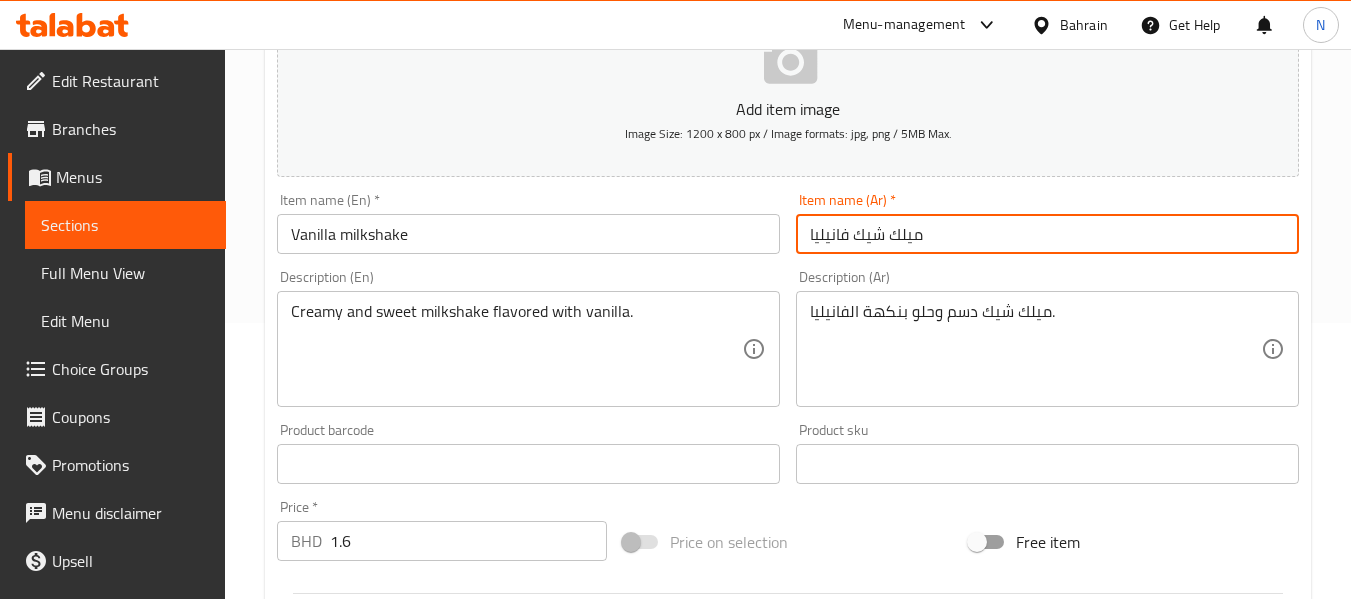 click on "ميلك شيك فانيليا" at bounding box center [1047, 234] 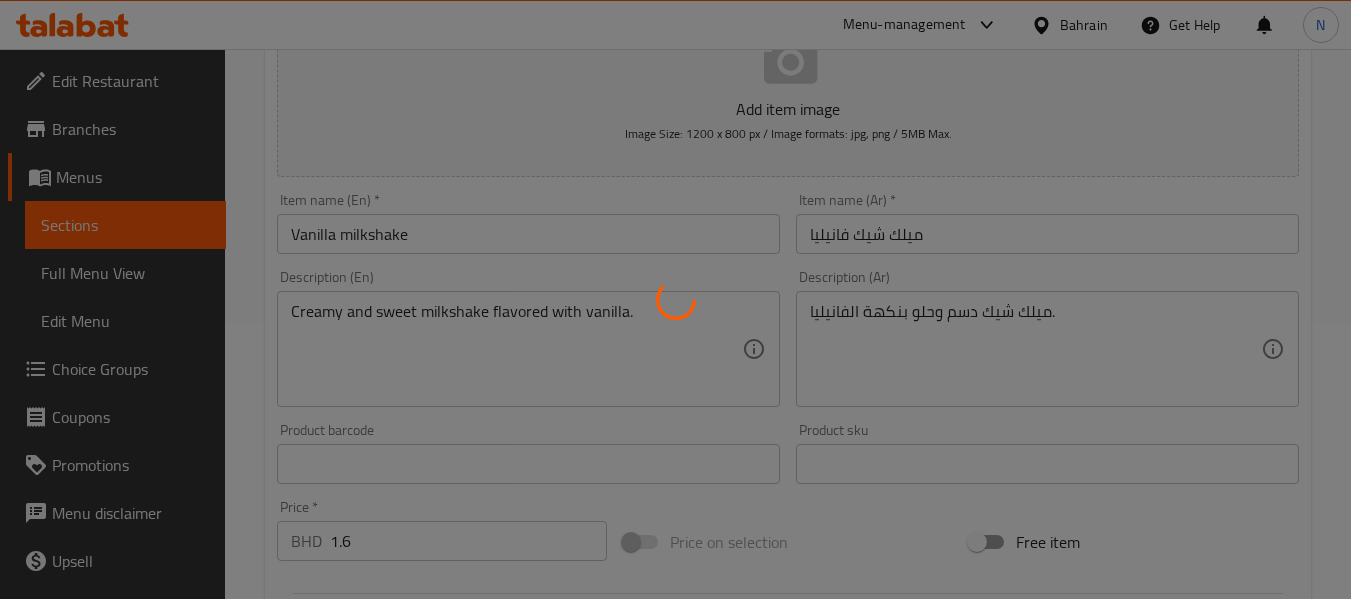 click at bounding box center [675, 299] 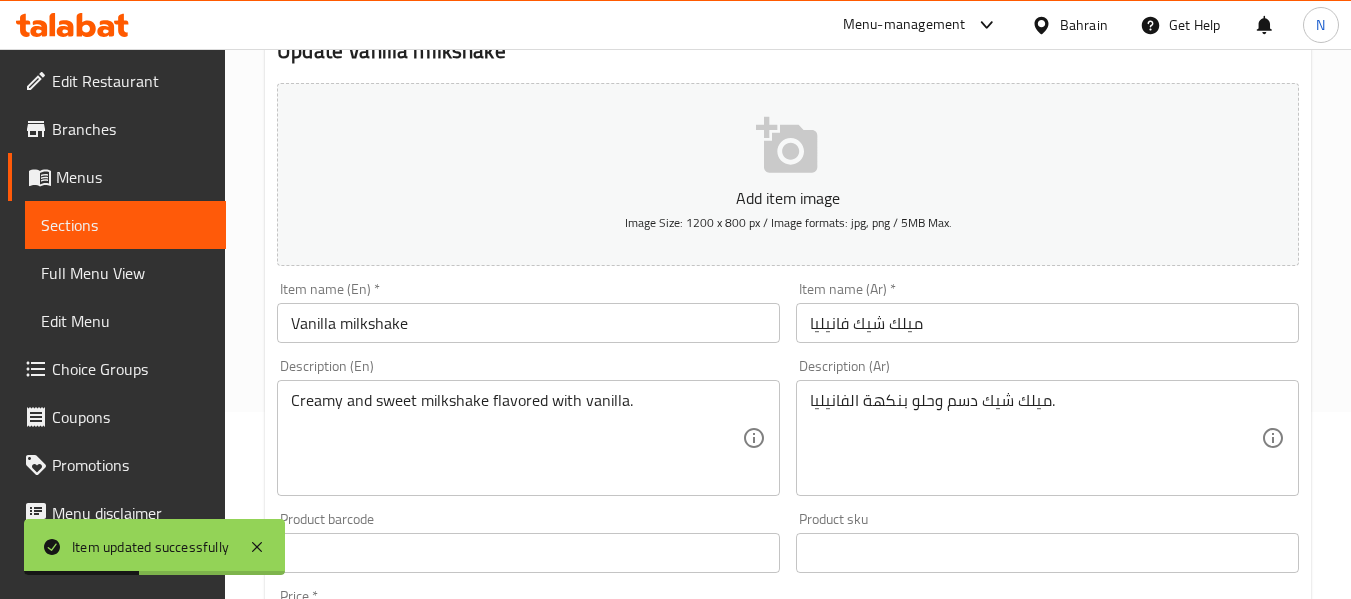 scroll, scrollTop: 0, scrollLeft: 0, axis: both 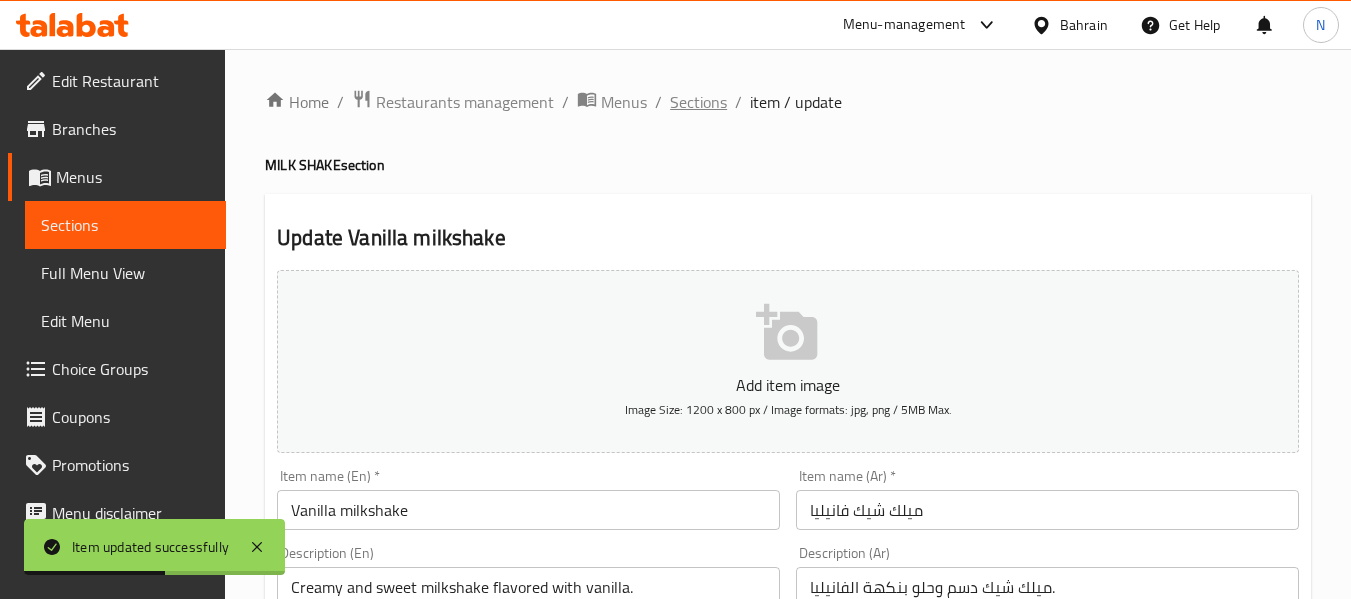 click on "Sections" at bounding box center [698, 102] 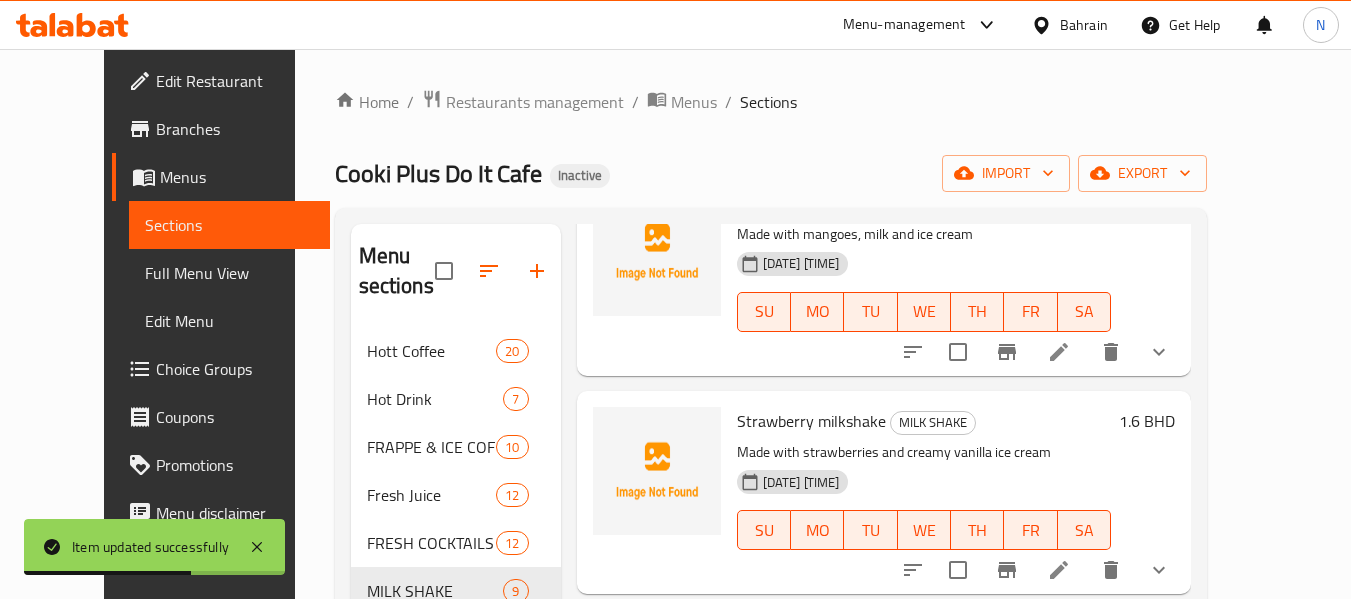 scroll, scrollTop: 1447, scrollLeft: 0, axis: vertical 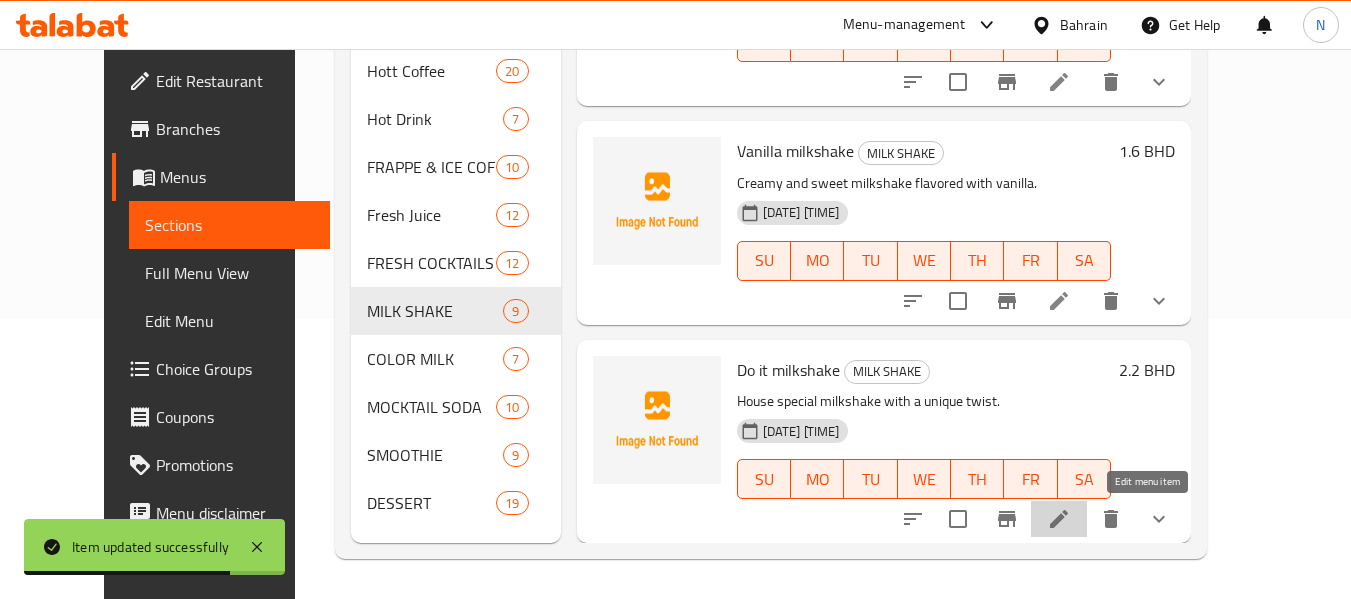 click 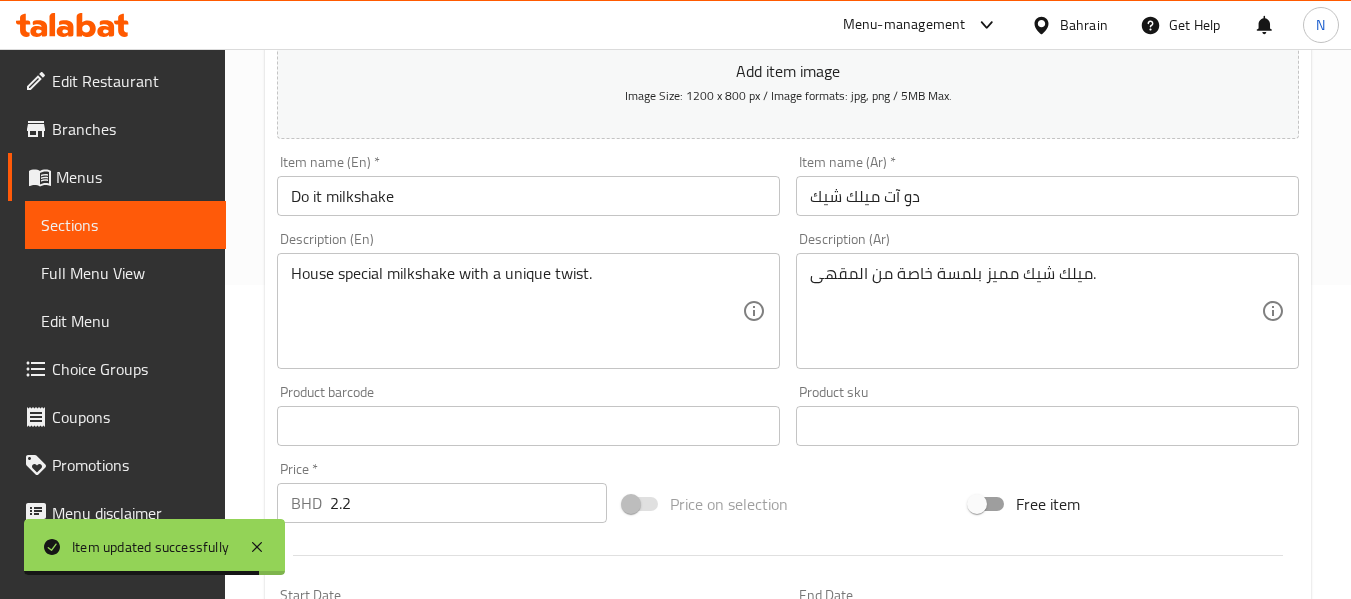 scroll, scrollTop: 338, scrollLeft: 0, axis: vertical 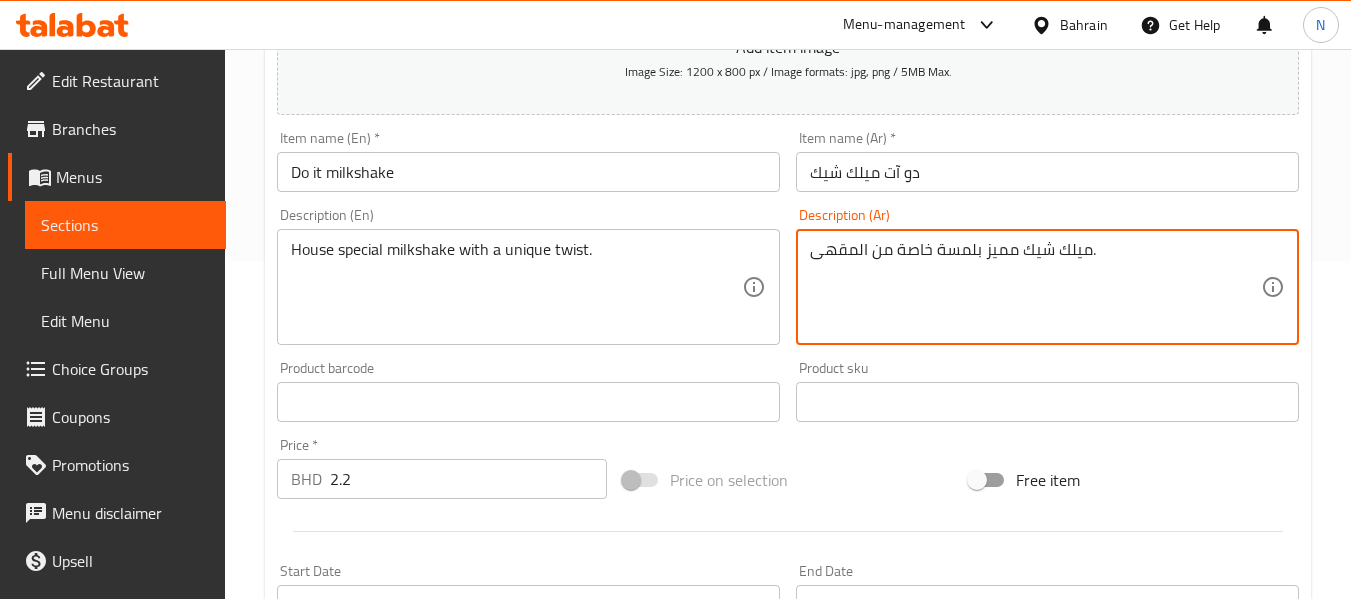 click on "ميلك شيك مميز بلمسة خاصة من المقهى." at bounding box center [1035, 287] 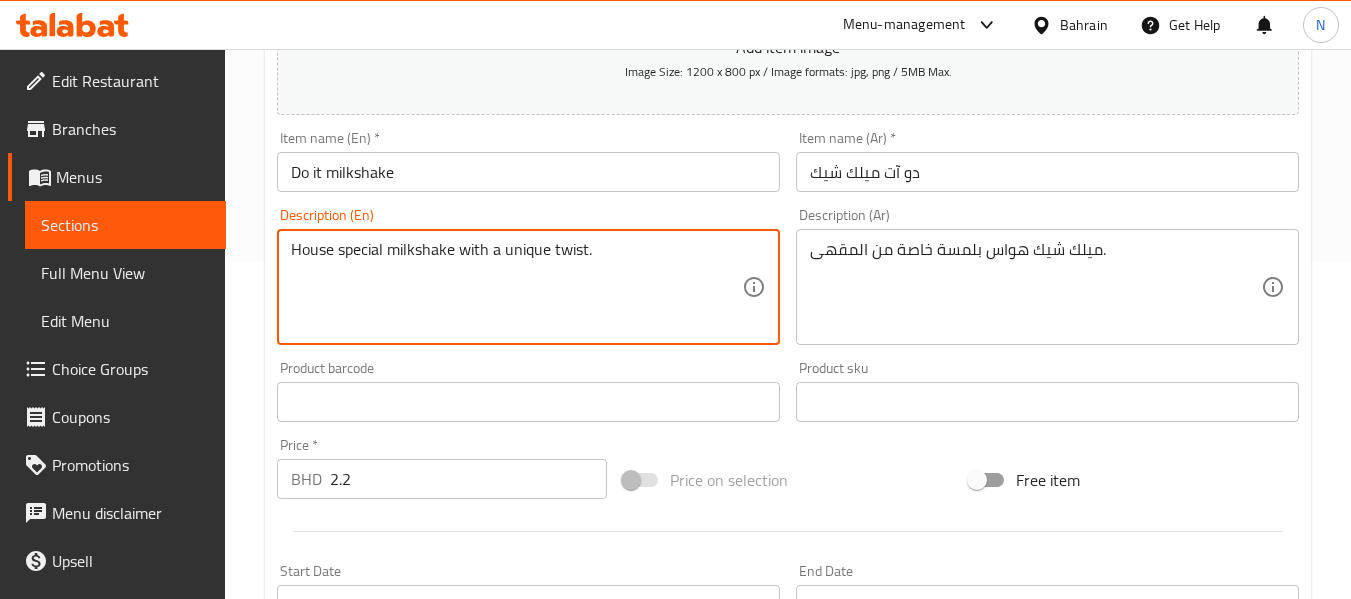 click on "House special milkshake with a unique twist." at bounding box center [516, 287] 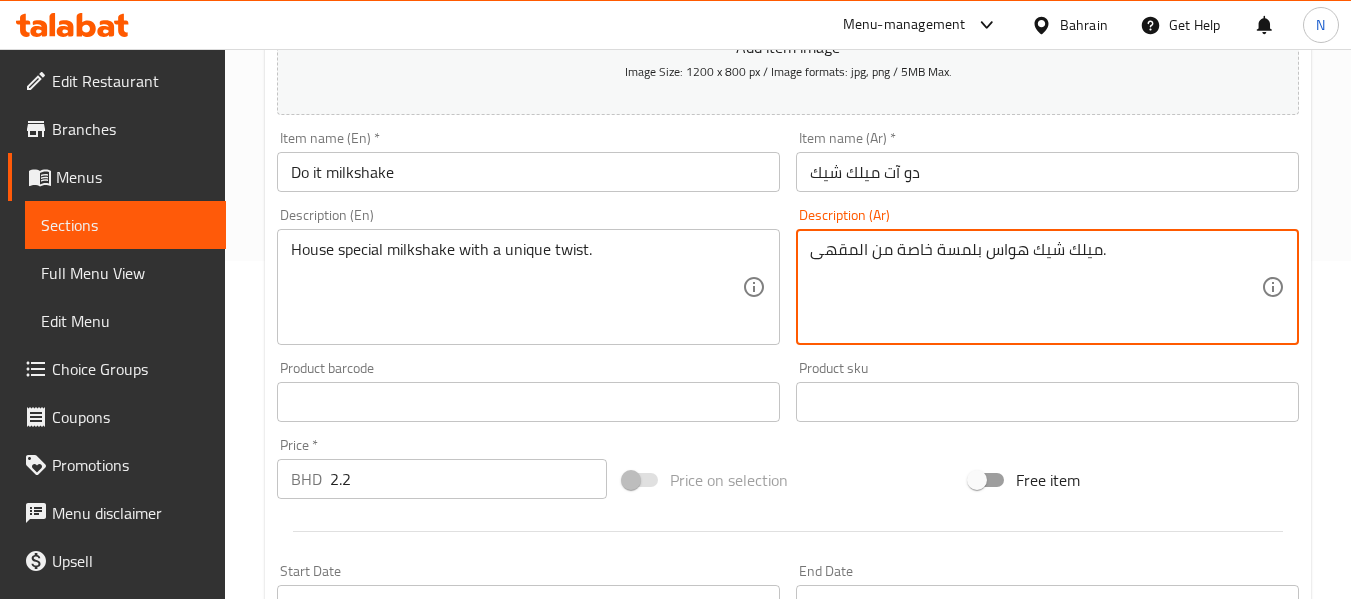 click on "ميلك شيك هواس بلمسة خاصة من المقهى." at bounding box center (1035, 287) 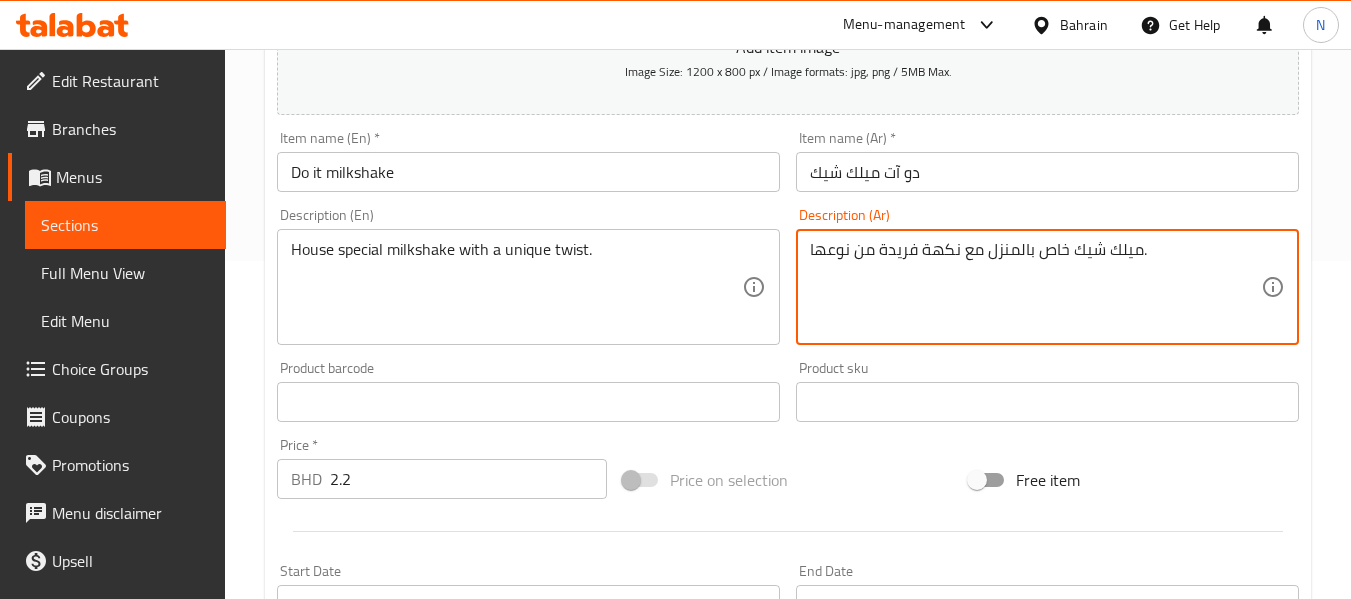 click on "ميلك شيك خاص بالمنزل مع نكهة فريدة من نوعها." at bounding box center [1035, 287] 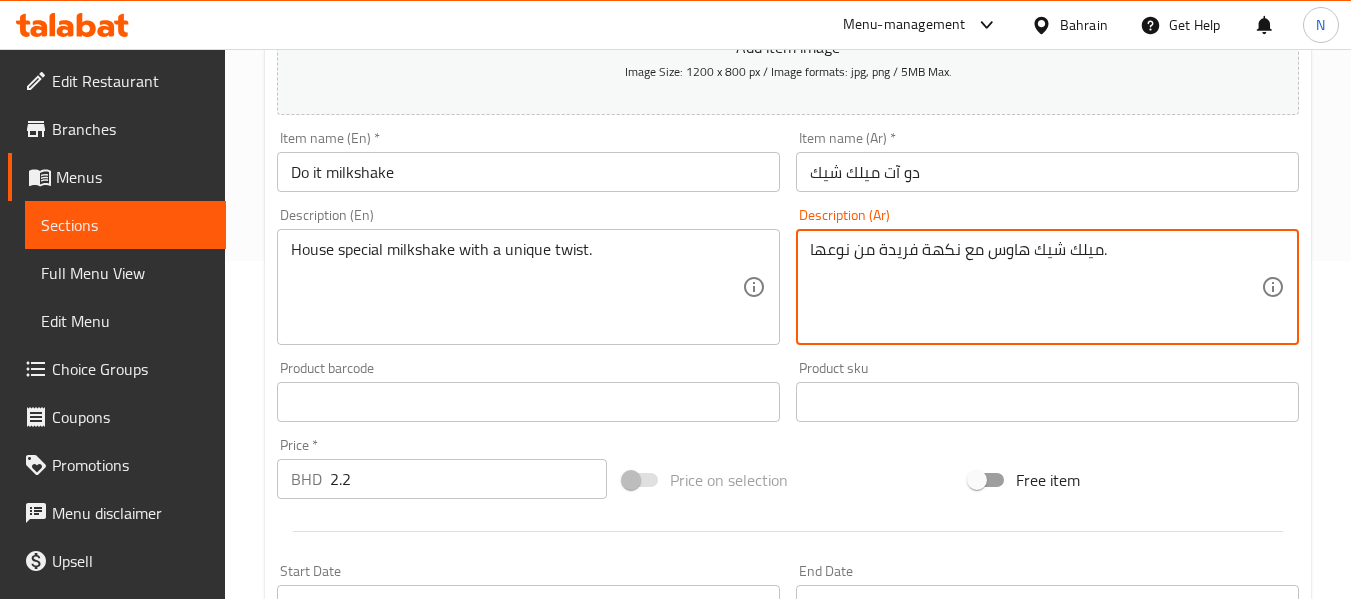 type on "ميلك شيك هاوس مع نكهة فريدة من نوعها." 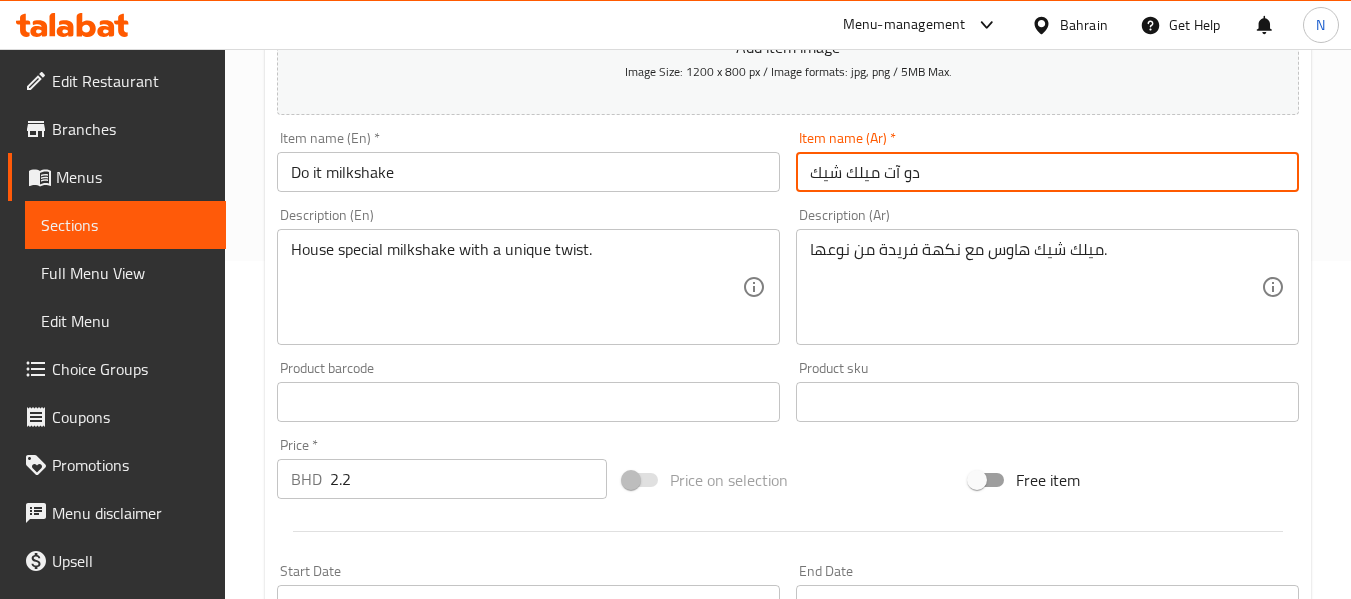 click on "Update" at bounding box center (398, 1021) 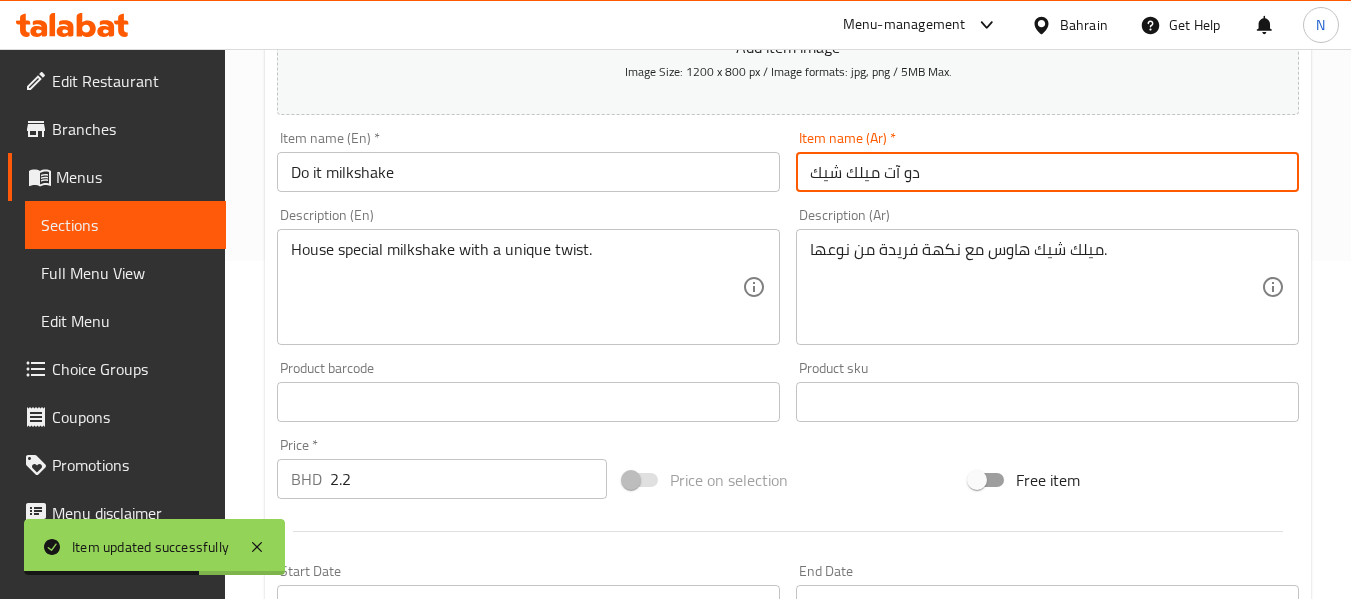 scroll, scrollTop: 0, scrollLeft: 0, axis: both 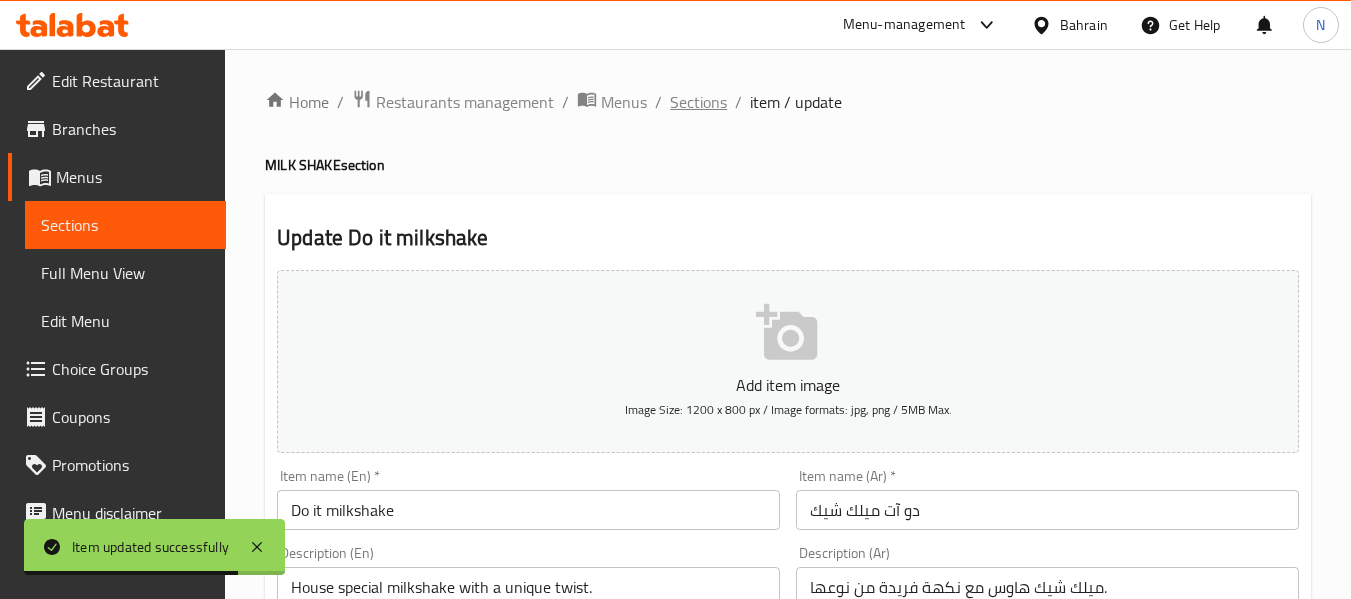 click on "Sections" at bounding box center (698, 102) 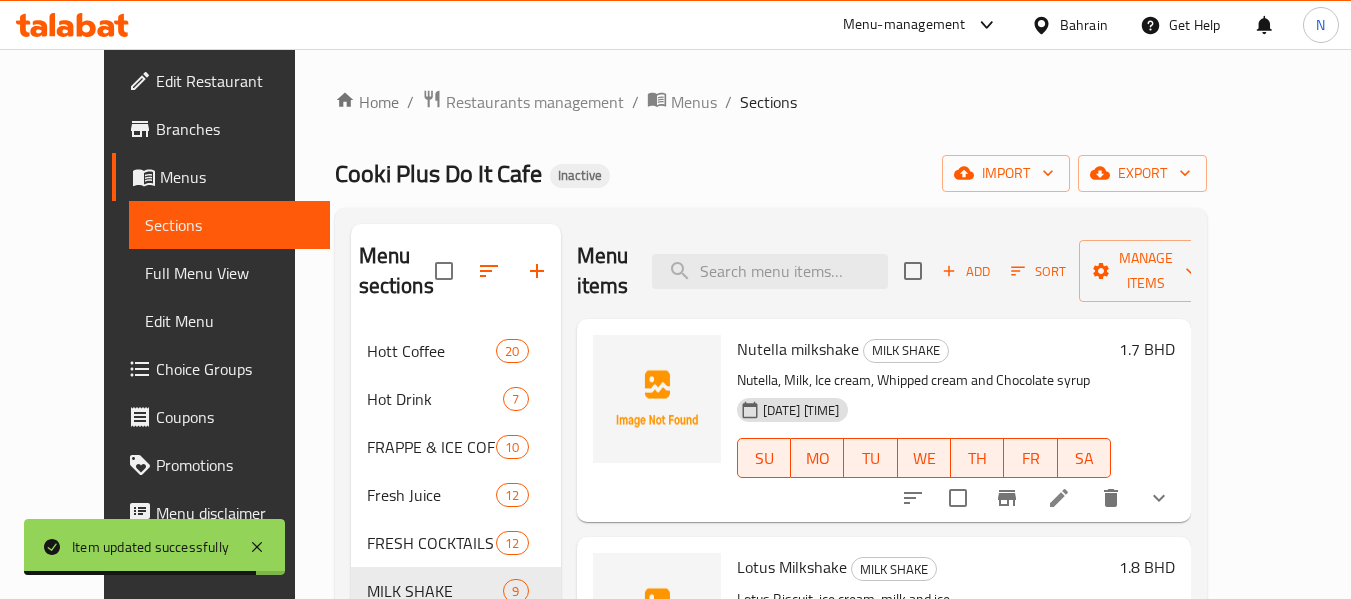 scroll, scrollTop: 1447, scrollLeft: 0, axis: vertical 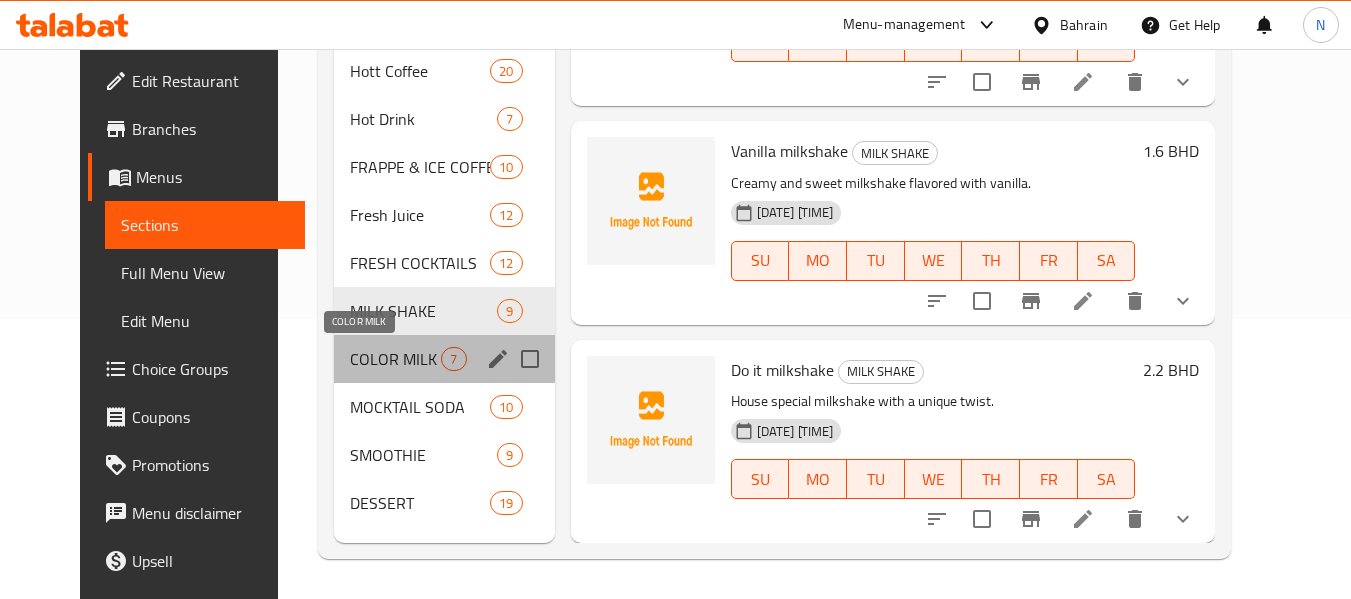 click on "COLOR MILK" at bounding box center (395, 359) 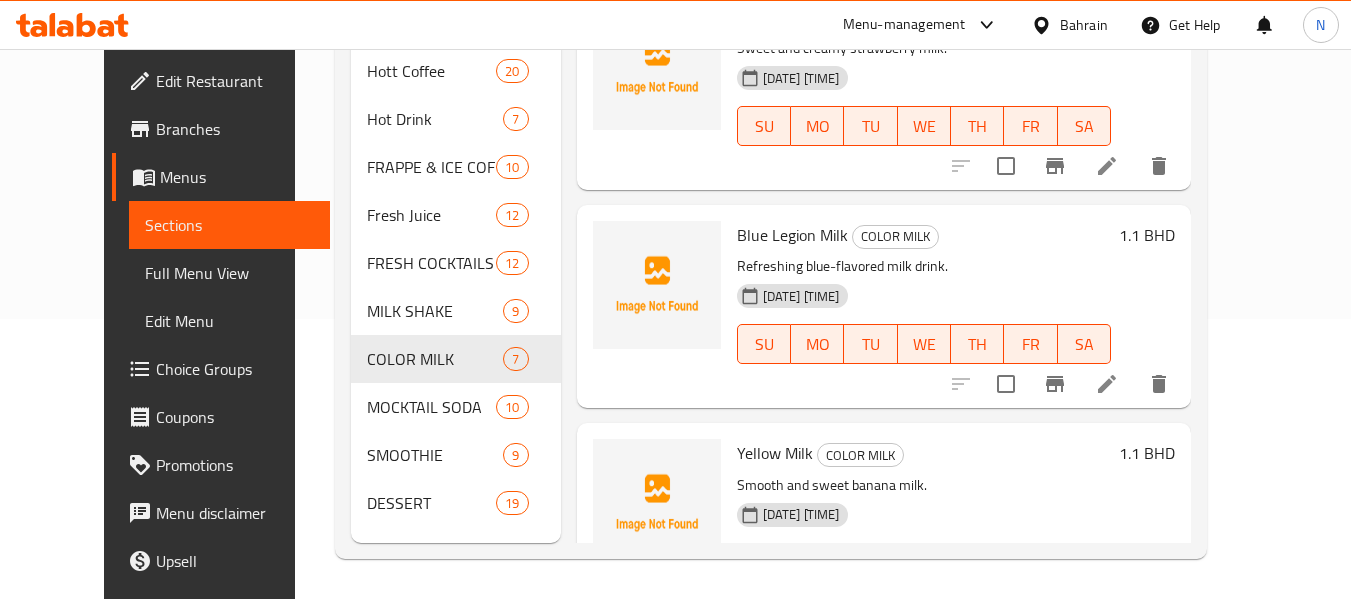 scroll, scrollTop: 0, scrollLeft: 0, axis: both 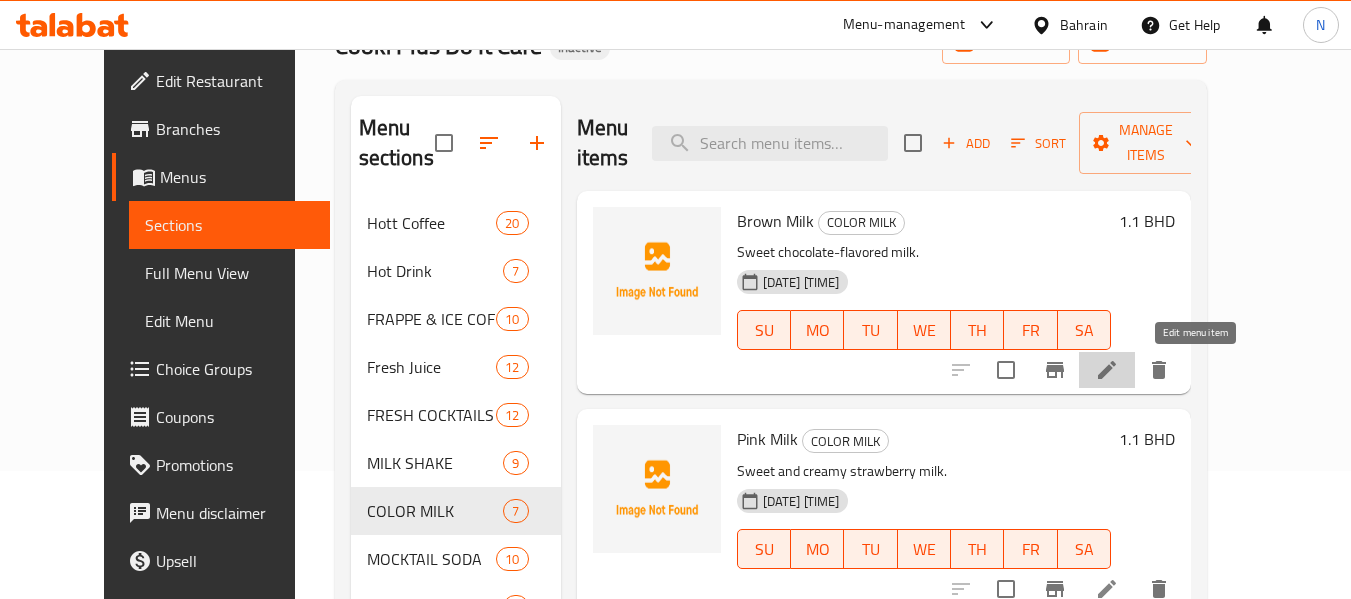 click 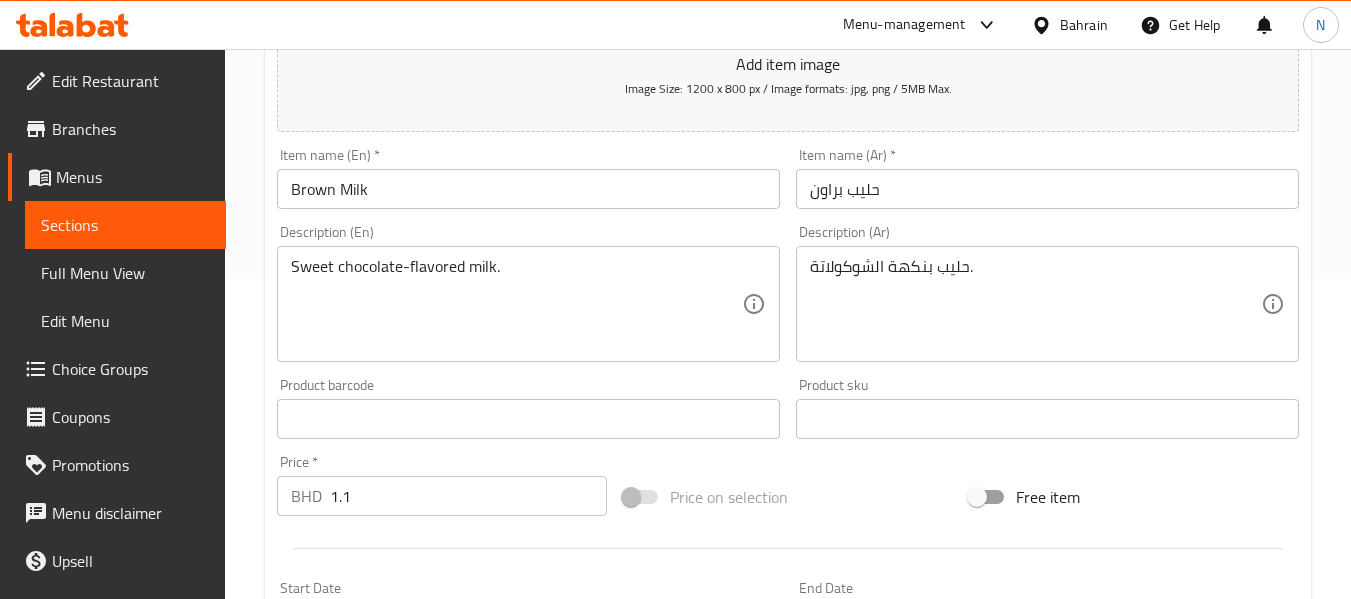 scroll, scrollTop: 323, scrollLeft: 0, axis: vertical 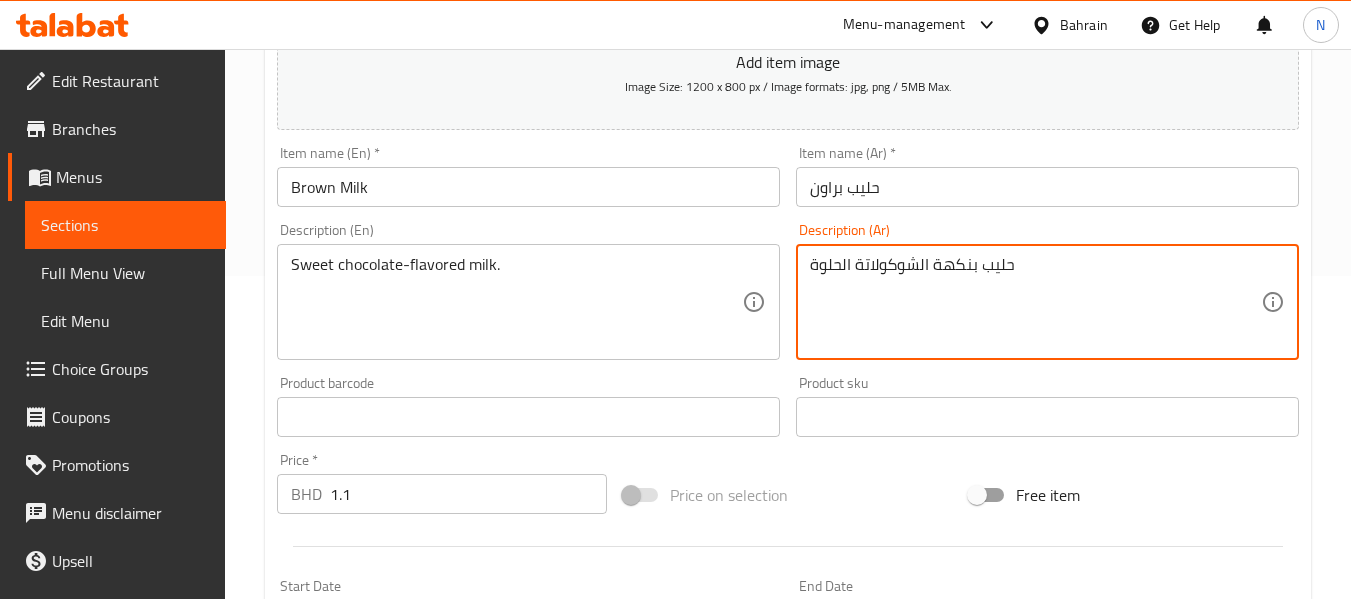type on "حليب بنكهة الشوكولاتة الحلوة" 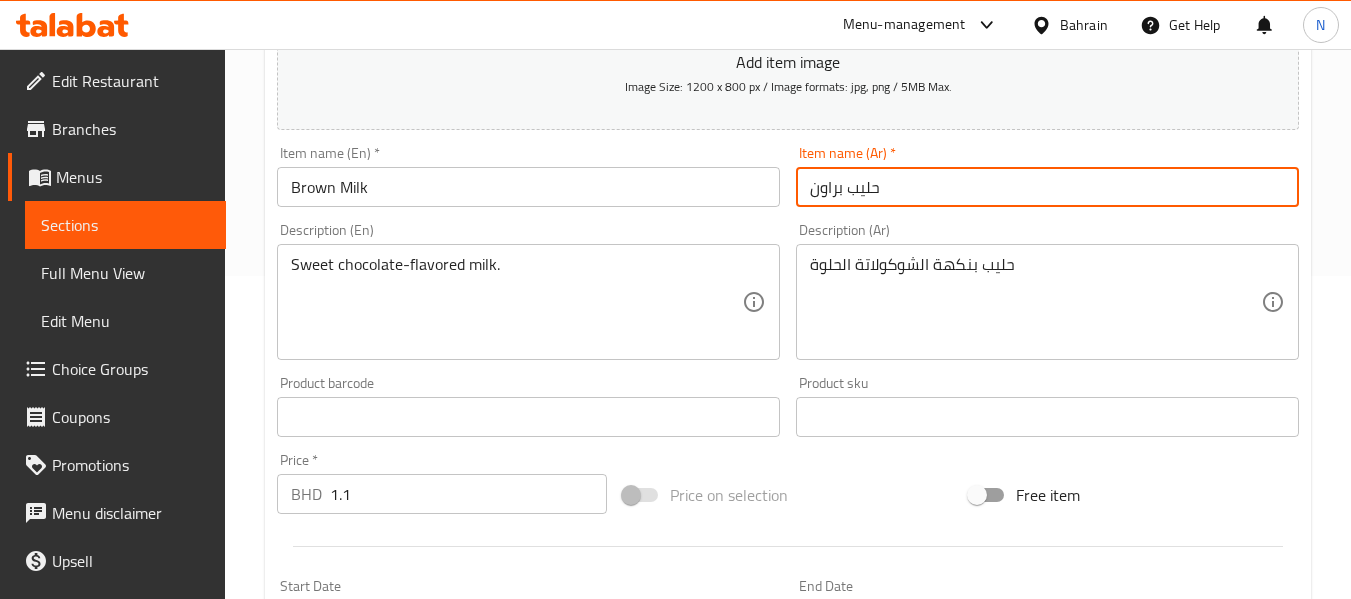 click on "حليب براون" at bounding box center [1047, 187] 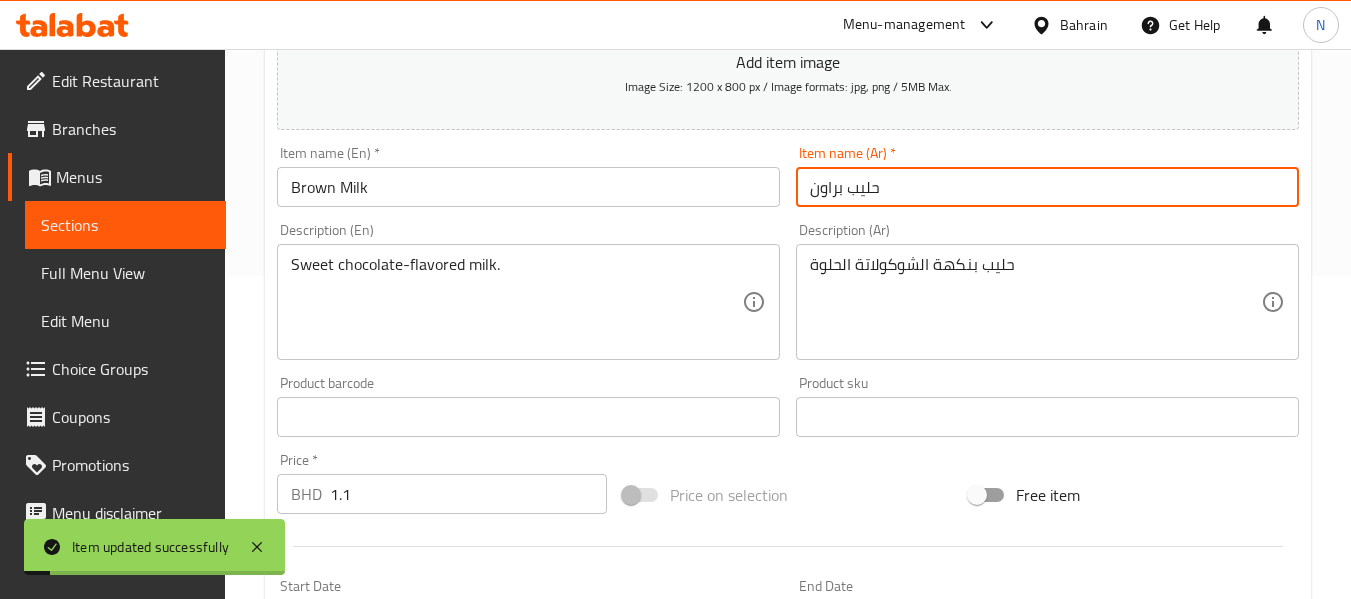 scroll, scrollTop: 0, scrollLeft: 0, axis: both 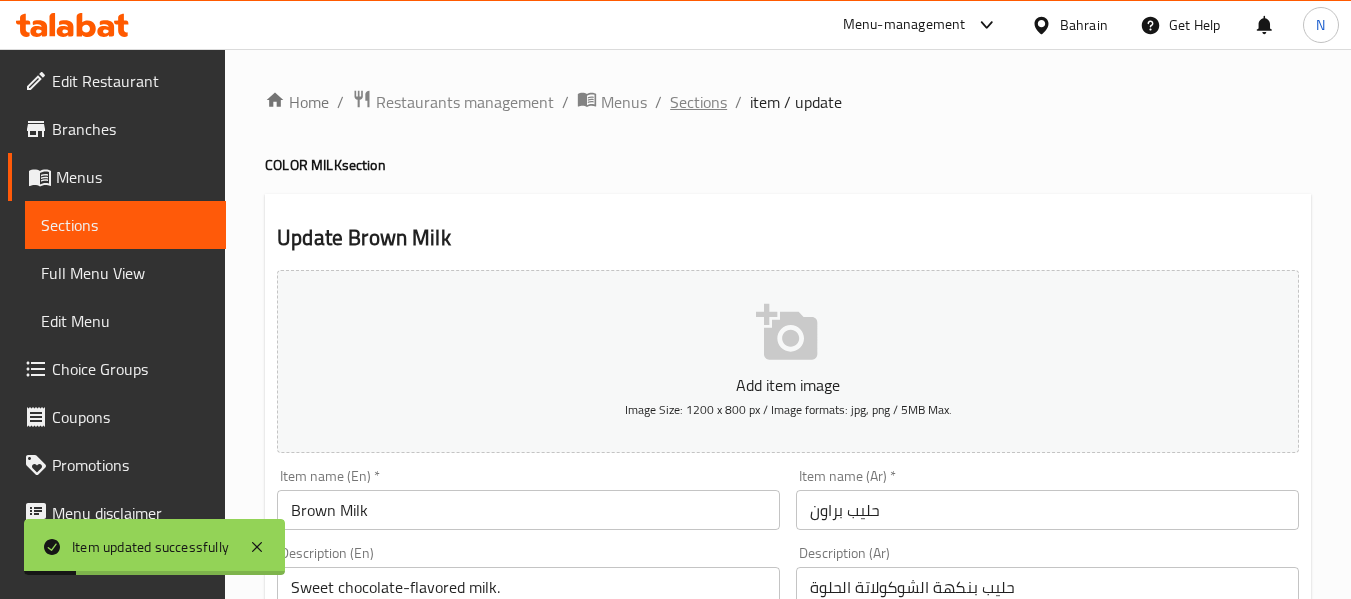 click on "Sections" at bounding box center [698, 102] 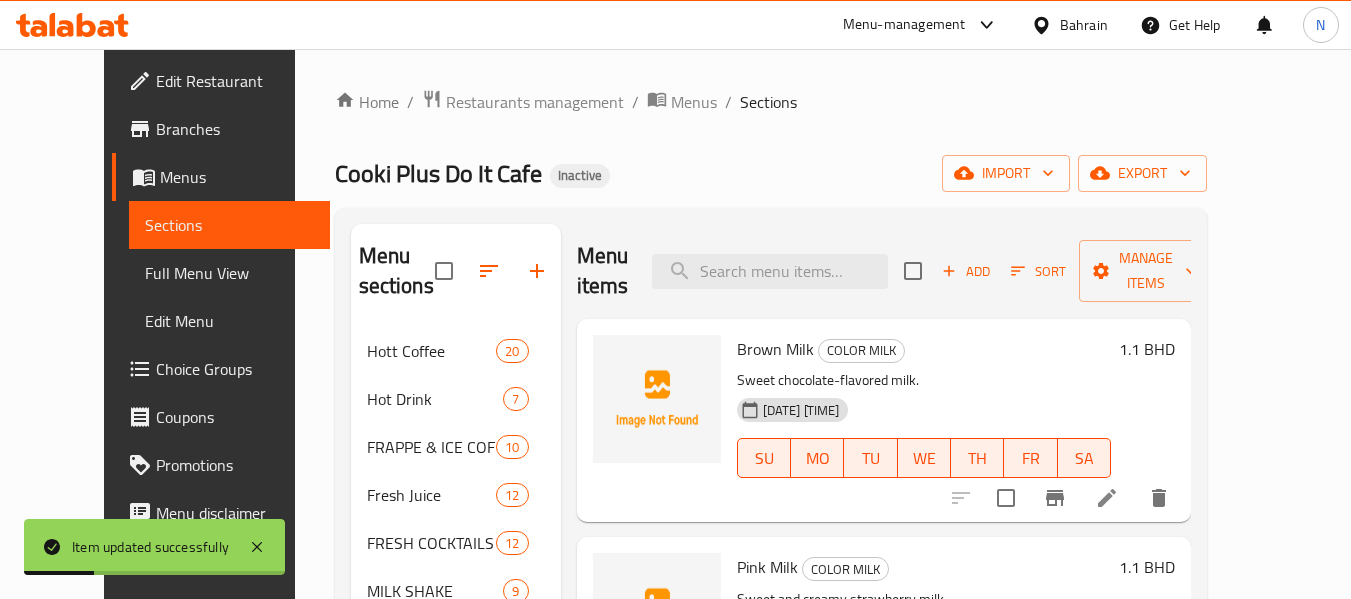 scroll, scrollTop: 251, scrollLeft: 0, axis: vertical 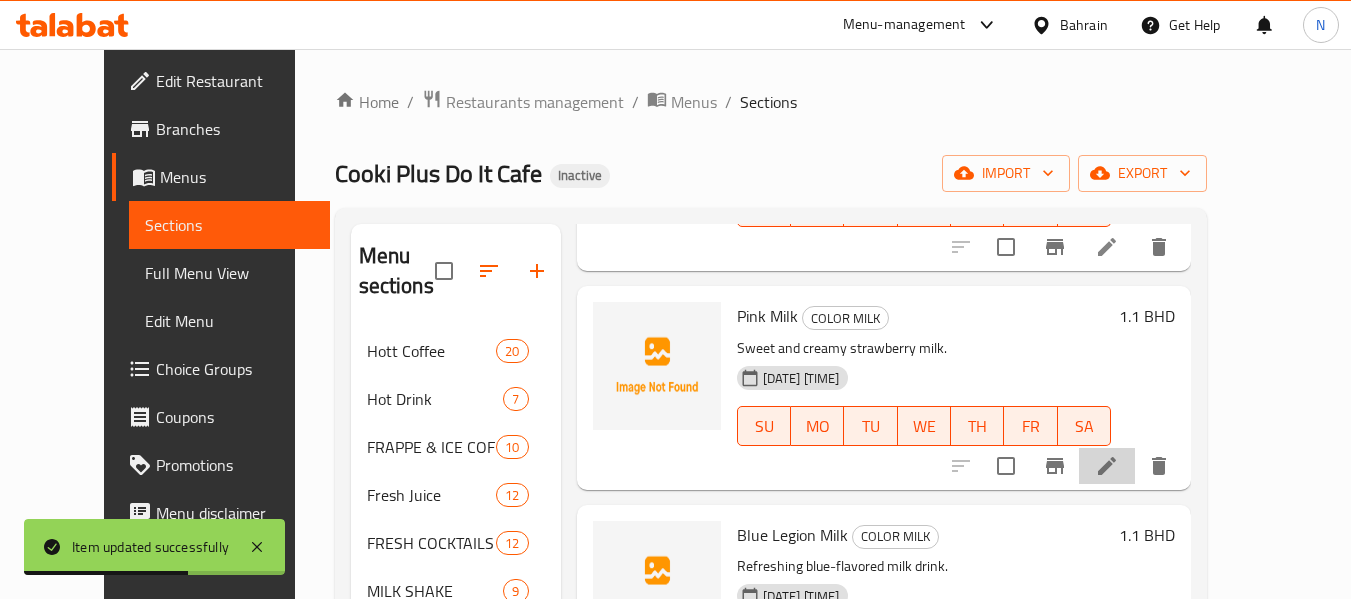 click at bounding box center (1107, 466) 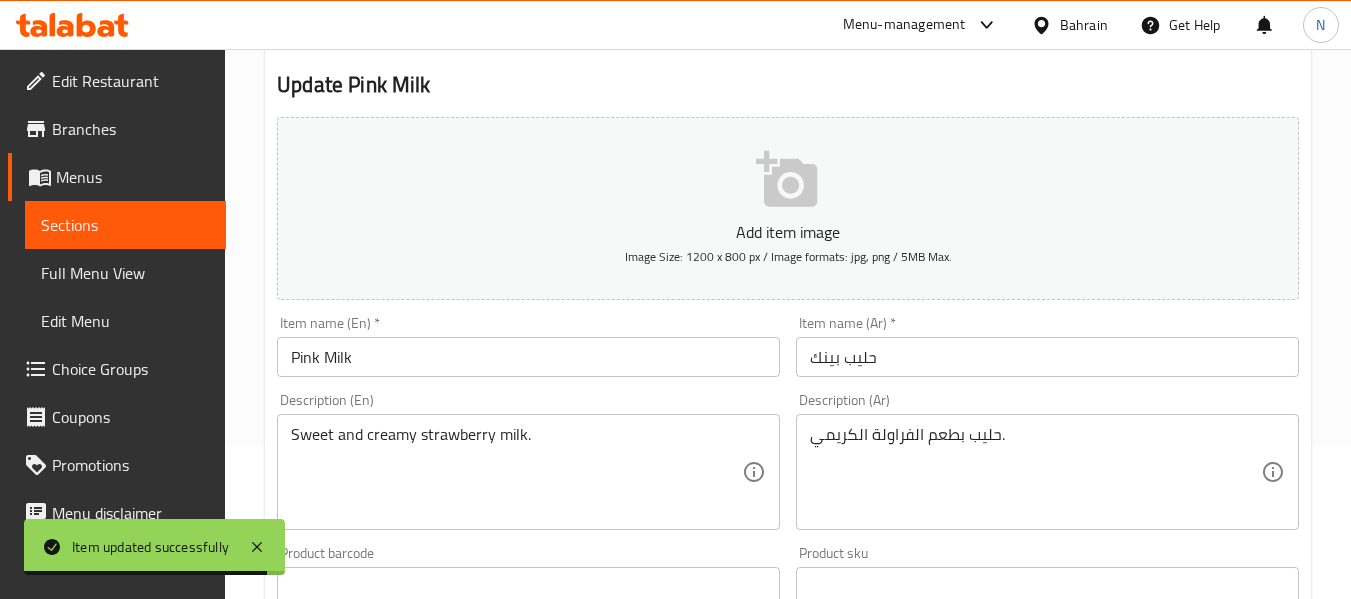 scroll, scrollTop: 154, scrollLeft: 0, axis: vertical 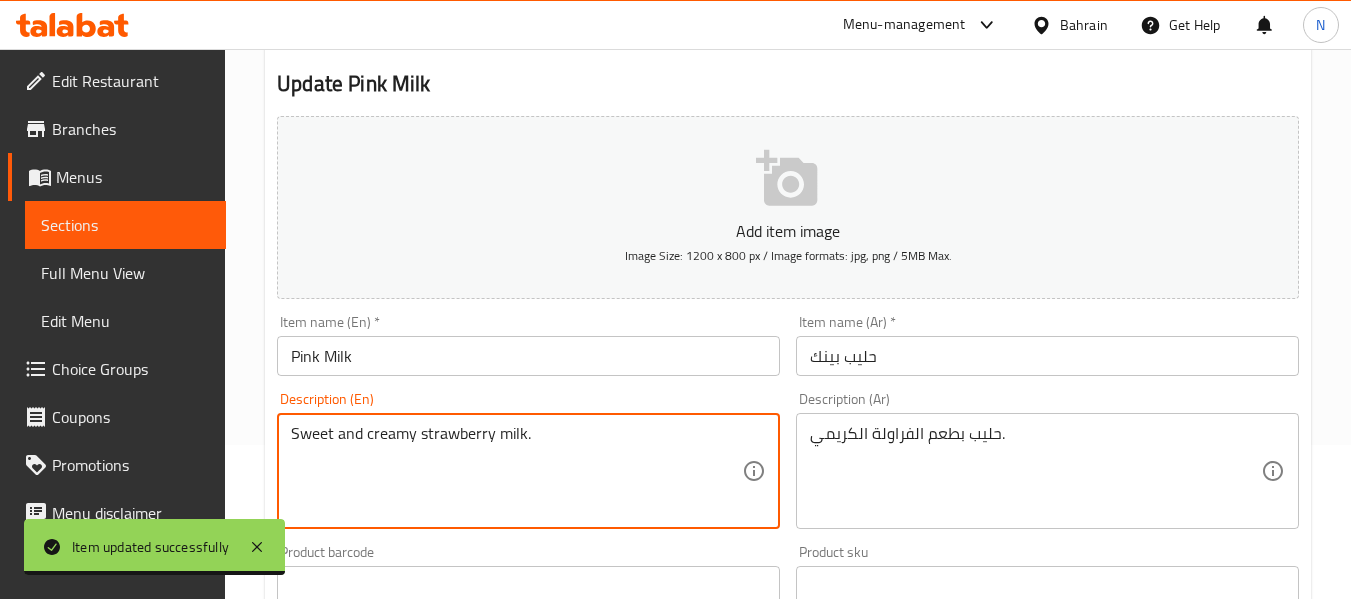 click on "Sweet and creamy strawberry milk." at bounding box center [516, 471] 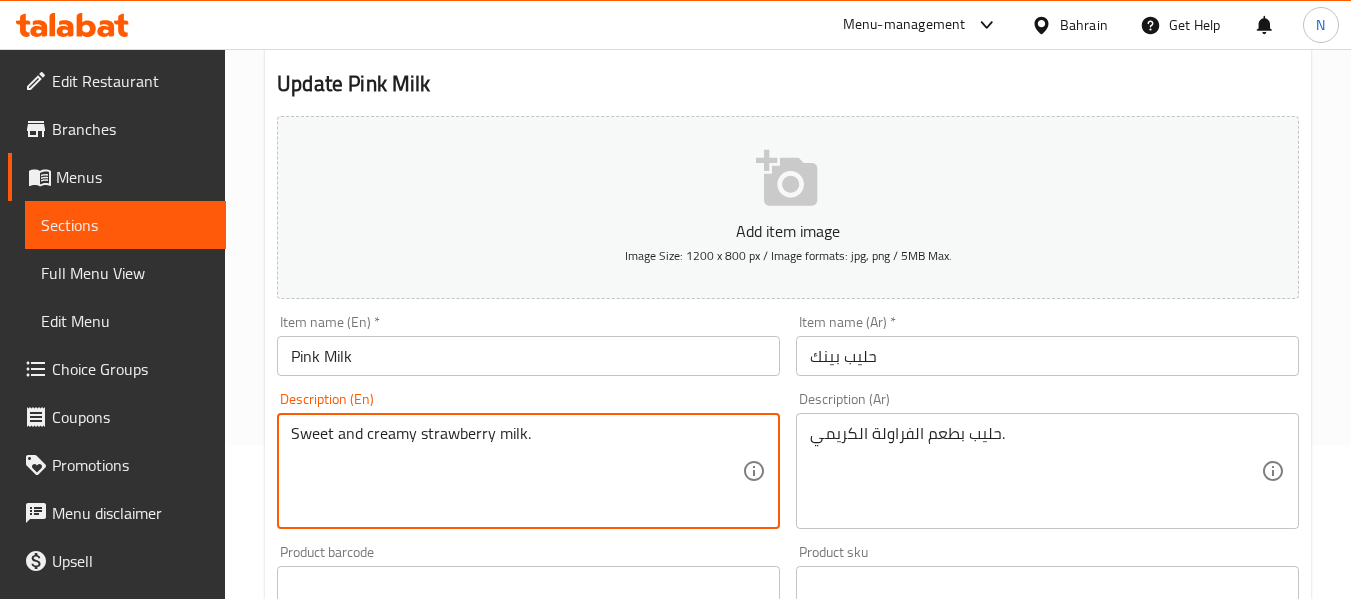 click on "Sweet and creamy strawberry milk." at bounding box center [516, 471] 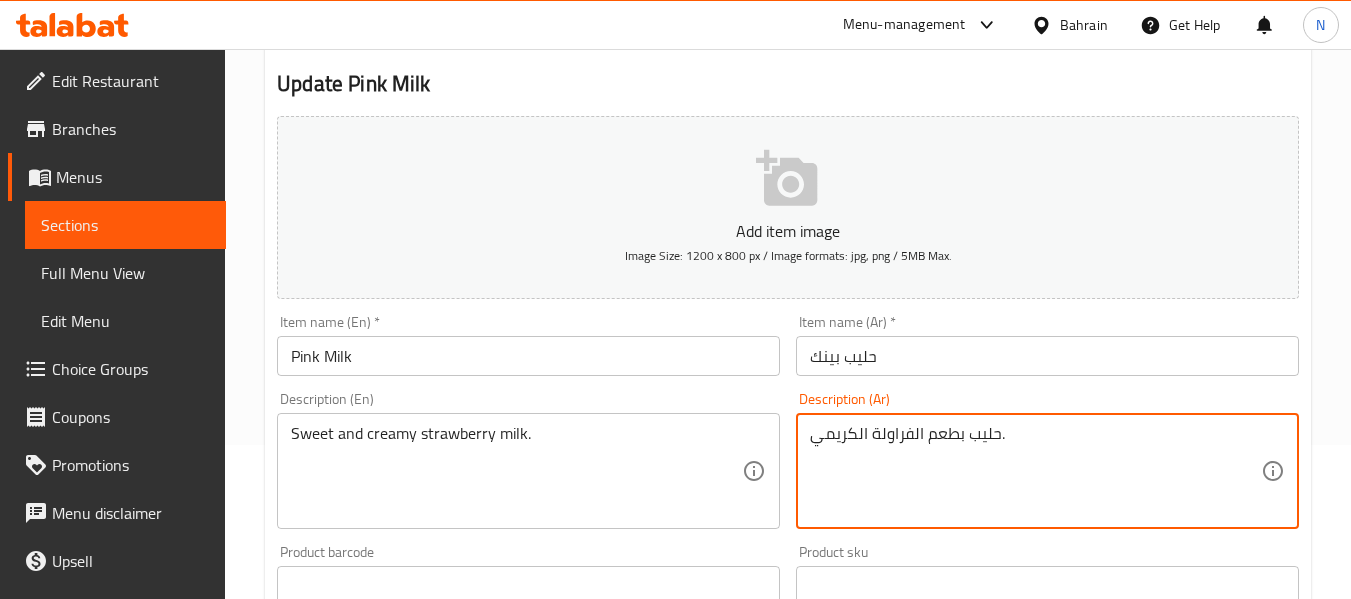click on "حليب بطعم الفراولة الكريمي." at bounding box center (1035, 471) 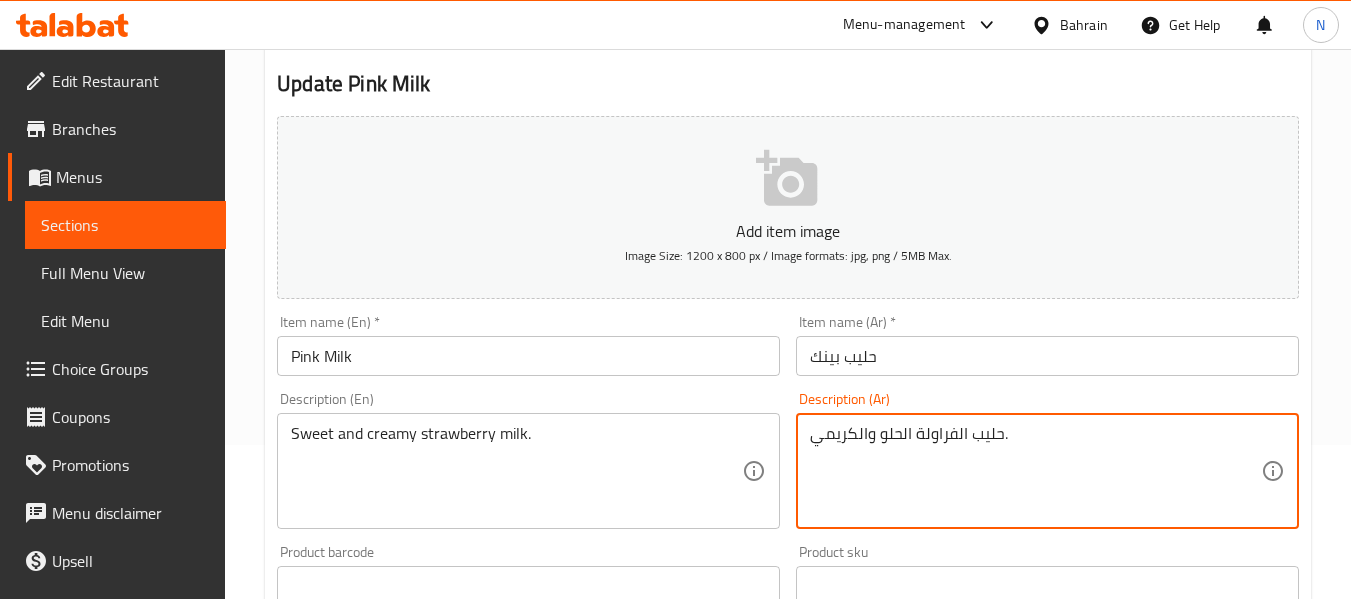 type on "حليب الفراولة الحلو والكريمي." 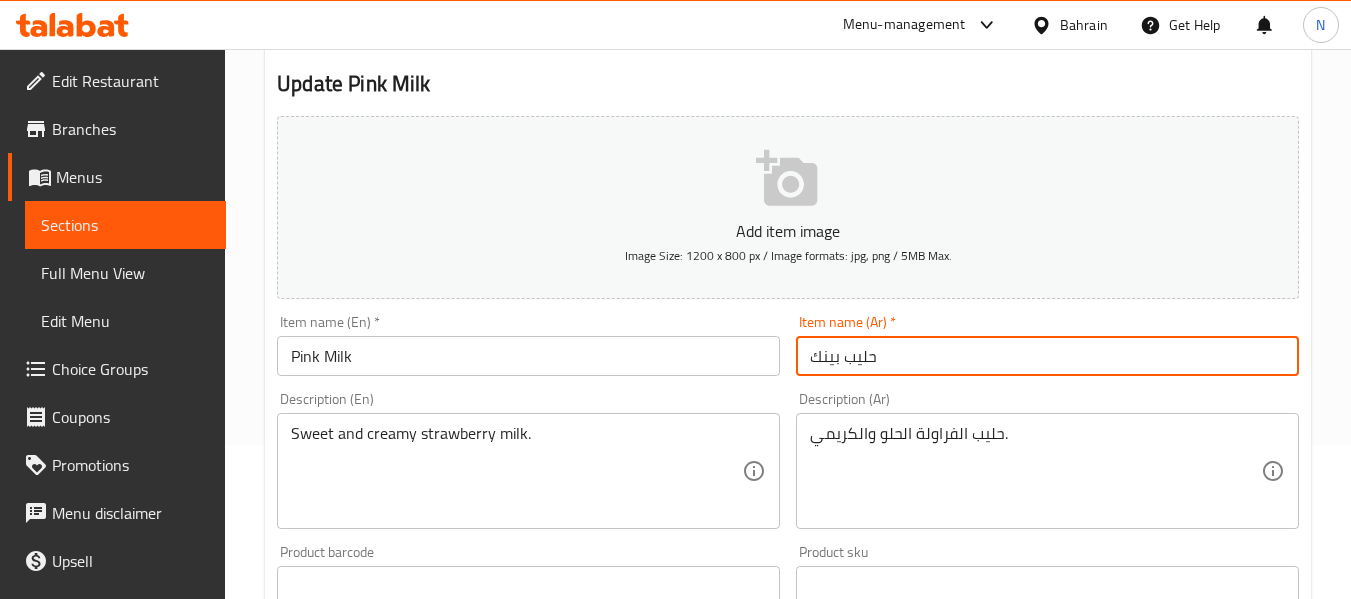click on "حليب بينك" at bounding box center (1047, 356) 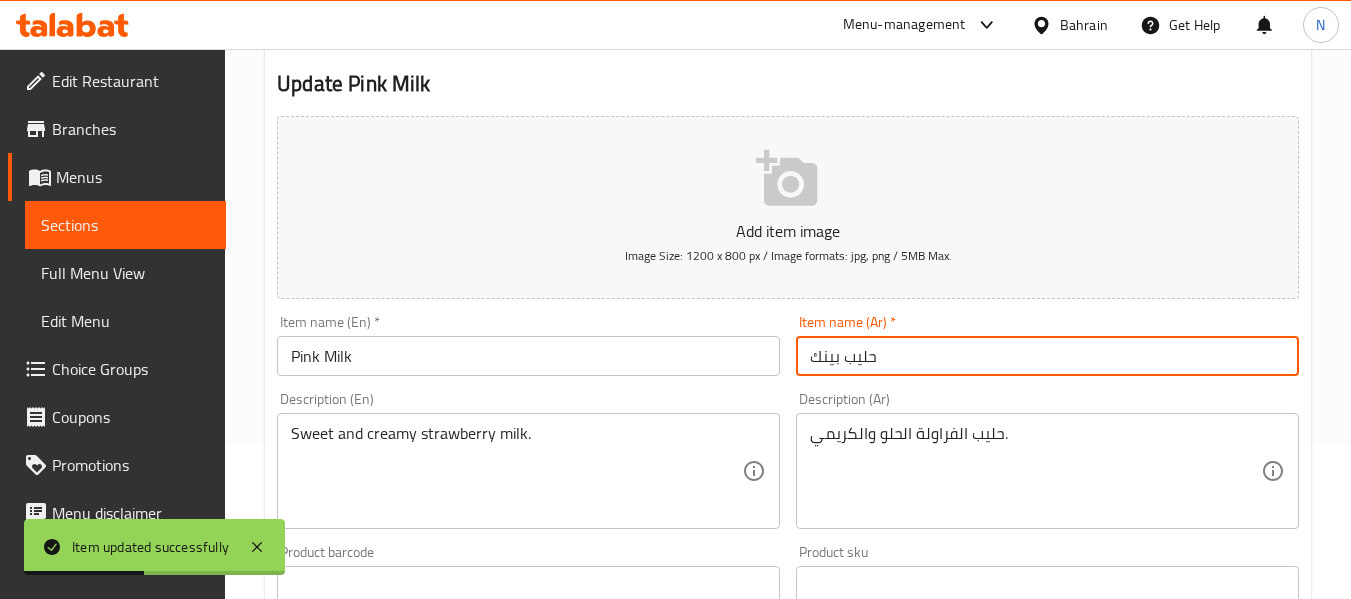 scroll, scrollTop: 0, scrollLeft: 0, axis: both 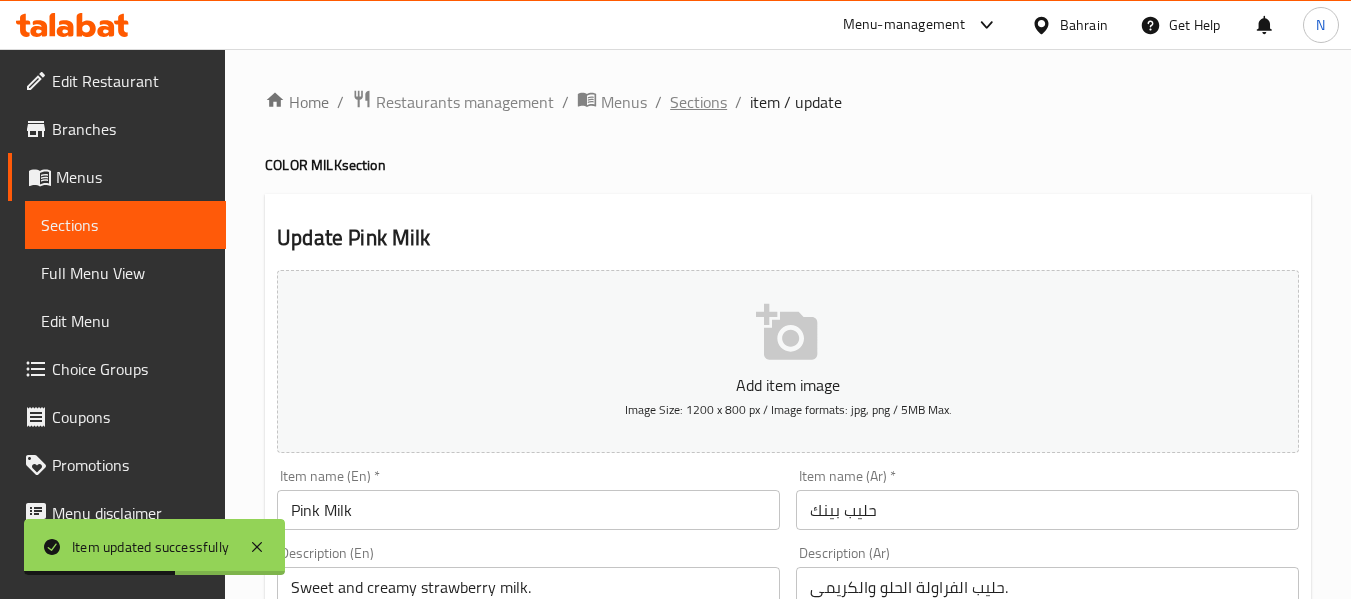 click on "Sections" at bounding box center (698, 102) 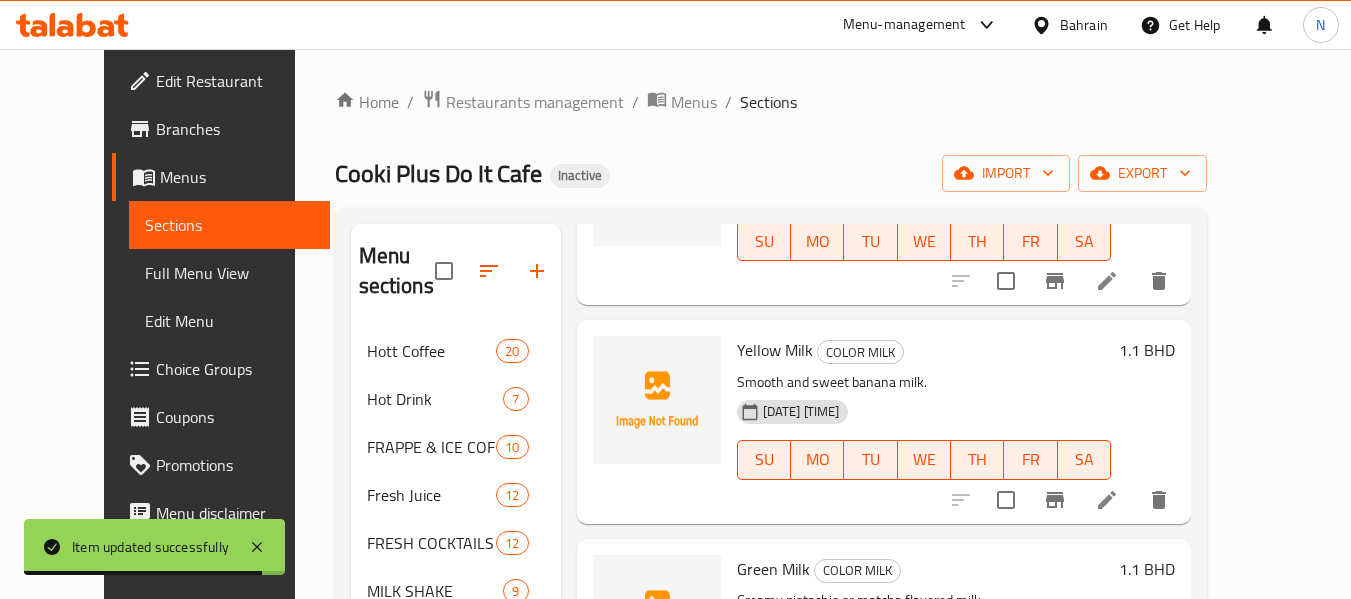 scroll, scrollTop: 652, scrollLeft: 0, axis: vertical 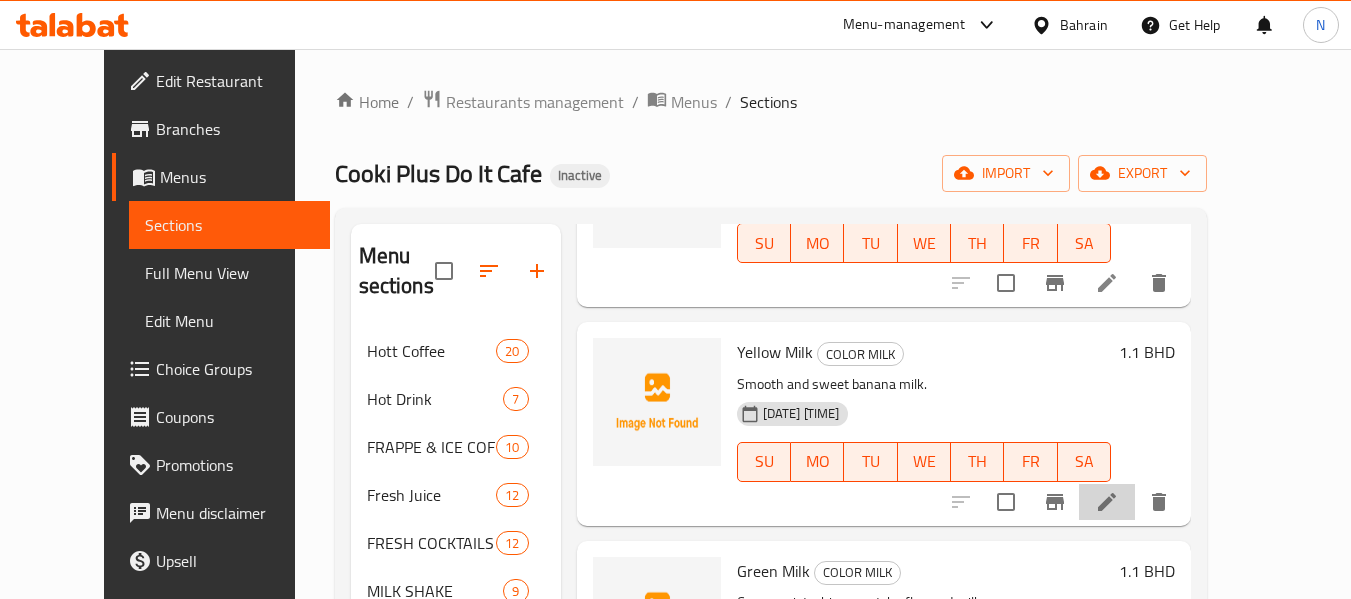 click at bounding box center (1107, 502) 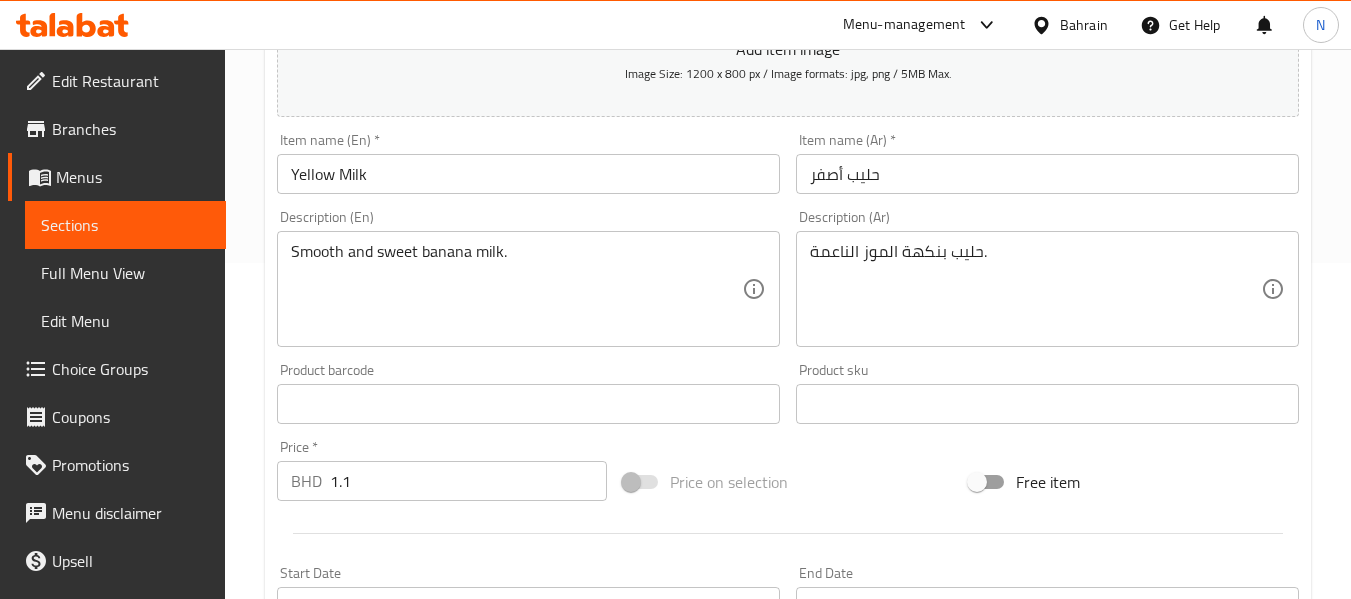 scroll, scrollTop: 335, scrollLeft: 0, axis: vertical 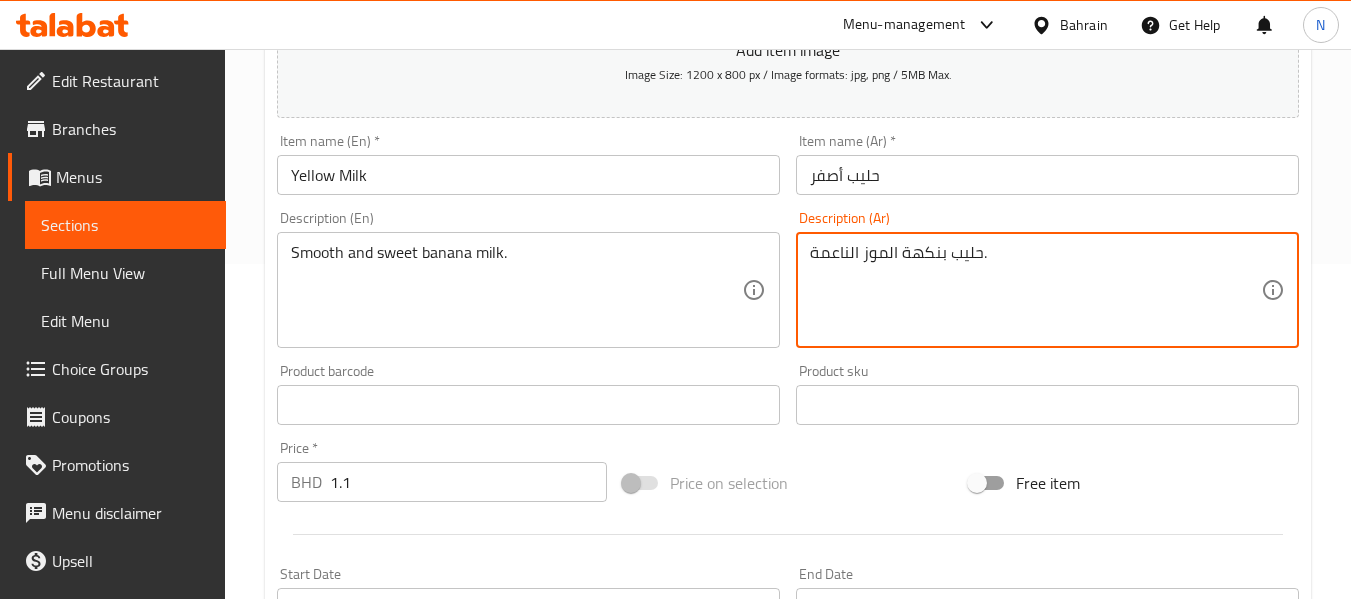 click on "حليب بنكهة الموز الناعمة." at bounding box center (1035, 290) 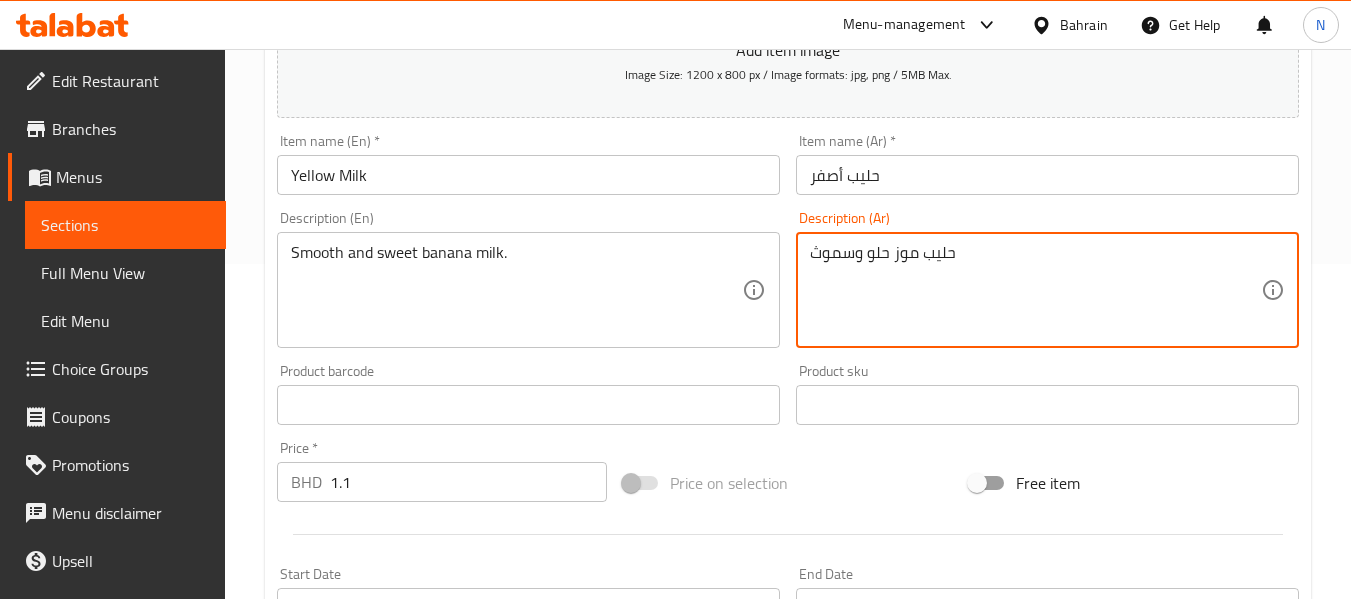 type on "حليب موز حلو وسموث" 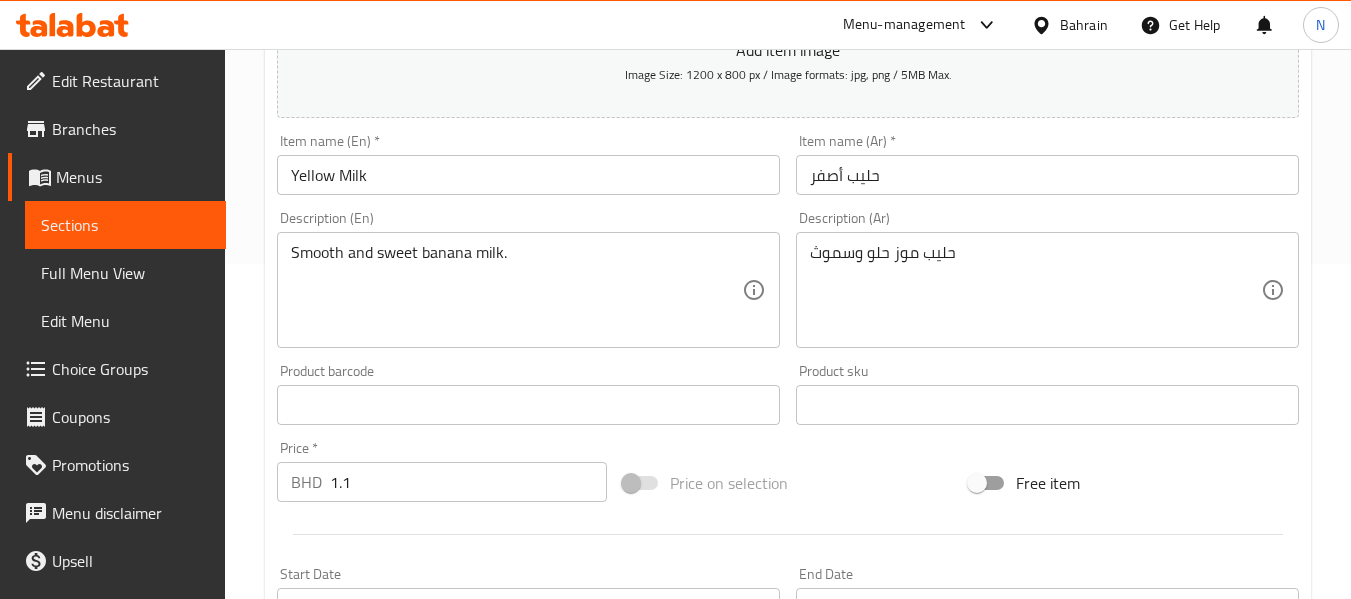 click on "Item name (Ar)   * حليب أصفر Item name (Ar)  *" at bounding box center [1047, 164] 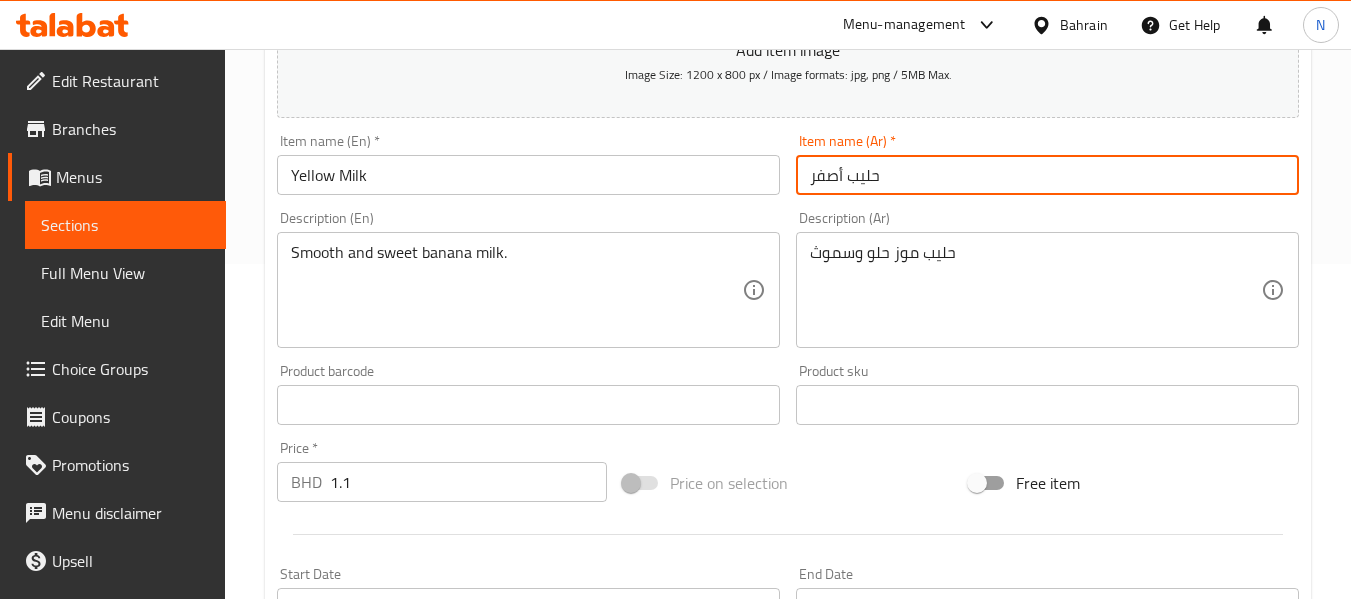 click on "حليب أصفر" at bounding box center (1047, 175) 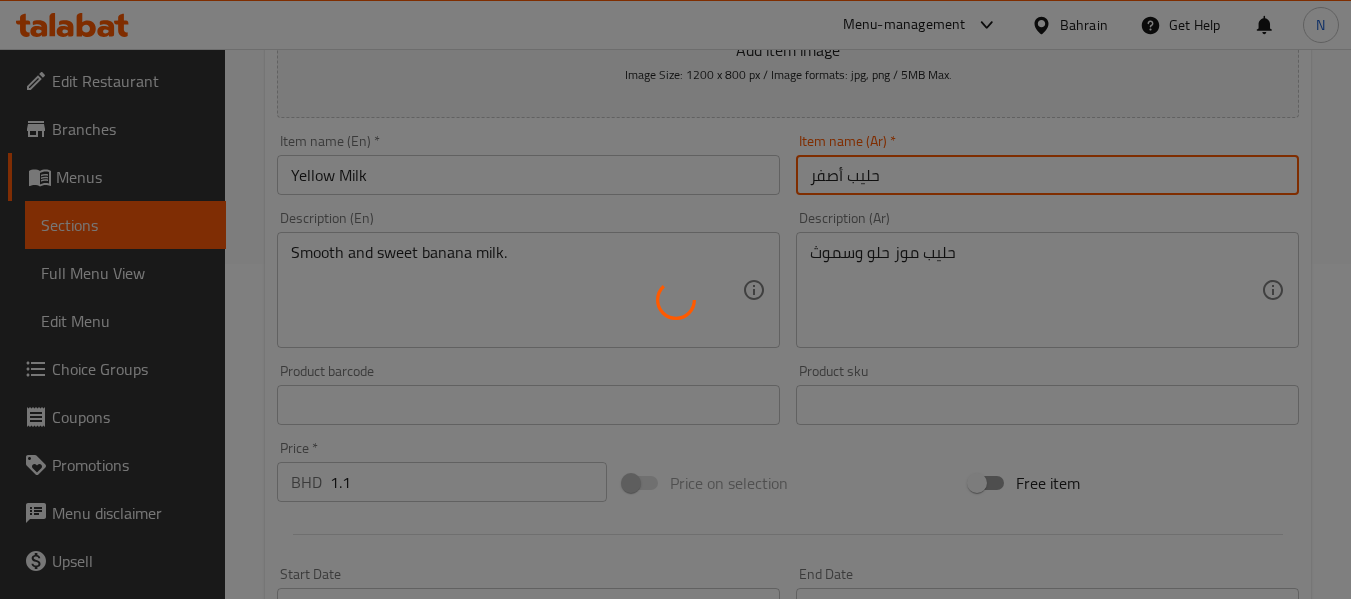 scroll, scrollTop: 0, scrollLeft: 0, axis: both 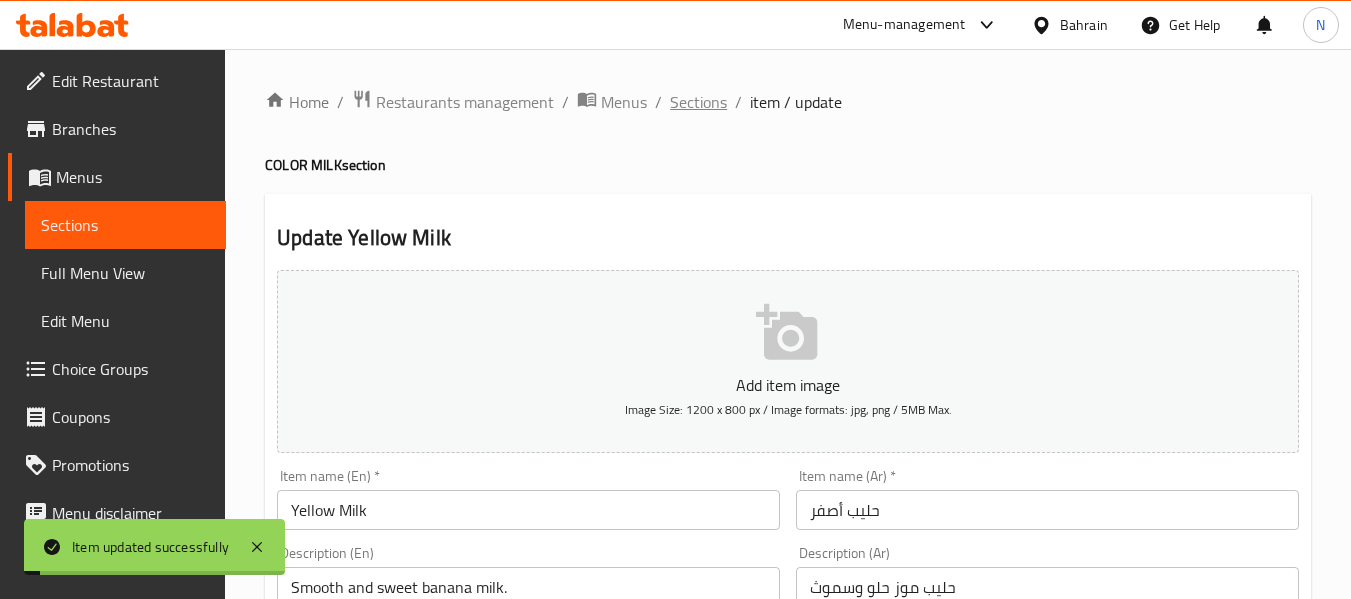 click on "Sections" at bounding box center [698, 102] 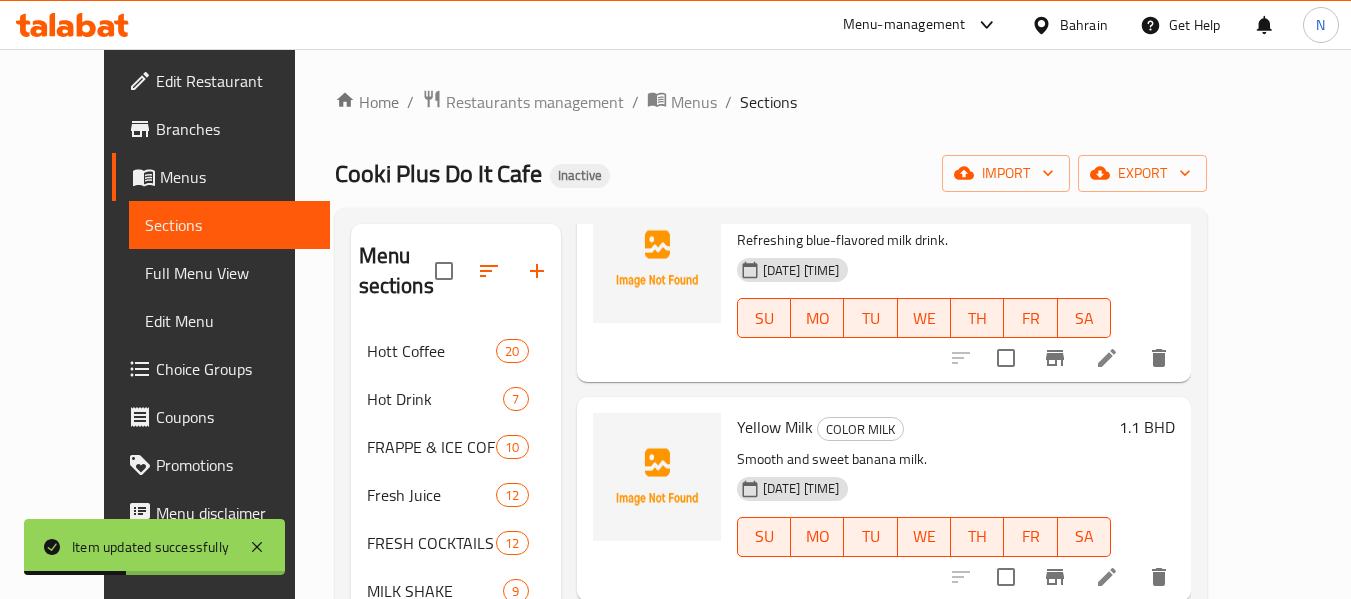scroll, scrollTop: 507, scrollLeft: 0, axis: vertical 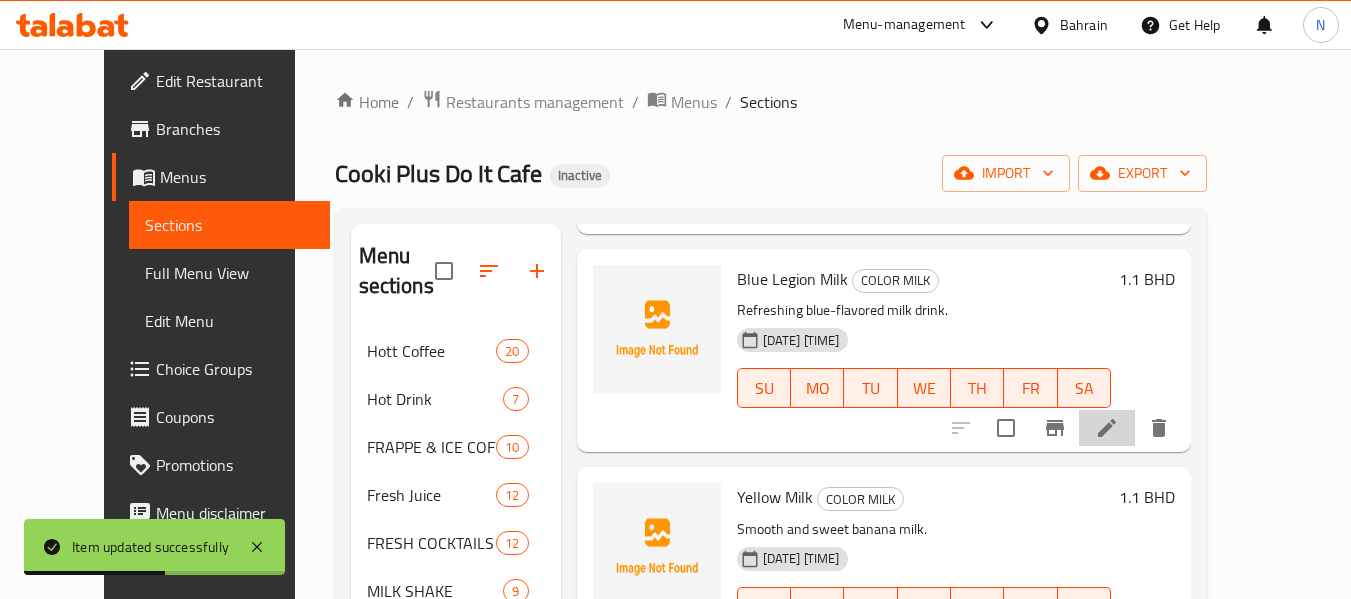 click at bounding box center [1107, 428] 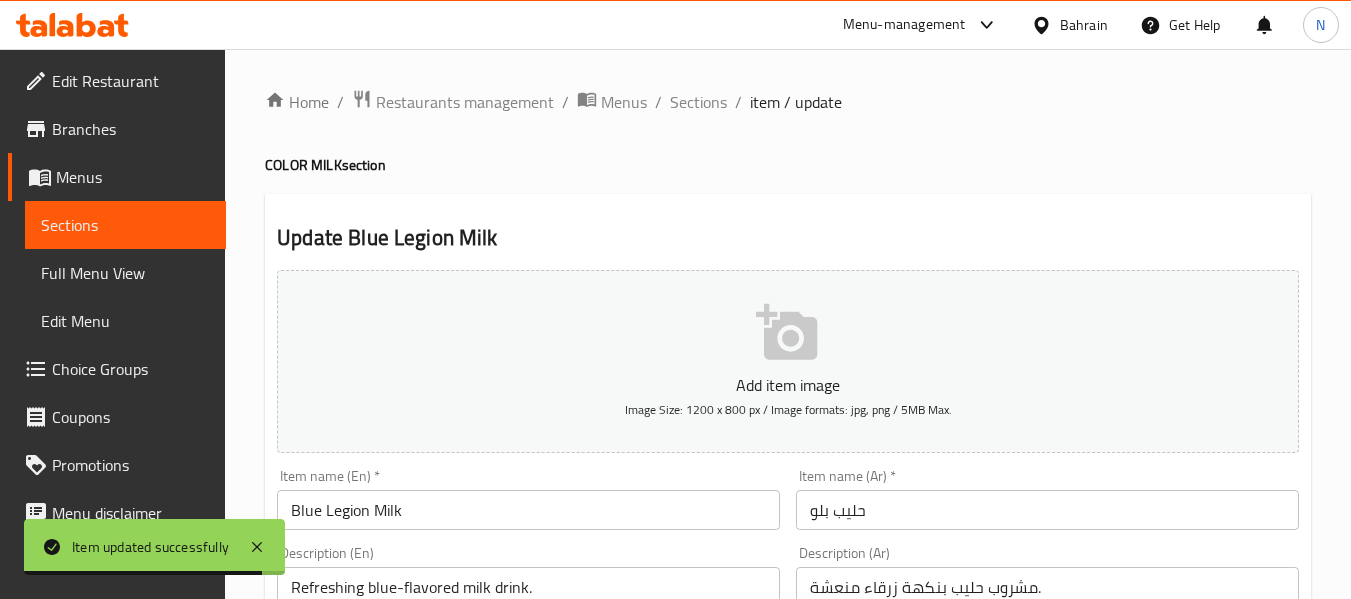 scroll, scrollTop: 237, scrollLeft: 0, axis: vertical 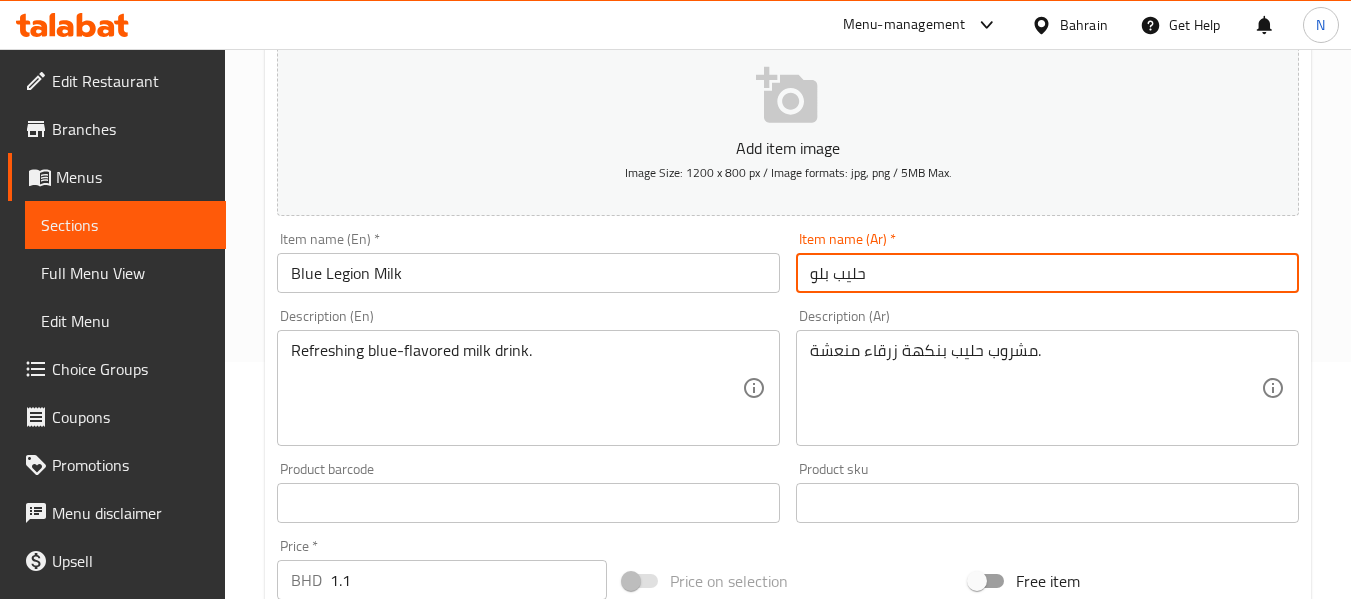 click on "حليب بلو" at bounding box center (1047, 273) 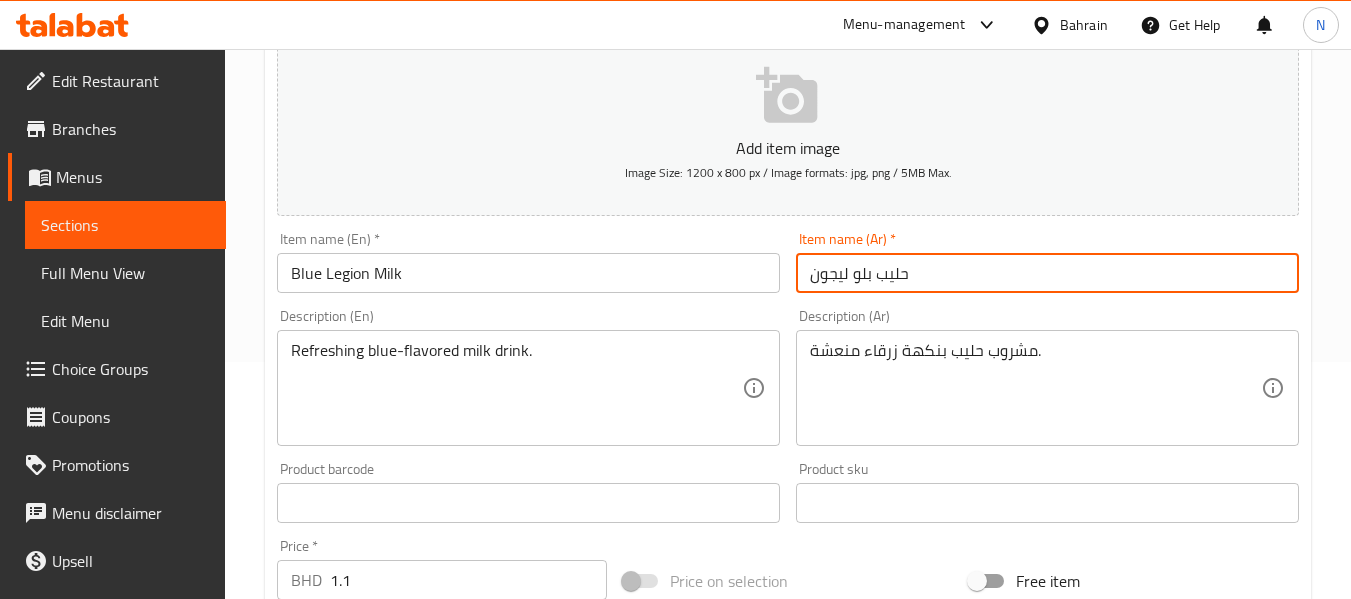 type on "حليب بلو ليجون" 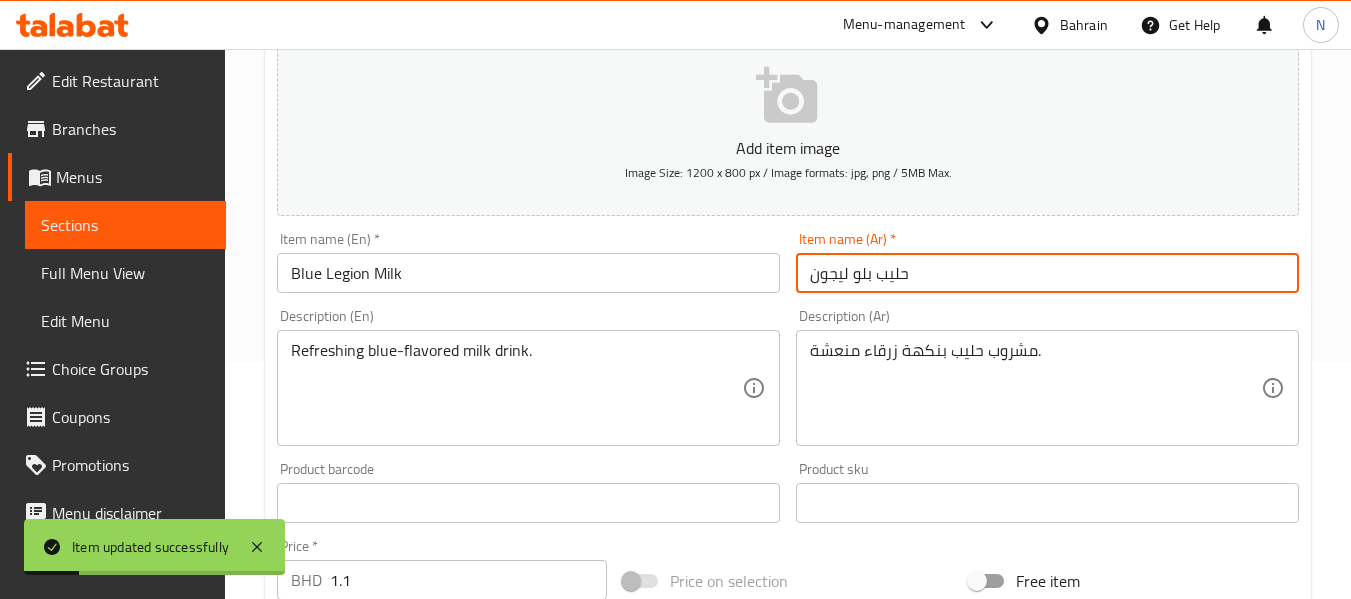 scroll, scrollTop: 0, scrollLeft: 0, axis: both 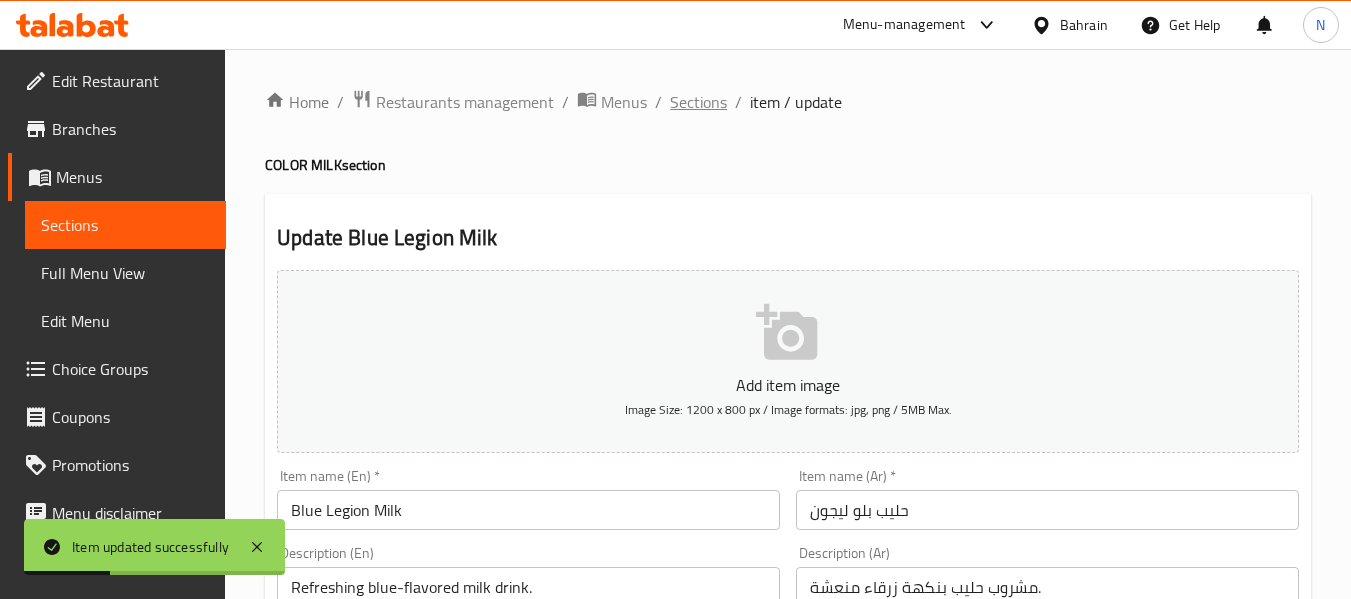 click on "Sections" at bounding box center (698, 102) 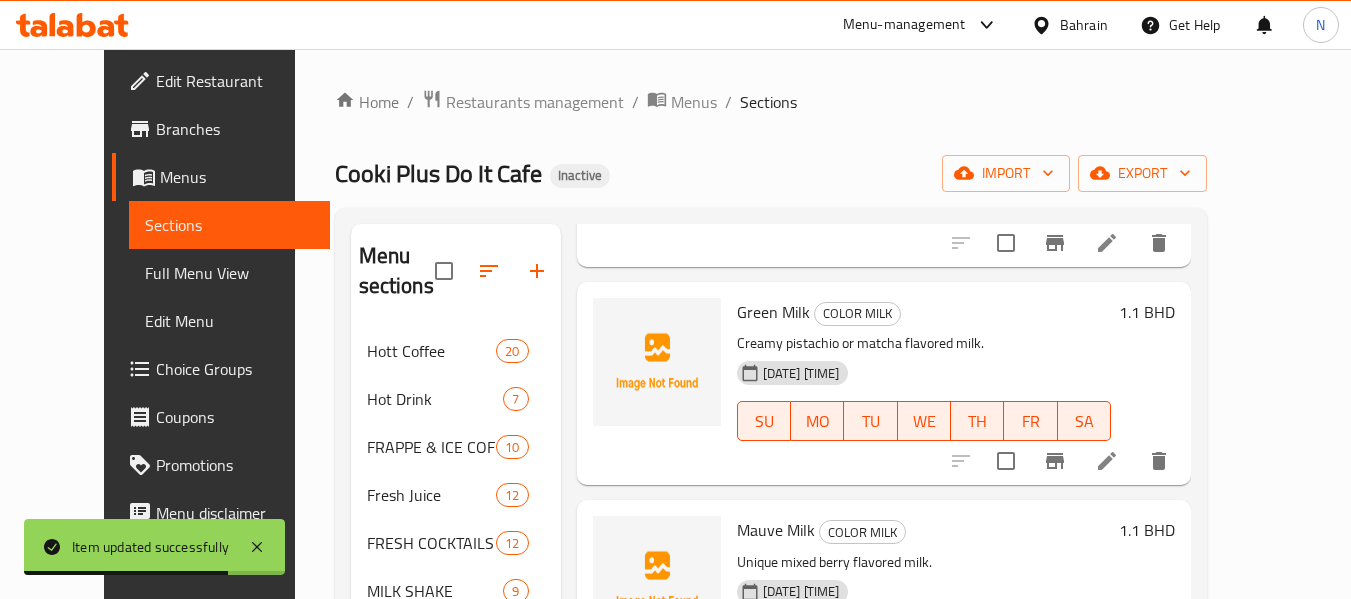scroll, scrollTop: 912, scrollLeft: 0, axis: vertical 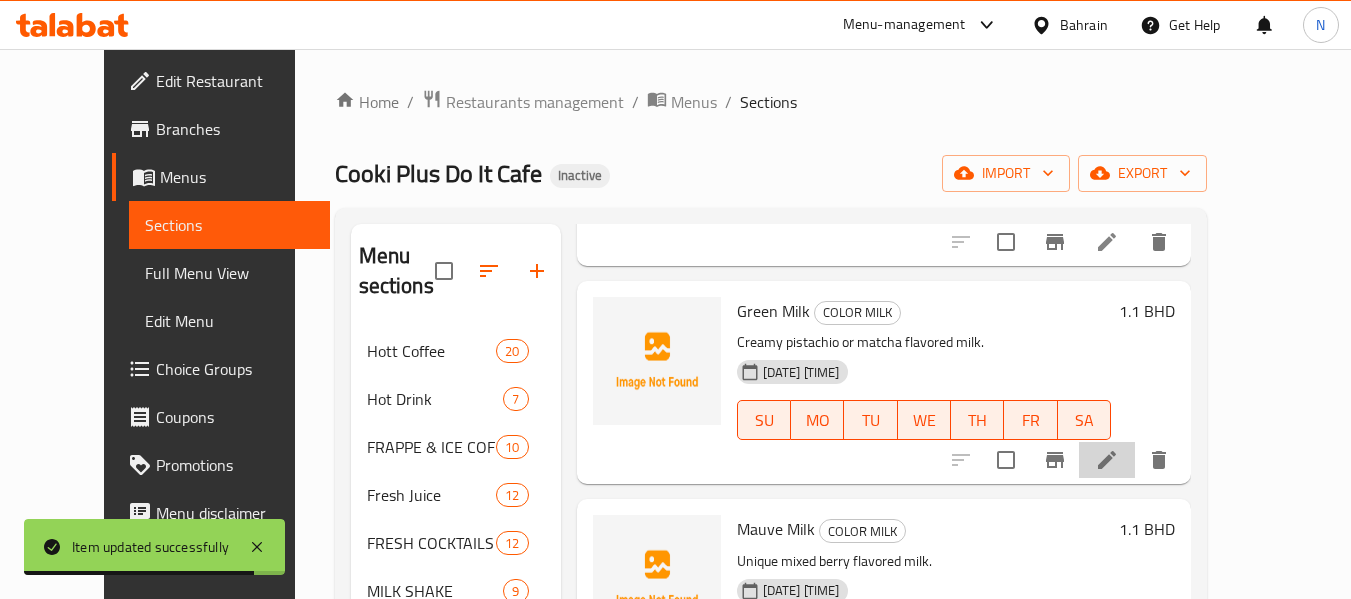 click at bounding box center (1107, 460) 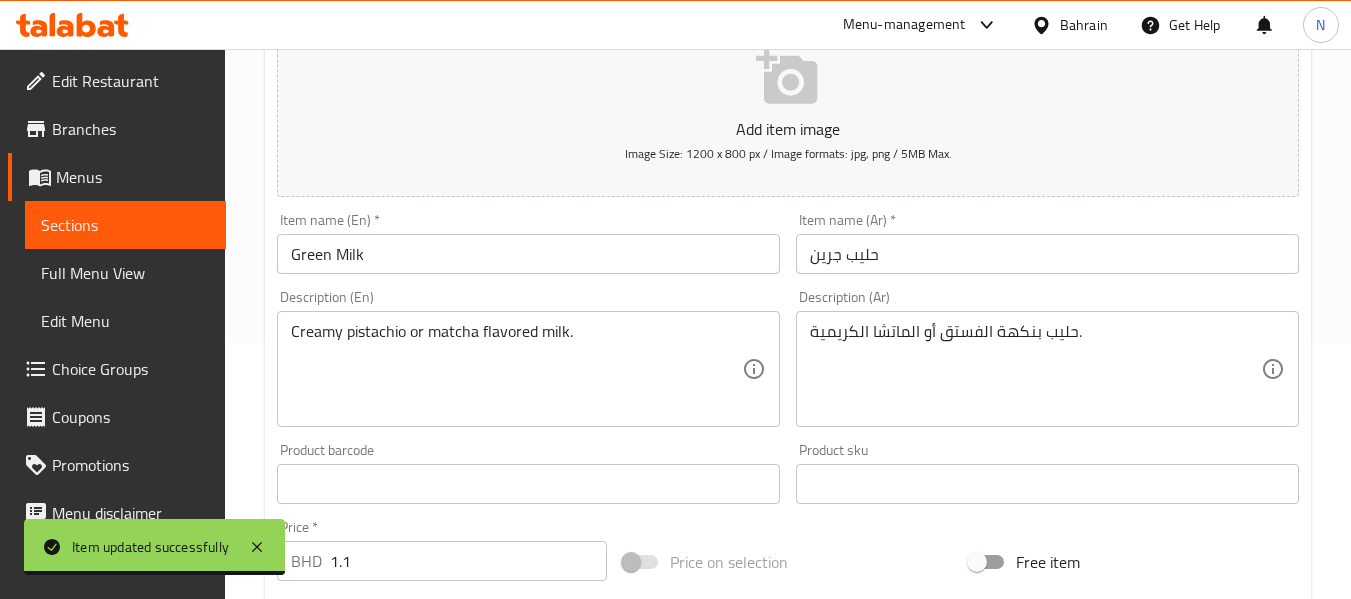 scroll, scrollTop: 257, scrollLeft: 0, axis: vertical 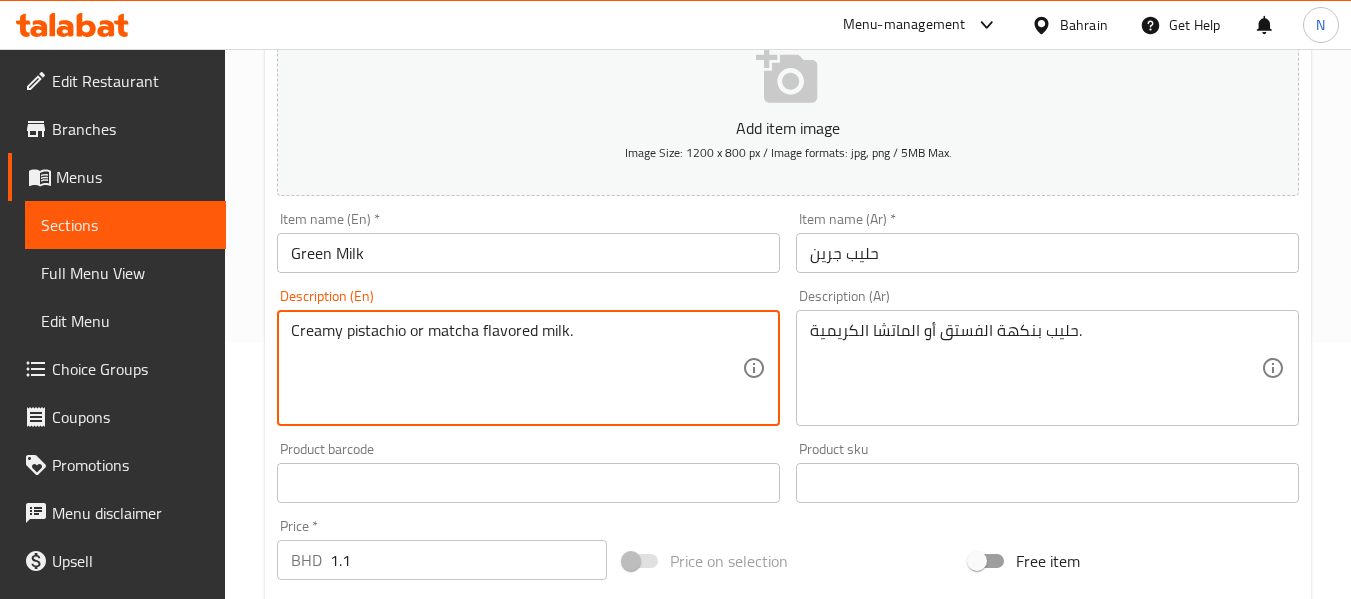 drag, startPoint x: 475, startPoint y: 335, endPoint x: 347, endPoint y: 353, distance: 129.25943 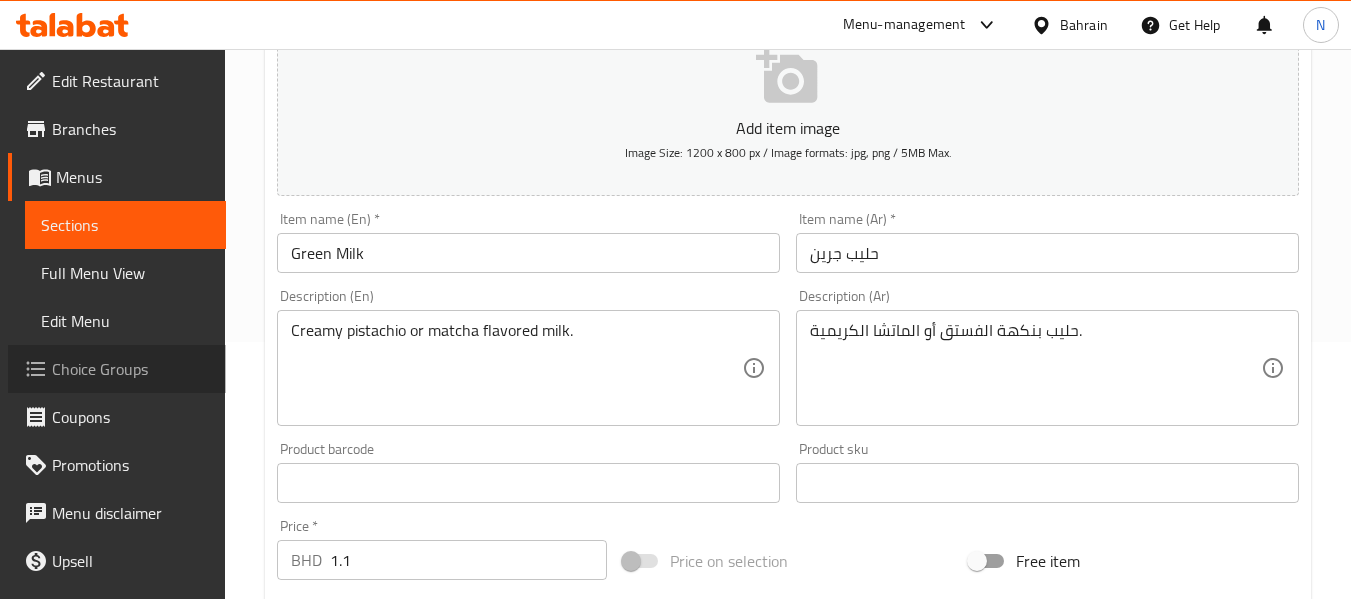 click on "Choice Groups" at bounding box center [131, 369] 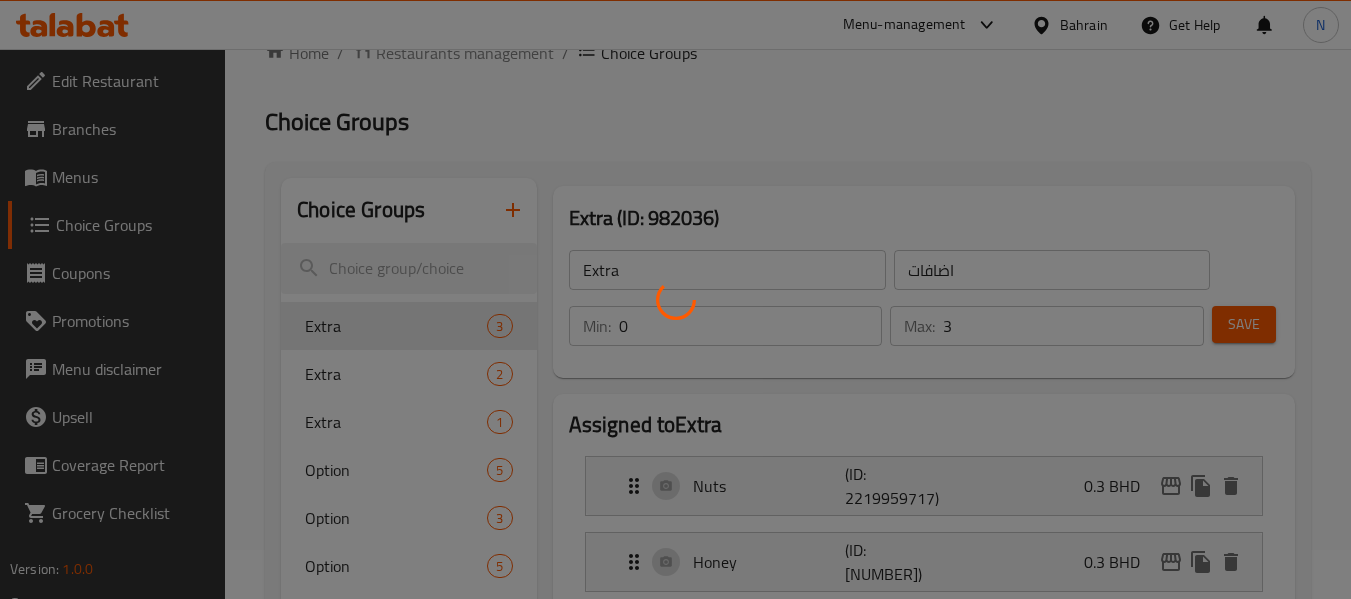 scroll, scrollTop: 42, scrollLeft: 0, axis: vertical 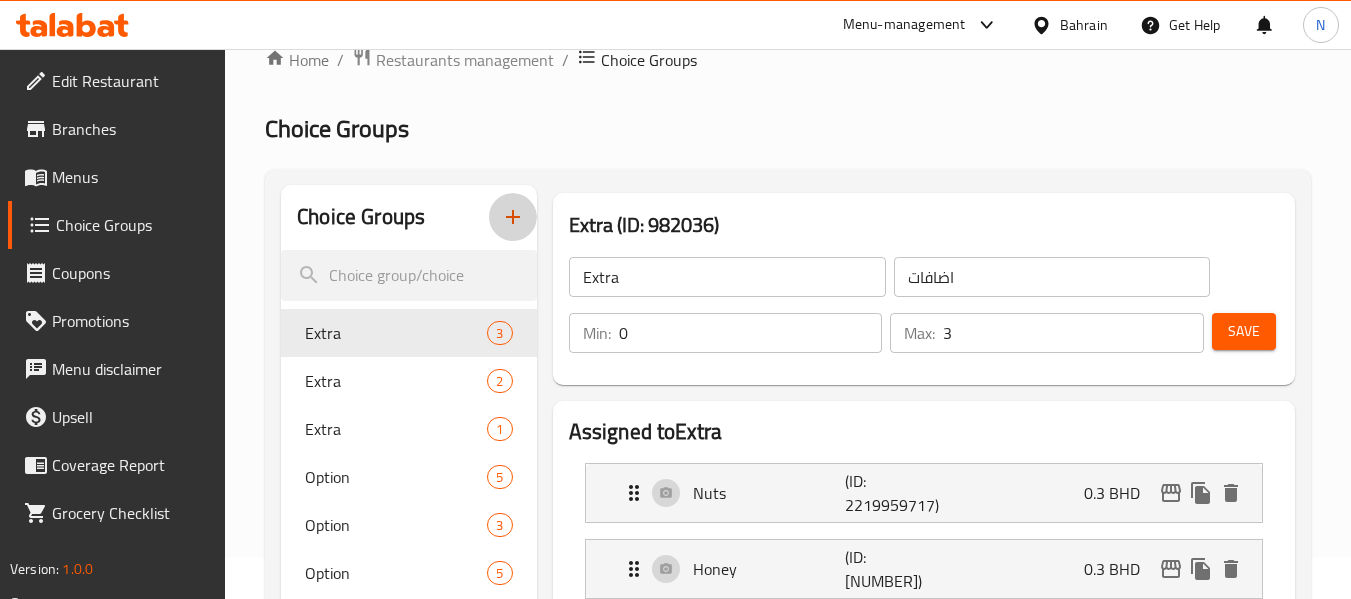 click 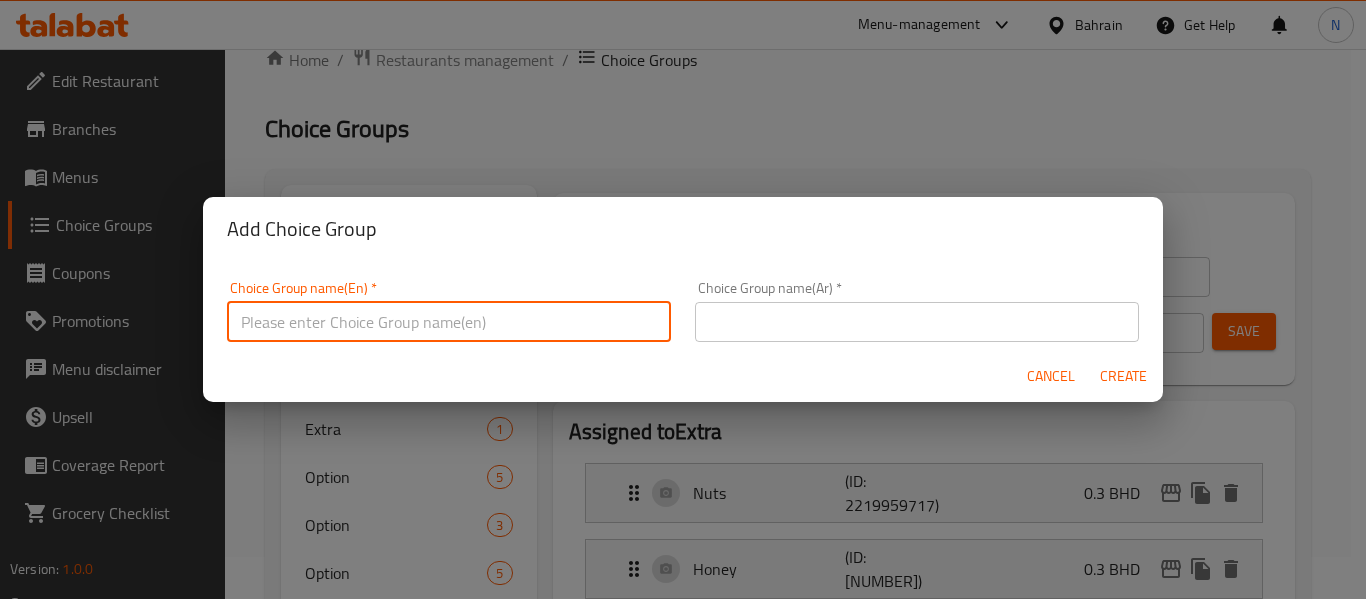 click at bounding box center (449, 322) 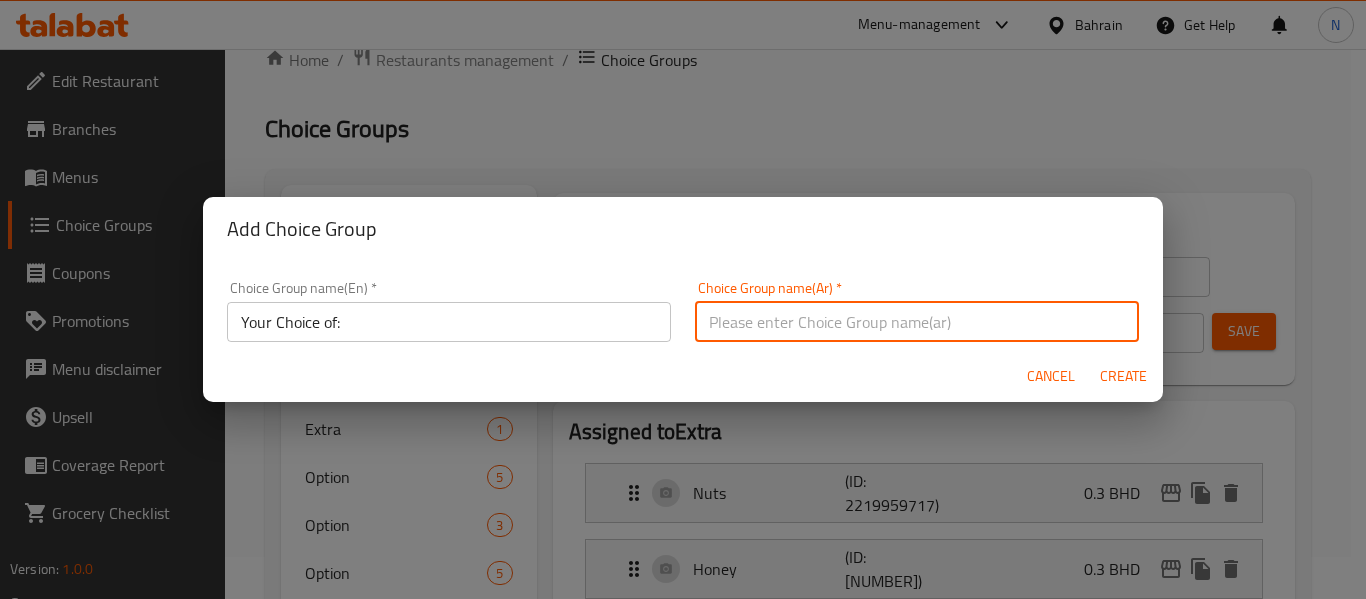 click at bounding box center [917, 322] 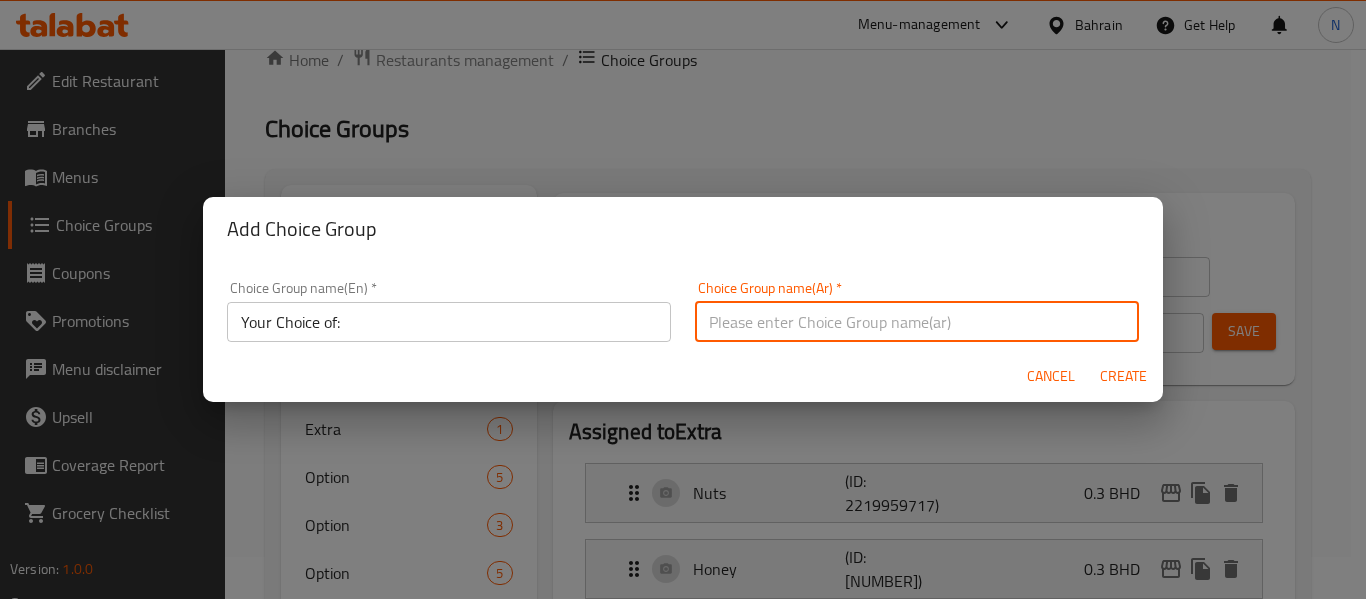 type on "إختيارك من :" 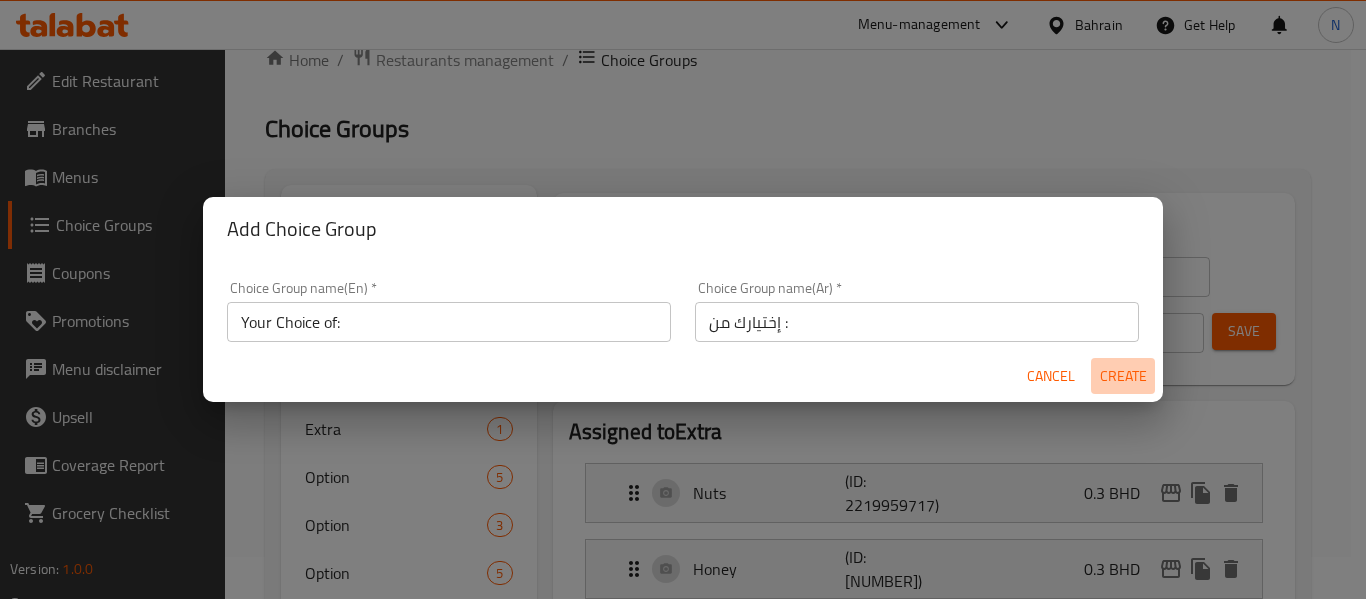click on "Create" at bounding box center (1123, 376) 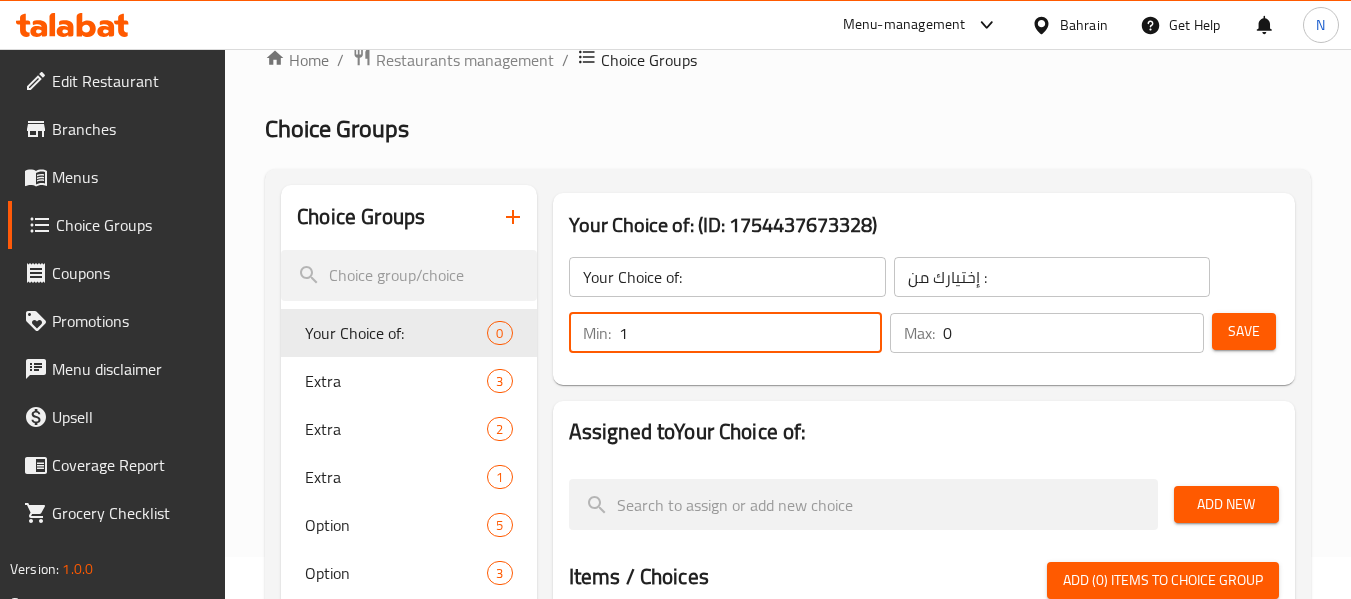 type on "1" 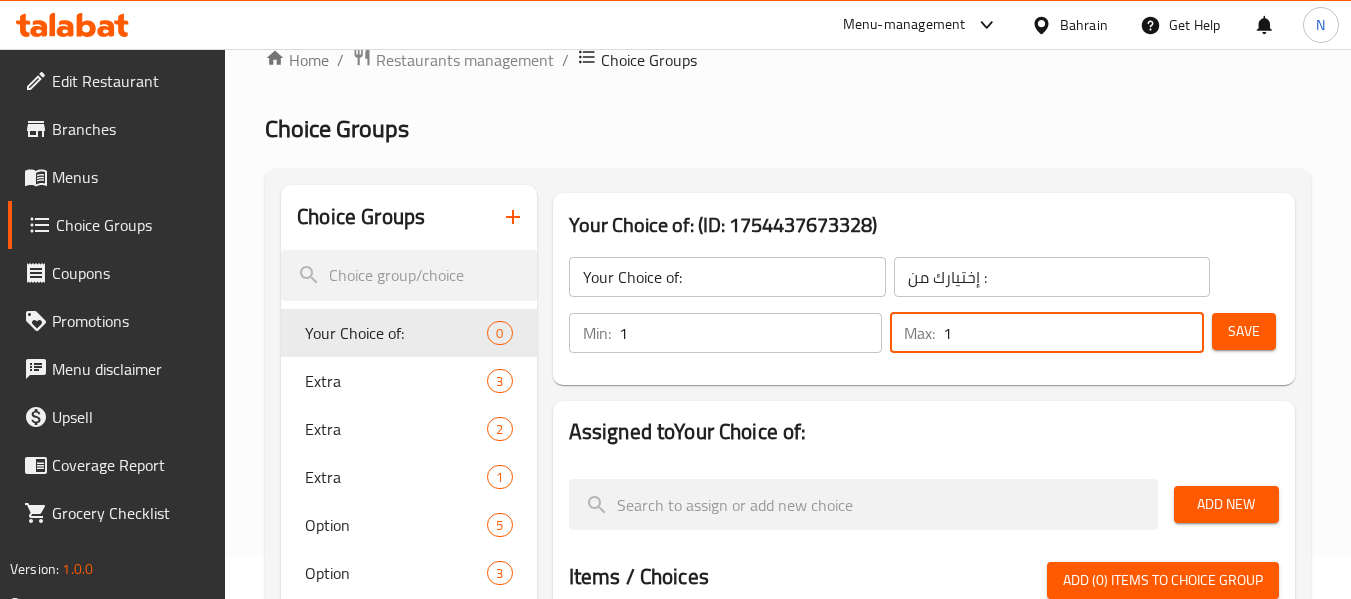 type on "1" 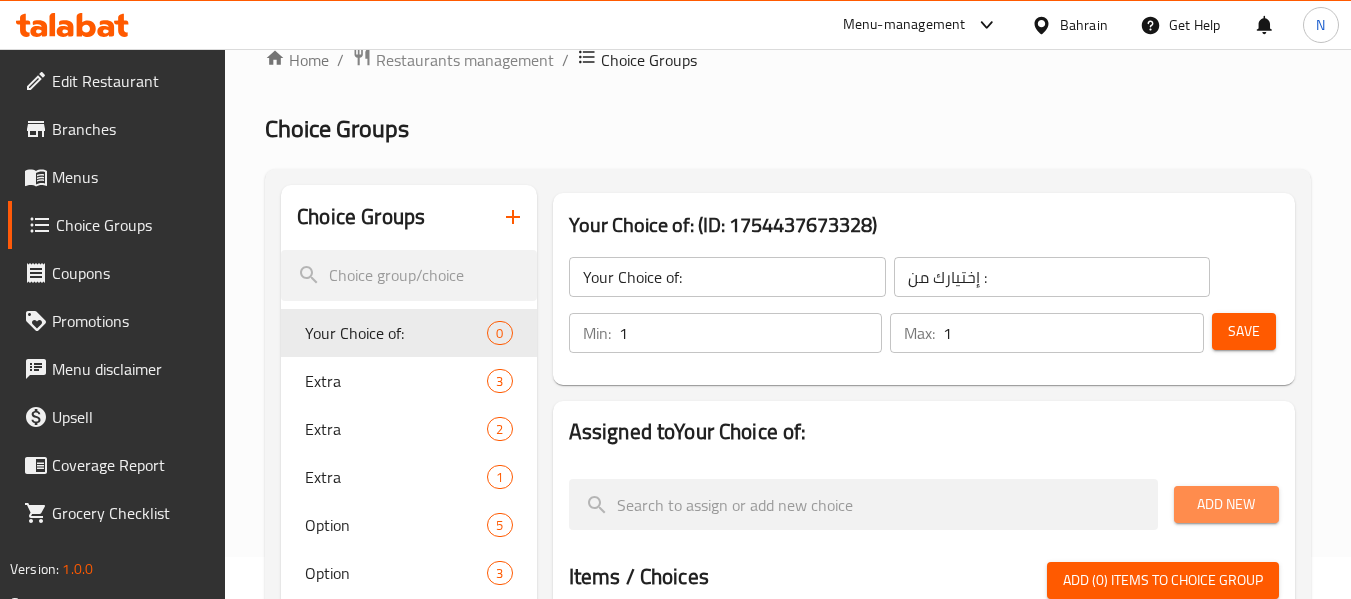 click on "Add New" at bounding box center [1226, 504] 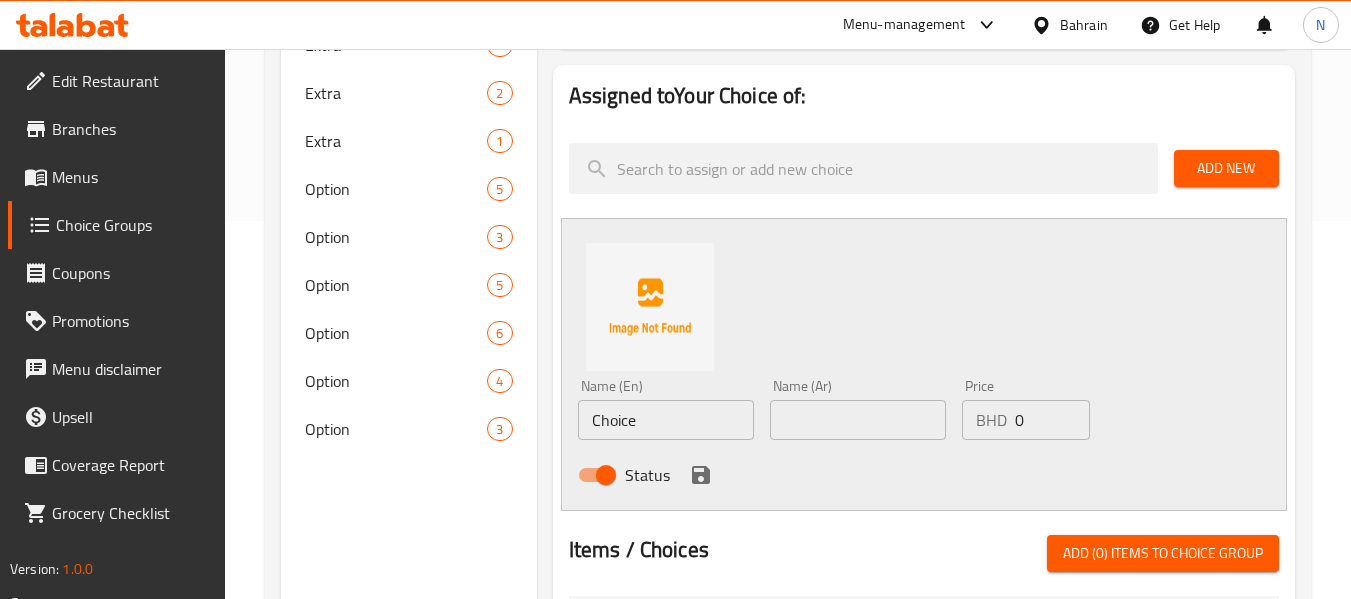 scroll, scrollTop: 379, scrollLeft: 0, axis: vertical 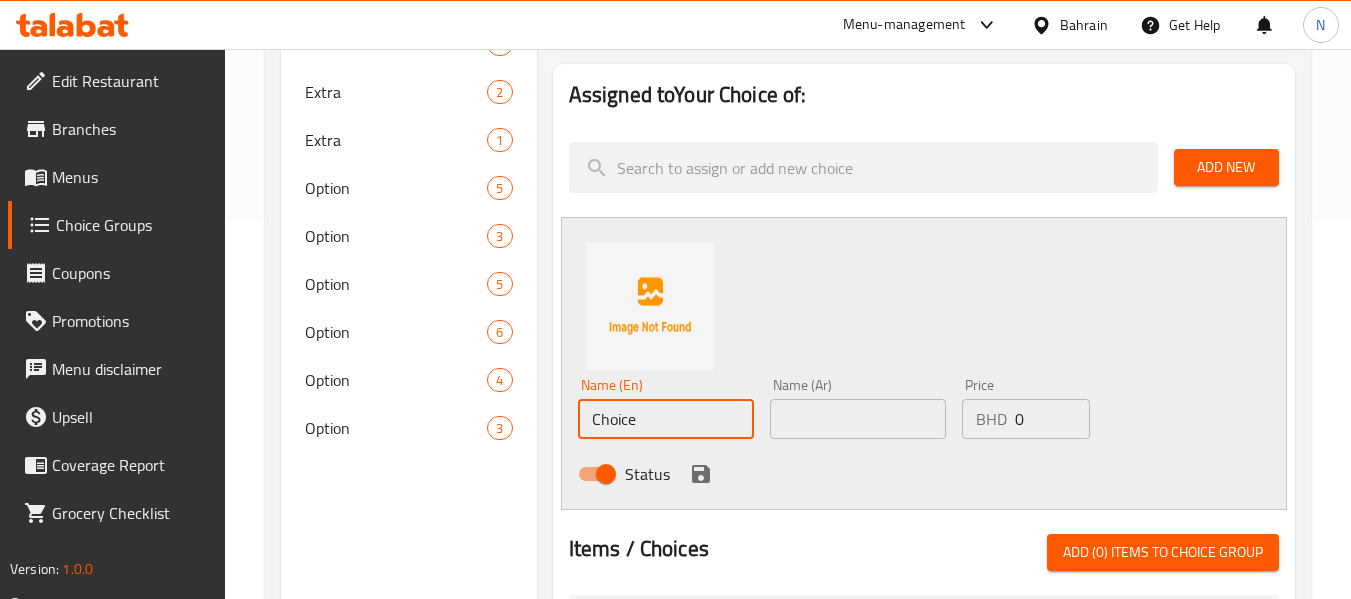 click on "Choice" at bounding box center (666, 419) 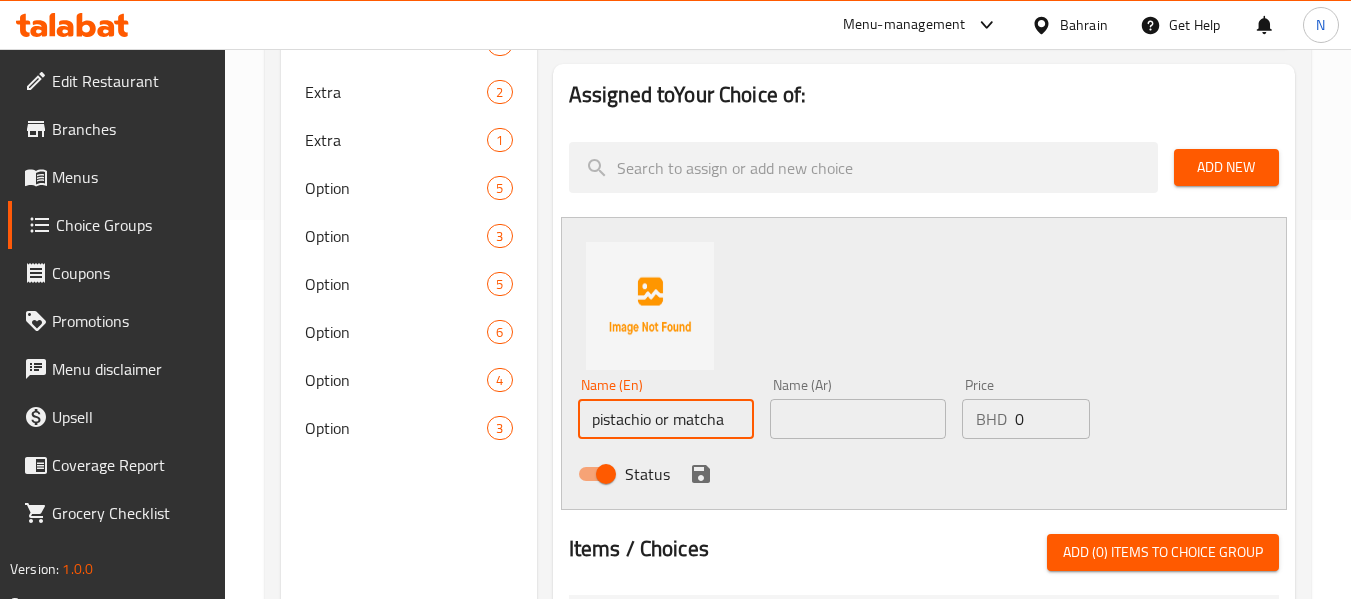 type on "pistachio or matcha" 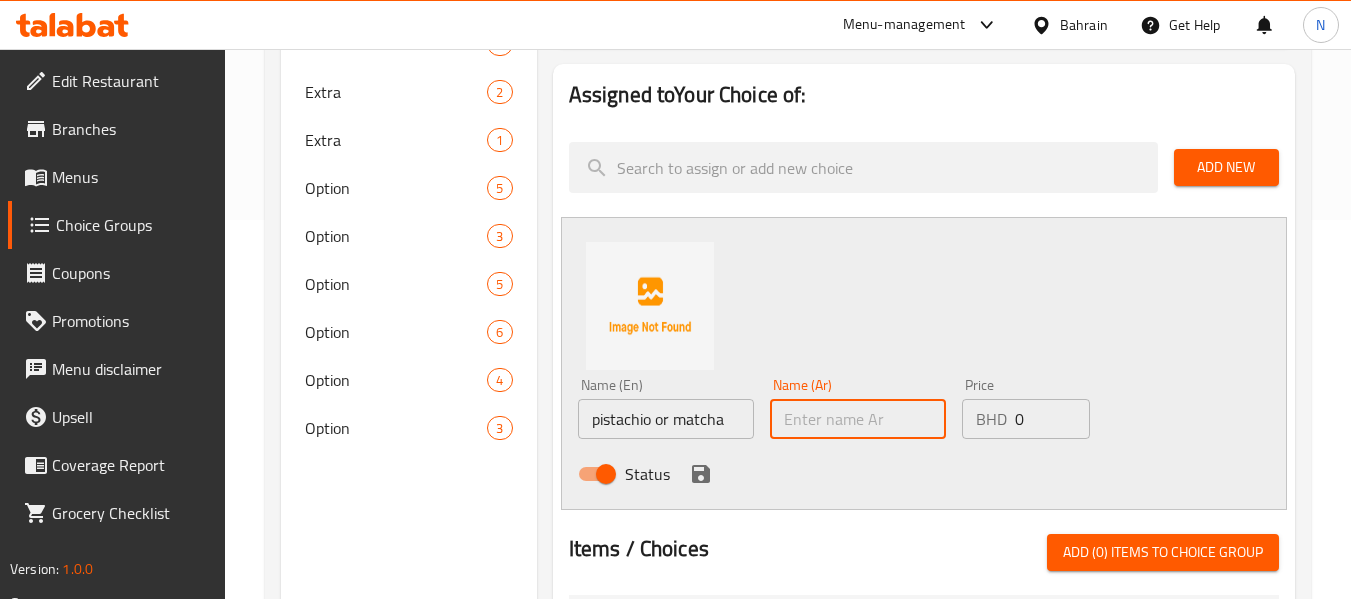 click at bounding box center [858, 419] 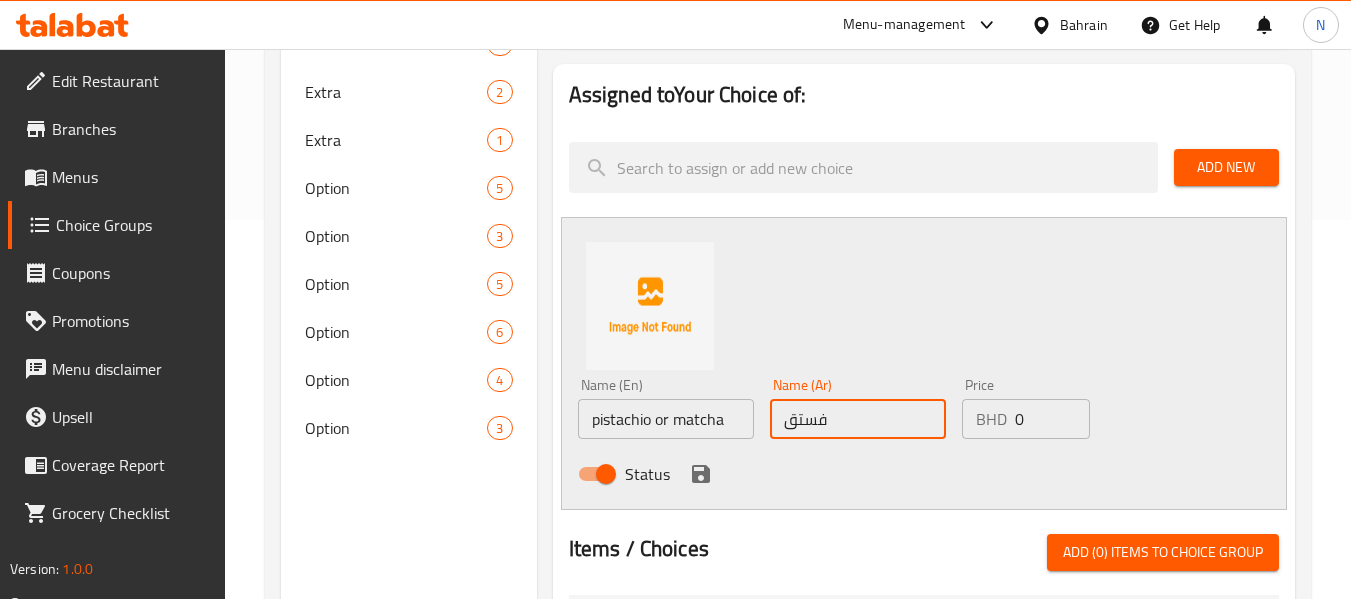 type on "فستق" 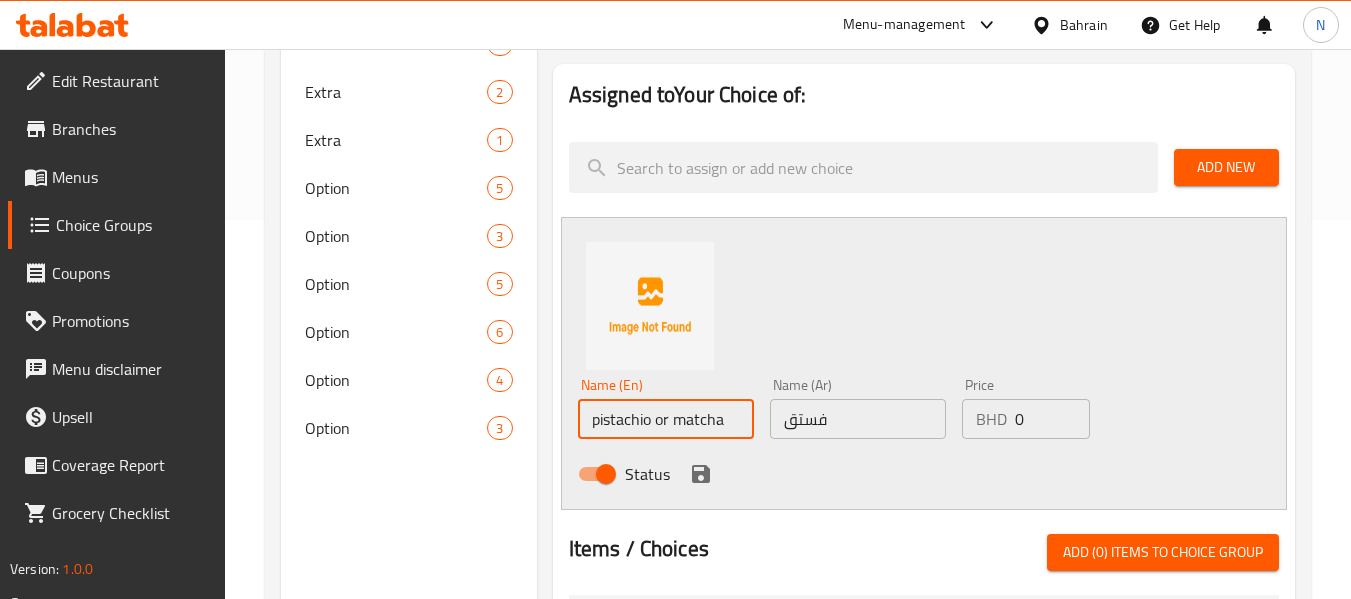 click on "pistachio or matcha" at bounding box center (666, 419) 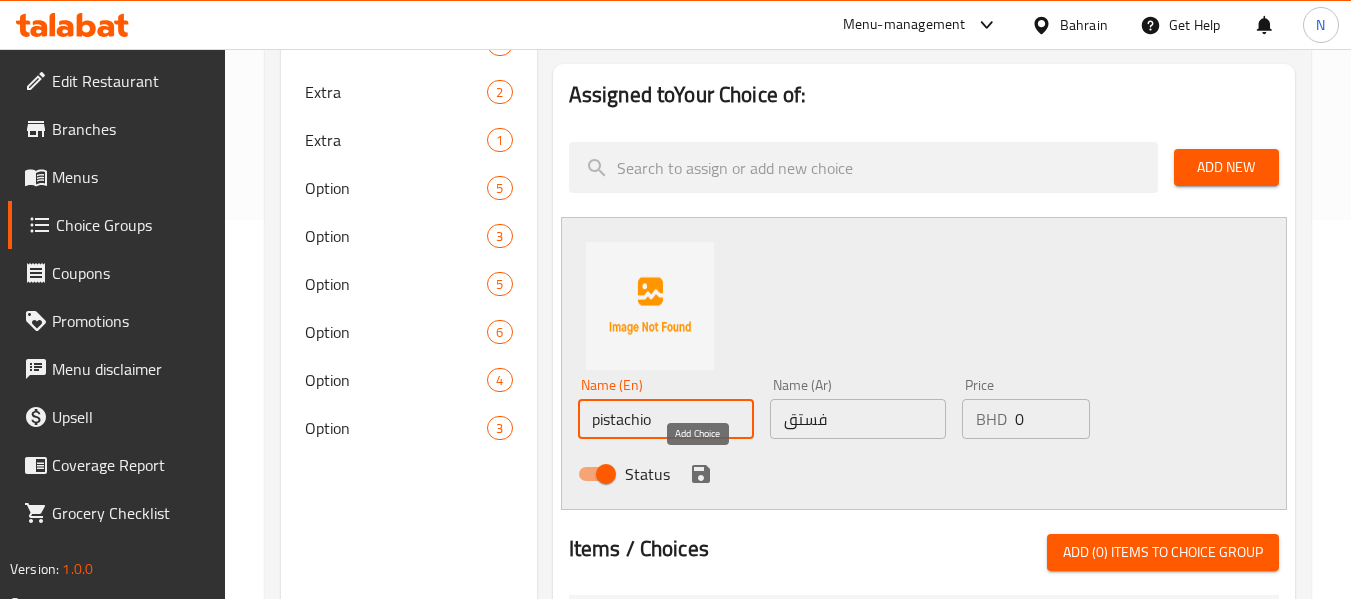 type on "pistachio" 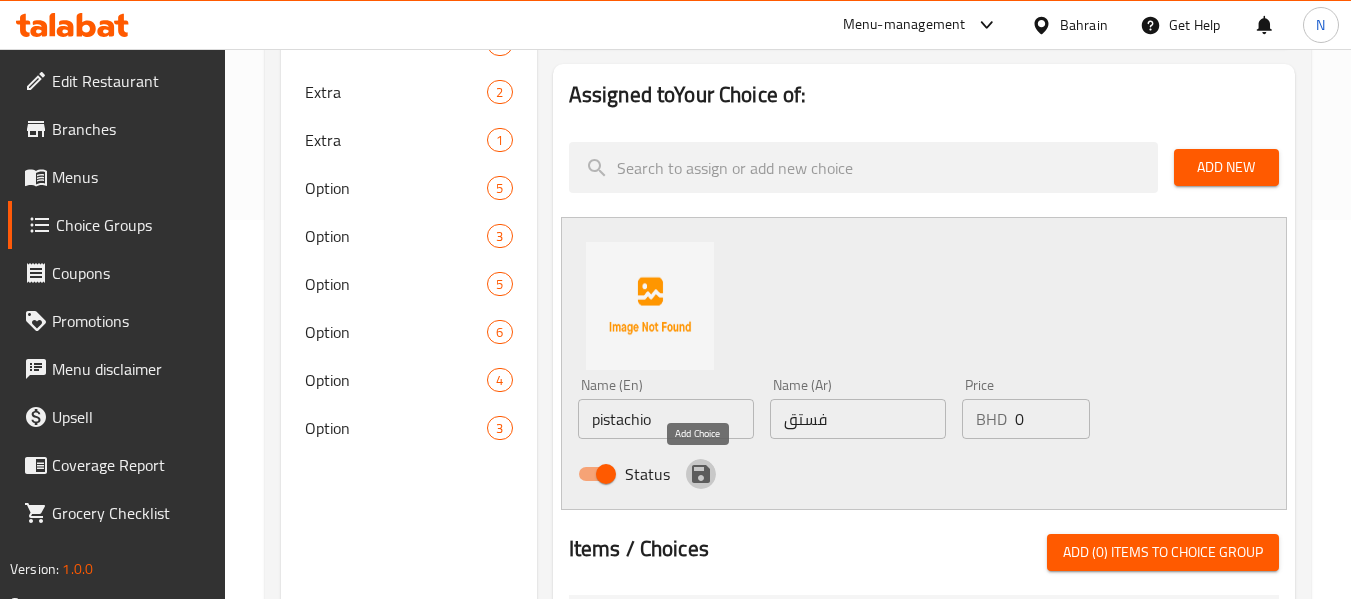 click 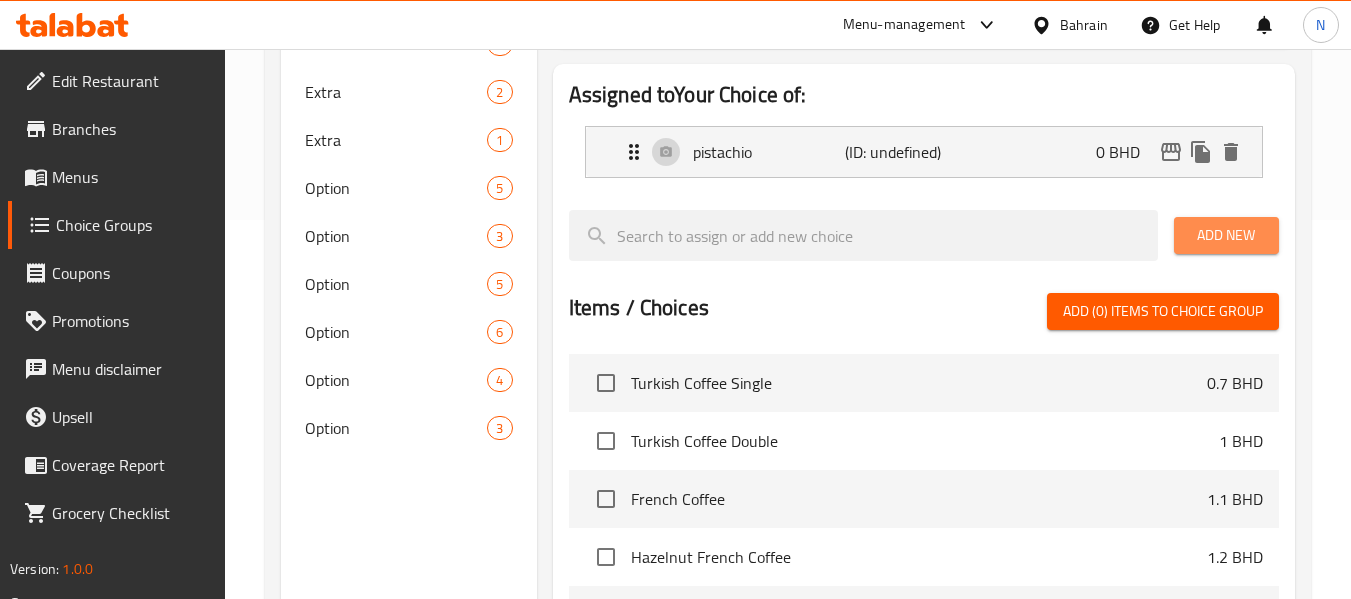 click on "Add New" at bounding box center [1226, 235] 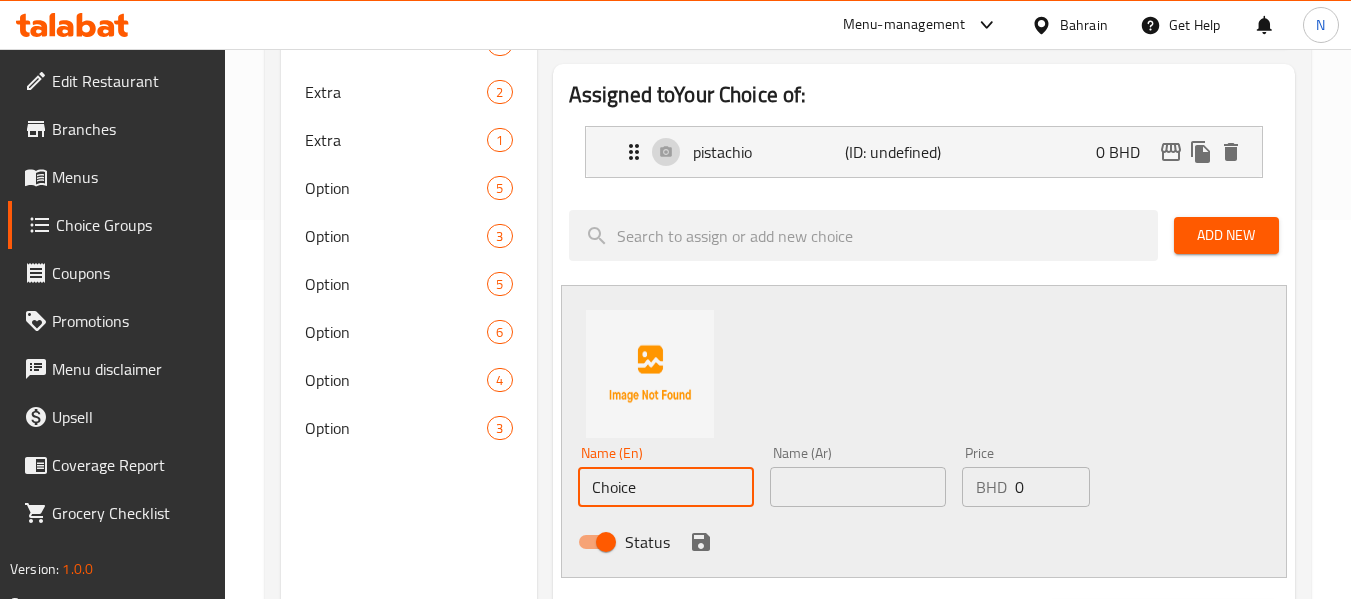 click on "Choice" at bounding box center (666, 487) 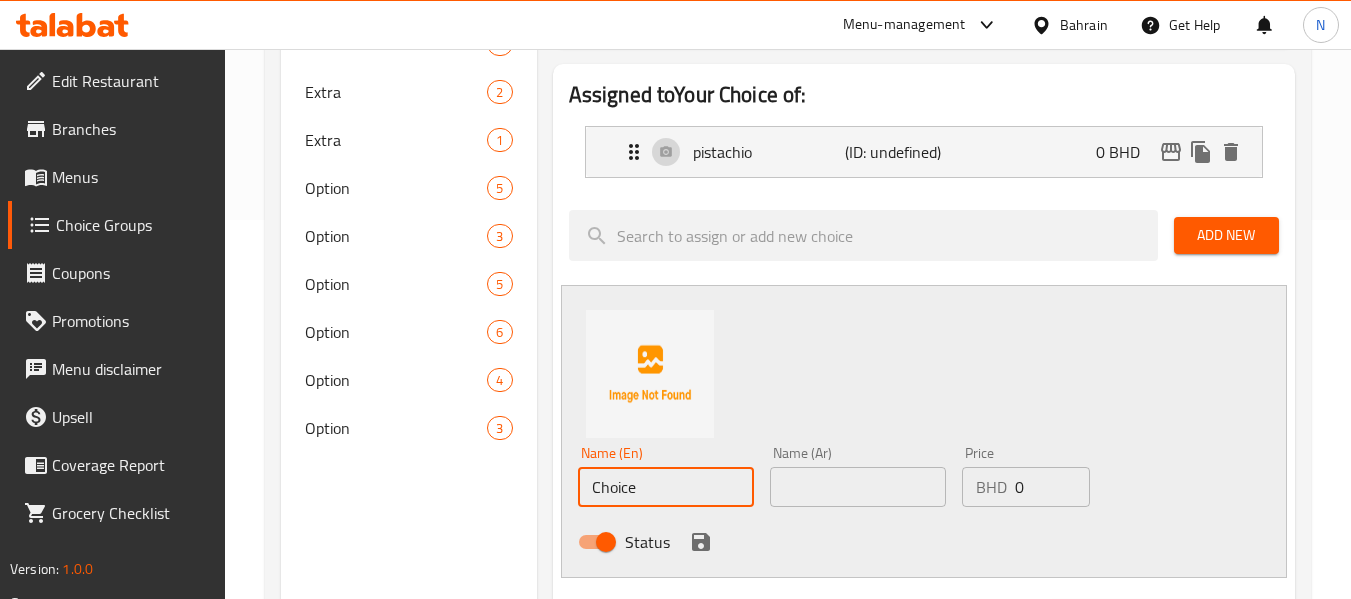 paste on "matcha" 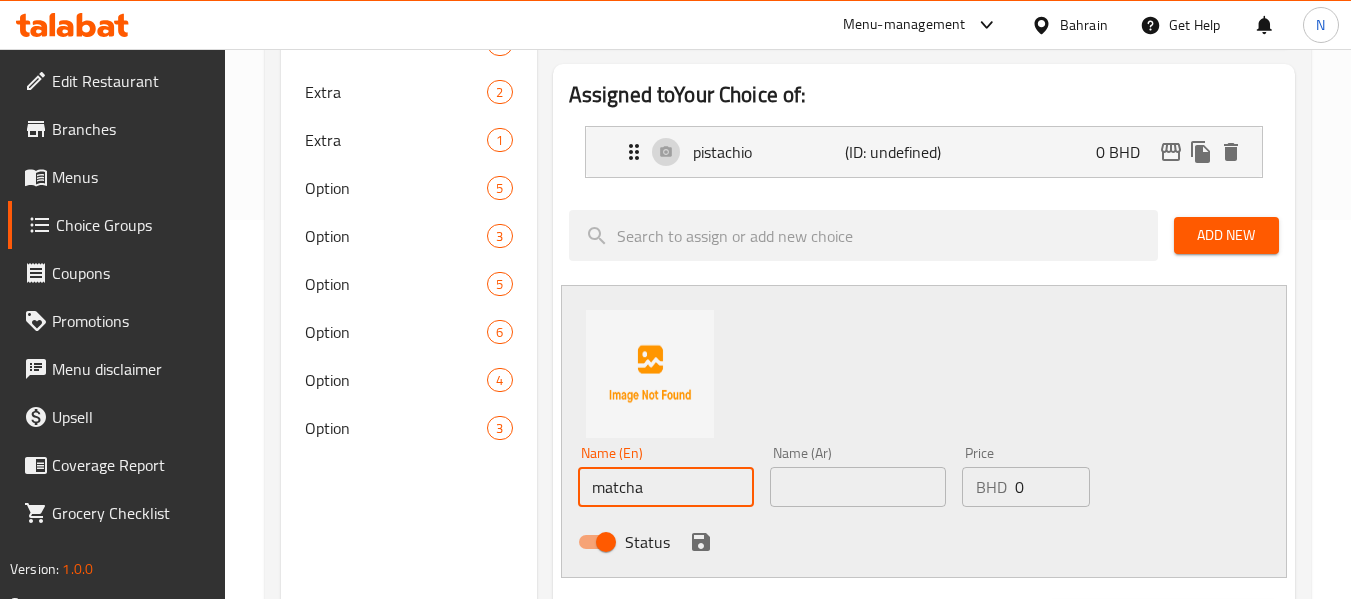 type on "matcha" 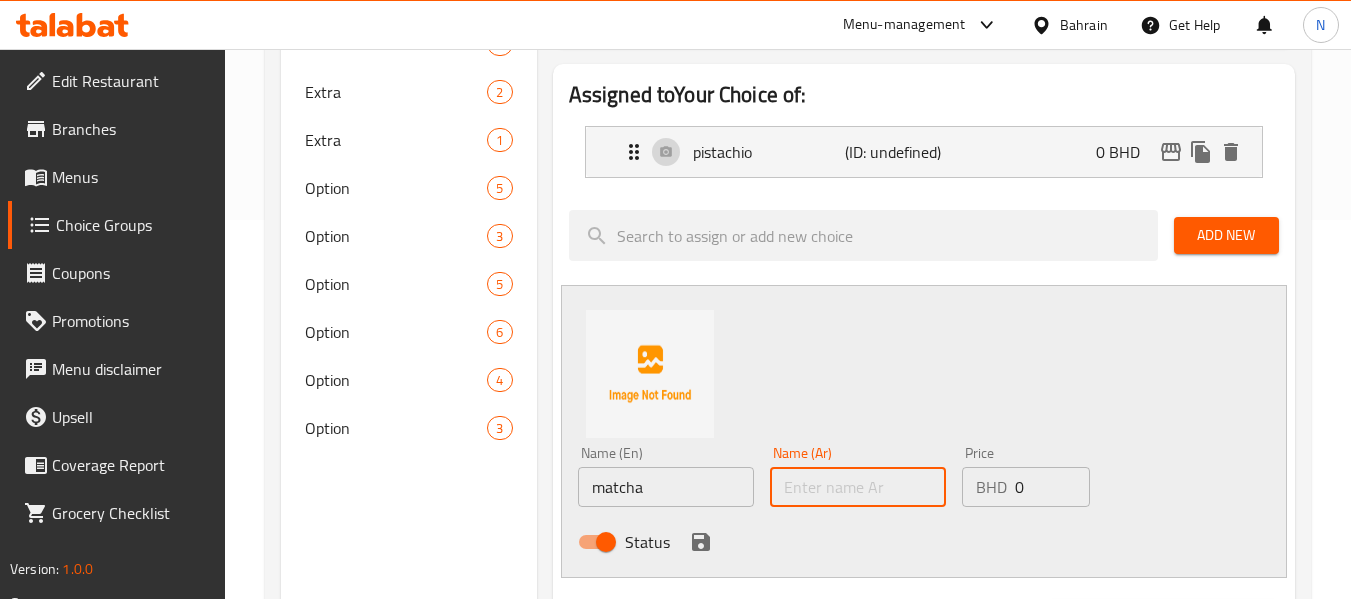 click at bounding box center (858, 487) 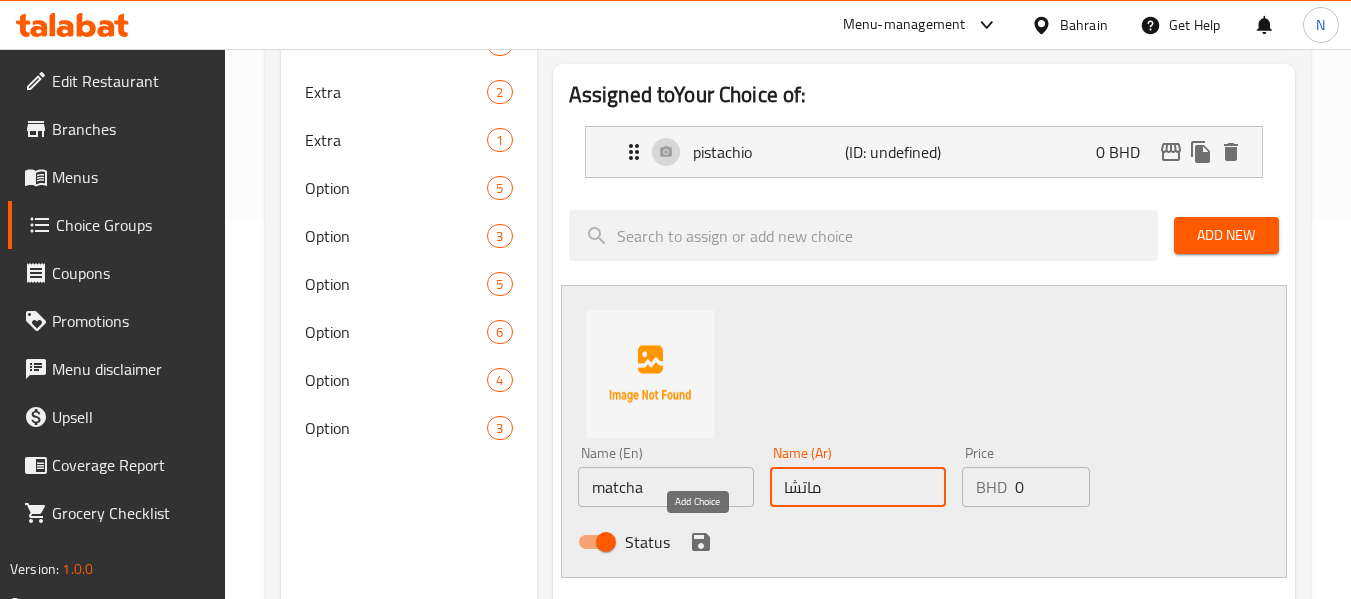 type on "ماتشا" 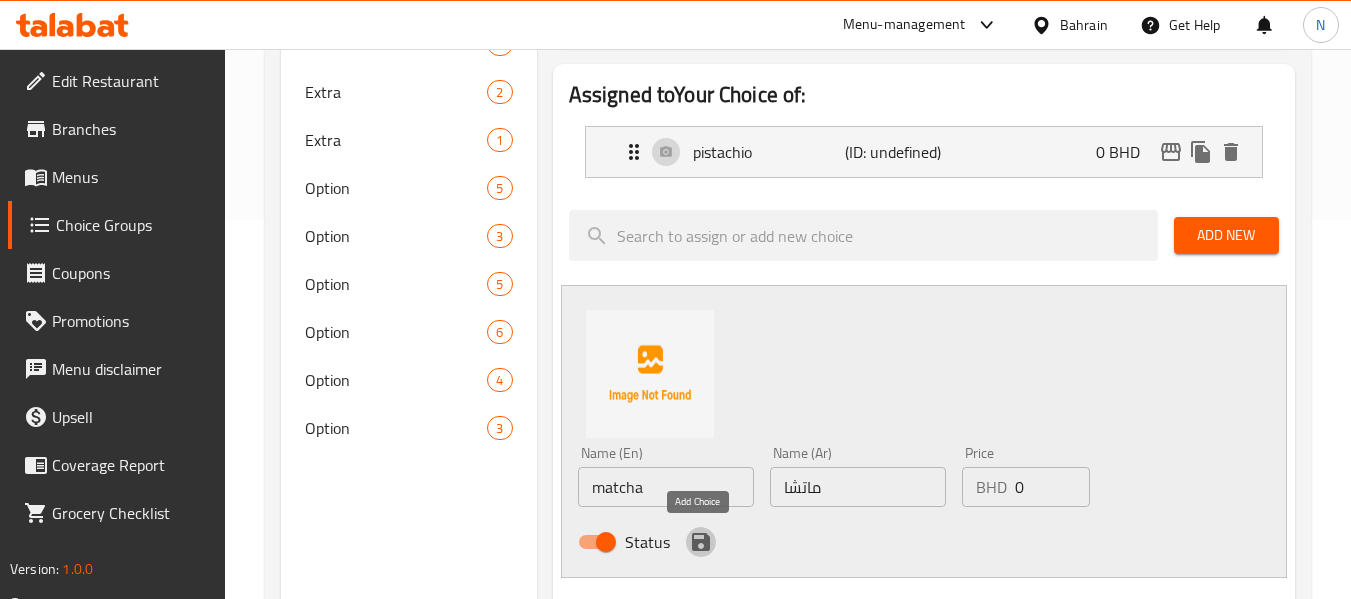 click 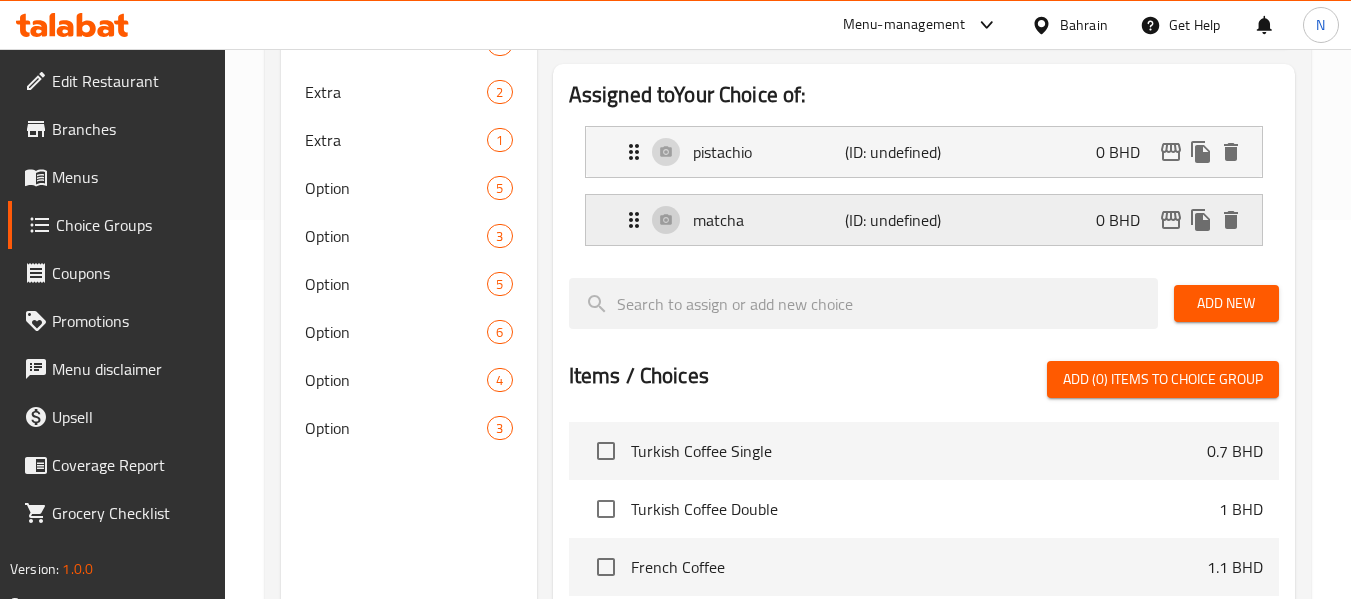 scroll, scrollTop: 44, scrollLeft: 0, axis: vertical 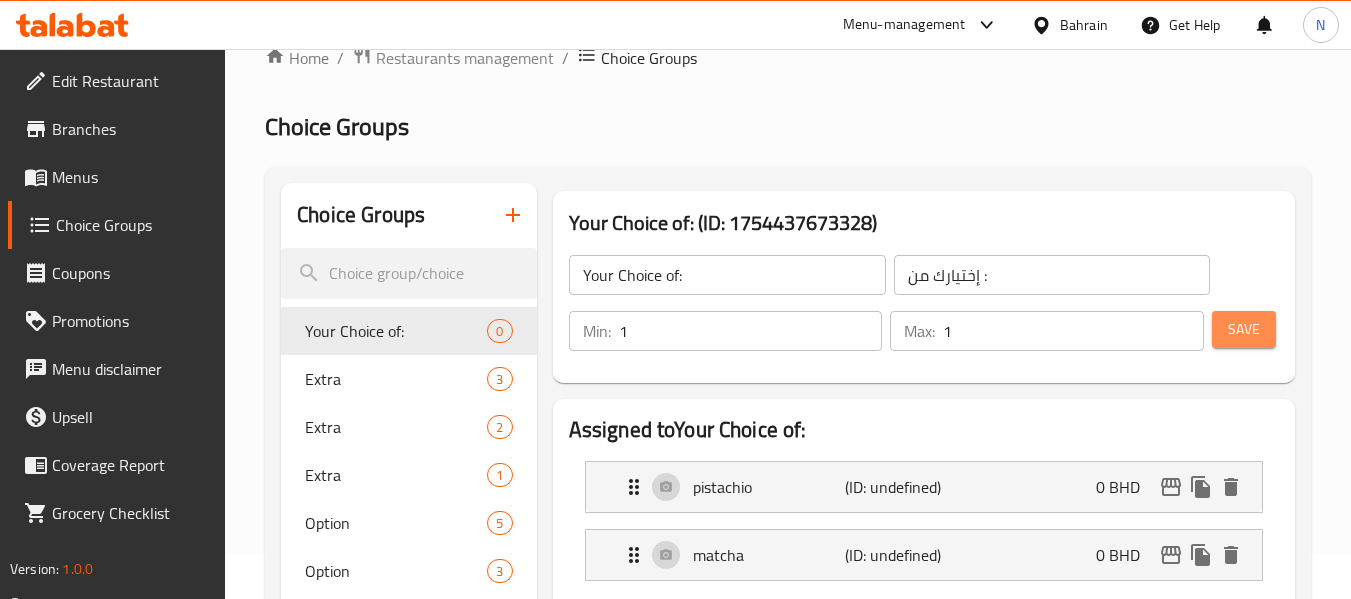click on "Save" at bounding box center [1244, 329] 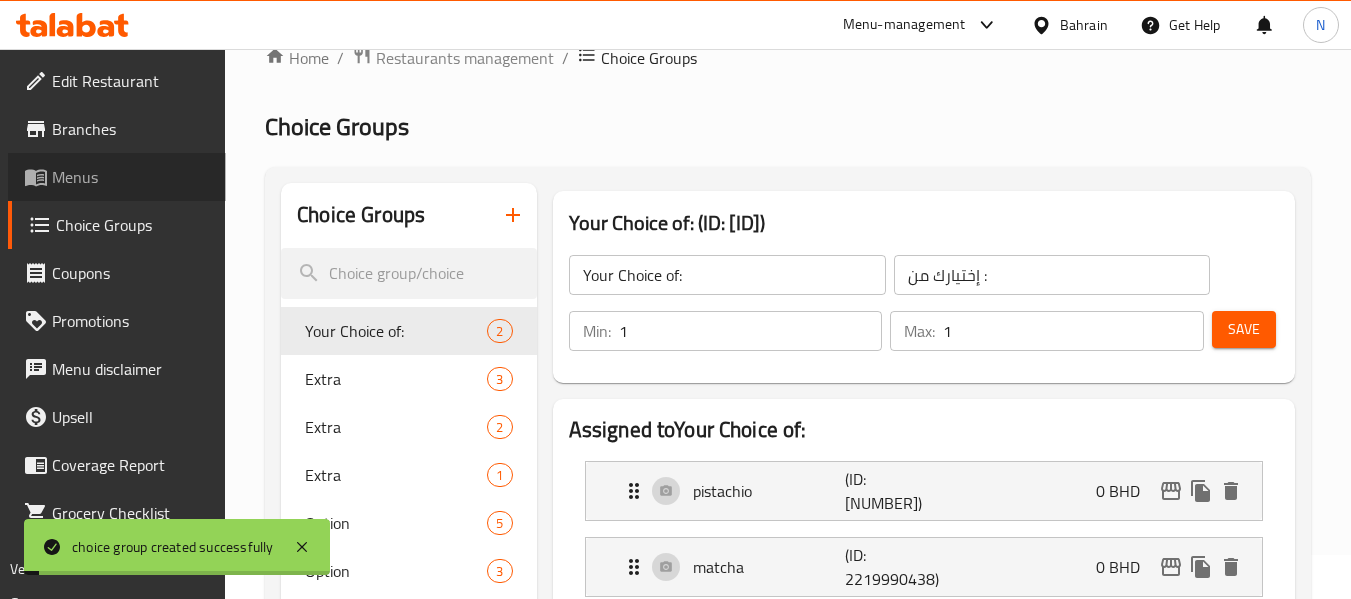 click on "Menus" at bounding box center (131, 177) 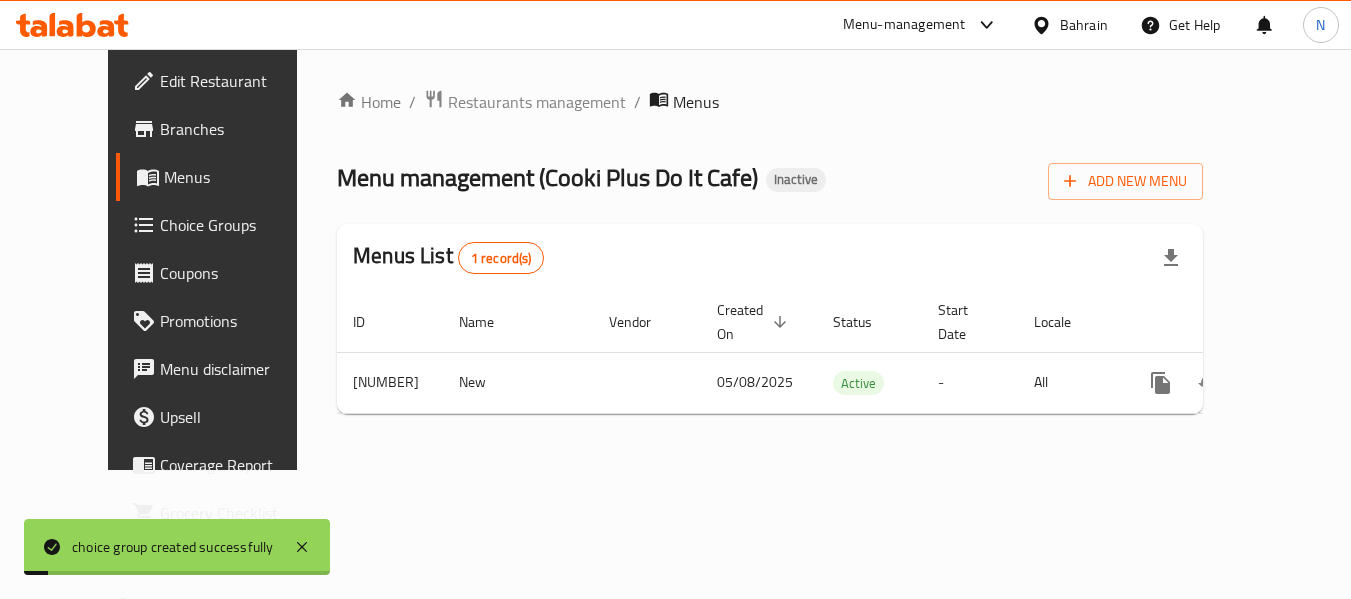 scroll, scrollTop: 0, scrollLeft: 0, axis: both 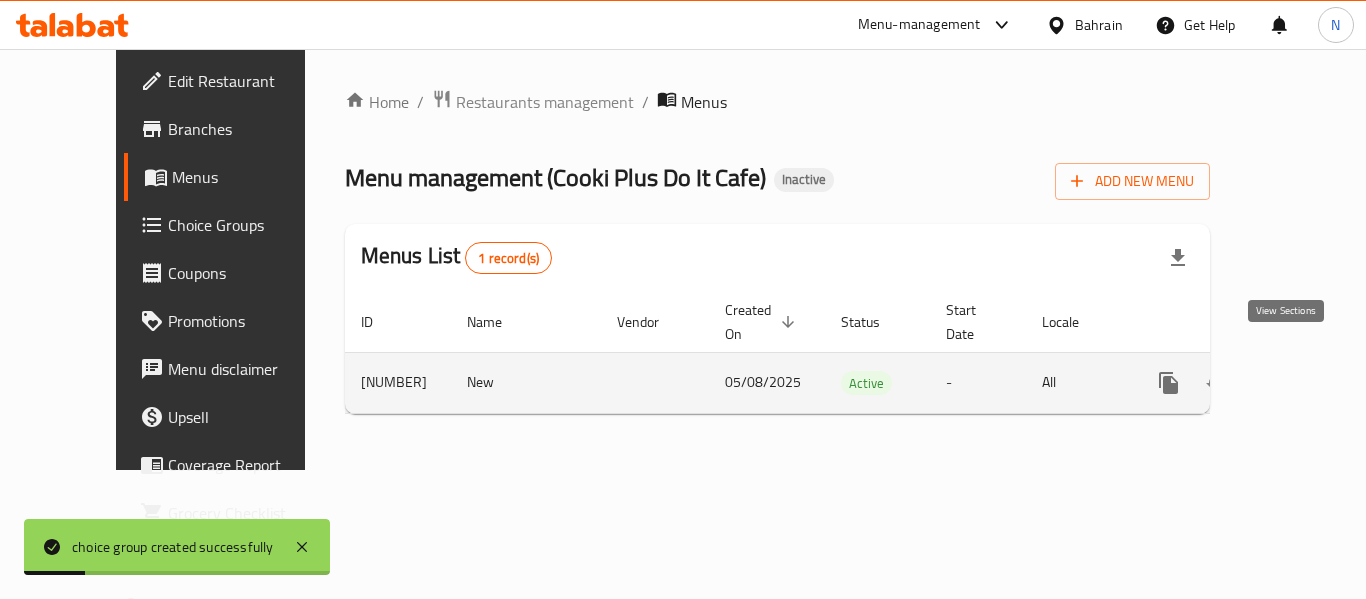 click at bounding box center [1313, 383] 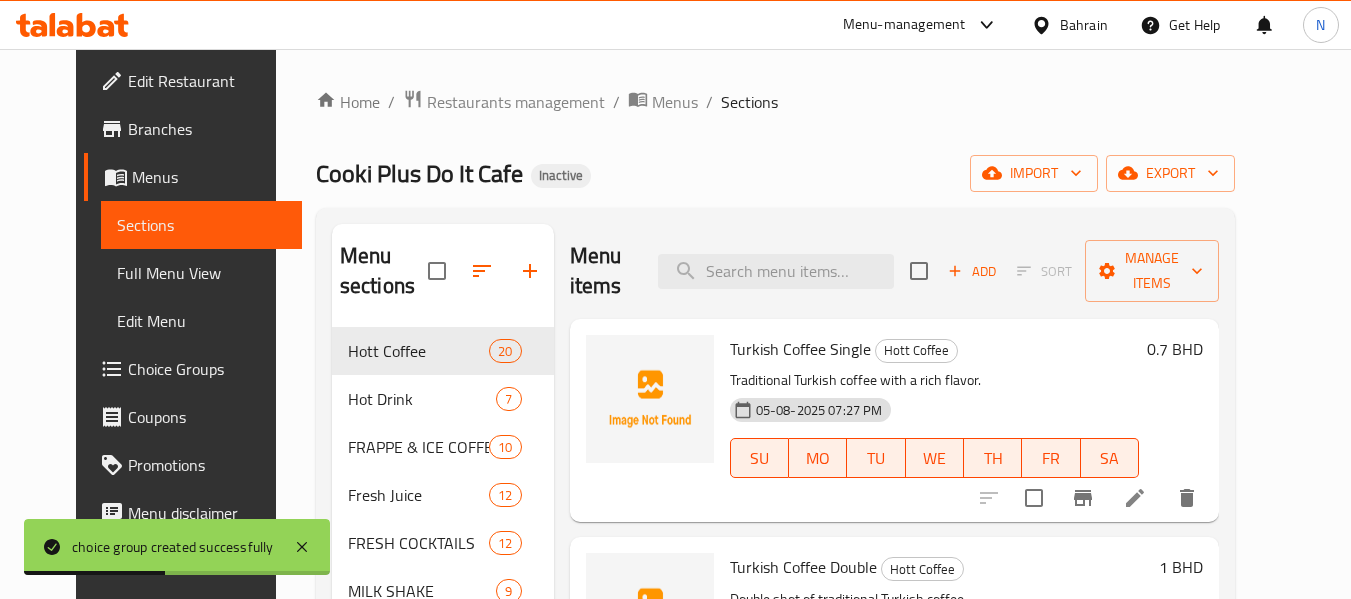 scroll, scrollTop: 220, scrollLeft: 0, axis: vertical 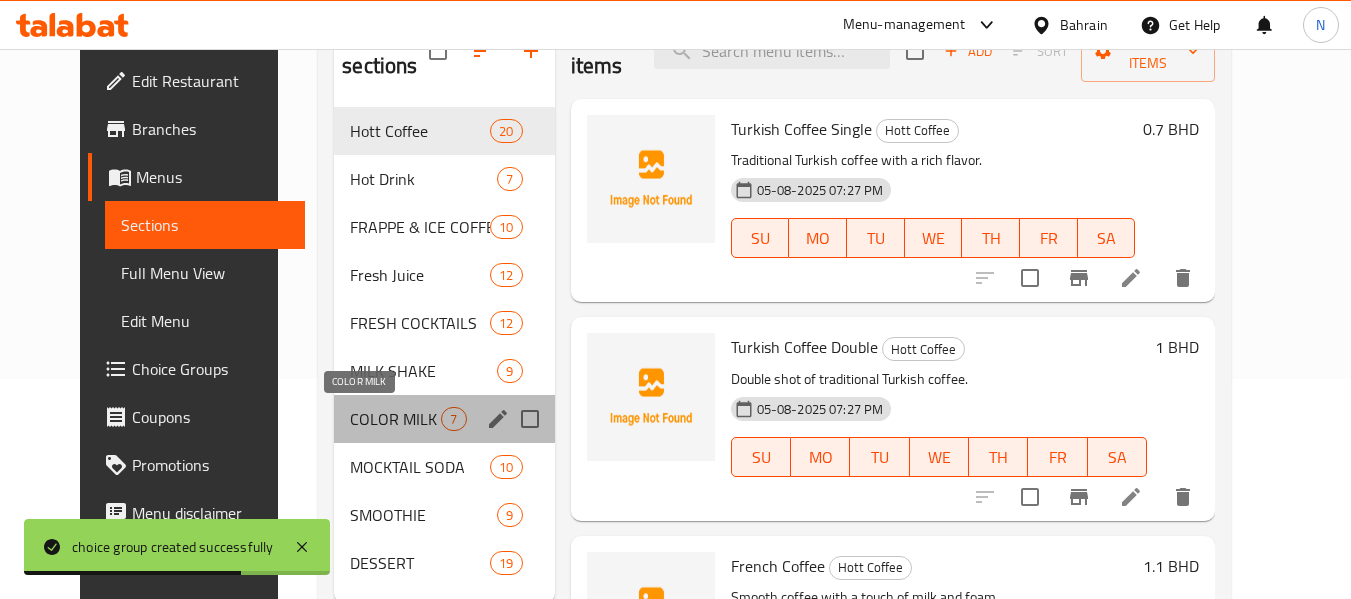 click on "COLOR MILK" at bounding box center (395, 419) 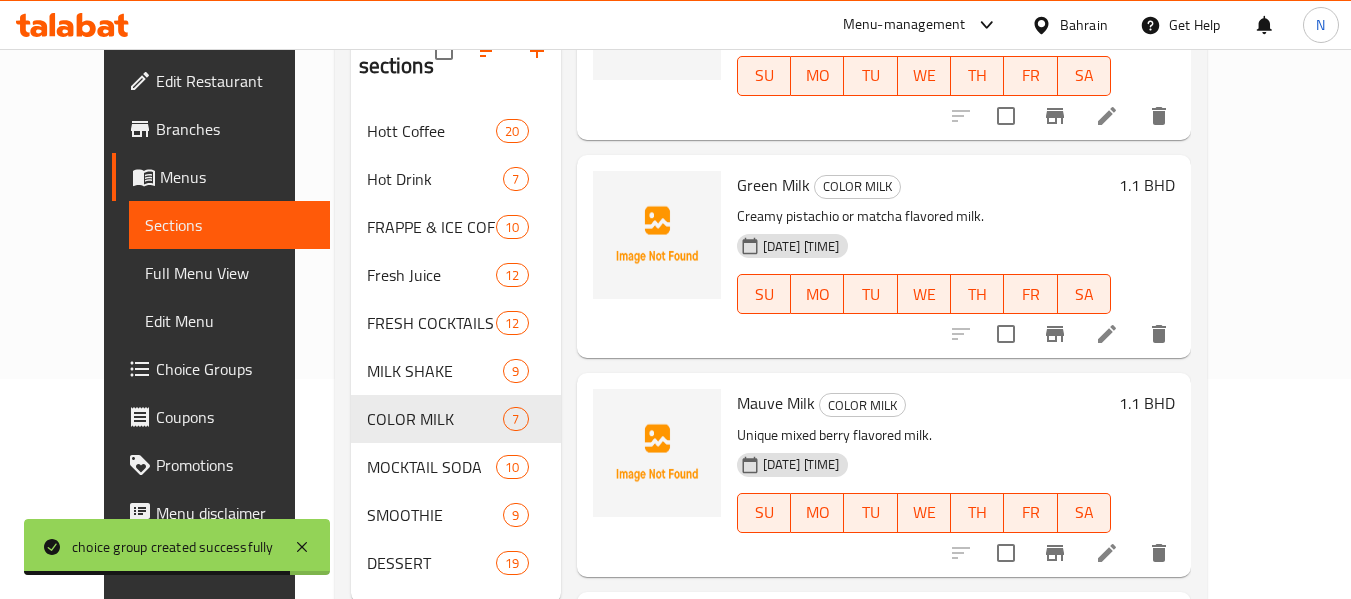 scroll, scrollTop: 824, scrollLeft: 0, axis: vertical 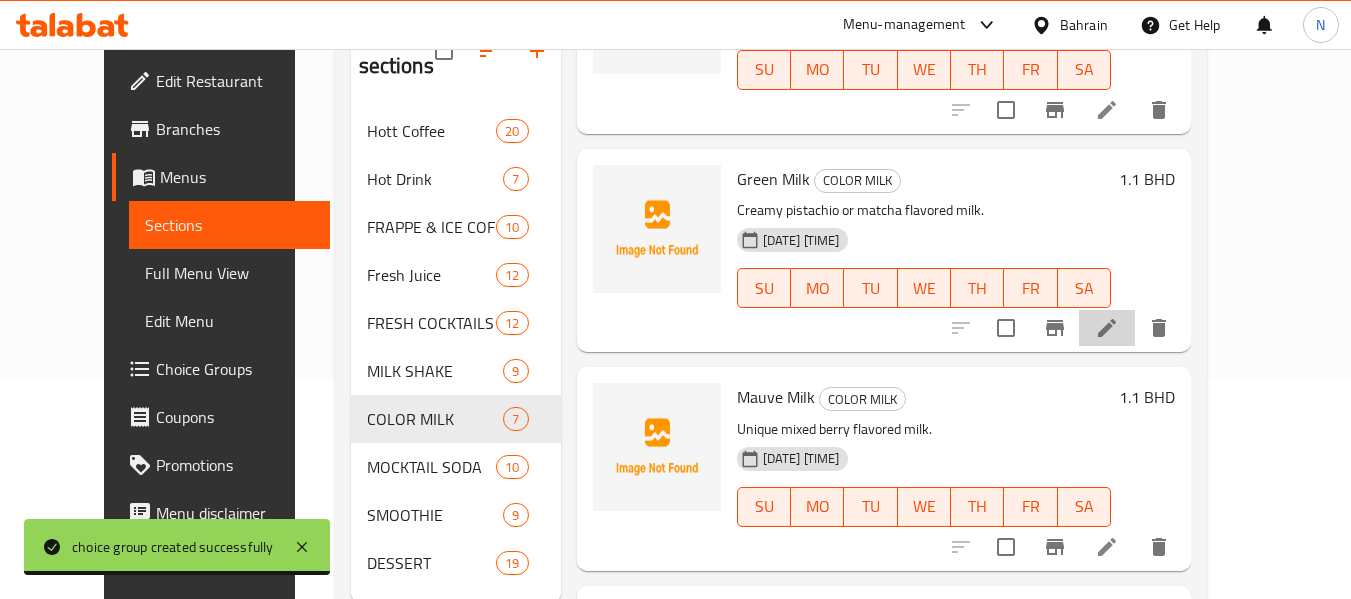 click at bounding box center (1107, 328) 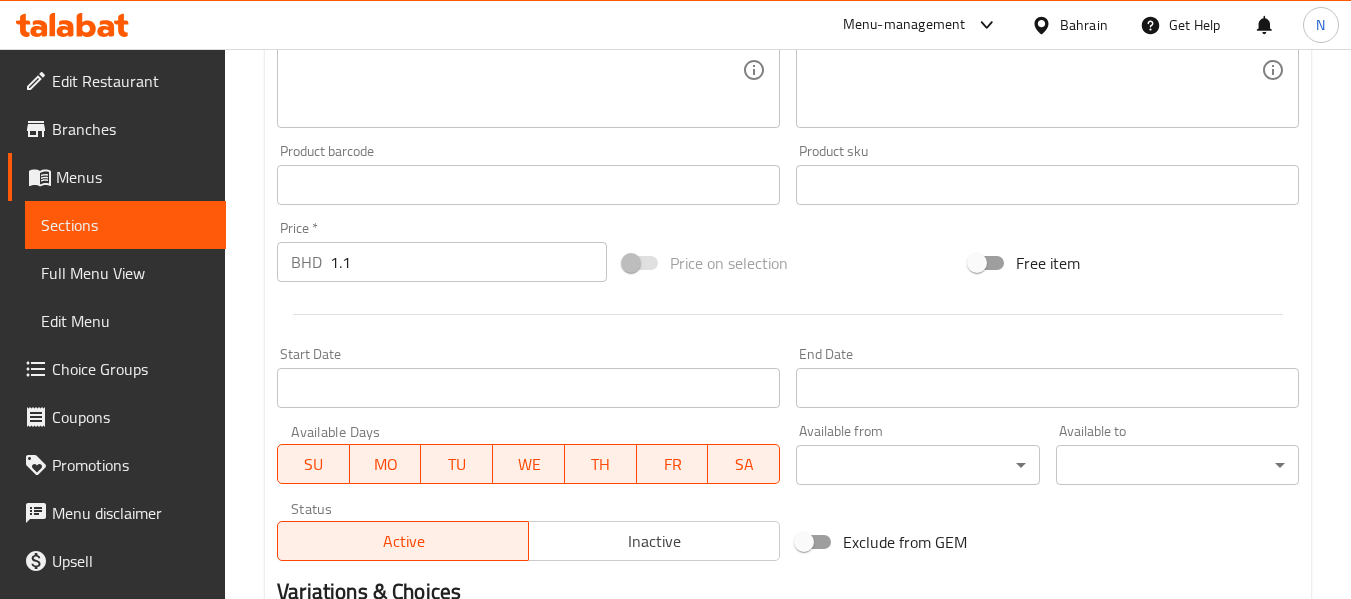 scroll, scrollTop: 814, scrollLeft: 0, axis: vertical 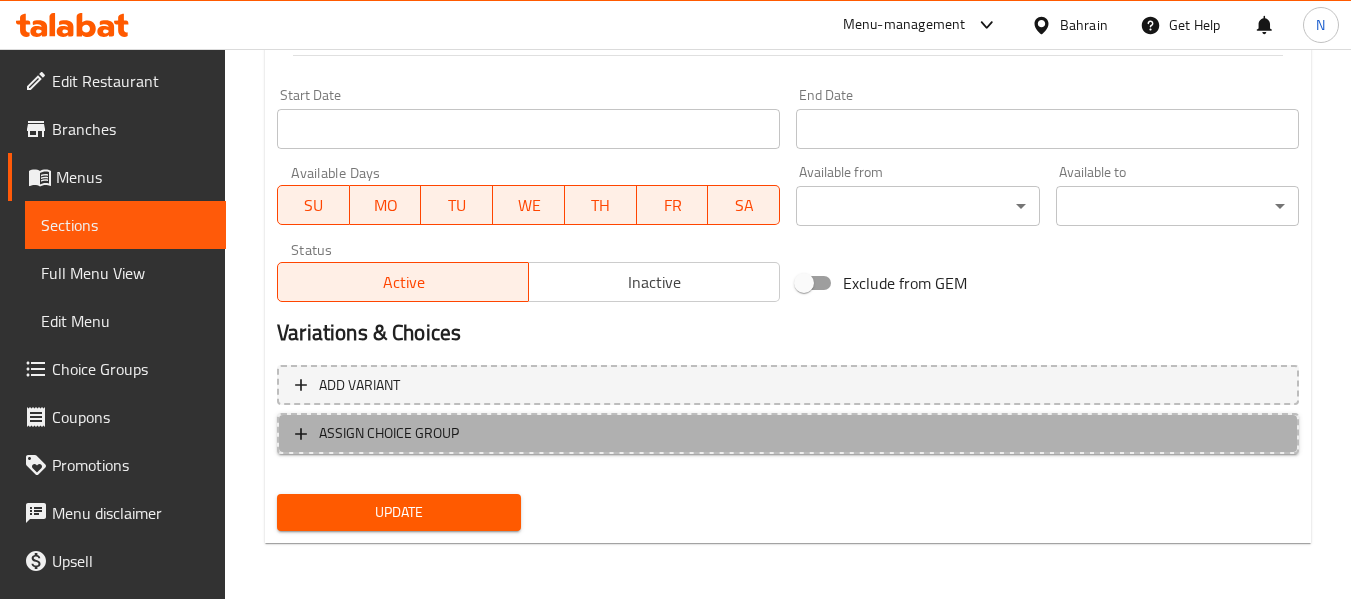 click on "ASSIGN CHOICE GROUP" at bounding box center (788, 433) 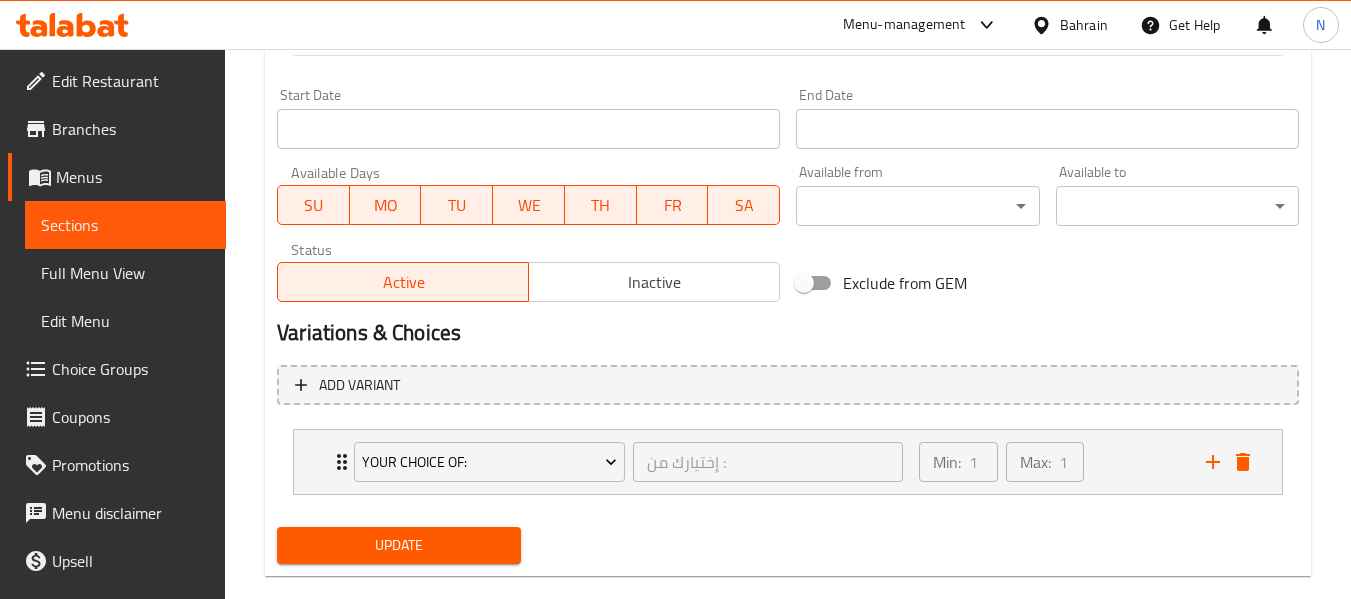 drag, startPoint x: 522, startPoint y: 552, endPoint x: 511, endPoint y: 548, distance: 11.7046995 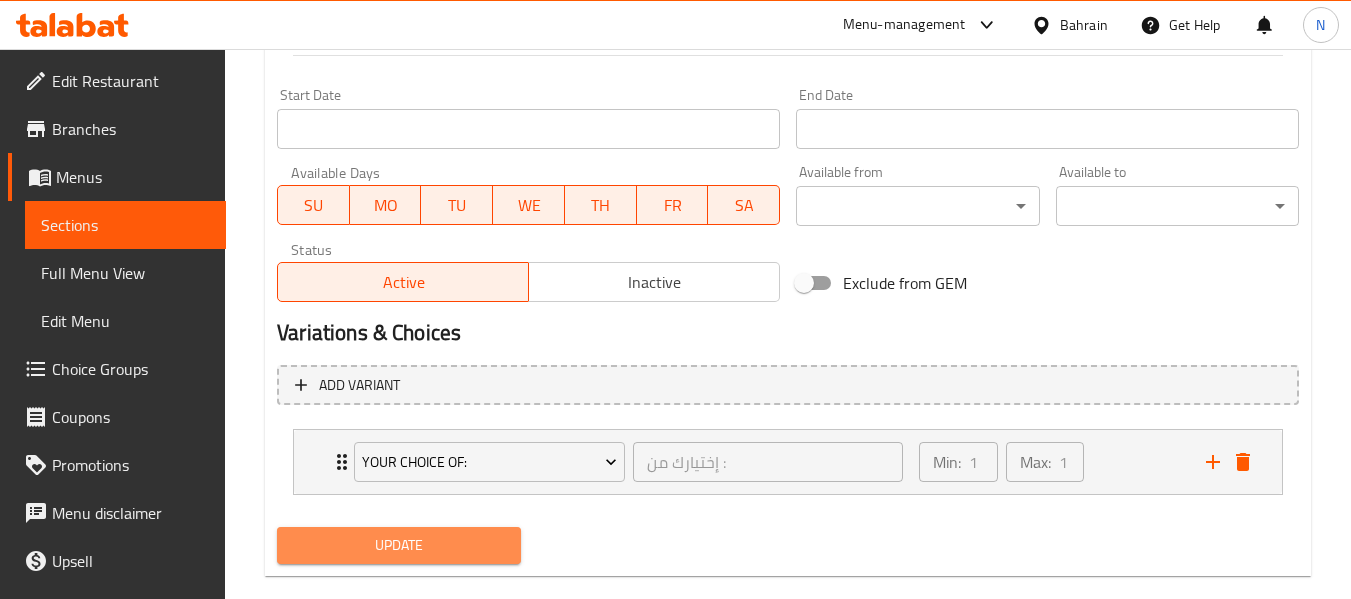 click on "Update" at bounding box center (398, 545) 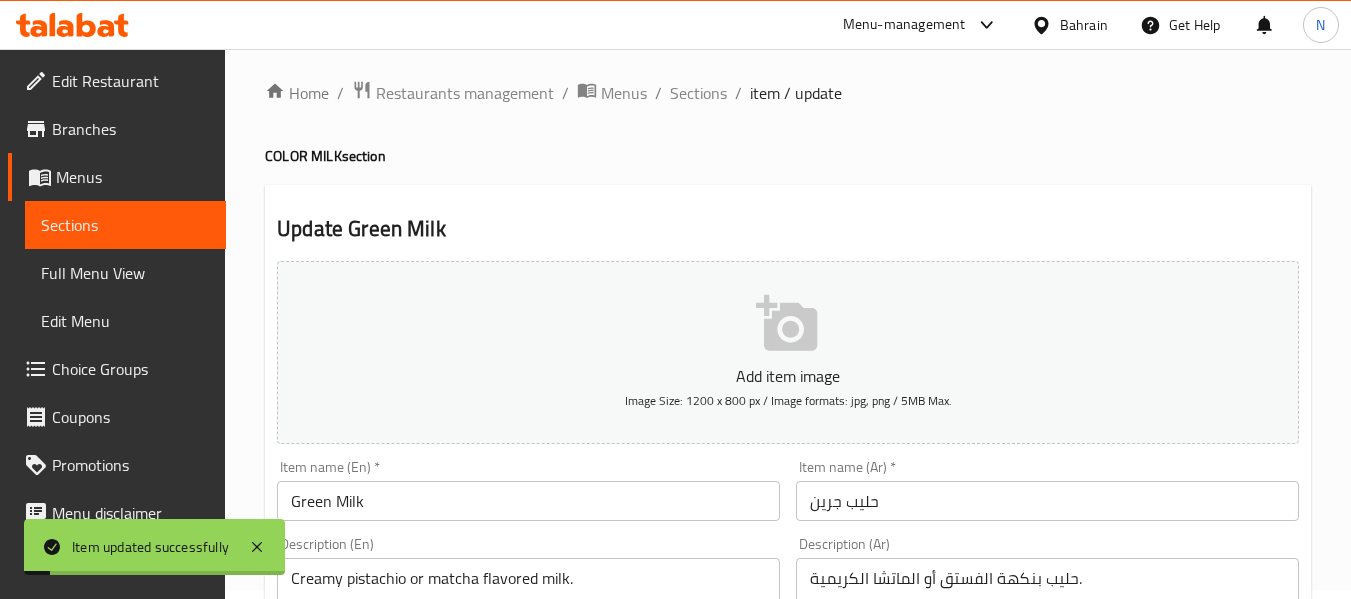scroll, scrollTop: 0, scrollLeft: 0, axis: both 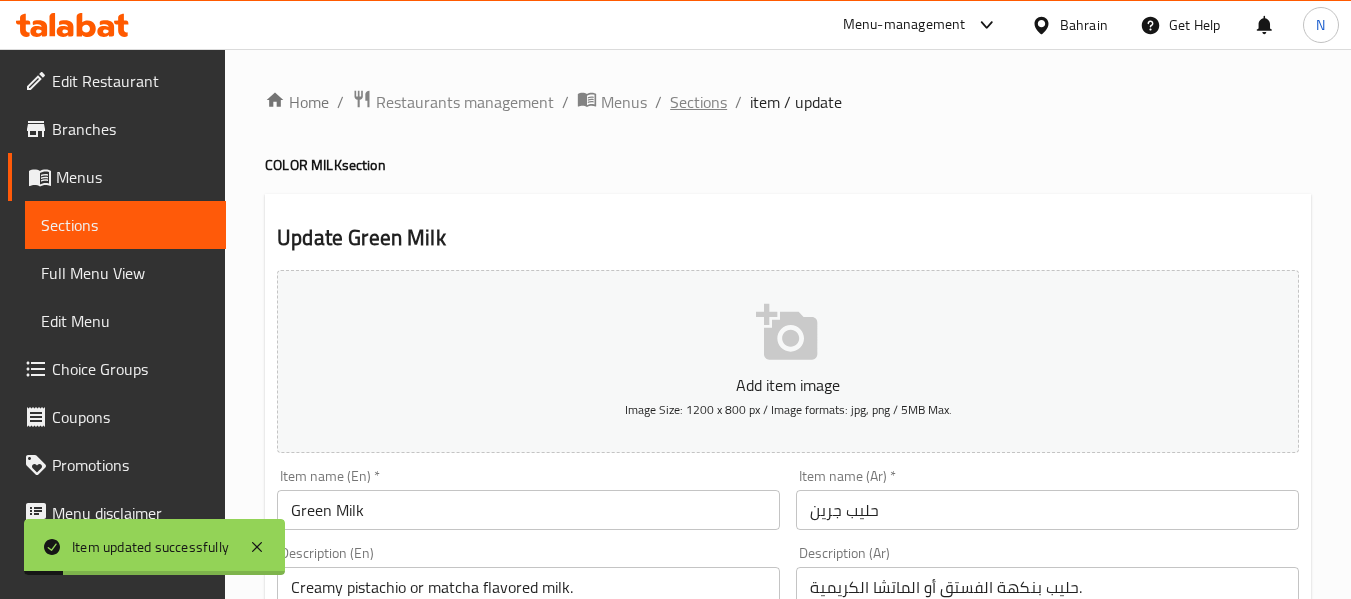 click on "Sections" at bounding box center [698, 102] 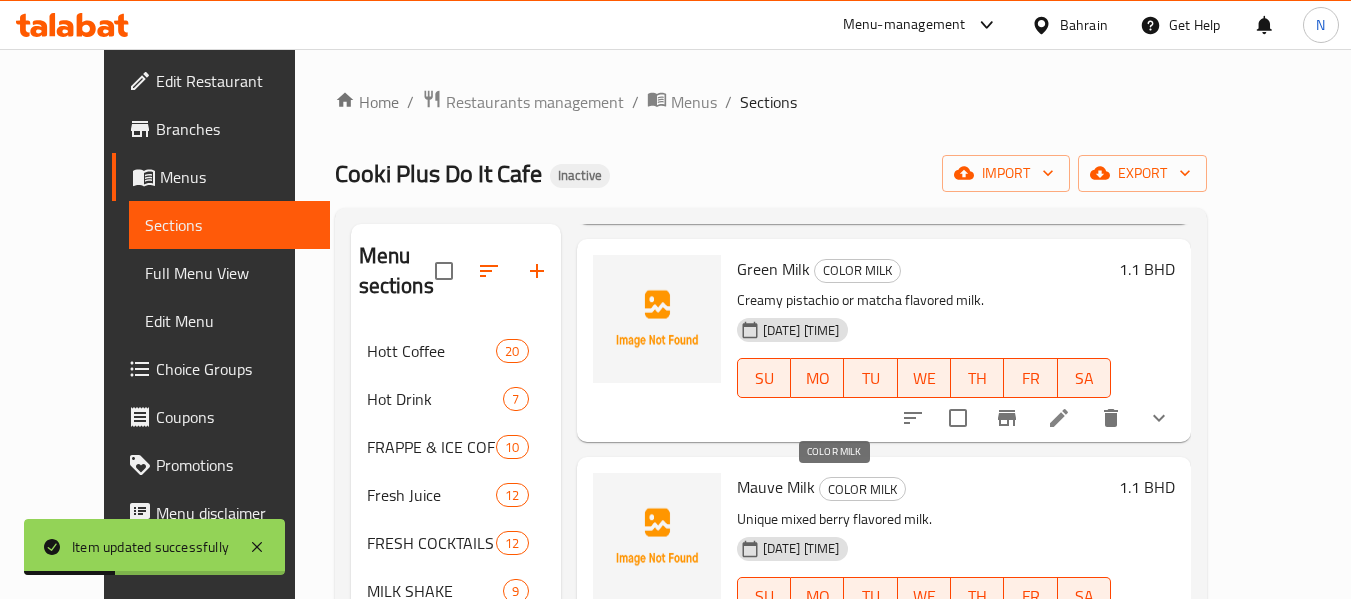 scroll, scrollTop: 1010, scrollLeft: 0, axis: vertical 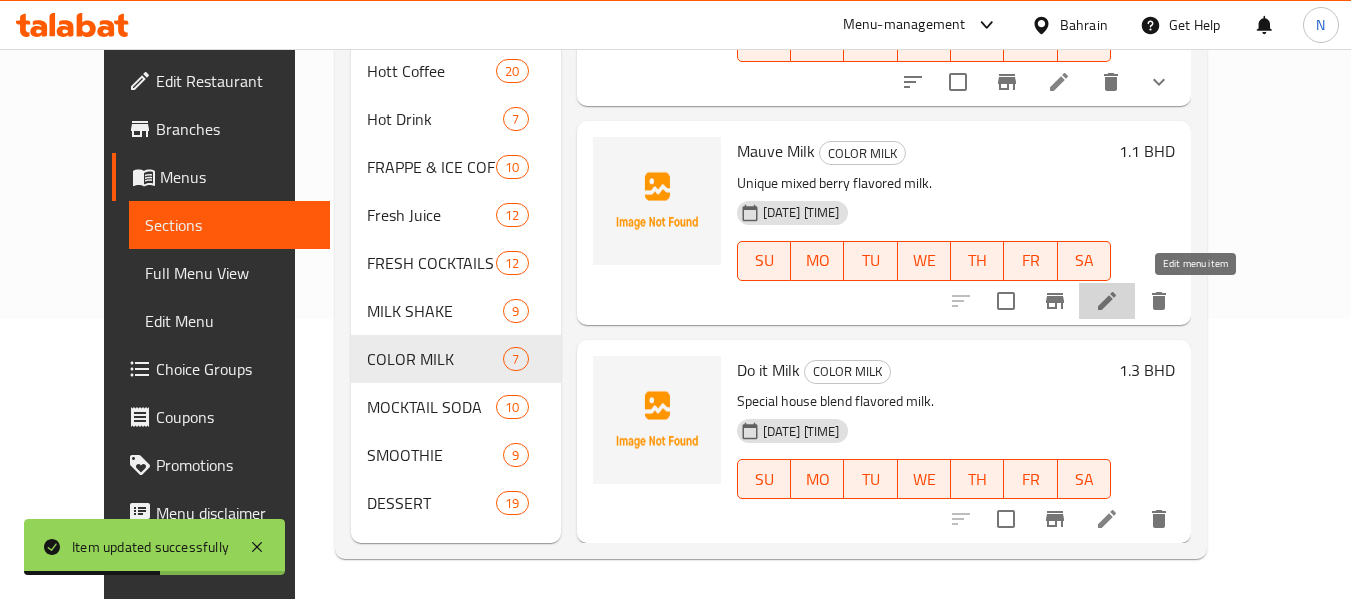 click 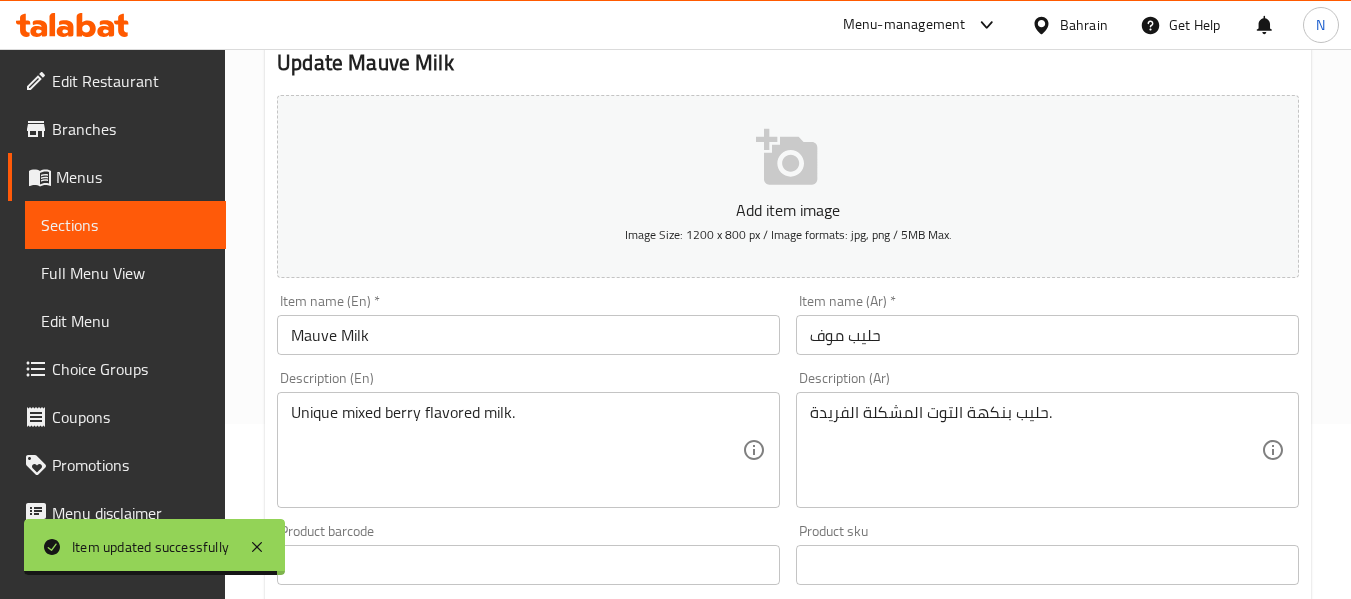 scroll, scrollTop: 0, scrollLeft: 0, axis: both 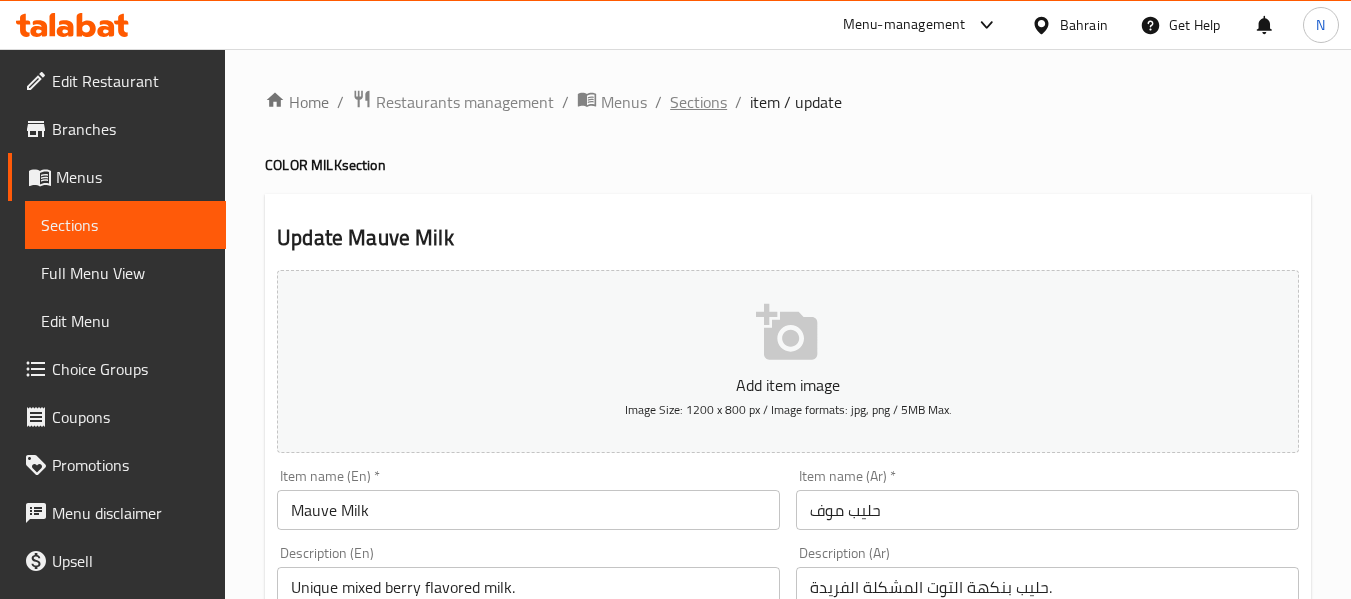 click on "Sections" at bounding box center (698, 102) 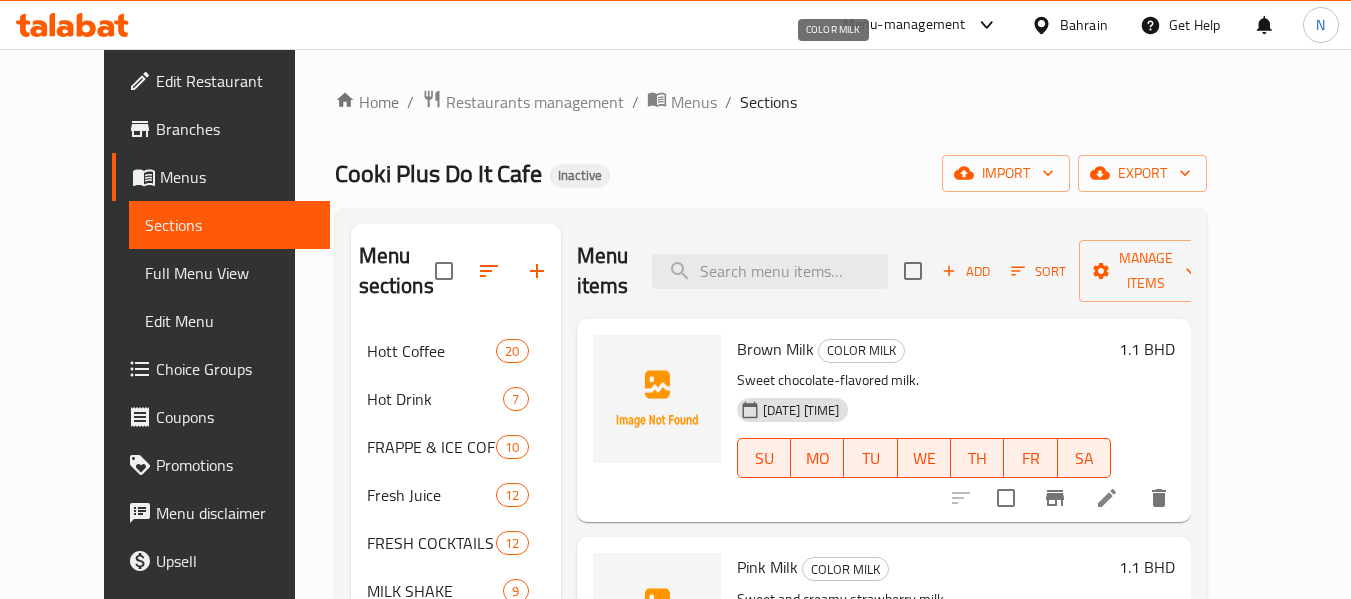 scroll, scrollTop: 454, scrollLeft: 0, axis: vertical 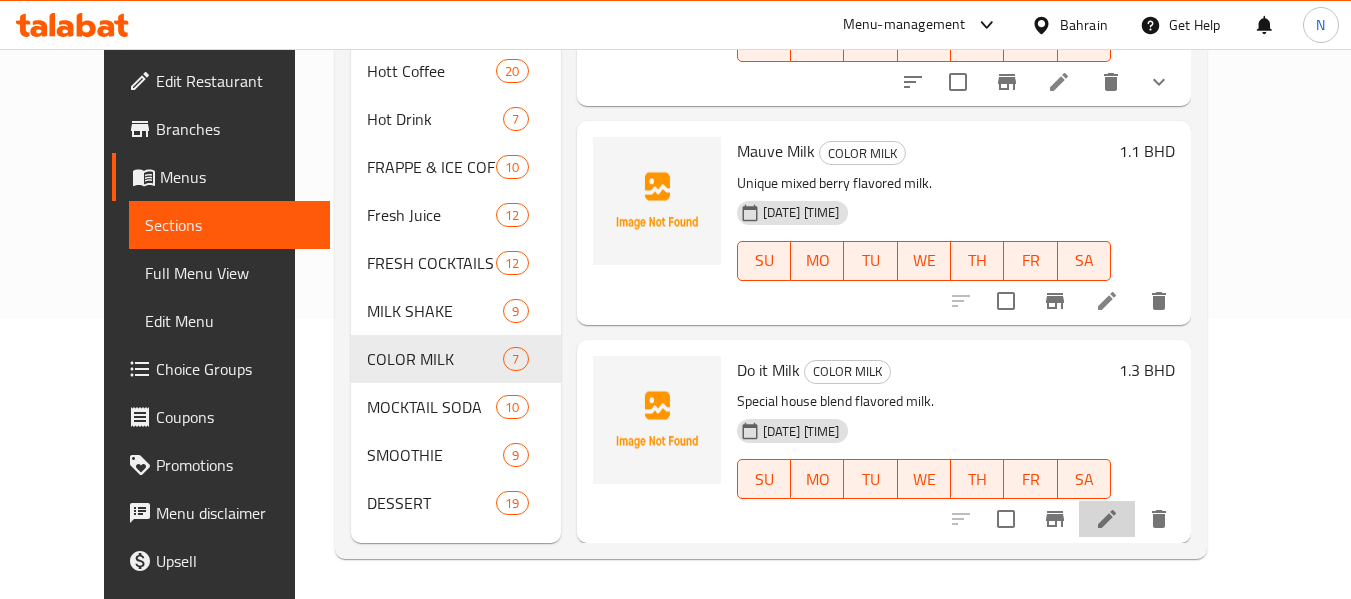 click at bounding box center (1107, 519) 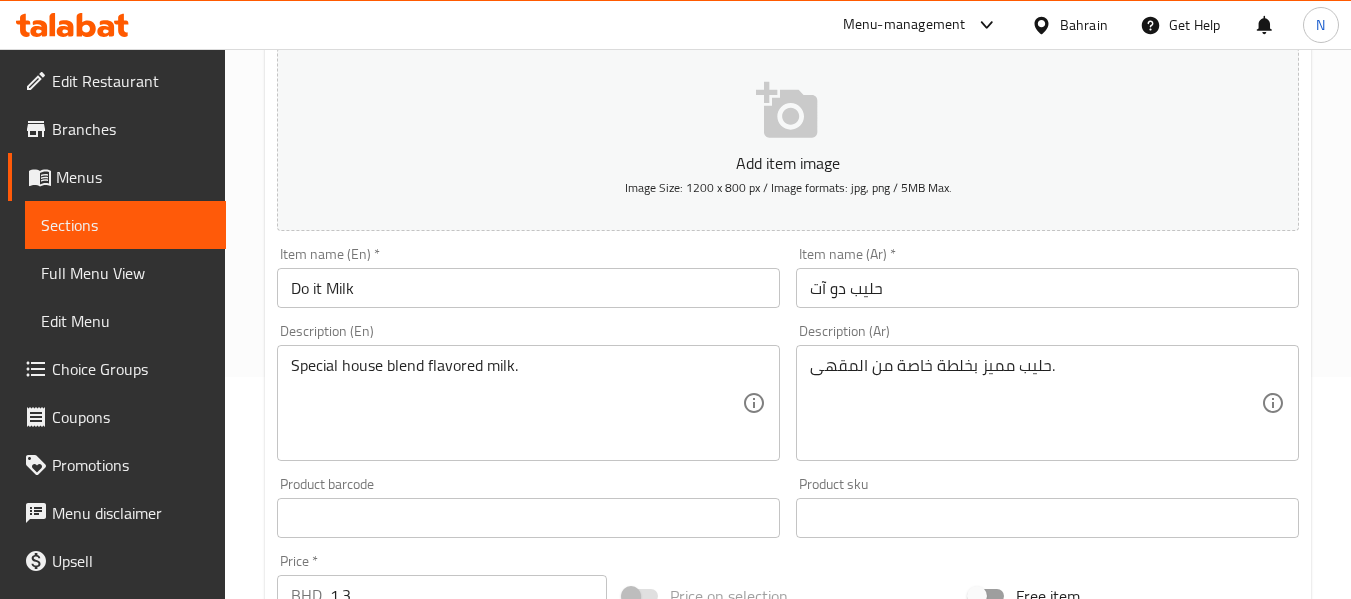 scroll, scrollTop: 223, scrollLeft: 0, axis: vertical 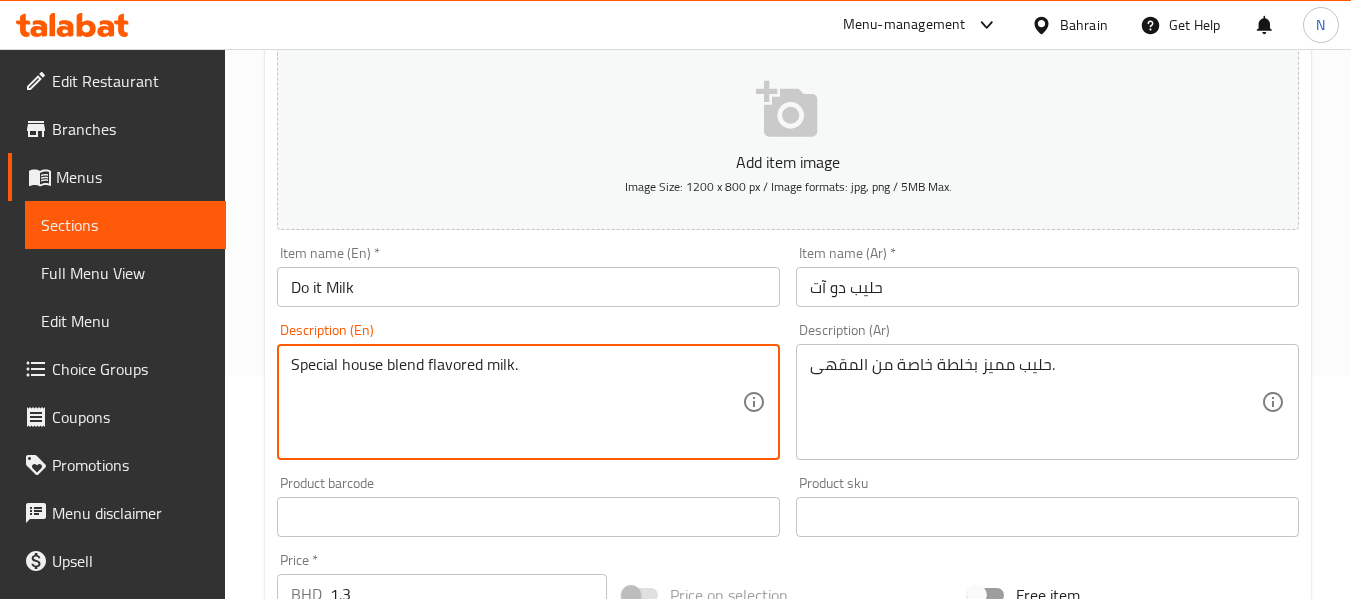 click on "Special house blend flavored milk." at bounding box center [516, 402] 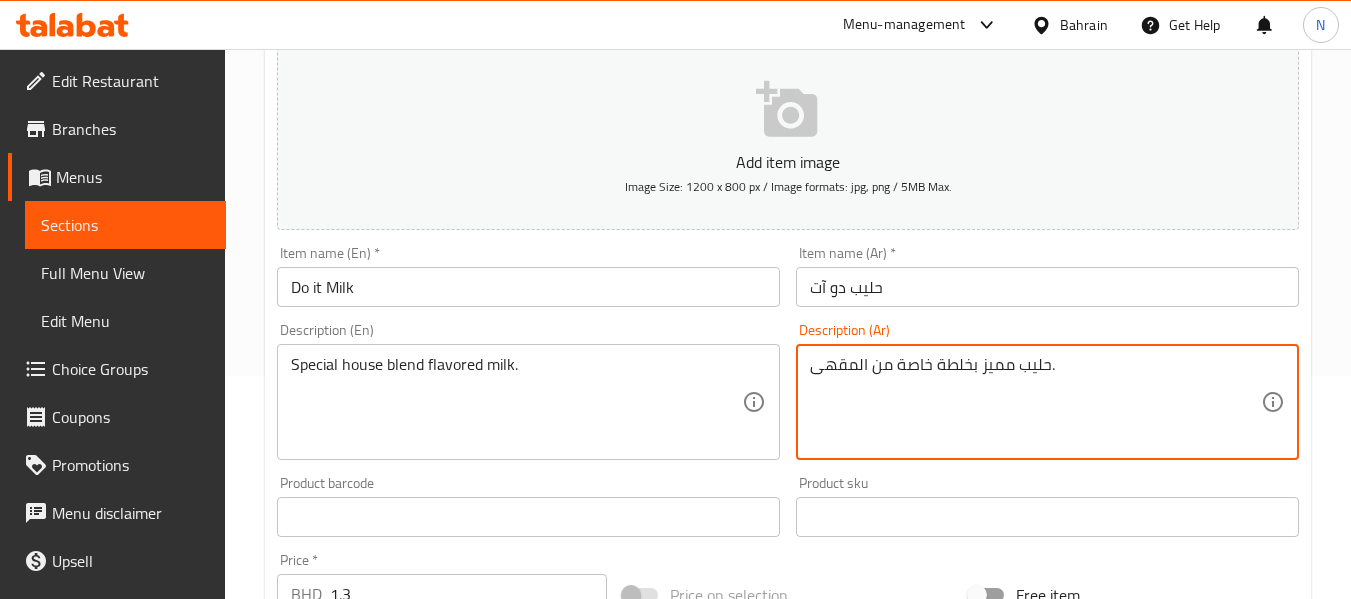click on "حليب مميز بخلطة خاصة من المقهى." at bounding box center [1035, 402] 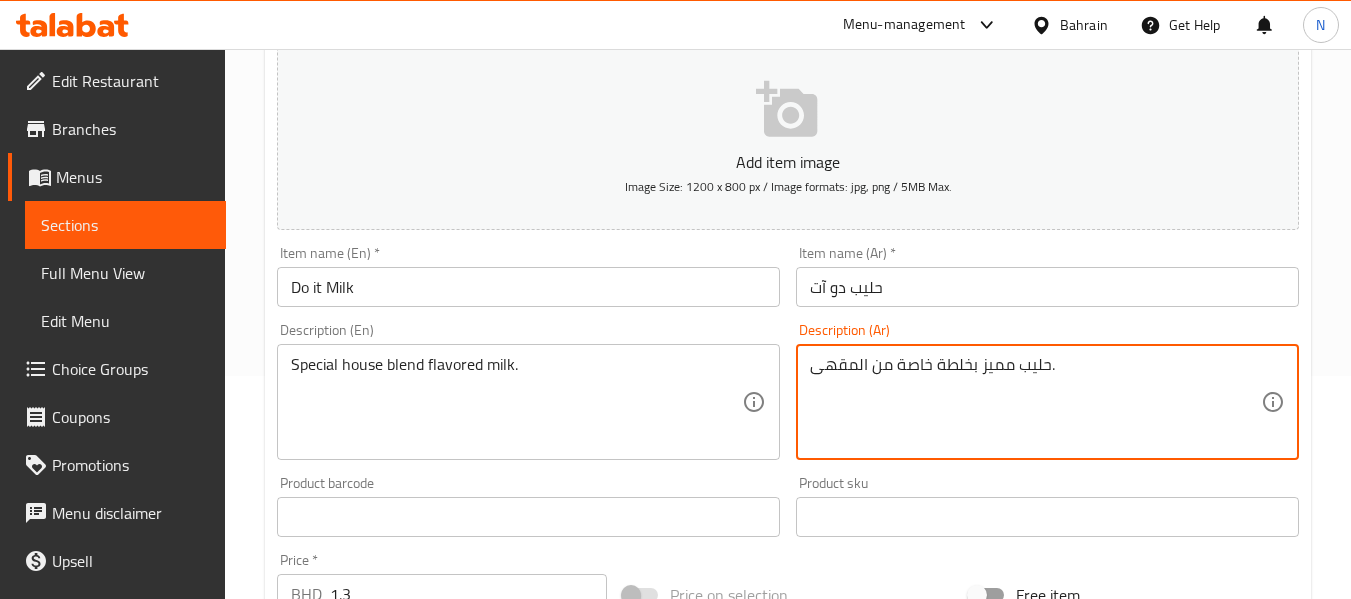 paste on "بنكهة خاصة ممزوجة بالمنزل" 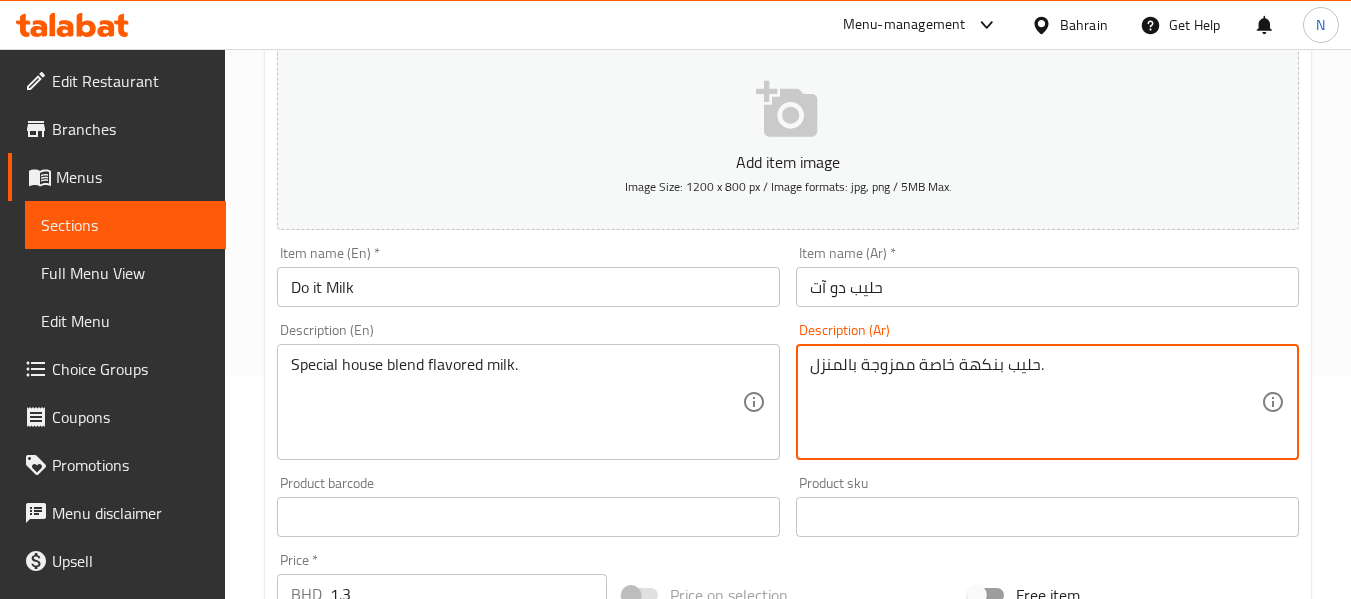 click on "حليب بنكهة خاصة ممزوجة بالمنزل." at bounding box center [1035, 402] 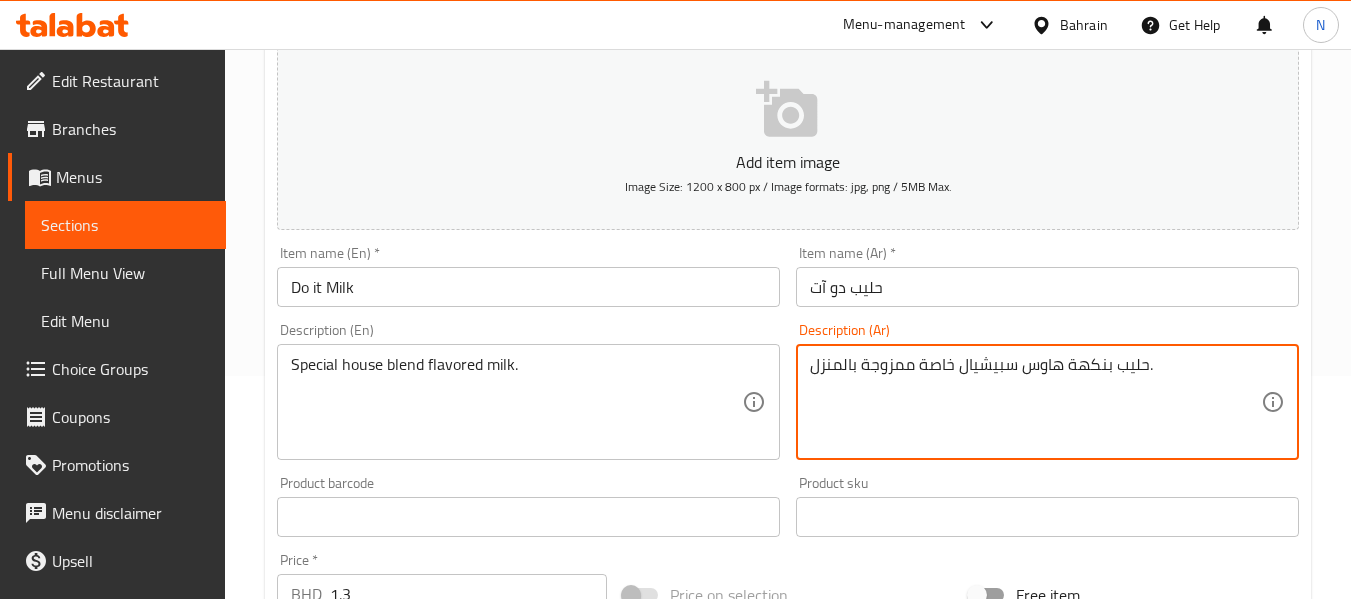 click on "حليب بنكهة هاوس سبيشيال خاصة ممزوجة بالمنزل." at bounding box center (1035, 402) 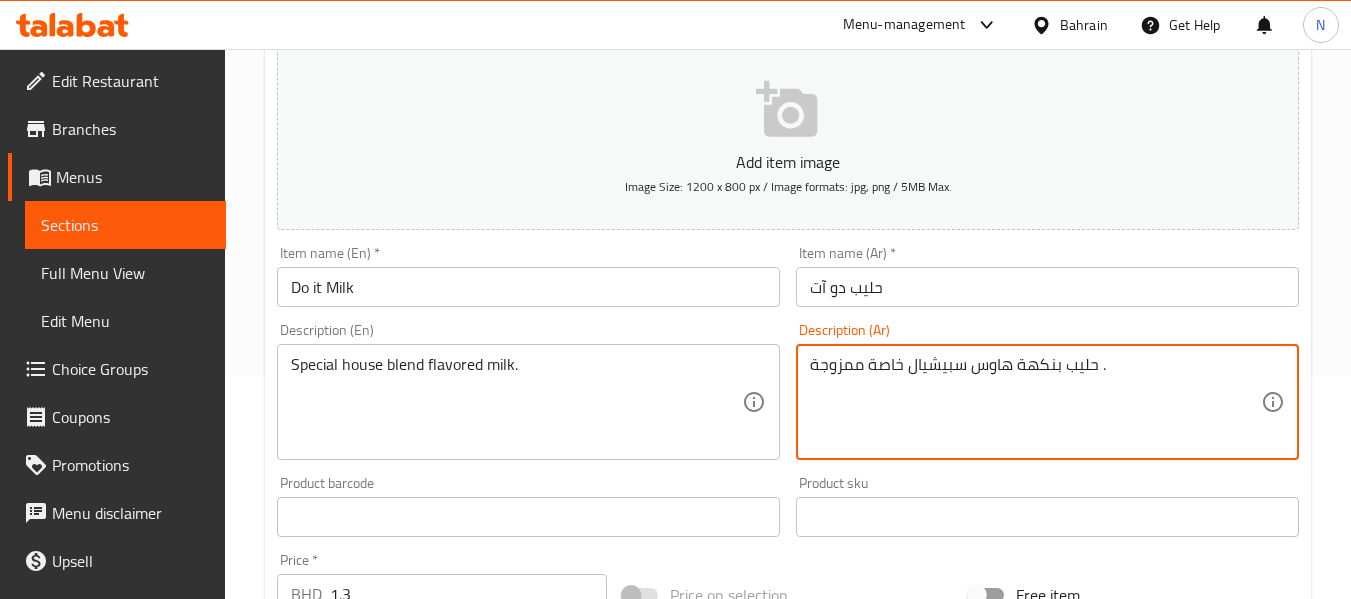 click on "حليب بنكهة هاوس سبيشيال خاصة ممزوجة ." at bounding box center [1035, 402] 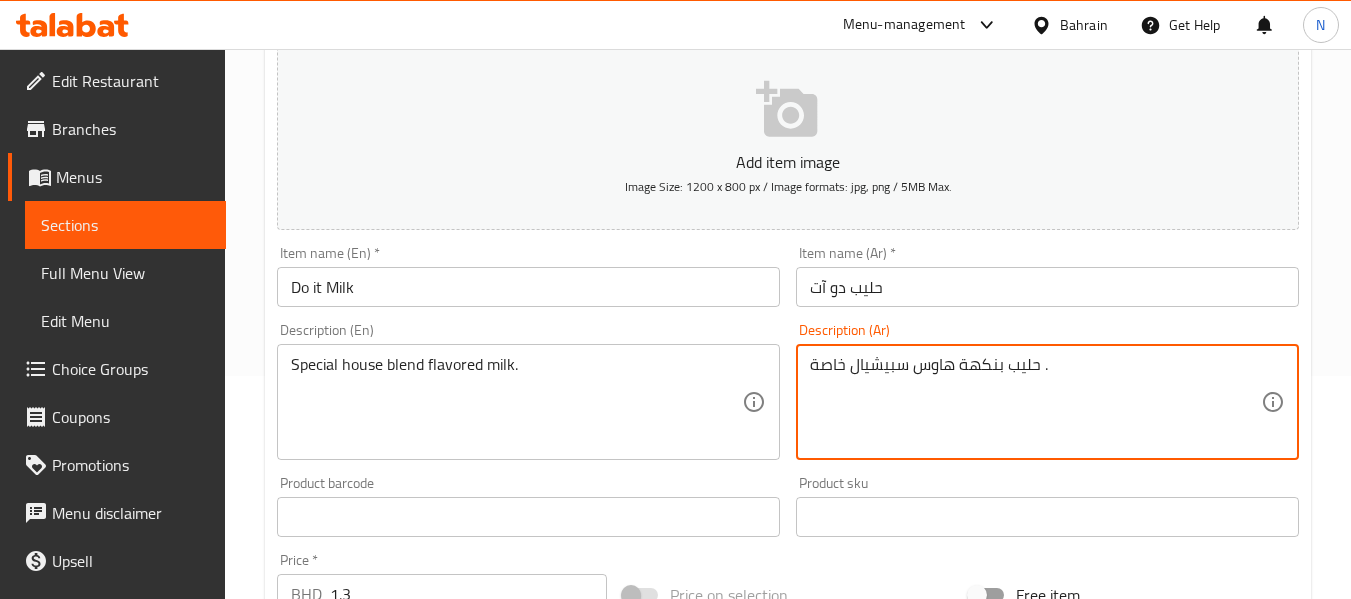 click on "حليب بنكهة هاوس سبيشيال خاصة ." at bounding box center [1035, 402] 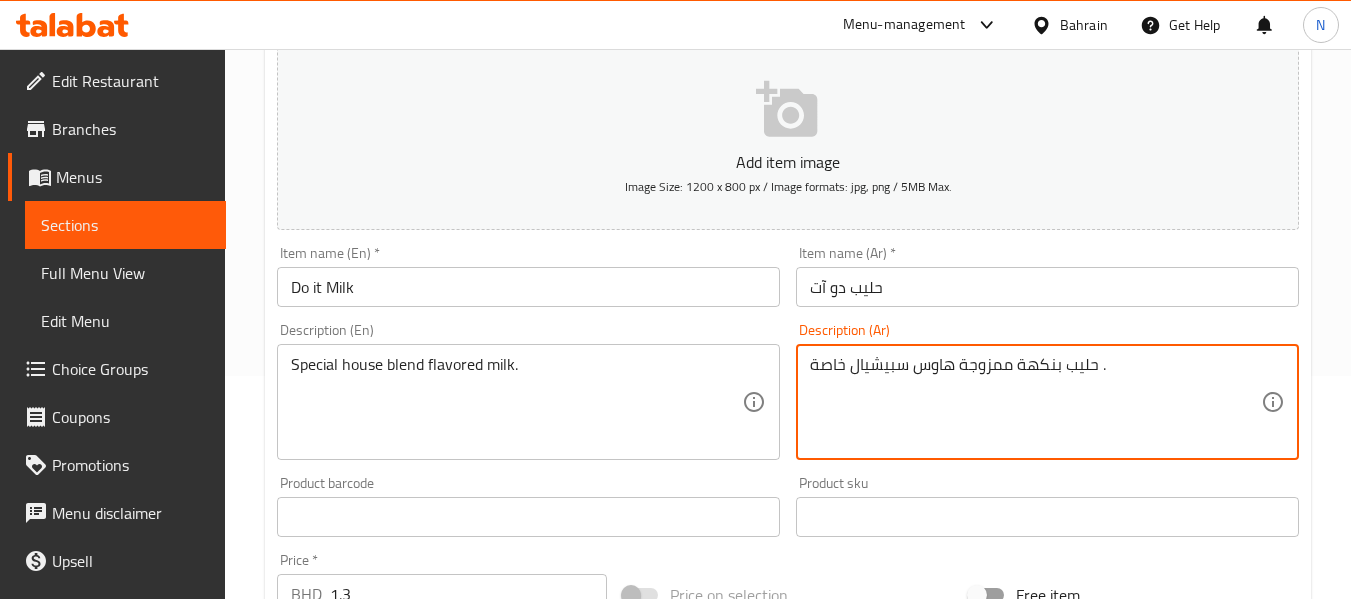 click on "حليب دو آت" at bounding box center (1047, 287) 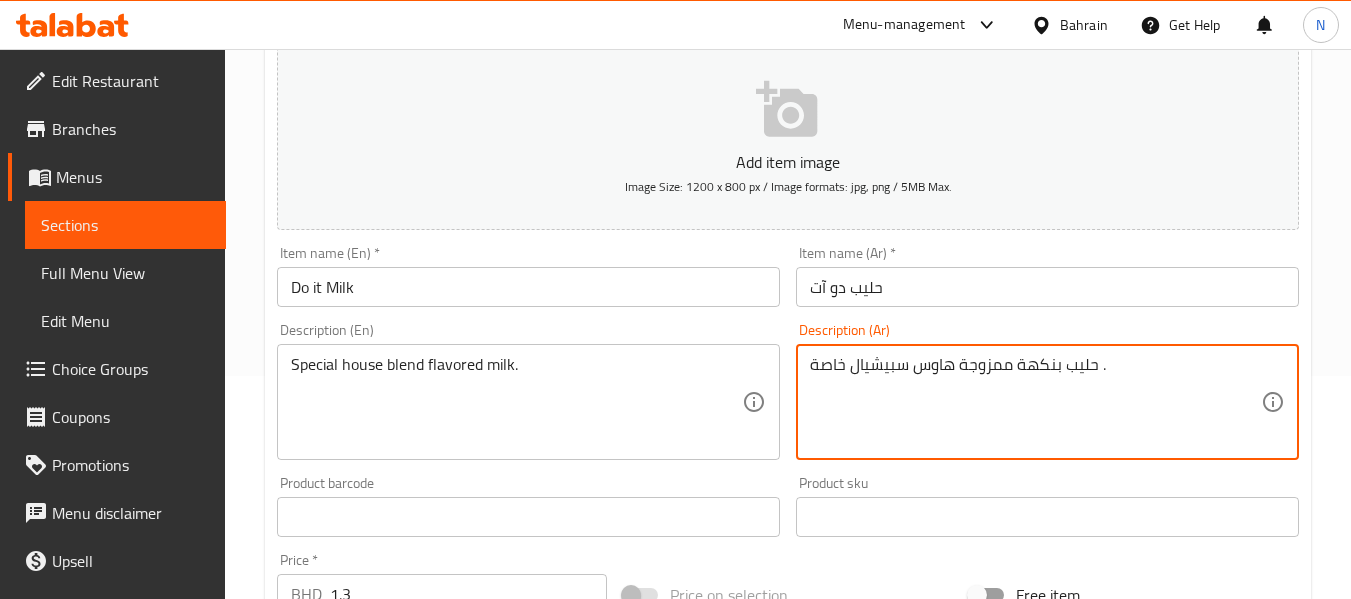 click on "حليب بنكهة ممزوجة هاوس سبيشيال خاصة ." at bounding box center [1035, 402] 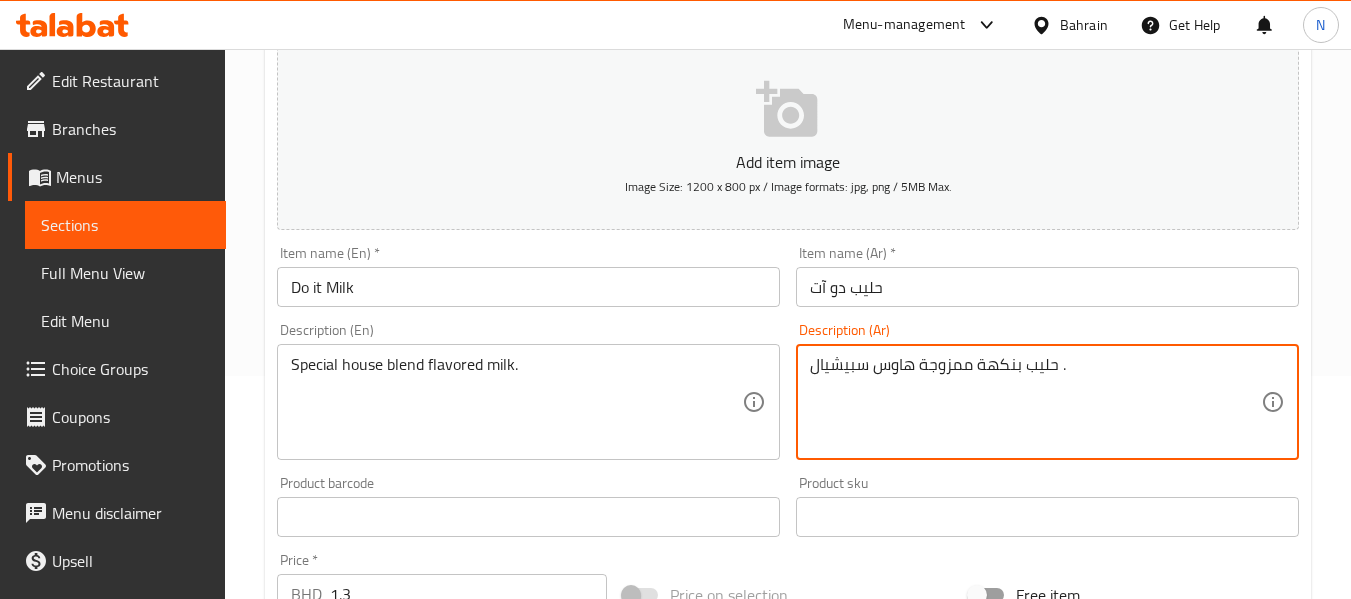 type on "حليب بنكهة ممزوجة هاوس سبيشيال ." 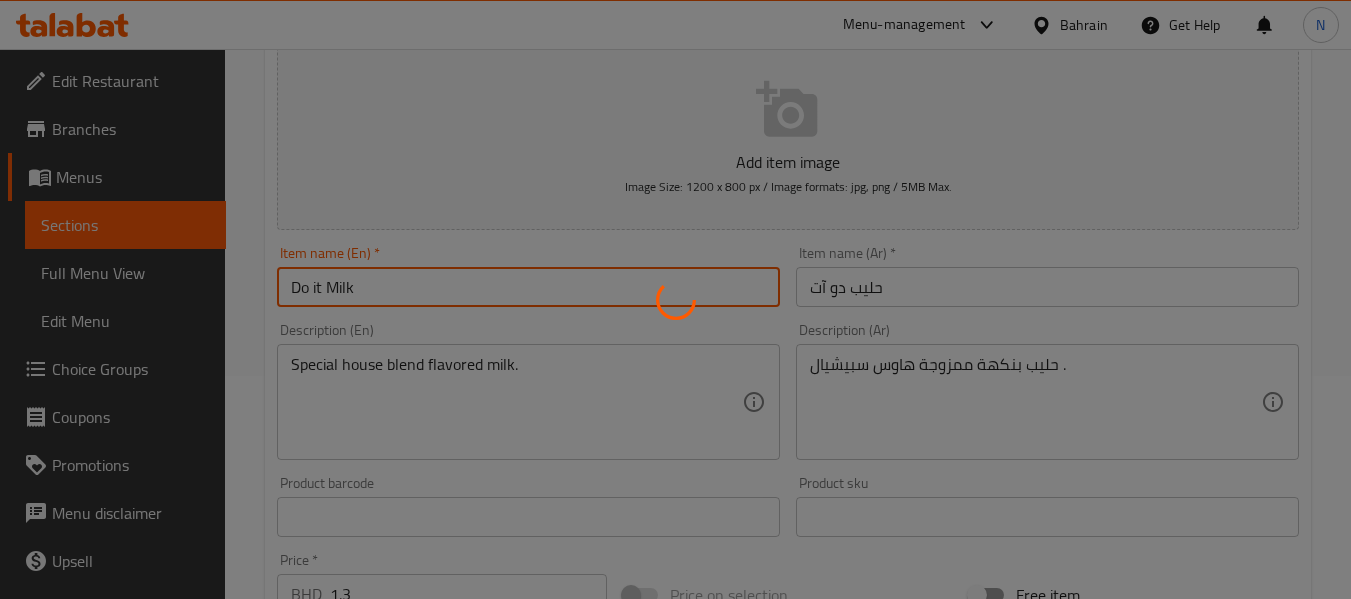 click on "Home / Restaurants management / Menus / Sections / item / update COLOR MILK  section Update Do it Milk Add item image Image Size: 1200 x 800 px / Image formats: jpg, png / 5MB Max. Item name (En)   * Do it Milk Item name (En)  * Item name (Ar)   * حليب دو آت Item name (Ar)  * Description (En) Special house blend flavored milk. Description (En) Description (Ar) حليب بنكهة ممزوجة هاوس سبيشيال . Description (Ar) Product barcode Product barcode Product sku Product sku Price   * BHD 1.3 Price  * Price on selection Free item Start Date Start Date End Date End Date Available Days SU MO TU WE TH FR SA Available from ​ ​ Available to ​ ​ Status Active Inactive Exclude from GEM Variations & Choices Add variant ASSIGN CHOICE GROUP Update" at bounding box center [788, 508] 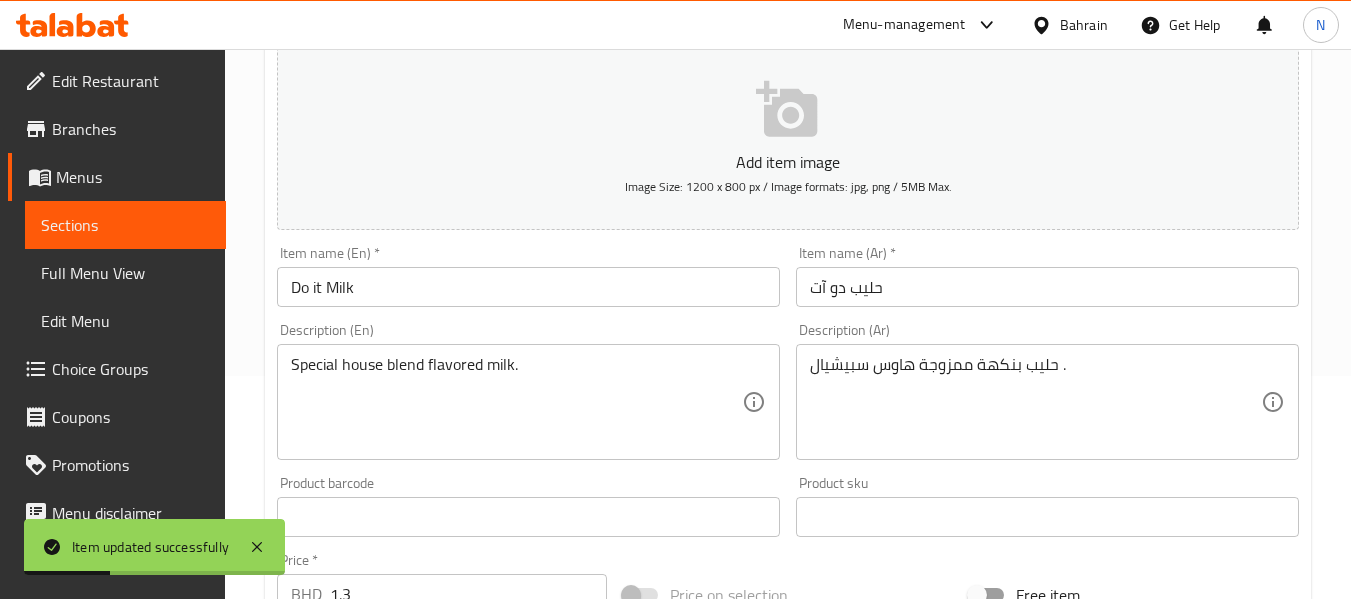 click on "Item name (En)   * Do it Milk Item name (En)  *" at bounding box center (528, 276) 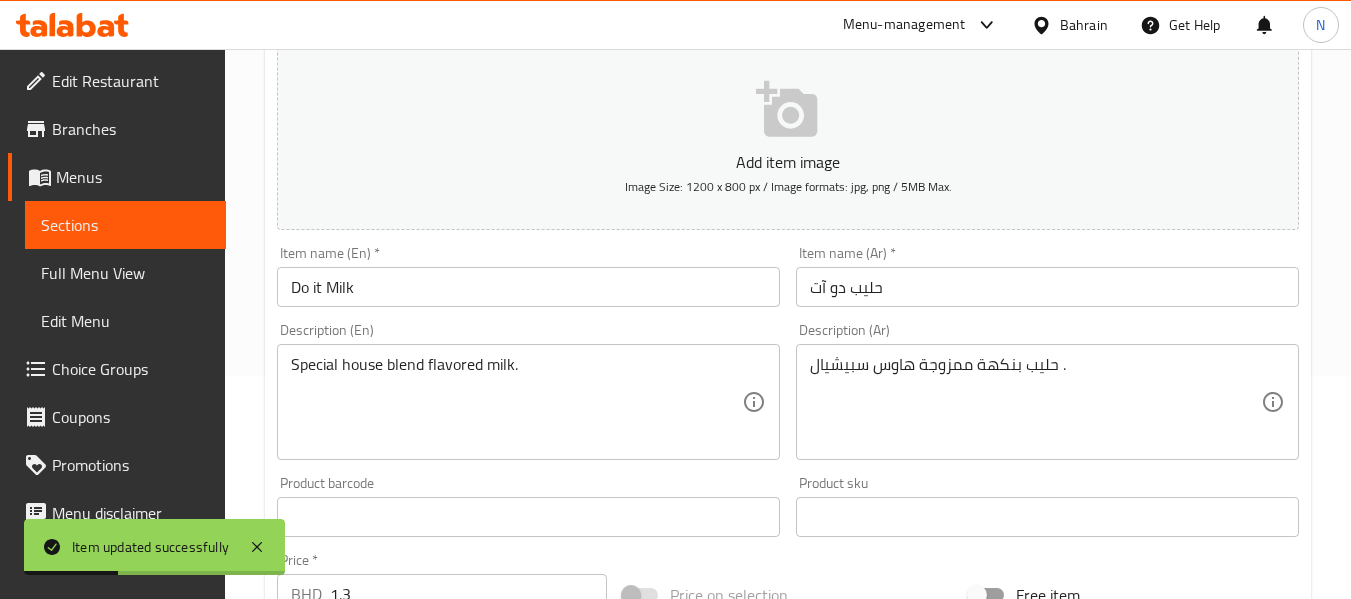 scroll, scrollTop: 0, scrollLeft: 0, axis: both 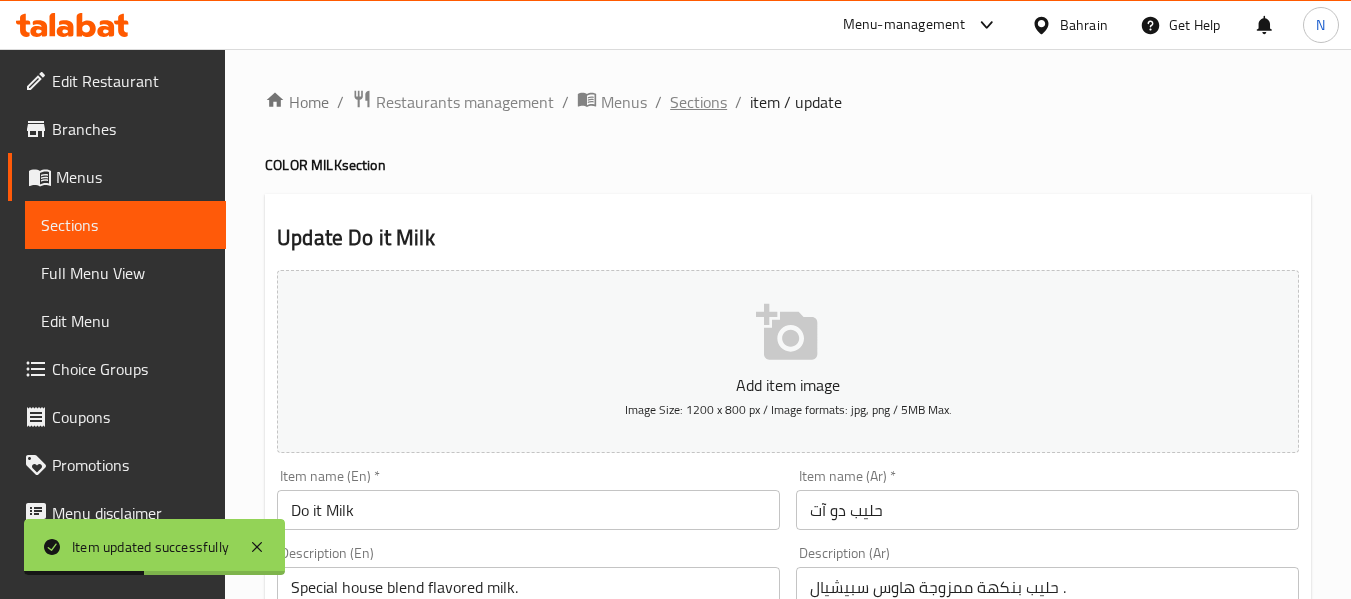 click on "Sections" at bounding box center (698, 102) 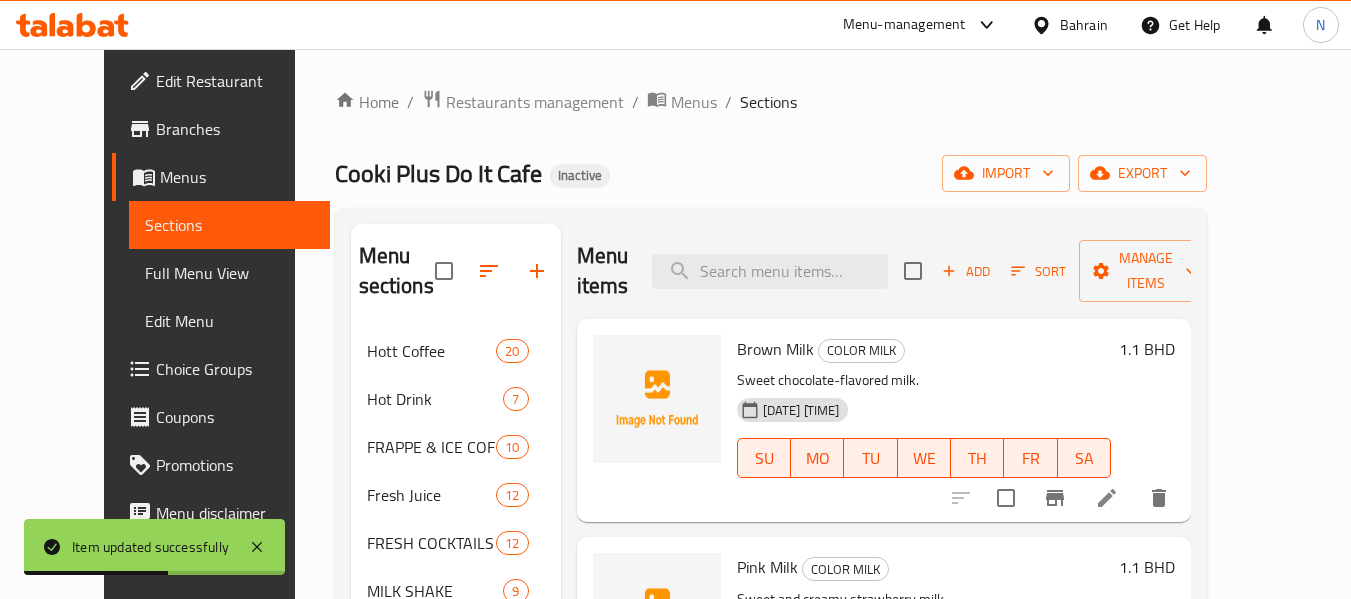 scroll, scrollTop: 1010, scrollLeft: 0, axis: vertical 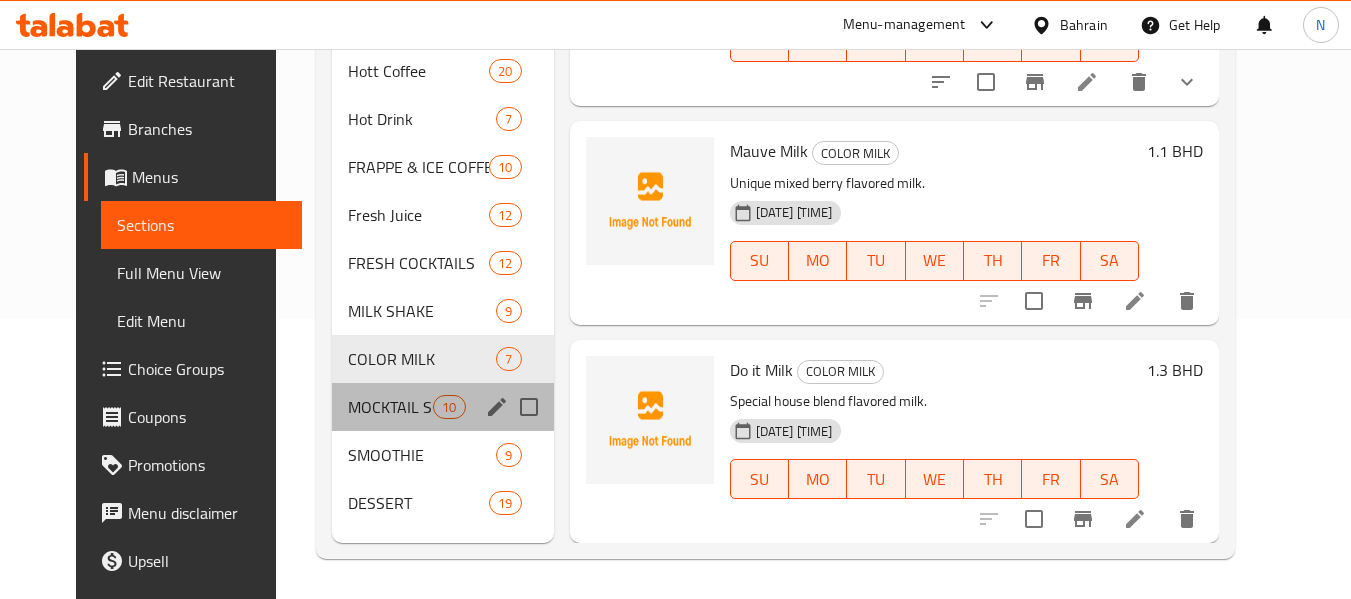 click on "MOCKTAIL SODA 10" at bounding box center (443, 407) 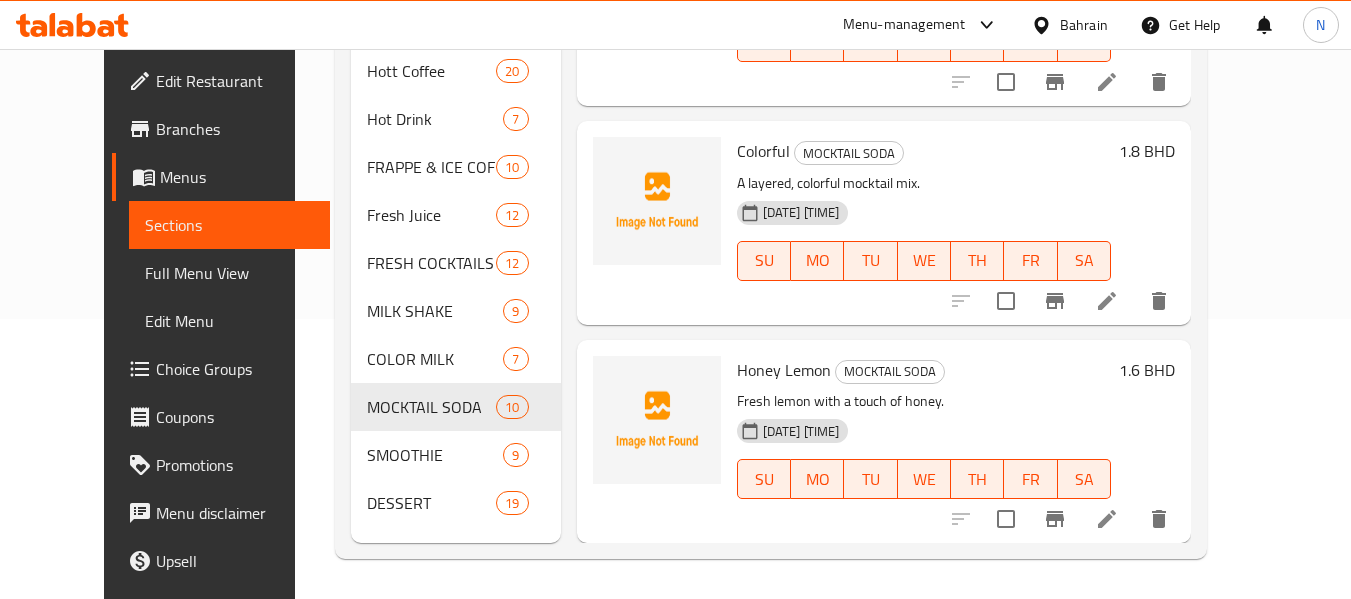 scroll, scrollTop: 0, scrollLeft: 0, axis: both 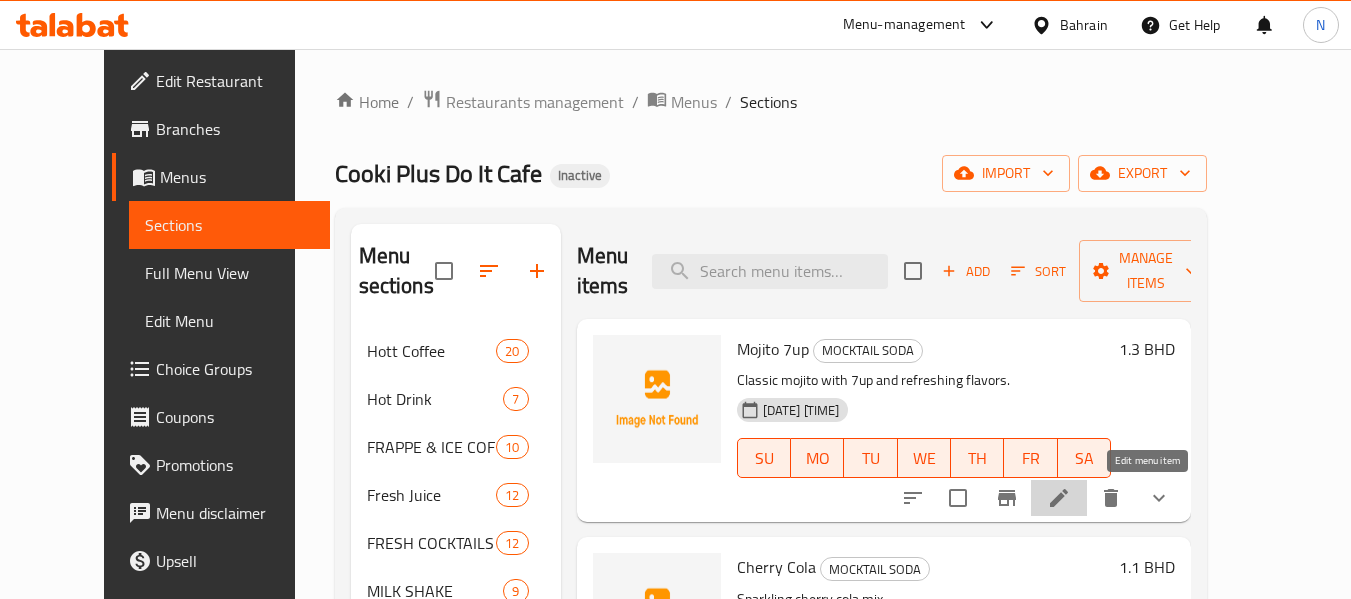 click 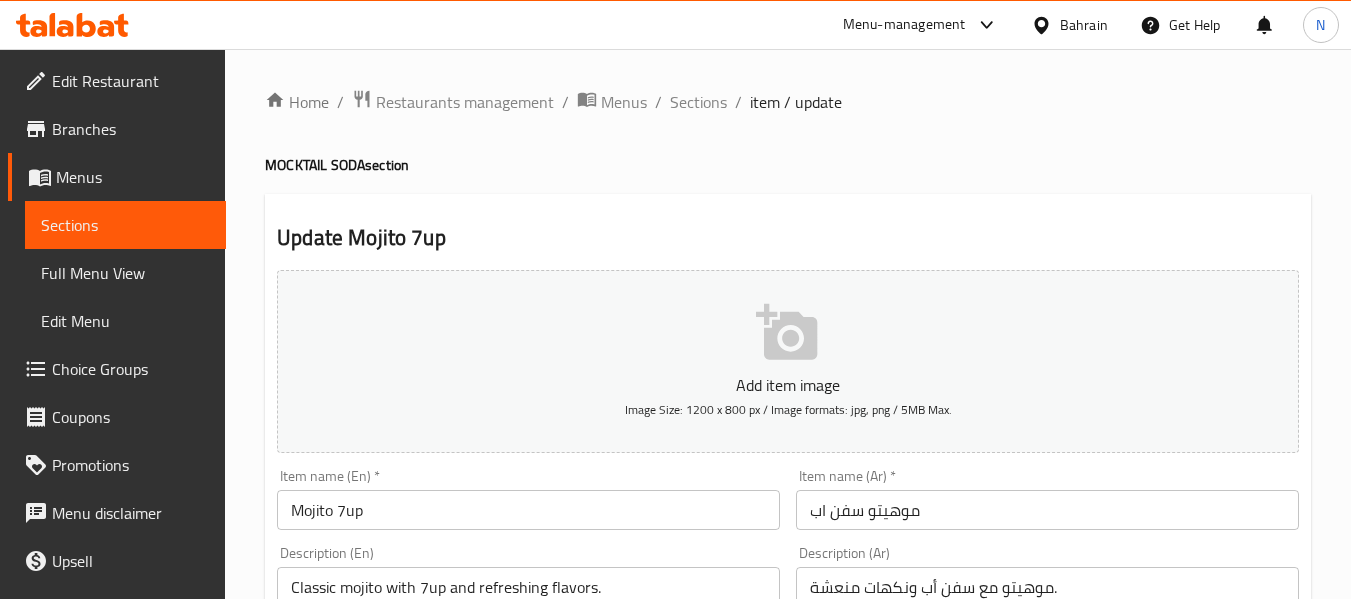 scroll, scrollTop: 165, scrollLeft: 0, axis: vertical 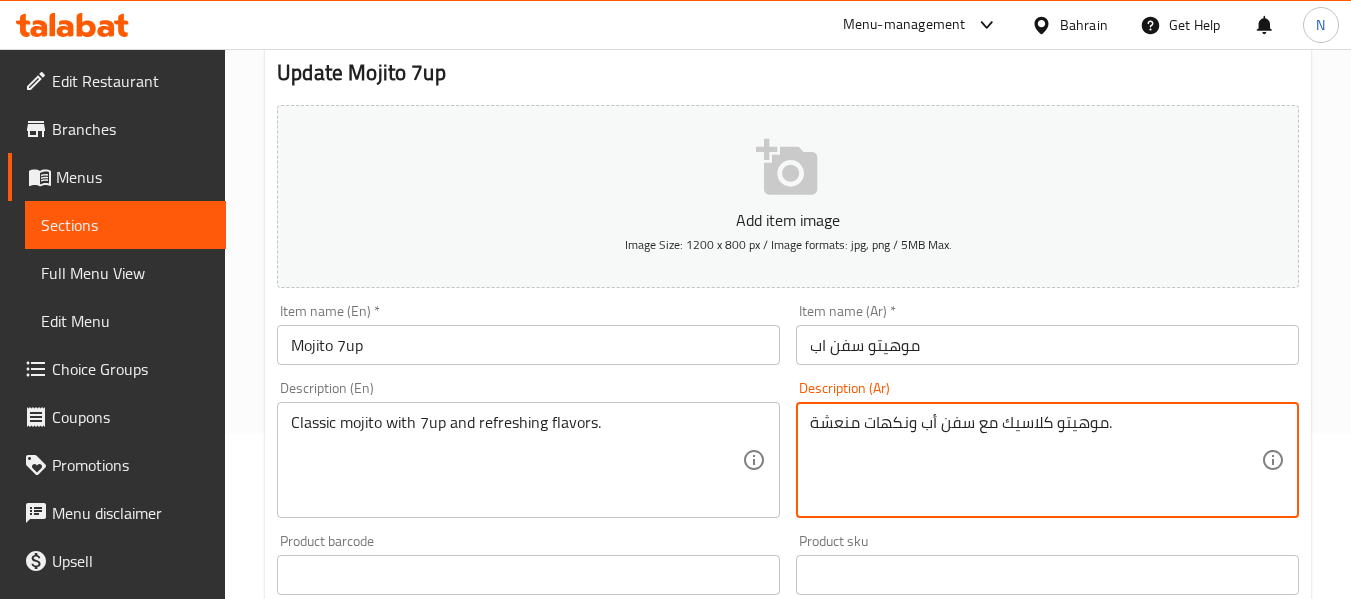 type on "موهيتو كلاسيك مع سفن أب ونكهات منعشة." 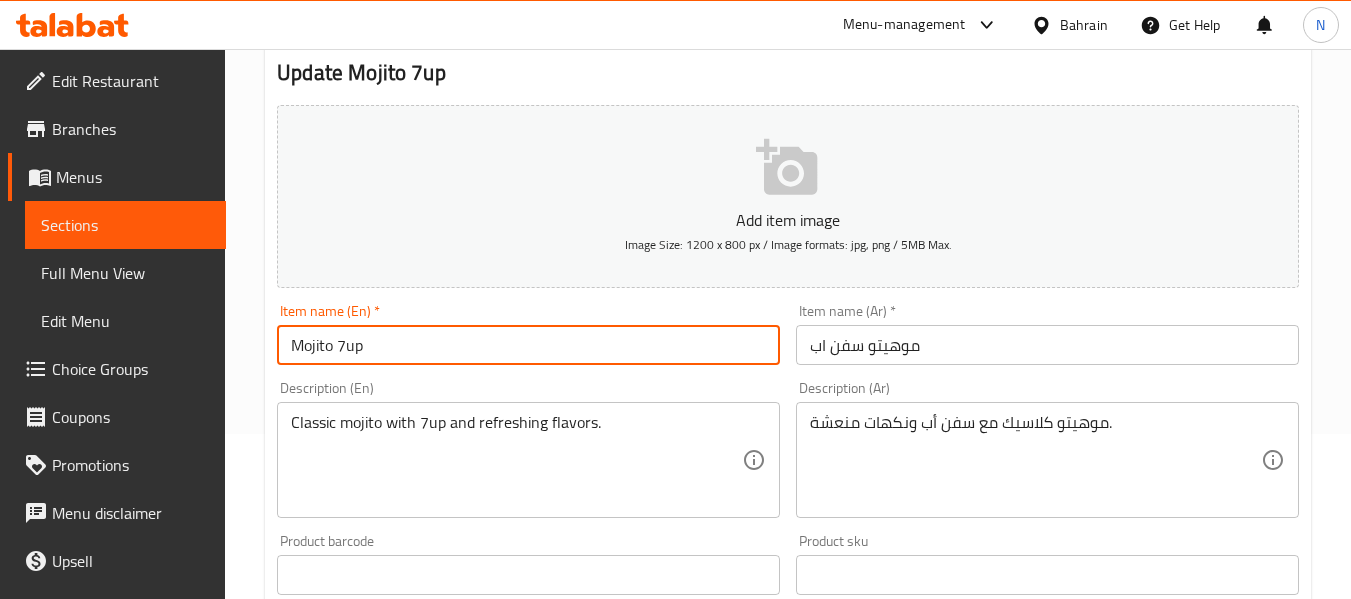 click on "Mojito 7up" at bounding box center [528, 345] 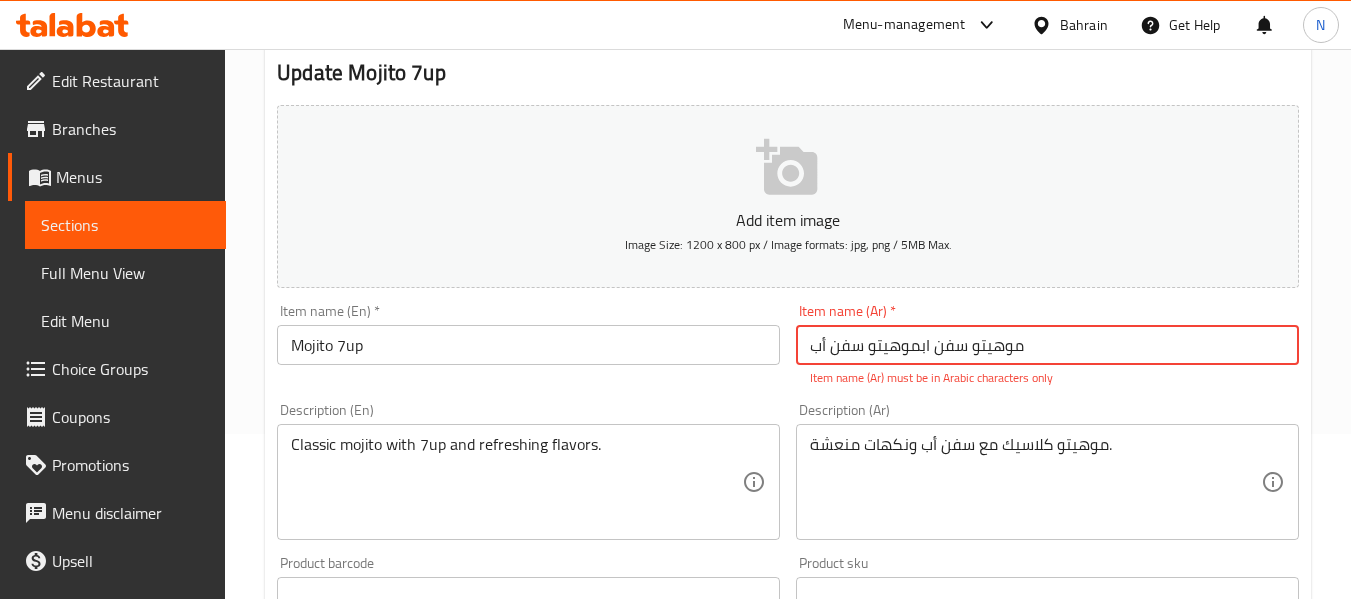 click on "موهیتو سفن ابموهيتو سفن أب" at bounding box center (1047, 345) 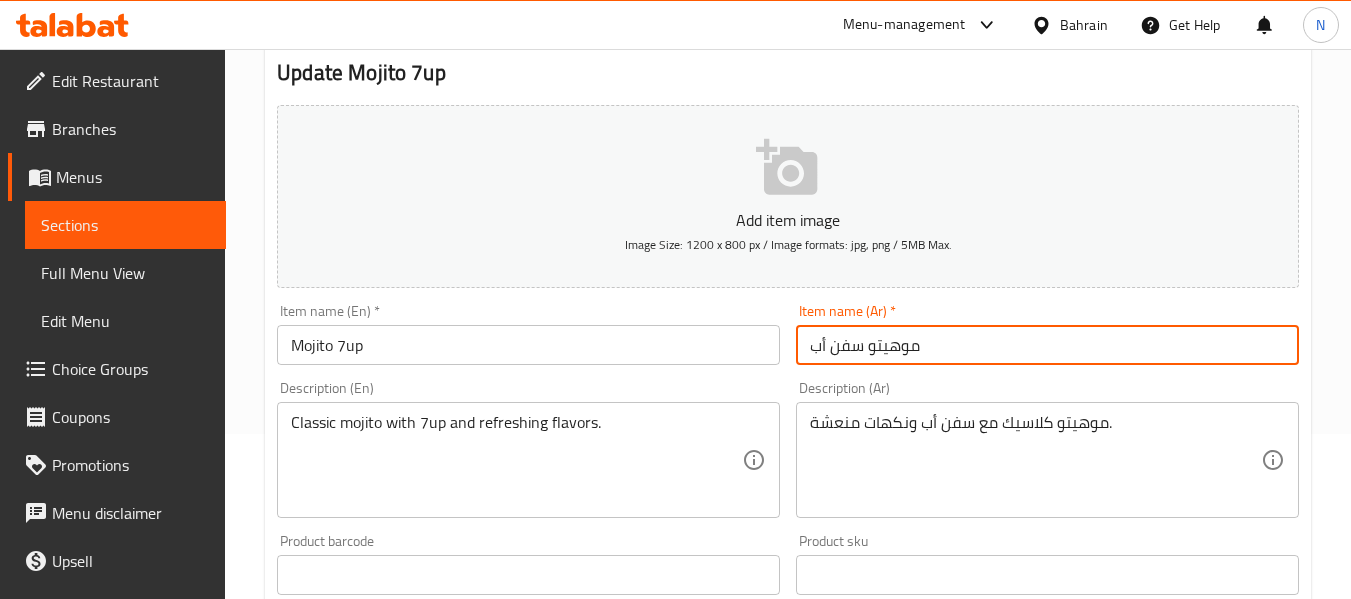 type on "موهيتو سفن أب" 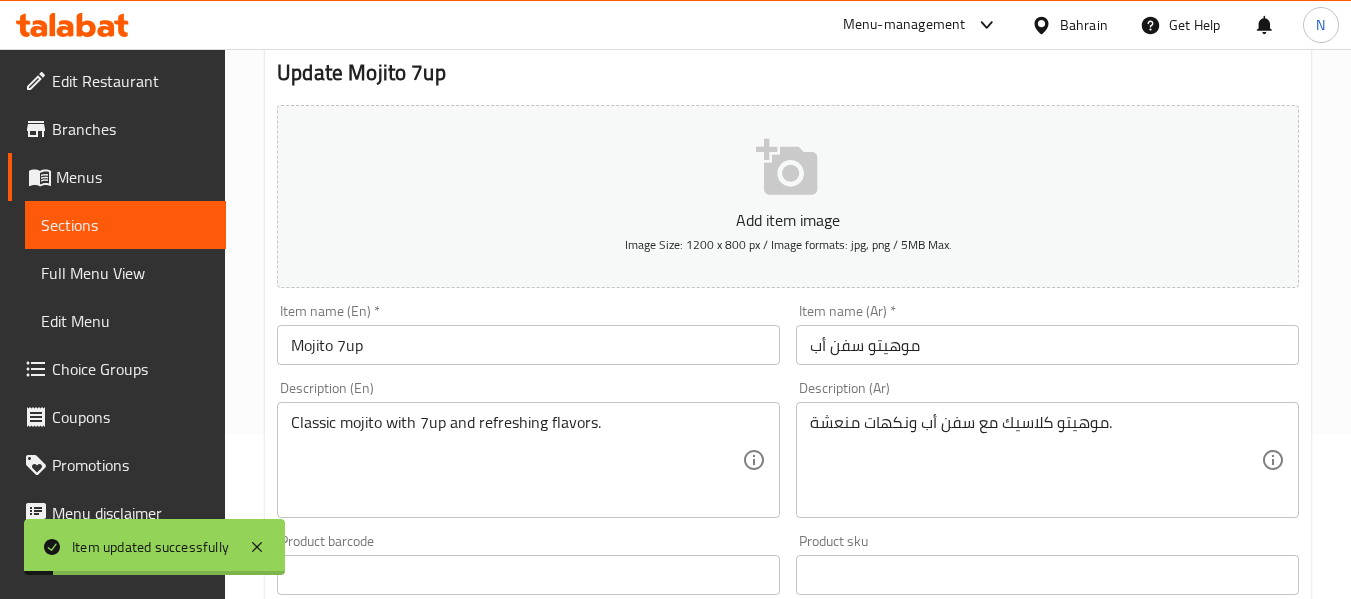 click on "Description (En) Classic mojito with 7up and refreshing flavors. Description (En)" at bounding box center [528, 449] 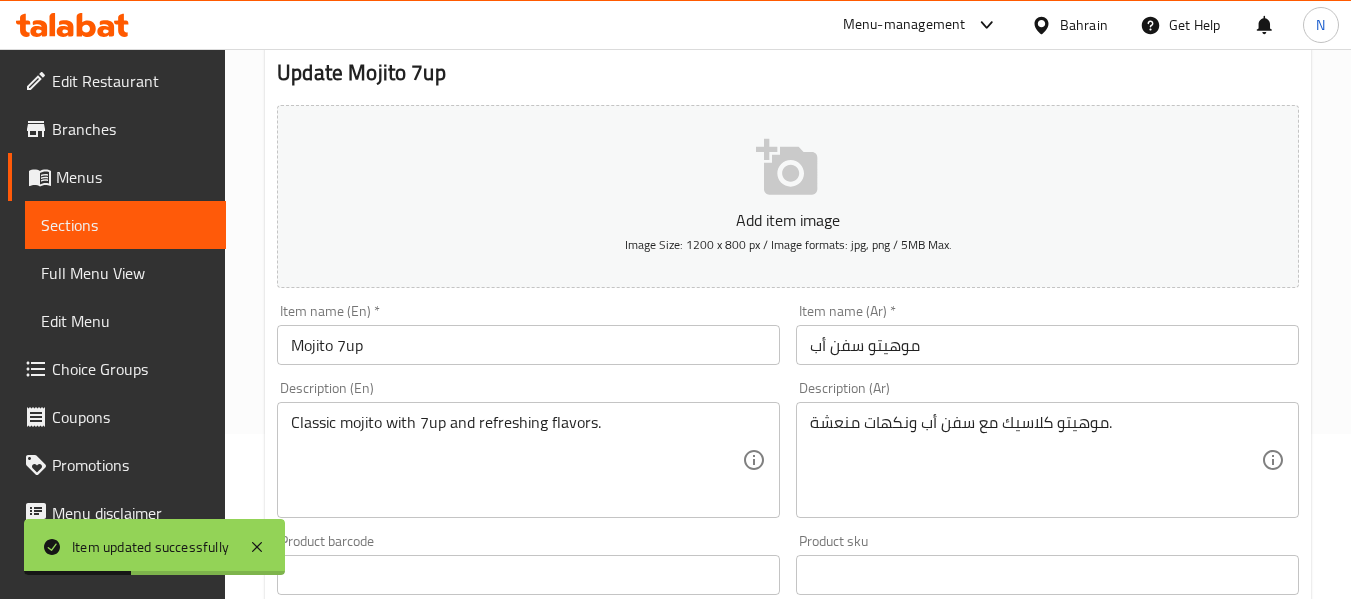 scroll, scrollTop: 0, scrollLeft: 0, axis: both 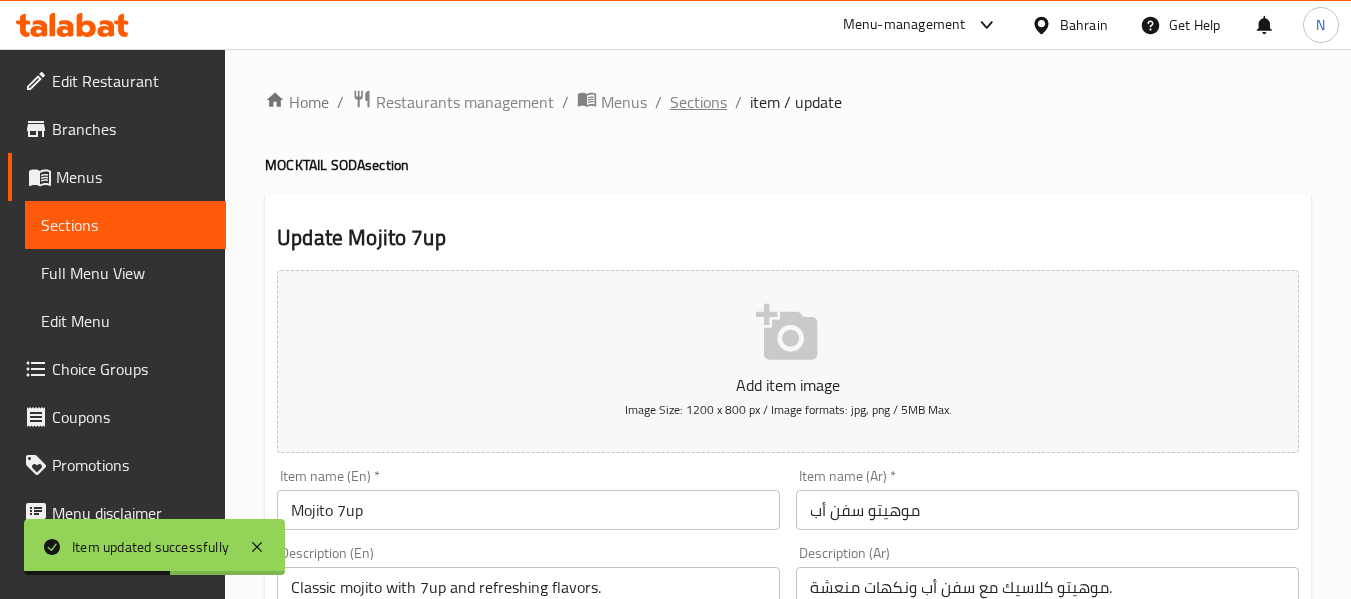 click on "Sections" at bounding box center [698, 102] 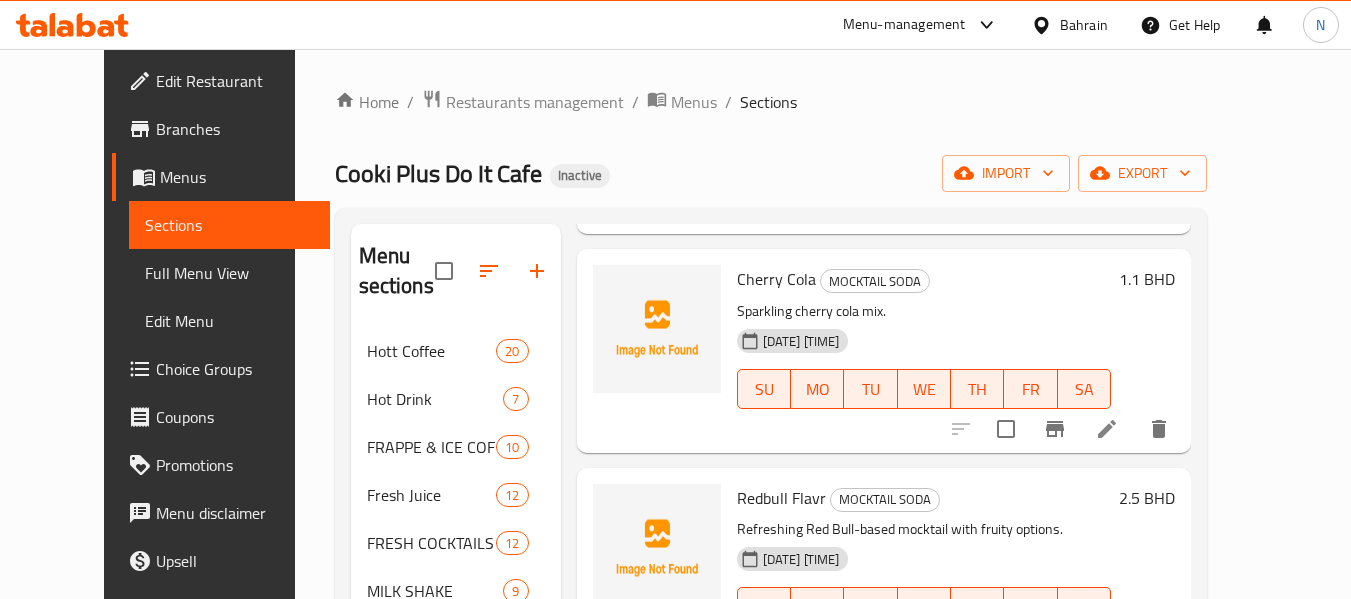 scroll, scrollTop: 288, scrollLeft: 0, axis: vertical 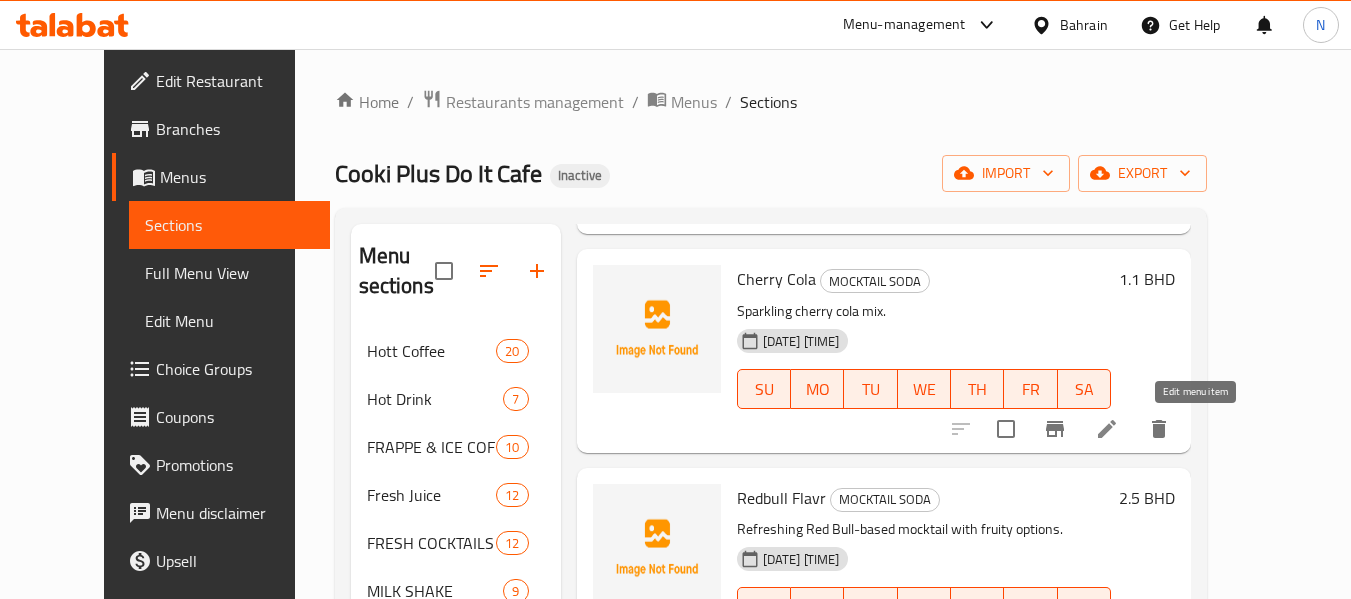 click 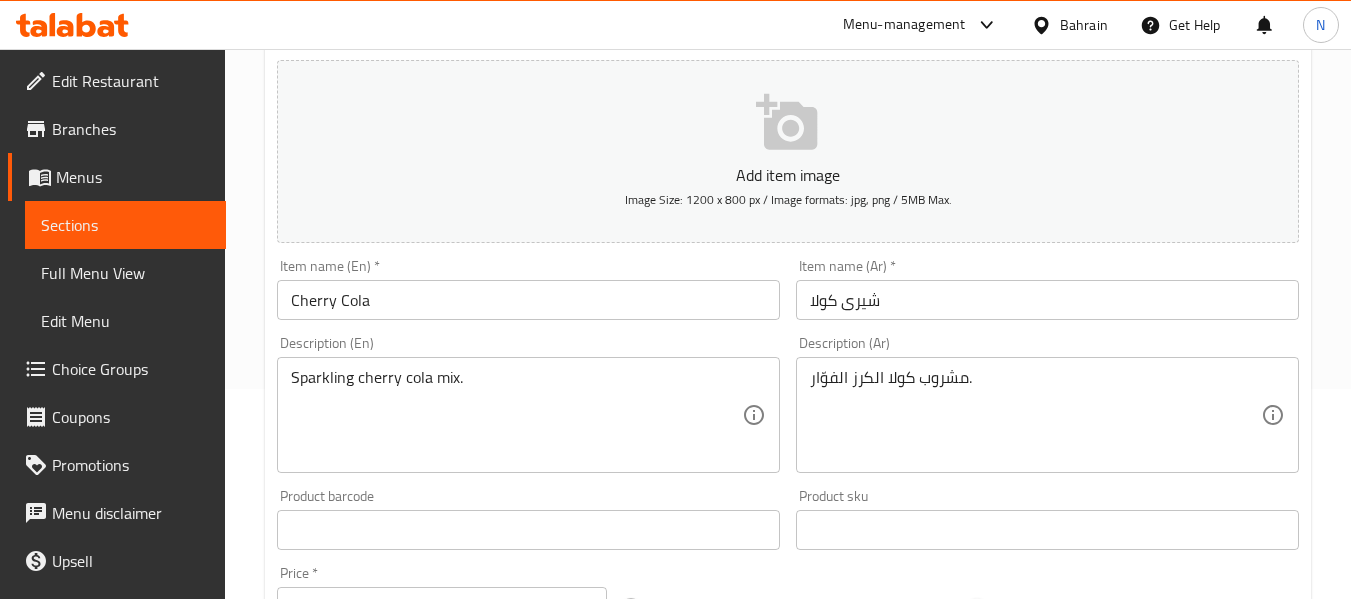 scroll, scrollTop: 213, scrollLeft: 0, axis: vertical 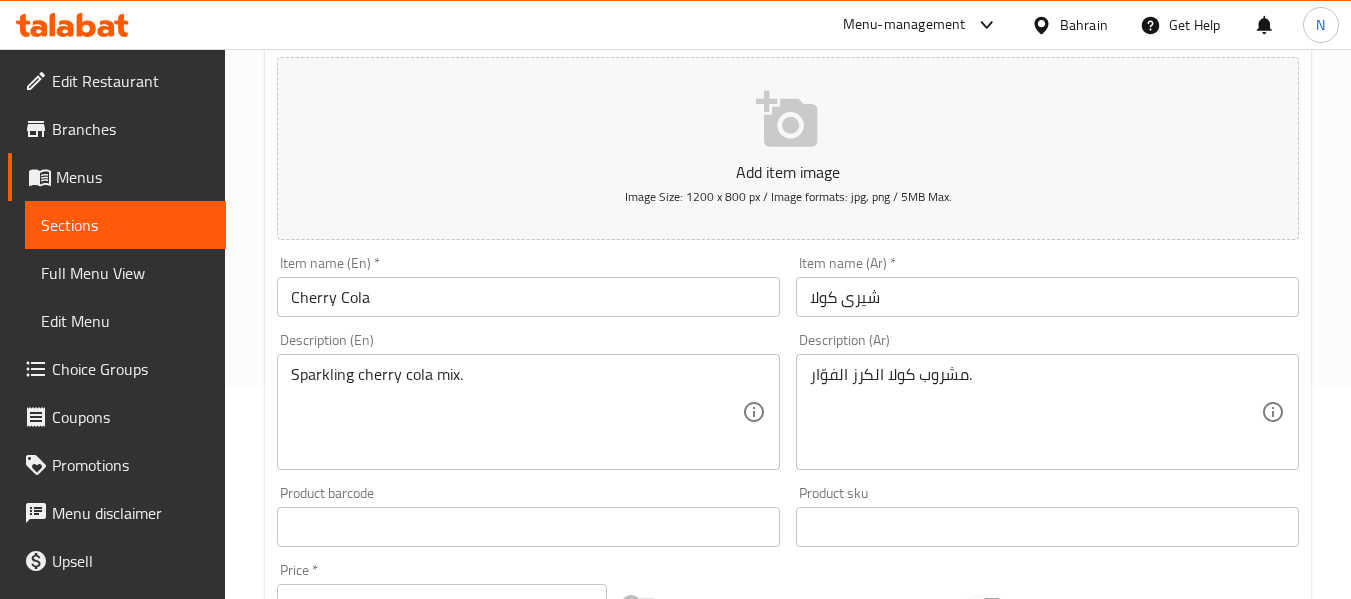 click on "Description (En) Sparkling cherry cola mix. Description (En)" at bounding box center (528, 401) 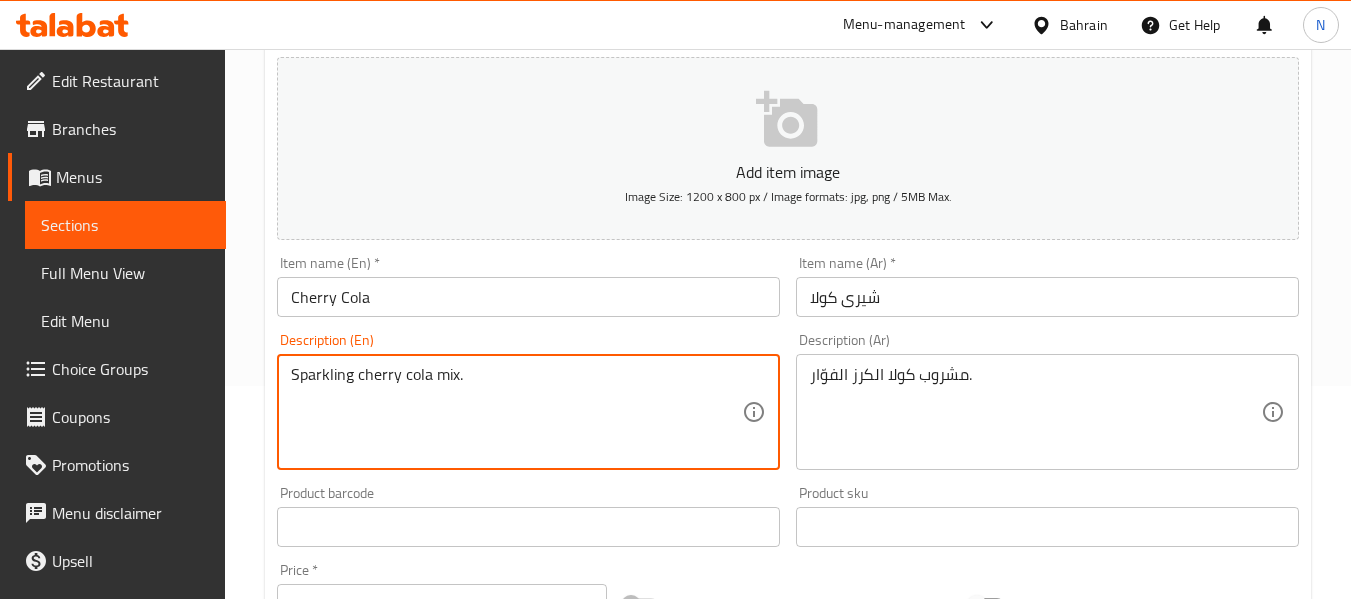 click on "Sparkling cherry cola mix." at bounding box center (516, 412) 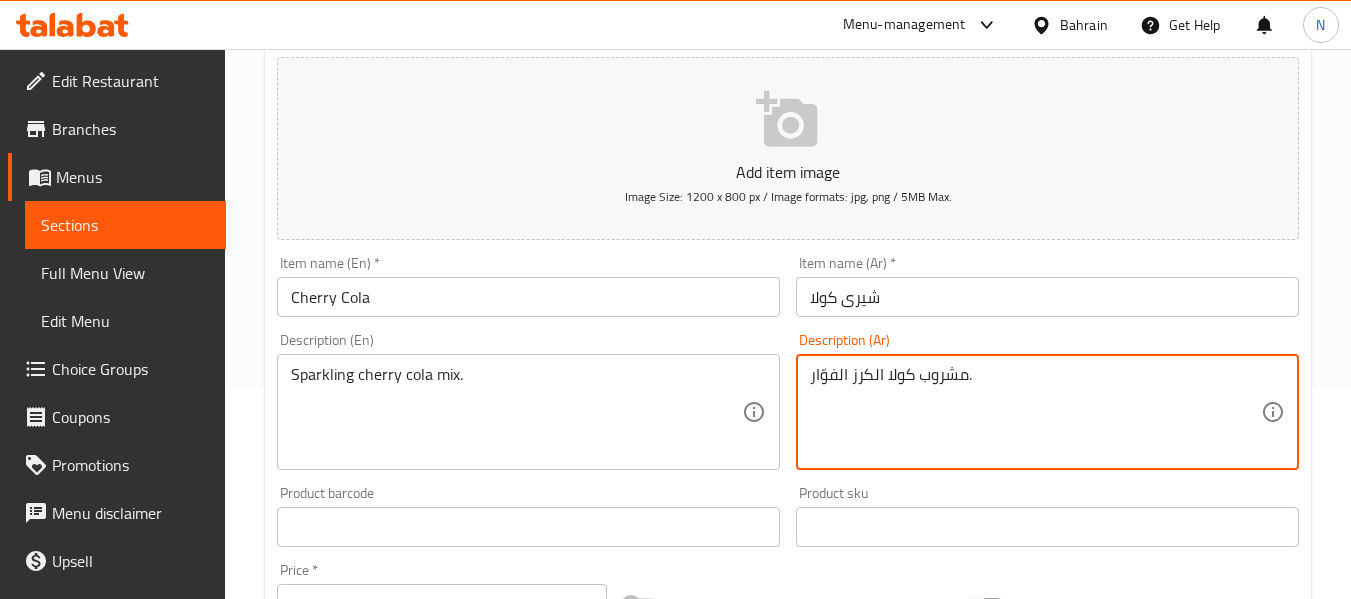 click on "مشروب كولا الكرز الفوّار." at bounding box center (1035, 412) 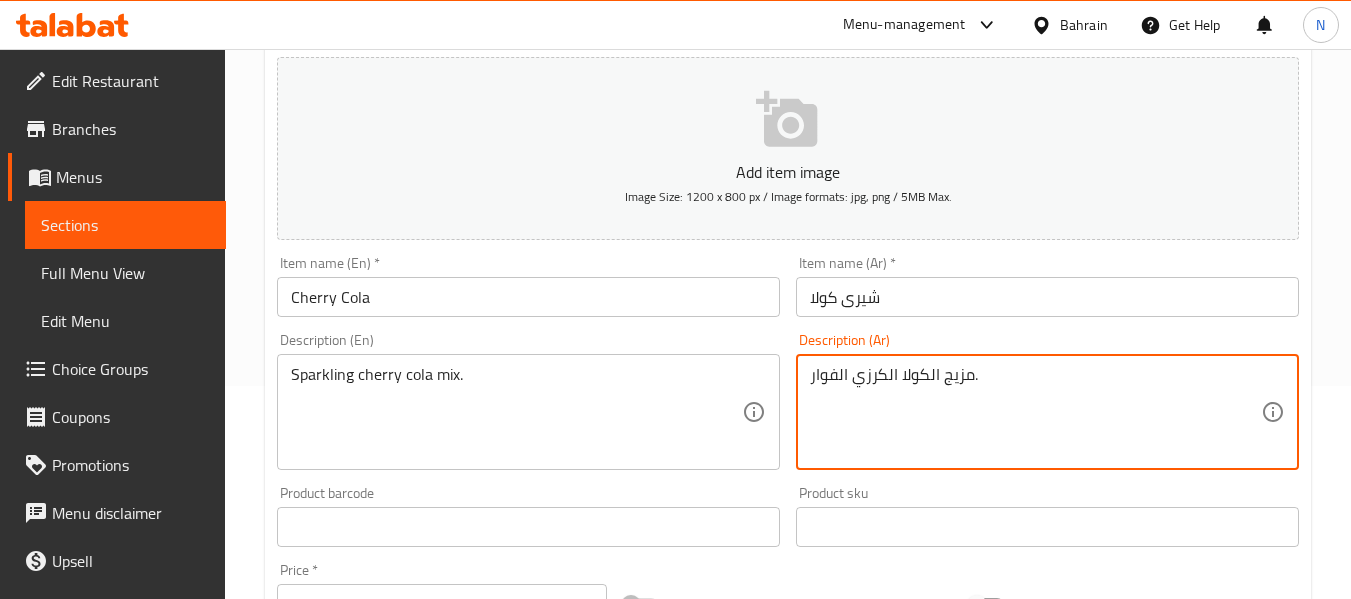type on "مزيج الكولا الكرزي الفوار." 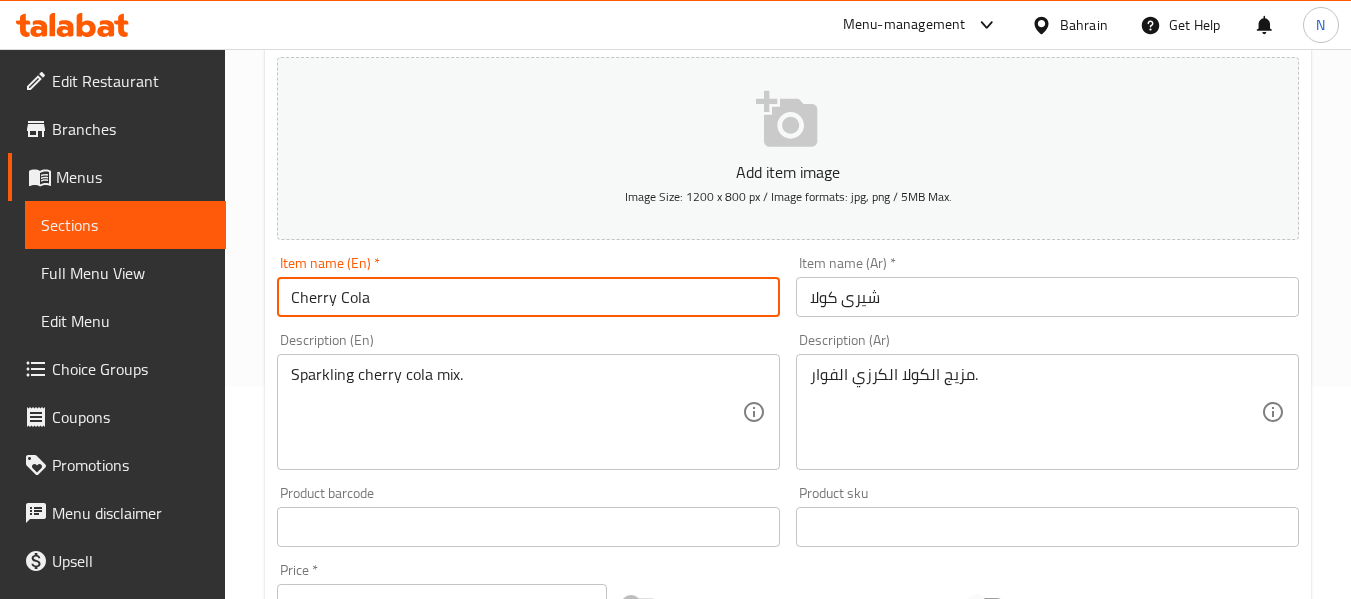 click on "Update" at bounding box center (398, 1113) 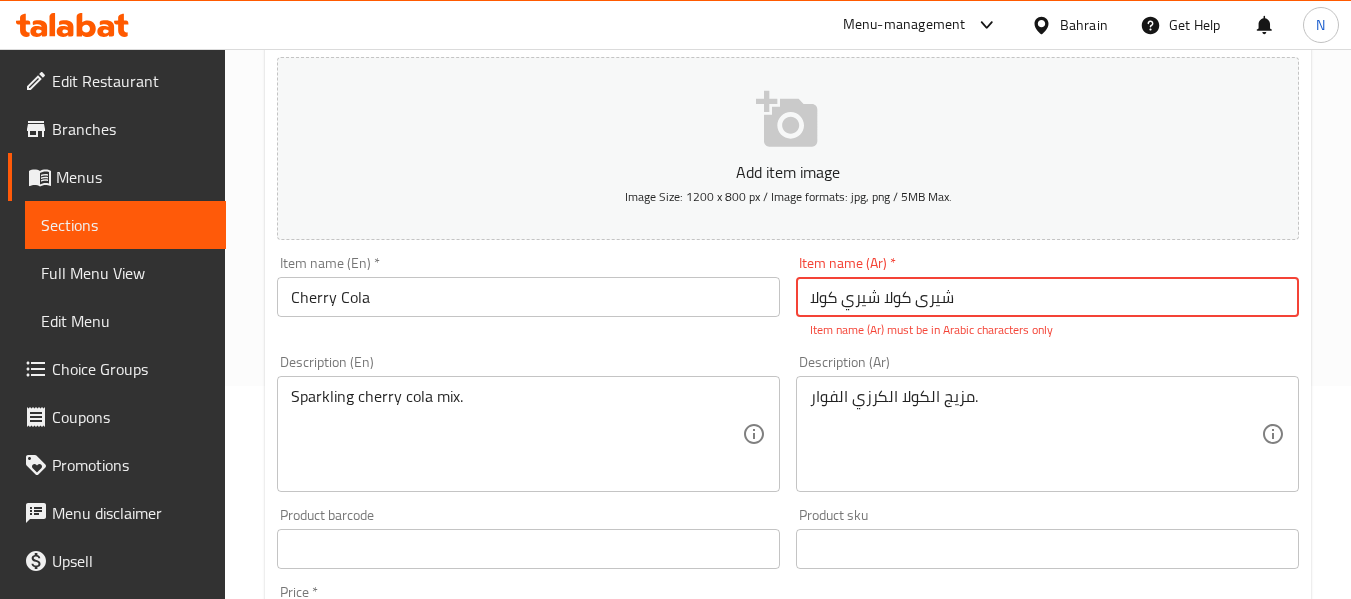 click on "شیری کولا شيري كولا" at bounding box center (1047, 297) 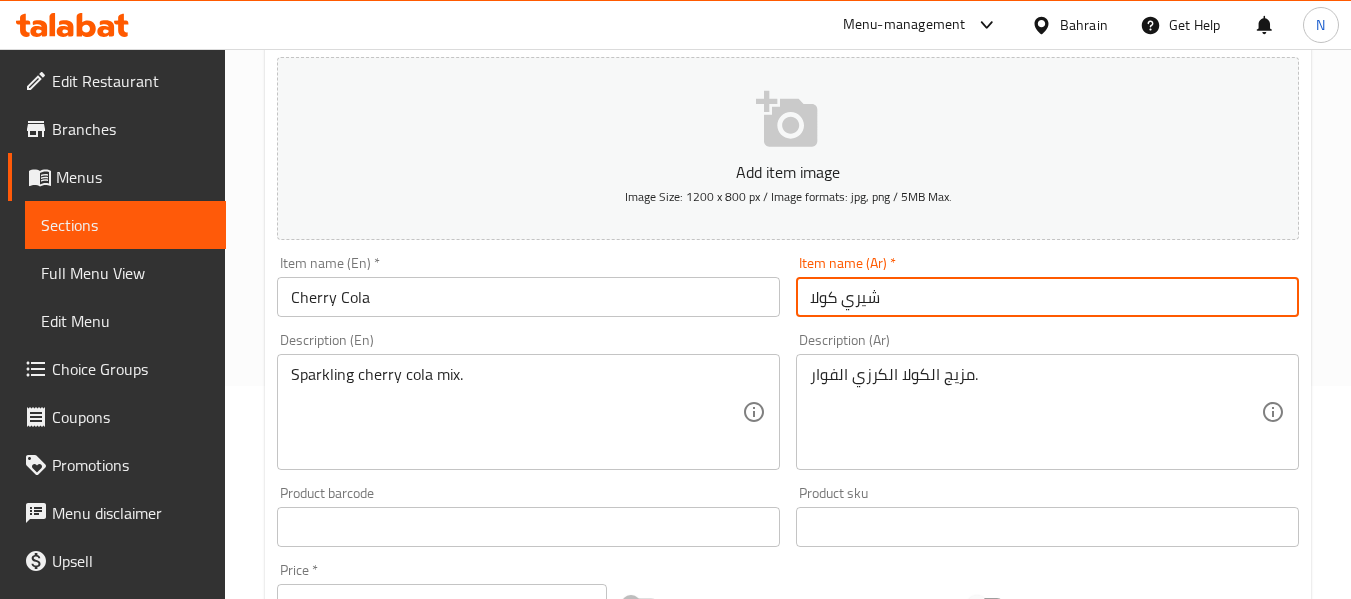type on "شيري كولا" 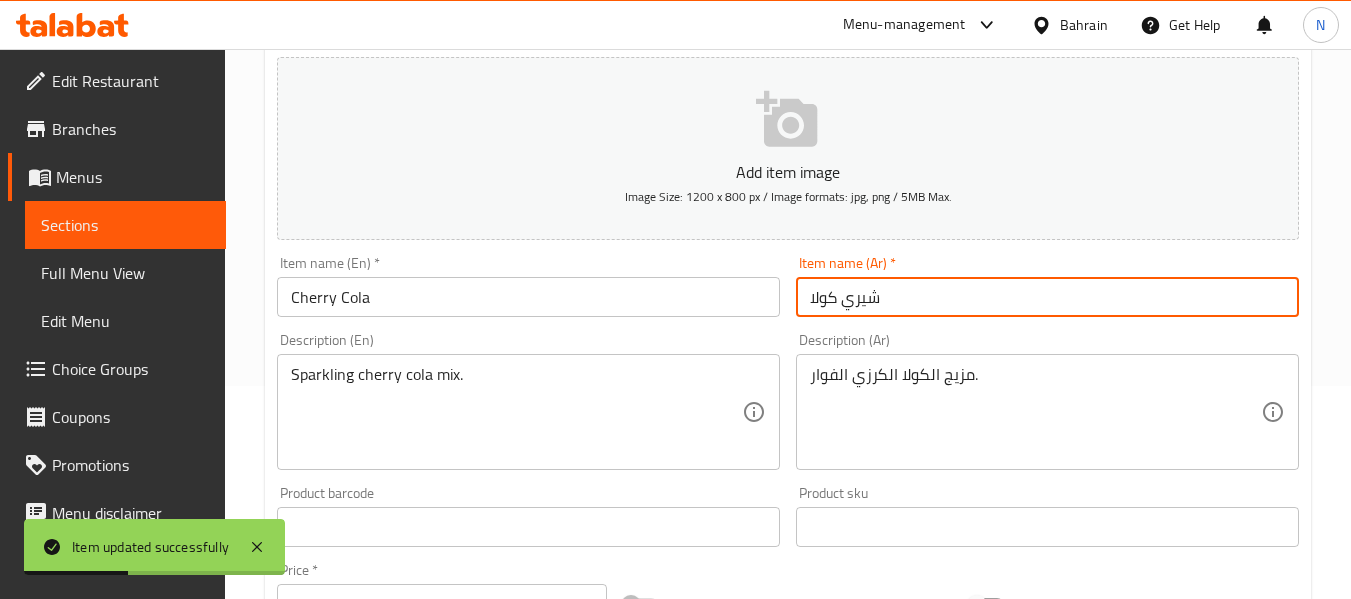 scroll, scrollTop: 0, scrollLeft: 0, axis: both 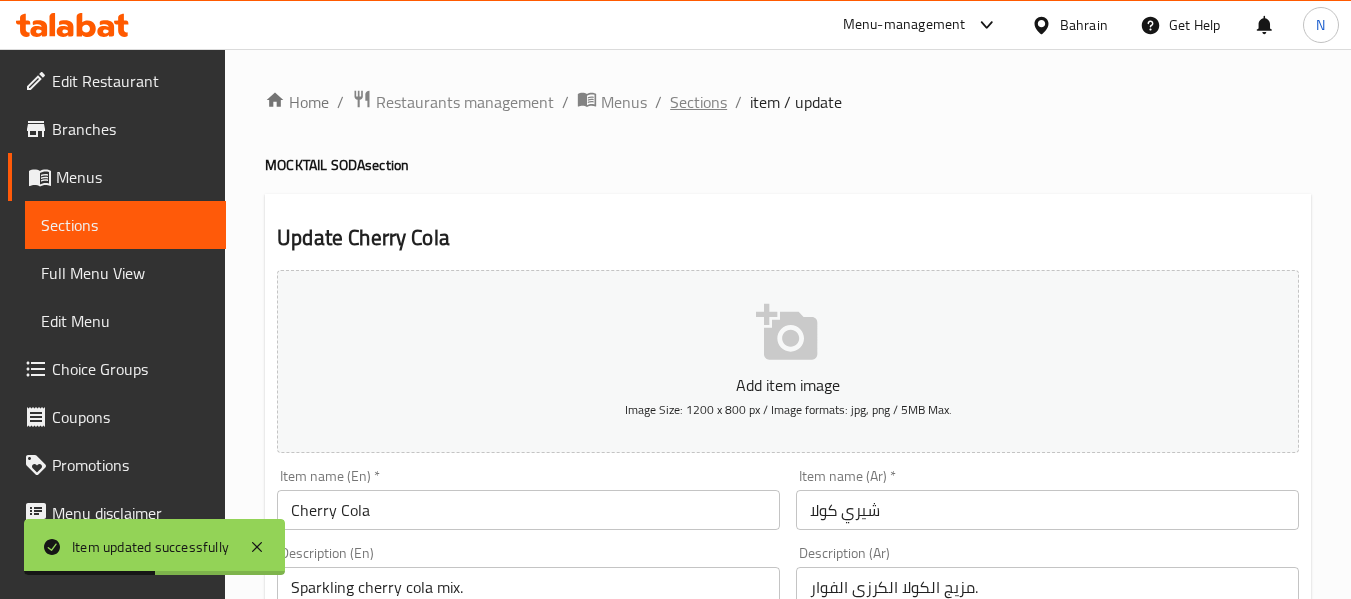 click on "Sections" at bounding box center [698, 102] 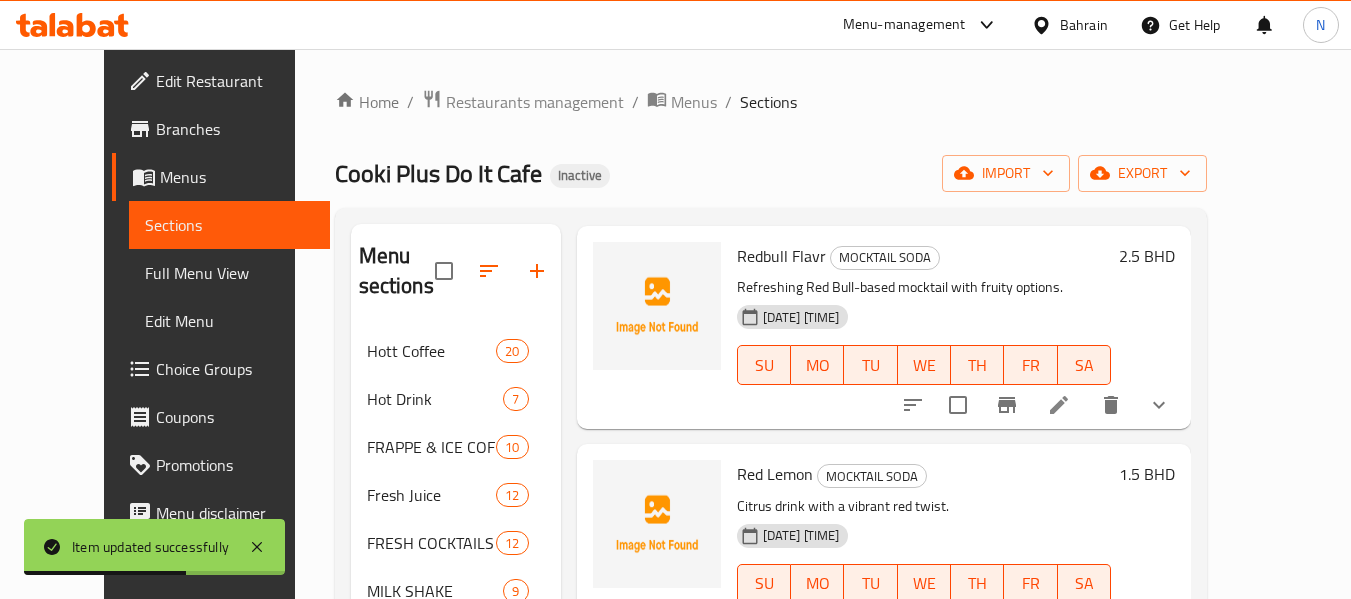 scroll, scrollTop: 530, scrollLeft: 0, axis: vertical 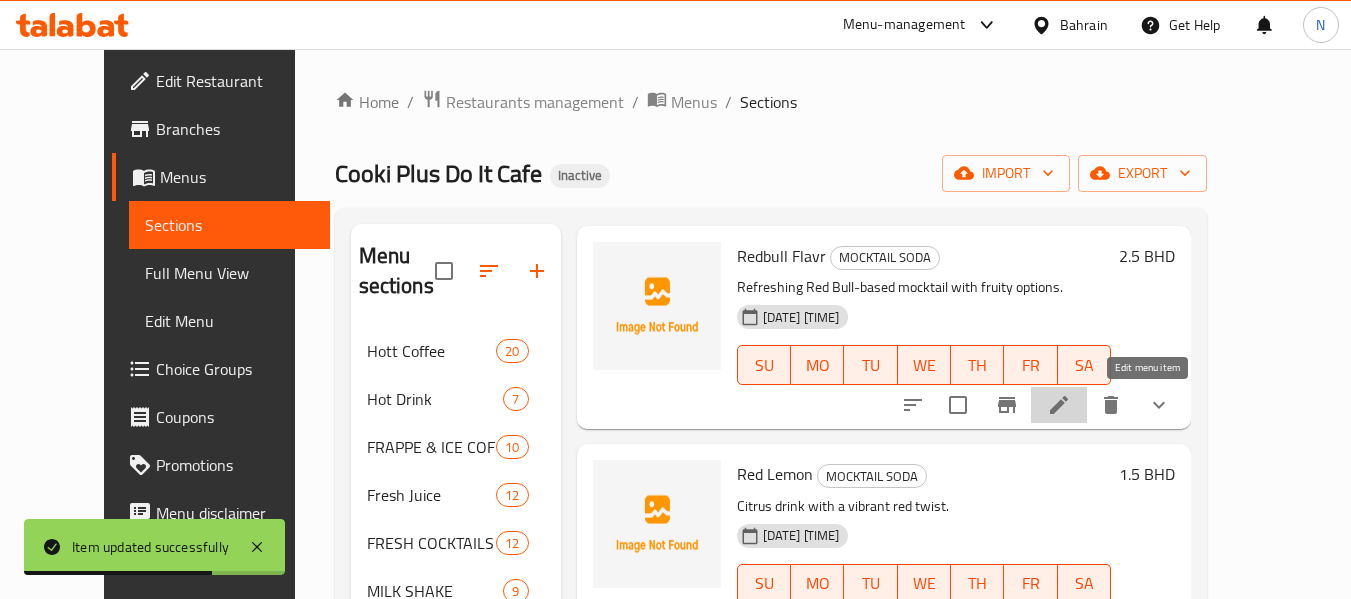 click 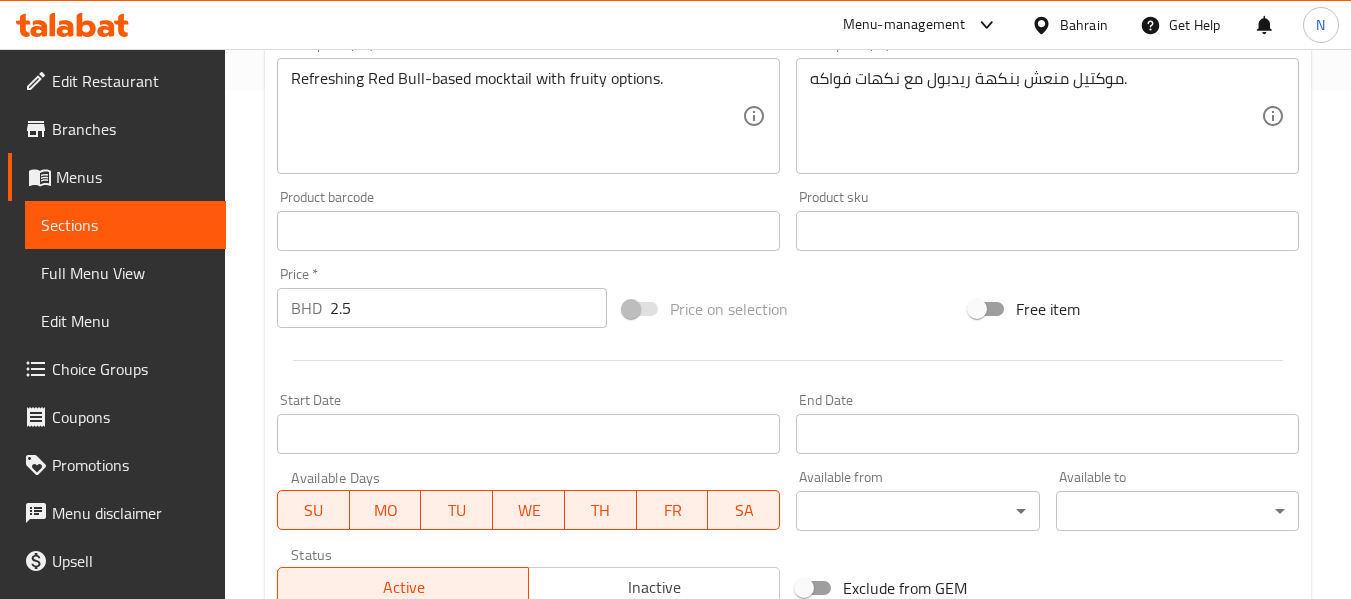 scroll, scrollTop: 507, scrollLeft: 0, axis: vertical 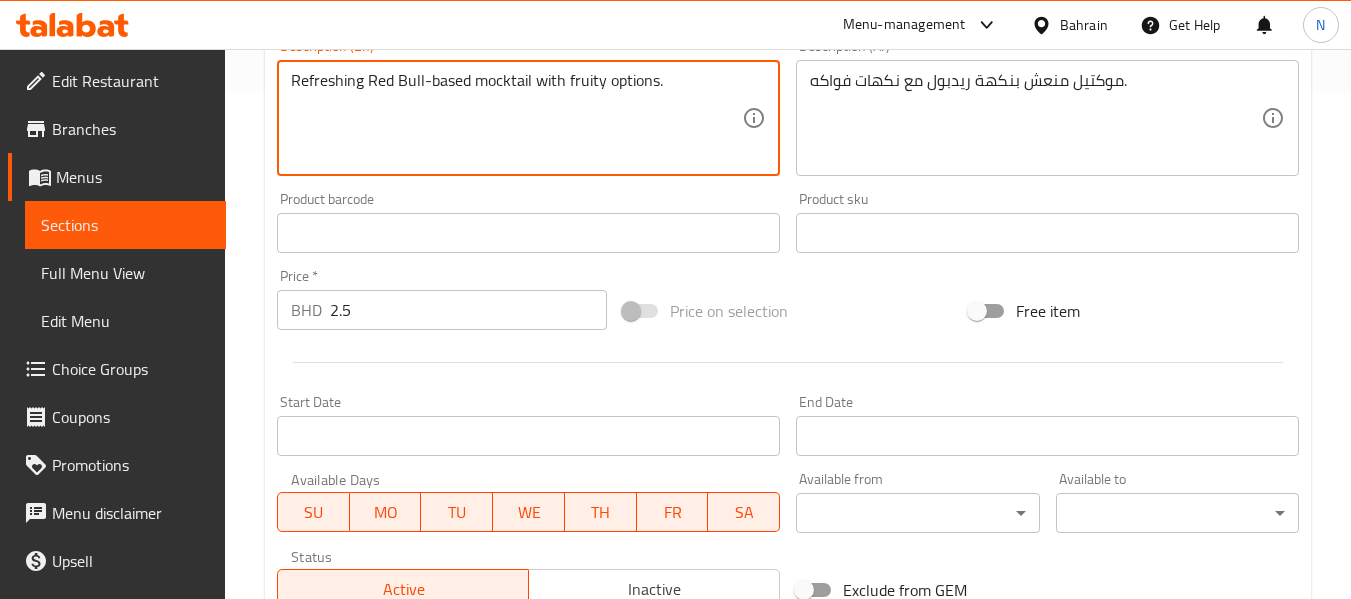 click on "Refreshing Red Bull-based mocktail with fruity options." at bounding box center [516, 118] 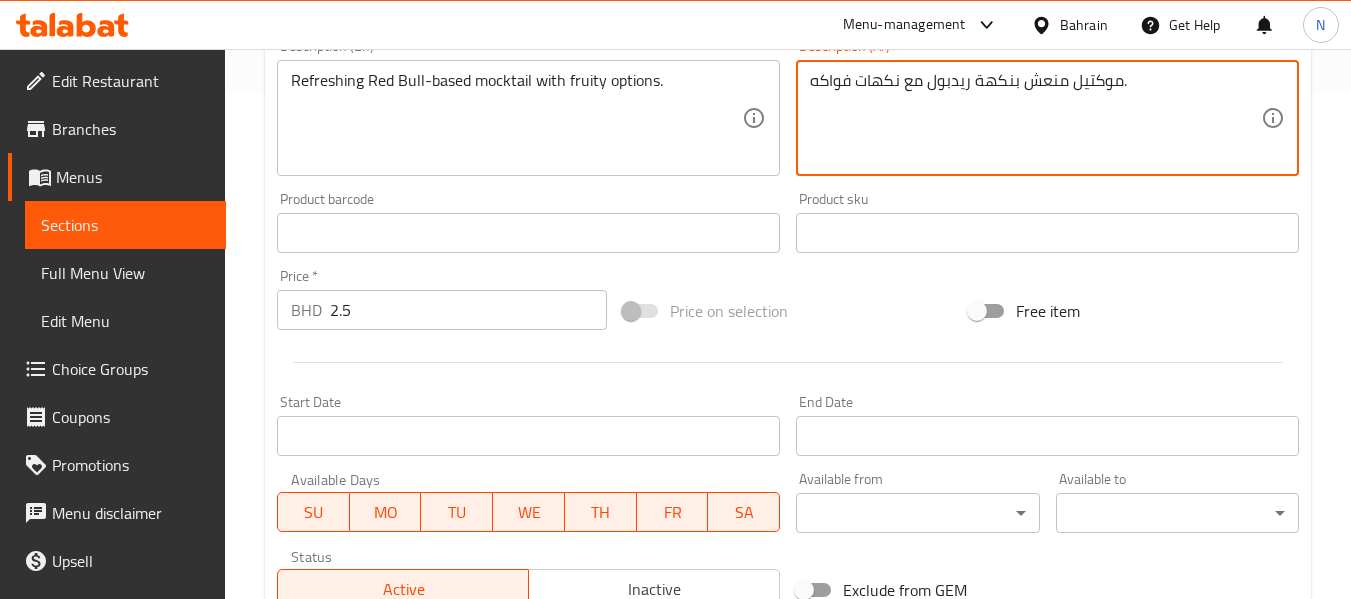 click on "موكتيل منعش بنكهة ريدبول مع نكهات فواكه." at bounding box center [1035, 118] 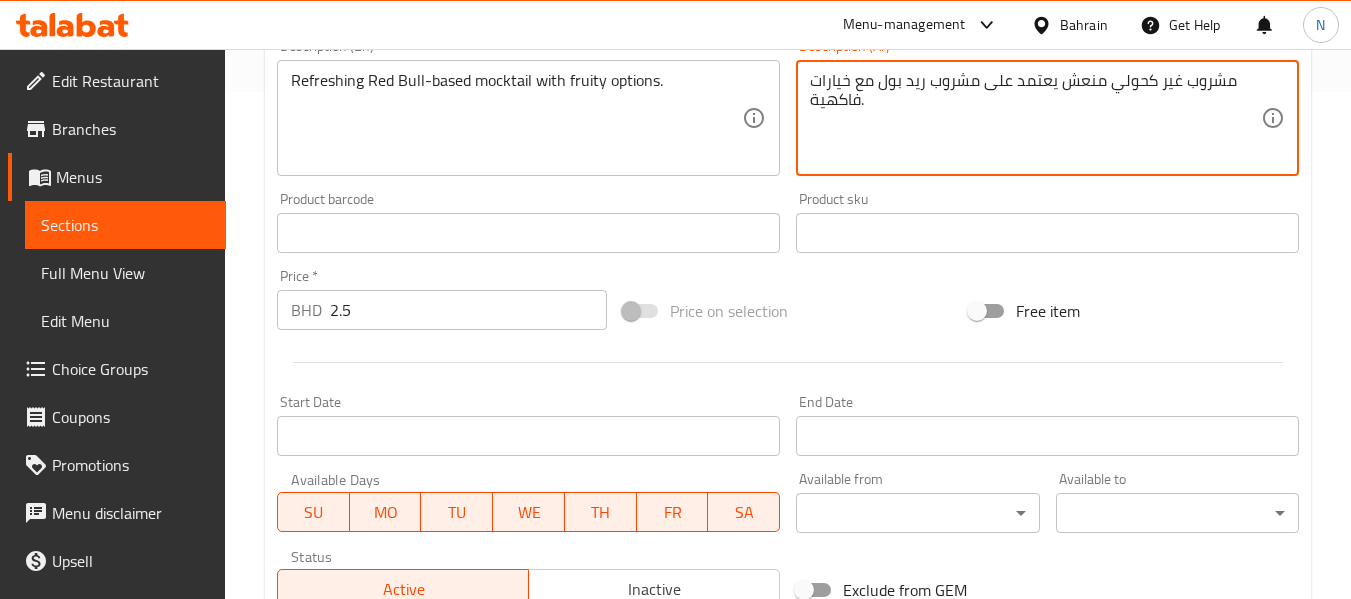 click on "Description (En) Refreshing Red Bull-based mocktail with fruity options. Description (En)" at bounding box center (528, 107) 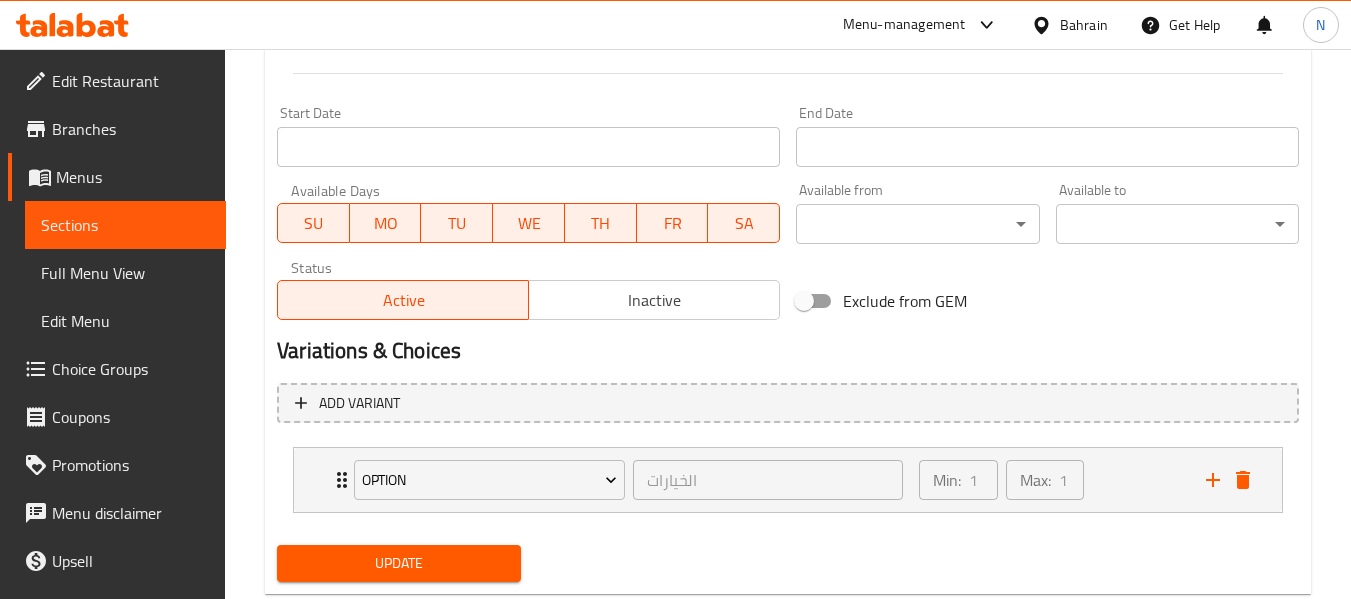 scroll, scrollTop: 803, scrollLeft: 0, axis: vertical 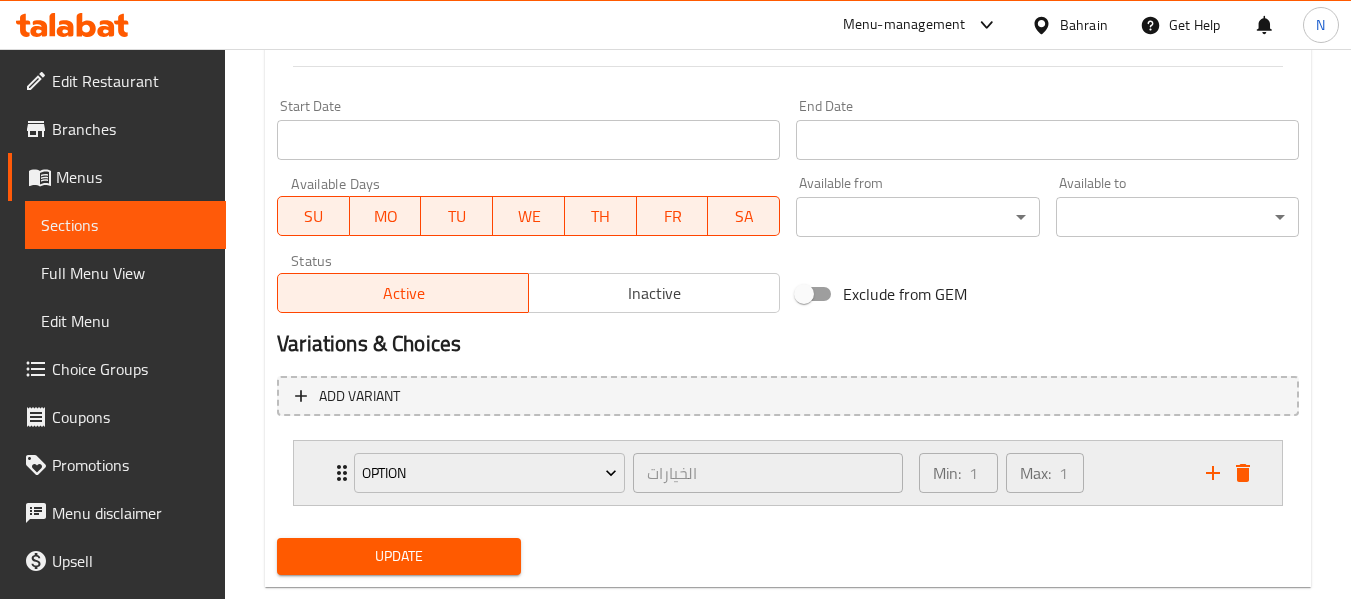 click on "Min: 1 ​ Max: 1 ​" at bounding box center [1050, 473] 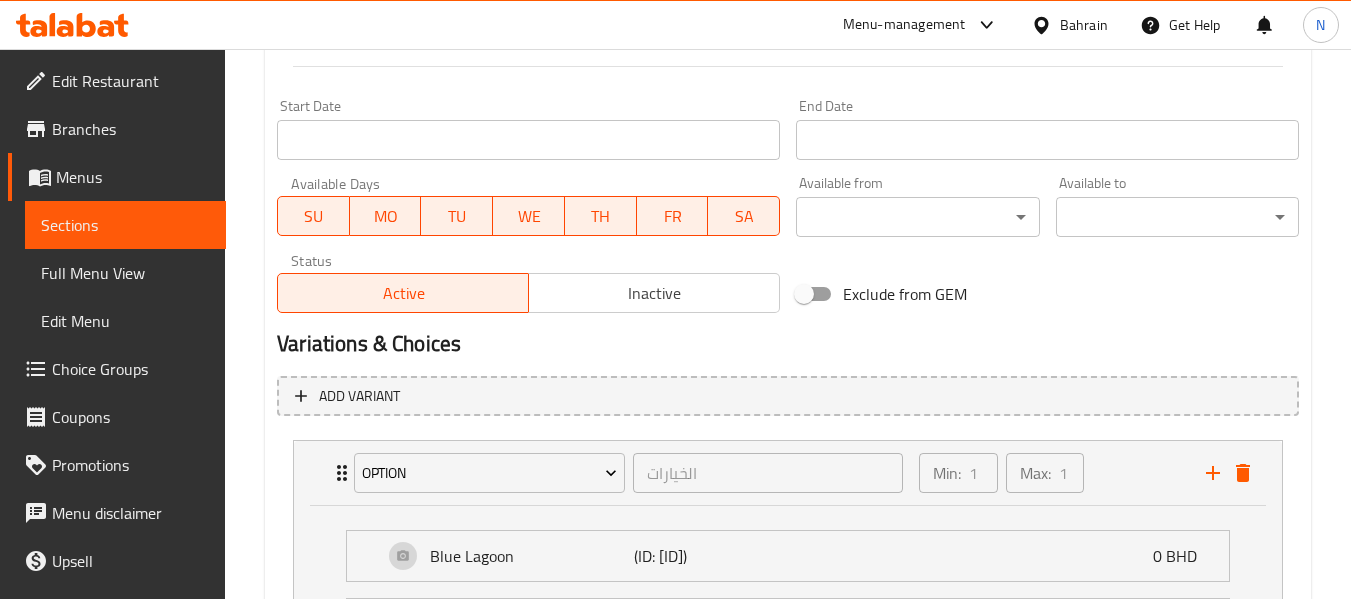 scroll, scrollTop: 1213, scrollLeft: 0, axis: vertical 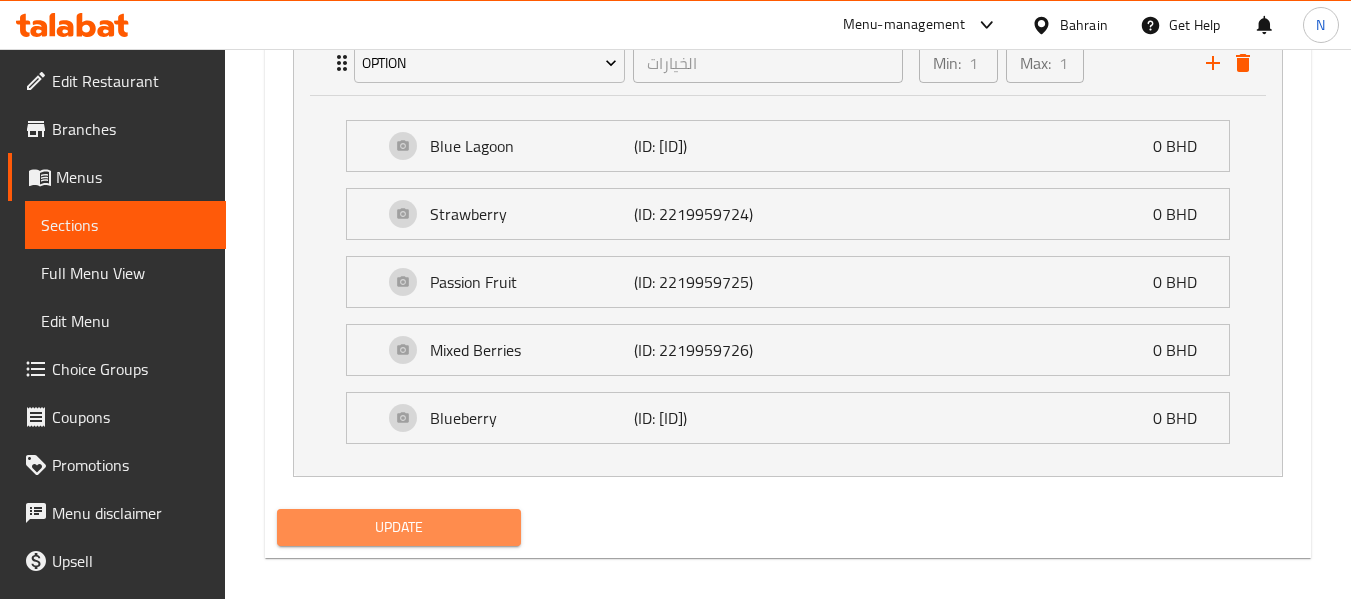 click on "Update" at bounding box center [398, 527] 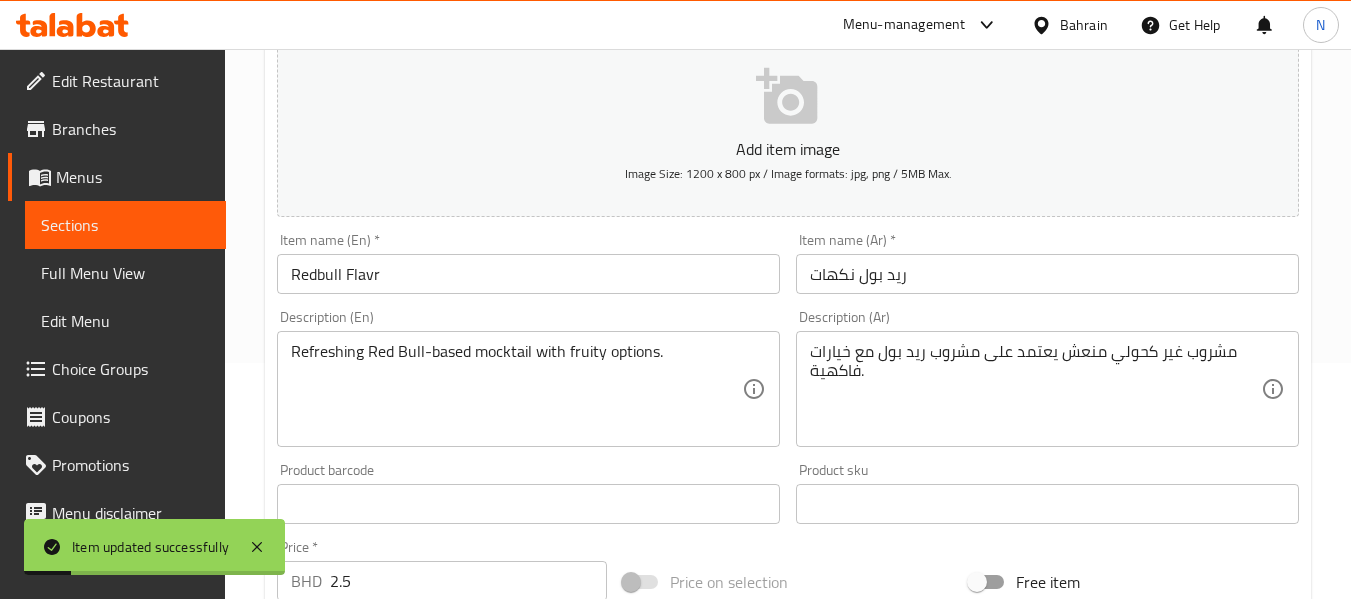 scroll, scrollTop: 235, scrollLeft: 0, axis: vertical 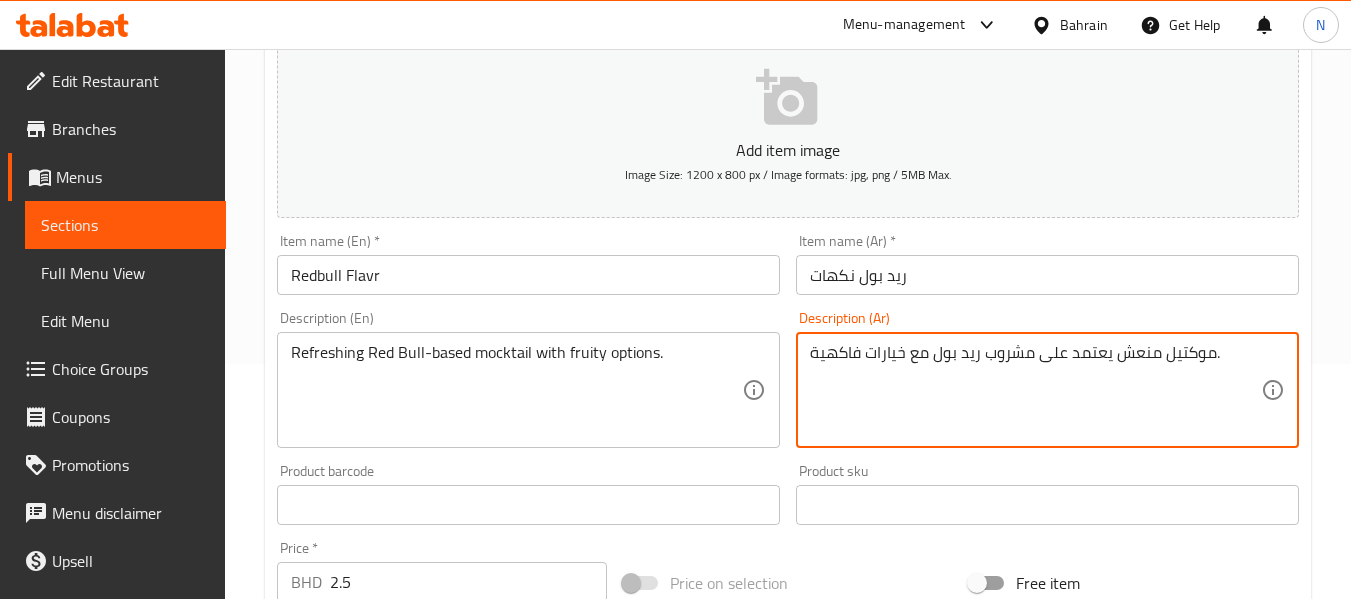 click on "Update" at bounding box center (398, 1505) 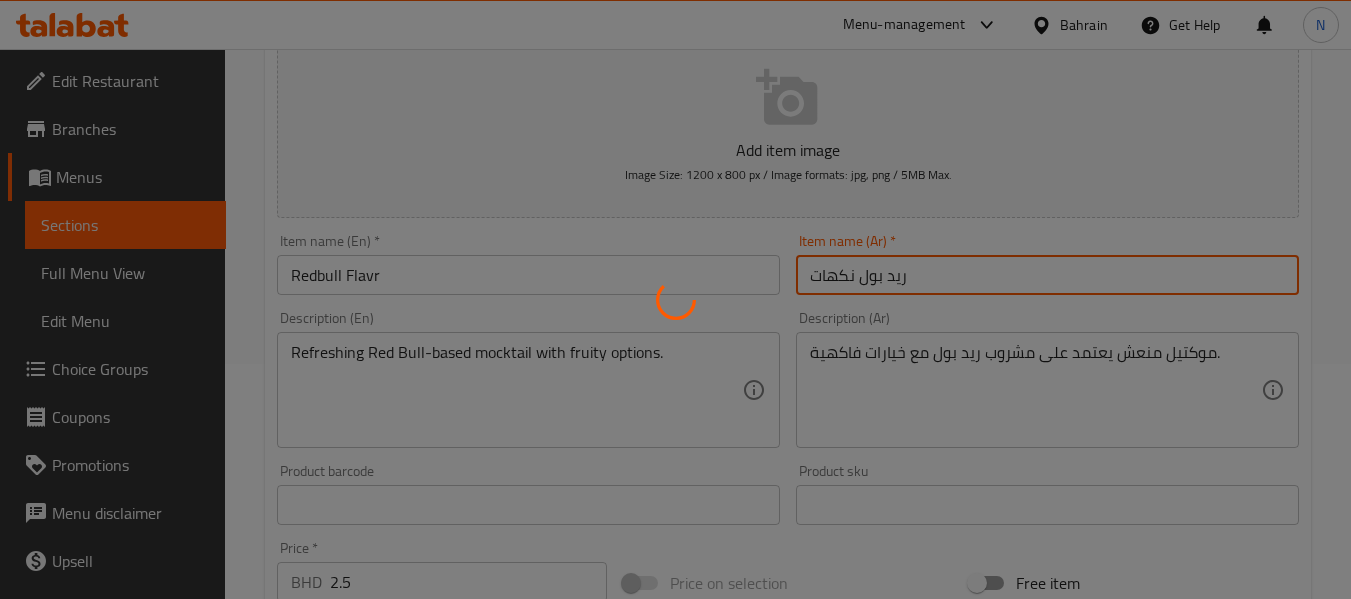 click on "Home / Restaurants management / Menus / Sections / item / update MOCKTAIL SODA  section Update Redbull Flavr Add item image Image Size: 1200 x 800 px / Image formats: jpg, png / 5MB Max. Item name (En)   * Redbull Flavr Item name (En)  * Item name (Ar)   * ريد بول نكهات Item name (Ar)  * Description (En) Refreshing Red Bull-based mocktail with fruity options. Description (En) Description (Ar) موكتيل منعش يعتمد على مشروب ريد بول مع خيارات فاكهية. Description (Ar) Product barcode Product barcode Product sku Product sku Price   * BHD 2.5 Price  * Price on selection Free item Start Date Start Date End Date End Date Available Days SU MO TU WE TH FR SA Available from ​ ​ Available to ​ ​ Status Active Inactive Exclude from GEM Variations & Choices Add variant Option الخيارات ​ Min: 1 ​ Max: 1 ​ Blue Lagoon (ID: 2219959723) 0 BHD Name (En) Blue Lagoon Name (En) Name (Ar) بلو لاجون Name (Ar) Price BHD 0 Price Status 0 BHD BHD" at bounding box center [788, 703] 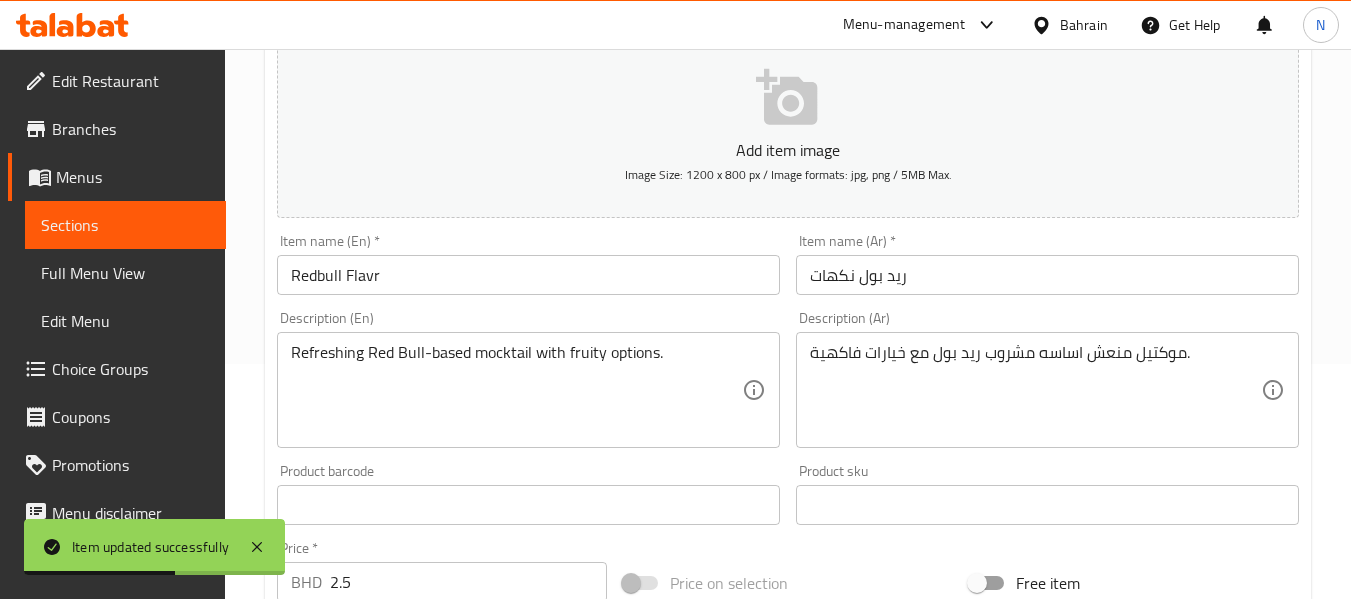 click on "Item name (En)   * Redbull Flavr Item name (En)  *" at bounding box center [528, 264] 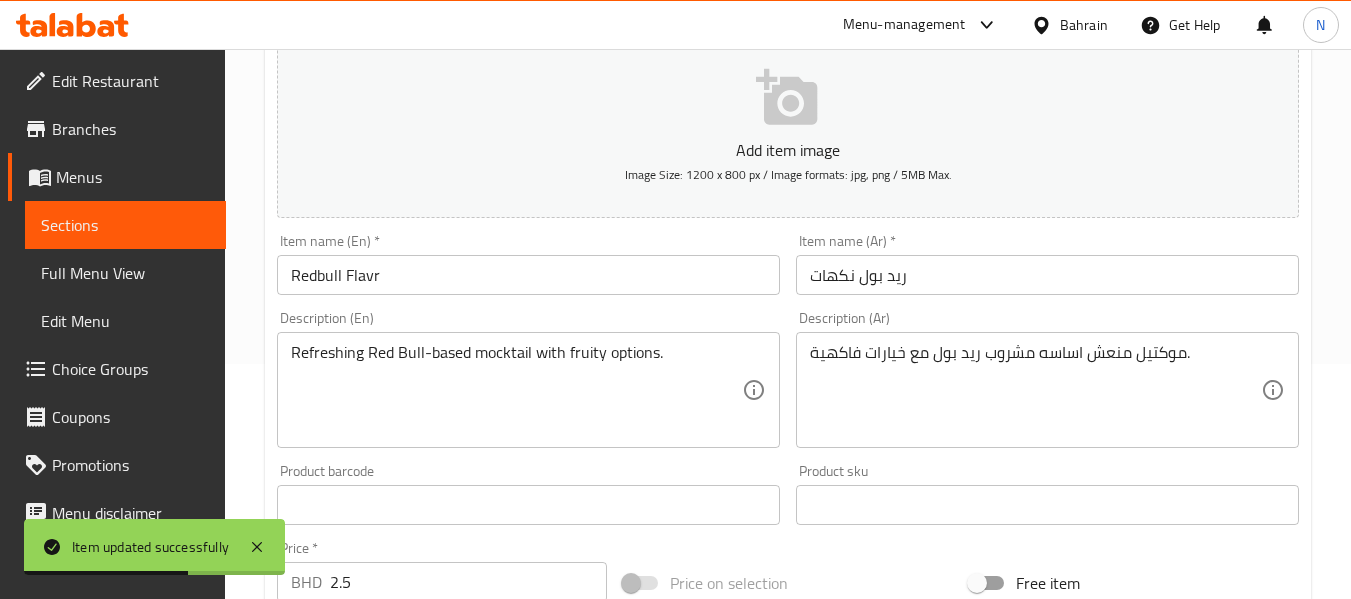 click on "Update" at bounding box center (398, 1505) 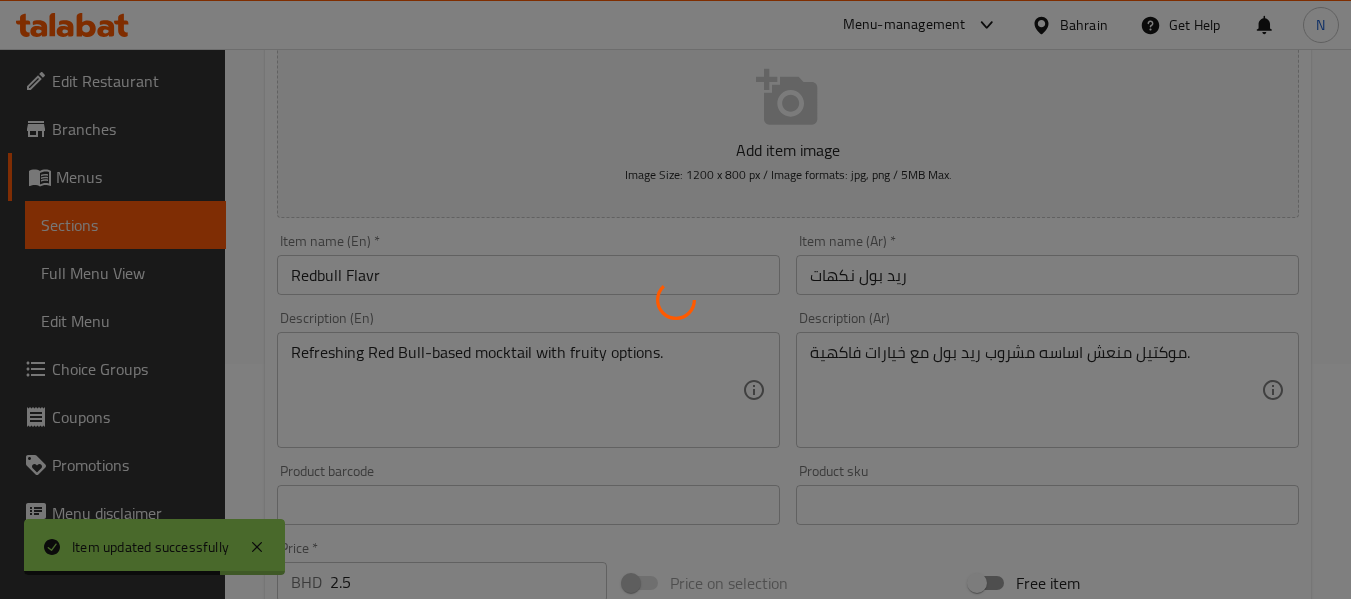 click at bounding box center [675, 299] 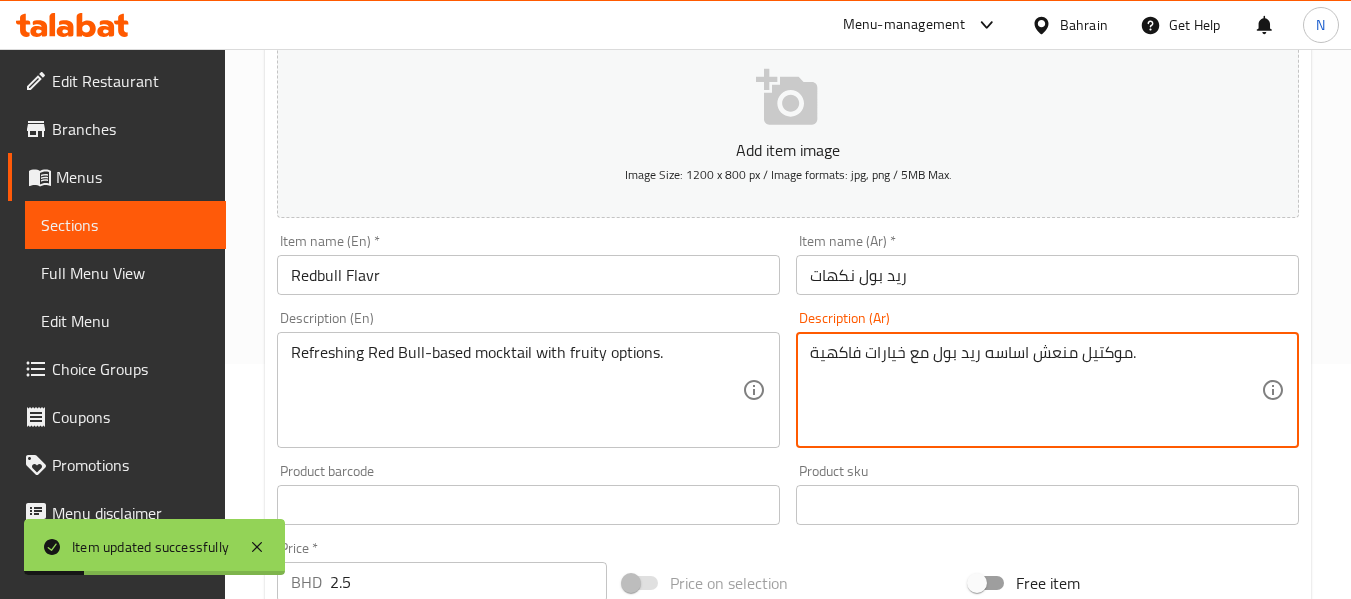 type on "موكتيل منعش اساسه ريد بول مع خيارات فاكهية." 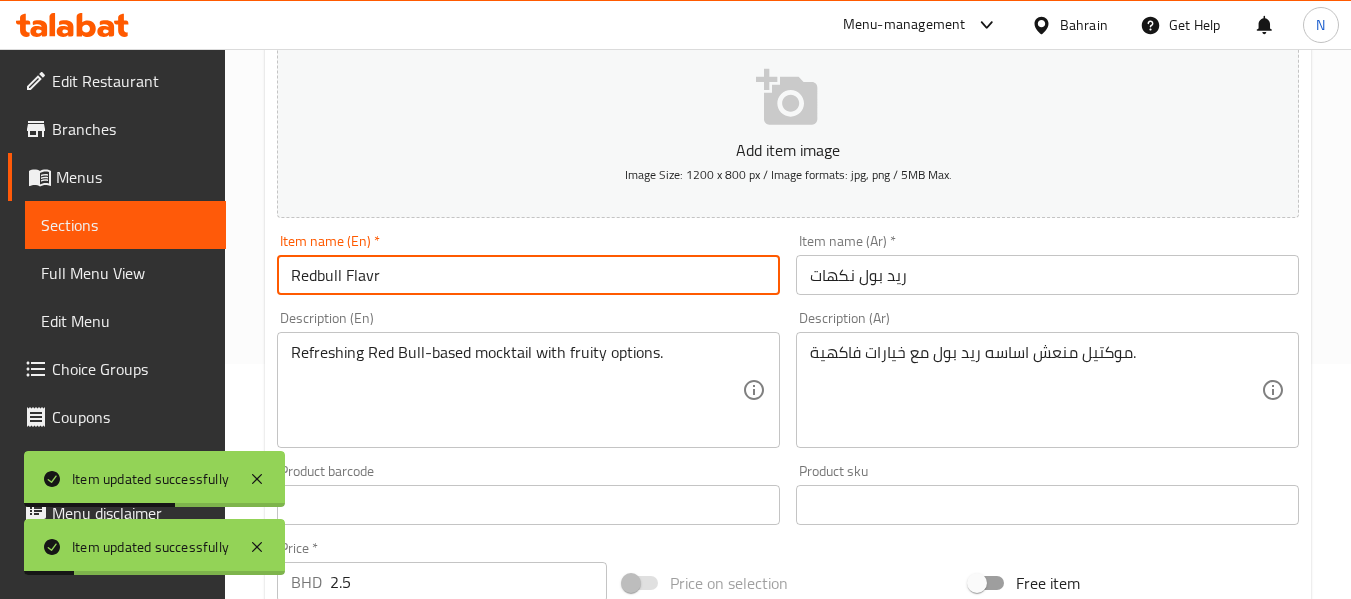 scroll, scrollTop: 0, scrollLeft: 0, axis: both 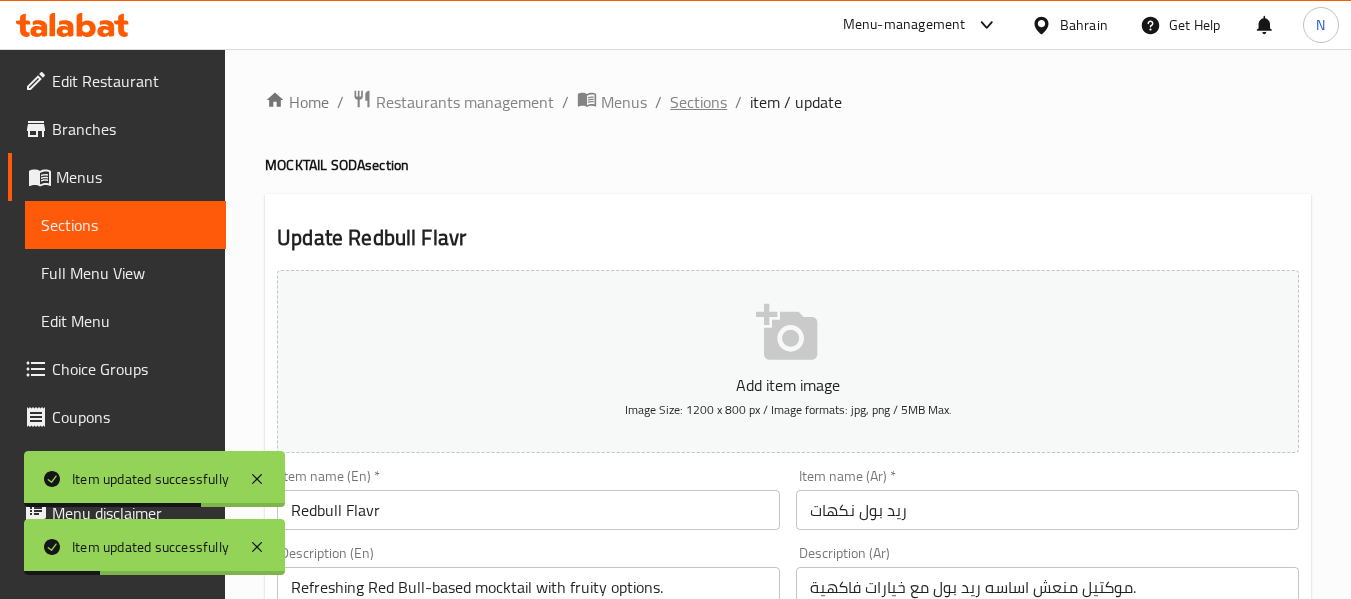 click on "Sections" at bounding box center [698, 102] 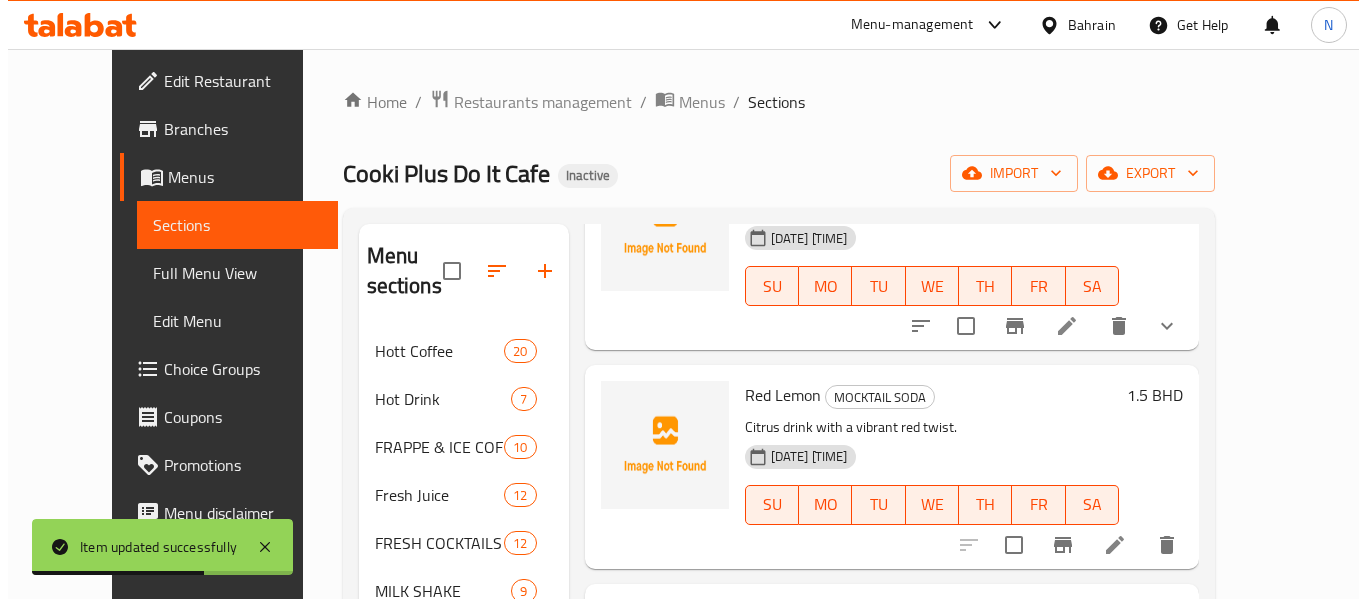 scroll, scrollTop: 610, scrollLeft: 0, axis: vertical 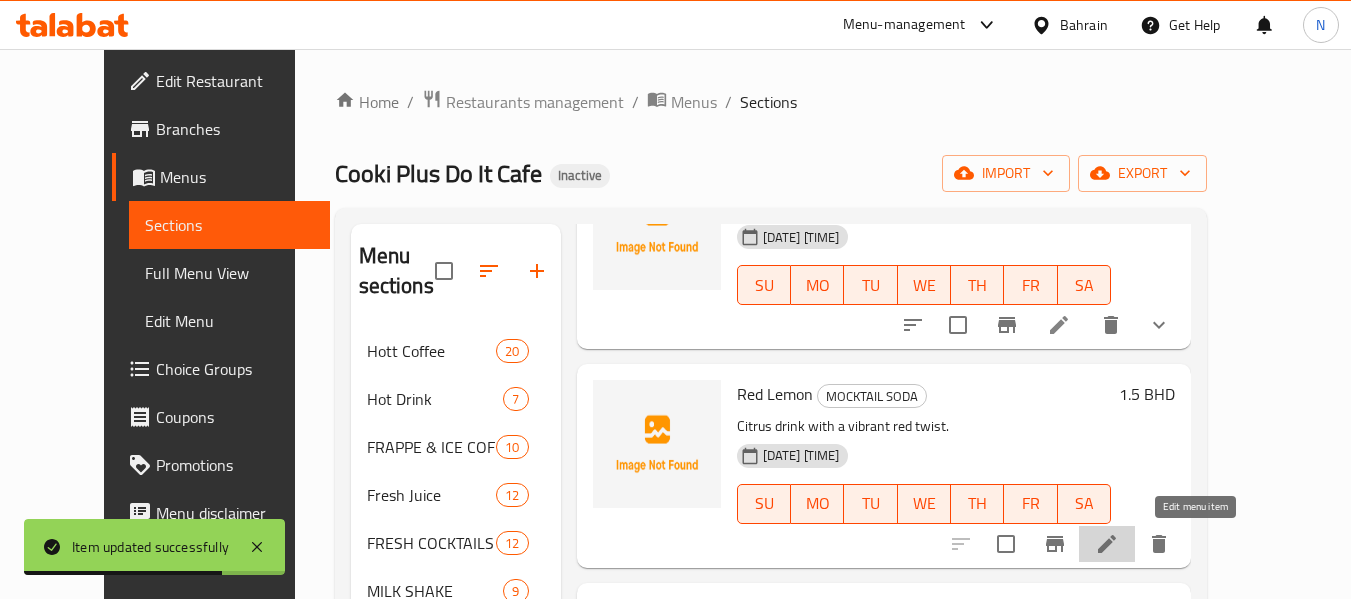 click 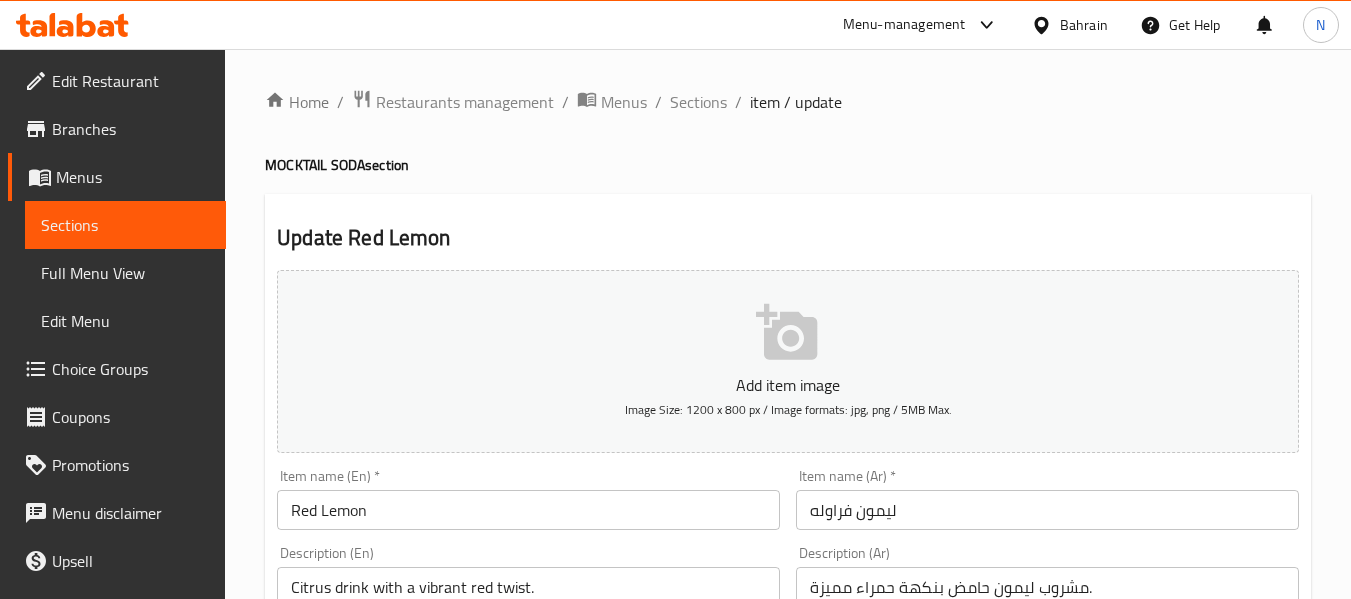 scroll, scrollTop: 337, scrollLeft: 0, axis: vertical 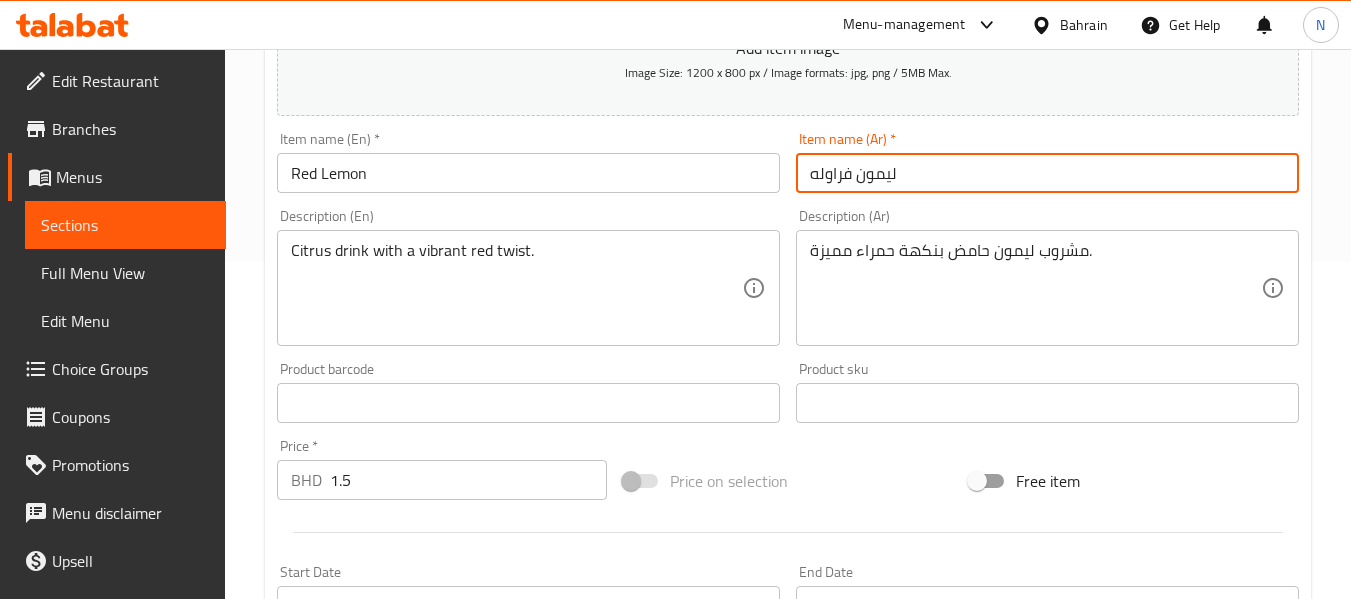 click on "ليمون فراوله" at bounding box center [1047, 173] 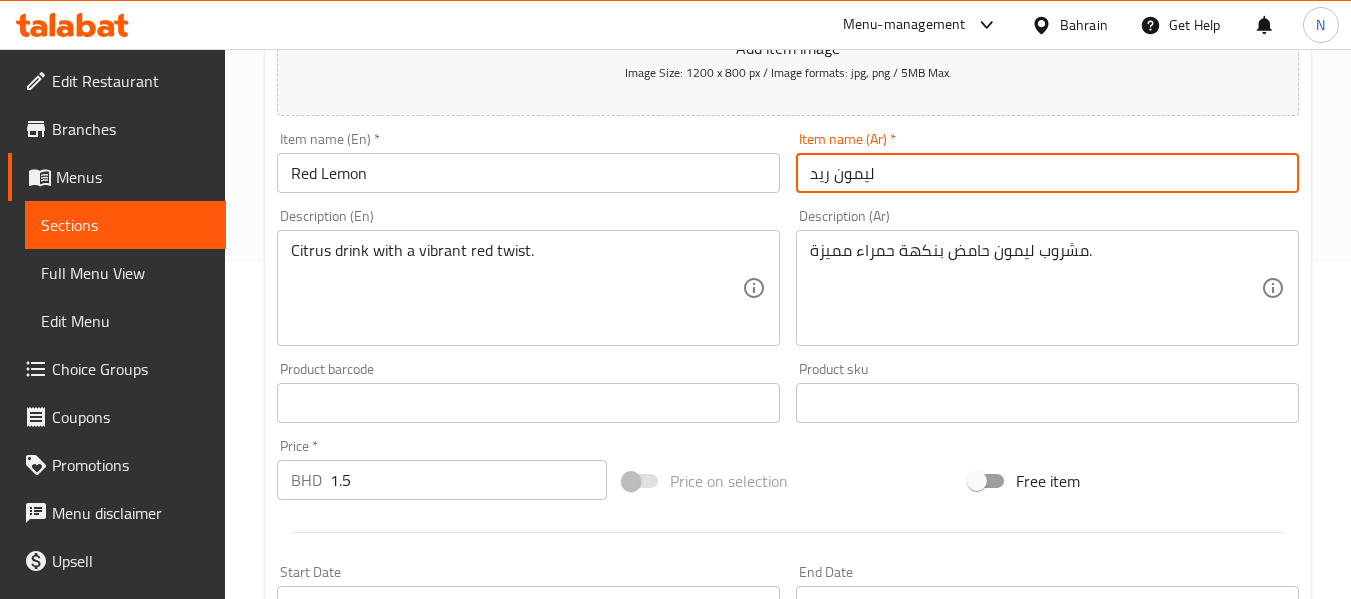 type on "ليمون ريد" 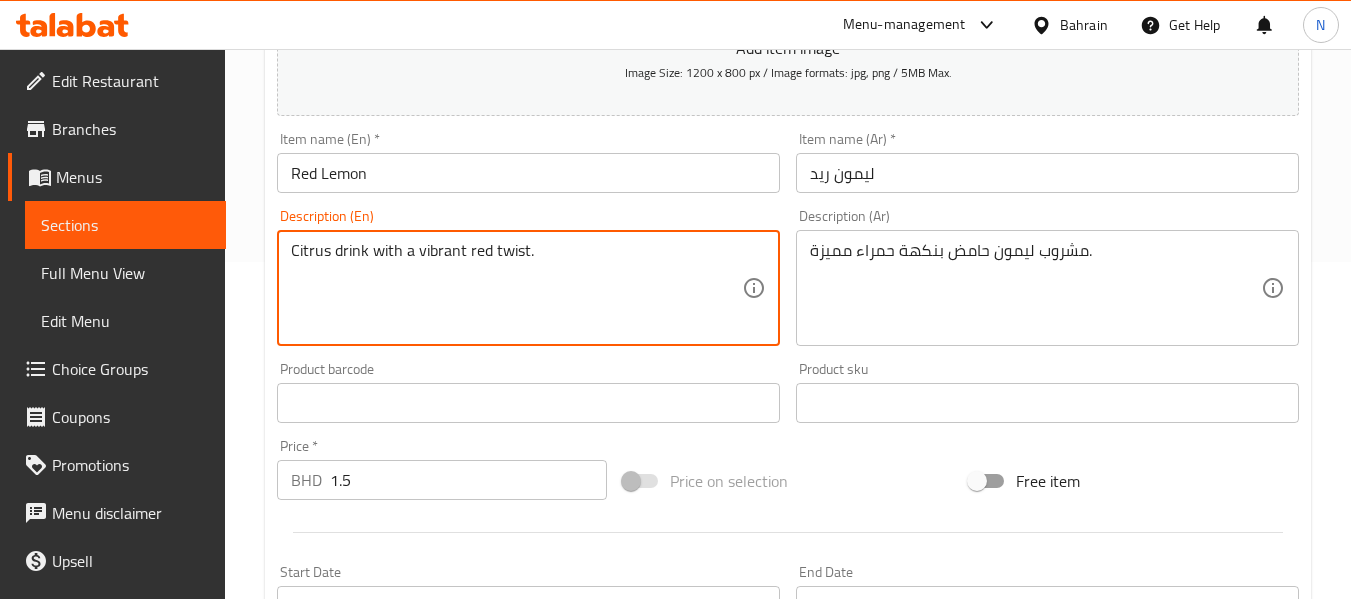 click on "Citrus drink with a vibrant red twist." at bounding box center (516, 288) 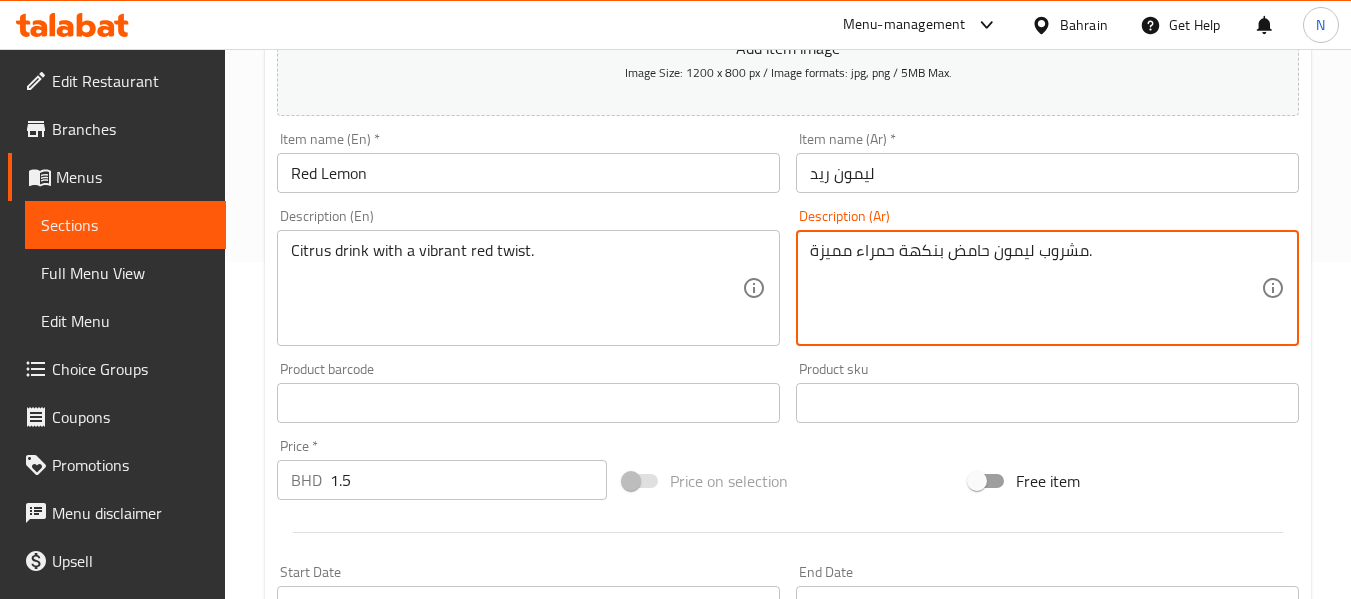 click on "مشروب ليمون حامض بنكهة حمراء مميزة." at bounding box center (1035, 288) 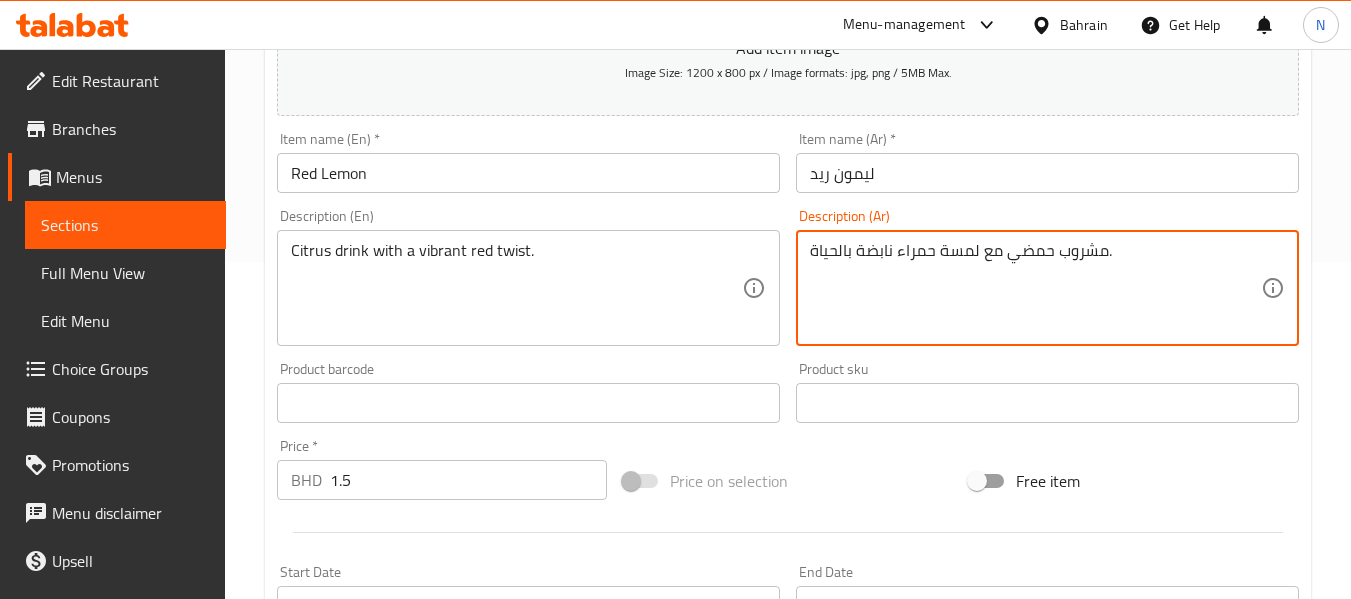 type on "مشروب حمضي مع لمسة حمراء نابضة بالحياة." 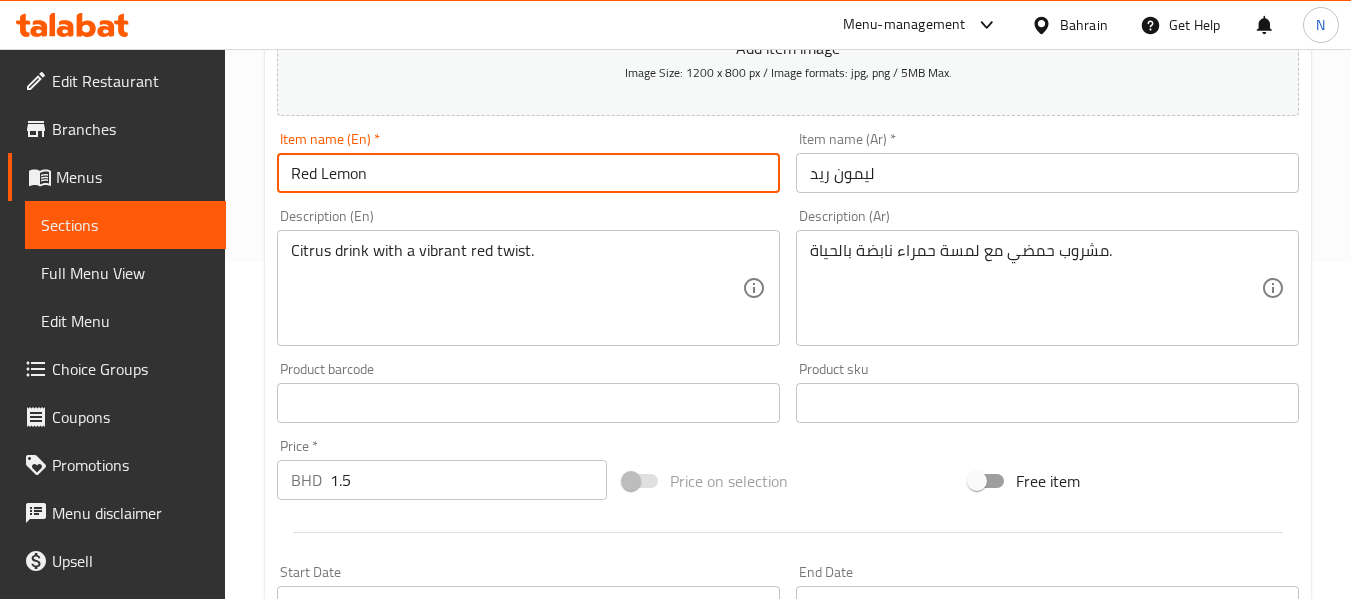 click on "Red Lemon" at bounding box center [528, 173] 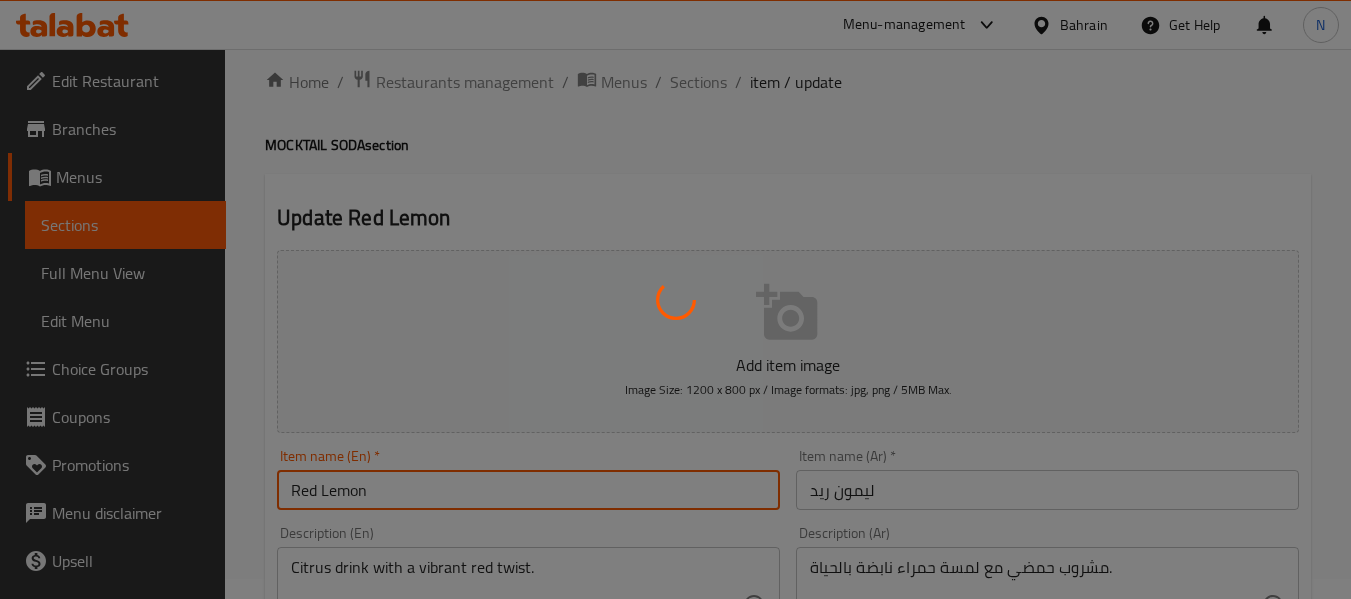 scroll, scrollTop: 19, scrollLeft: 0, axis: vertical 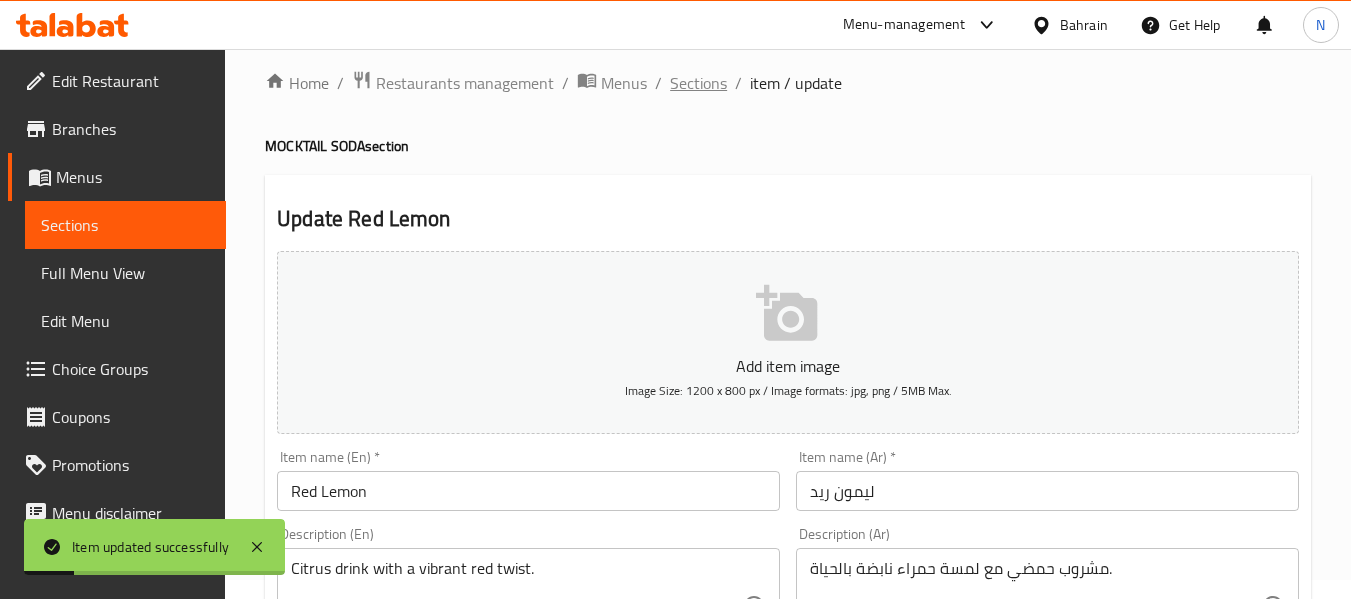 click on "Sections" at bounding box center (698, 83) 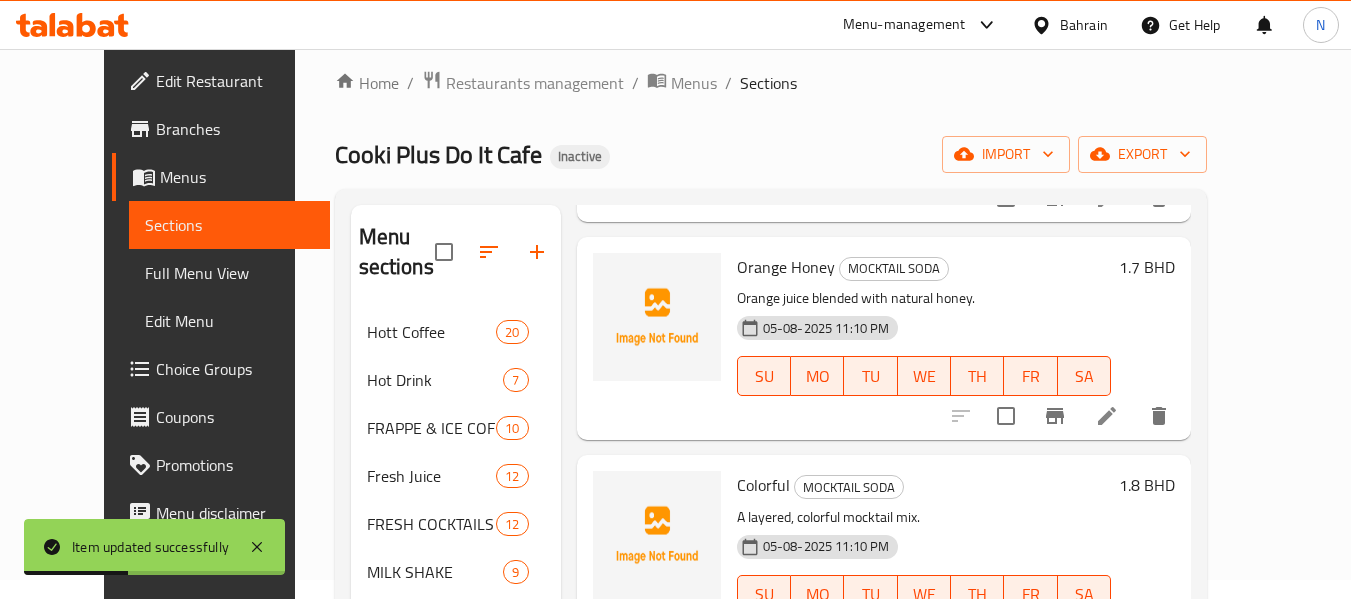 scroll, scrollTop: 938, scrollLeft: 0, axis: vertical 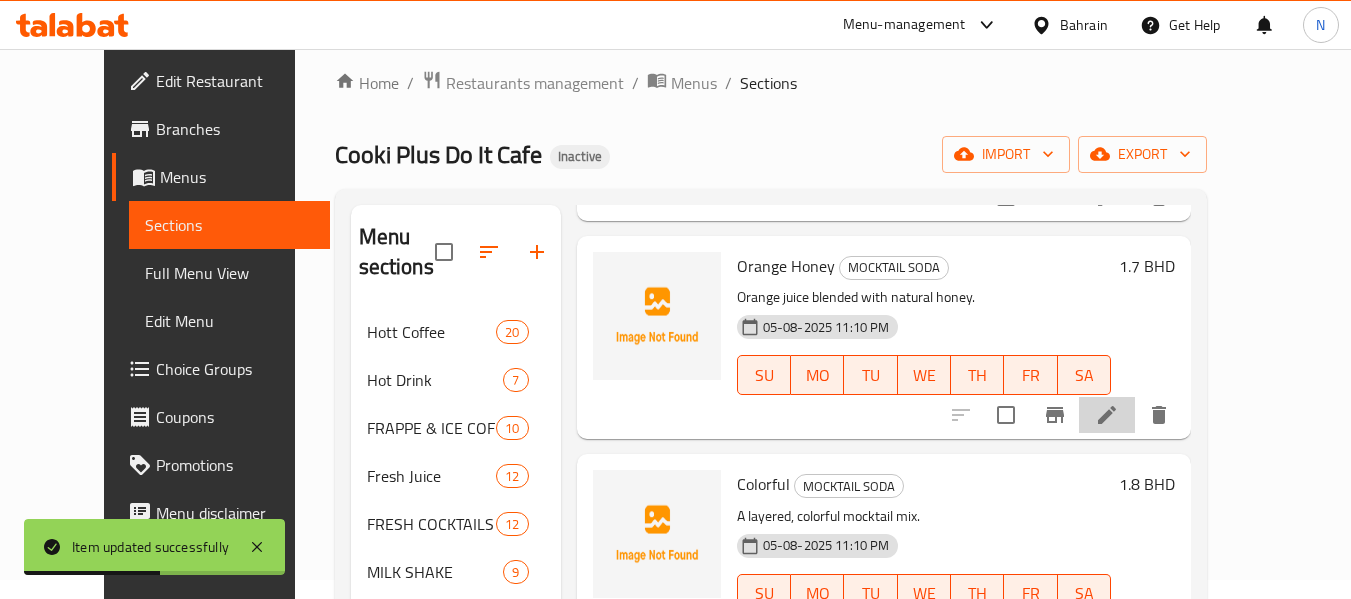 click at bounding box center [1107, 415] 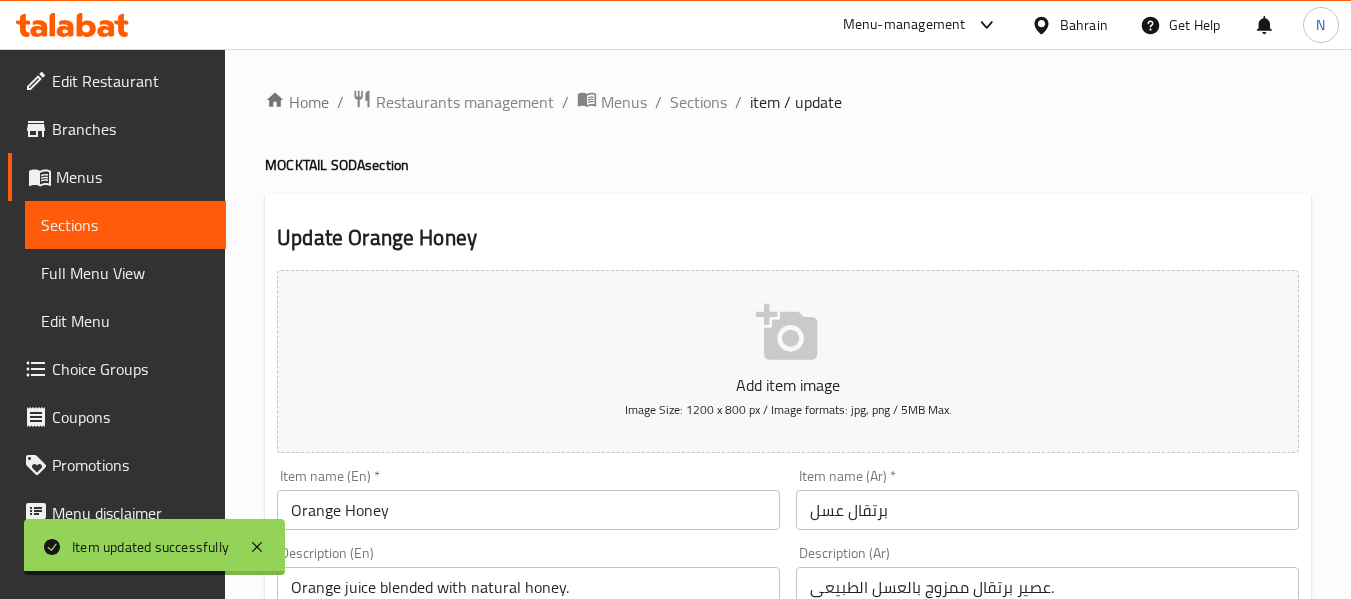 scroll, scrollTop: 245, scrollLeft: 0, axis: vertical 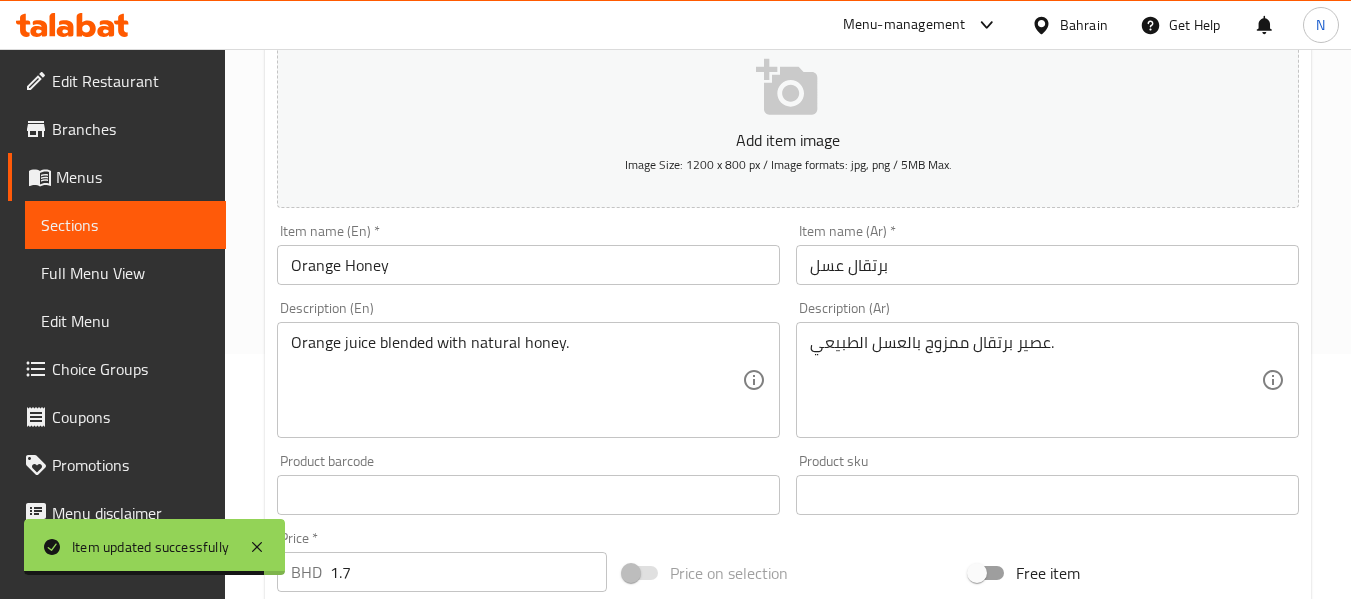 click on "Description (En) Orange juice blended with natural honey. Description (En)" at bounding box center [528, 369] 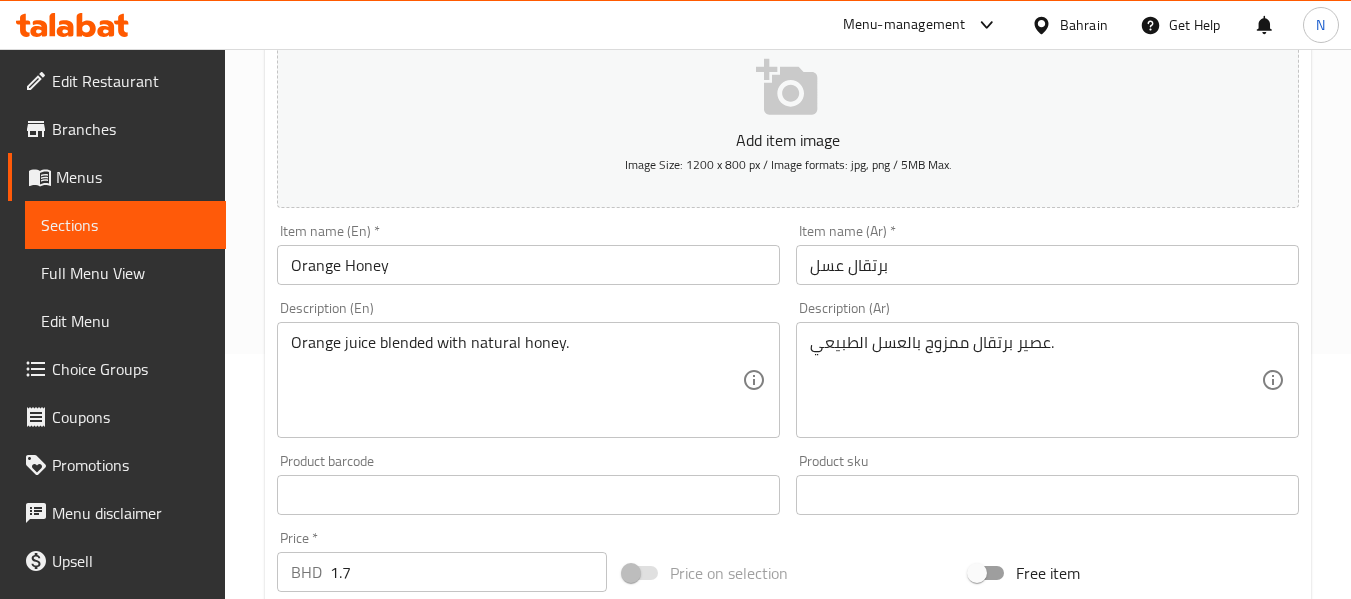 click on "Description (En) Orange juice blended with natural honey. Description (En)" at bounding box center [528, 369] 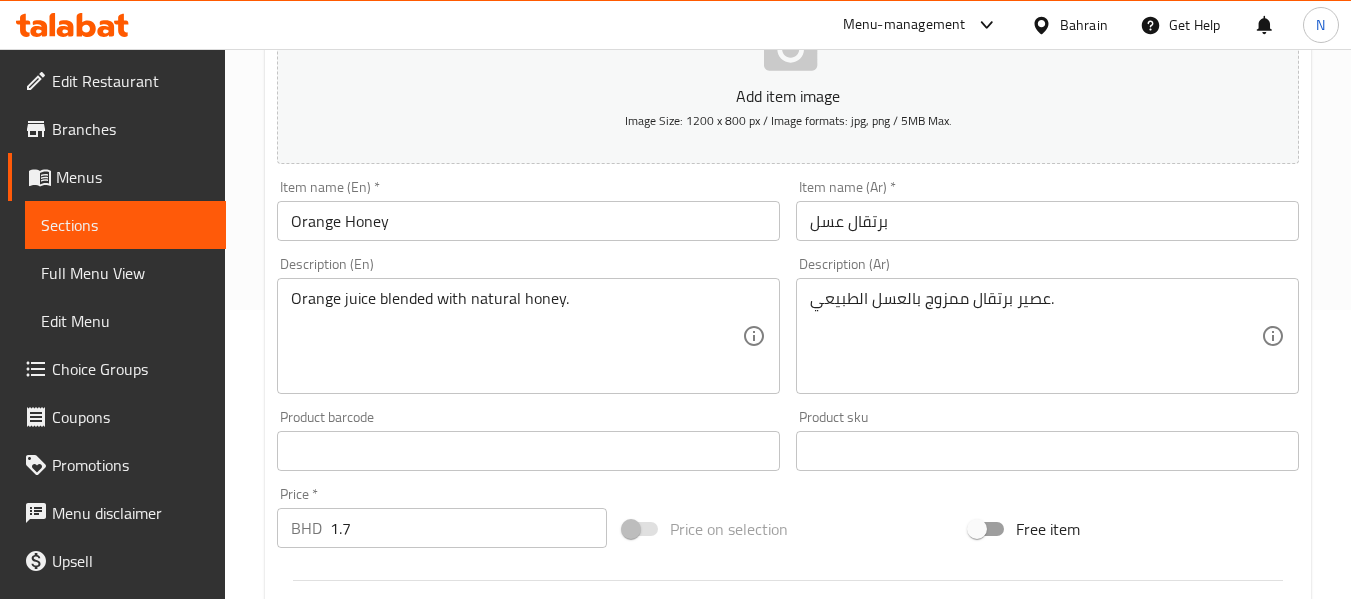 scroll, scrollTop: 290, scrollLeft: 0, axis: vertical 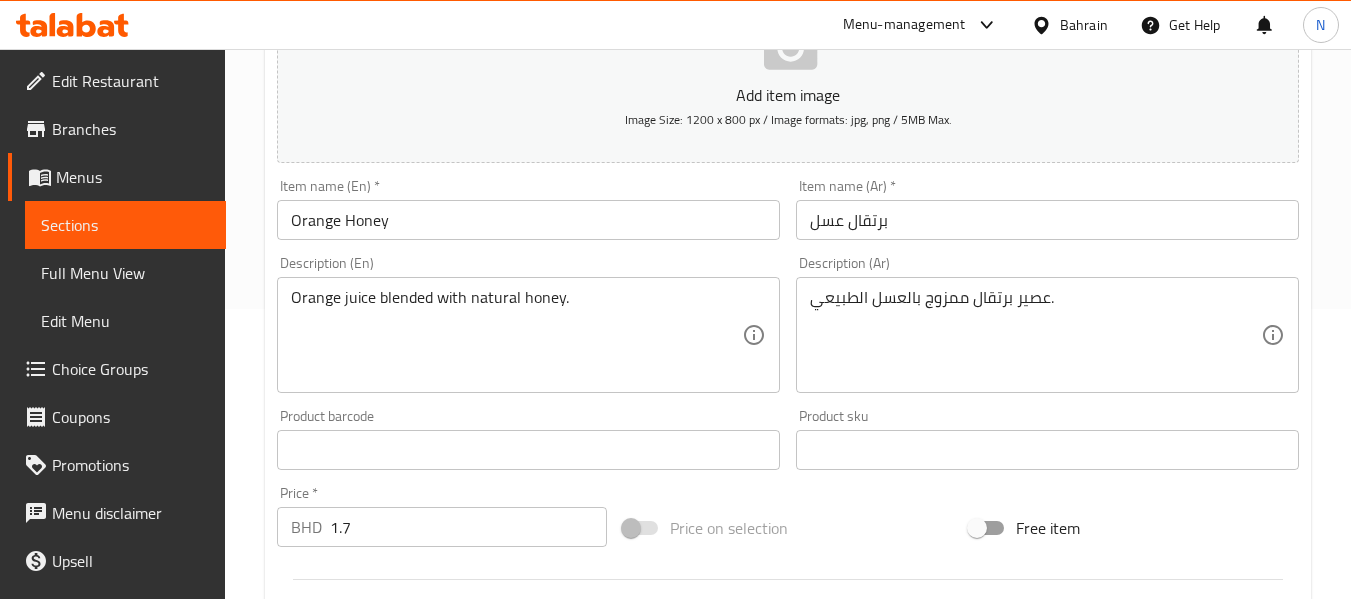click on "Description (En) Orange juice blended with natural honey. Description (En)" at bounding box center (528, 324) 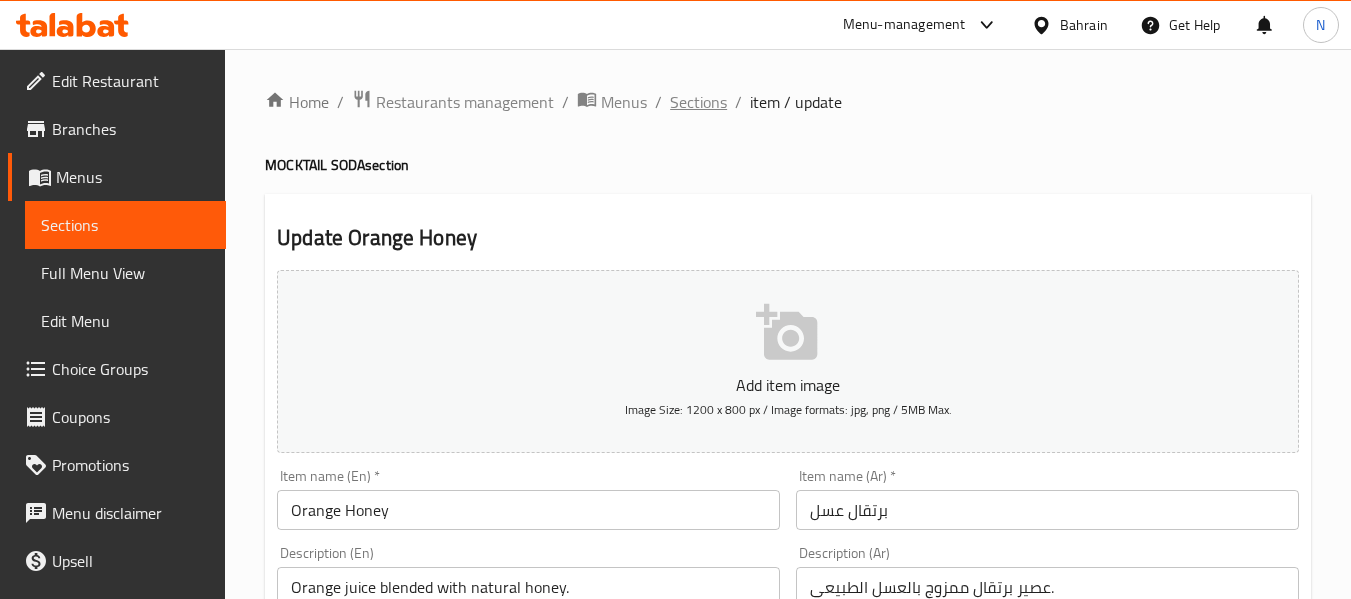 click on "Sections" at bounding box center [698, 102] 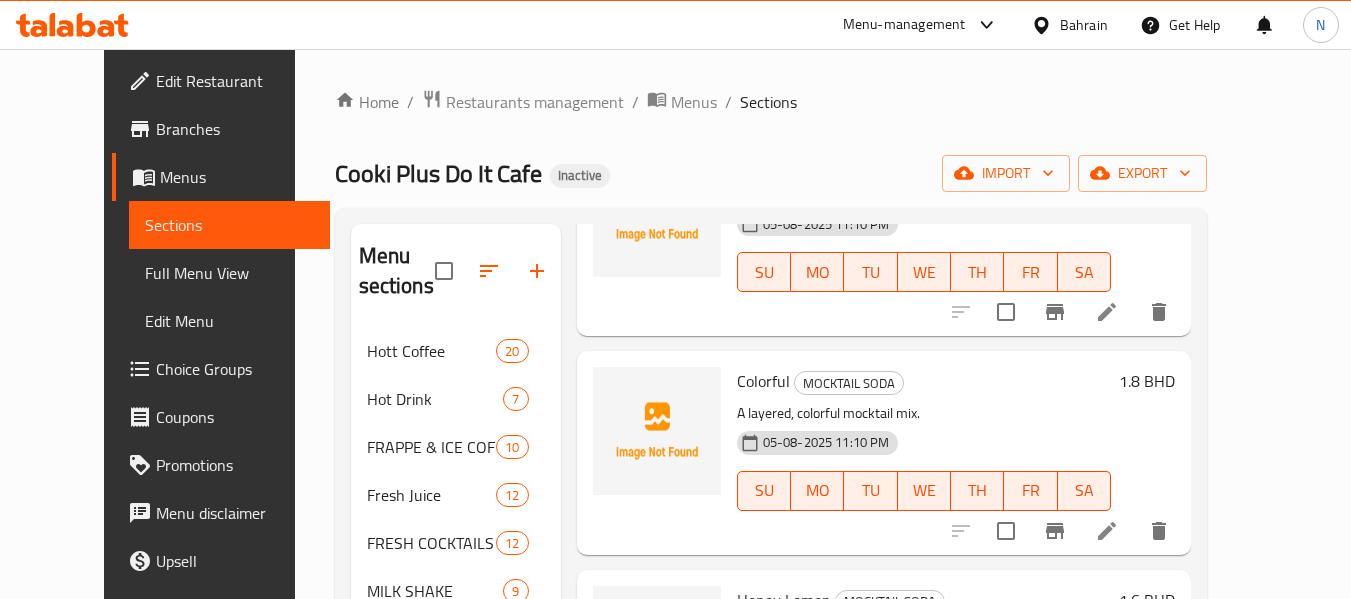 scroll, scrollTop: 1061, scrollLeft: 0, axis: vertical 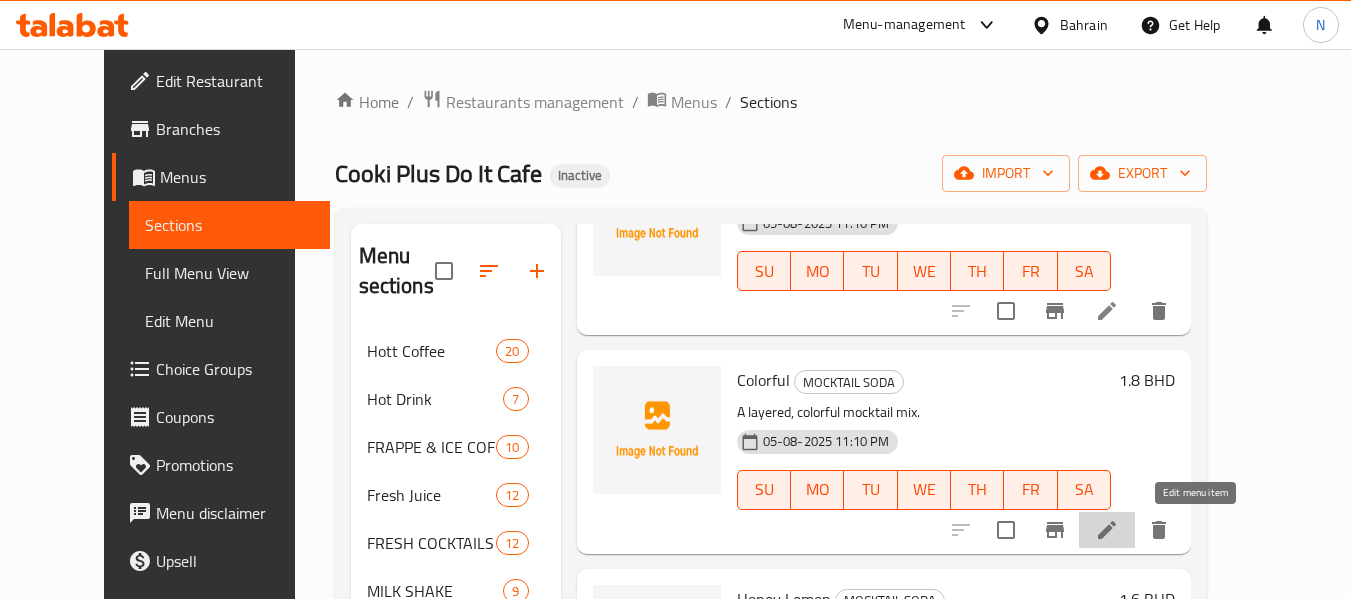 click 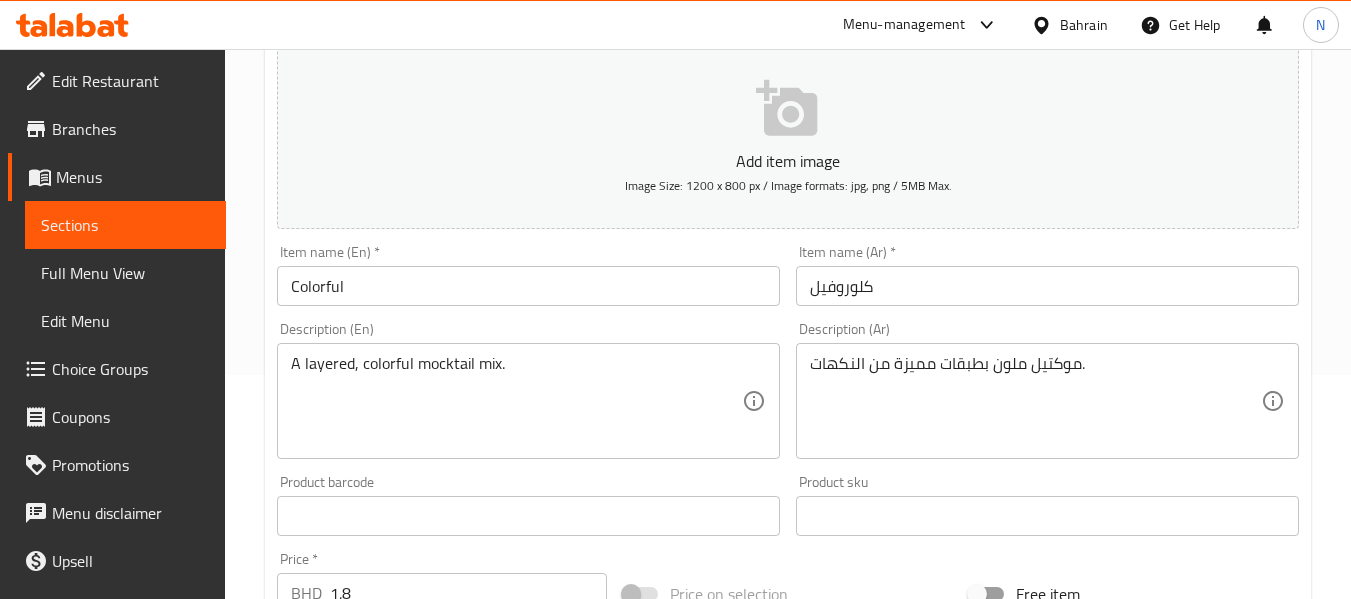 scroll, scrollTop: 225, scrollLeft: 0, axis: vertical 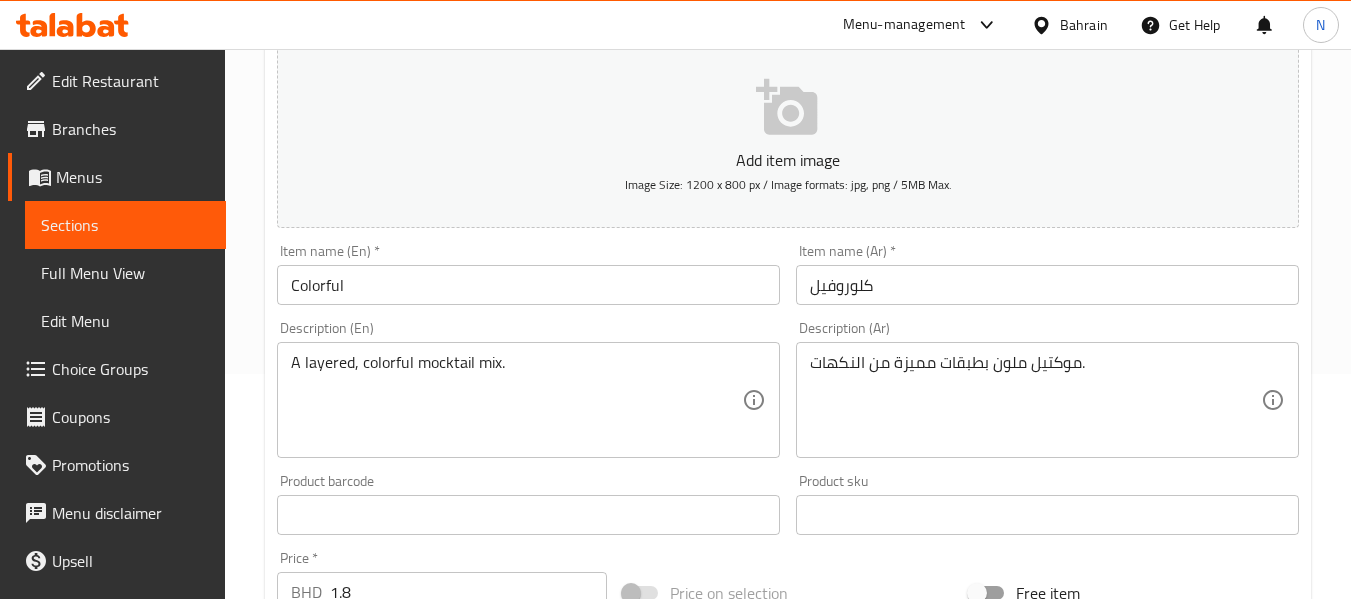 click on "كلوروفيل" at bounding box center (1047, 285) 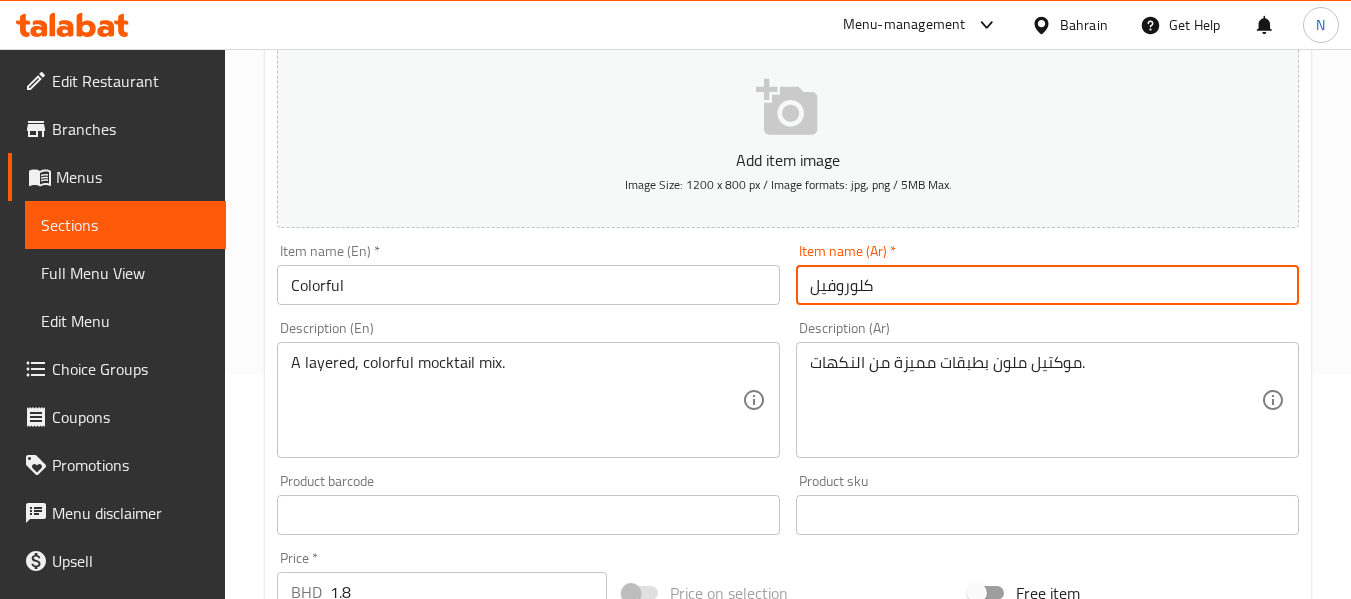 click on "كلوروفيل" at bounding box center [1047, 285] 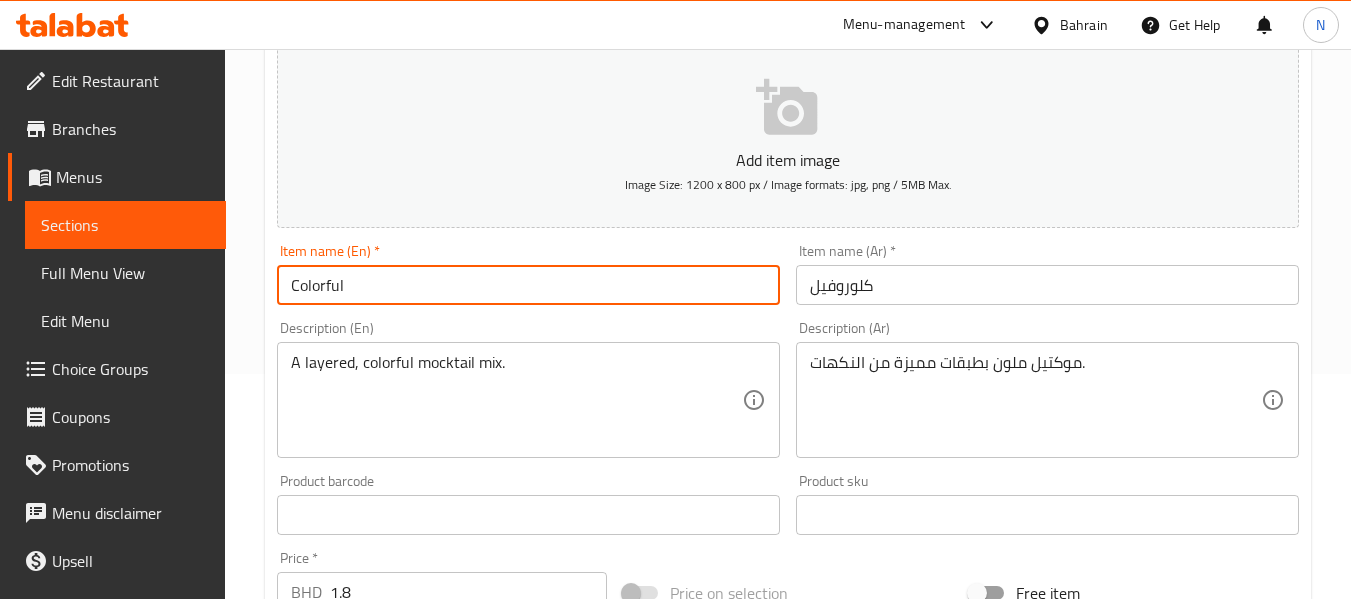 click on "Colorful" at bounding box center [528, 285] 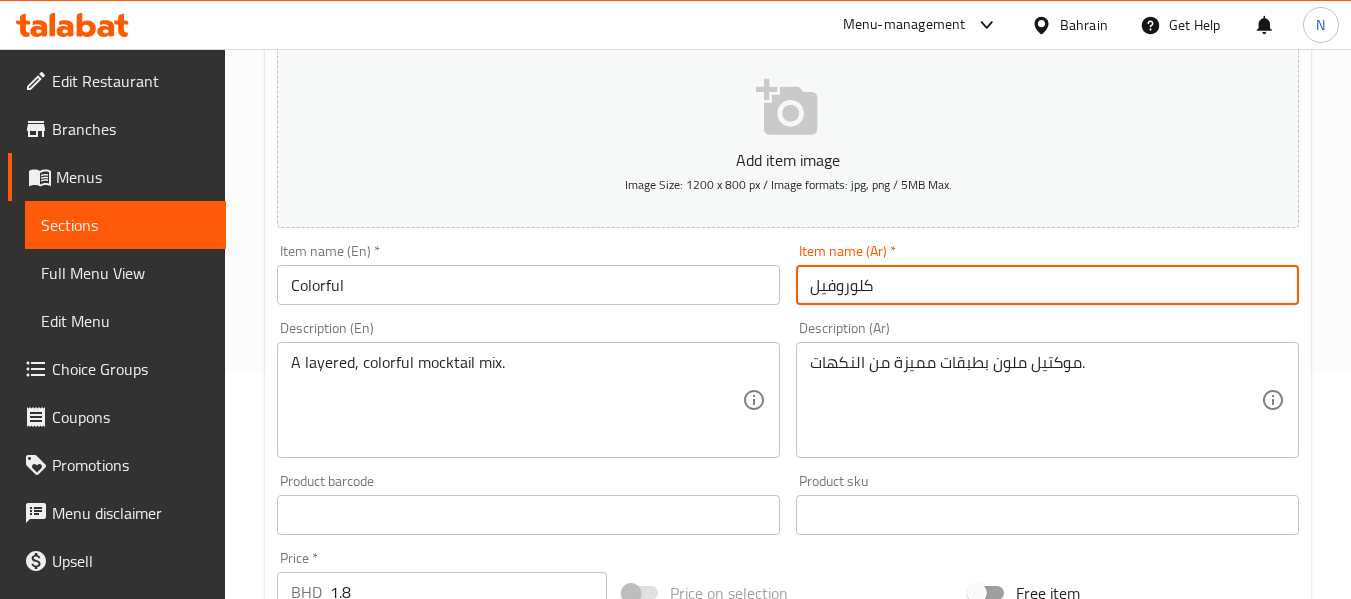 click on "كلوروفيل" at bounding box center [1047, 285] 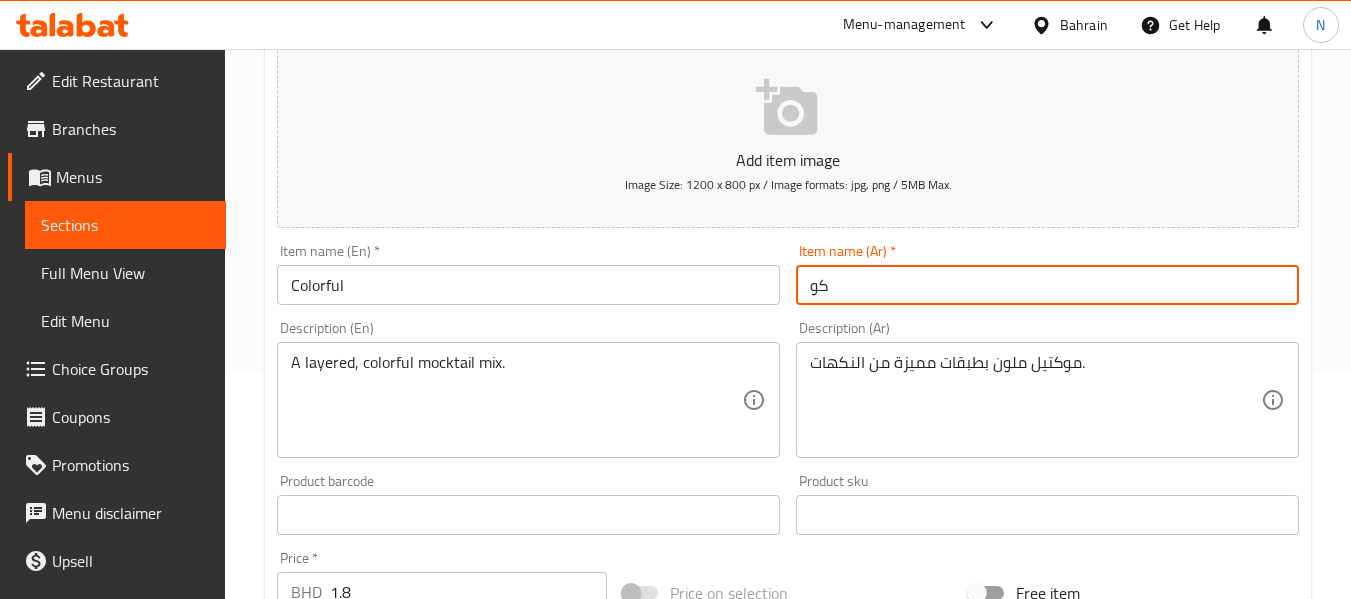 type on "ك" 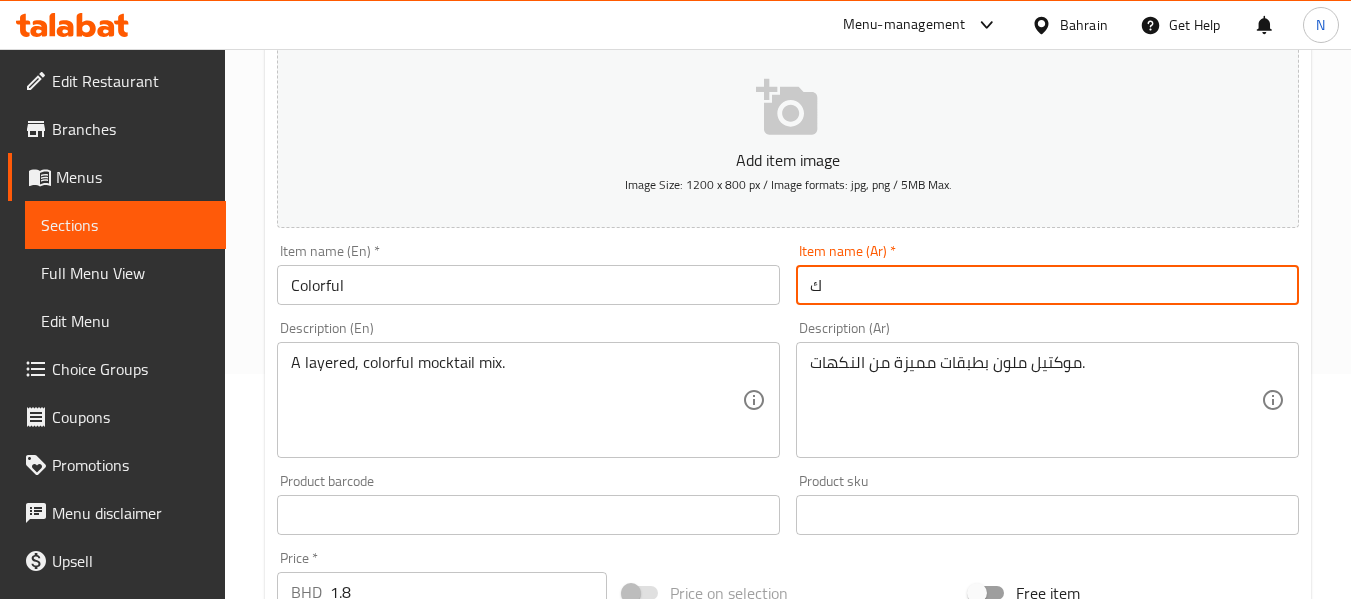 type on "كلوروفيل" 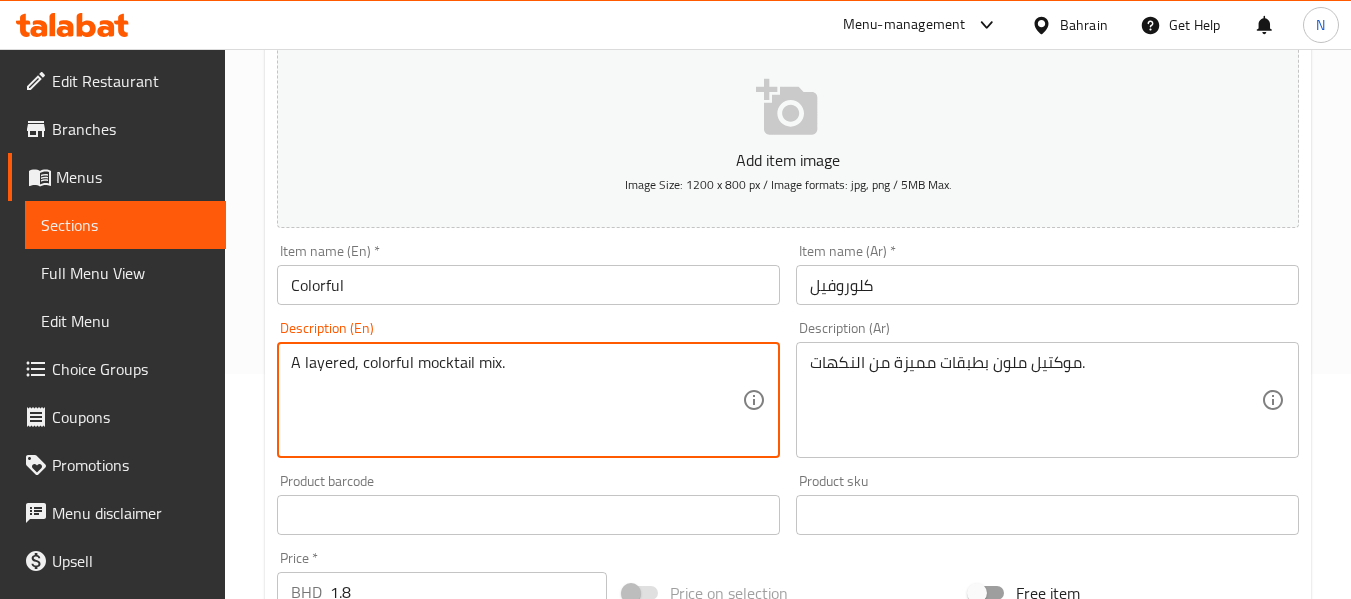 click on "A layered, colorful mocktail mix." at bounding box center [516, 400] 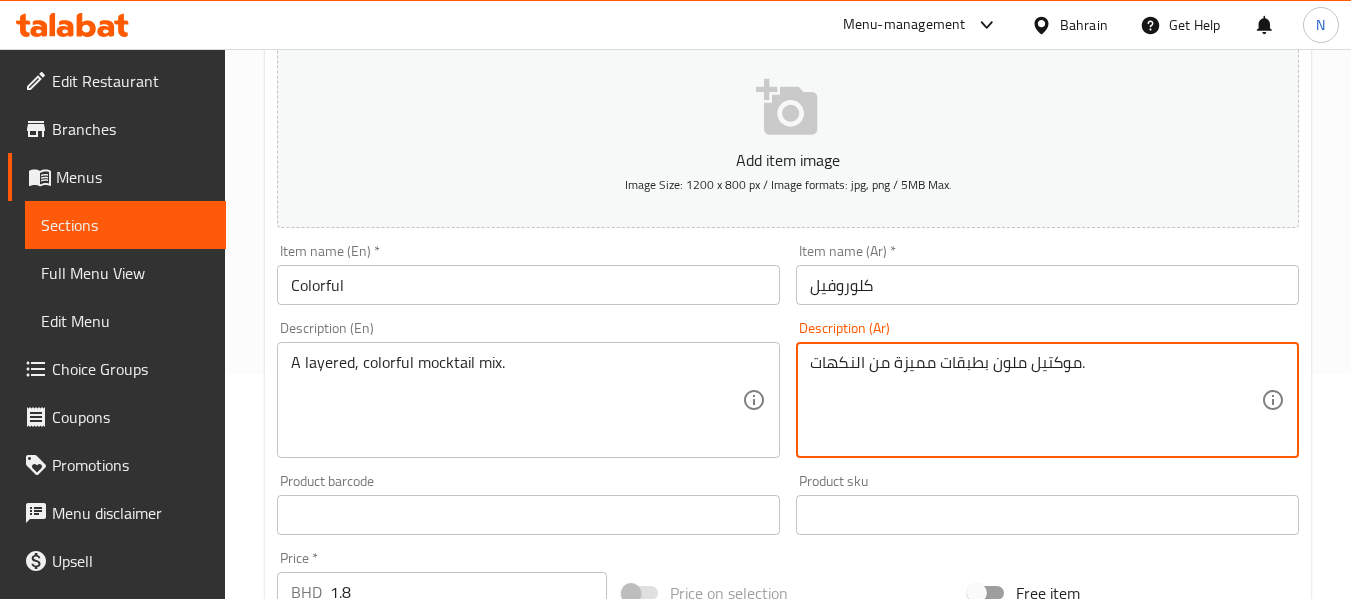 click on "موكتيل ملون بطبقات مميزة من النكهات." at bounding box center (1035, 400) 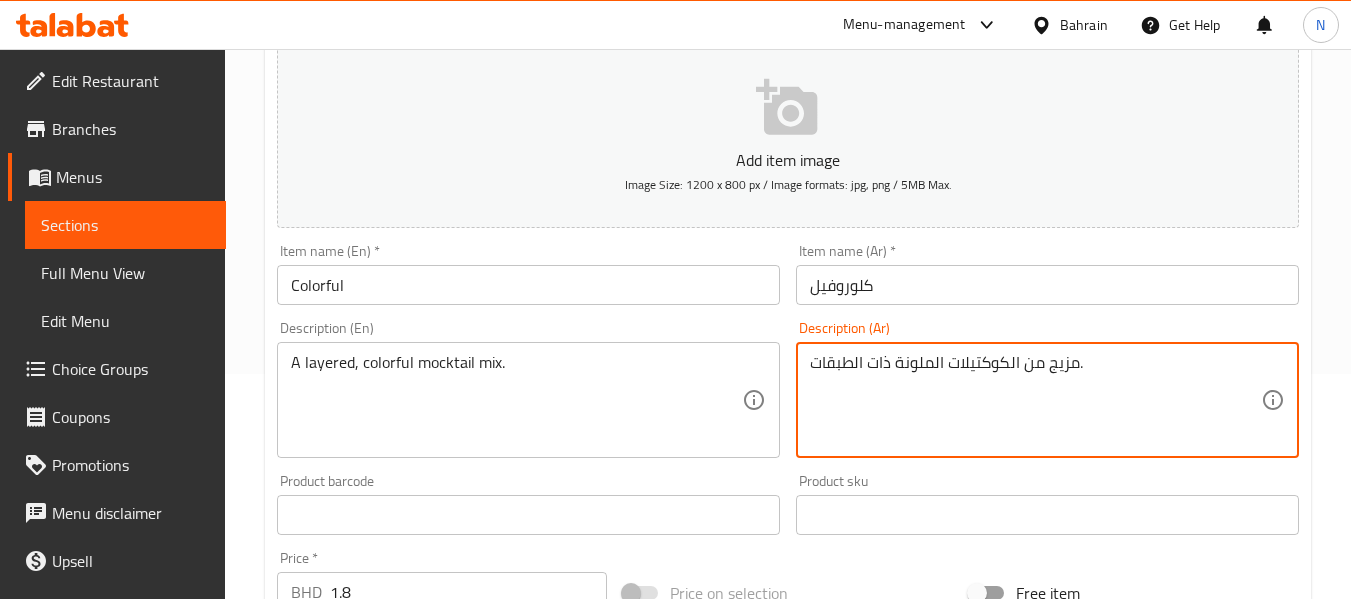 click on "Update" at bounding box center [398, 1101] 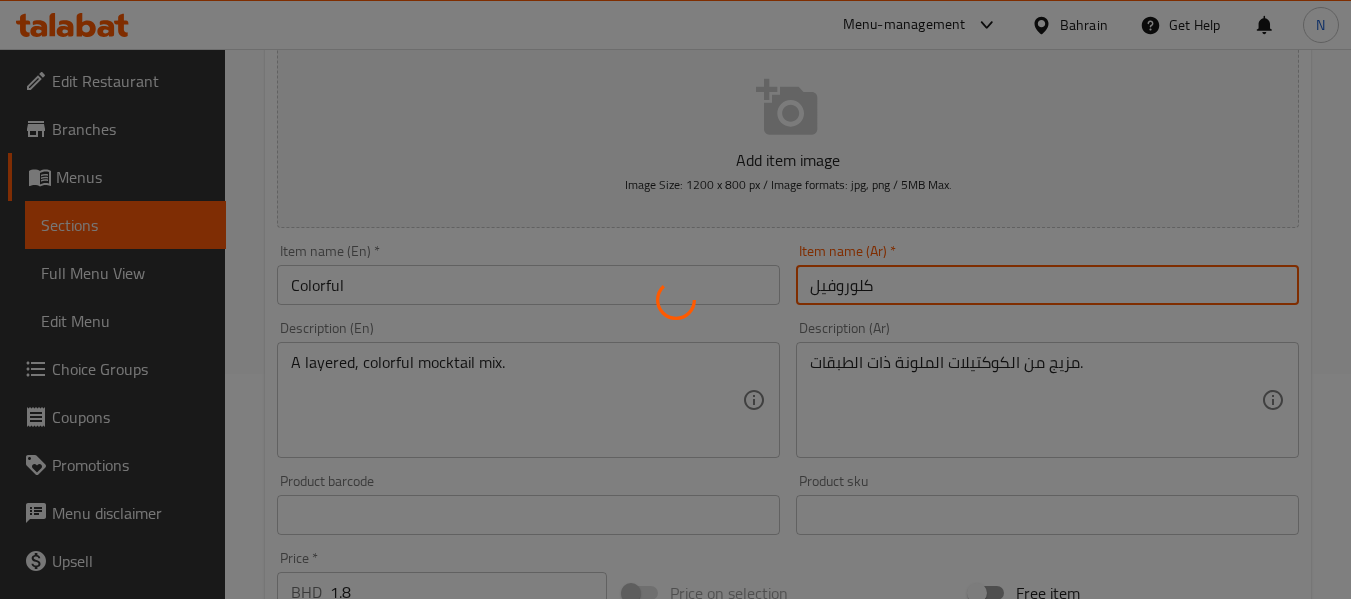 click on "Home / Restaurants management / Menus / Sections / item / update MOCKTAIL SODA section Update Colorful Add item image Image Size: 1200 x 800 px / Image formats: jpg, png / 5MB Max. Item name (En) * Colorful Item name (En) * Item name (Ar) * كلوروفيل Item name (Ar) * Description (En) A layered, colorful mocktail mix. Description (En) Description (Ar) مزيج من الكوكتيلات الملونة ذات الطبقات. Description (Ar) Product barcode Product barcode Product sku Product sku Price * BHD 1.8 Price * Price on selection Free item Start Date Start Date End Date End Date Available Days SU MO TU WE TH FR SA Available from ​ ​ Available to ​ ​ Status Active Inactive Exclude from GEM Variations & Choices Add variant ASSIGN CHOICE GROUP Update" at bounding box center [788, 506] 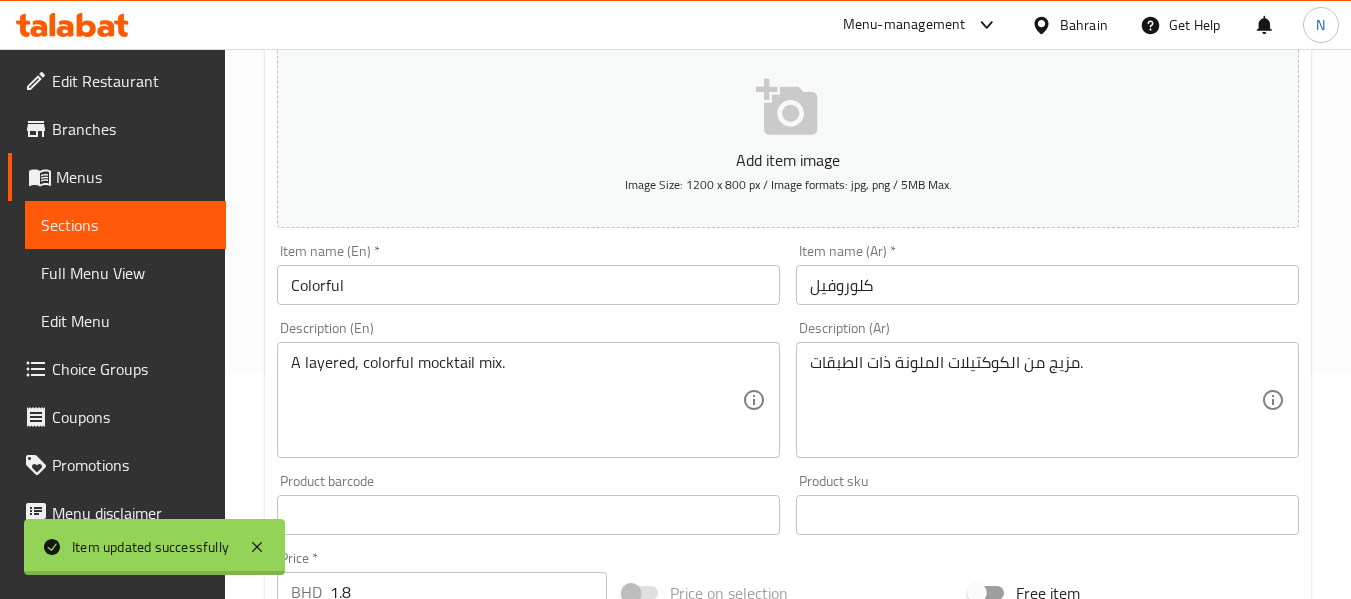 click at bounding box center (675, 299) 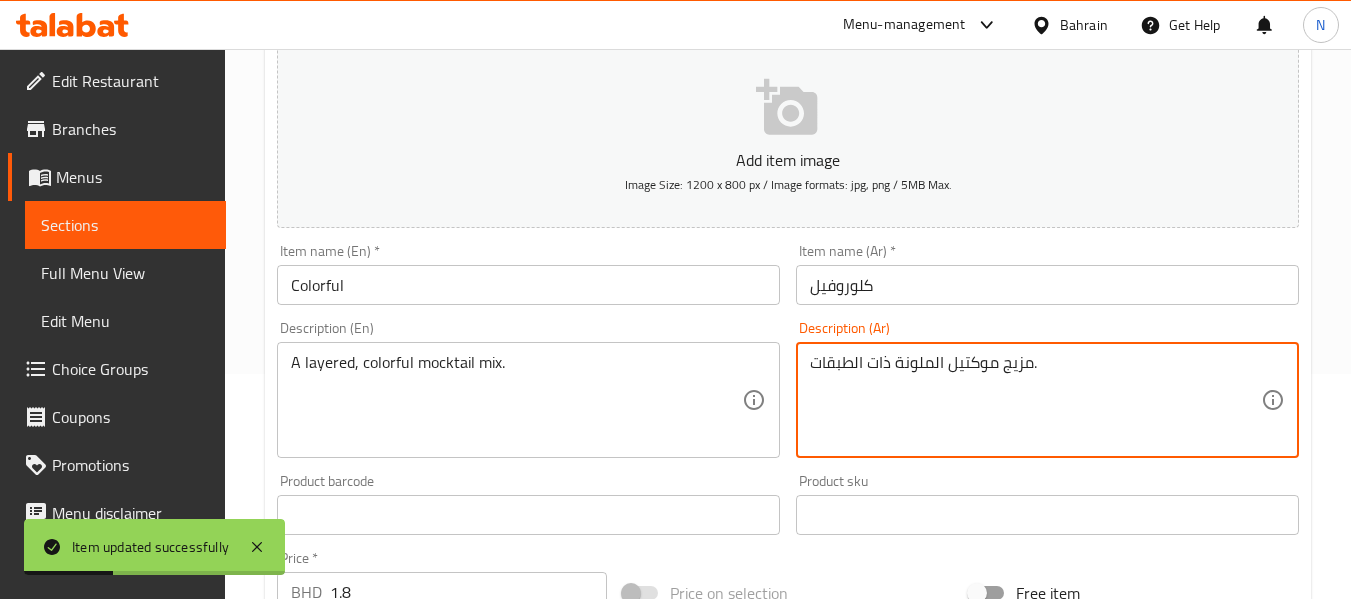 type on "مزيج موكتيل الملونة ذات الطبقات." 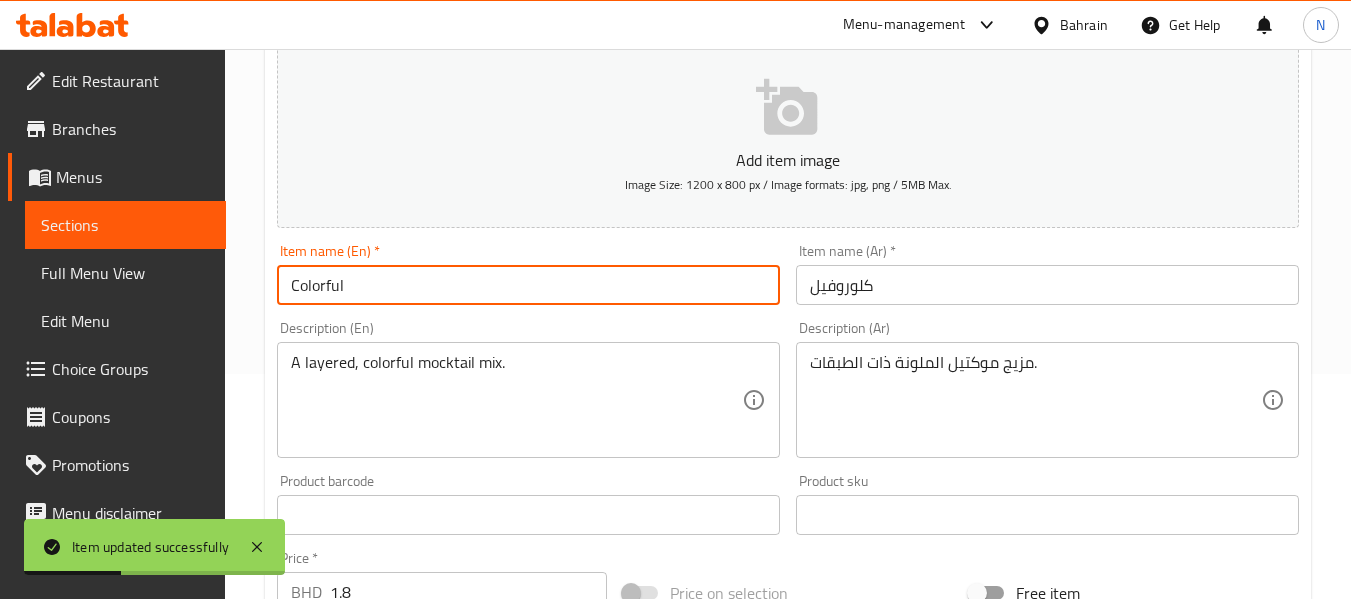 click on "Update" at bounding box center (398, 1101) 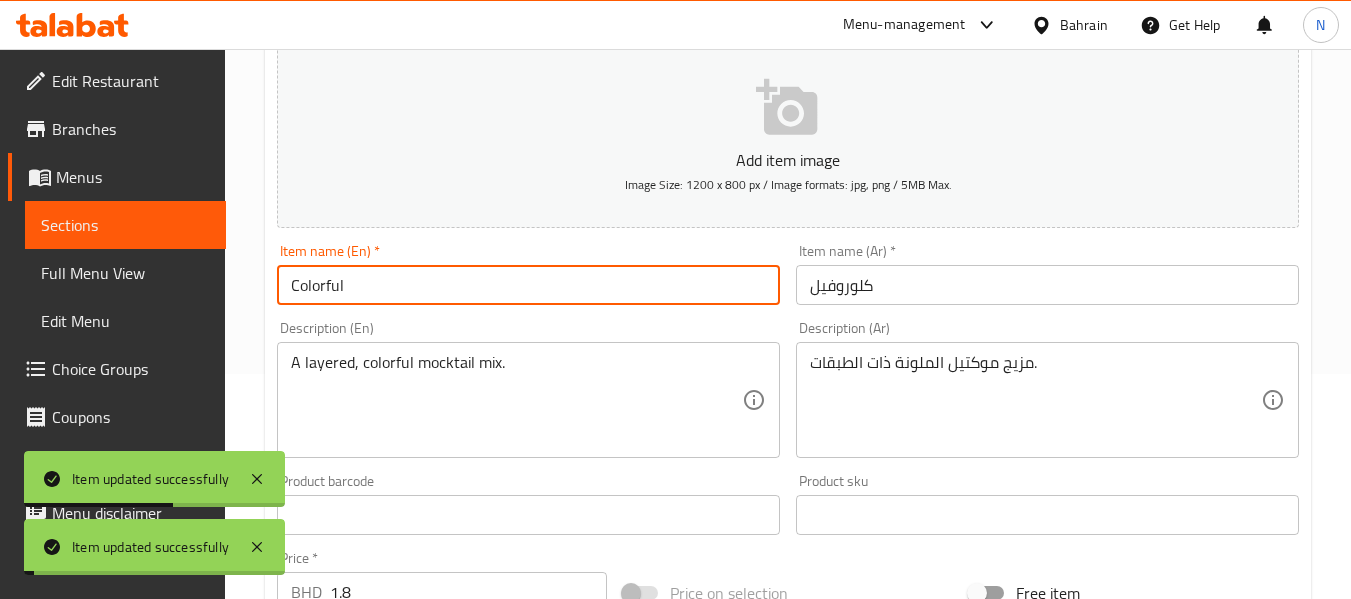 scroll, scrollTop: 0, scrollLeft: 0, axis: both 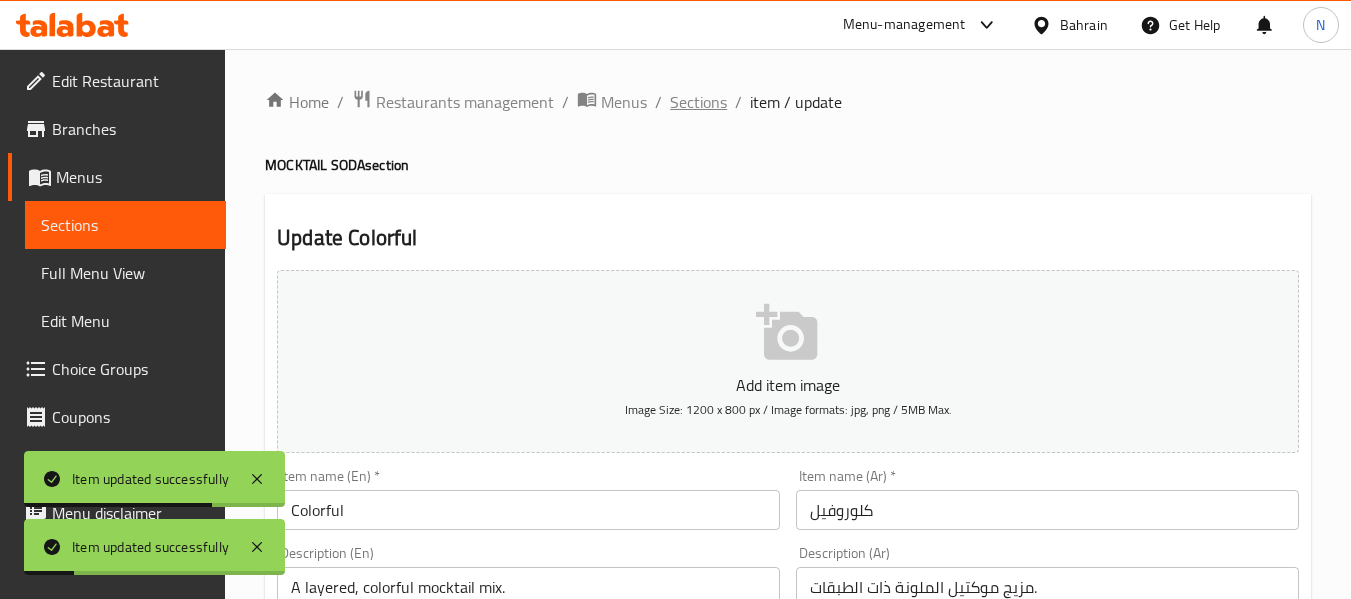 click on "Home / Restaurants management / Menus / Sections / item / update MOCKTAIL SODA section Update Colorful Add item image Image Size: 1200 x 800 px / Image formats: jpg, png / 5MB Max. Item name (En) * Colorful Item name (En) * Item name (Ar) * كلوروفيل Item name (Ar) * Description (En) A layered, colorful mocktail mix. Description (En) Description (Ar) مزيج موكتيل الملونة ذات الطبقات. Description (Ar) Product barcode Product barcode Product sku Product sku Price * BHD 1.8 Price * Price on selection Free item Start Date Start Date End Date End Date Available Days SU MO TU WE TH FR SA Available from ​ ​ Available to ​ ​ Status Active Inactive Exclude from GEM Variations & Choices Add variant ASSIGN CHOICE GROUP Update" at bounding box center (788, 731) 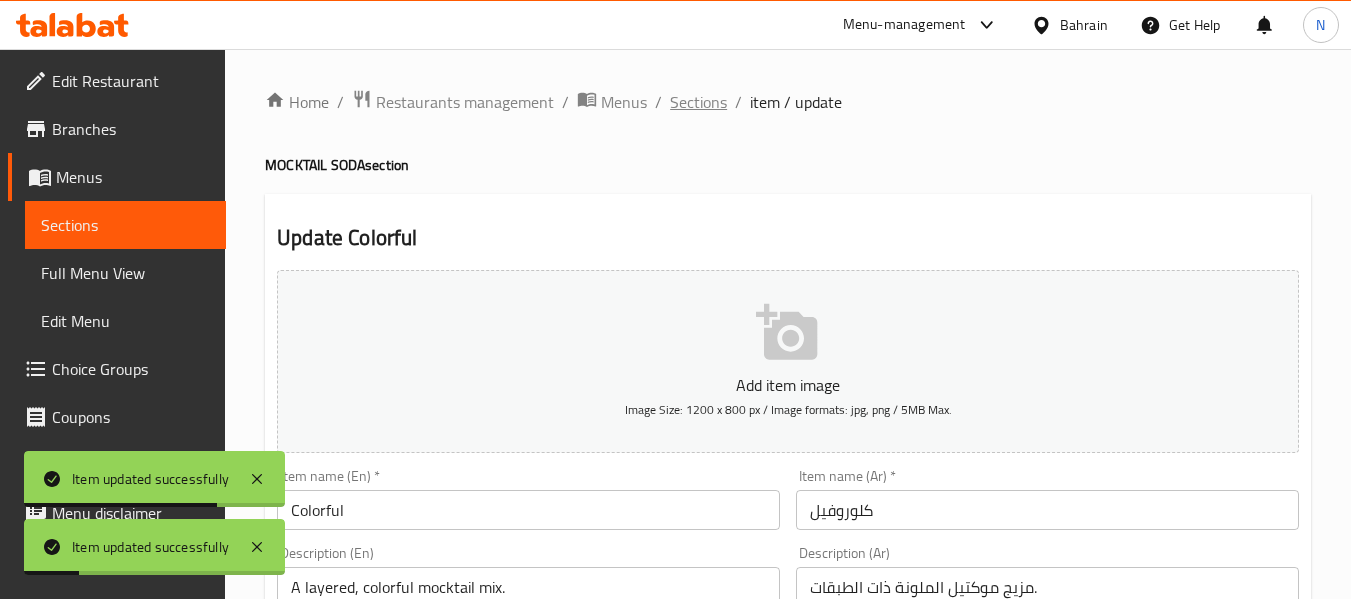 click on "Sections" at bounding box center (698, 102) 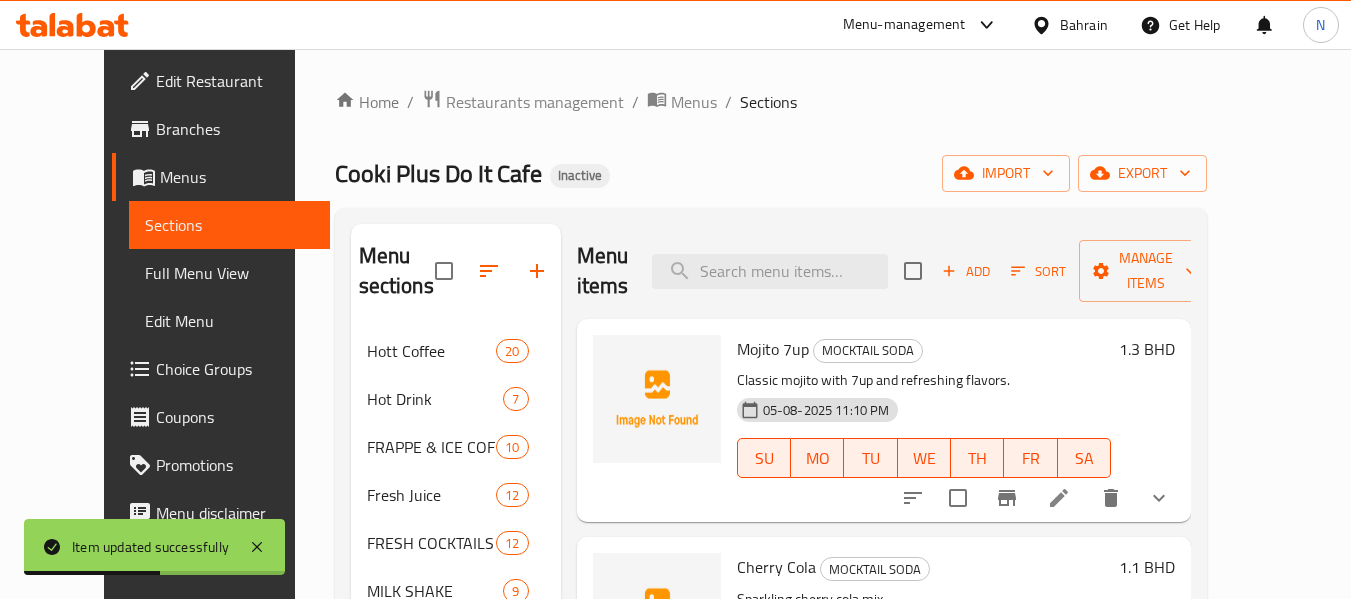 scroll, scrollTop: 280, scrollLeft: 0, axis: vertical 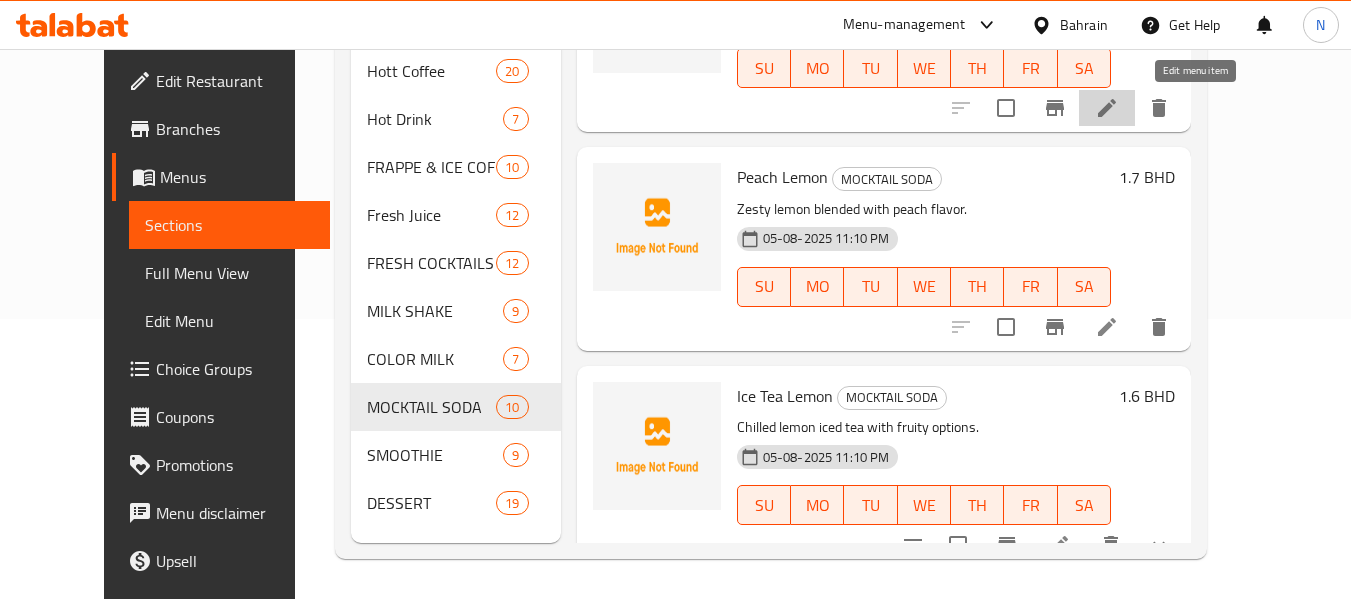 click 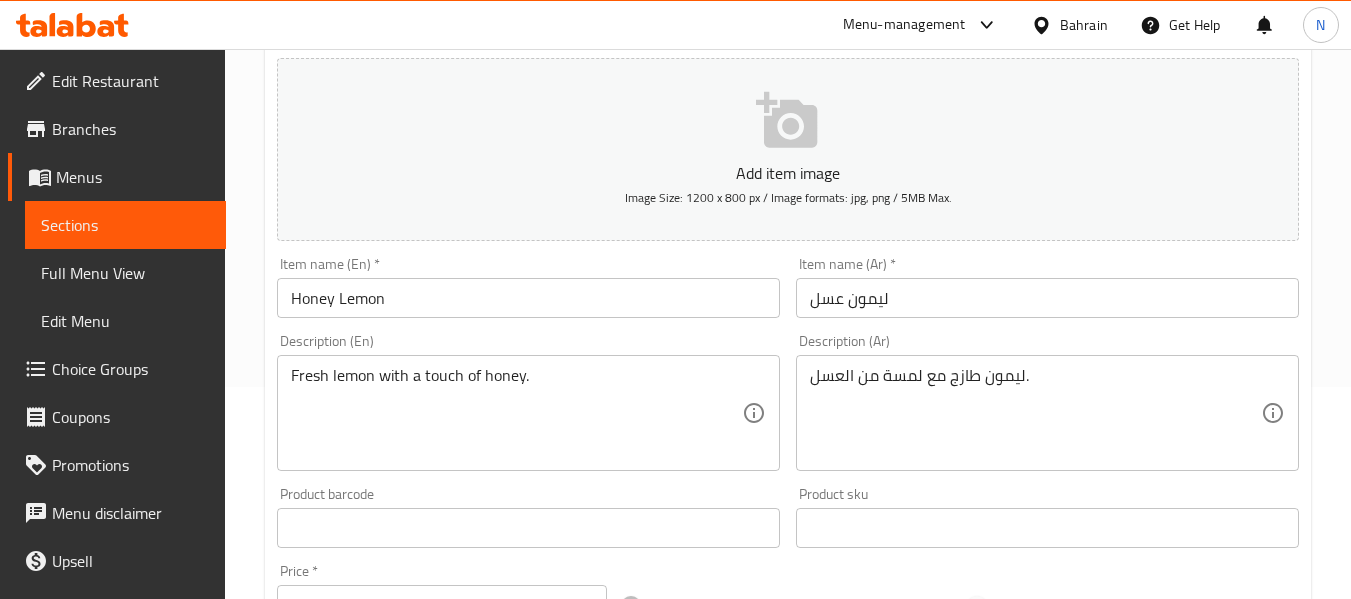 scroll, scrollTop: 220, scrollLeft: 0, axis: vertical 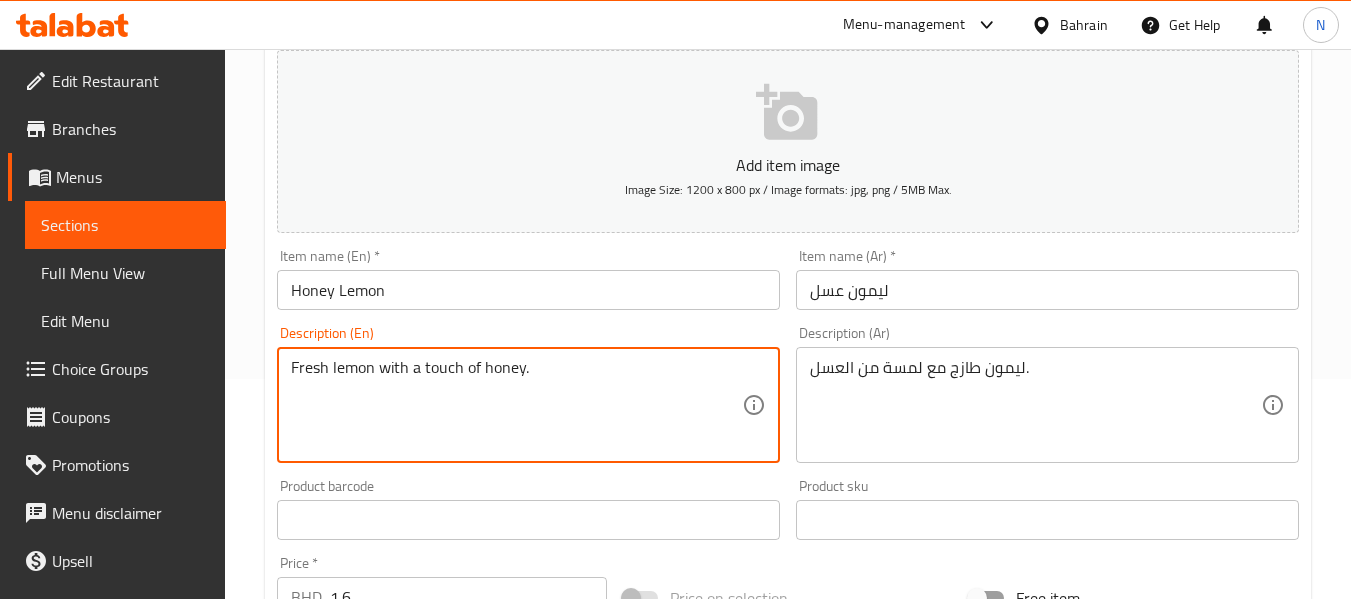 click on "Fresh lemon with a touch of honey." at bounding box center [516, 405] 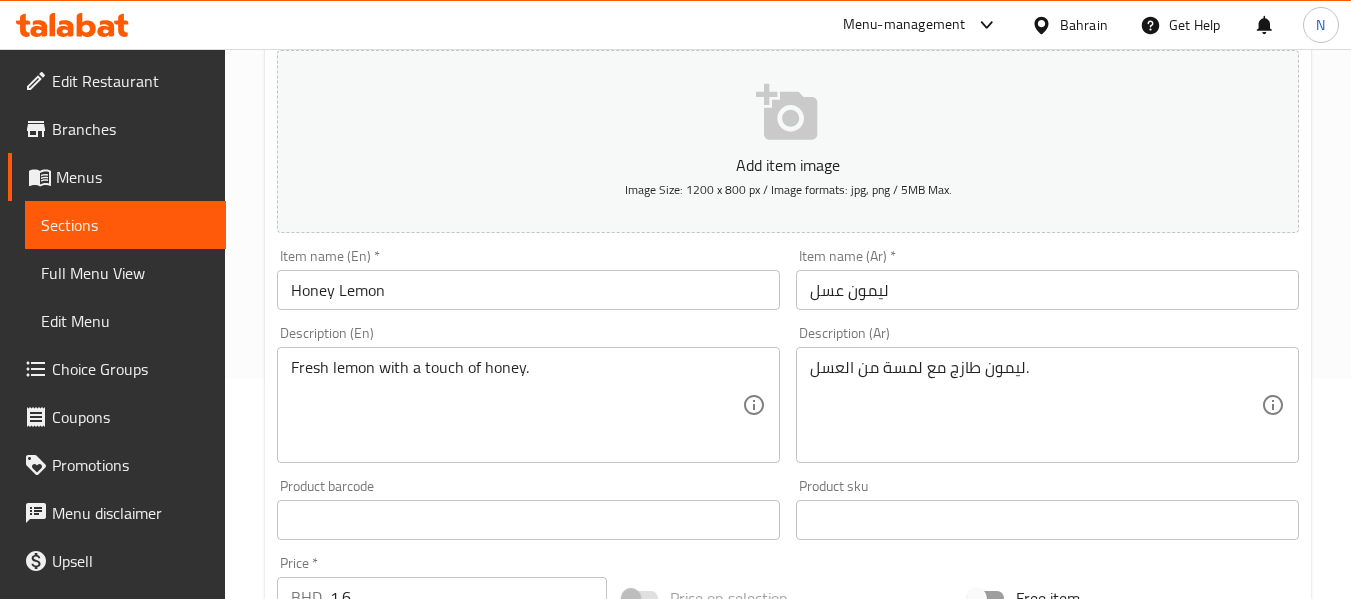 click on "Description (En) Fresh lemon with a touch of honey. Description (En)" at bounding box center (528, 394) 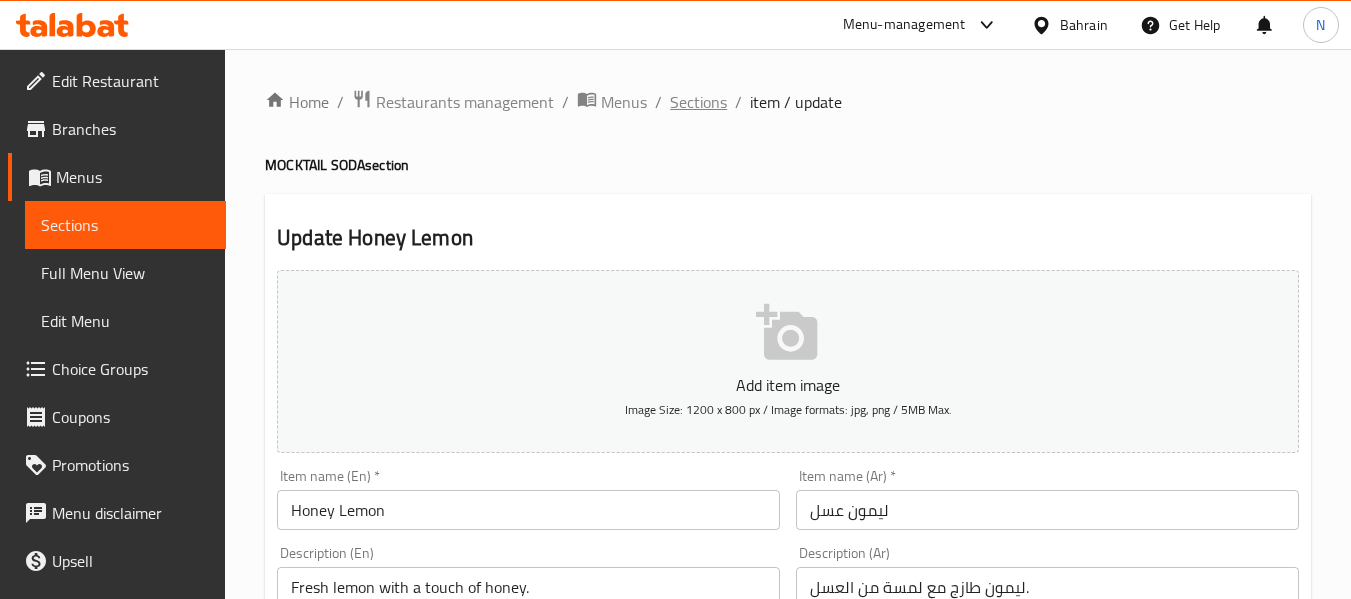 click on "Sections" at bounding box center [698, 102] 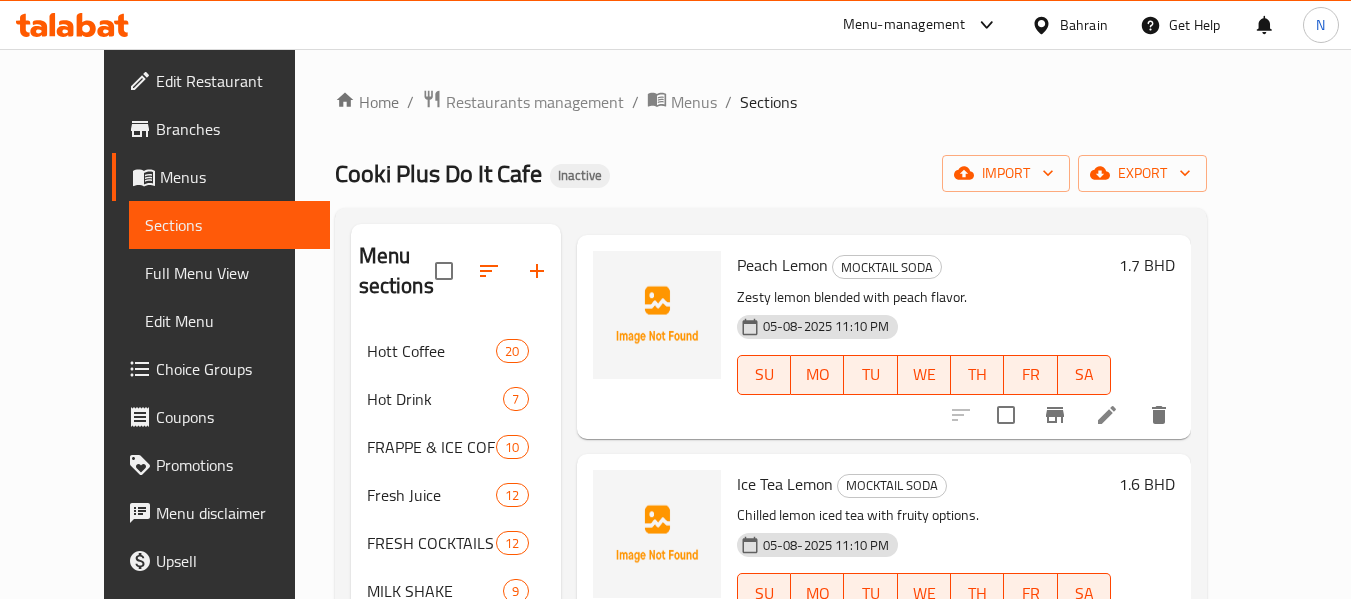 scroll, scrollTop: 1613, scrollLeft: 0, axis: vertical 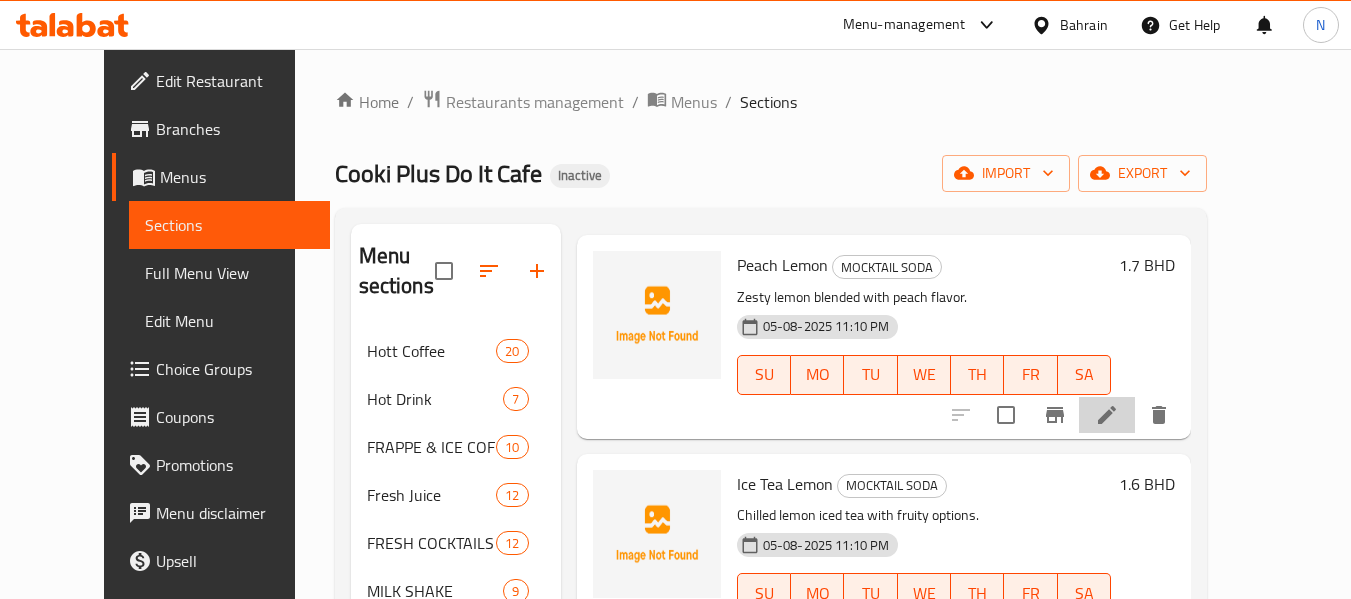 click at bounding box center [1107, 415] 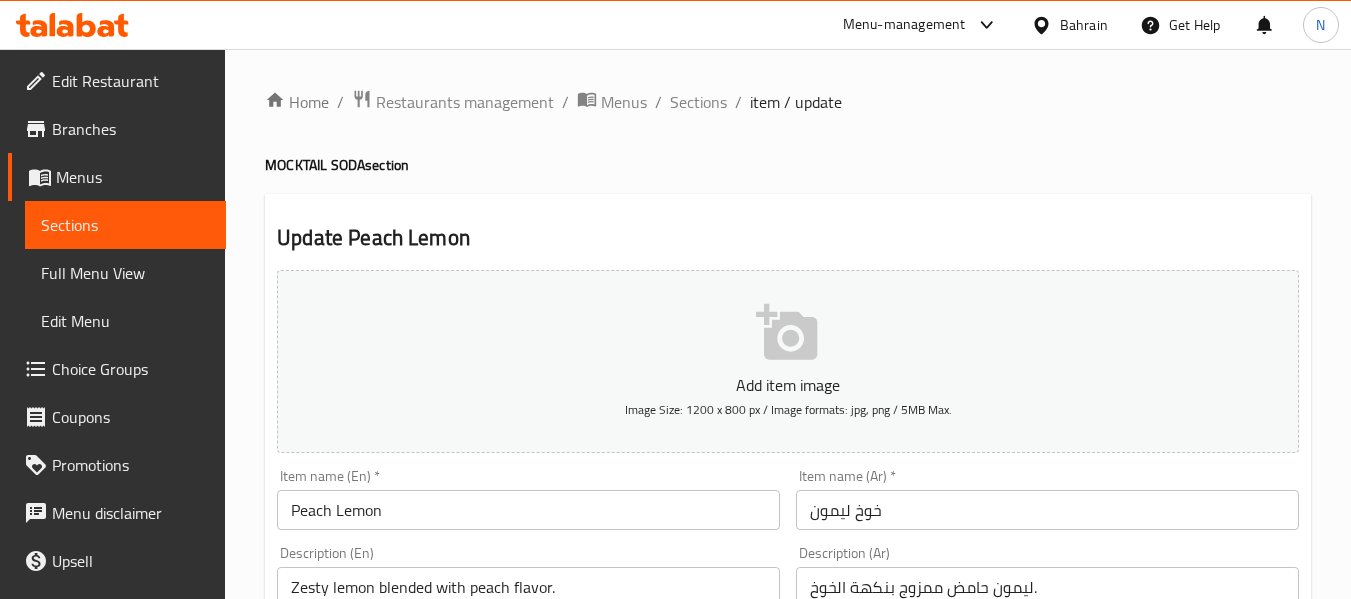 scroll, scrollTop: 234, scrollLeft: 0, axis: vertical 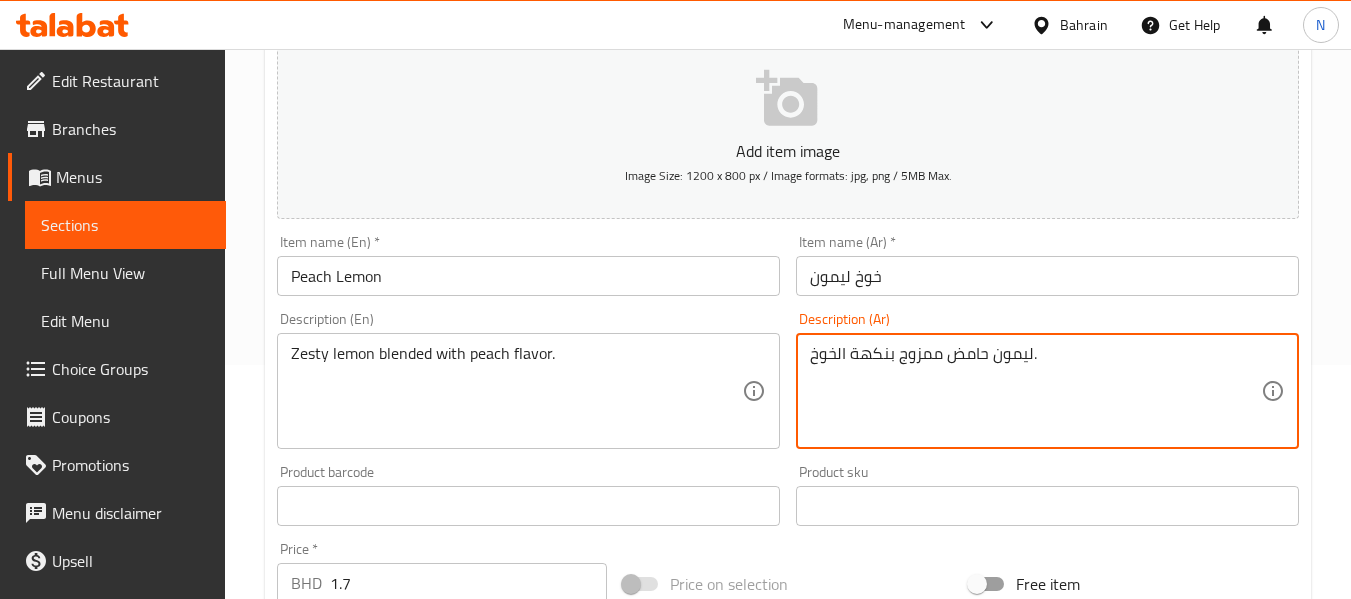 click on "ليمون حامض ممزوج بنكهة الخوخ." at bounding box center [1035, 391] 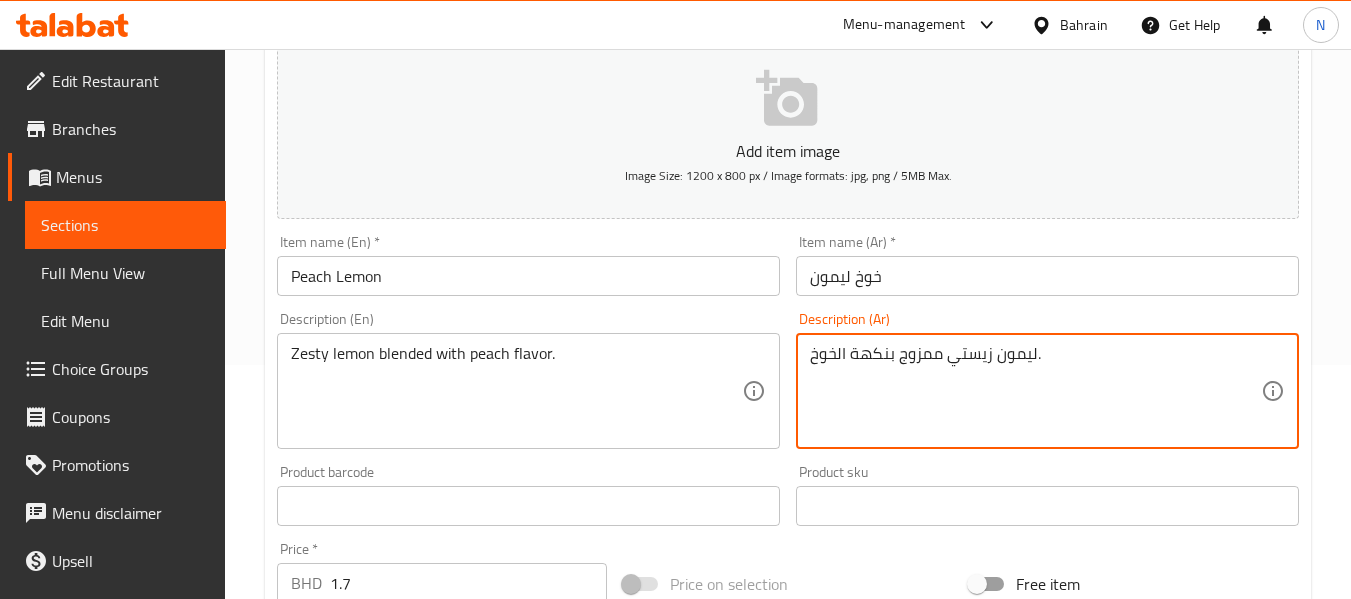 type on "ليمون زيستي ممزوج بنكهة الخوخ." 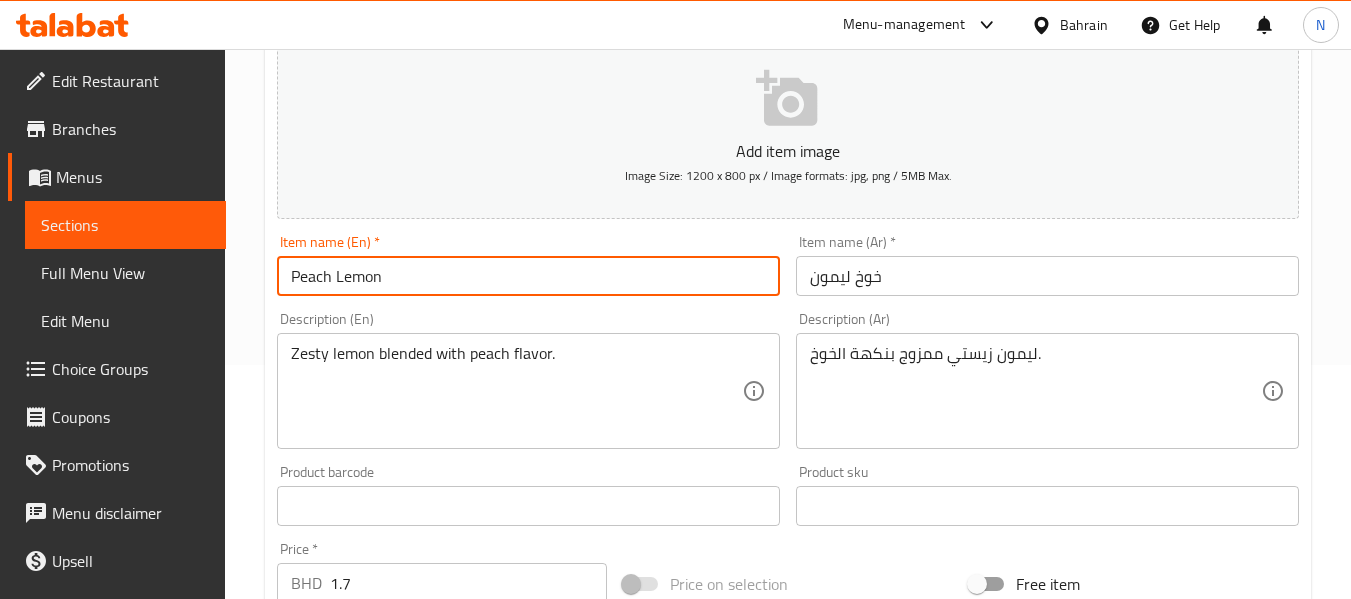 click on "Peach Lemon" at bounding box center [528, 276] 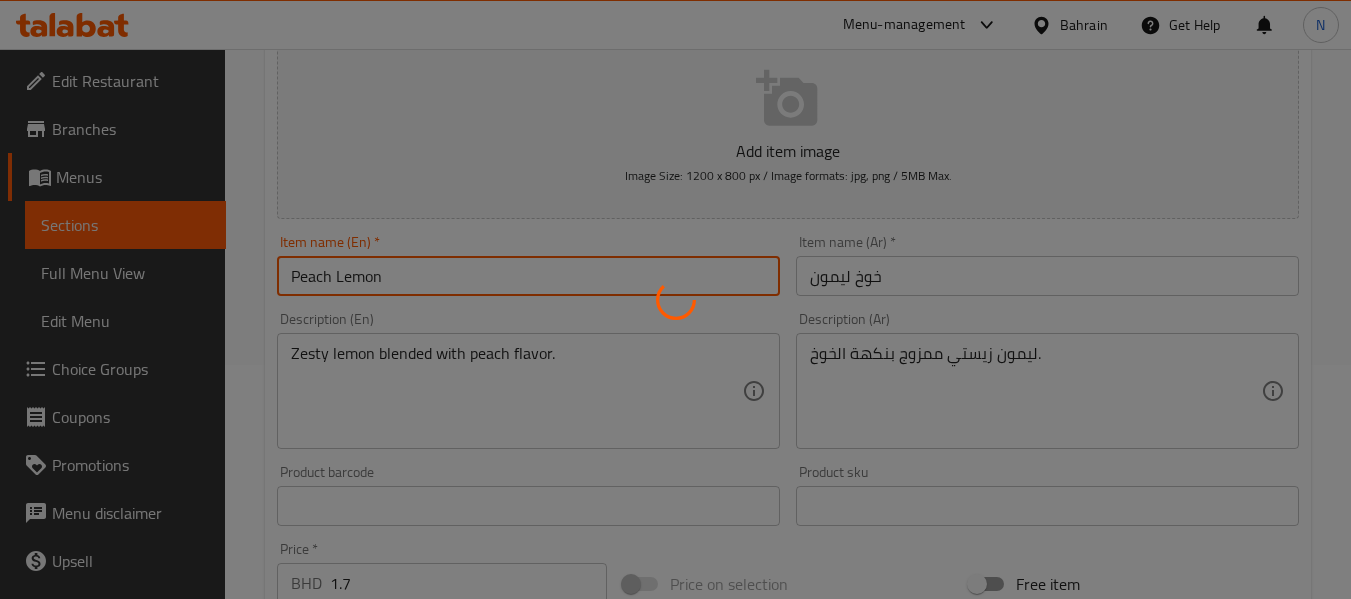 scroll, scrollTop: 0, scrollLeft: 0, axis: both 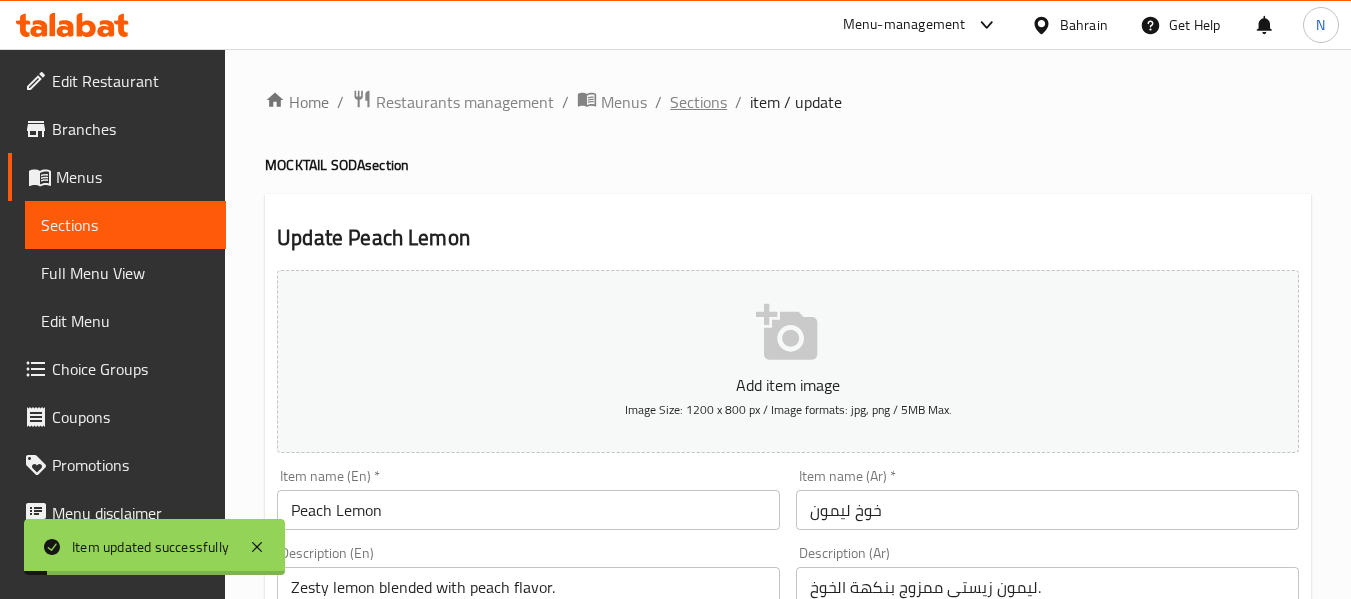 click on "Sections" at bounding box center [698, 102] 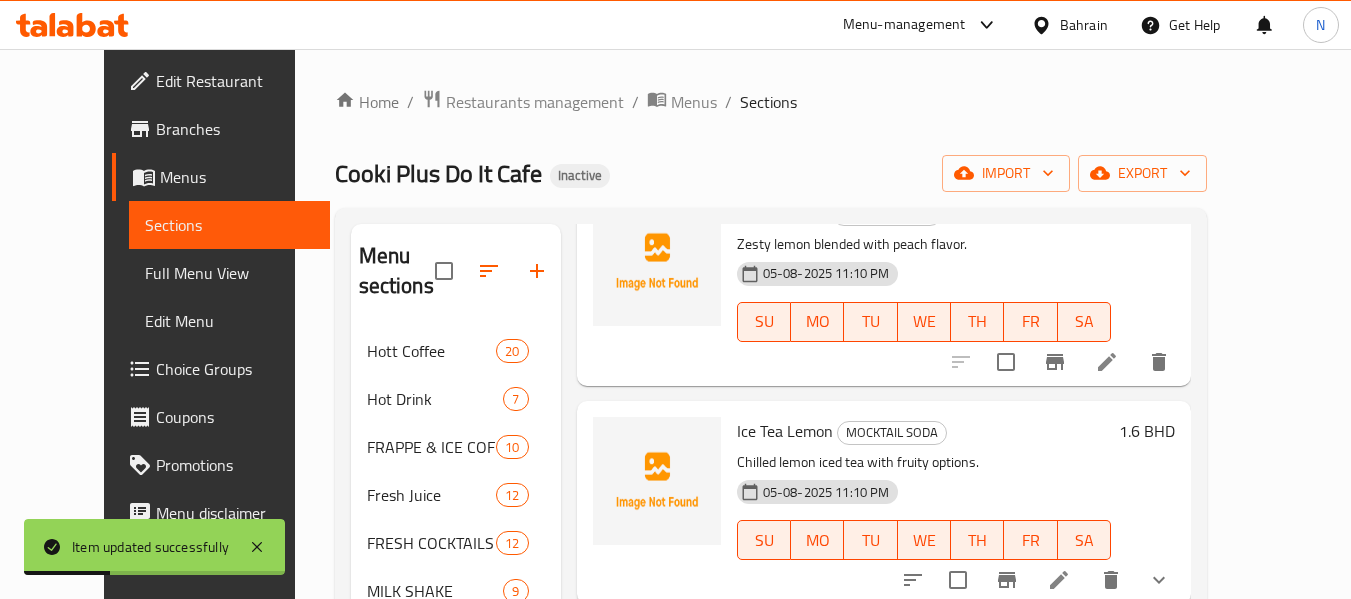 scroll, scrollTop: 1666, scrollLeft: 0, axis: vertical 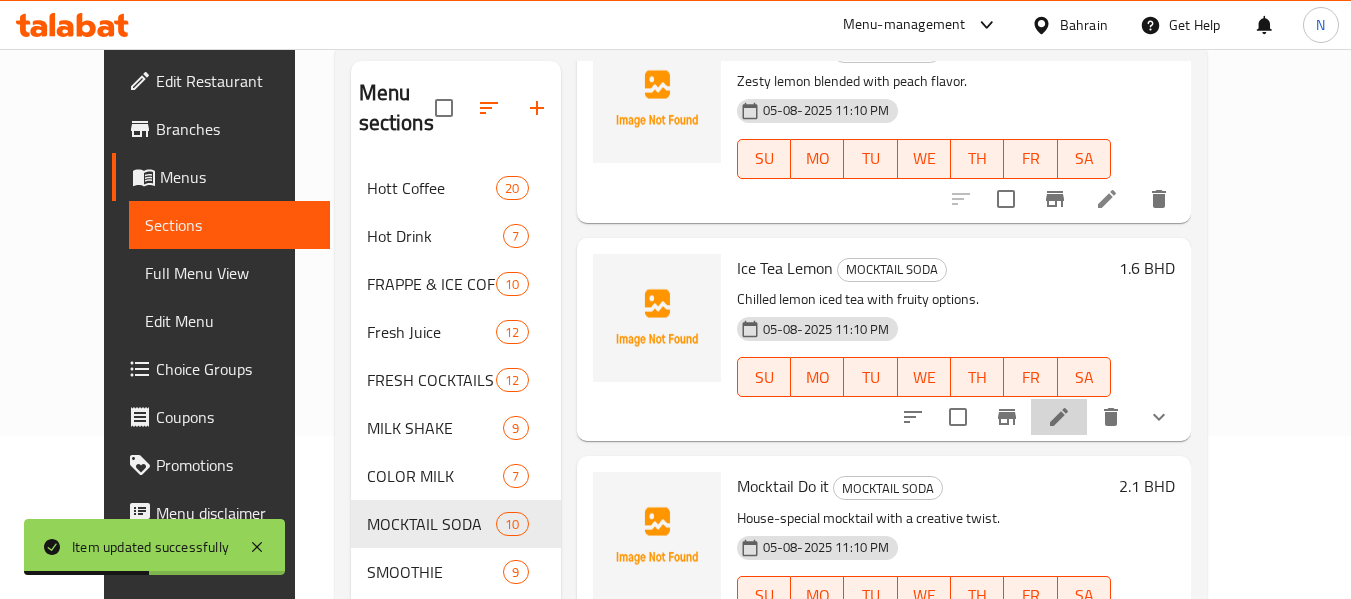 click at bounding box center (1059, 417) 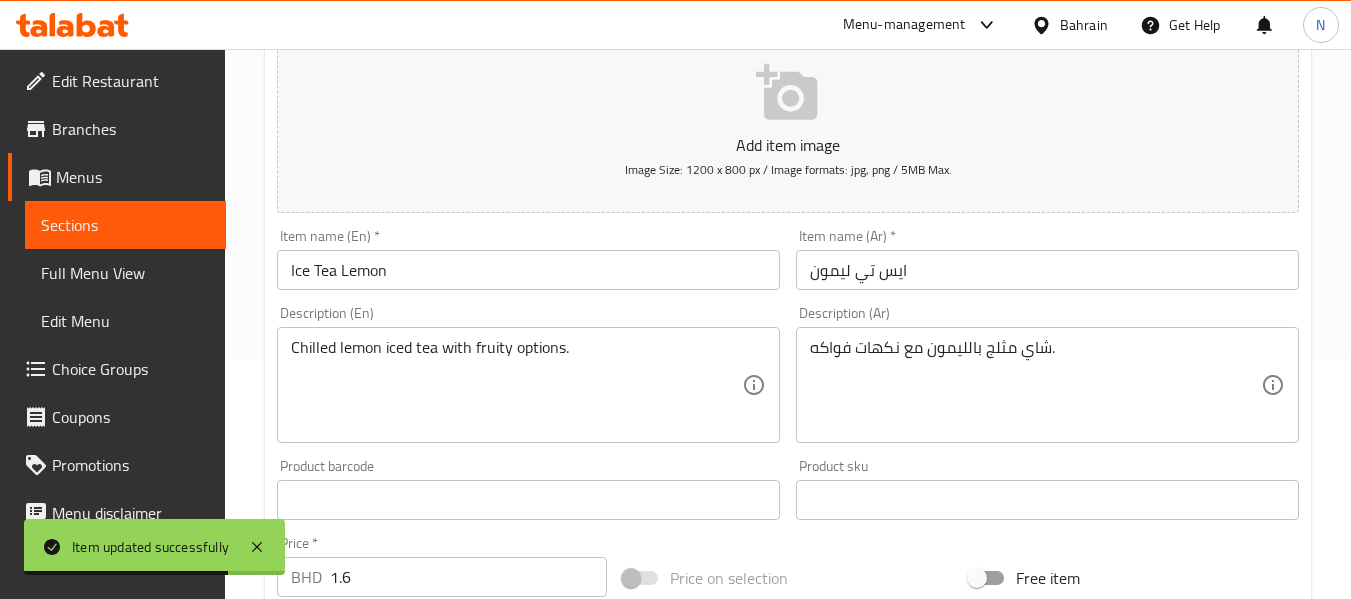scroll, scrollTop: 276, scrollLeft: 0, axis: vertical 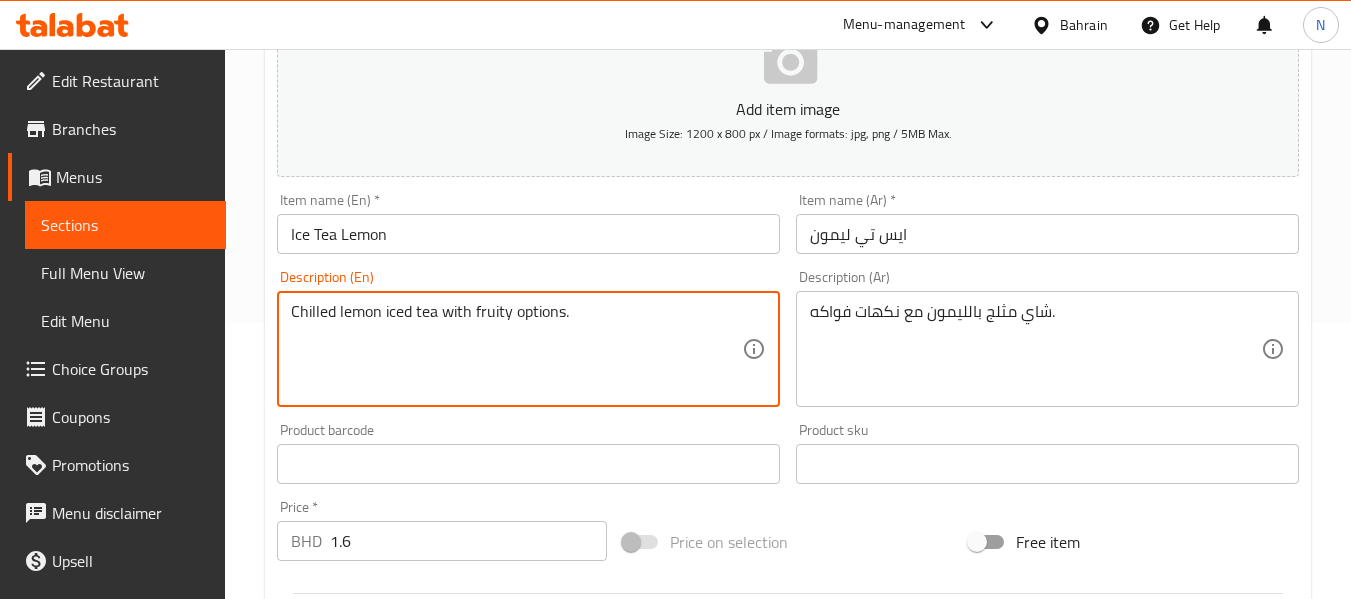 click on "Chilled lemon iced tea with fruity options." at bounding box center (516, 349) 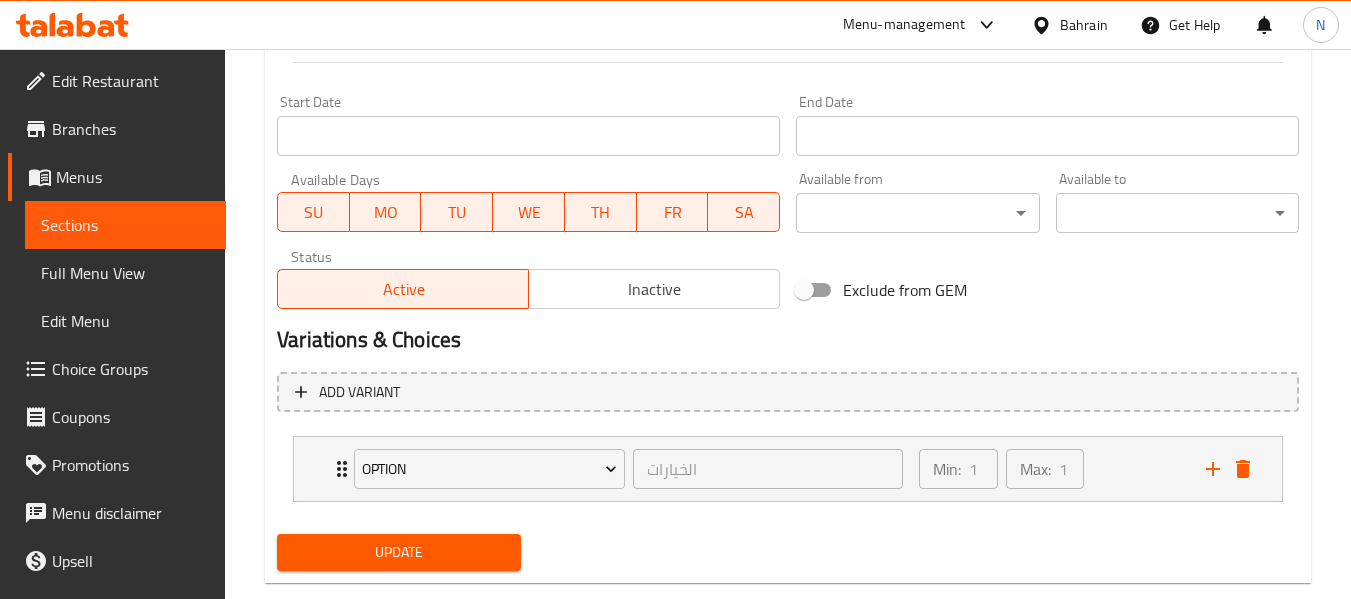 scroll, scrollTop: 847, scrollLeft: 0, axis: vertical 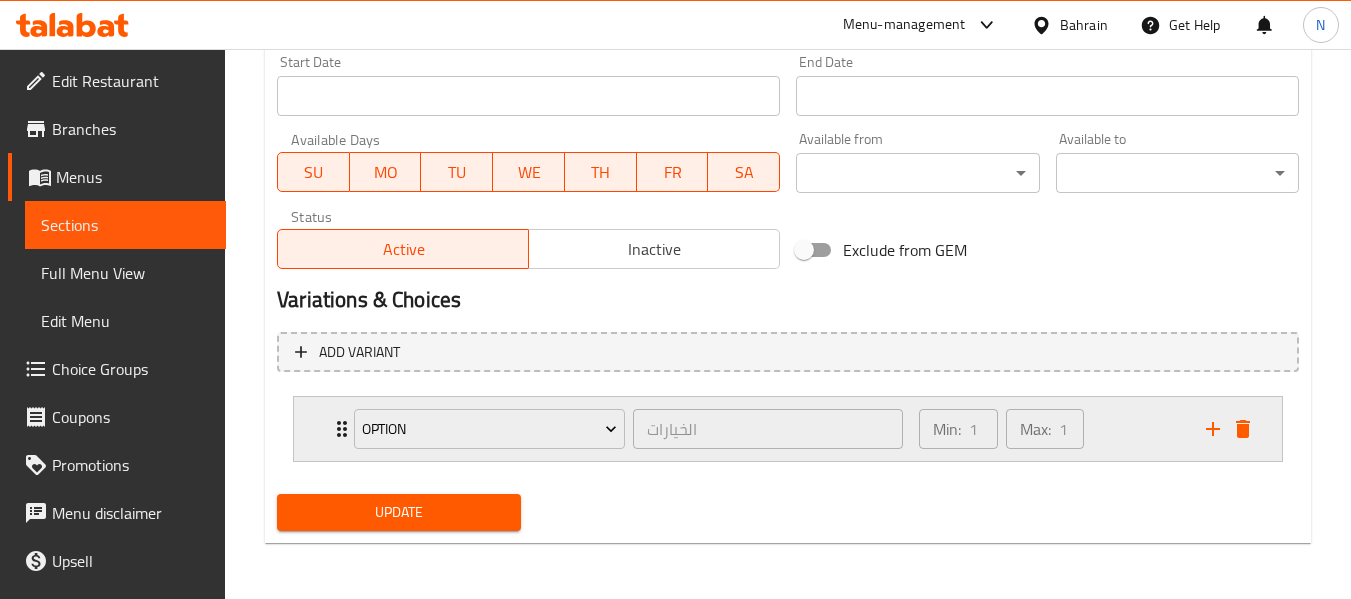 click on "Min: 1 ​ Max: 1 ​" at bounding box center [1050, 429] 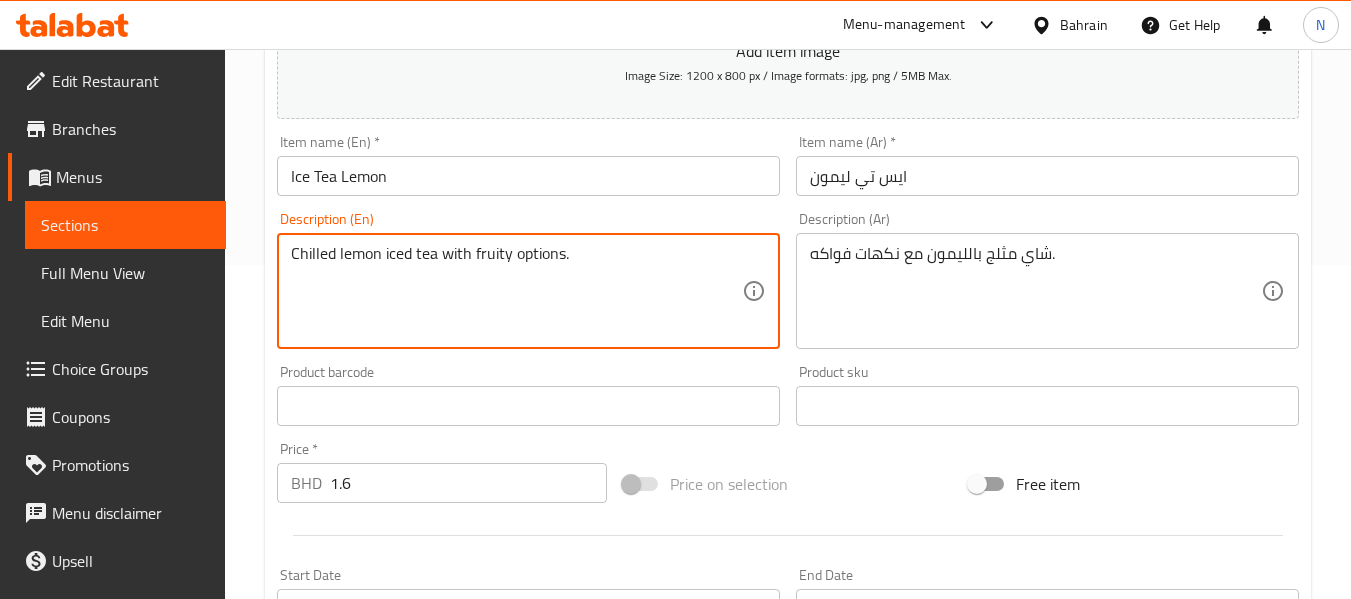 scroll, scrollTop: 333, scrollLeft: 0, axis: vertical 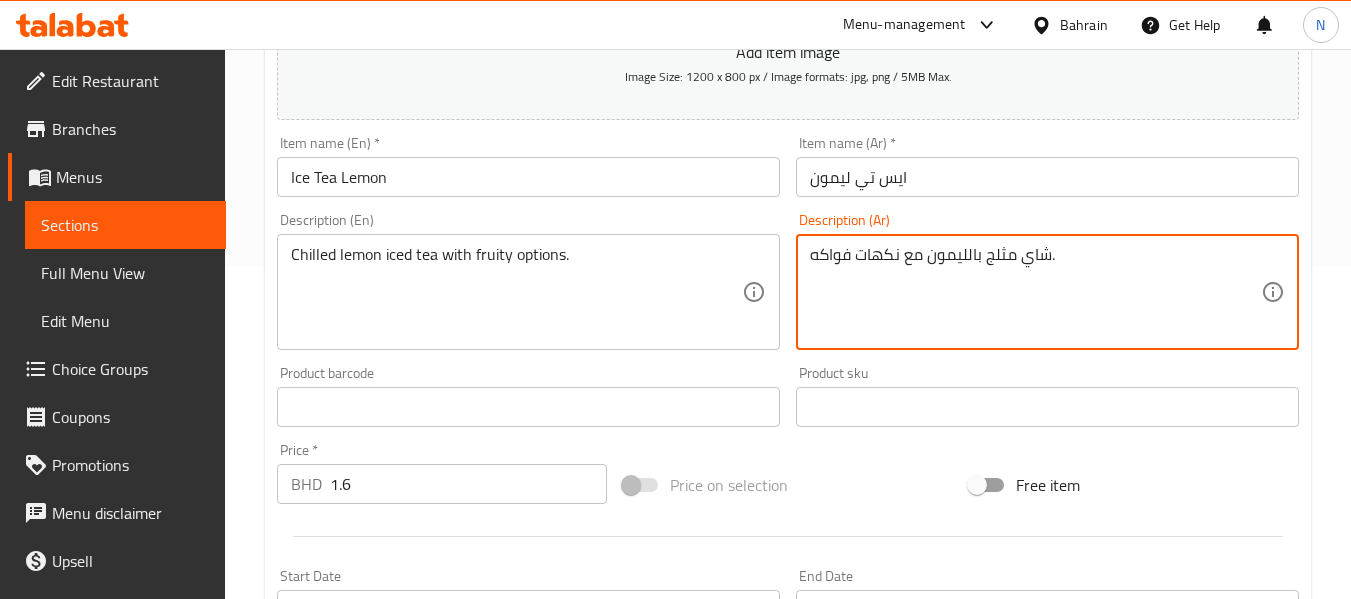 click on "شاي مثلج بالليمون مع نكهات فواكه." at bounding box center [1035, 292] 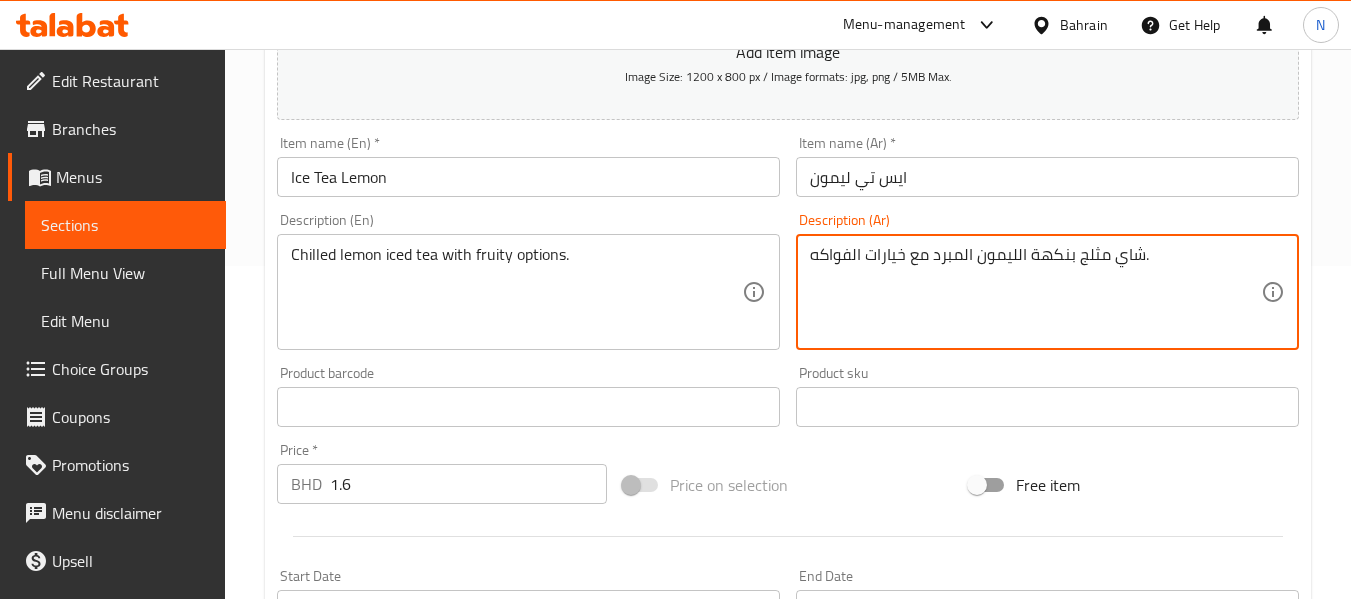 click on "شاي مثلج بنكهة الليمون المبرد مع خيارات الفواكه." at bounding box center (1035, 292) 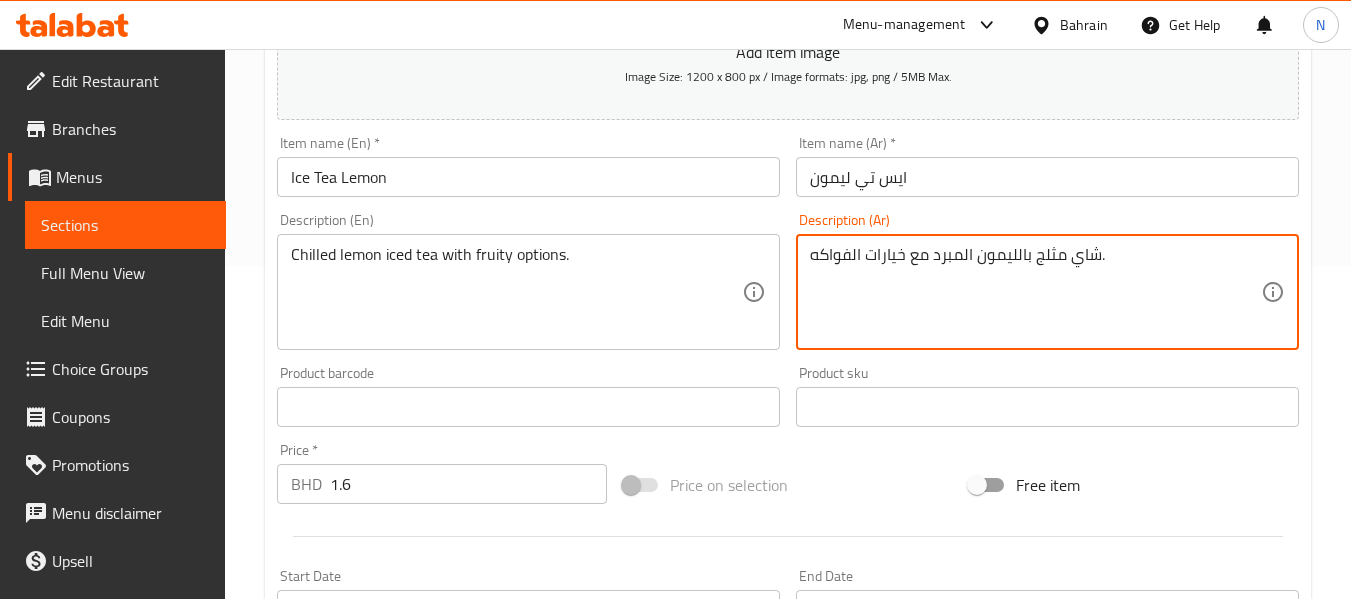 type on "شاي مثلج بالليمون المبرد مع خيارات الفواكه." 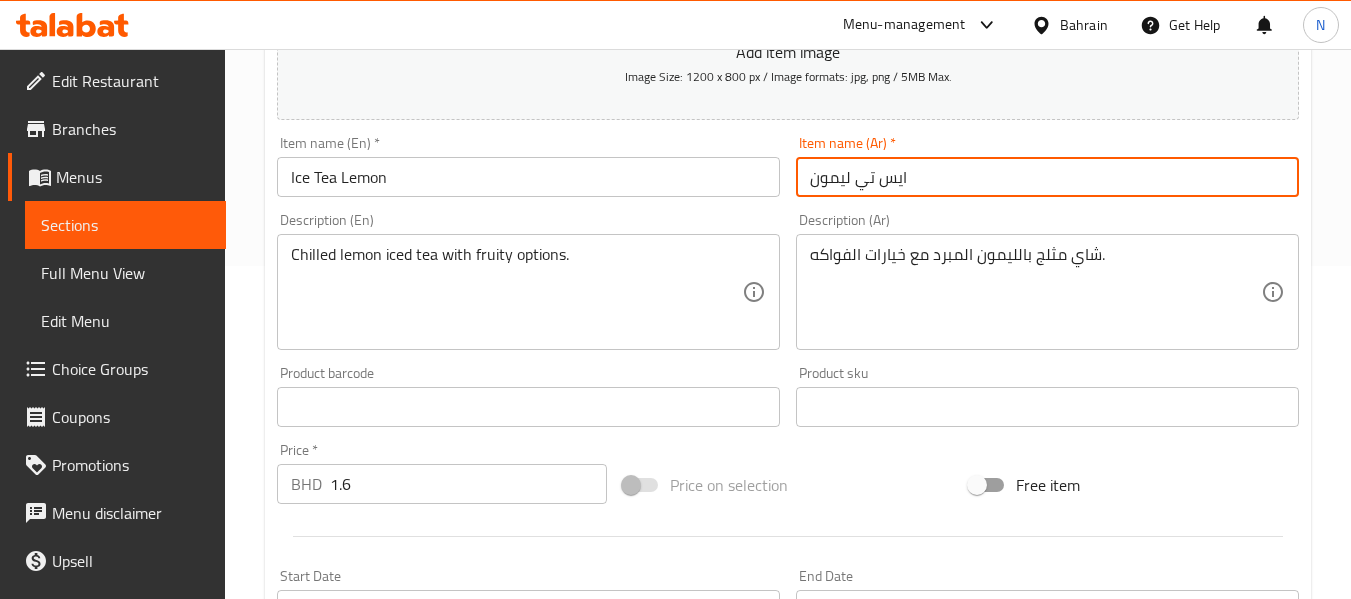 click on "ايس تي ليمون" at bounding box center [1047, 177] 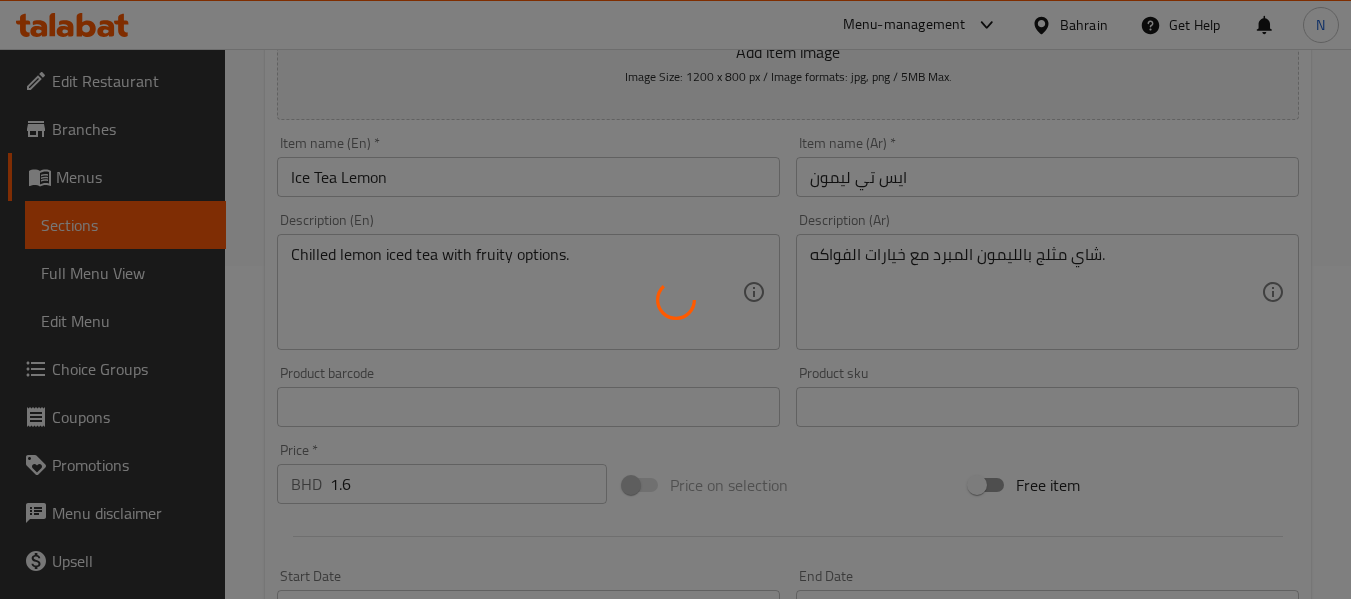 click at bounding box center [675, 299] 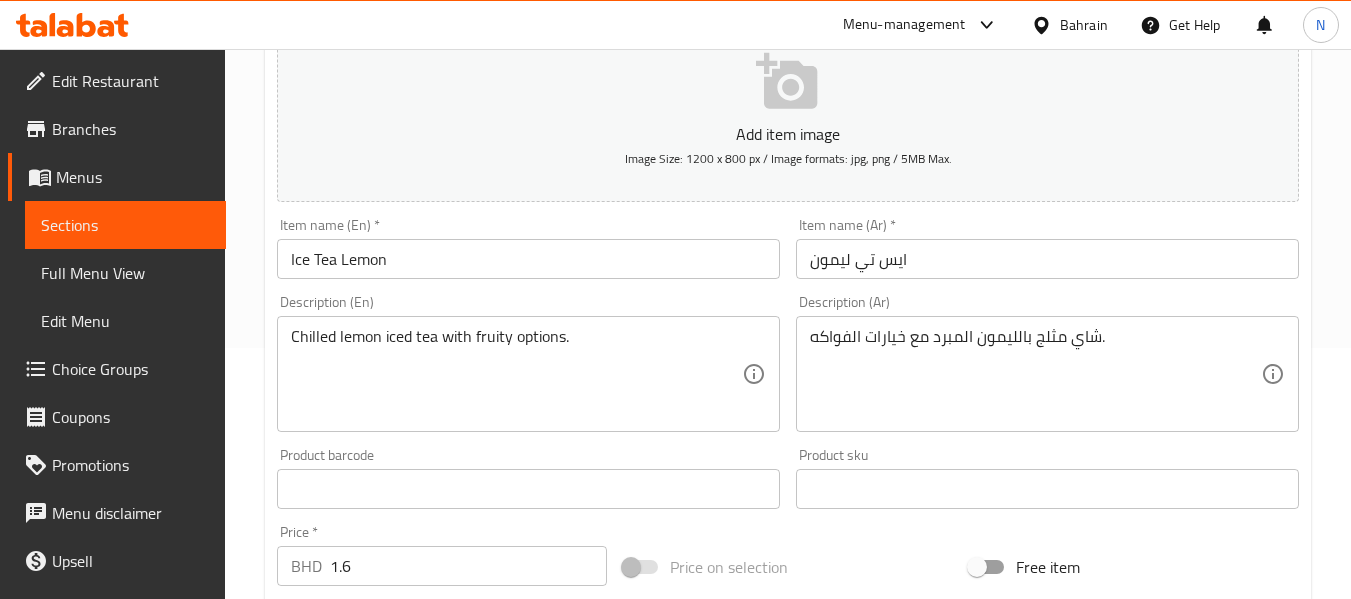 scroll, scrollTop: 250, scrollLeft: 0, axis: vertical 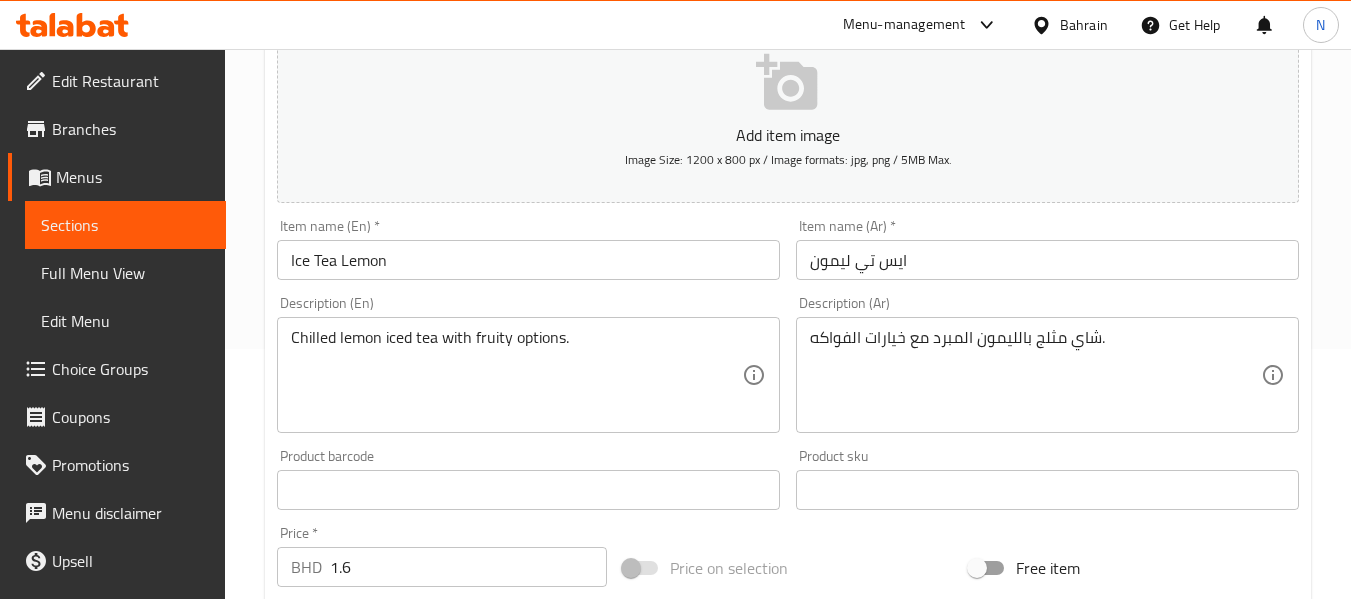 click on "Ice Tea Lemon" at bounding box center [528, 260] 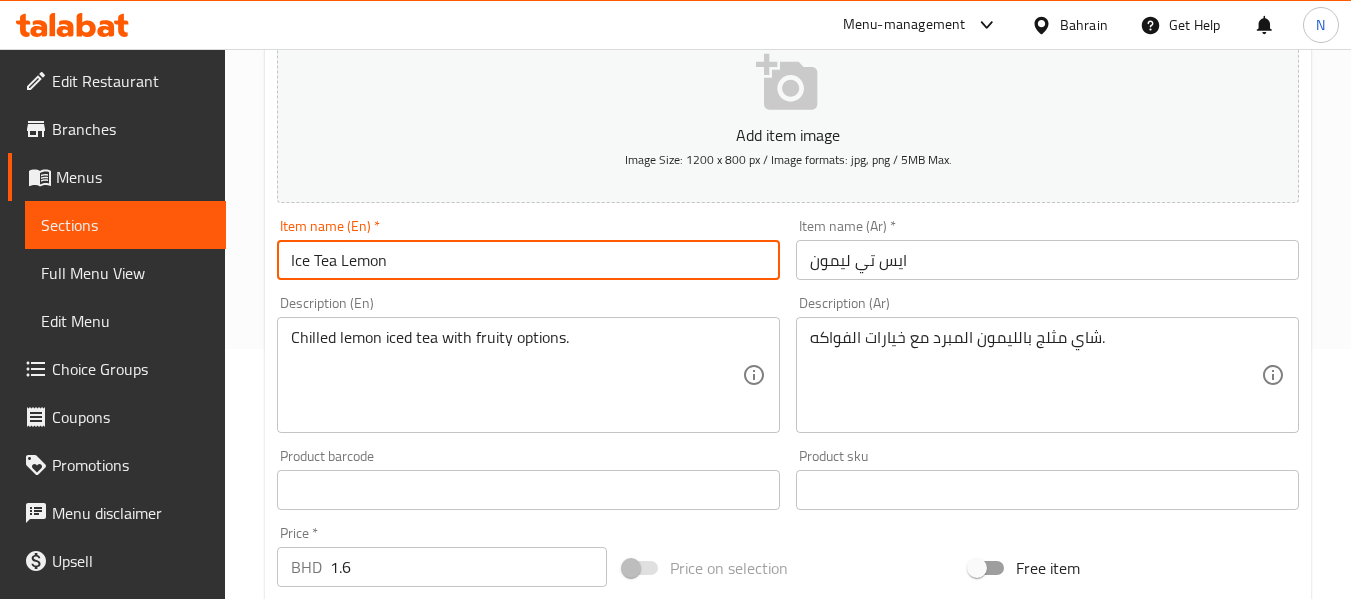 click on "Update" at bounding box center (398, 1354) 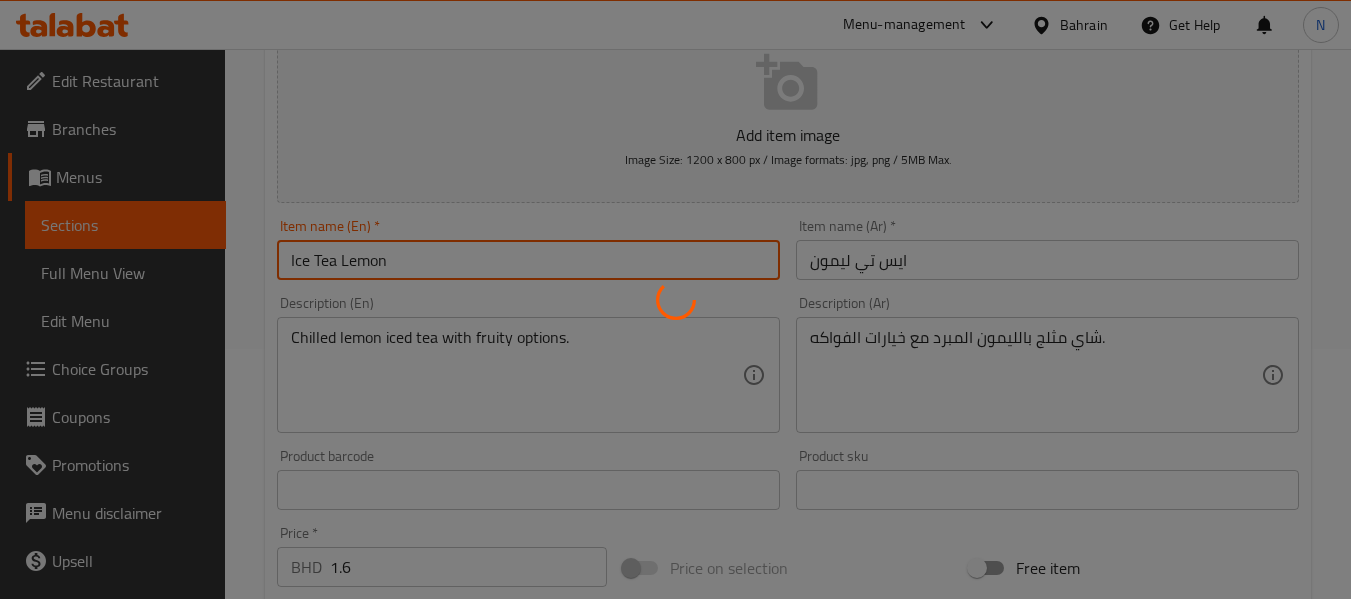 scroll, scrollTop: 0, scrollLeft: 0, axis: both 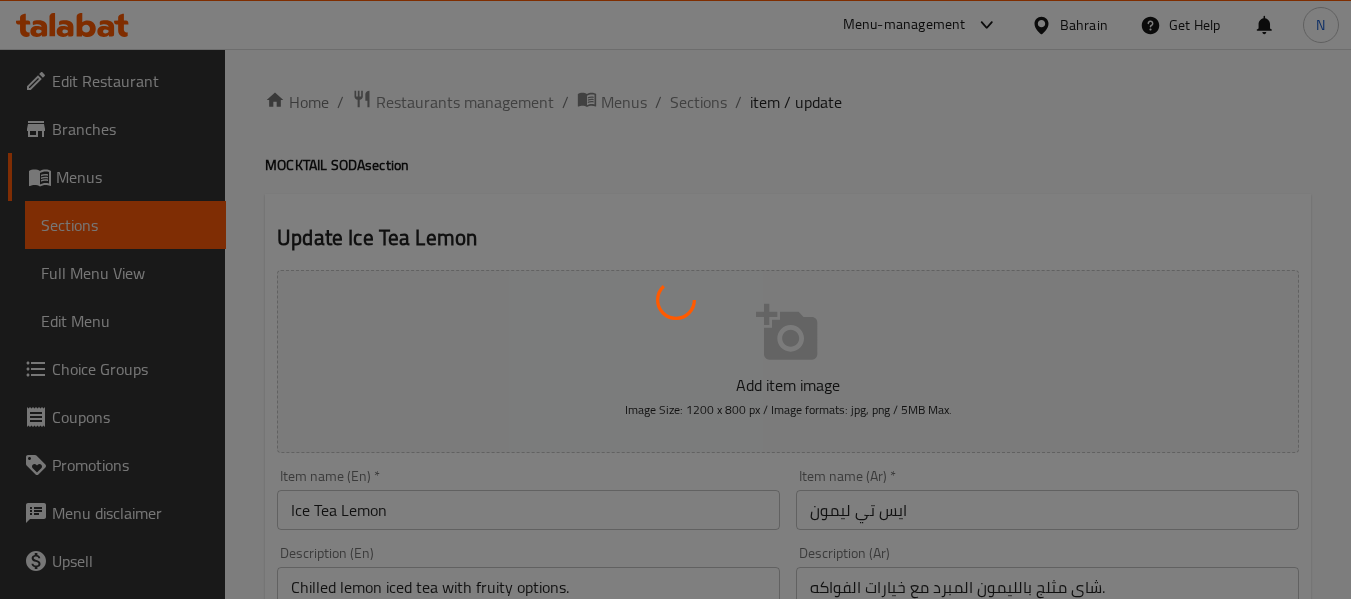 click at bounding box center [675, 299] 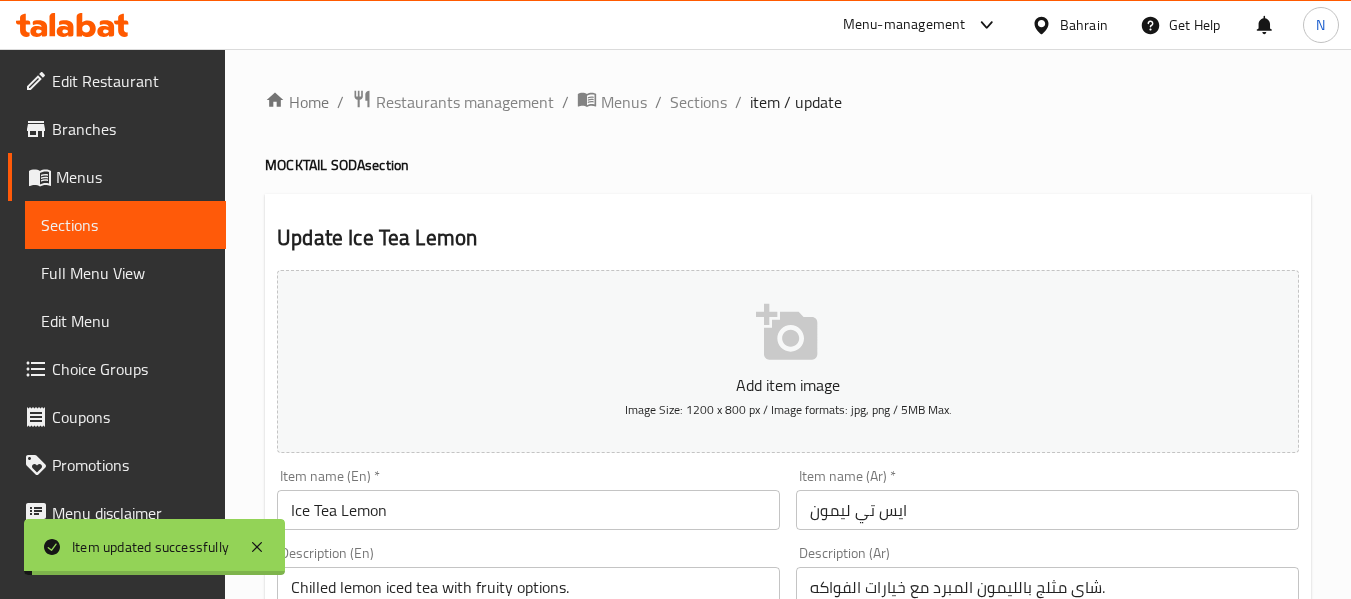 click on "Sections" at bounding box center [698, 102] 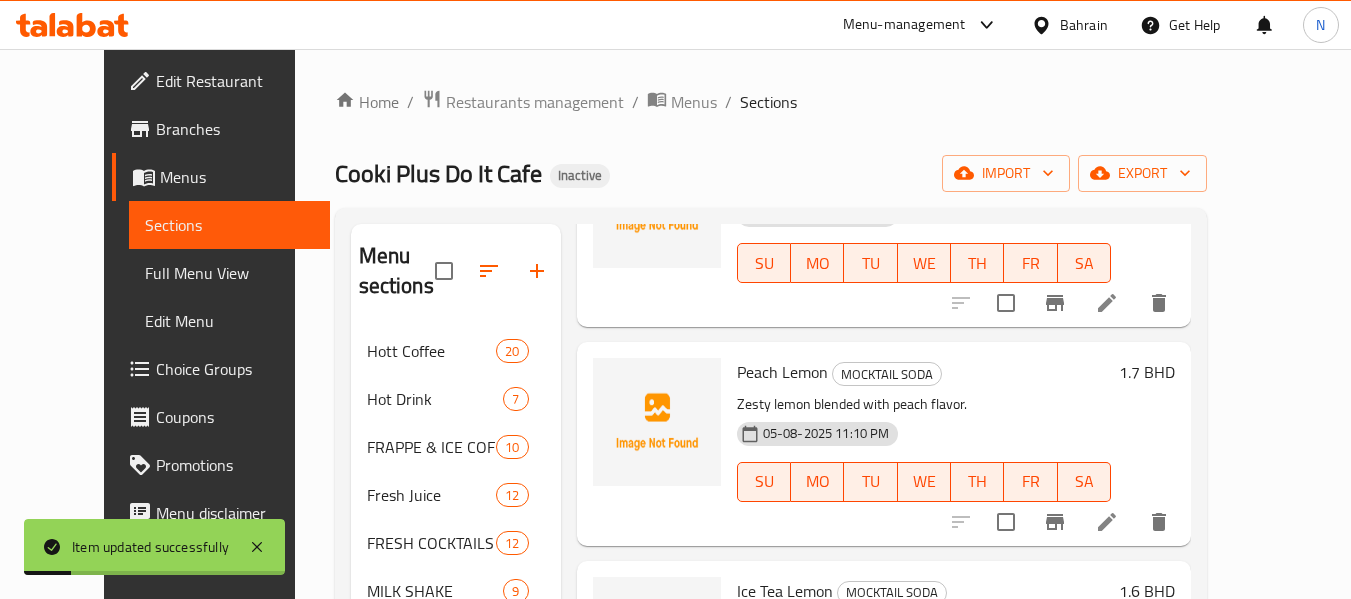 scroll, scrollTop: 1666, scrollLeft: 0, axis: vertical 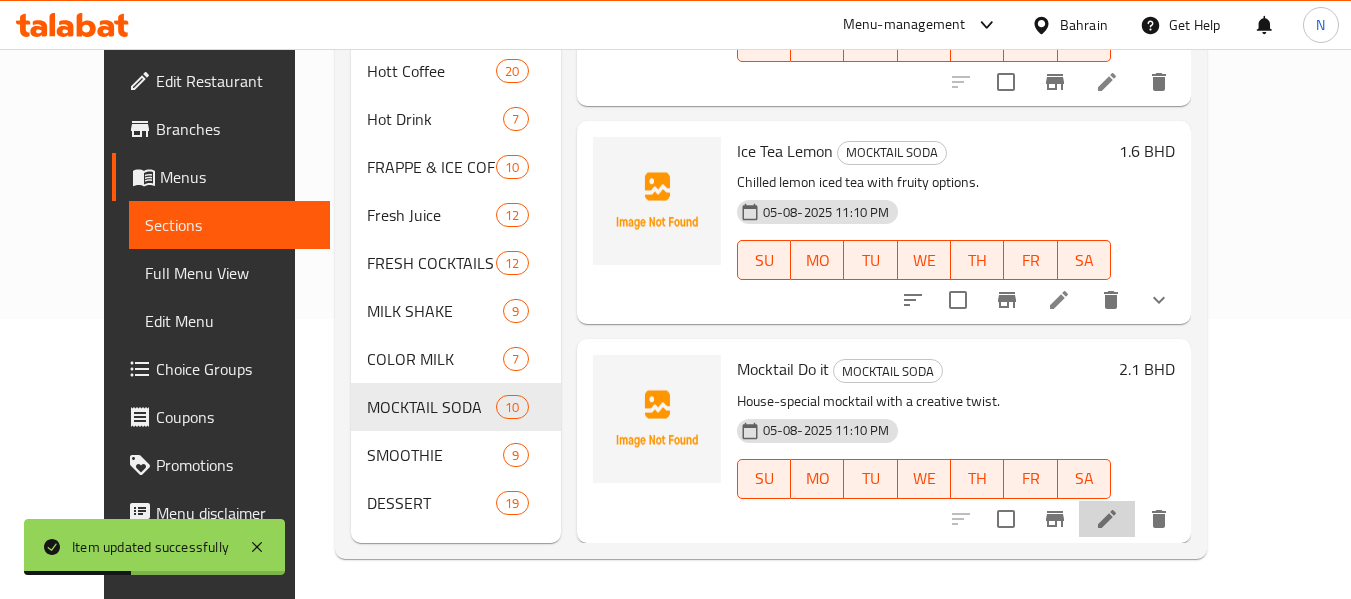 click at bounding box center (1107, 519) 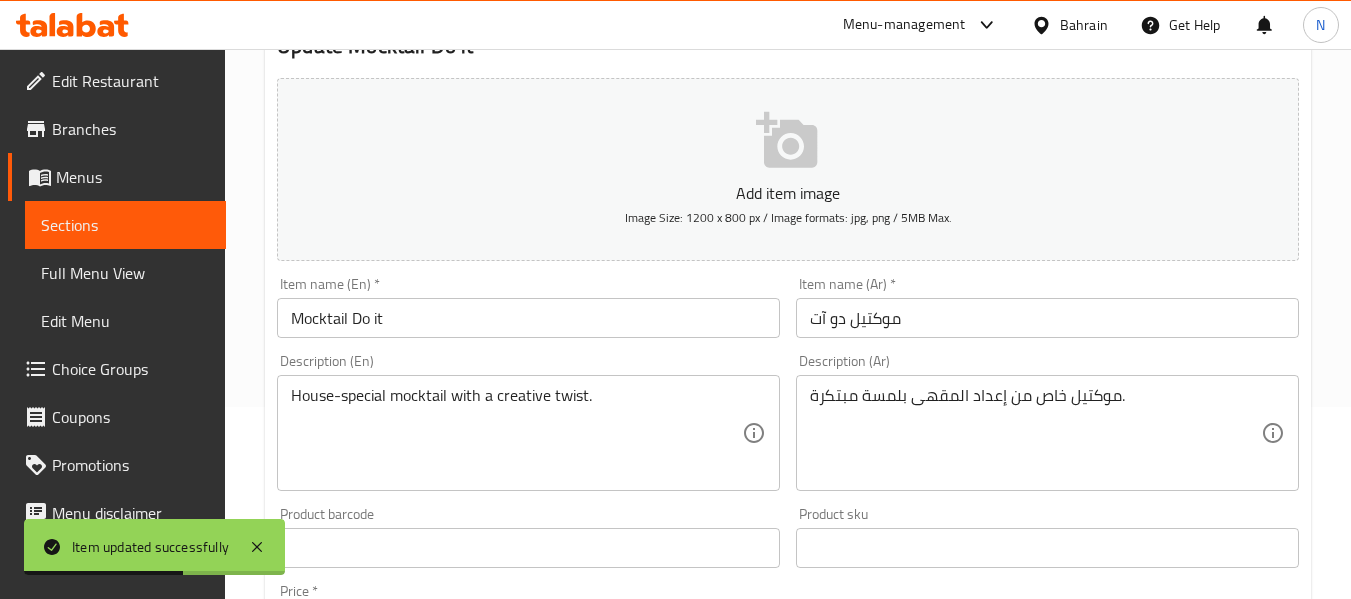 scroll, scrollTop: 364, scrollLeft: 0, axis: vertical 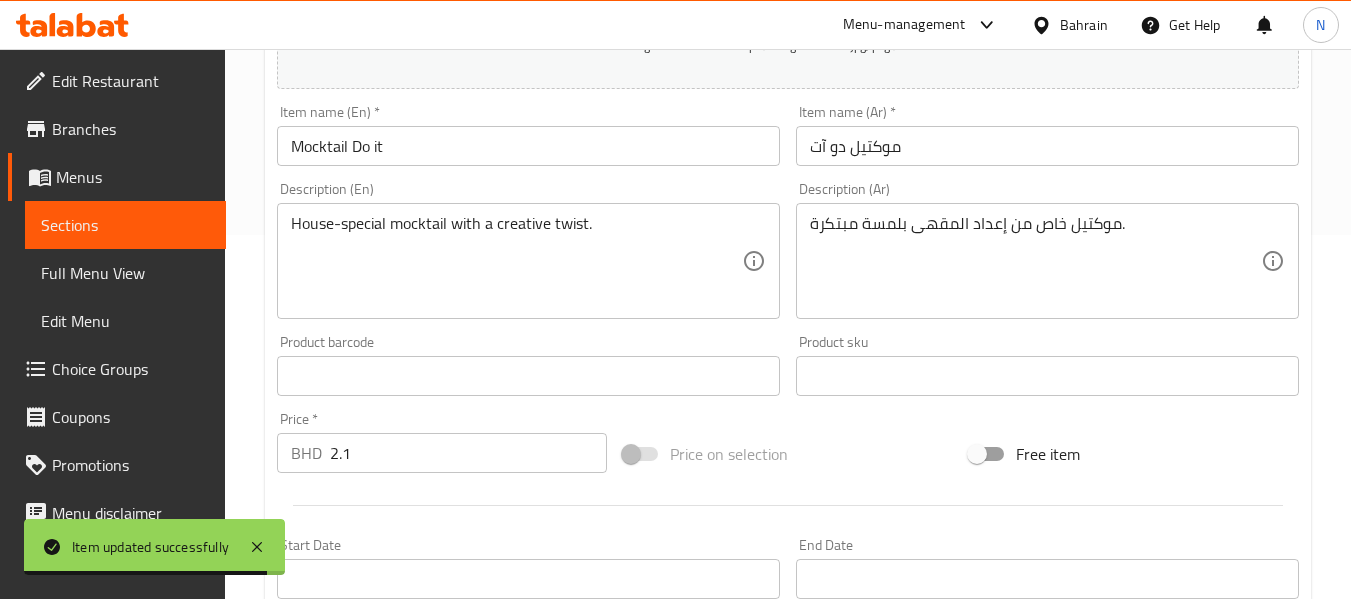 click on "House-special mocktail with a creative twist. Description (En)" at bounding box center (528, 261) 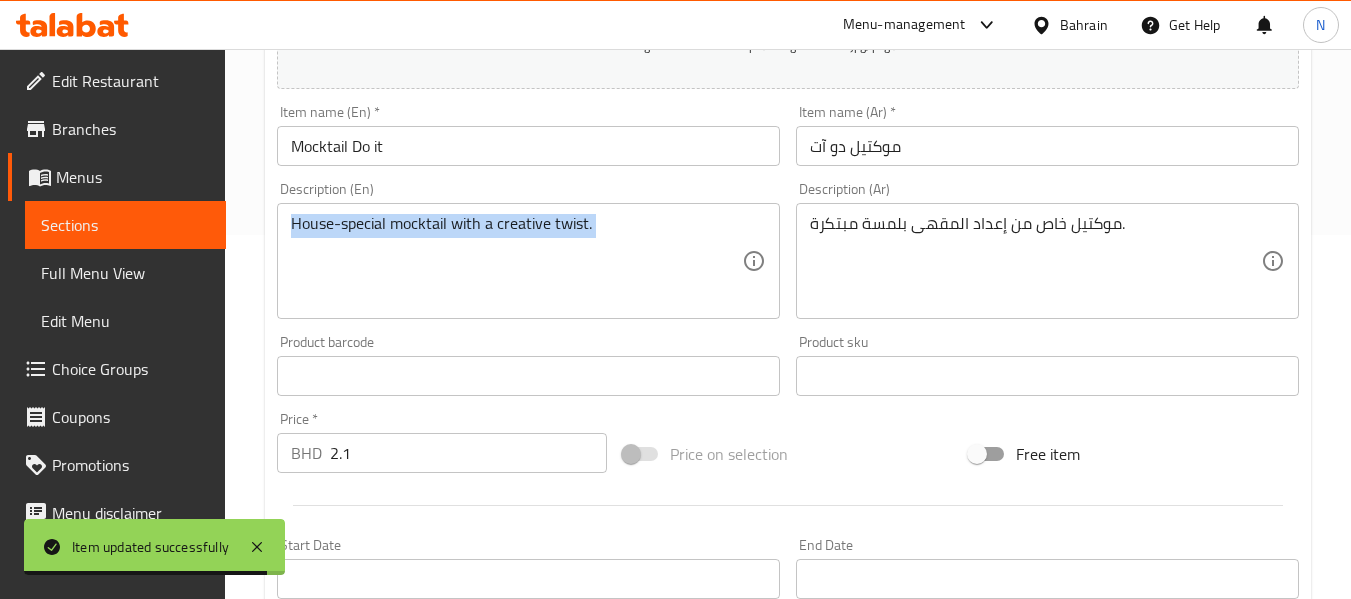 click on "House-special mocktail with a creative twist. Description (En)" at bounding box center [528, 261] 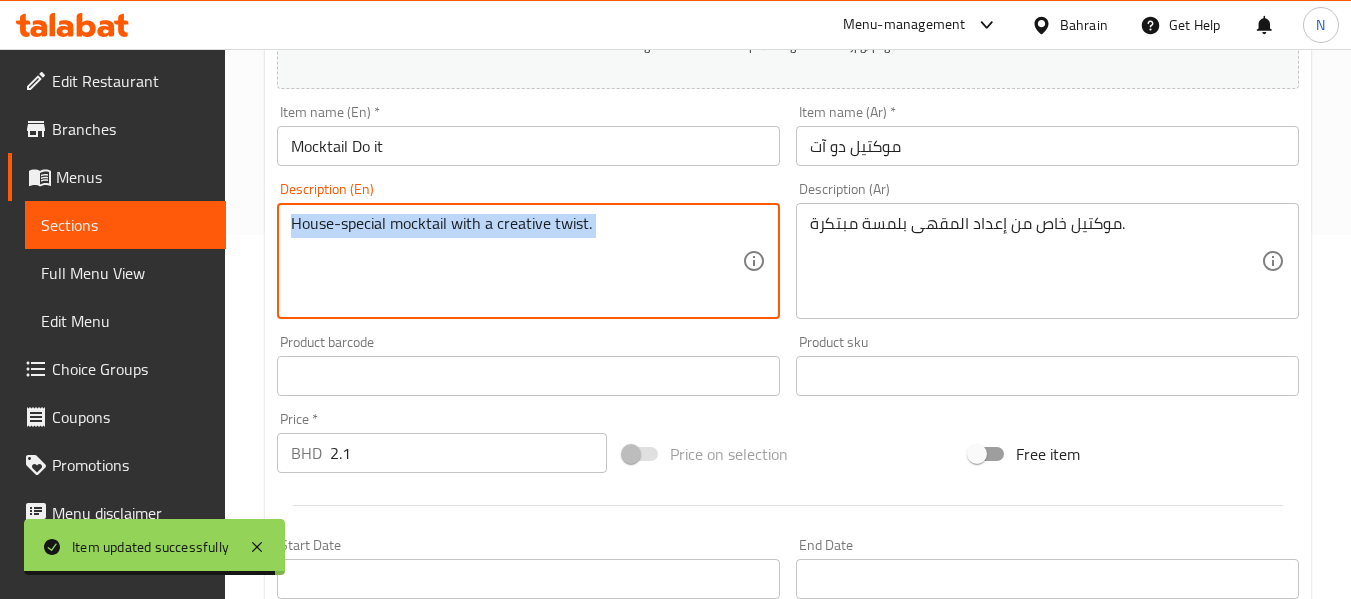 click on "House-special mocktail with a creative twist. Description (En)" at bounding box center (528, 261) 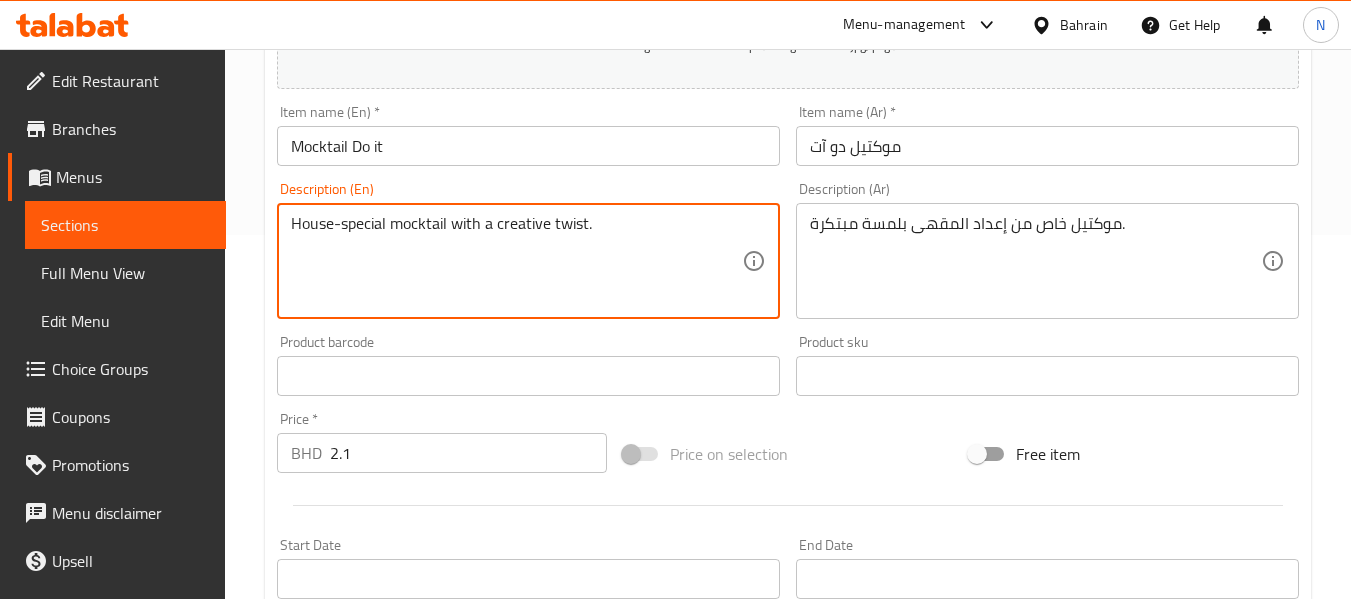 click on "House-special mocktail with a creative twist." at bounding box center [516, 261] 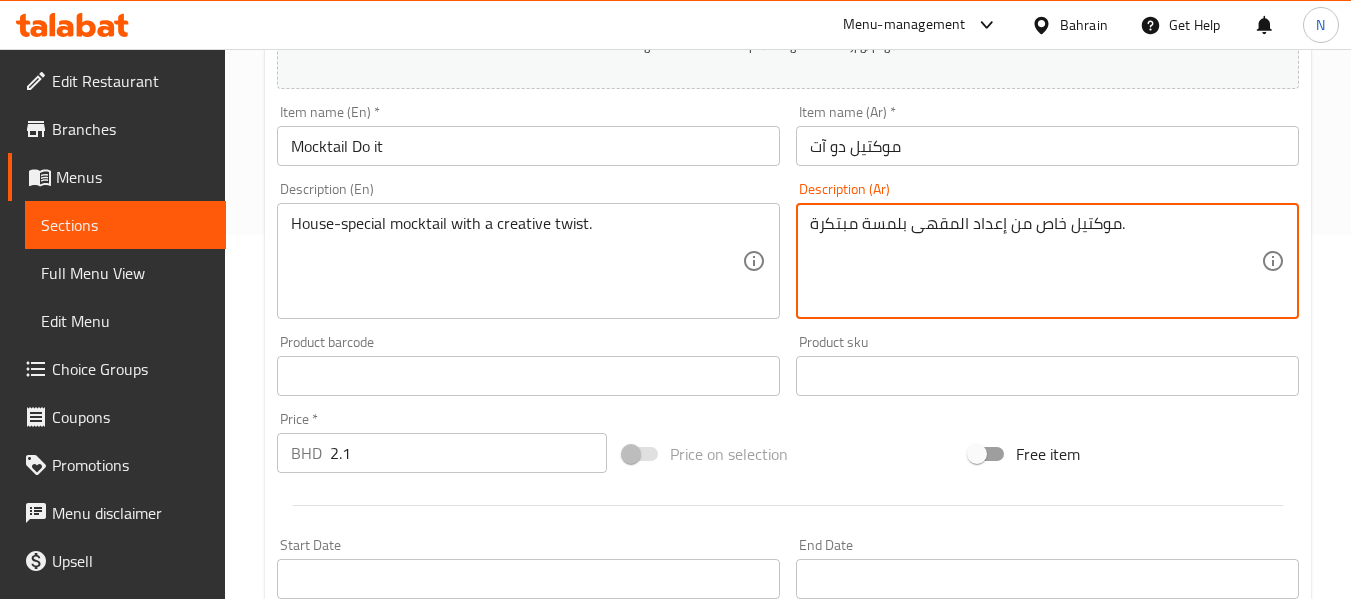 click on "موكتيل خاص من إعداد المقهى بلمسة مبتكرة." at bounding box center [1035, 261] 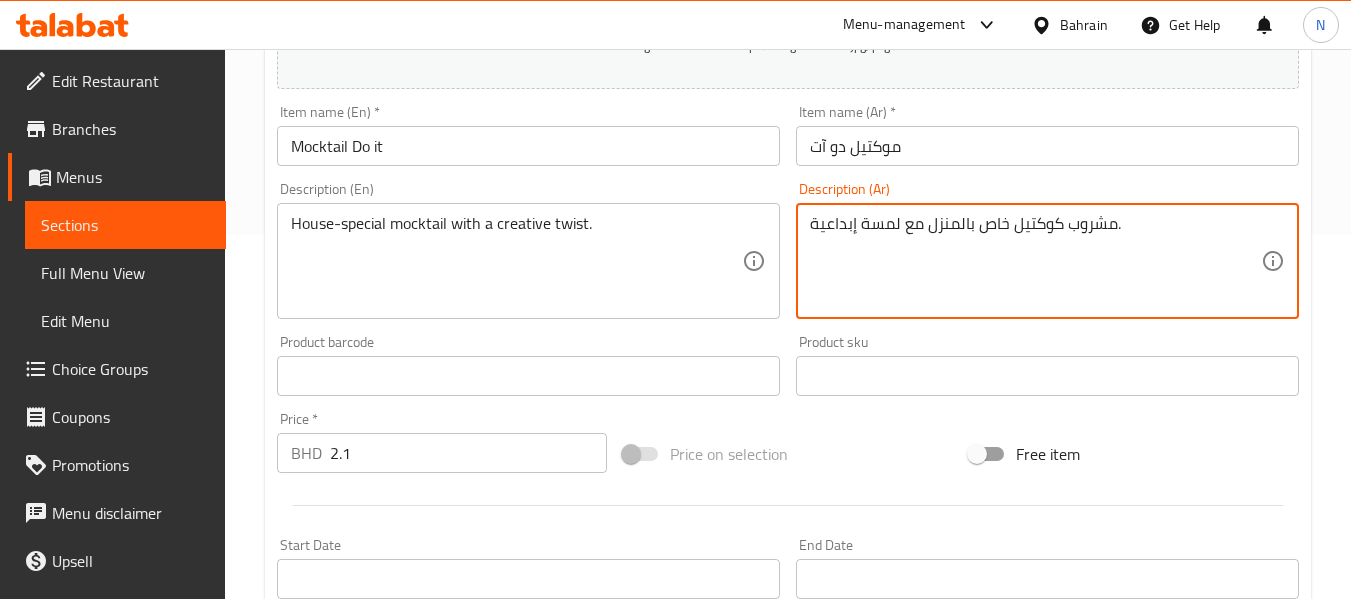 click on "مشروب كوكتيل خاص بالمنزل مع لمسة إبداعية." at bounding box center (1035, 261) 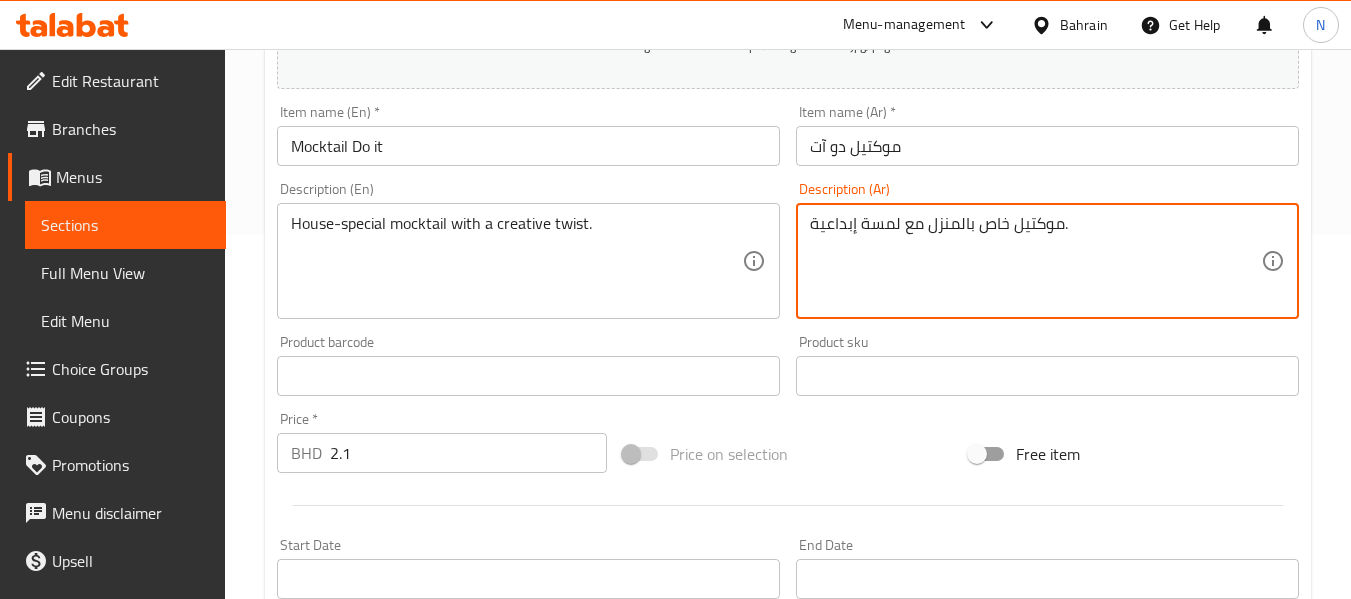 click on "موكتيل خاص بالمنزل مع لمسة إبداعية." at bounding box center (1035, 261) 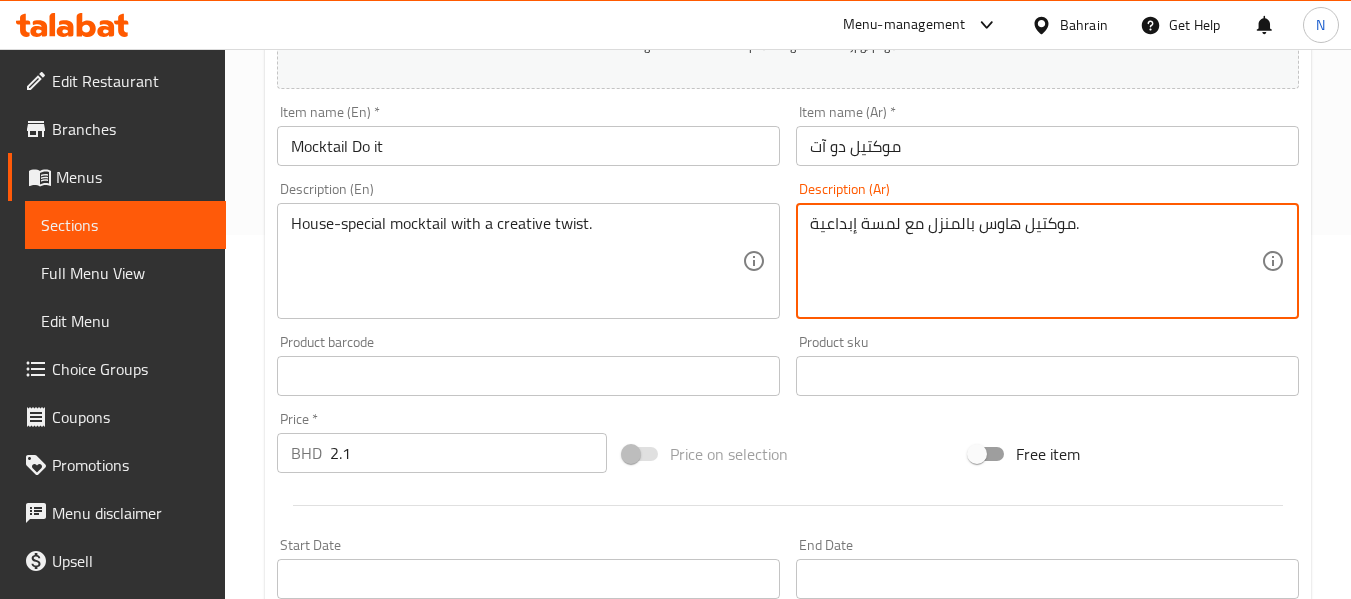 click on "موكتيل هاوس بالمنزل مع لمسة إبداعية." at bounding box center (1035, 261) 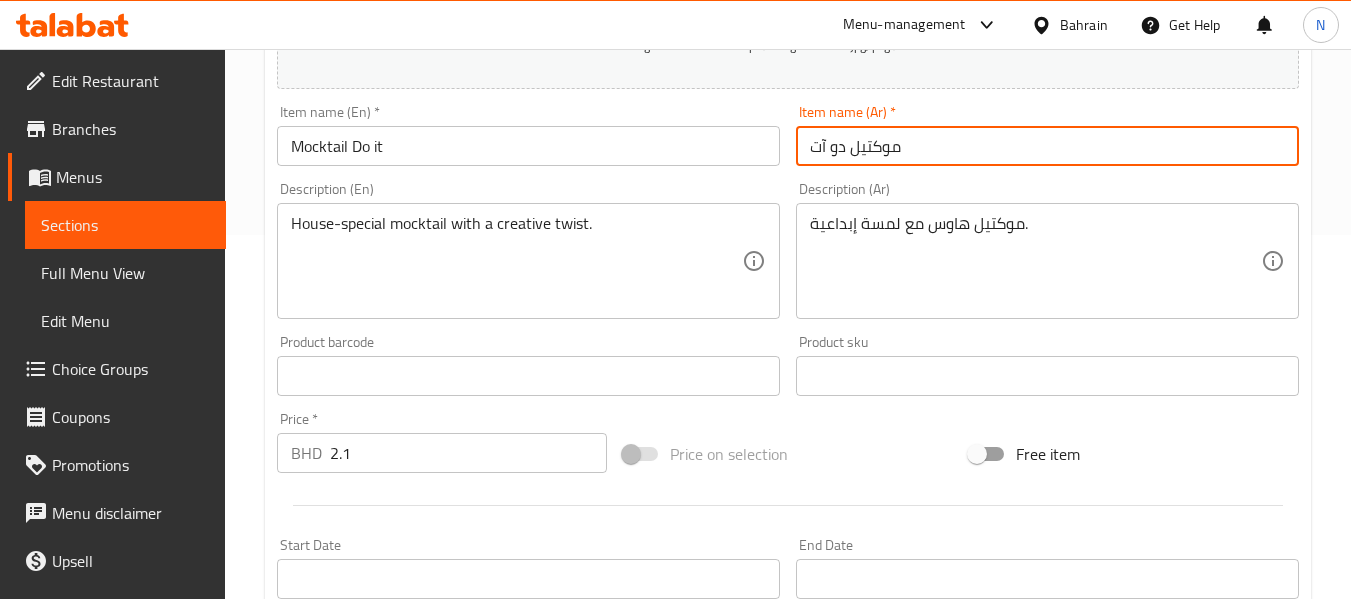 click on "موکتیل دو آت" at bounding box center [1047, 146] 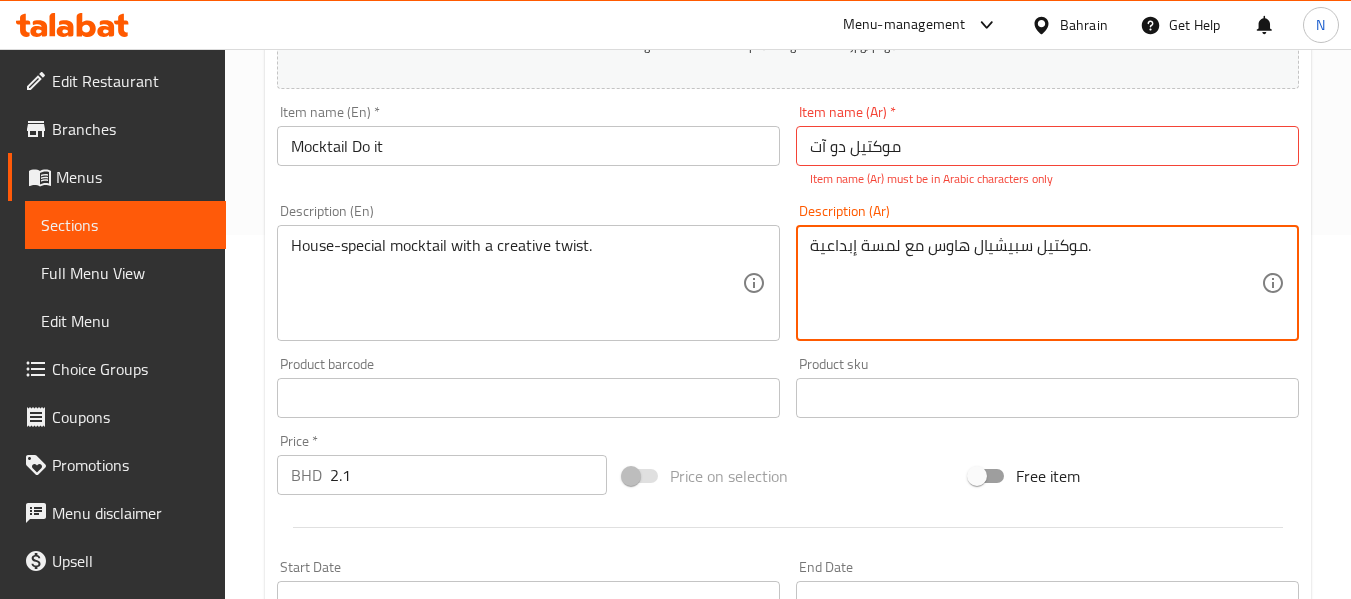 type on "موكتيل سبيشيال هاوس مع لمسة إبداعية." 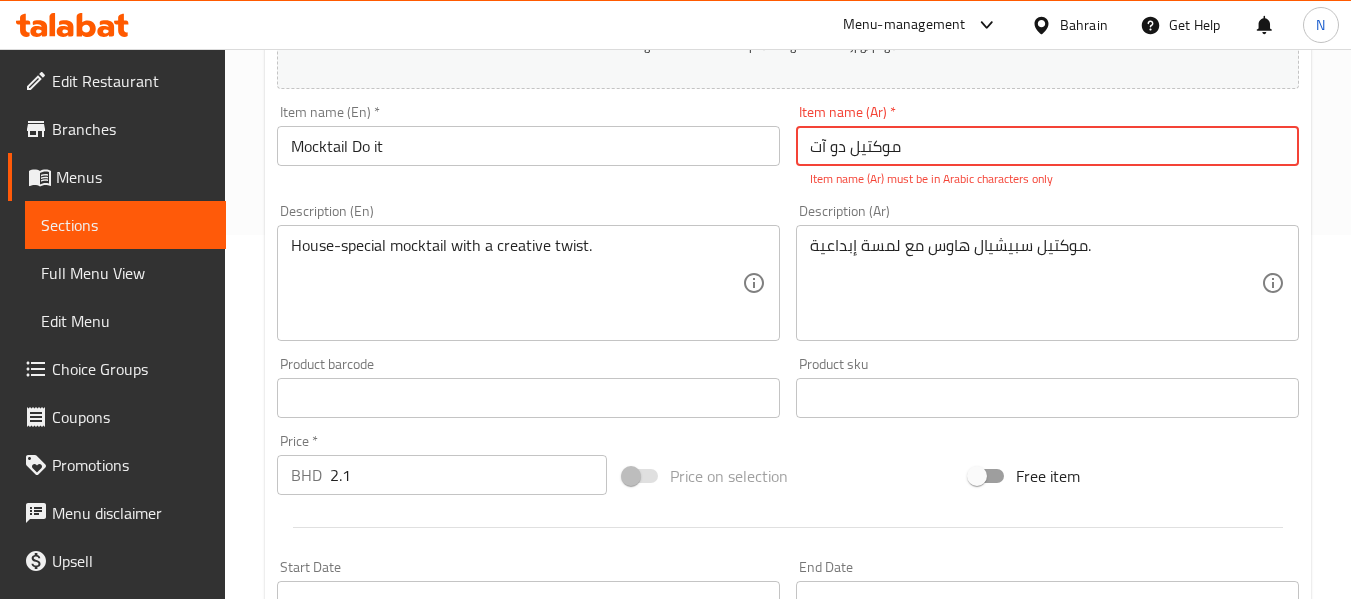 click on "موکتیل دو آت" at bounding box center [1047, 146] 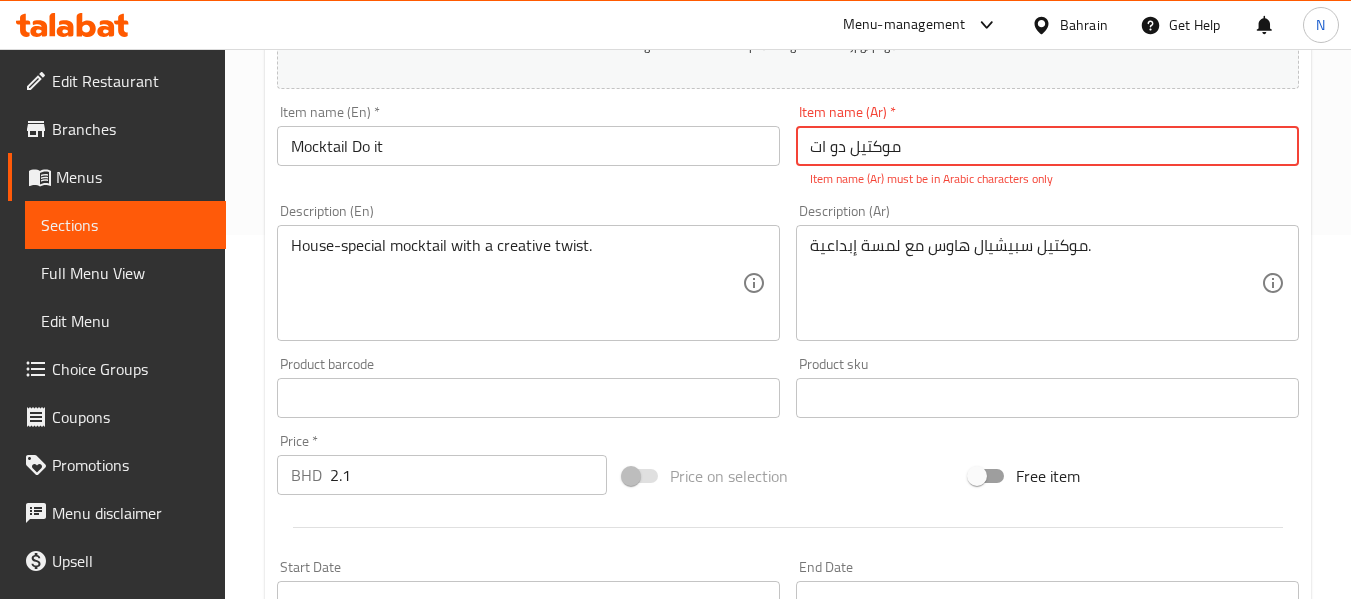 type on "موكتيل دو ات" 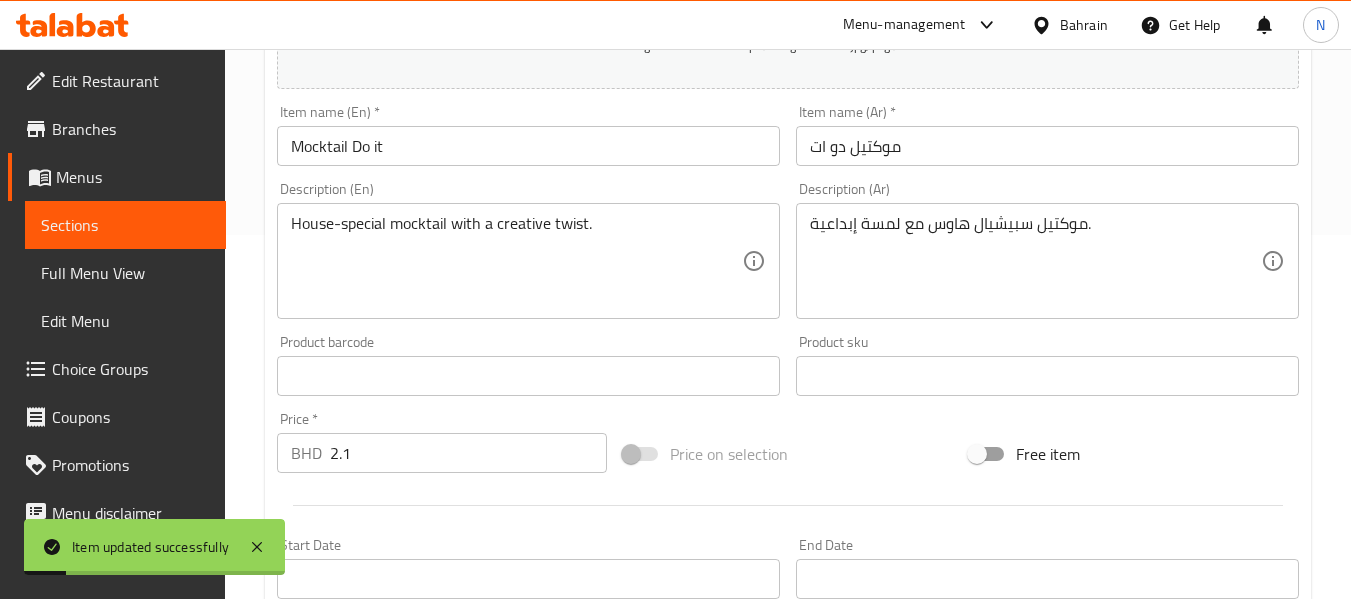 click on "Item name (Ar) * موكتيل دو ات Item name (Ar) *" at bounding box center [1047, 135] 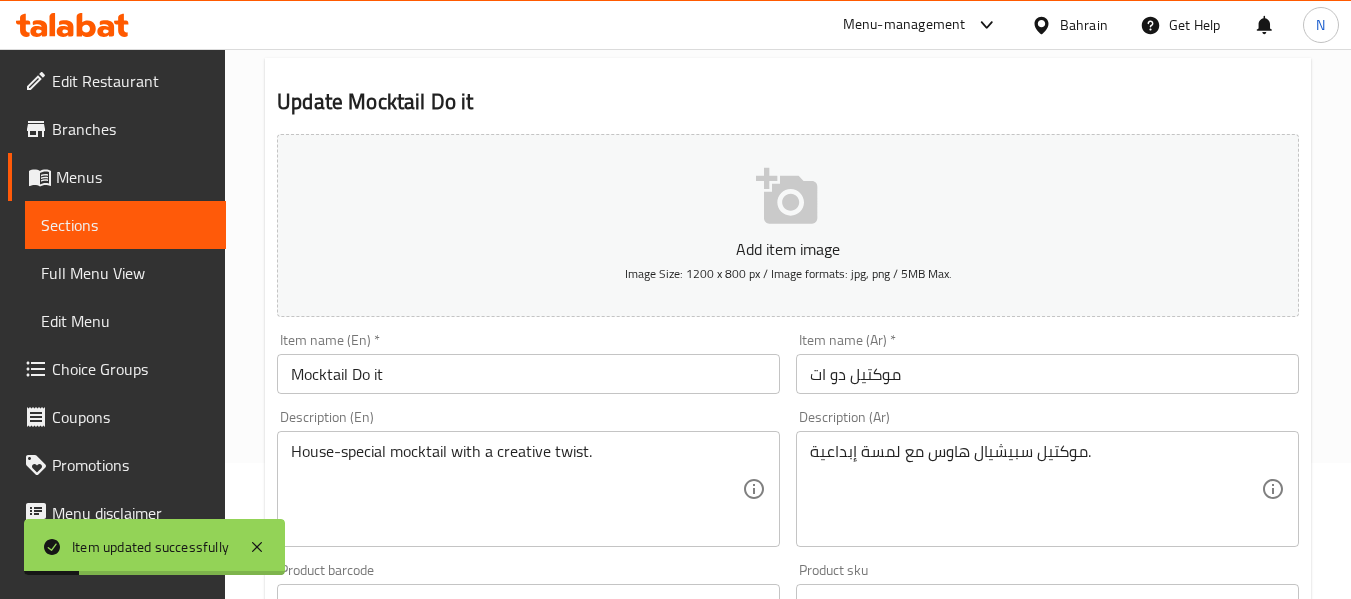 scroll, scrollTop: 0, scrollLeft: 0, axis: both 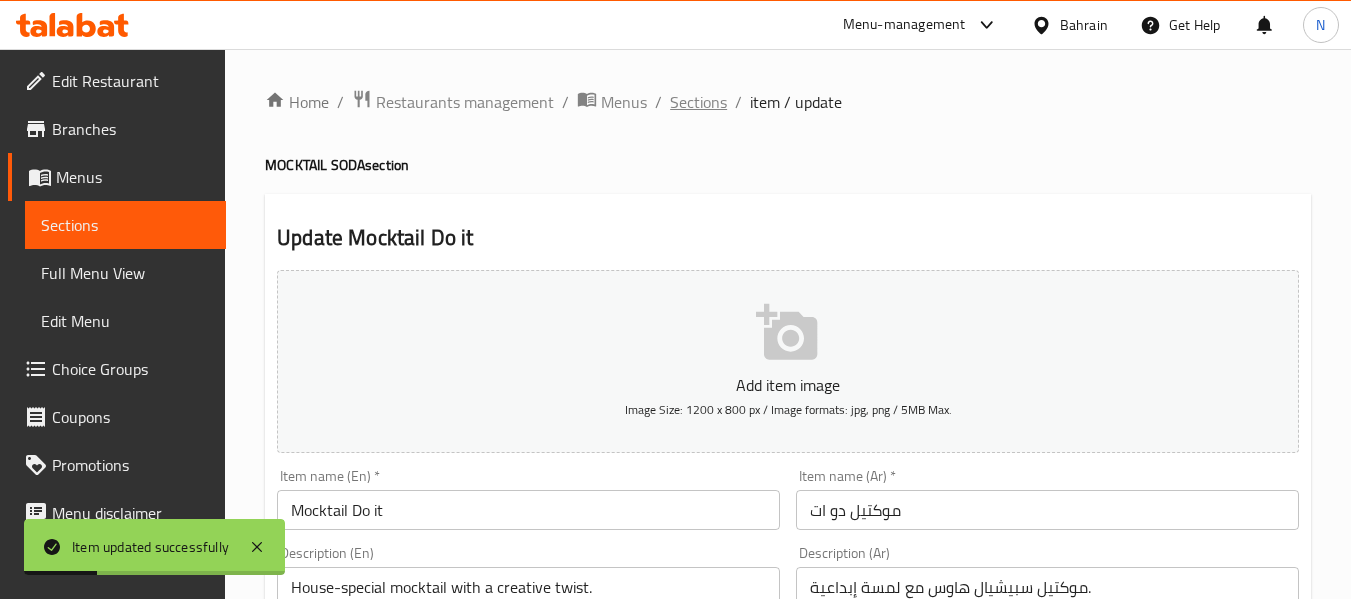 click on "Sections" at bounding box center [698, 102] 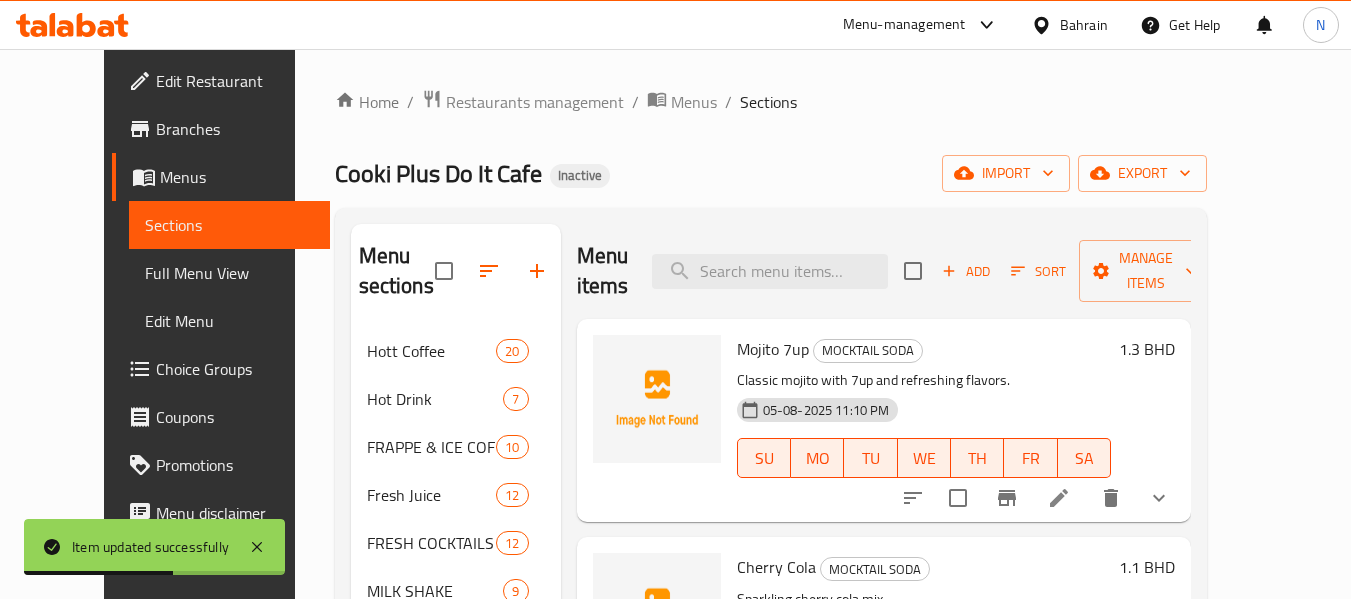 scroll, scrollTop: 280, scrollLeft: 0, axis: vertical 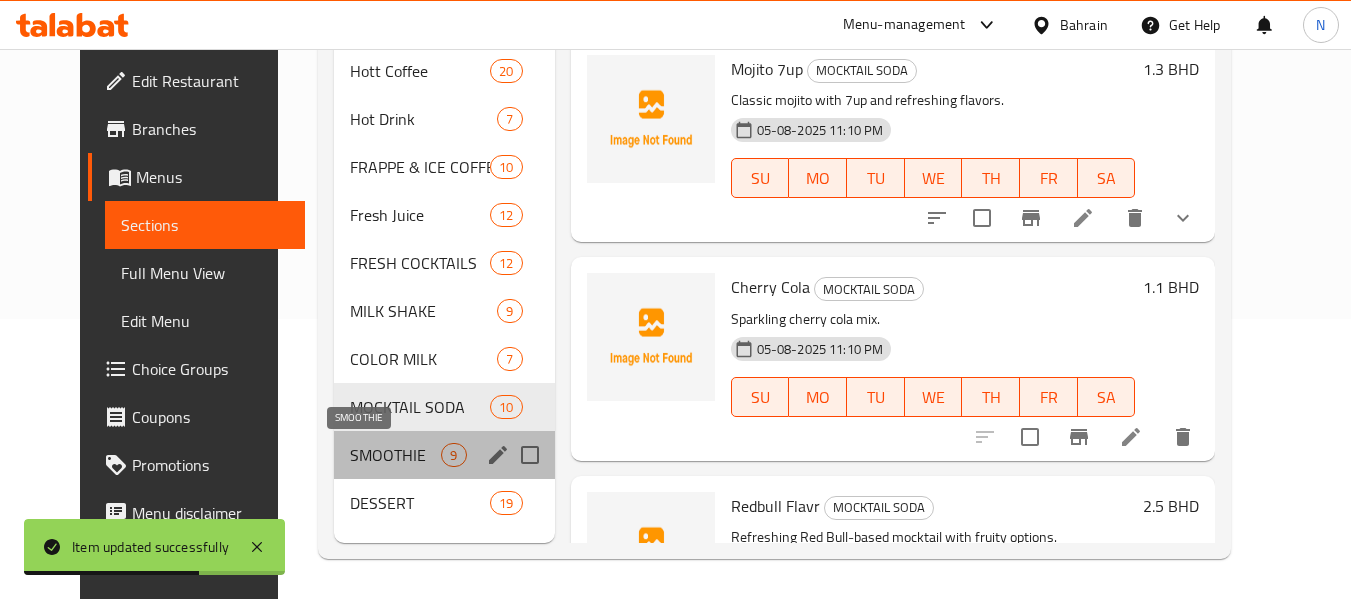 click on "SMOOTHIE" at bounding box center (395, 455) 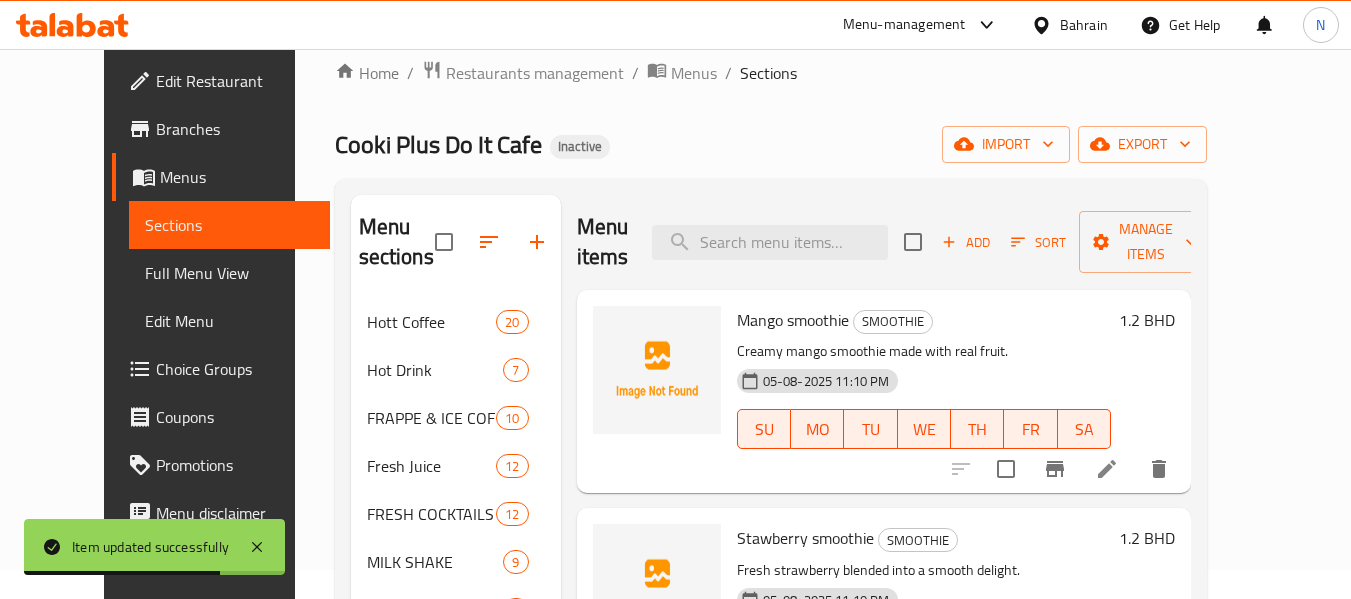 scroll, scrollTop: 25, scrollLeft: 0, axis: vertical 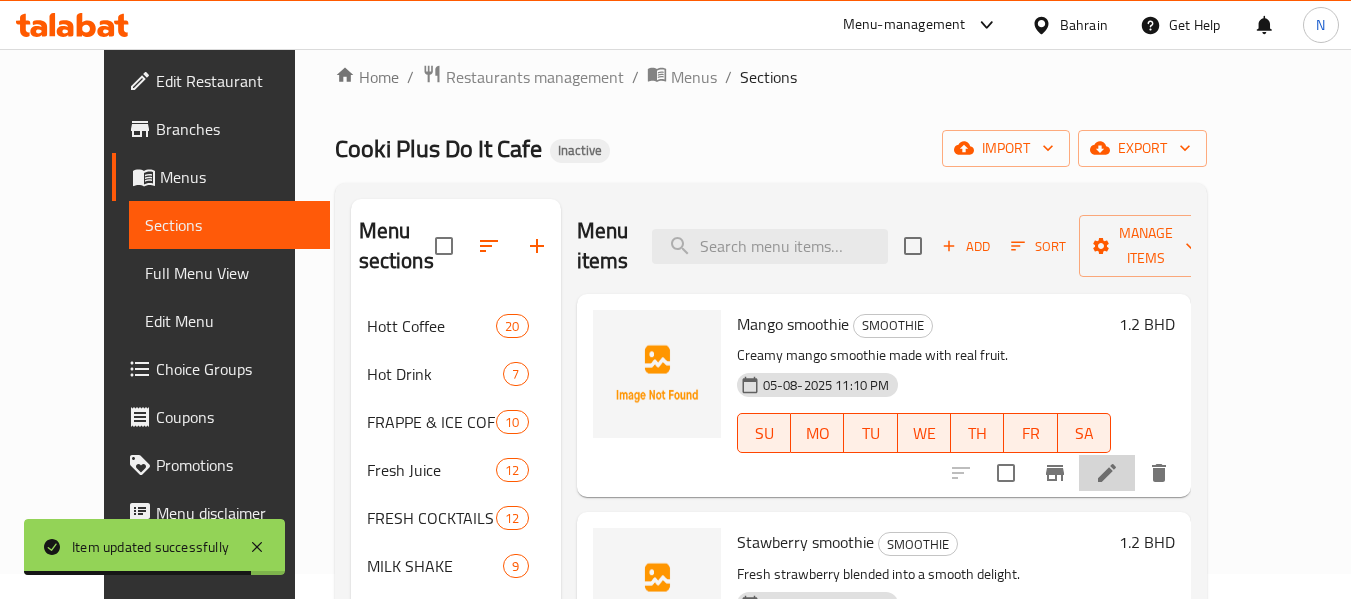 click at bounding box center (1107, 473) 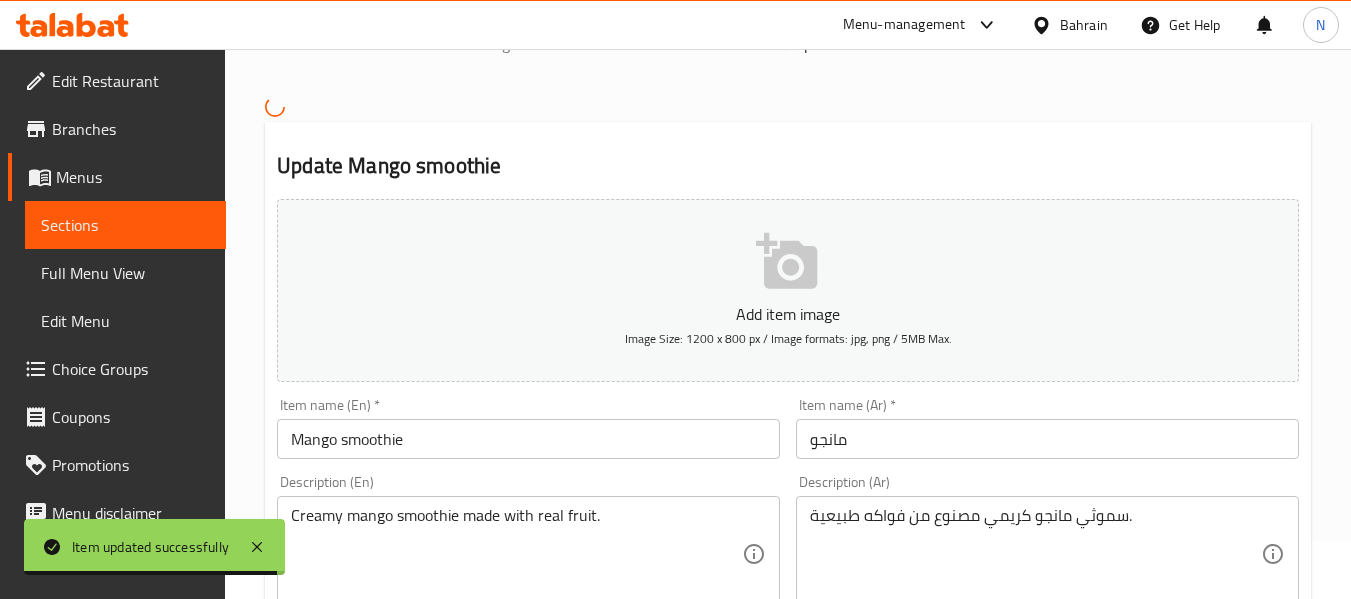 scroll, scrollTop: 59, scrollLeft: 0, axis: vertical 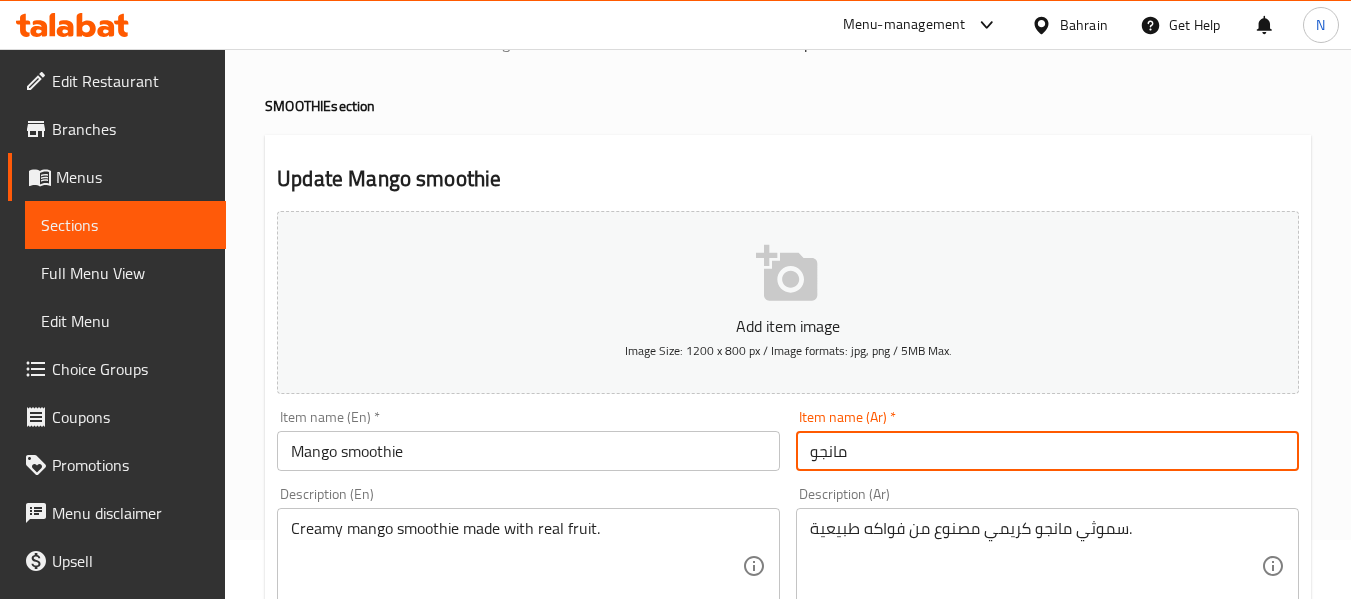 click on "مانجو" at bounding box center [1047, 451] 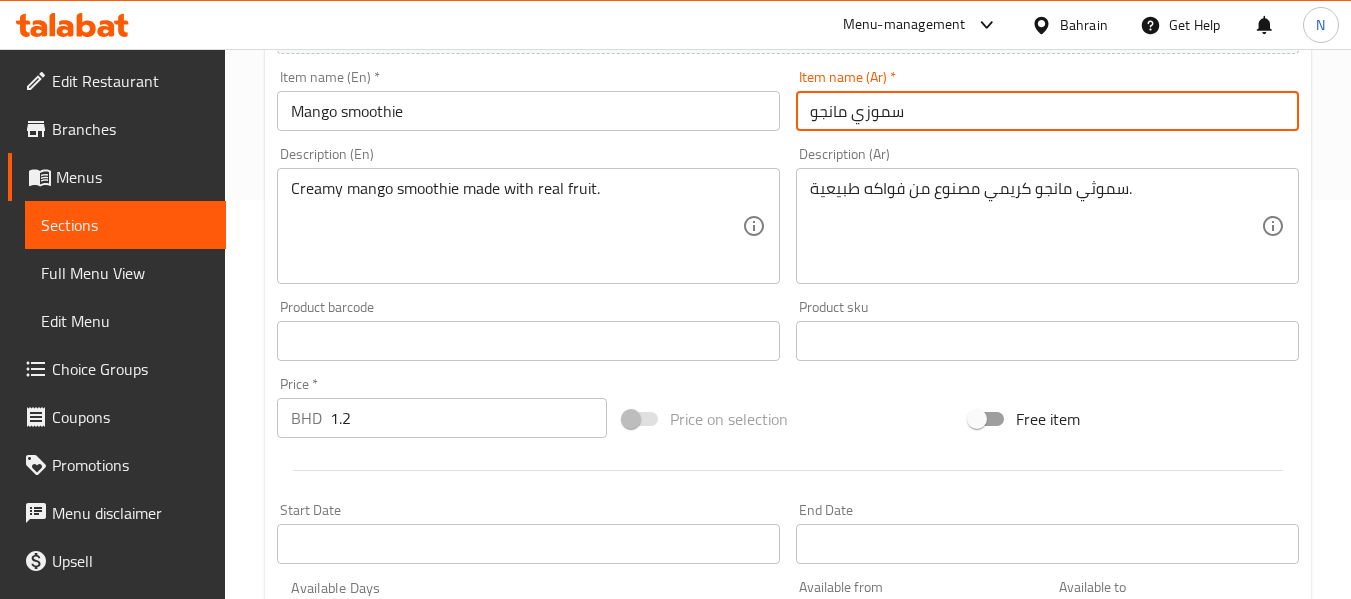 scroll, scrollTop: 410, scrollLeft: 0, axis: vertical 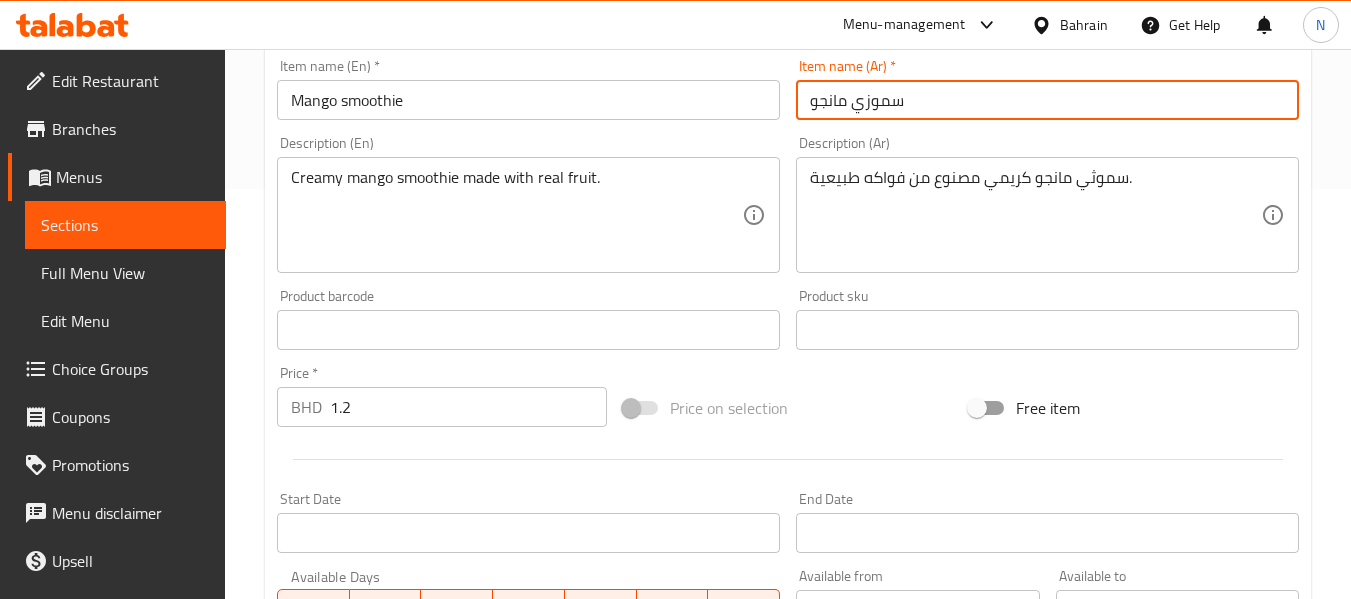 type on "سموزي مانجو" 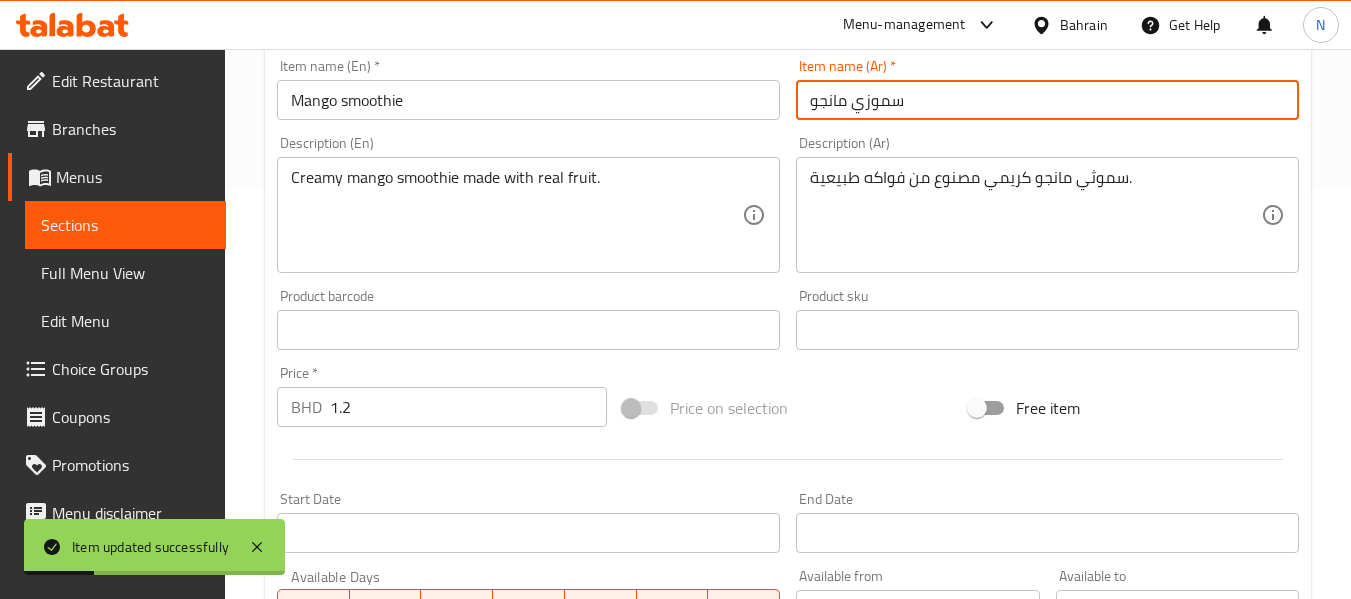 scroll, scrollTop: 0, scrollLeft: 0, axis: both 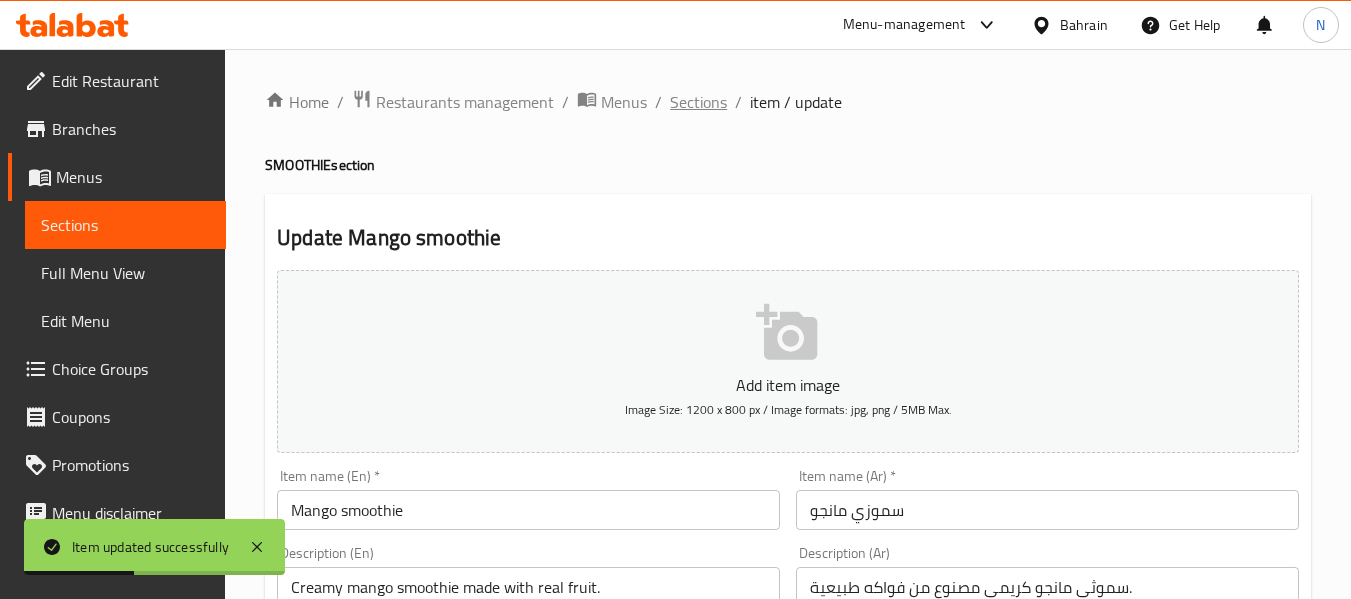 click on "Sections" at bounding box center [698, 102] 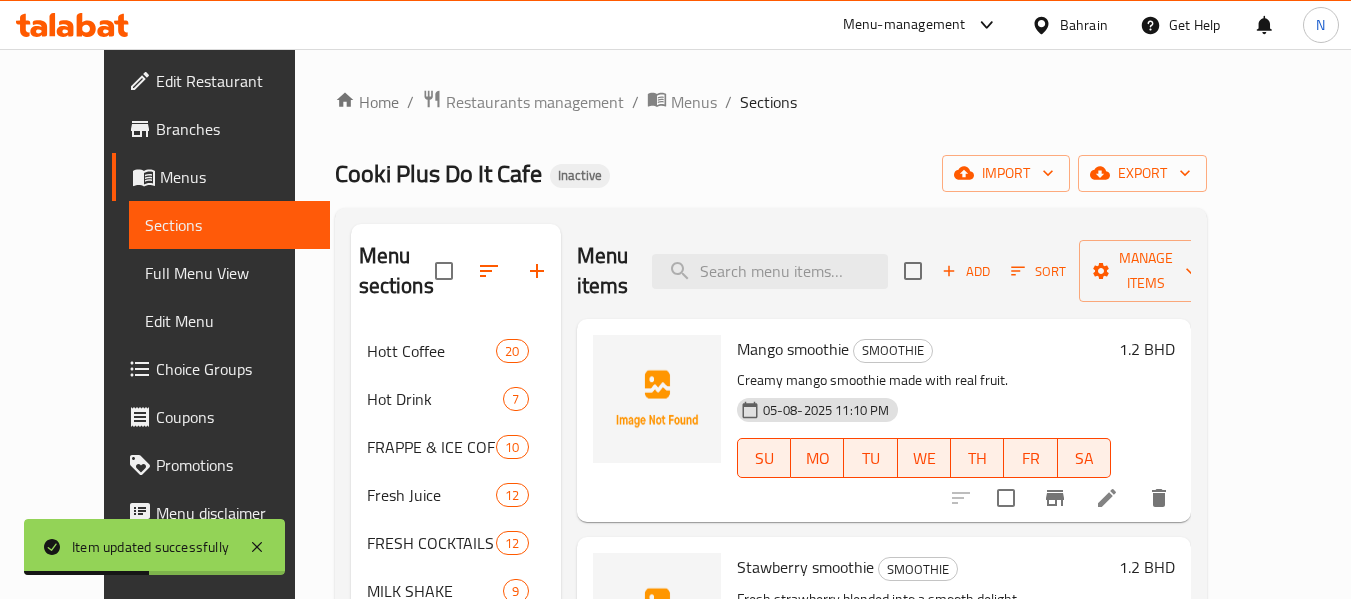 scroll, scrollTop: 282, scrollLeft: 0, axis: vertical 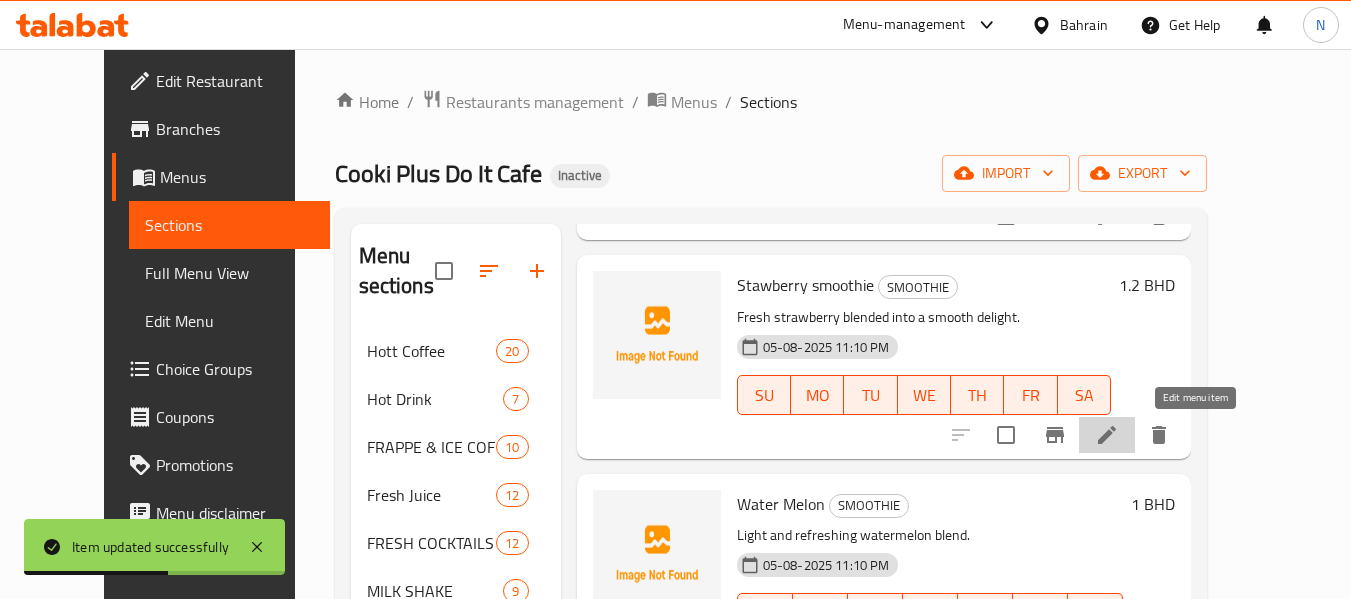 click 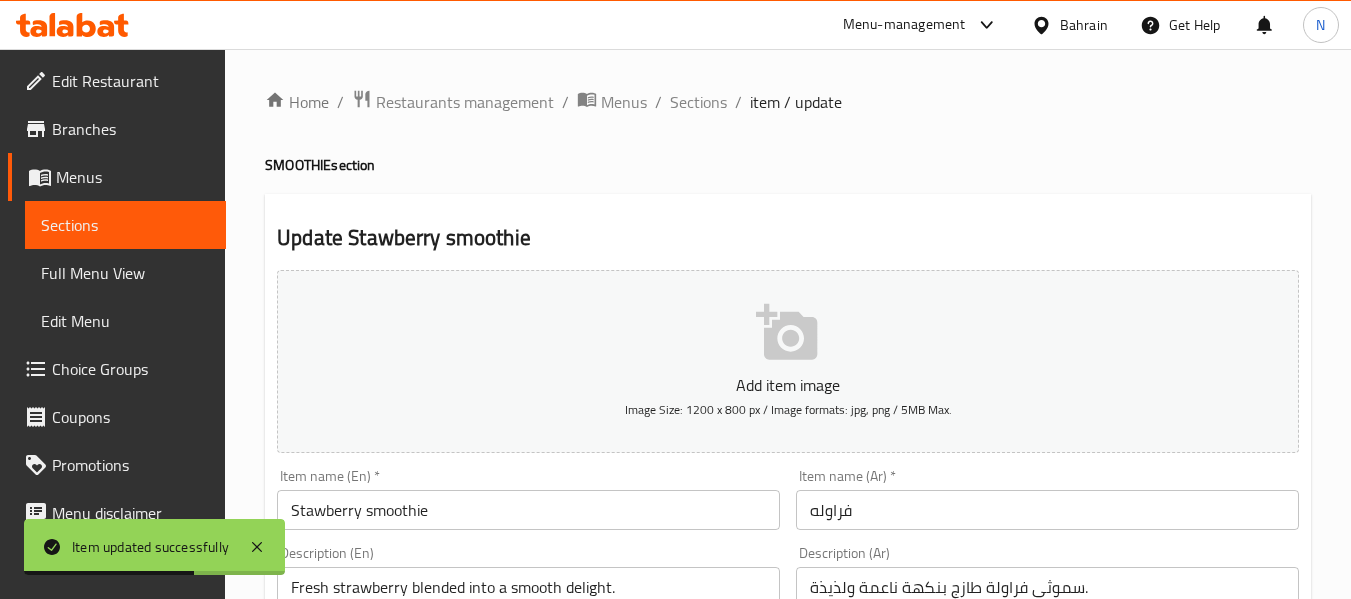 scroll, scrollTop: 206, scrollLeft: 0, axis: vertical 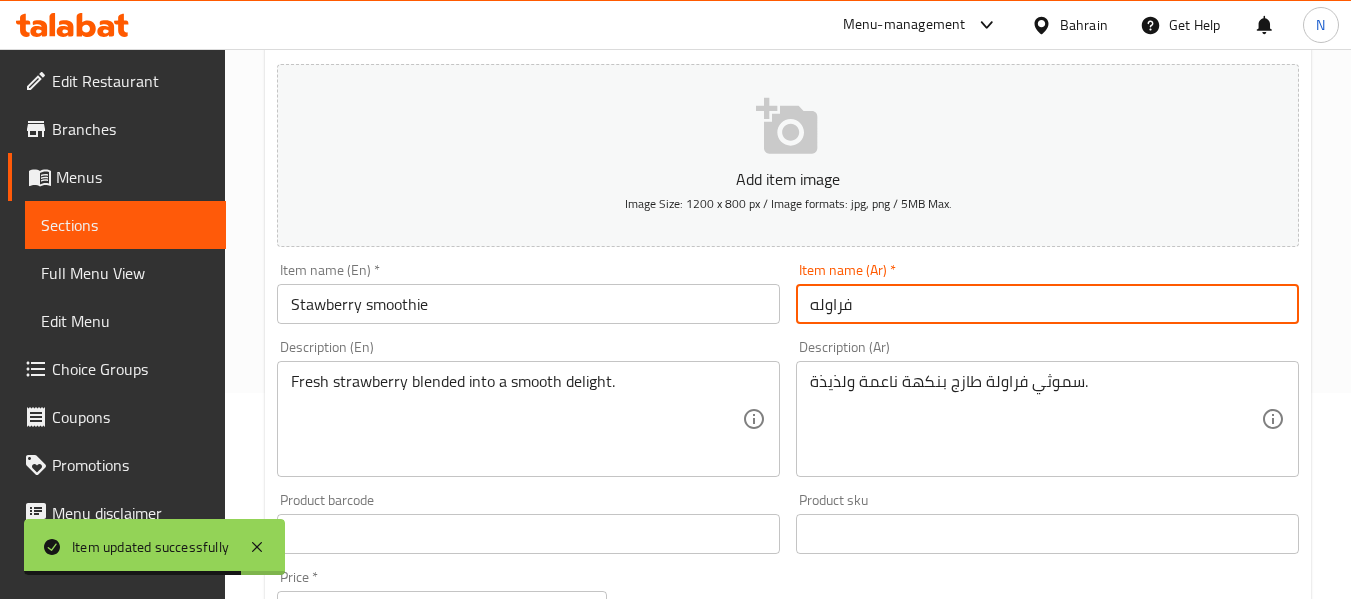 click on "فراوله" at bounding box center (1047, 304) 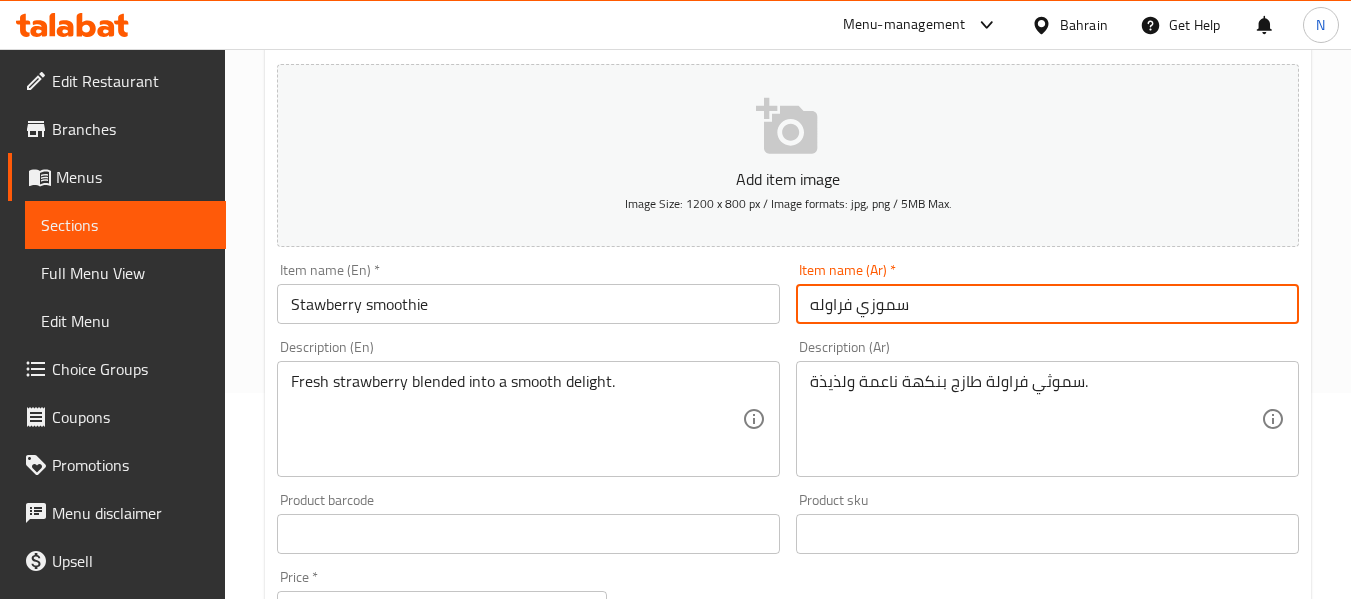 type on "سموزي فراوله" 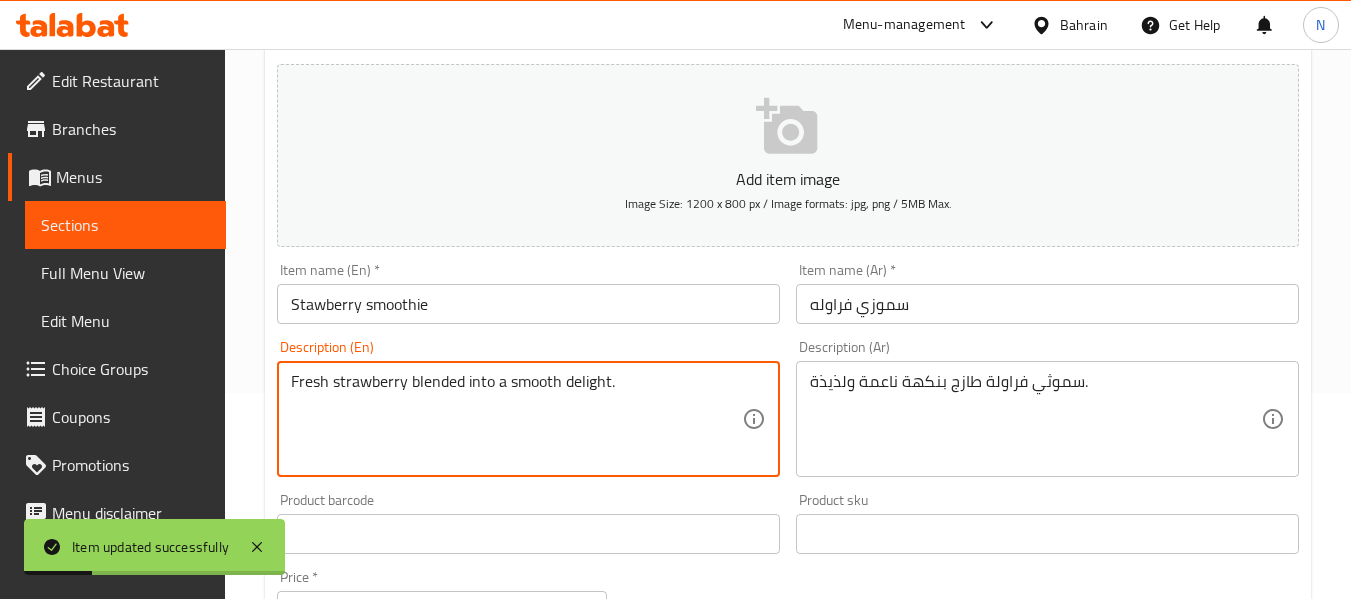 click on "Fresh strawberry blended into a smooth delight." at bounding box center (516, 419) 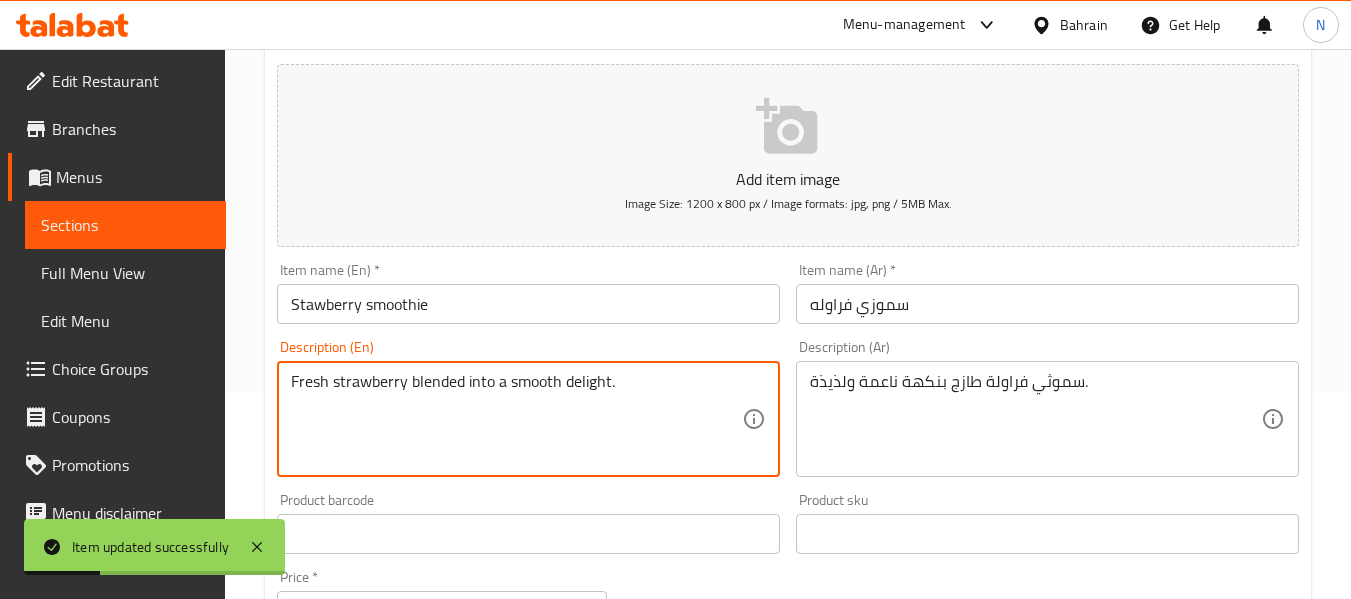 click on "Fresh strawberry blended into a smooth delight." at bounding box center [516, 419] 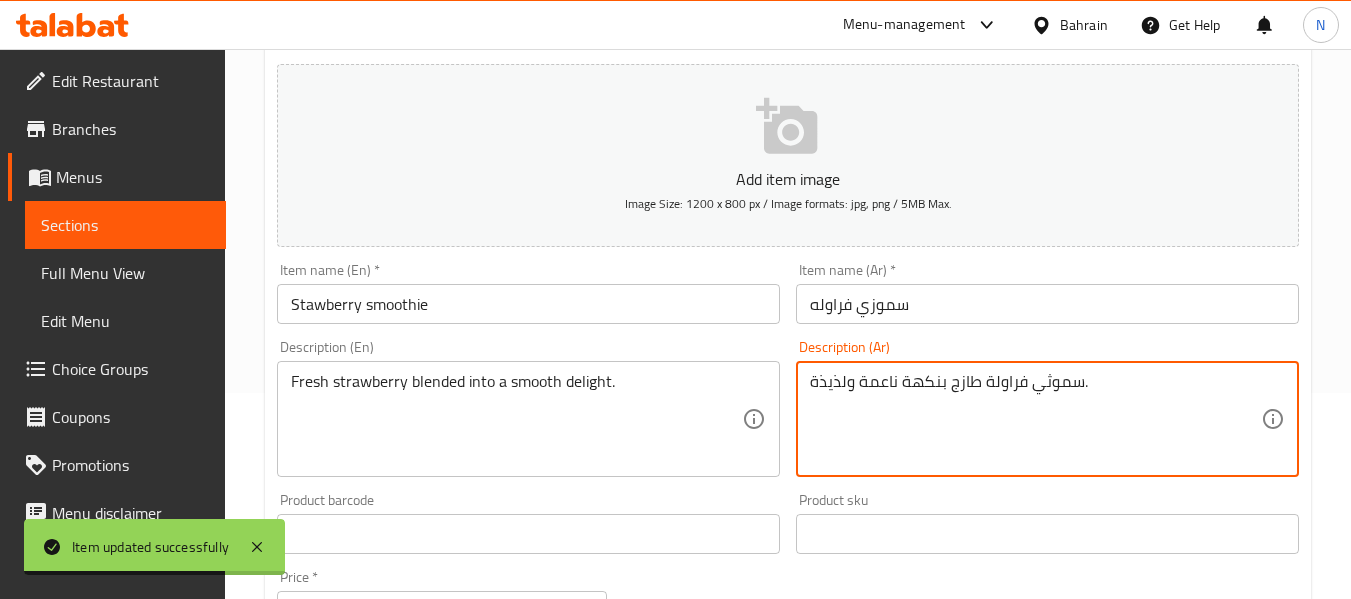 click on "سموثي فراولة طازج بنكهة ناعمة ولذيذة." at bounding box center (1035, 419) 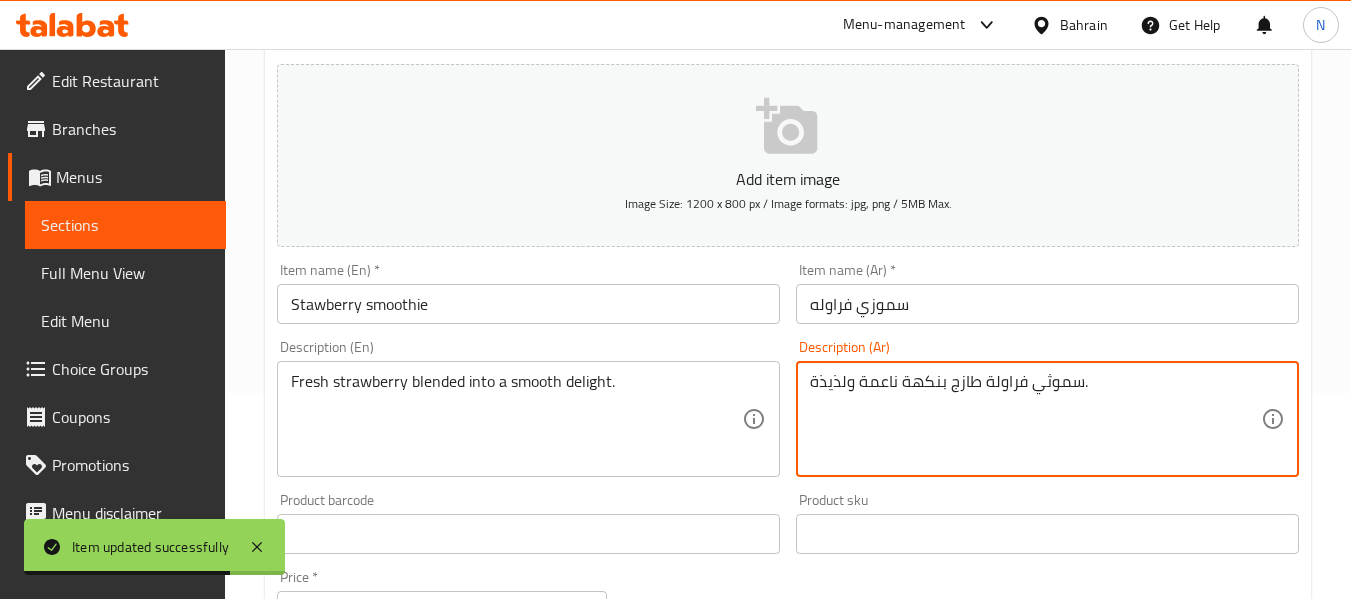 click on "سموثي فراولة طازج بنكهة ناعمة ولذيذة." at bounding box center [1035, 419] 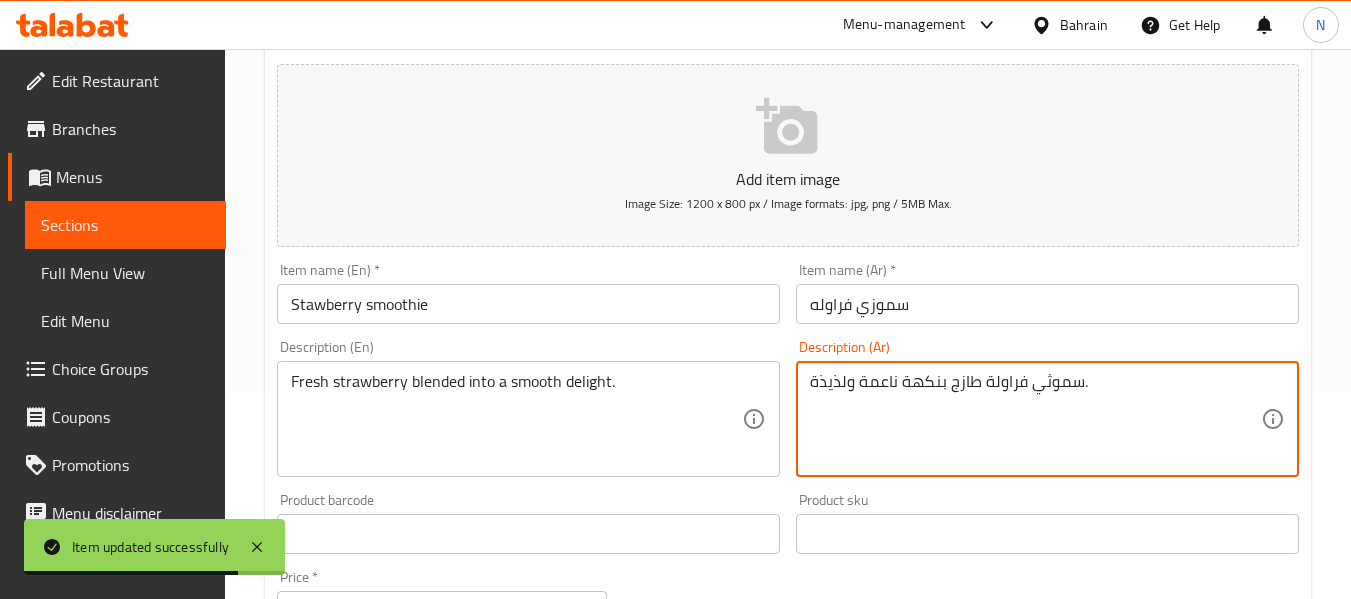 paste on "لفراولة الطازجة الممزوجة في متعة ناعم" 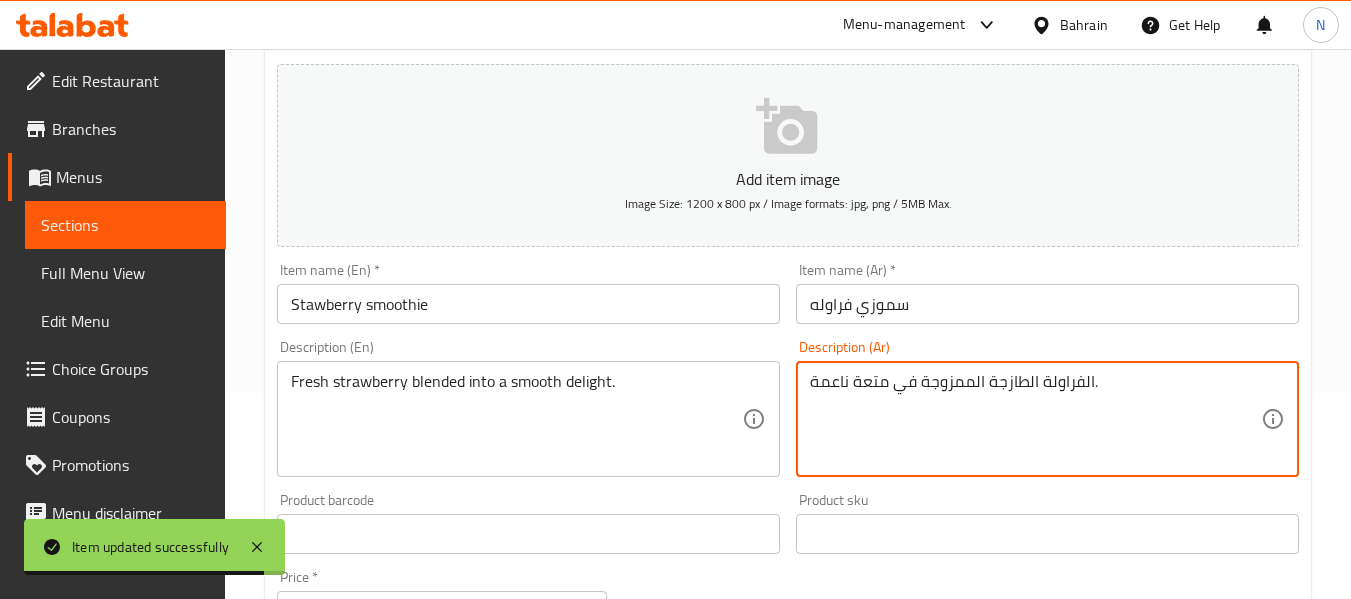 click on "سموزي فراوله" at bounding box center [1047, 304] 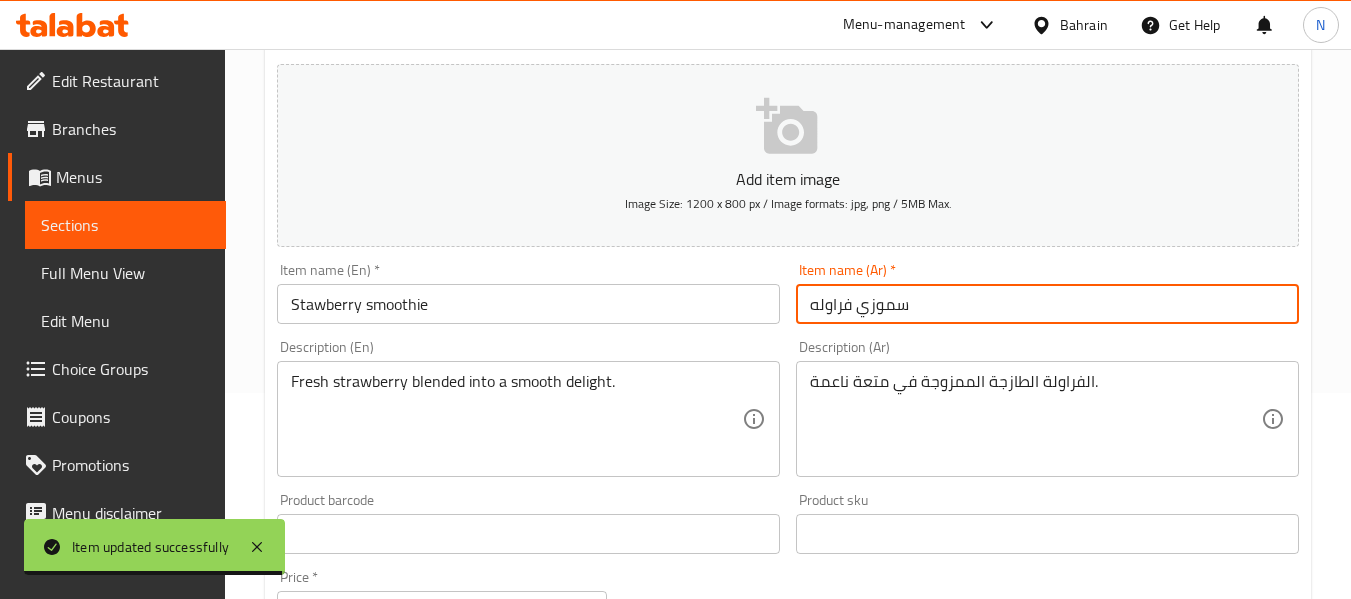 click on "Update" at bounding box center (398, 1120) 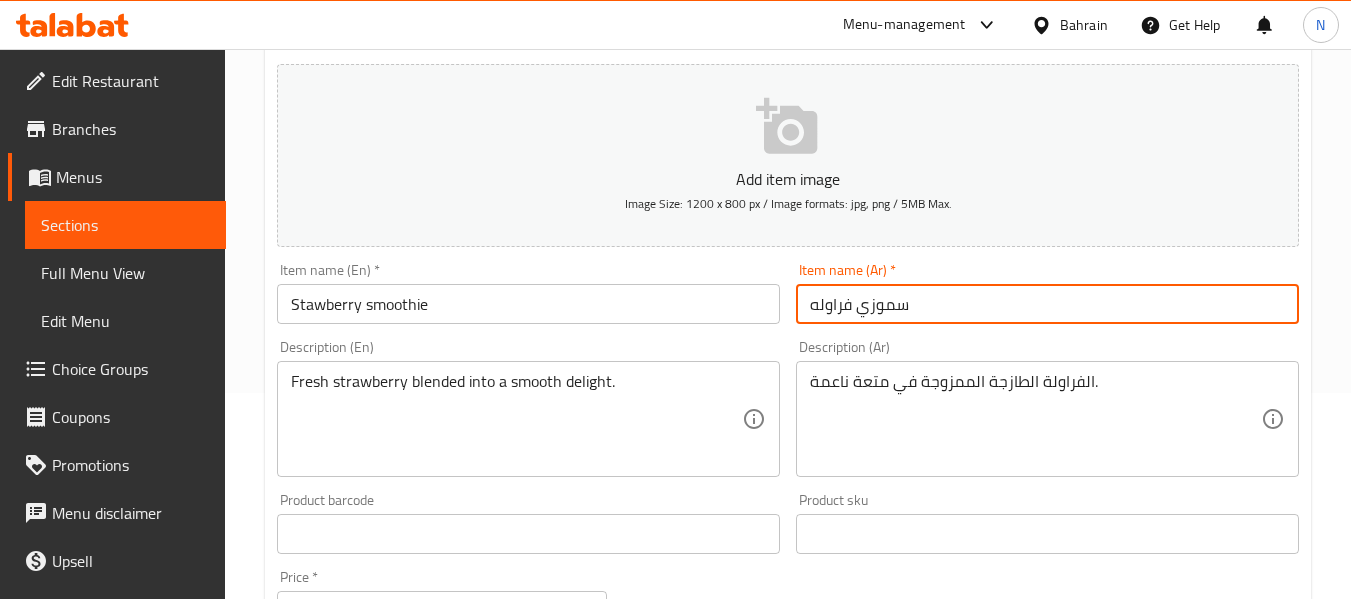click on "Update" at bounding box center (398, 1120) 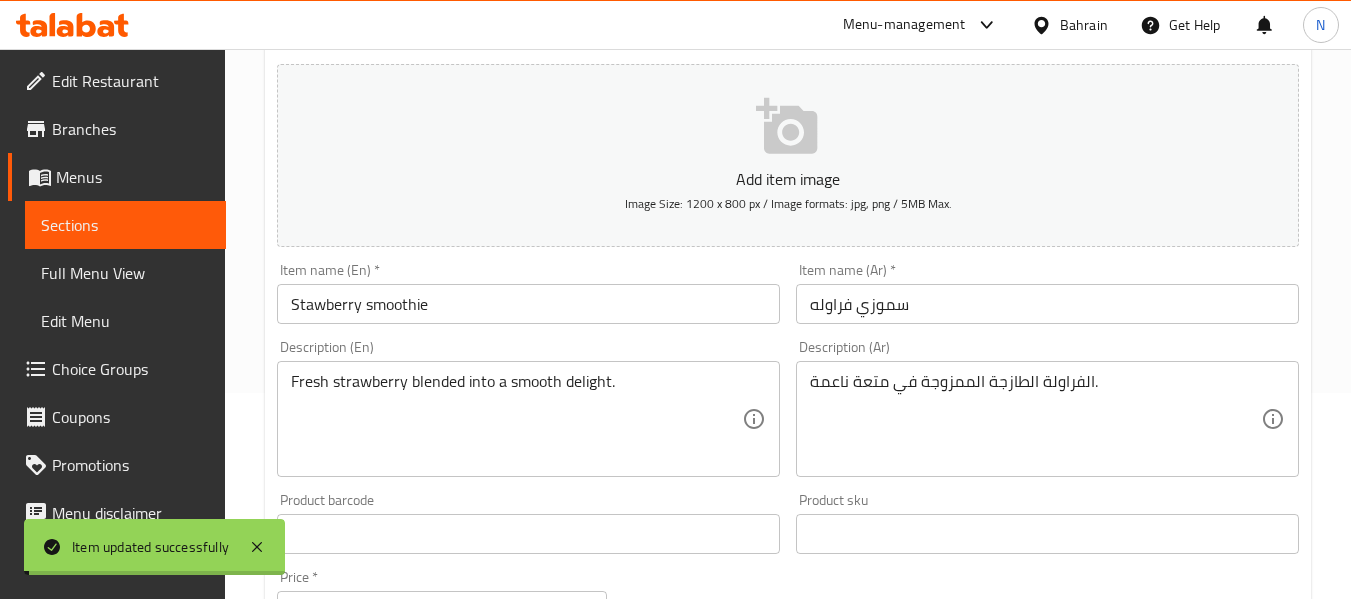 click on "Home / Restaurants management / Menus / Sections / item / update SMOOTHIE  section Update Stawberry smoothie Add item image Image Size: 1200 x 800 px / Image formats: jpg, png / 5MB Max. Item name (En)   * Stawberry smoothie Item name (En)  * Item name (Ar)   * سموزي فراوله Item name (Ar)  * Description (En) Fresh strawberry blended into a smooth delight. Description (En) Description (Ar) الفراولة الطازجة الممزوجة في متعة ناعمة. Description (Ar) Product barcode Product barcode Product sku Product sku Price   * BHD 1.2 Price  * Price on selection Free item Start Date Start Date End Date End Date Available Days SU MO TU WE TH FR SA Available from ​ ​ Available to ​ ​ Status Active Inactive Exclude from GEM Variations & Choices Add variant ASSIGN CHOICE GROUP Update" at bounding box center (788, 525) 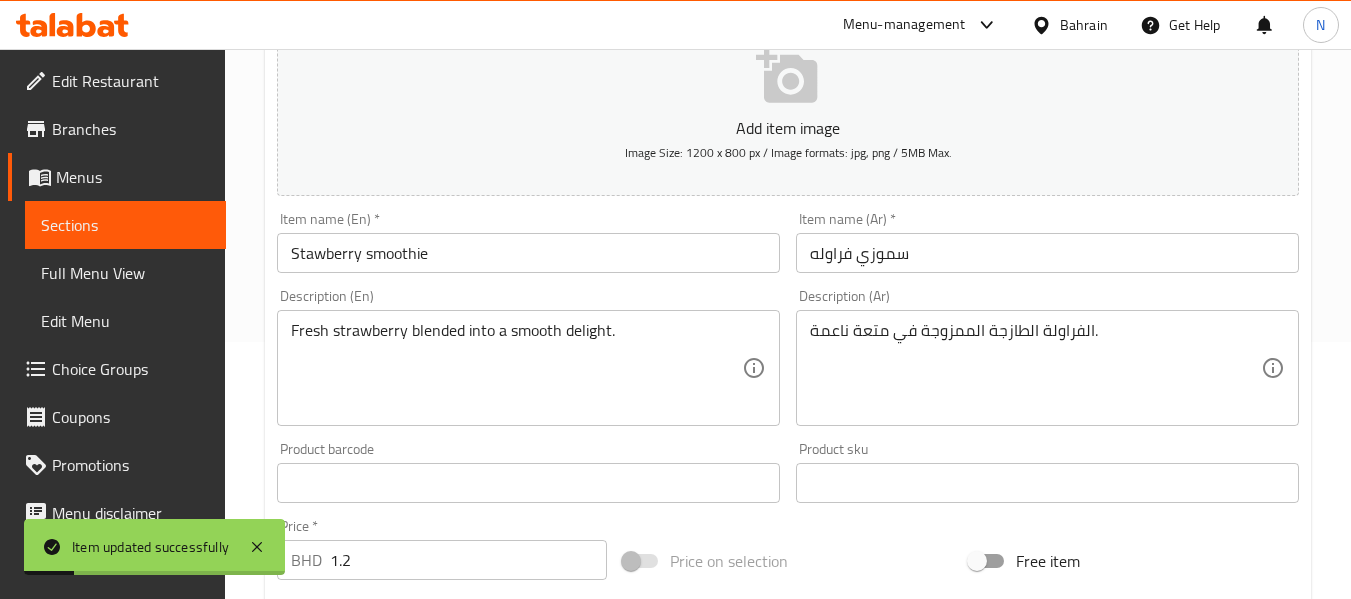 scroll, scrollTop: 256, scrollLeft: 0, axis: vertical 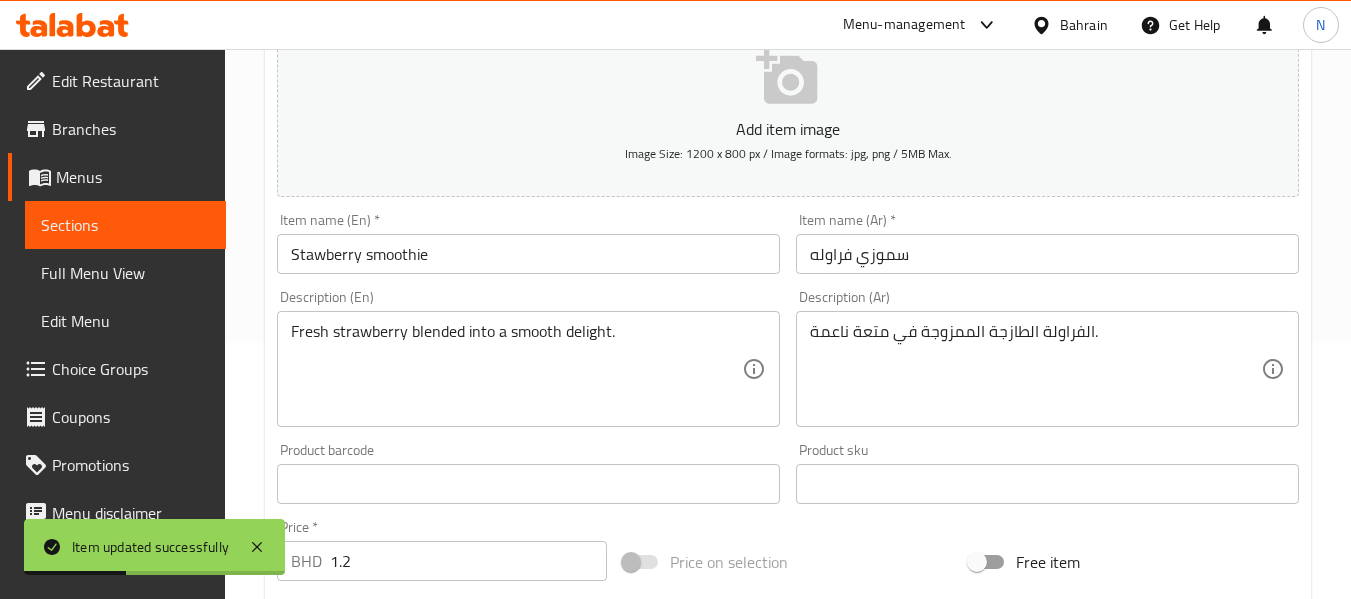 click on "الفراولة الطازجة الممزوجة في متعة ناعمة." at bounding box center [1035, 369] 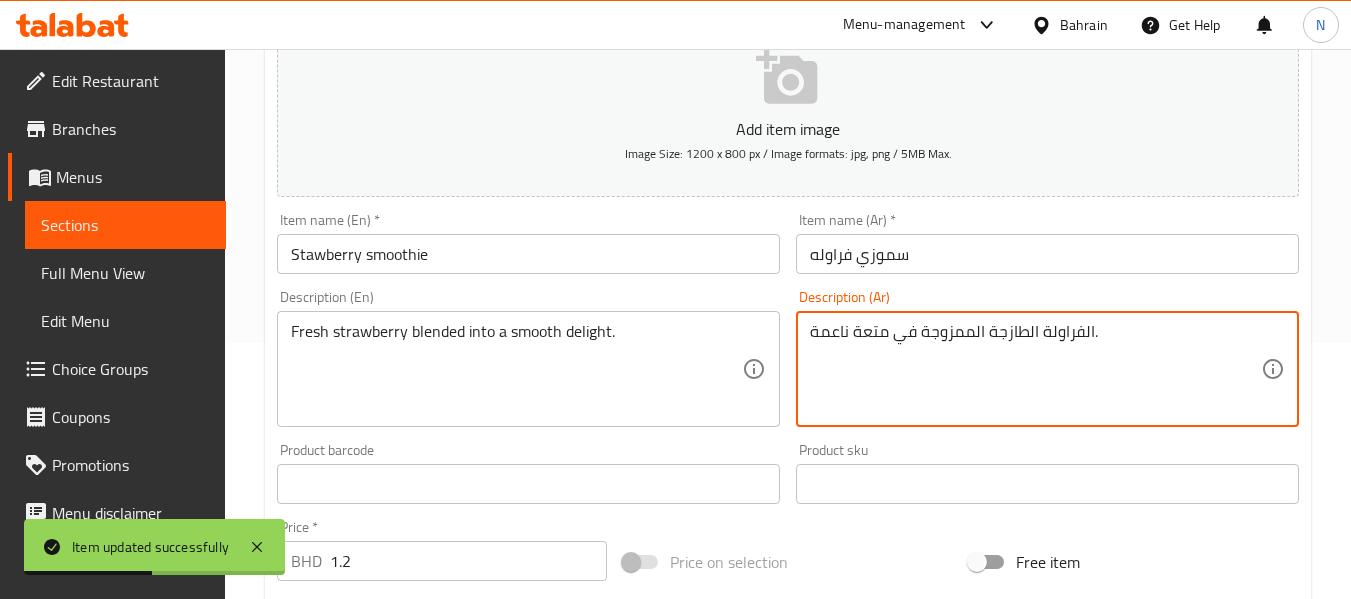 click on "الفراولة الطازجة الممزوجة في متعة ناعمة." at bounding box center (1035, 369) 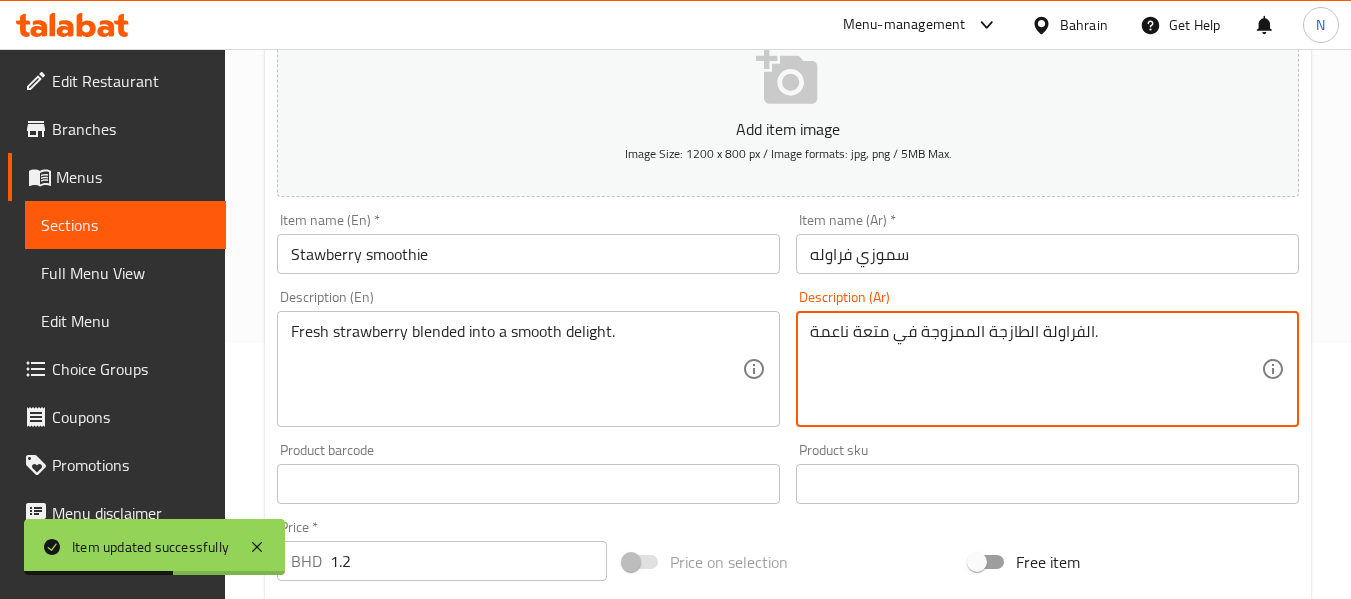 click on "الفراولة الطازجة الممزوجة في متعة ناعمة." at bounding box center (1035, 369) 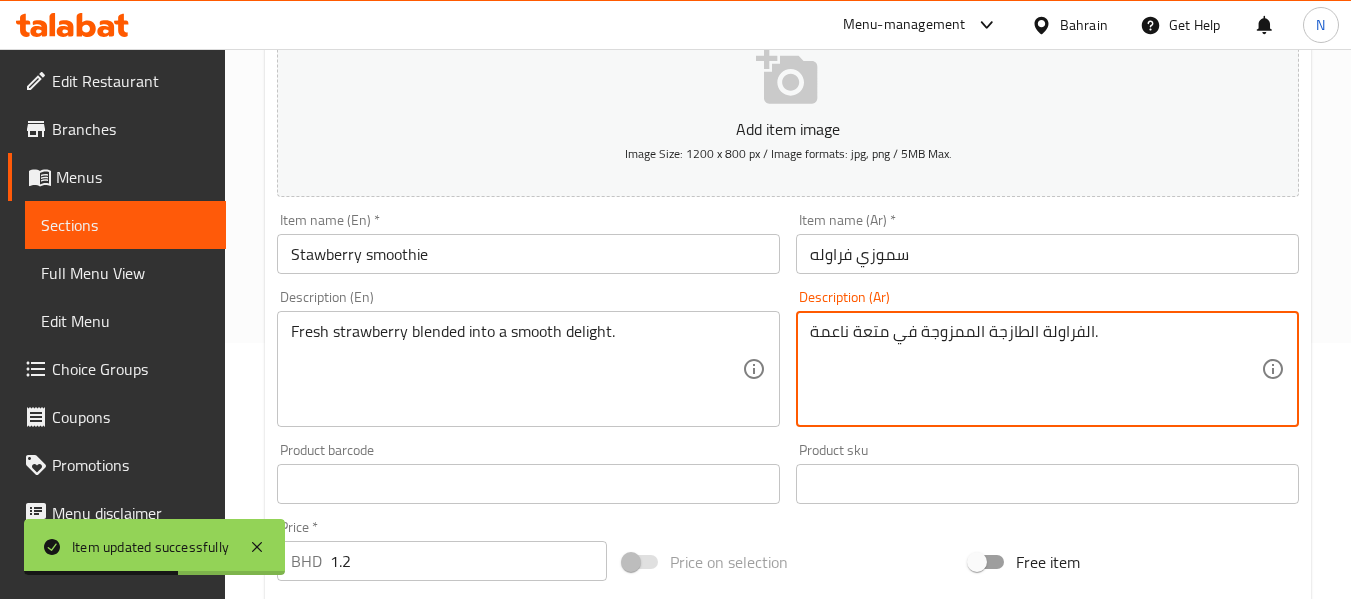 click on "الفراولة الطازجة الممزوجة في متعة ناعمة." at bounding box center (1035, 369) 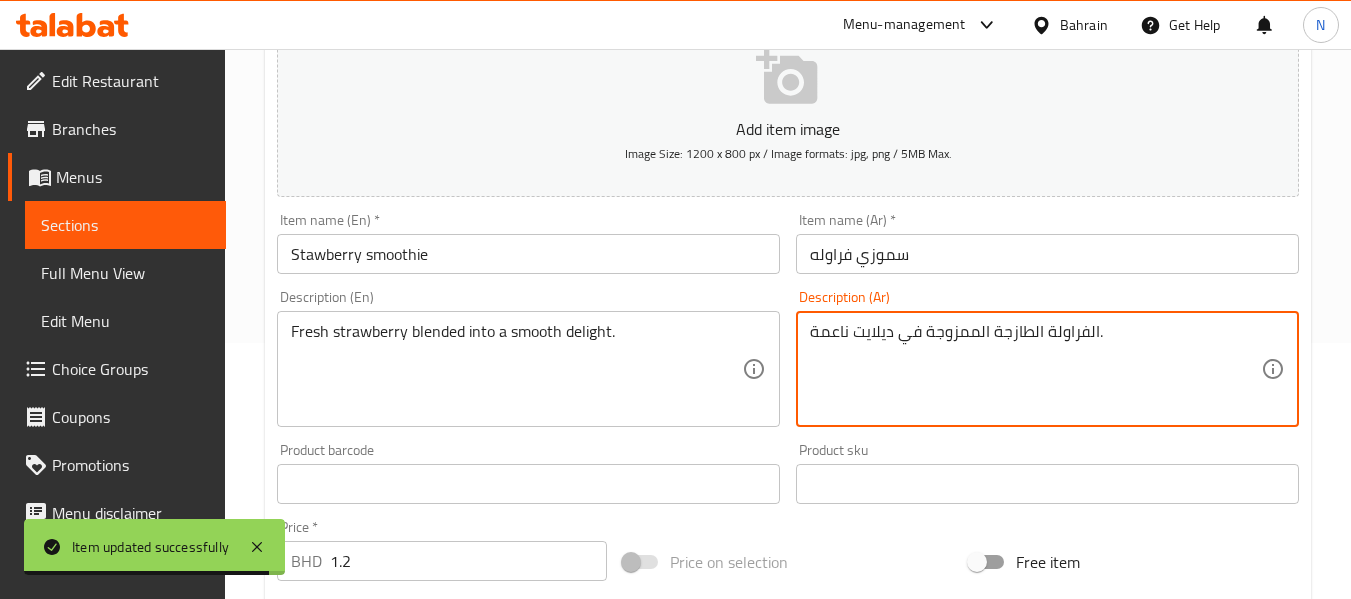 click on "الفراولة الطازجة الممزوجة في ديلايت ناعمة." at bounding box center [1035, 369] 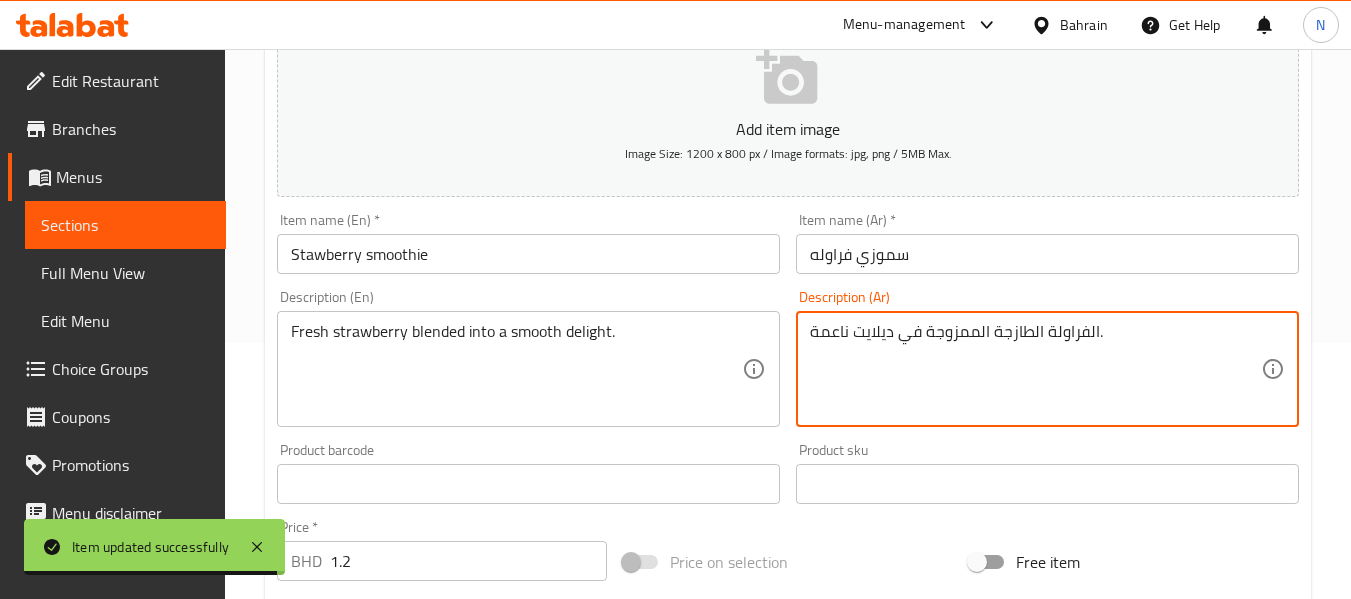click on "الفراولة الطازجة الممزوجة في ديلايت ناعمة." at bounding box center [1035, 369] 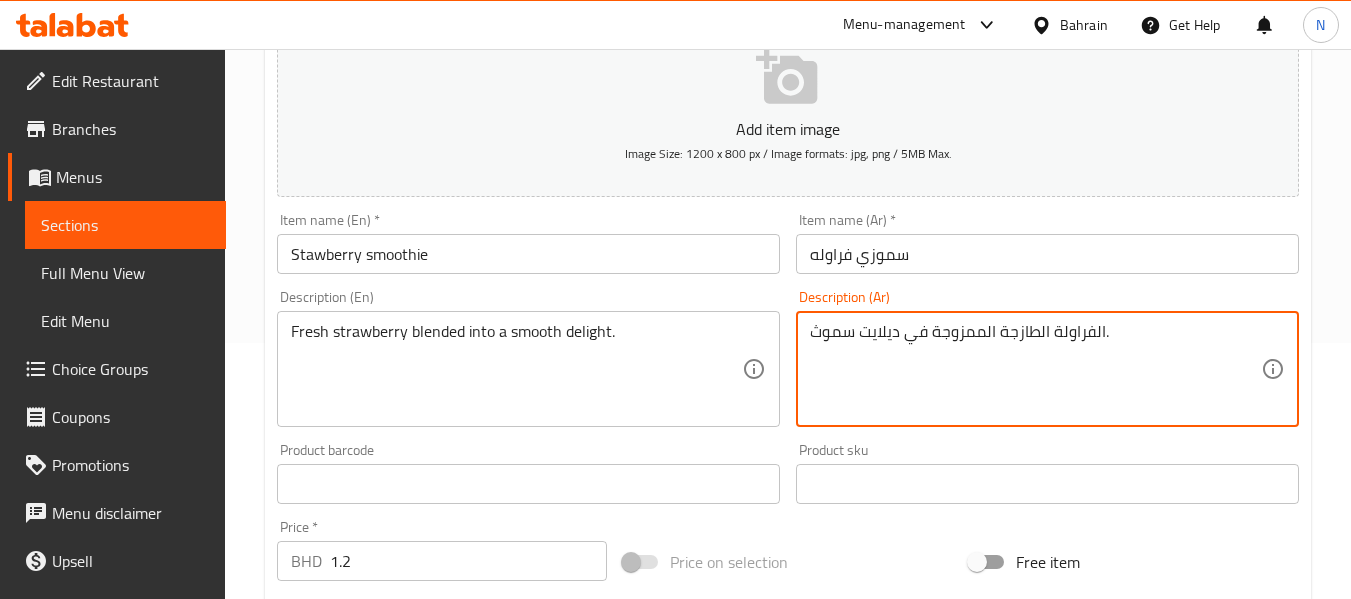 type on "الفراولة الطازجة الممزوجة في ديلايت سموث." 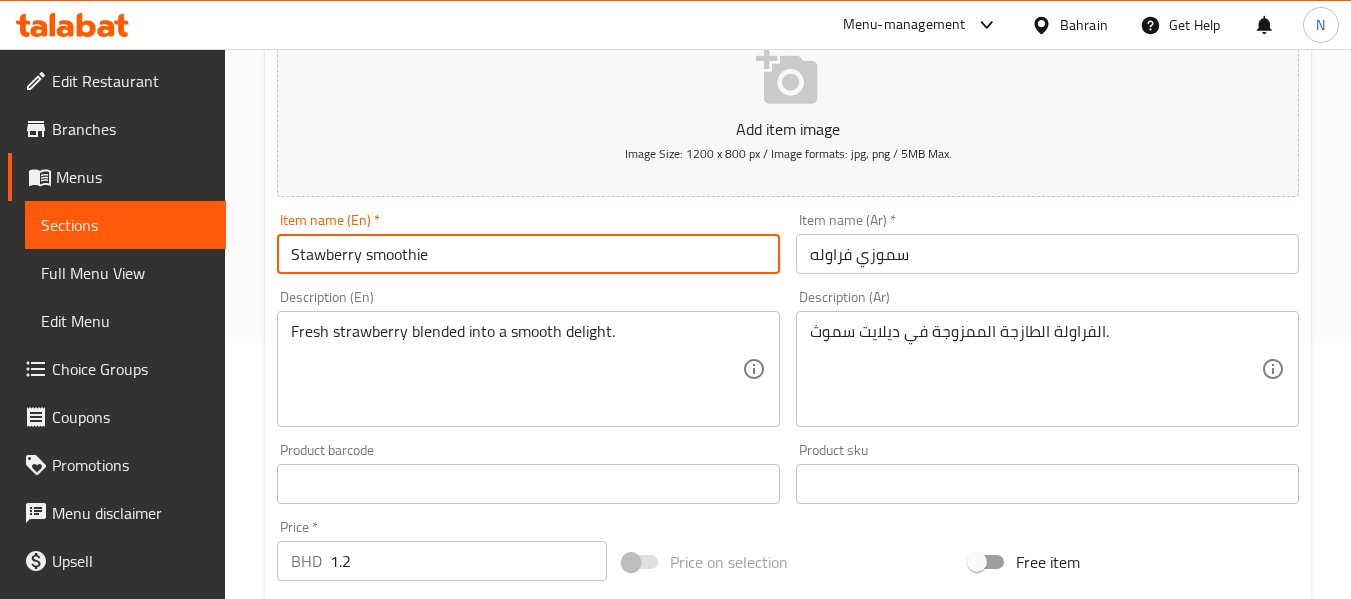 click on "Update" at bounding box center [398, 1070] 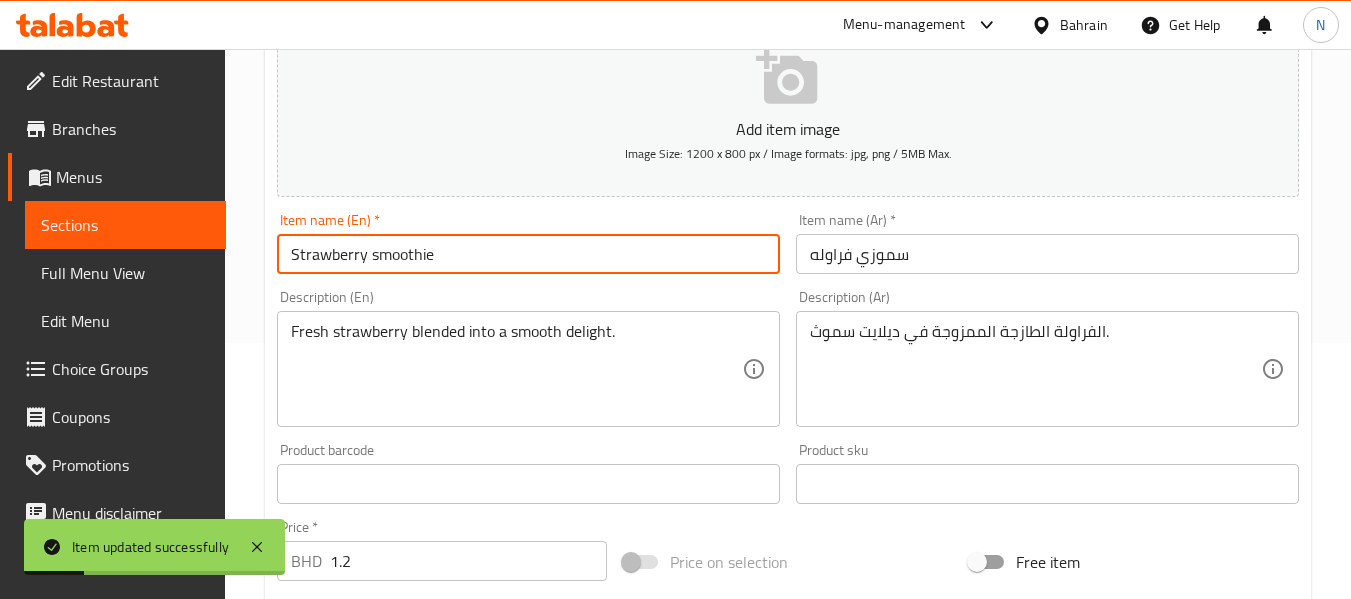 type on "Strawberry smoothie" 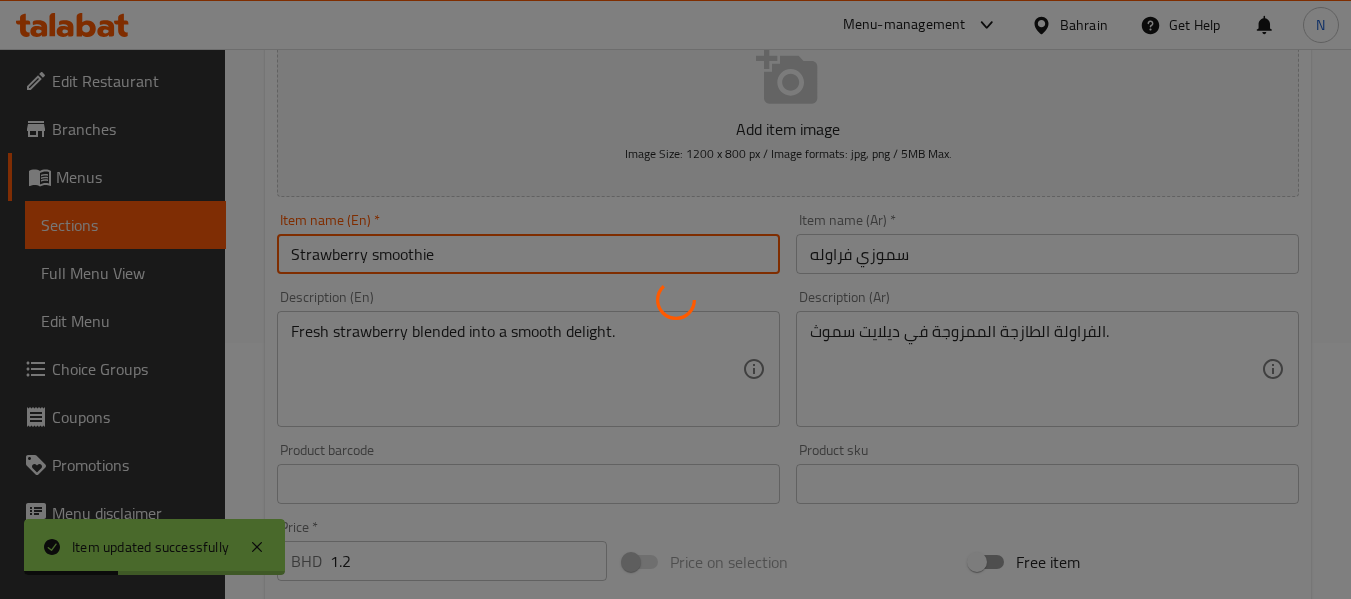 scroll, scrollTop: 0, scrollLeft: 0, axis: both 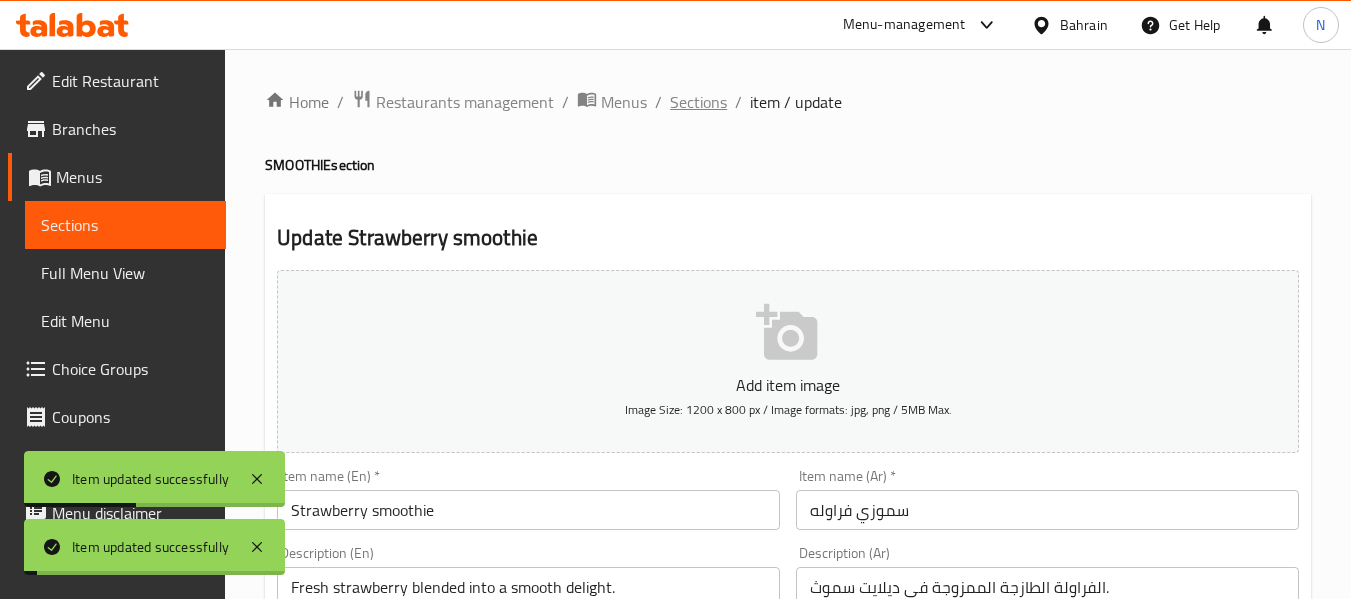 click on "Sections" at bounding box center (698, 102) 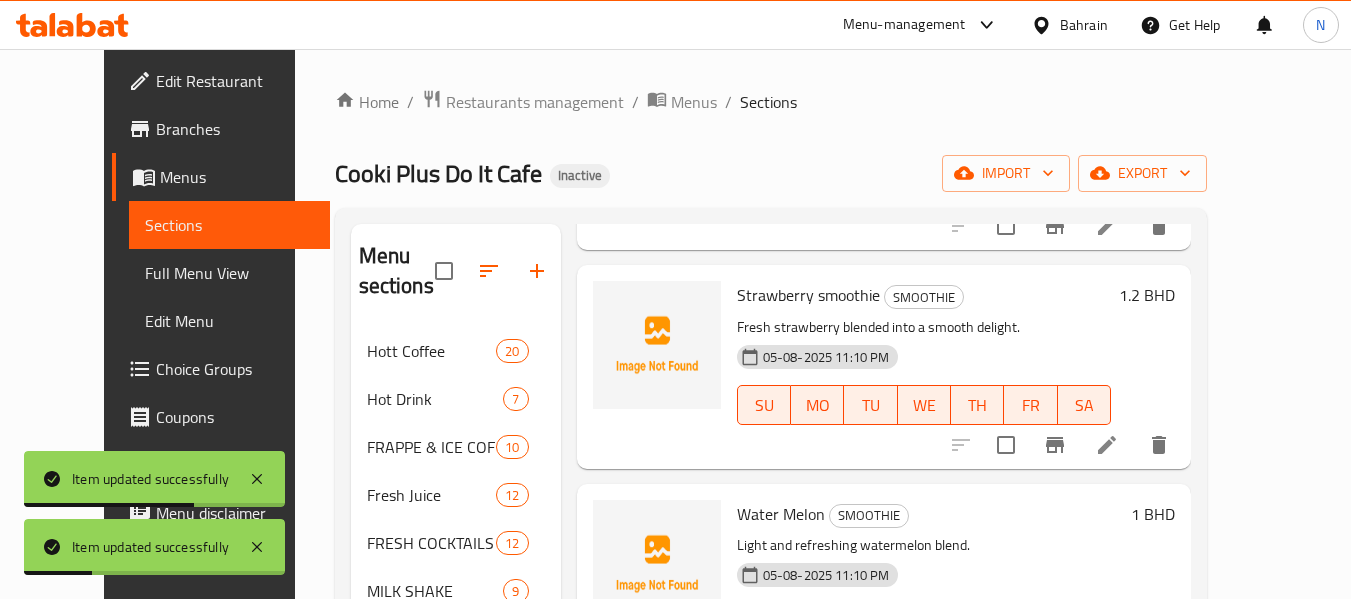 scroll, scrollTop: 528, scrollLeft: 0, axis: vertical 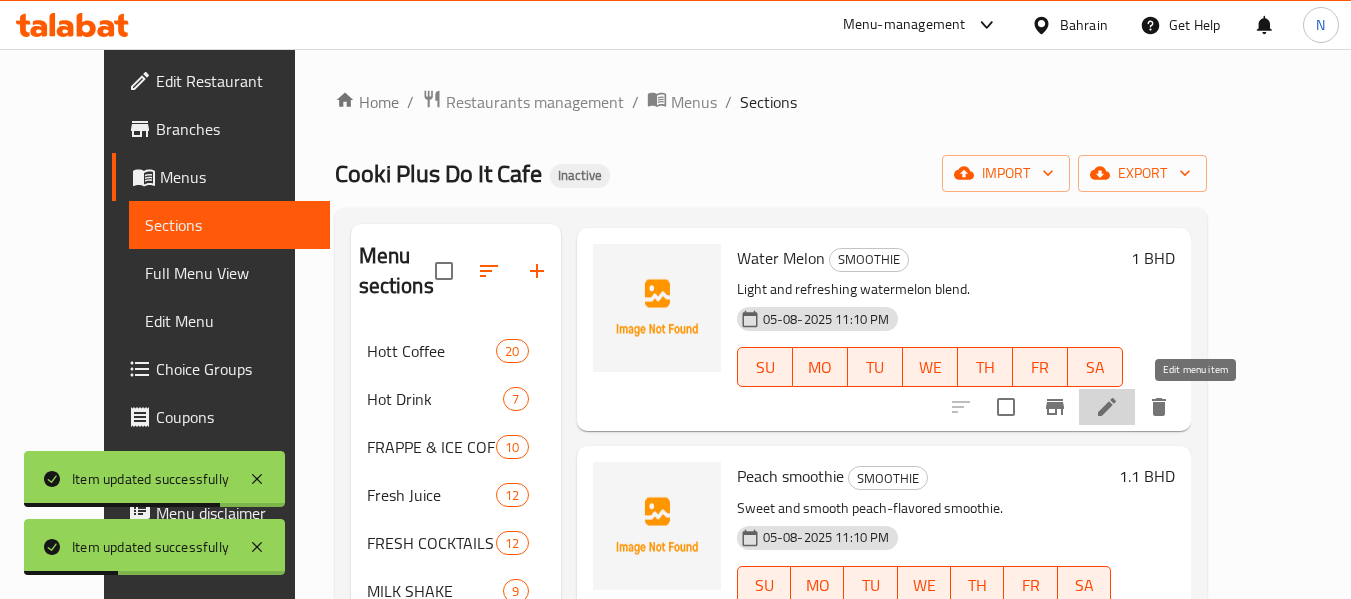 click 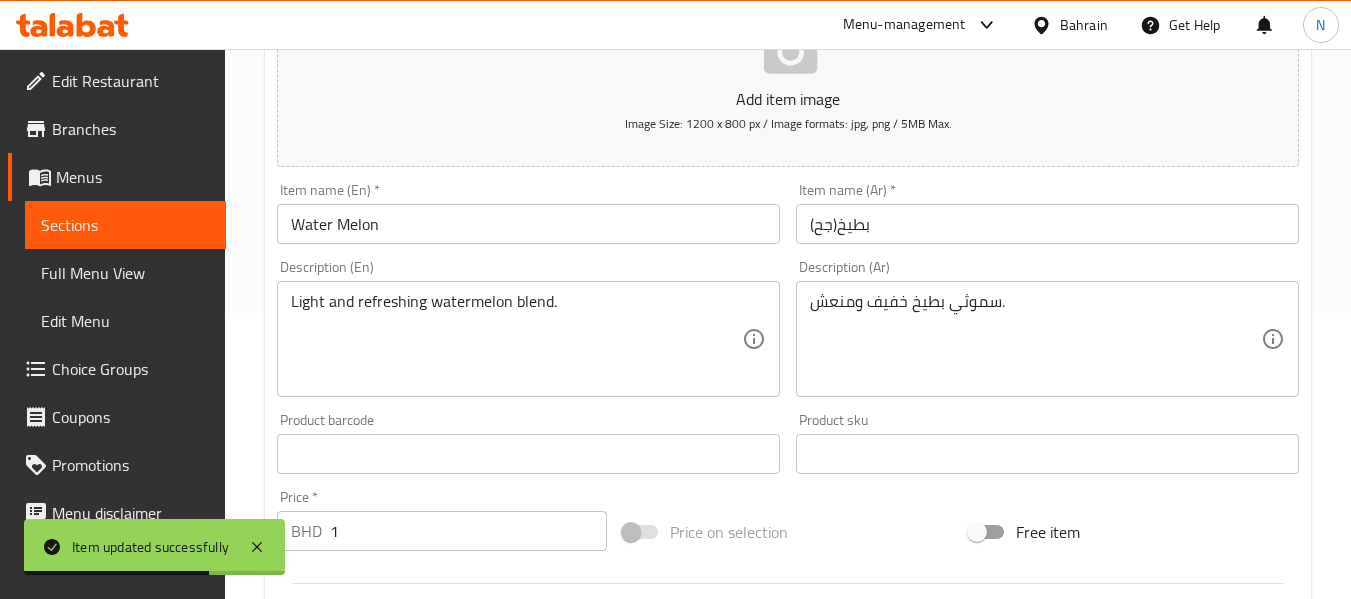 scroll, scrollTop: 287, scrollLeft: 0, axis: vertical 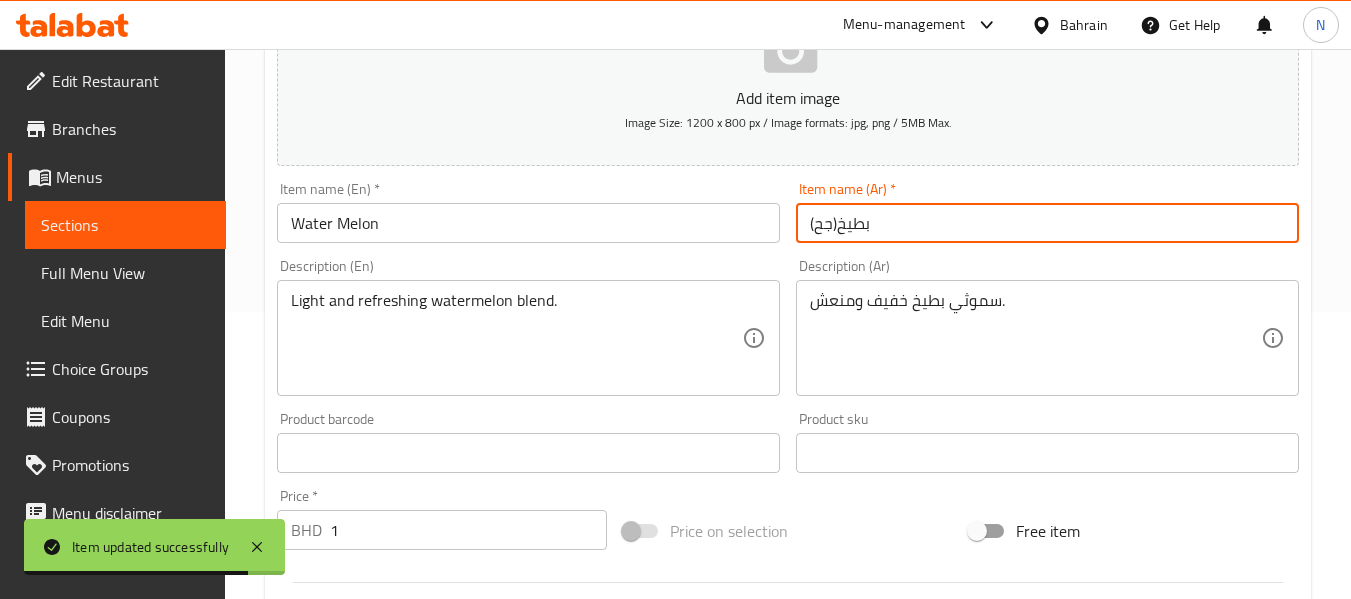 click on "بطيخ(جح)" at bounding box center (1047, 223) 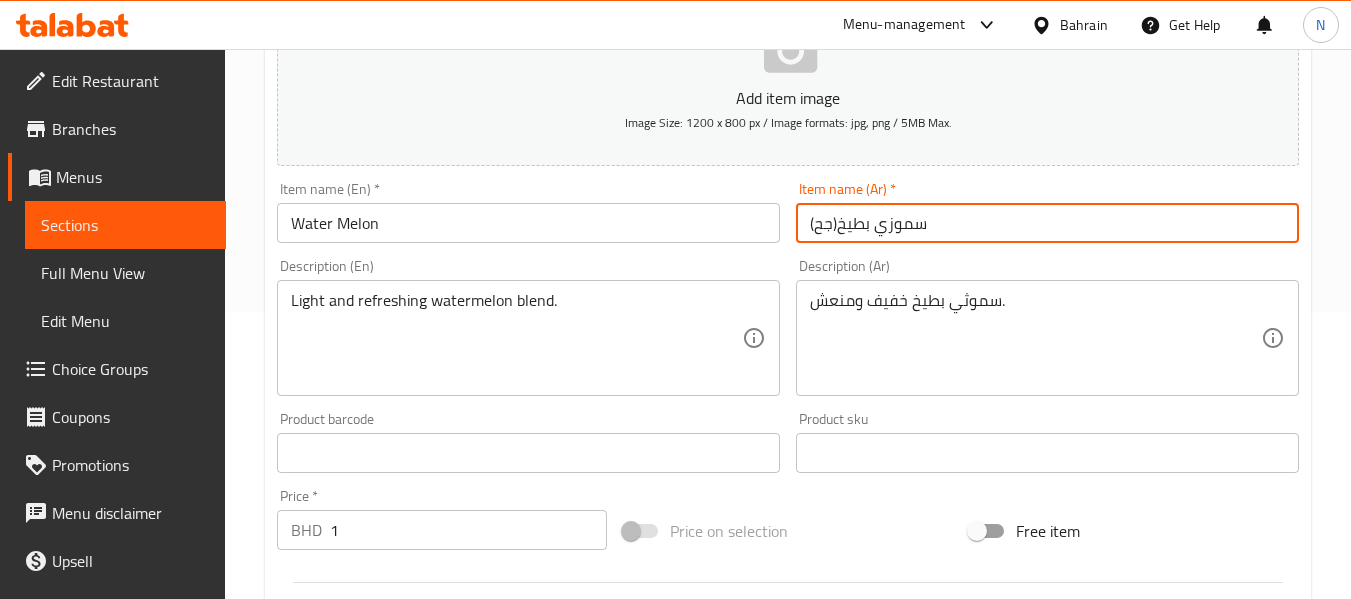 type on "سموزي بطيخ(جح)" 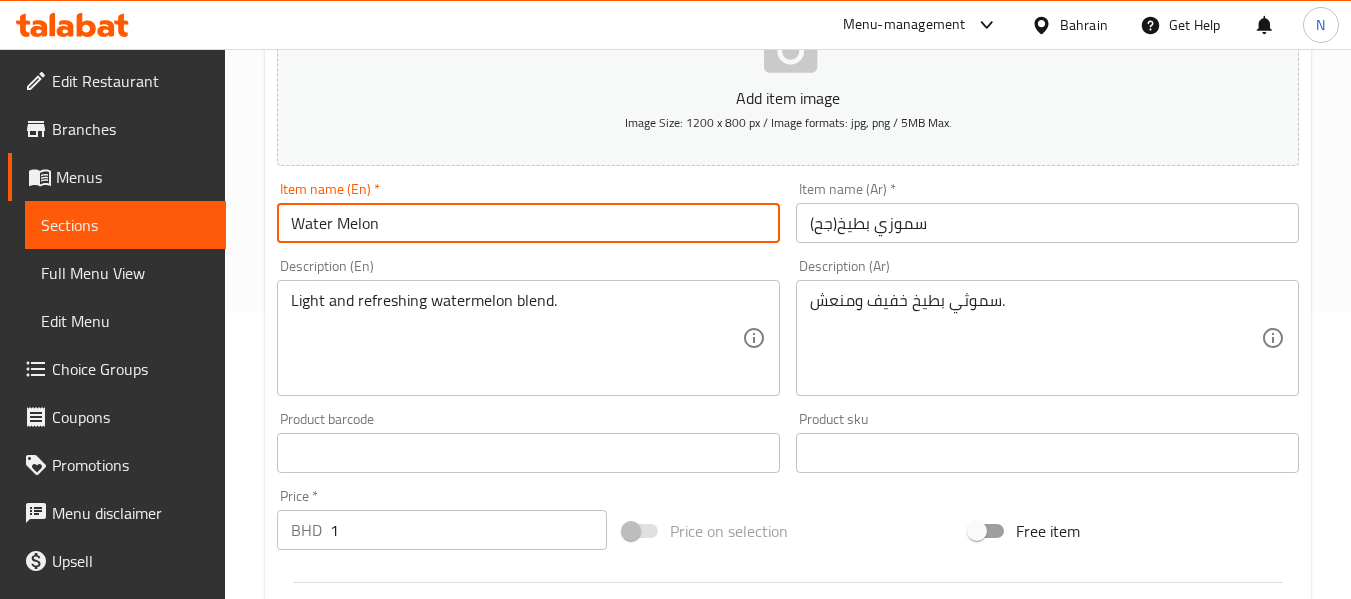 click on "Water Melon" at bounding box center [528, 223] 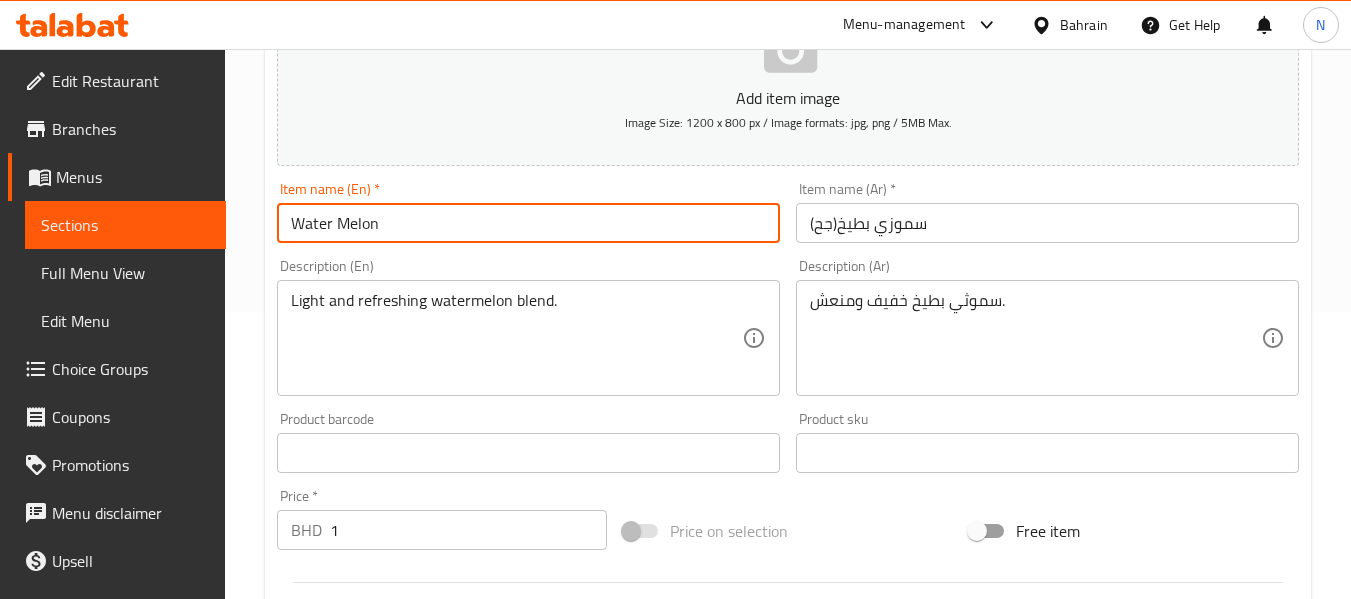 click on "Water Melon" at bounding box center (528, 223) 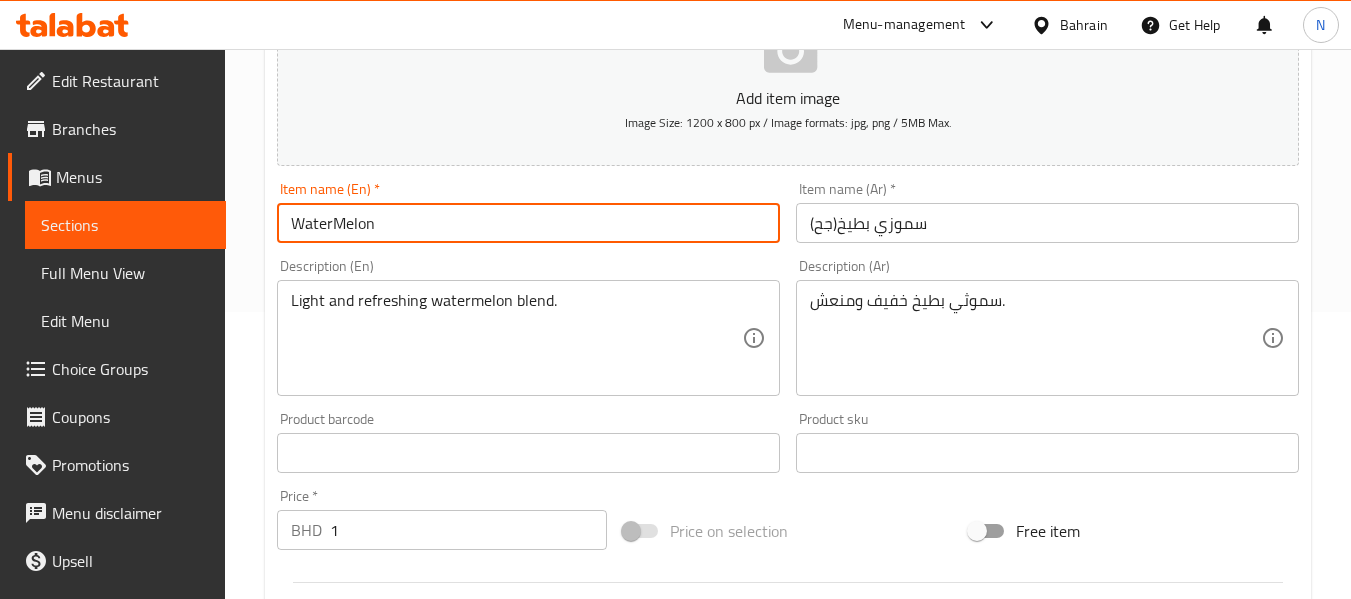 click on "WaterMelon" at bounding box center [528, 223] 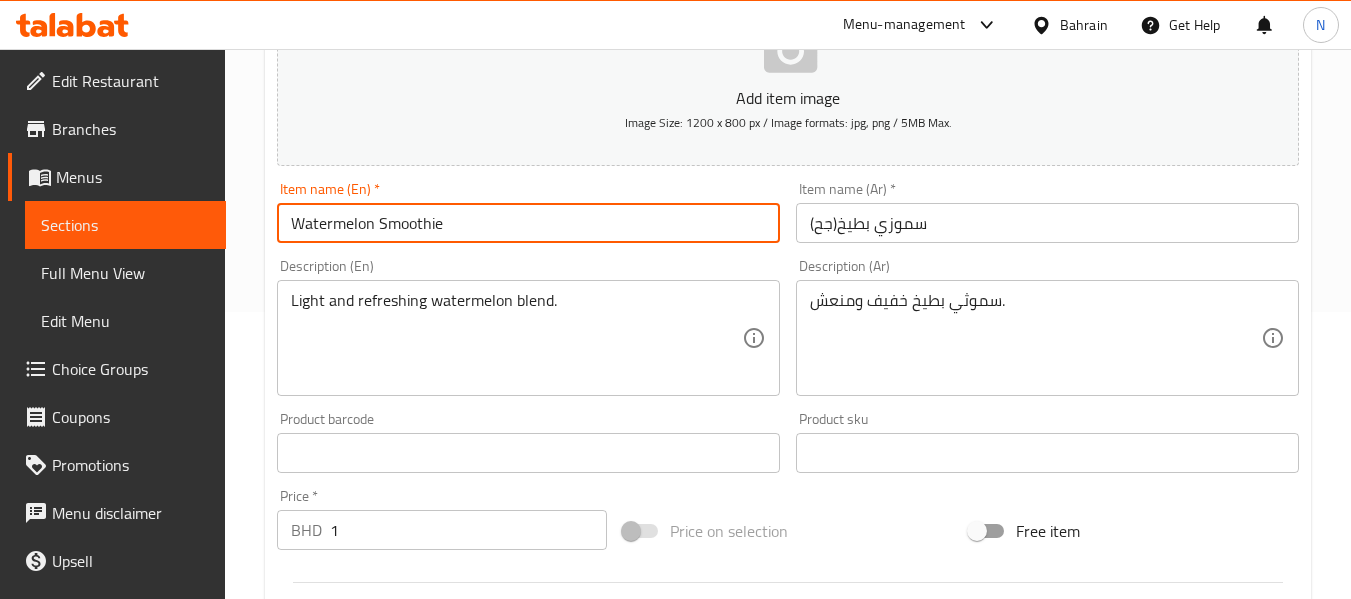 click on "Update" at bounding box center [398, 1039] 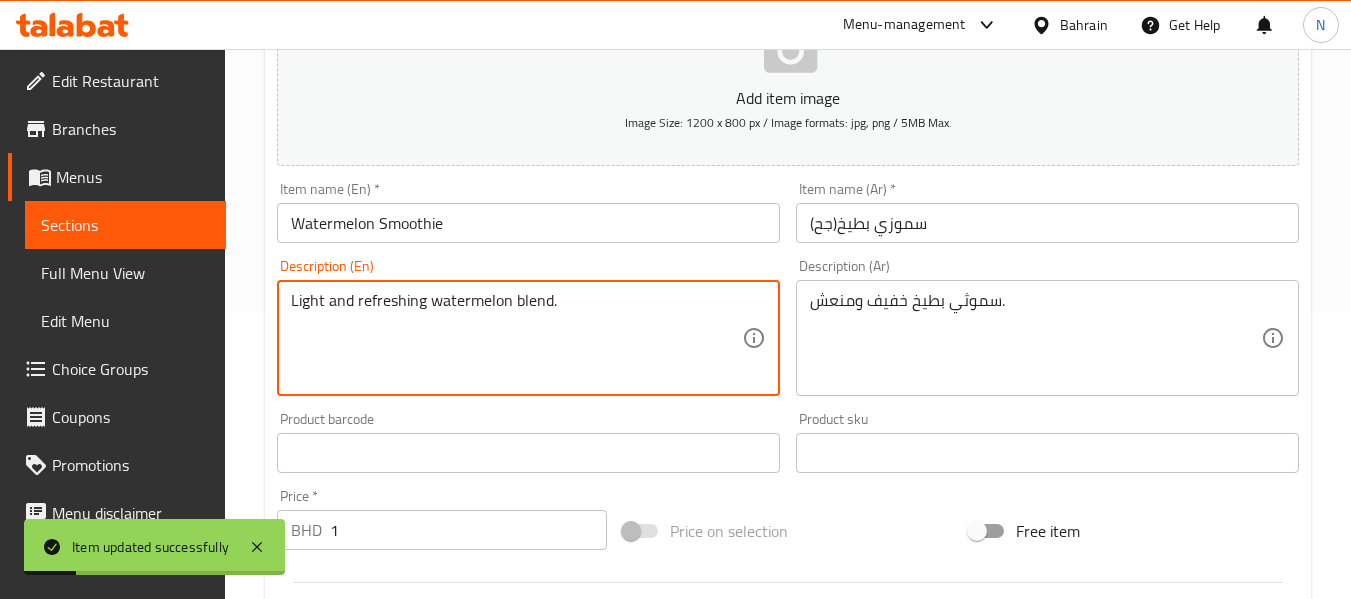 click on "Light and refreshing watermelon blend." at bounding box center (516, 338) 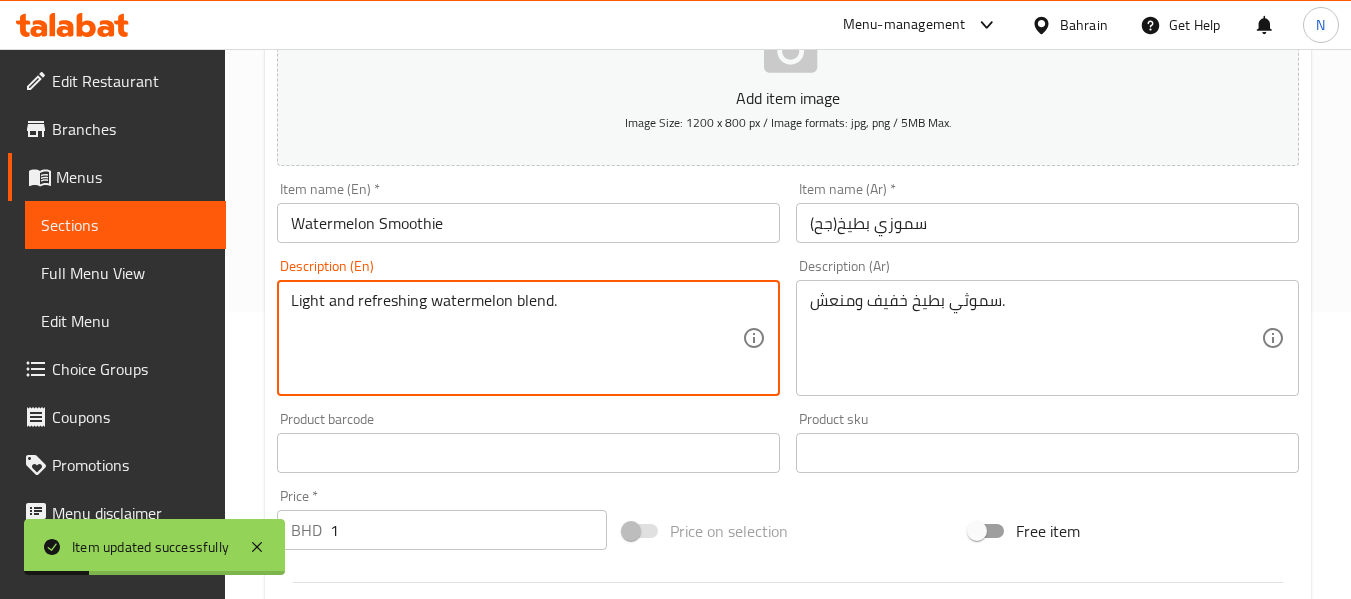 click on "Light and refreshing watermelon blend." at bounding box center (516, 338) 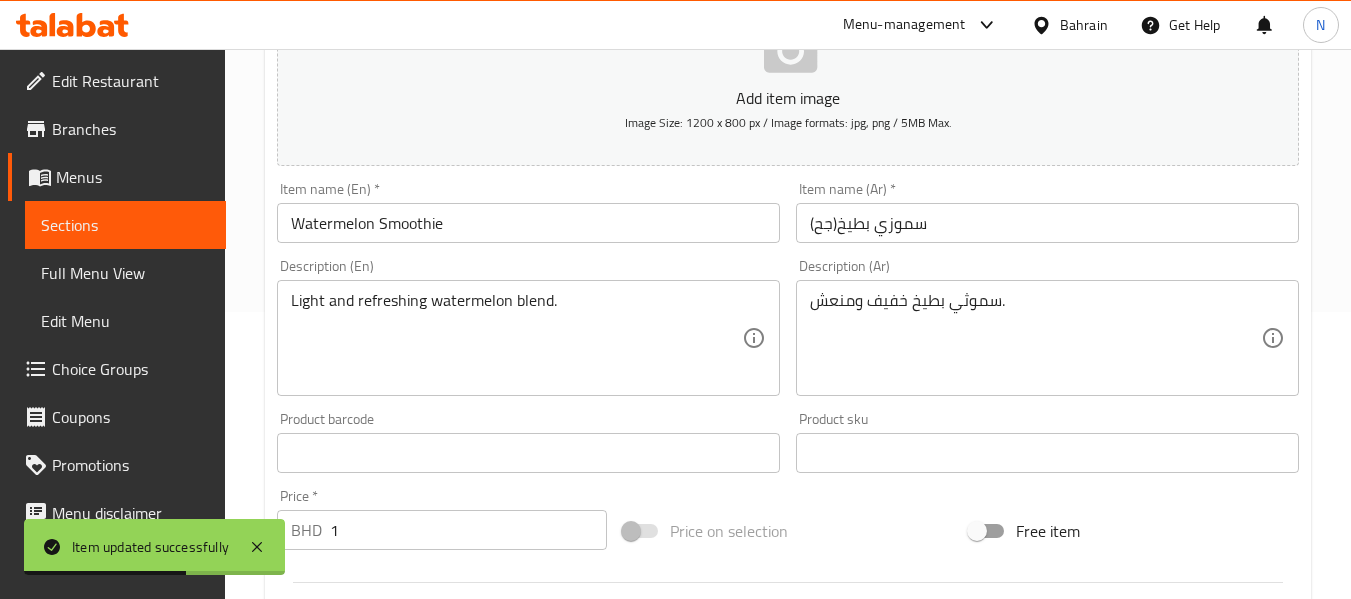 click on "Description (Ar) سموثي بطيخ خفيف ومنعش. Description (Ar)" at bounding box center (1047, 327) 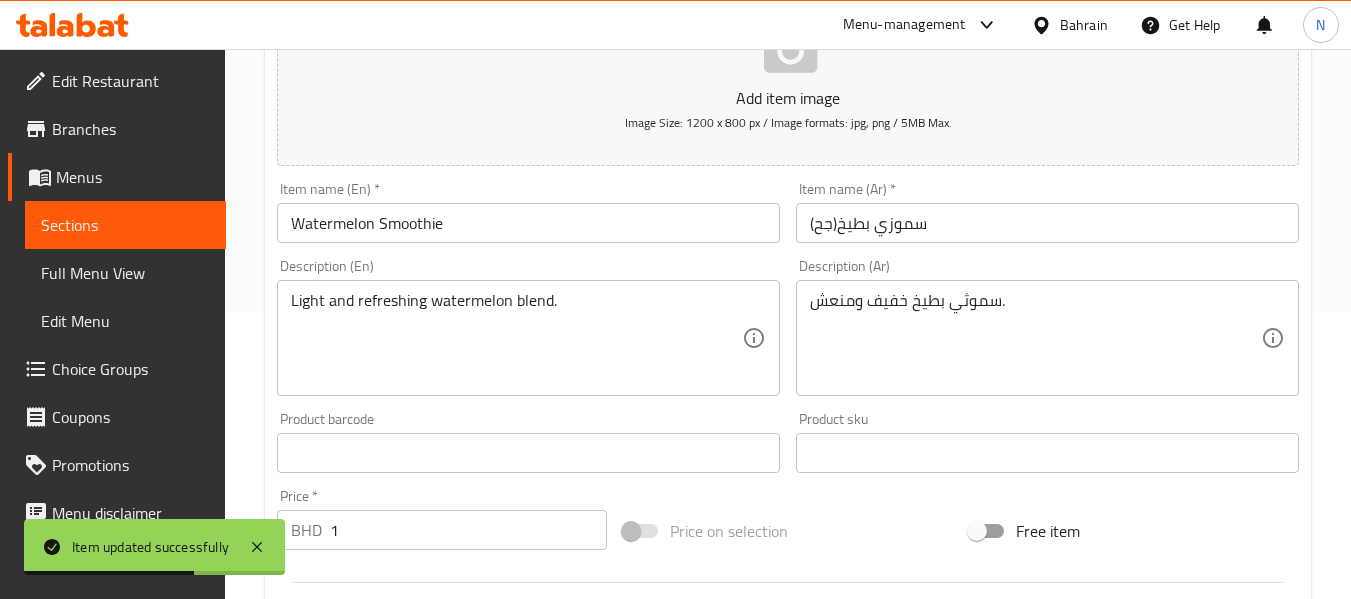 drag, startPoint x: 913, startPoint y: 399, endPoint x: 926, endPoint y: 366, distance: 35.468296 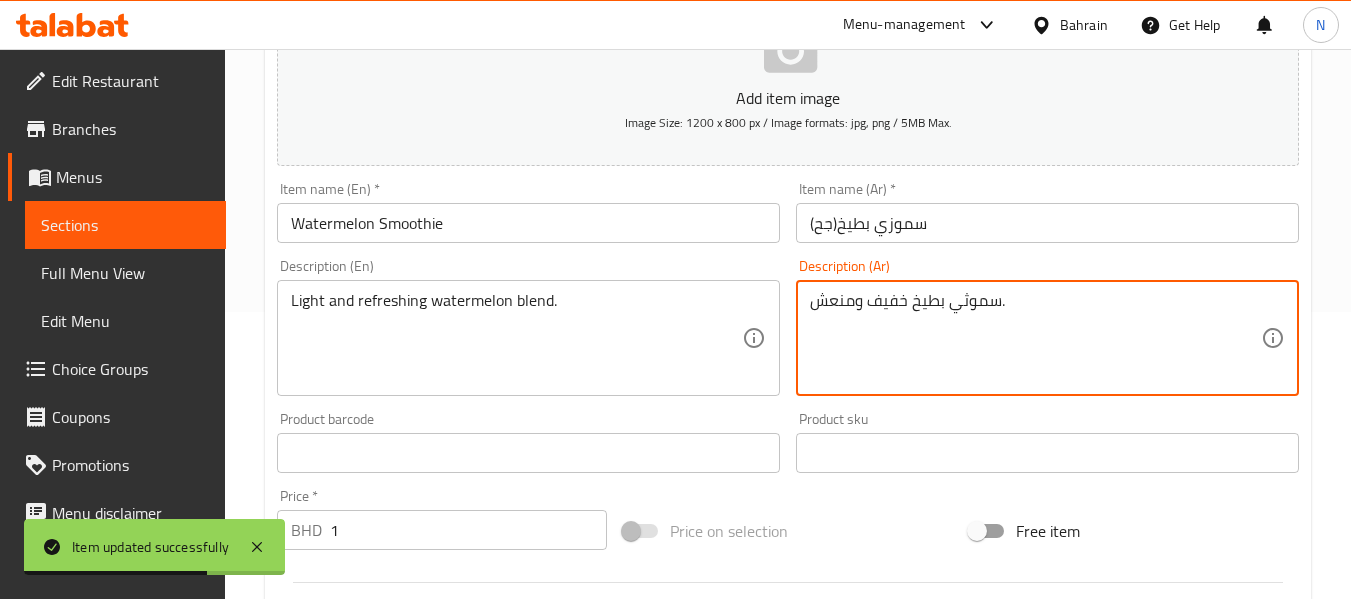 click on "سموثي بطيخ خفيف ومنعش." at bounding box center (1035, 338) 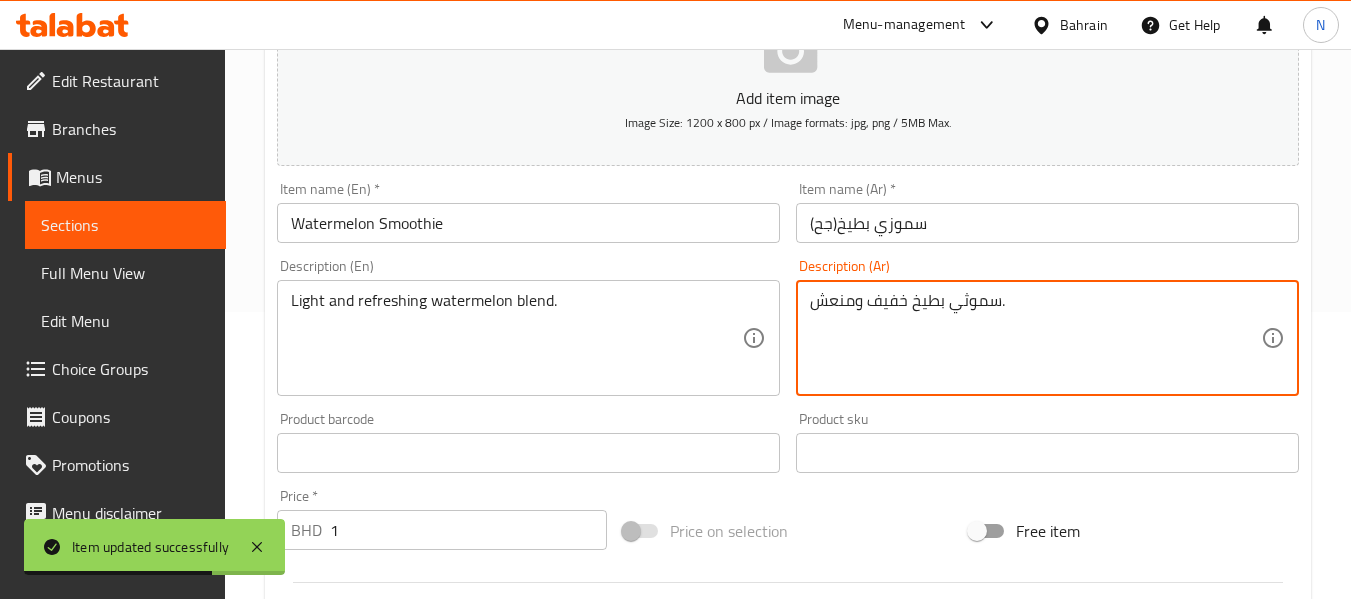 click on "سموثي بطيخ خفيف ومنعش." at bounding box center (1035, 338) 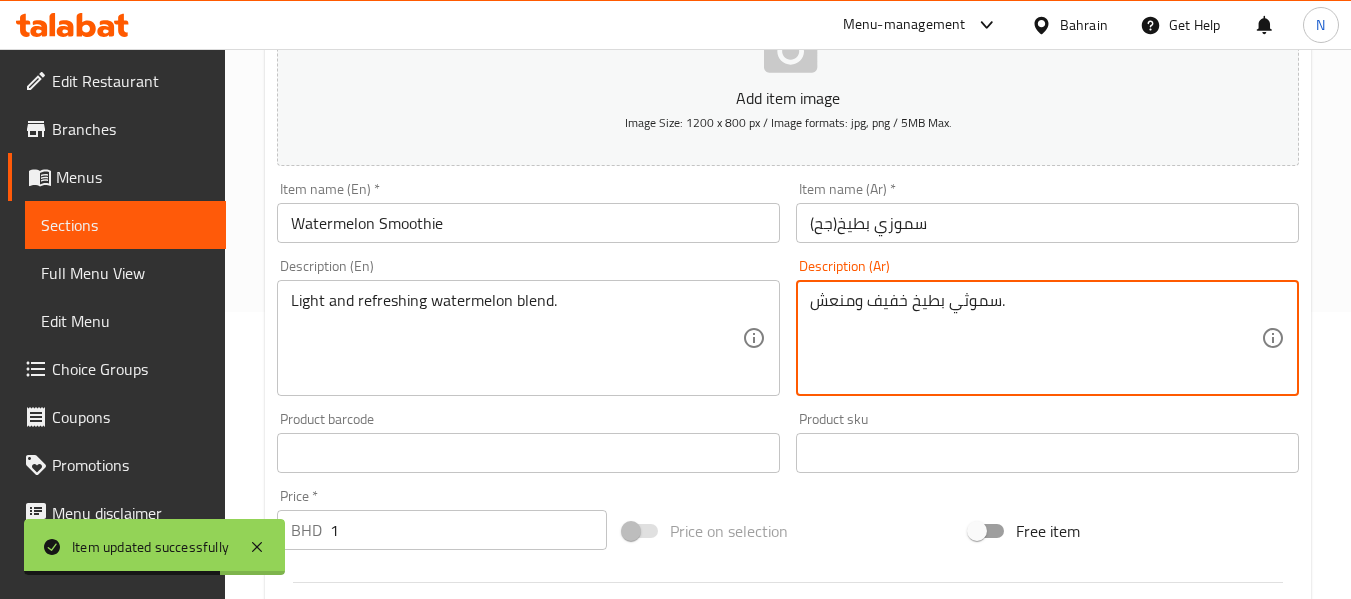 paste on "مزيج البطيخ الخفيف وال" 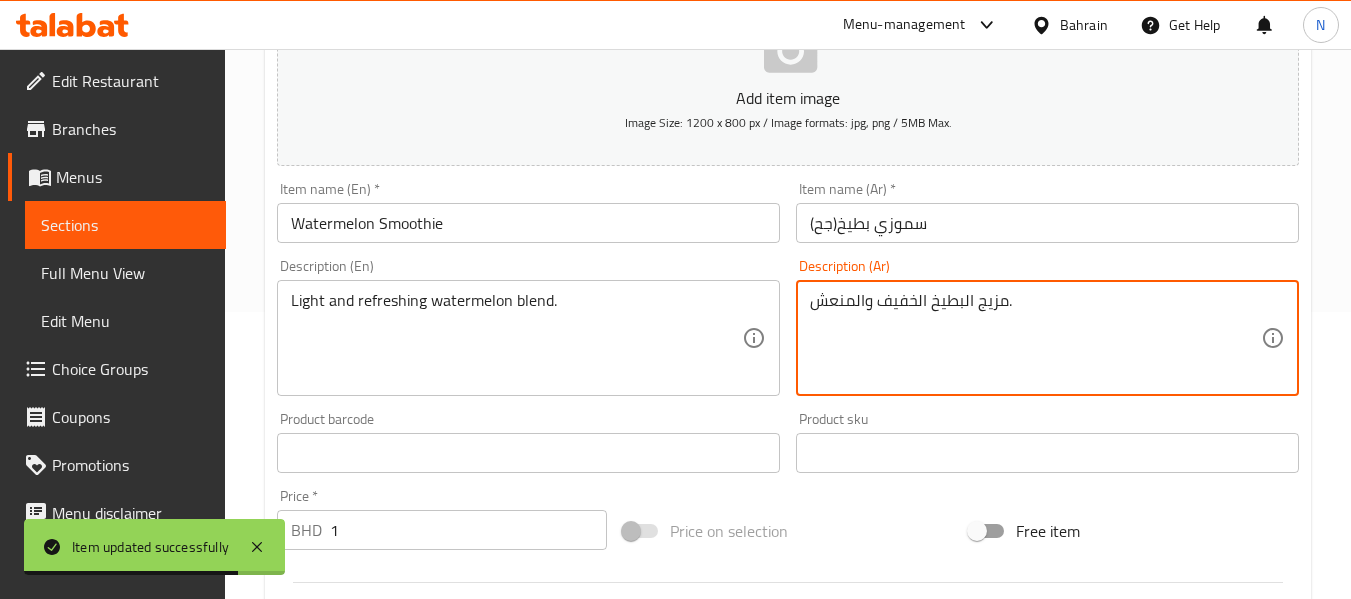 type on "مزيج البطيخ الخفيف والمنعش." 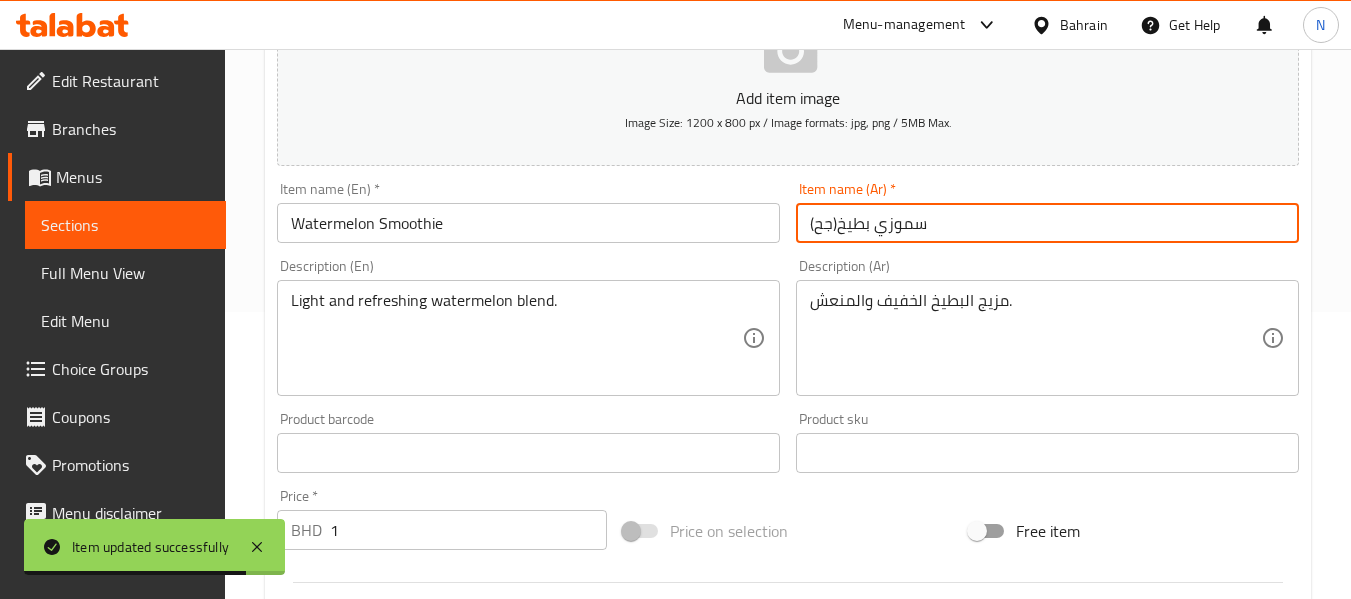 click on "سموزي بطيخ(جح)" at bounding box center (1047, 223) 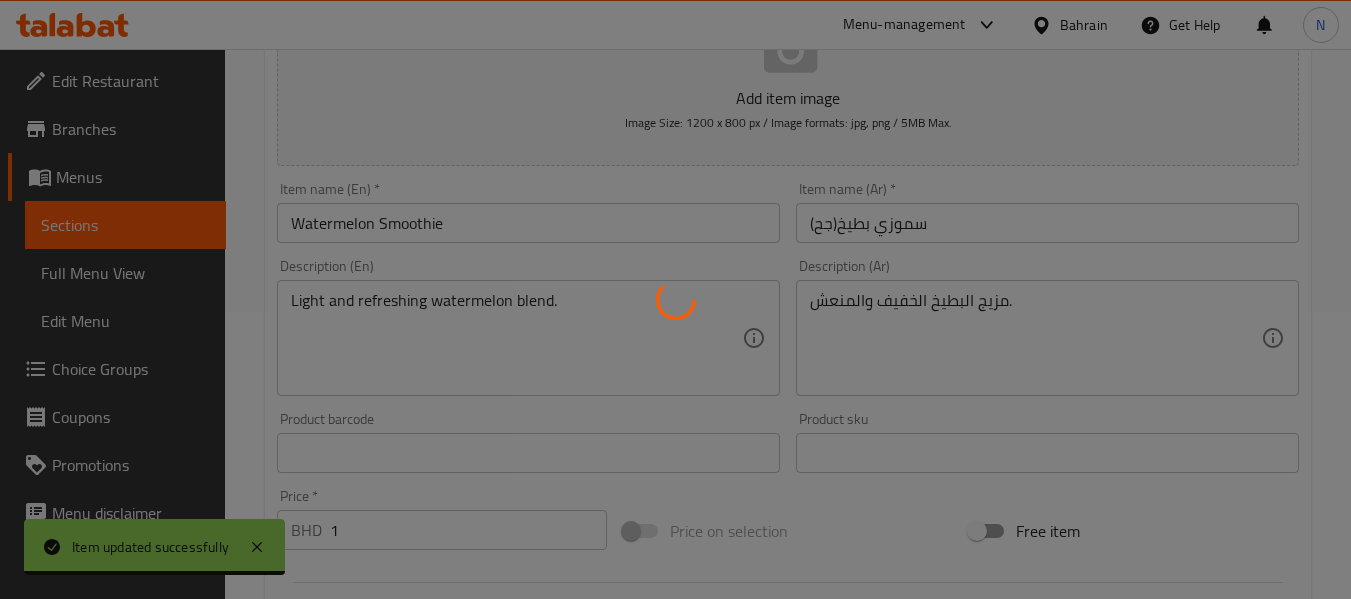click at bounding box center (675, 299) 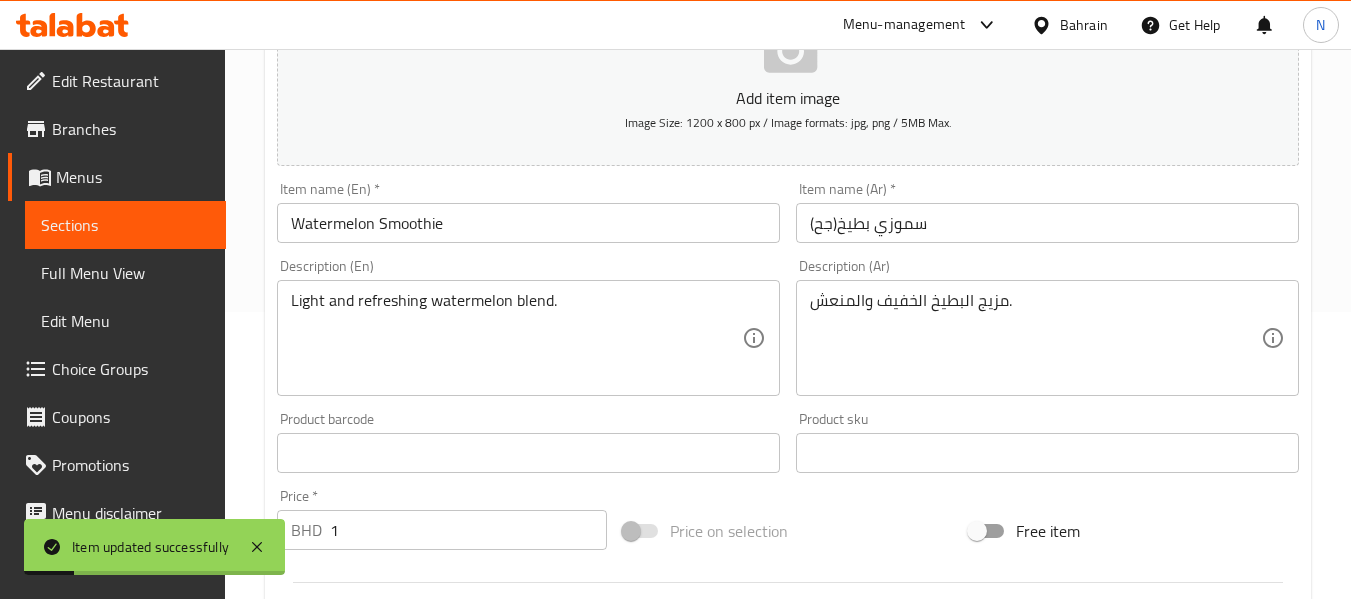 scroll, scrollTop: 0, scrollLeft: 0, axis: both 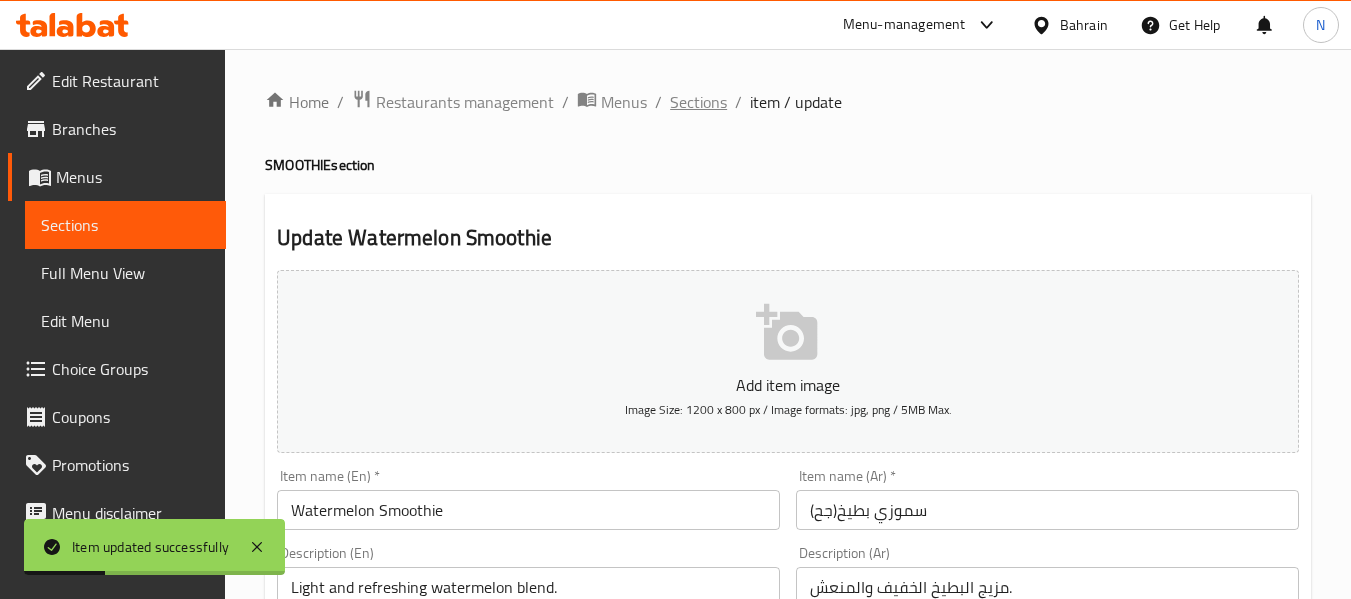 click on "Sections" at bounding box center [698, 102] 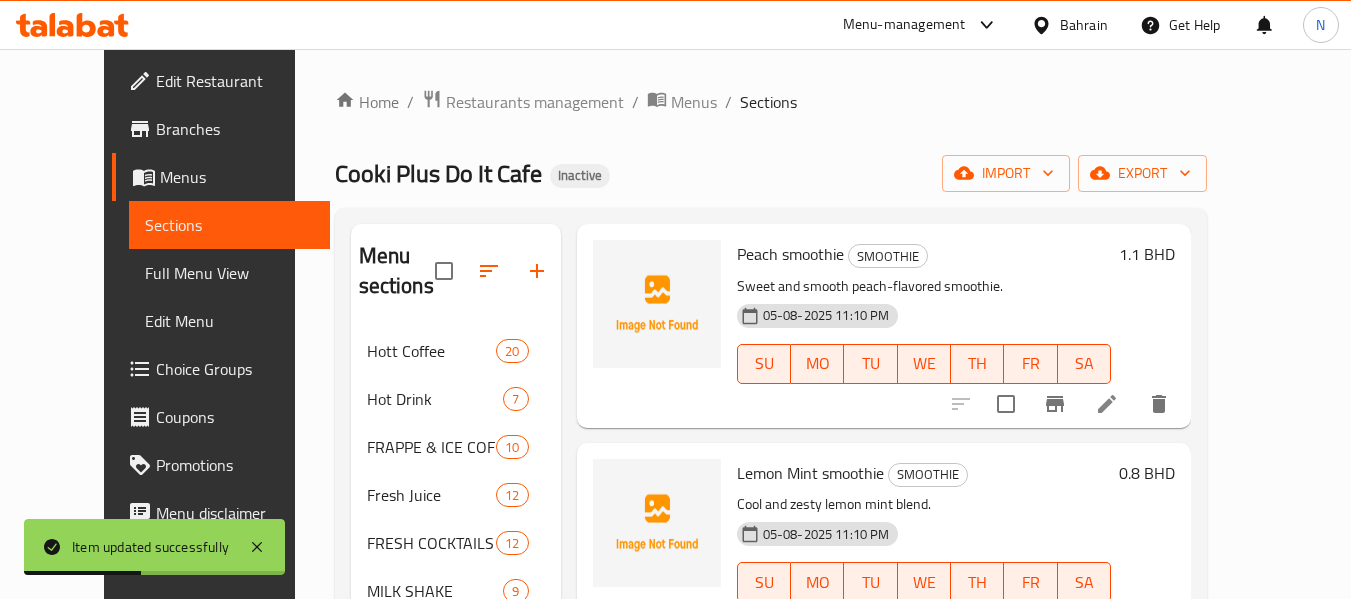 scroll, scrollTop: 751, scrollLeft: 0, axis: vertical 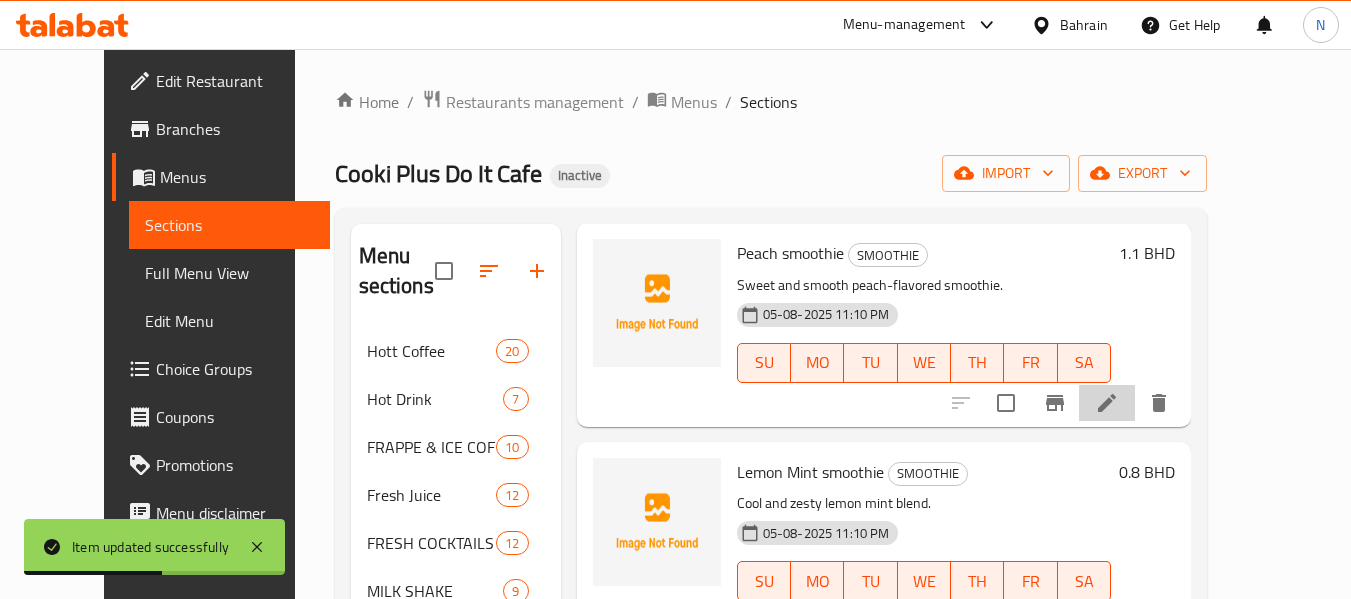 click at bounding box center (1107, 403) 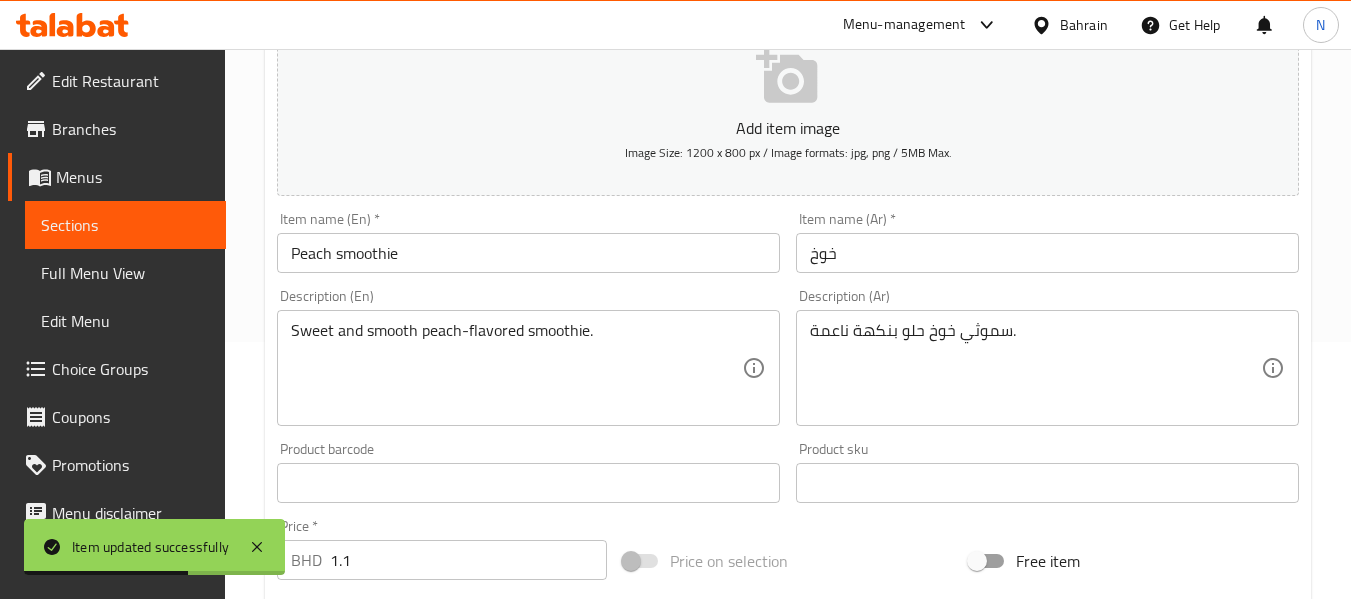 scroll, scrollTop: 258, scrollLeft: 0, axis: vertical 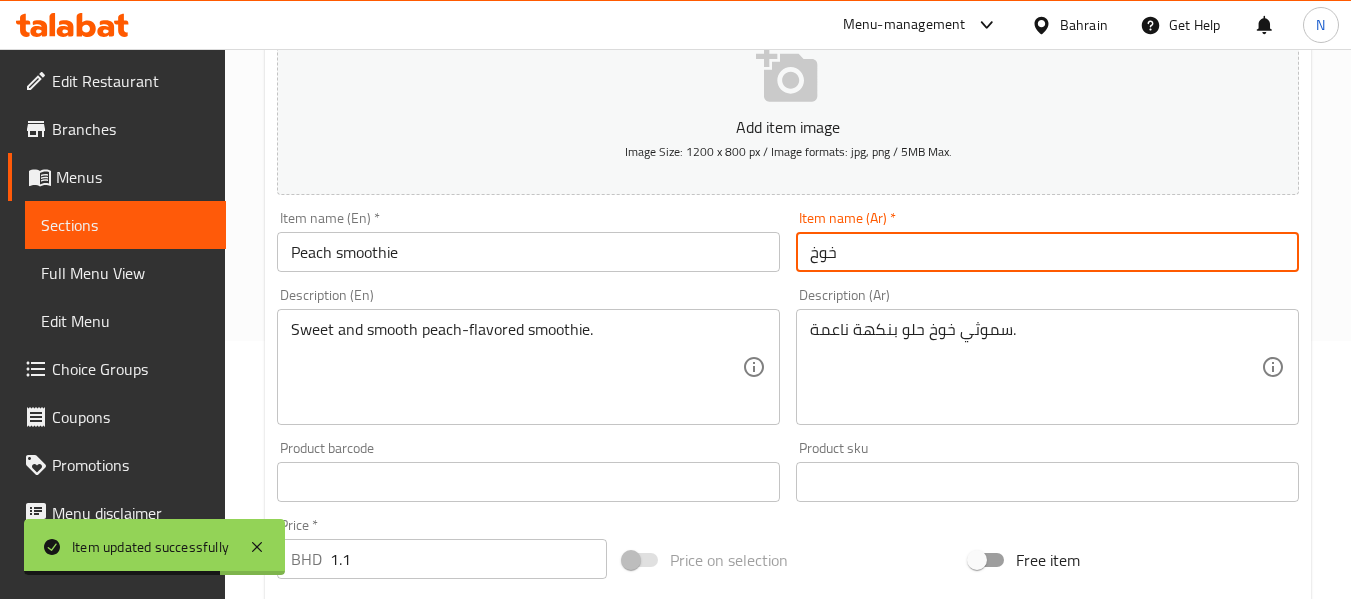 click on "خوخ" at bounding box center (1047, 252) 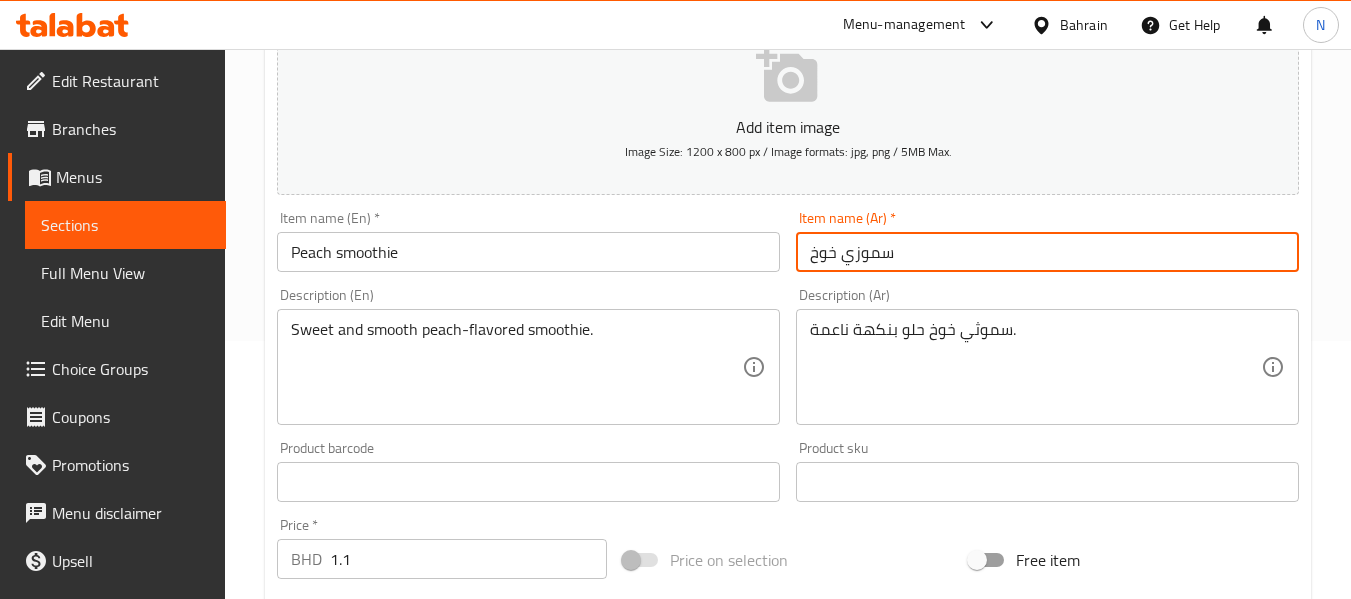type on "سموزي خوخ" 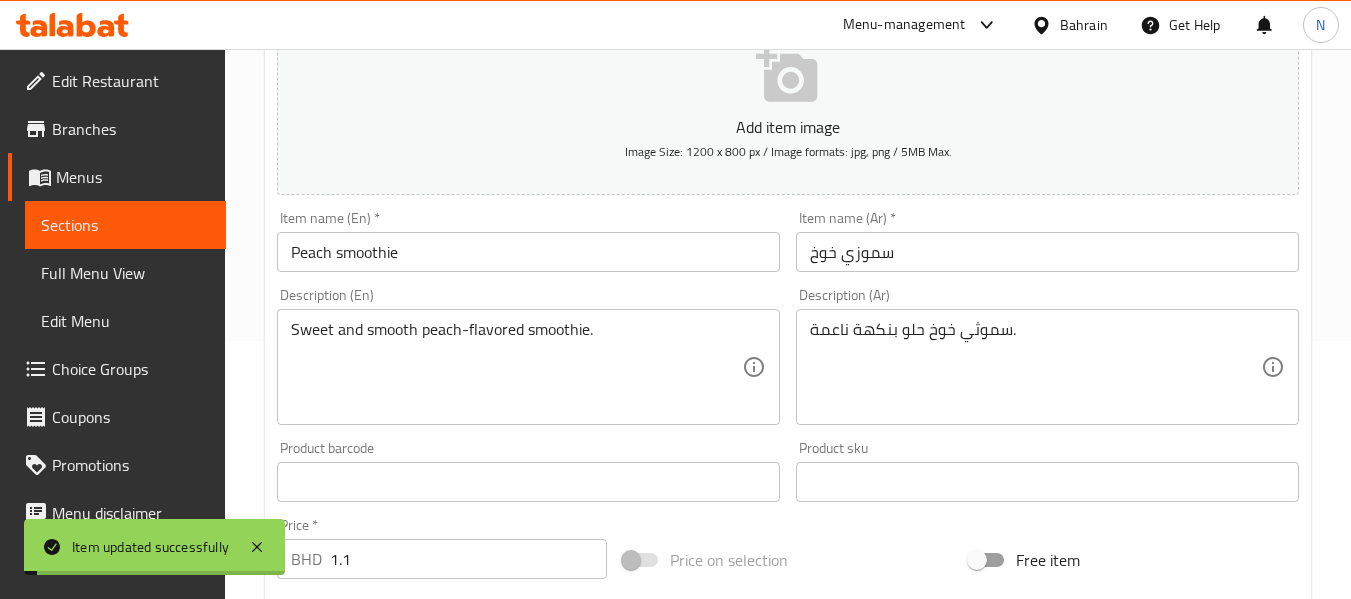 click on "Description (En) Sweet and smooth peach-flavored smoothie. Description (En)" at bounding box center [528, 356] 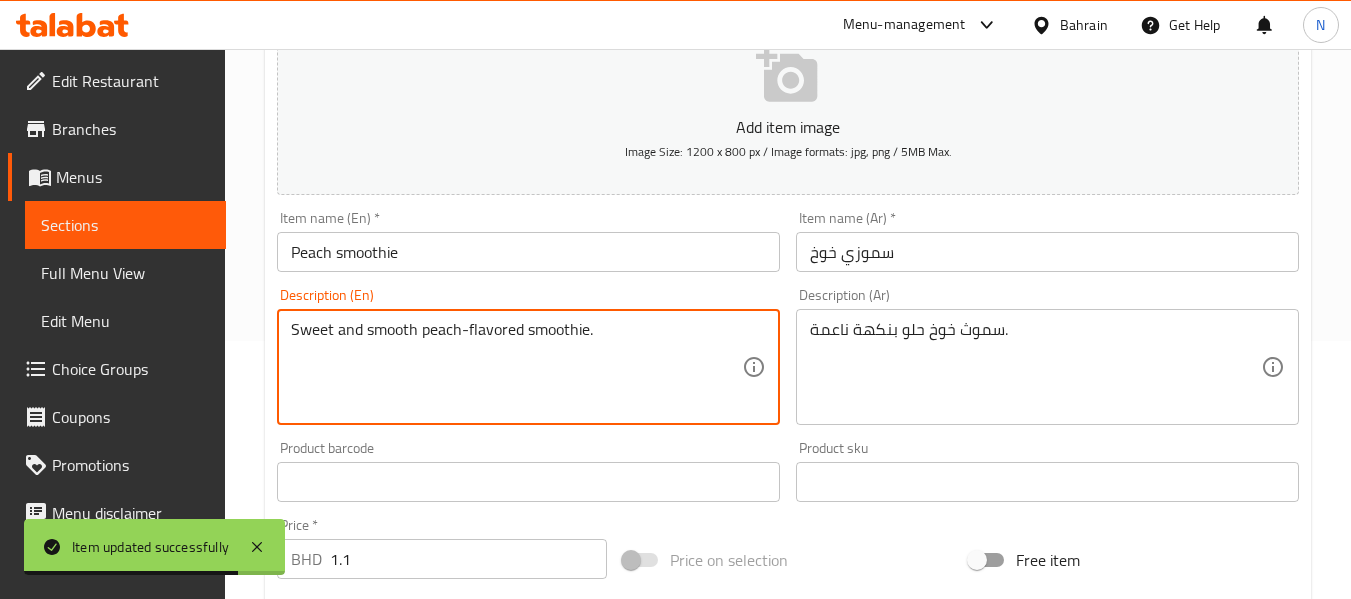 click on "Sweet and smooth peach-flavored smoothie." at bounding box center (516, 367) 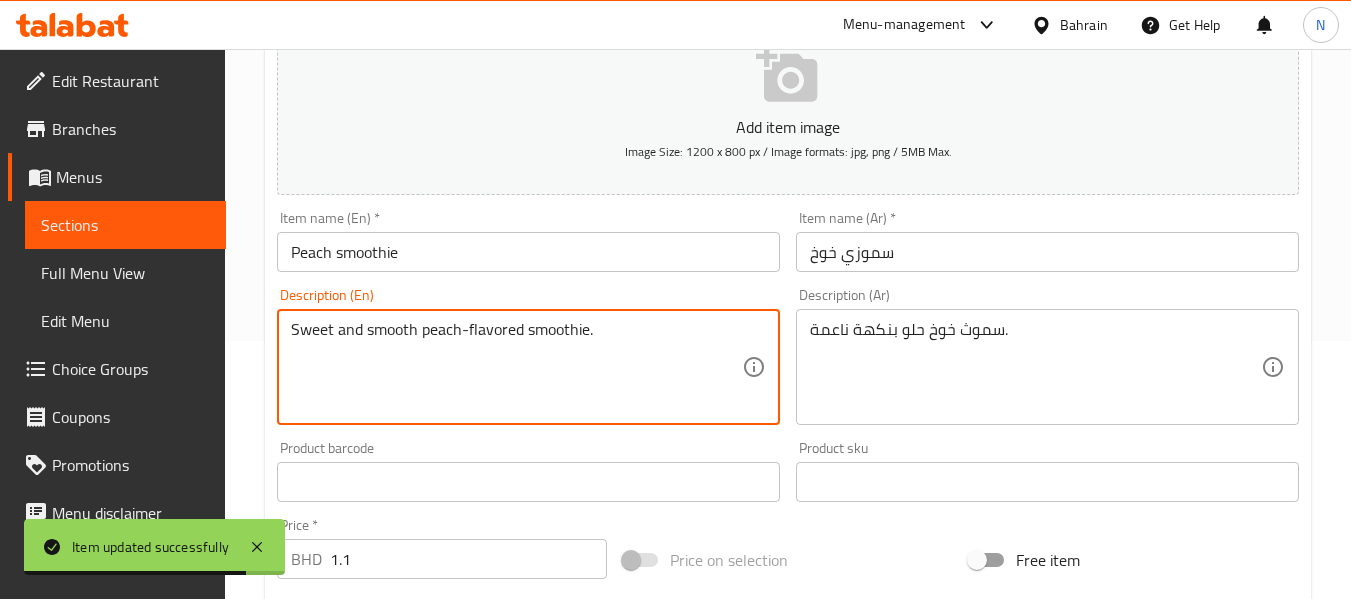 click on "Sweet and smooth peach-flavored smoothie." at bounding box center [516, 367] 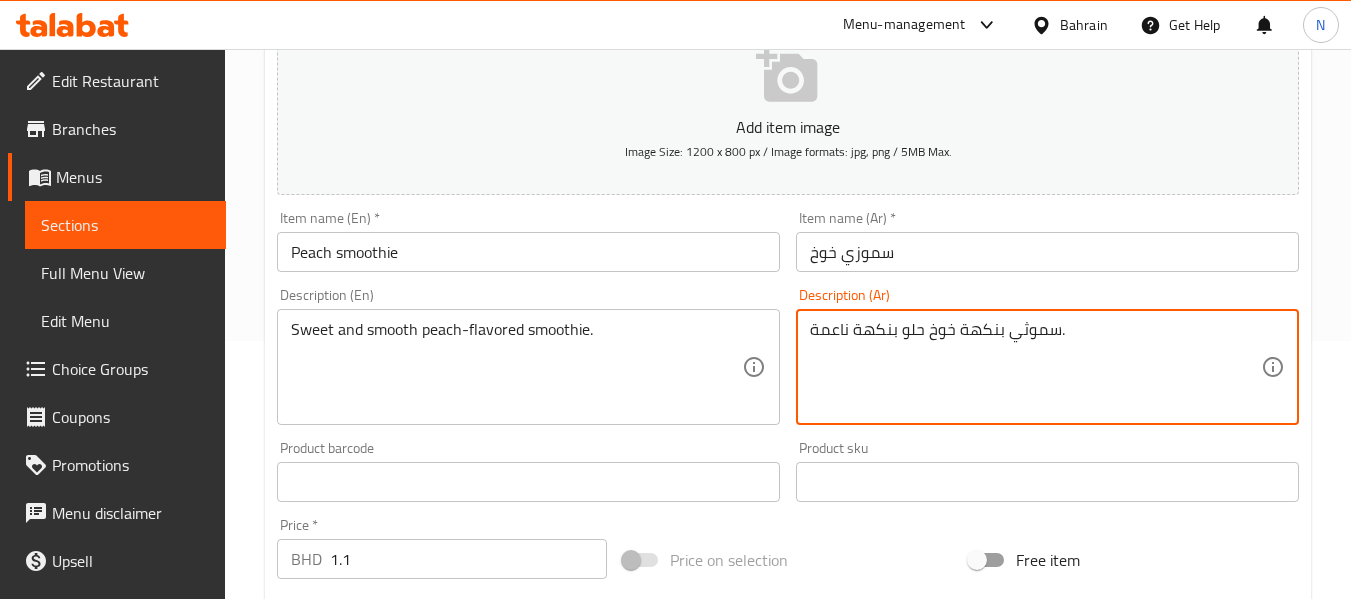 click on "سموثي بنكهة خوخ حلو بنكهة ناعمة." at bounding box center (1035, 367) 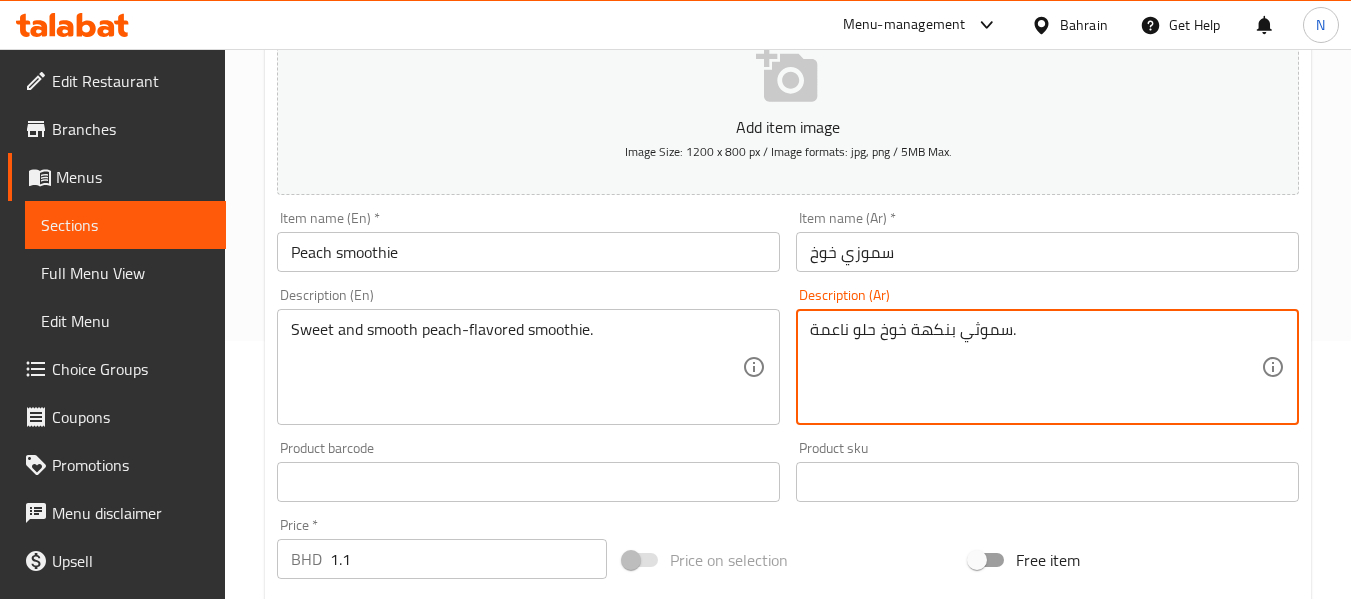 type on "سموثي بنكهة خوخ حلو ناعمة." 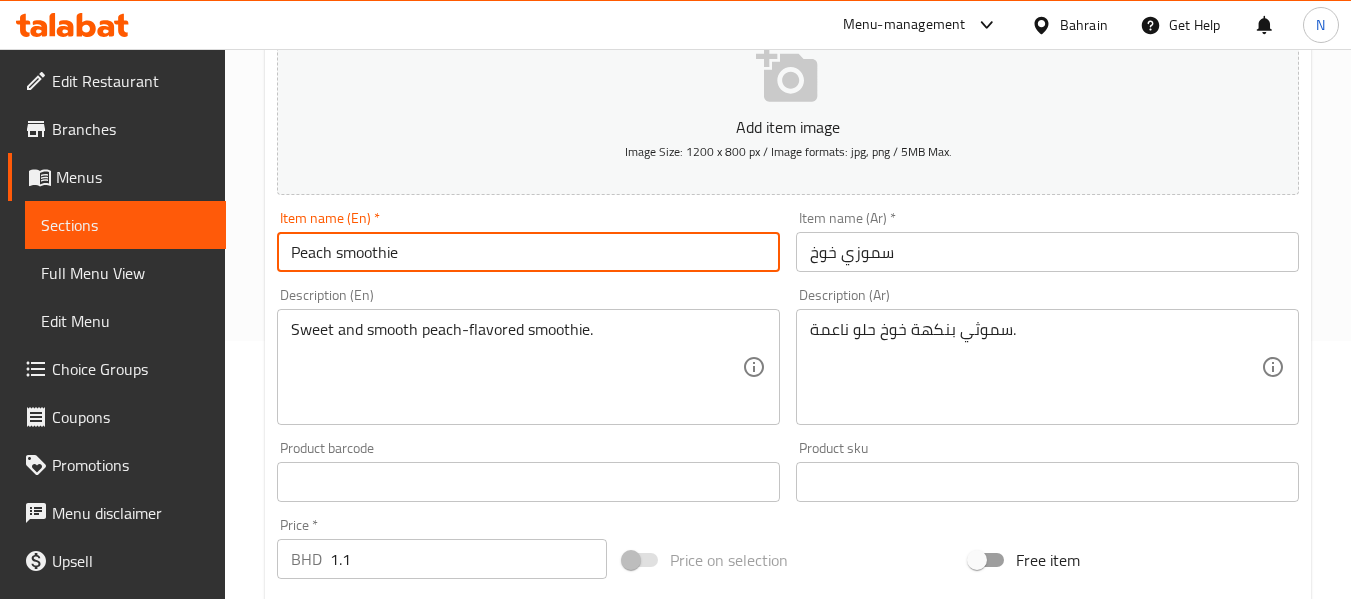 click on "Update" at bounding box center (398, 1068) 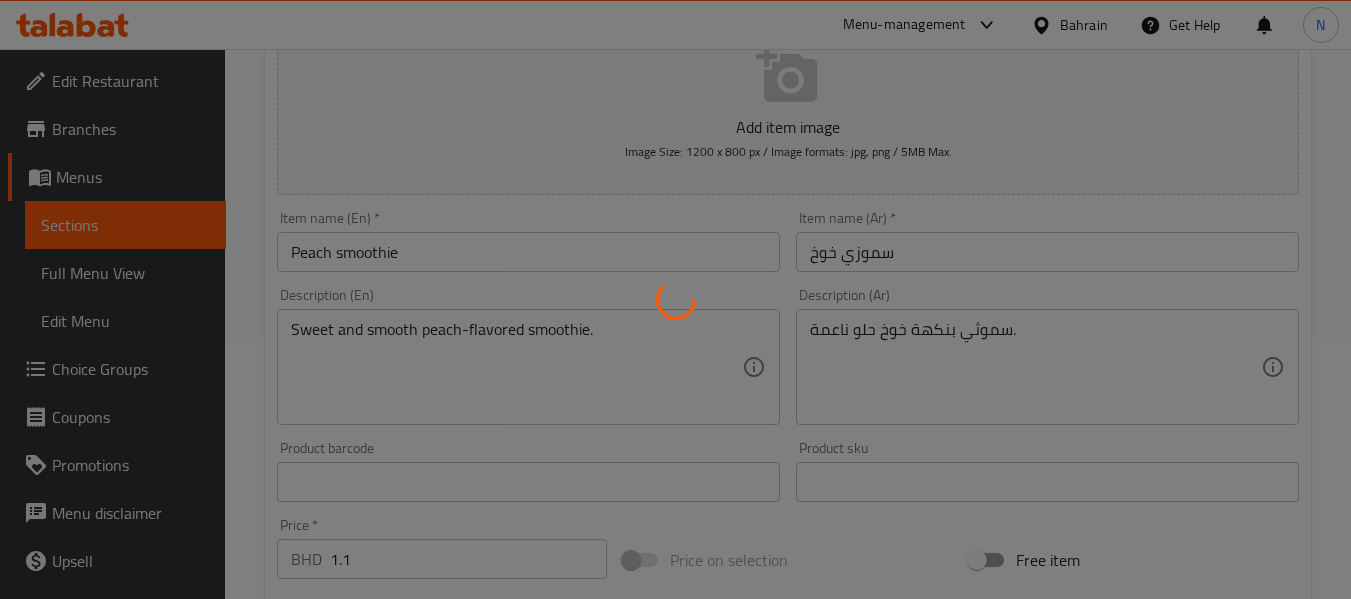 click at bounding box center [675, 299] 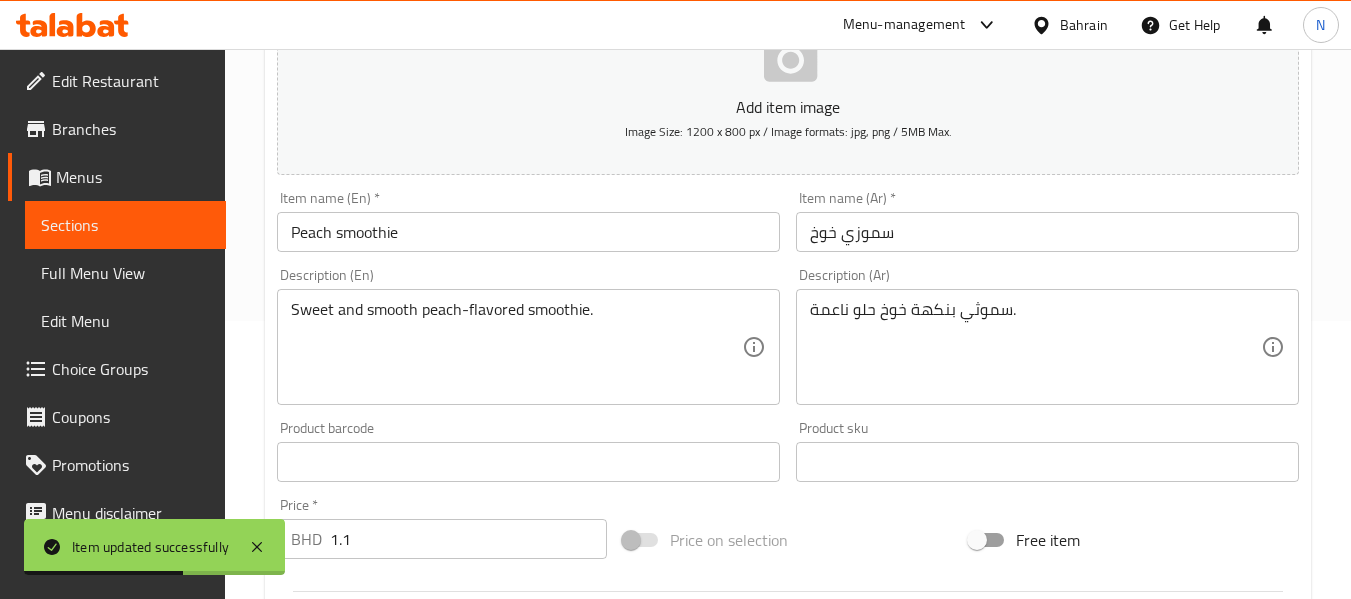 scroll, scrollTop: 0, scrollLeft: 0, axis: both 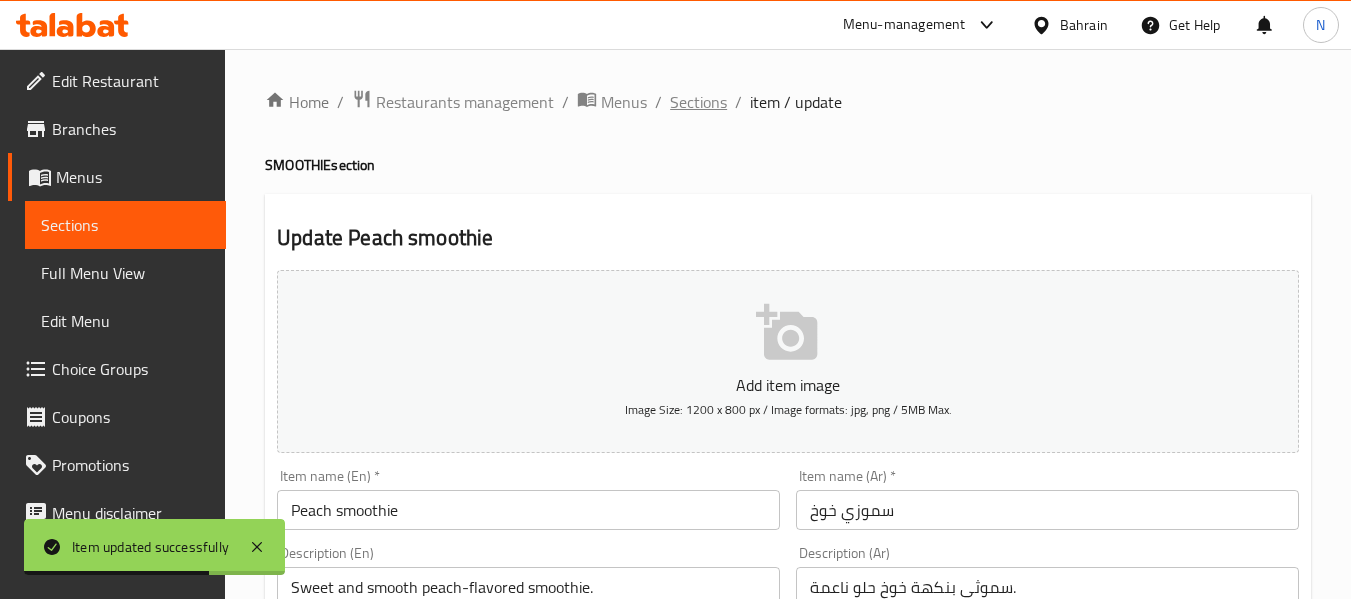 click on "Sections" at bounding box center [698, 102] 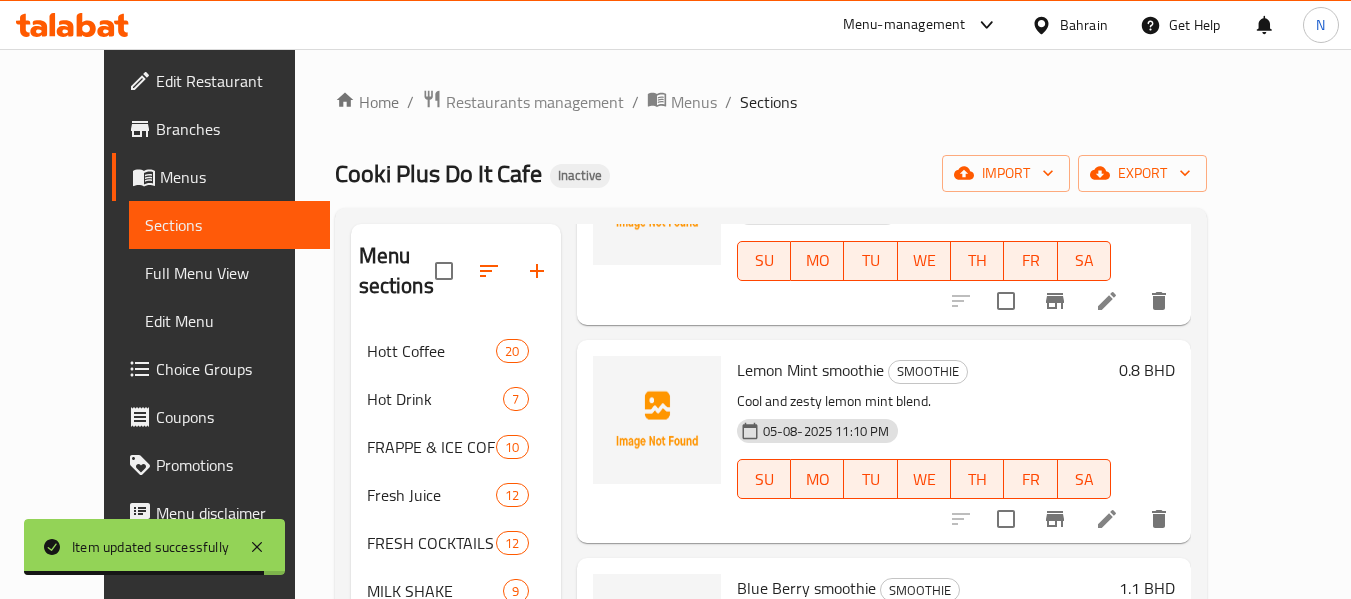 scroll, scrollTop: 931, scrollLeft: 0, axis: vertical 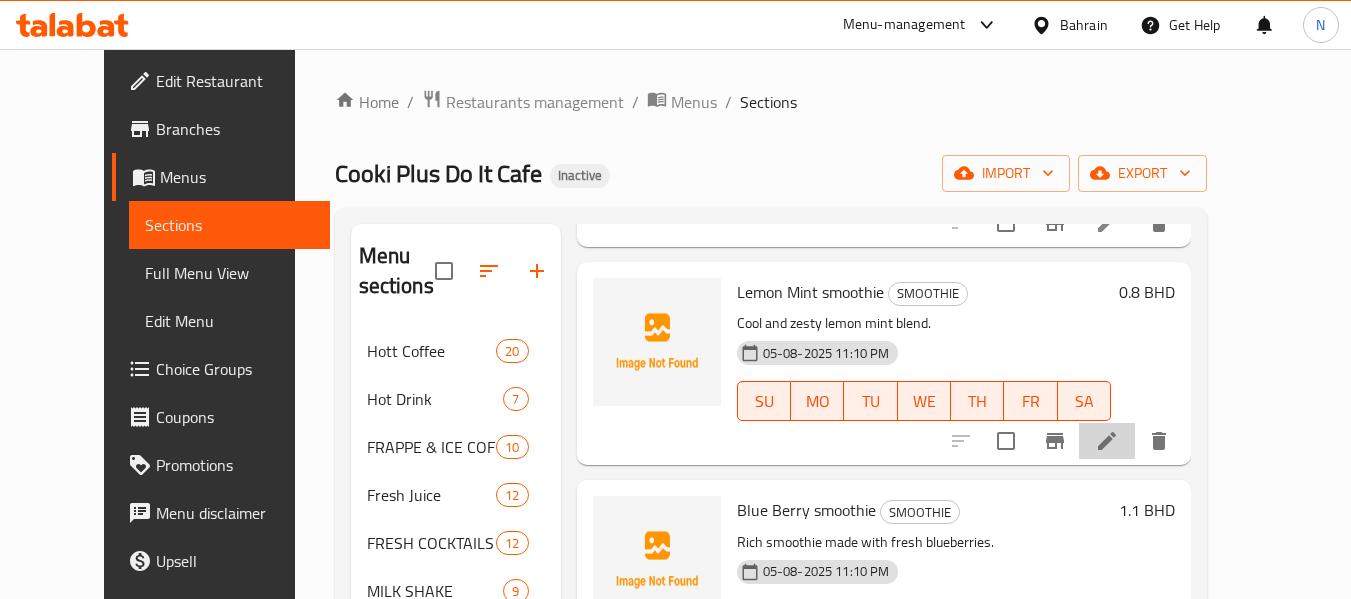 click at bounding box center (1107, 441) 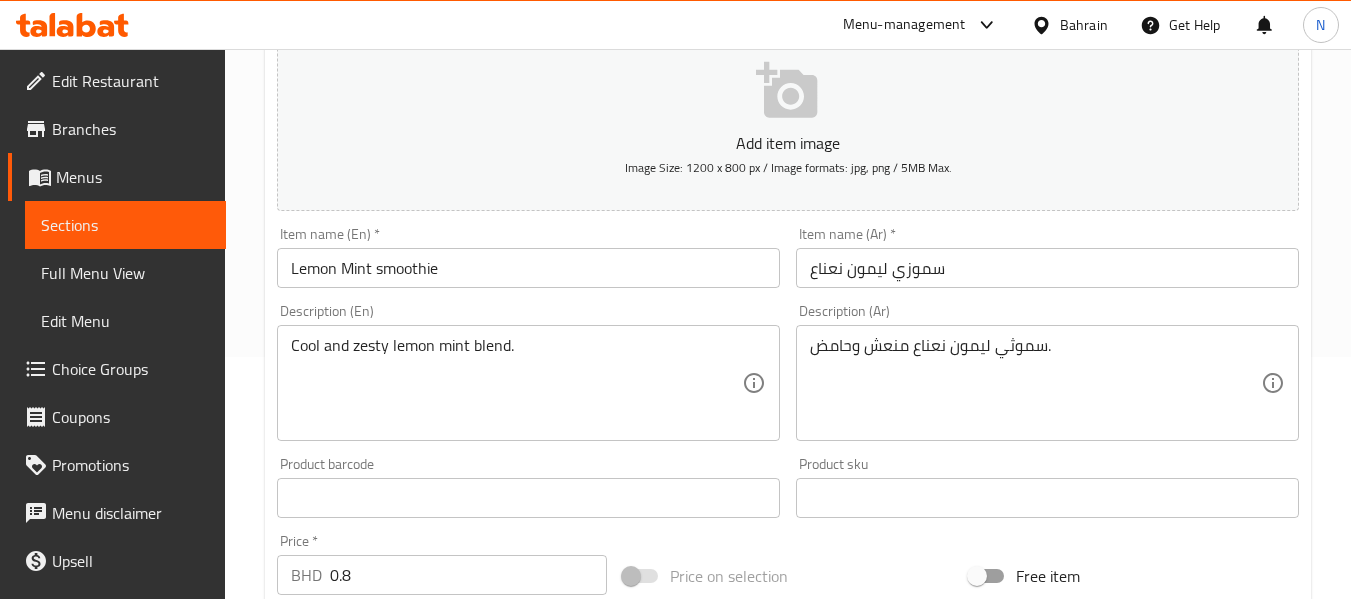 scroll, scrollTop: 243, scrollLeft: 0, axis: vertical 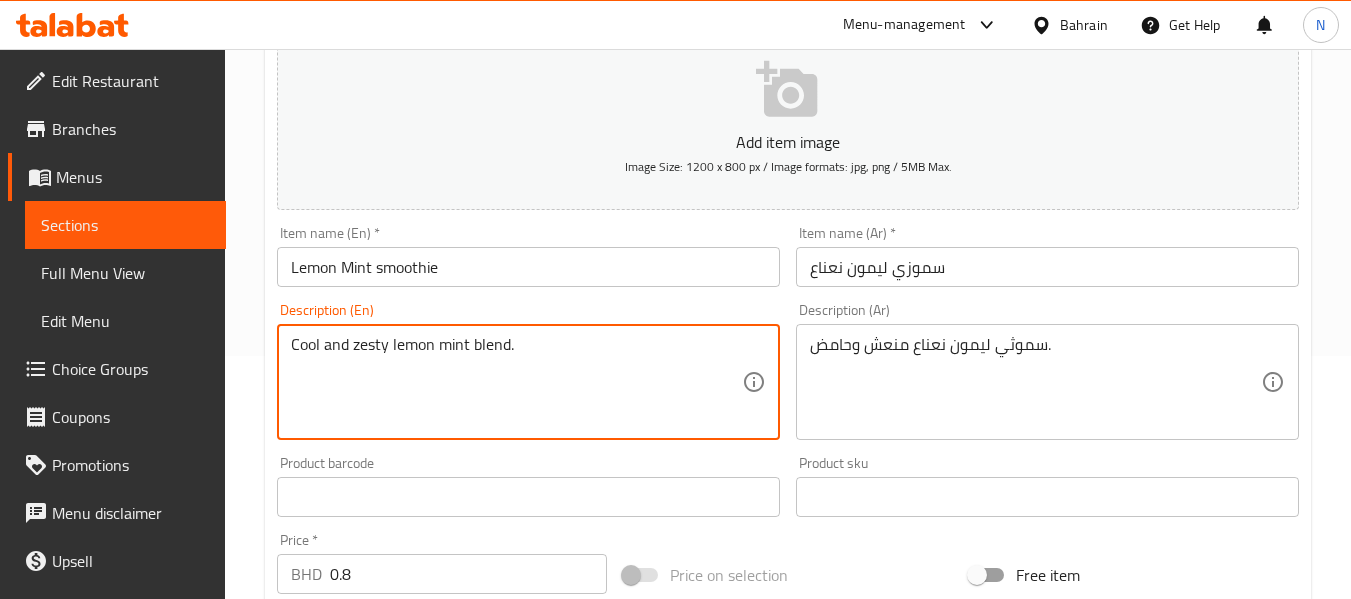 click on "Cool and zesty lemon mint blend." at bounding box center (516, 382) 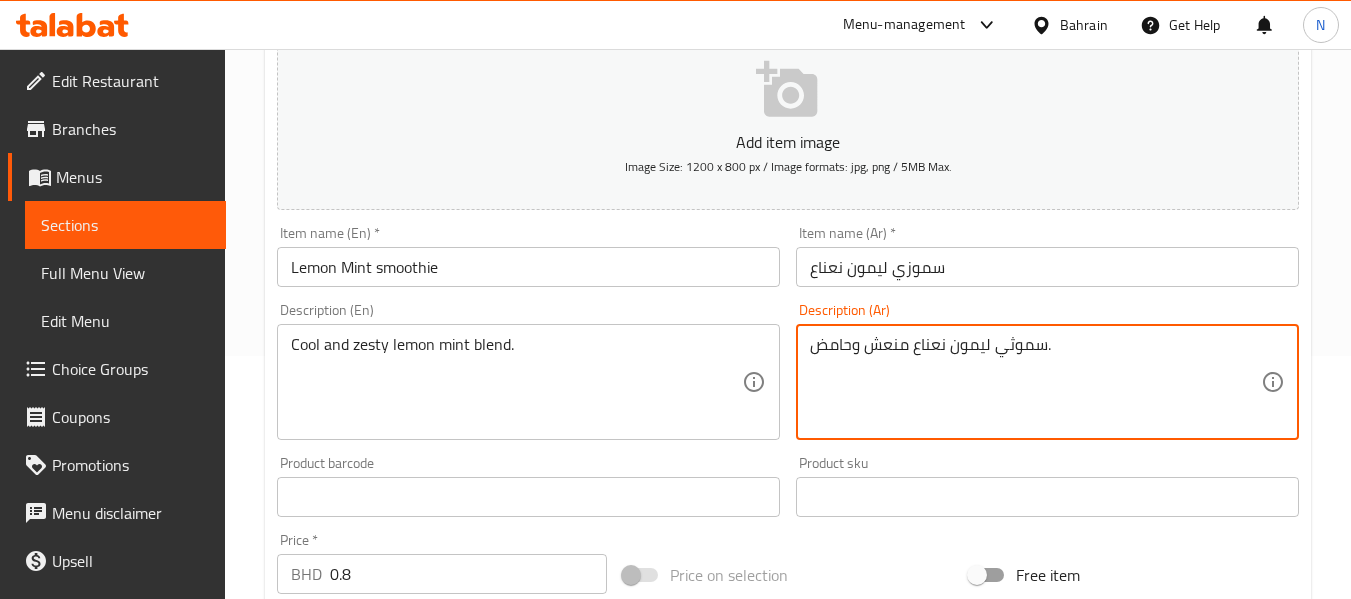 click on "سموثي ليمون نعناع منعش وحامض." at bounding box center [1035, 382] 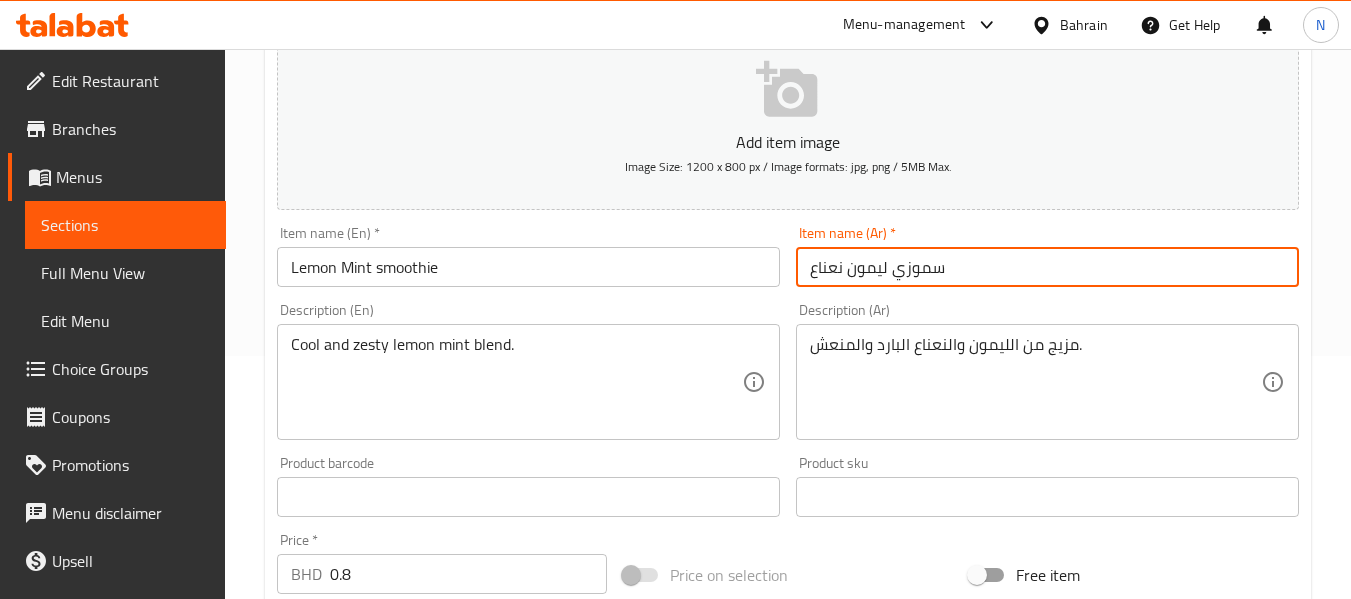 click on "سموزي ليمون نعناع" at bounding box center (1047, 267) 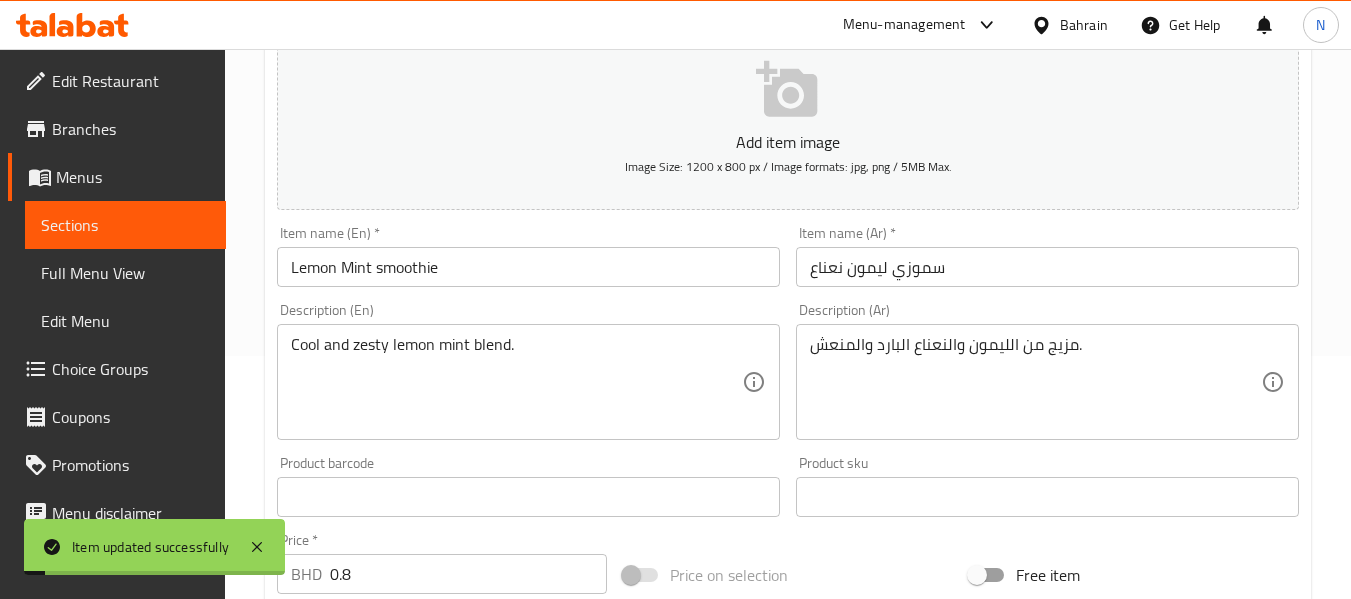 click on "Item name (En)   * Lemon Mint smoothie Item name (En)  * Item name (En)  *" at bounding box center (528, 256) 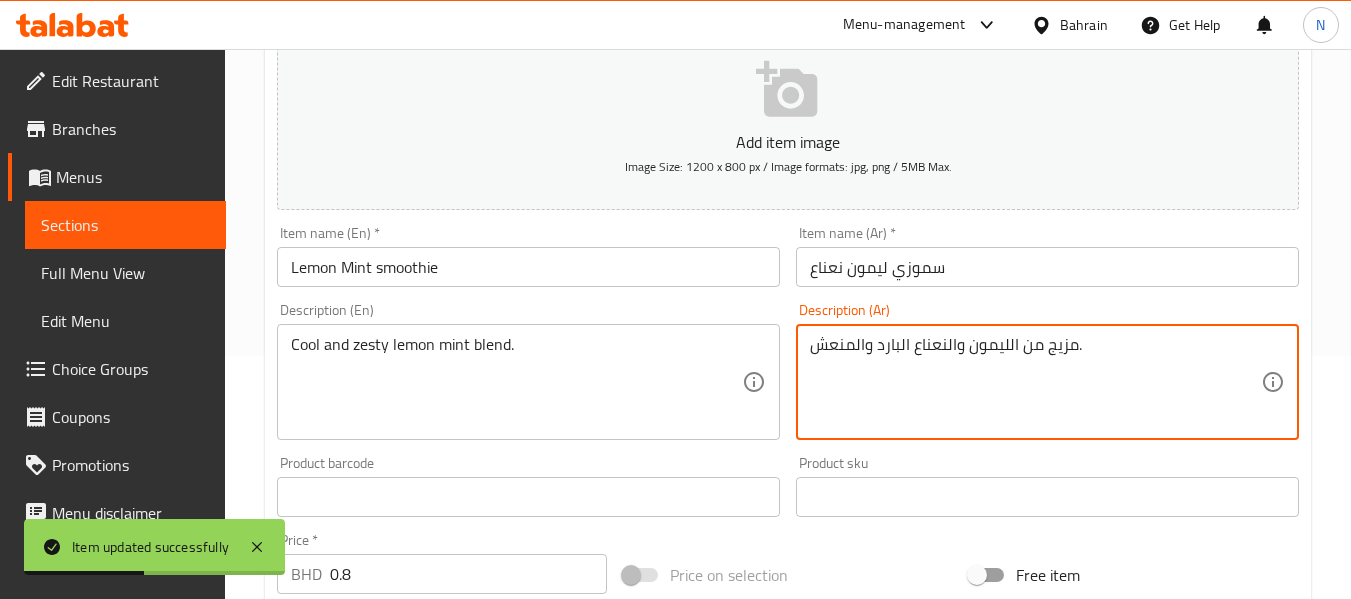 click on "مزيج من الليمون والنعناع البارد والمنعش." at bounding box center (1035, 382) 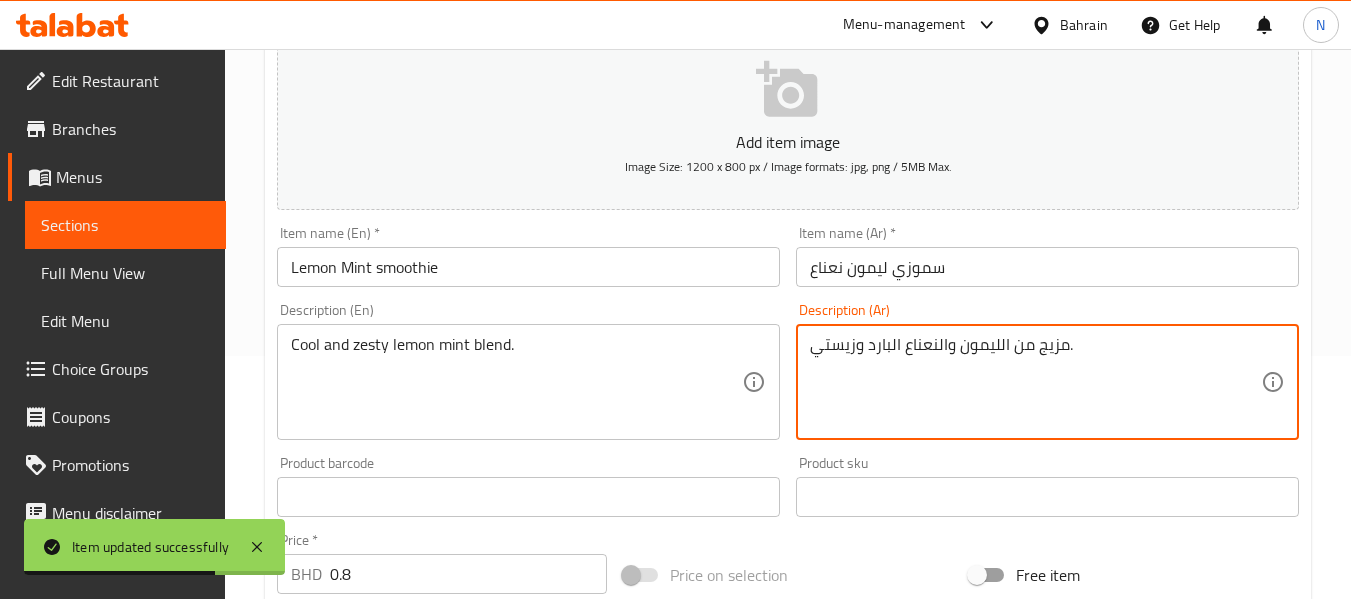 type on "مزيج من الليمون والنعناع البارد وزيستي." 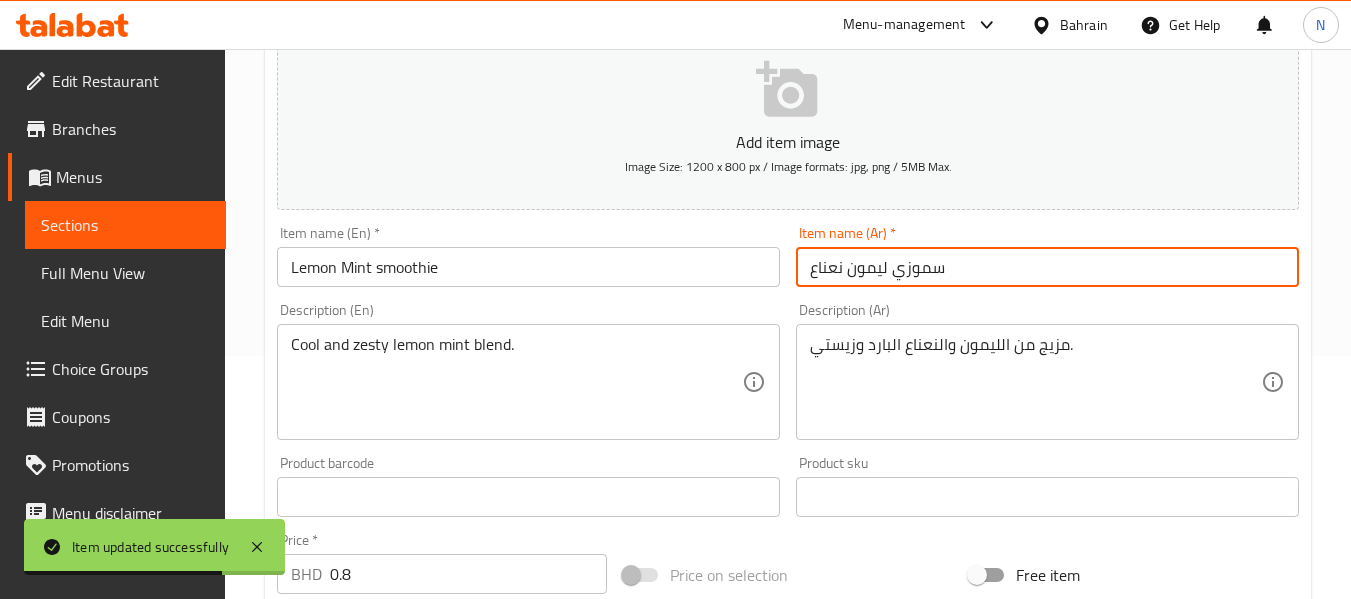 click on "سموزي ليمون نعناع" at bounding box center [1047, 267] 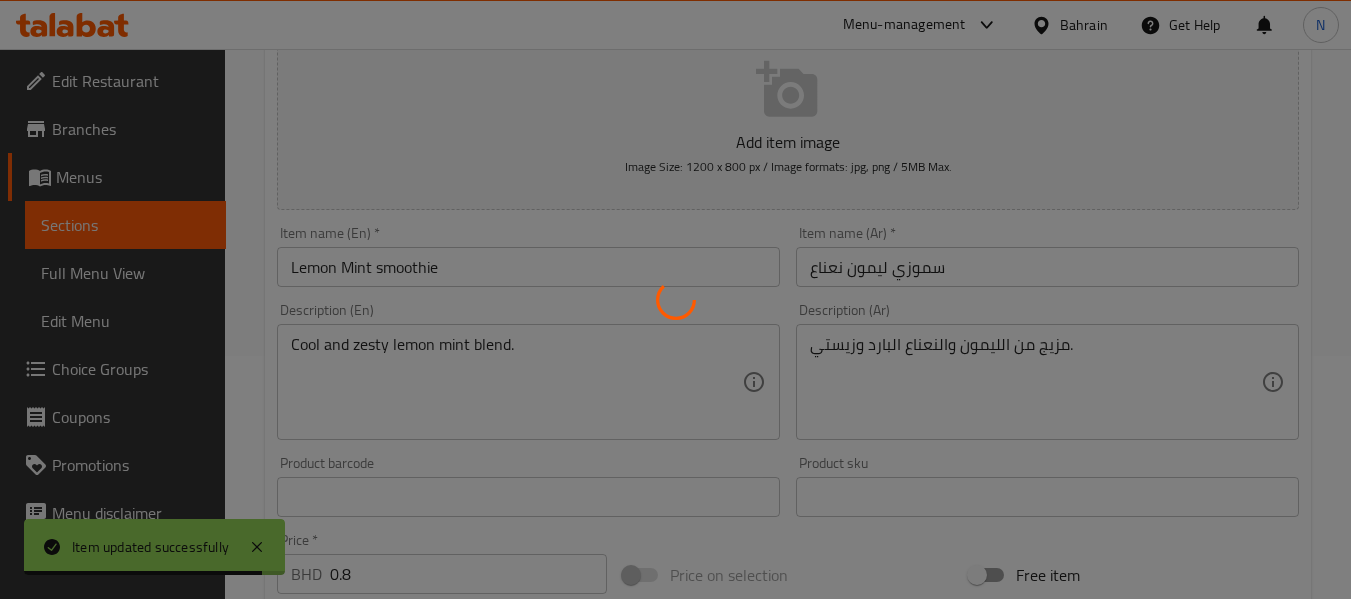 click at bounding box center (675, 299) 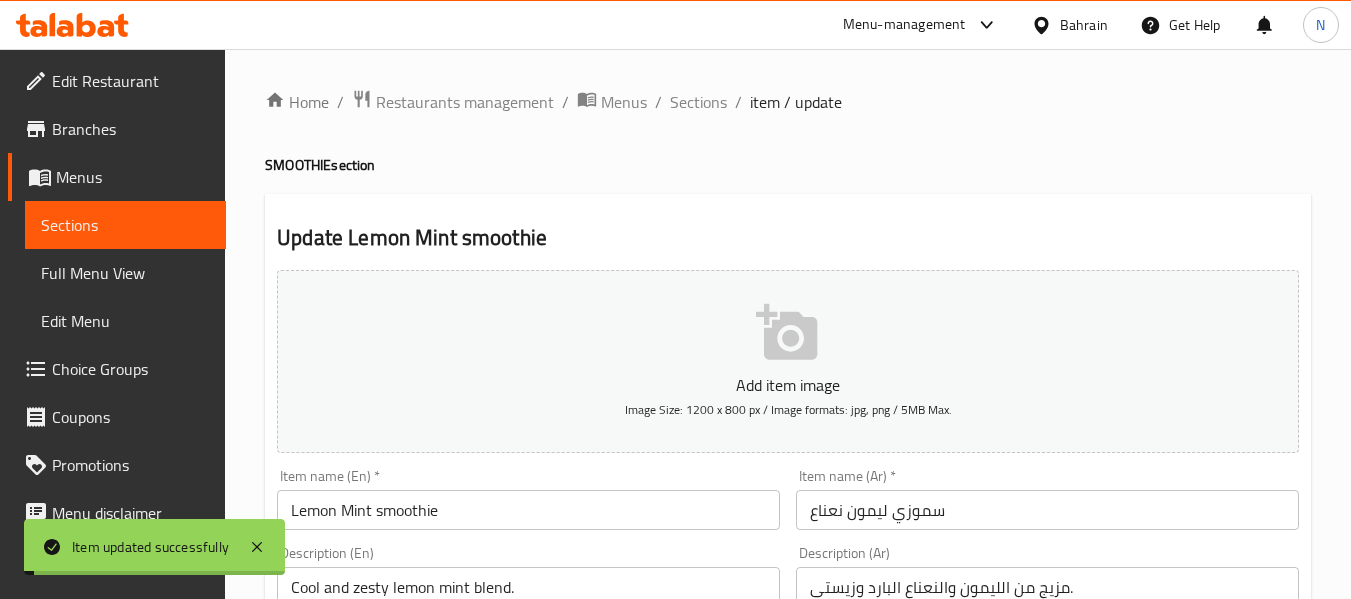 click on "Sections" at bounding box center [698, 102] 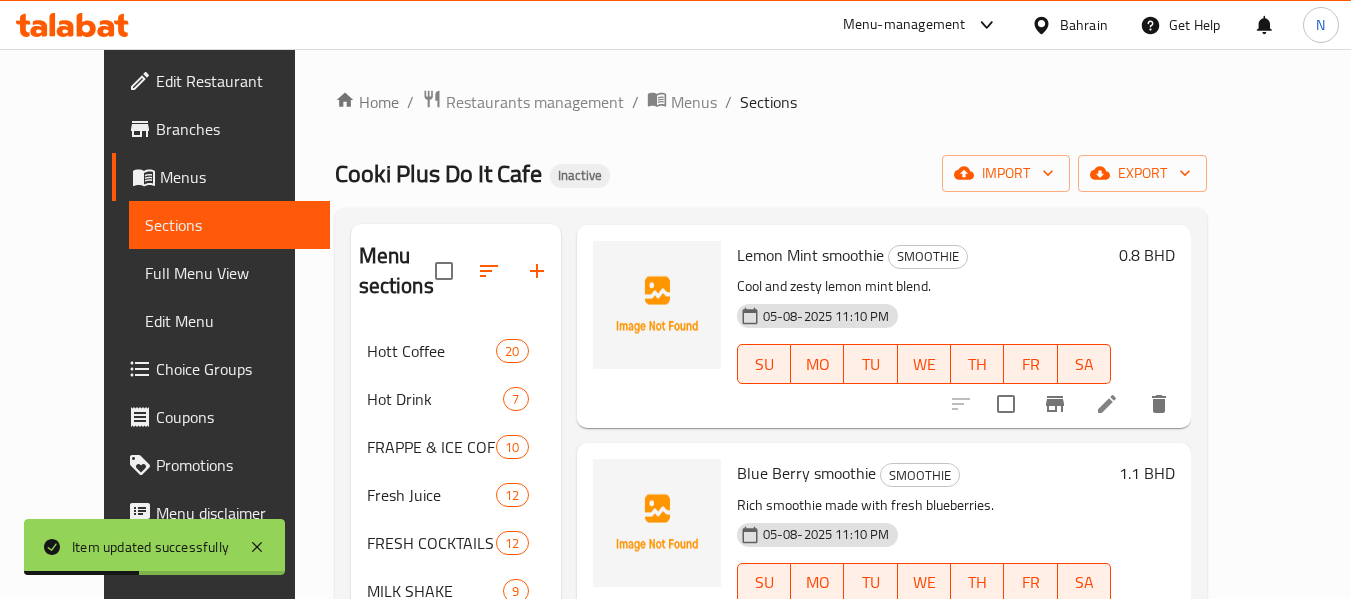 scroll, scrollTop: 1213, scrollLeft: 0, axis: vertical 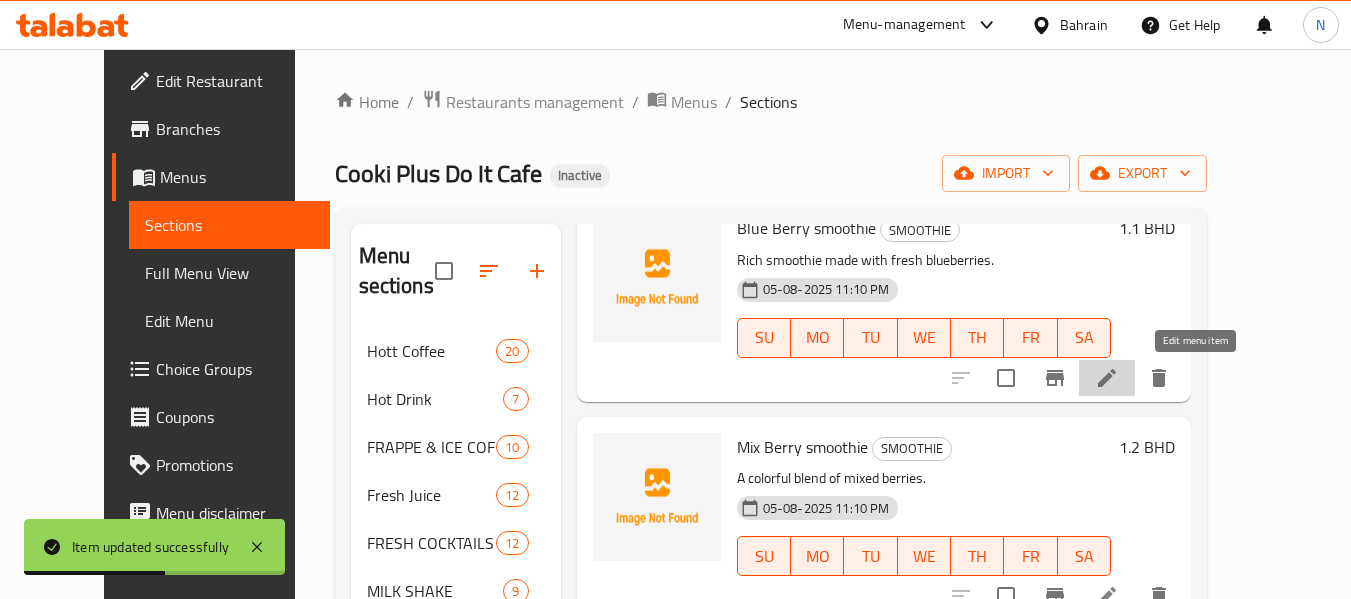 click 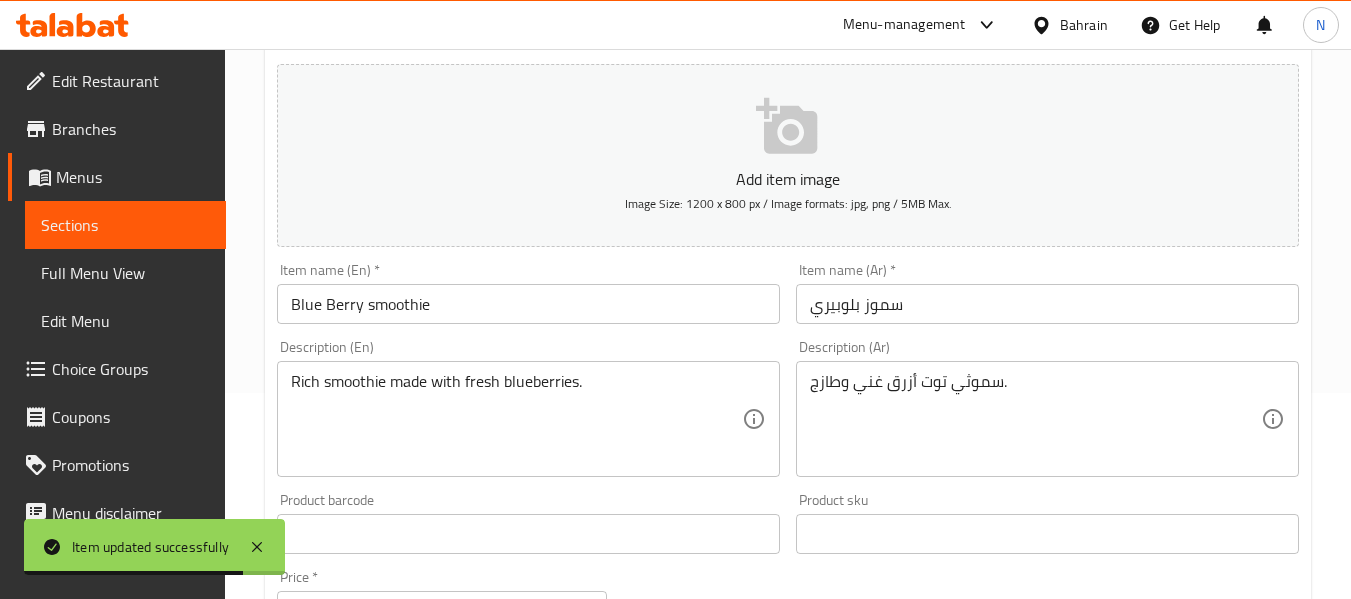 scroll, scrollTop: 207, scrollLeft: 0, axis: vertical 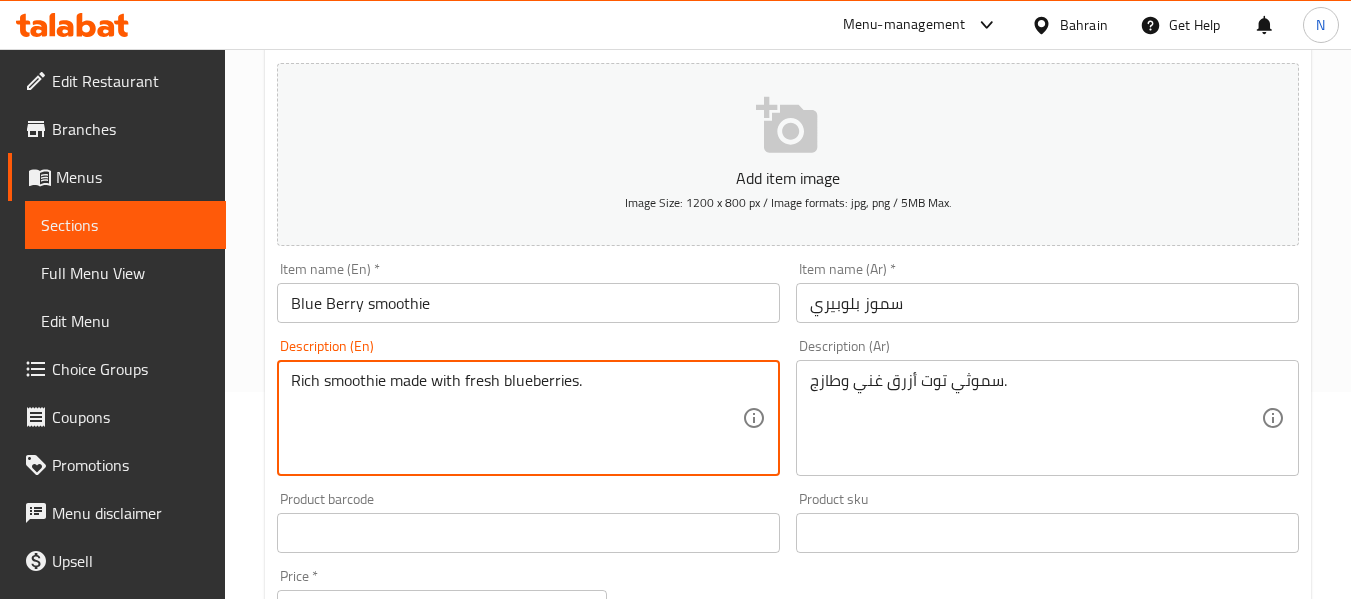 click on "Rich smoothie made with fresh blueberries." at bounding box center (516, 418) 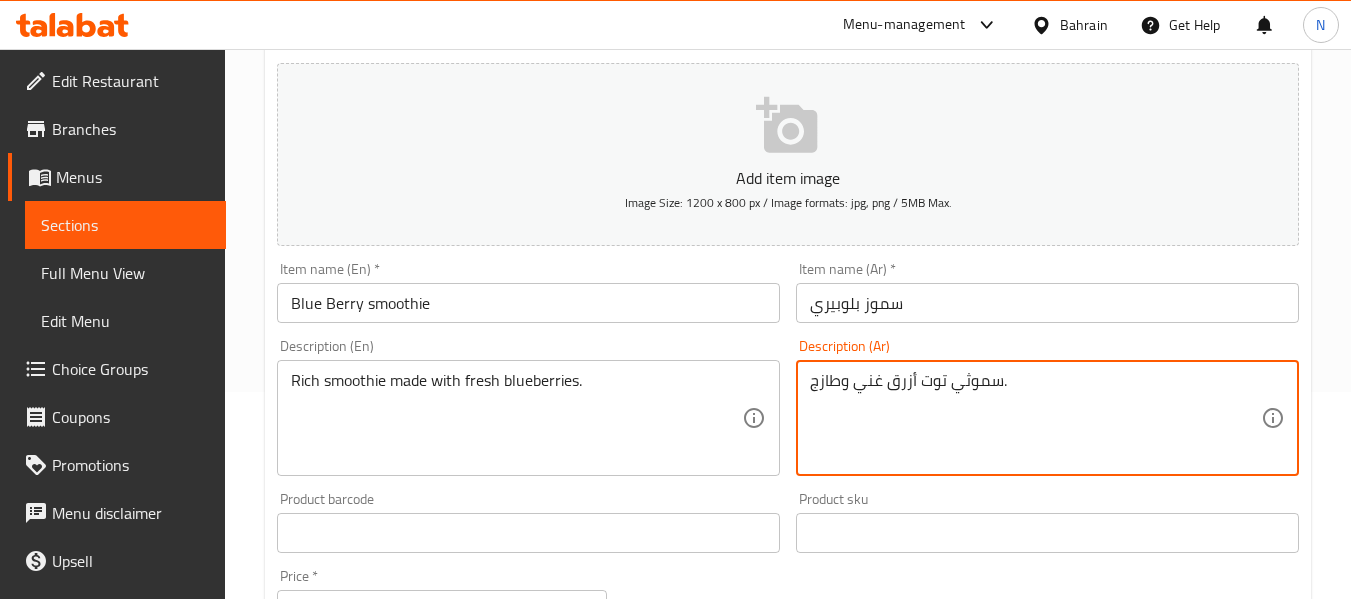click on "سموثي توت أزرق غني وطازج." at bounding box center [1035, 418] 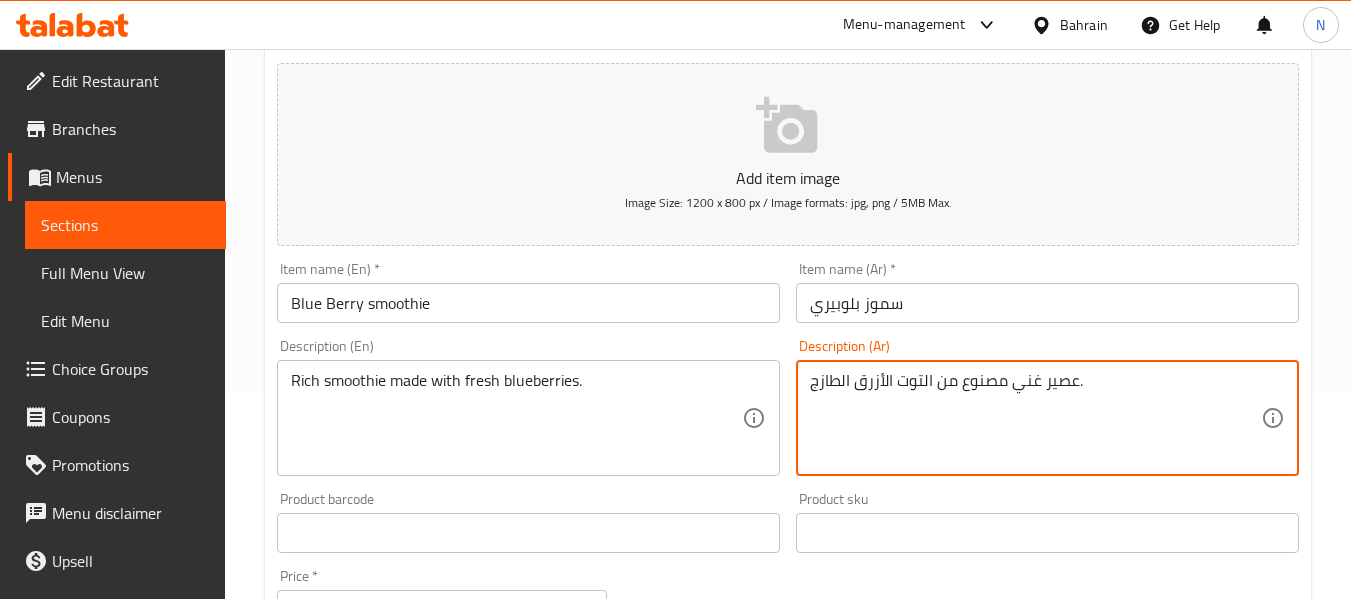 click on "عصير غني مصنوع من التوت الأزرق الطازج." at bounding box center [1035, 418] 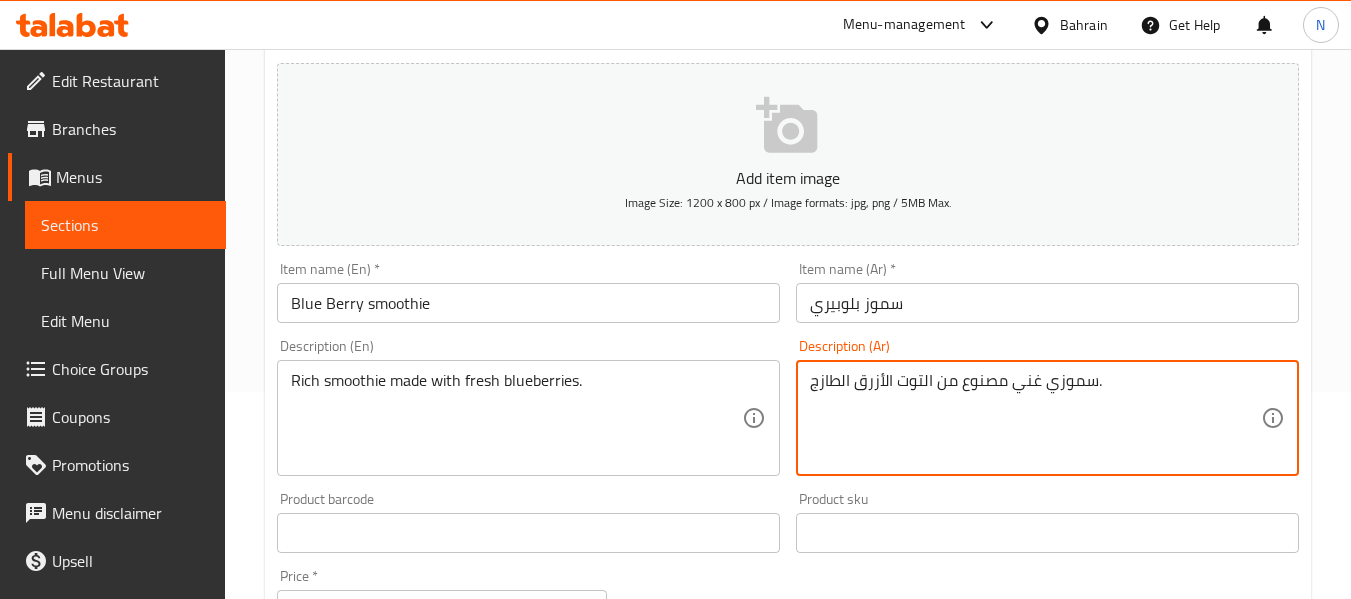 type on "سموزي غني مصنوع من التوت الأزرق الطازج." 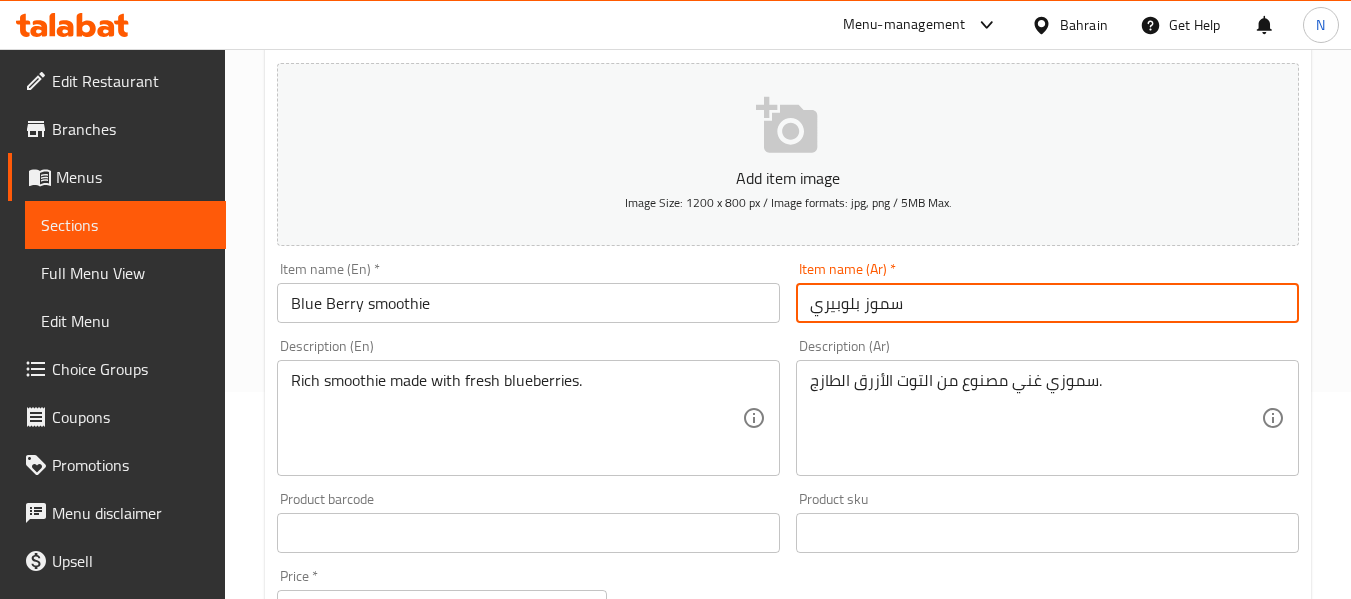 click on "سموز بلوبيري" at bounding box center (1047, 303) 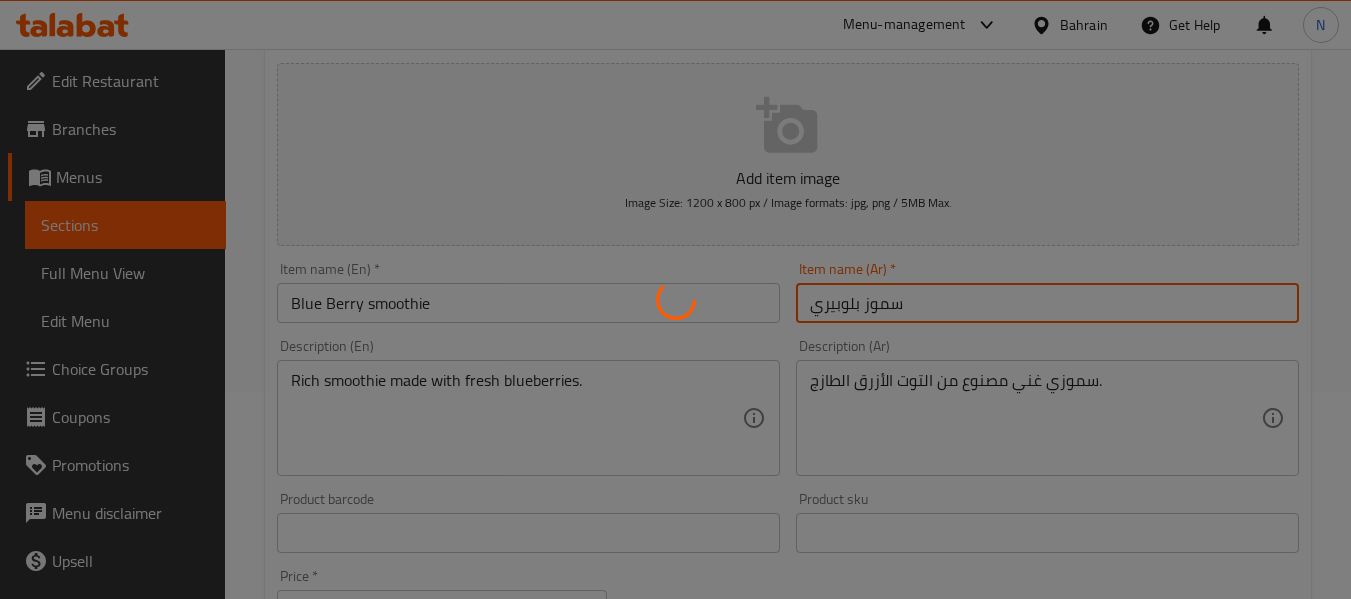 click at bounding box center [675, 299] 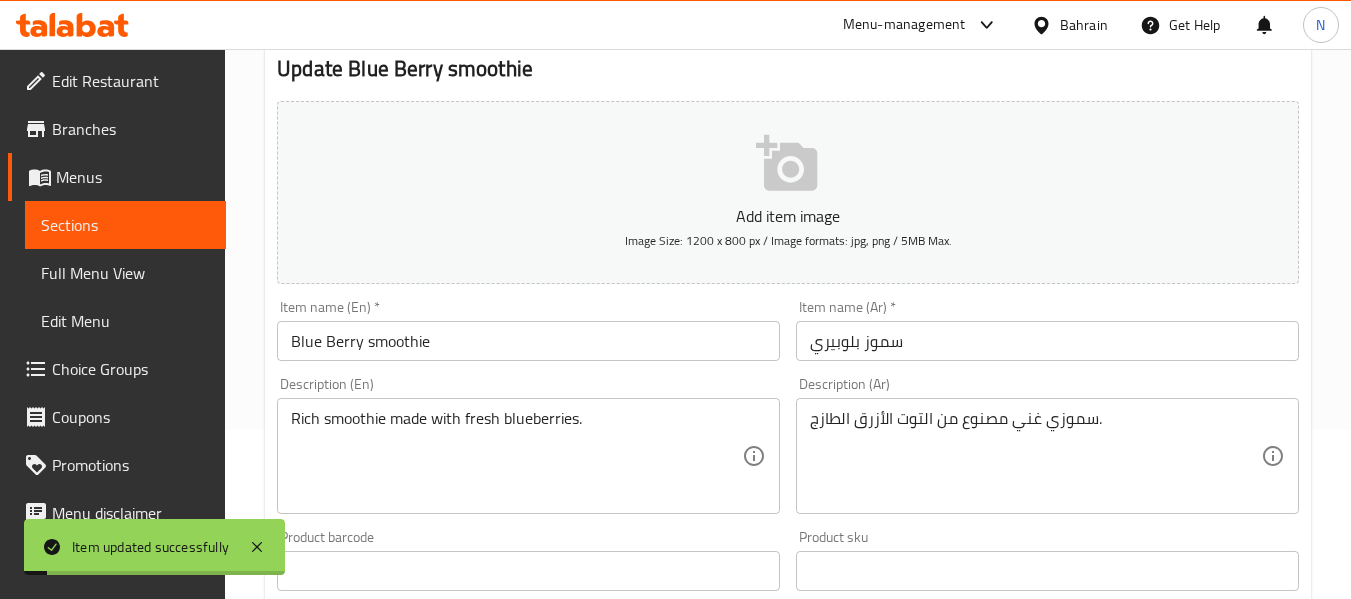scroll, scrollTop: 0, scrollLeft: 0, axis: both 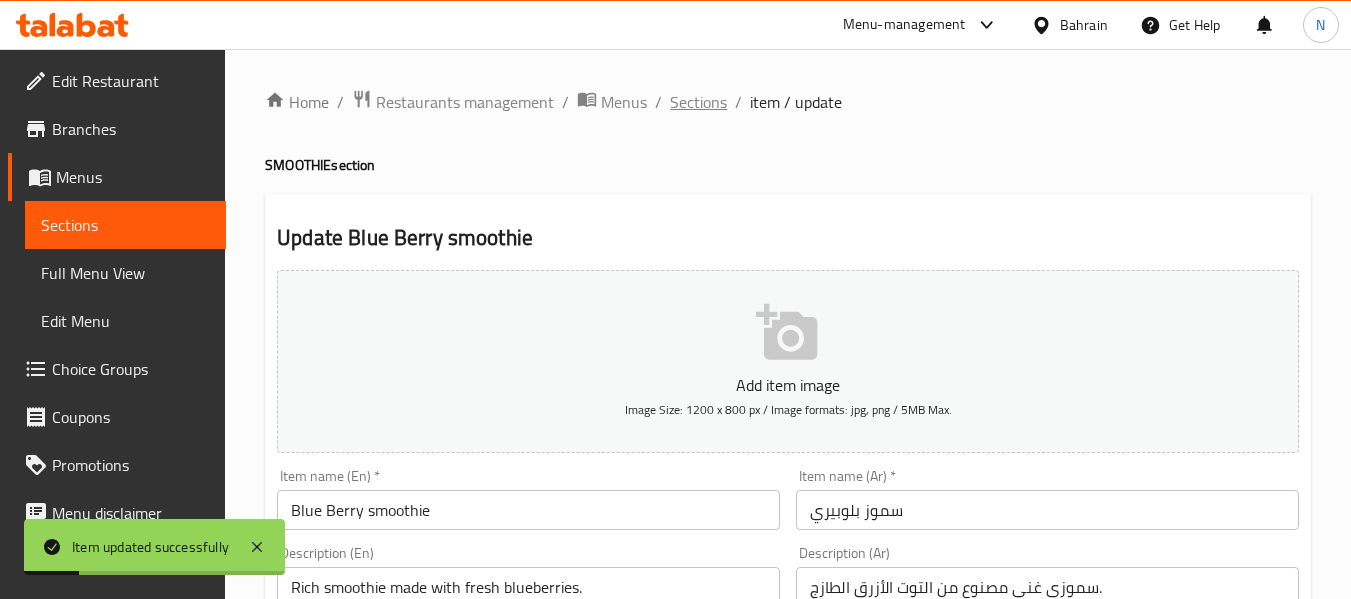 click on "Sections" at bounding box center (698, 102) 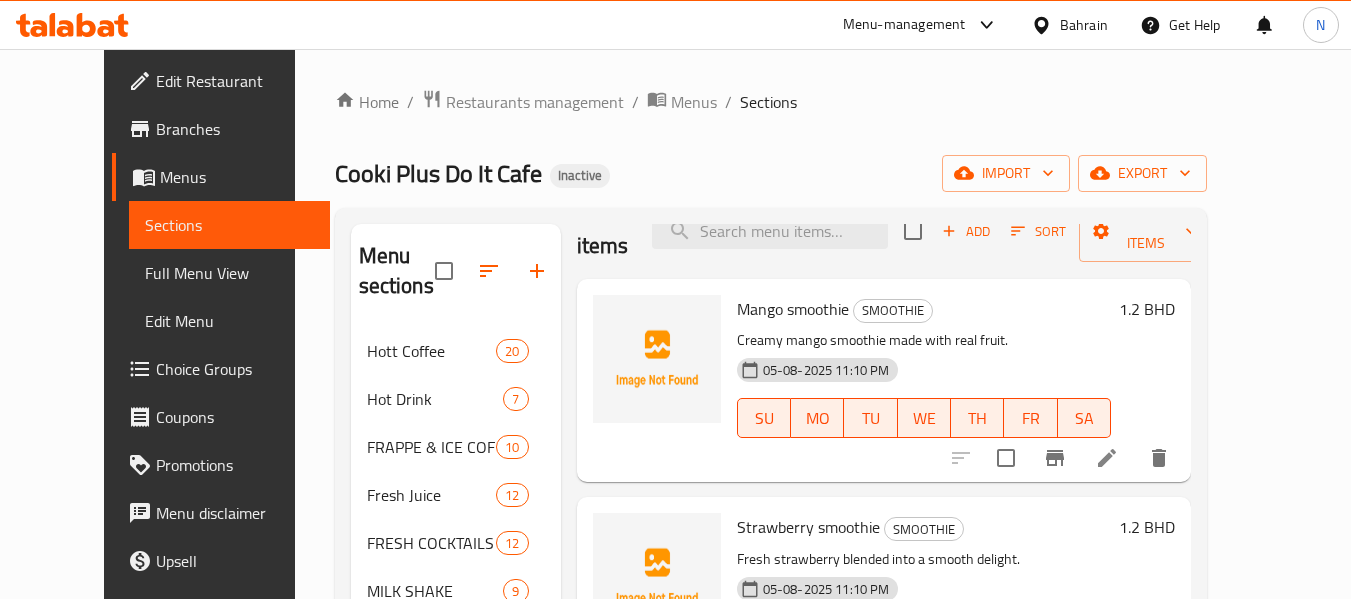 scroll, scrollTop: 32, scrollLeft: 0, axis: vertical 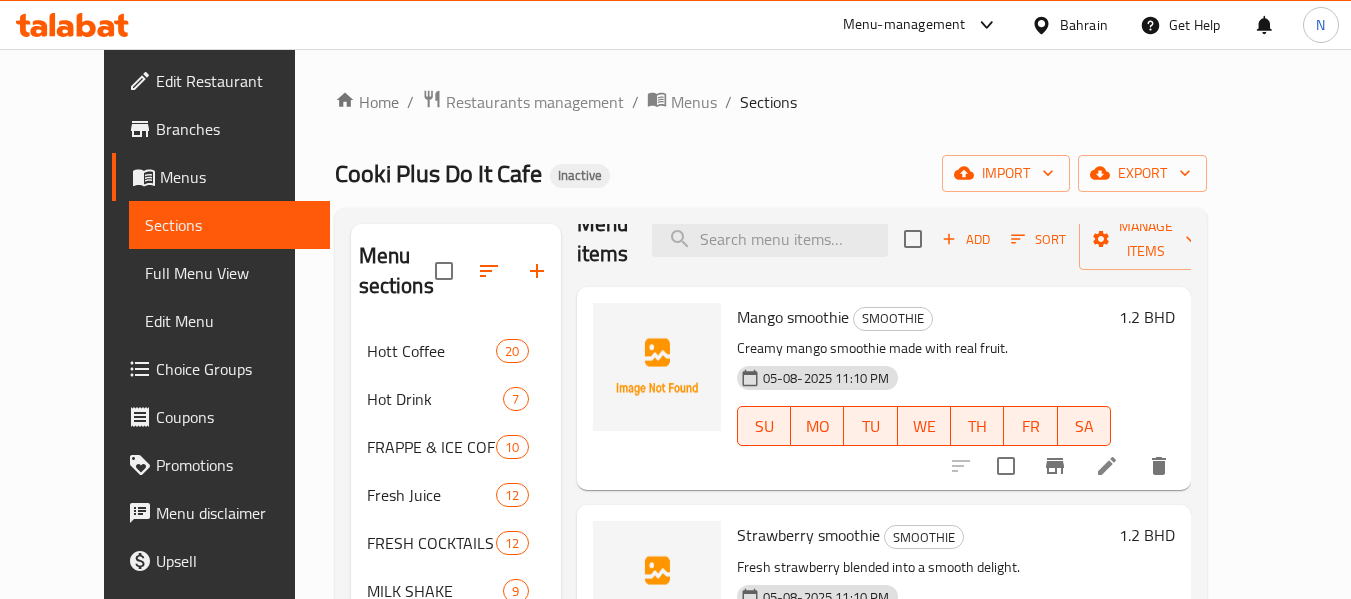 click on "Mango smoothie" at bounding box center [793, 317] 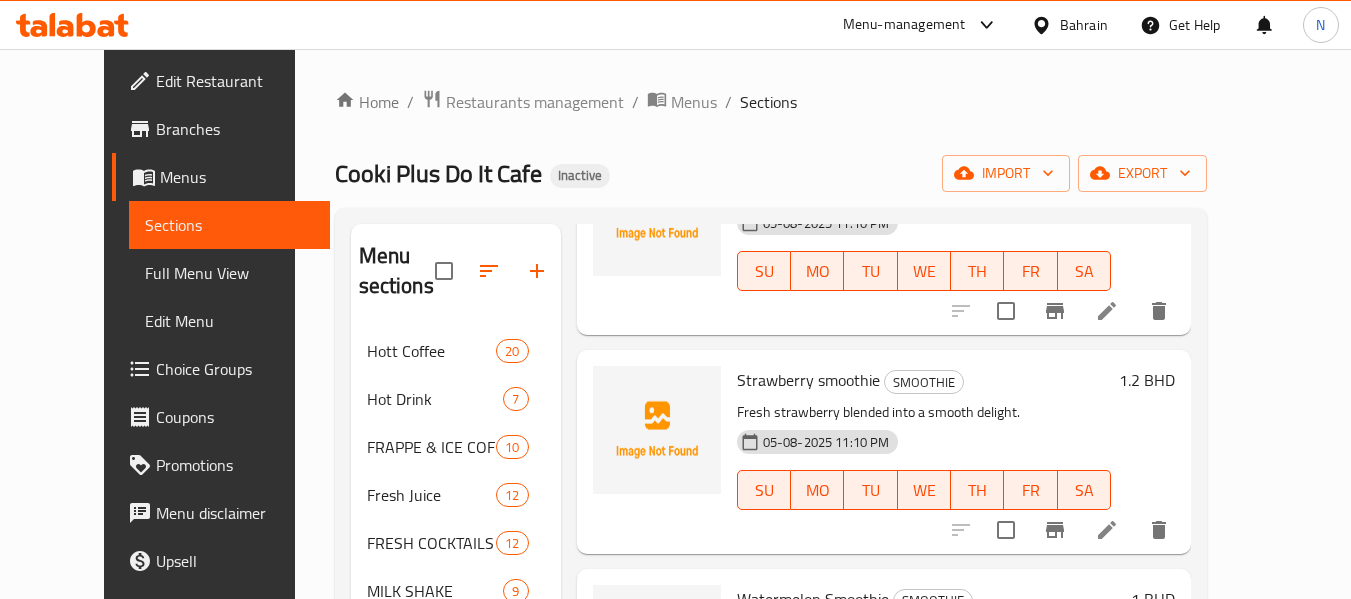click on "Strawberry smoothie" at bounding box center (808, 380) 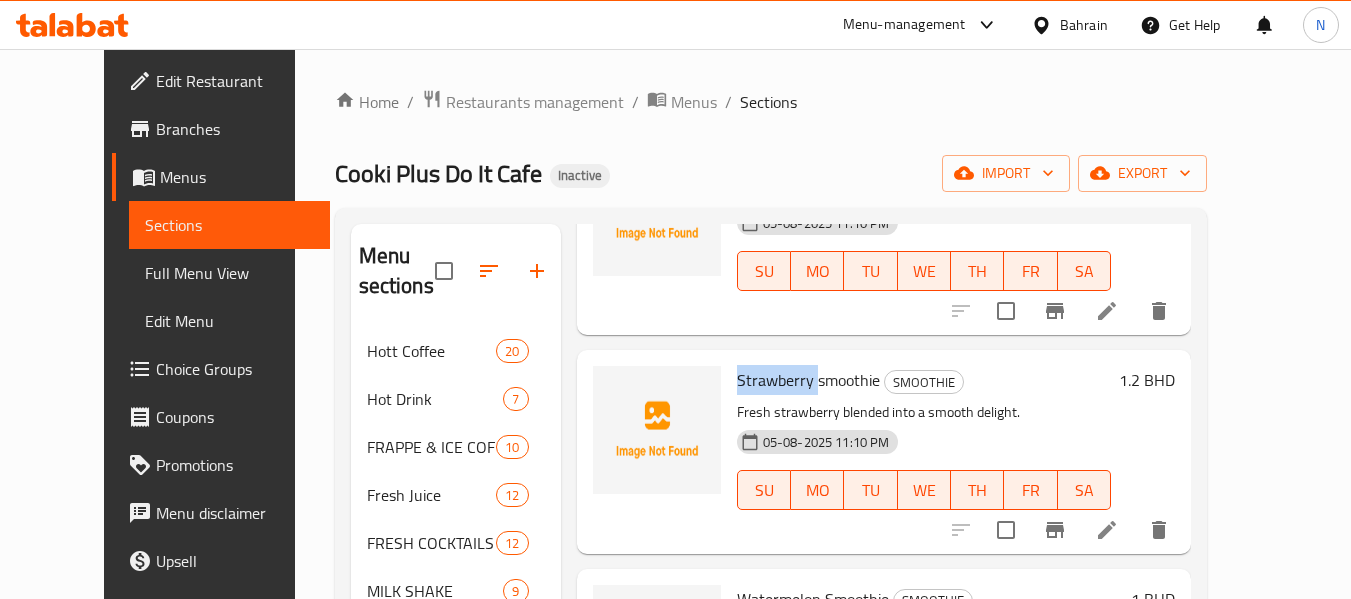 click on "Strawberry smoothie" at bounding box center [808, 380] 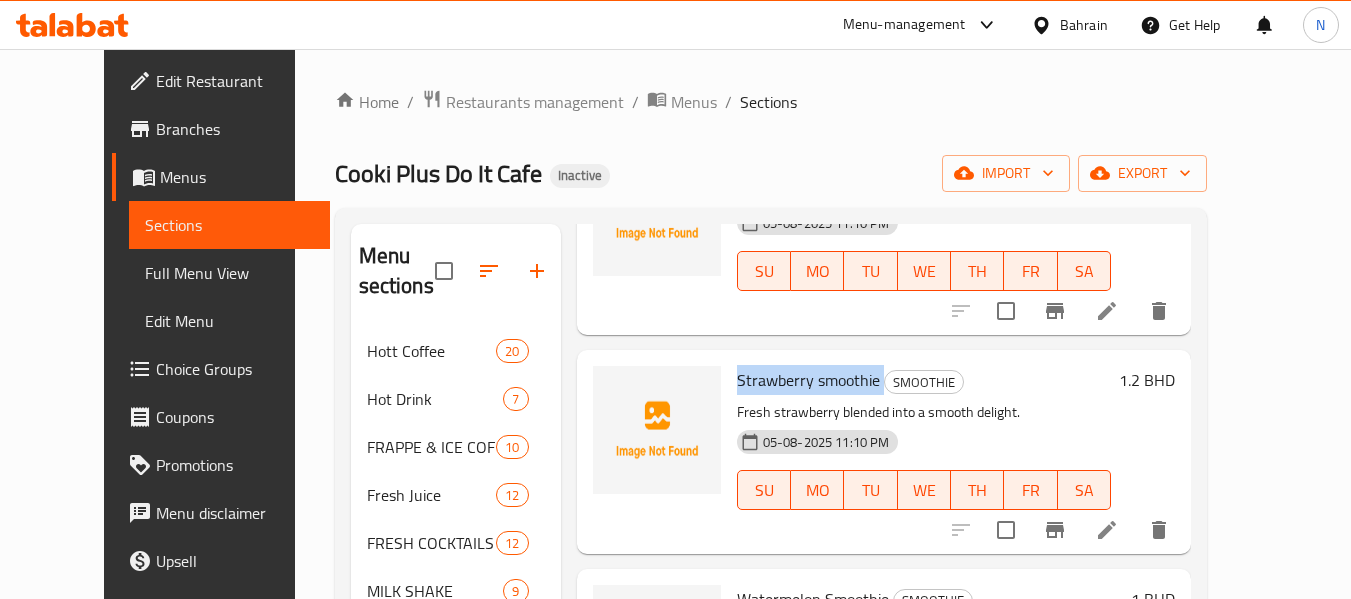 click on "Strawberry smoothie" at bounding box center [808, 380] 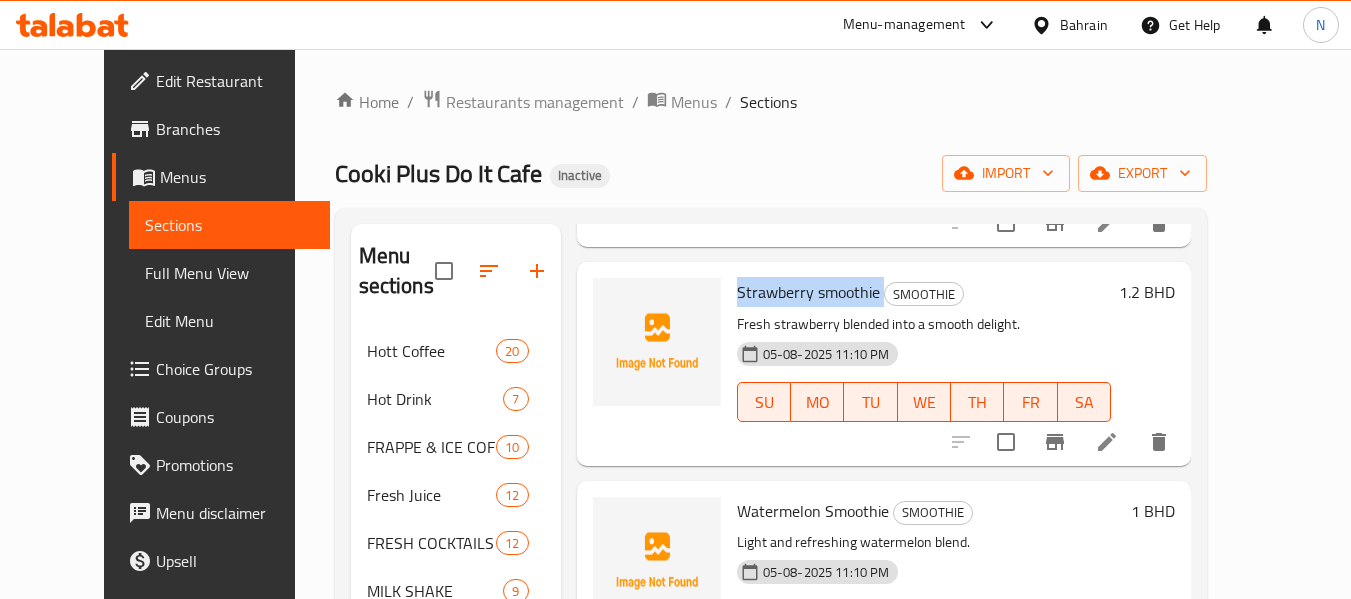 scroll, scrollTop: 274, scrollLeft: 0, axis: vertical 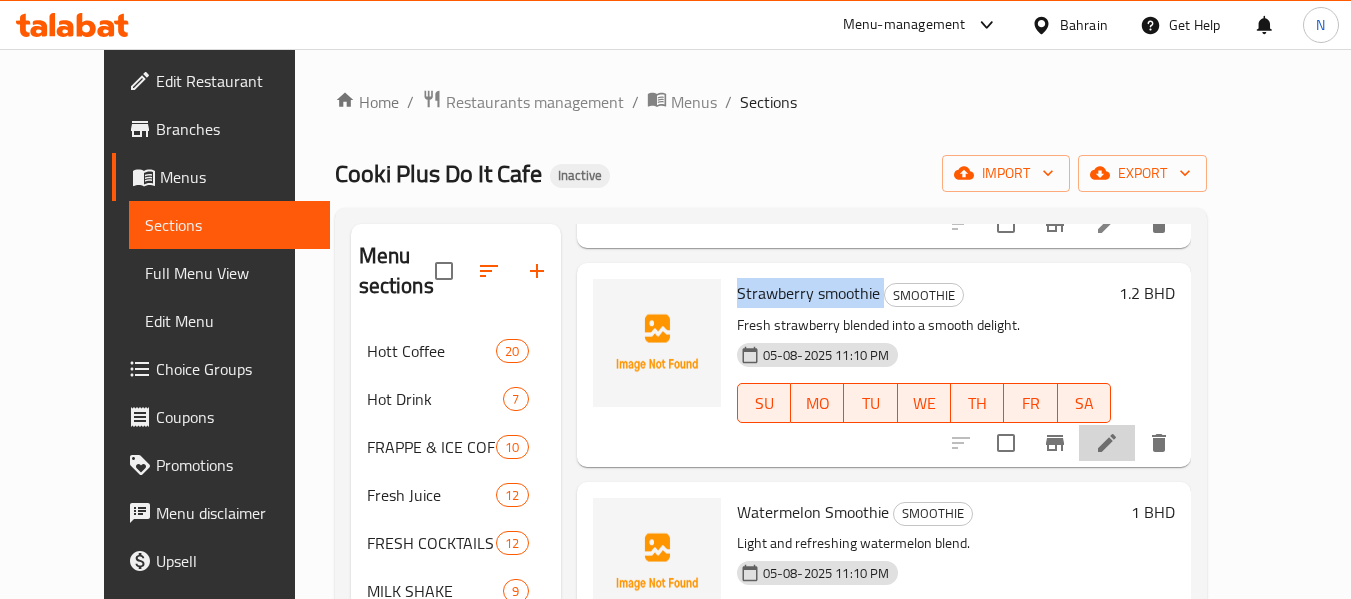 click at bounding box center [1107, 443] 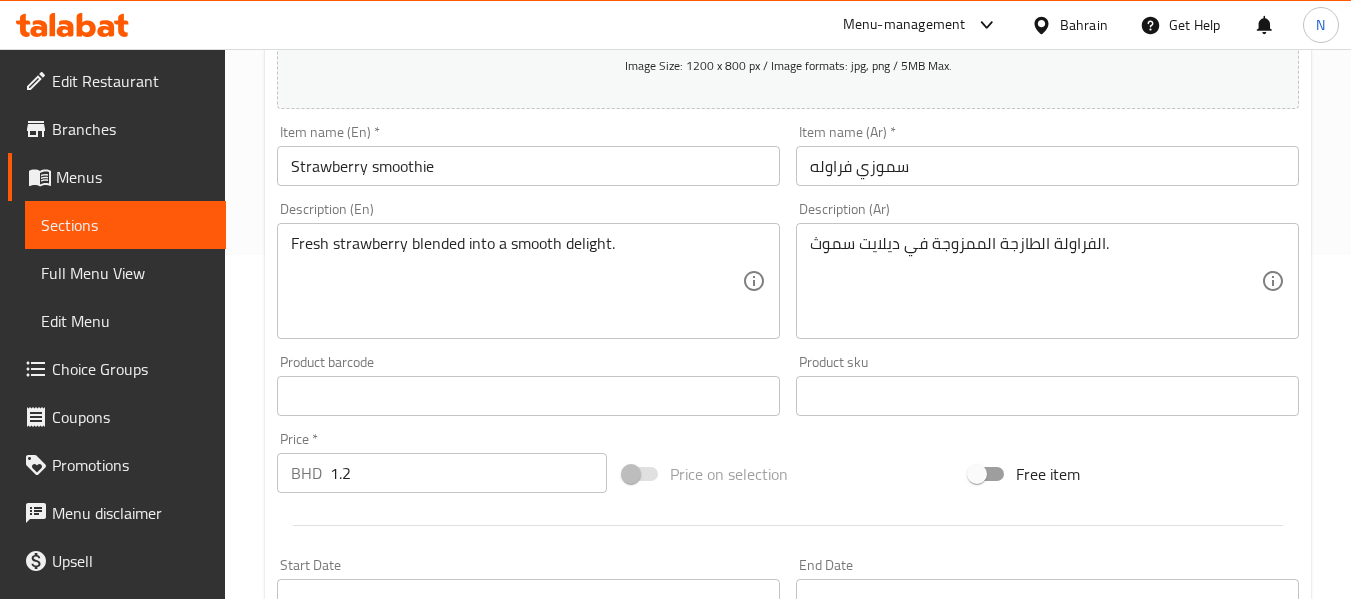 scroll, scrollTop: 345, scrollLeft: 0, axis: vertical 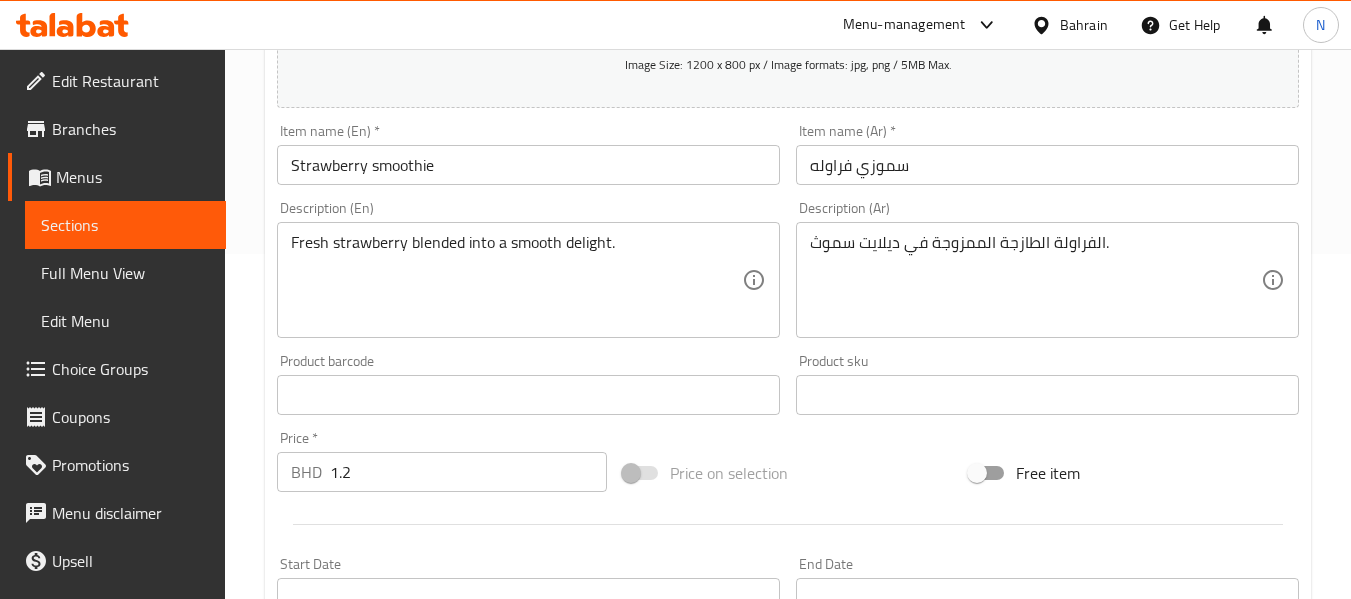 click on "Fresh strawberry blended into a smooth delight. Description (En)" at bounding box center [528, 280] 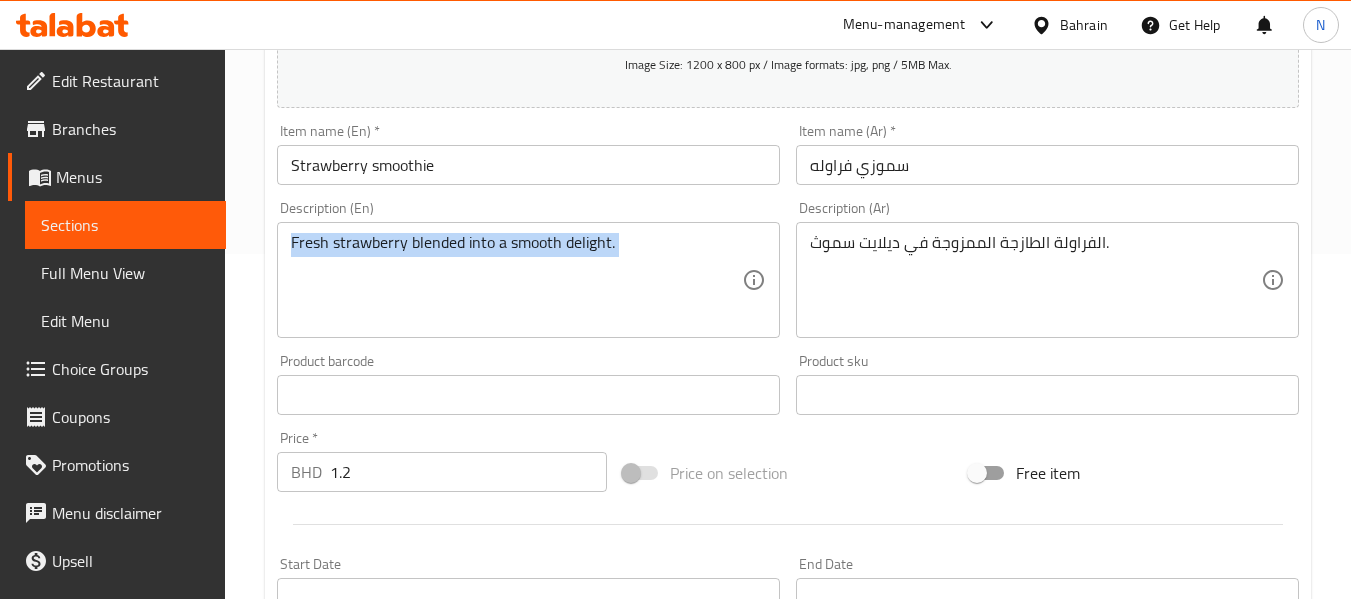 click on "Fresh strawberry blended into a smooth delight. Description (En)" at bounding box center (528, 280) 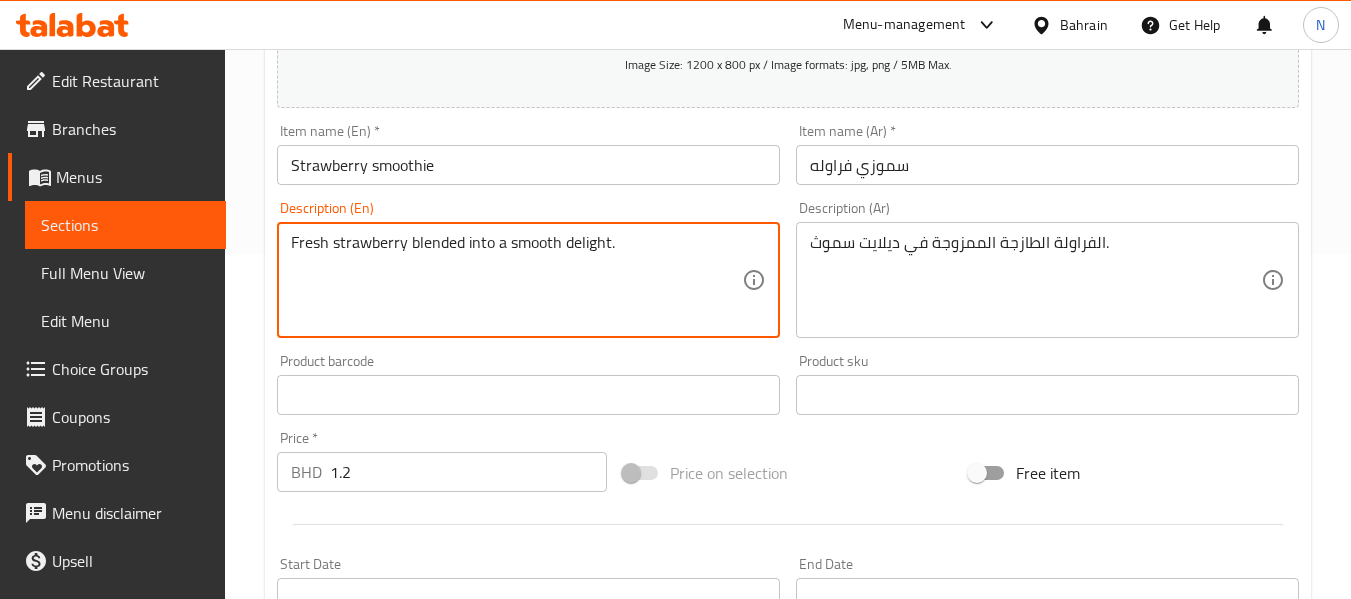 click on "Fresh strawberry blended into a smooth delight." at bounding box center [516, 280] 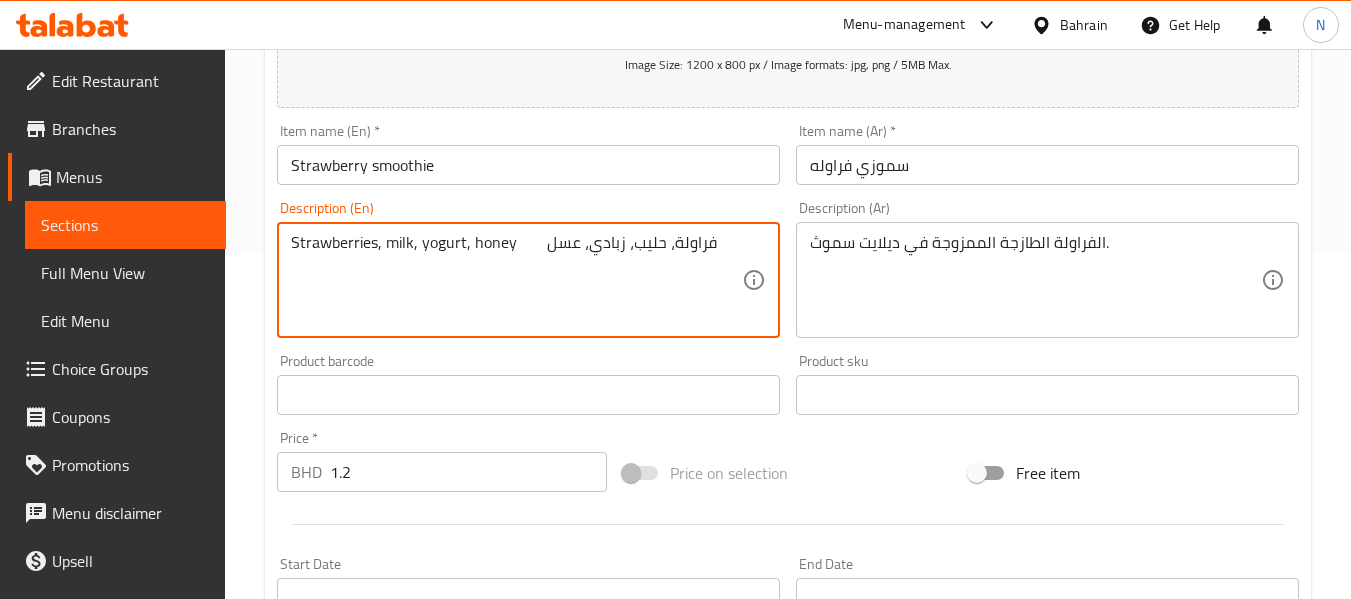 drag, startPoint x: 512, startPoint y: 248, endPoint x: 679, endPoint y: 229, distance: 168.07736 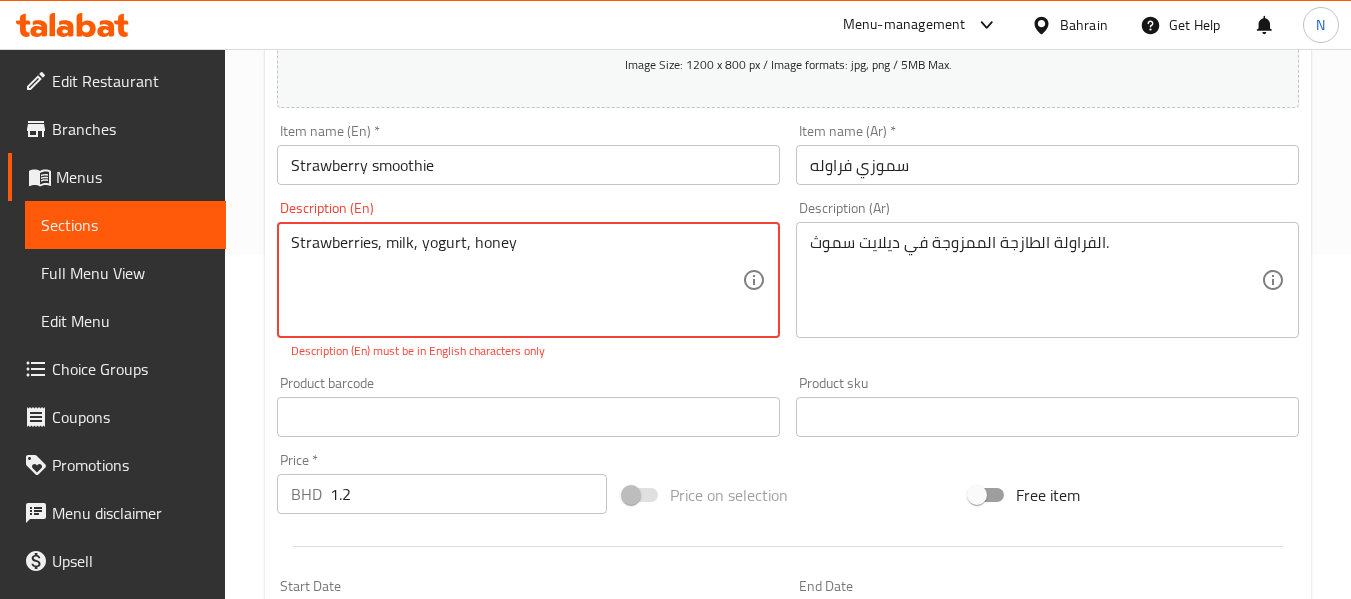 type on "Strawberries, milk, yogurt, honey" 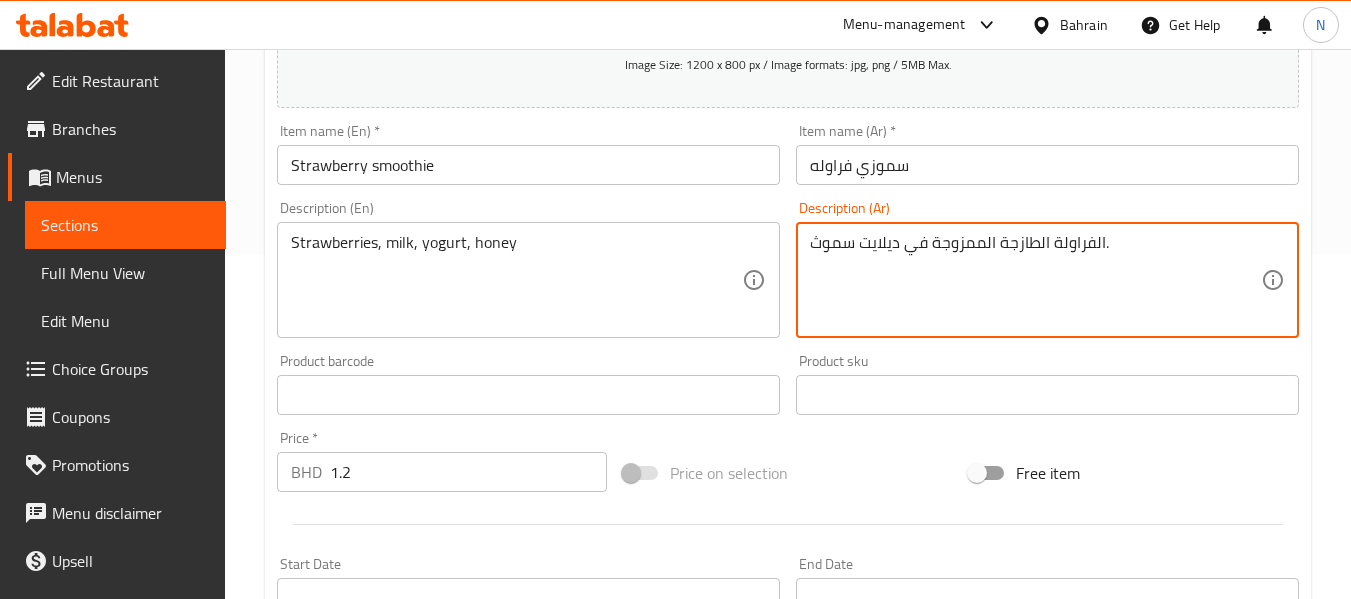 click on "الفراولة الطازجة الممزوجة في ديلايت سموث." at bounding box center (1035, 280) 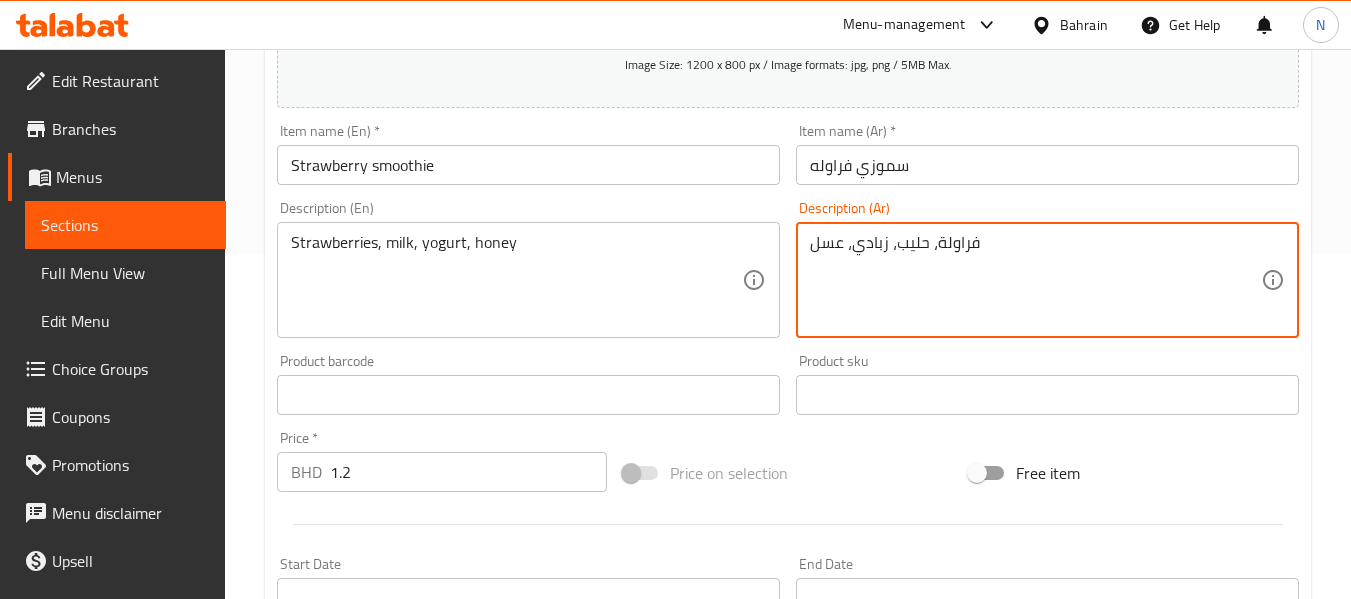 type on "فراولة، حليب، زبادي، عسل" 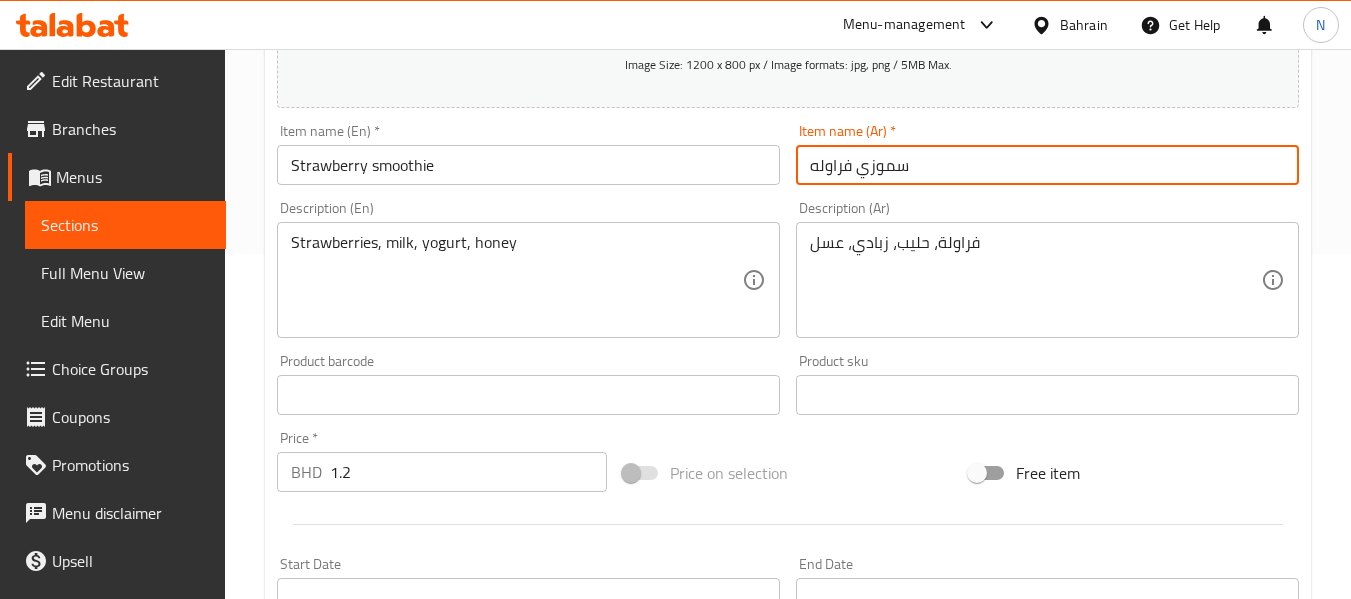 click on "سموزي فراوله" at bounding box center (1047, 165) 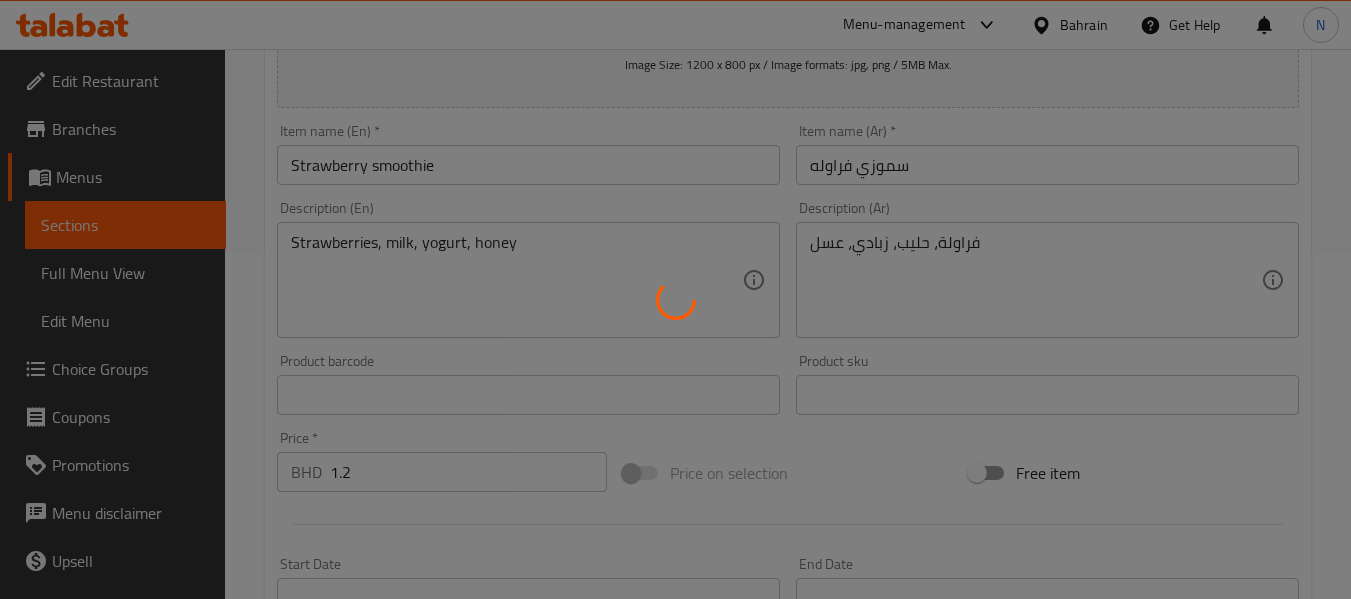 click at bounding box center [675, 299] 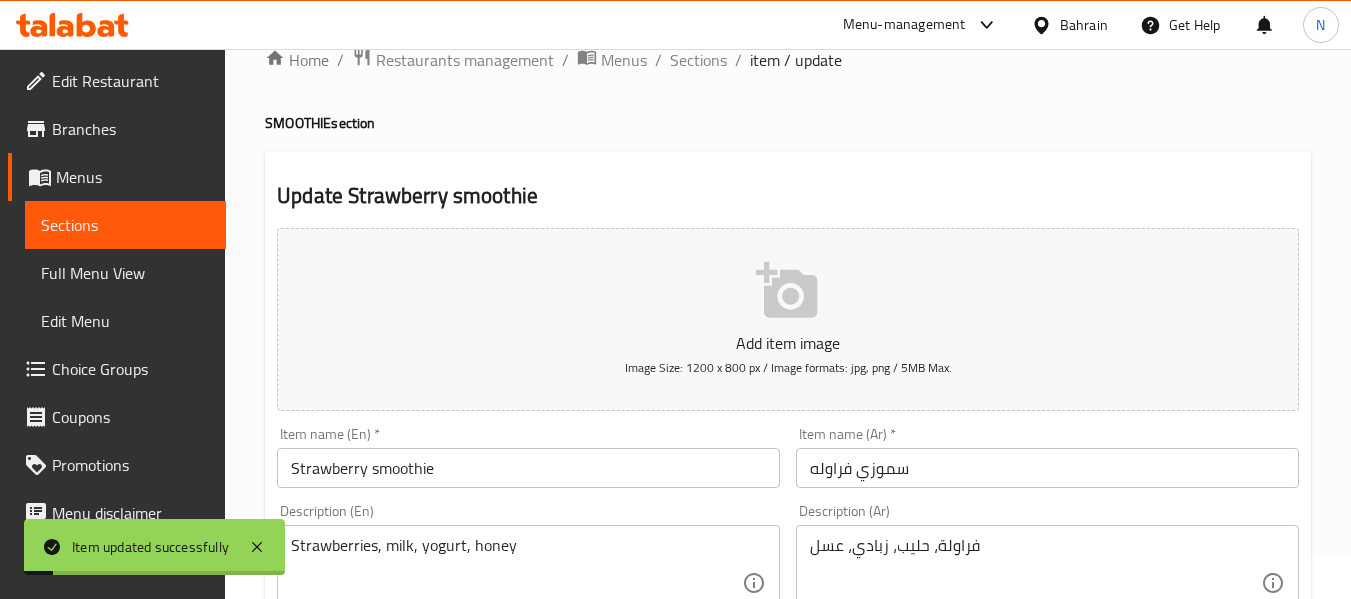 scroll, scrollTop: 0, scrollLeft: 0, axis: both 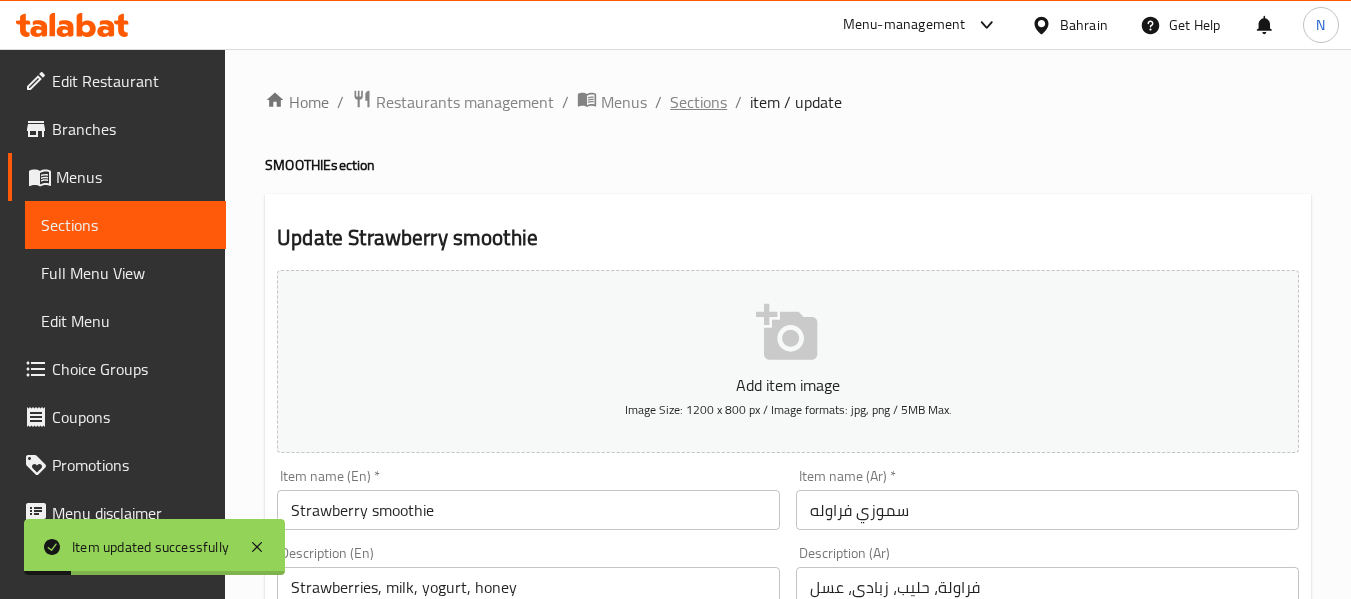 click on "Sections" at bounding box center (698, 102) 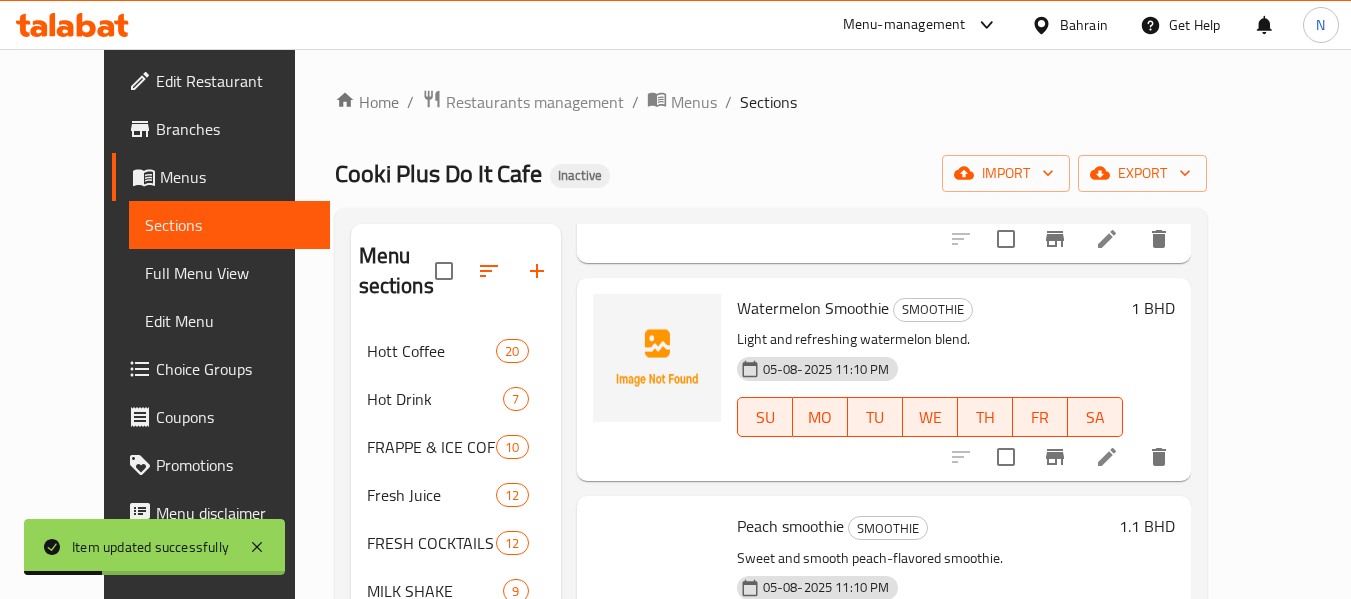 scroll, scrollTop: 479, scrollLeft: 0, axis: vertical 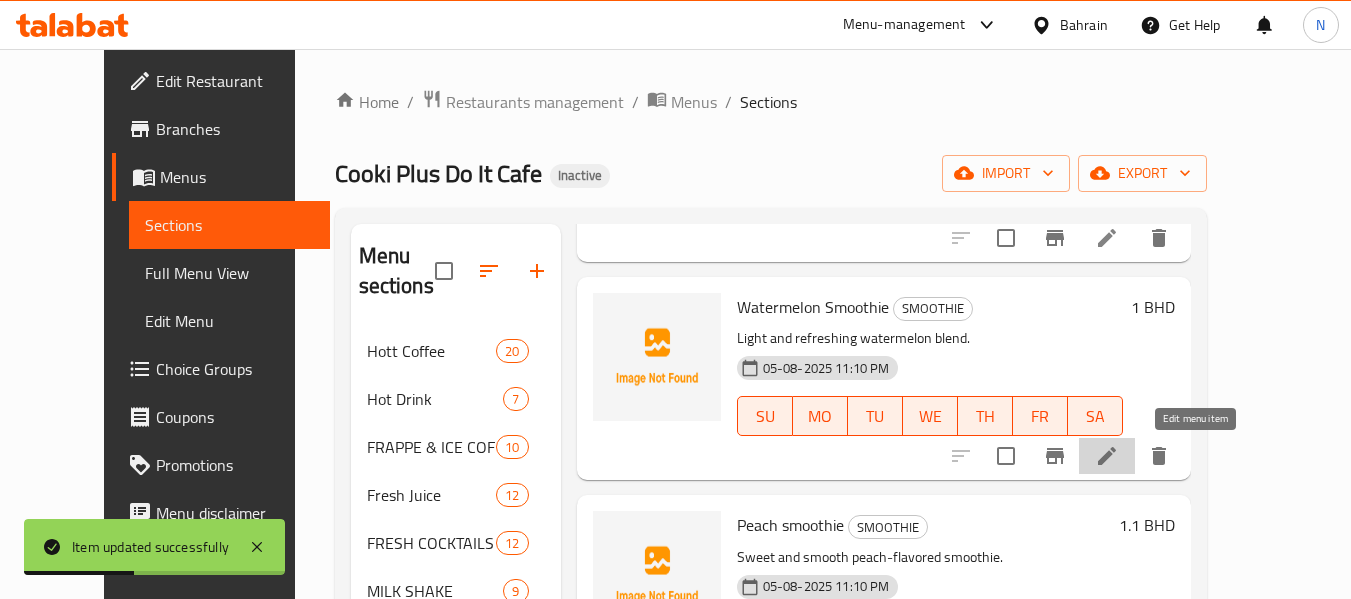 click 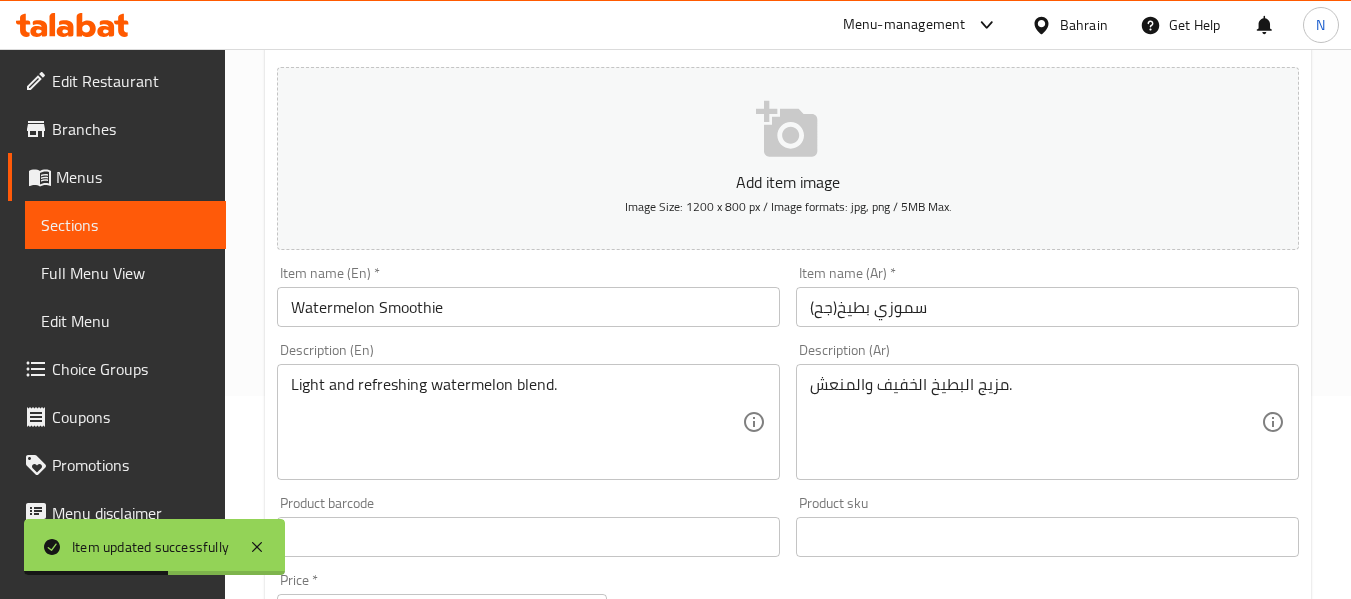 scroll, scrollTop: 210, scrollLeft: 0, axis: vertical 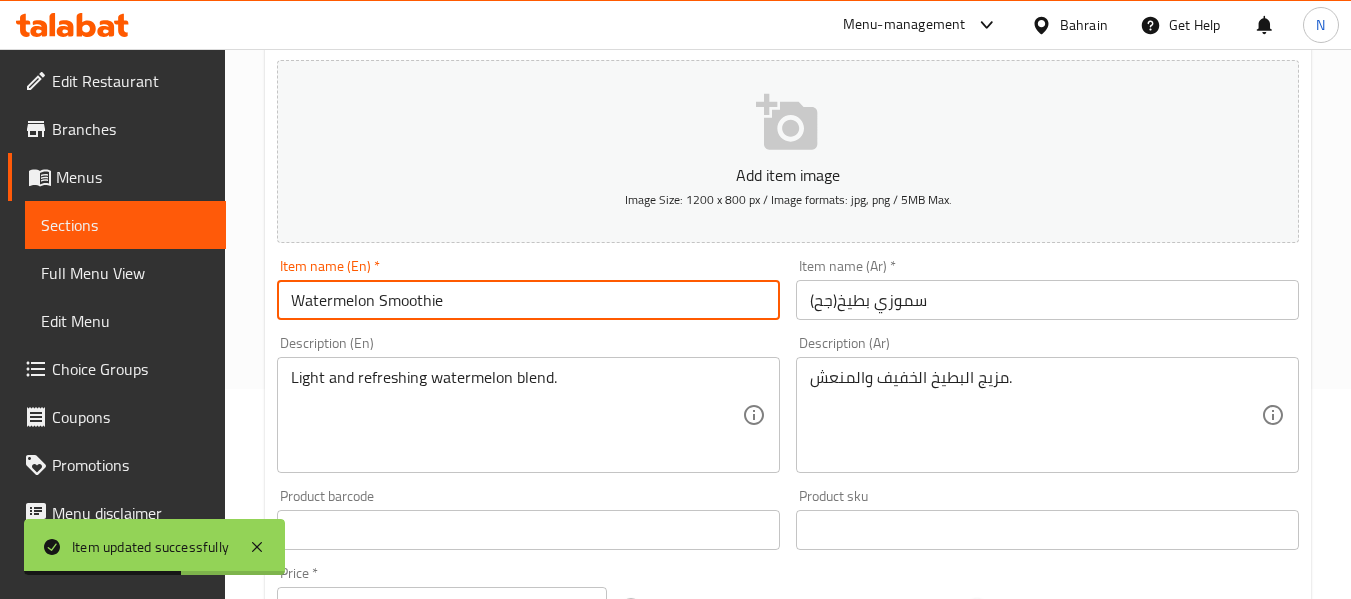 click on "Watermelon Smoothie" at bounding box center (528, 300) 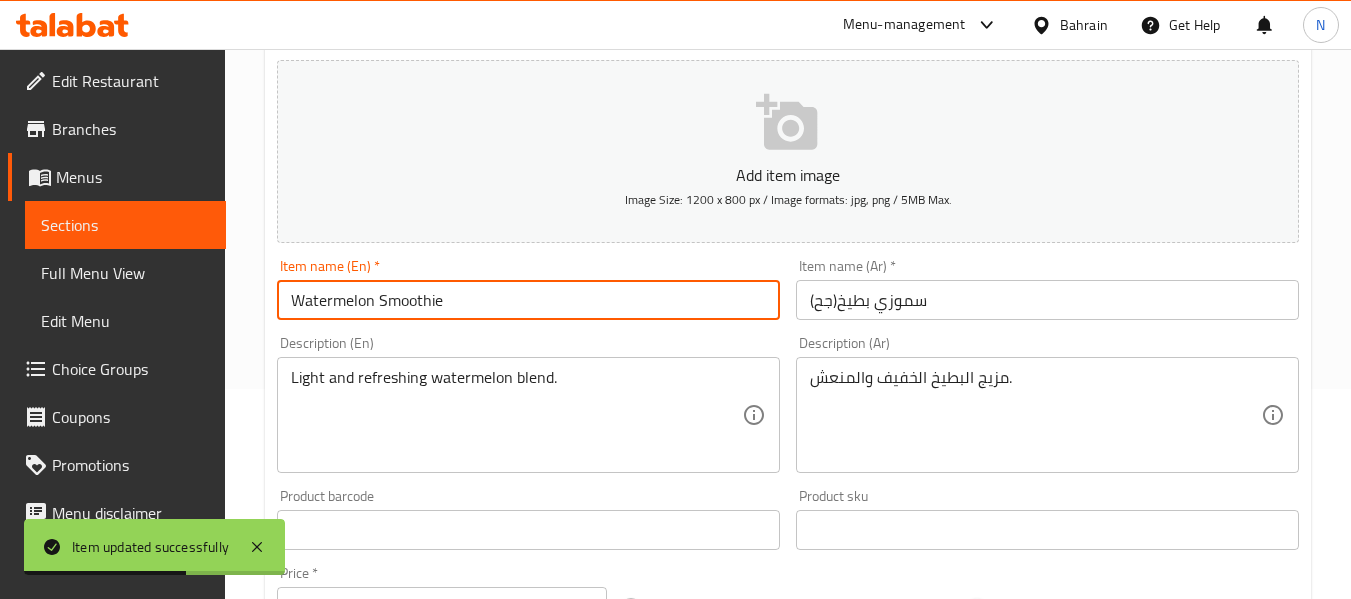 click on "Watermelon Smoothie" at bounding box center (528, 300) 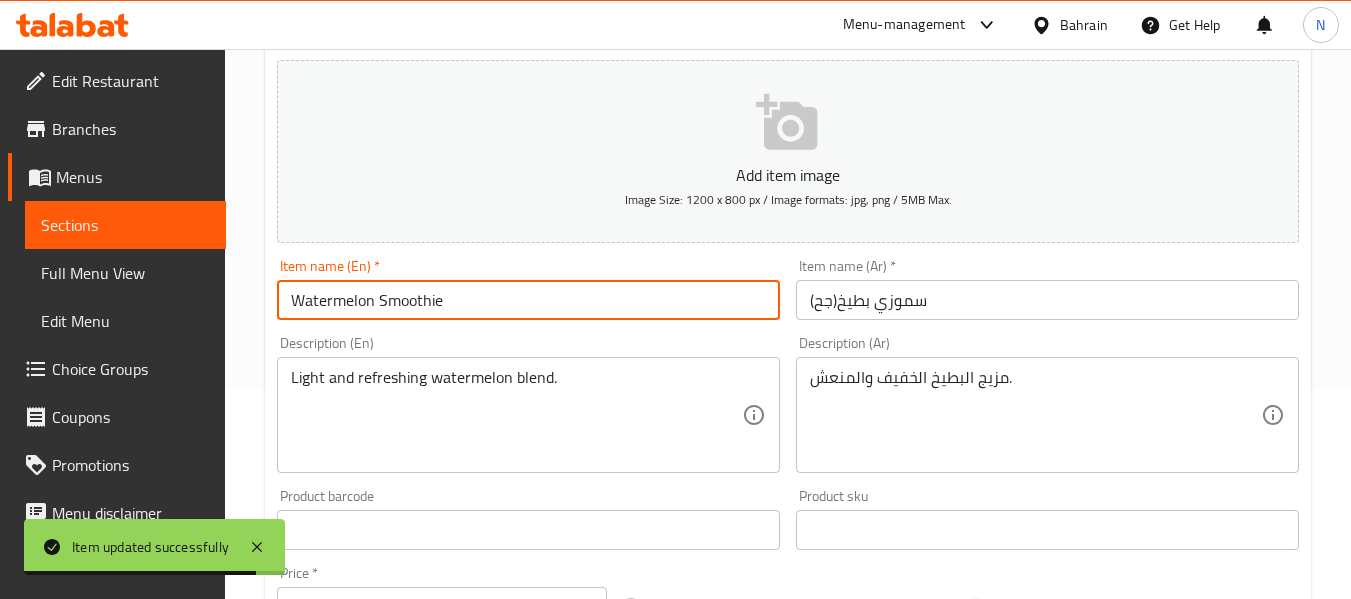 click on "Light and refreshing watermelon blend. Description (En)" at bounding box center (528, 415) 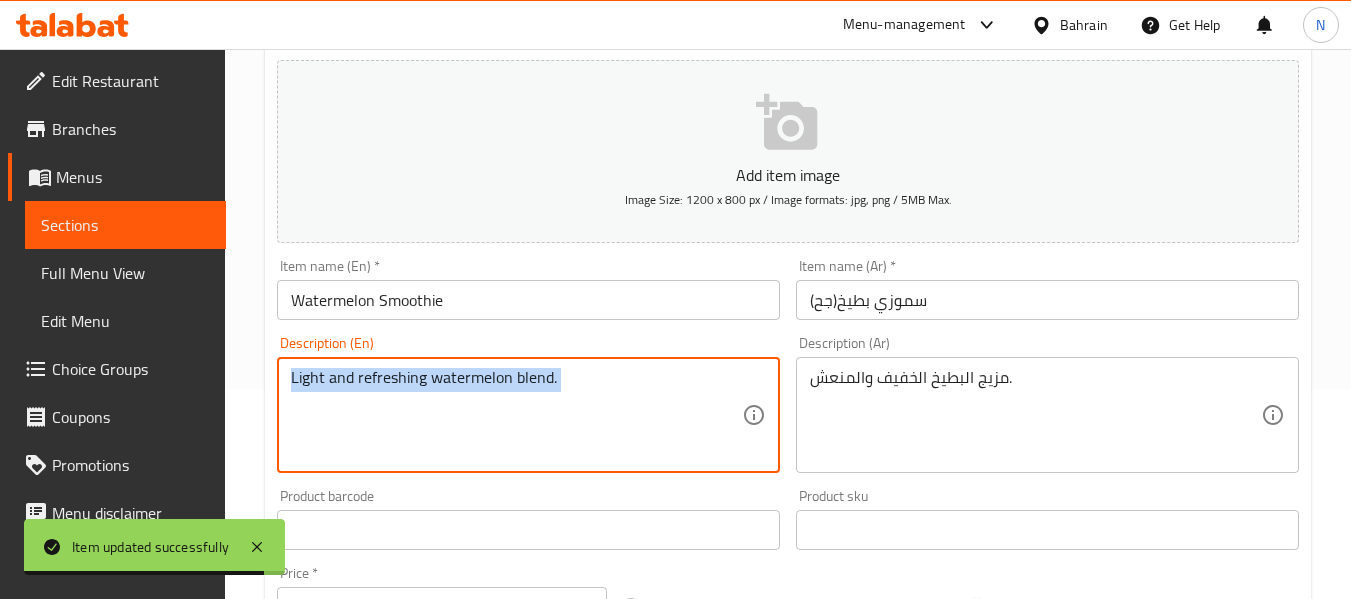 click on "Light and refreshing watermelon blend. Description (En)" at bounding box center [528, 415] 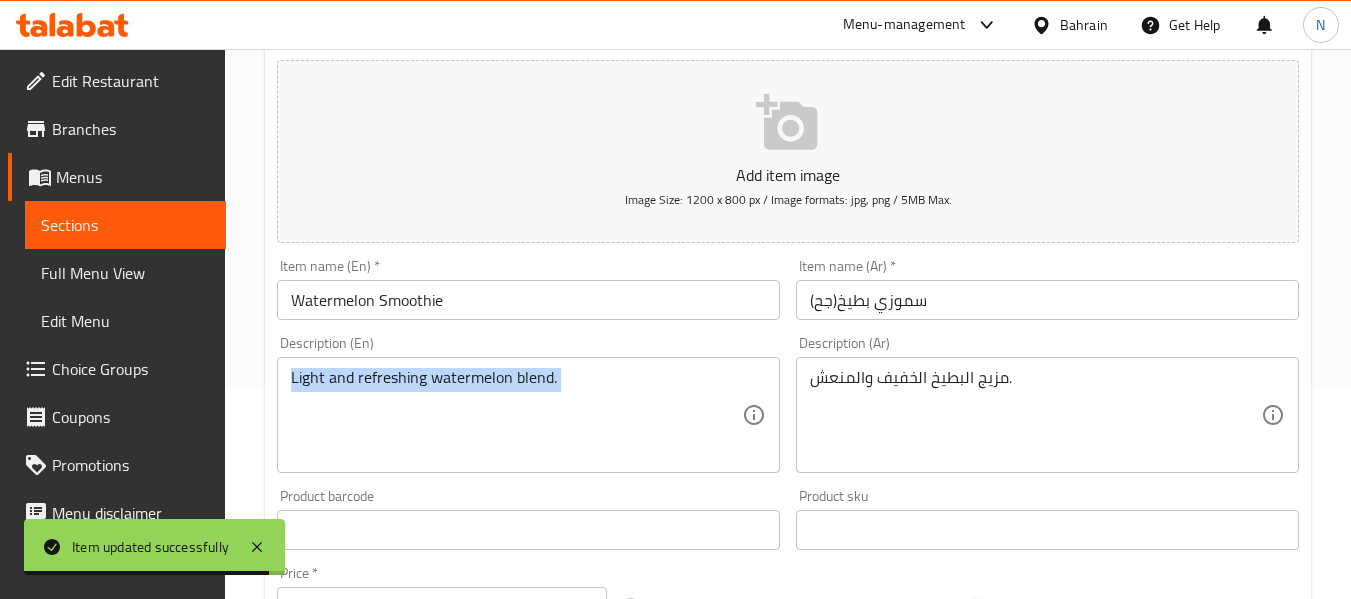 click on "Light and refreshing watermelon blend. Description (En)" at bounding box center (528, 415) 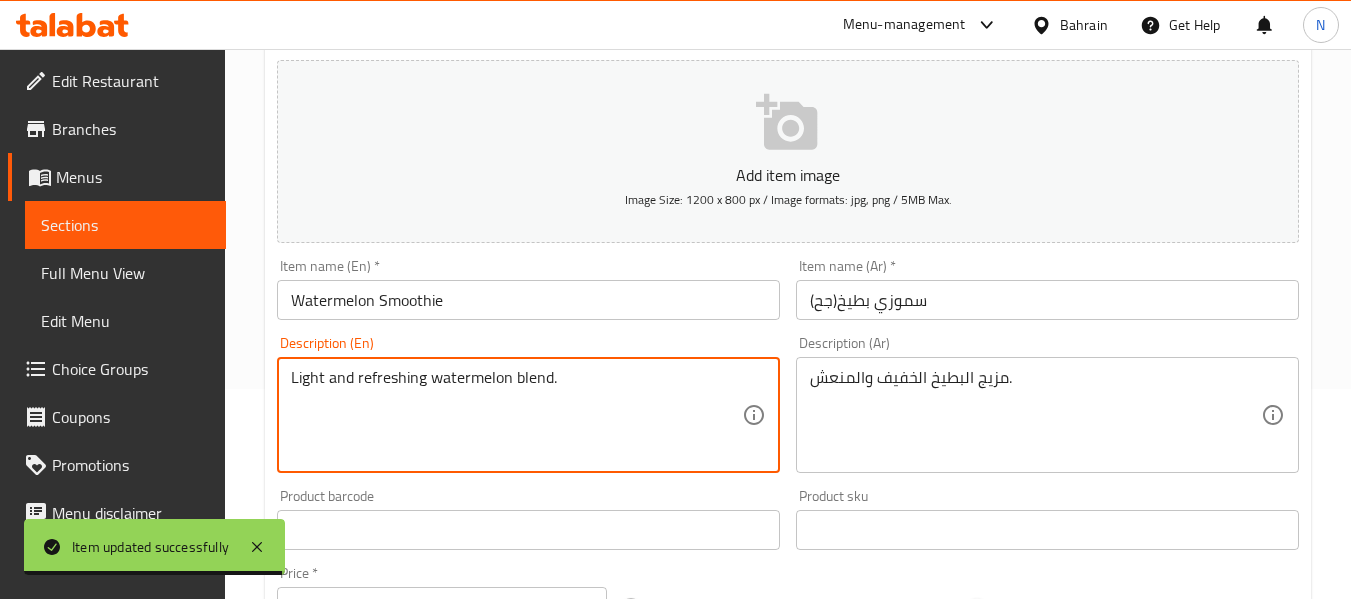 click on "Light and refreshing watermelon blend." at bounding box center [516, 415] 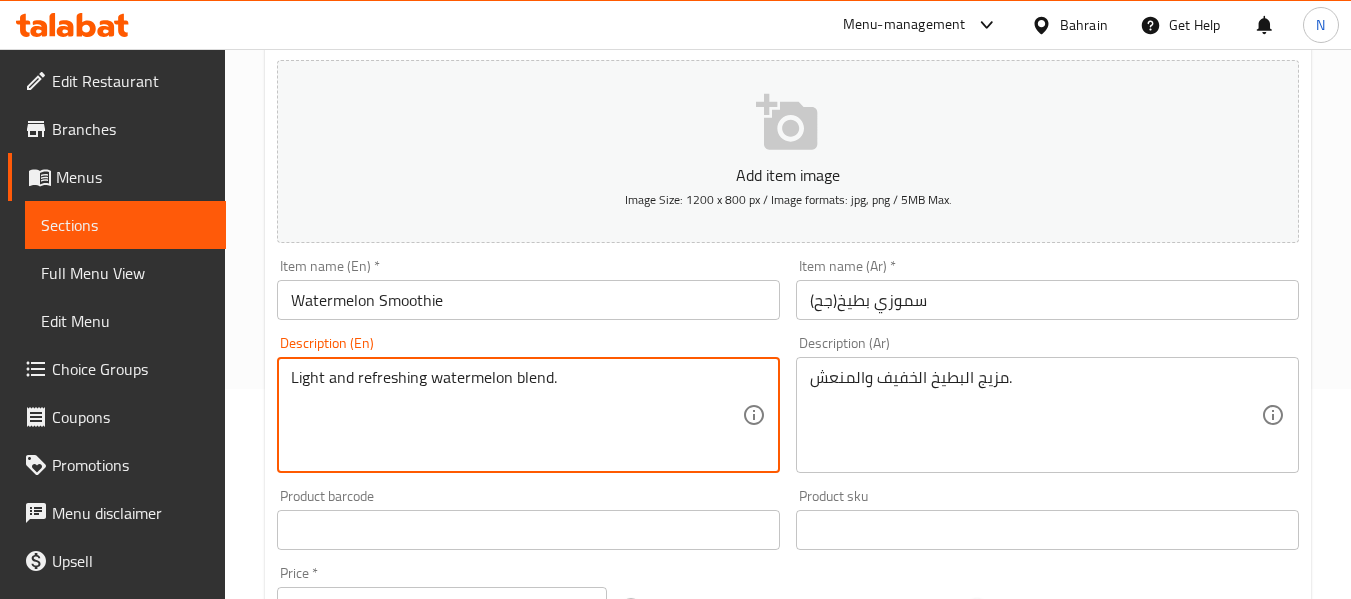 click on "Light and refreshing watermelon blend." at bounding box center [516, 415] 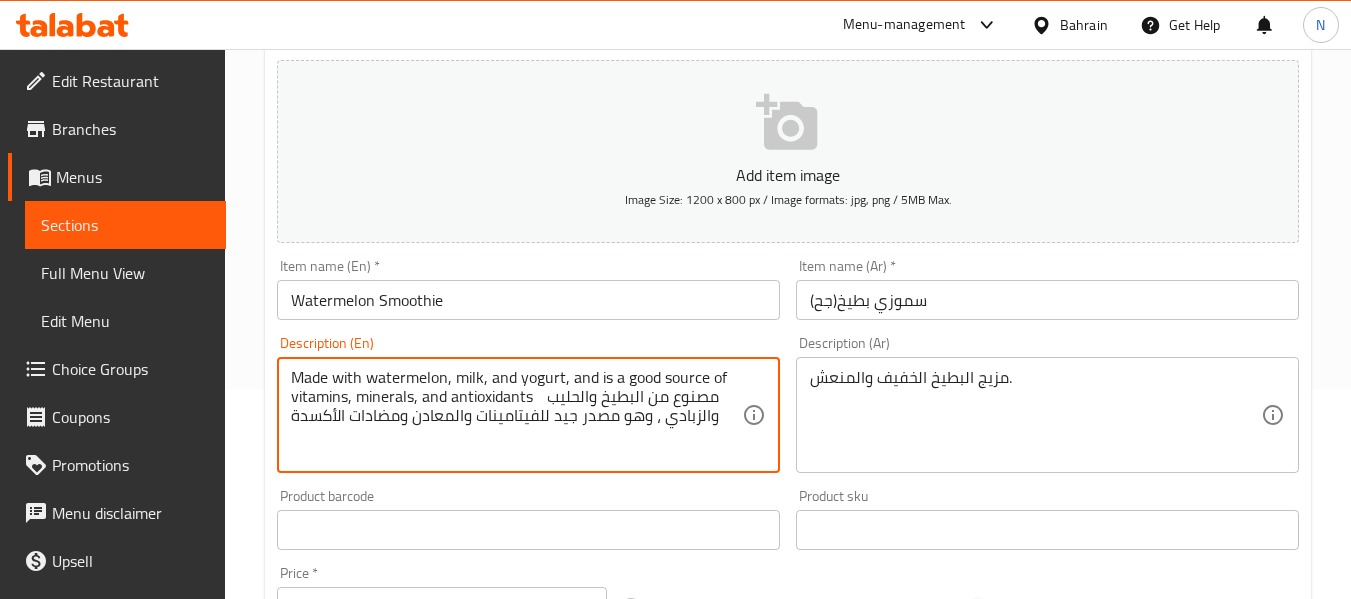 drag, startPoint x: 540, startPoint y: 401, endPoint x: 724, endPoint y: 454, distance: 191.48106 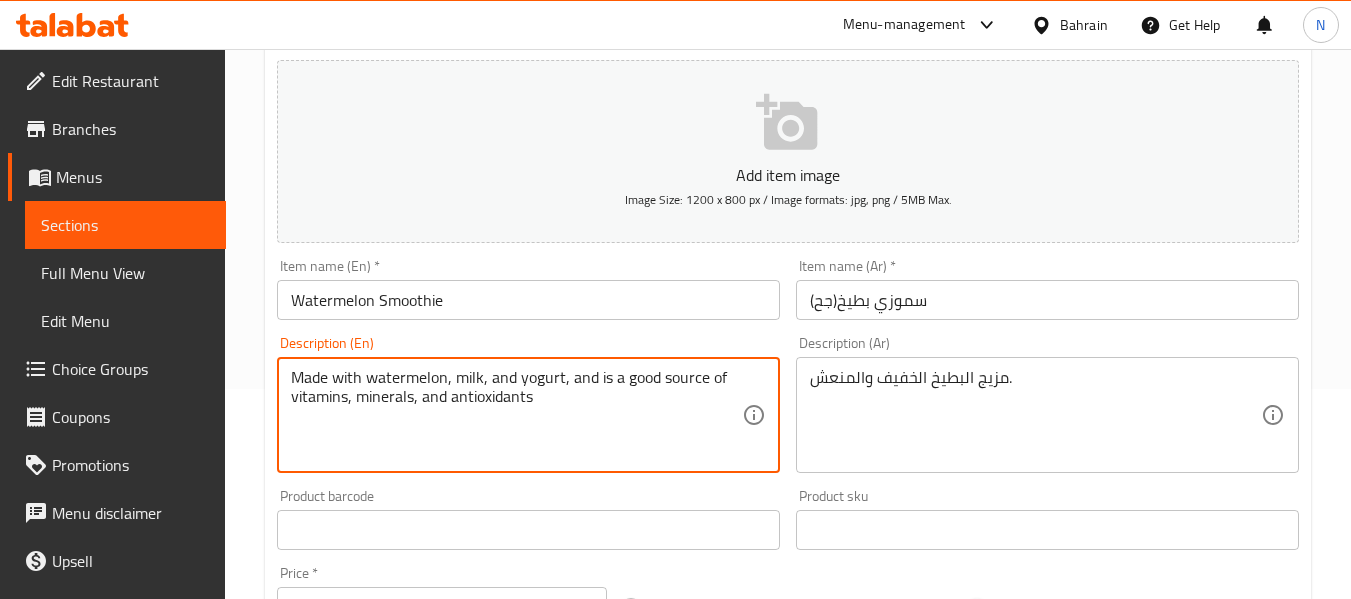 type on "Made with watermelon, milk, and yogurt, and is a good source of vitamins, minerals, and antioxidants" 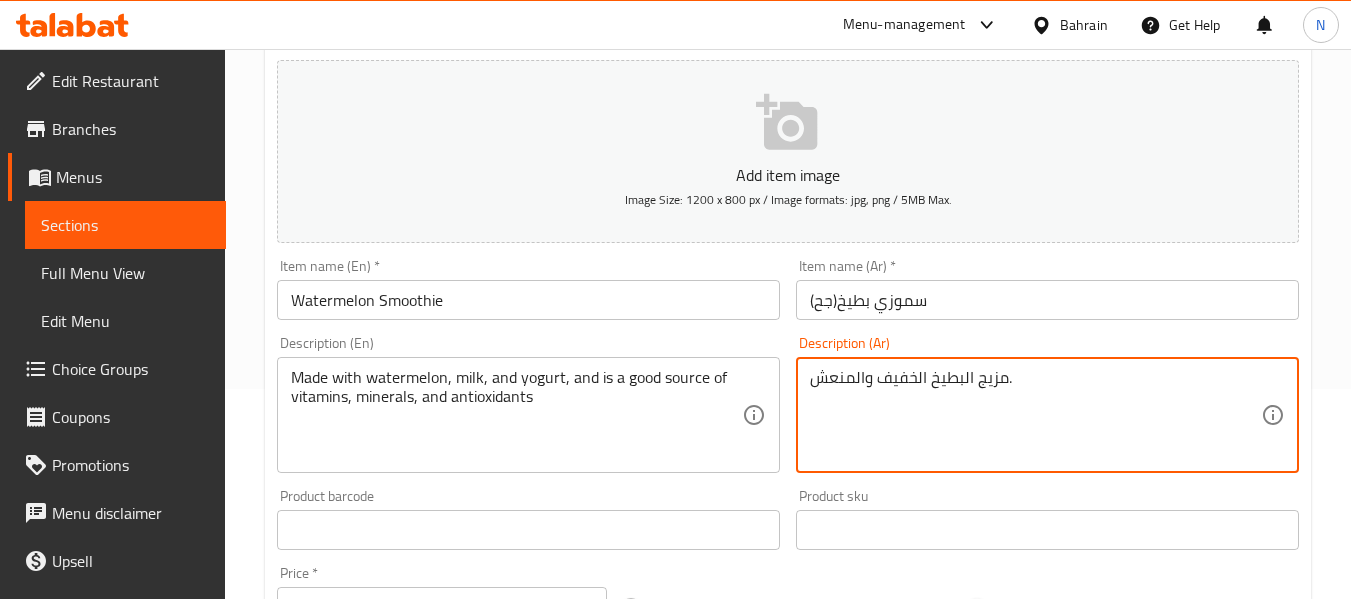 click on "مزيج البطيخ الخفيف والمنعش." at bounding box center (1035, 415) 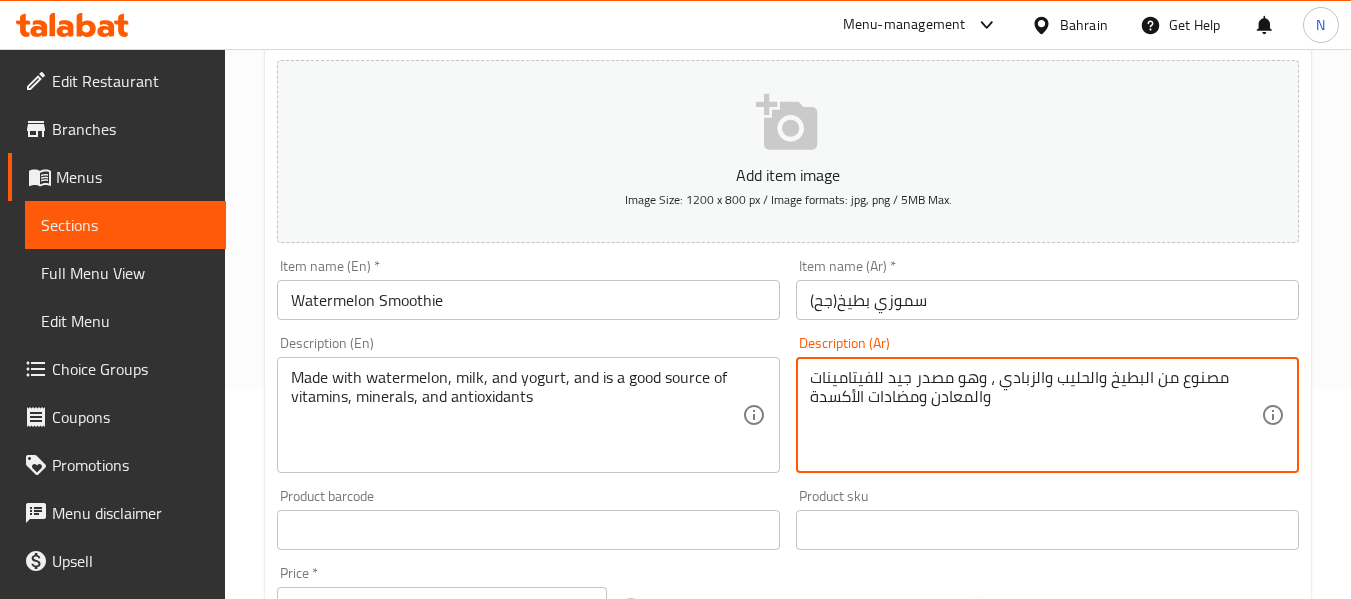 type on "مصنوع من البطيخ والحليب والزبادي ، وهو مصدر جيد للفيتامينات والمعادن ومضادات الأكسدة" 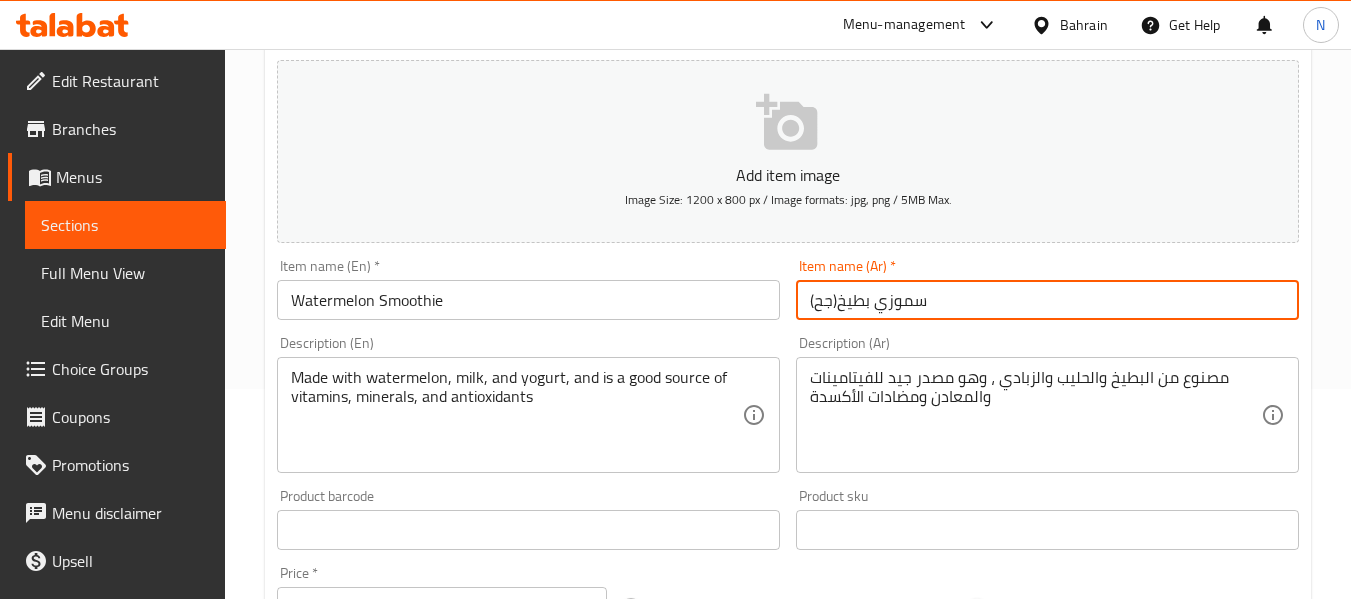 click on "سموزي بطيخ(جح)" at bounding box center (1047, 300) 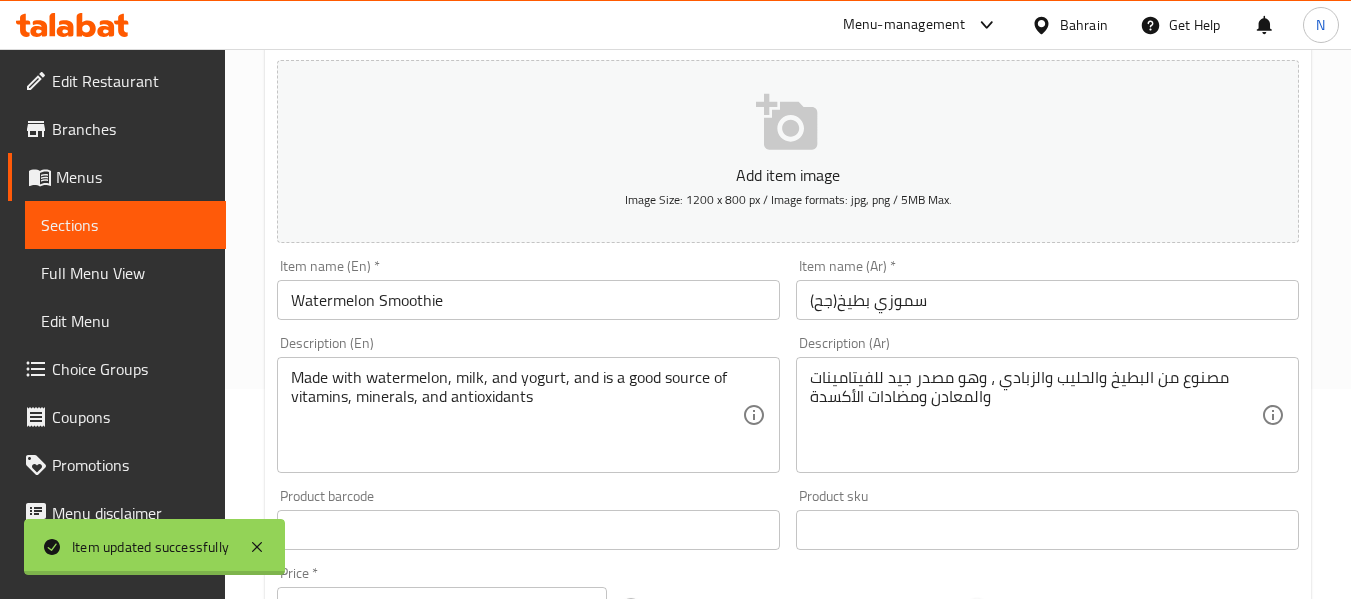 click on "Home / Restaurants management / Menus / Sections / item / update SMOOTHIE  section Update Watermelon Smoothie Add item image Image Size: 1200 x 800 px / Image formats: jpg, png / 5MB Max. Item name (En)   * Watermelon Smoothie Item name (En)  * Item name (Ar)   * سموزي بطيخ(جح) Item name (Ar)  * Description (En) Made with watermelon, milk, and yogurt, and is a good source of vitamins, minerals, and antioxidants	 Description (En) Description (Ar) مصنوع من البطيخ والحليب والزبادي ، وهو مصدر جيد للفيتامينات والمعادن ومضادات الأكسدة Description (Ar) Product barcode Product barcode Product sku Product sku Price   * BHD 1 Price  * Price on selection Free item Start Date Start Date End Date End Date Available Days SU MO TU WE TH FR SA Available from ​ ​ Available to ​ ​ Status Active Inactive Exclude from GEM Variations & Choices Add variant ASSIGN CHOICE GROUP Update" at bounding box center [788, 521] 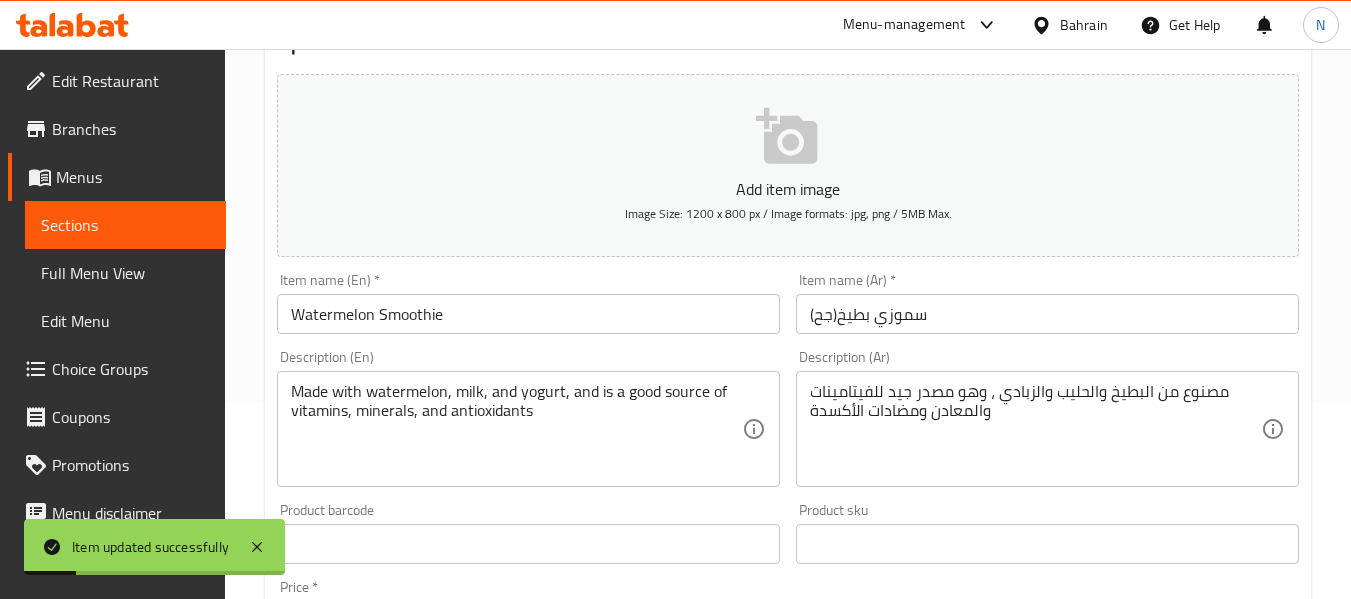 scroll, scrollTop: 0, scrollLeft: 0, axis: both 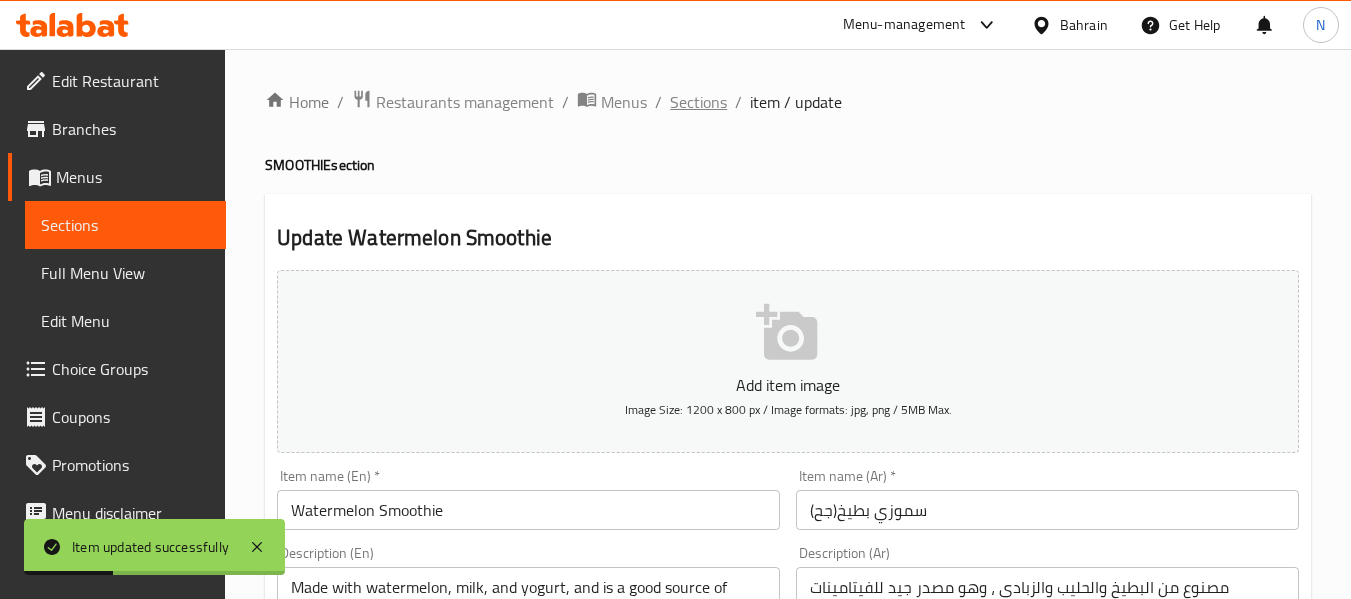 click on "Sections" at bounding box center (698, 102) 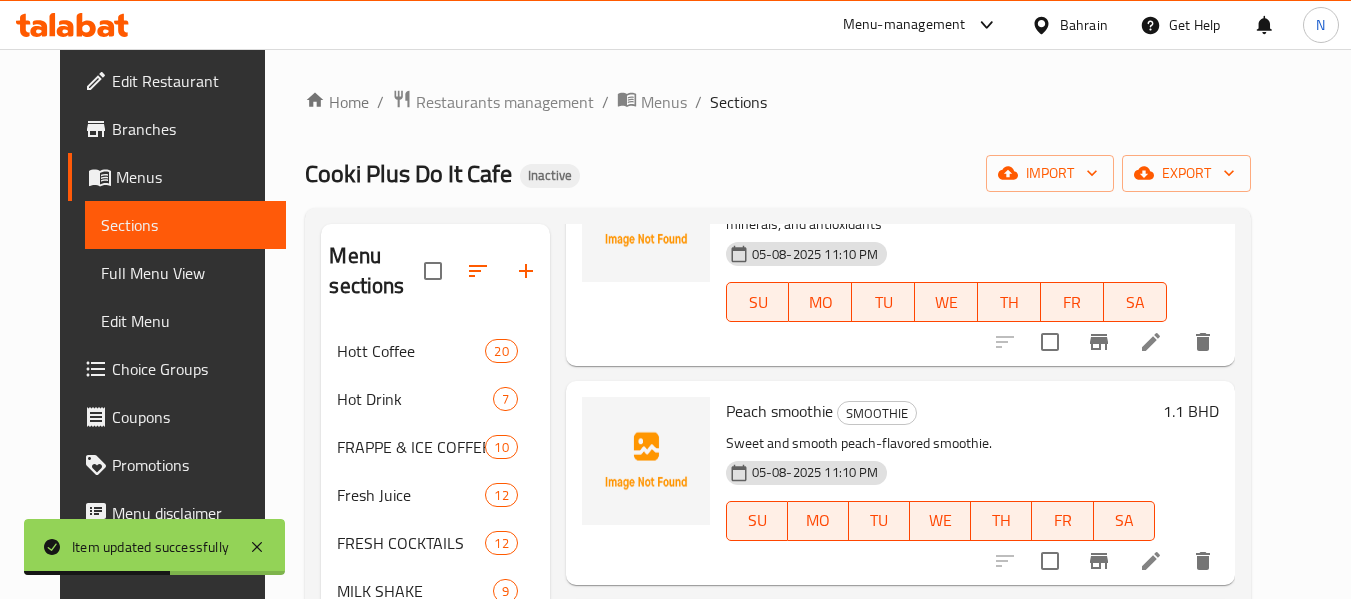 scroll, scrollTop: 743, scrollLeft: 0, axis: vertical 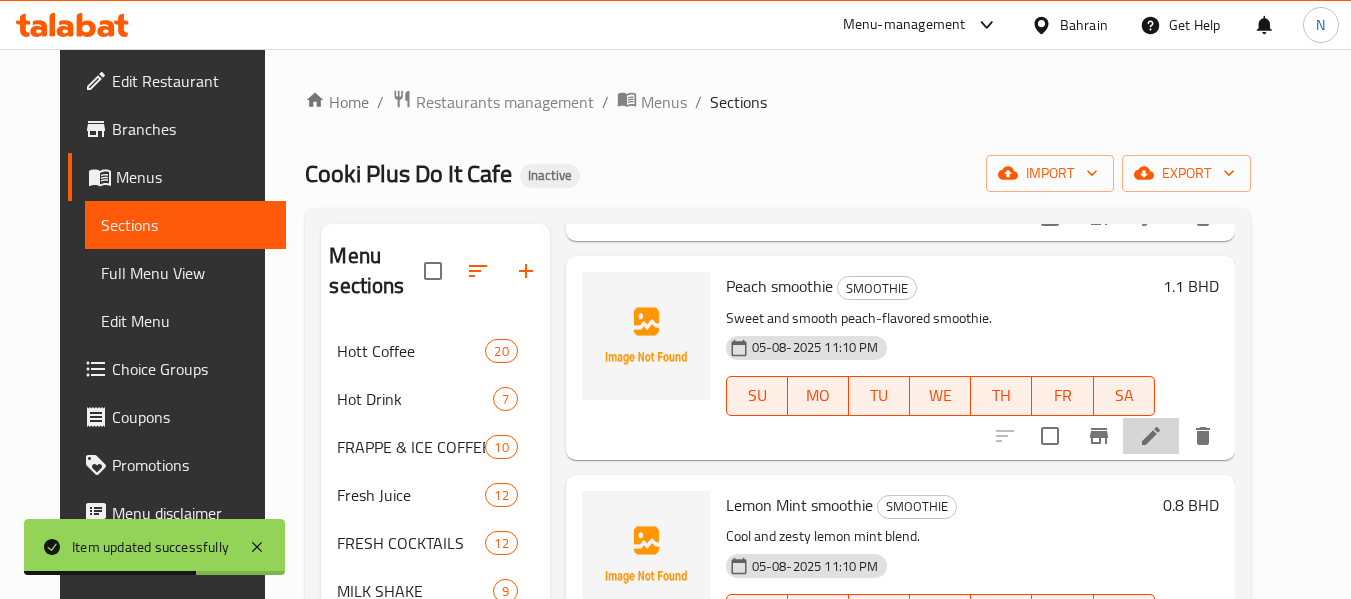 click at bounding box center (1151, 436) 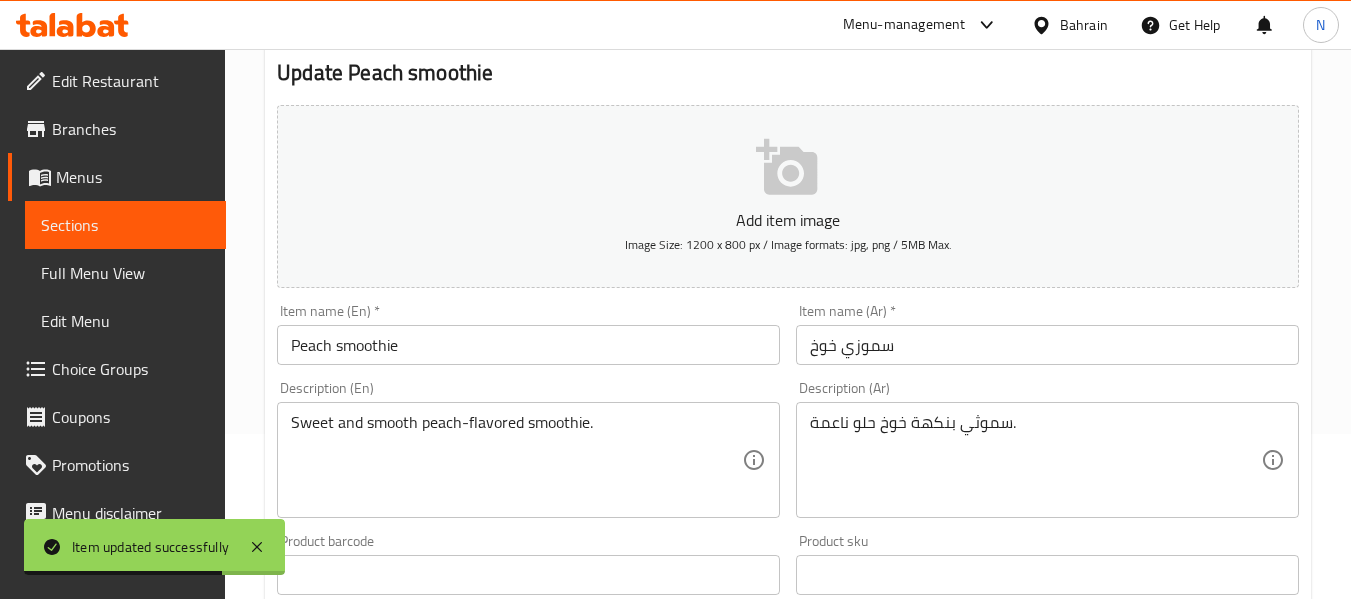 scroll, scrollTop: 167, scrollLeft: 0, axis: vertical 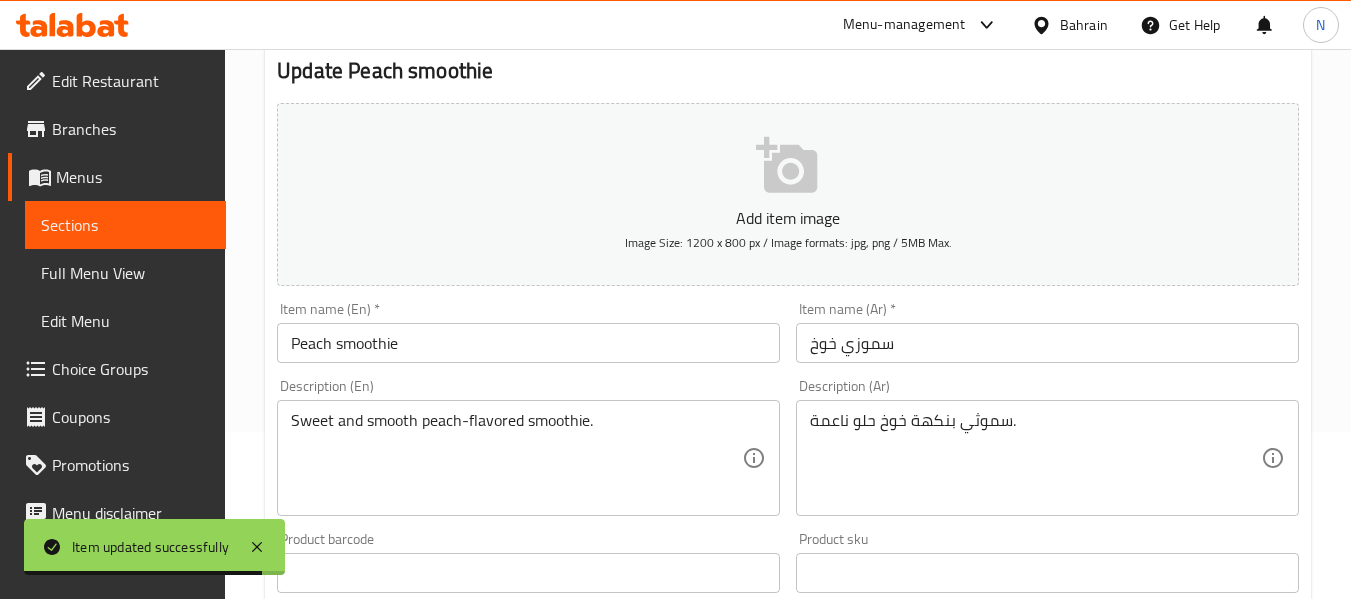 click on "Peach smoothie" at bounding box center (528, 343) 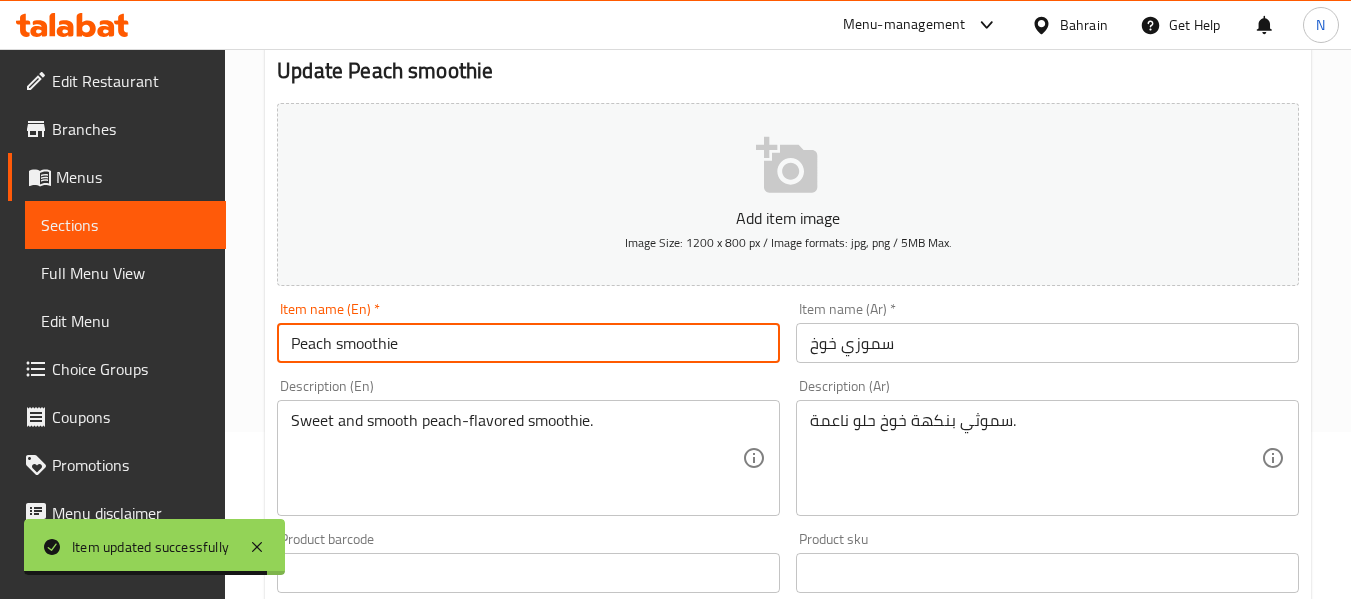 click on "Peach smoothie" at bounding box center [528, 343] 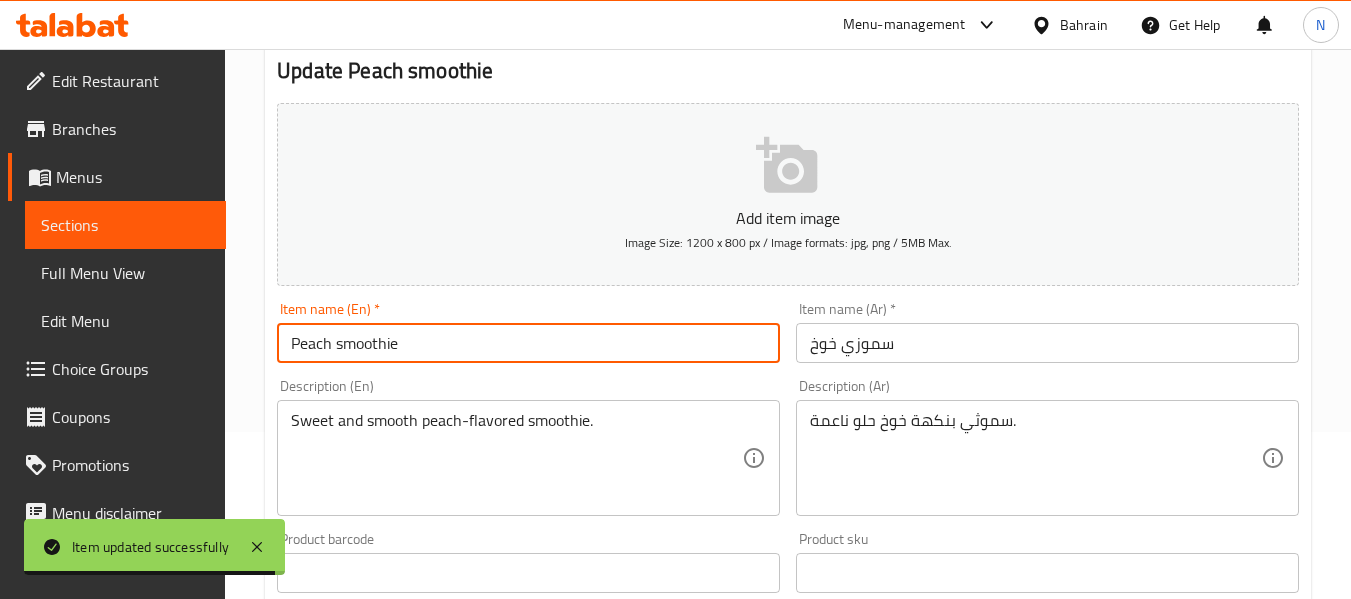 click on "Peach smoothie" at bounding box center (528, 343) 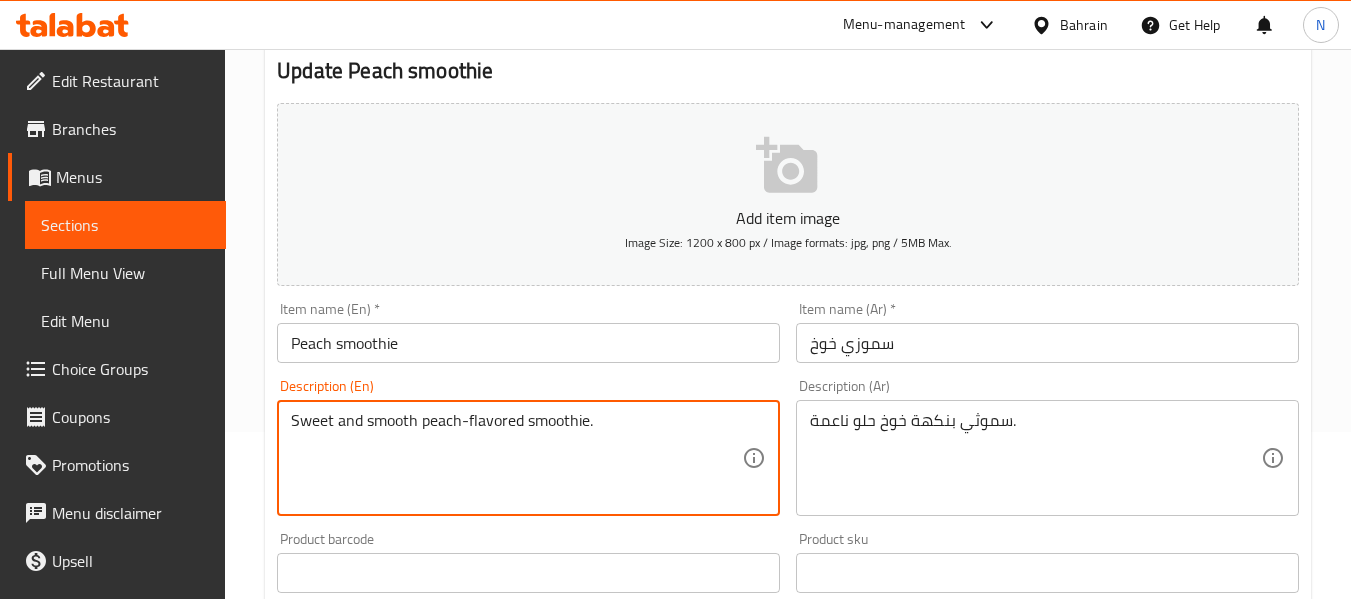 click on "Sweet and smooth peach-flavored smoothie." at bounding box center [516, 458] 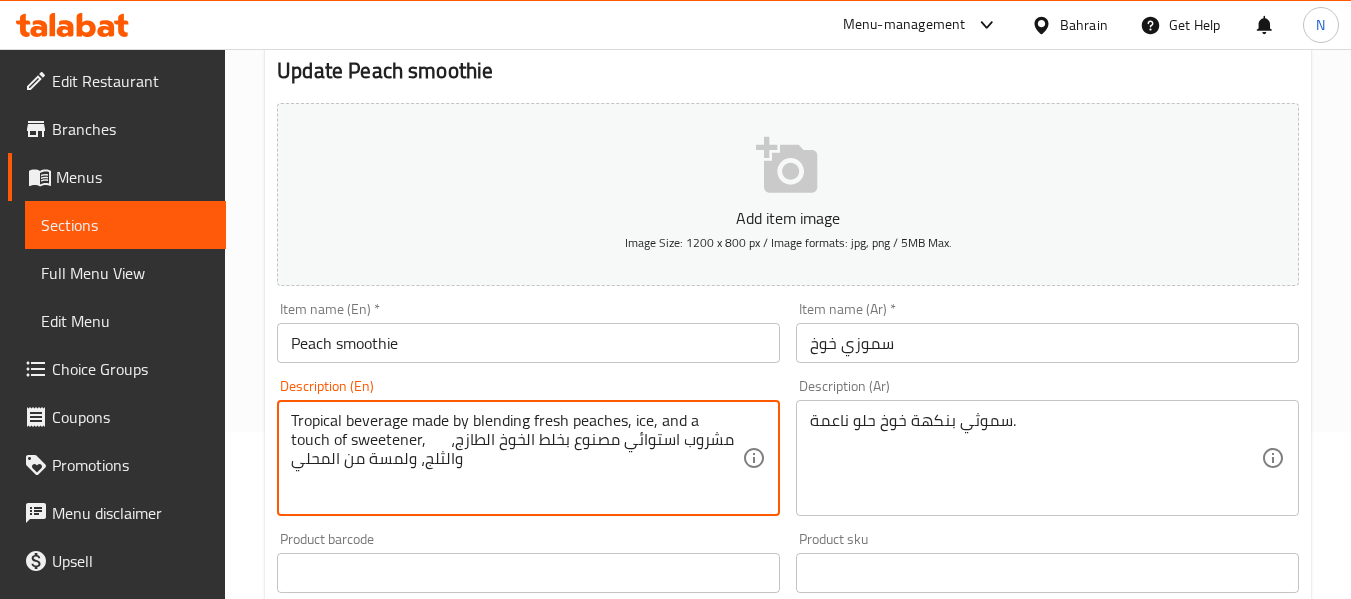 drag, startPoint x: 395, startPoint y: 438, endPoint x: 456, endPoint y: 480, distance: 74.06078 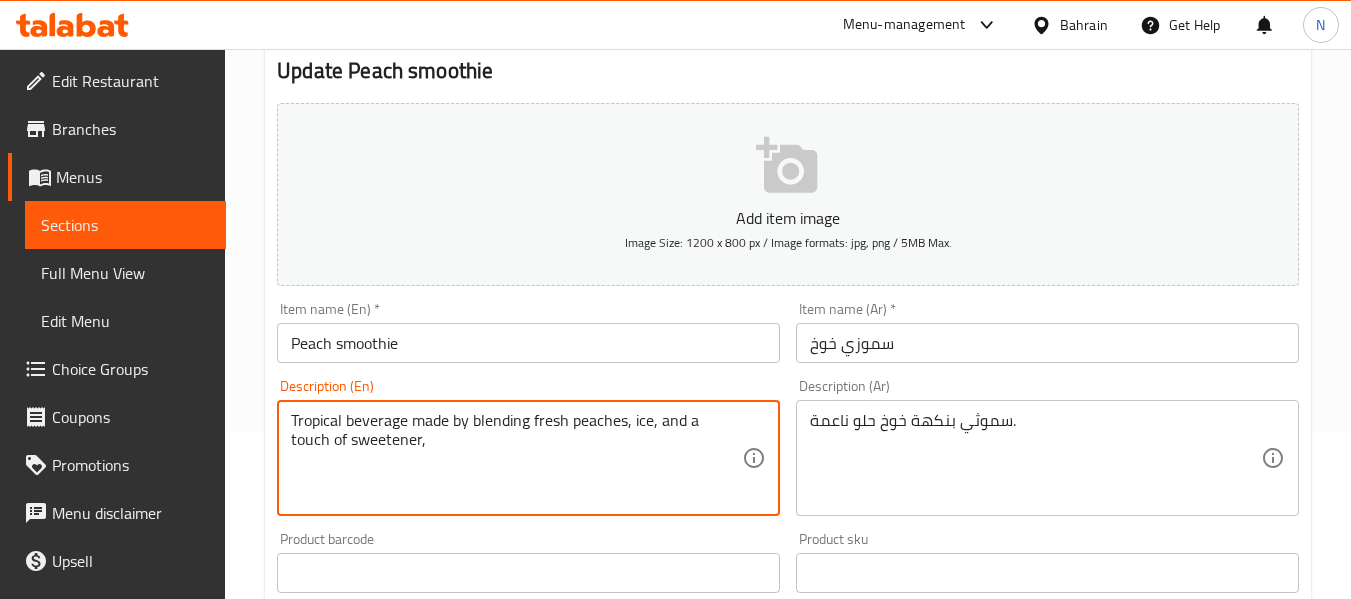 type on "Tropical beverage made by blending fresh peaches, ice, and a touch of sweetener," 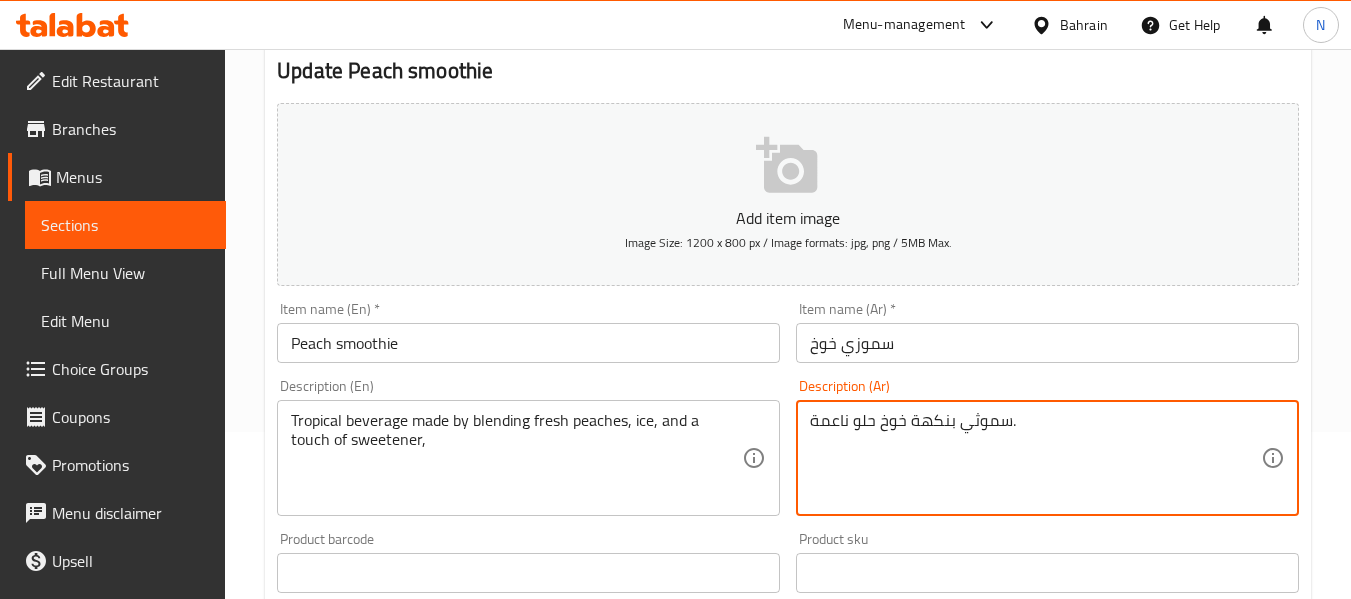 click on "سموثي بنكهة خوخ حلو ناعمة." at bounding box center (1035, 458) 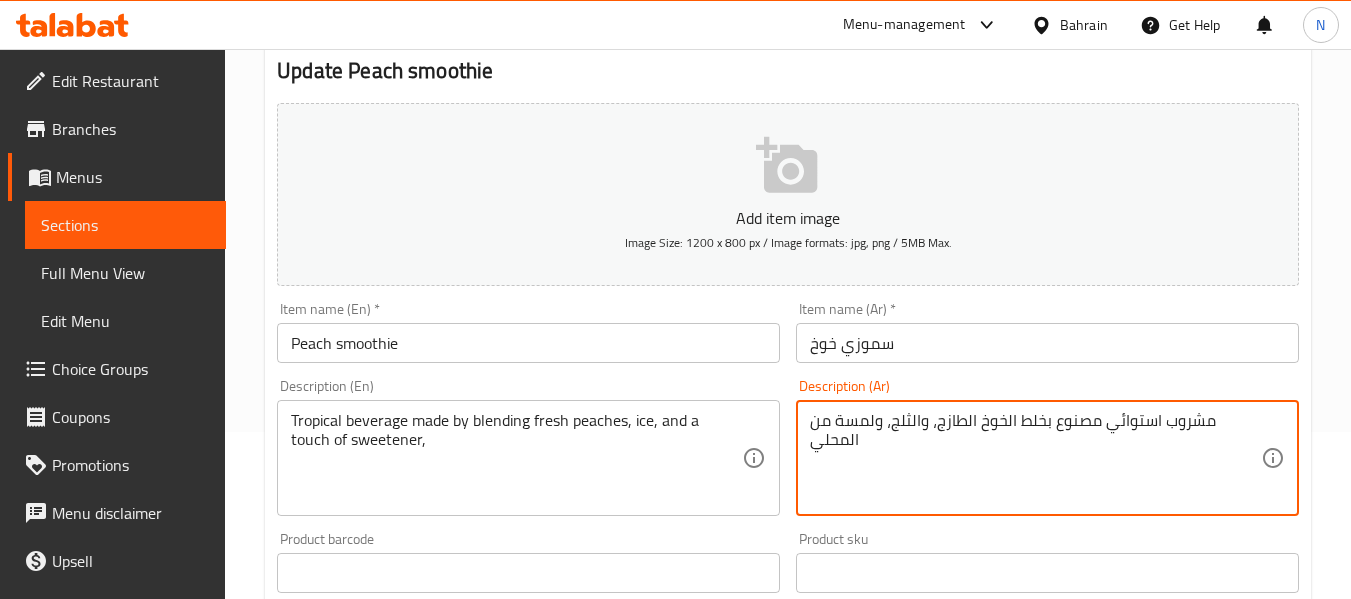 type on "مشروب استوائي مصنوع بخلط الخوخ الطازج، والثلج، ولمسة من المحلي" 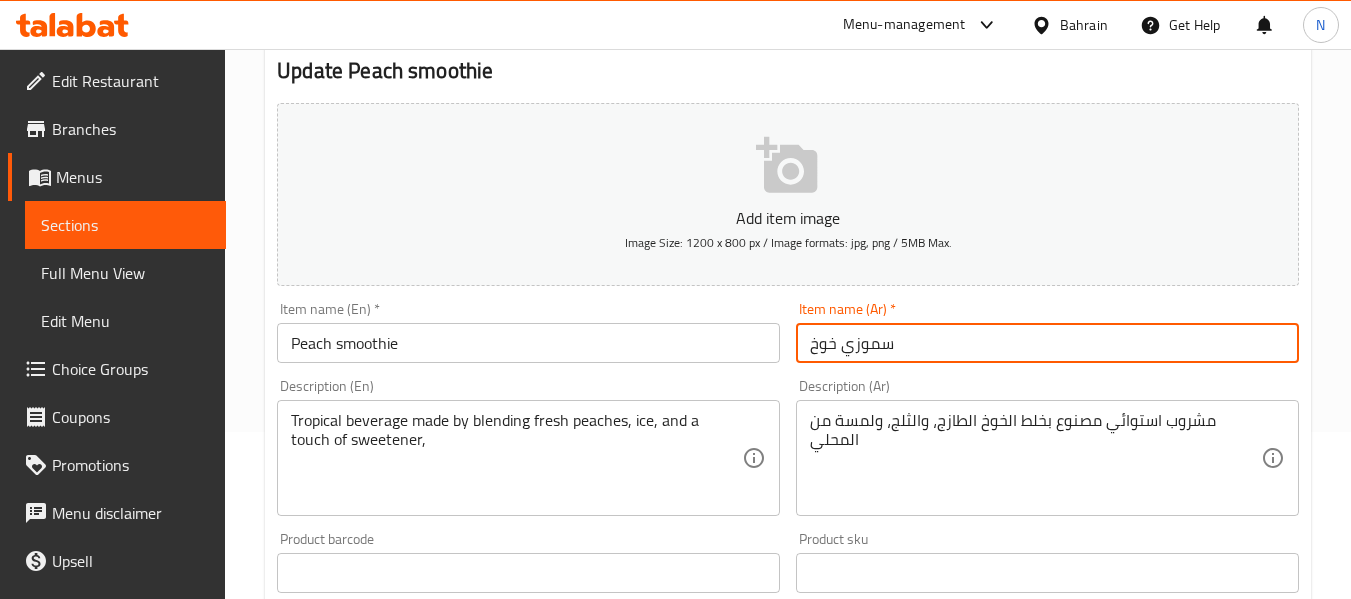 click on "سموزي خوخ" at bounding box center (1047, 343) 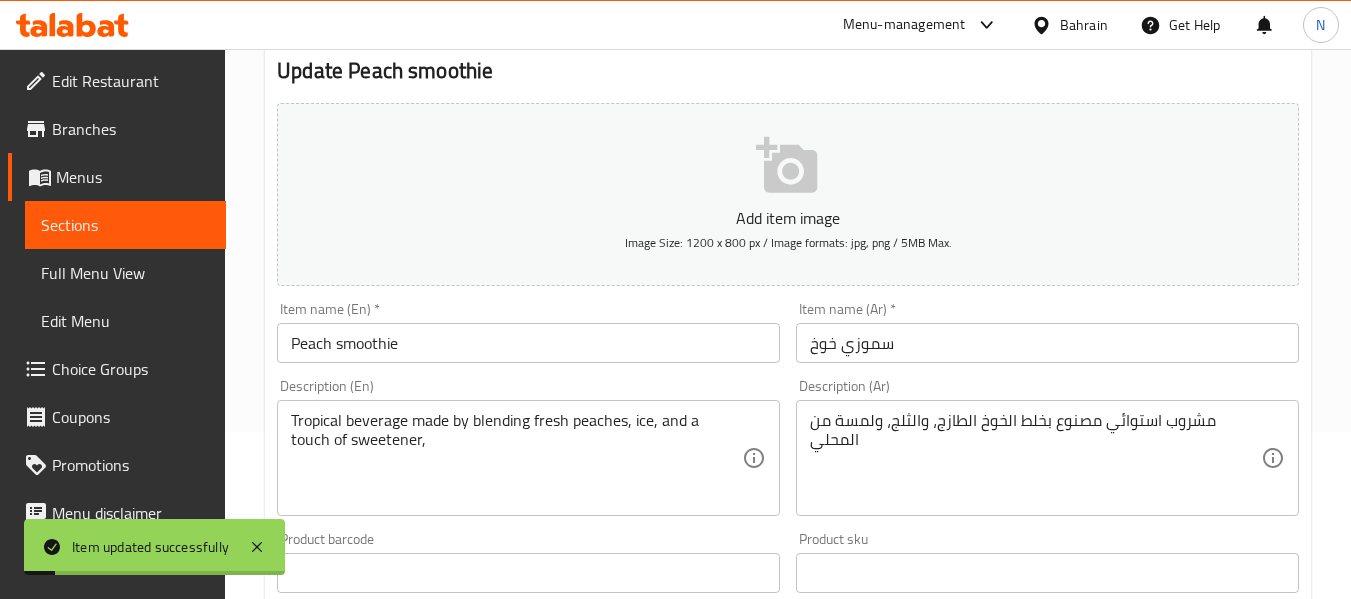 click on "Description (En) Tropical beverage made by blending fresh peaches, ice, and a touch of sweetener,	 Description (En)" at bounding box center (528, 447) 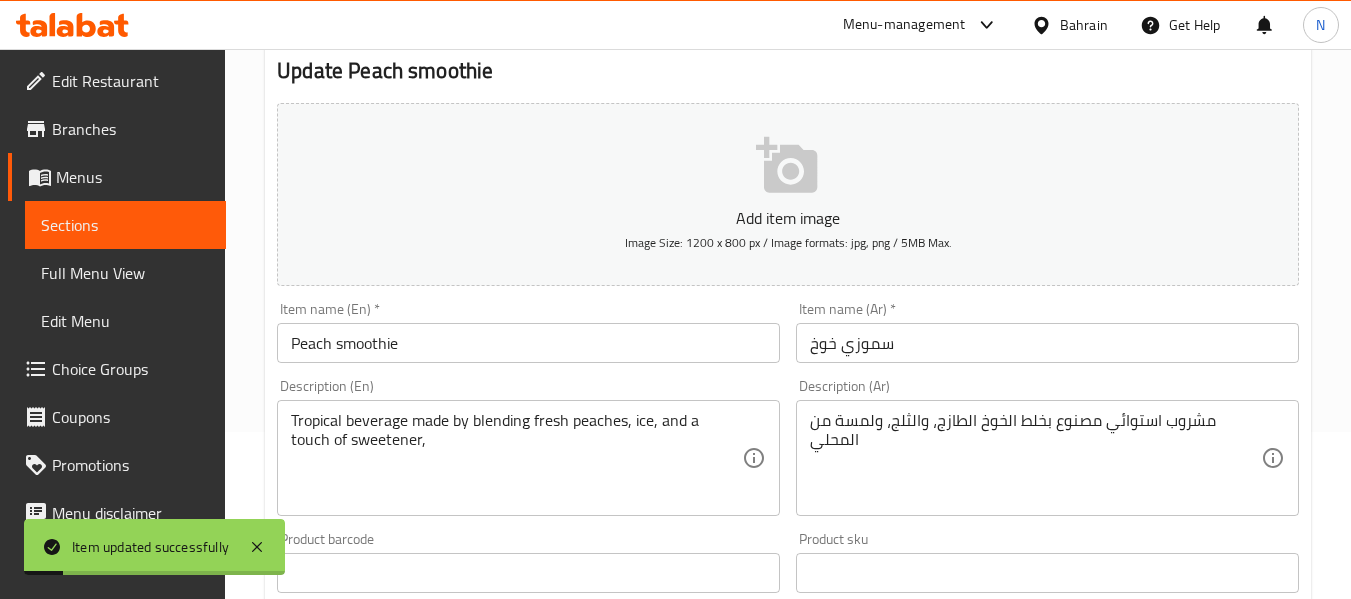 scroll, scrollTop: 0, scrollLeft: 0, axis: both 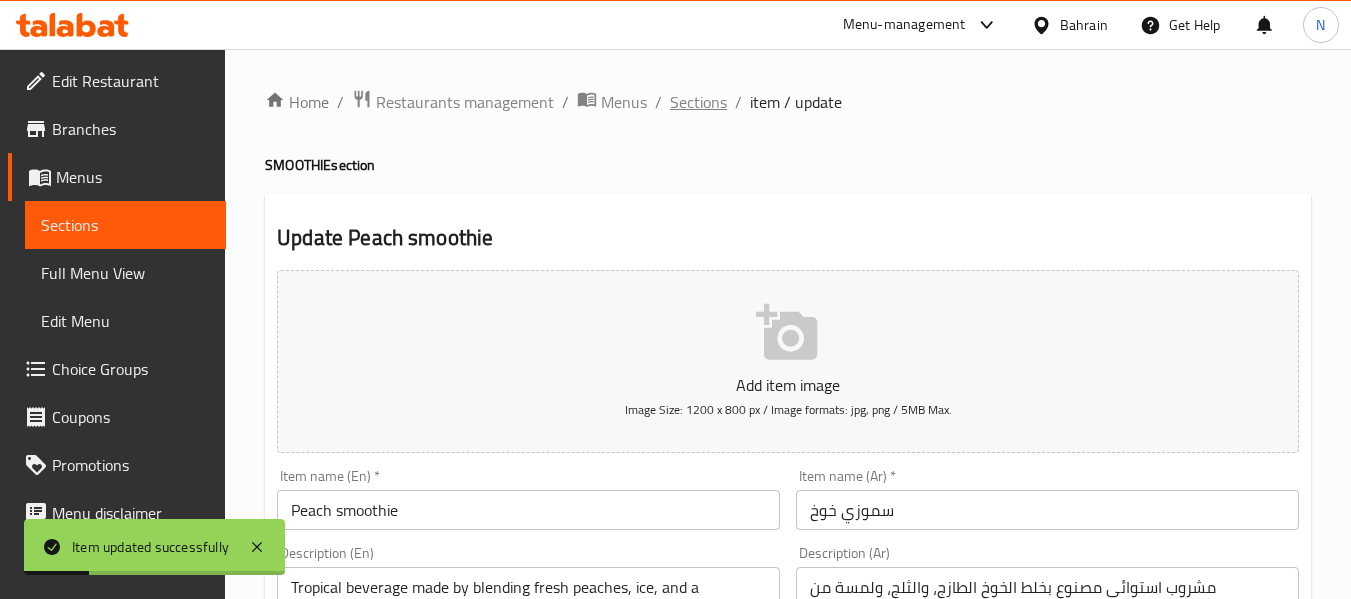 click on "Sections" at bounding box center (698, 102) 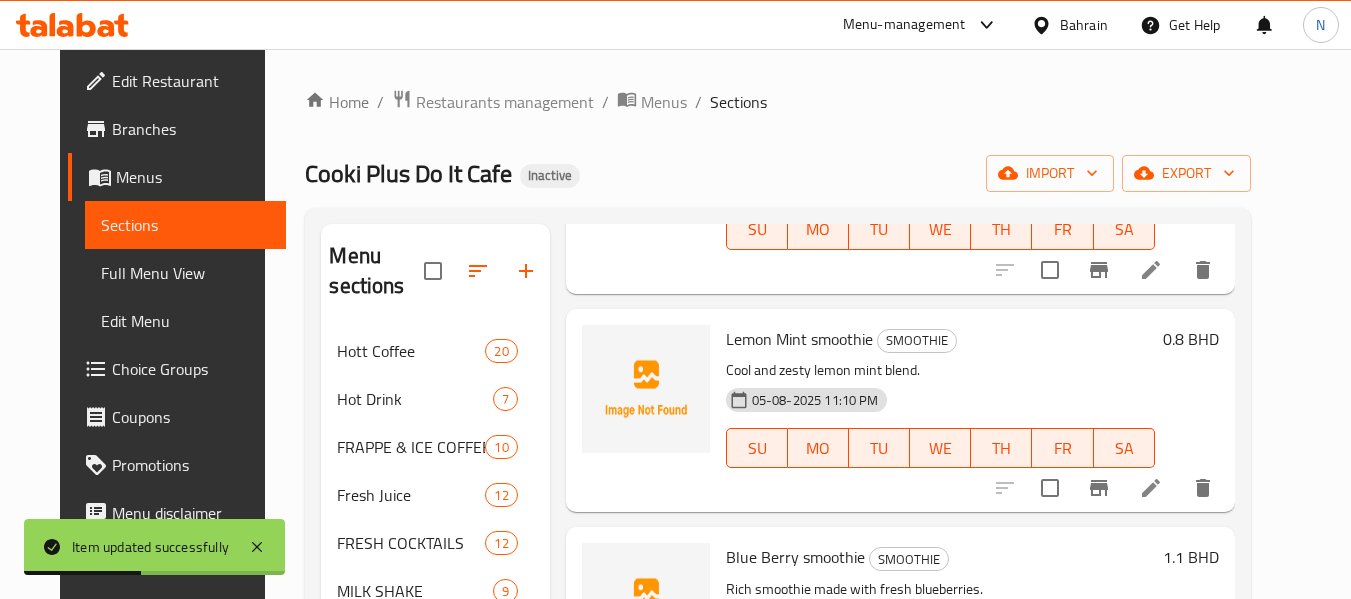 scroll, scrollTop: 935, scrollLeft: 0, axis: vertical 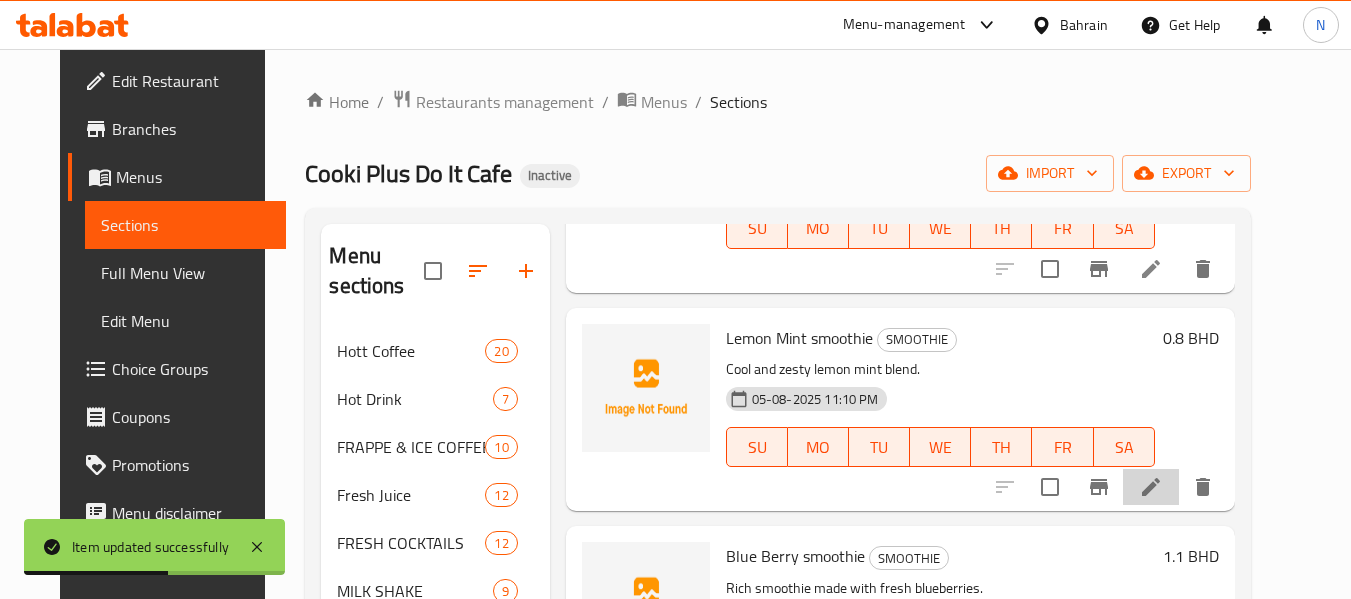 click at bounding box center [1151, 487] 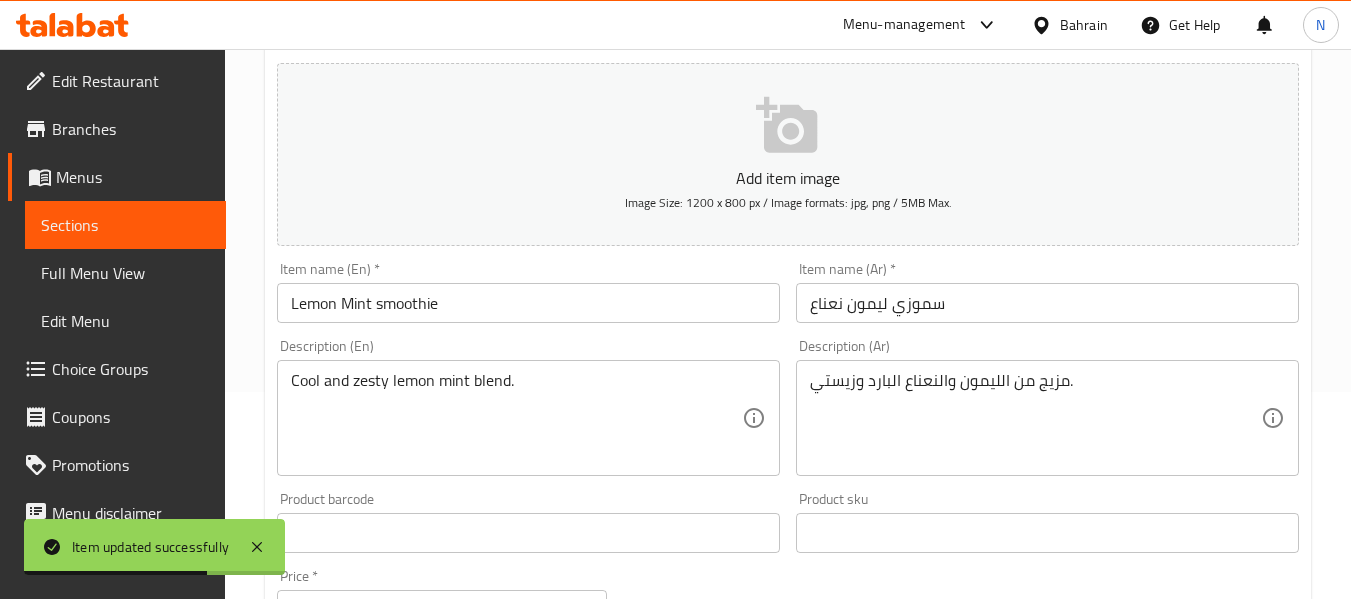 scroll, scrollTop: 208, scrollLeft: 0, axis: vertical 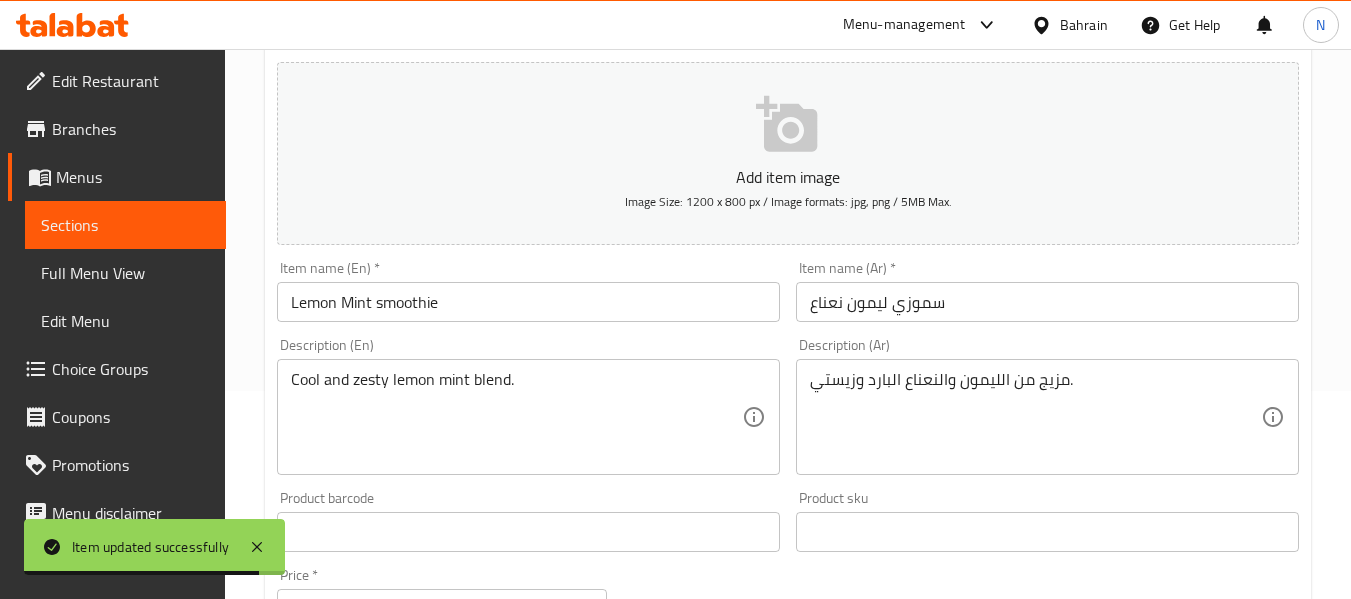 drag, startPoint x: 688, startPoint y: 323, endPoint x: 694, endPoint y: 298, distance: 25.70992 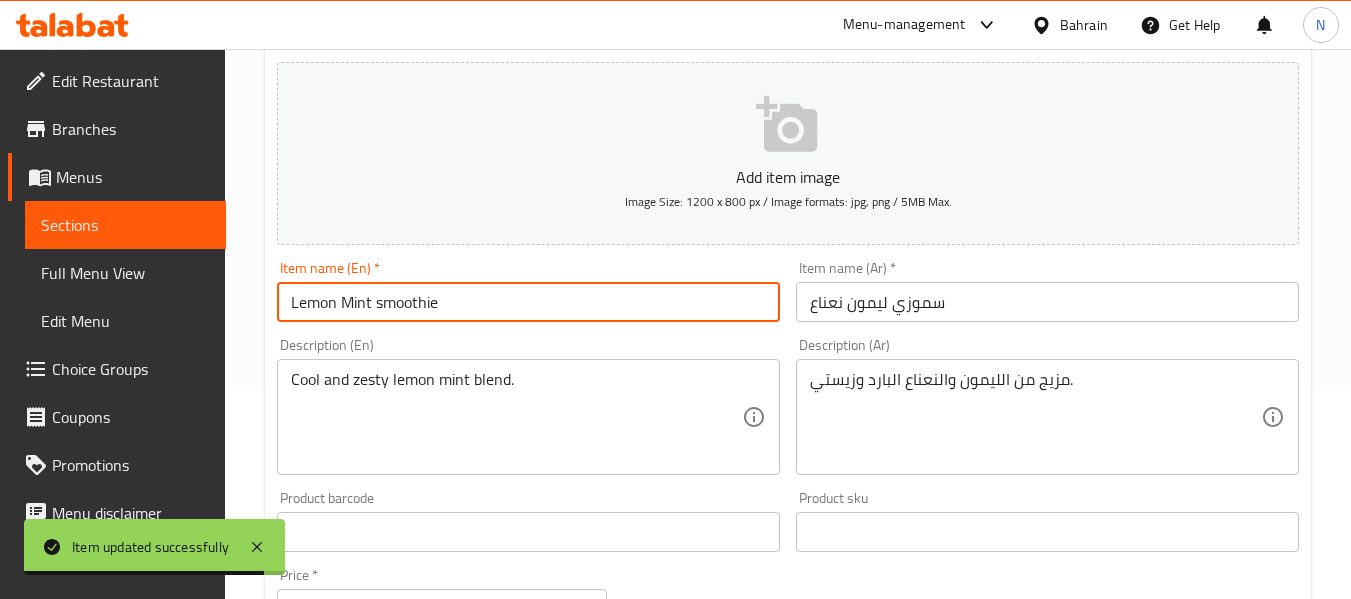click on "Lemon Mint smoothie" at bounding box center [528, 302] 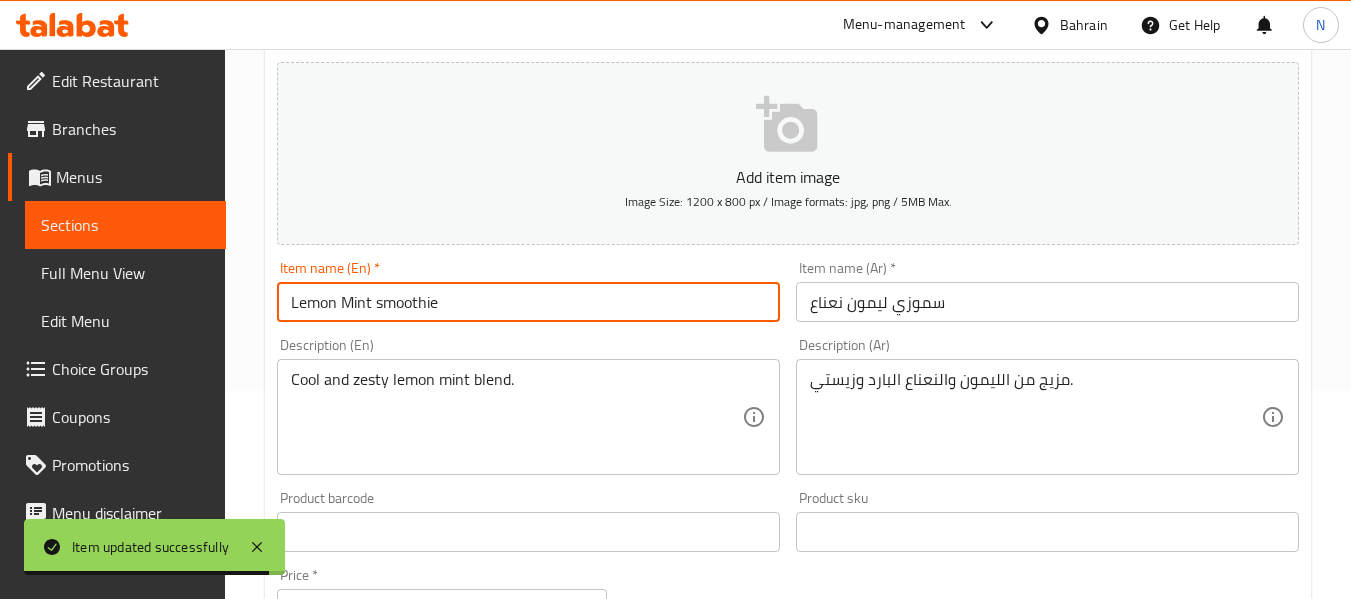 click on "Lemon Mint smoothie" at bounding box center (528, 302) 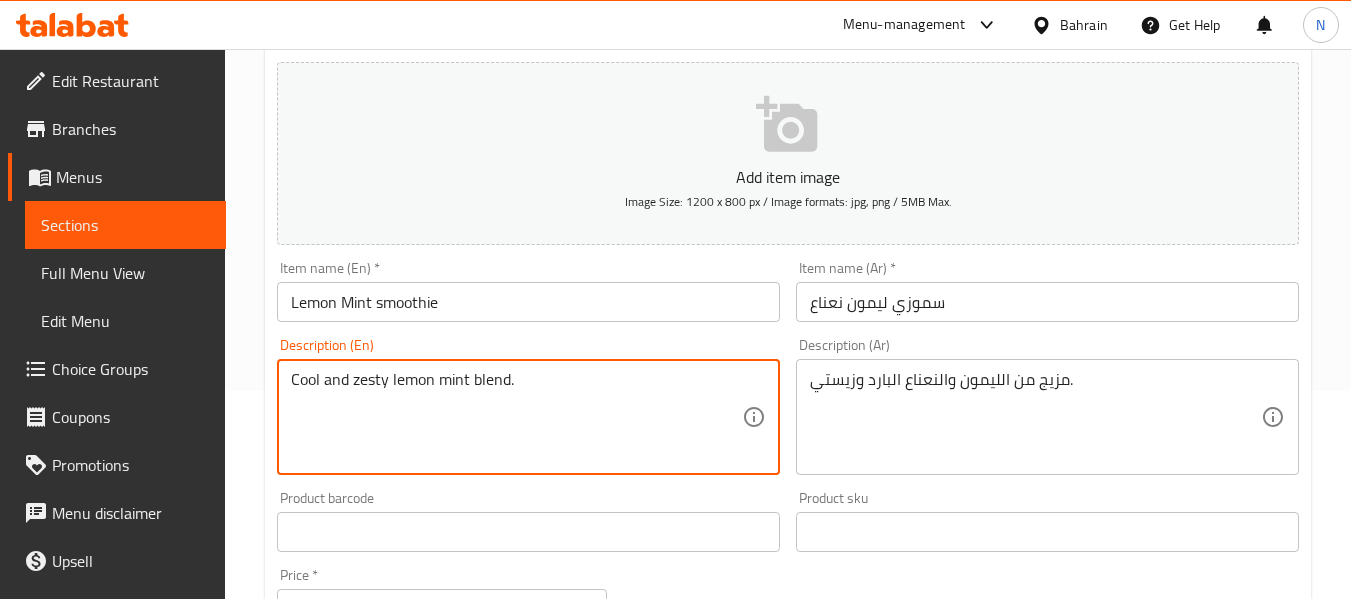 click on "Cool and zesty lemon mint blend." at bounding box center [516, 417] 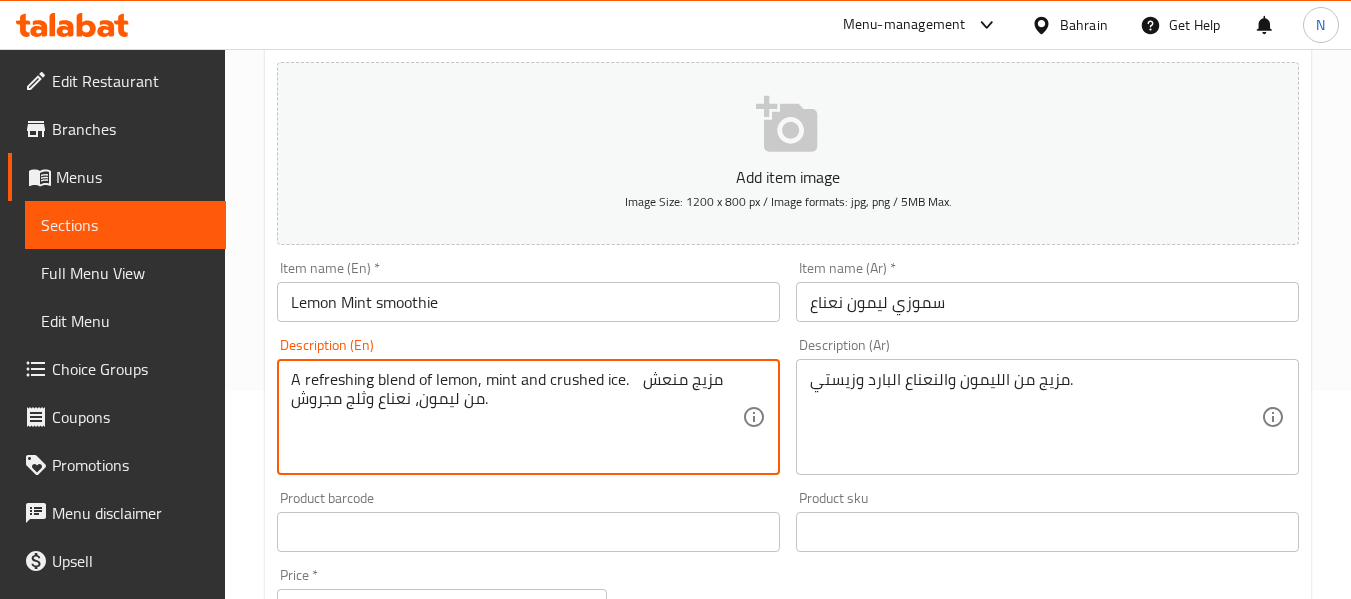 drag, startPoint x: 626, startPoint y: 382, endPoint x: 666, endPoint y: 433, distance: 64.815125 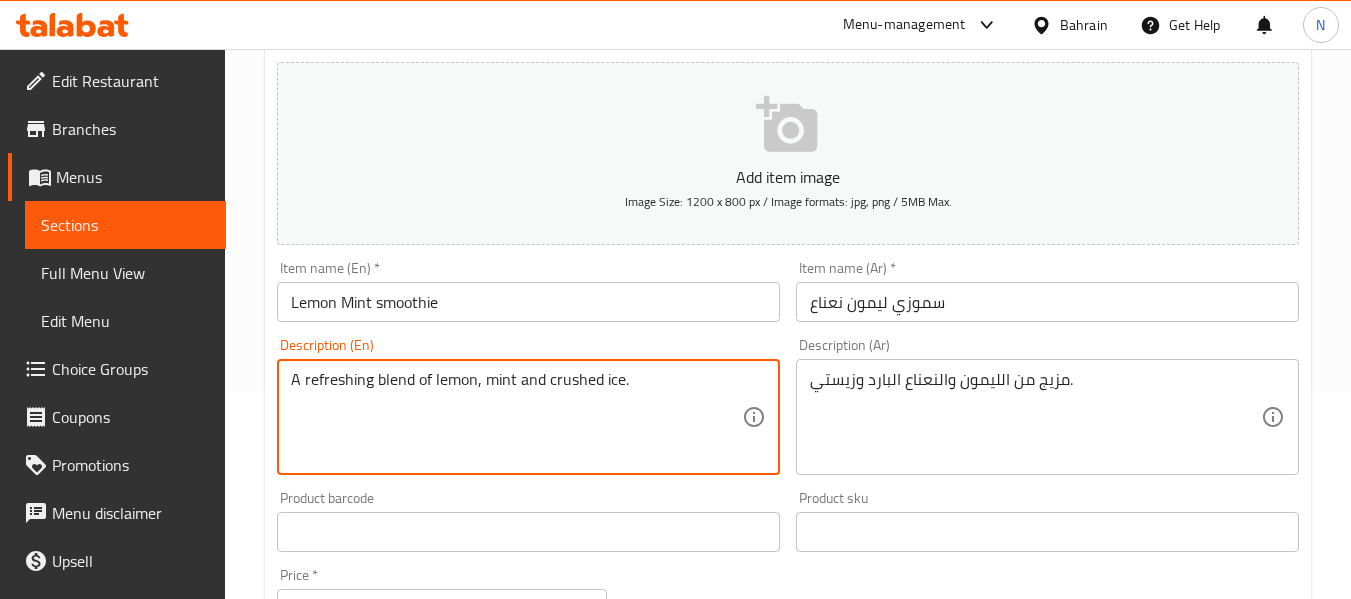 type on "A refreshing blend of lemon, mint and crushed ice." 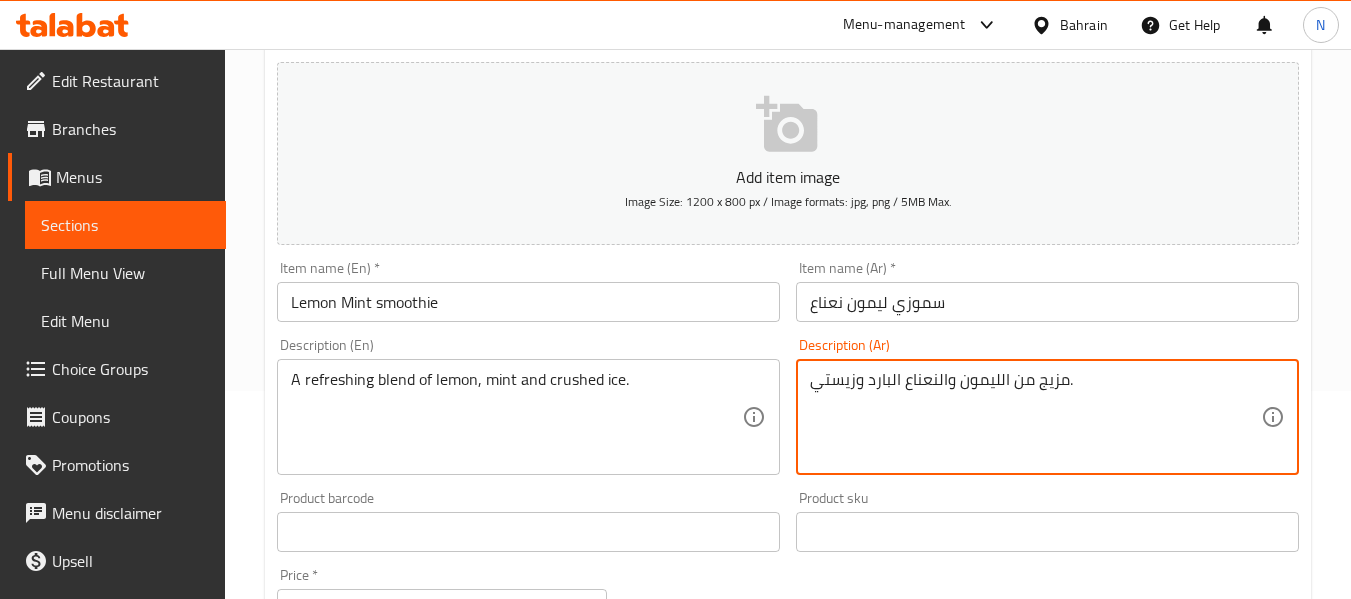 click on "مزيج من الليمون والنعناع البارد وزيستي." at bounding box center (1035, 417) 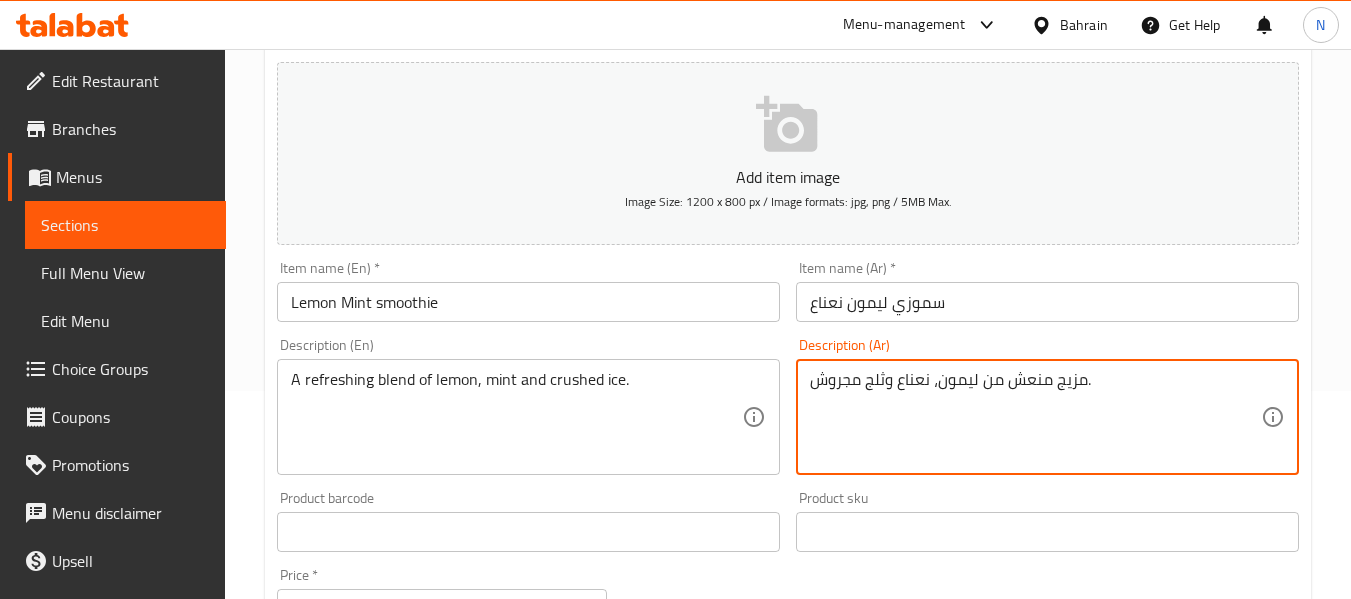type on "مزيج منعش من ليمون، نعناع وثلج مجروش." 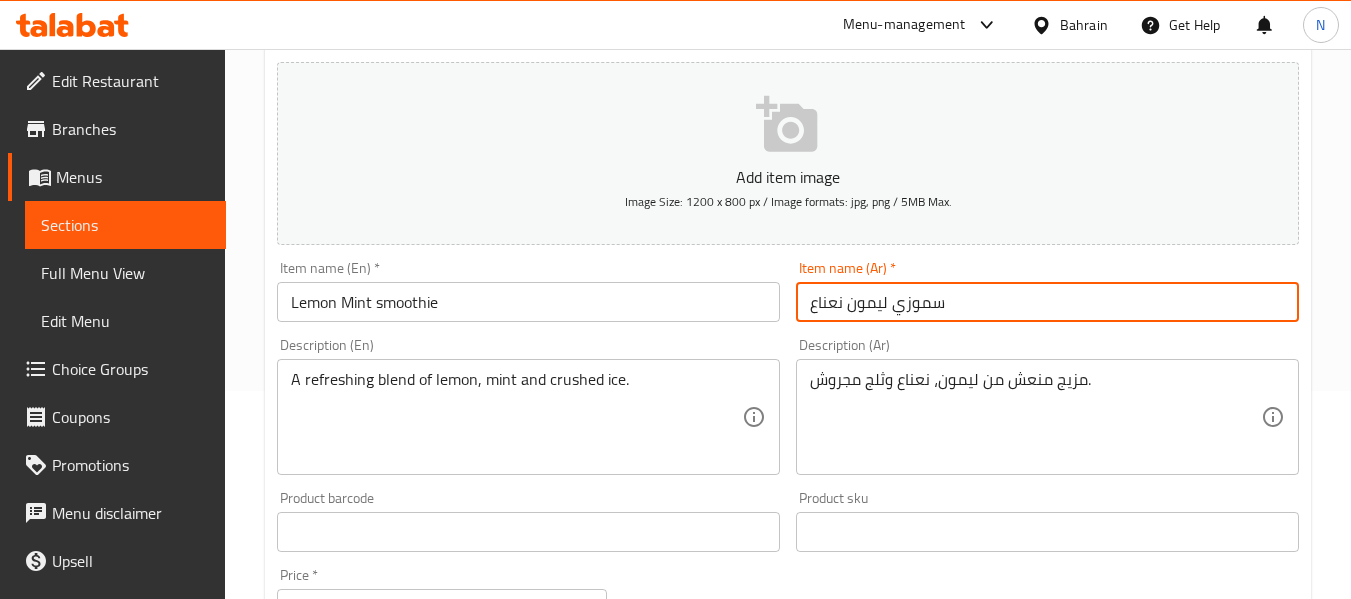 click on "سموزي ليمون نعناع" at bounding box center [1047, 302] 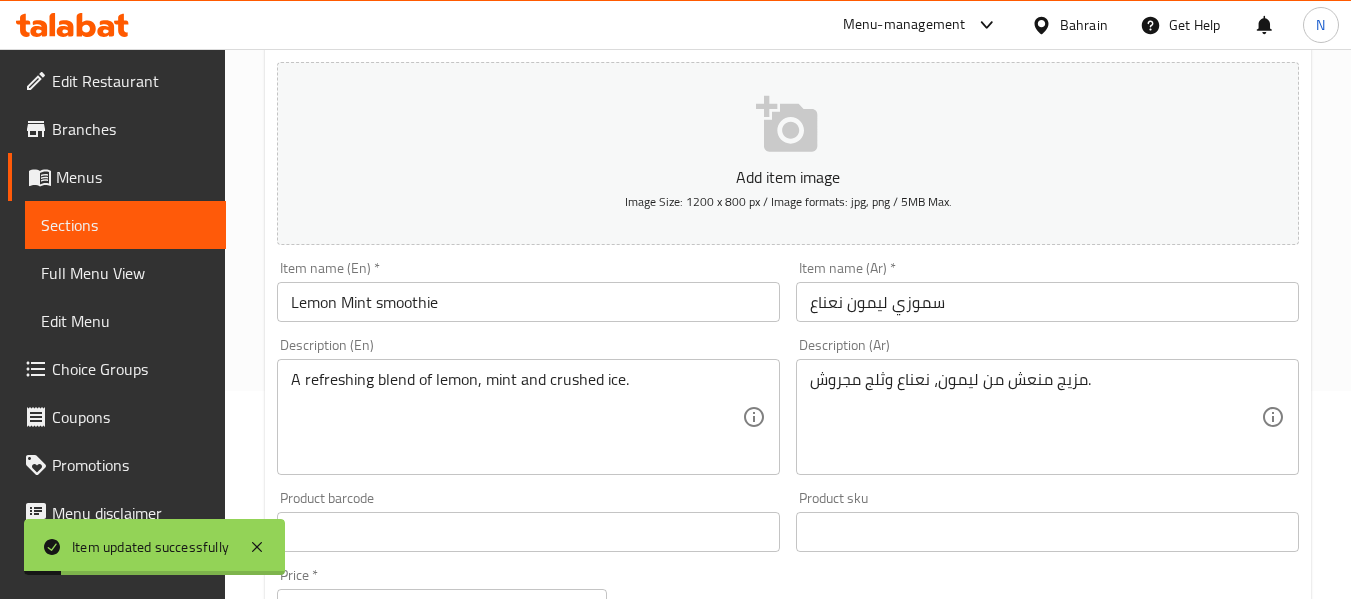 click on "Description (Ar) 	مزيج منعش من ليمون، نعناع وثلج مجروش. Description (Ar)" at bounding box center [1047, 406] 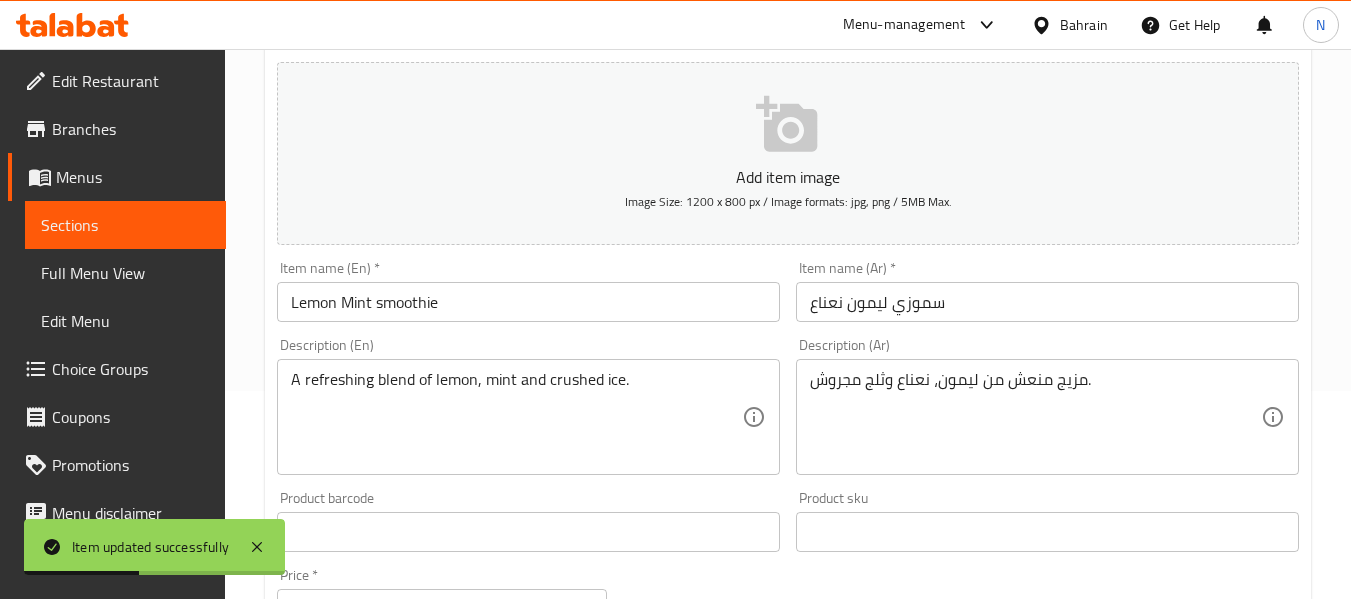 click on "Description (En) A refreshing blend of lemon, mint and crushed ice. Description (En)" at bounding box center [528, 406] 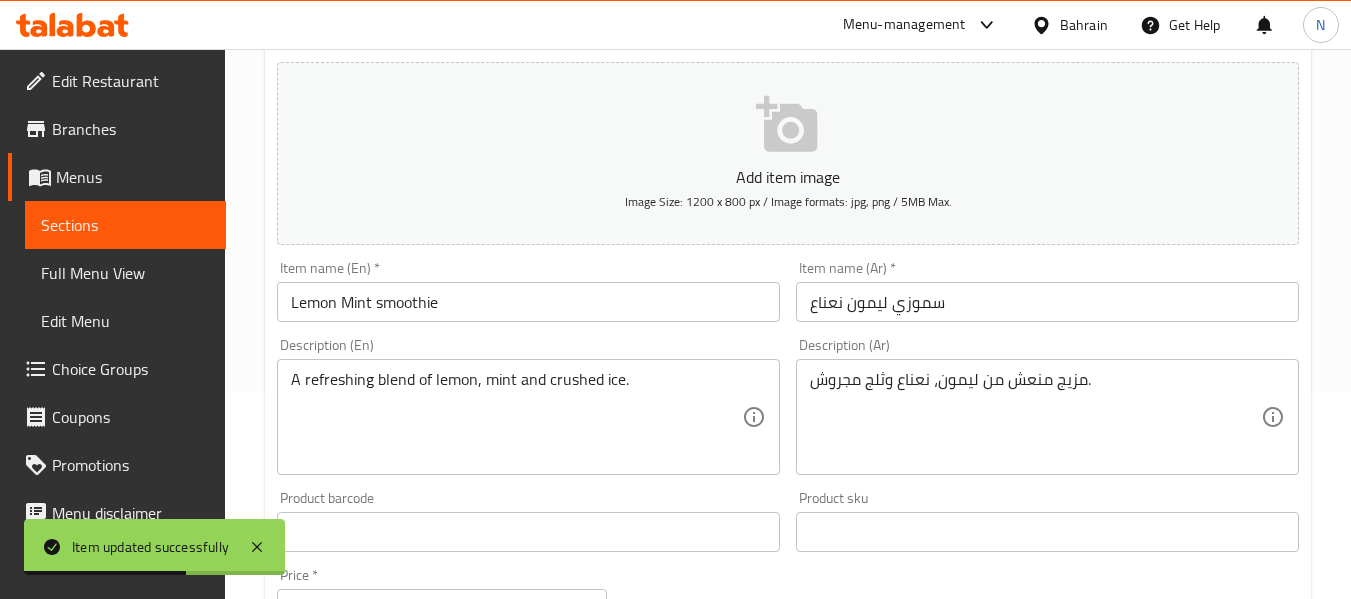 scroll, scrollTop: 0, scrollLeft: 0, axis: both 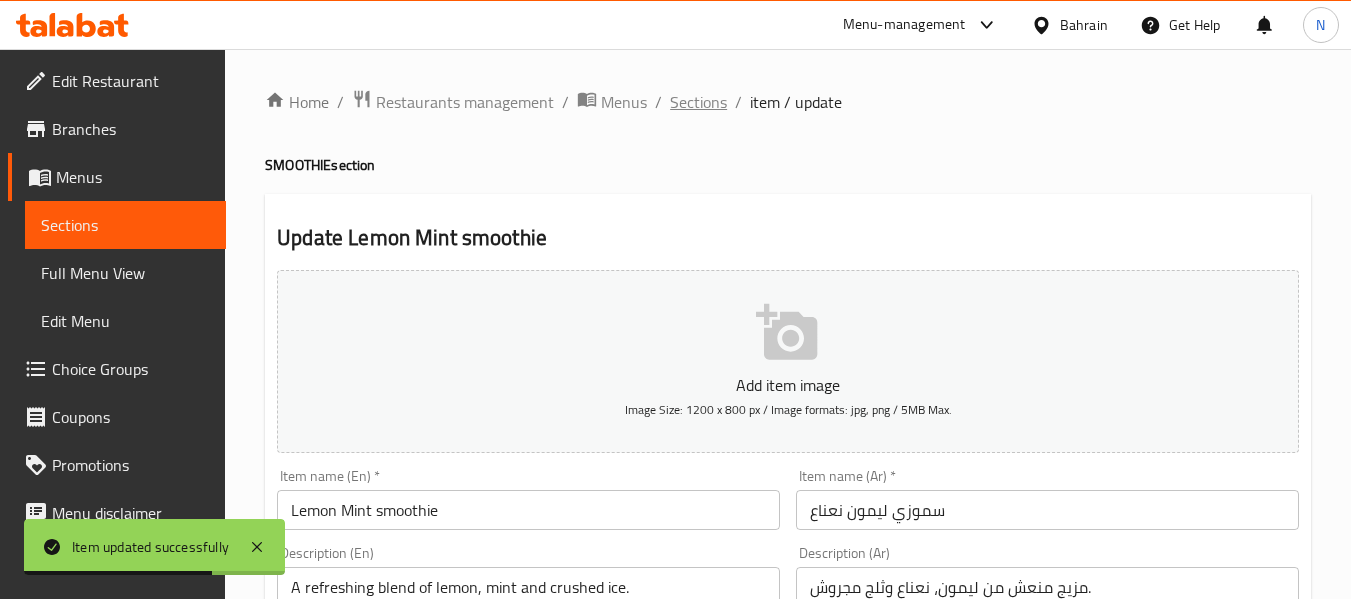 click on "Sections" at bounding box center [698, 102] 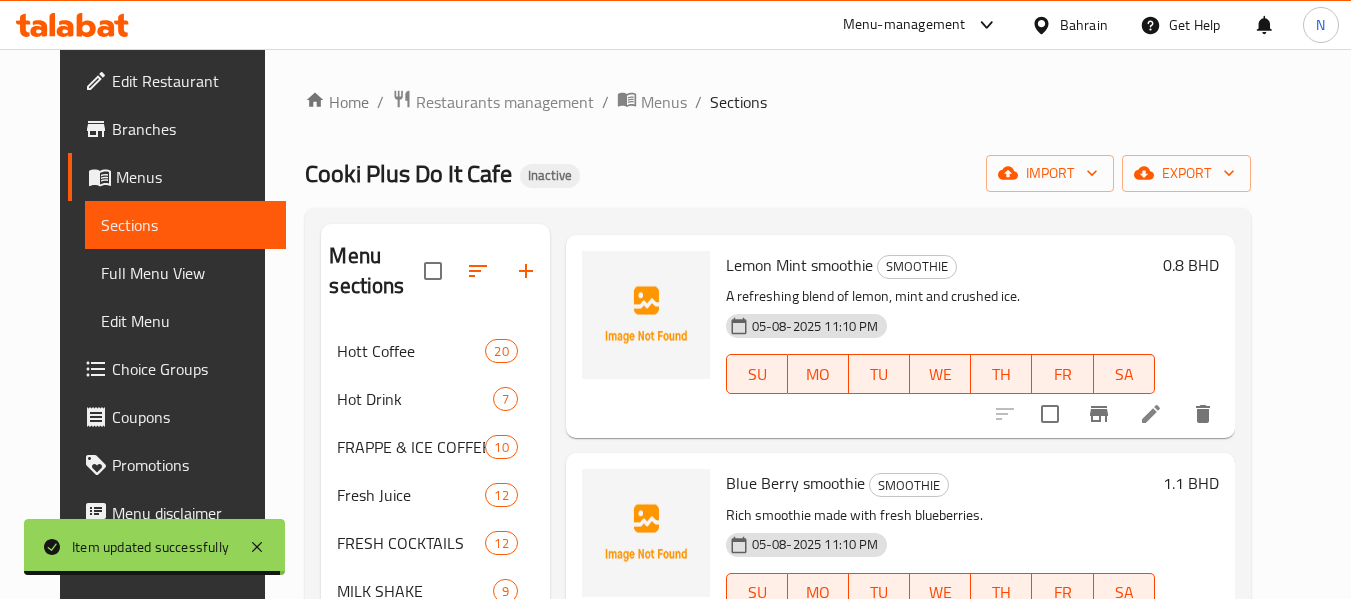 scroll, scrollTop: 1159, scrollLeft: 0, axis: vertical 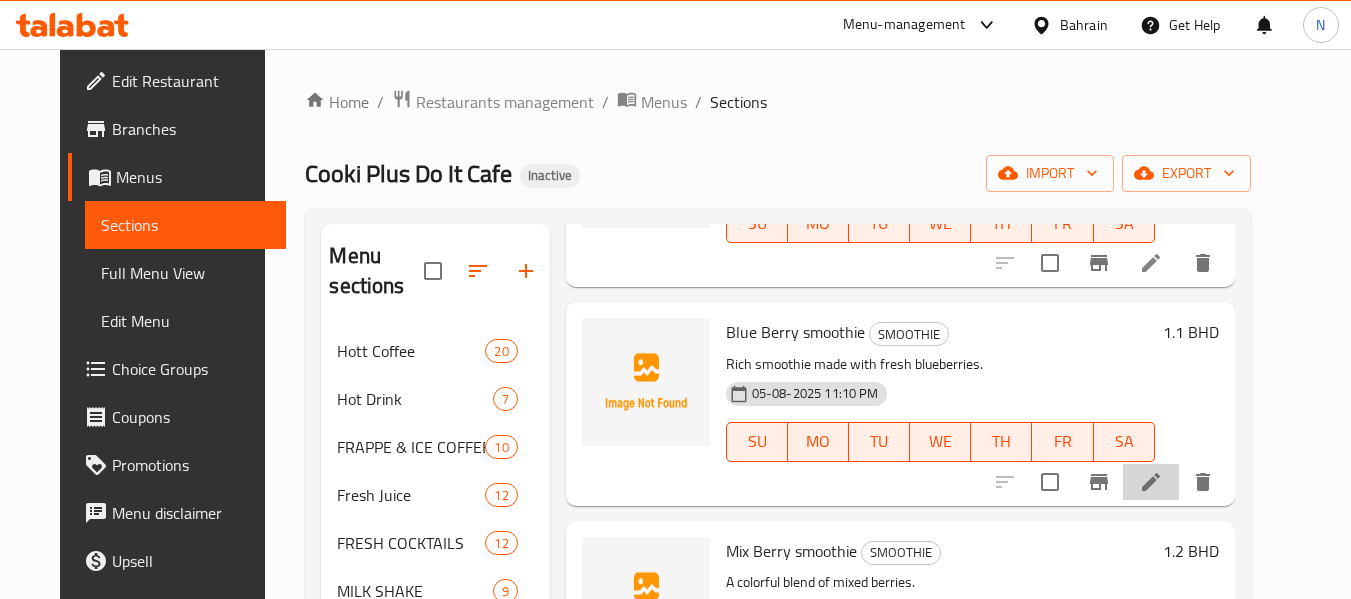 click at bounding box center (1151, 482) 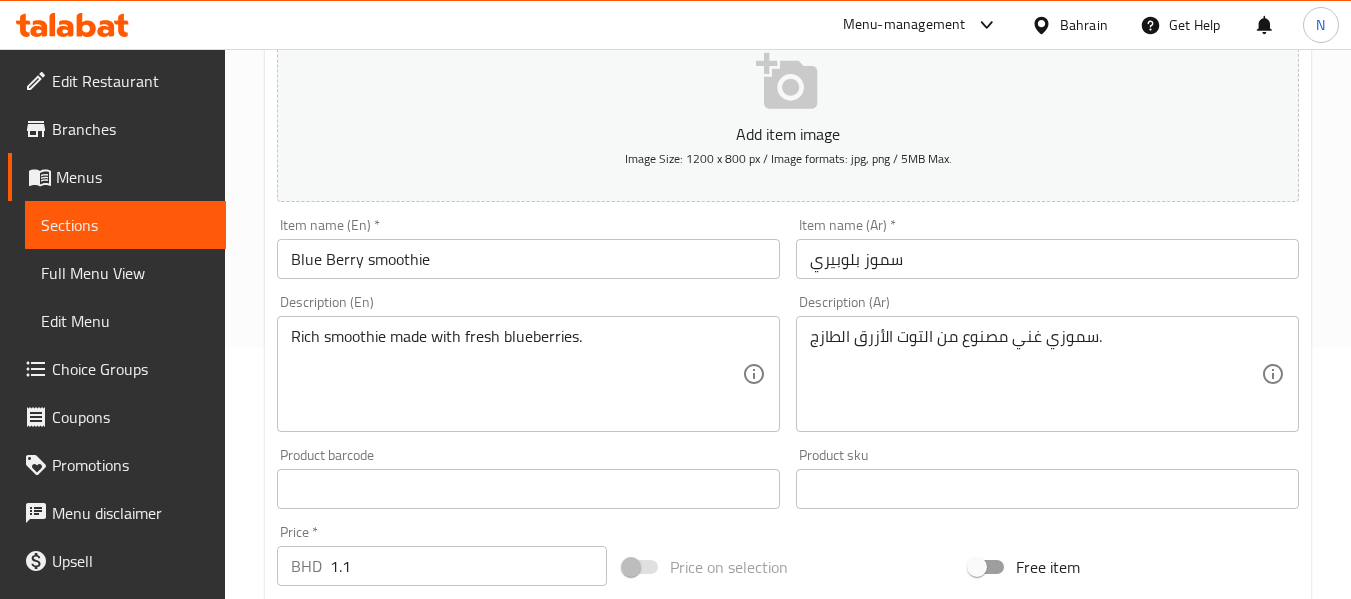 scroll, scrollTop: 252, scrollLeft: 0, axis: vertical 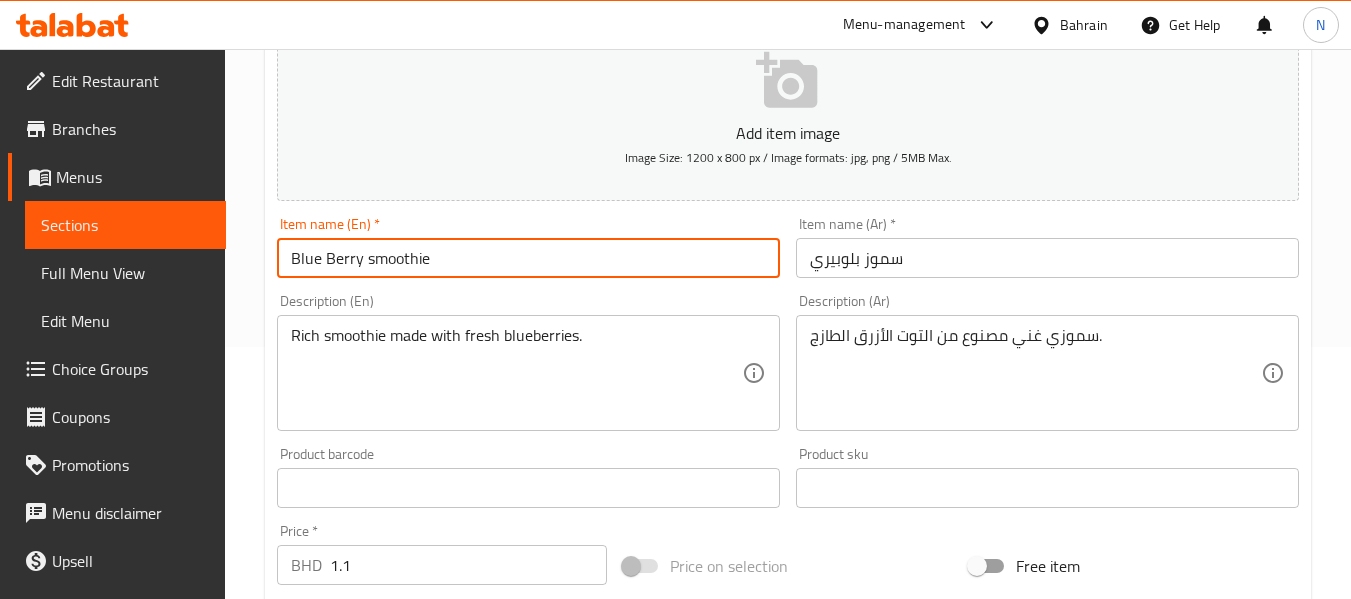 click on "Blue Berry smoothie" at bounding box center (528, 258) 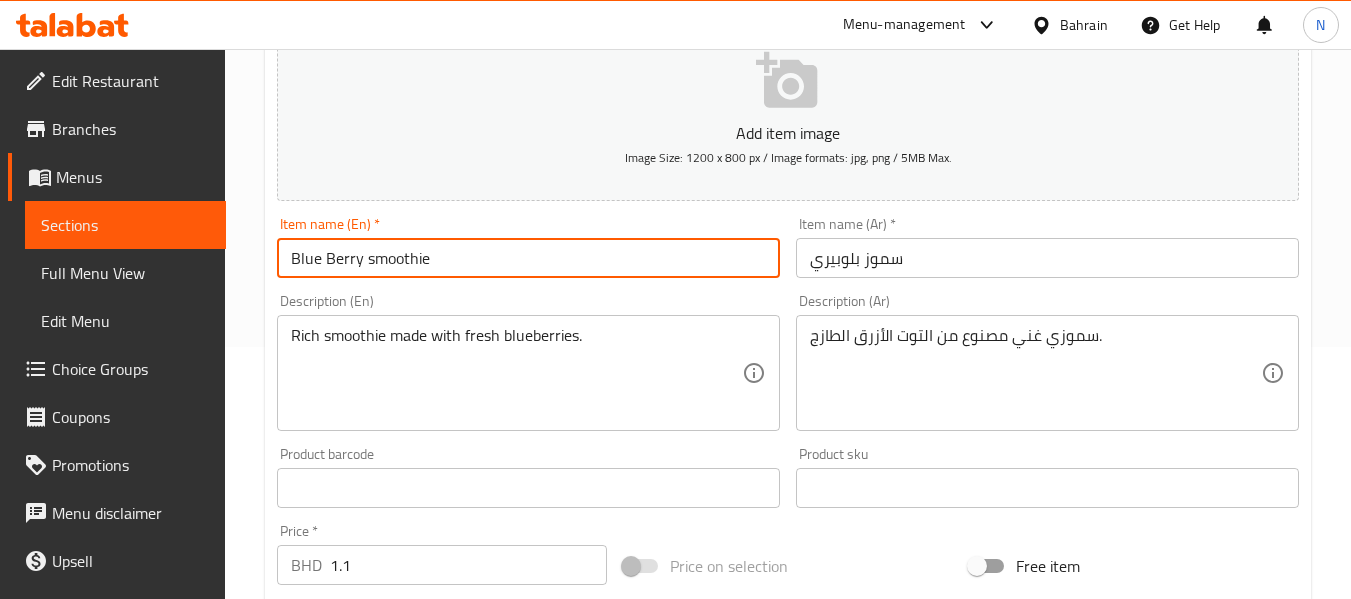 click on "Blue Berry smoothie" at bounding box center [528, 258] 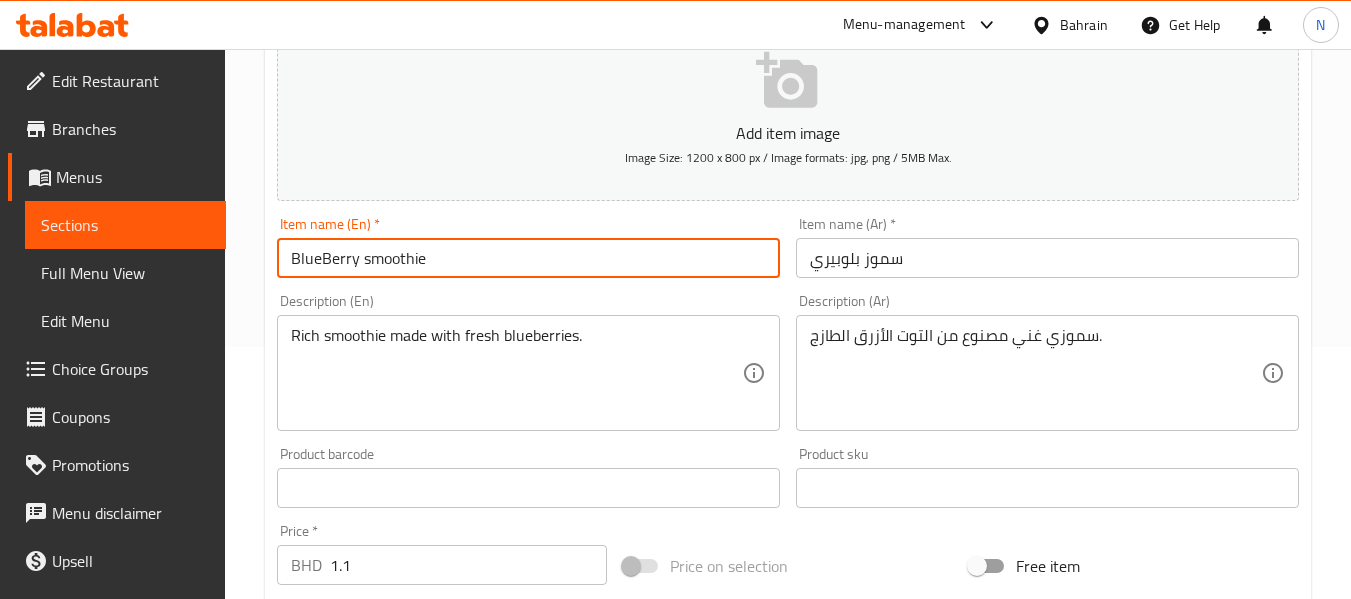 click on "BlueBerry smoothie" at bounding box center [528, 258] 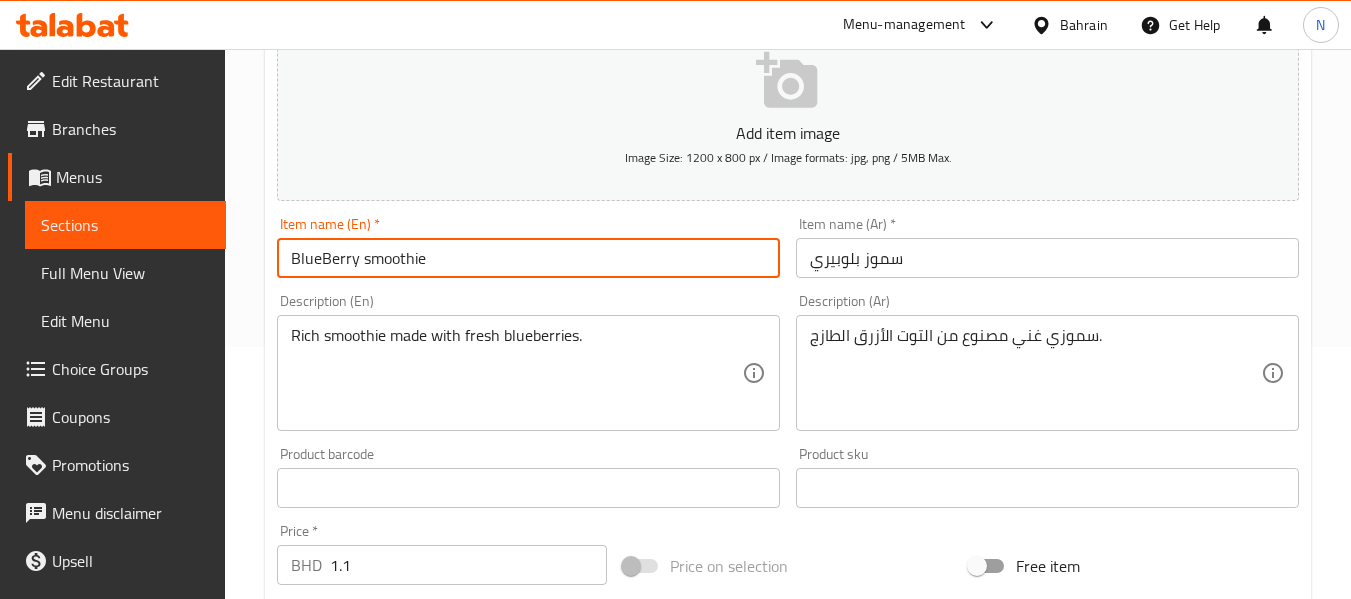 type on "BlueBerry smoothie" 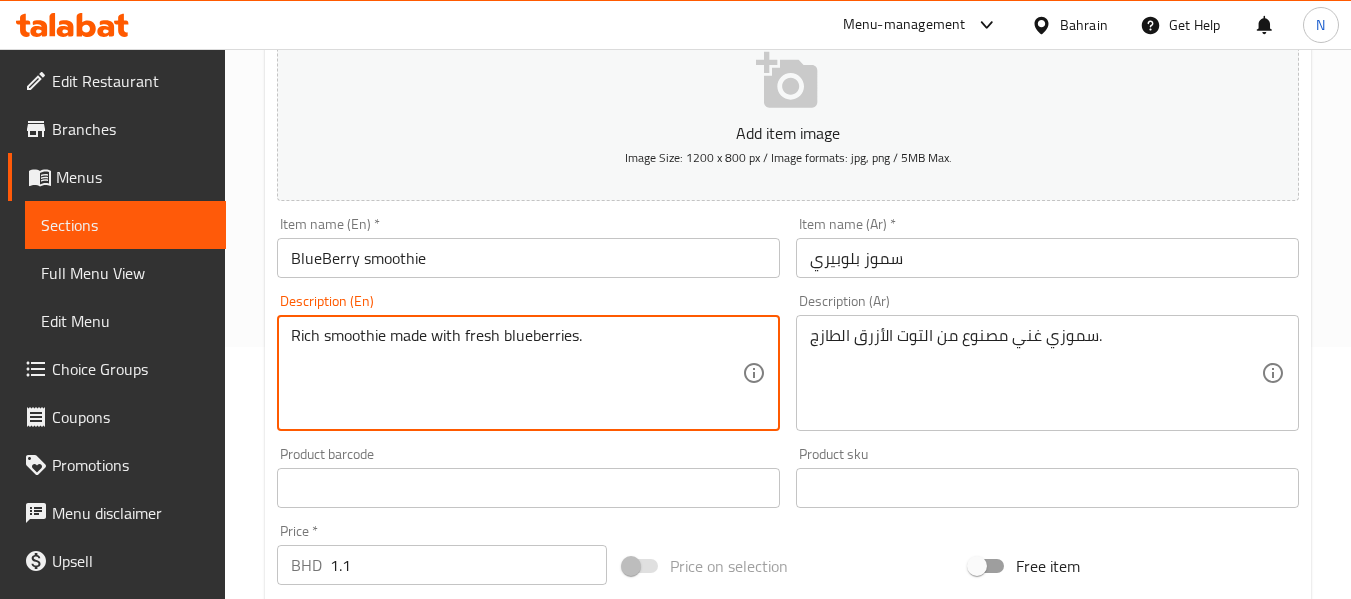 click on "Rich smoothie made with fresh blueberries." at bounding box center [516, 373] 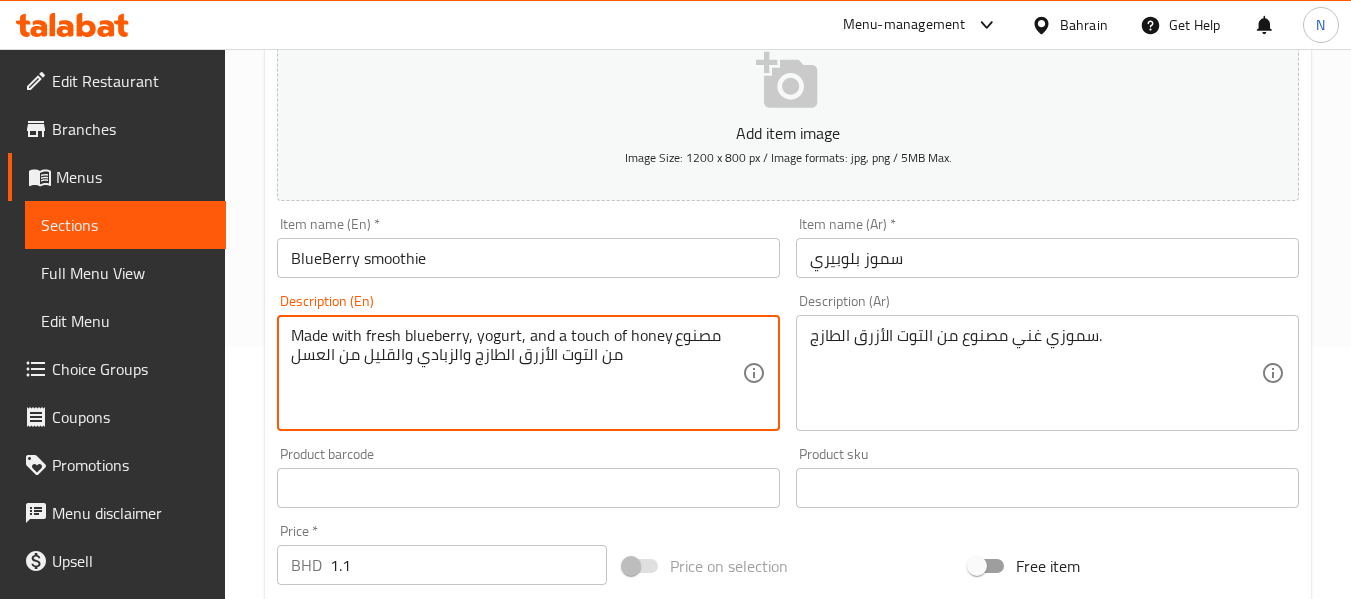 drag, startPoint x: 671, startPoint y: 336, endPoint x: 671, endPoint y: 375, distance: 39 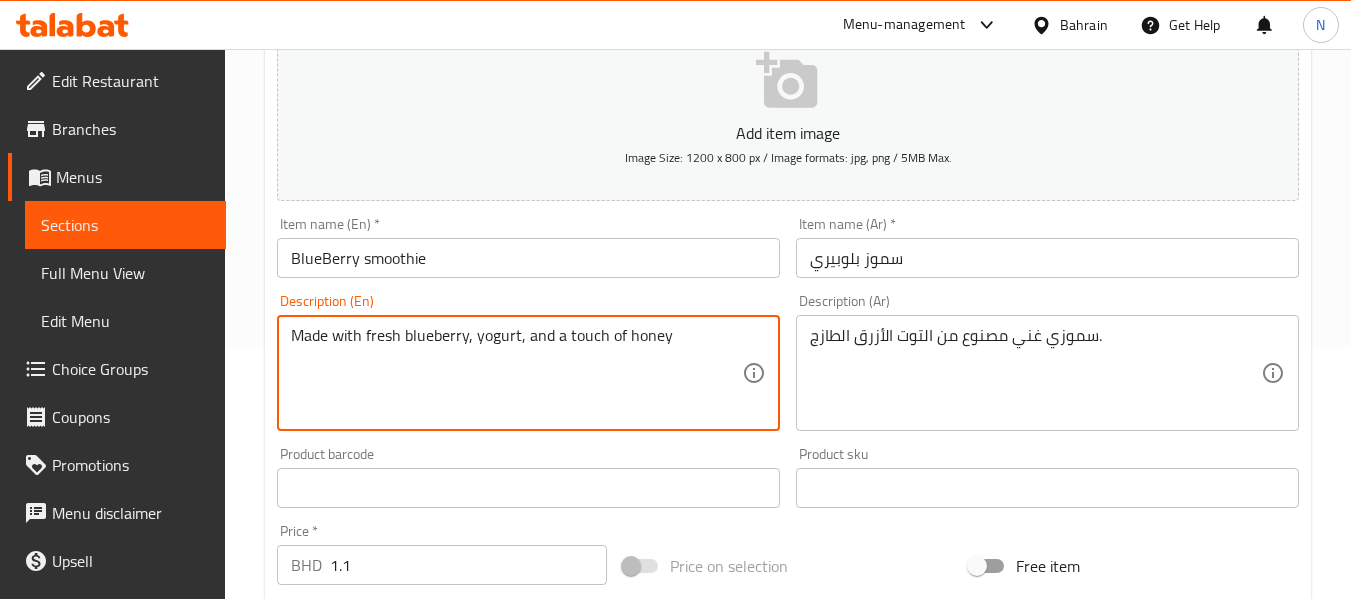 type on "Made with fresh blueberry, yogurt, and a touch of honey" 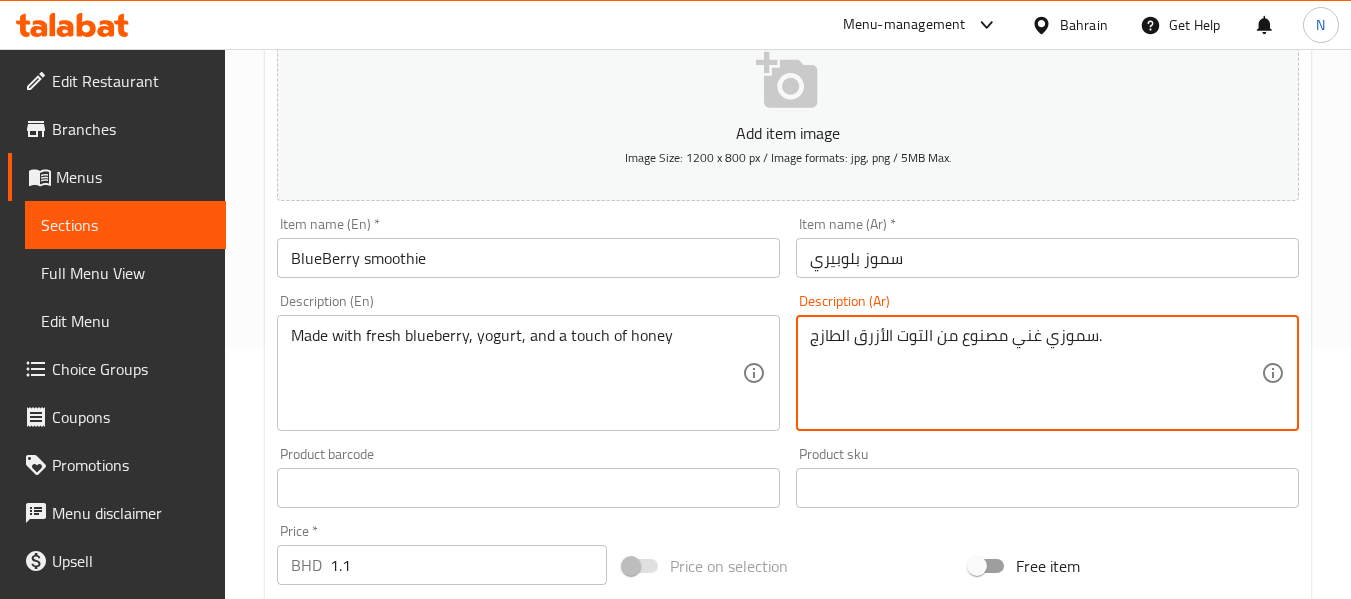 click on "سموزي غني مصنوع من التوت الأزرق الطازج." at bounding box center (1035, 373) 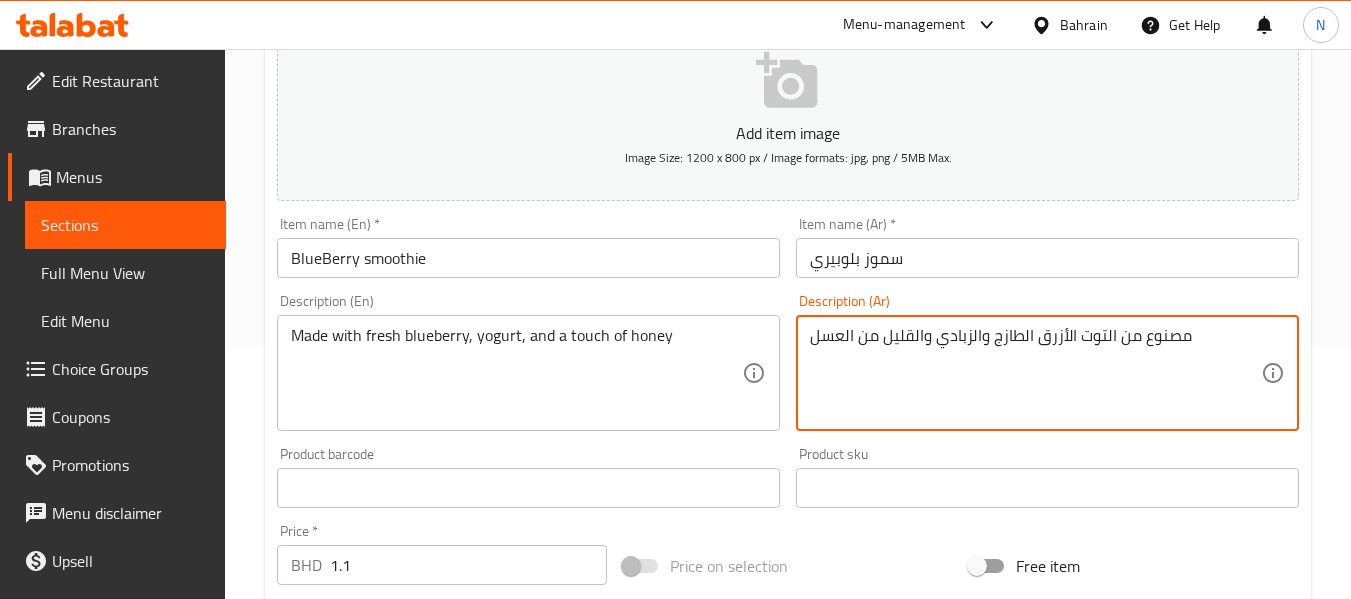 type on "مصنوع من التوت الأزرق الطازج والزبادي والقليل من العسل" 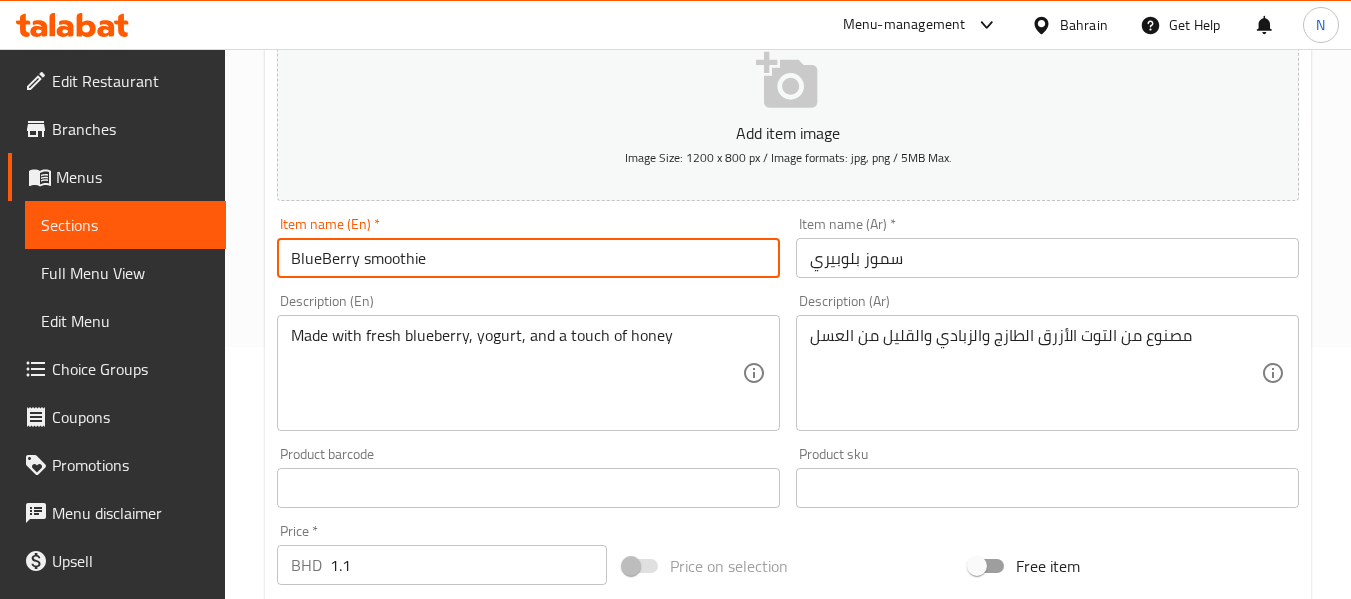 click on "Update" at bounding box center [398, 1074] 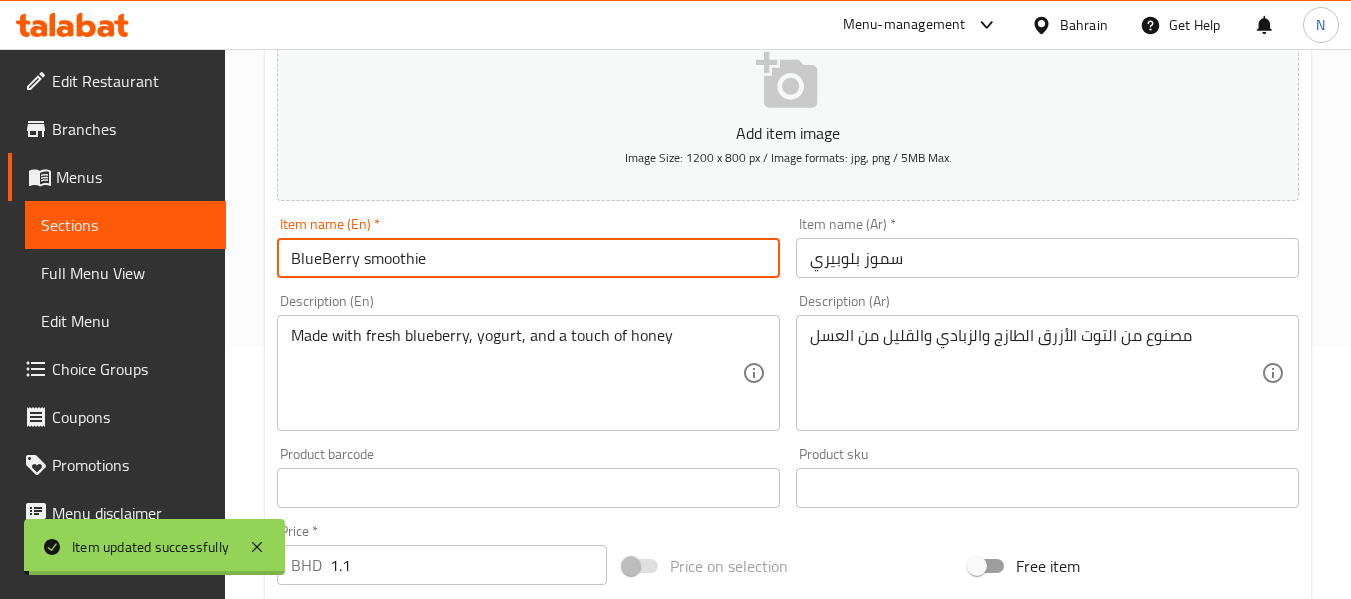 click on "BlueBerry smoothie" at bounding box center (528, 258) 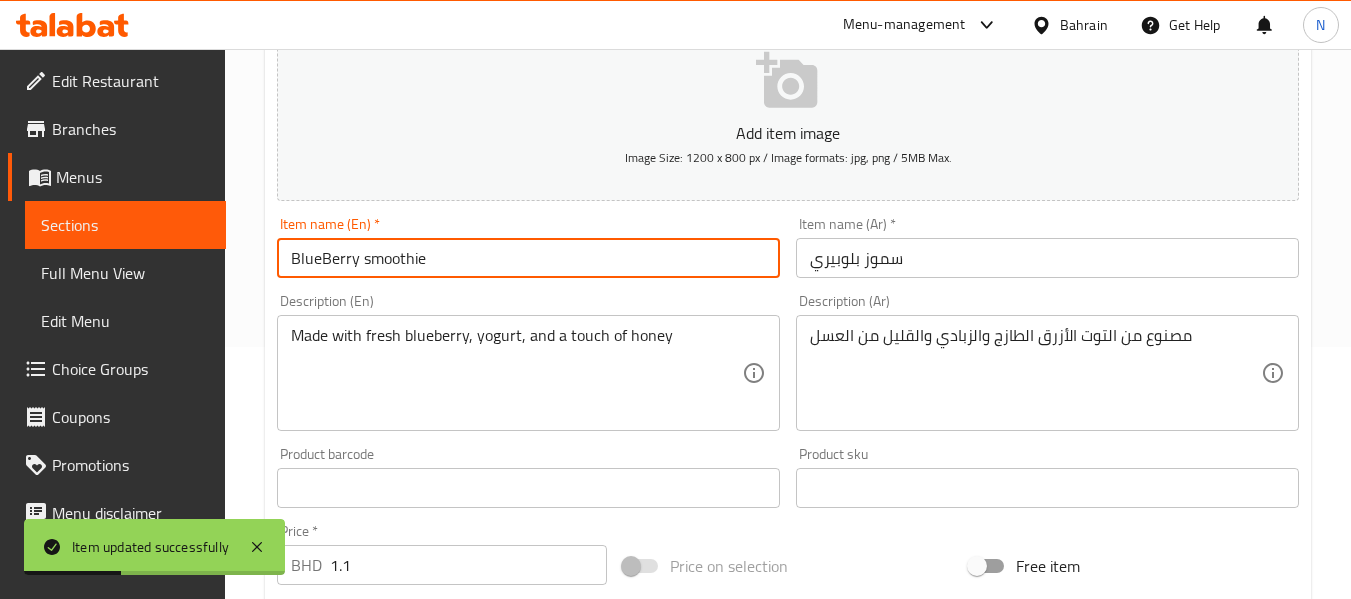 scroll, scrollTop: 0, scrollLeft: 0, axis: both 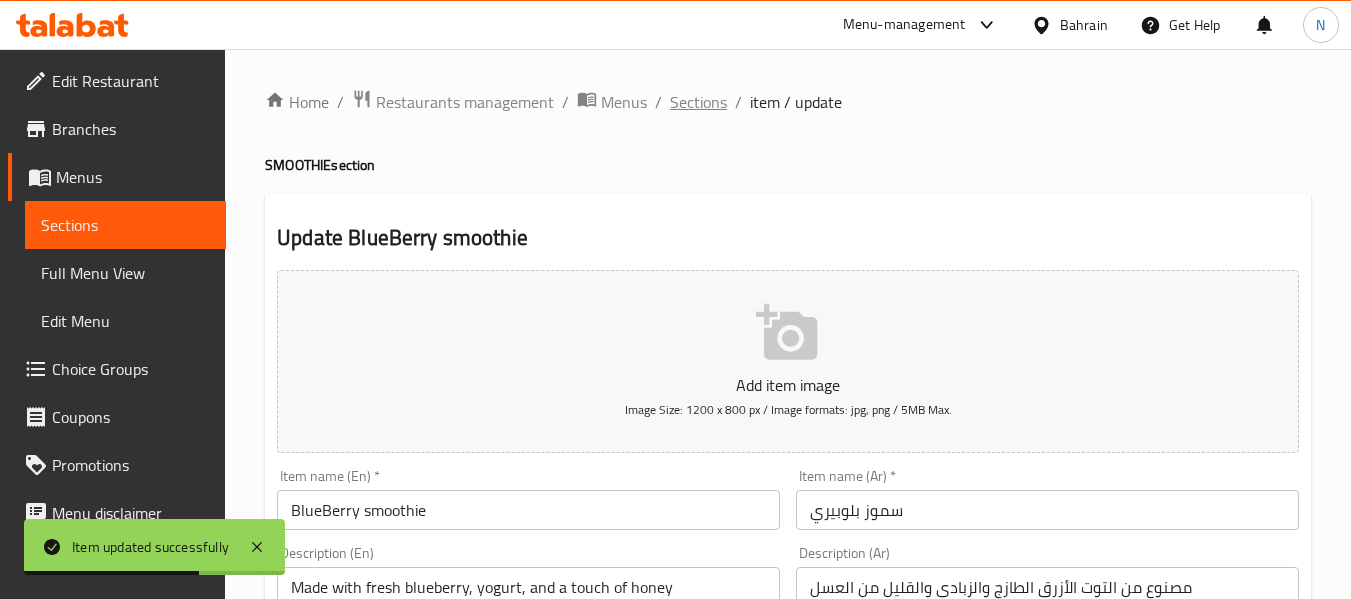 click on "Sections" at bounding box center [698, 102] 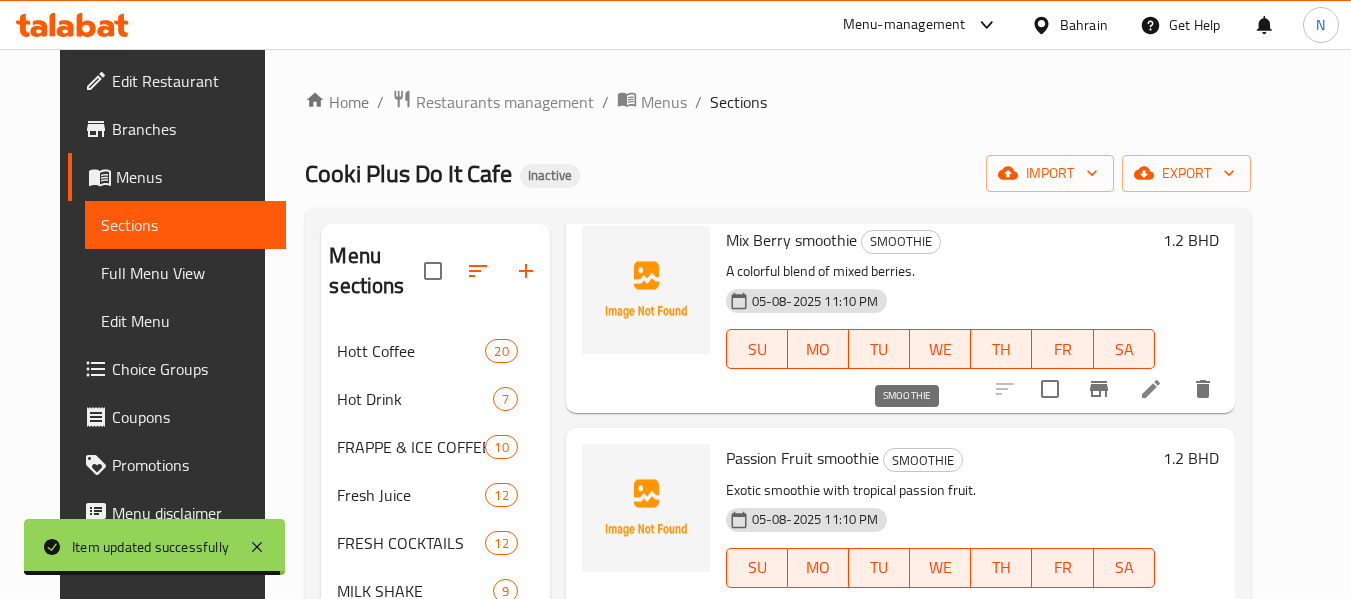 scroll, scrollTop: 1472, scrollLeft: 0, axis: vertical 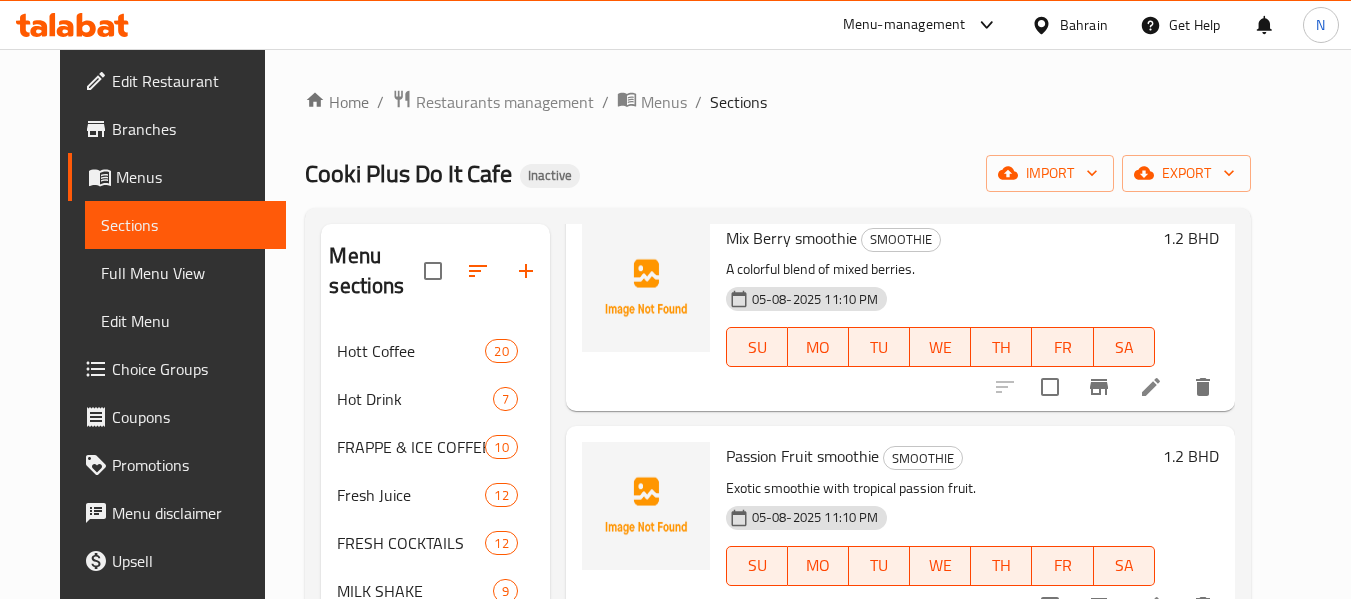 click at bounding box center [1151, 387] 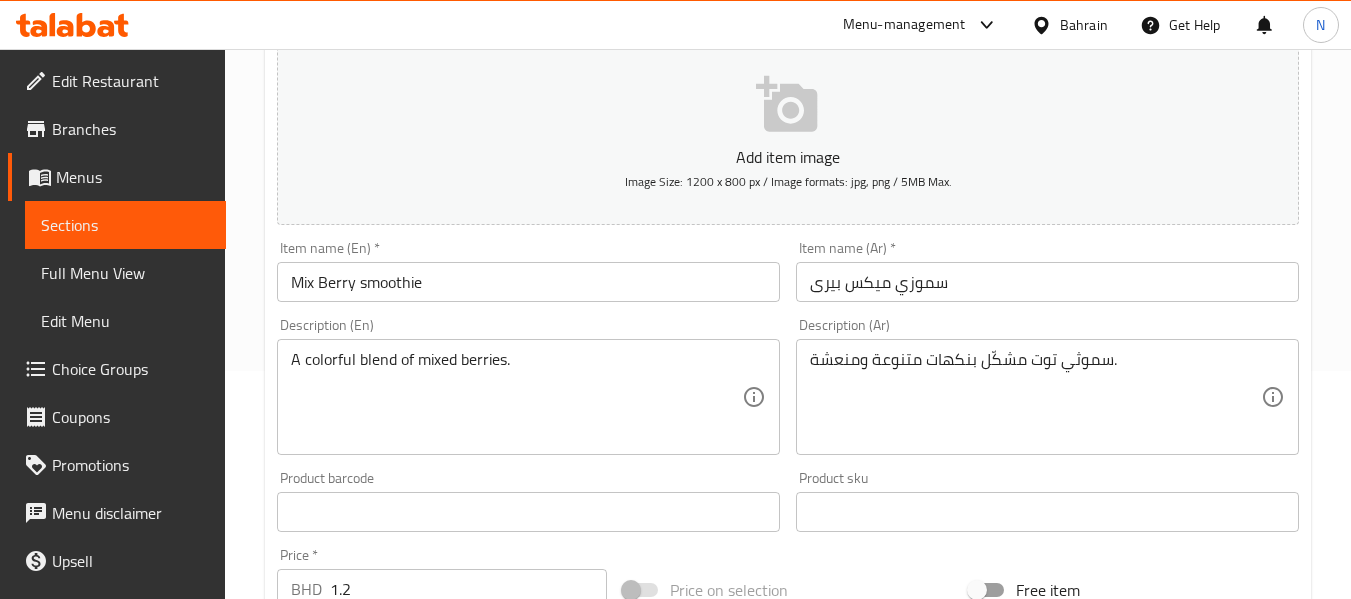 scroll, scrollTop: 230, scrollLeft: 0, axis: vertical 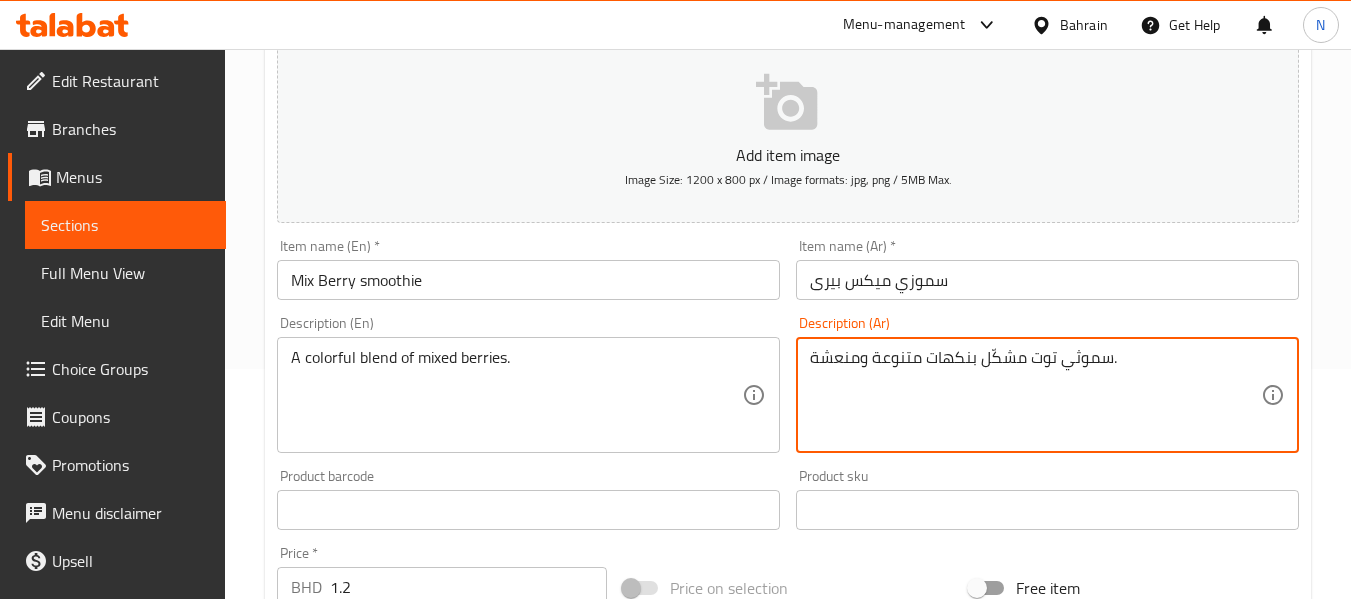 click on "سموثي توت مشكّل بنكهات متنوعة ومنعشة." at bounding box center (1035, 395) 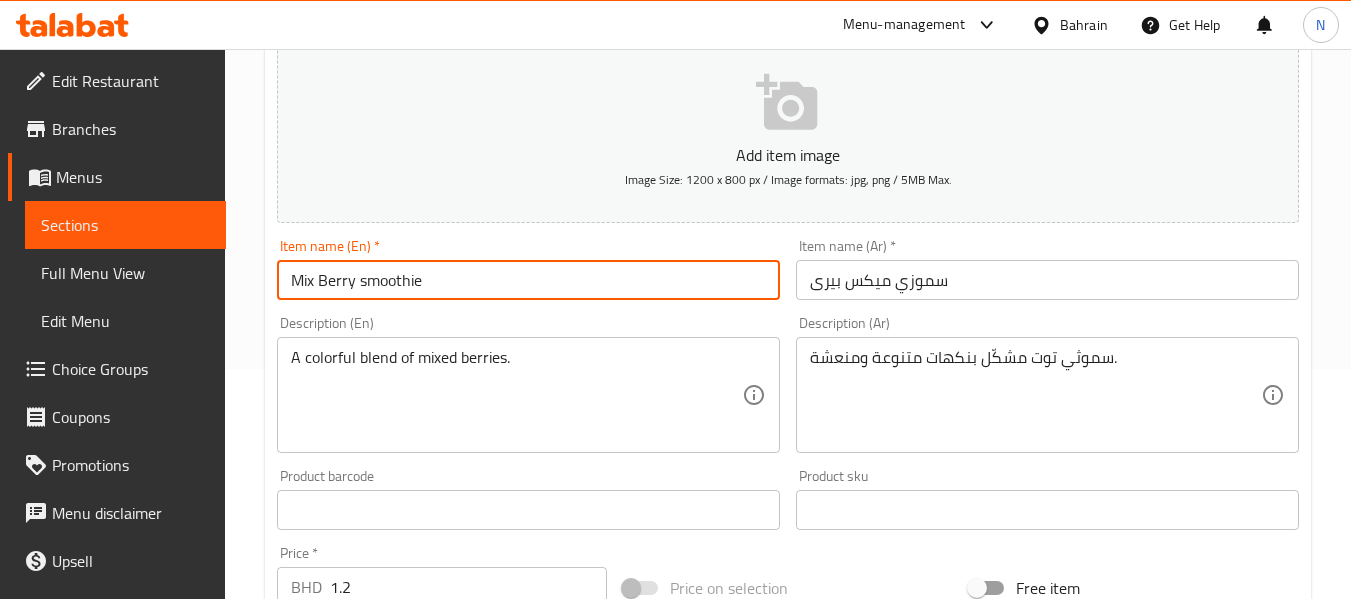 click on "Mix Berry smoothie" at bounding box center [528, 280] 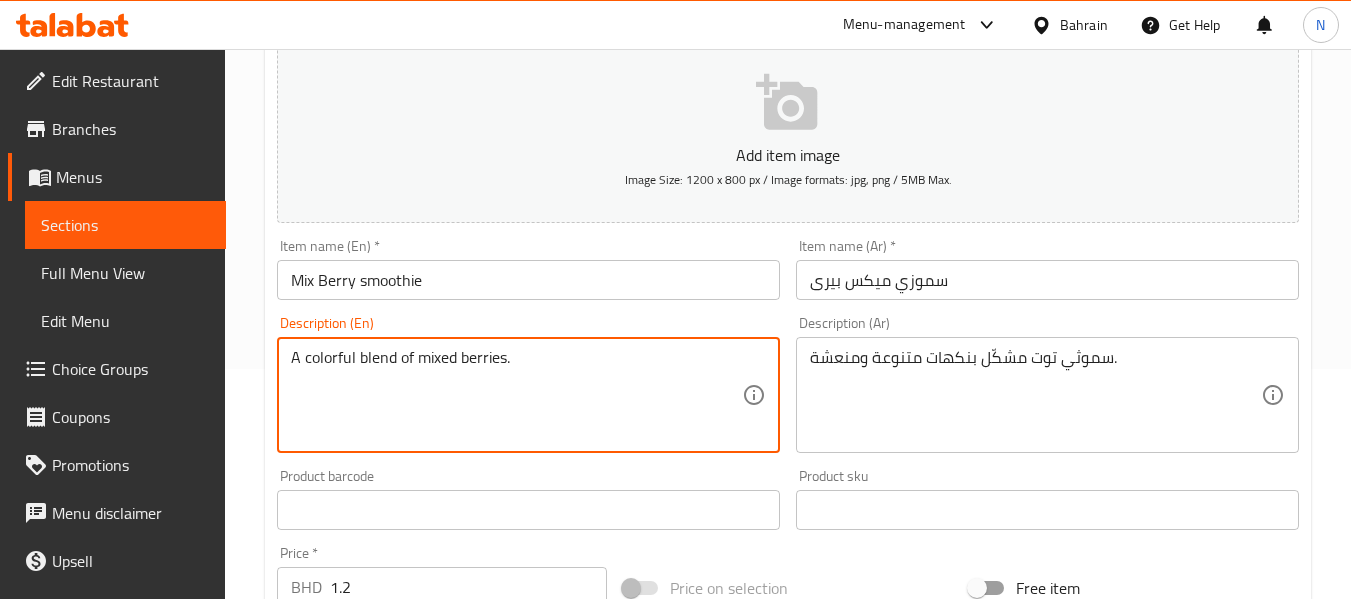 click on "A colorful blend of mixed berries." at bounding box center [516, 395] 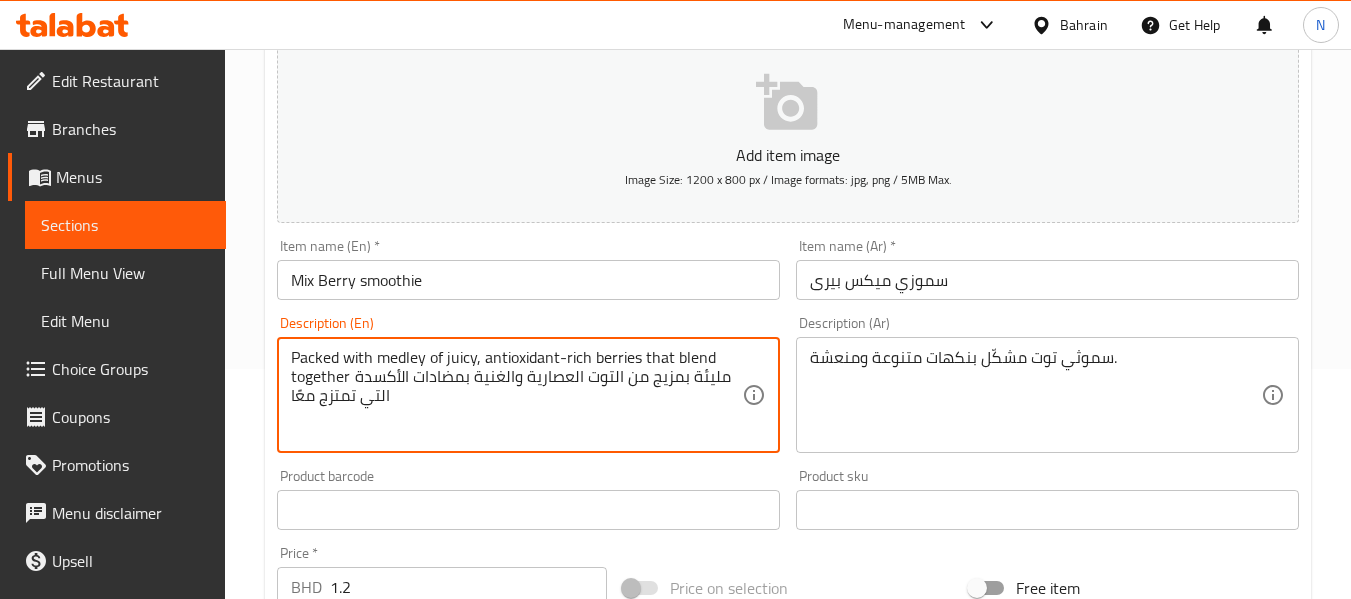 drag, startPoint x: 364, startPoint y: 375, endPoint x: 442, endPoint y: 406, distance: 83.9345 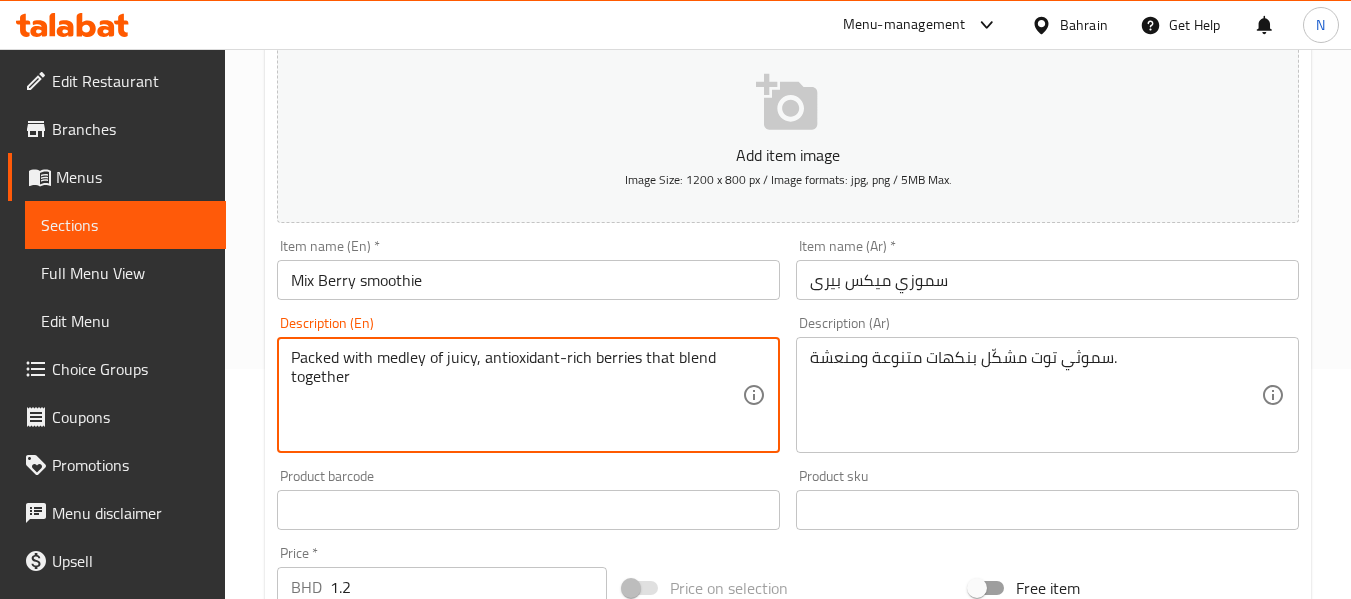type on "Packed with medley of juicy, antioxidant-rich berries that blend together" 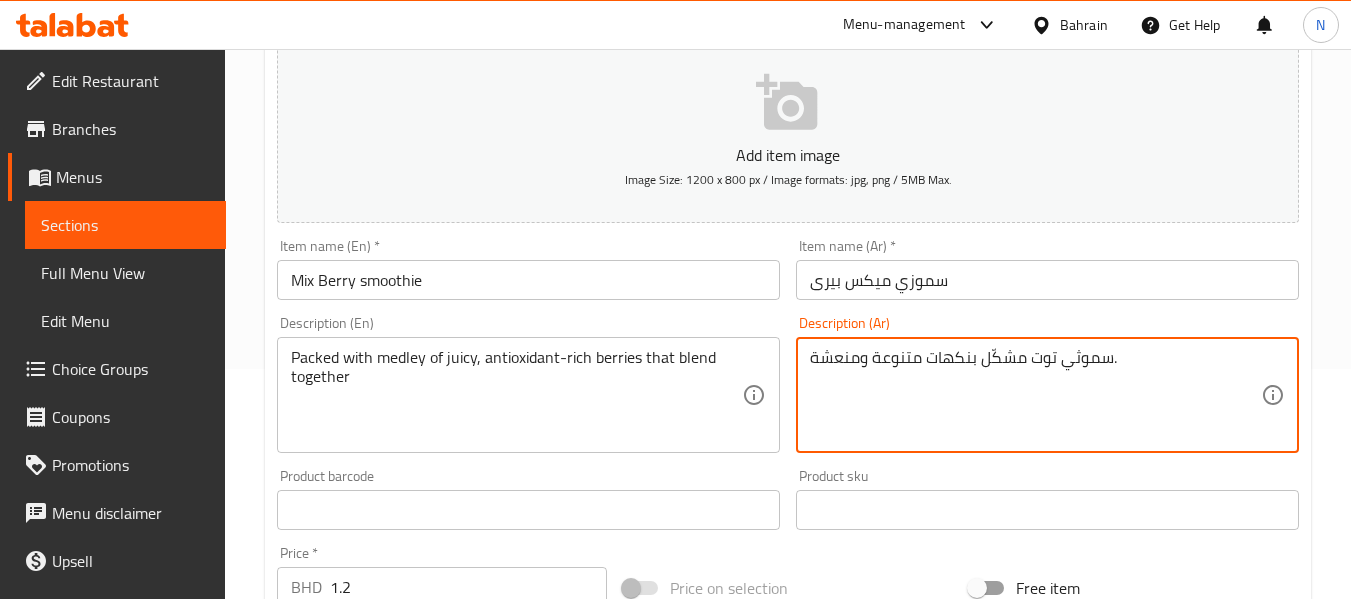 click on "سموثي توت مشكّل بنكهات متنوعة ومنعشة." at bounding box center [1035, 395] 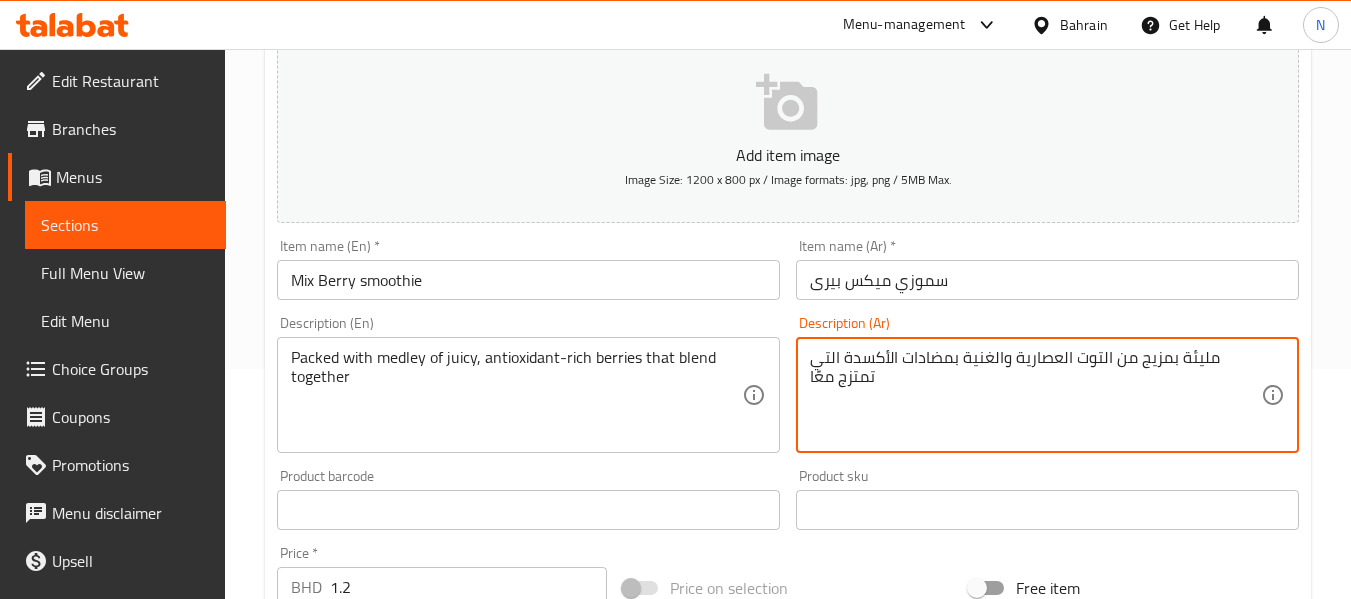 type on "مليئة بمزيج من التوت العصارية والغنية بمضادات الأكسدة التي تمتزج معًا" 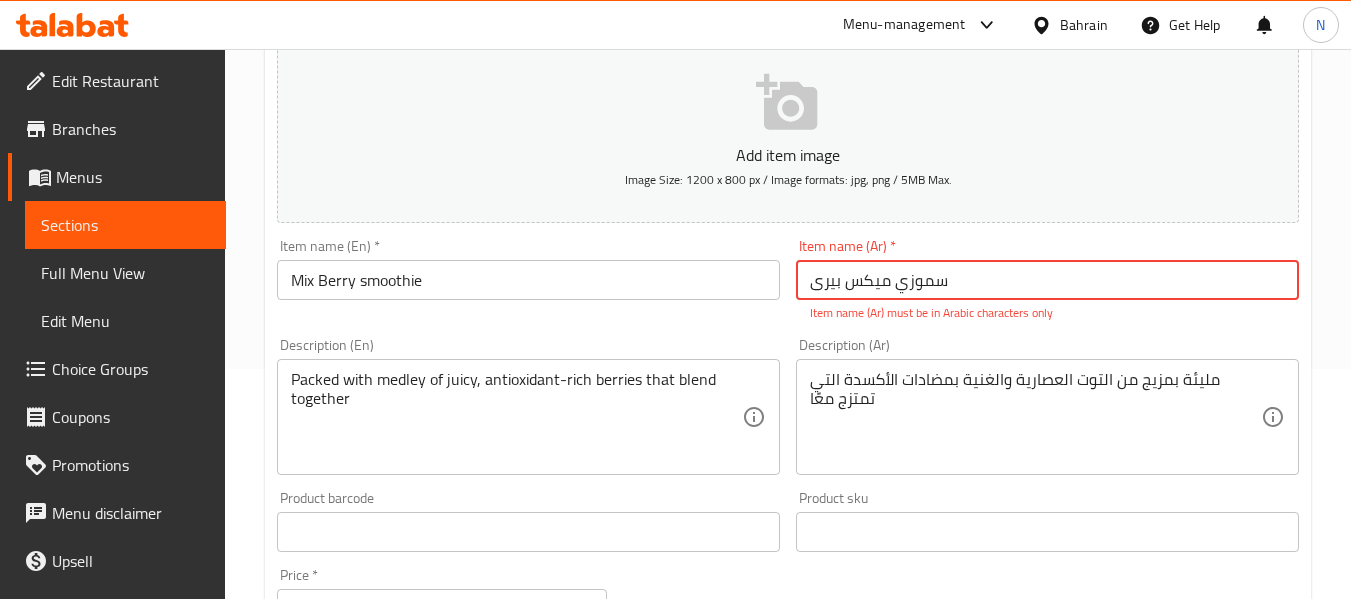 click on "Mix Berry smoothie" at bounding box center (528, 280) 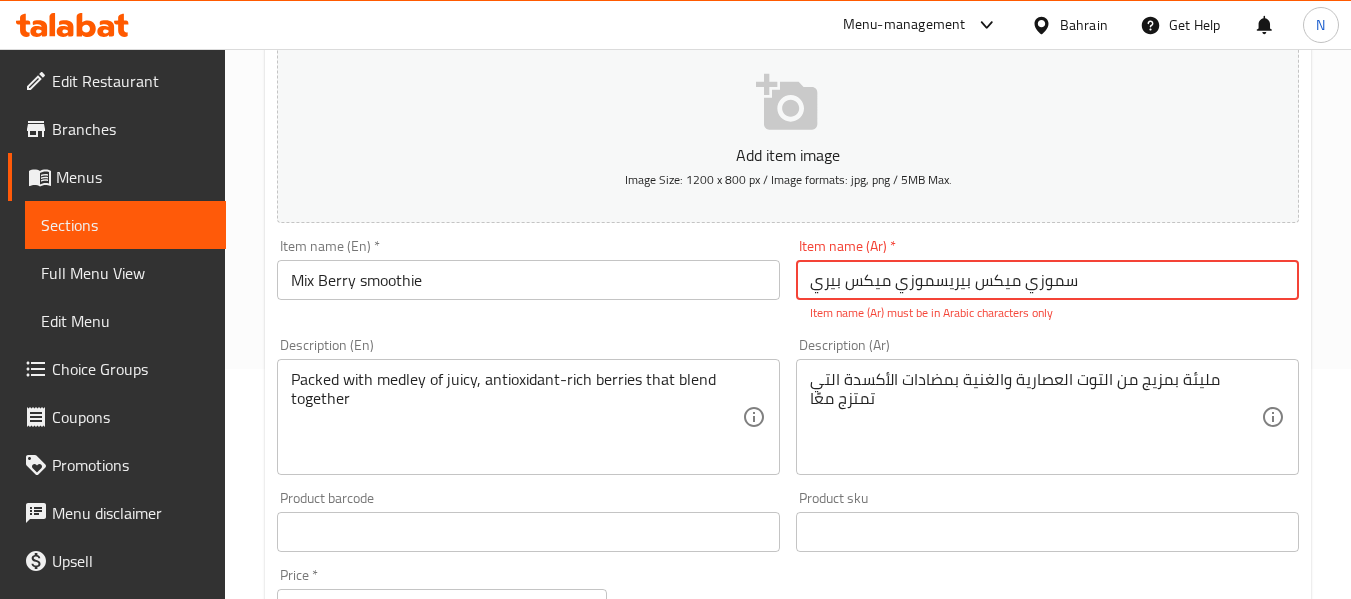 click on "سموزي میکس بیریسموزي ميكس بيري" at bounding box center (1047, 280) 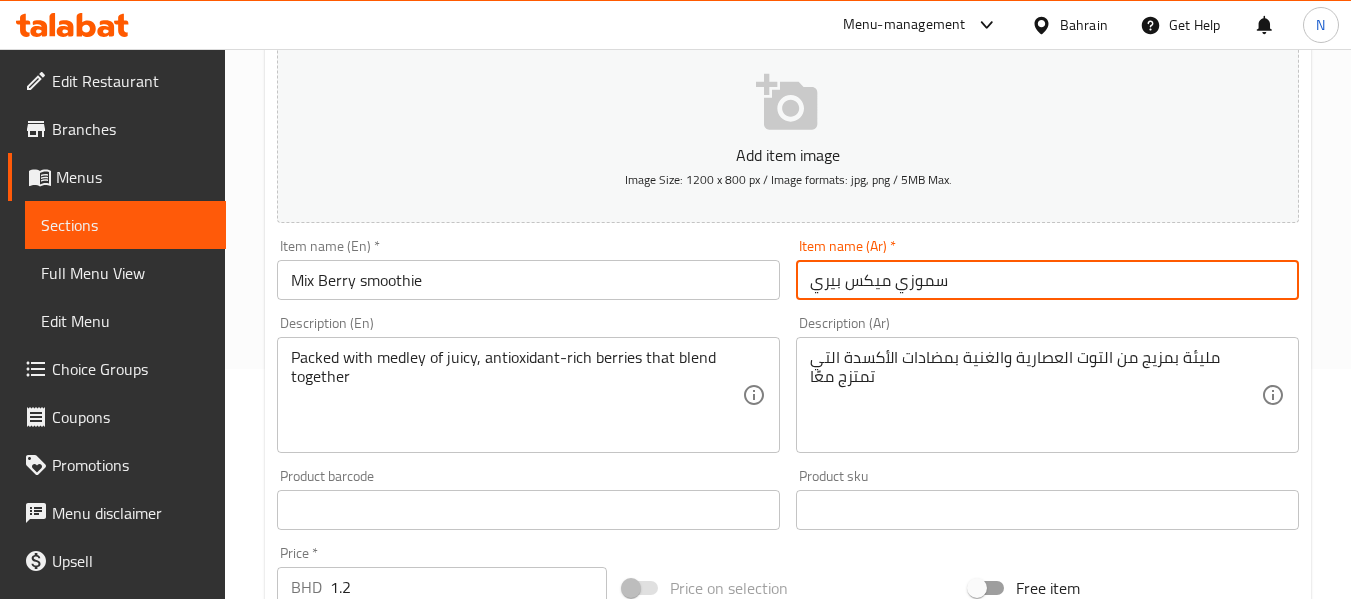 type on "سموزي ميكس بيري" 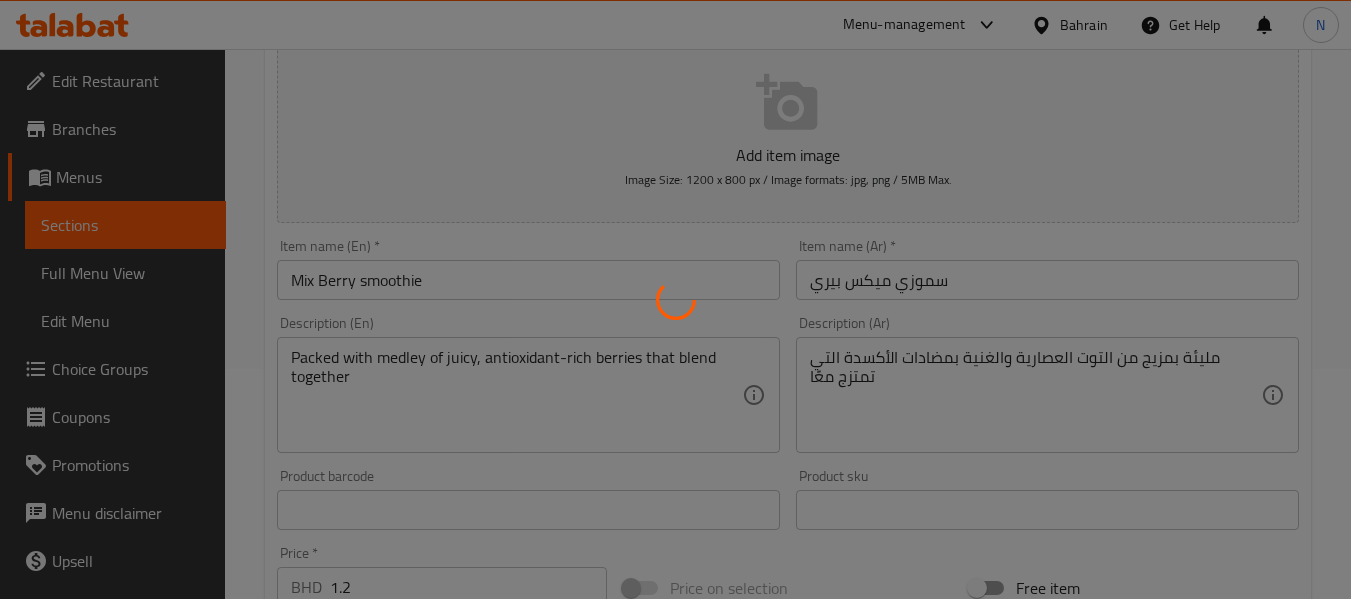 click at bounding box center (675, 299) 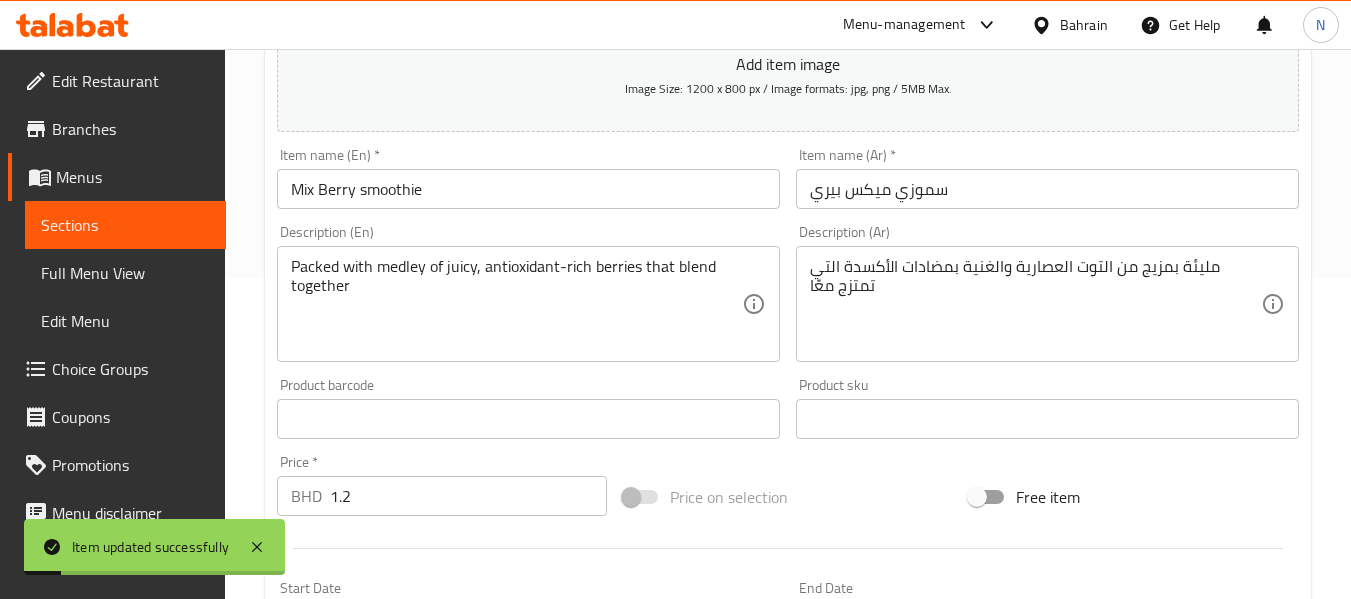 scroll, scrollTop: 322, scrollLeft: 0, axis: vertical 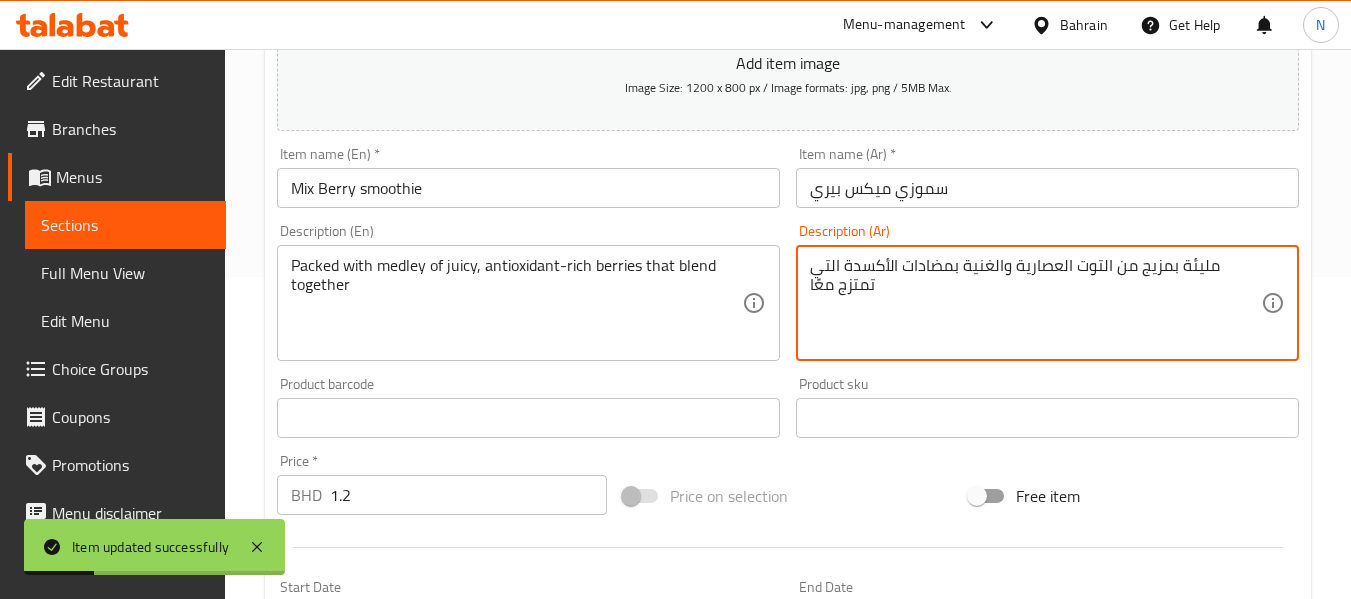 click on "مليئة بمزيج من التوت العصارية والغنية بمضادات الأكسدة التي تمتزج معًا" at bounding box center [1035, 303] 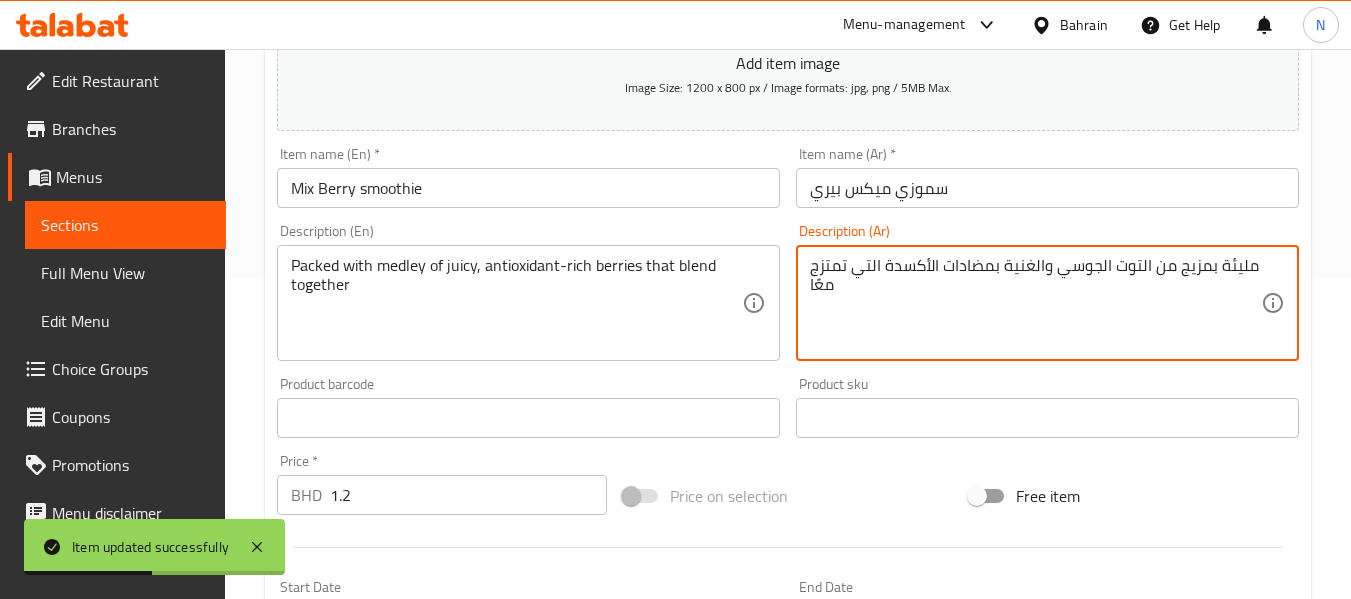 type on "مليئة بمزيج من التوت الجوسي والغنية بمضادات الأكسدة التي تمتزج معًا" 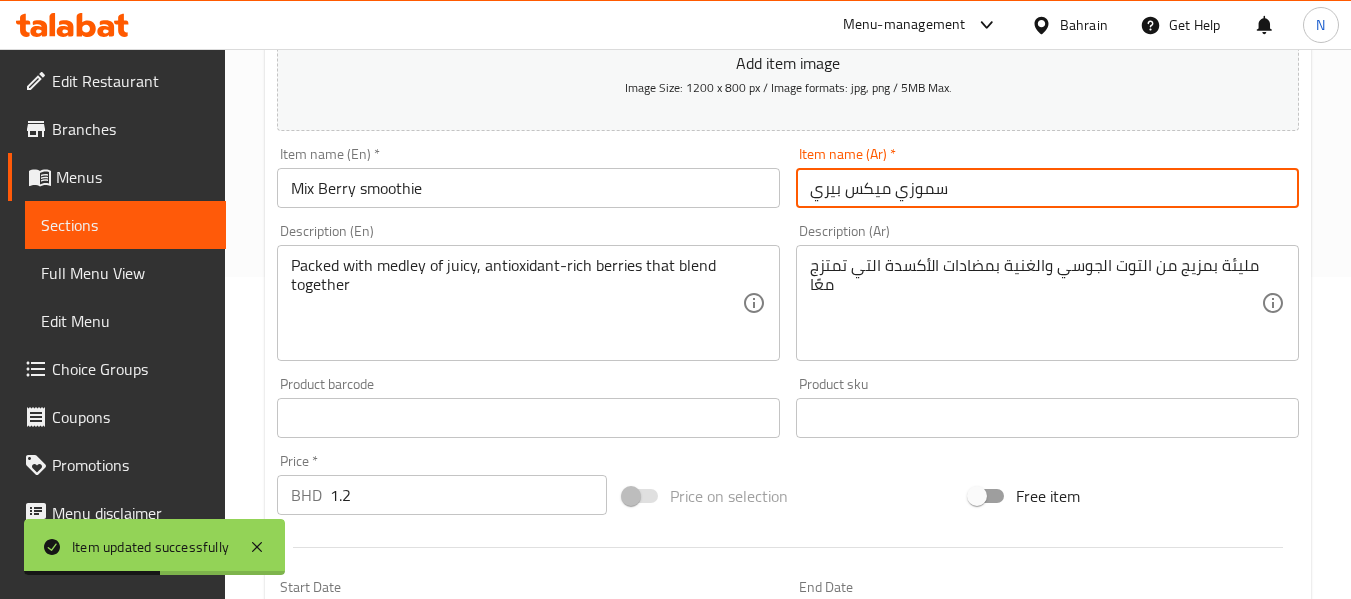 click on "Update" at bounding box center [398, 1004] 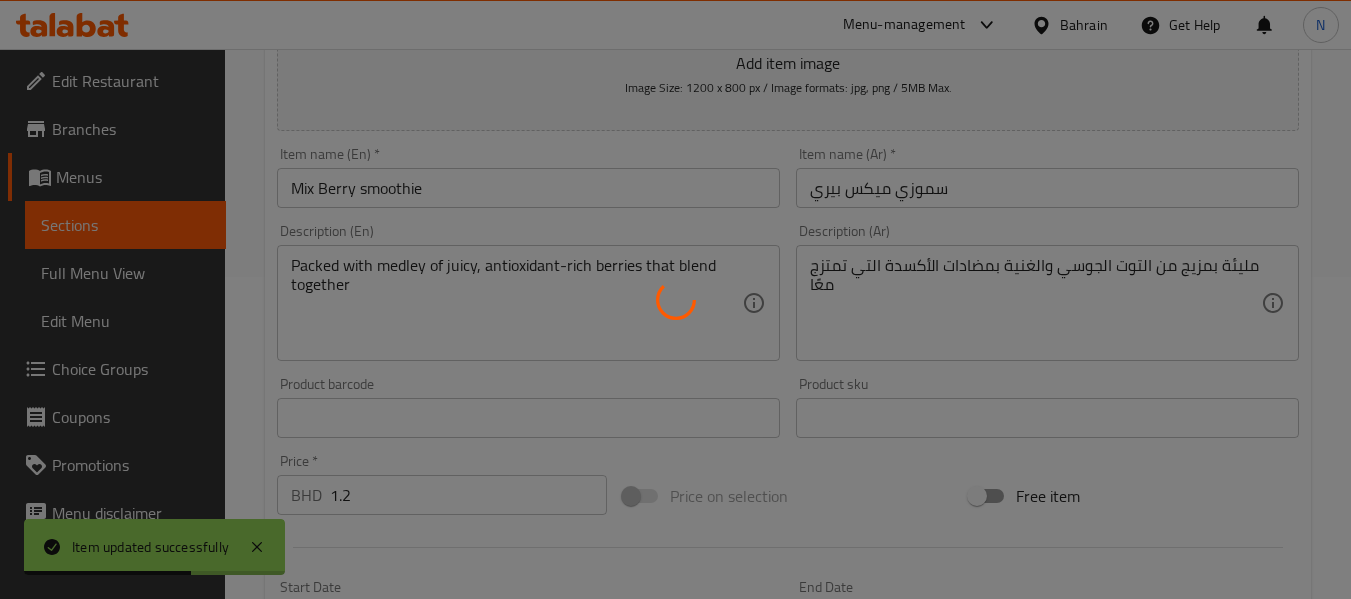 click at bounding box center [675, 299] 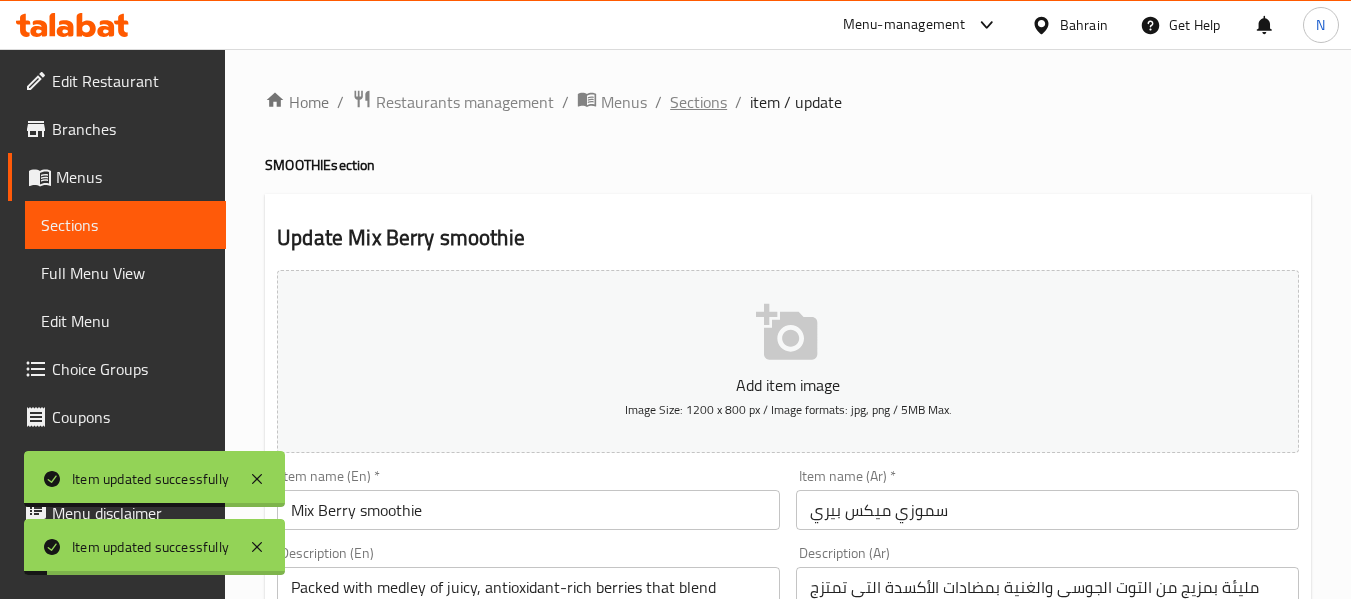 click on "Sections" at bounding box center [698, 102] 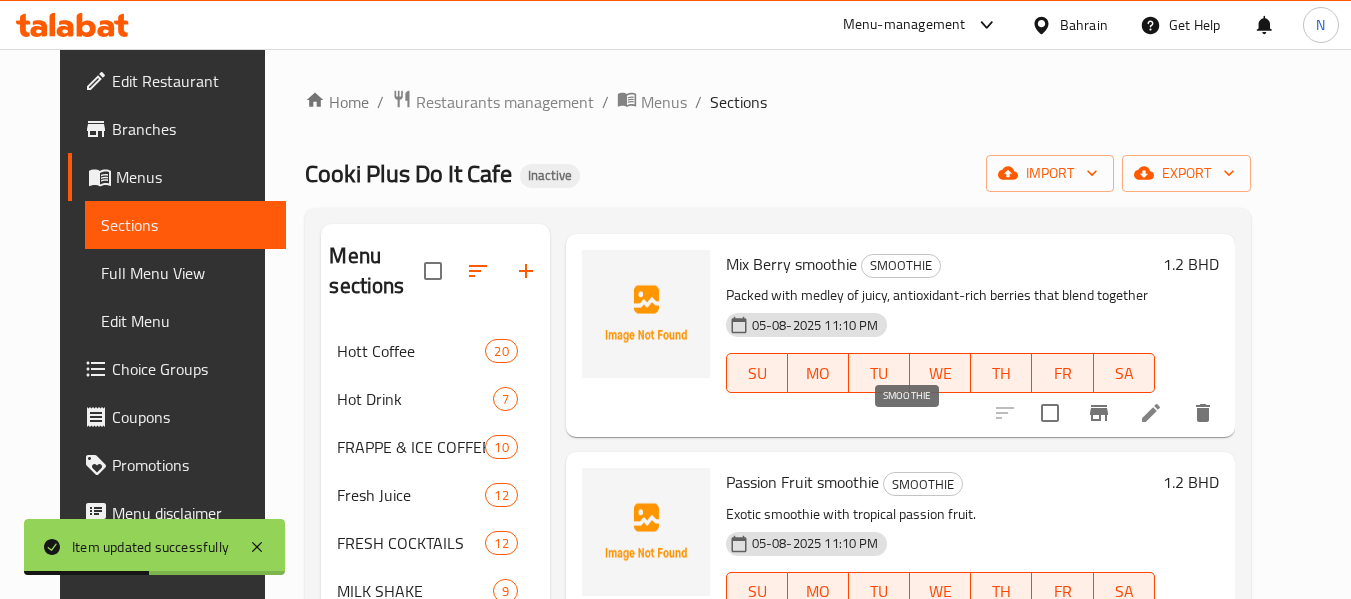 scroll, scrollTop: 1472, scrollLeft: 0, axis: vertical 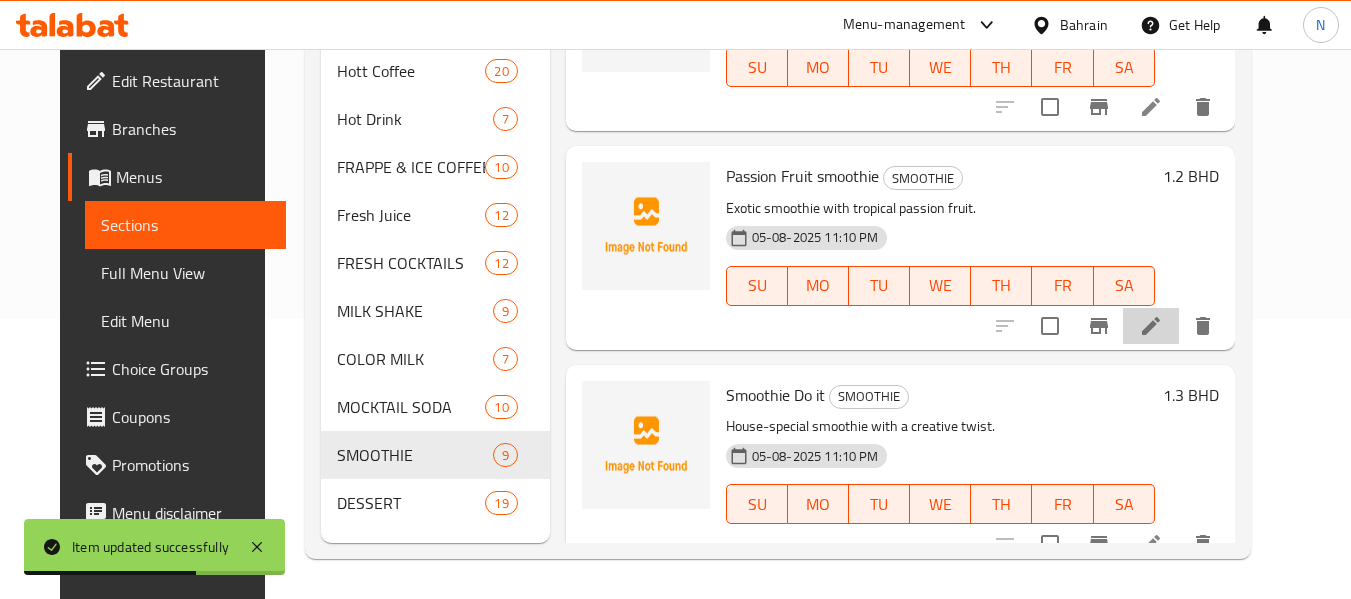 click at bounding box center [1151, 326] 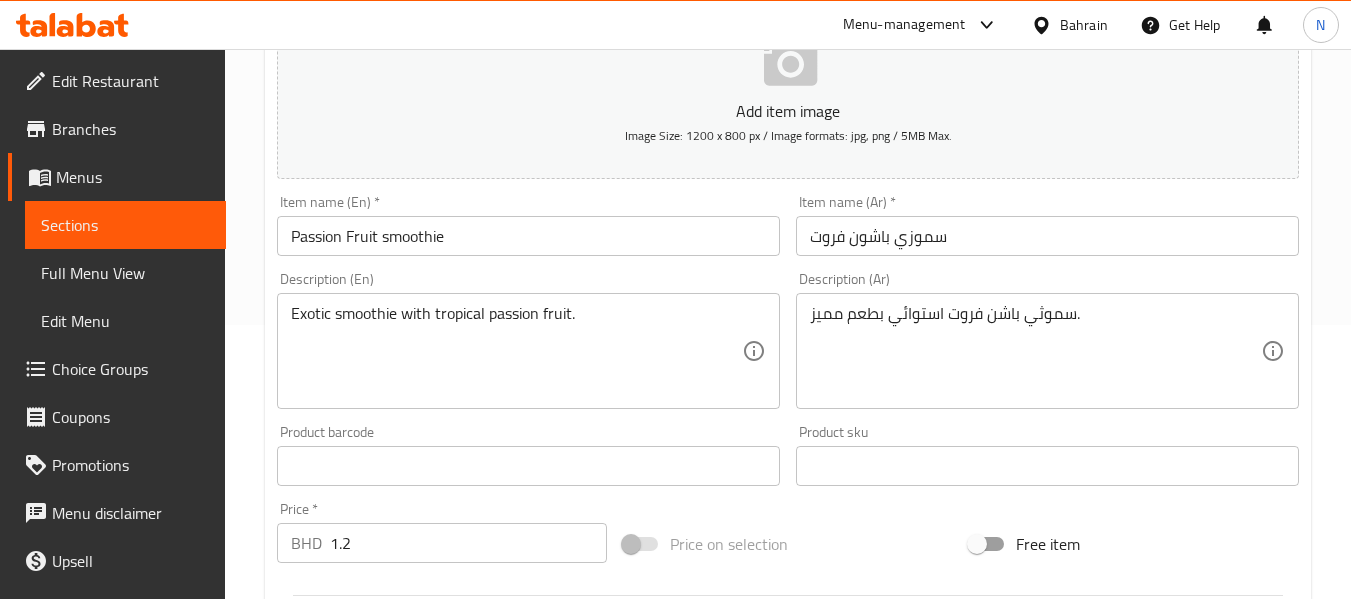 scroll, scrollTop: 275, scrollLeft: 0, axis: vertical 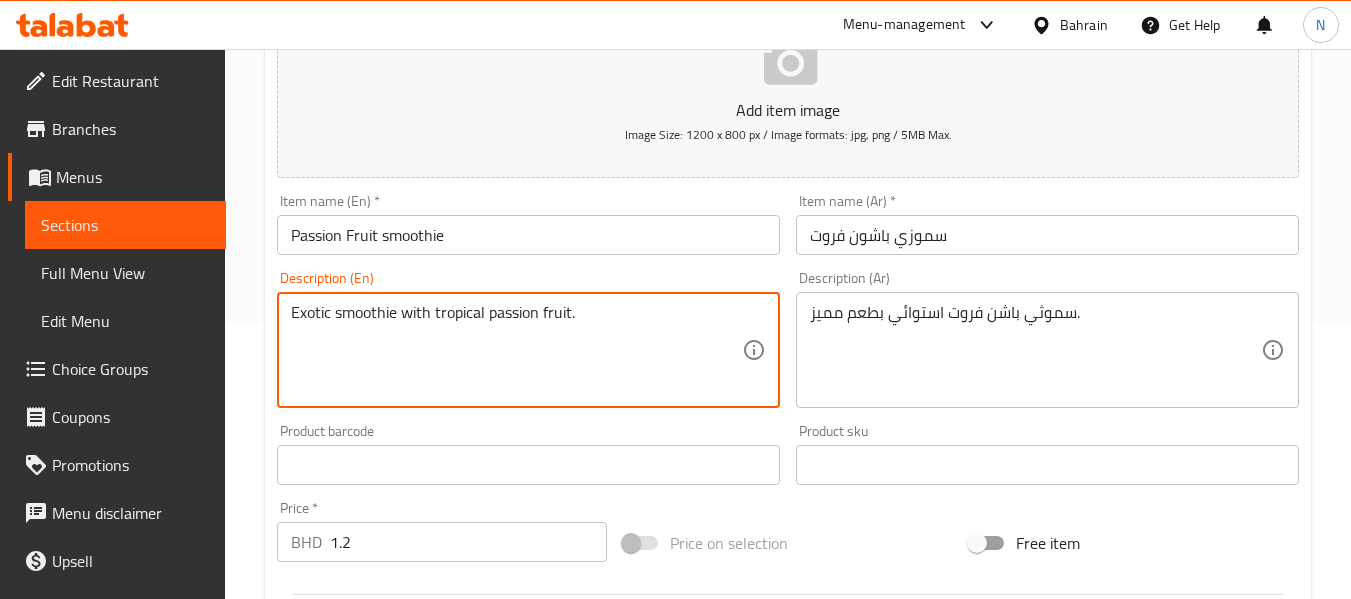 click on "Exotic smoothie with tropical passion fruit." at bounding box center (516, 350) 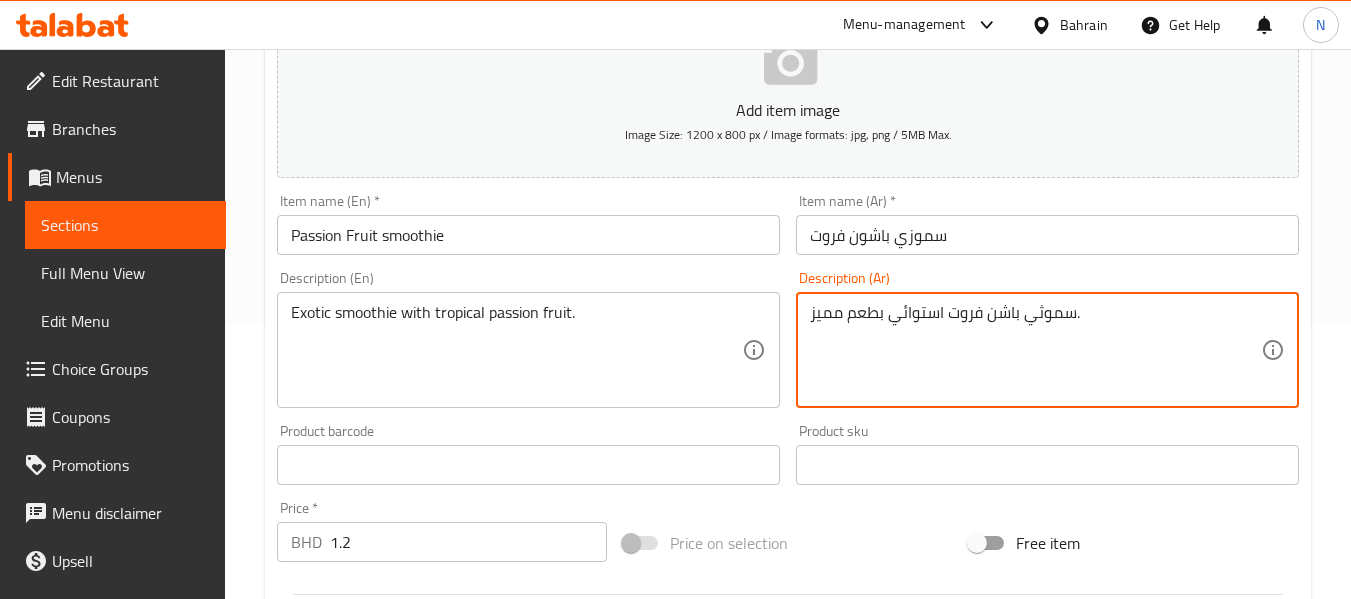 paste on "عصير غريب مع فاكهة العاطفة الاستوائية." 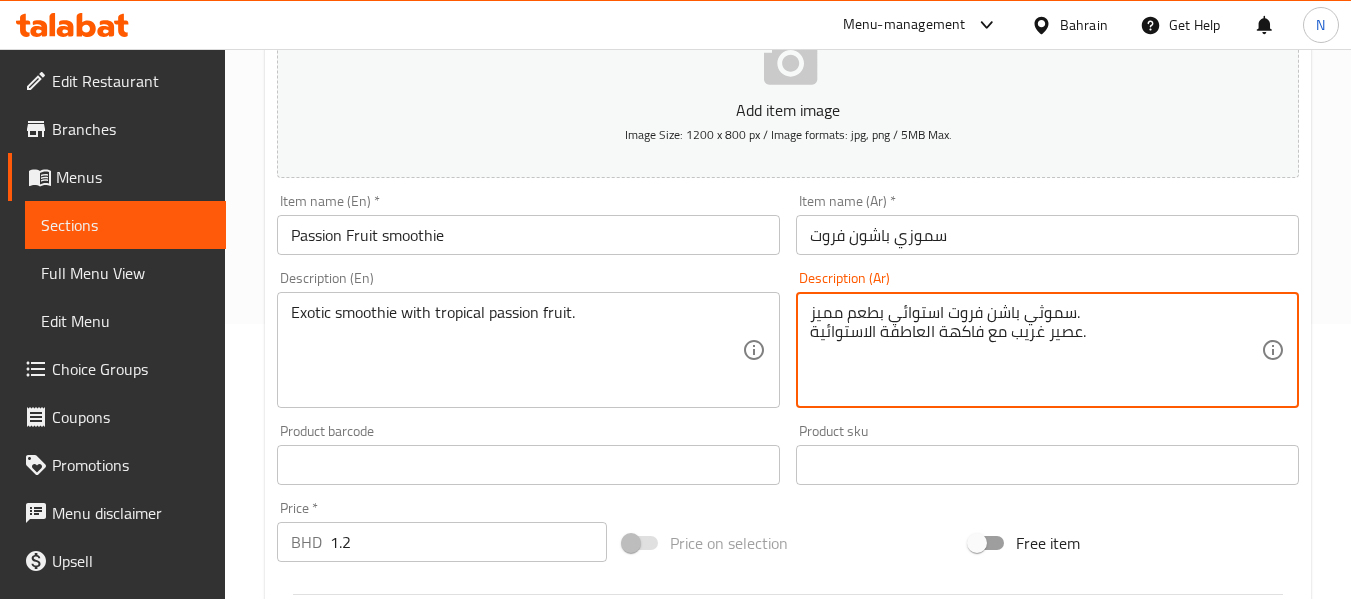 click on "سموثي باشن فروت استوائي بطعم مميز.
عصير غريب مع فاكهة العاطفة الاستوائية." at bounding box center [1035, 350] 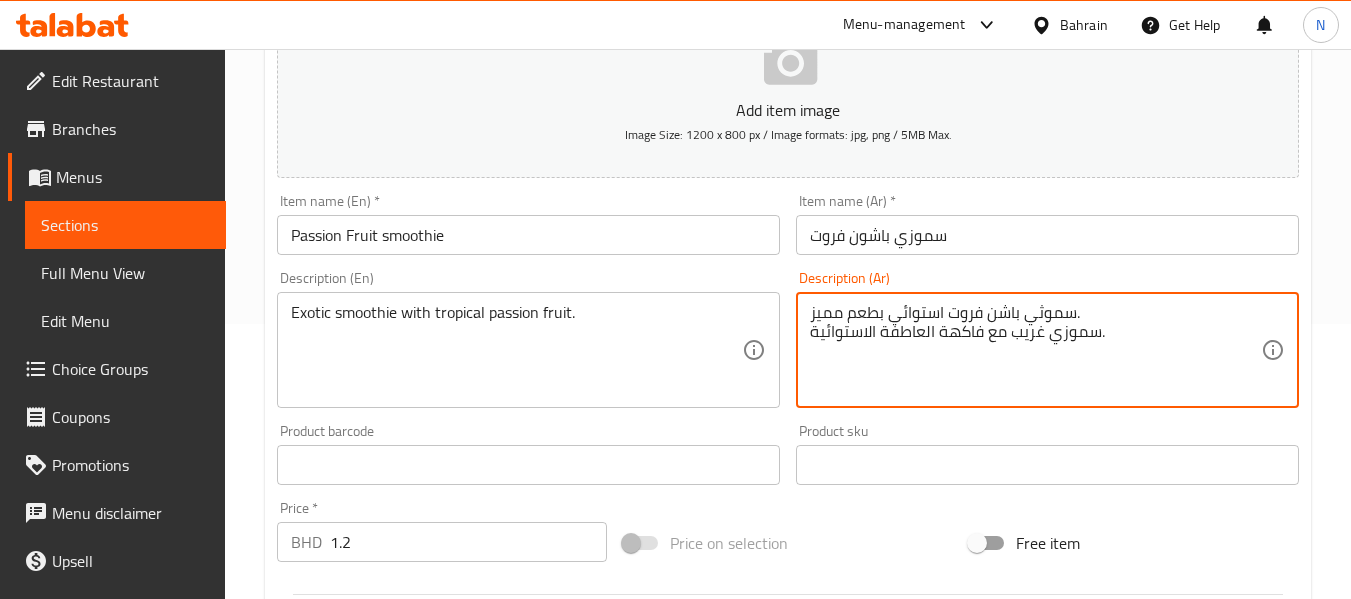 click on "سموثي باشن فروت استوائي بطعم مميز.
سموزي غريب مع فاكهة العاطفة الاستوائية." at bounding box center [1035, 350] 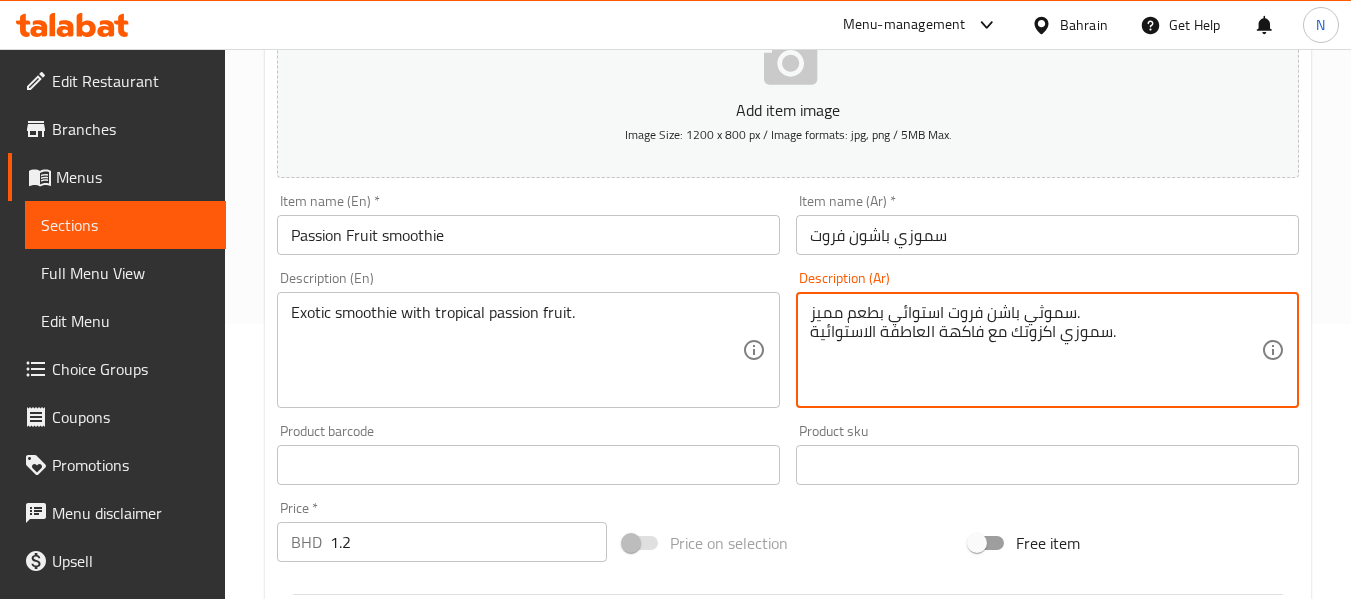 click on "سموثي باشن فروت استوائي بطعم مميز.
سموزي اكزوتك مع فاكهة العاطفة الاستوائية." at bounding box center (1035, 350) 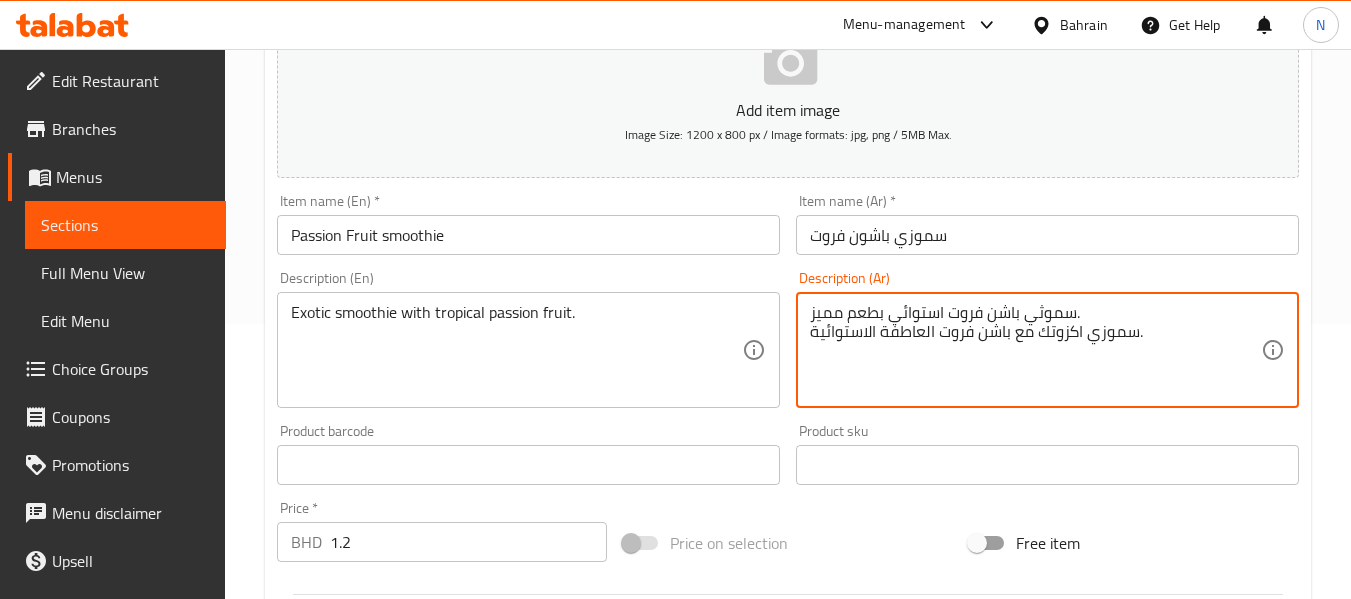 click on "سموثي باشن فروت استوائي بطعم مميز.
سموزي اكزوتك مع باشن فروت العاطفة الاستوائية." at bounding box center [1035, 350] 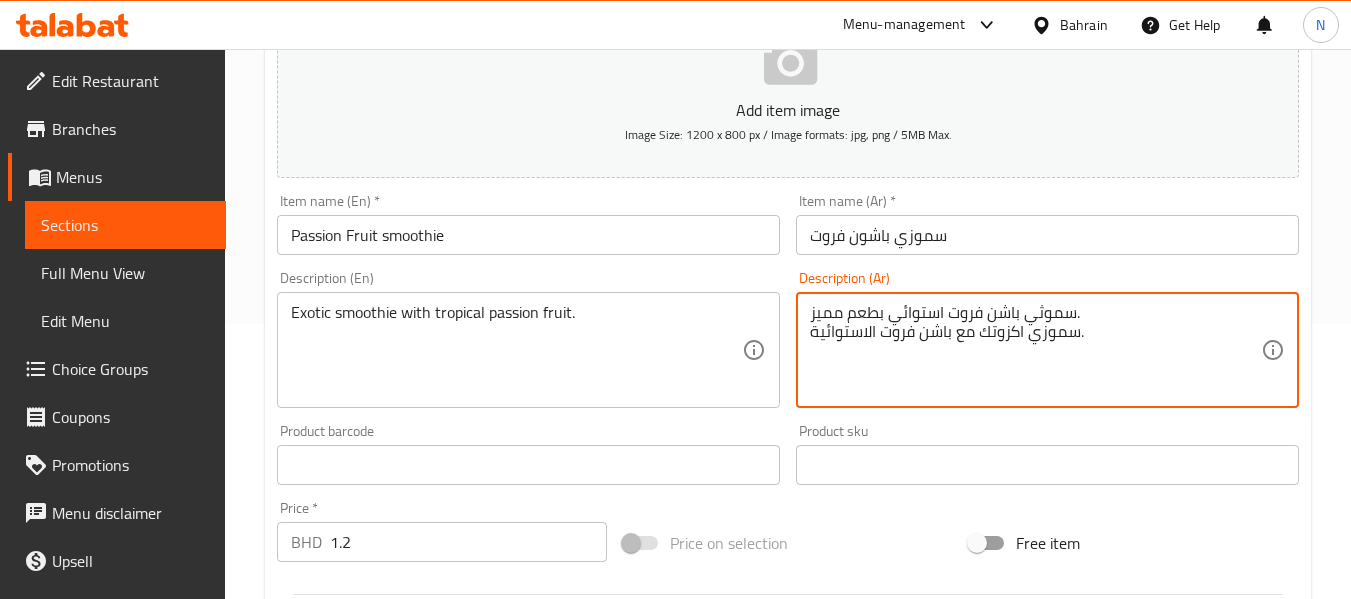click on "سموثي باشن فروت استوائي بطعم مميز.
سموزي اكزوتك مع باشن فروت الاستوائية." at bounding box center (1035, 350) 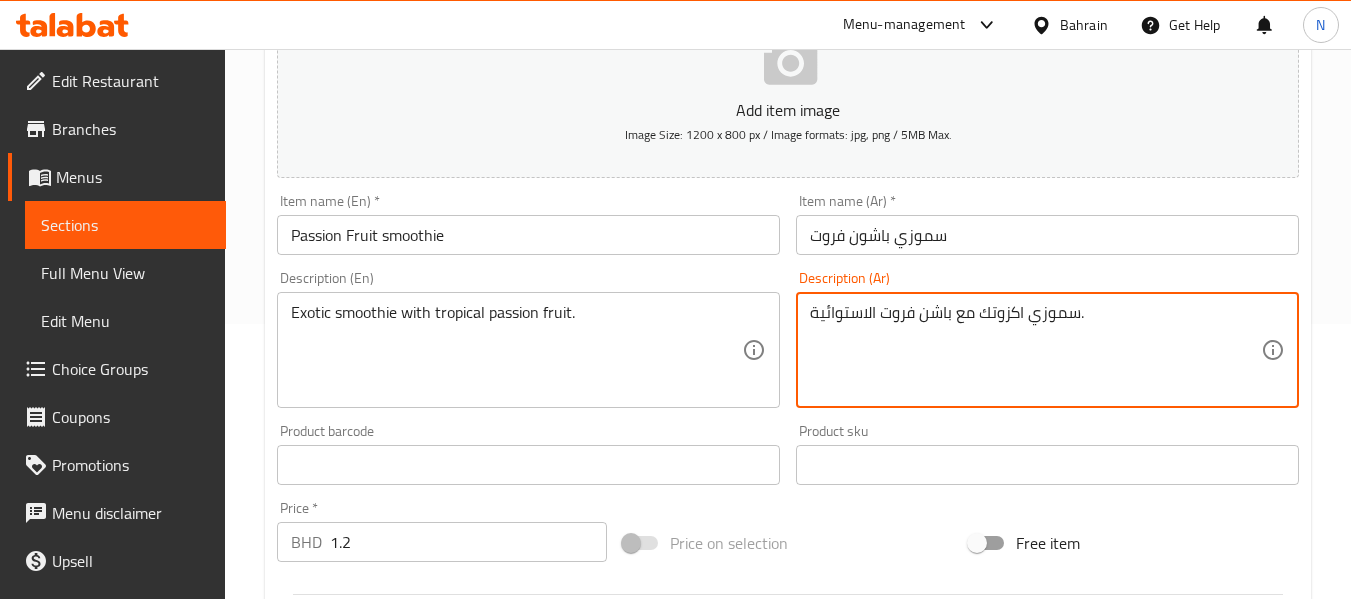 type on "سموزي اكزوتك مع باشن فروت الاستوائية." 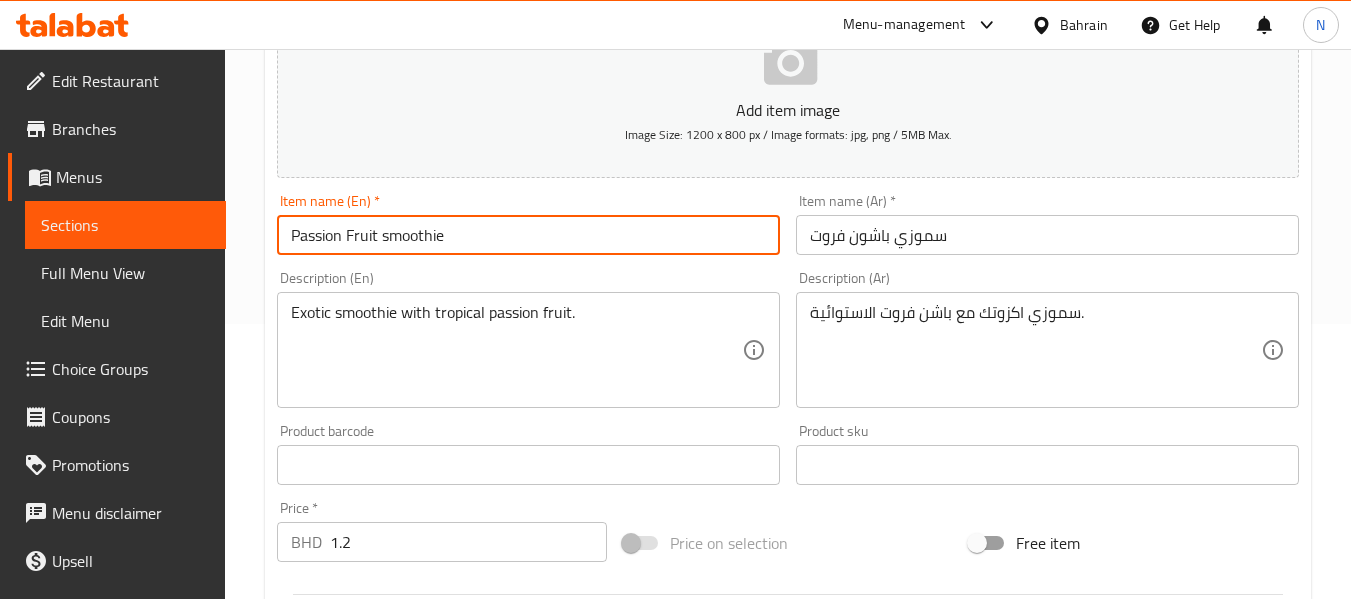 click on "Update" at bounding box center (398, 1051) 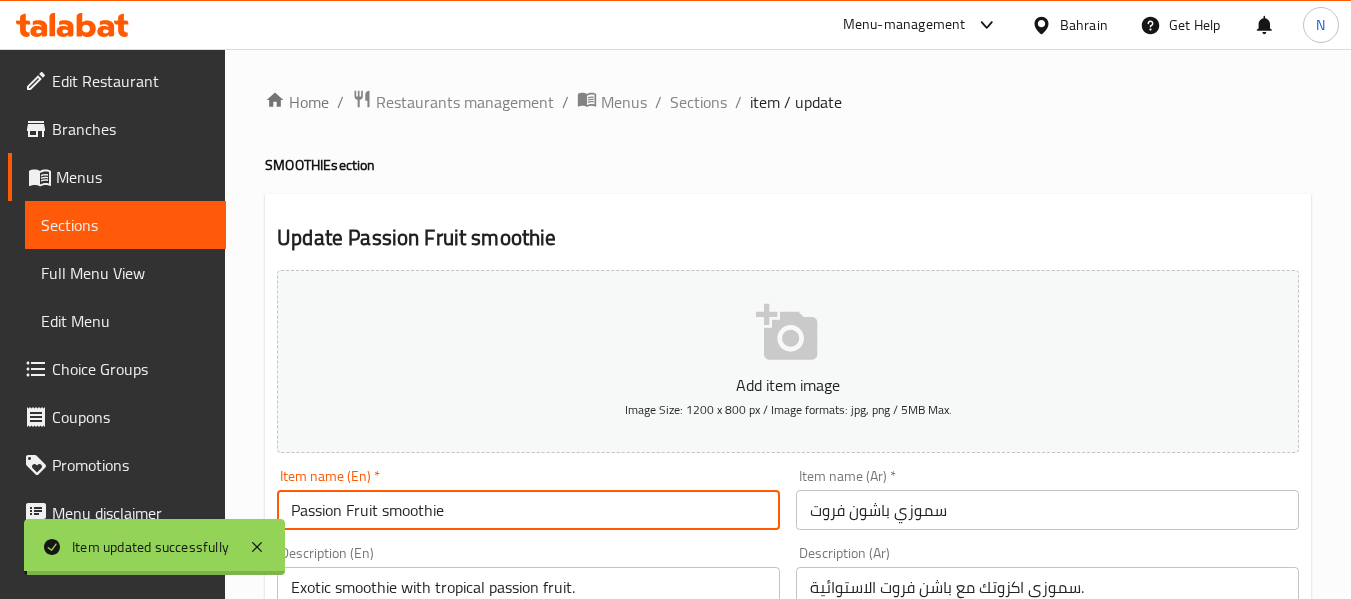 scroll, scrollTop: 91, scrollLeft: 0, axis: vertical 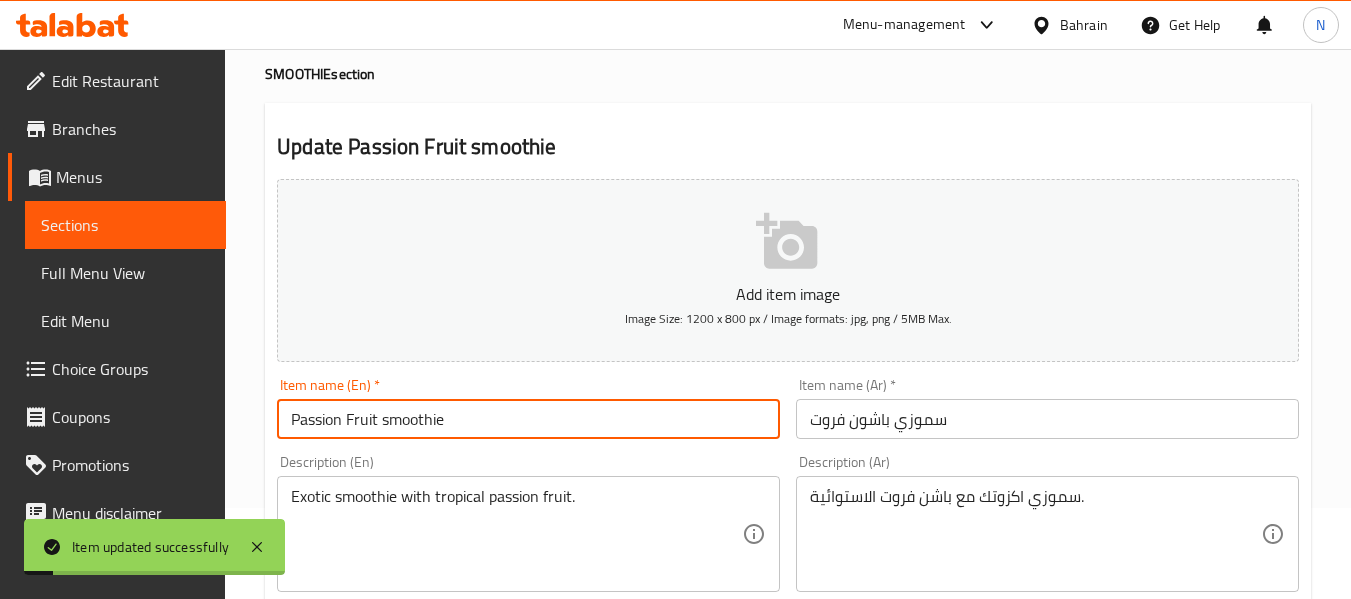 click on "Item name (En)   * Passion Fruit smoothie Item name (En)  *" at bounding box center [528, 408] 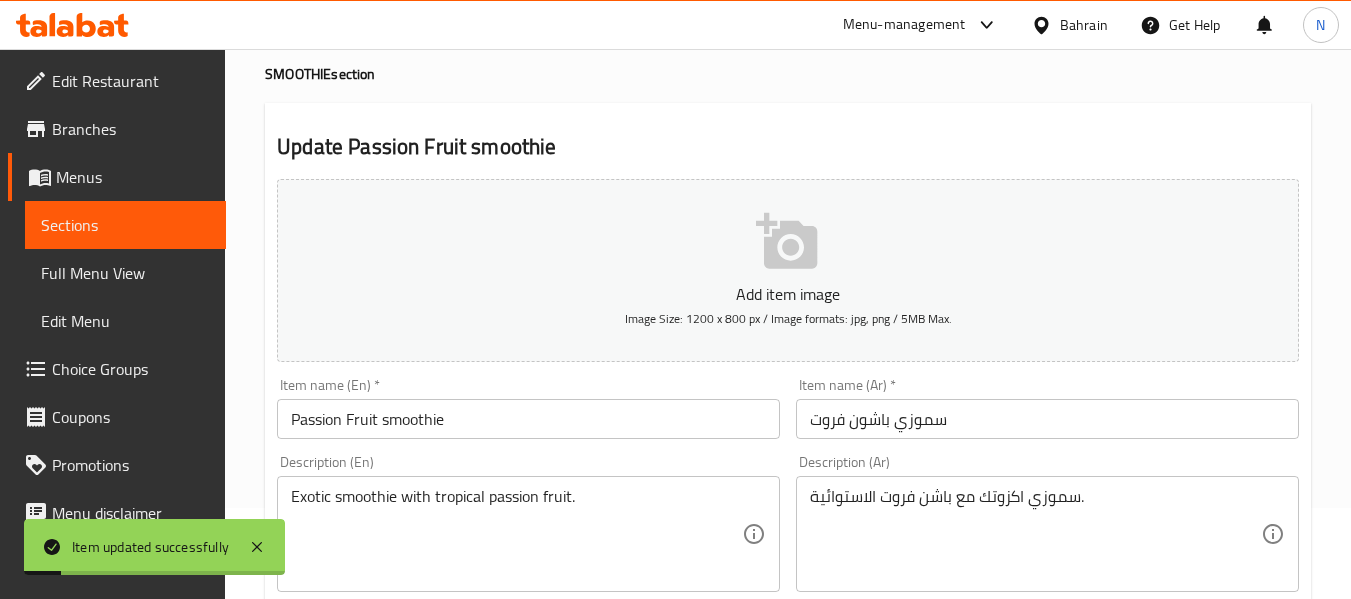click on "Item name (En)   * Passion Fruit smoothie Item name (En)  *" at bounding box center [528, 408] 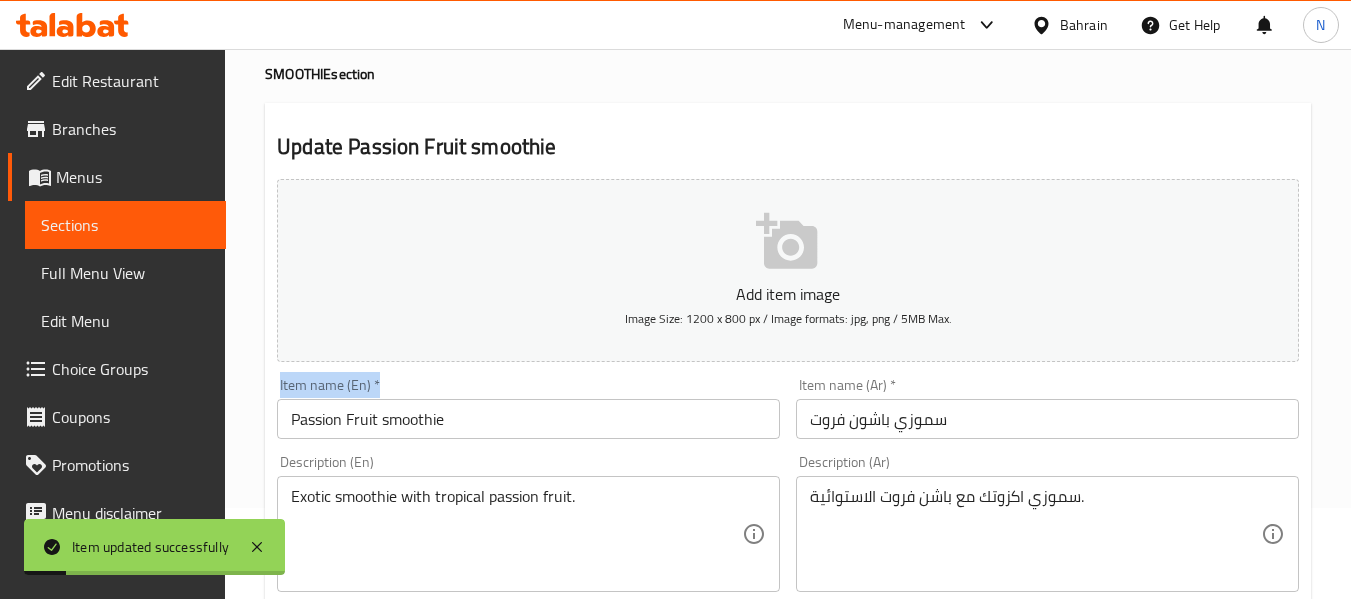 click on "Item name (En)   * Passion Fruit smoothie Item name (En)  *" at bounding box center [528, 408] 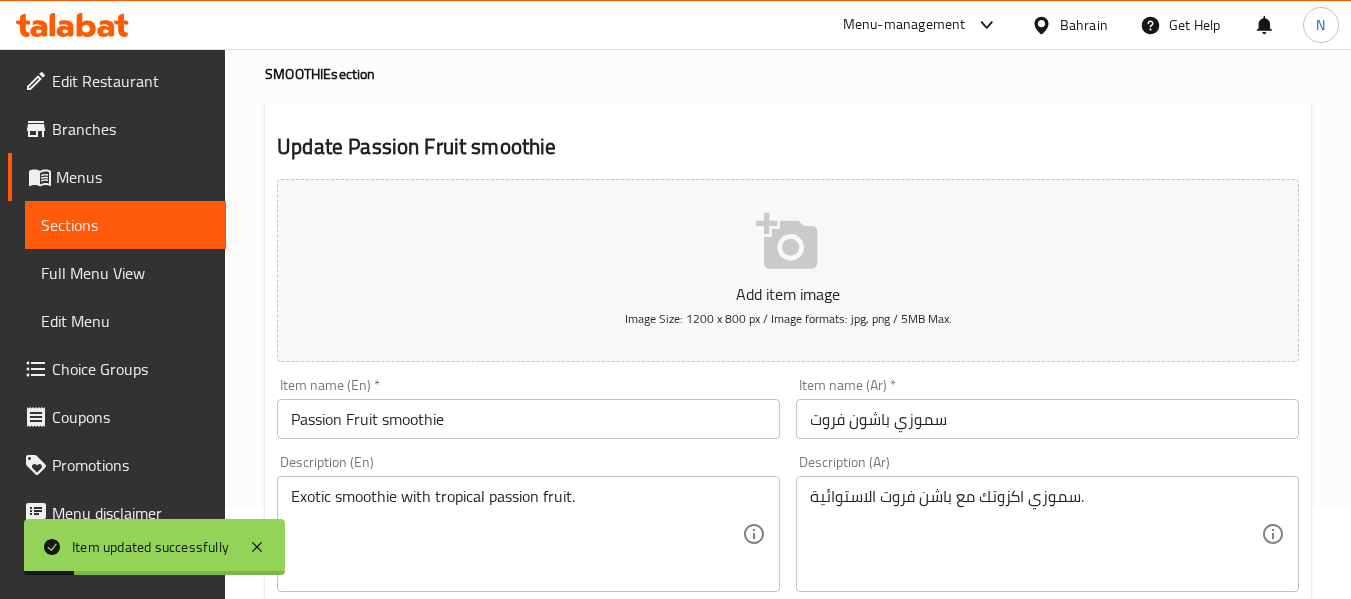 click on "Passion Fruit smoothie" at bounding box center (528, 419) 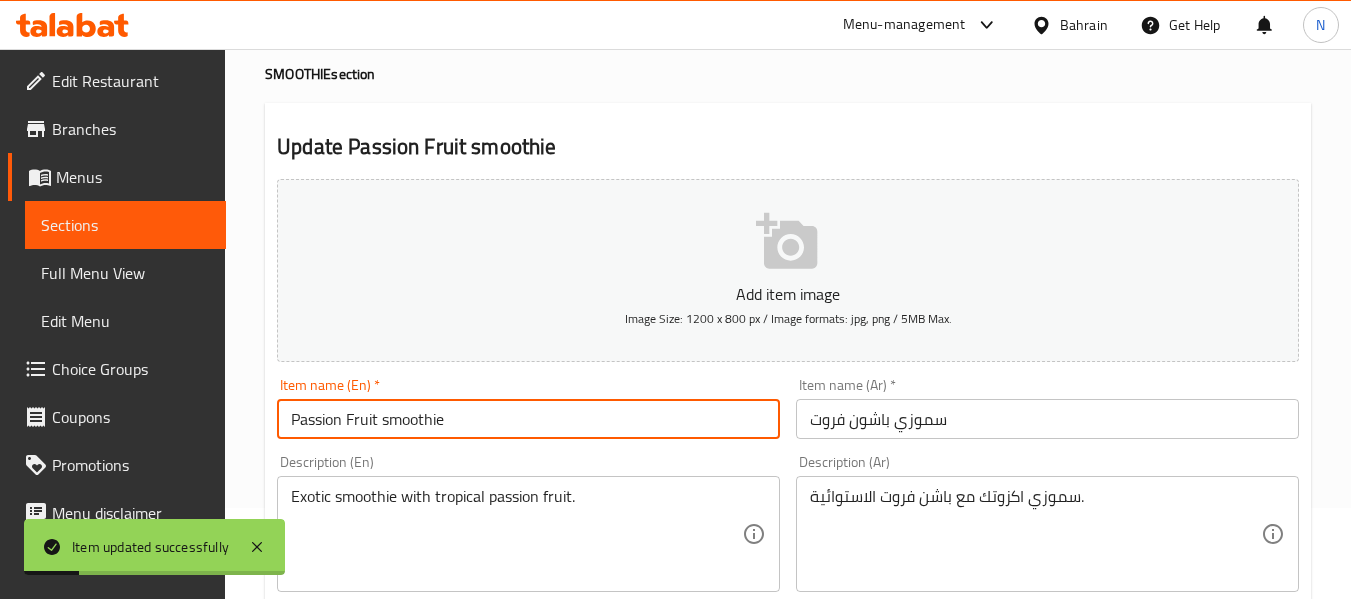 click on "Passion Fruit smoothie" at bounding box center (528, 419) 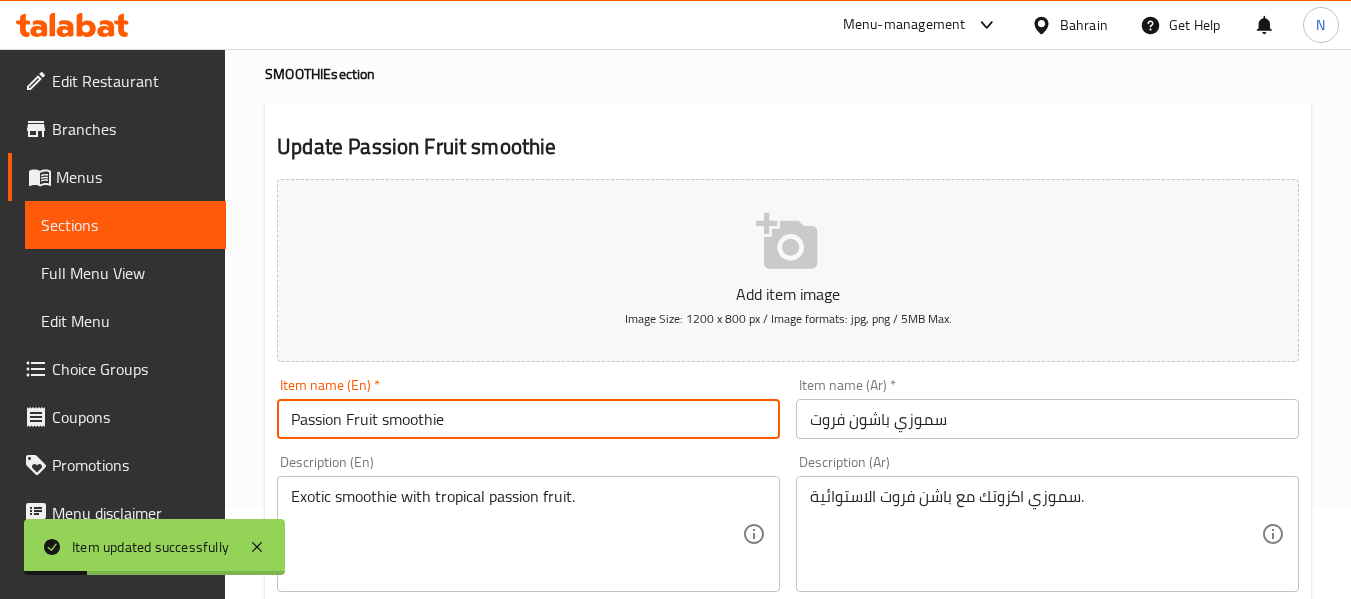 click on "Passion Fruit smoothie" at bounding box center [528, 419] 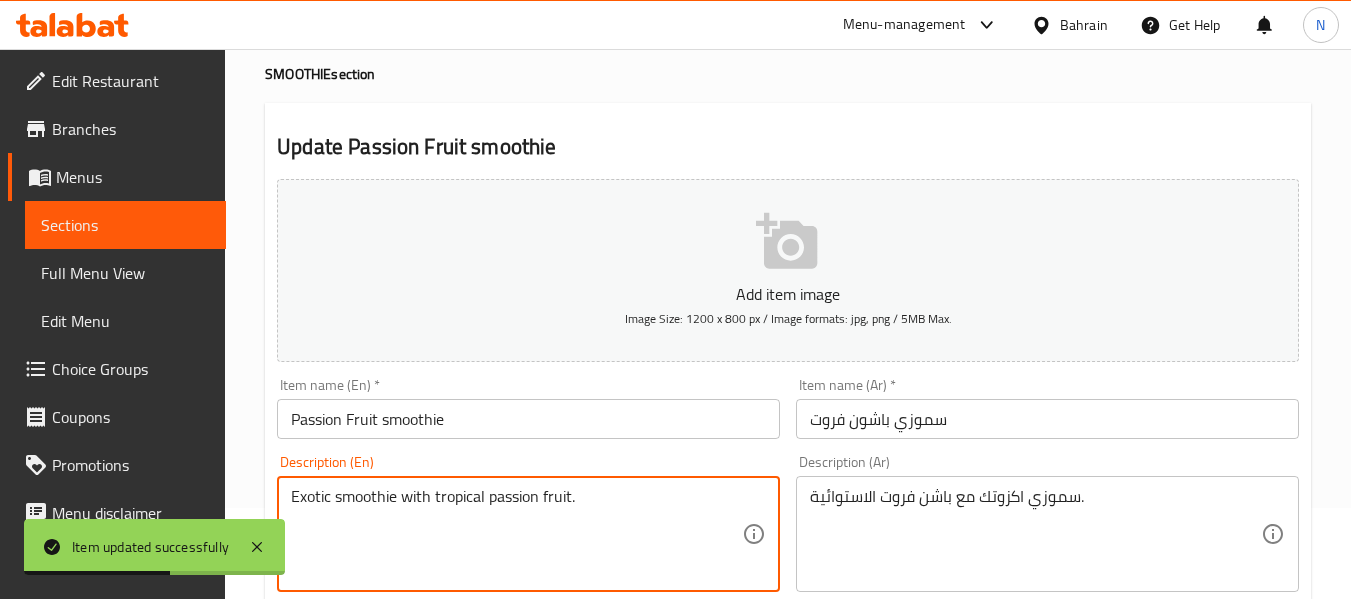 click on "Exotic smoothie with tropical passion fruit." at bounding box center [516, 534] 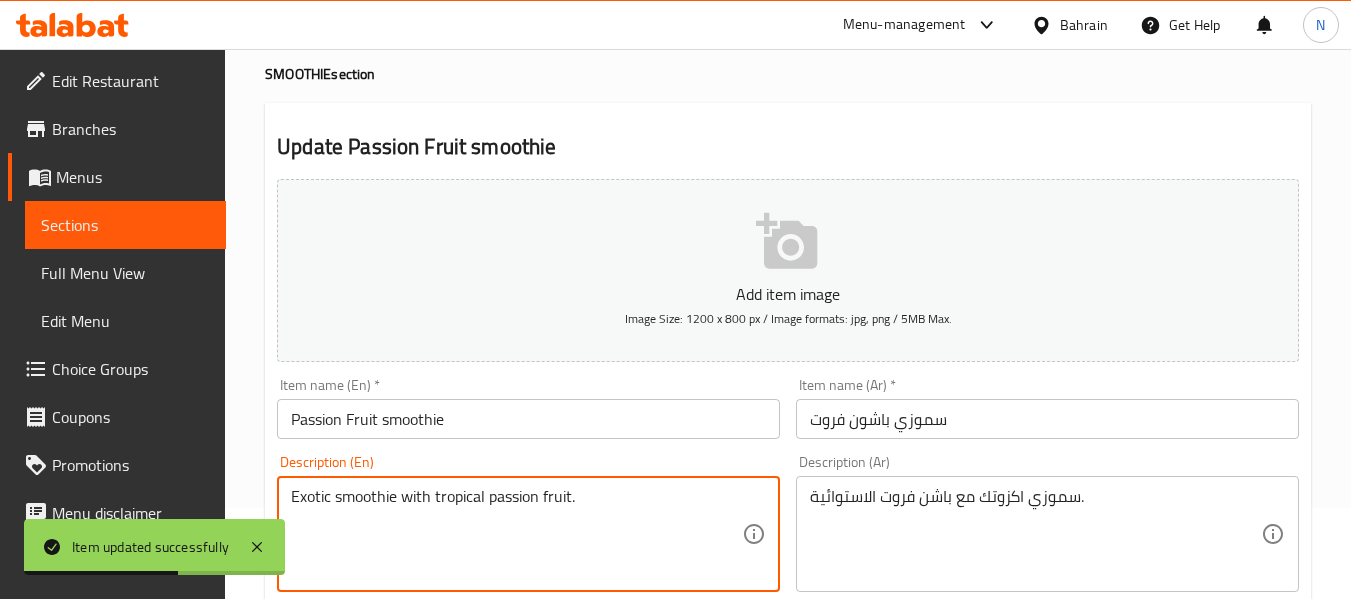 click on "Exotic smoothie with tropical passion fruit." at bounding box center (516, 534) 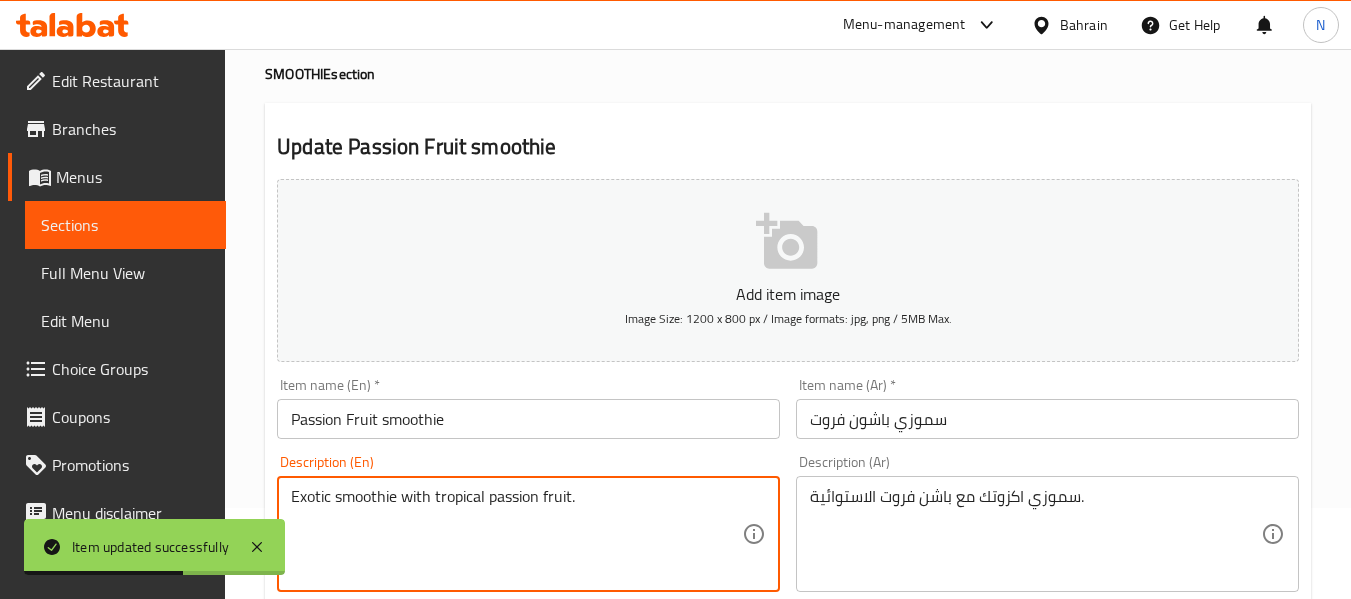 type on "ر" 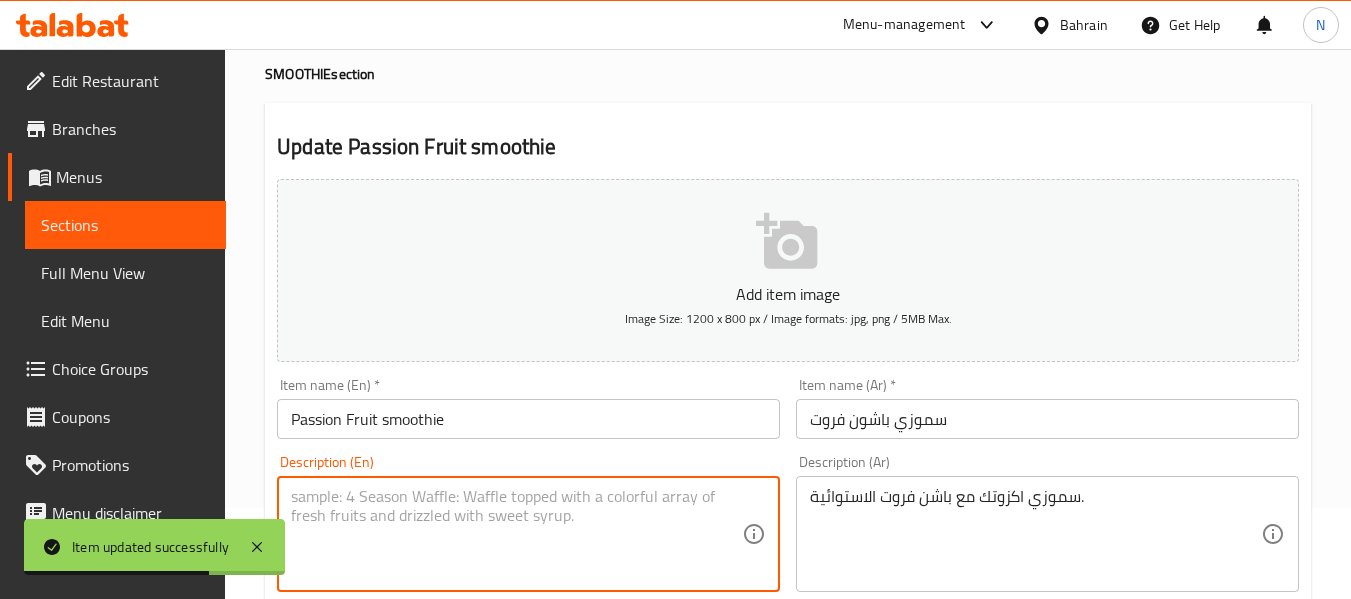 paste on "Tropical beverage made by blending fresh passion fruit pulp, ice, and a touch of sweetener,	مشروب استوائي مصنوع بخلط لب الباشن فروت الطازج والثلج وقليل من المحلي." 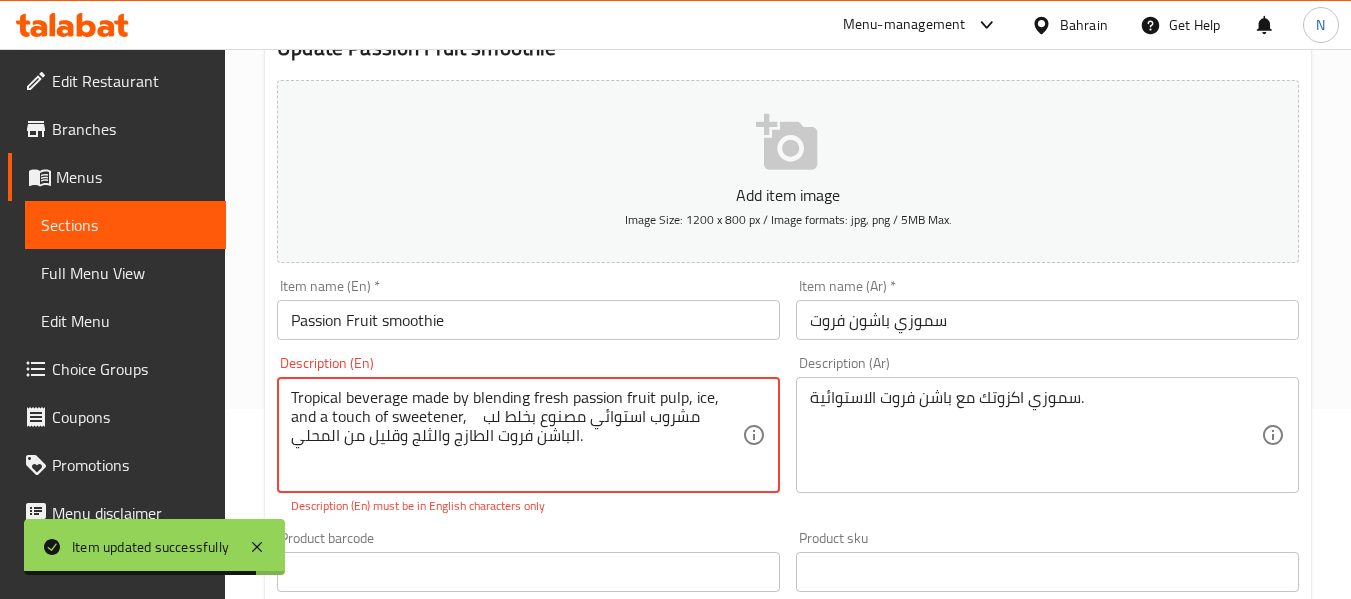 drag, startPoint x: 483, startPoint y: 516, endPoint x: 655, endPoint y: 594, distance: 188.85974 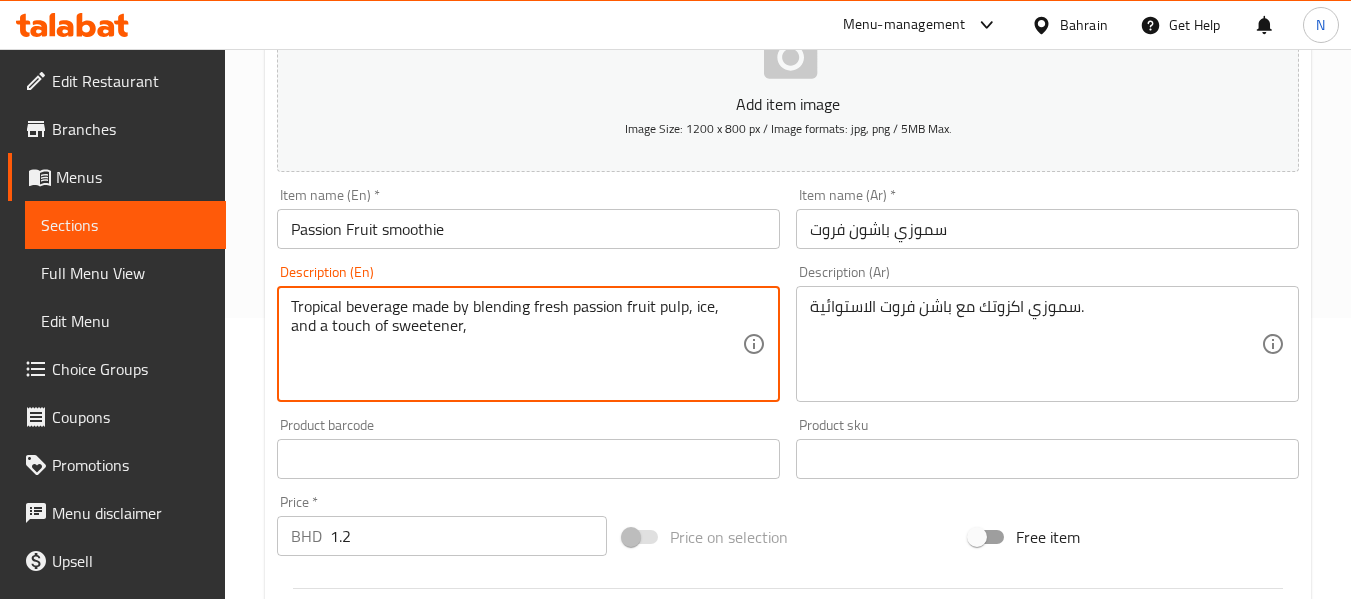 type on "Tropical beverage made by blending fresh passion fruit pulp, ice, and a touch of sweetener," 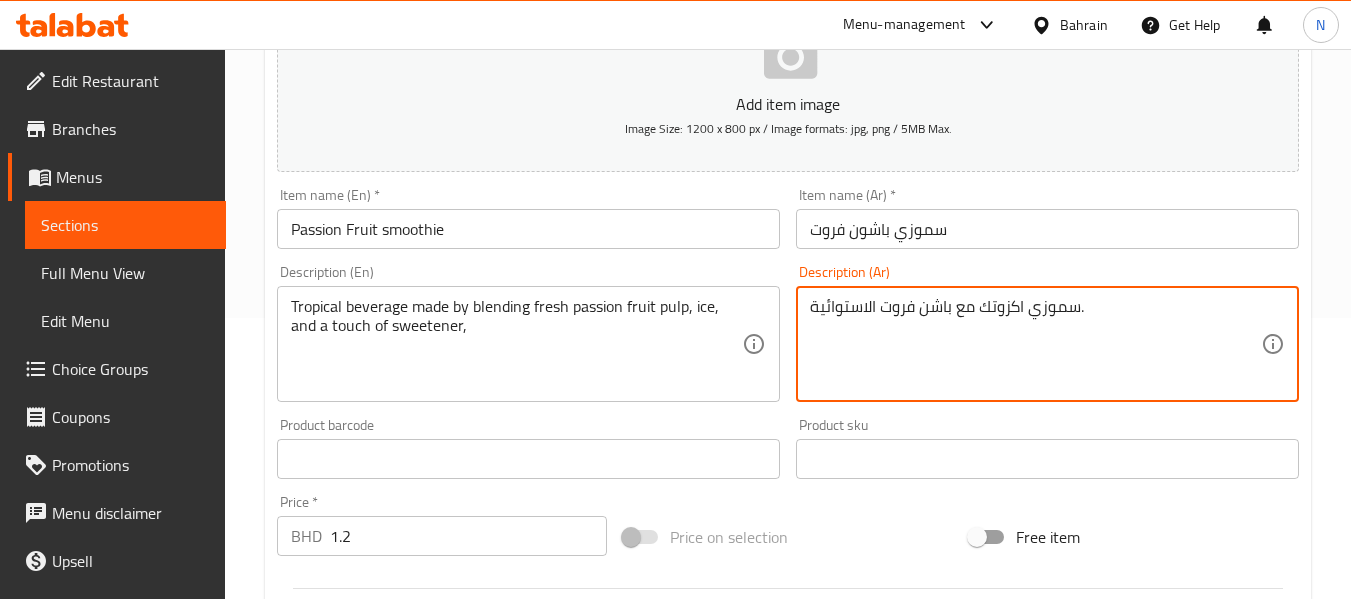 click on "سموزي اكزوتك مع باشن فروت الاستوائية." at bounding box center (1035, 344) 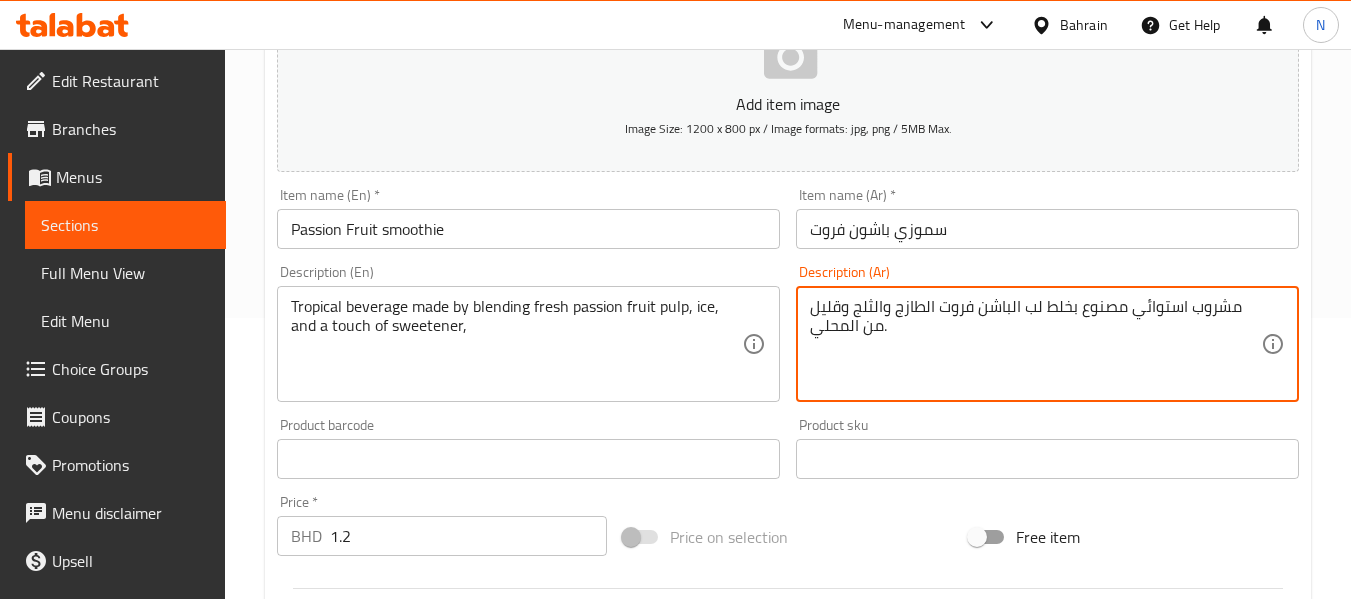 type on "مشروب استوائي مصنوع بخلط لب الباشن فروت الطازج والثلج وقليل من المحلي." 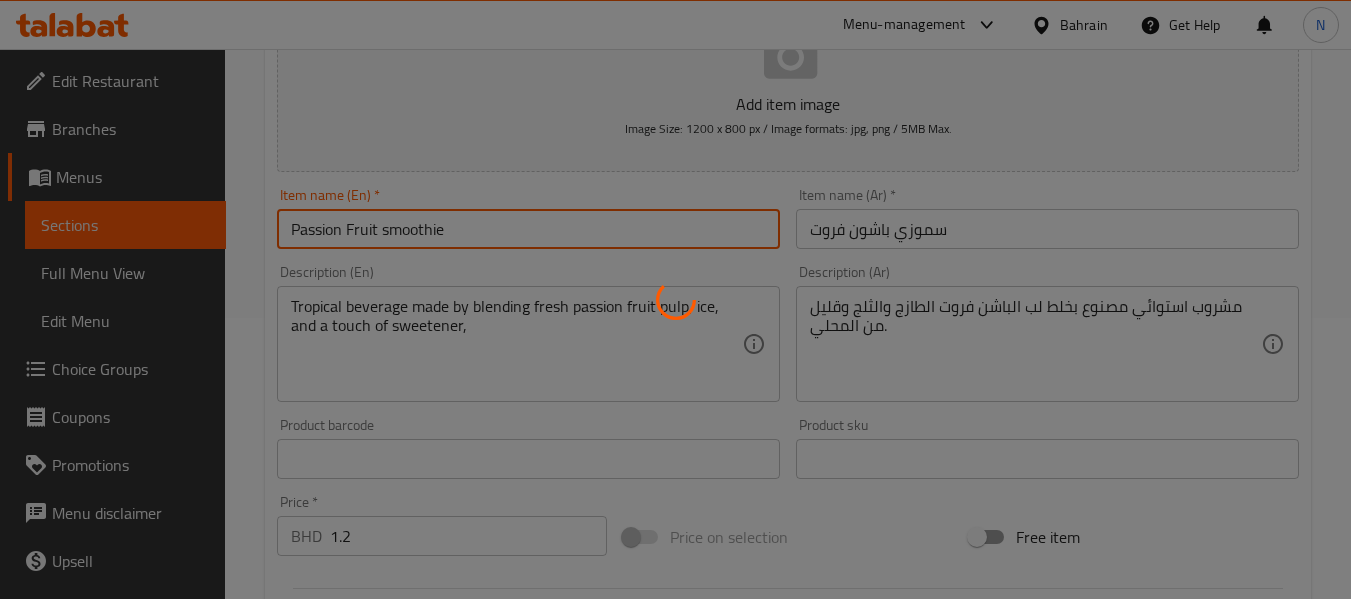 click on "Home / Restaurants management / Menus / Sections / item / update SMOOTHIE  section Update Passion Fruit smoothie Add item image Image Size: 1200 x 800 px / Image formats: jpg, png / 5MB Max. Item name (En)   * Passion Fruit smoothie Item name (En)  * Item name (Ar)   * سموزي باشون فروت Item name (Ar)  * Description (En) Tropical beverage made by blending fresh passion fruit pulp, ice, and a touch of sweetener,	 Description (En) Description (Ar) مشروب استوائي مصنوع بخلط لب الباشن فروت الطازج والثلج وقليل من المحلي. Description (Ar) Product barcode Product barcode Product sku Product sku Price   * BHD 1.2 Price  * Price on selection Free item Start Date Start Date End Date End Date Available Days SU MO TU WE TH FR SA Available from ​ ​ Available to ​ ​ Status Active Inactive Exclude from GEM Variations & Choices Add variant ASSIGN CHOICE GROUP Update" at bounding box center (788, 450) 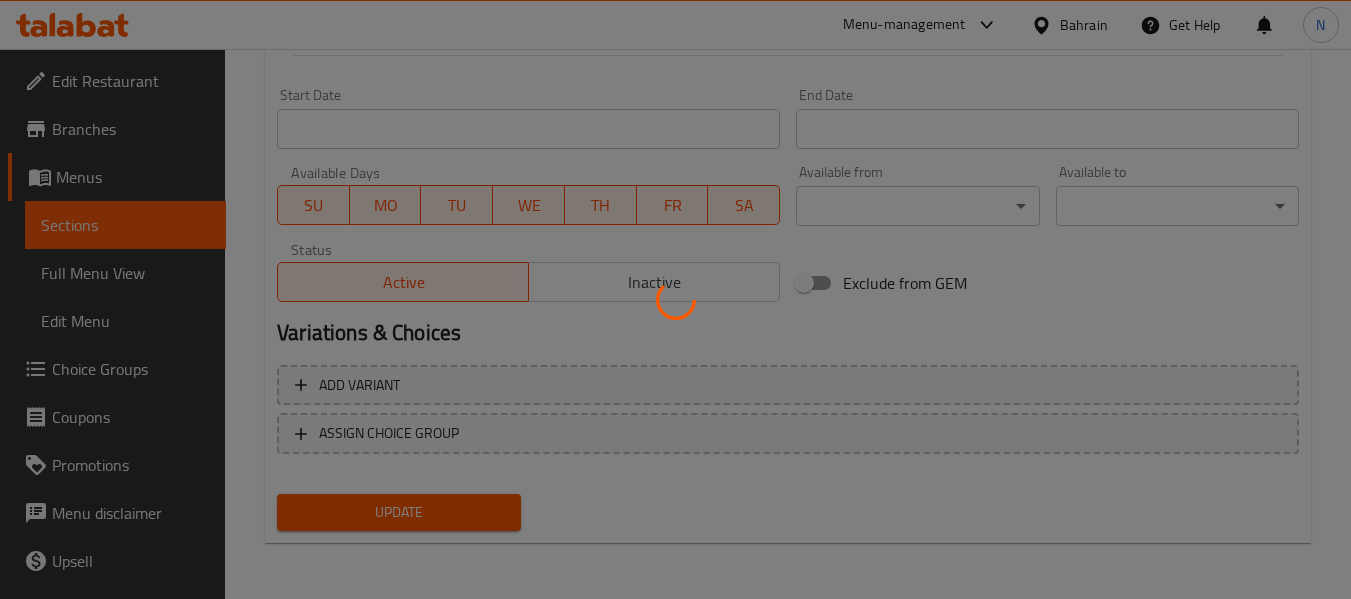 scroll, scrollTop: 0, scrollLeft: 0, axis: both 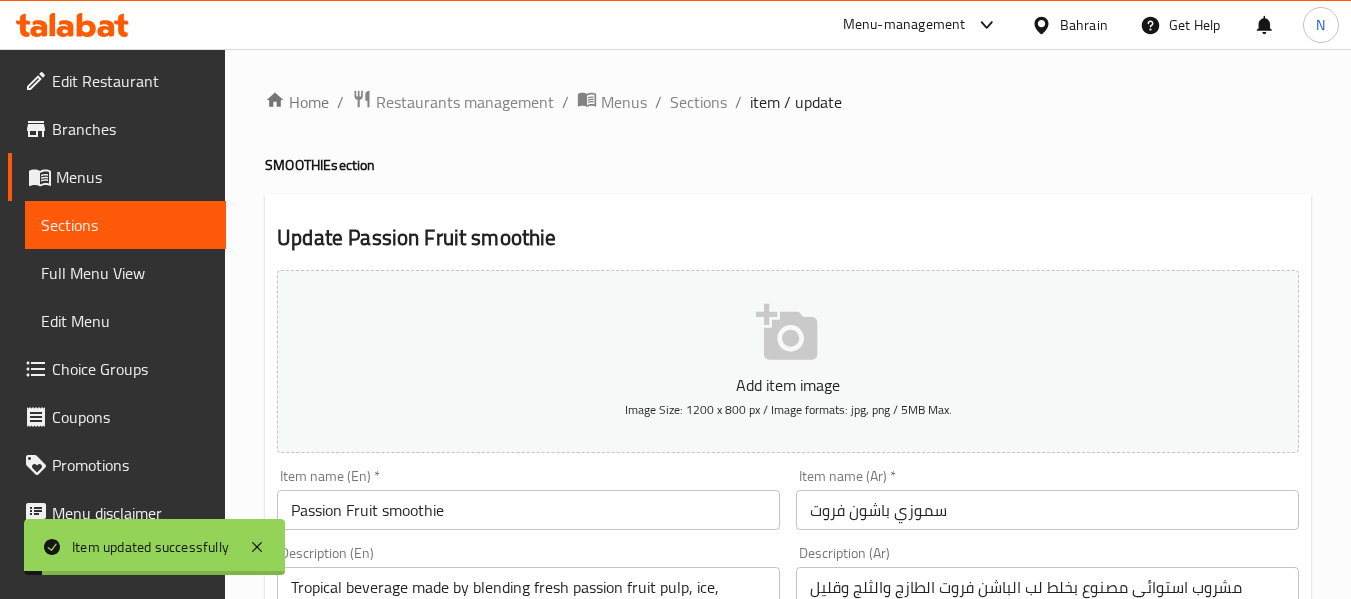 click on "Sections" at bounding box center (698, 102) 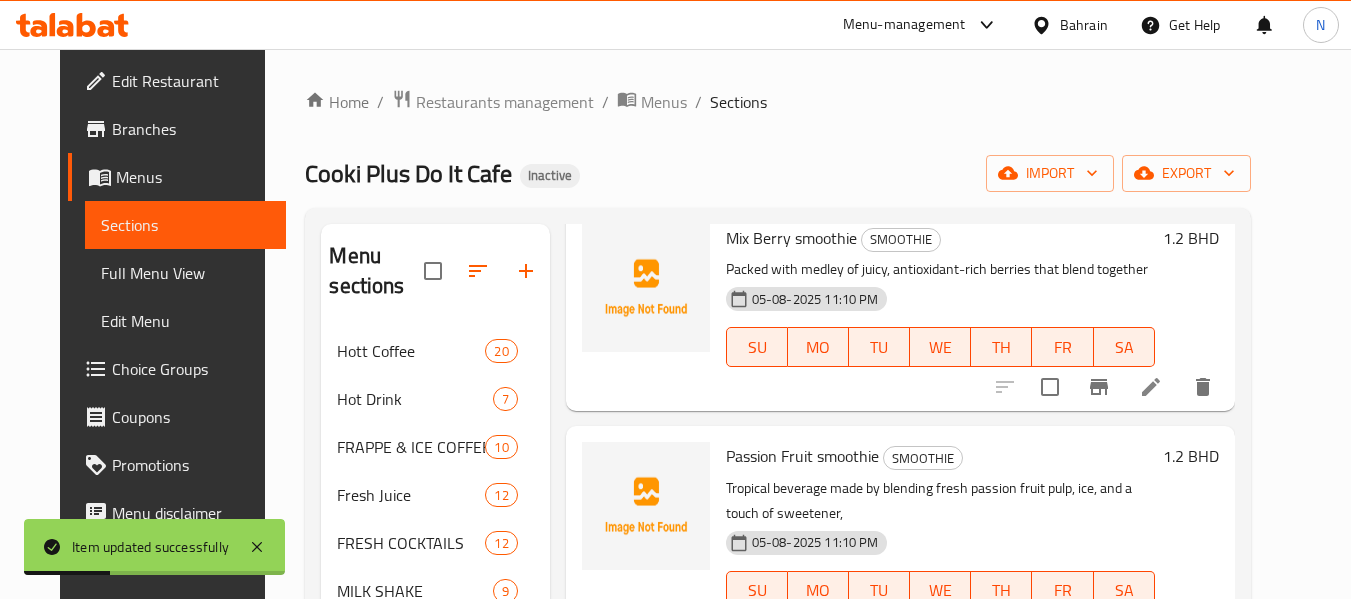 scroll, scrollTop: 1497, scrollLeft: 0, axis: vertical 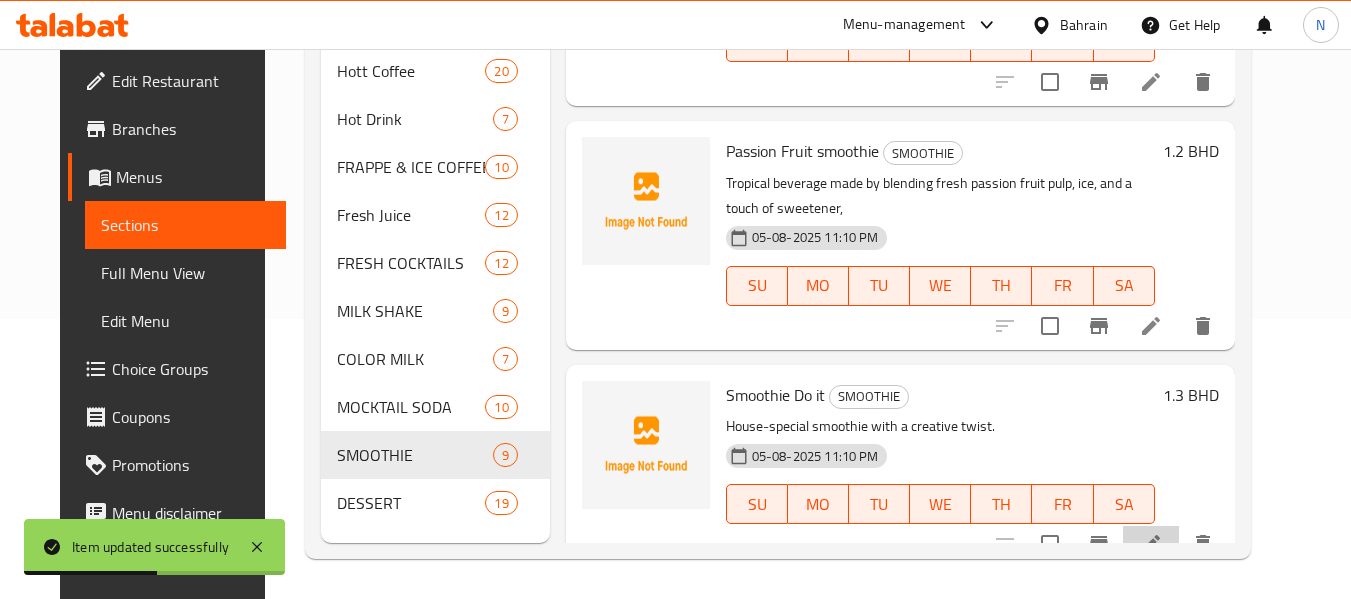 click at bounding box center (1151, 544) 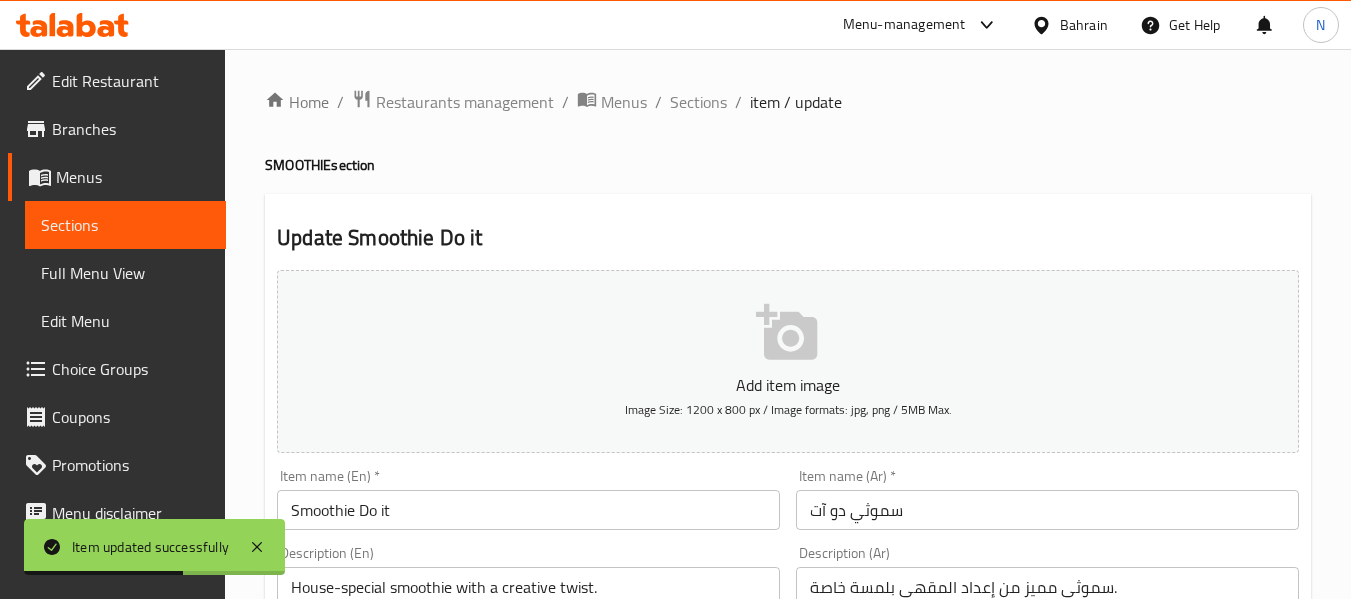 scroll, scrollTop: 253, scrollLeft: 0, axis: vertical 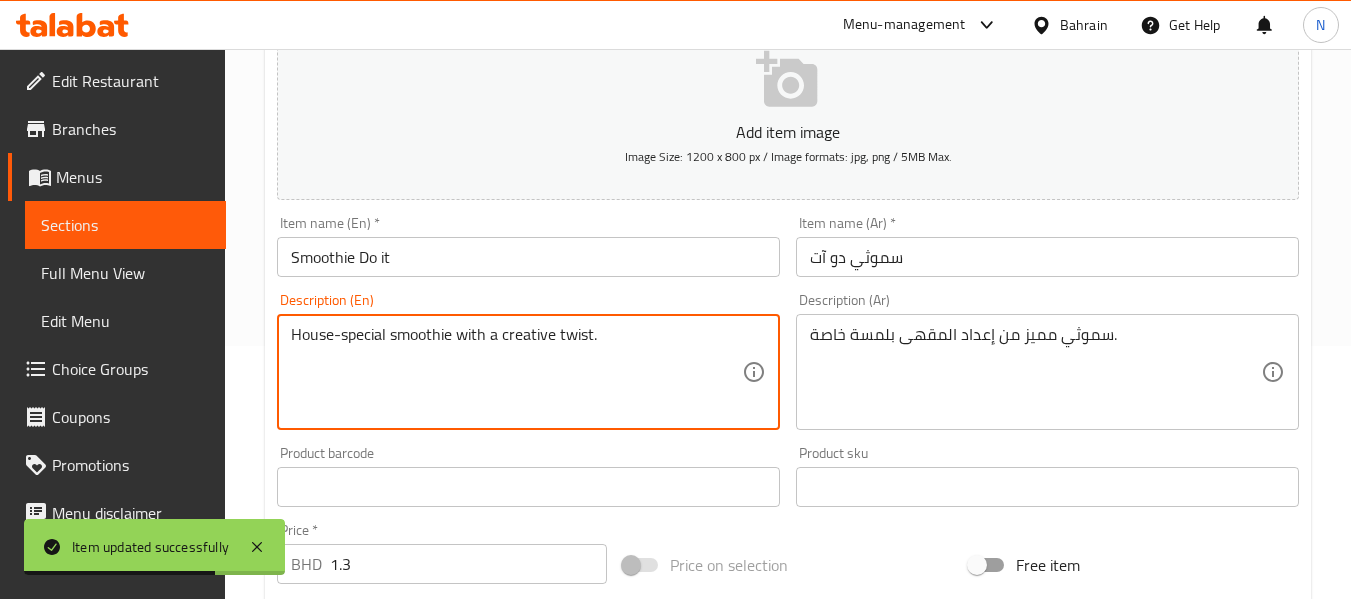 click on "House-special smoothie with a creative twist." at bounding box center (516, 372) 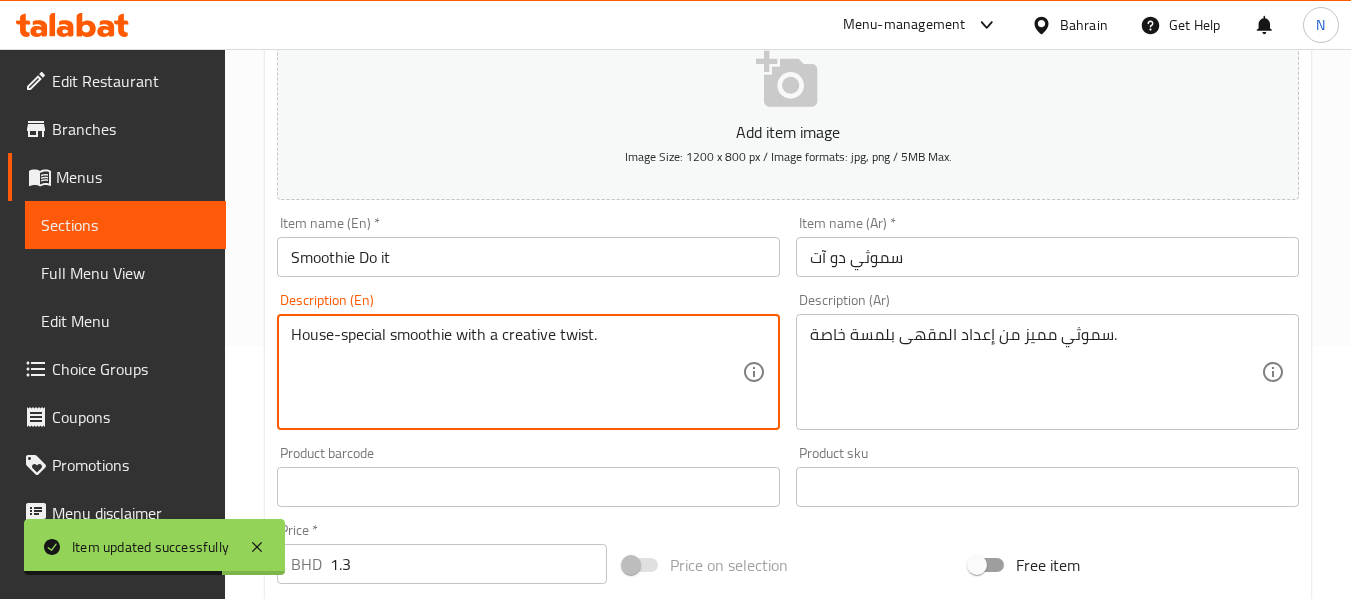 click on "House-special smoothie with a creative twist." at bounding box center [516, 372] 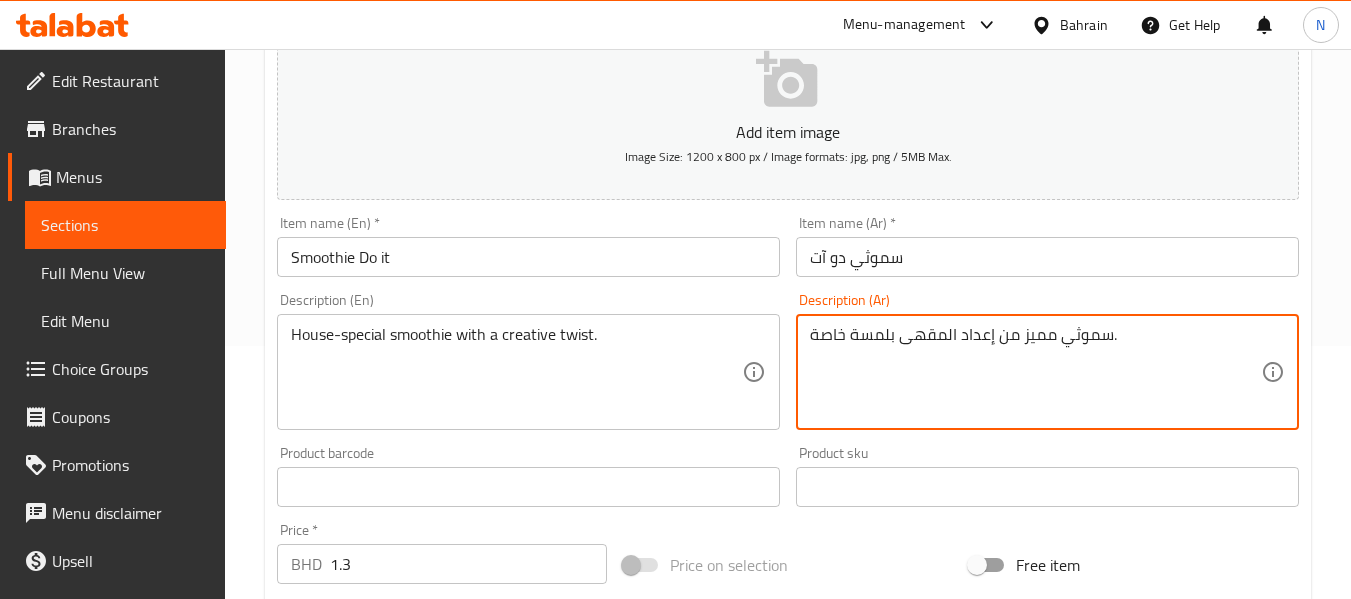 click on "سموثي مميز من إعداد المقهى بلمسة خاصة." at bounding box center (1035, 372) 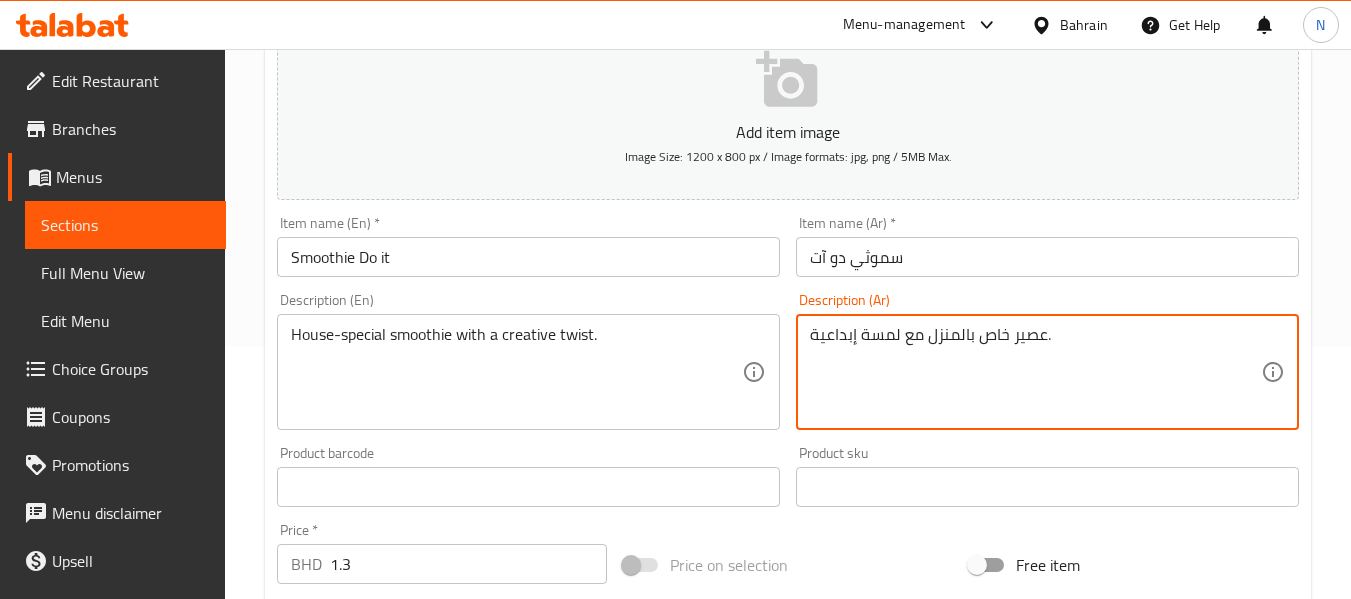 click on "عصير خاص بالمنزل مع لمسة إبداعية." at bounding box center (1035, 372) 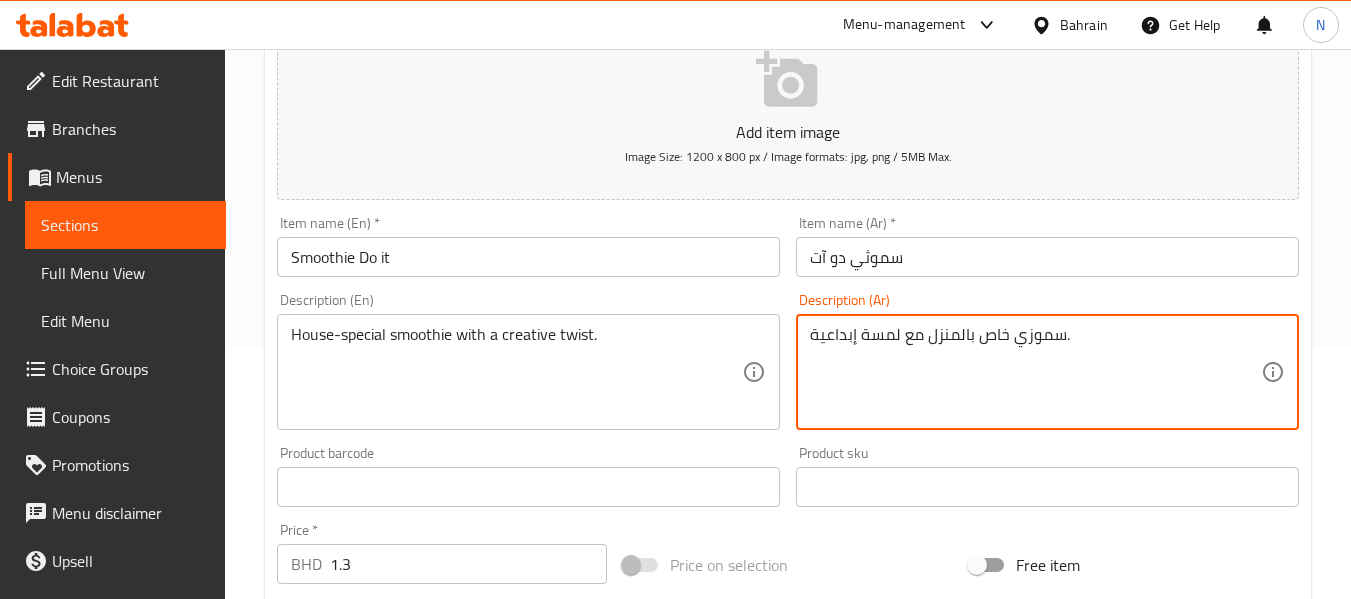 click on "سموزي خاص بالمنزل مع لمسة إبداعية." at bounding box center (1035, 372) 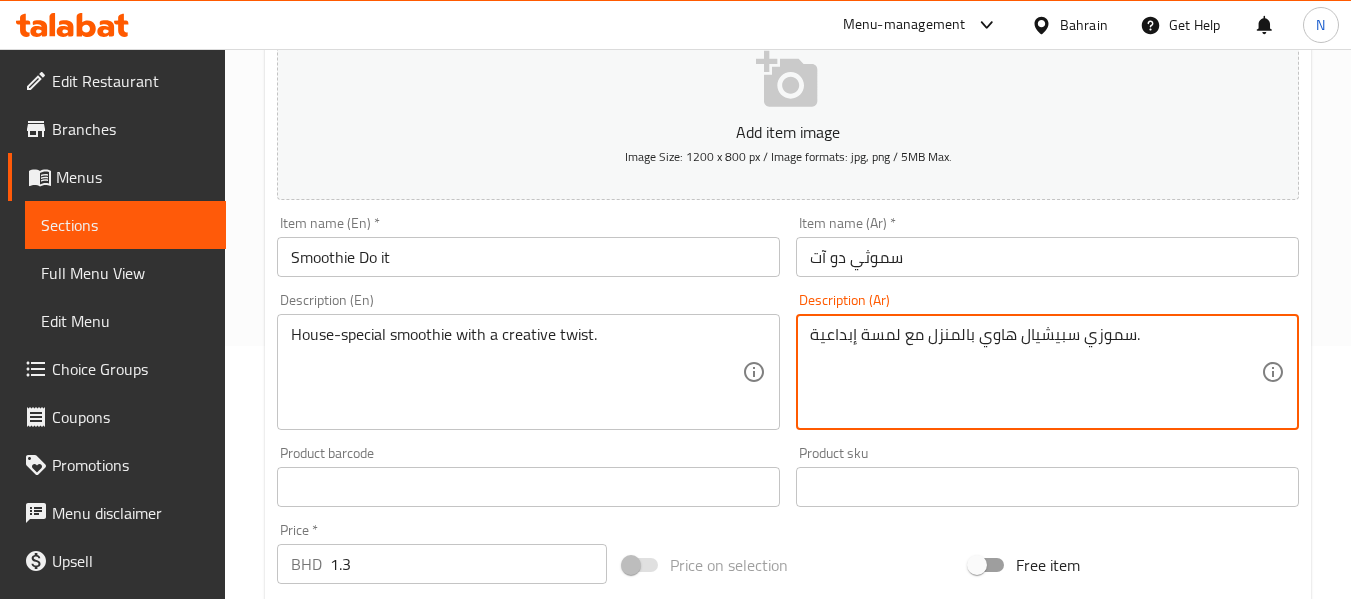 click on "سموزي سبيشيال هاوي بالمنزل مع لمسة إبداعية." at bounding box center [1035, 372] 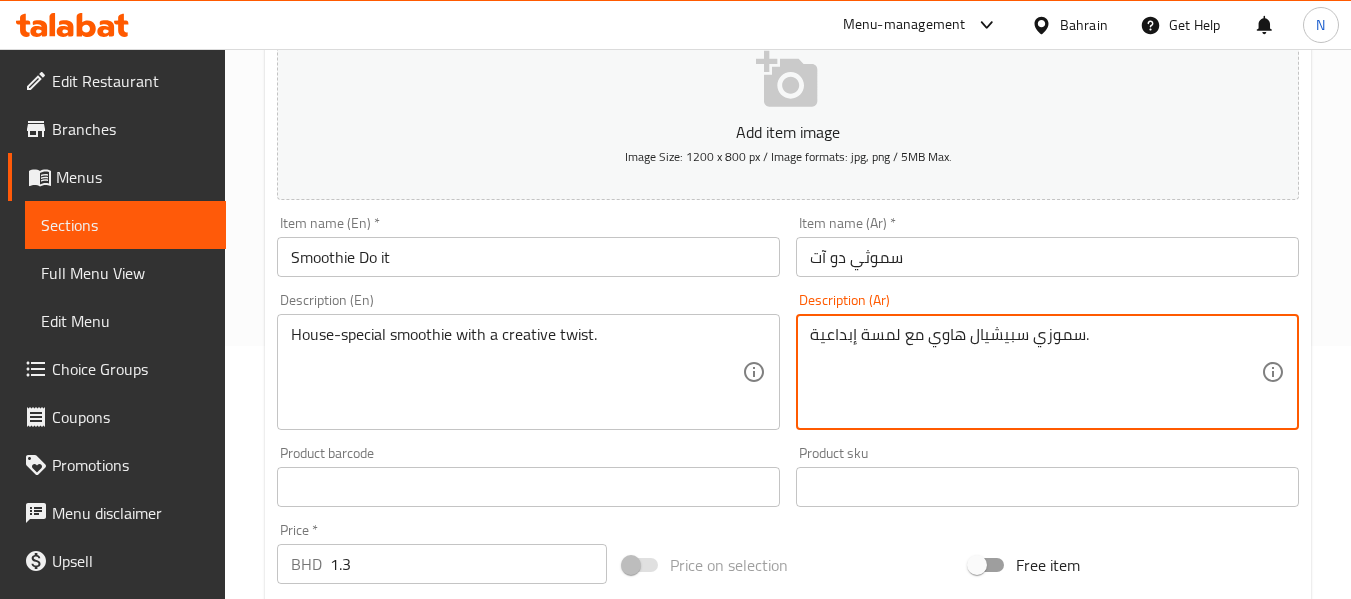 type on "سموزي سبيشيال هاوي مع لمسة إبداعية." 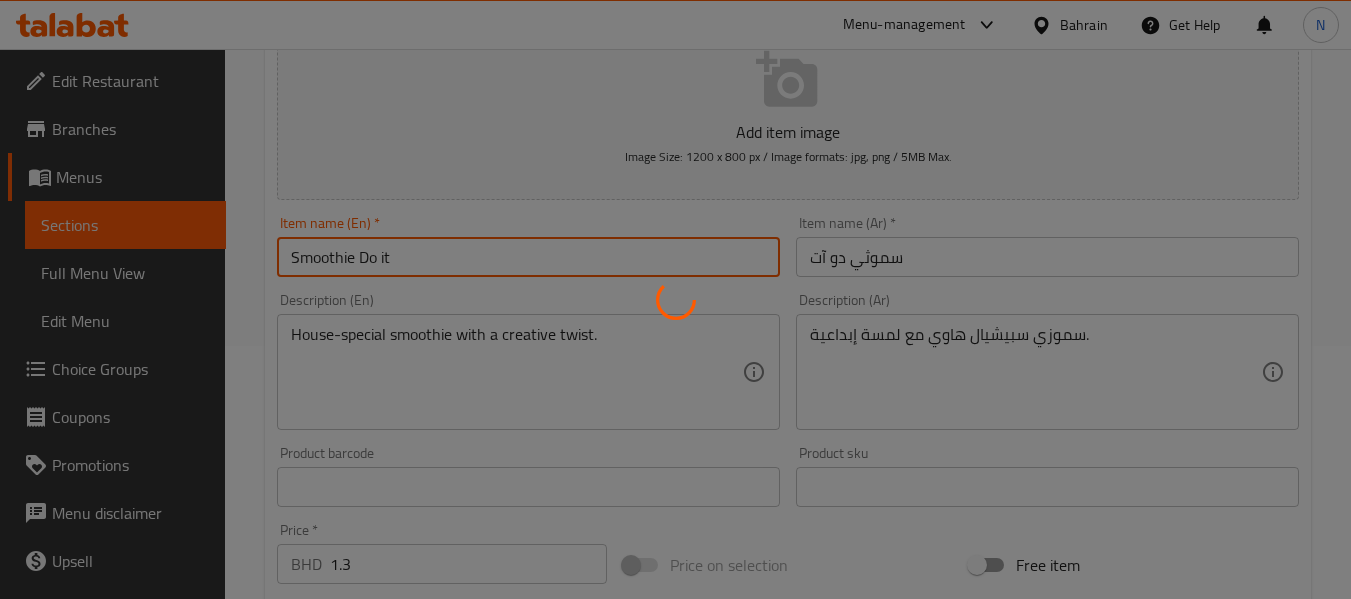 scroll, scrollTop: 0, scrollLeft: 0, axis: both 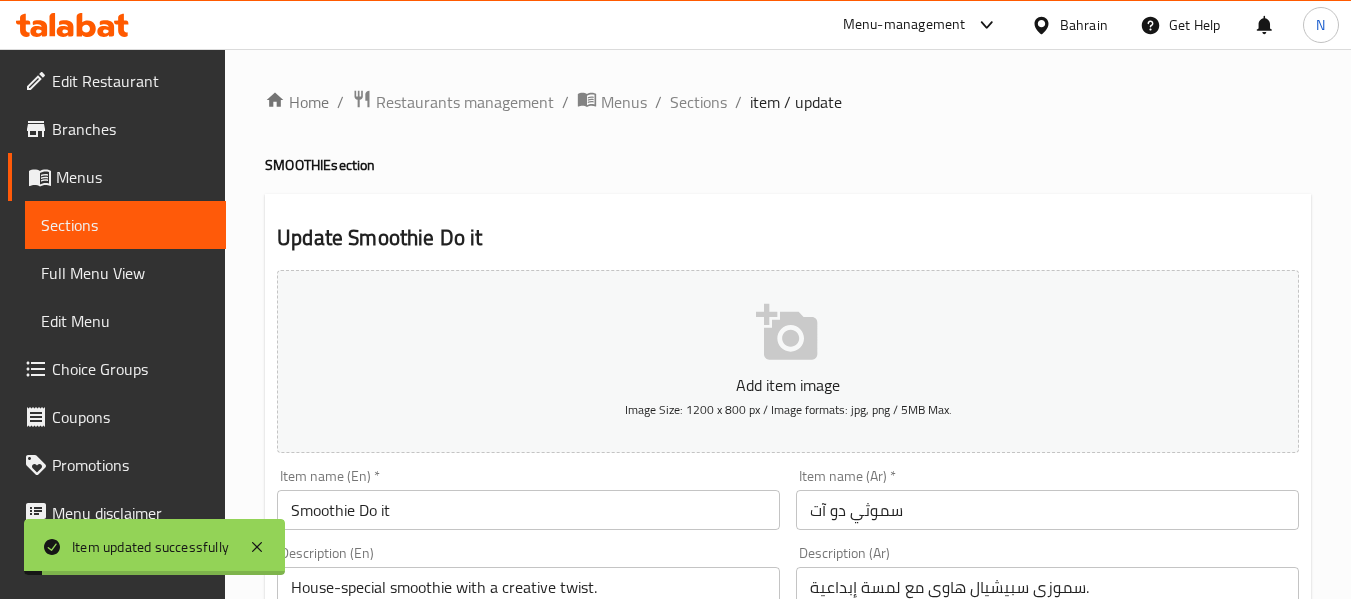 click on "Sections" at bounding box center [698, 102] 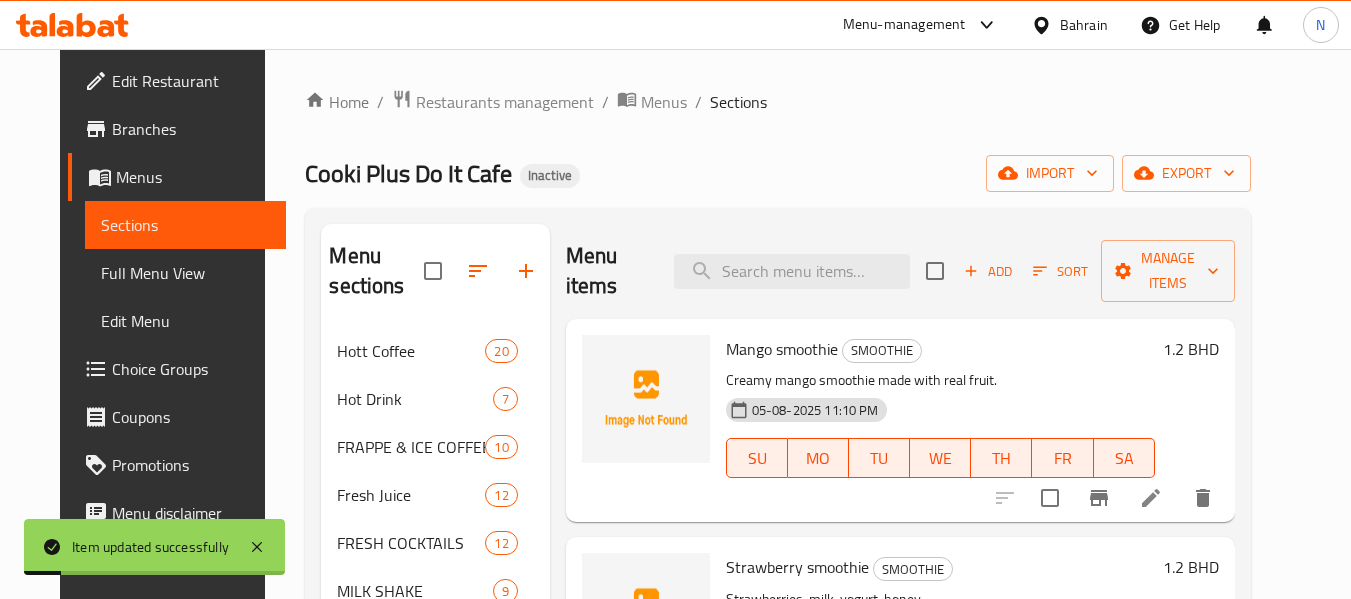 scroll, scrollTop: 280, scrollLeft: 0, axis: vertical 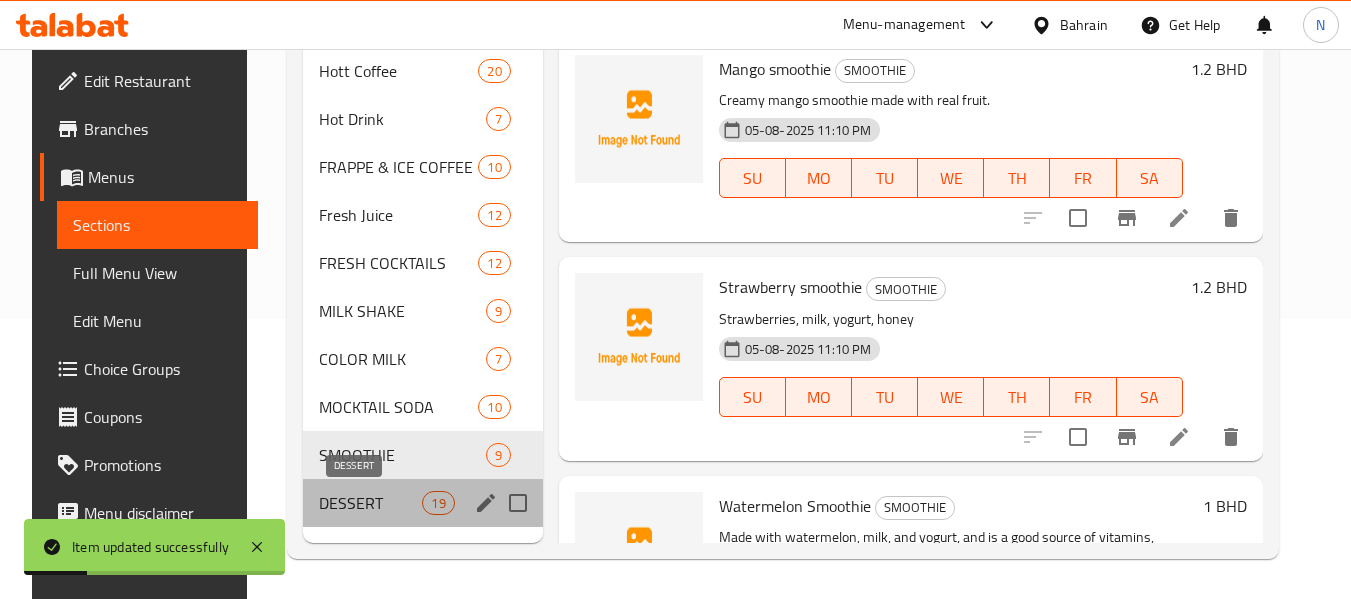 click on "DESSERT" at bounding box center [371, 503] 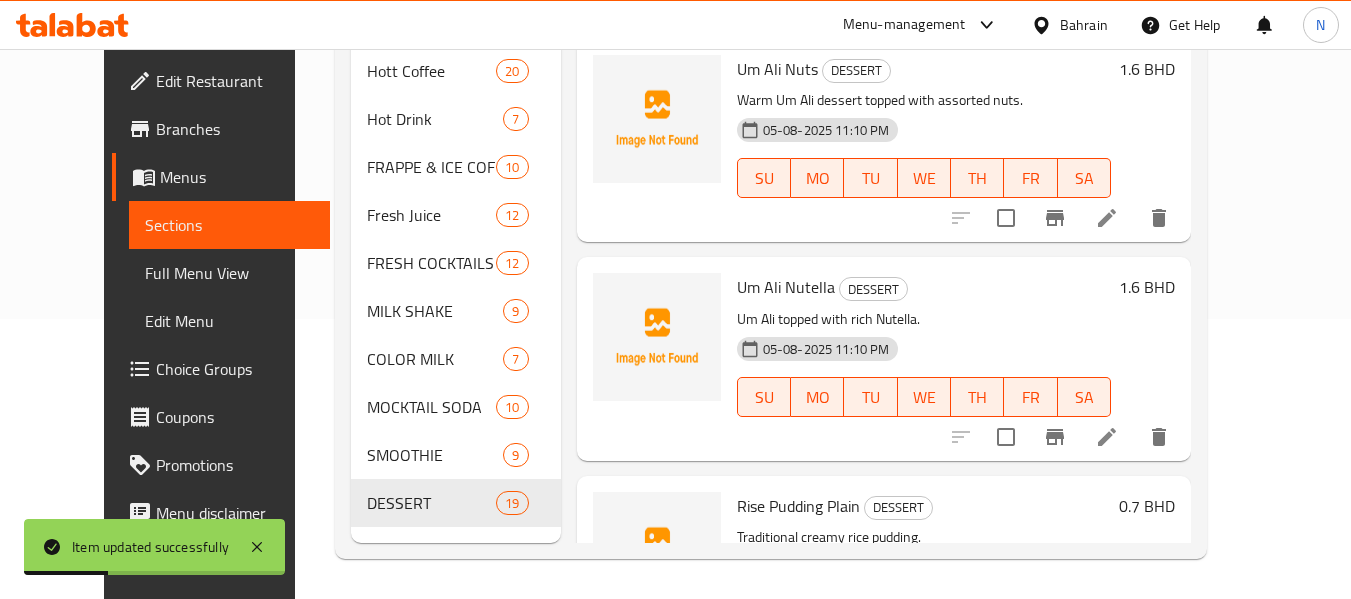 scroll, scrollTop: 109, scrollLeft: 0, axis: vertical 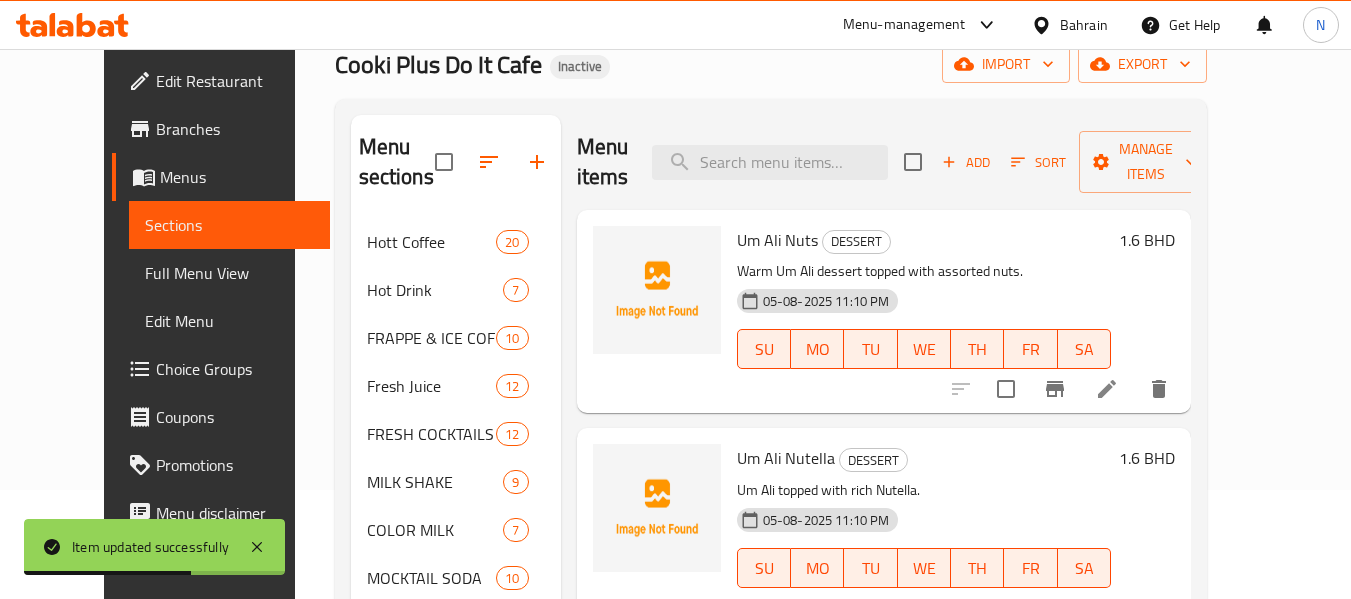 click at bounding box center [1107, 389] 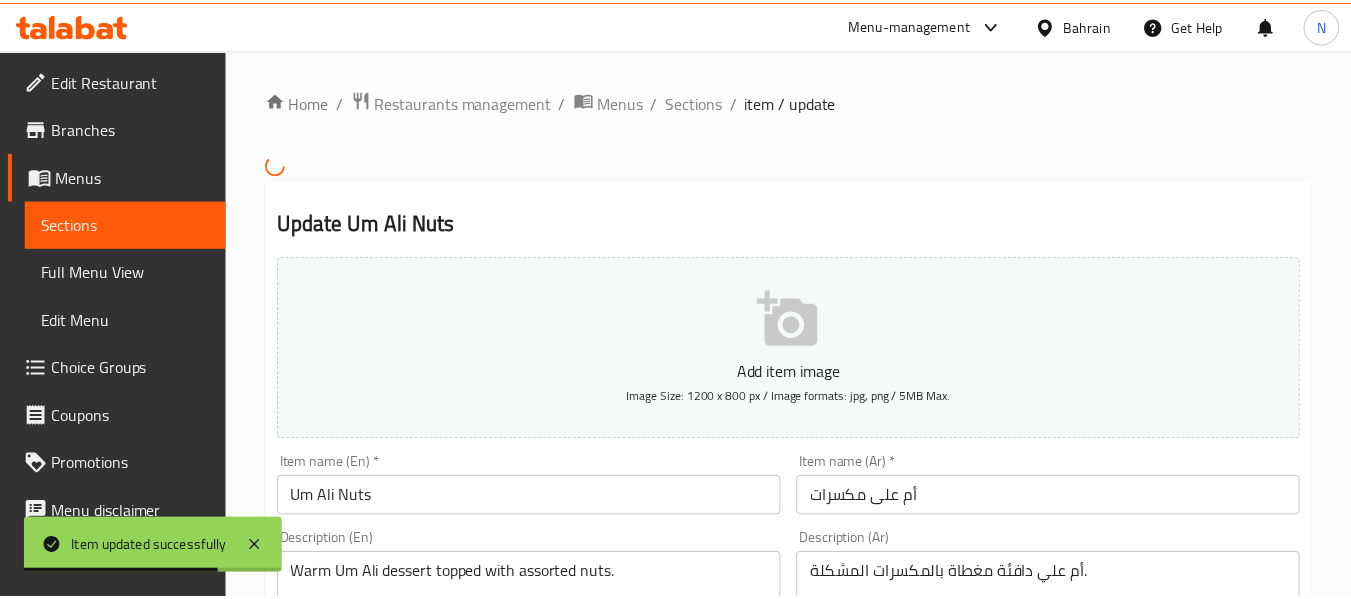 scroll, scrollTop: 287, scrollLeft: 0, axis: vertical 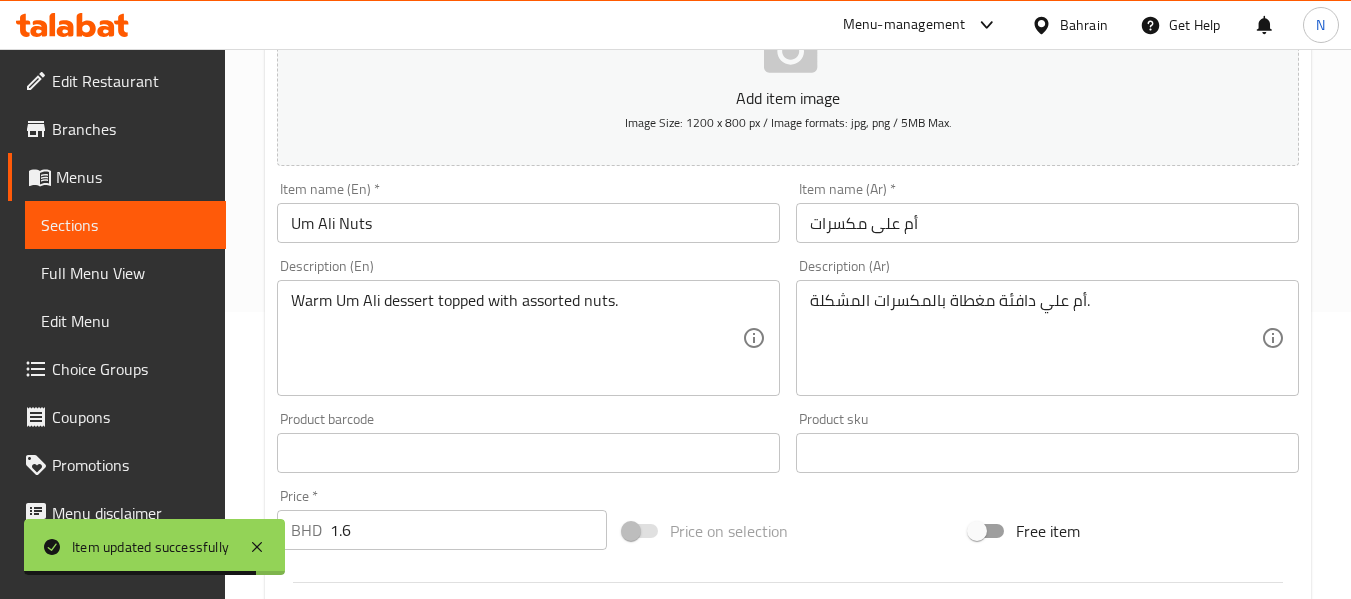 click on "أم علي دافئة مغطاة بالمكسرات المشكلة. Description (Ar)" at bounding box center (1047, 338) 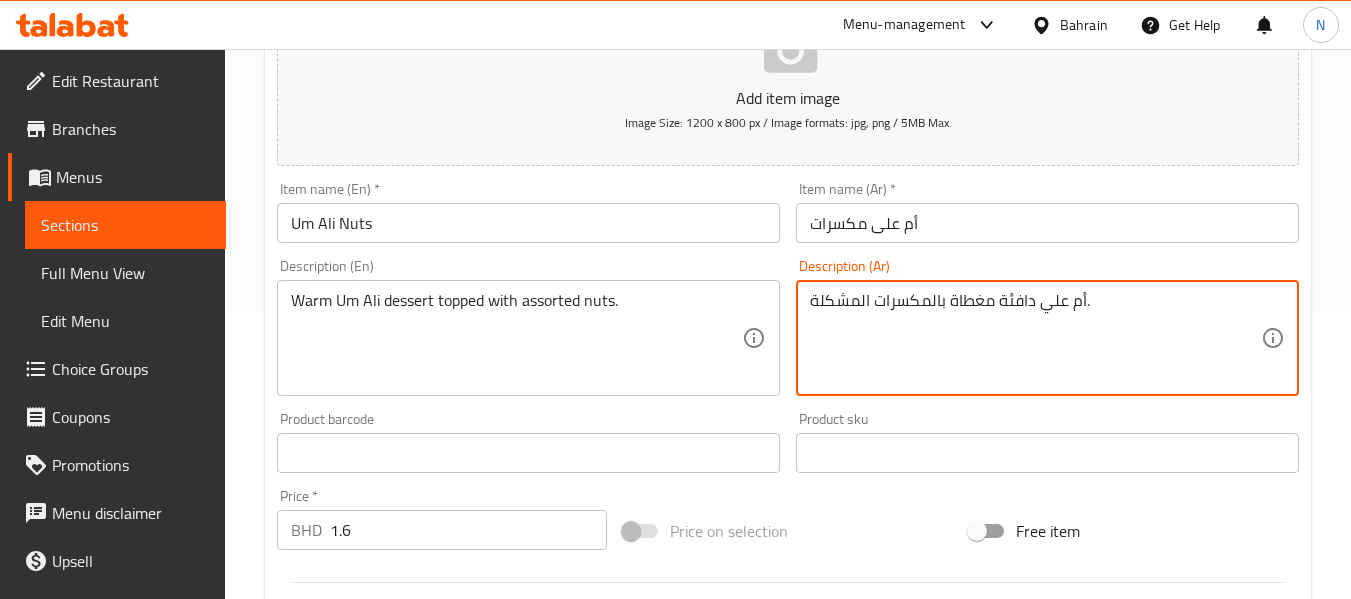 click on "أم علي دافئة مغطاة بالمكسرات المشكلة." at bounding box center [1035, 338] 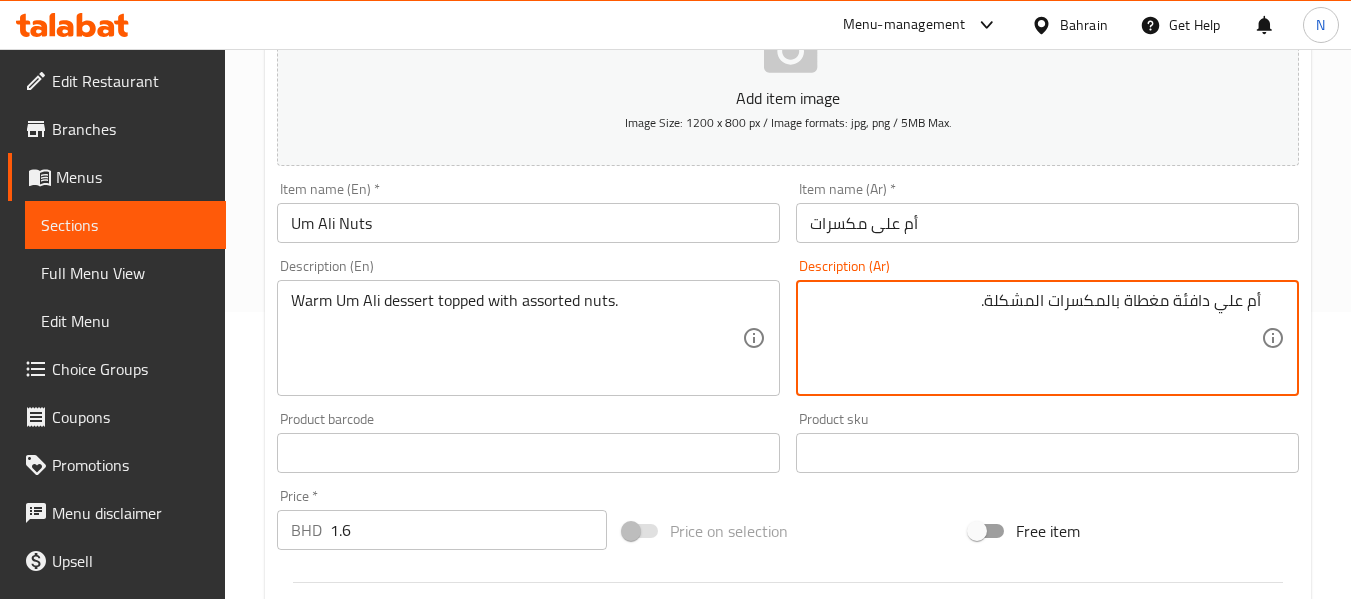 click on "أم علي دافئة مغطاة بالمكسرات المشكلة." at bounding box center [1035, 338] 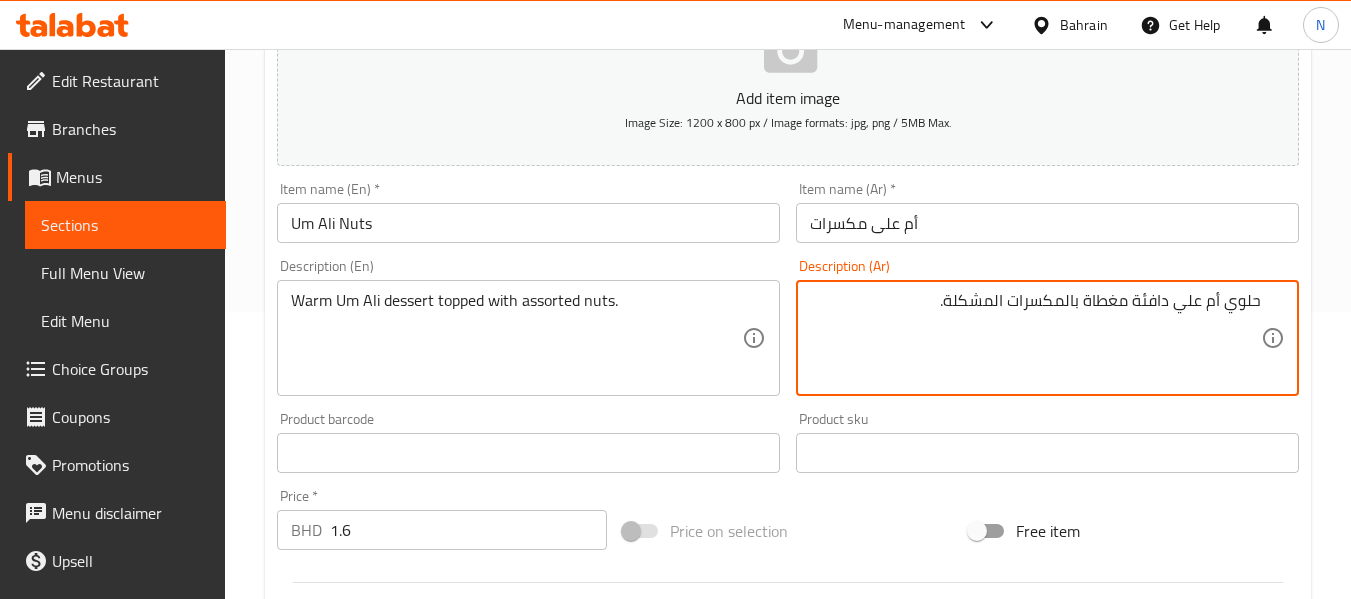 type on "حلوي أم علي دافئة مغطاة بالمكسرات المشكلة." 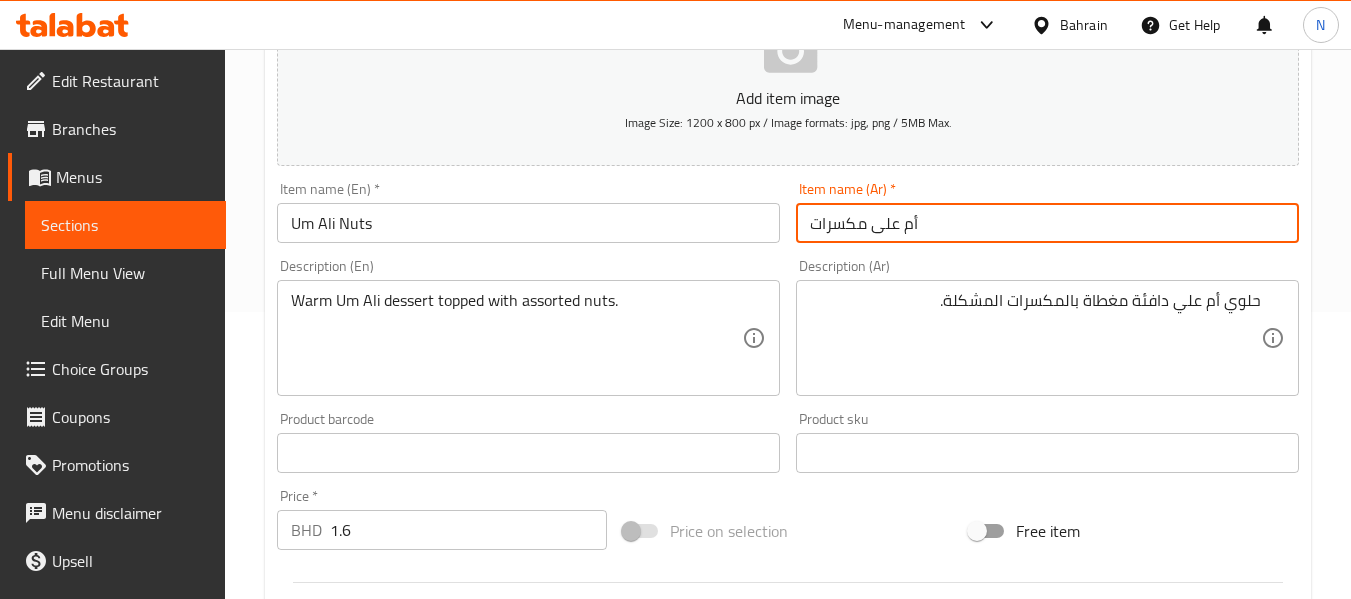 click on "Update" at bounding box center [398, 1039] 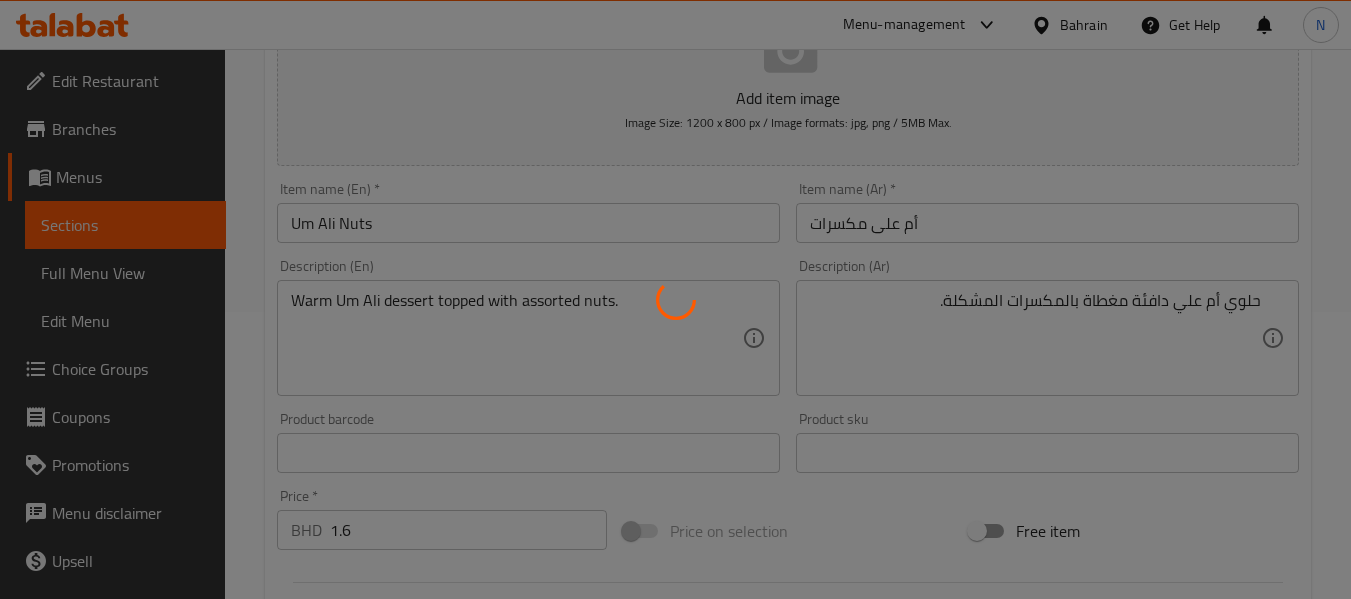 click at bounding box center [675, 299] 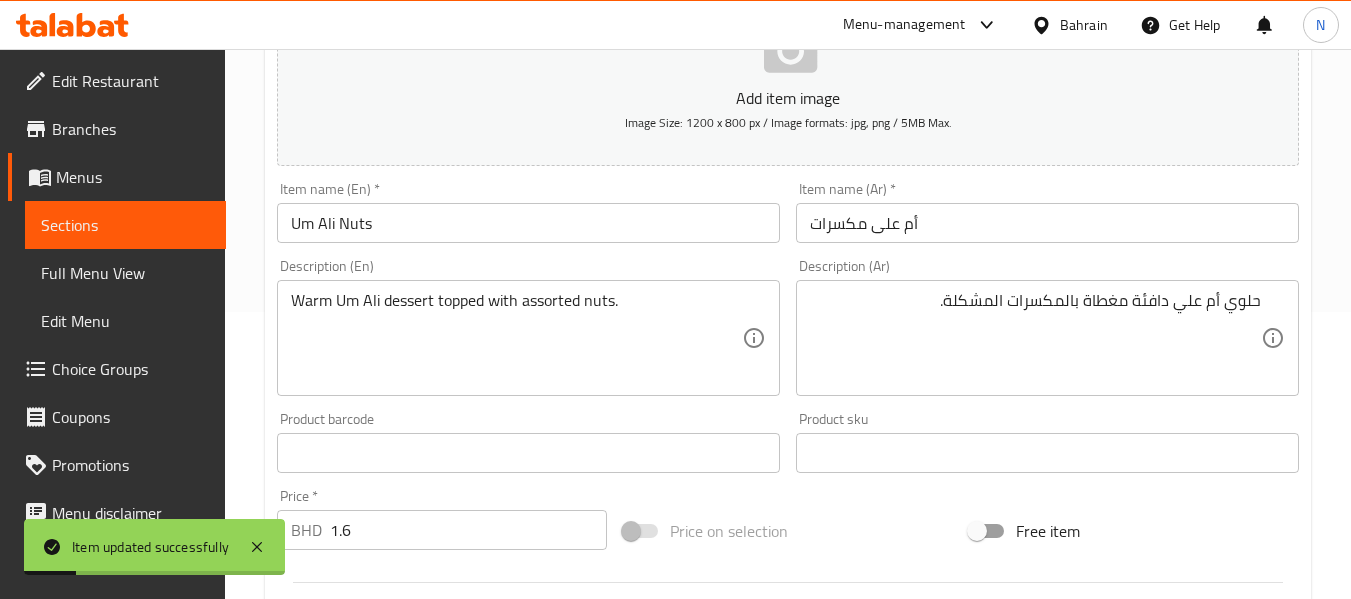 scroll, scrollTop: 0, scrollLeft: 0, axis: both 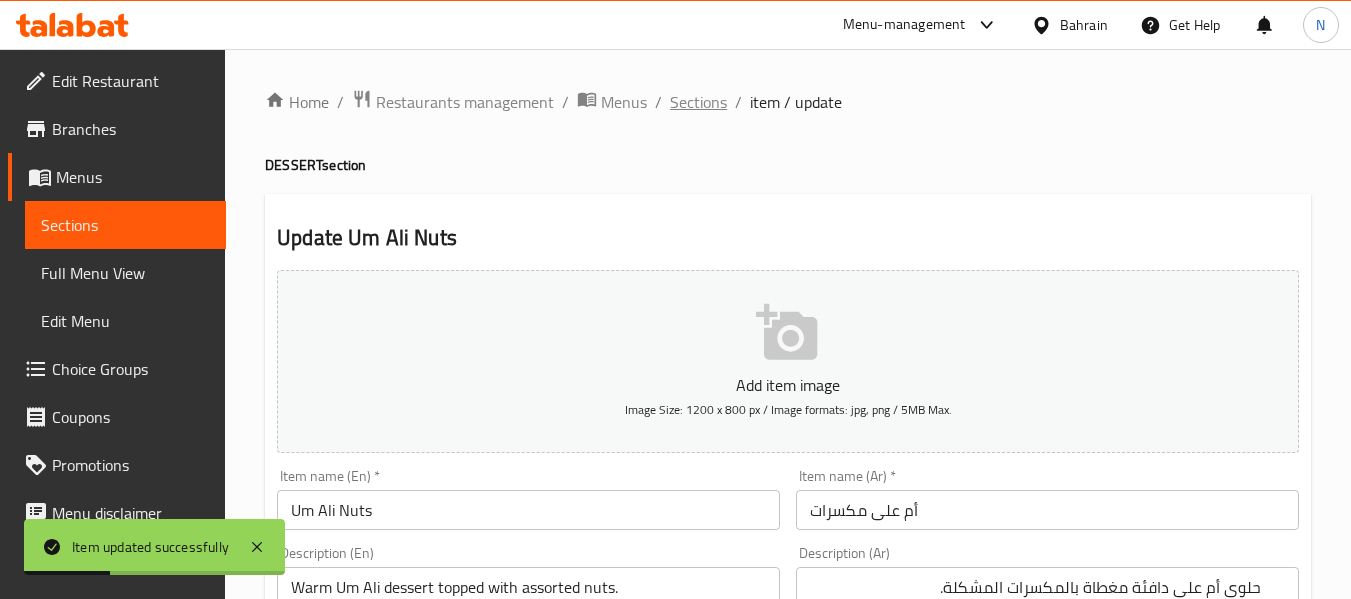 click on "Sections" at bounding box center [698, 102] 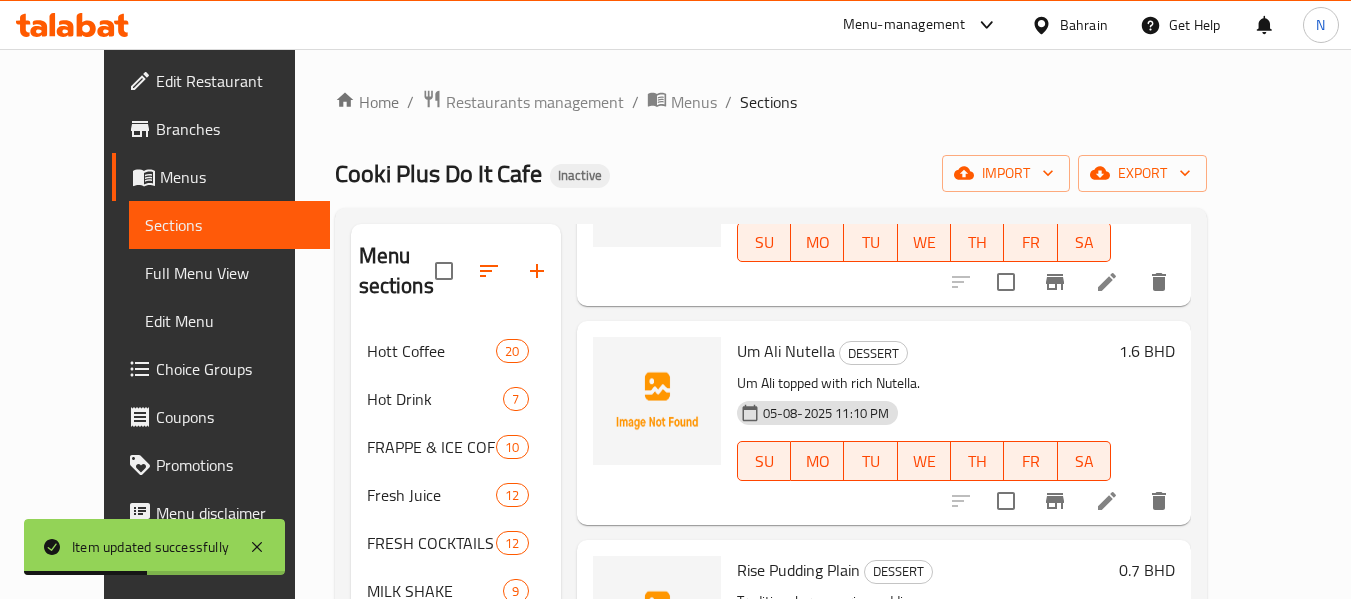scroll, scrollTop: 229, scrollLeft: 0, axis: vertical 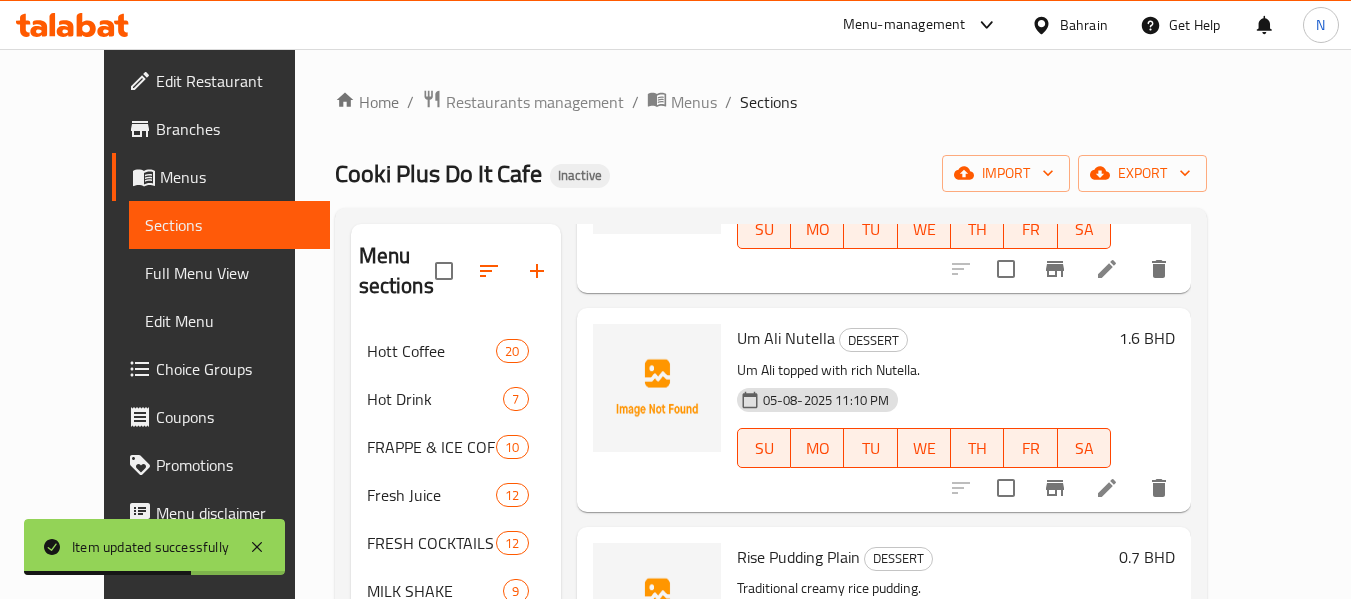 click at bounding box center [1107, 488] 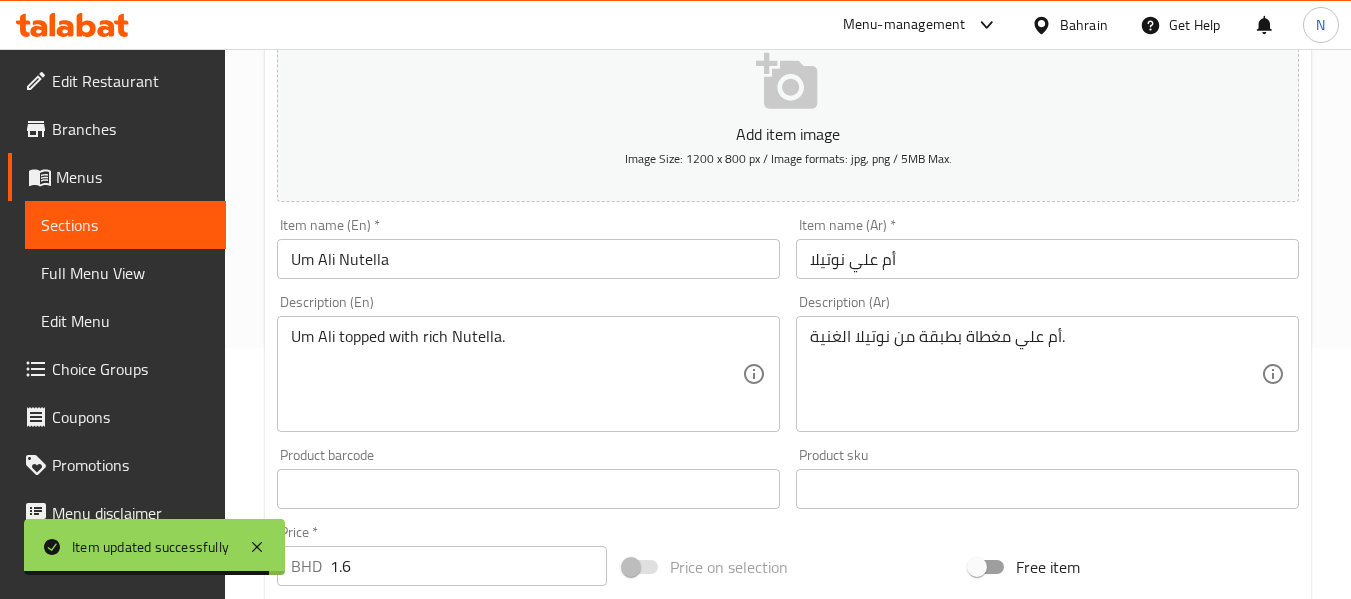 scroll, scrollTop: 252, scrollLeft: 0, axis: vertical 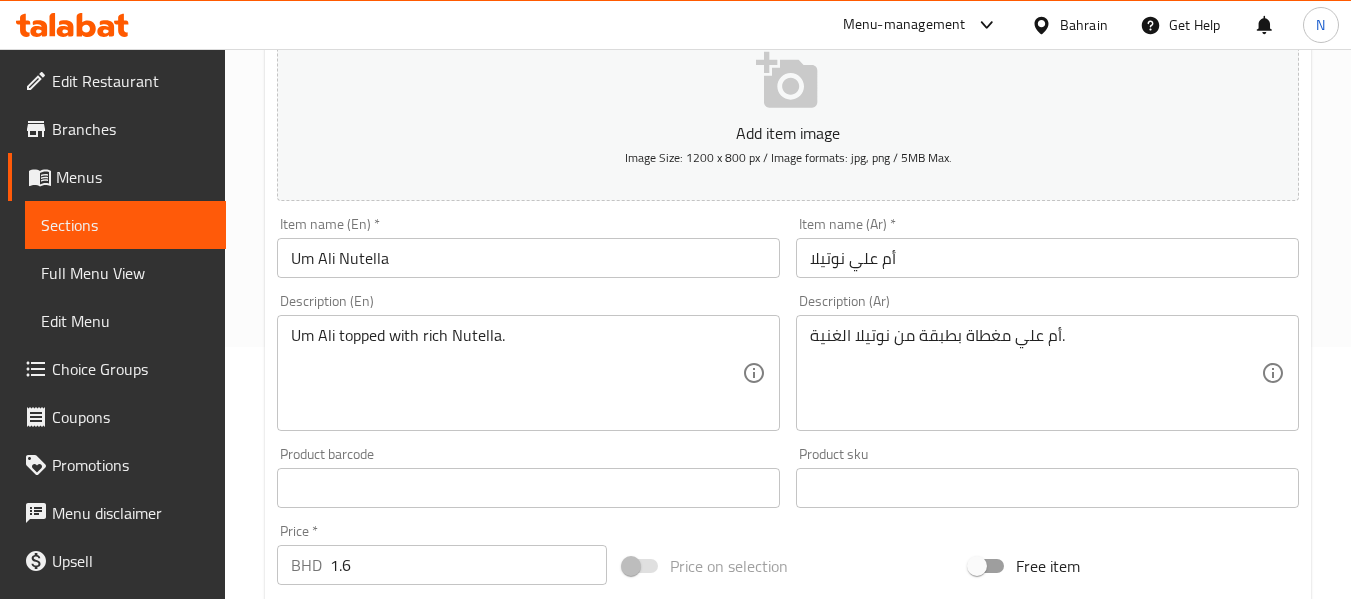 click on "أم علي مغطاة بطبقة من نوتيلا الغنية. Description (Ar)" at bounding box center (1047, 373) 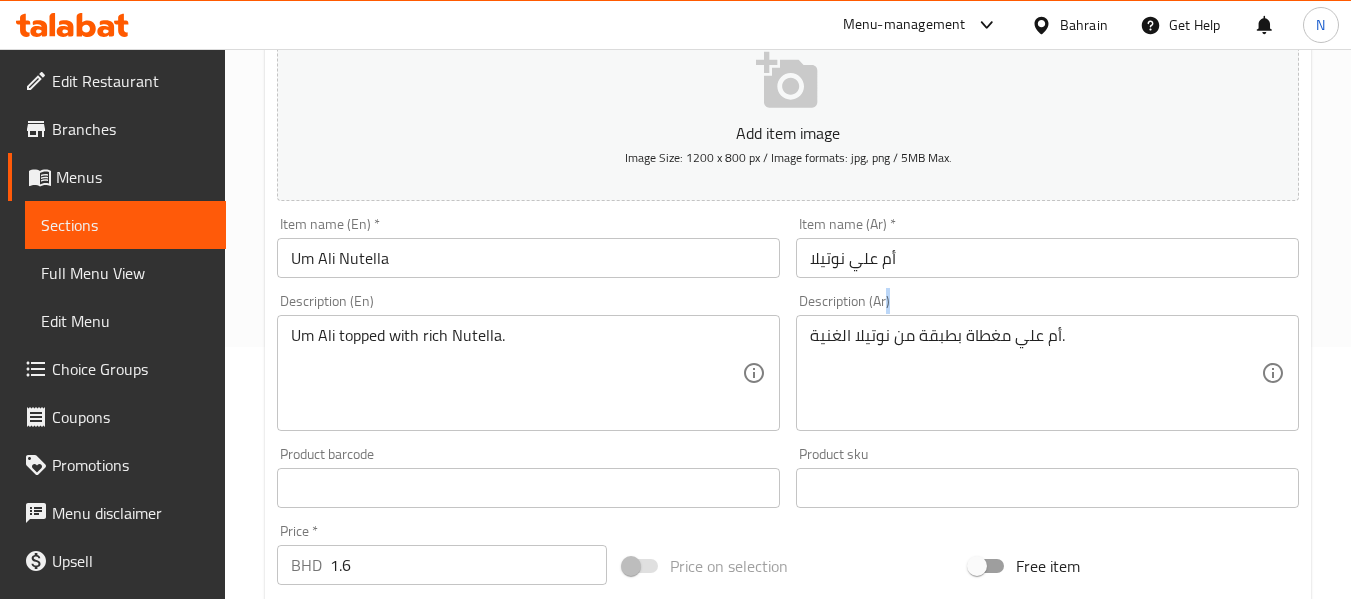 click on "أم علي مغطاة بطبقة من نوتيلا الغنية. Description (Ar)" at bounding box center [1047, 373] 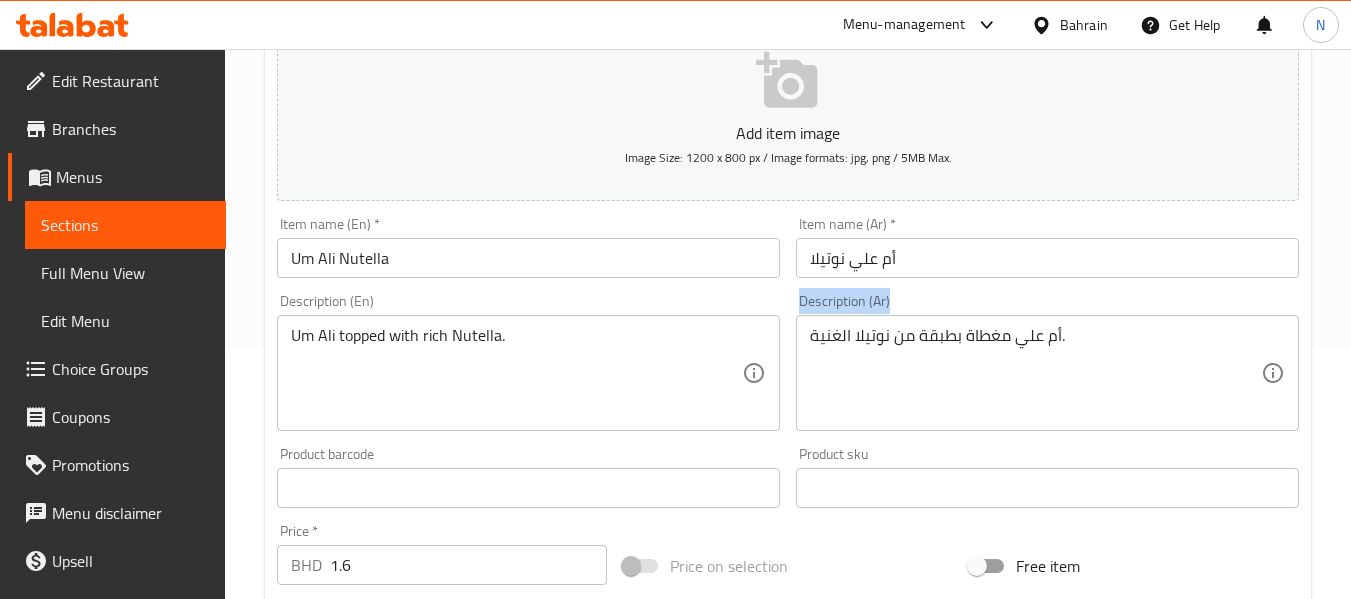 click on "أم علي مغطاة بطبقة من نوتيلا الغنية. Description (Ar)" at bounding box center (1047, 373) 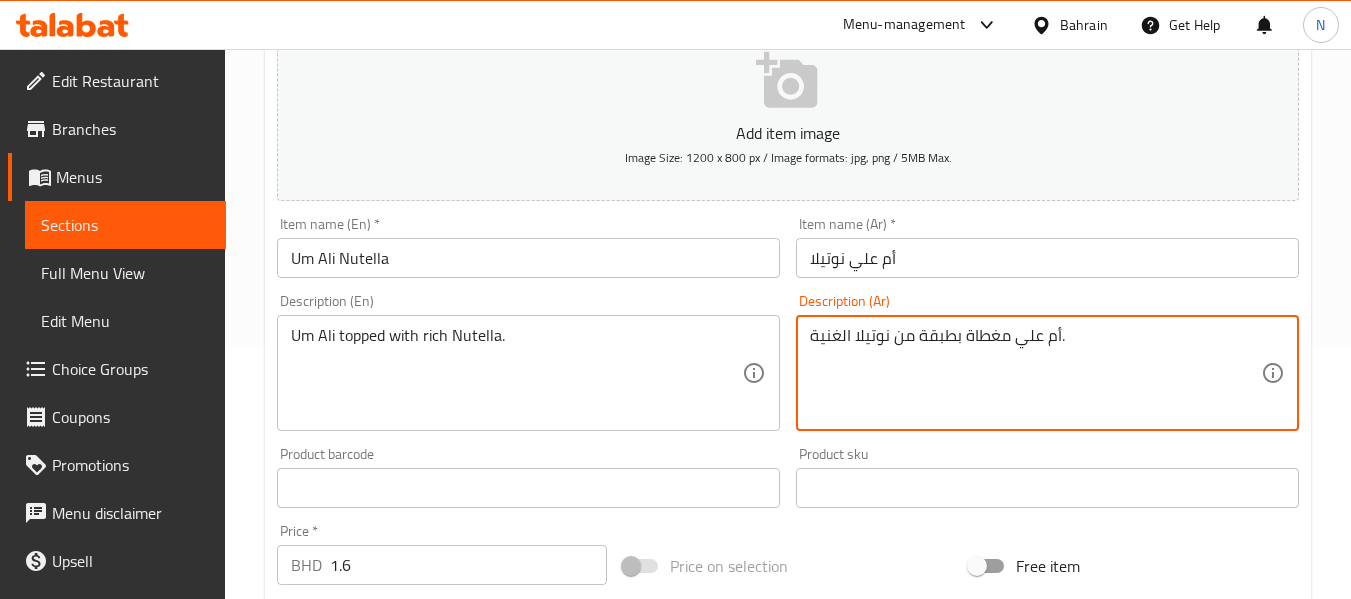 click on "أم علي مغطاة بطبقة من نوتيلا الغنية." at bounding box center [1035, 373] 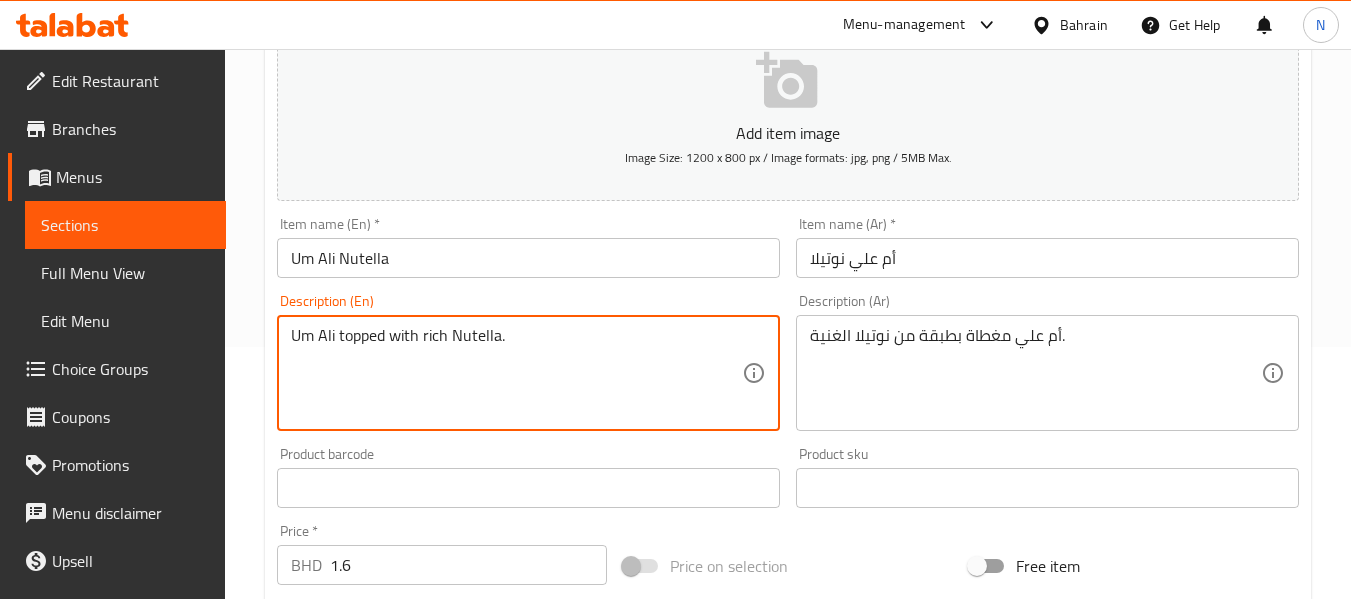 click on "Um Ali topped with rich Nutella." at bounding box center (516, 373) 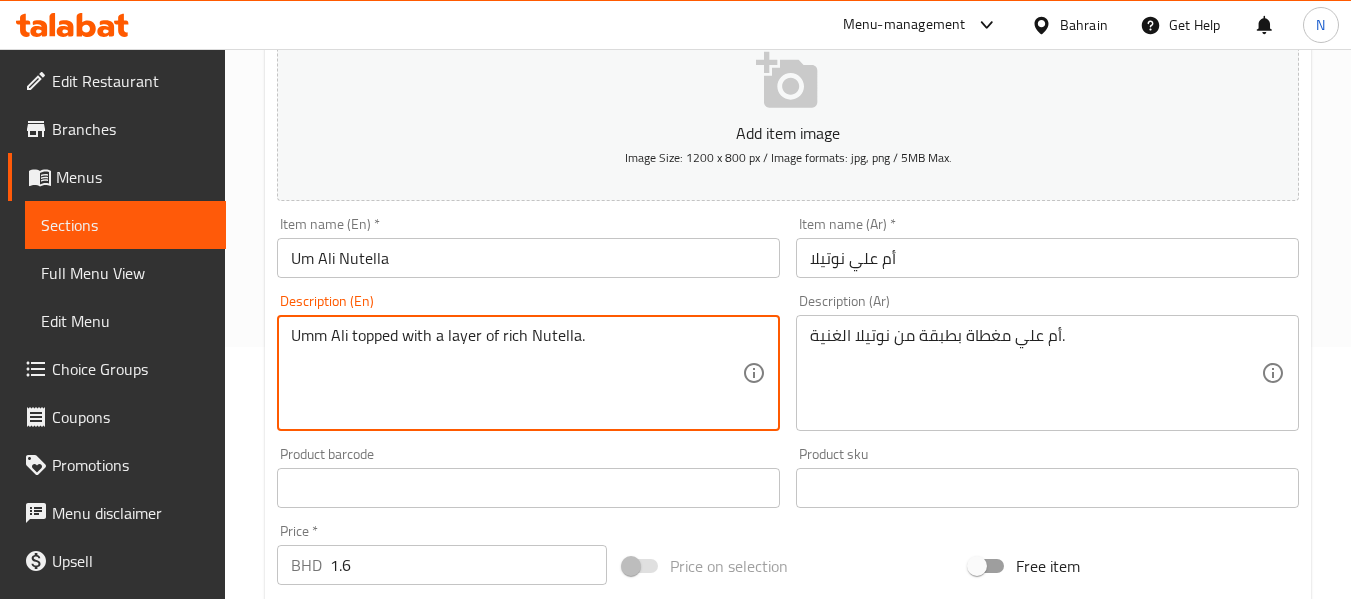 type on "Umm Ali topped with a layer of rich Nutella." 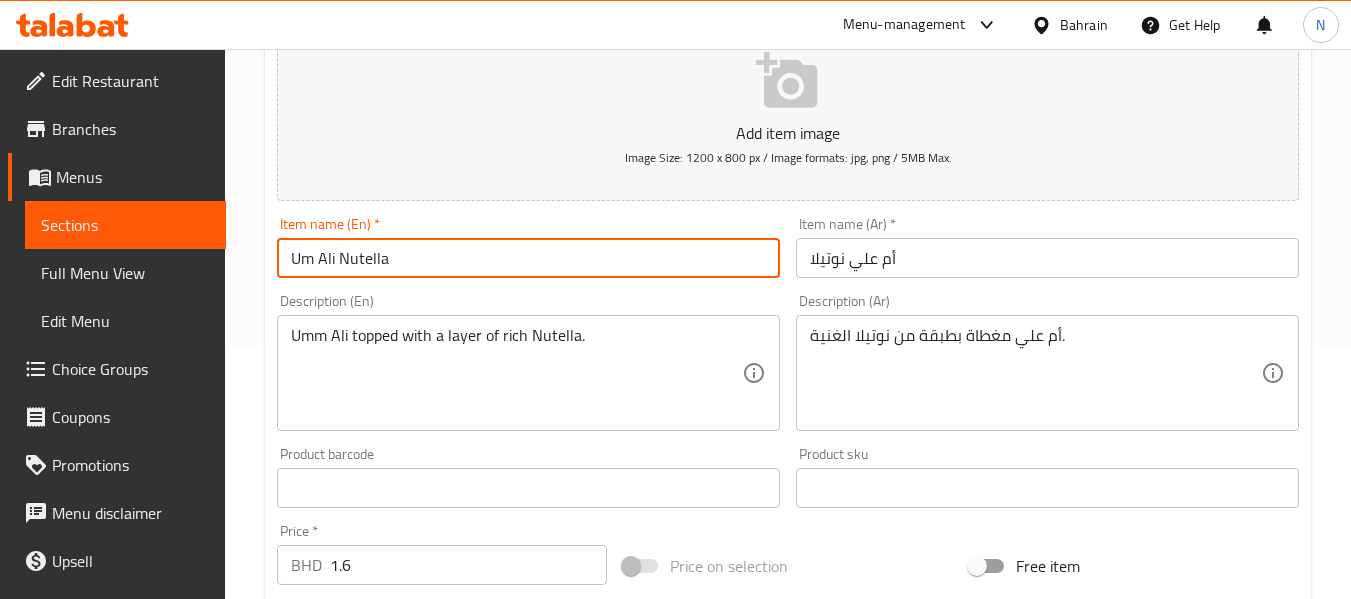 click on "Um Ali Nutella" at bounding box center [528, 258] 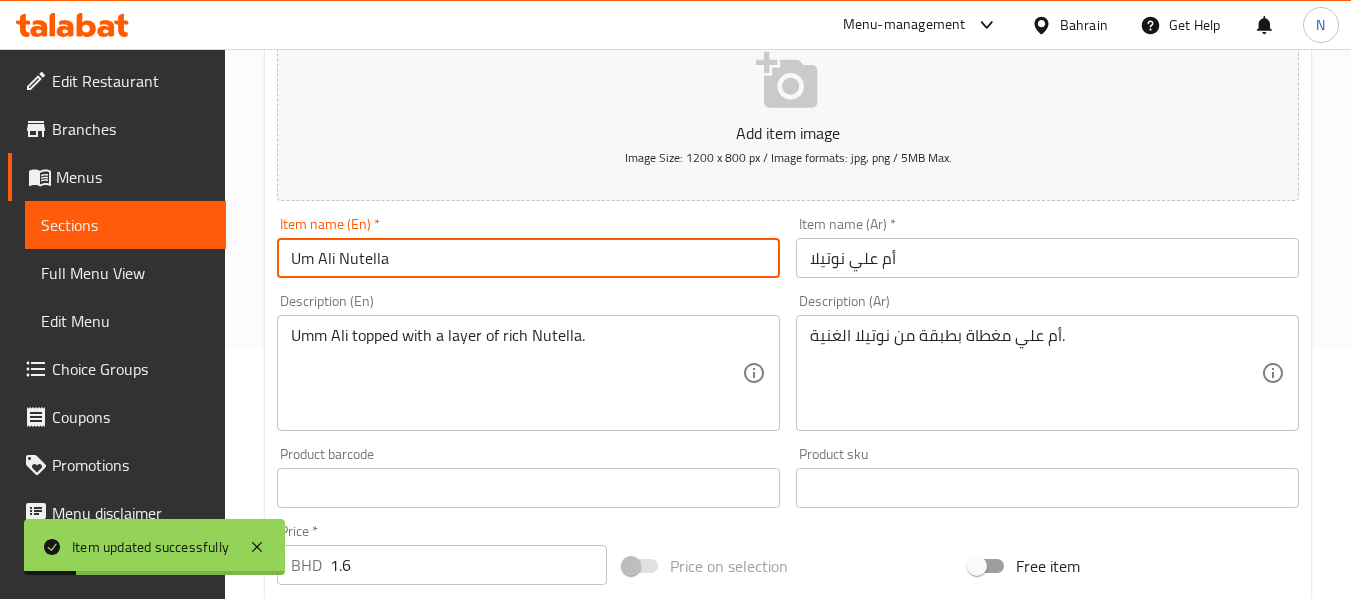 scroll, scrollTop: 0, scrollLeft: 0, axis: both 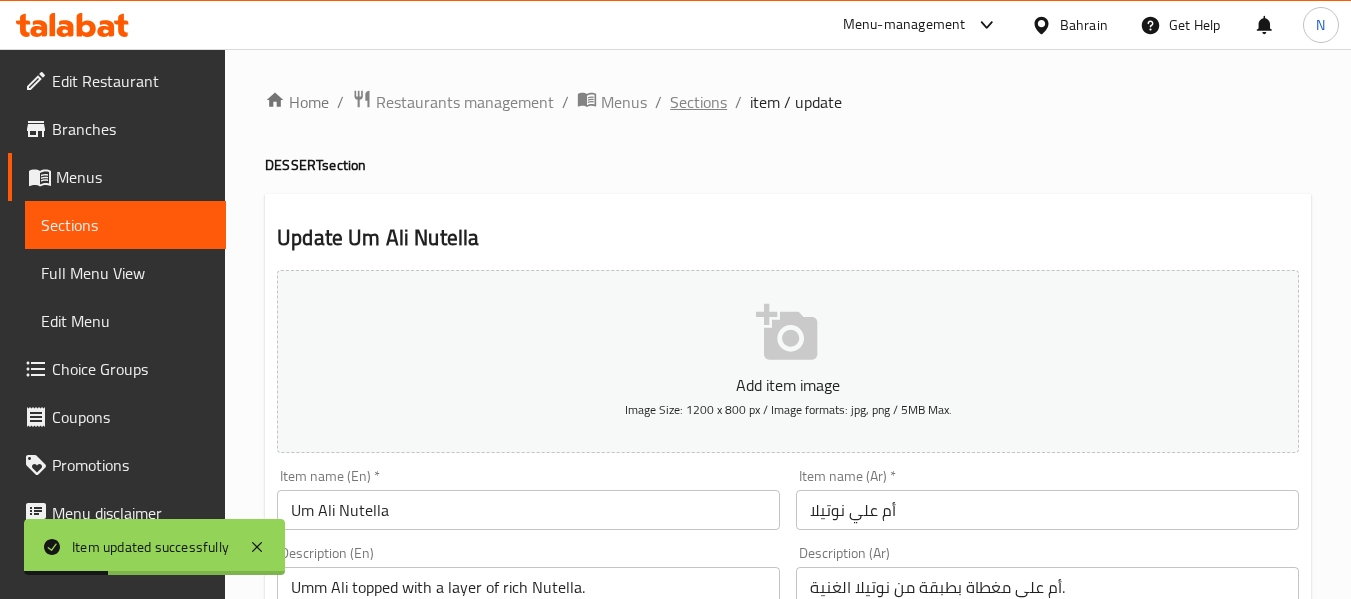 click on "Sections" at bounding box center (698, 102) 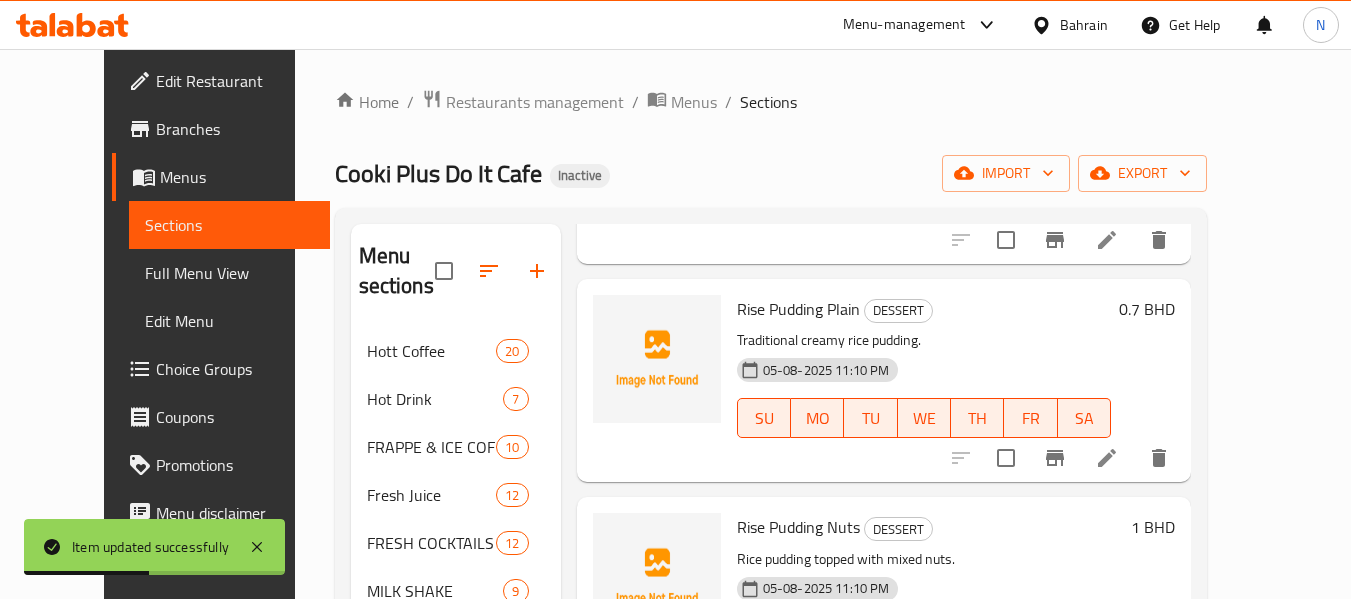 scroll, scrollTop: 482, scrollLeft: 0, axis: vertical 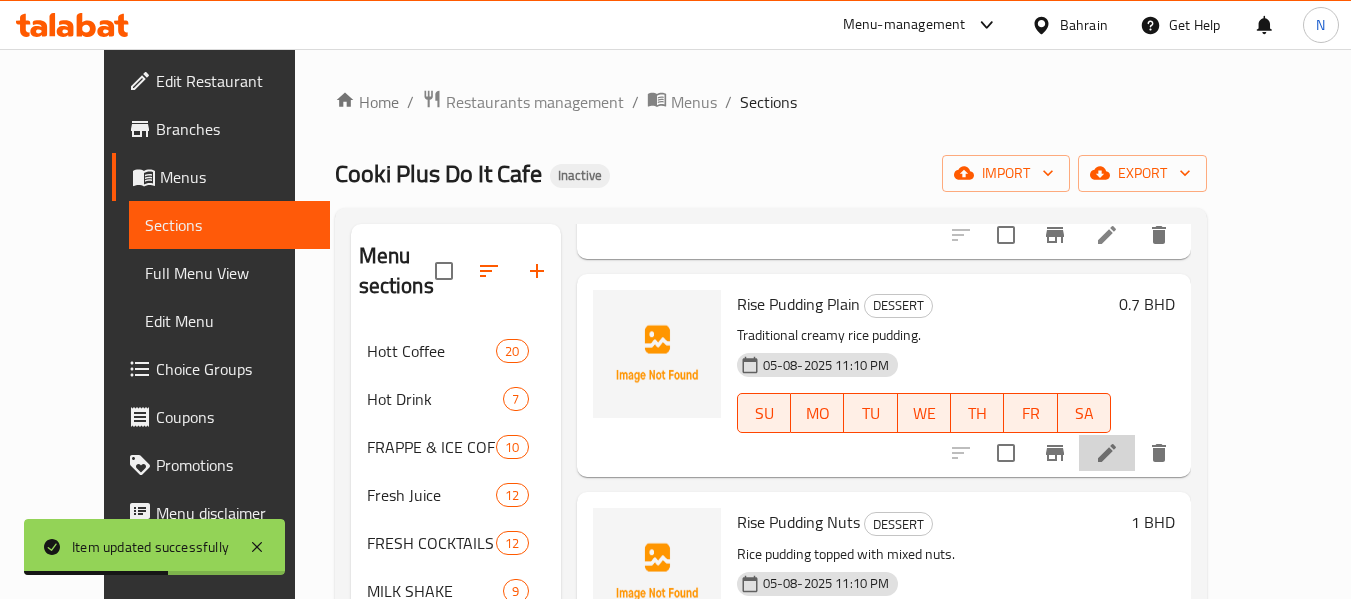 click at bounding box center [1107, 453] 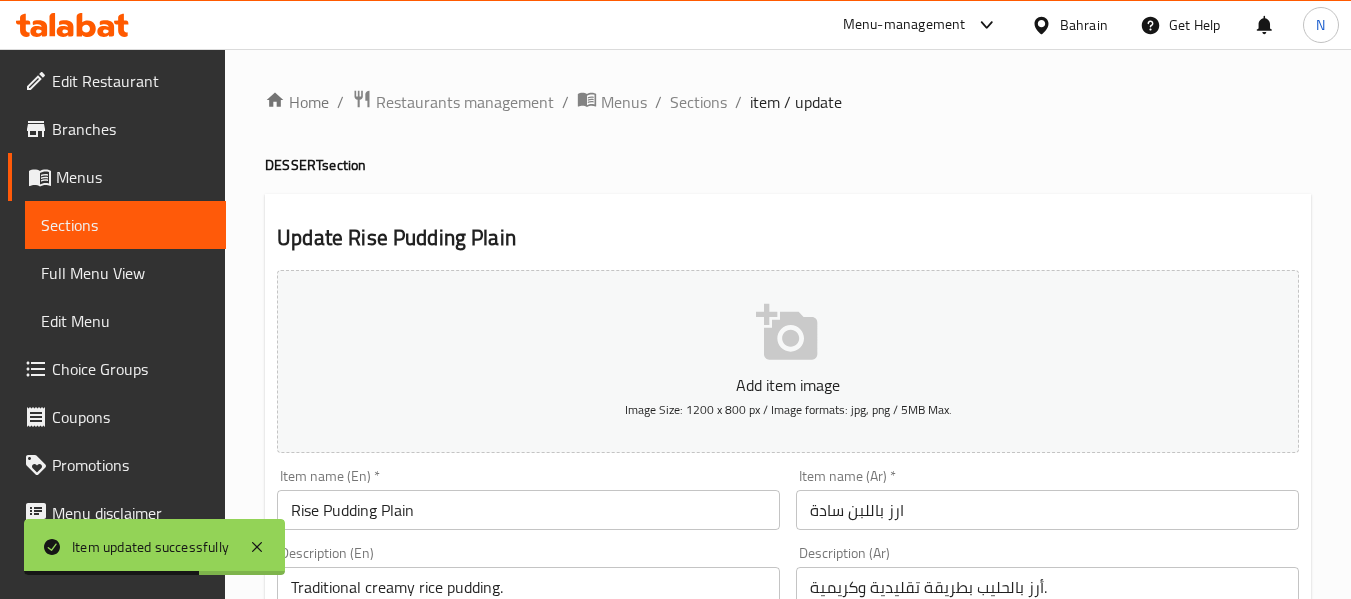 scroll, scrollTop: 192, scrollLeft: 0, axis: vertical 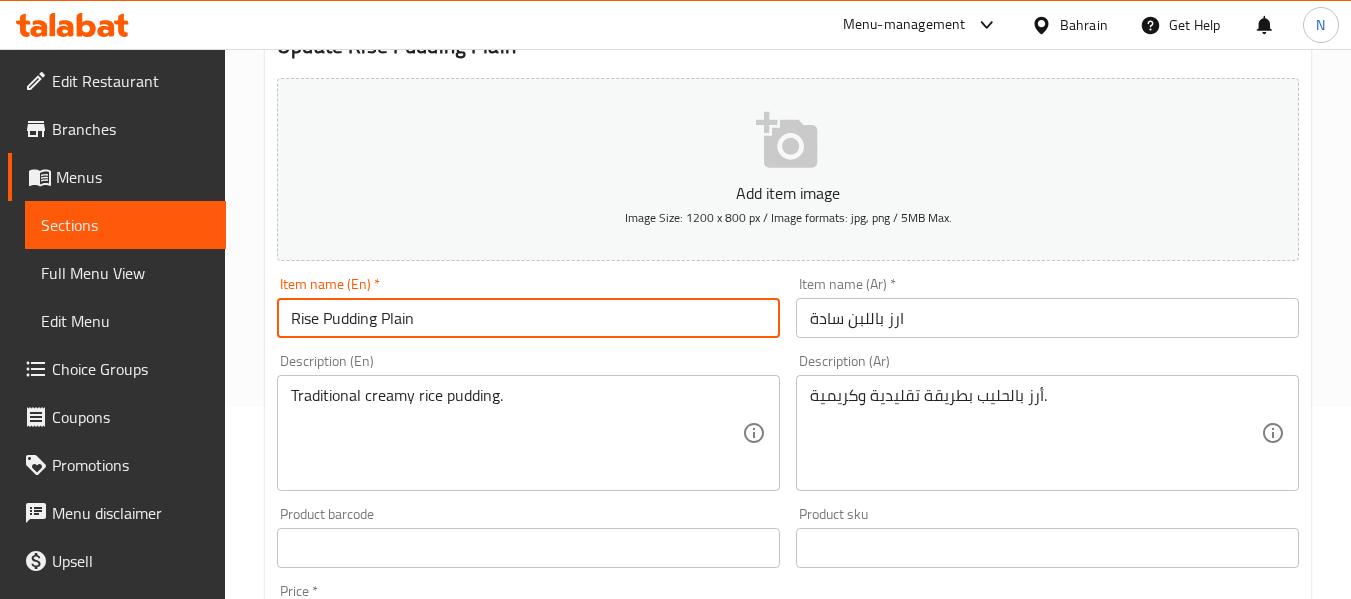 click on "Rise Pudding Plain" at bounding box center (528, 318) 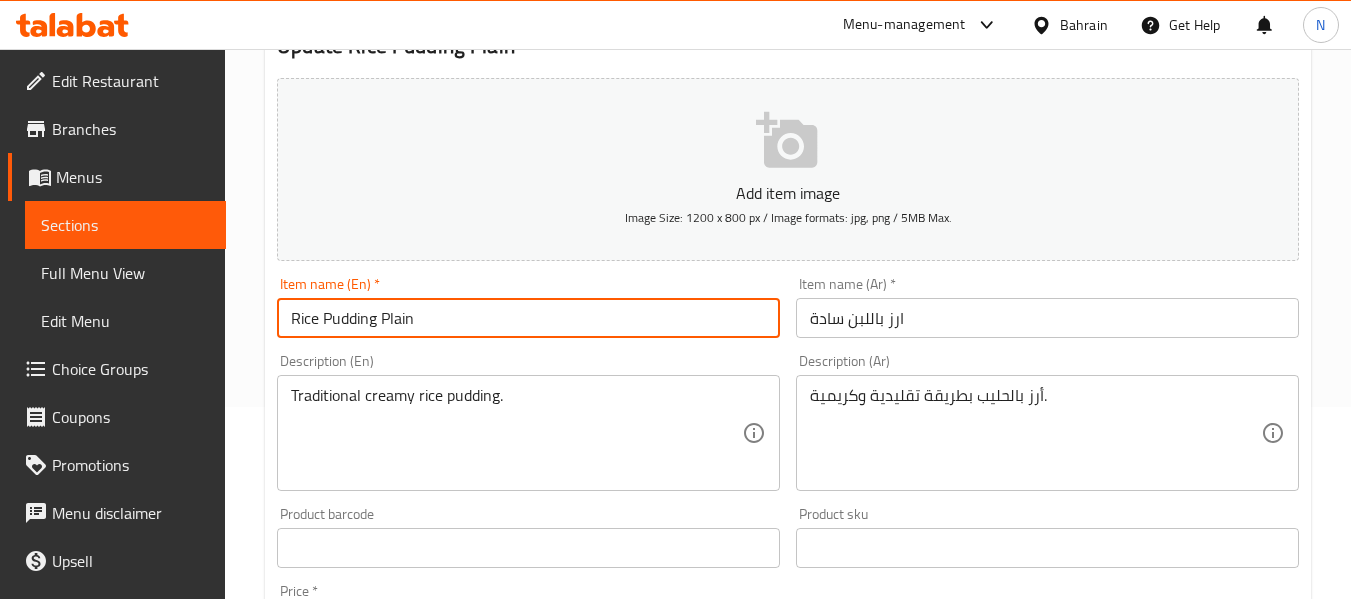 type on "Rice Pudding Plain" 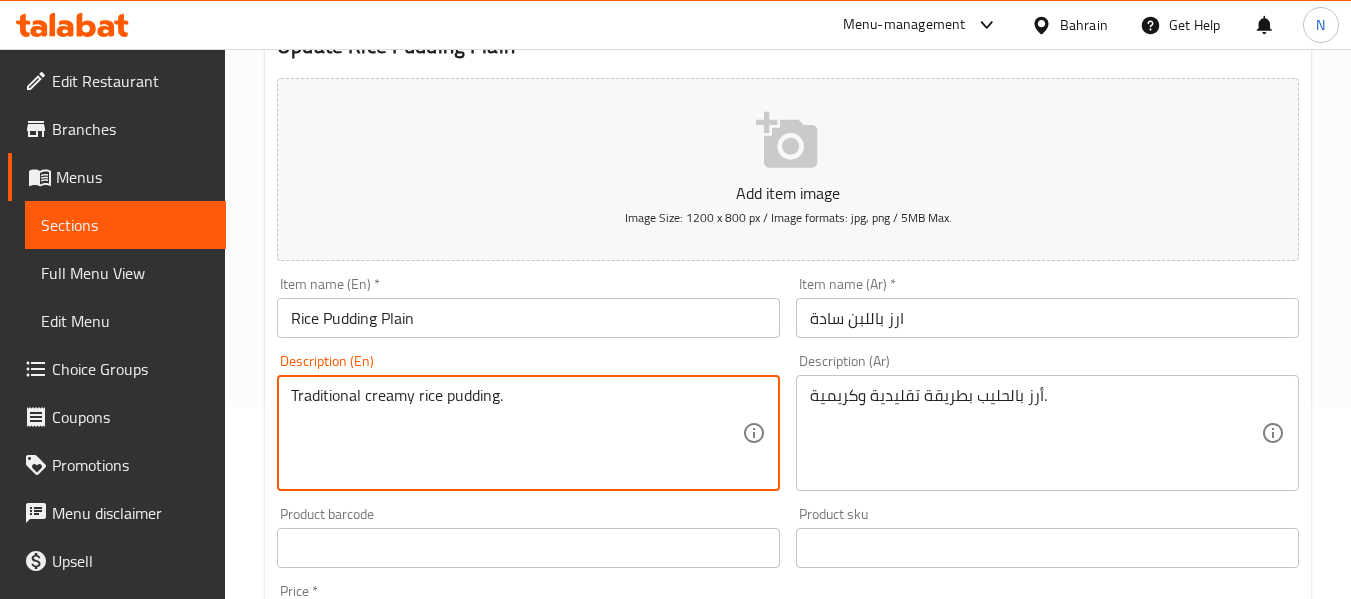 click on "Traditional creamy rice pudding." at bounding box center [516, 433] 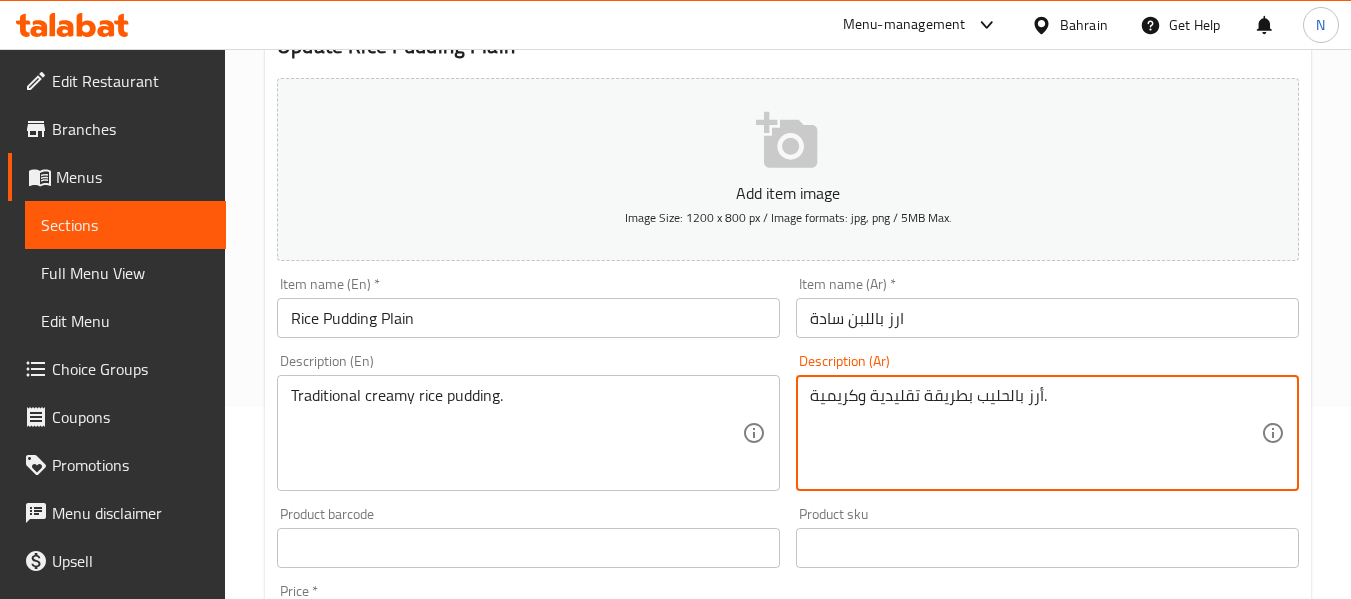click on "أرز بالحليب بطريقة تقليدية وكريمية." at bounding box center [1035, 433] 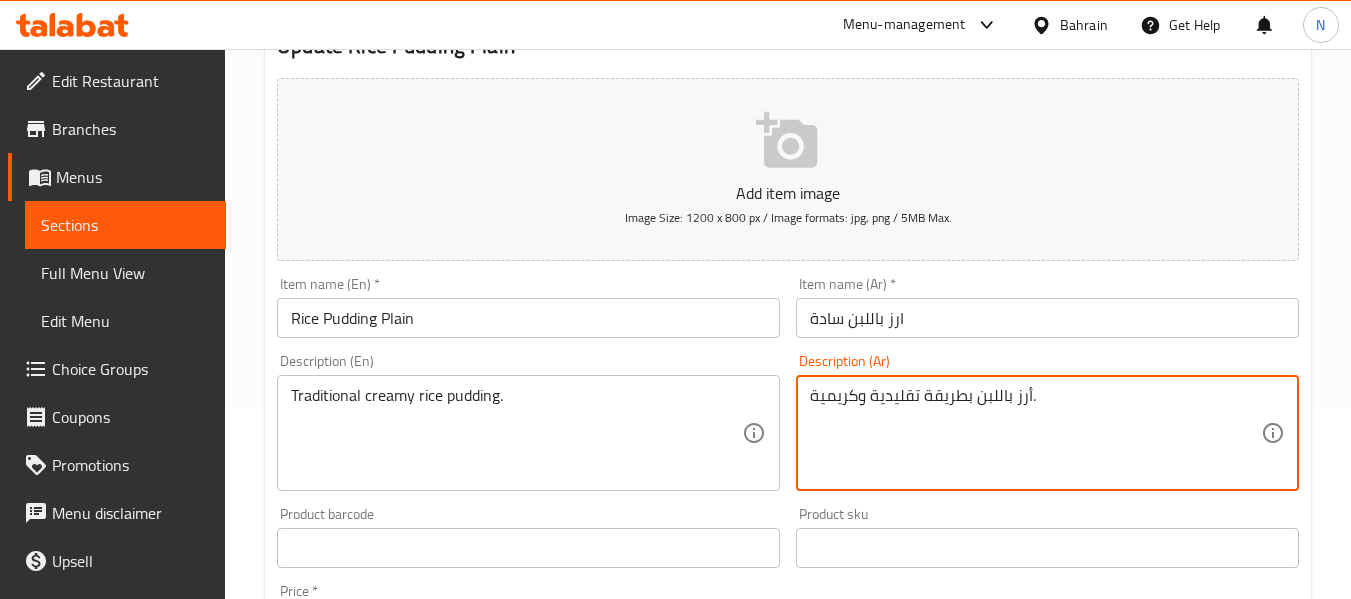 click on "أرز باللبن بطريقة تقليدية وكريمية." at bounding box center (1035, 433) 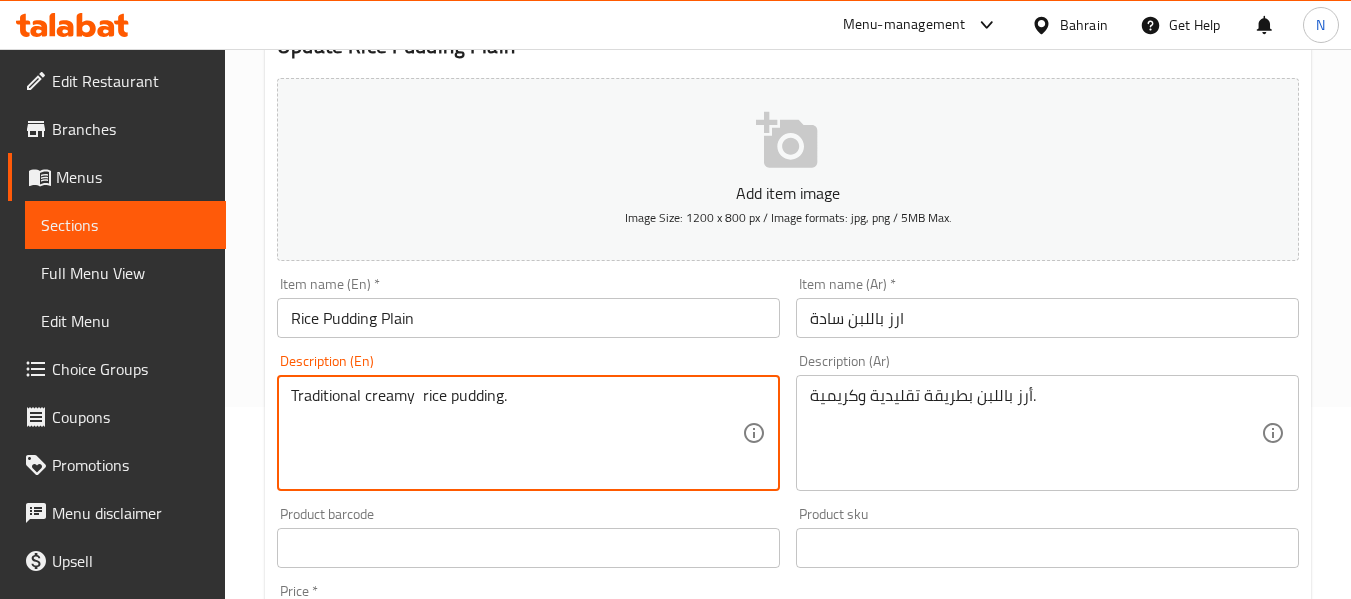 paste on "In a way" 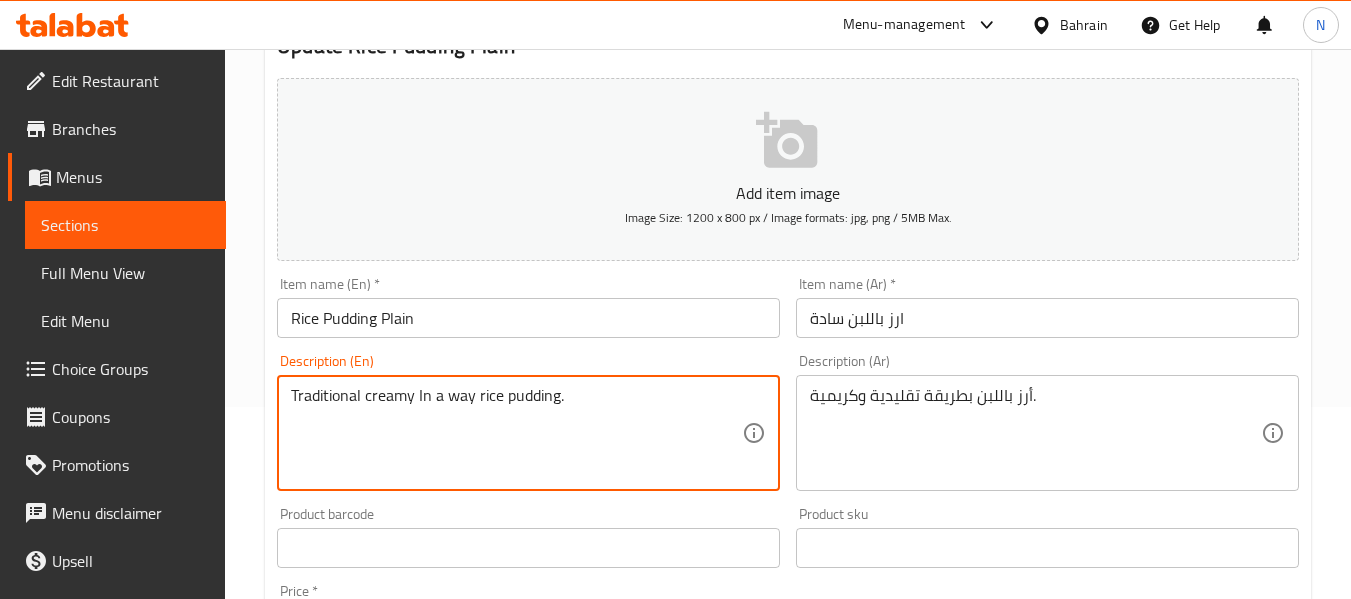 click on "Traditional creamy In a way rice pudding." at bounding box center [516, 433] 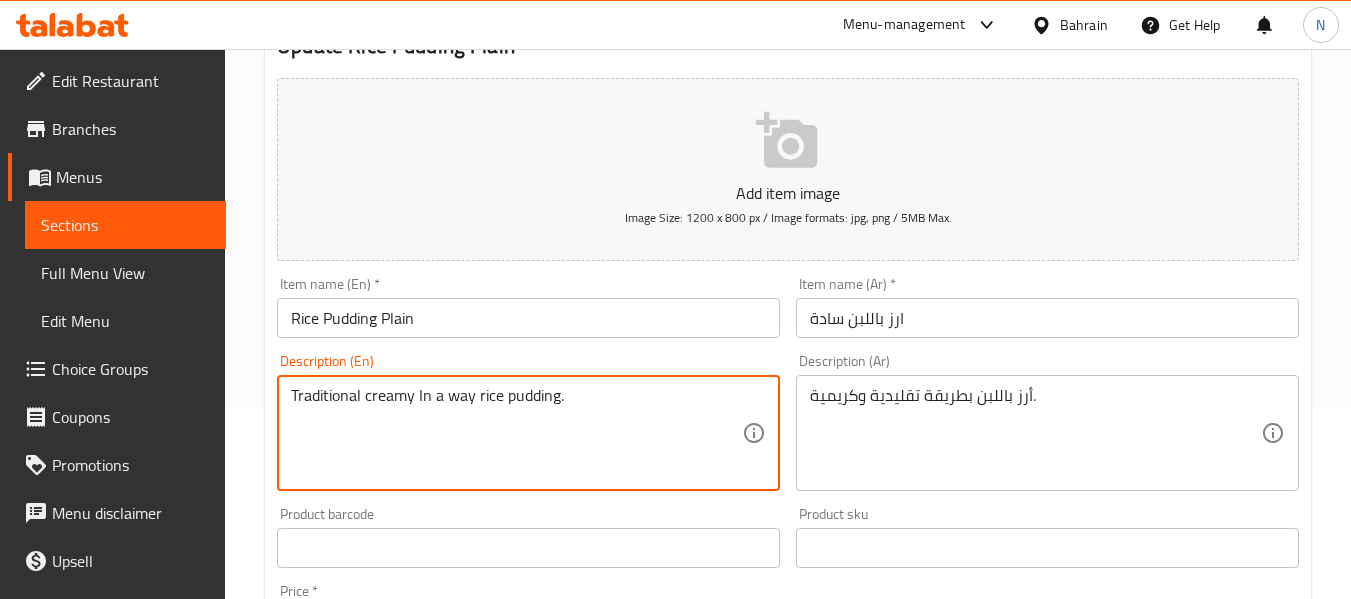 click on "Traditional creamy In a way rice pudding." at bounding box center (516, 433) 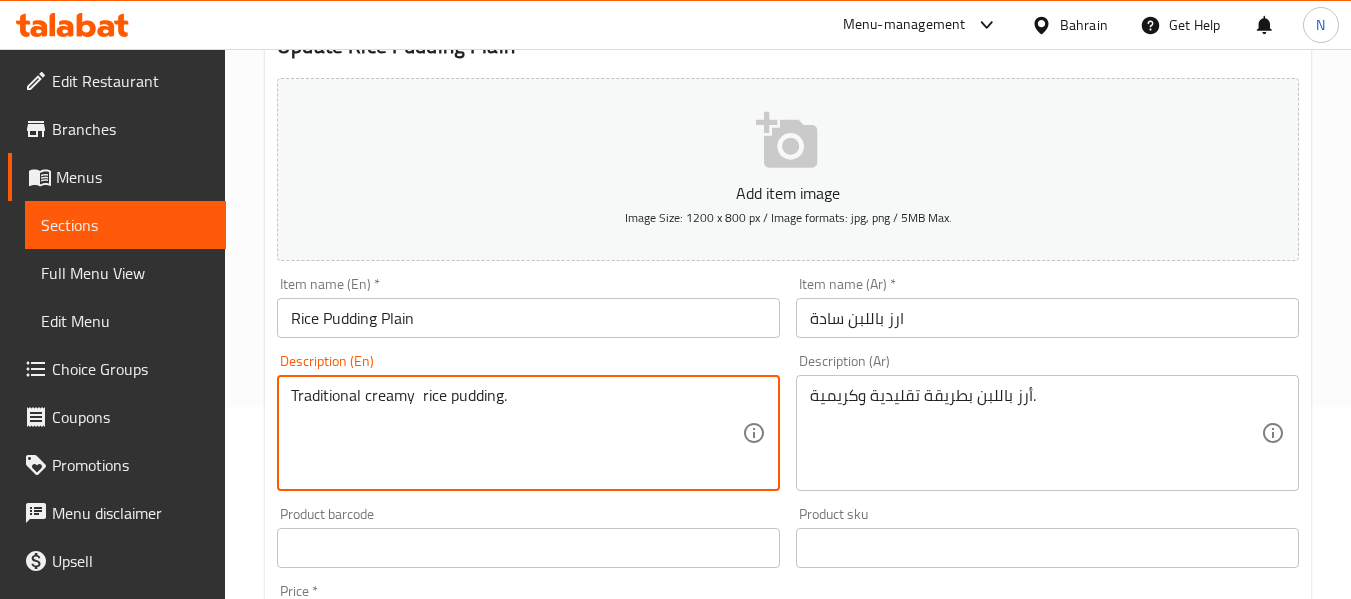 paste on "style" 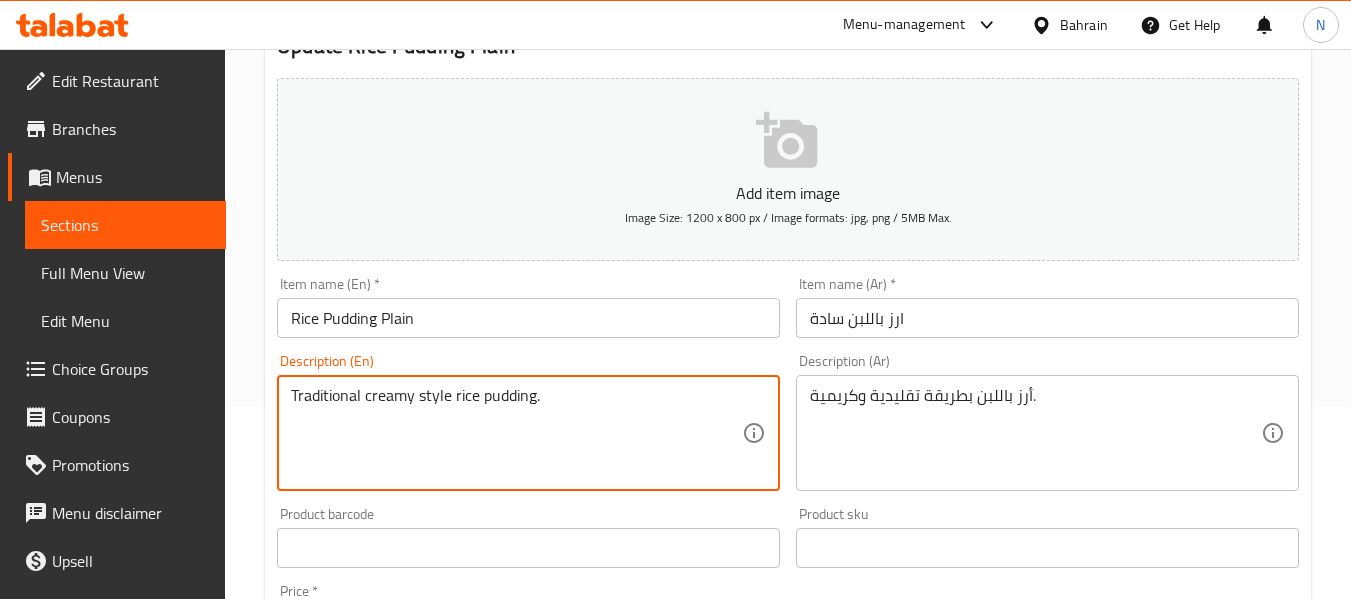 type on "Traditional creamy style rice pudding." 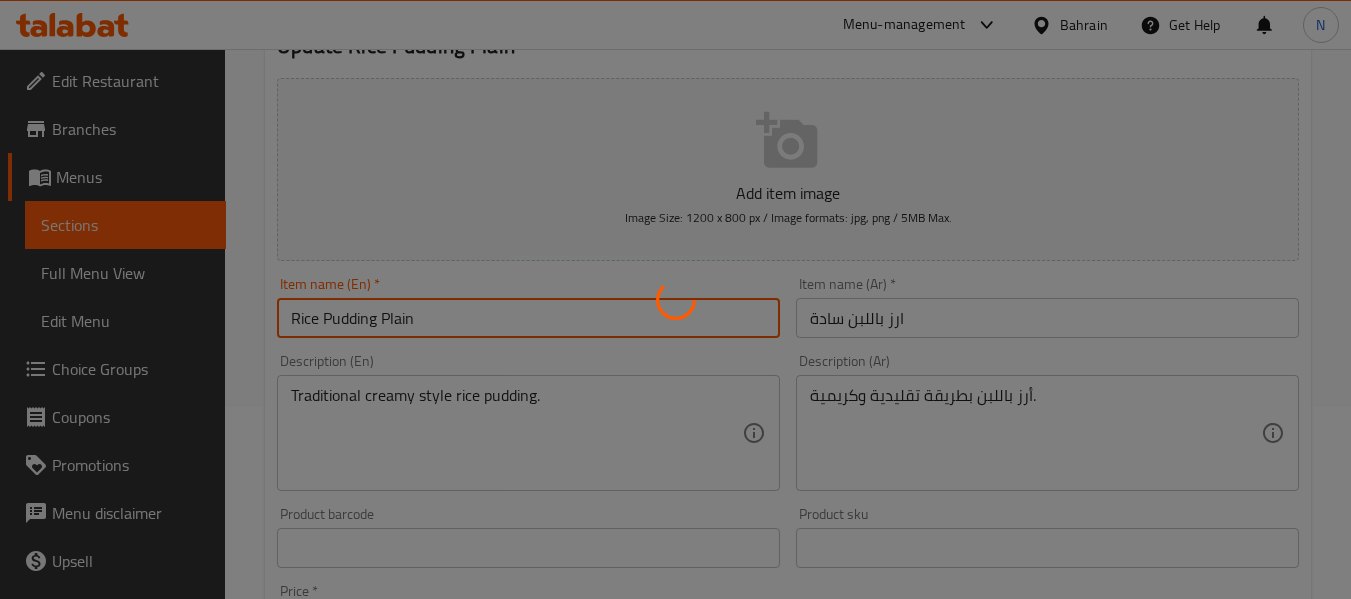 click on "Home / Restaurants management / Menus / Sections / item / update DESSERT section Update Rice Pudding Plain Add item image Image Size: 1200 x 800 px / Image formats: jpg, png / 5MB Max. Item name (En) * Rice Pudding Plain Item name (En) * Item name (Ar) * ارز باللبن سادة Item name (Ar) * Description (En) Traditional creamy style rice pudding. Description (En) Description (Ar) أرز باللبن بطريقة تقليدية وكريمية. Description (Ar) Product barcode Product barcode Product sku Product sku Price * BHD 0.7 Price * Price on selection Free item Start Date Start Date End Date End Date Available Days SU MO TU WE TH FR SA Available from ​ ​ Available to ​ ​ Status Active Inactive Exclude from GEM Variations & Choices Add variant ASSIGN CHOICE GROUP Update" at bounding box center [788, 539] 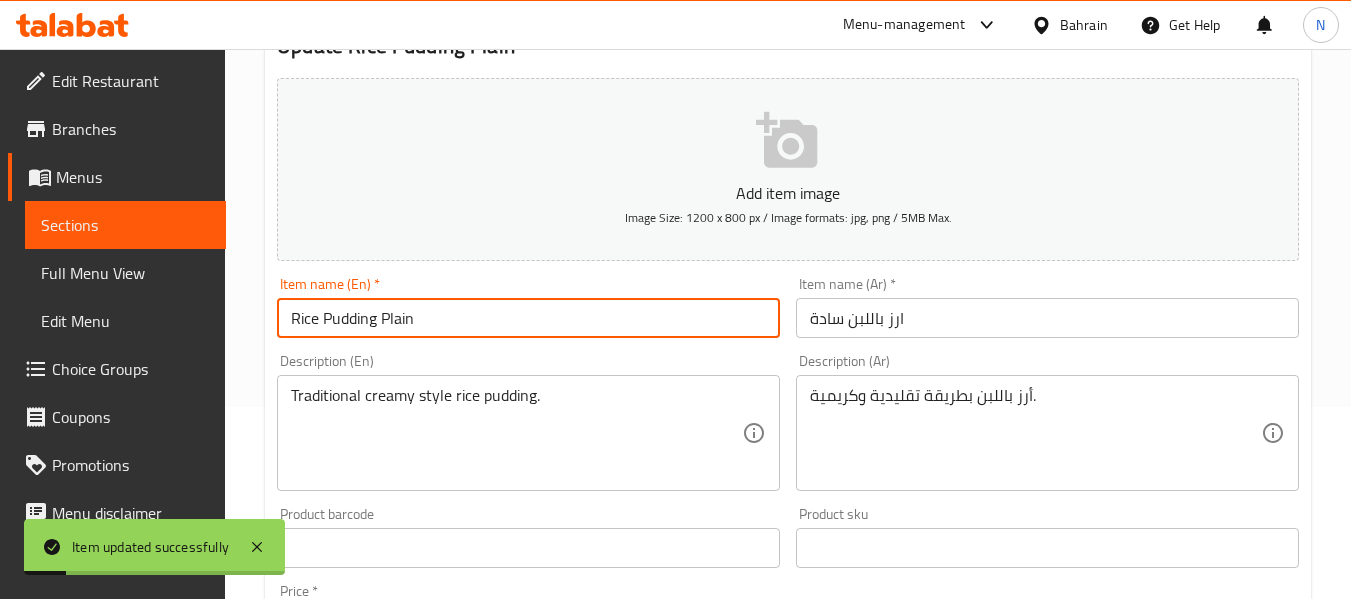 scroll, scrollTop: 0, scrollLeft: 0, axis: both 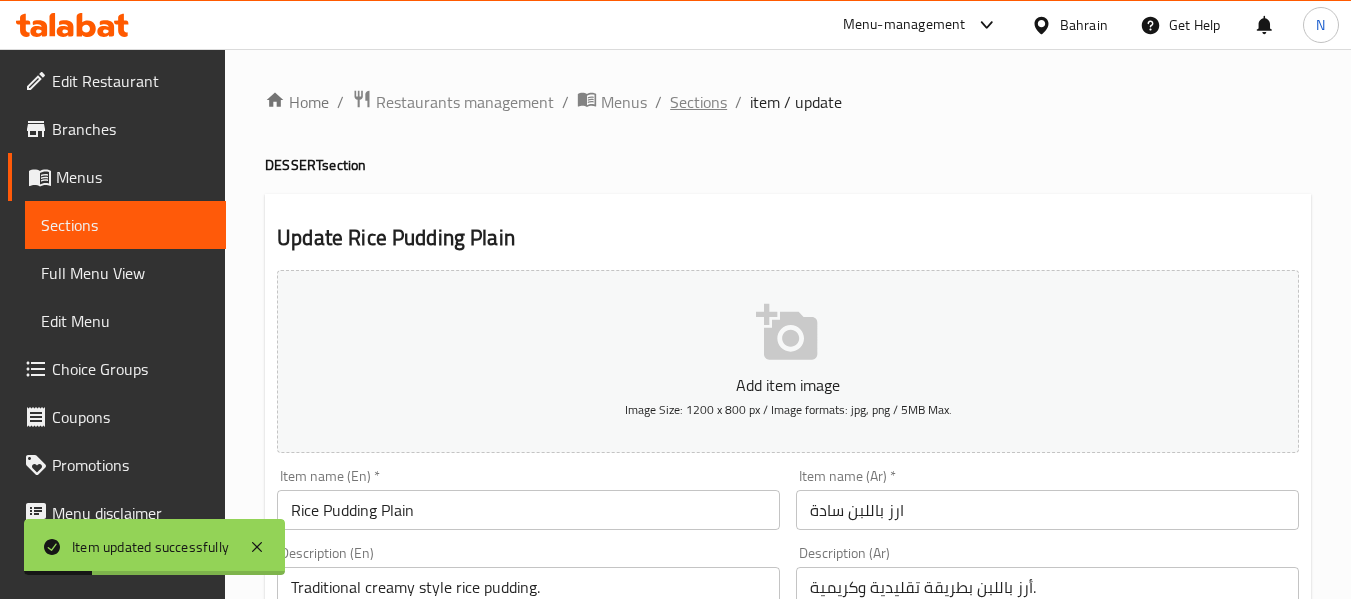 click on "Sections" at bounding box center [698, 102] 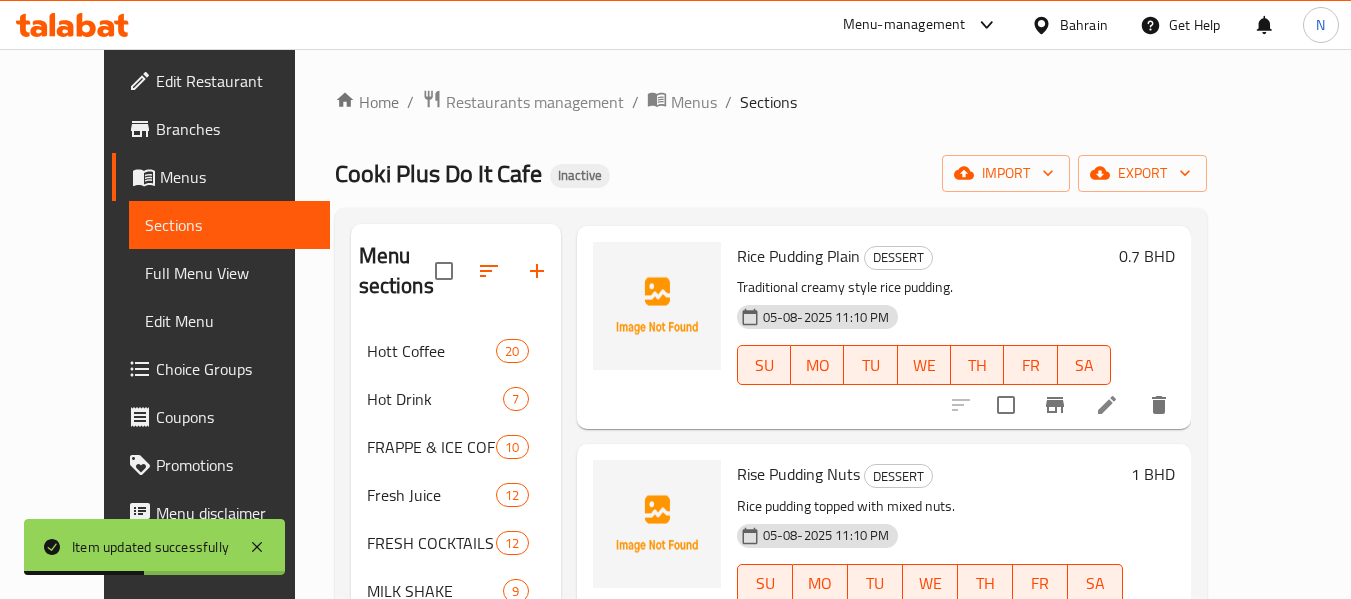 scroll, scrollTop: 687, scrollLeft: 0, axis: vertical 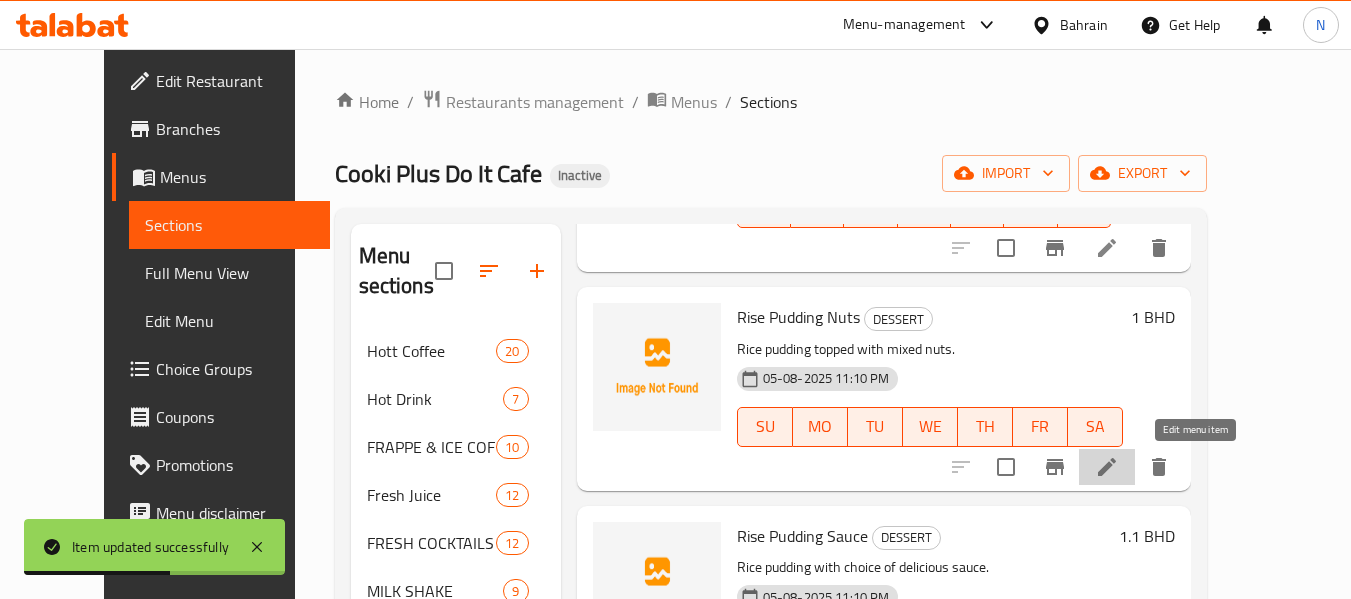 click 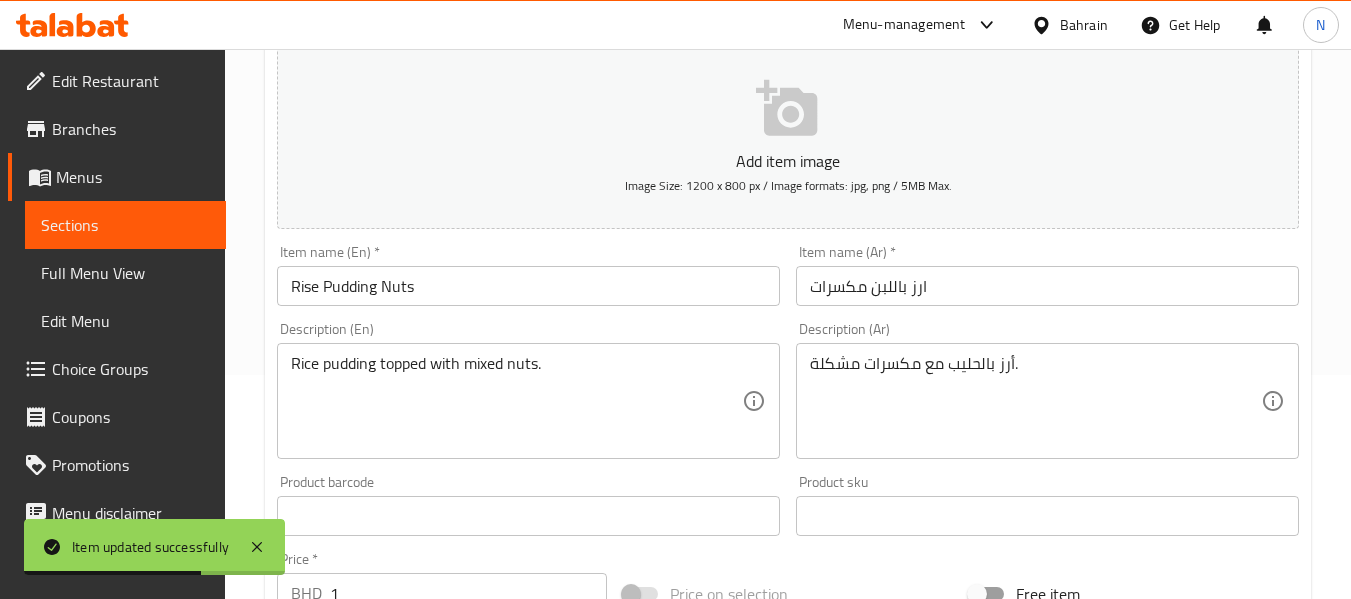 scroll, scrollTop: 236, scrollLeft: 0, axis: vertical 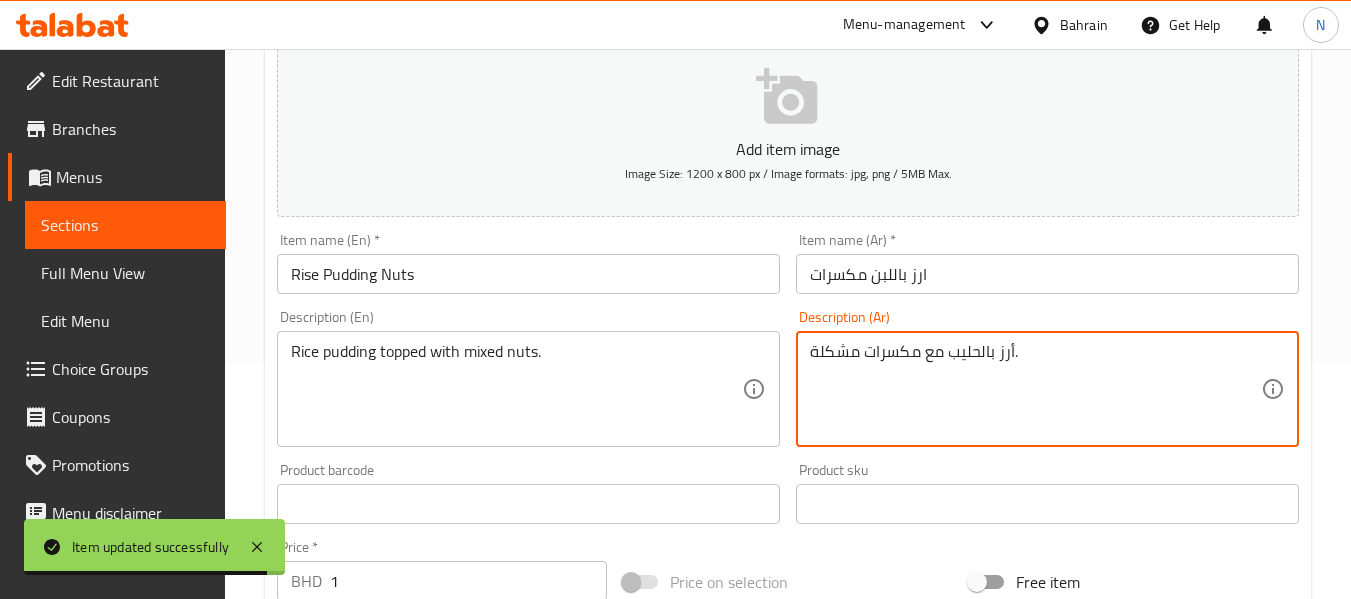 click on "أرز بالحليب مع مكسرات مشكلة." at bounding box center (1035, 389) 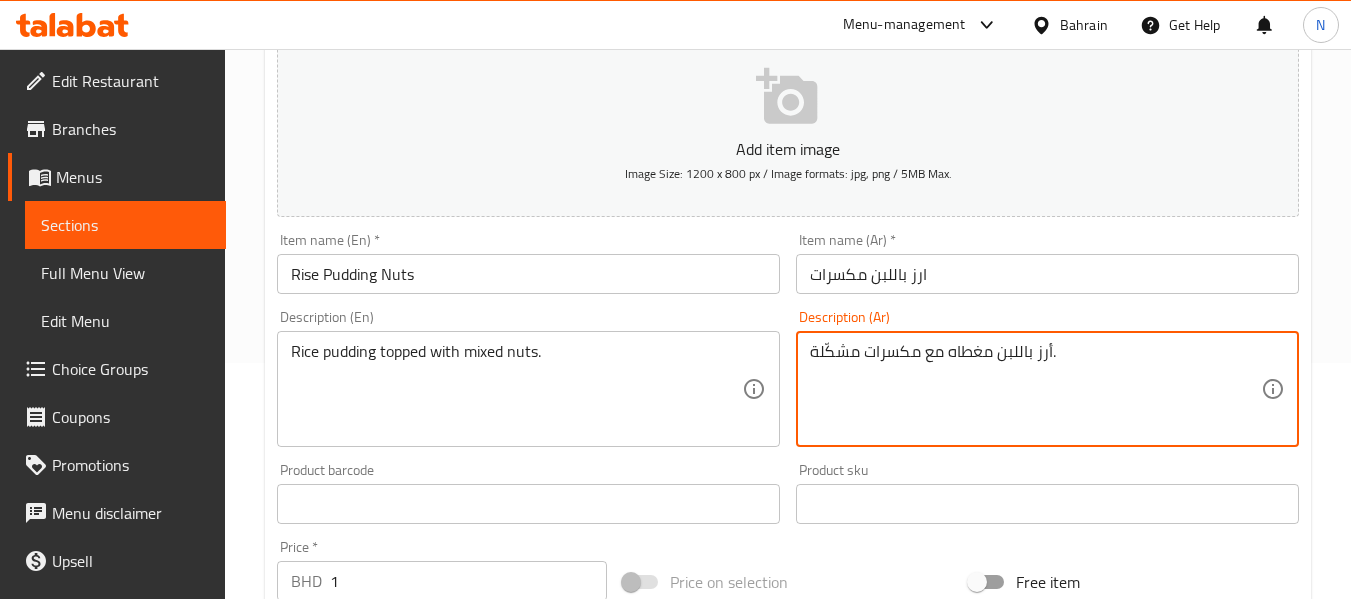type on "أرز باللبن مغطاه مع مكسرات مشكّلة." 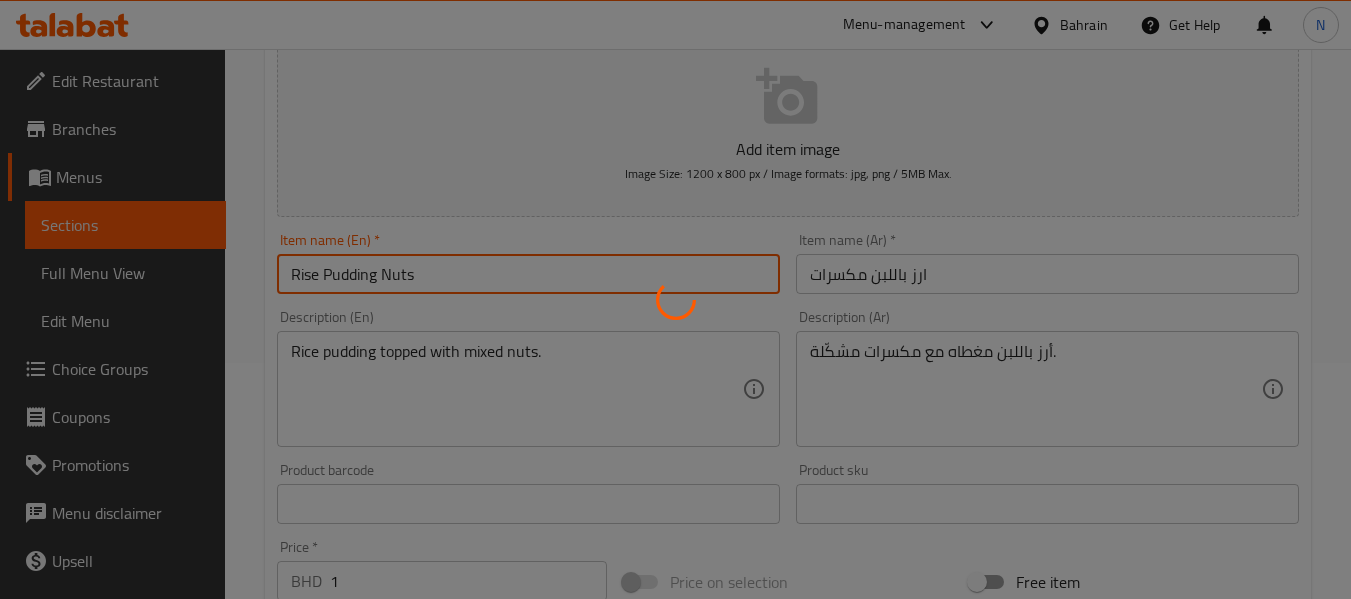 click on "Home / Restaurants management / Menus / Sections / item / update DESSERT  section Update Rise Pudding Nuts Add item image Image Size: 1200 x 800 px / Image formats: jpg, png / 5MB Max. Item name (En)   * Rise Pudding Nuts Item name (En)  * Item name (Ar)   * ارز باللبن مكسرات Item name (Ar)  * Description (En) Rice pudding topped with mixed nuts. Description (En) Description (Ar) أرز باللبن مغطاه مع مكسرات مشكّلة. Description (Ar) Product barcode Product barcode Product sku Product sku Price   * BHD 1 Price  * Price on selection Free item Start Date Start Date End Date End Date Available Days SU MO TU WE TH FR SA Available from ​ ​ Available to ​ ​ Status Active Inactive Exclude from GEM Variations & Choices Add variant ASSIGN CHOICE GROUP Update" at bounding box center [788, 495] 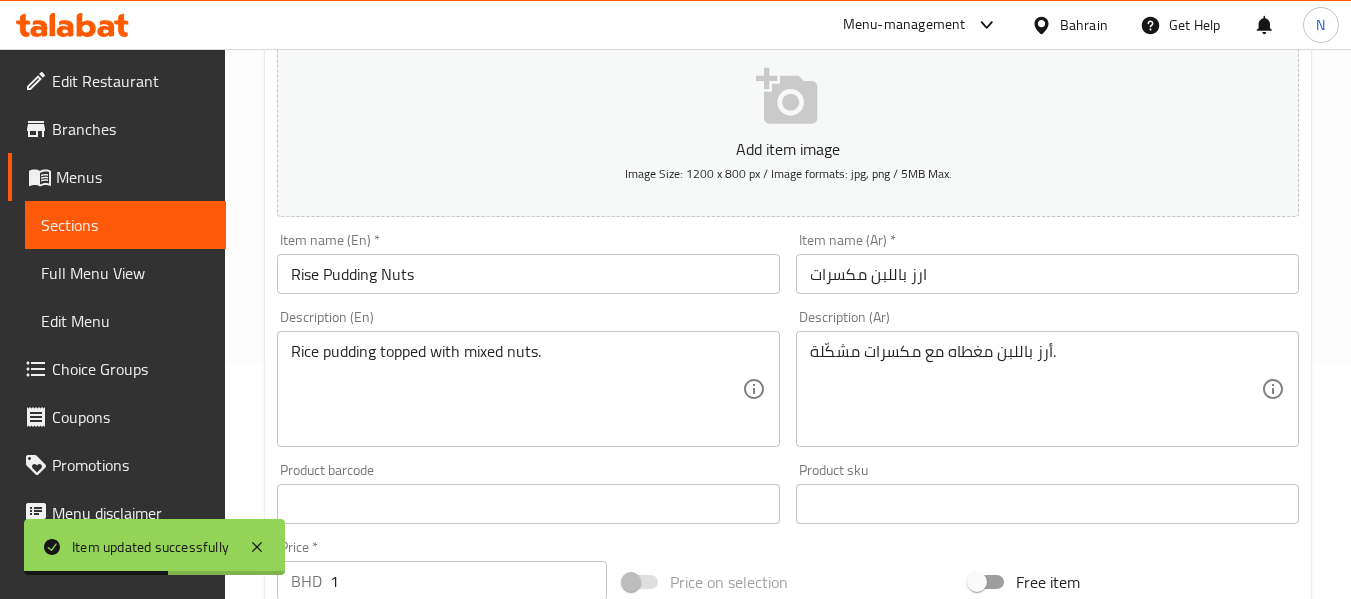 click on "Description (En) Rice pudding topped with mixed nuts. Description (En)" at bounding box center (528, 378) 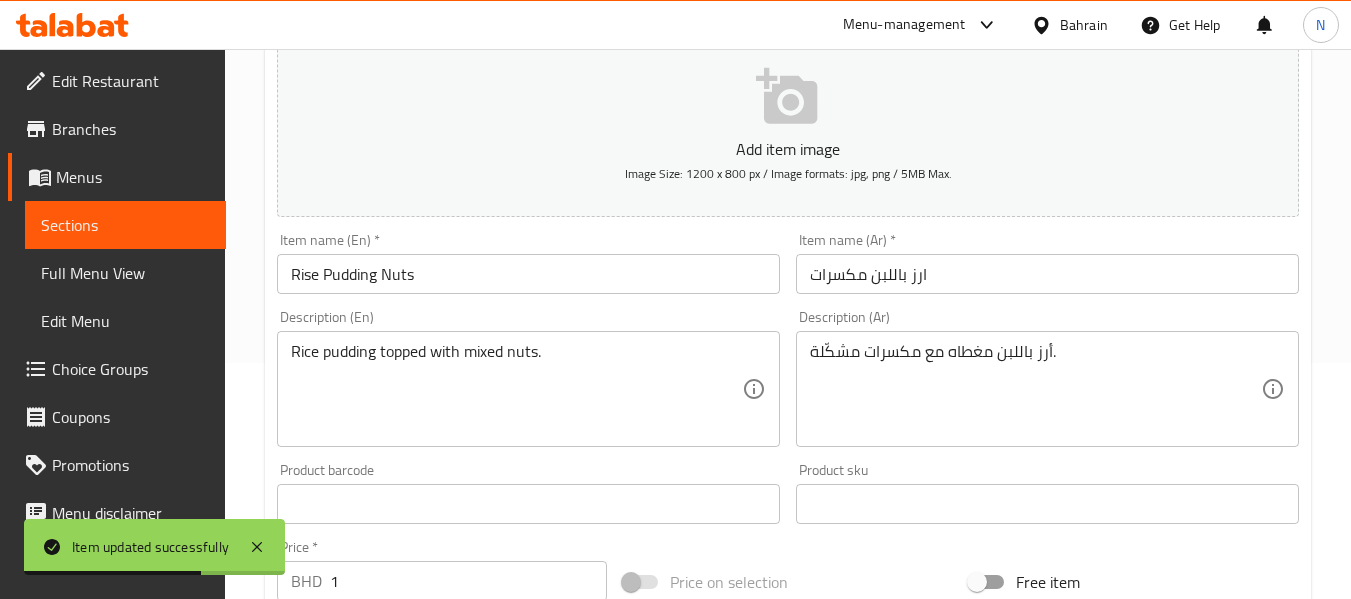 scroll, scrollTop: 0, scrollLeft: 0, axis: both 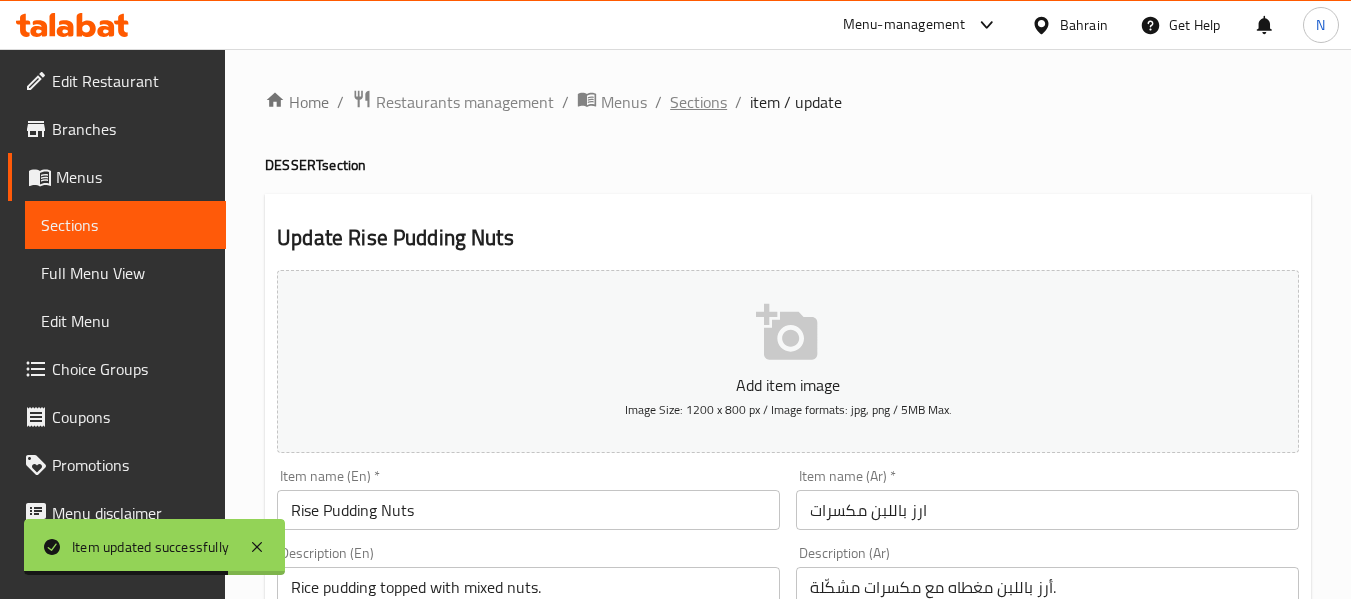 click on "Sections" at bounding box center [698, 102] 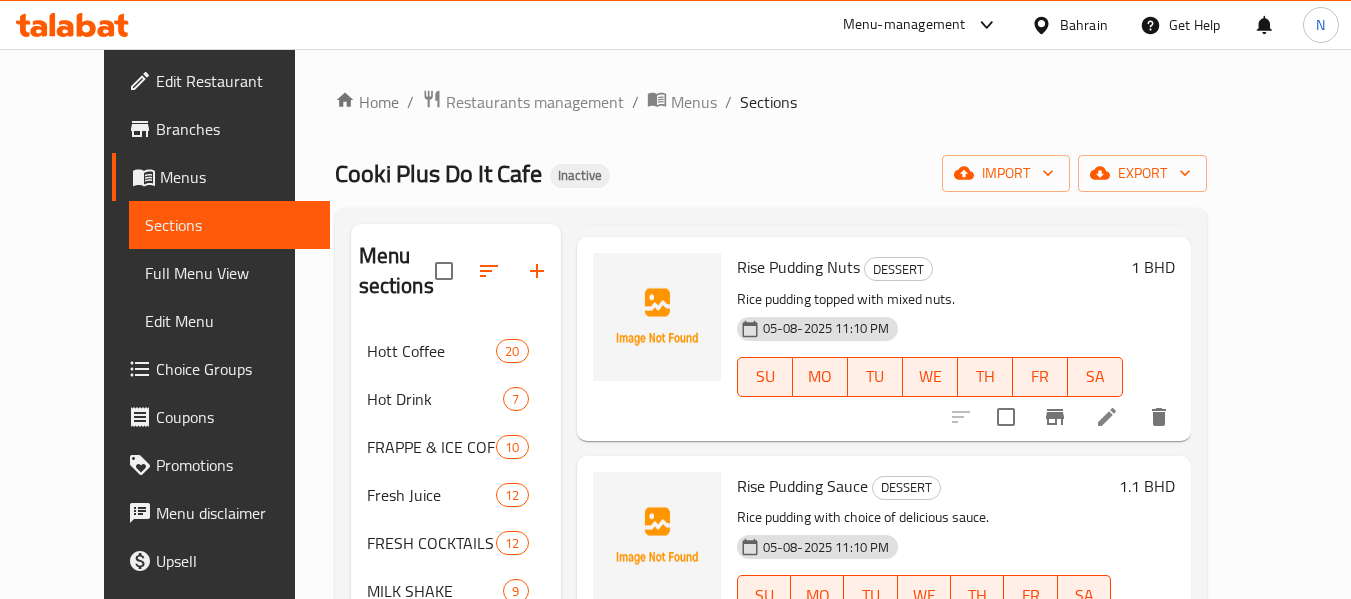 scroll, scrollTop: 911, scrollLeft: 0, axis: vertical 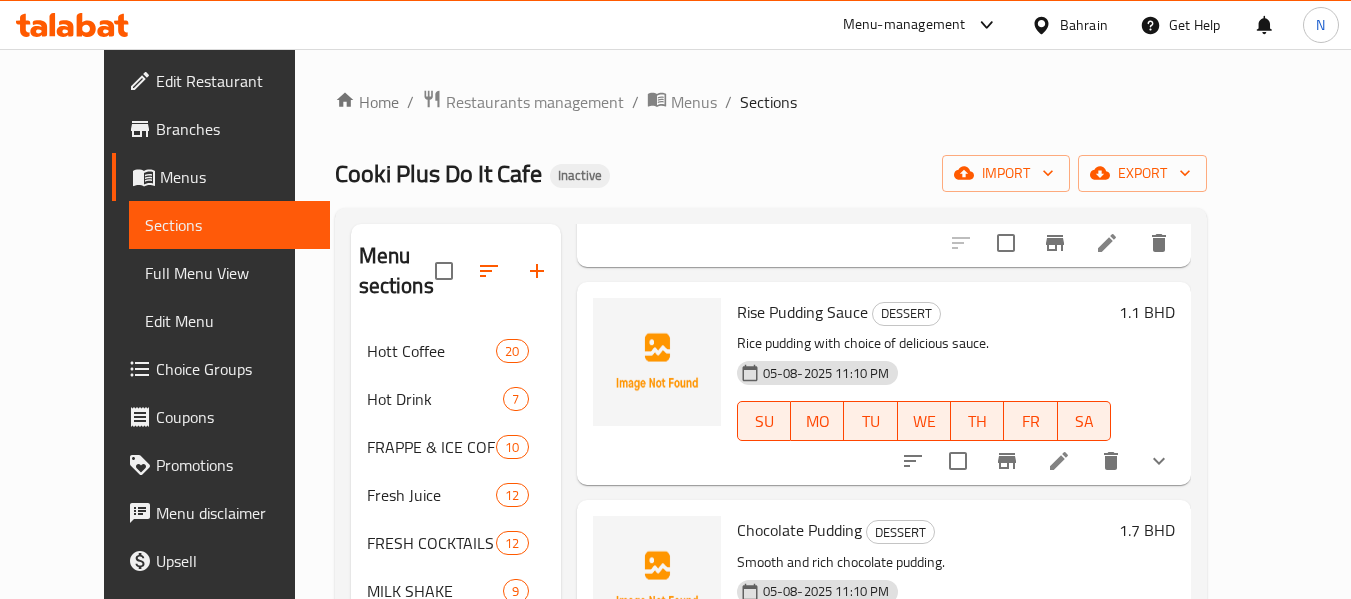 click at bounding box center (1059, 461) 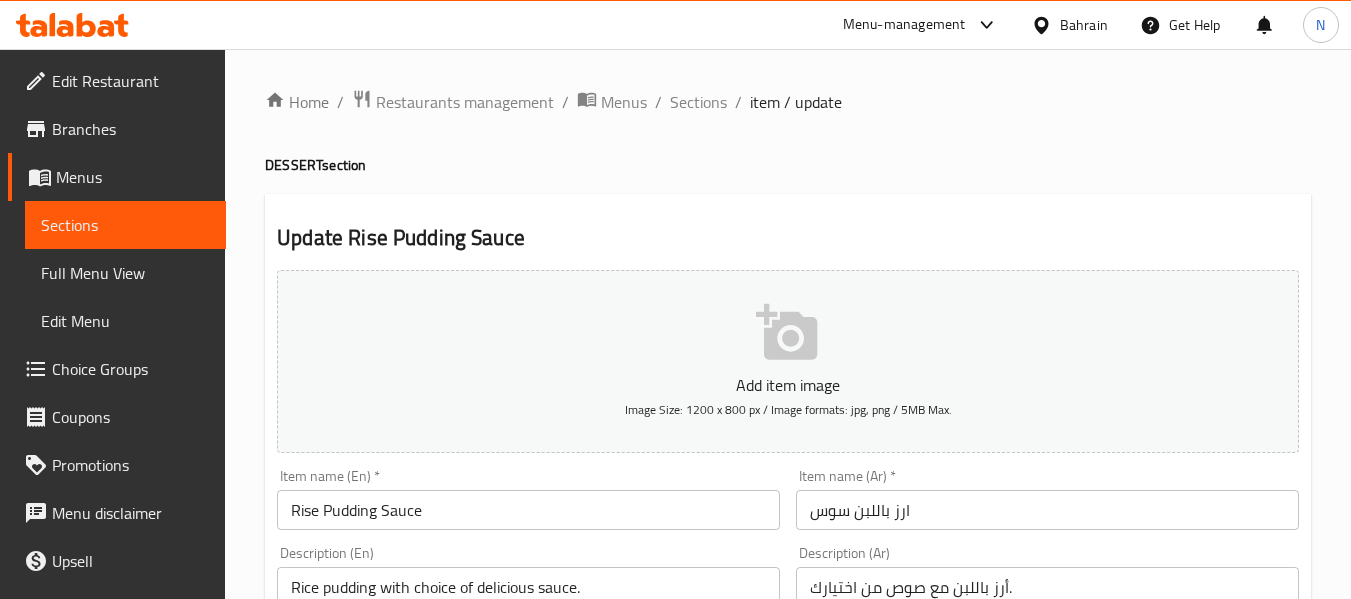 scroll, scrollTop: 229, scrollLeft: 0, axis: vertical 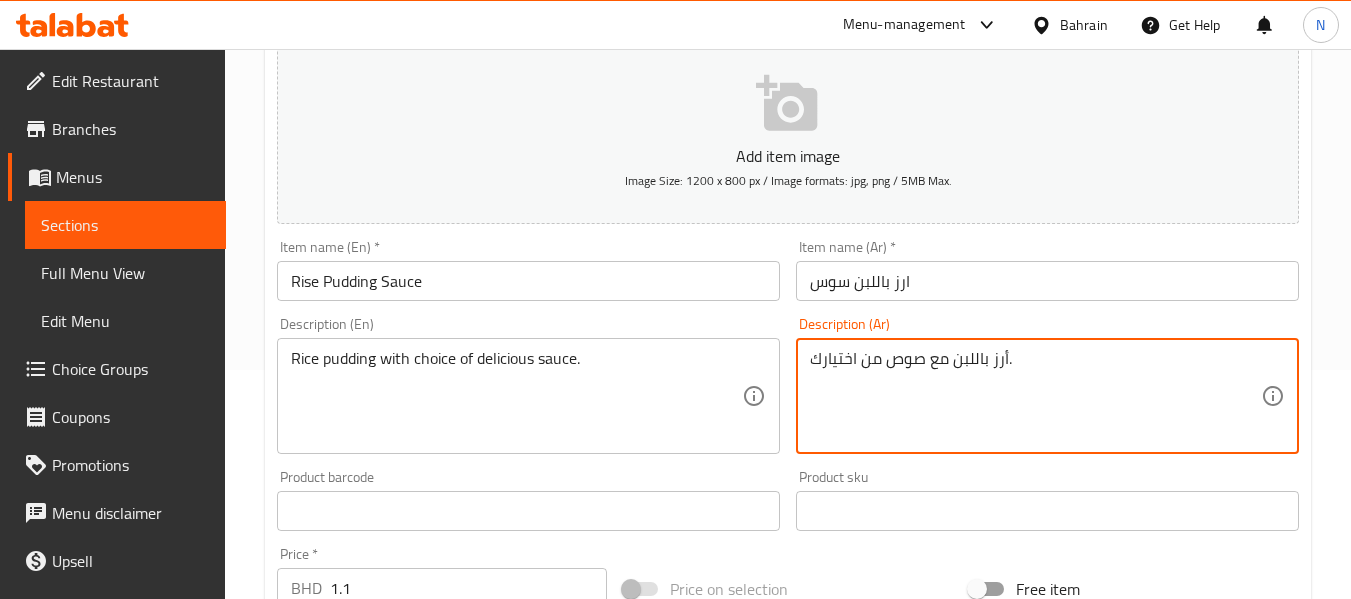 click on "أرز باللبن مع صوص من اختيارك." at bounding box center (1035, 396) 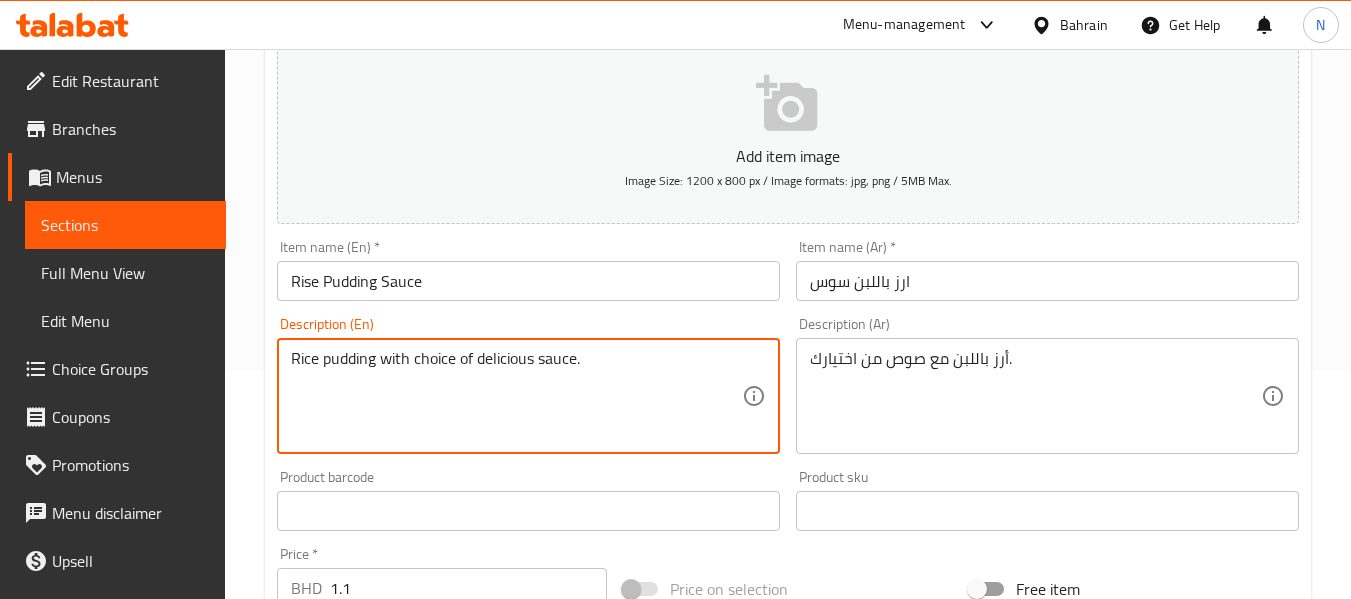 click on "Rice pudding with choice of delicious sauce." at bounding box center (516, 396) 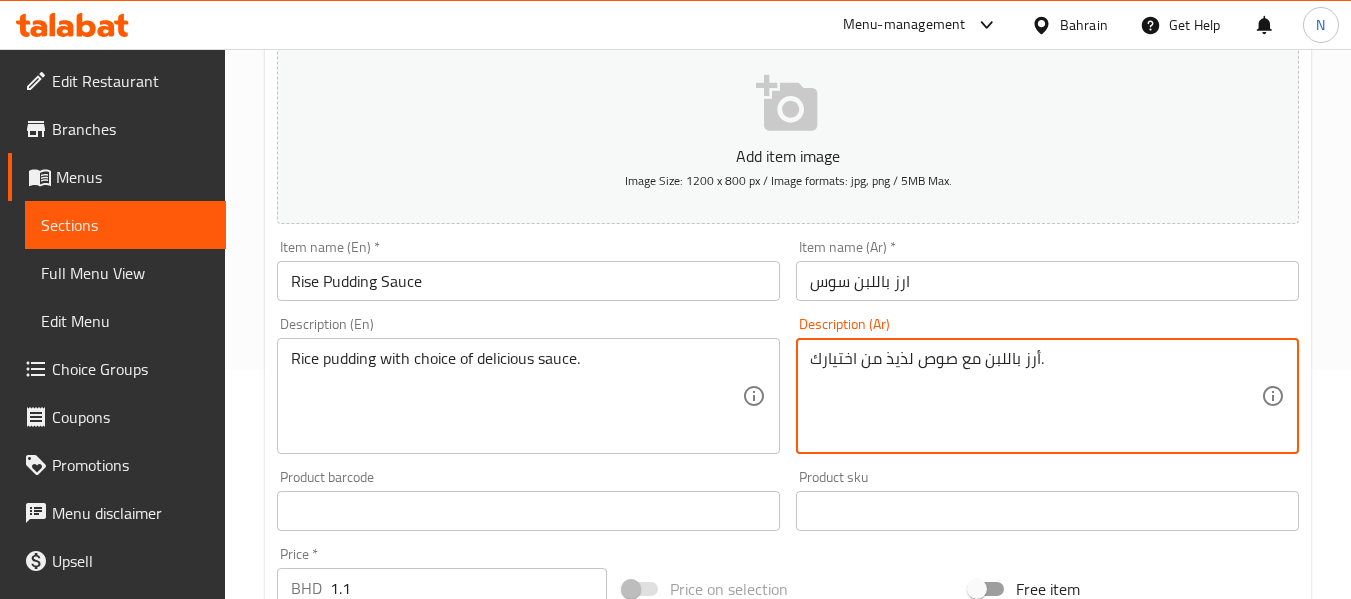 type on "أرز باللبن مع صوص لذيذ من اختيارك." 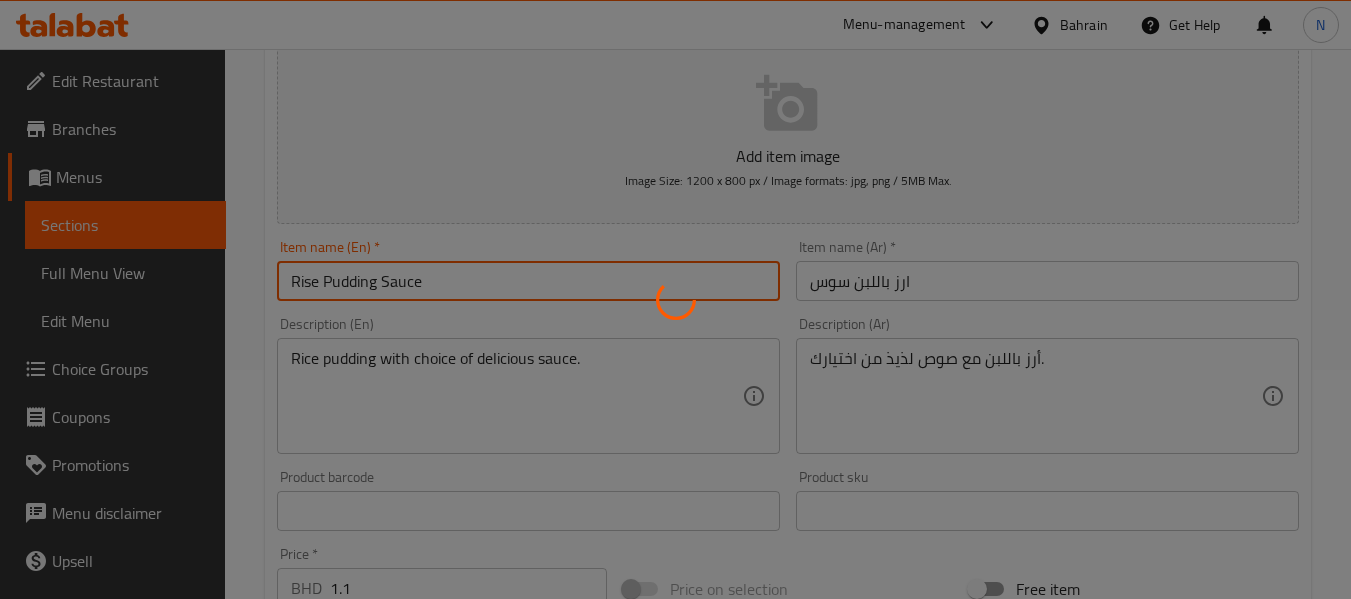 scroll, scrollTop: 847, scrollLeft: 0, axis: vertical 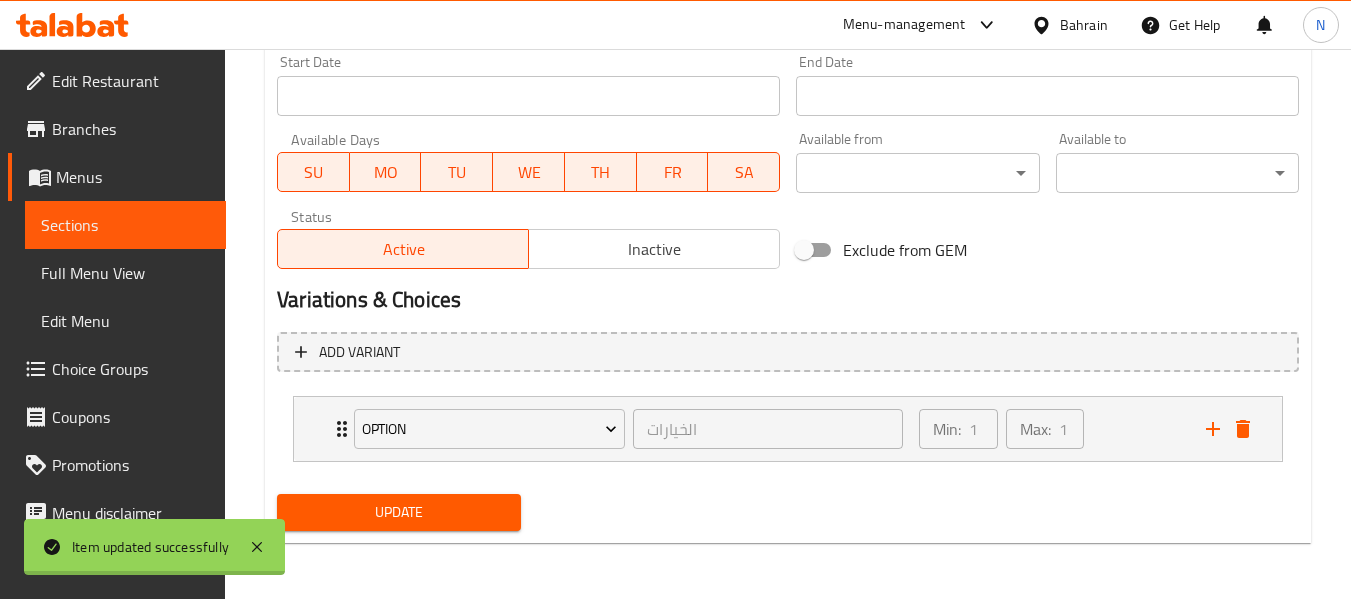 click at bounding box center [675, 299] 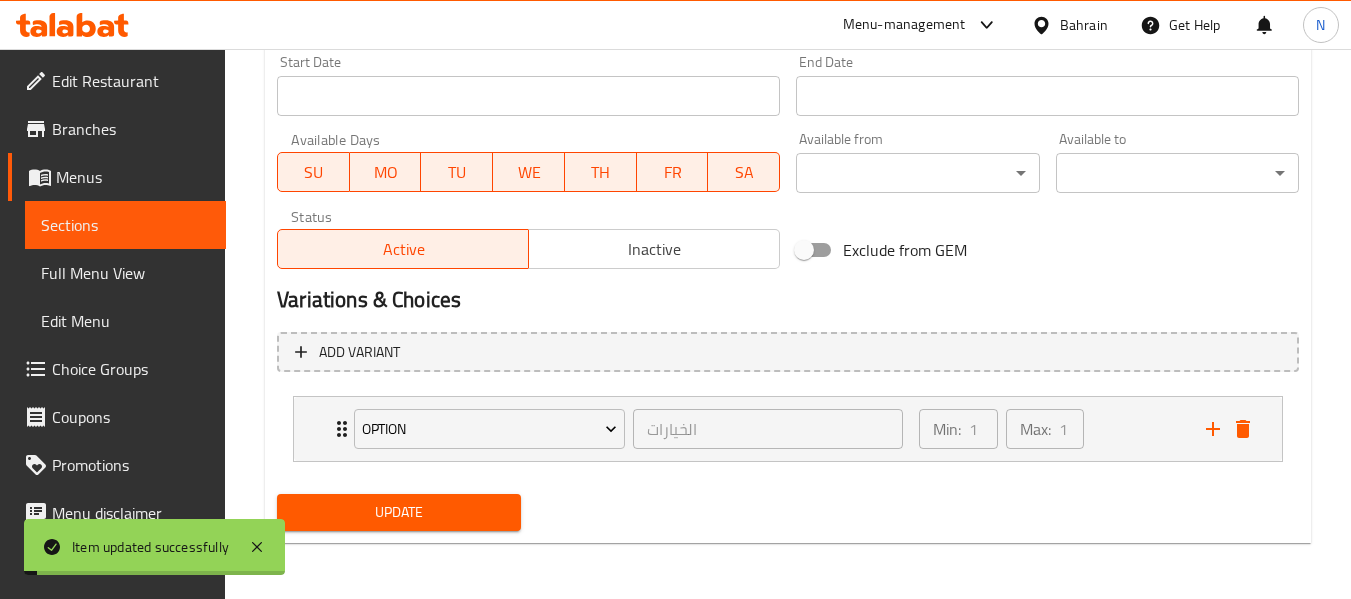 click on "Min: 1 ​ Max: 1 ​" at bounding box center [1050, 429] 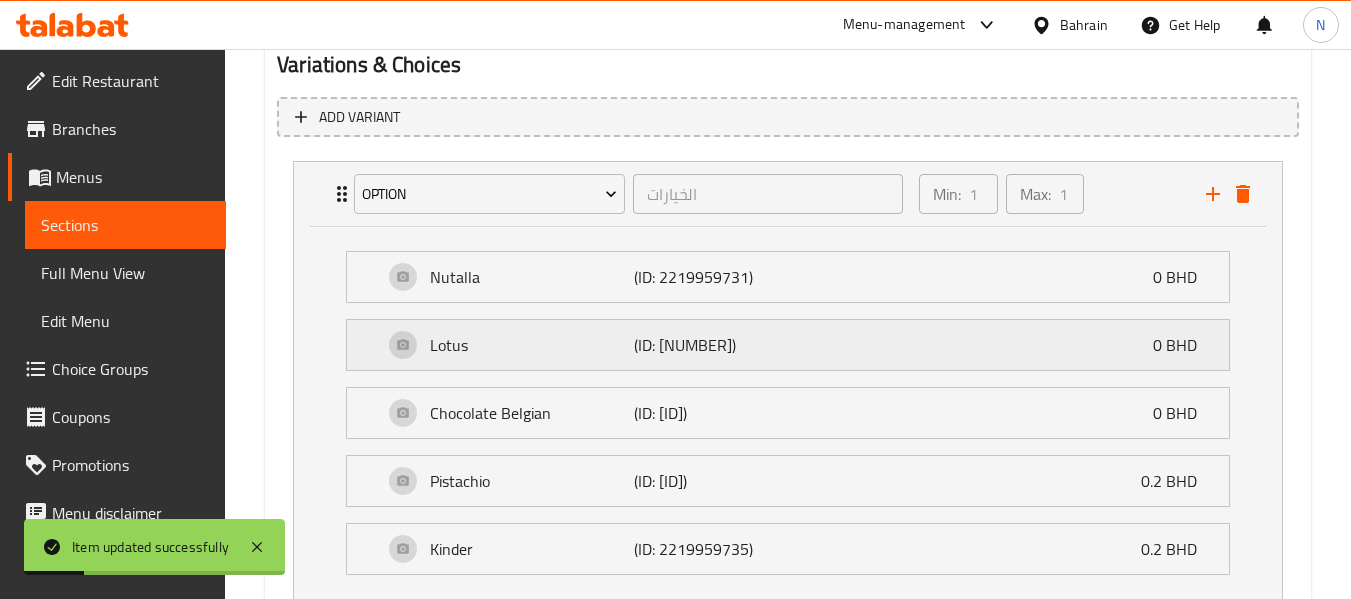 scroll, scrollTop: 1228, scrollLeft: 0, axis: vertical 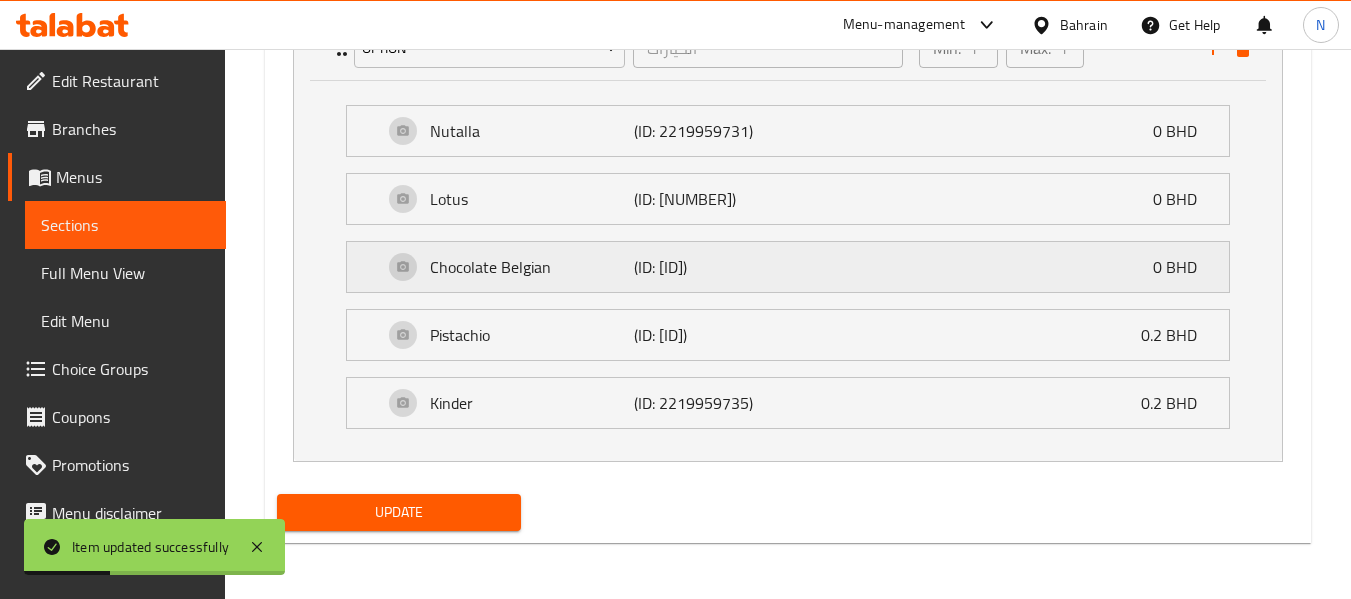 click on "(ID: [ID])" at bounding box center (702, 267) 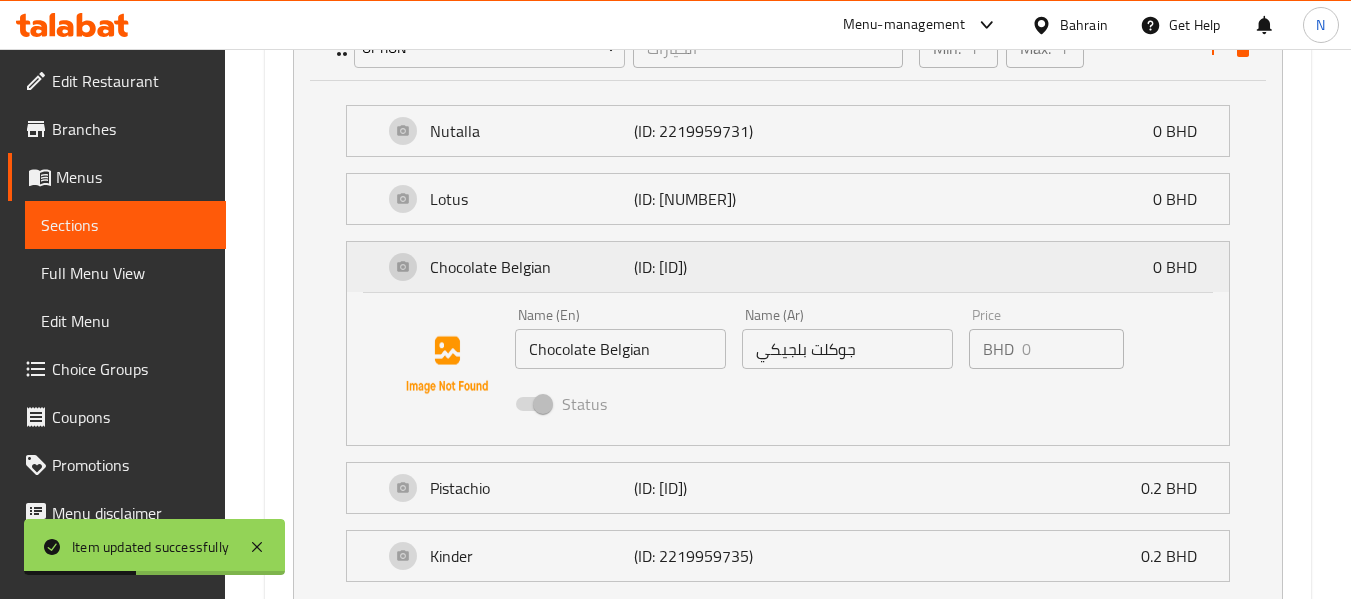 click on "(ID: [ID])" at bounding box center [702, 267] 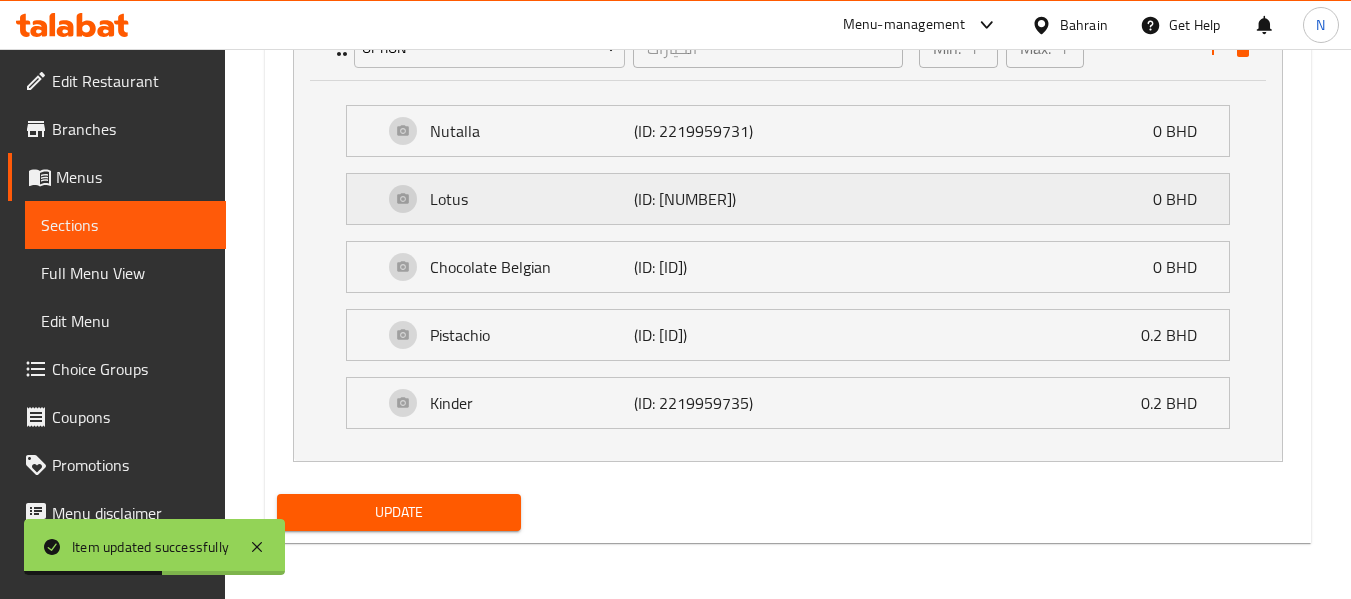 click on "(ID: [NUMBER])" at bounding box center (702, 199) 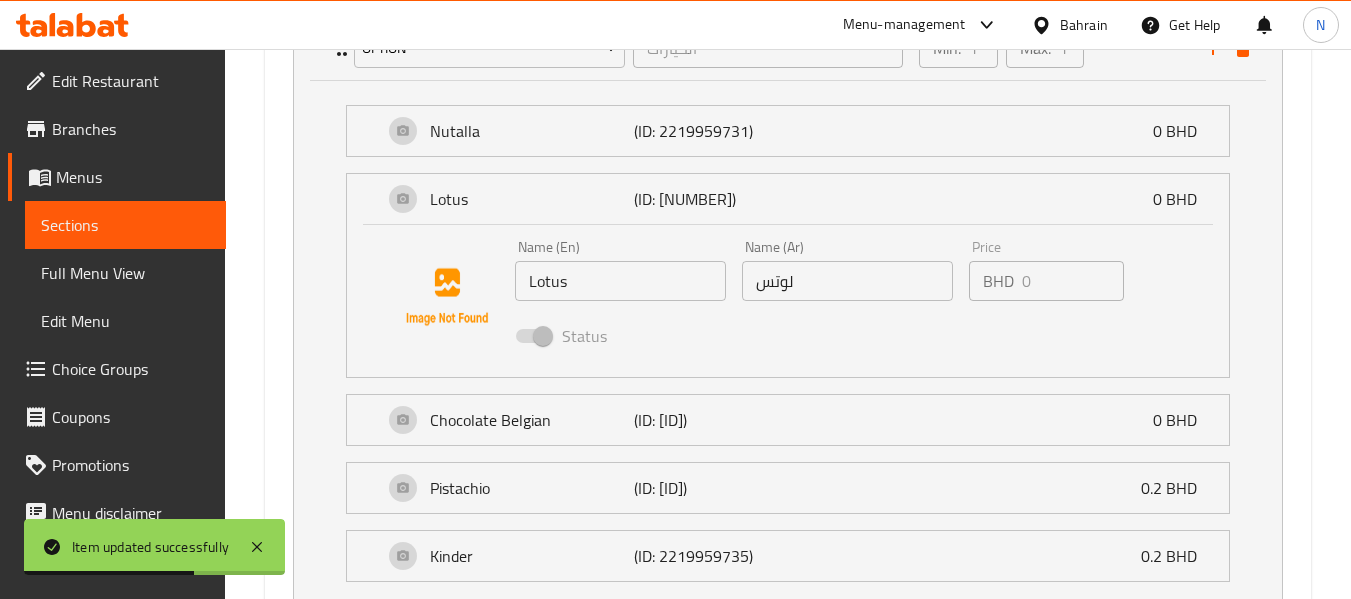 click on "Nutalla (ID: 2219959731) 0 BHD Name (En) Nutalla Name (En) Name (Ar) نوتيلا Name (Ar) Price BHD 0 Price Status" at bounding box center [788, 131] 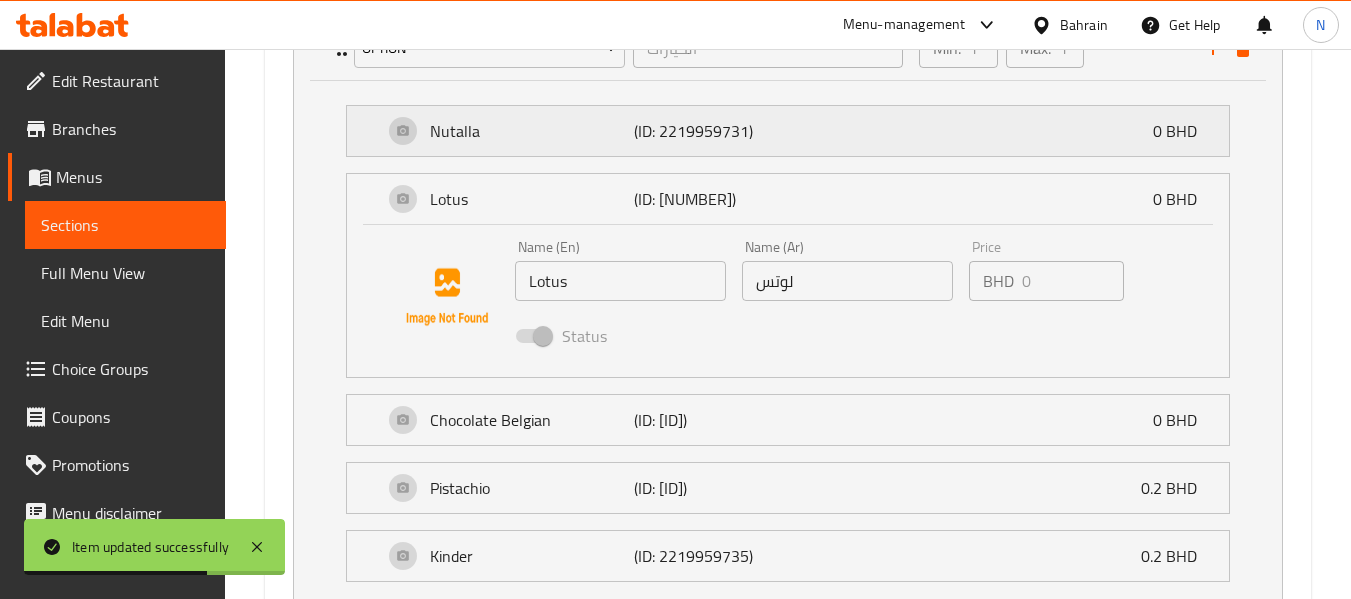 click on "Nutalla" at bounding box center (532, 131) 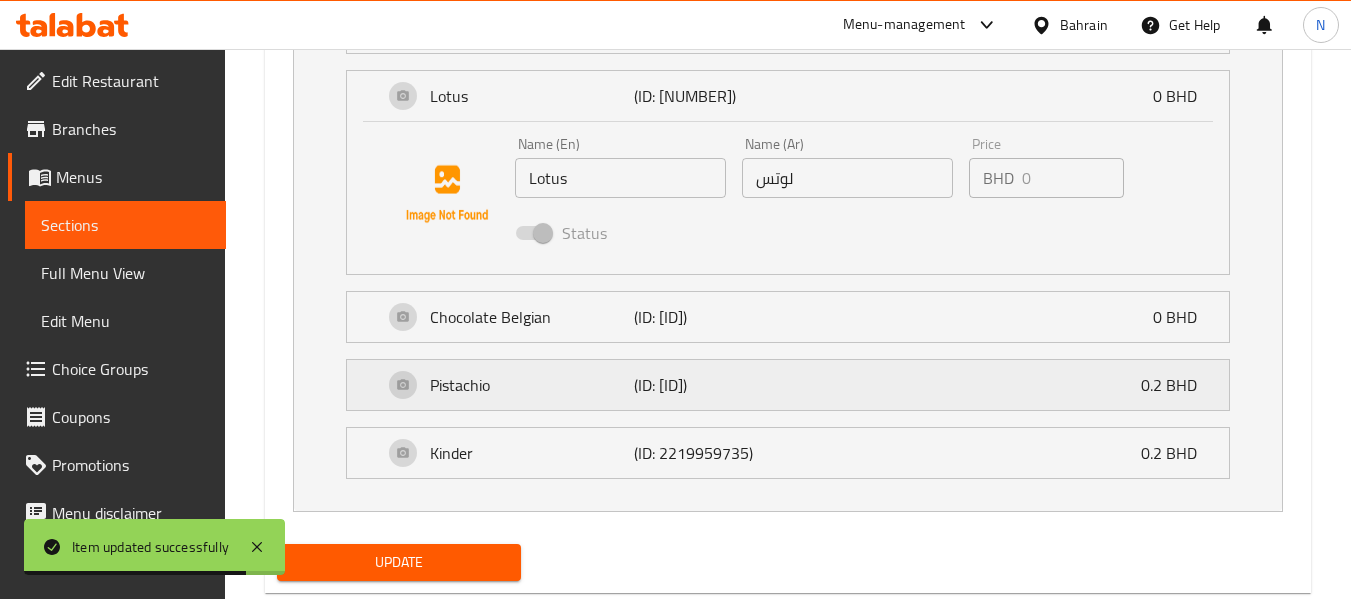 click on "(ID: [ID])" at bounding box center (702, 385) 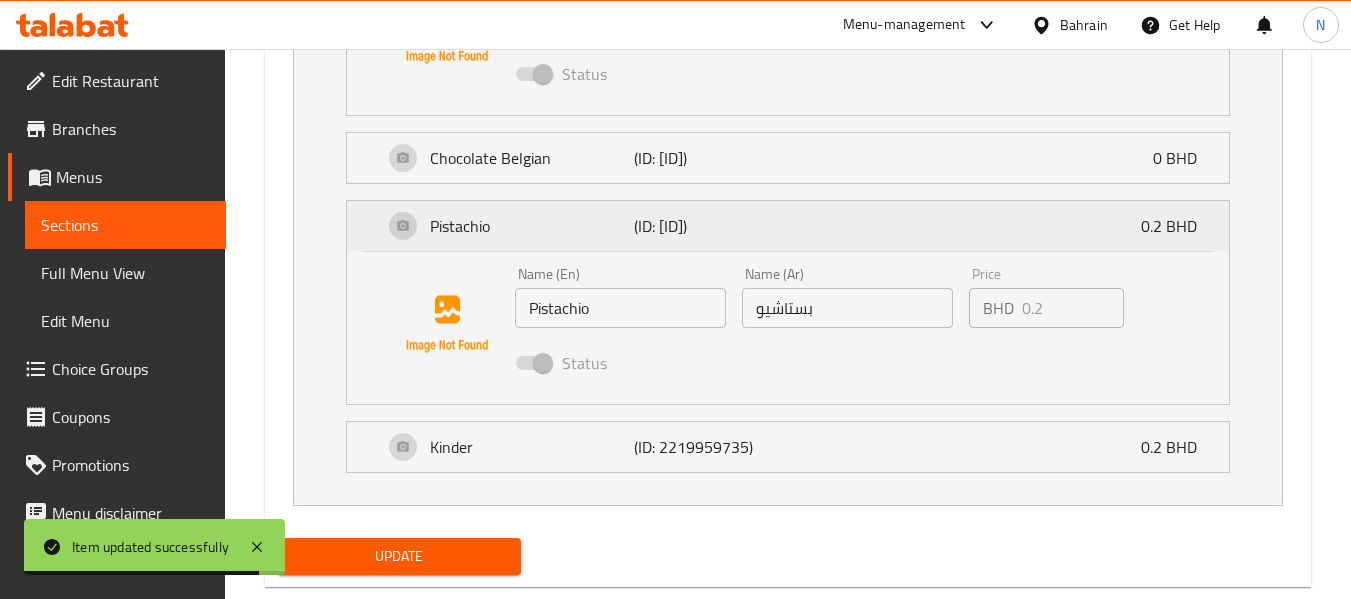 scroll, scrollTop: 1644, scrollLeft: 0, axis: vertical 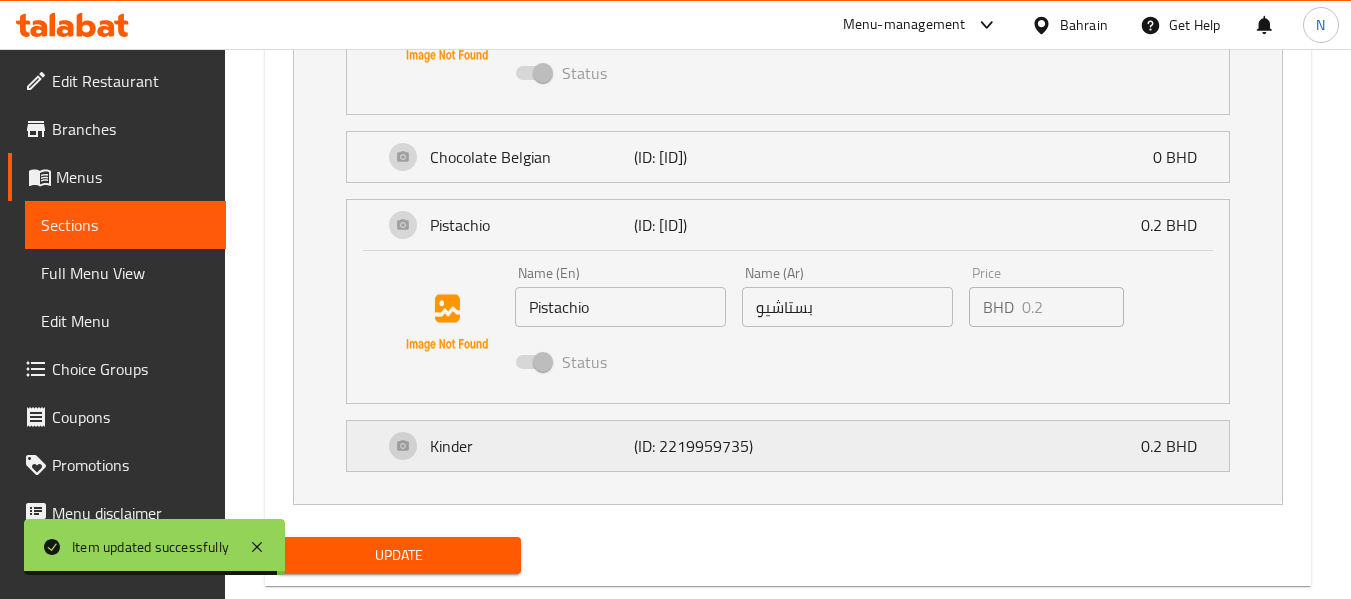 click on "Kinder (ID: [ID]) 0.2 BHD" at bounding box center [794, 446] 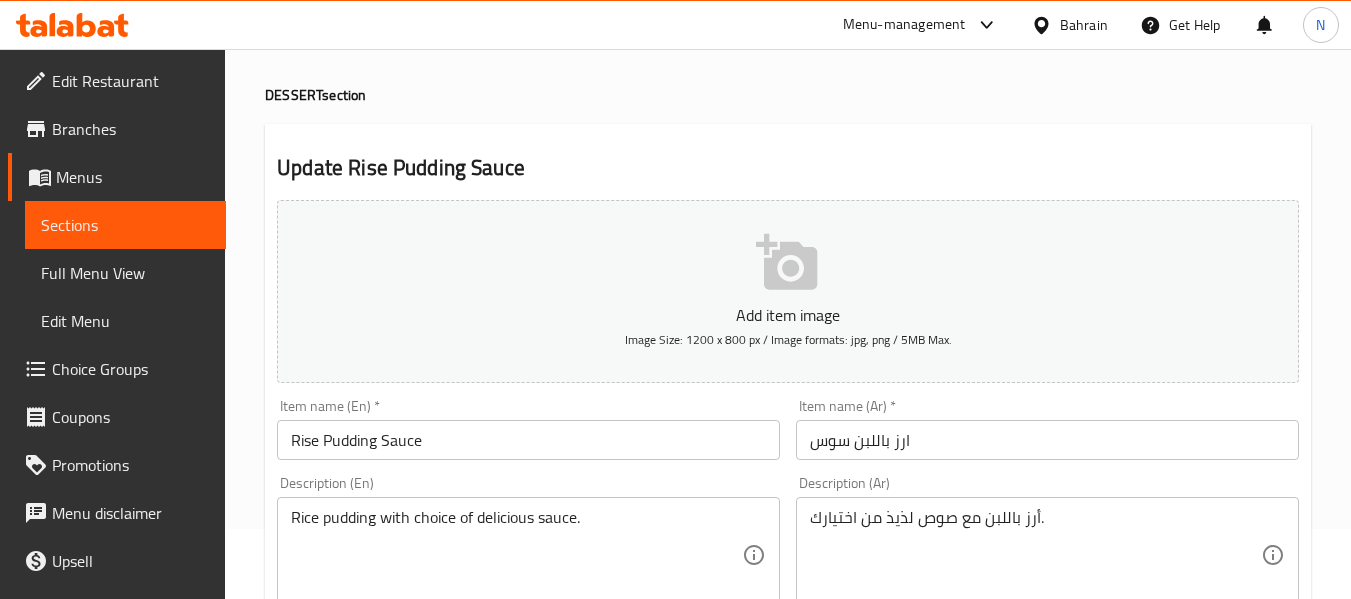 scroll, scrollTop: 0, scrollLeft: 0, axis: both 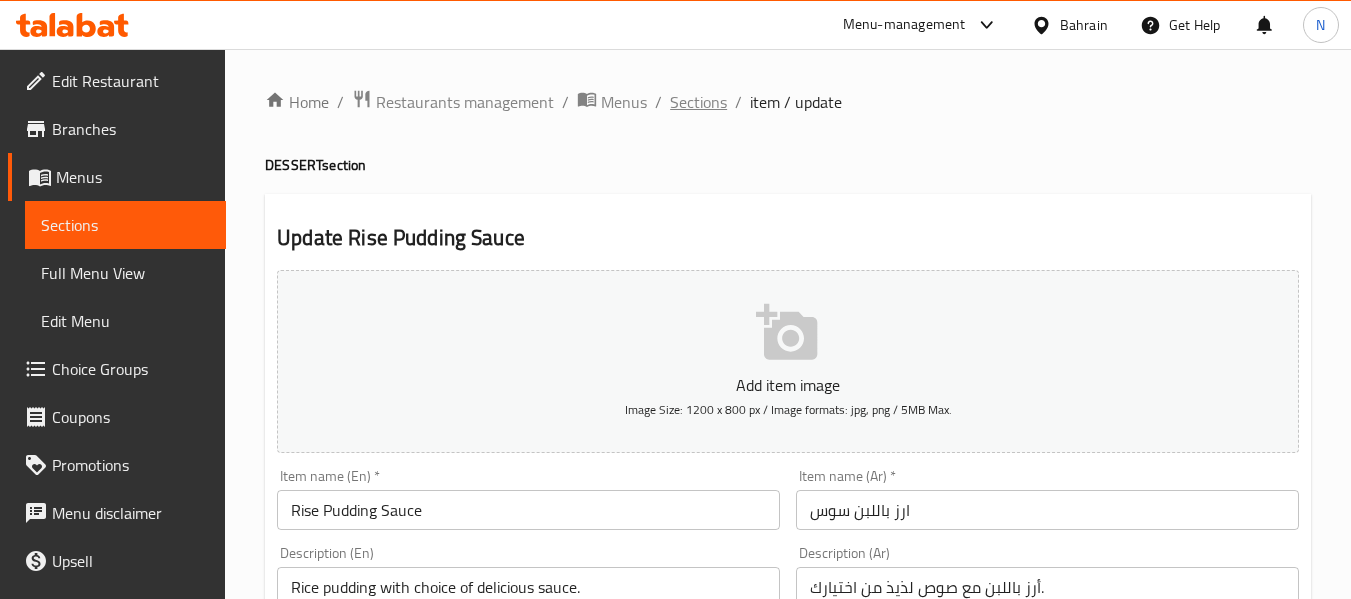 click on "Sections" at bounding box center [698, 102] 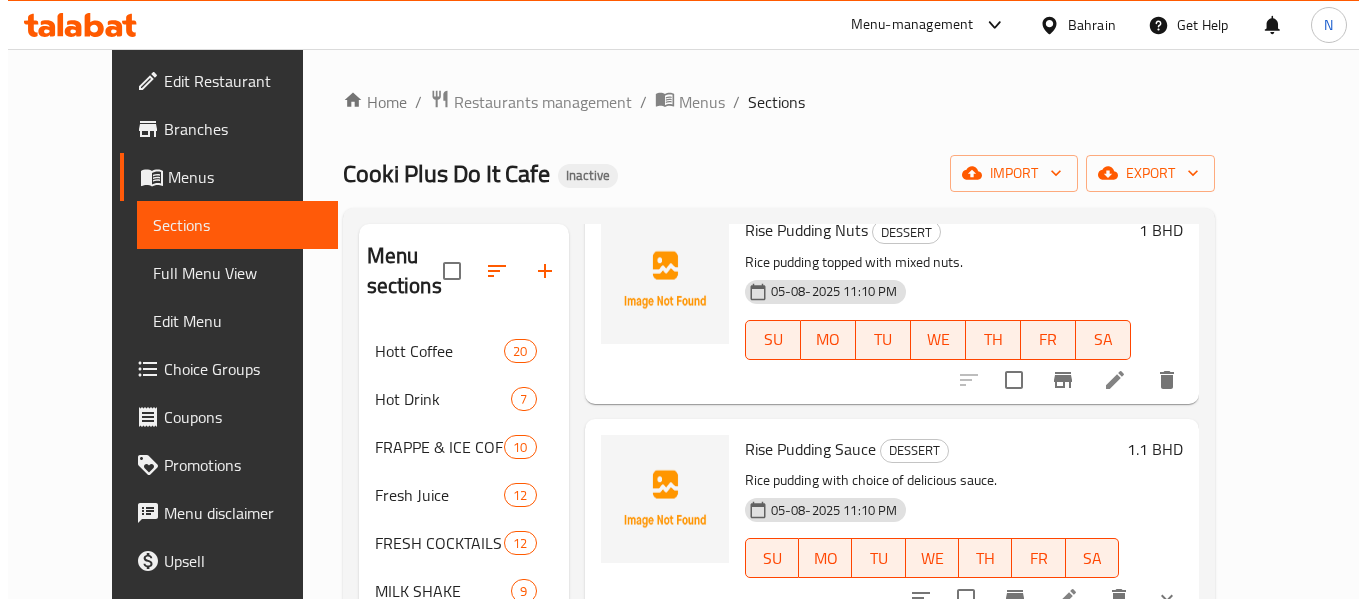 scroll, scrollTop: 842, scrollLeft: 0, axis: vertical 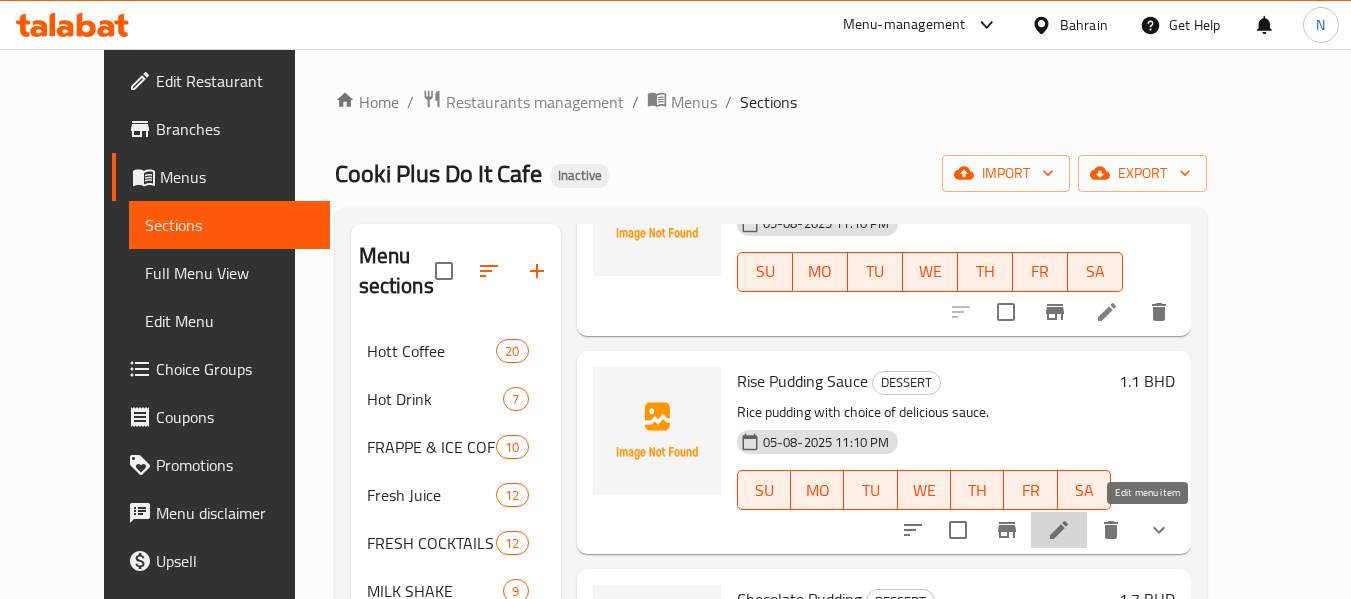click 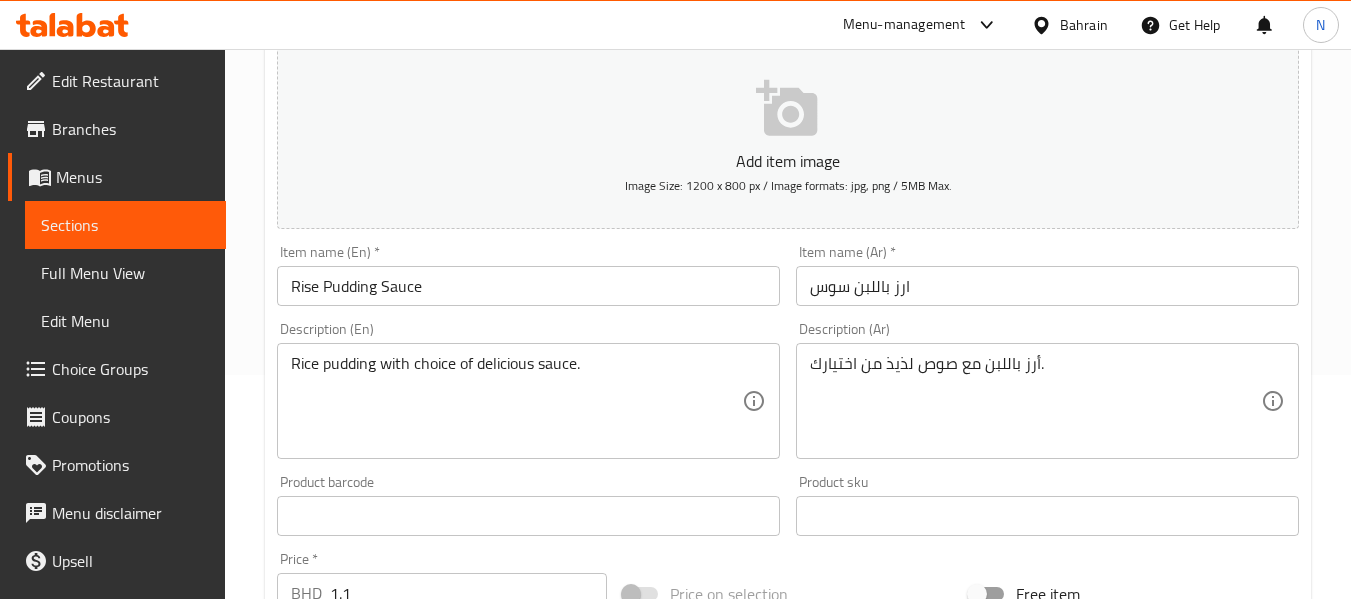 scroll, scrollTop: 231, scrollLeft: 0, axis: vertical 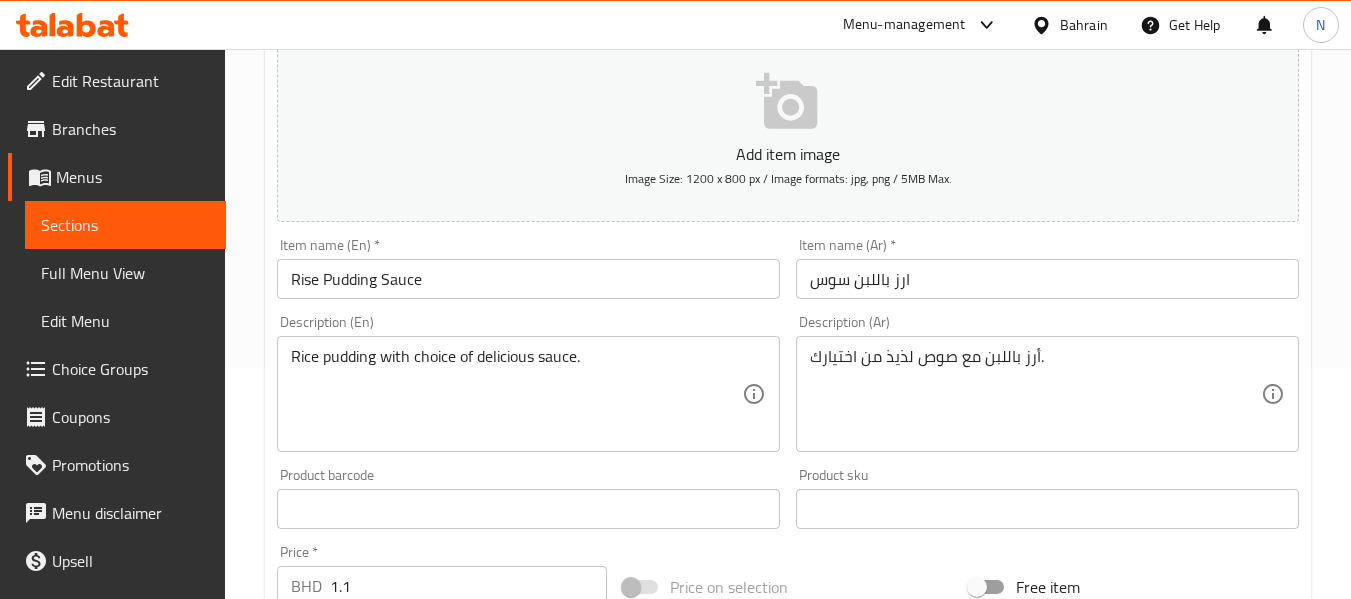 click on "ارز باللبن سوس" at bounding box center (1047, 279) 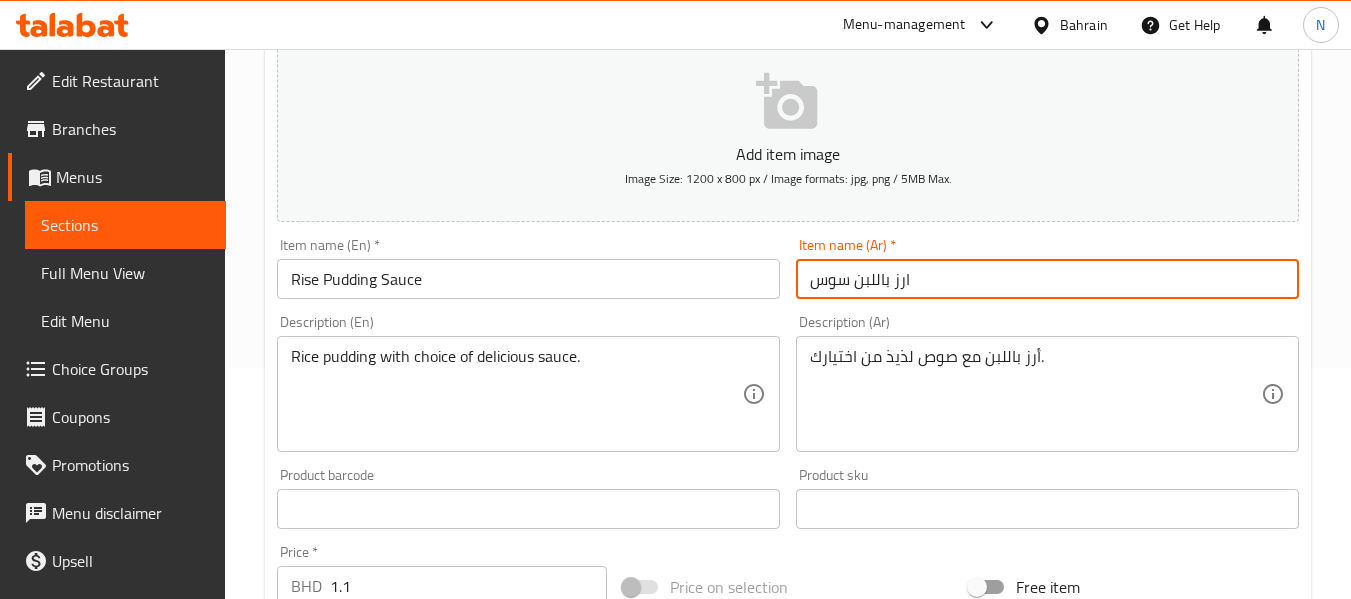 click on "ارز باللبن سوس" at bounding box center [1047, 279] 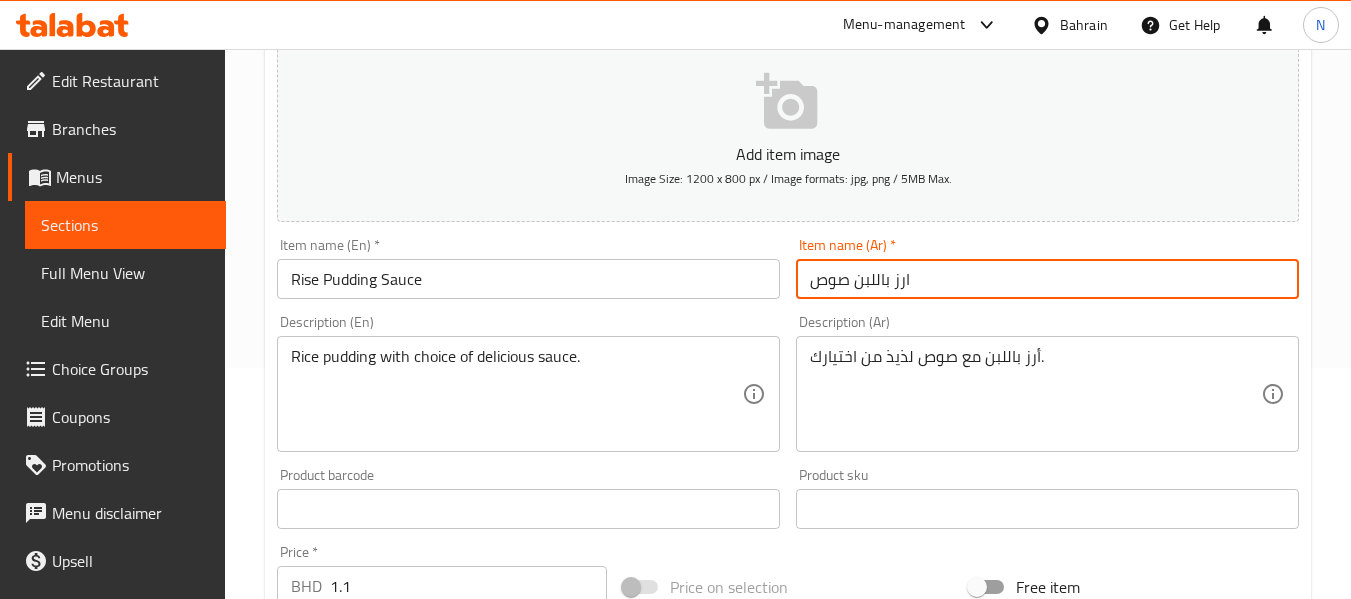type on "ارز باللبن صوص" 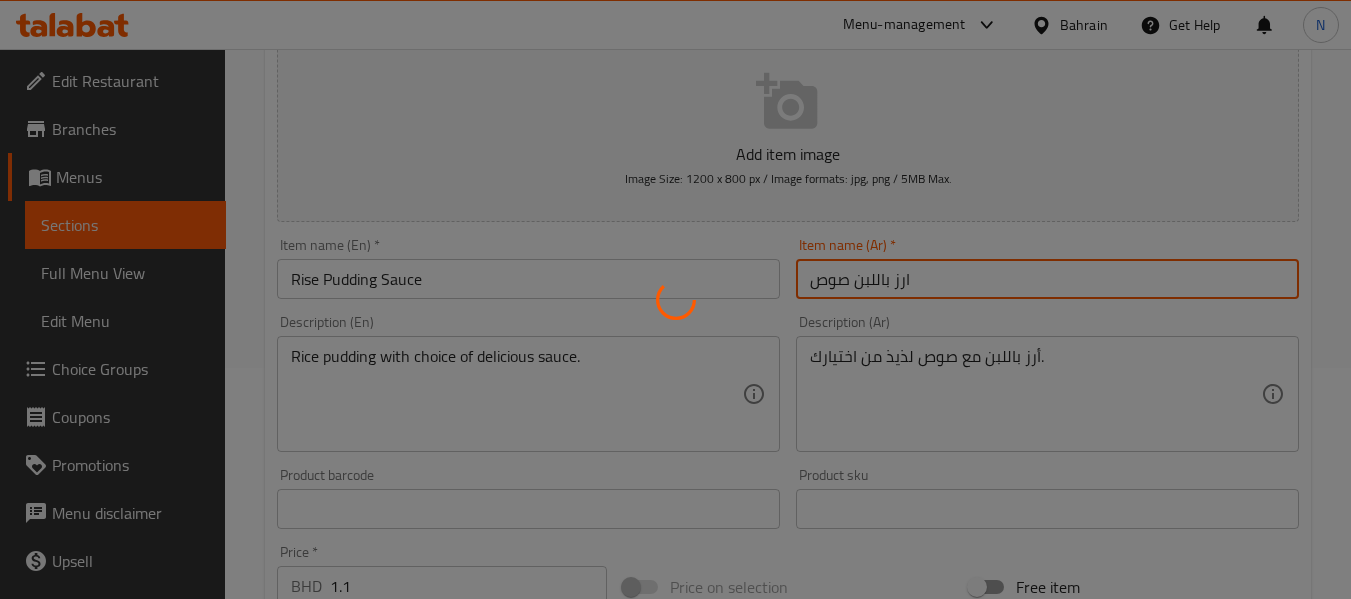 scroll, scrollTop: 0, scrollLeft: 0, axis: both 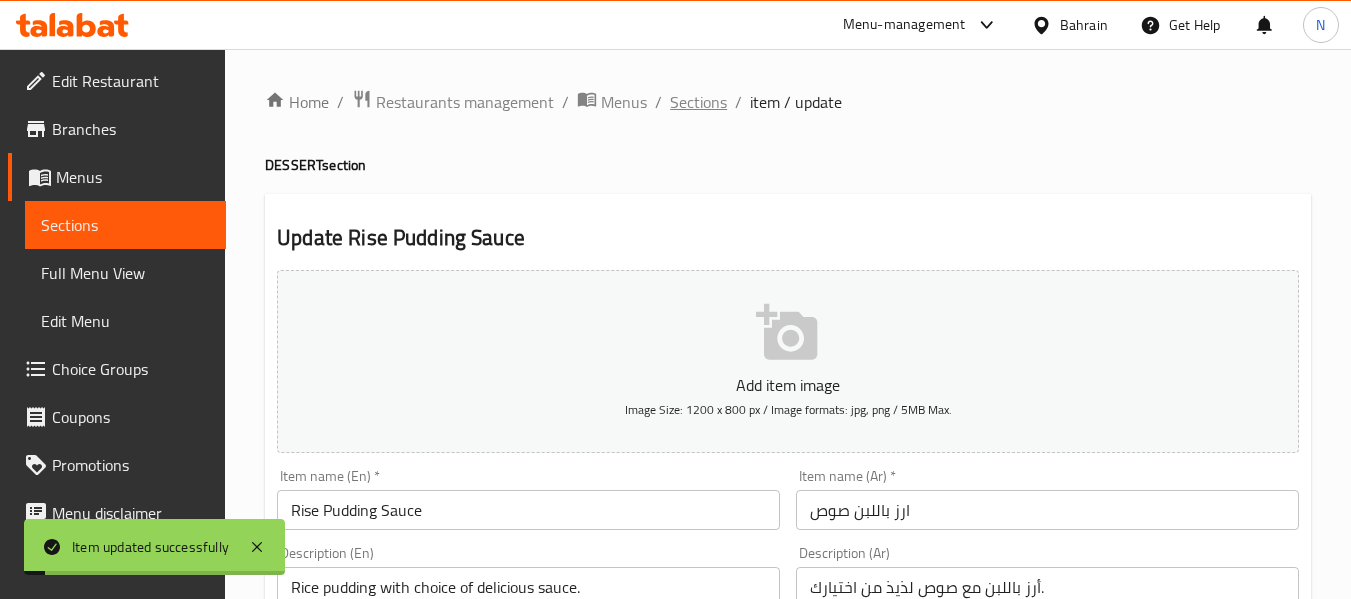 click on "Sections" at bounding box center [698, 102] 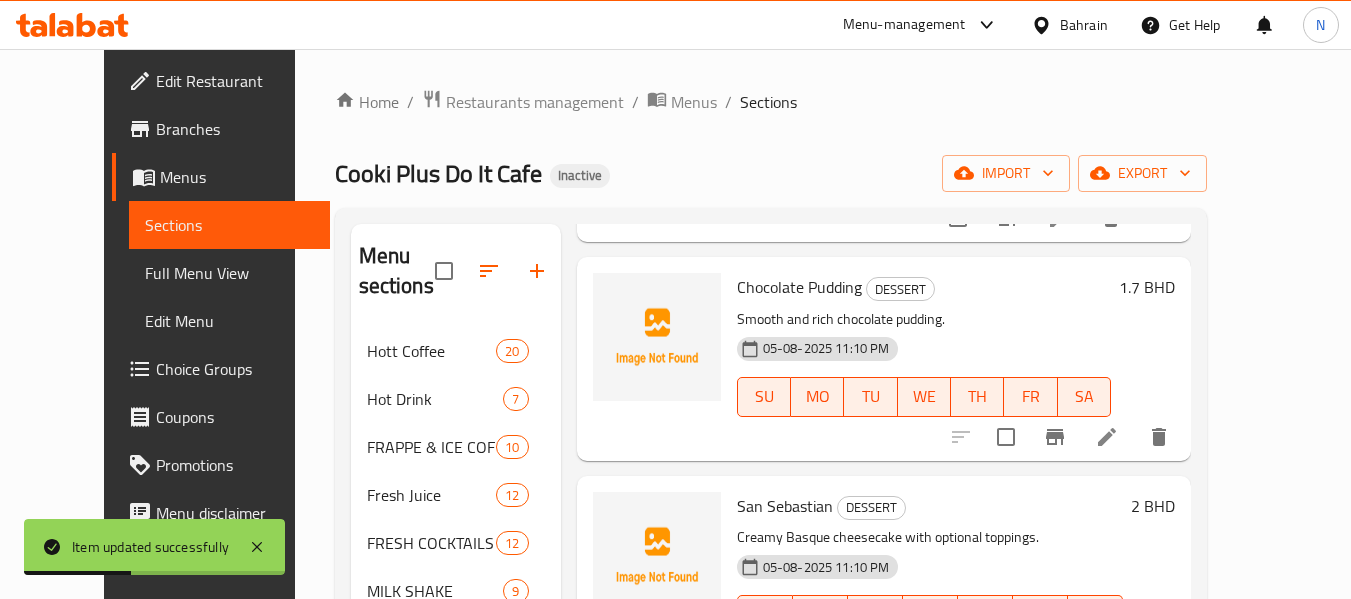 scroll, scrollTop: 1154, scrollLeft: 0, axis: vertical 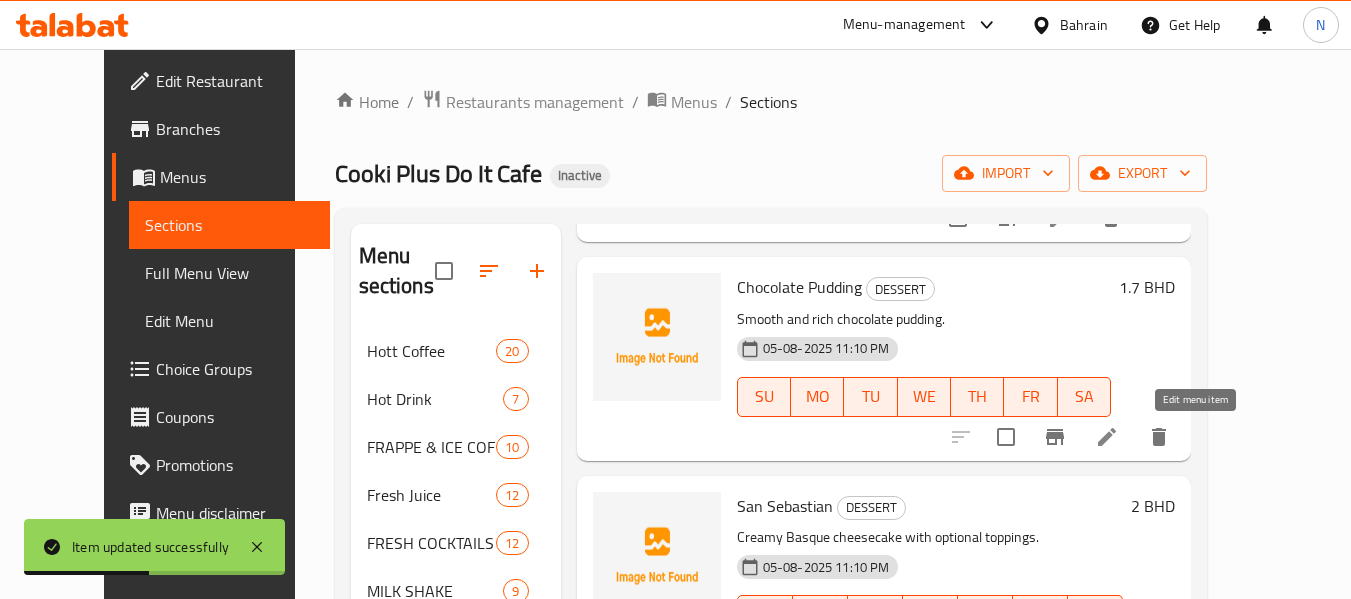 click 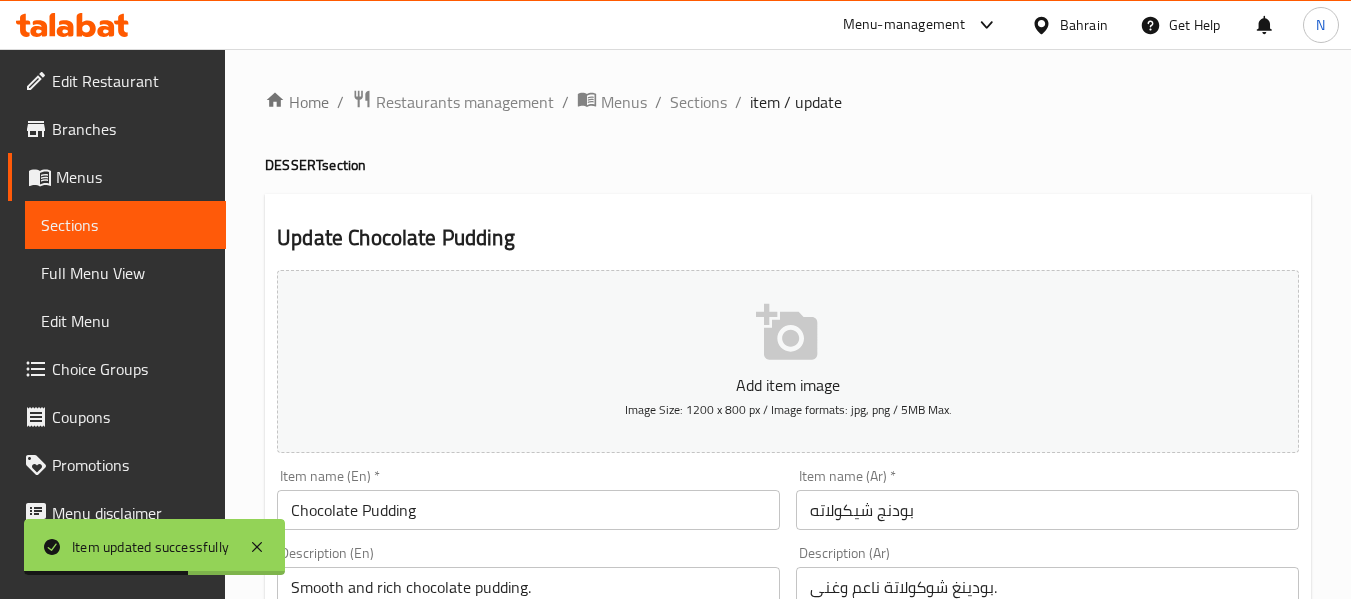 scroll, scrollTop: 268, scrollLeft: 0, axis: vertical 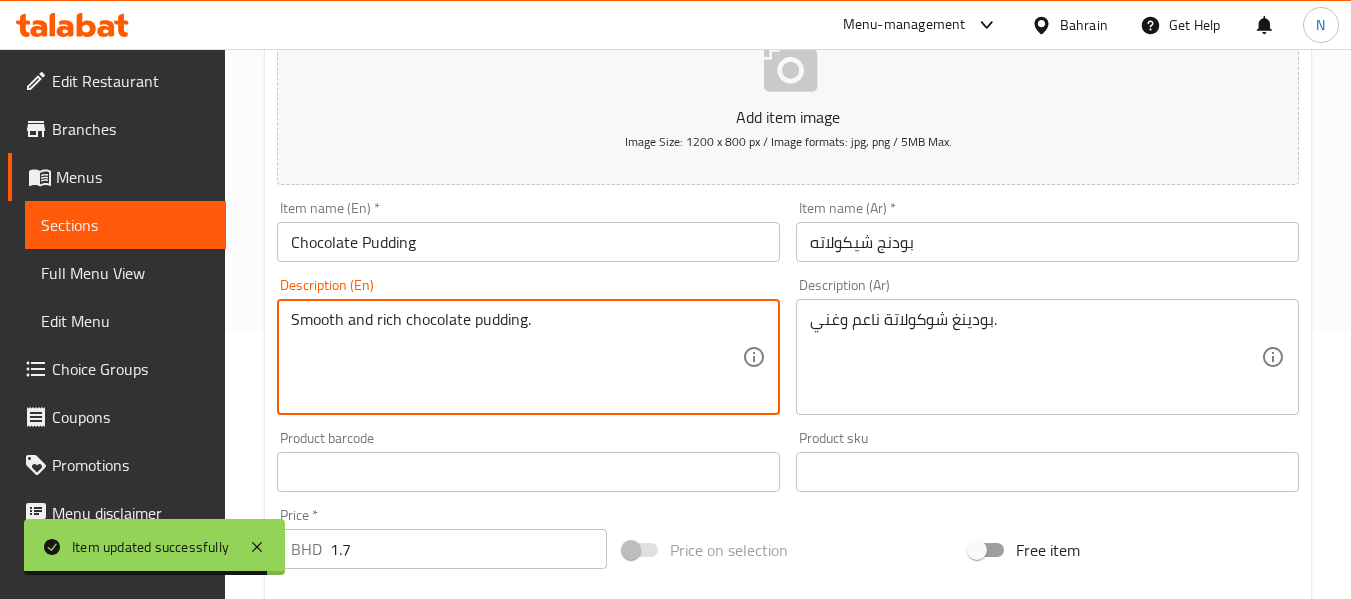 click on "Smooth and rich chocolate pudding." at bounding box center (516, 357) 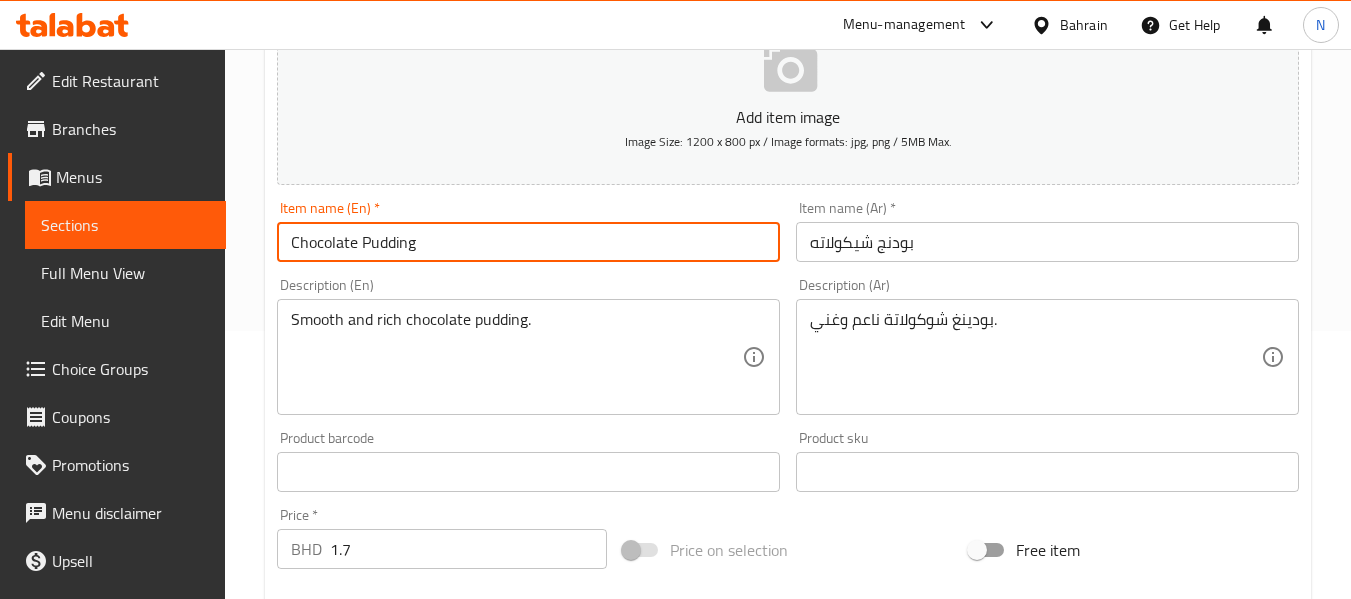 click on "Chocolate Pudding" at bounding box center (528, 242) 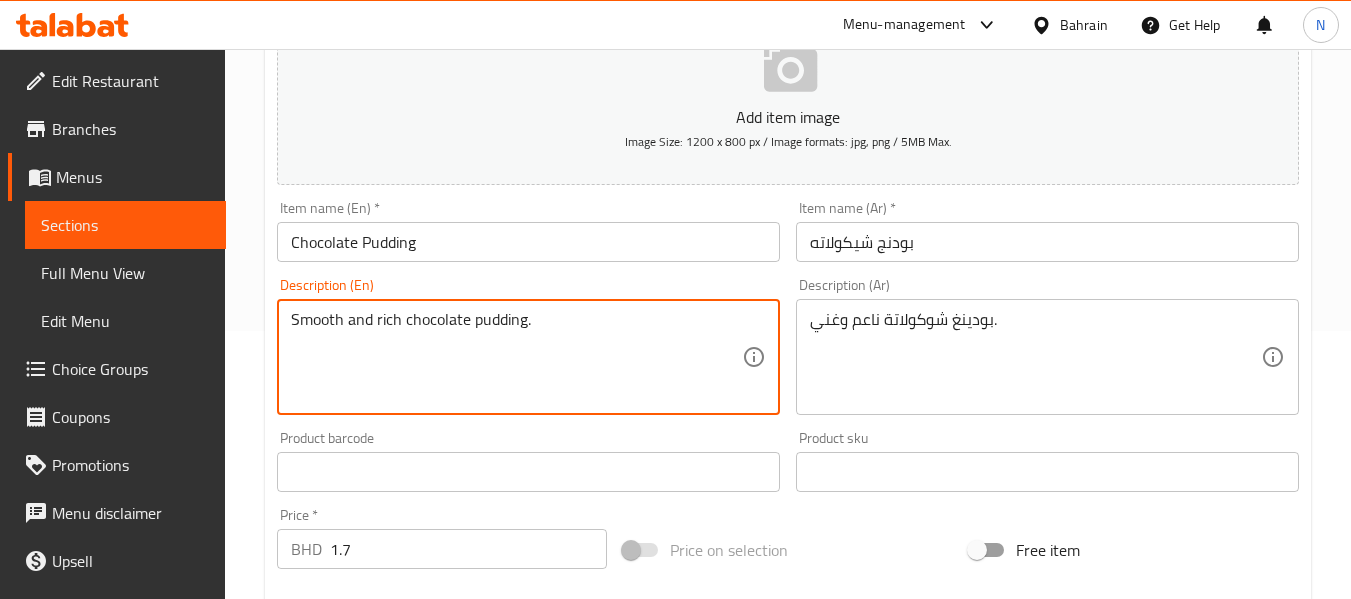 click on "Smooth and rich chocolate pudding." at bounding box center [516, 357] 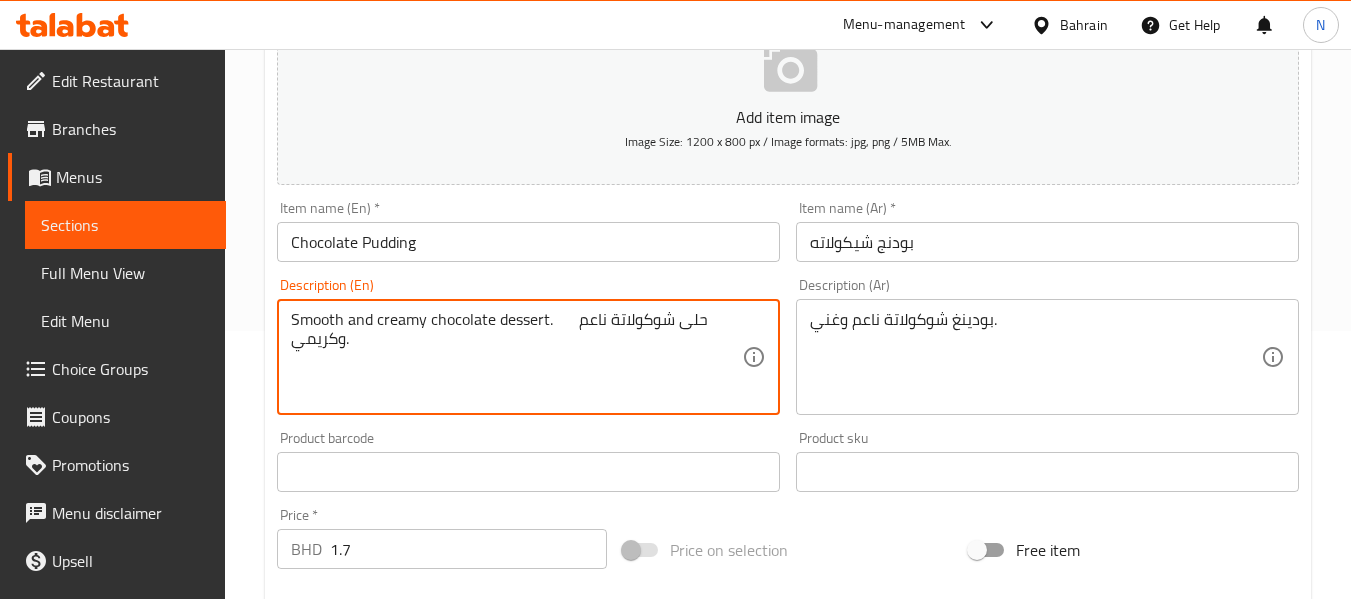 drag, startPoint x: 561, startPoint y: 322, endPoint x: 562, endPoint y: 359, distance: 37.01351 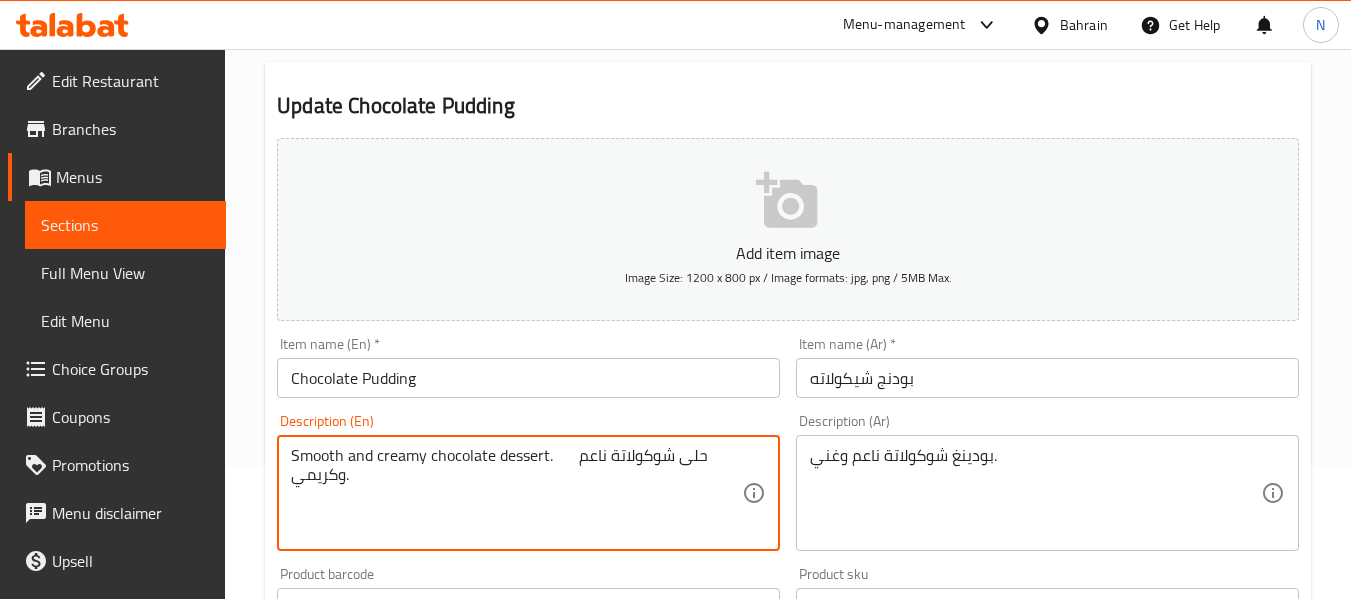 scroll, scrollTop: 131, scrollLeft: 0, axis: vertical 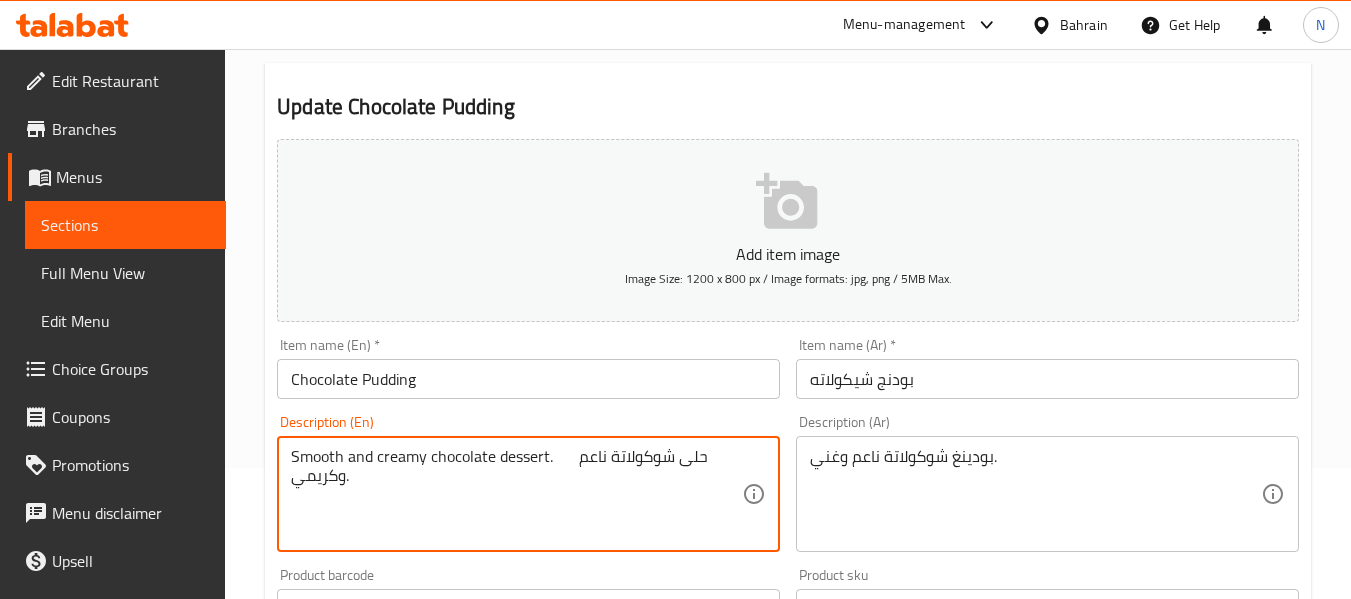 type on "Smooth and creamy chocolate dessert.	حلى شوكولاتة ناعم وكريمي." 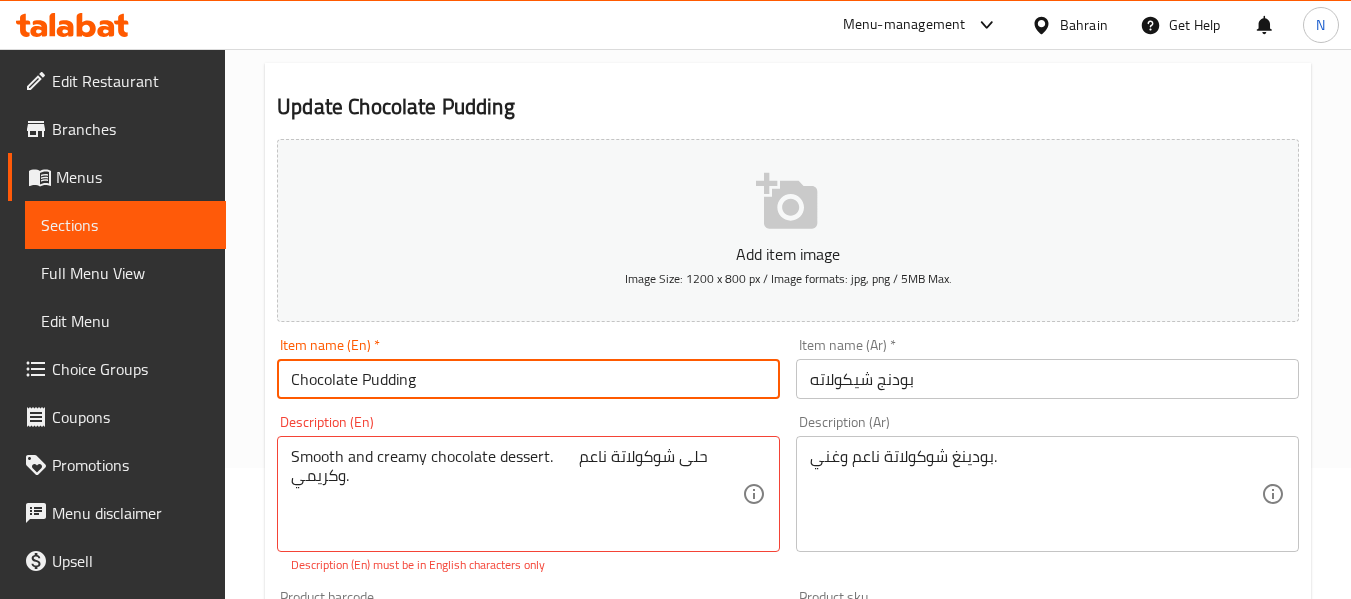 click on "Chocolate Pudding" at bounding box center (528, 379) 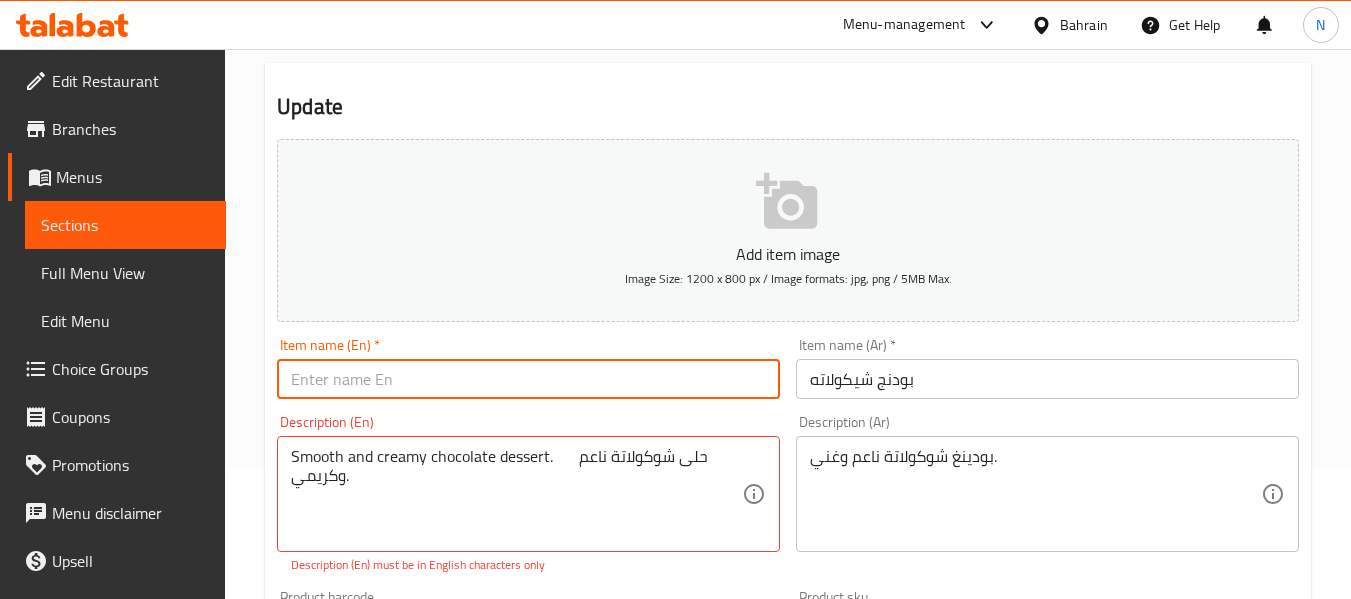 type on "Chocolate Pudding" 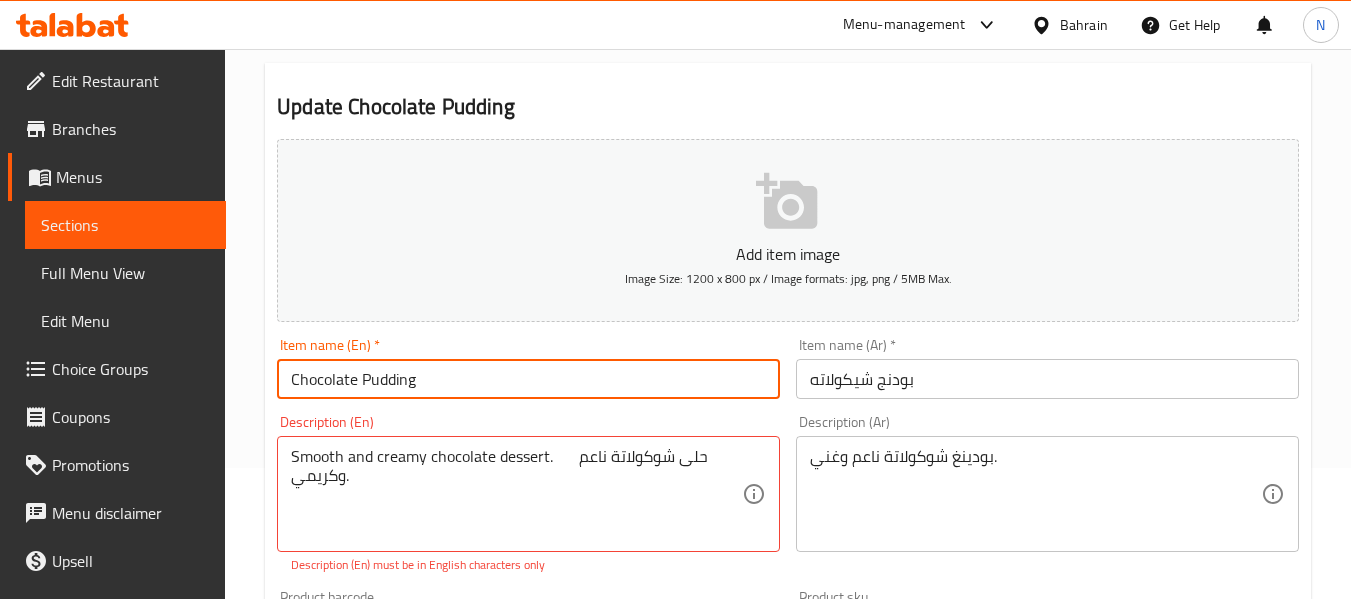 scroll, scrollTop: 0, scrollLeft: 0, axis: both 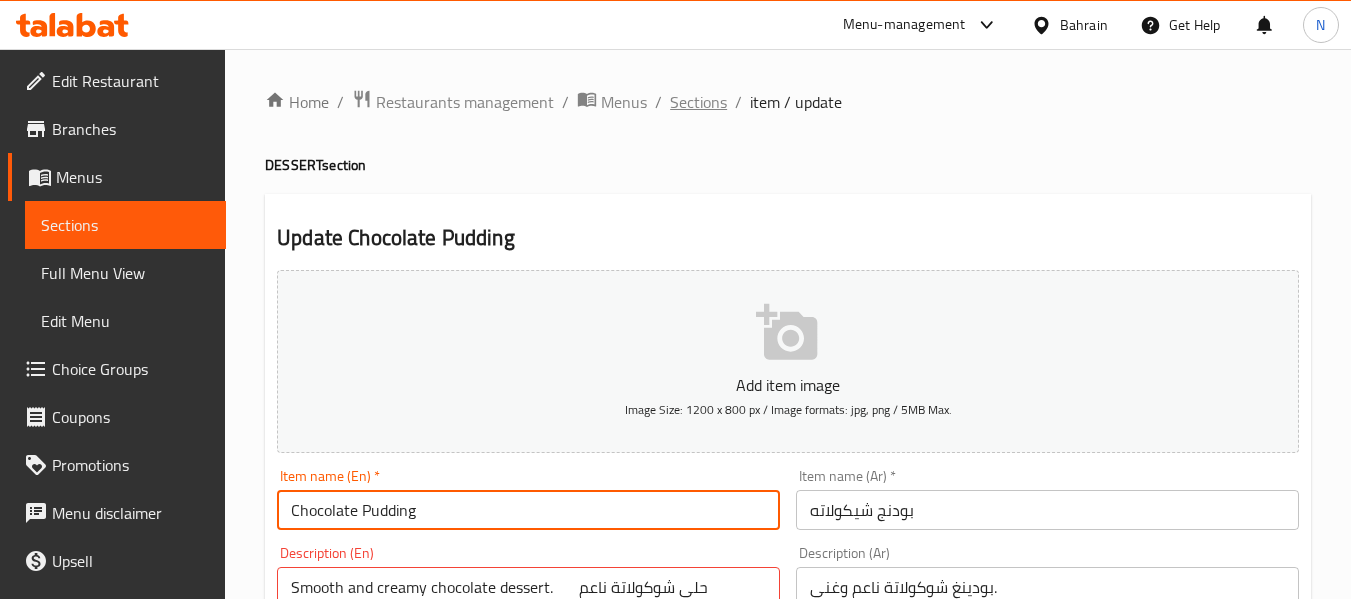click on "Sections" at bounding box center (698, 102) 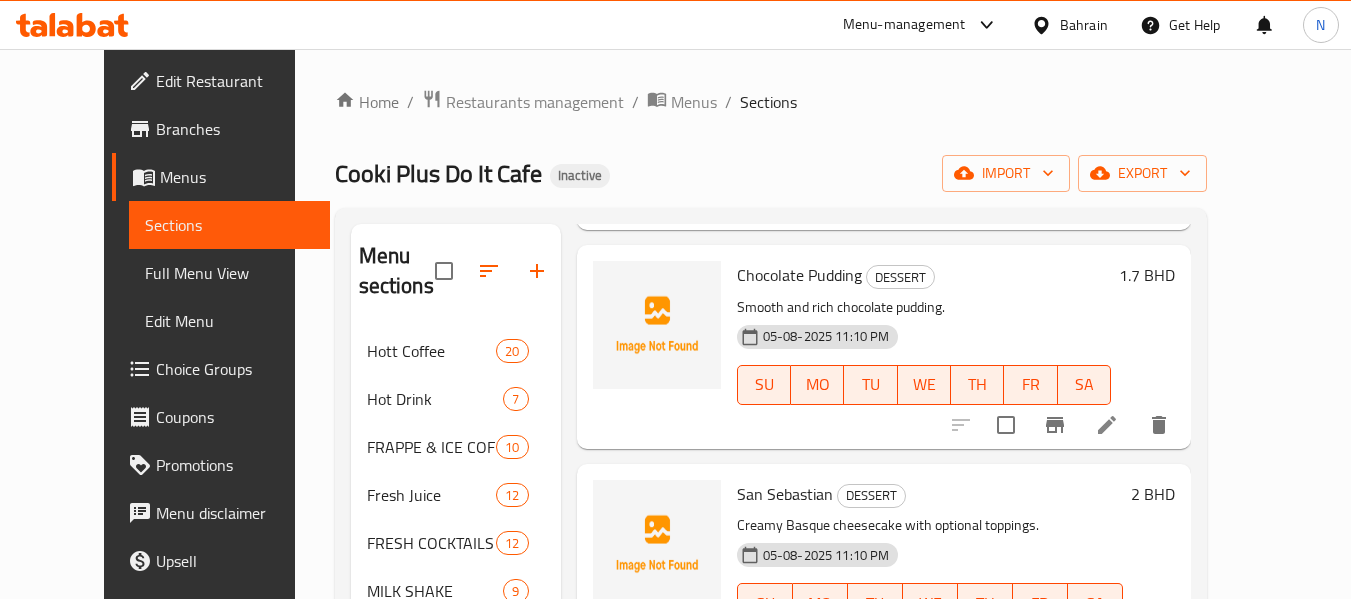 scroll, scrollTop: 1332, scrollLeft: 0, axis: vertical 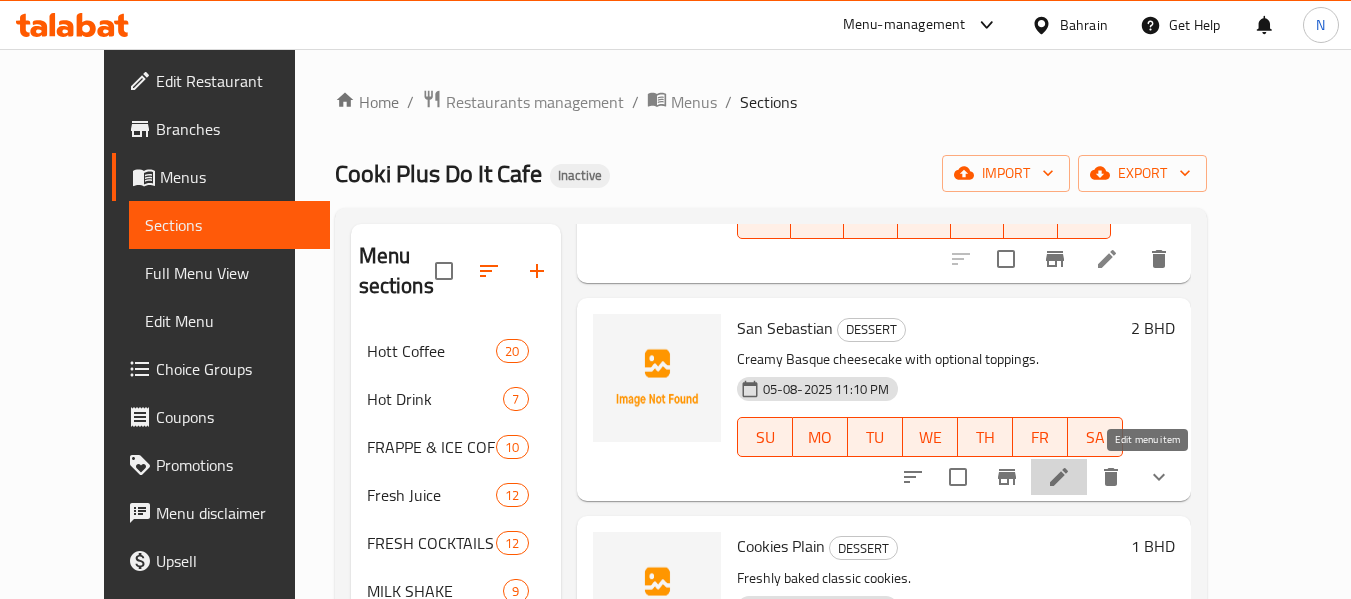 click 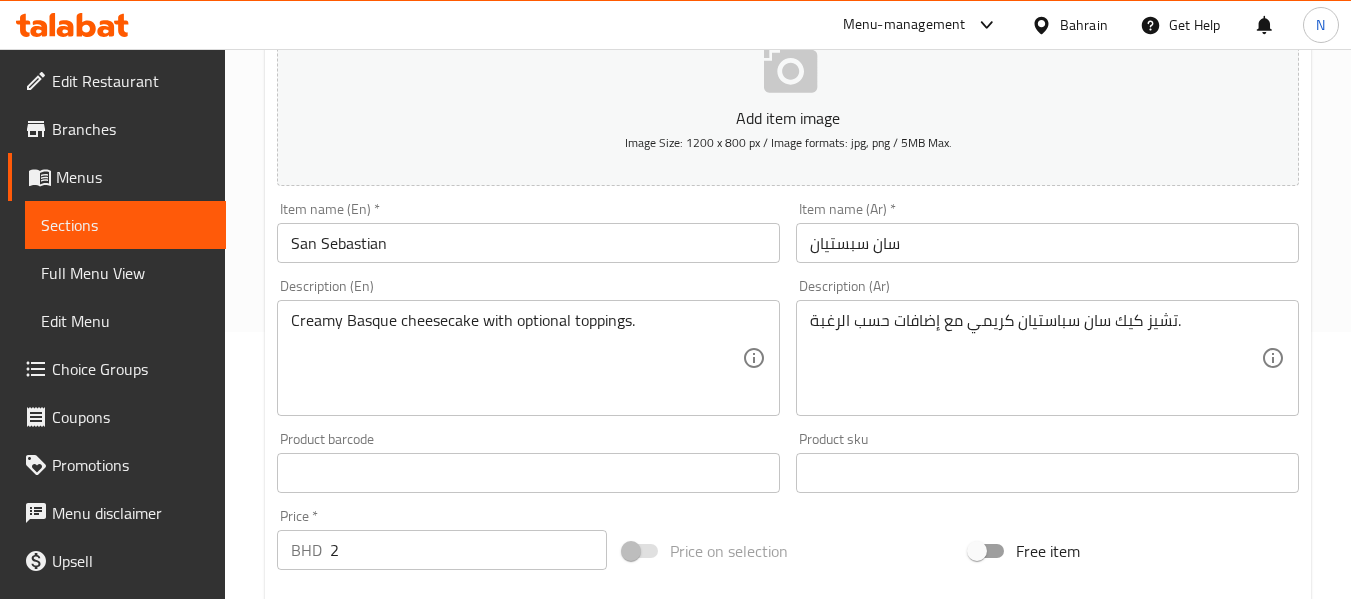 scroll, scrollTop: 268, scrollLeft: 0, axis: vertical 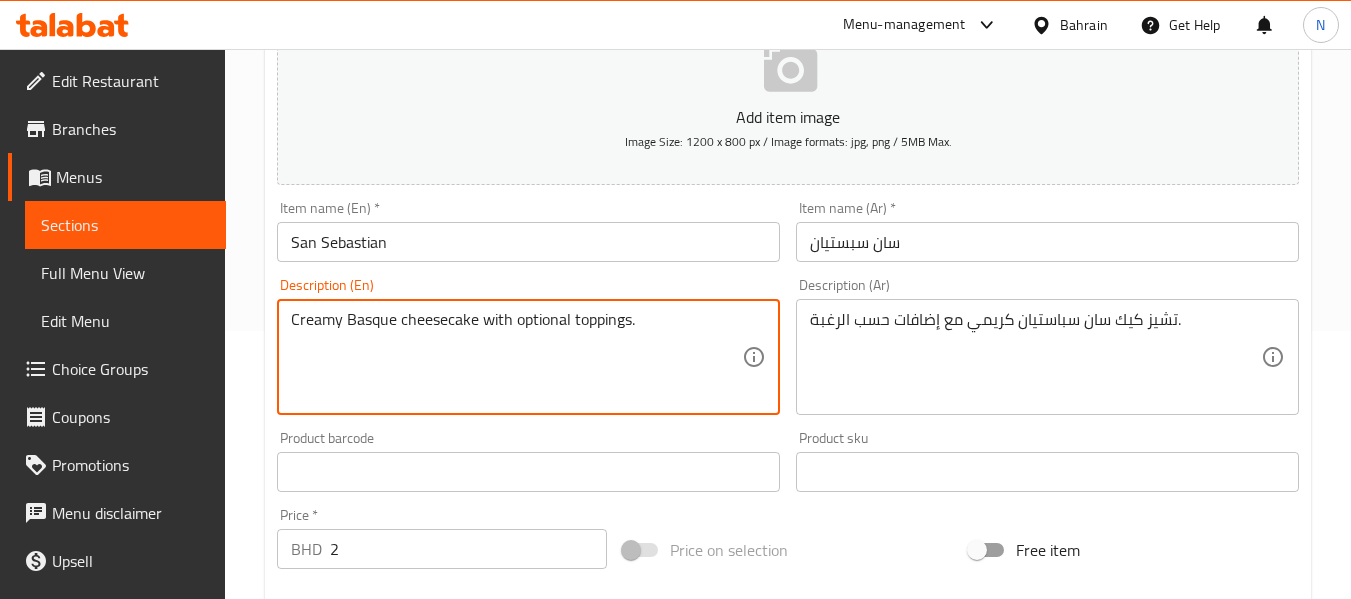 click on "Creamy Basque cheesecake with optional toppings." at bounding box center (516, 357) 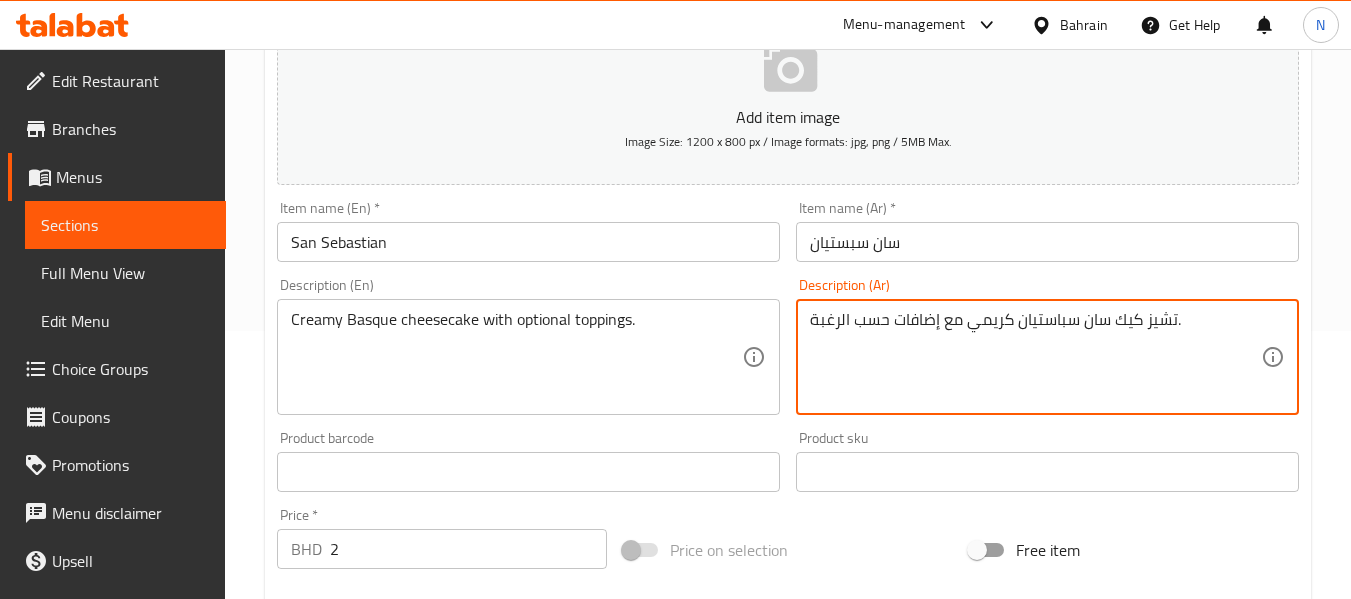 click on "تشيز كيك سان سباستيان كريمي مع إضافات حسب الرغبة." at bounding box center [1035, 357] 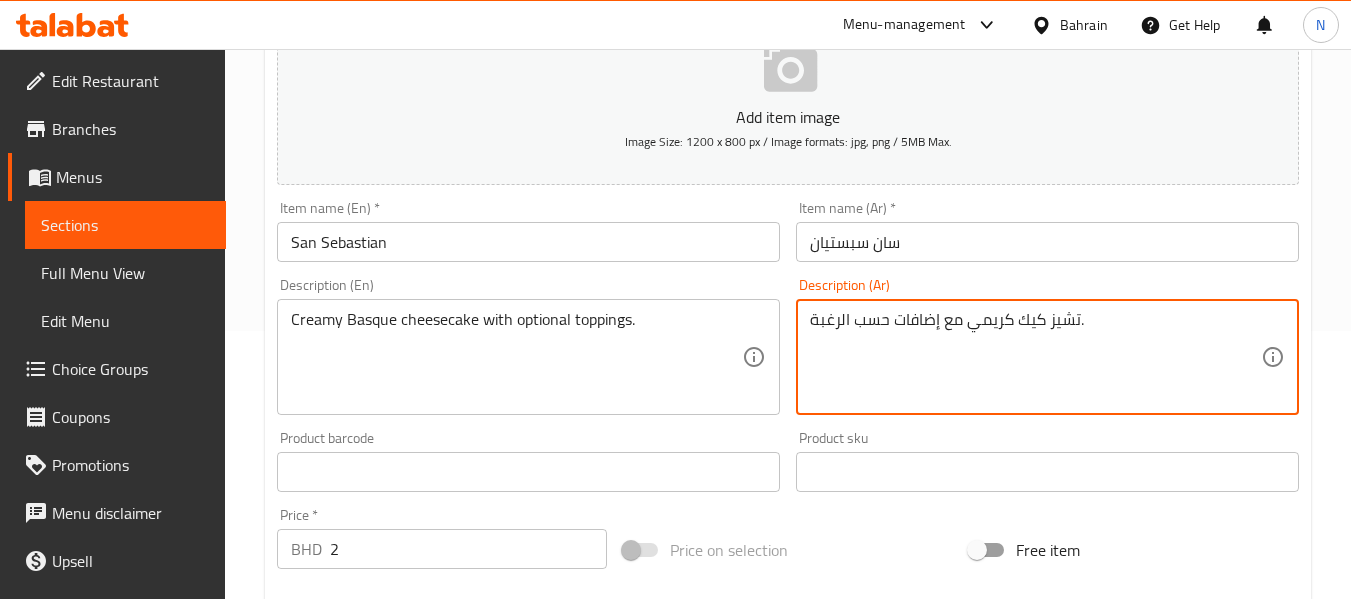 paste on "الباسكية" 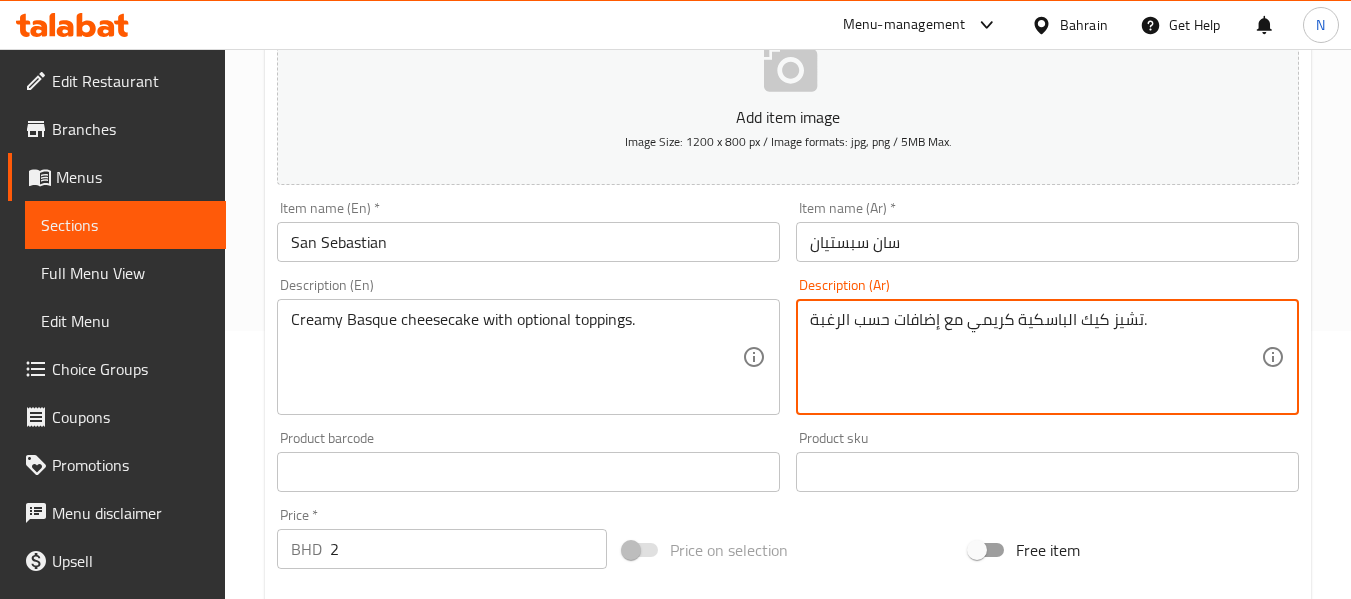 click on "تشيز كيك الباسكية كريمي مع إضافات حسب الرغبة." at bounding box center (1035, 357) 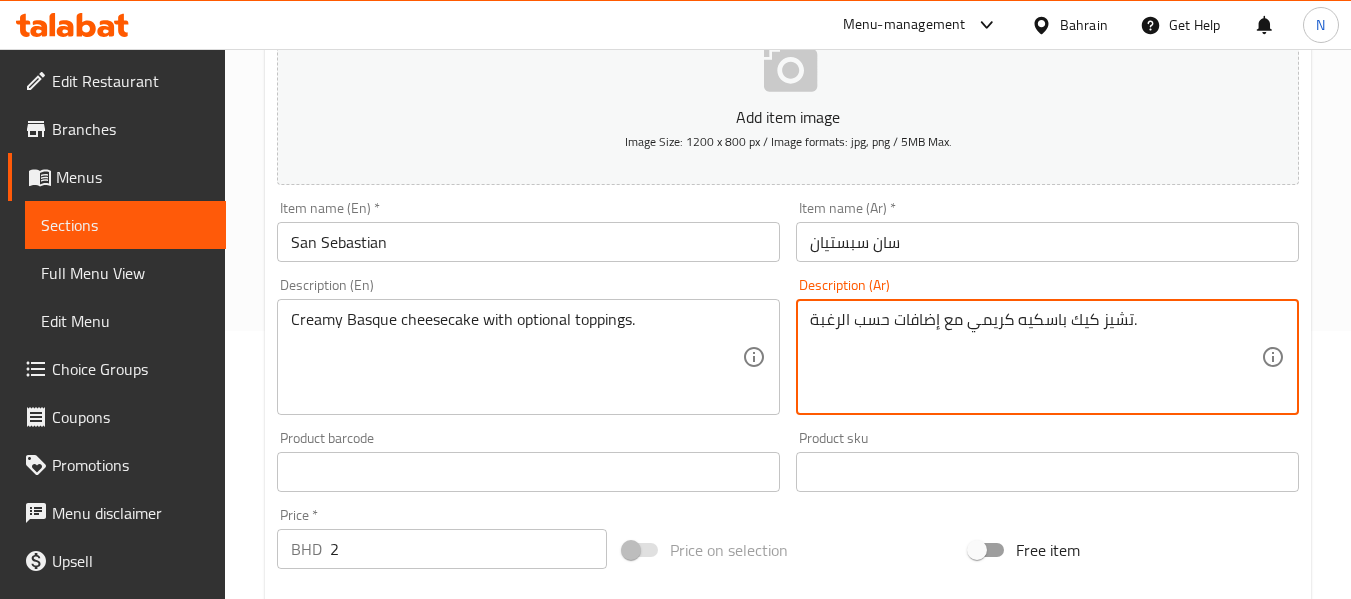 type on "تشيز كيك باسكيه كريمي مع إضافات حسب الرغبة." 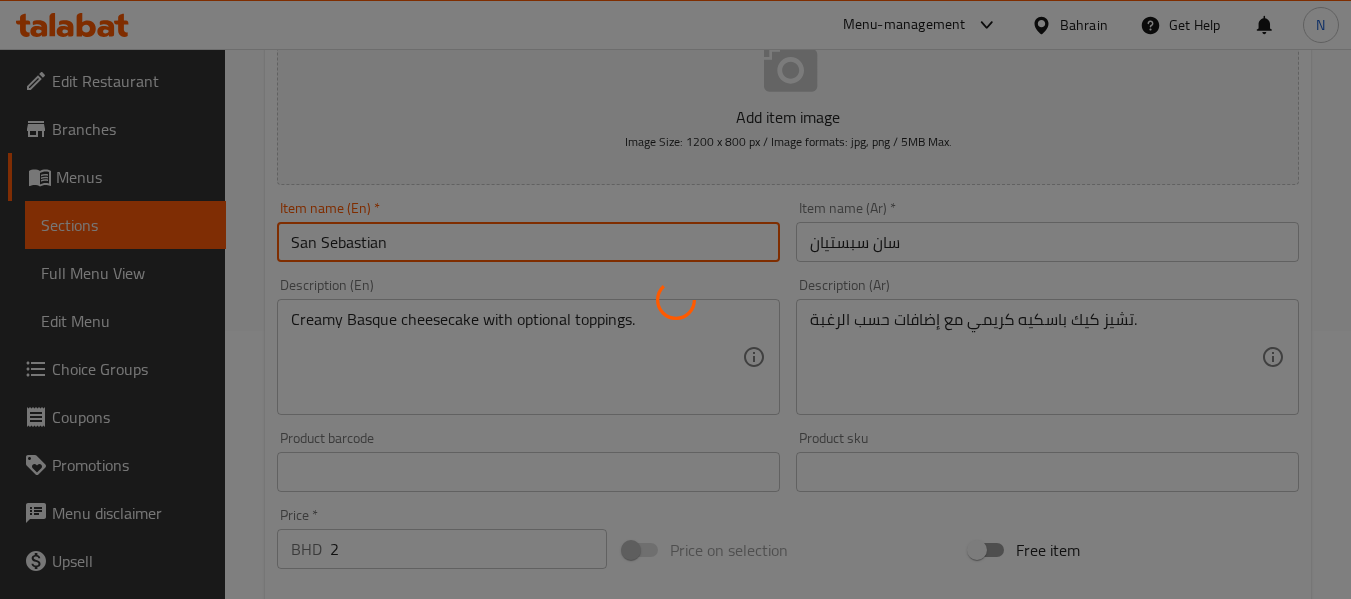 click on "Home / Restaurants management / Menus / Sections / item / update DESSERT  section Update San Sebastian Add item image Image Size: 1200 x 800 px / Image formats: jpg, png / 5MB Max. Item name (En)   * San Sebastian Item name (En)  * Item name (Ar)   * سان سبستيان Item name (Ar)  * Description (En) Creamy Basque cheesecake with optional toppings. Description (En) Description (Ar) تشيز كيك باسكيه كريمي مع إضافات حسب الرغبة. Description (Ar) Product barcode Product barcode Product sku Product sku Price   * BHD 2 Price  * Price on selection Free item Start Date Start Date End Date End Date Available Days SU MO TU WE TH FR SA Available from ​ ​ Available to ​ ​ Status Active Inactive Exclude from GEM Variations & Choices Add variant Option الخيارات ​ Min: 1 ​ Max: 1 ​ Nutalla (ID: 2219959736) 0 BHD Name (En) Nutalla Name (En) Name (Ar) نوتيلا Name (Ar) Price BHD 0 Price Status Lotus (ID: 2219959737) 0 BHD Name (En) Lotus Name (En) BHD" at bounding box center (788, 479) 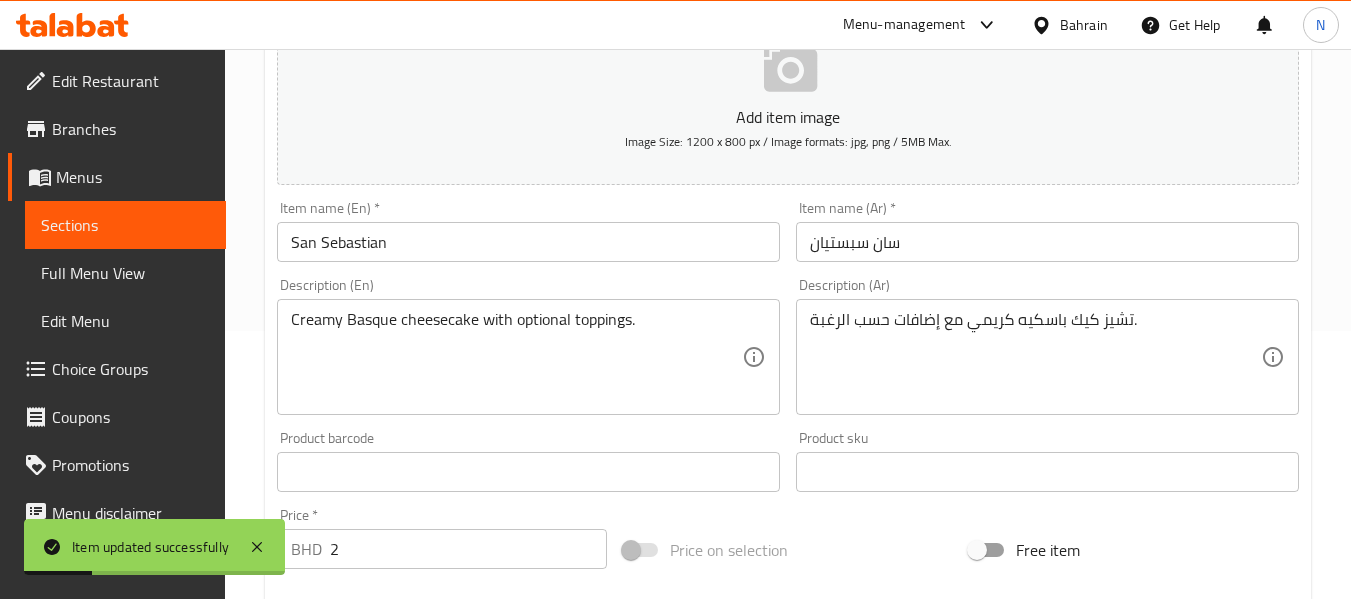 scroll, scrollTop: 847, scrollLeft: 0, axis: vertical 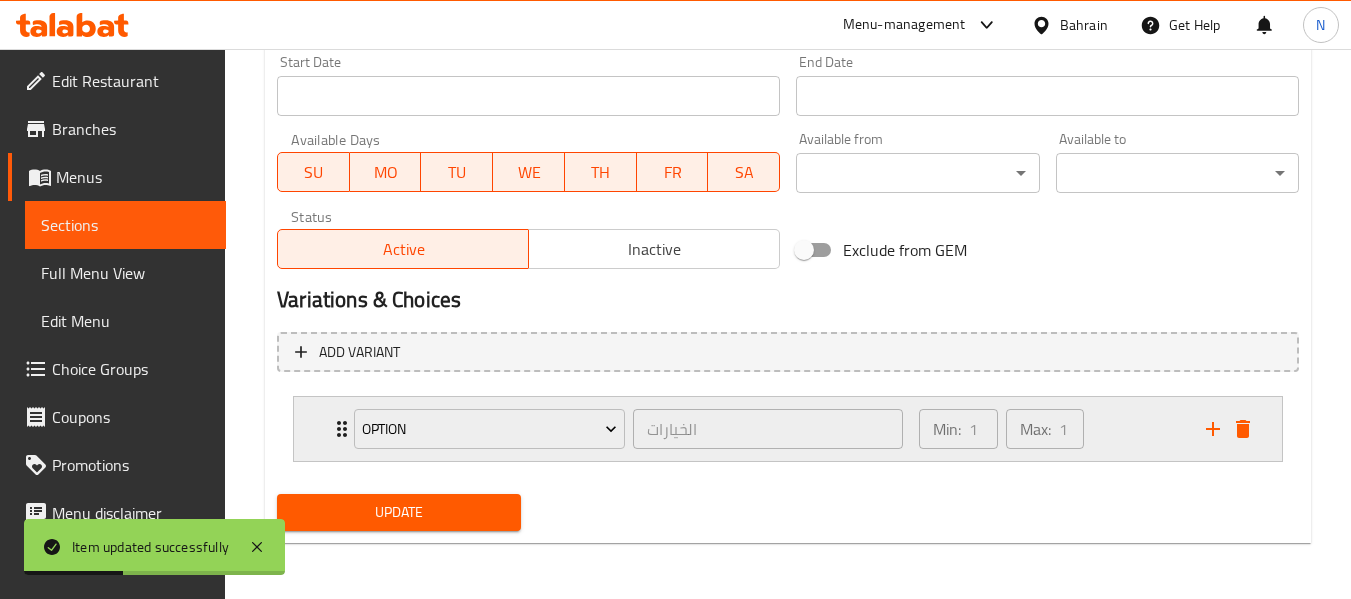 click on "Min: 1 ​ Max: 1 ​" at bounding box center (1050, 429) 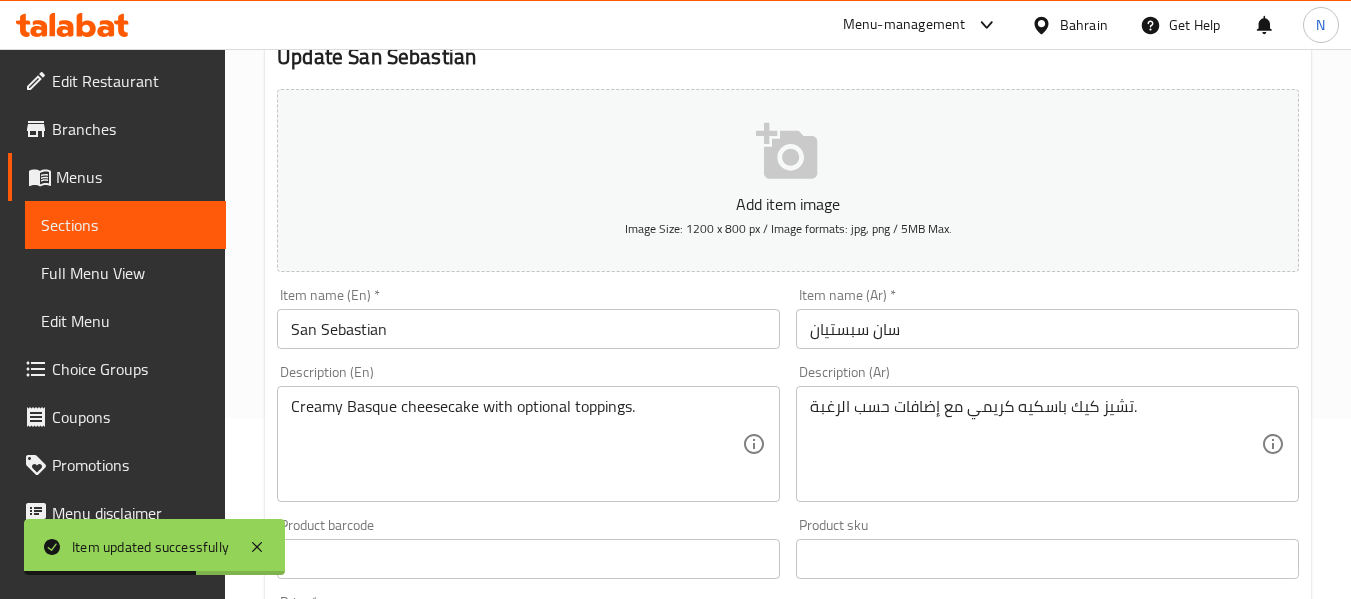 scroll, scrollTop: 0, scrollLeft: 0, axis: both 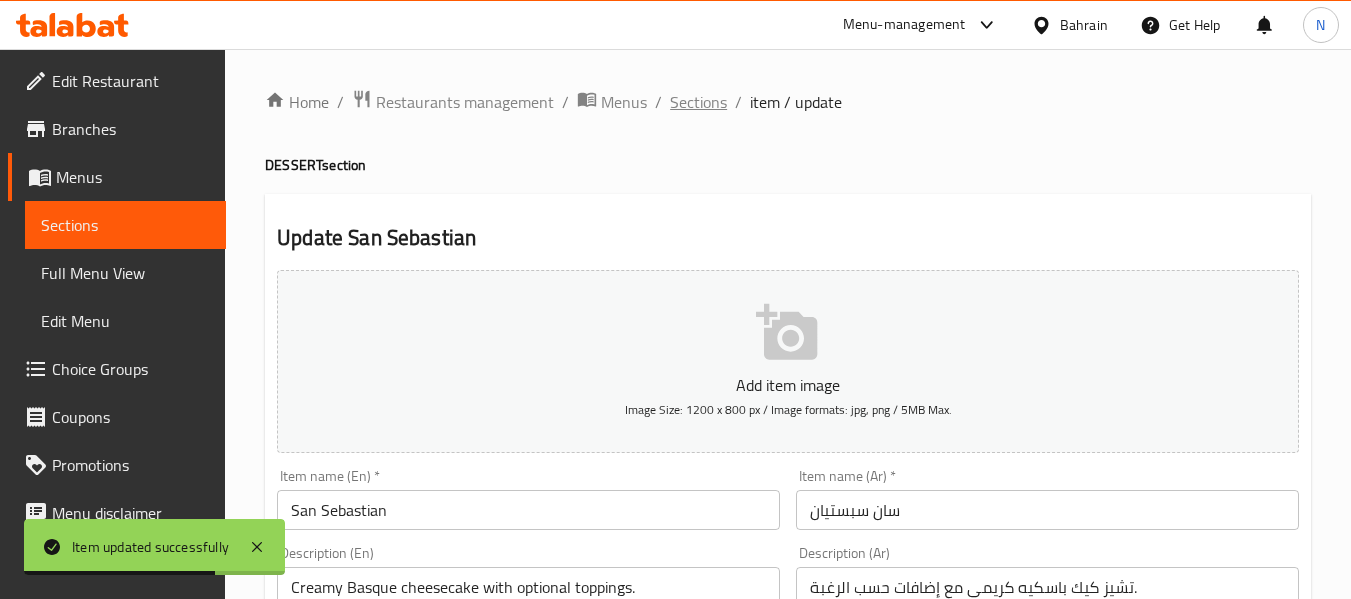 click on "Sections" at bounding box center [698, 102] 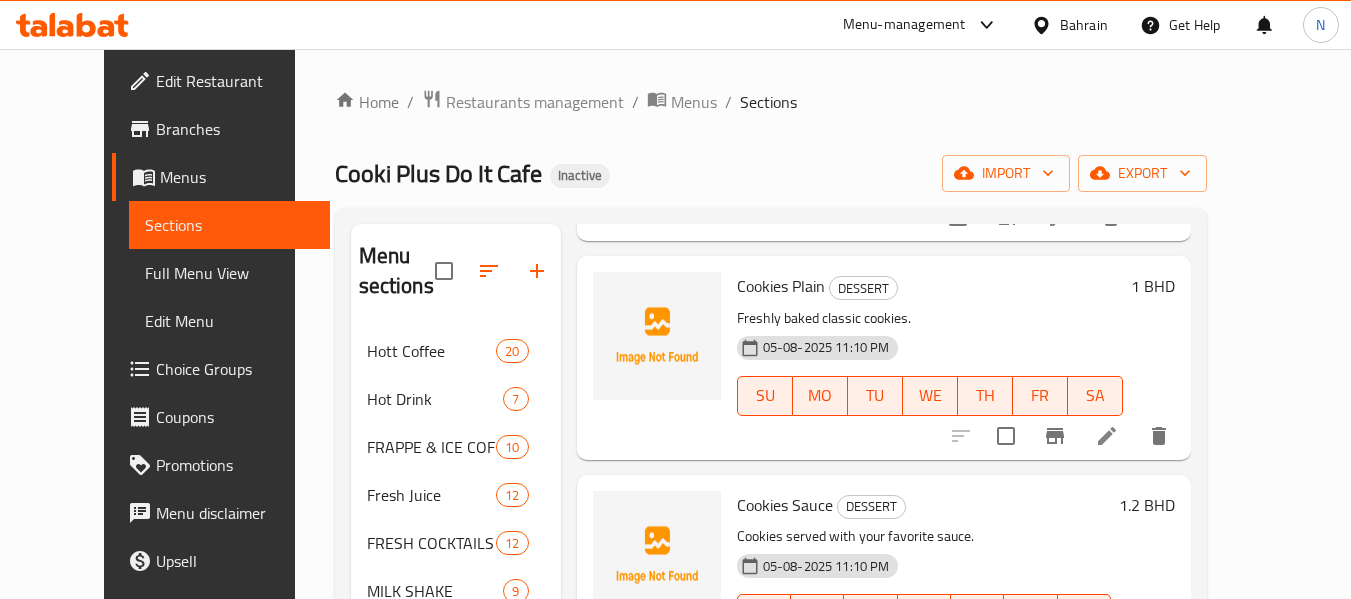 scroll, scrollTop: 1592, scrollLeft: 0, axis: vertical 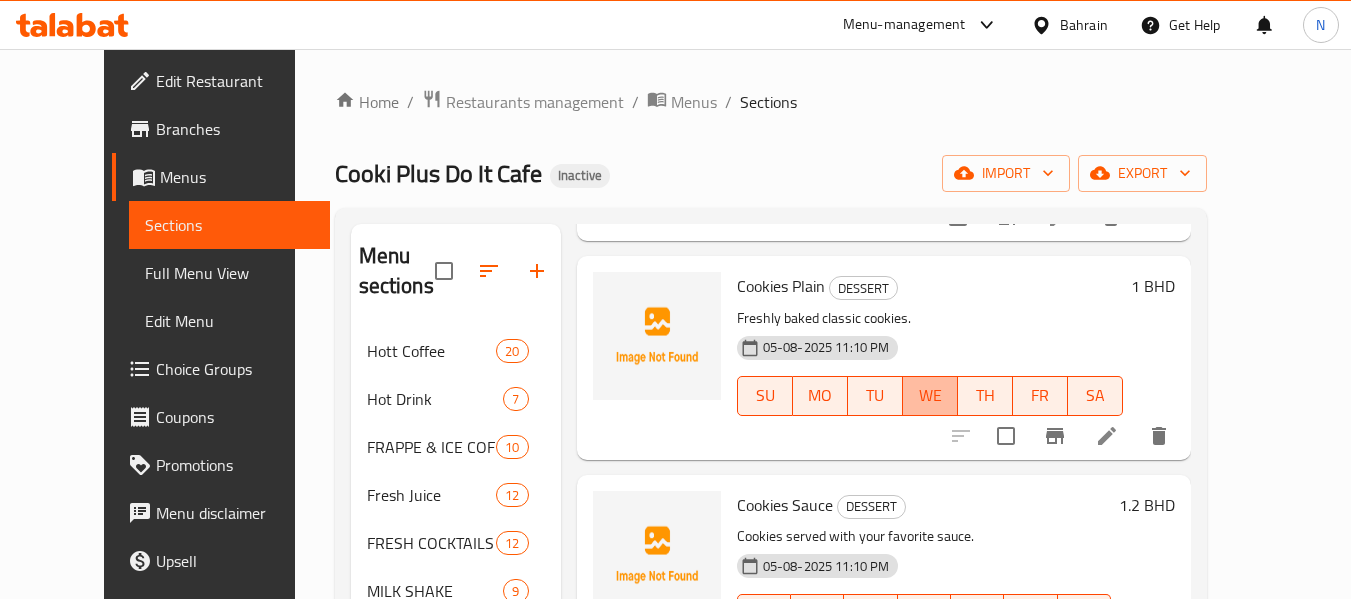 click on "WE" at bounding box center (930, 395) 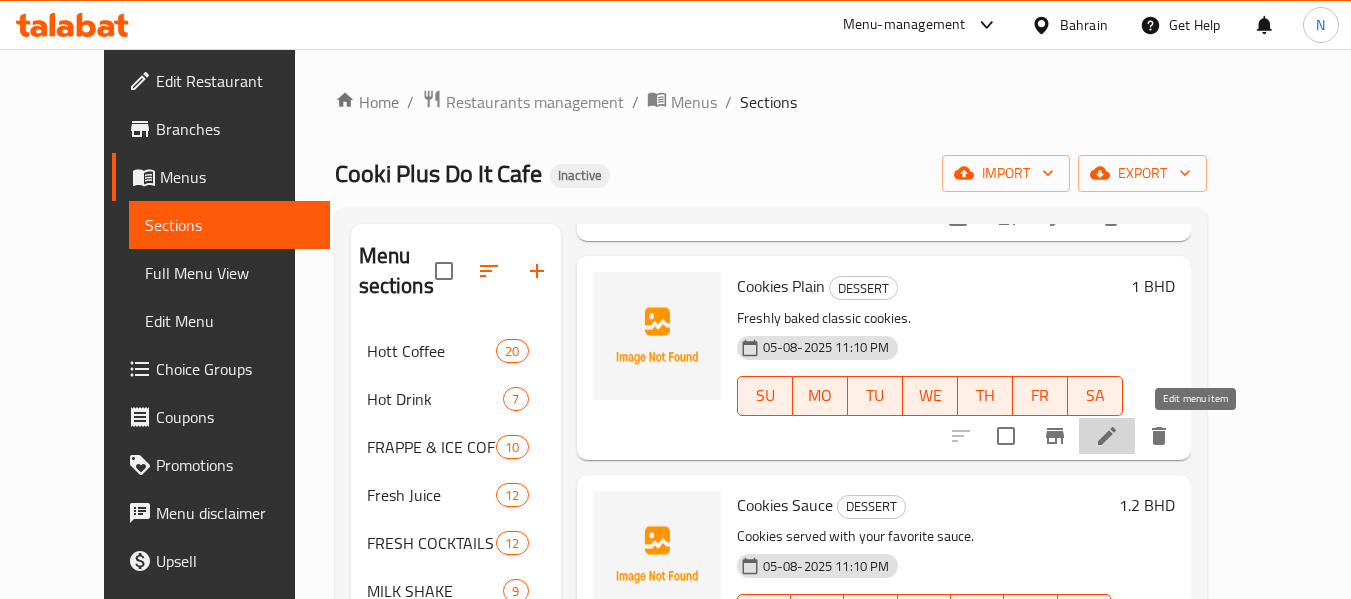 click 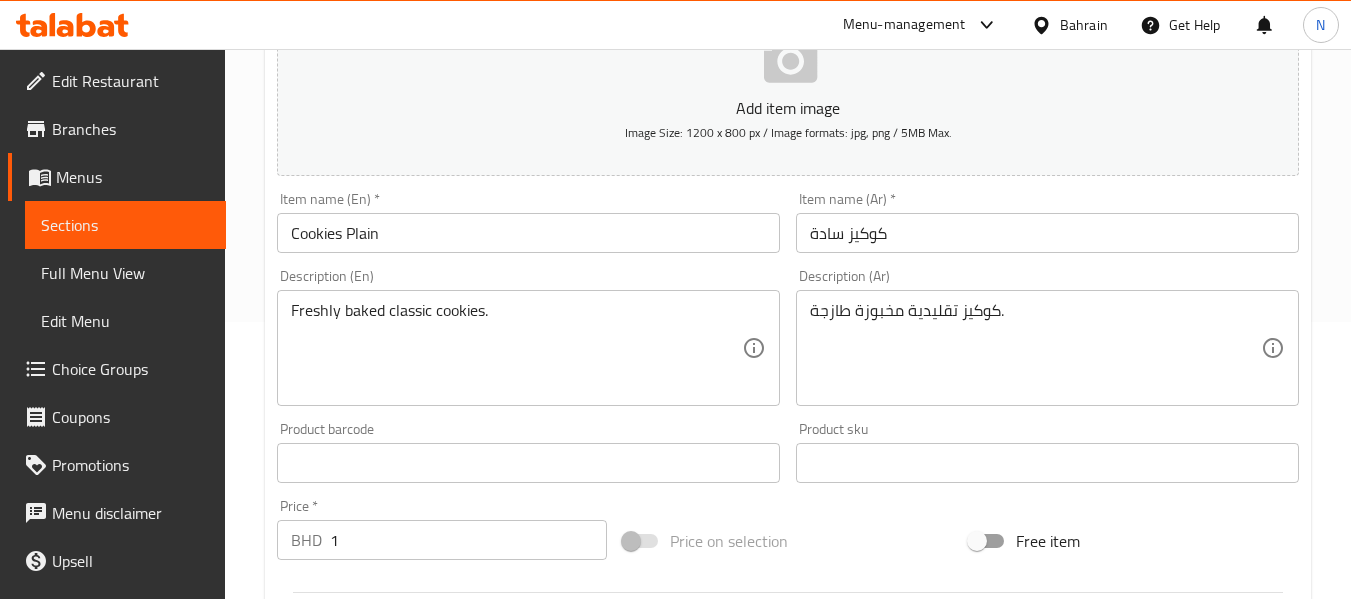 scroll, scrollTop: 0, scrollLeft: 0, axis: both 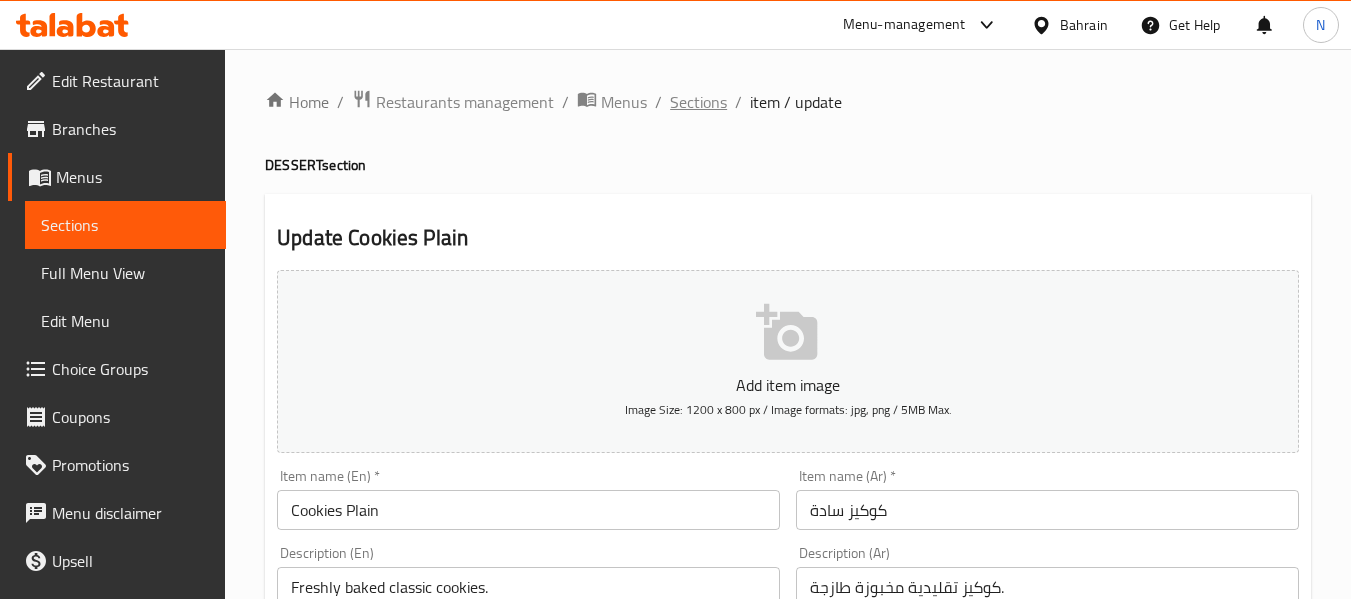 click on "Sections" at bounding box center [698, 102] 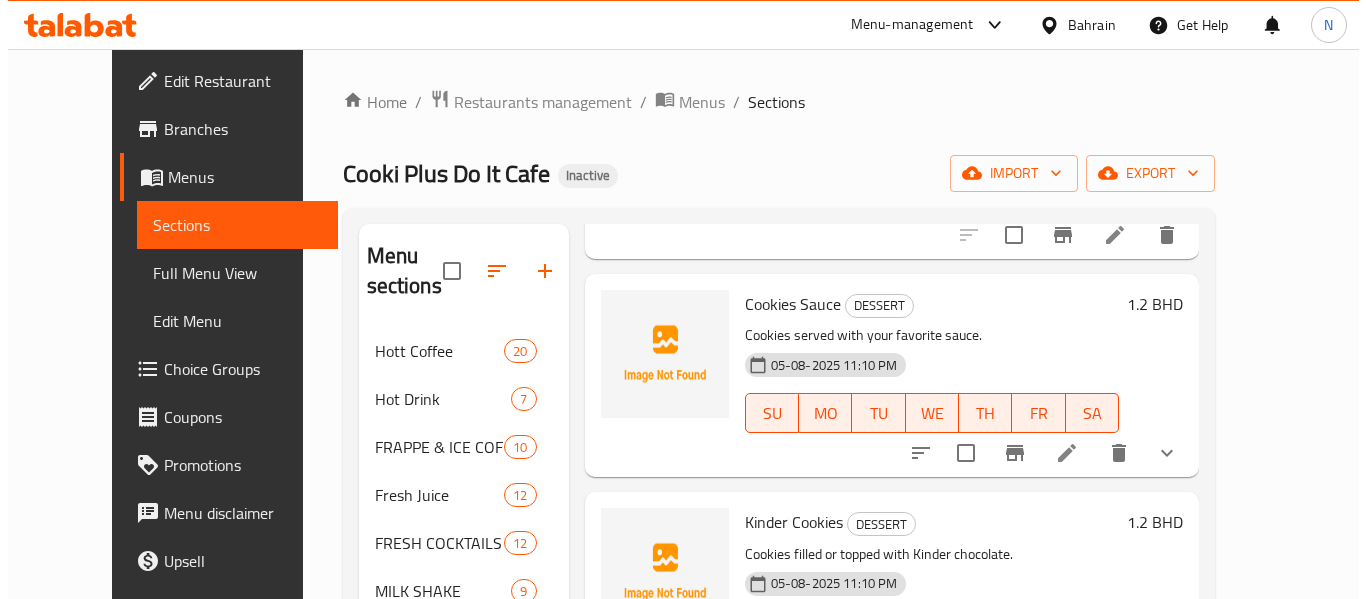 scroll, scrollTop: 1895, scrollLeft: 0, axis: vertical 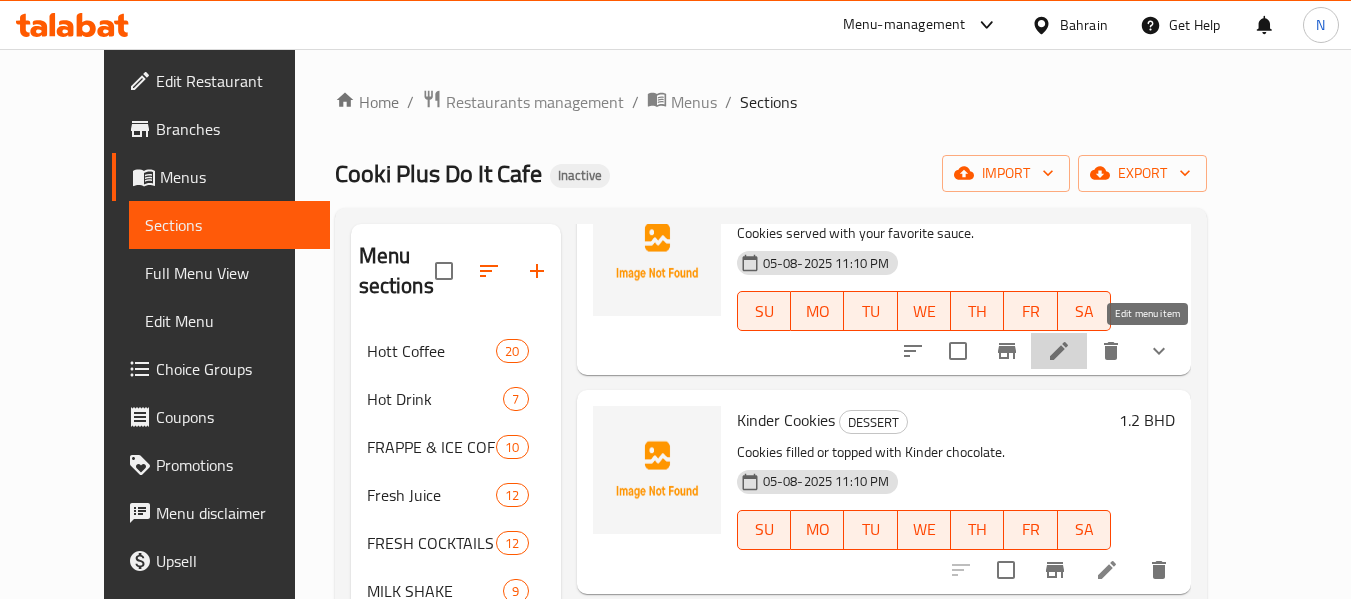 click 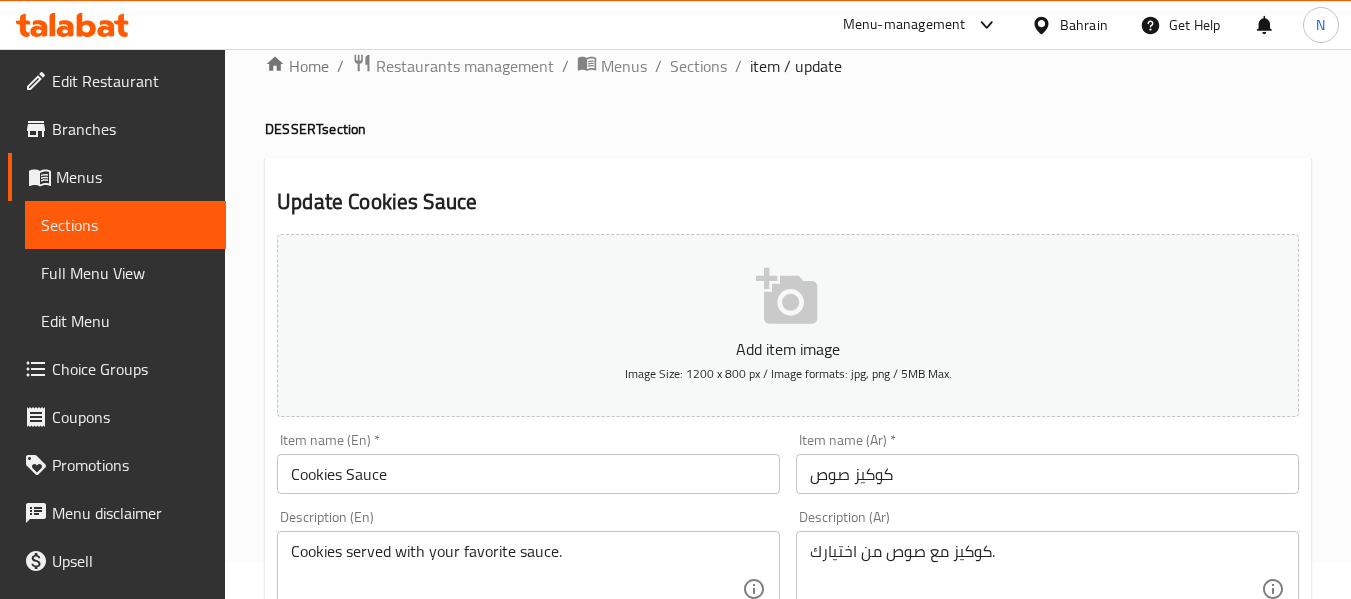 scroll, scrollTop: 195, scrollLeft: 0, axis: vertical 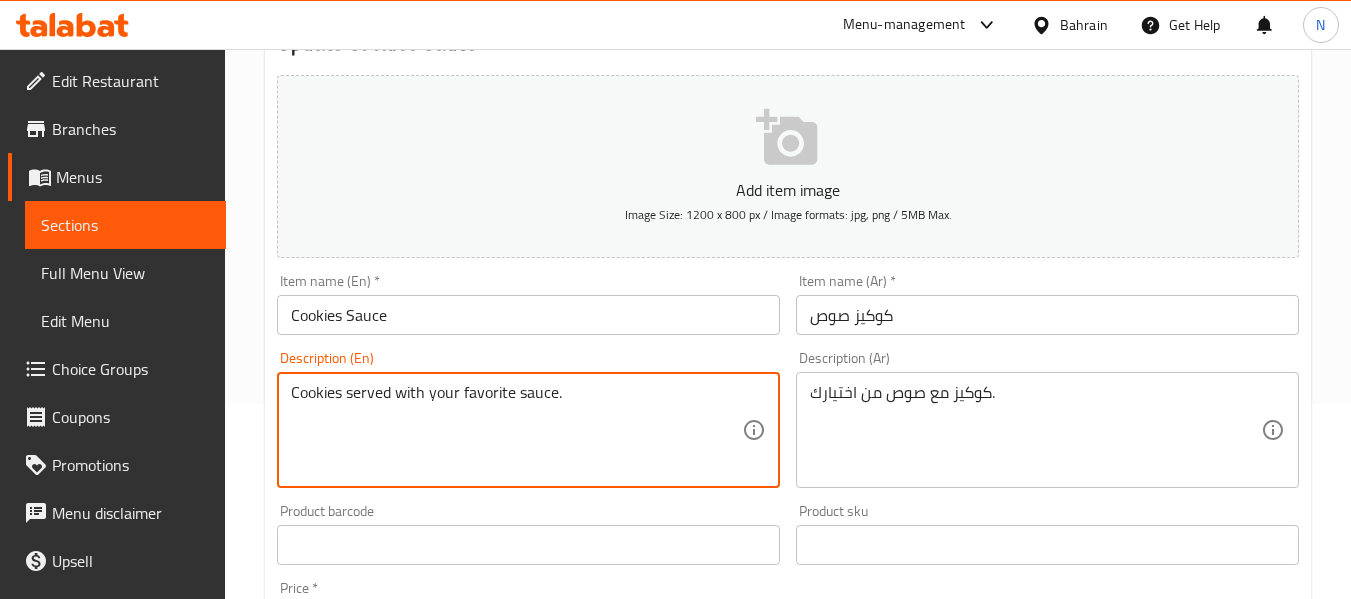 click on "Cookies served with your favorite sauce." at bounding box center (516, 430) 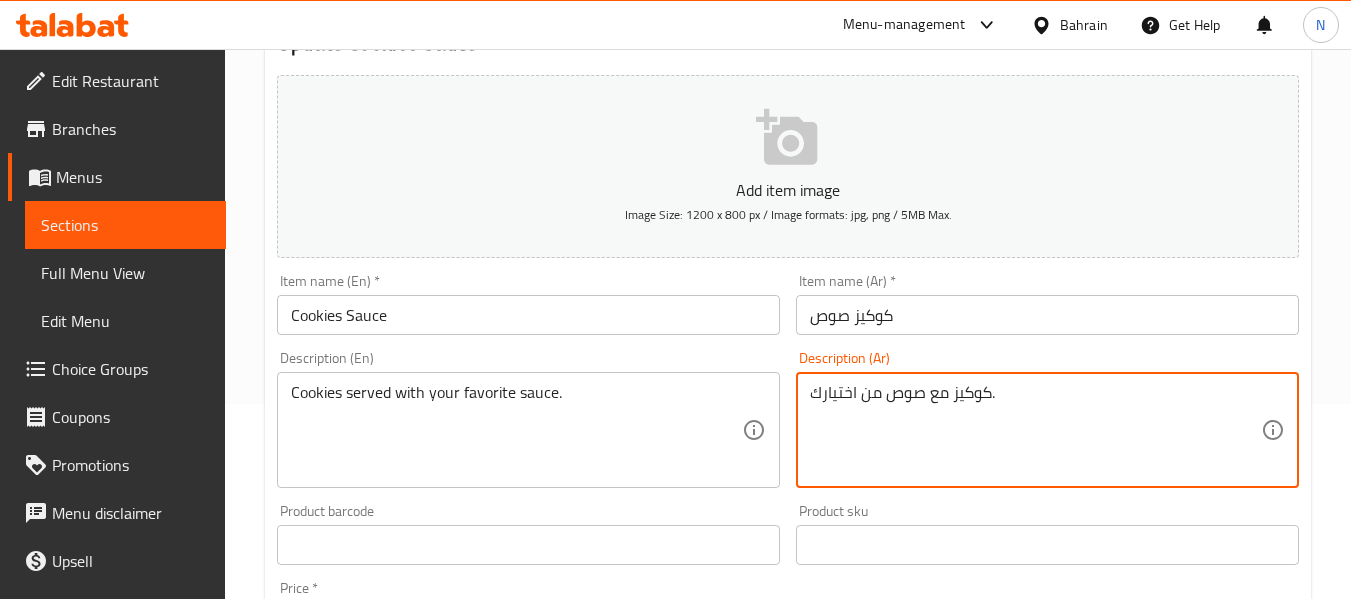 click on "كوكيز مع صوص من اختيارك." at bounding box center (1035, 430) 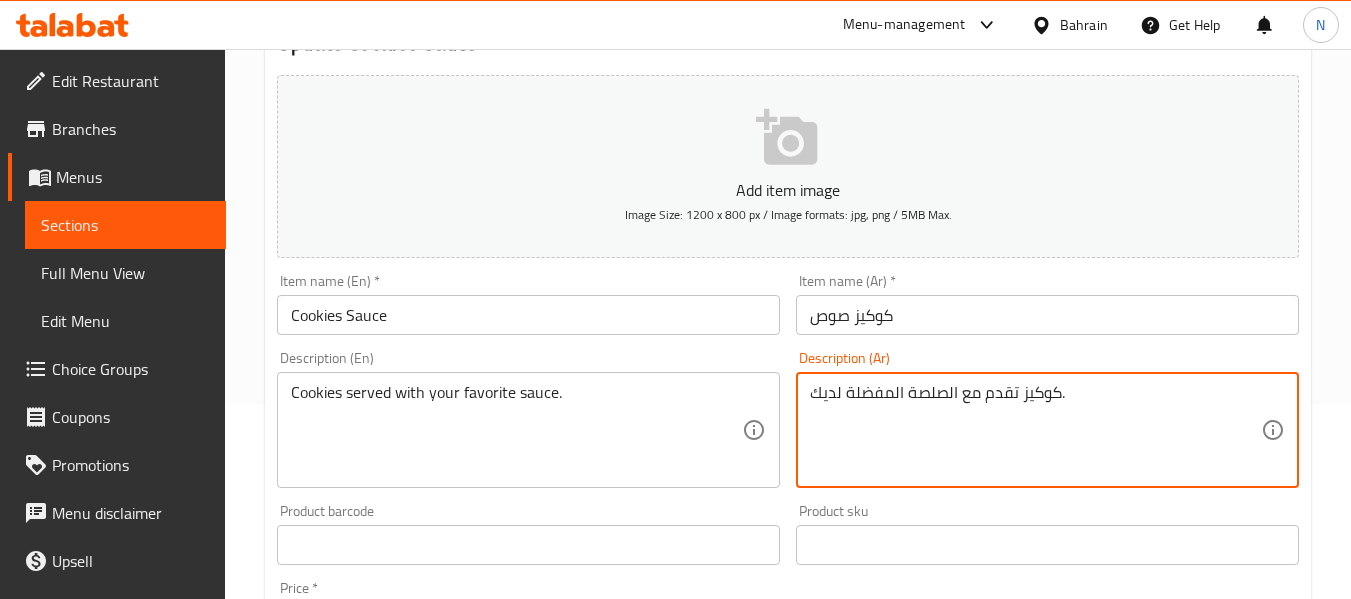 type on "كوكيز تقدم مع الصلصة المفضلة لديك." 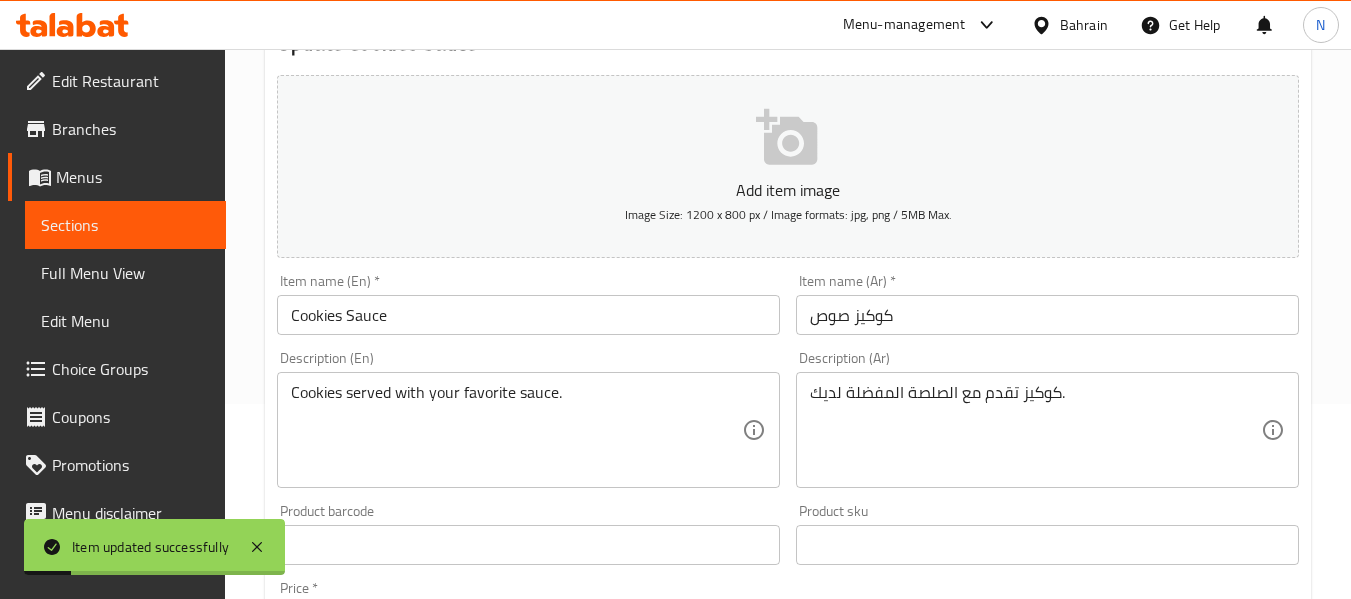 click on "Description (En) Cookies served with your favorite sauce. Description (En)" at bounding box center (528, 419) 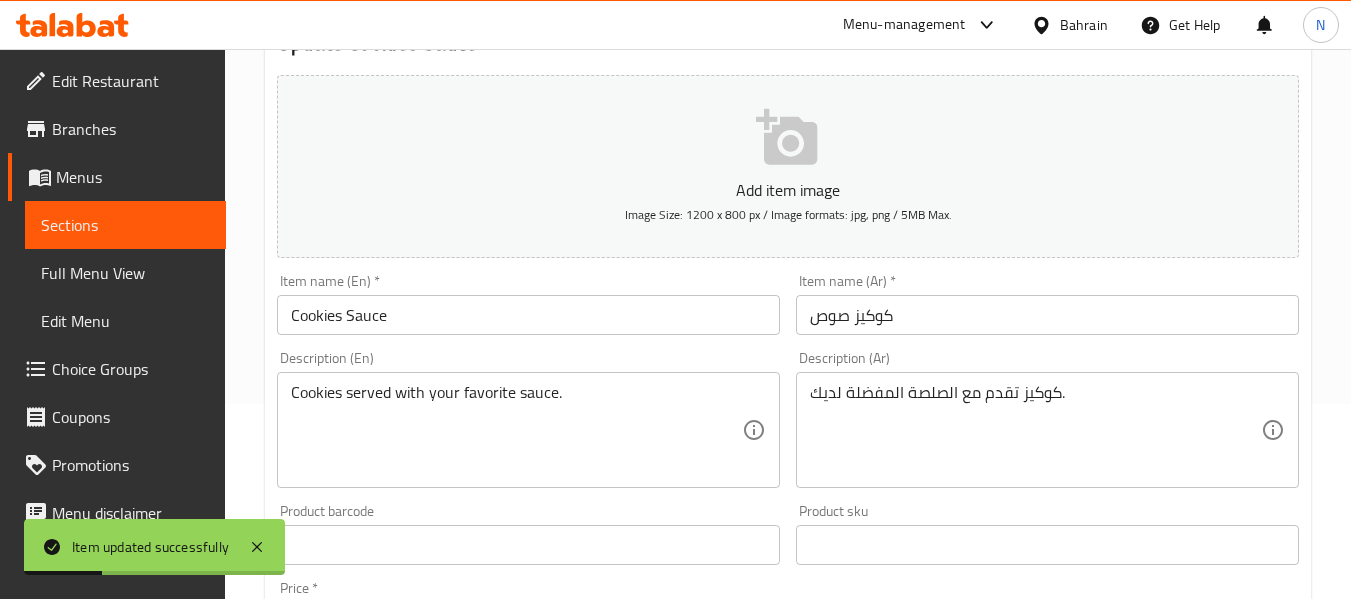 scroll, scrollTop: 0, scrollLeft: 0, axis: both 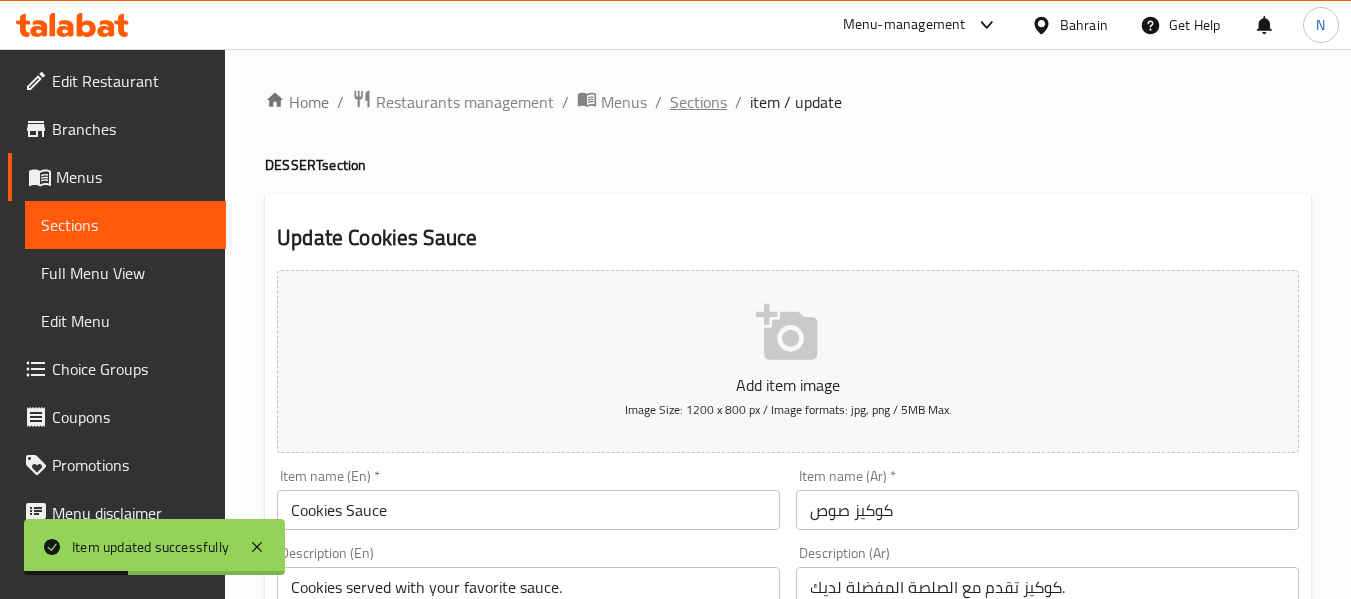 click on "Sections" at bounding box center [698, 102] 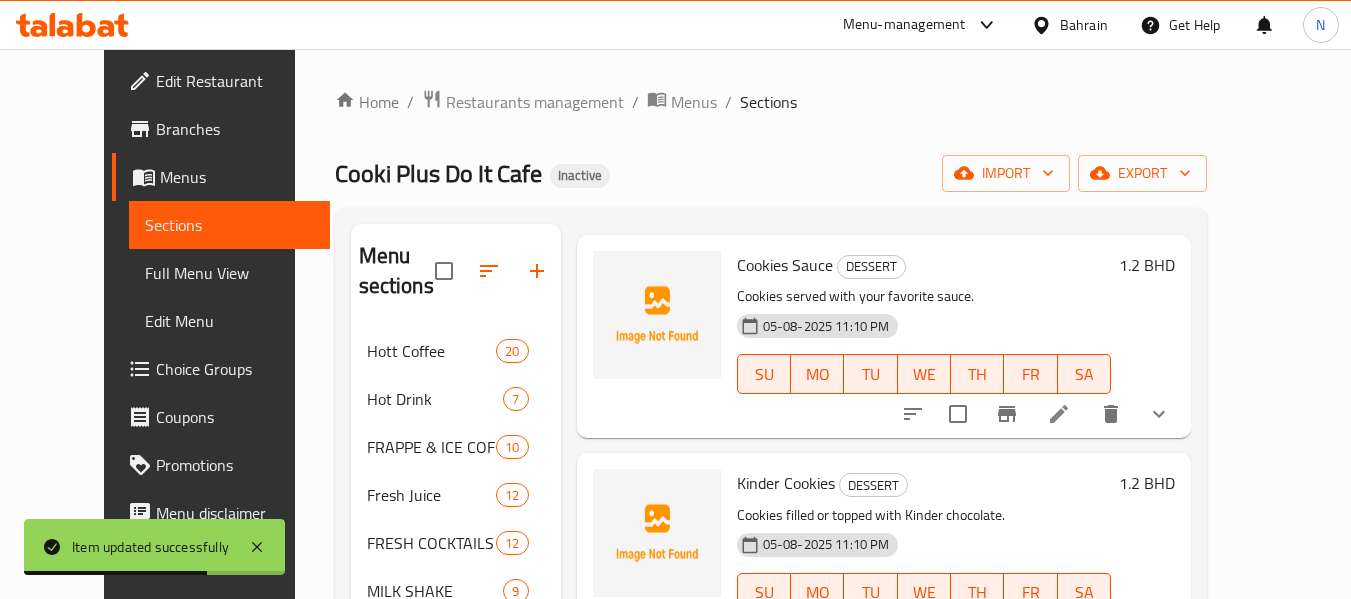 scroll, scrollTop: 2040, scrollLeft: 0, axis: vertical 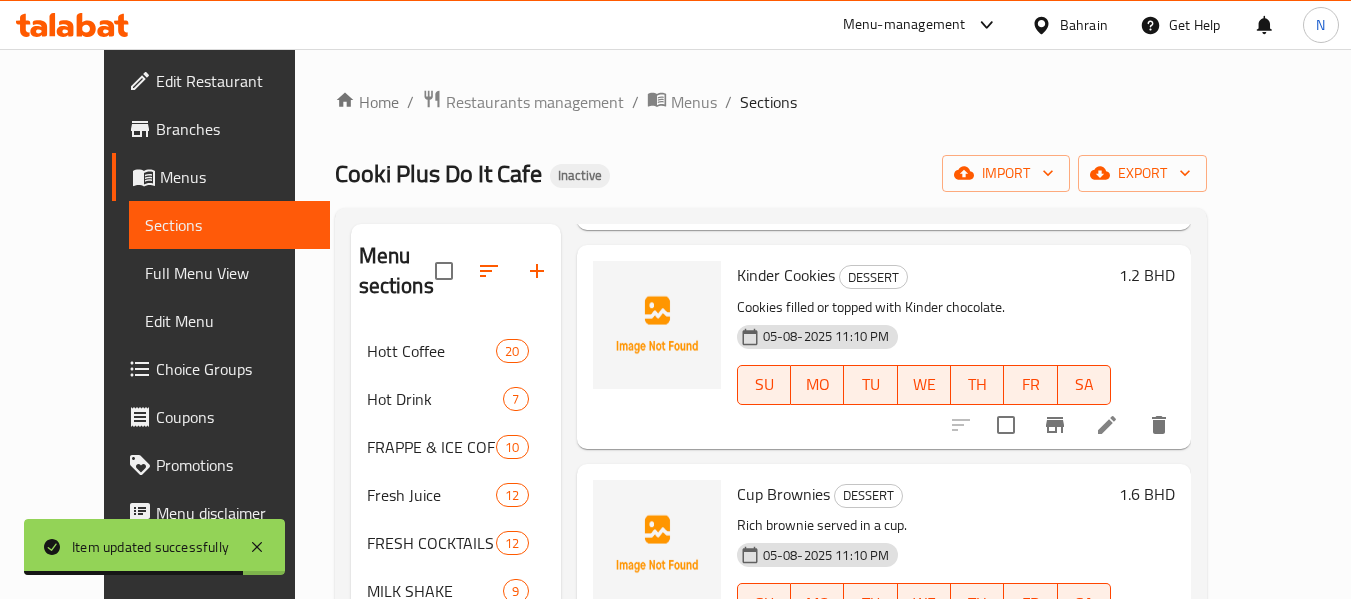 drag, startPoint x: 688, startPoint y: 109, endPoint x: 1170, endPoint y: 456, distance: 593.91327 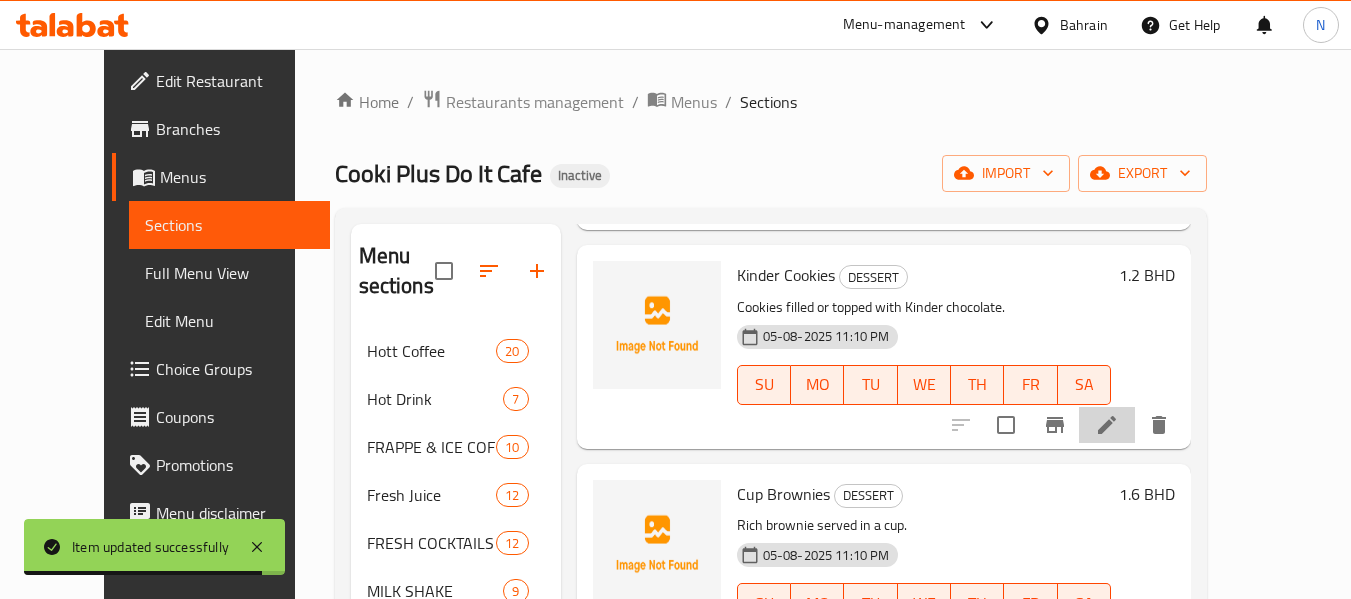 click at bounding box center [1107, 425] 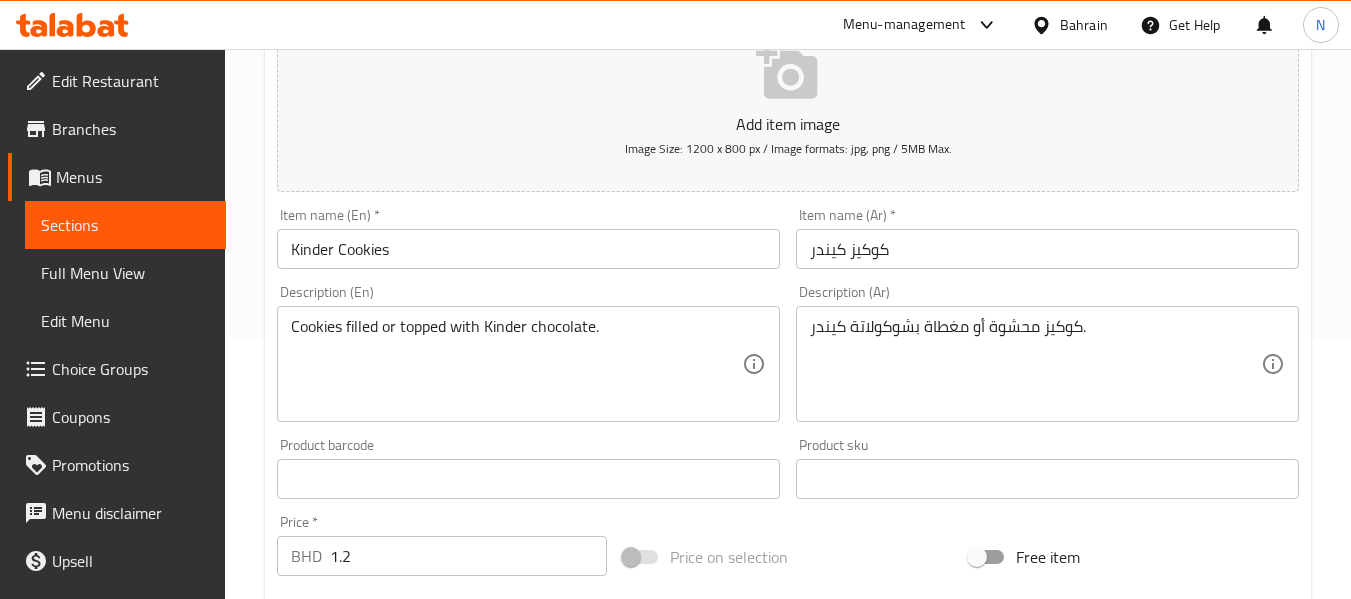 scroll, scrollTop: 264, scrollLeft: 0, axis: vertical 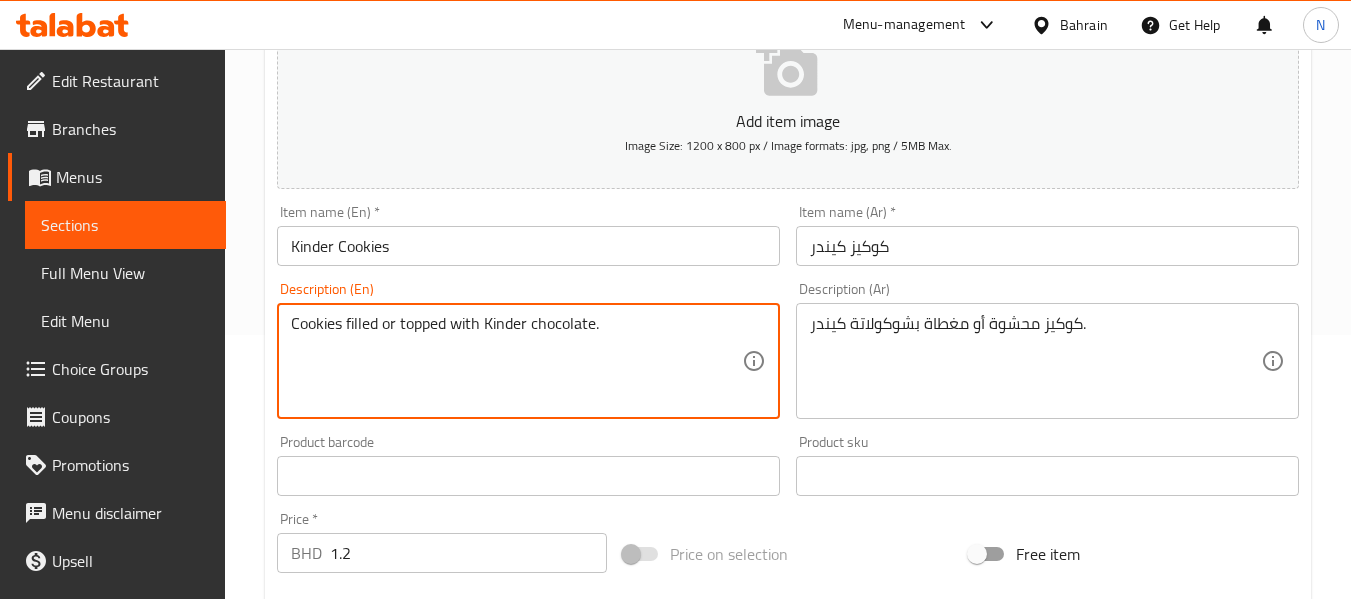 drag, startPoint x: 347, startPoint y: 328, endPoint x: 448, endPoint y: 327, distance: 101.00495 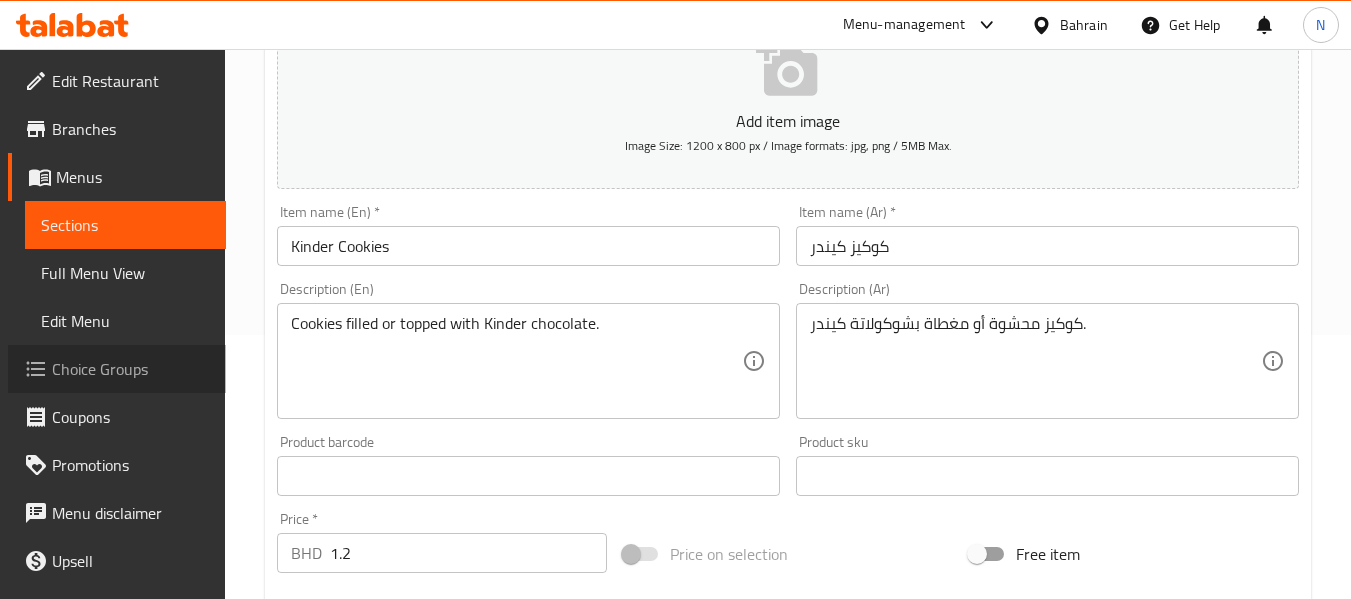 click on "Choice Groups" at bounding box center [131, 369] 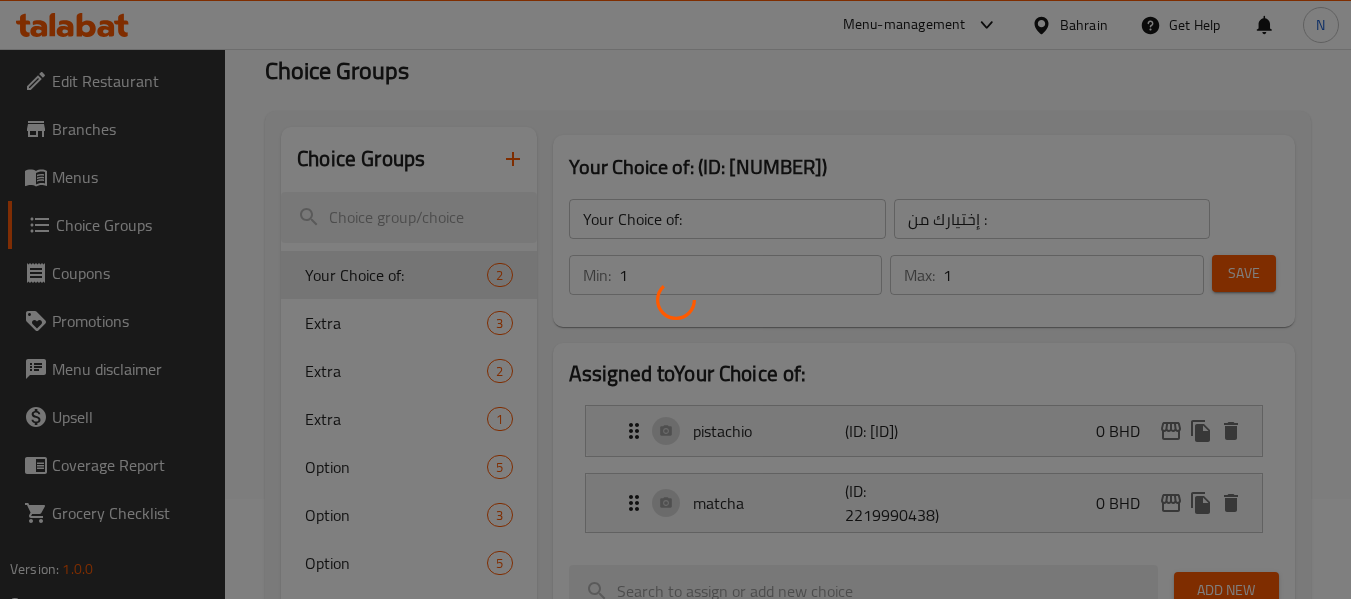 scroll, scrollTop: 97, scrollLeft: 0, axis: vertical 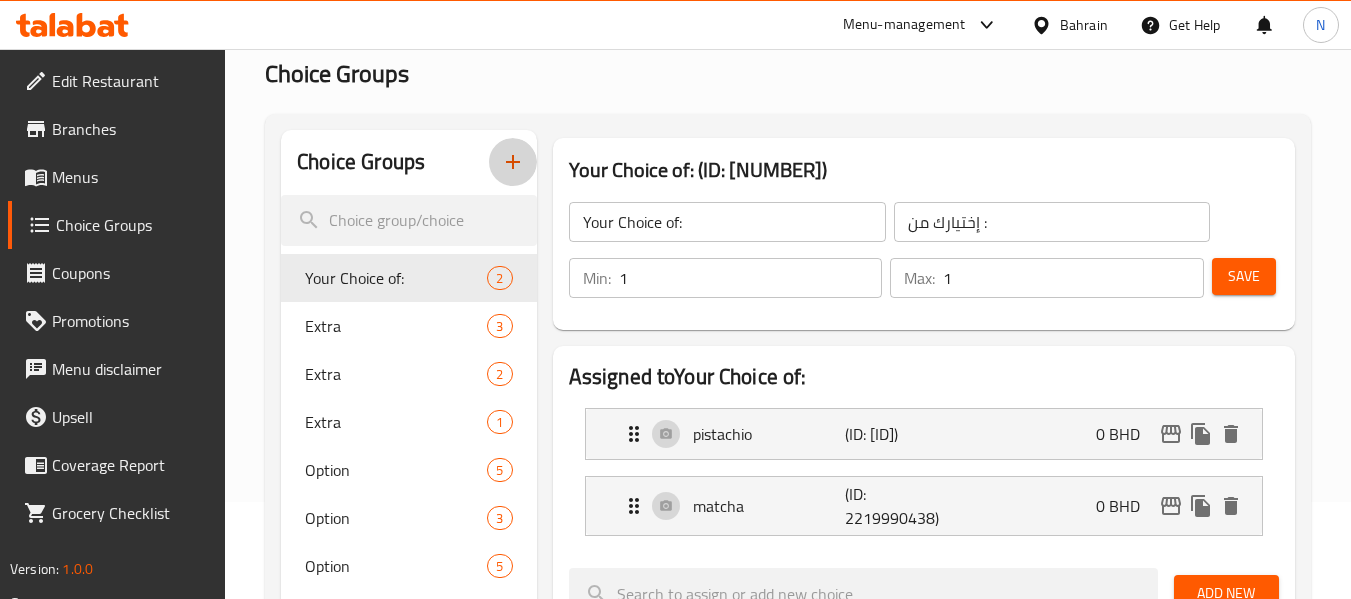 click 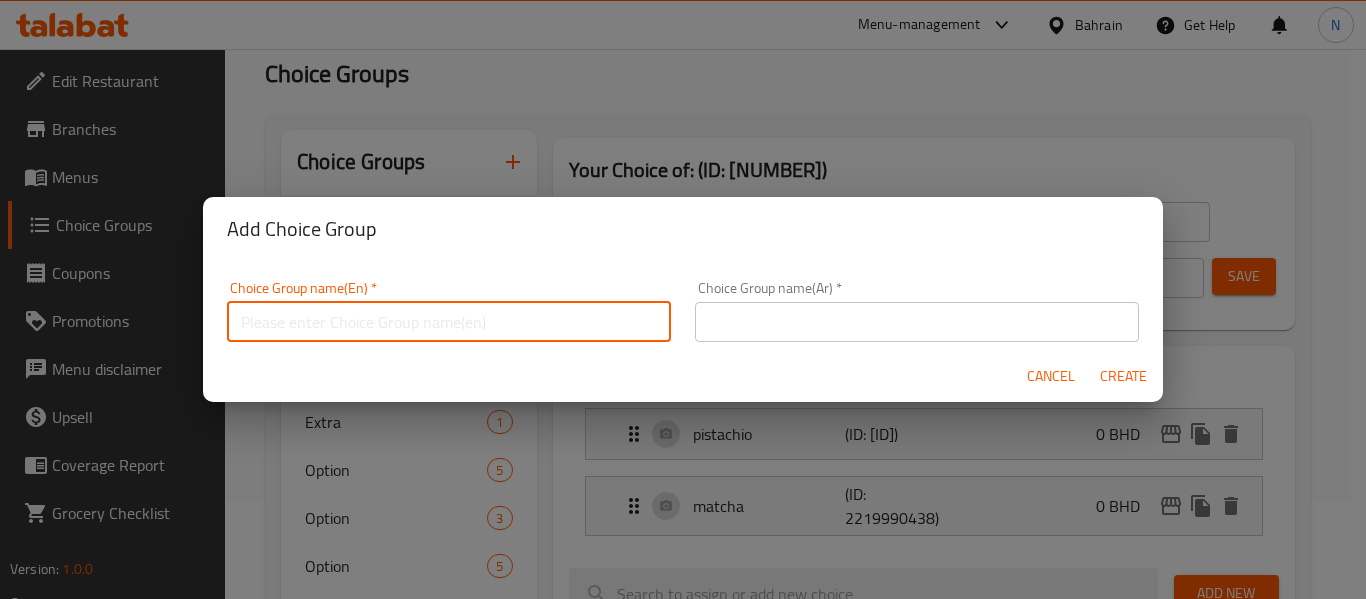 click at bounding box center [449, 322] 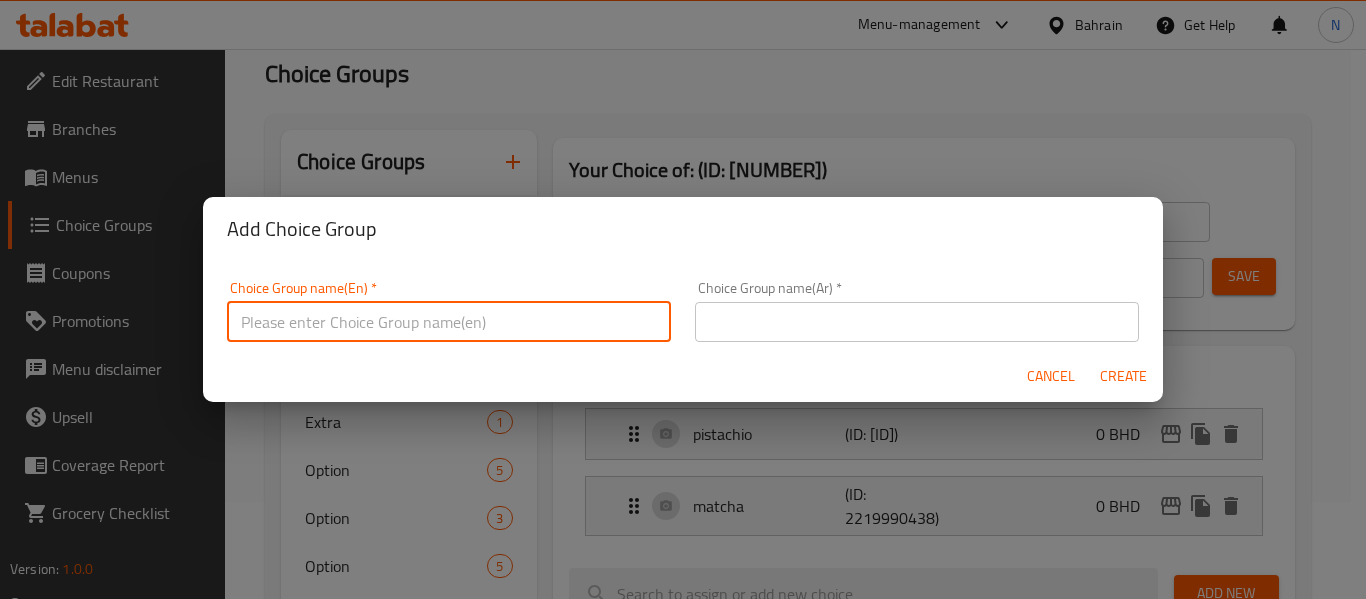 type on "yoUr Choice OF:" 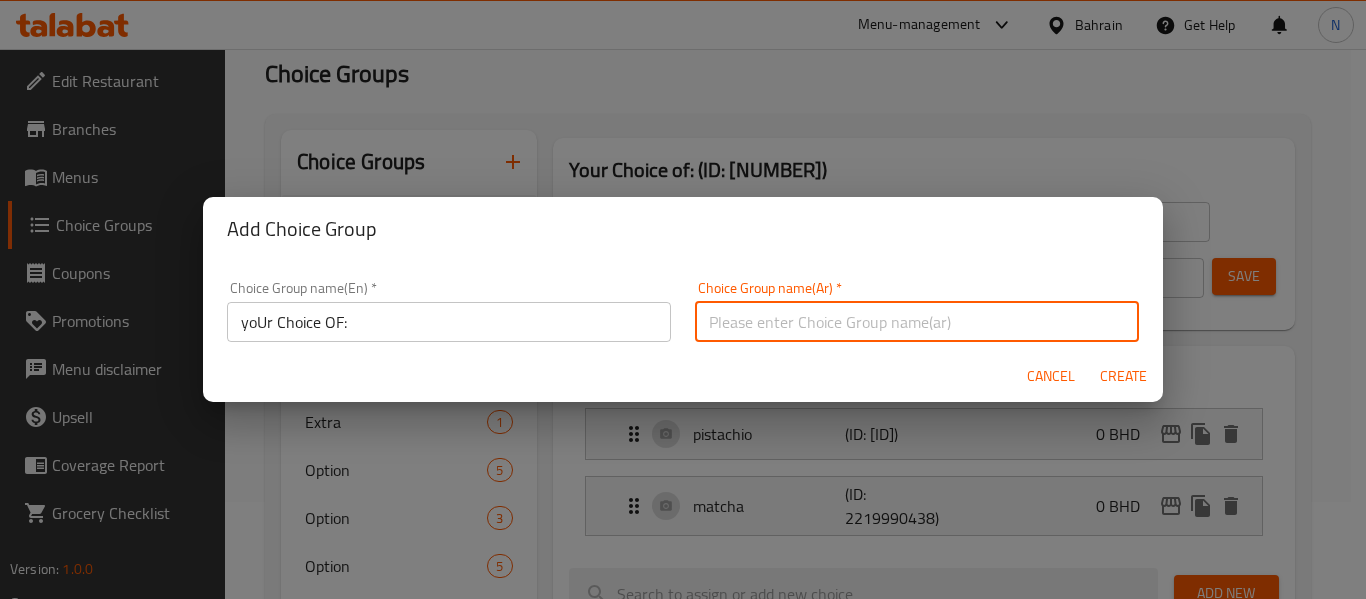 click at bounding box center (917, 322) 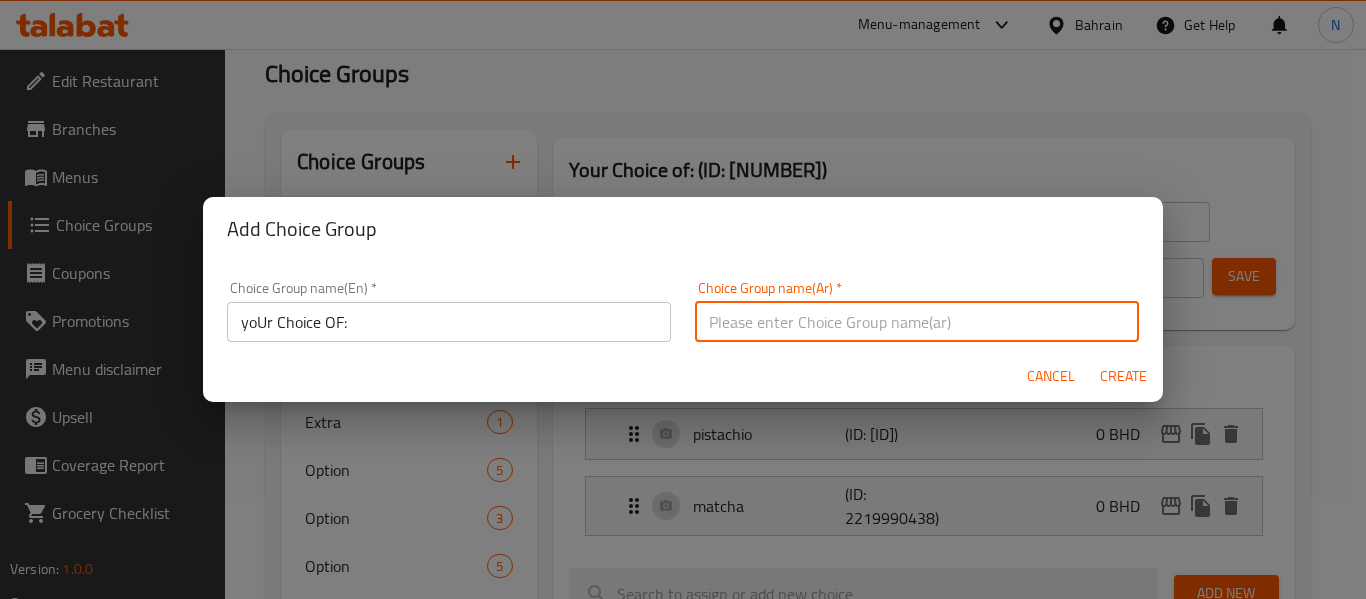 type on "إختيارك من :" 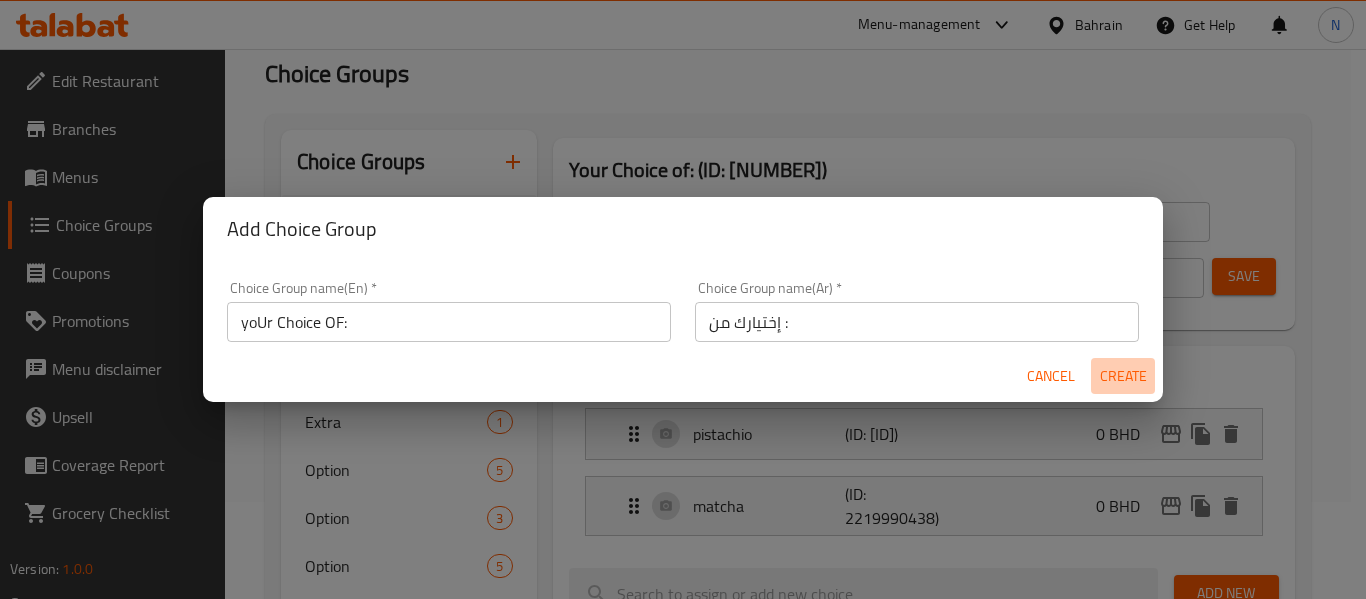 click on "Create" at bounding box center [1123, 376] 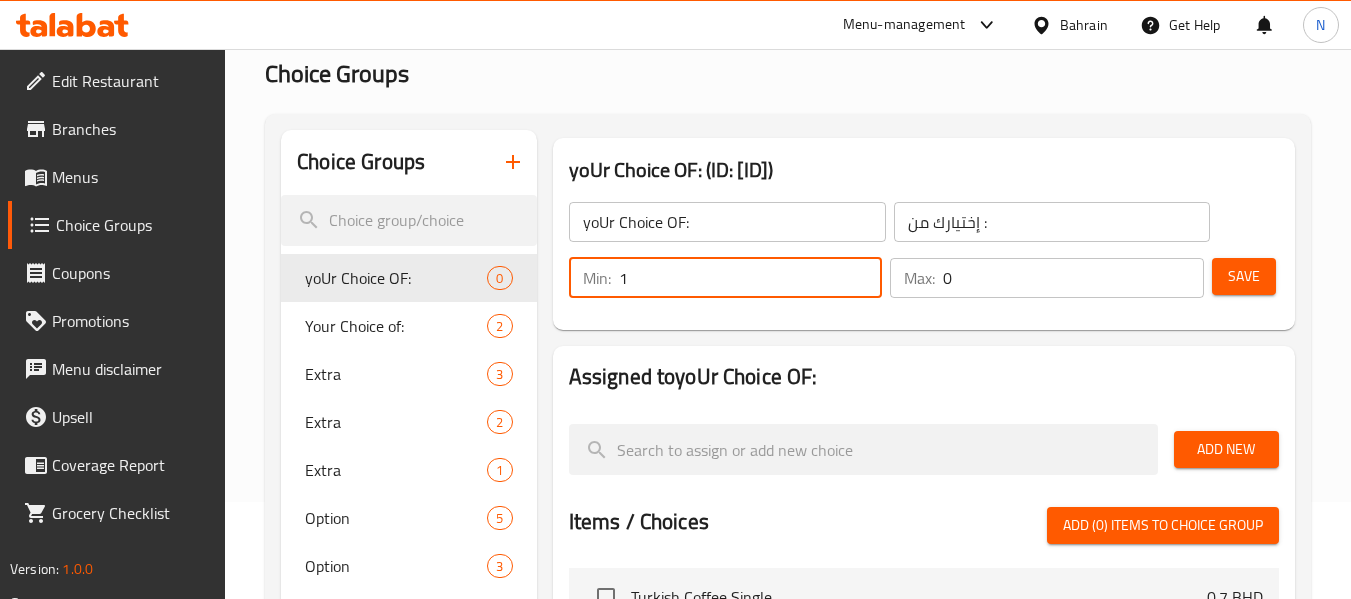 type on "1" 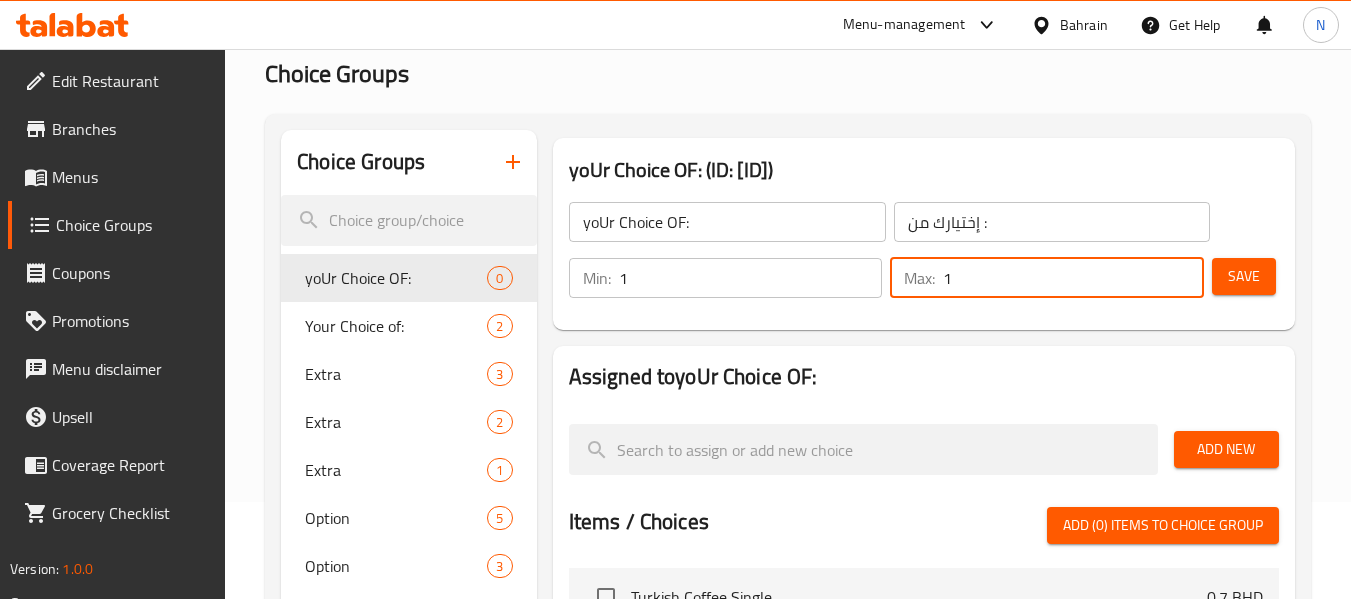 type on "1" 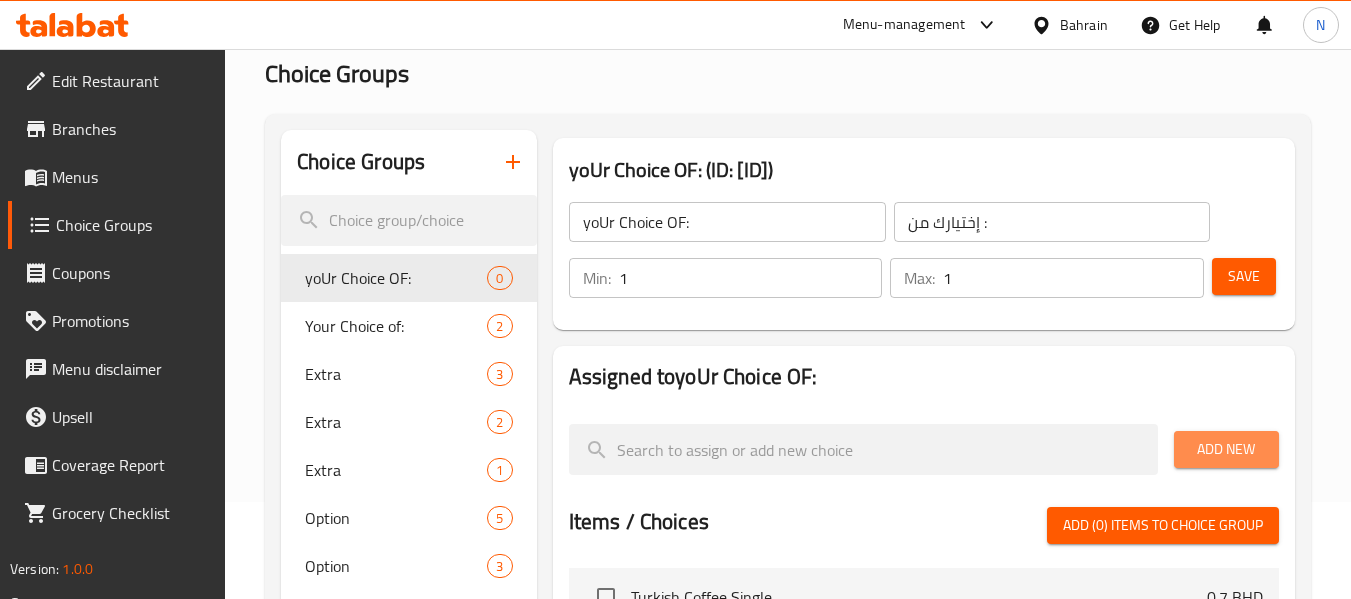 click on "Add New" at bounding box center (1226, 449) 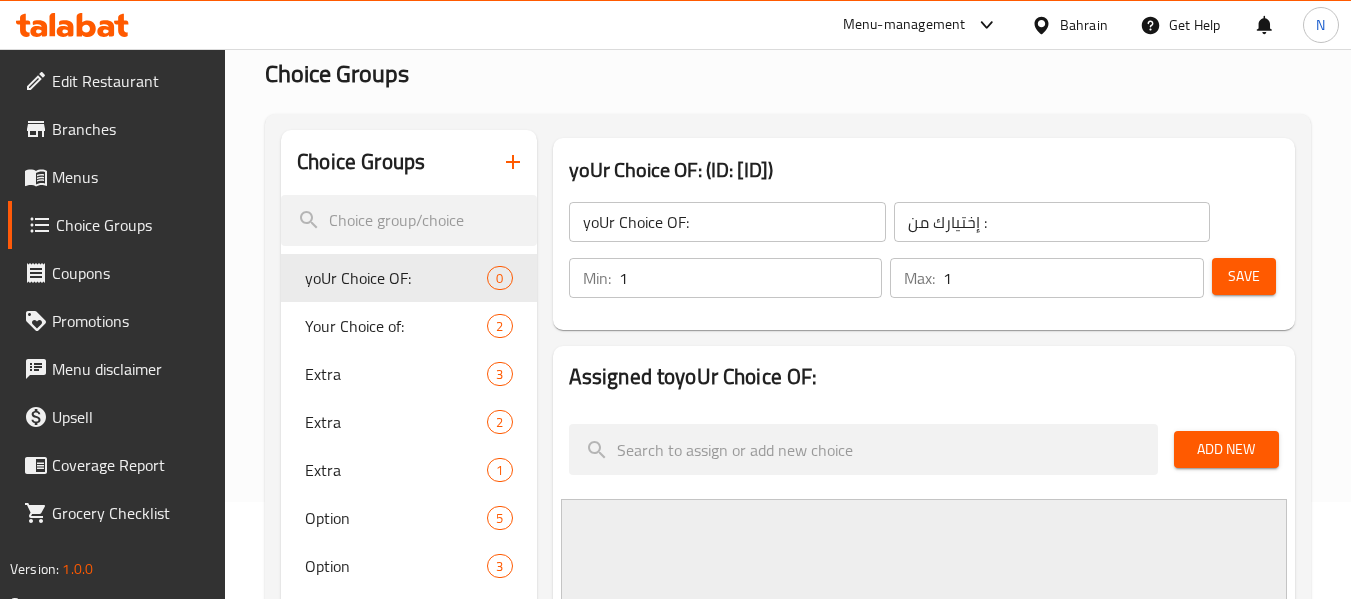 scroll, scrollTop: 591, scrollLeft: 0, axis: vertical 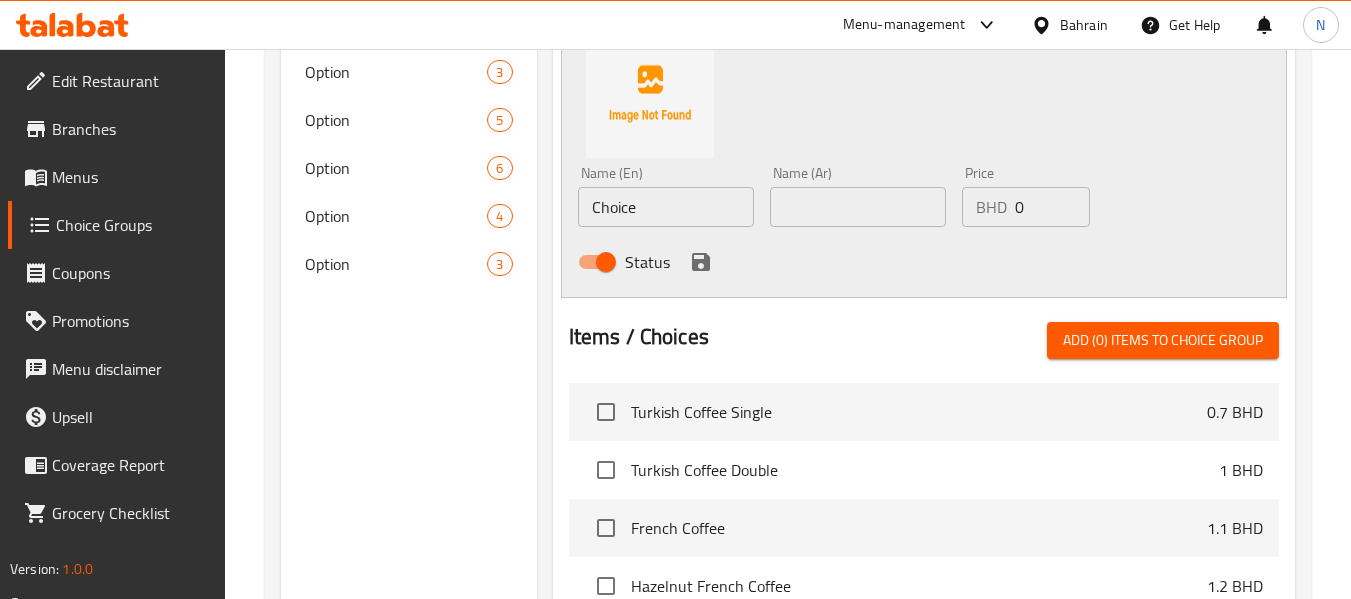 click on "Choice" at bounding box center (666, 207) 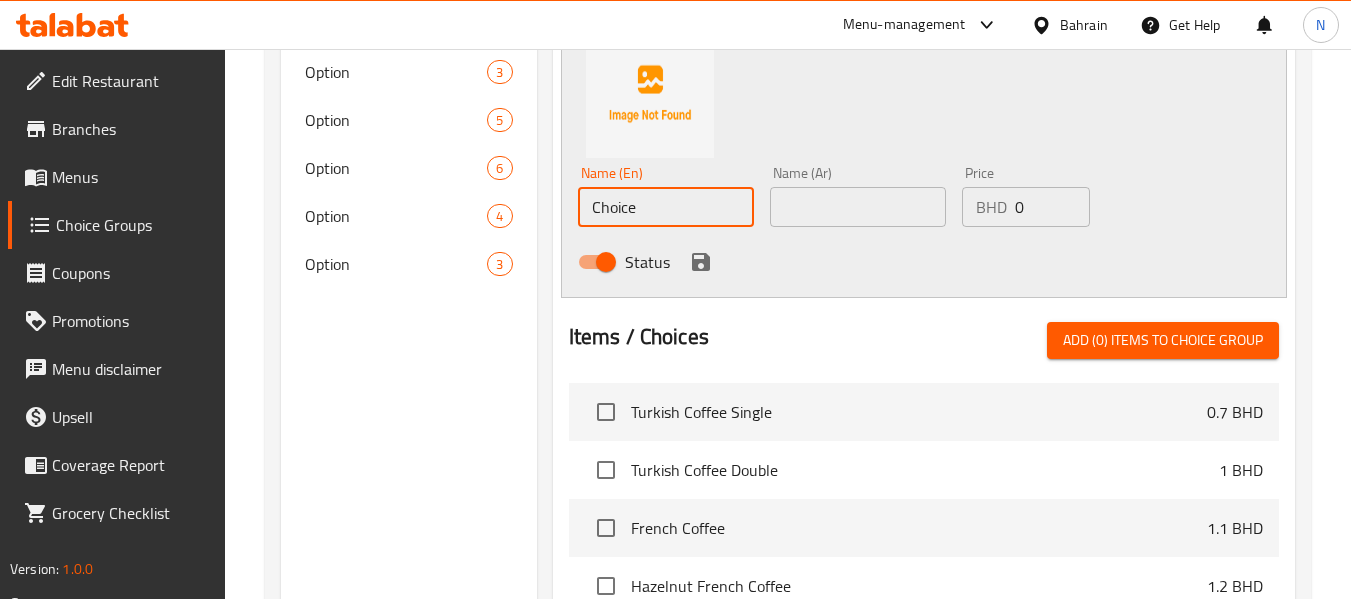 click on "Choice" at bounding box center (666, 207) 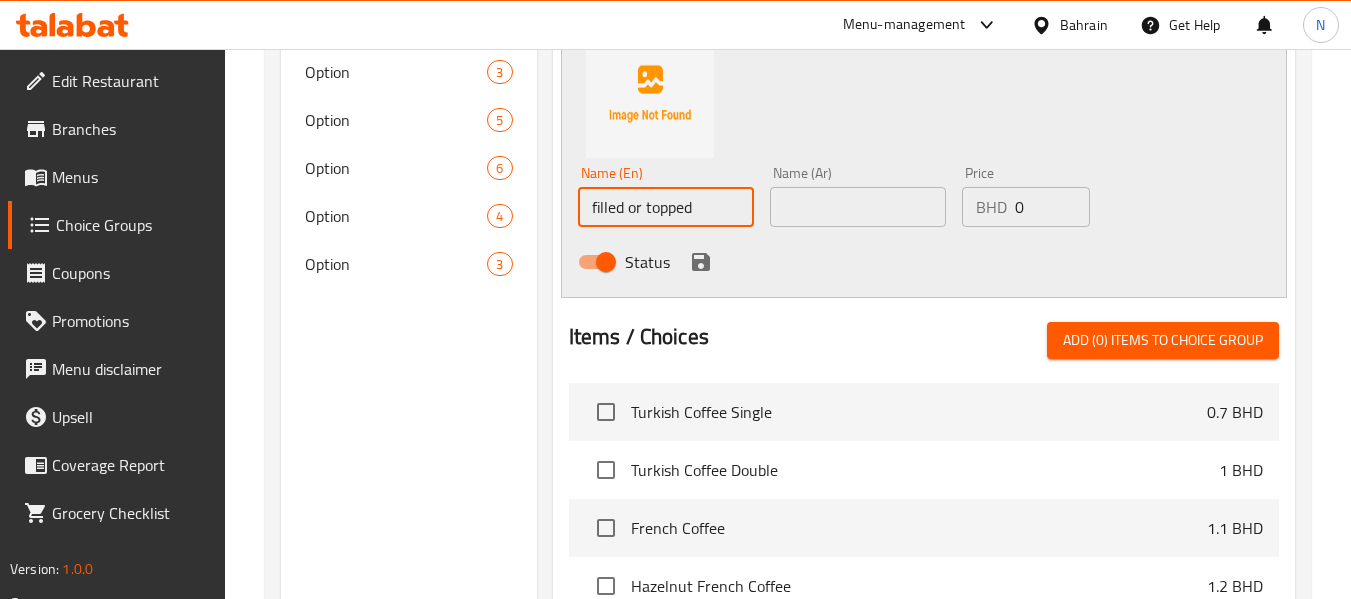 click on "filled or topped" at bounding box center [666, 207] 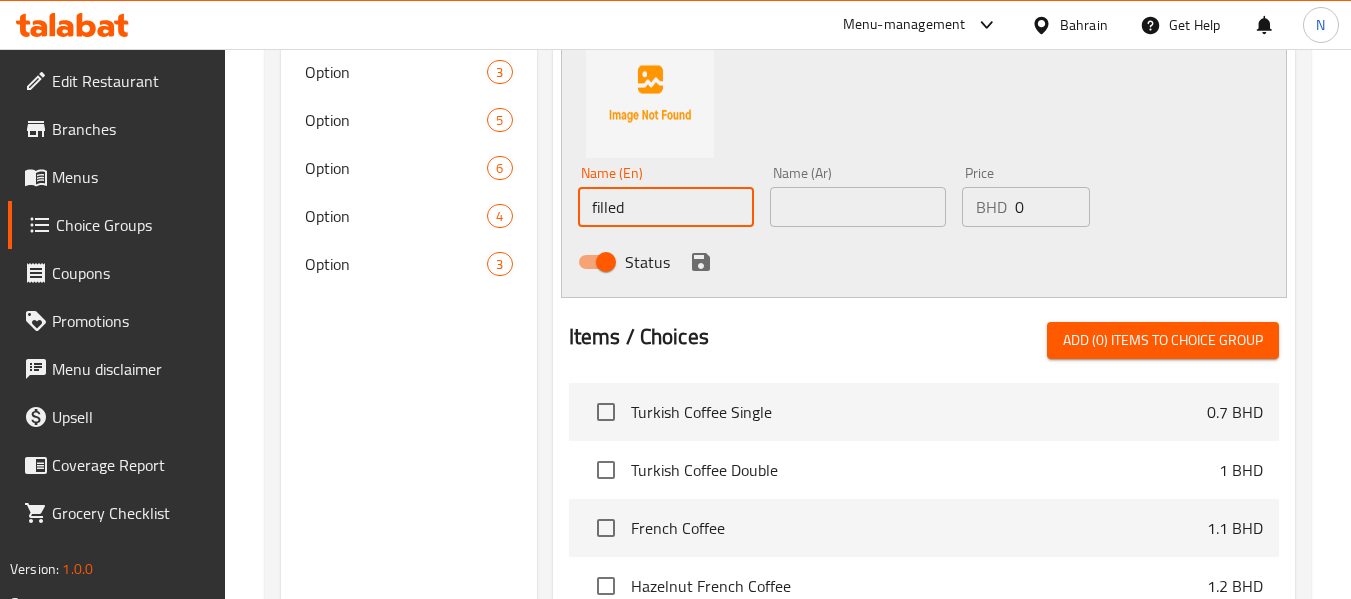 type on "filled" 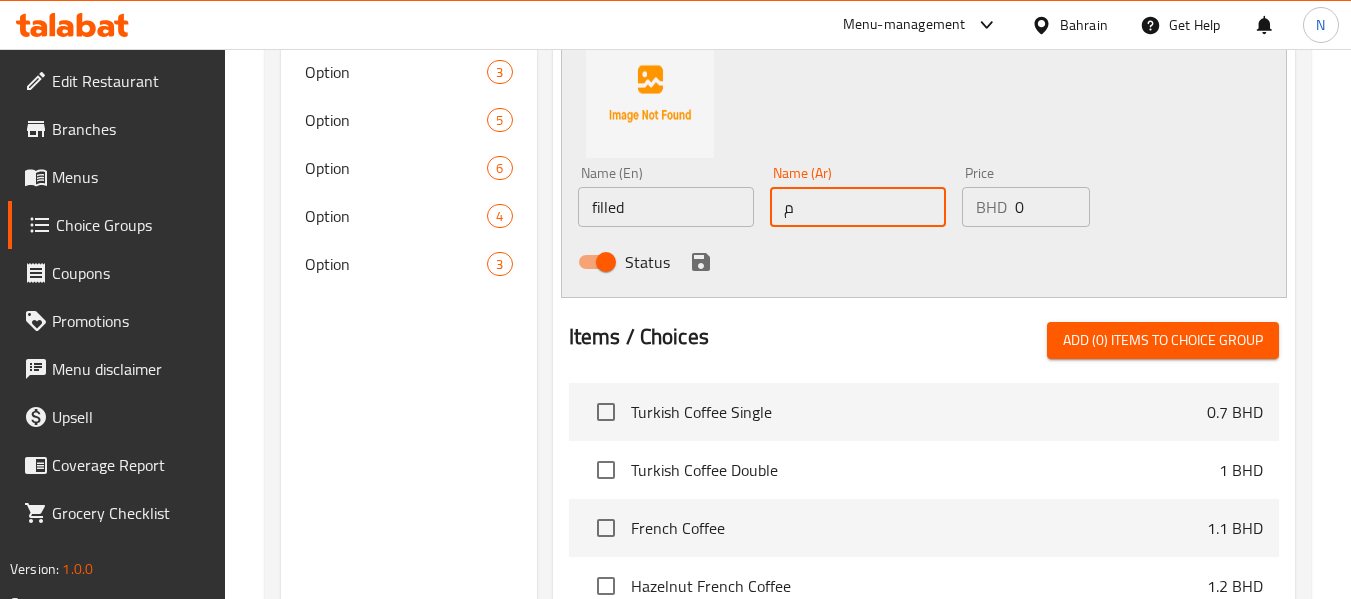 click on "م" at bounding box center [858, 207] 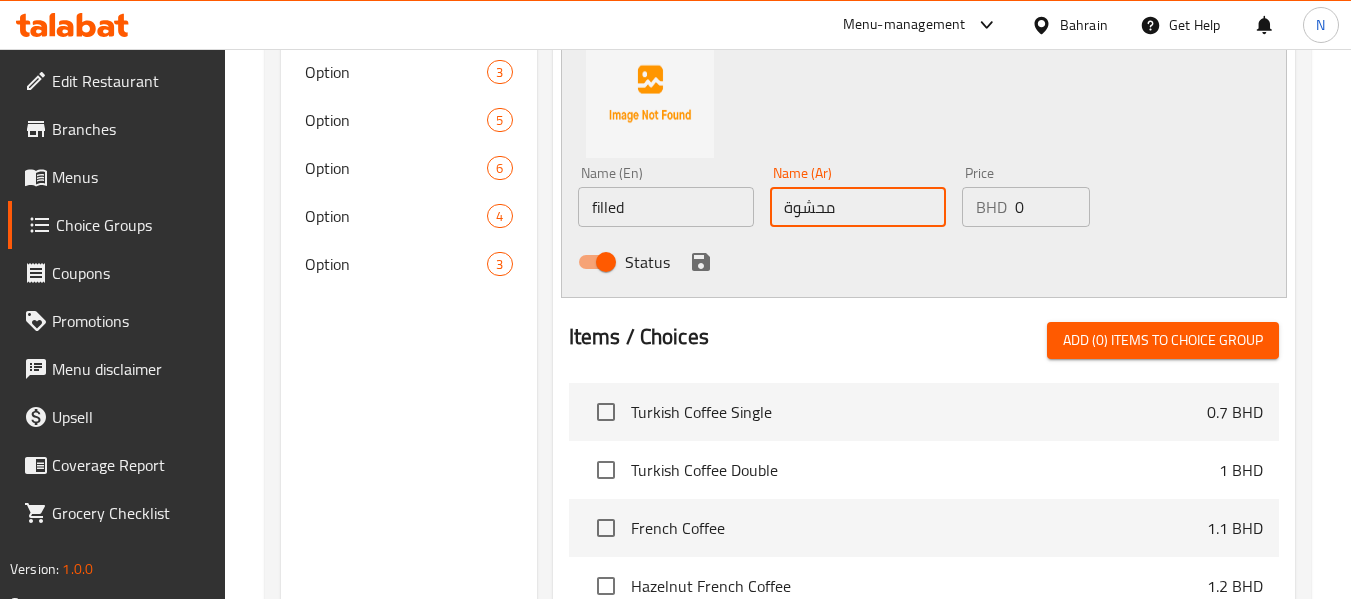 type on "محشوة" 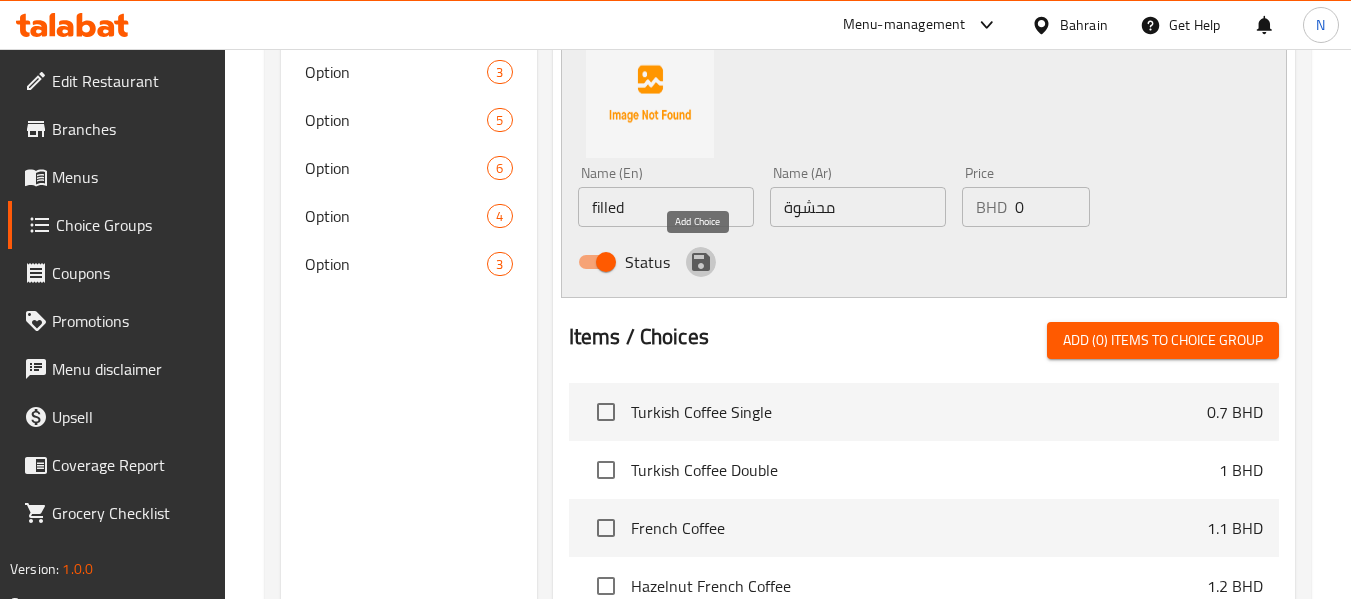 click 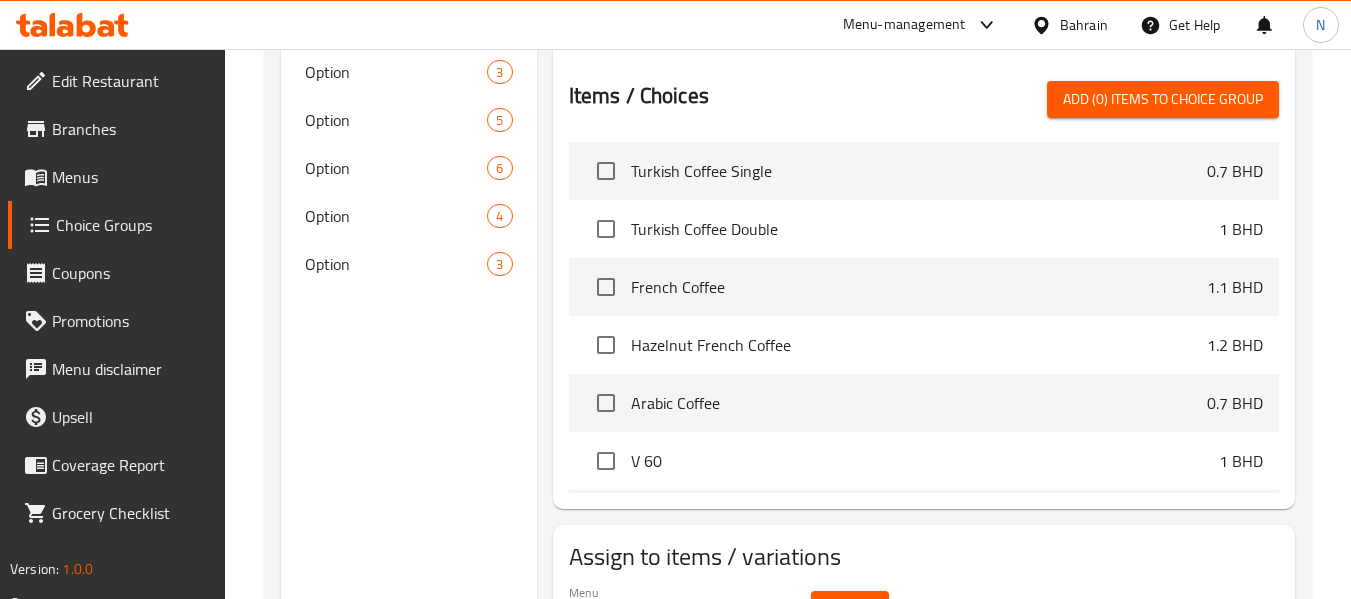 scroll, scrollTop: 367, scrollLeft: 0, axis: vertical 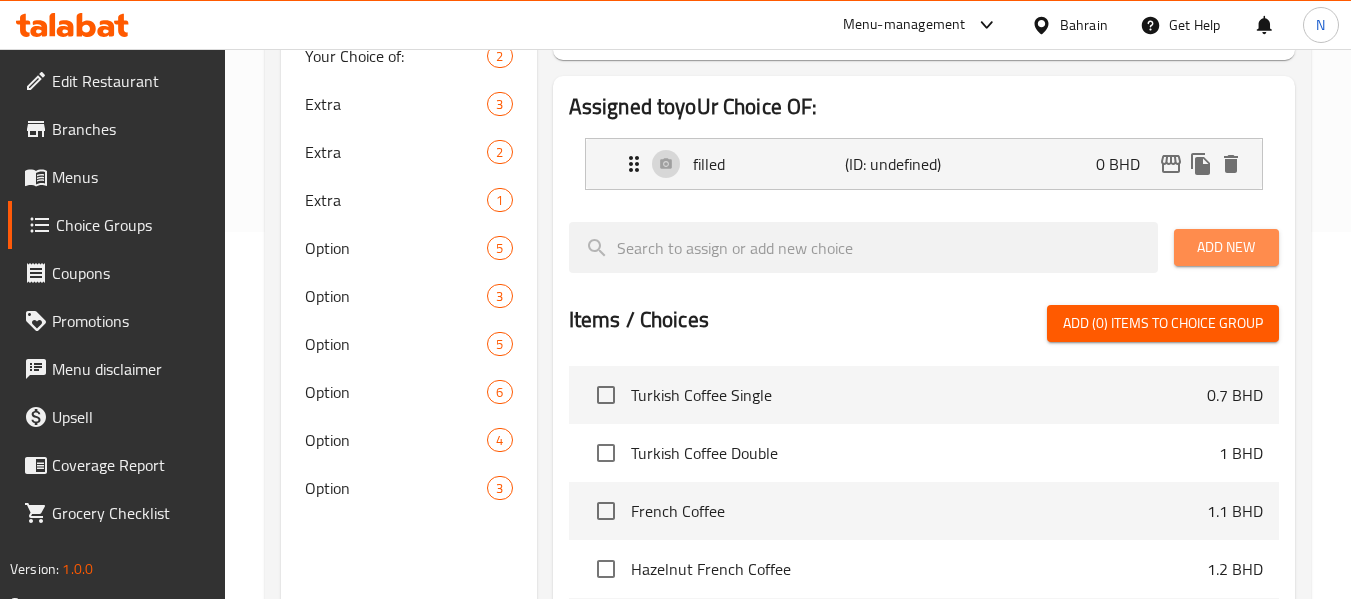 click on "Add New" at bounding box center (1226, 247) 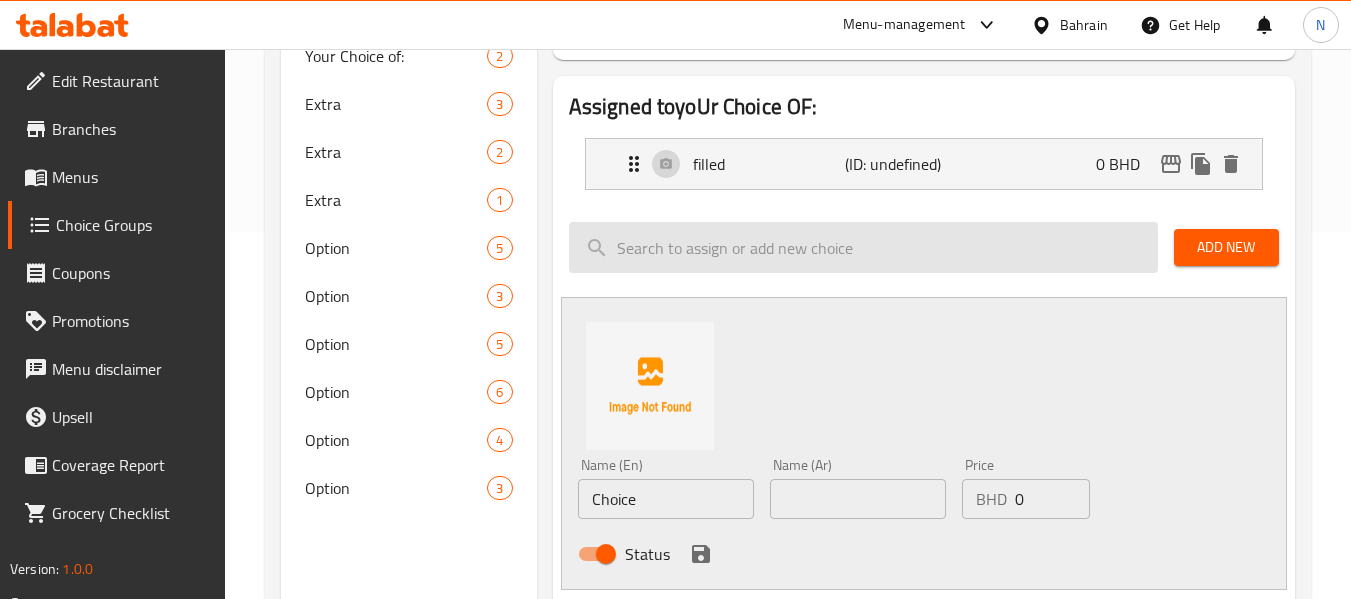 scroll, scrollTop: 537, scrollLeft: 0, axis: vertical 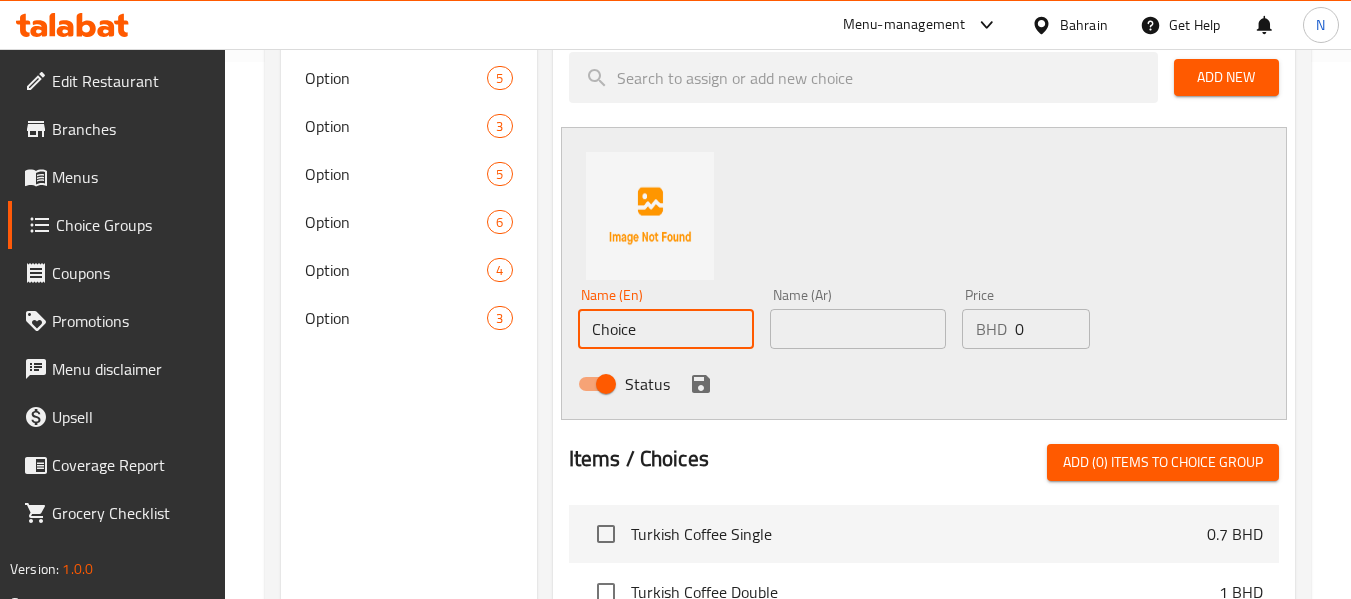 click on "Choice" at bounding box center [666, 329] 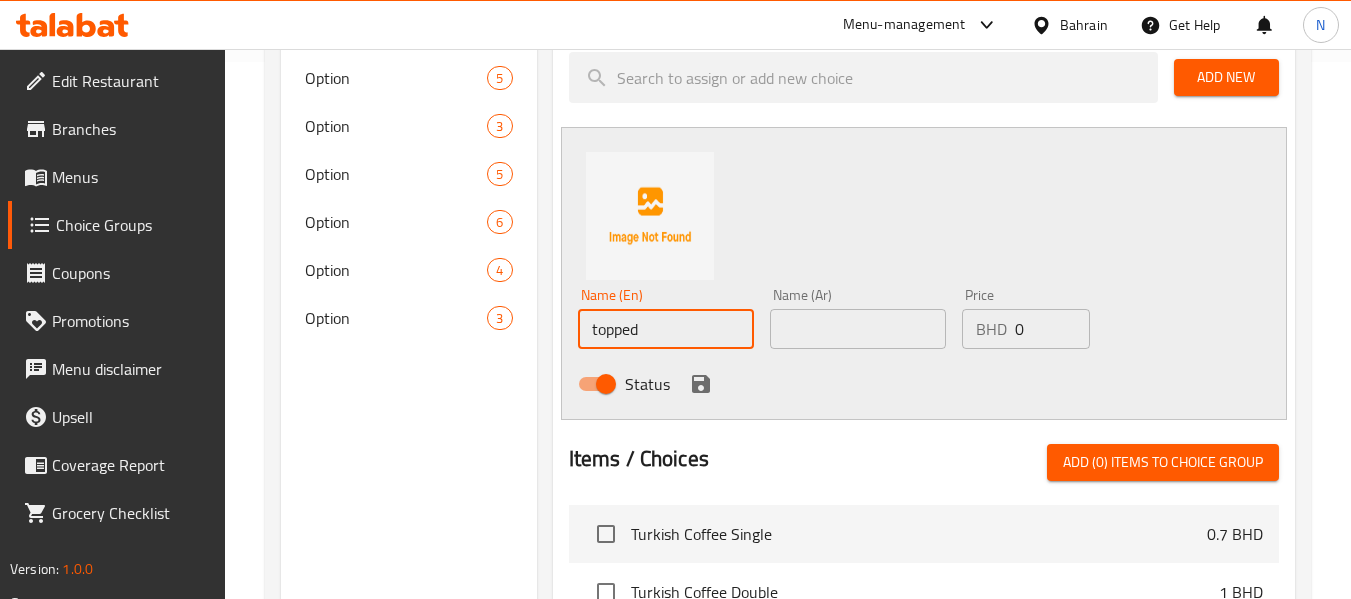 type on "topped" 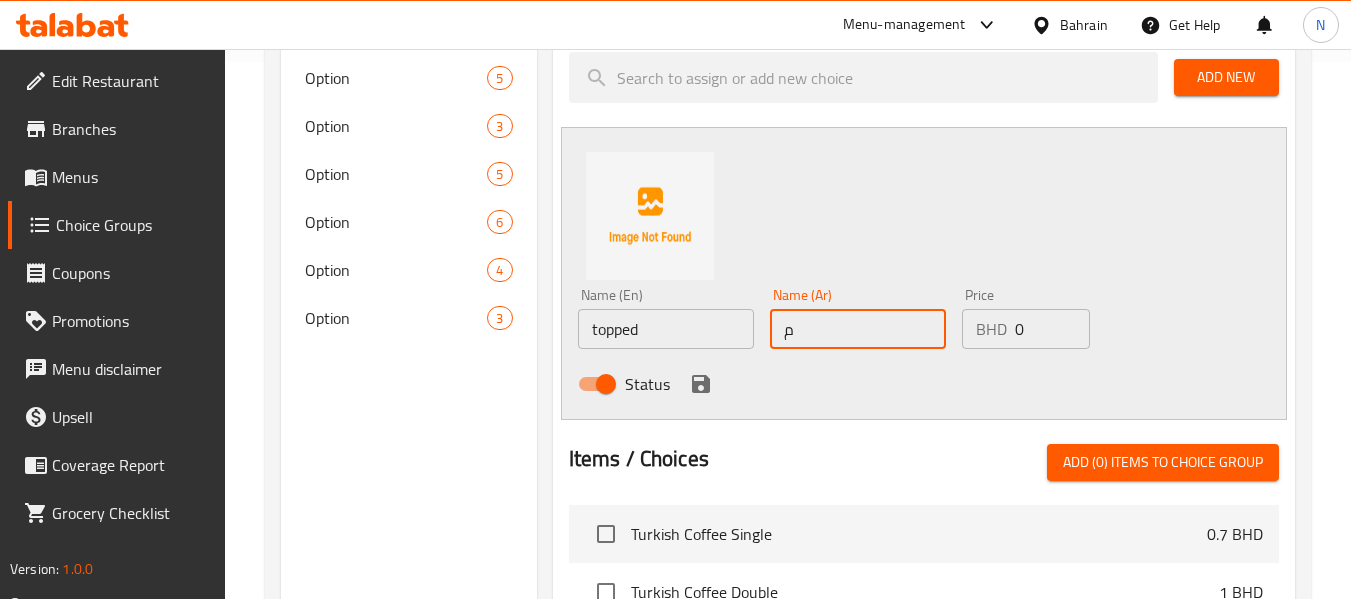 click on "م" at bounding box center [858, 329] 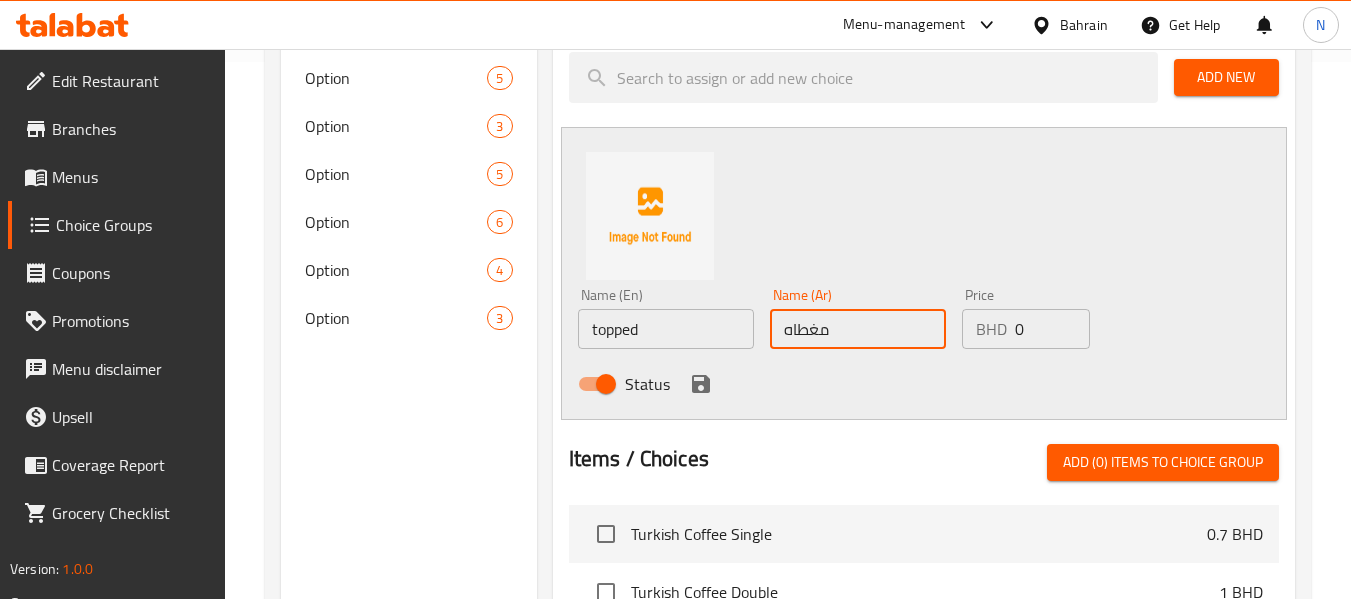 type on "مغطاه" 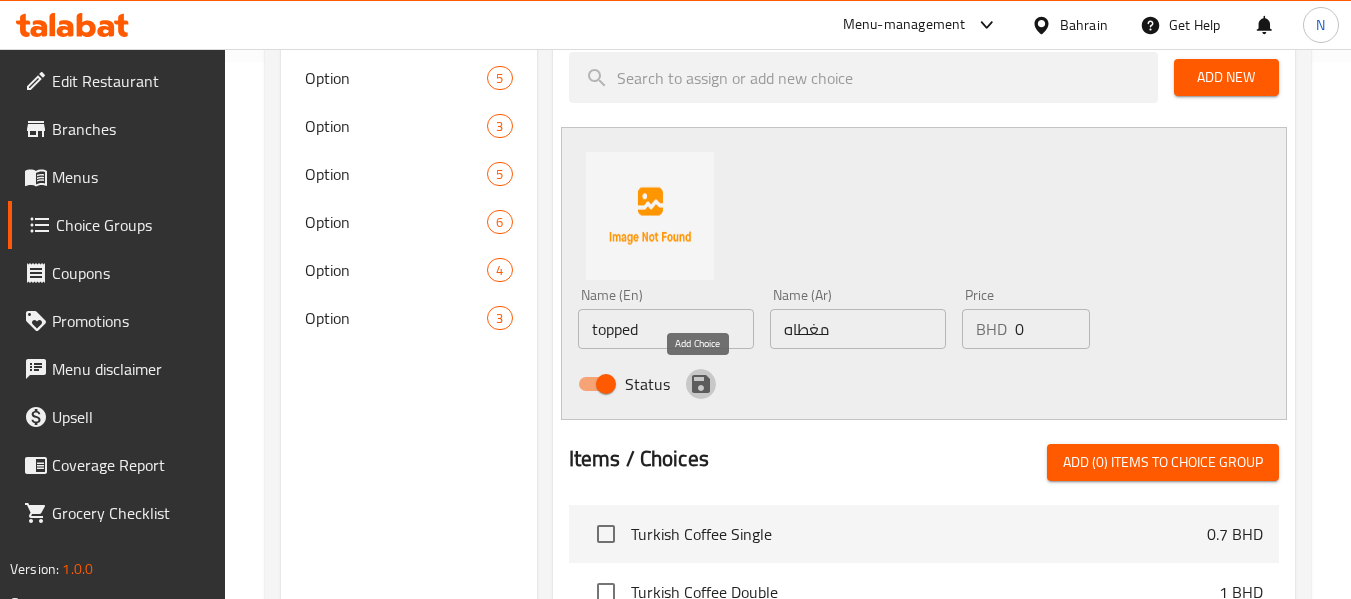 click 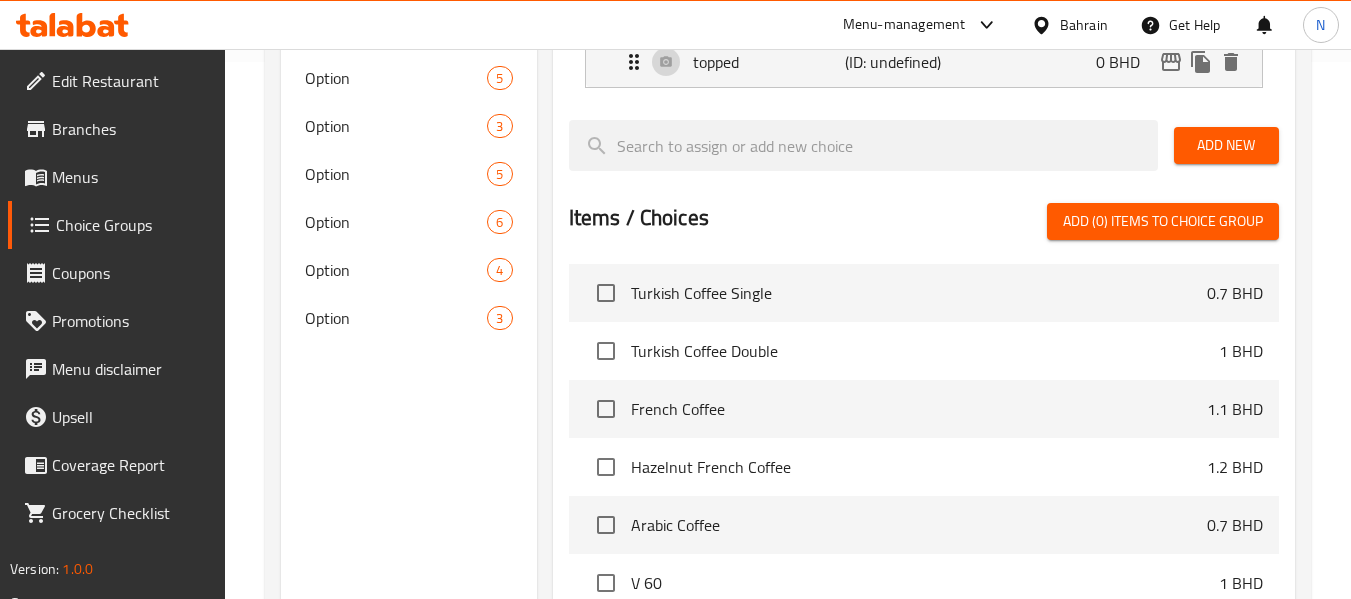 scroll, scrollTop: 298, scrollLeft: 0, axis: vertical 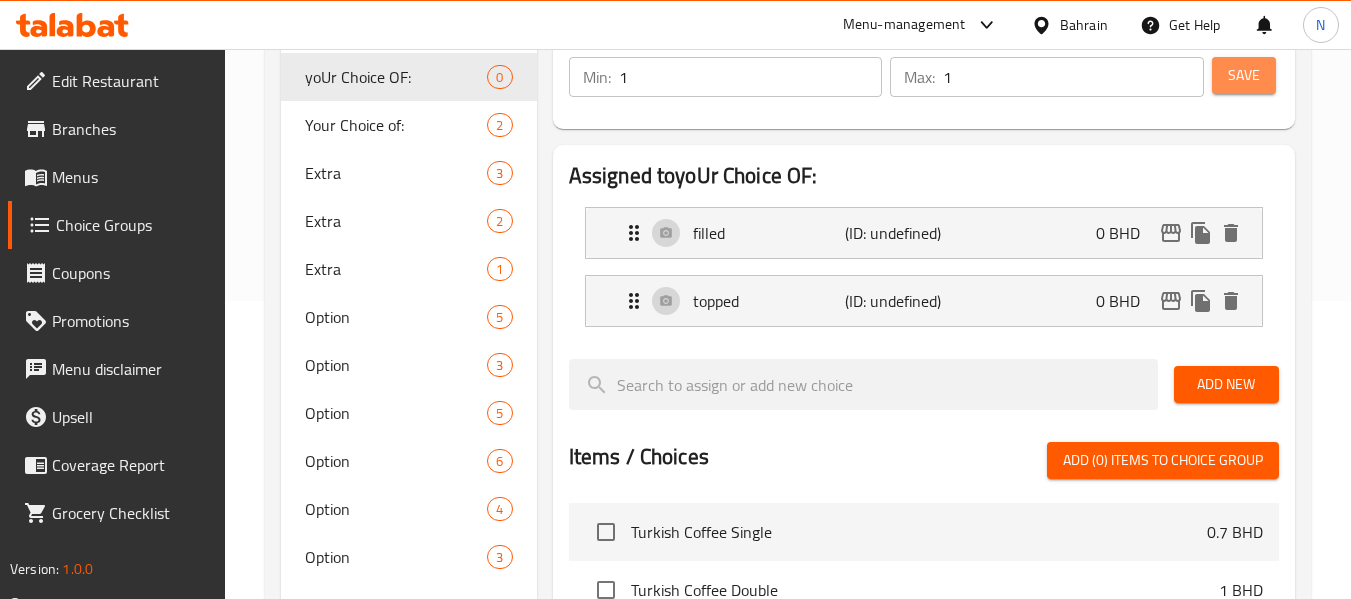 click on "Save" at bounding box center [1244, 75] 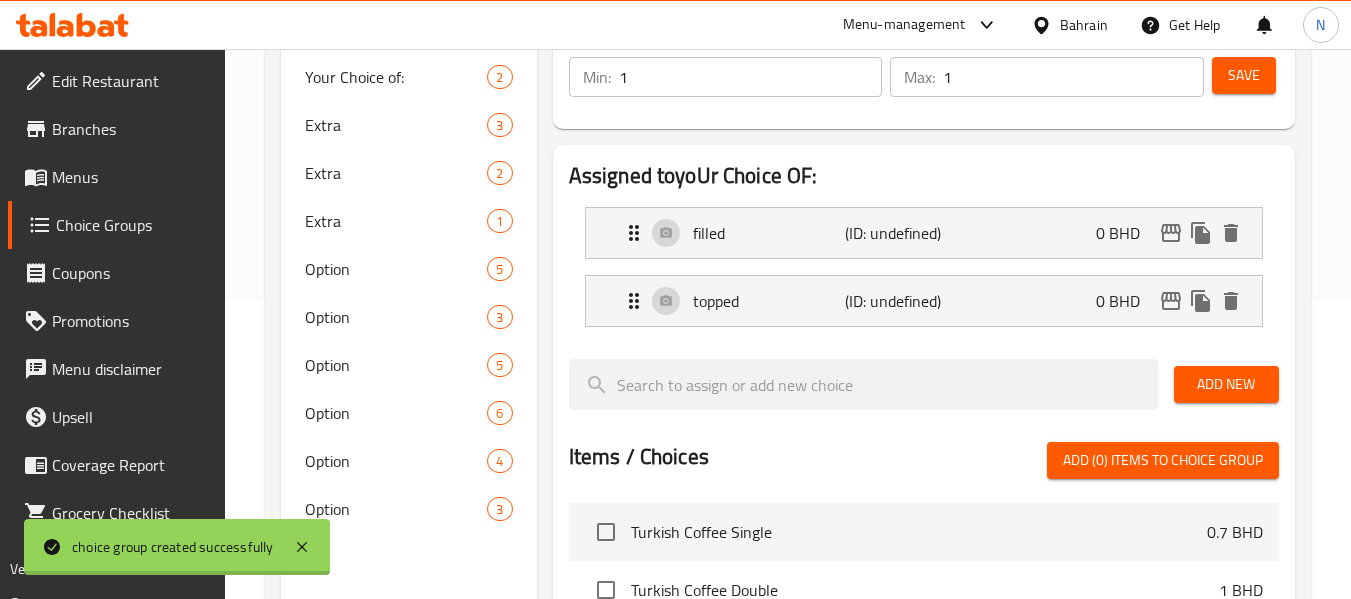 click at bounding box center [675, 299] 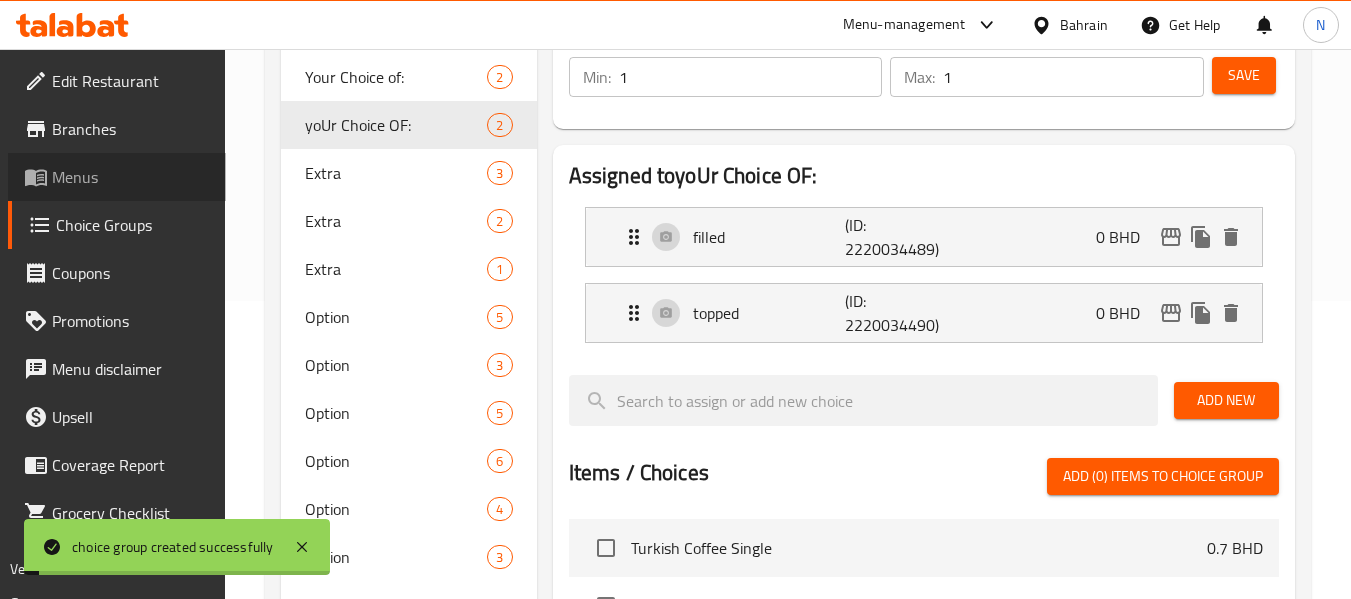 click on "Menus" at bounding box center (117, 177) 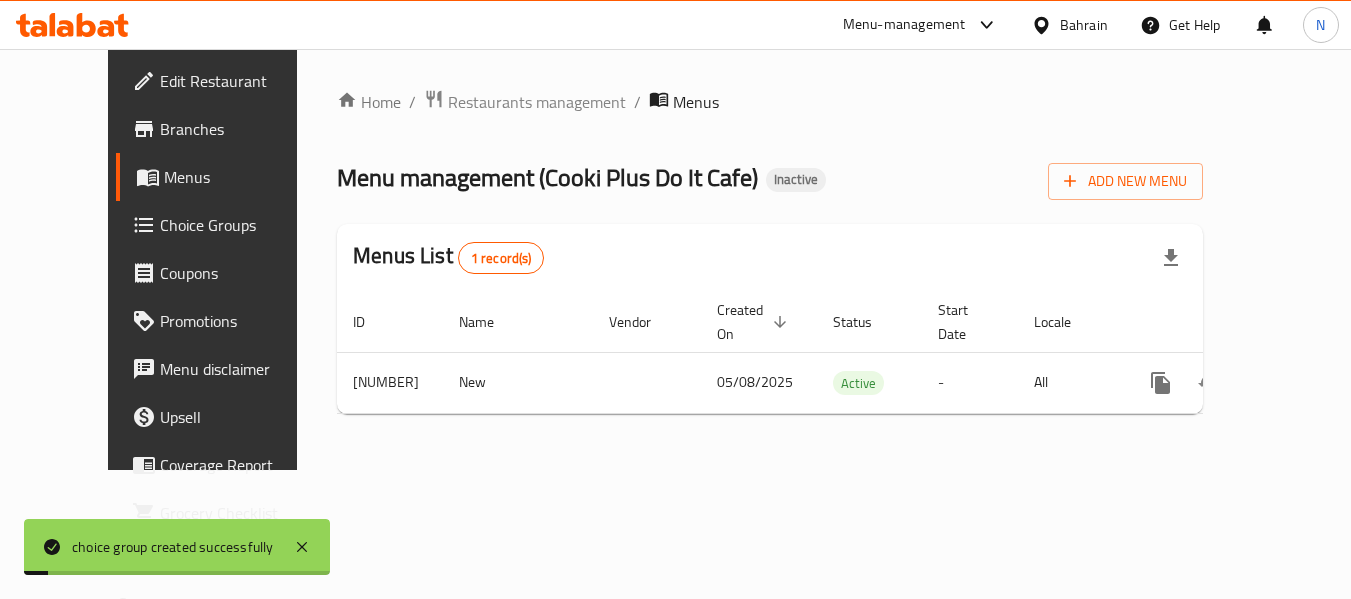 scroll, scrollTop: 0, scrollLeft: 0, axis: both 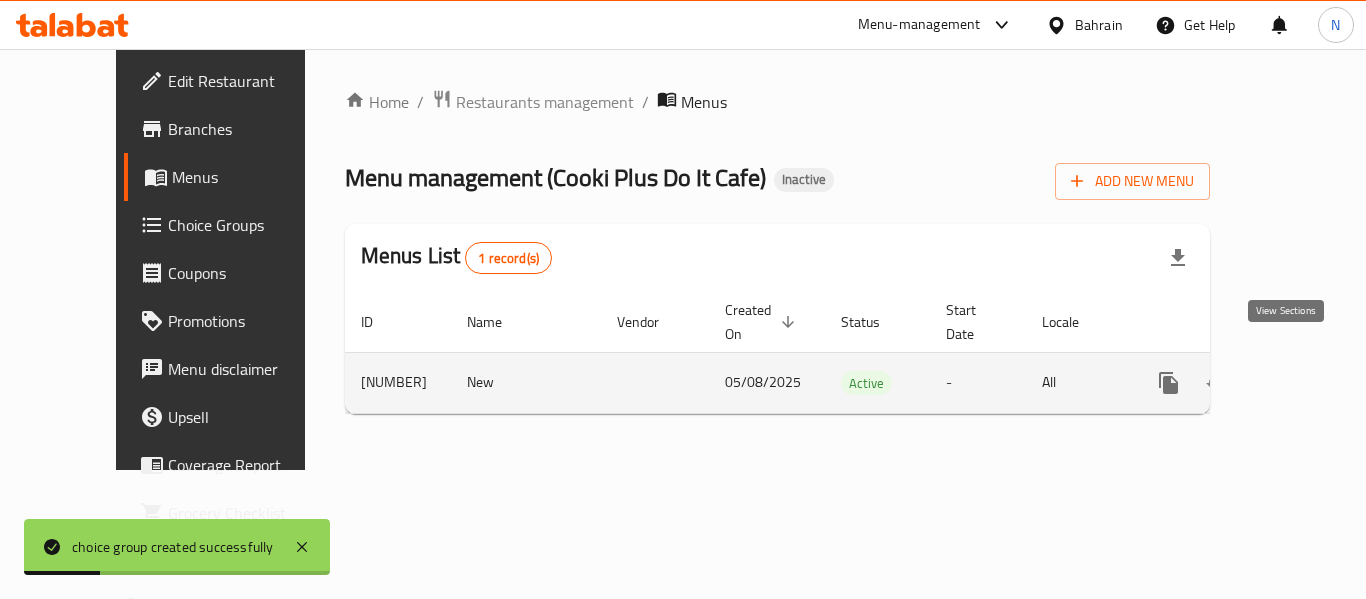 click 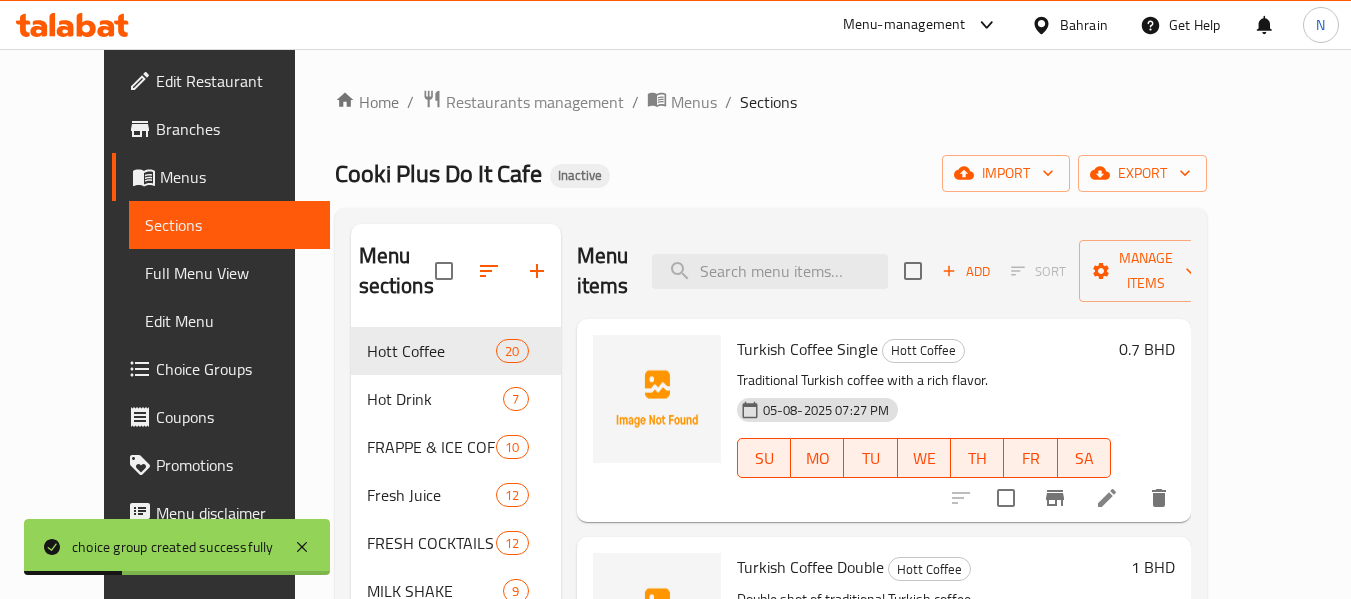 scroll, scrollTop: 280, scrollLeft: 0, axis: vertical 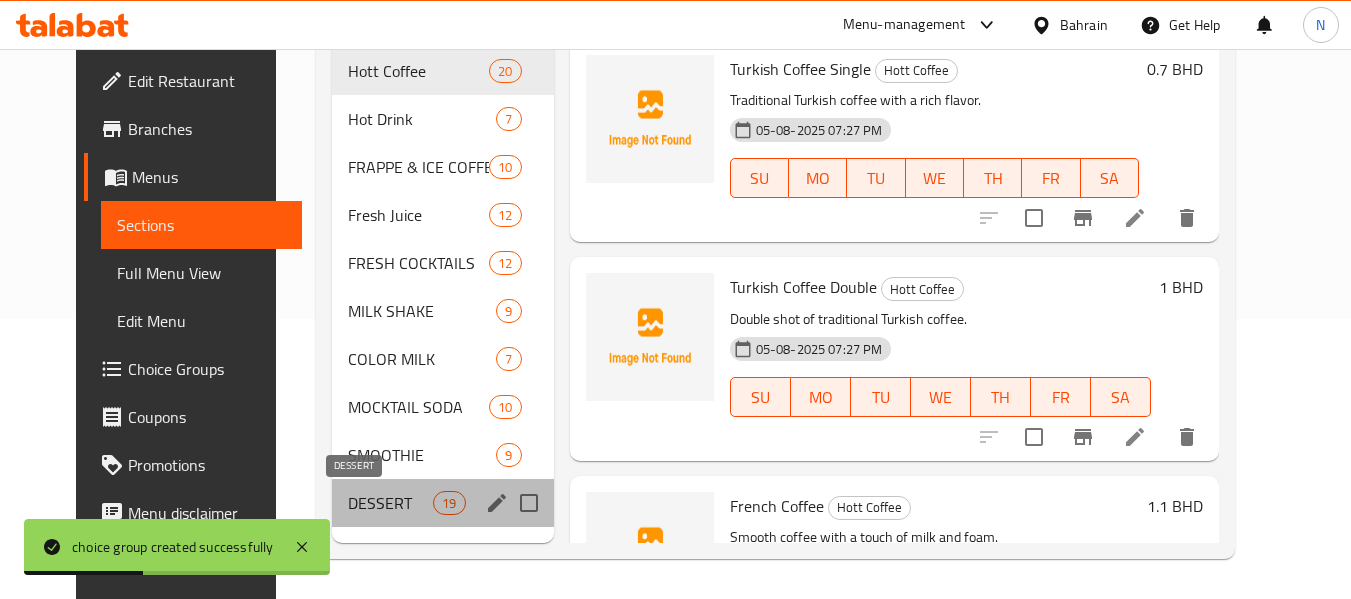 click on "DESSERT" at bounding box center (390, 503) 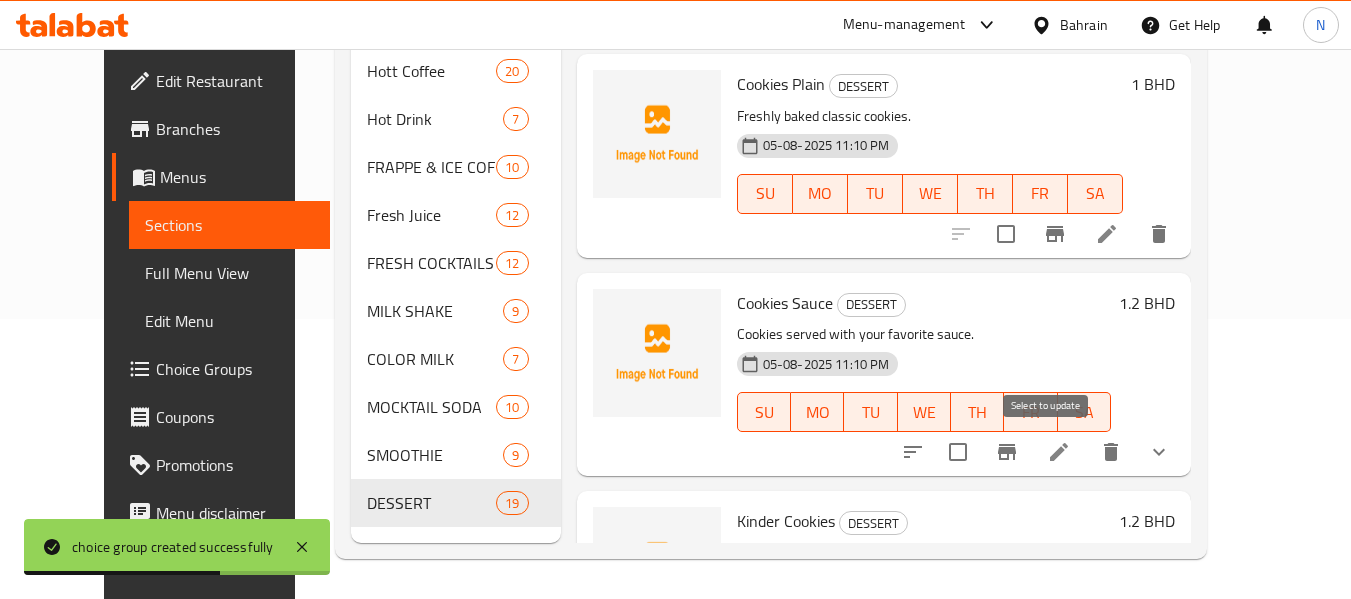 scroll, scrollTop: 1753, scrollLeft: 0, axis: vertical 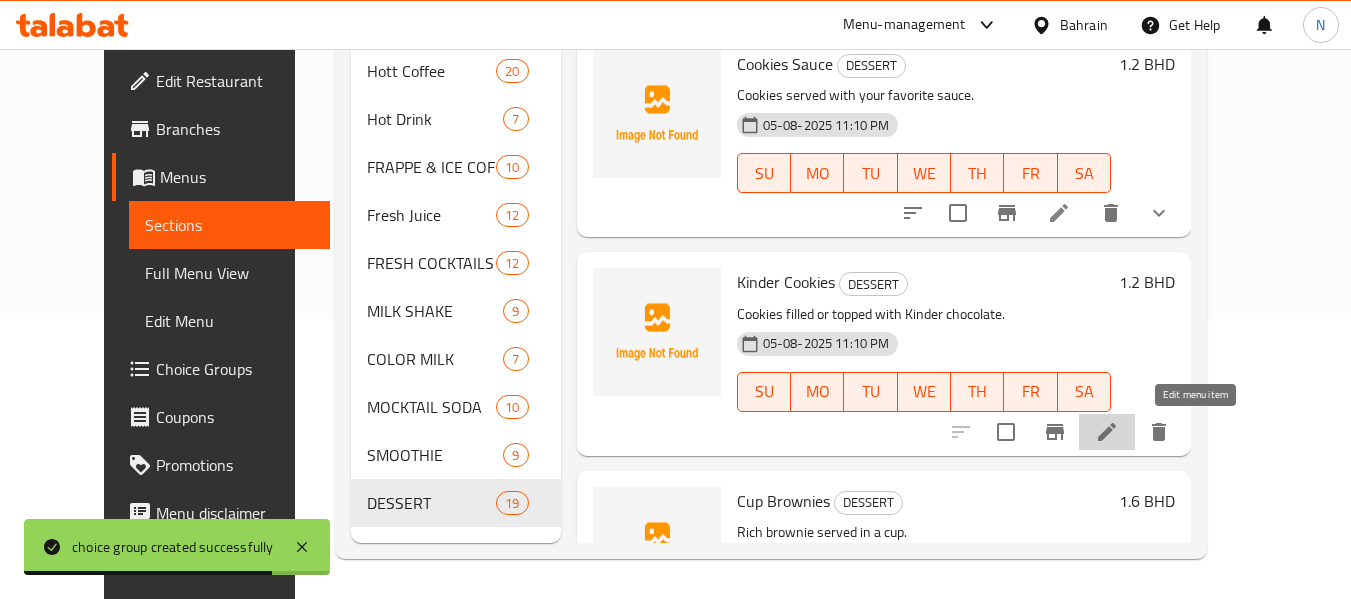 click 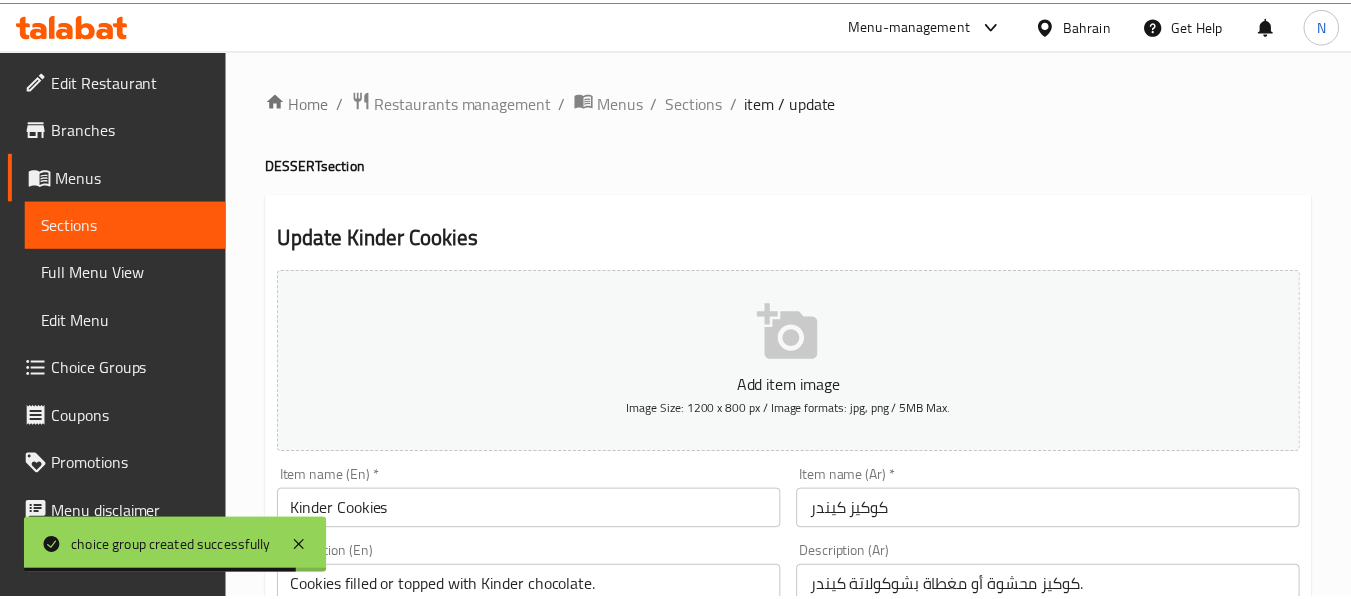 scroll, scrollTop: 814, scrollLeft: 0, axis: vertical 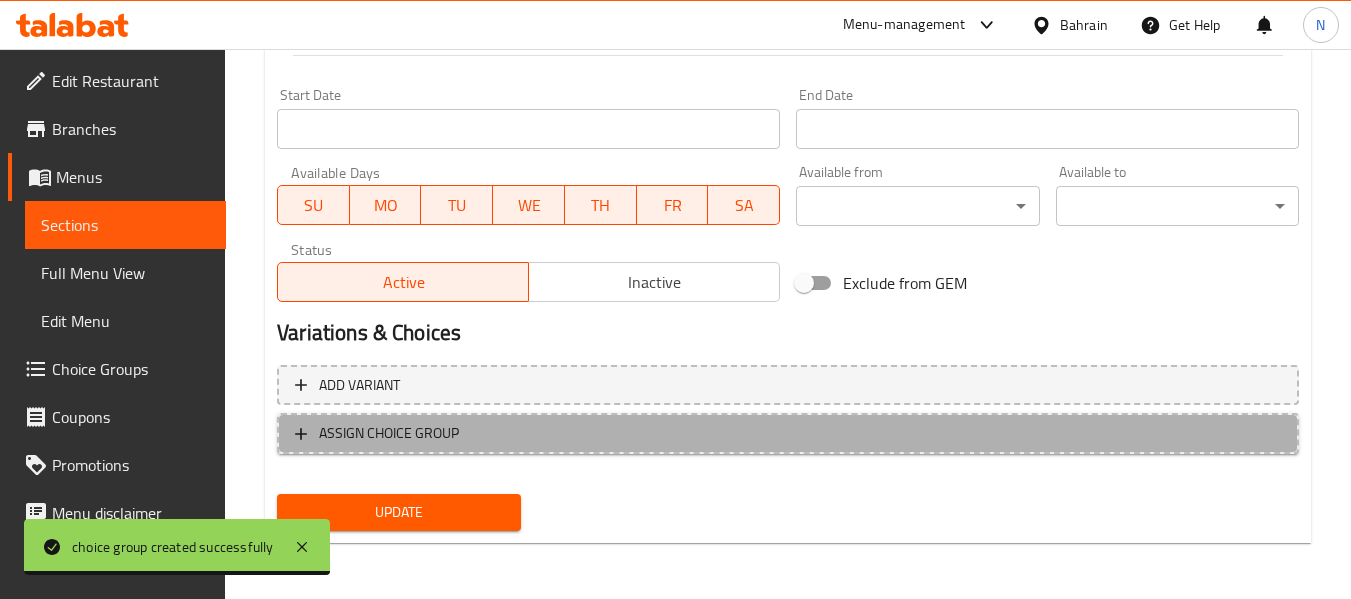click on "ASSIGN CHOICE GROUP" at bounding box center (788, 433) 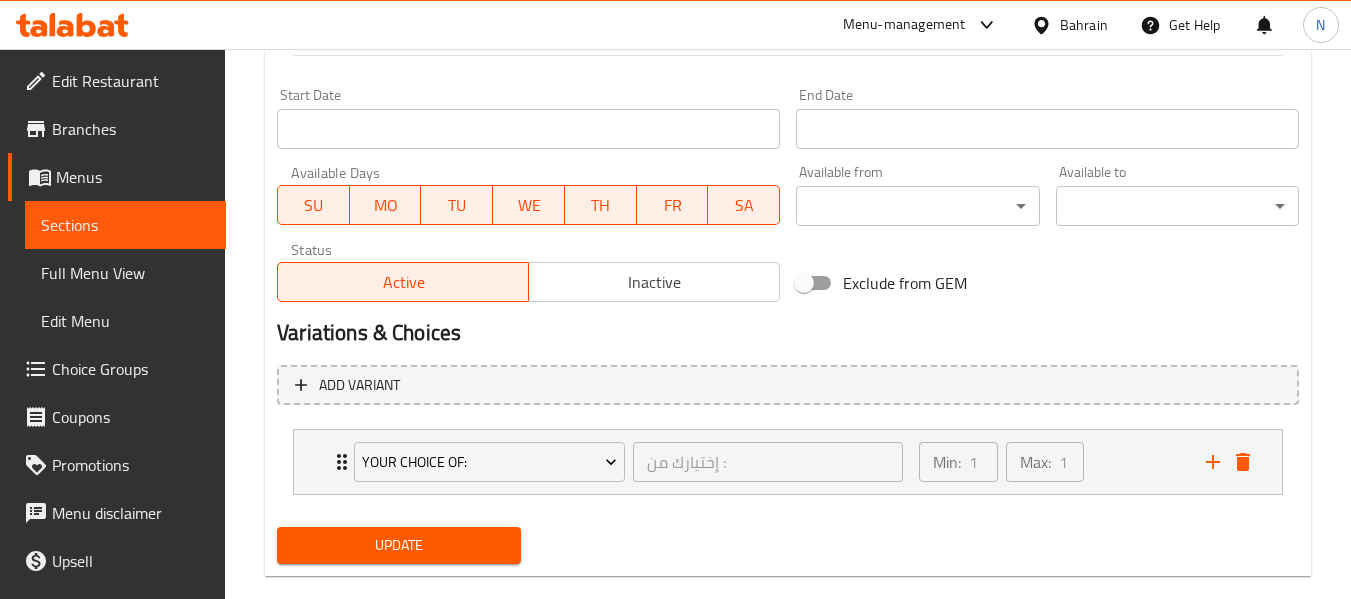 scroll, scrollTop: 847, scrollLeft: 0, axis: vertical 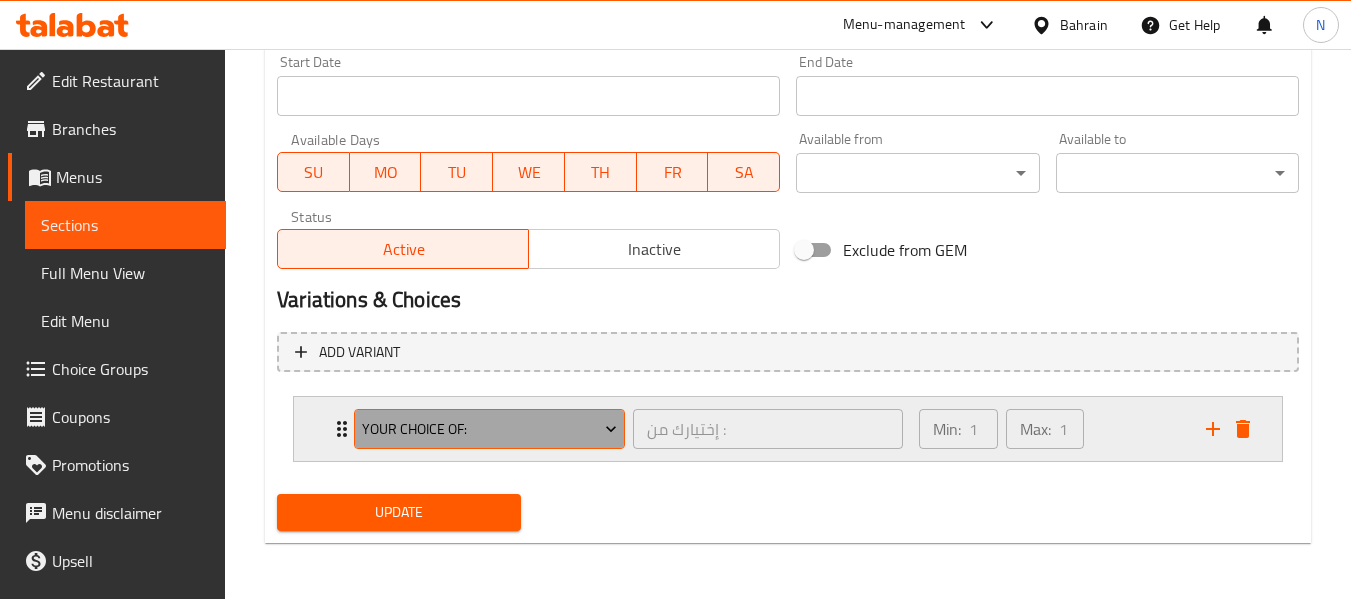 click on "Your Choice of:" at bounding box center (490, 429) 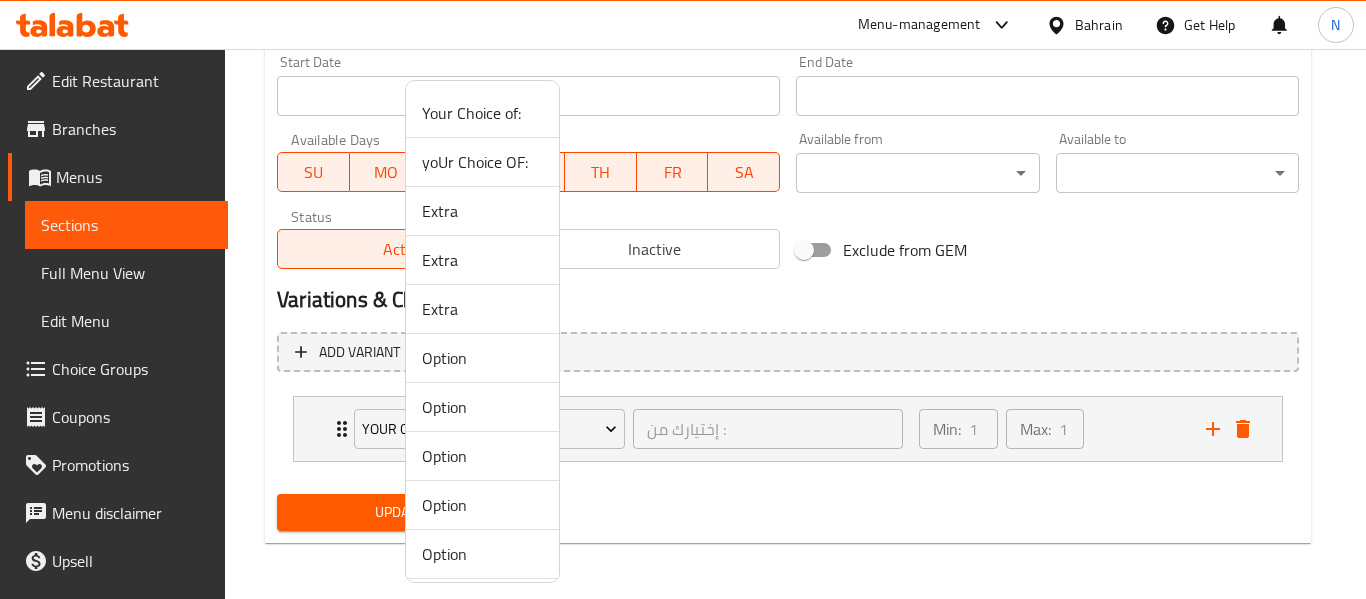click on "yoUr Choice OF:" at bounding box center (482, 162) 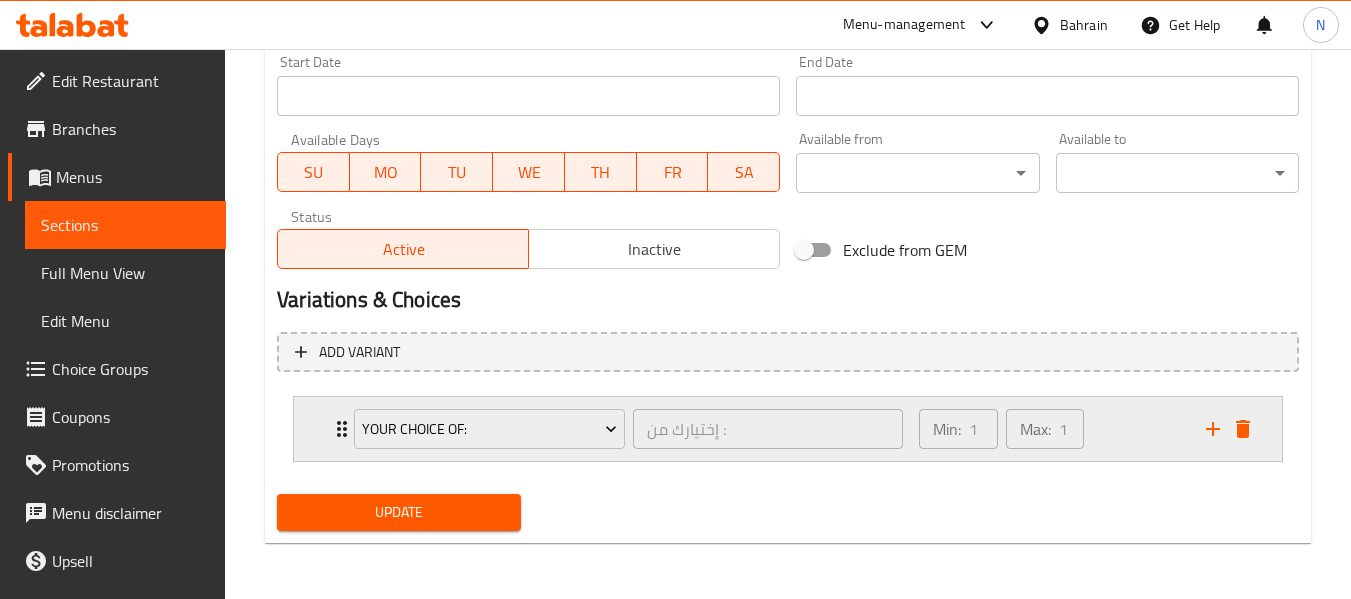 click on "Min: 1 ​ Max: 1 ​" at bounding box center (1050, 429) 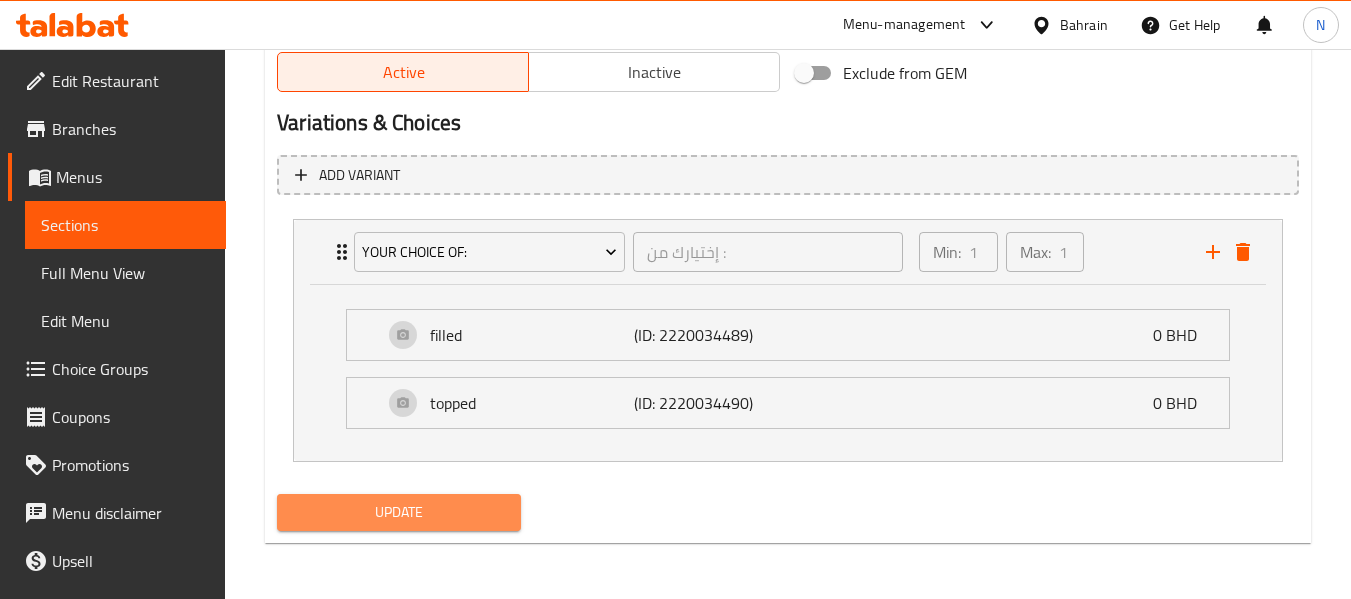 click on "Update" at bounding box center (398, 512) 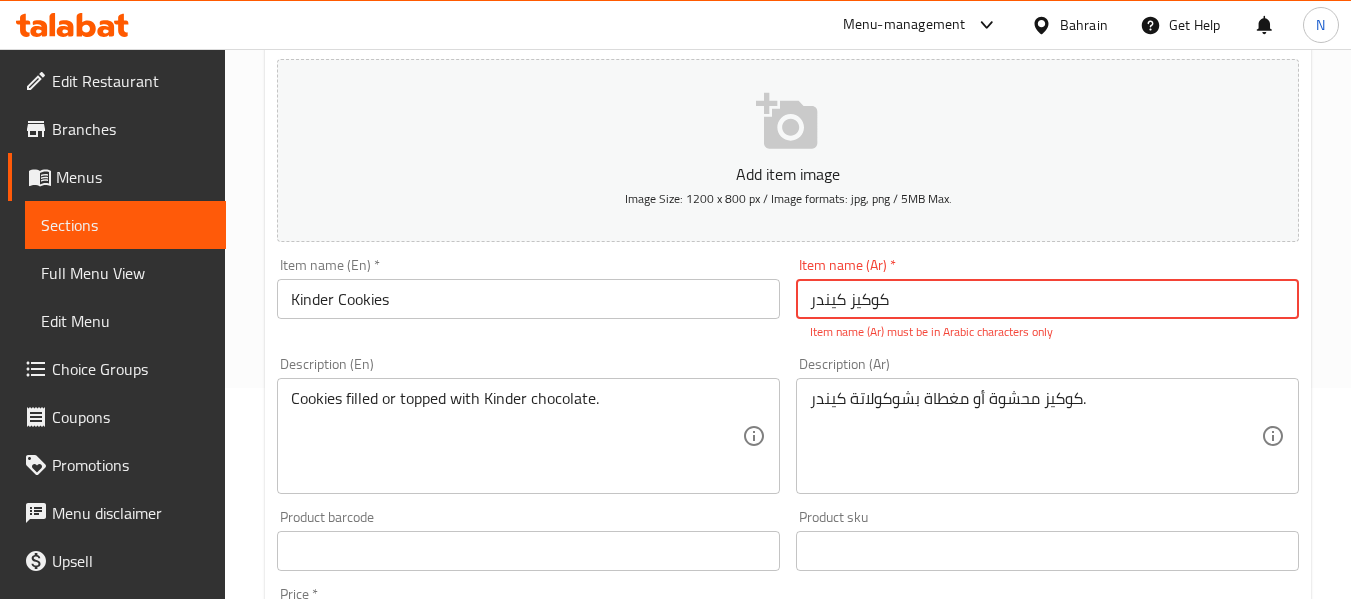 scroll, scrollTop: 13, scrollLeft: 0, axis: vertical 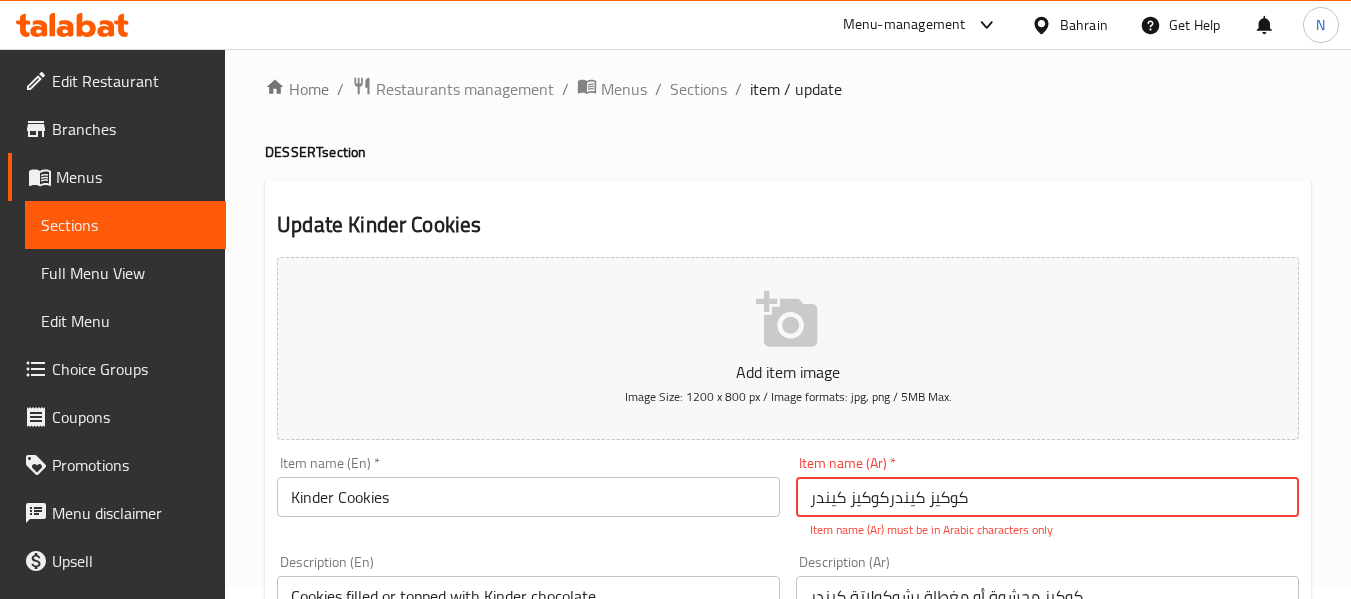 click on "کوکیز کيندركوكيز كيندر" at bounding box center (1047, 497) 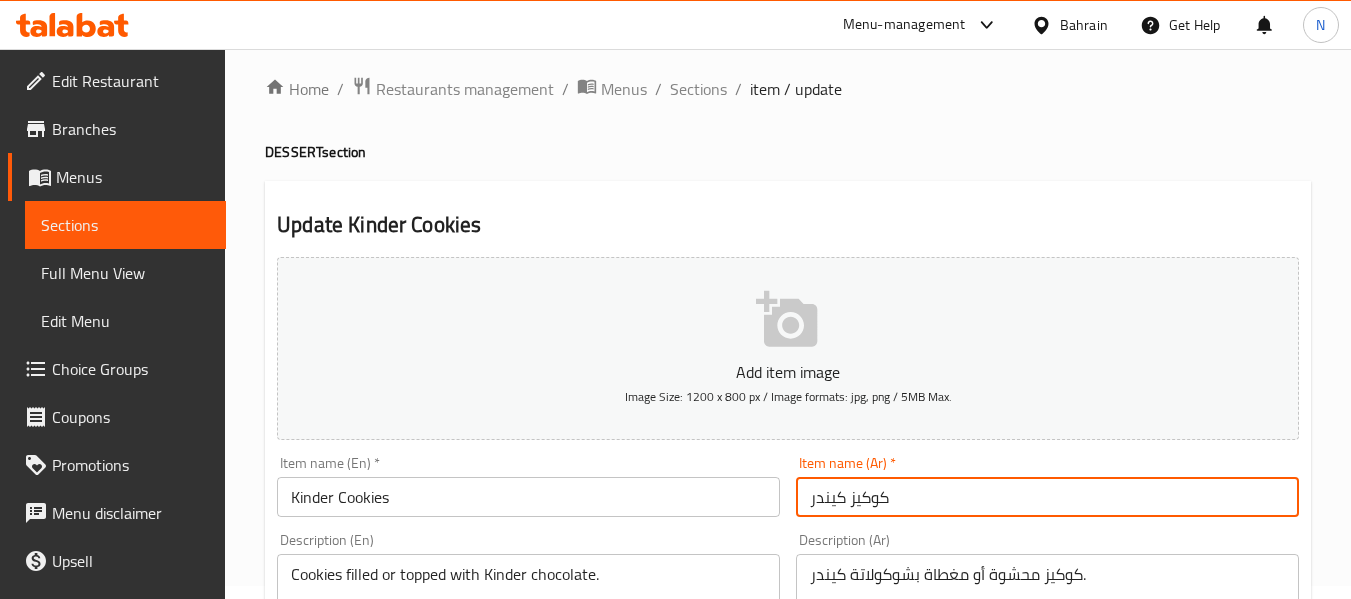 type on "كوكيز كيندر" 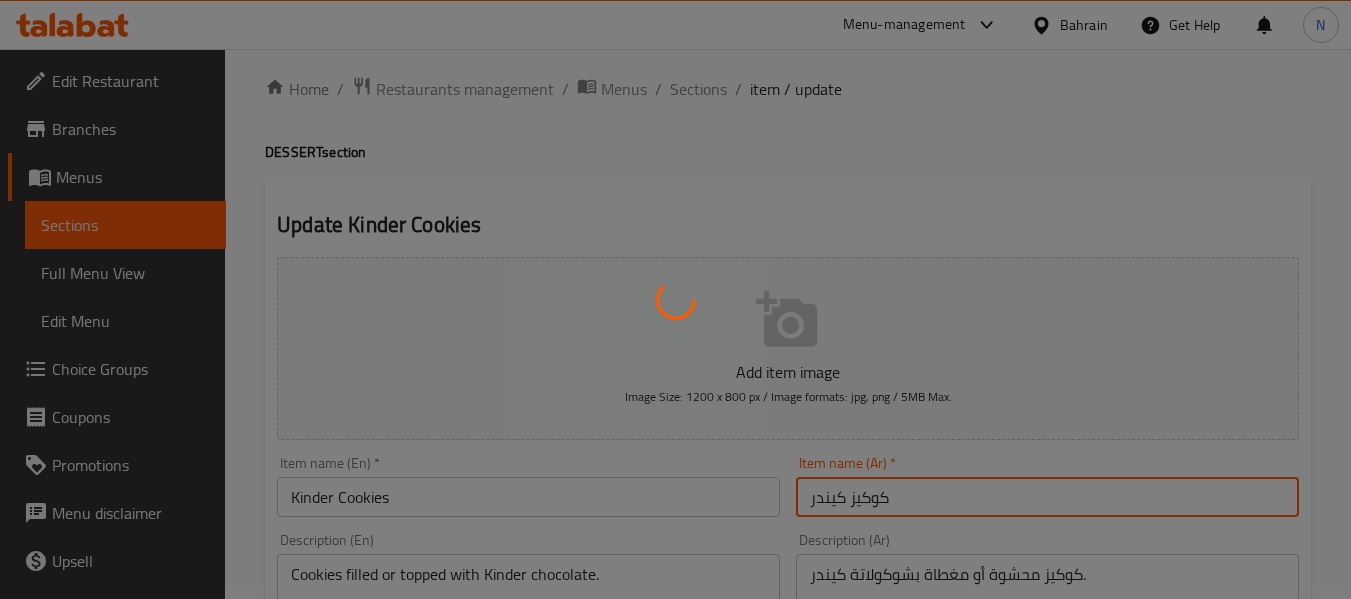 click at bounding box center [675, 299] 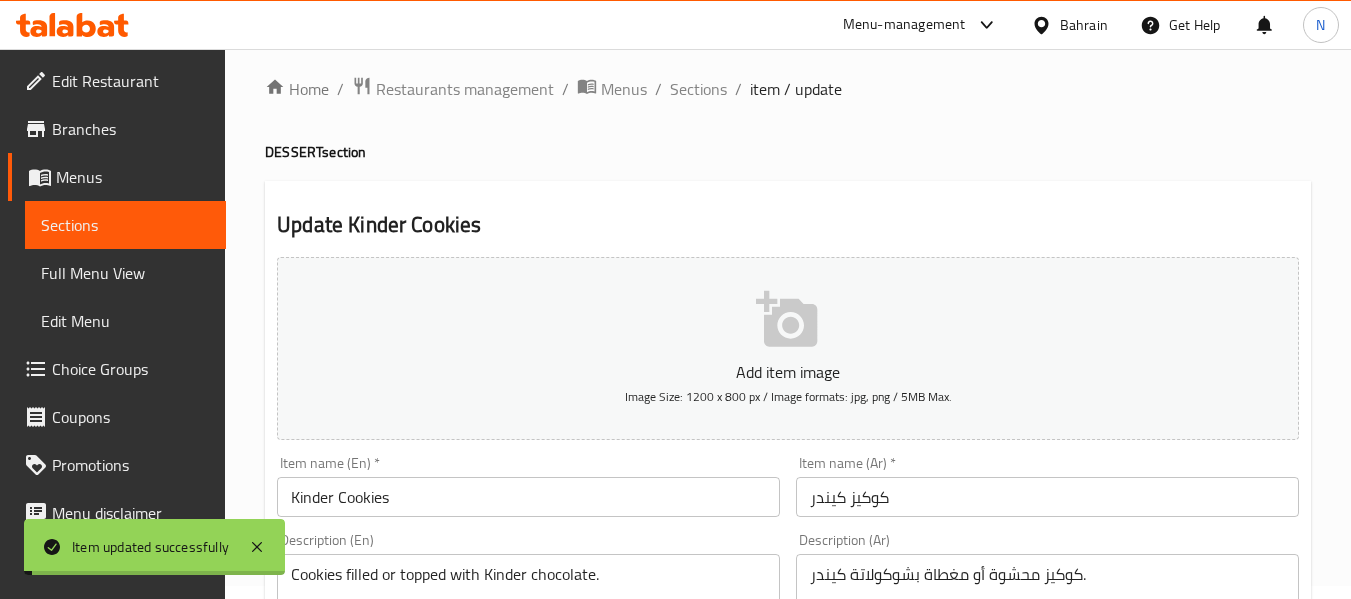 scroll, scrollTop: 0, scrollLeft: 0, axis: both 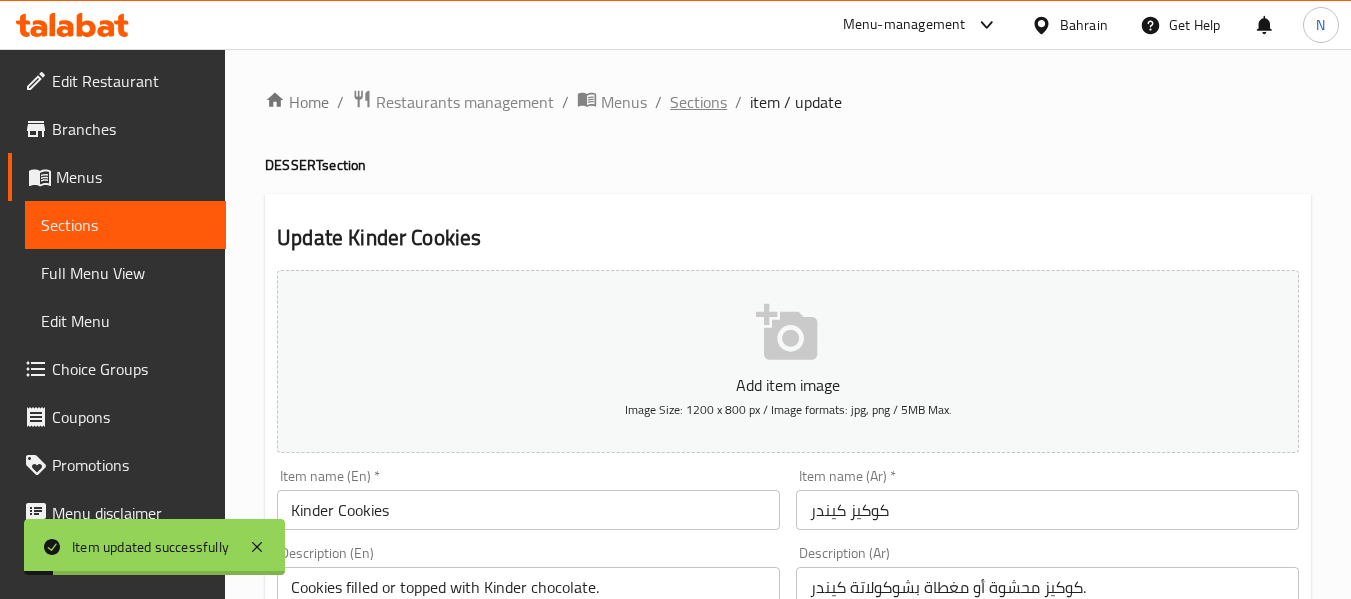 click on "Sections" at bounding box center [698, 102] 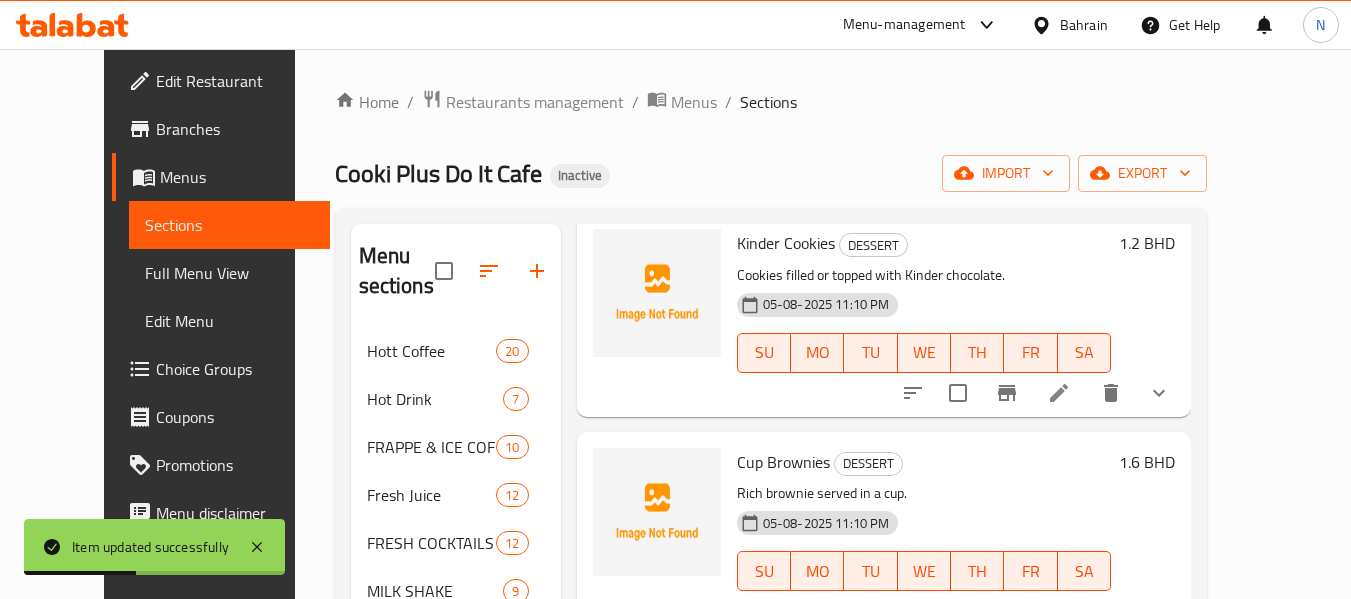 scroll, scrollTop: 2207, scrollLeft: 0, axis: vertical 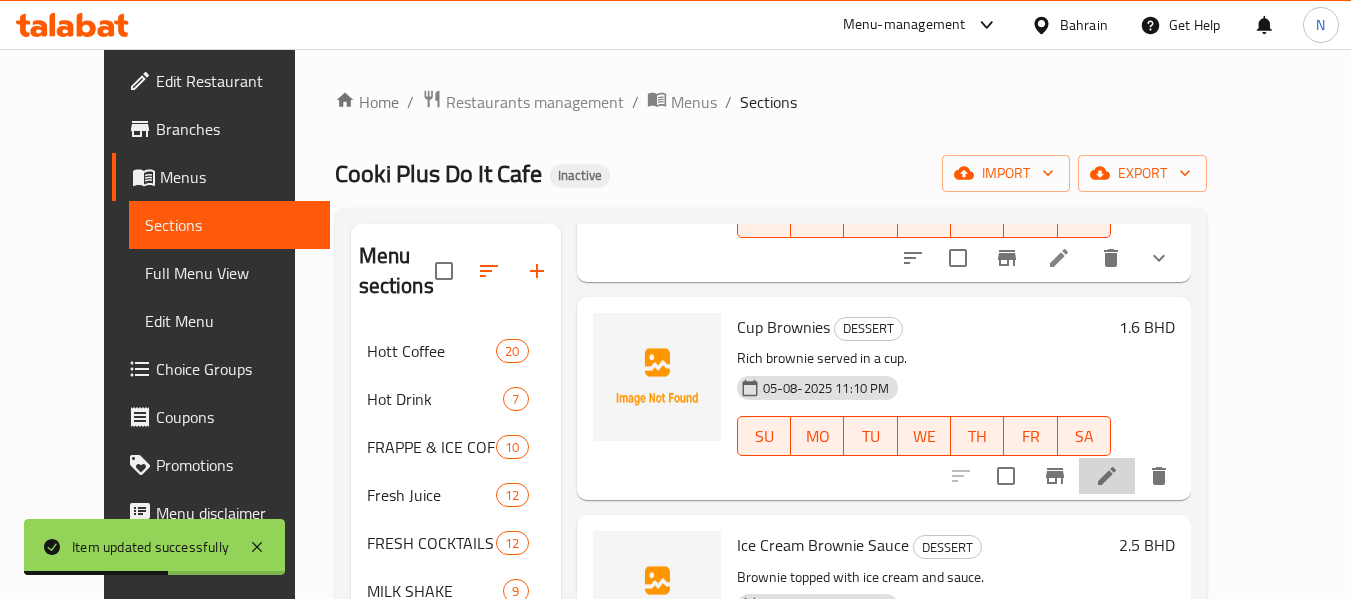 click at bounding box center (1107, 476) 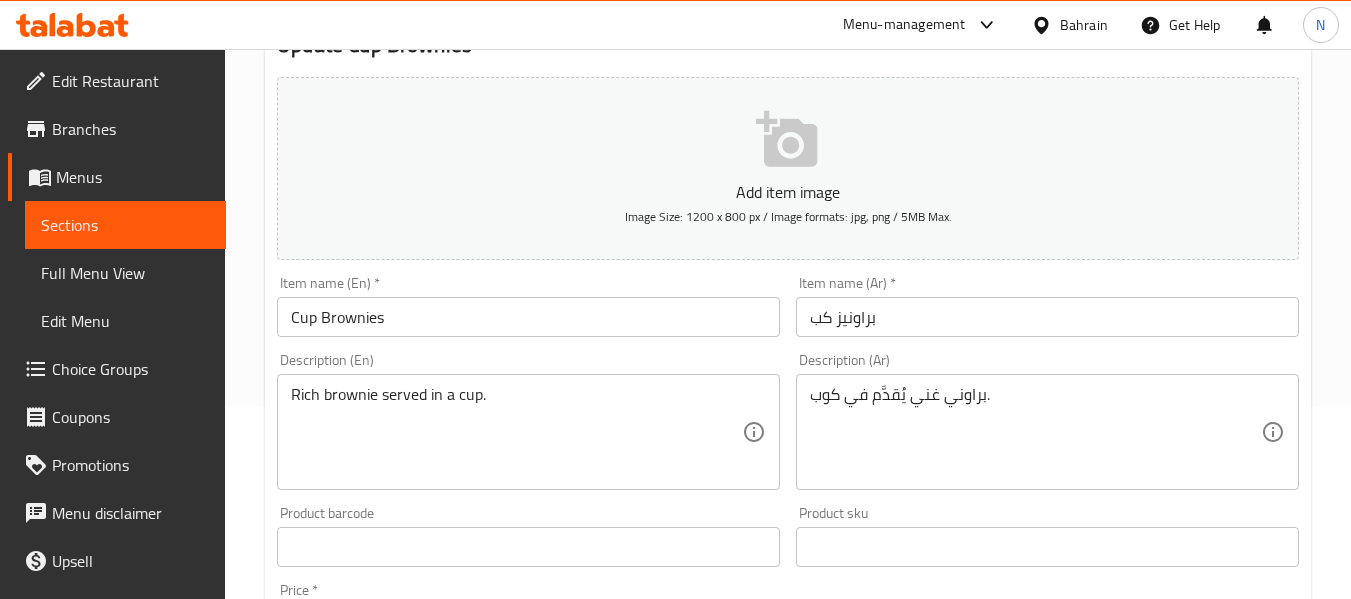 scroll, scrollTop: 0, scrollLeft: 0, axis: both 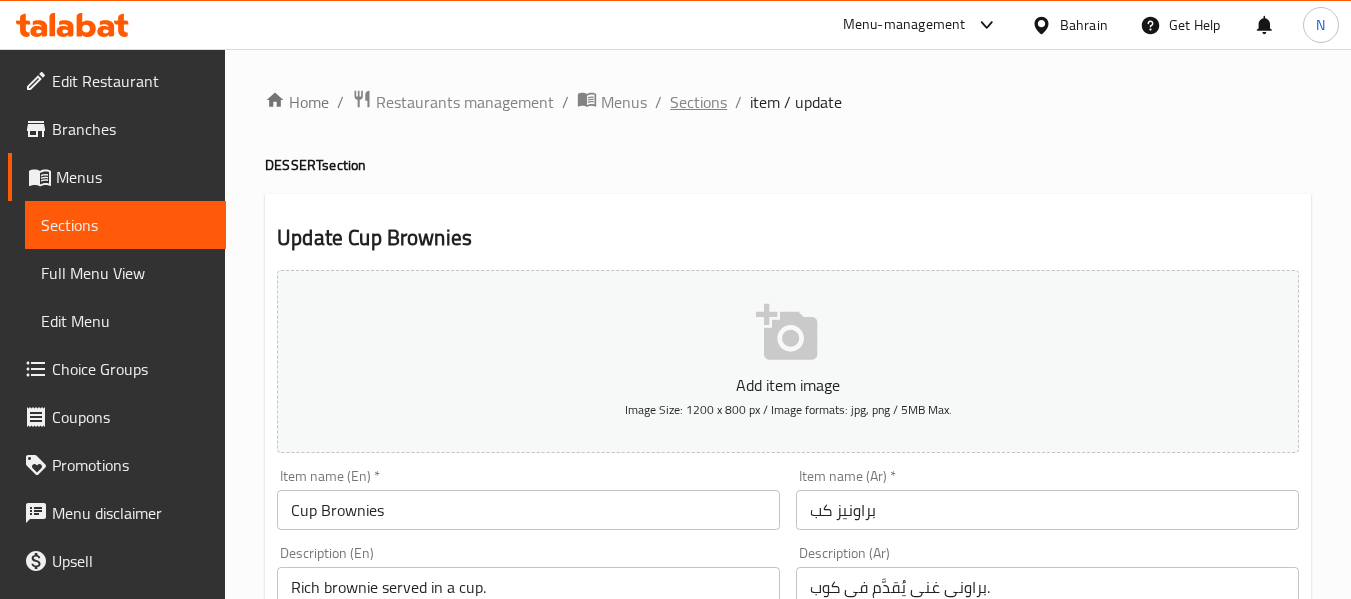 click on "Sections" at bounding box center [698, 102] 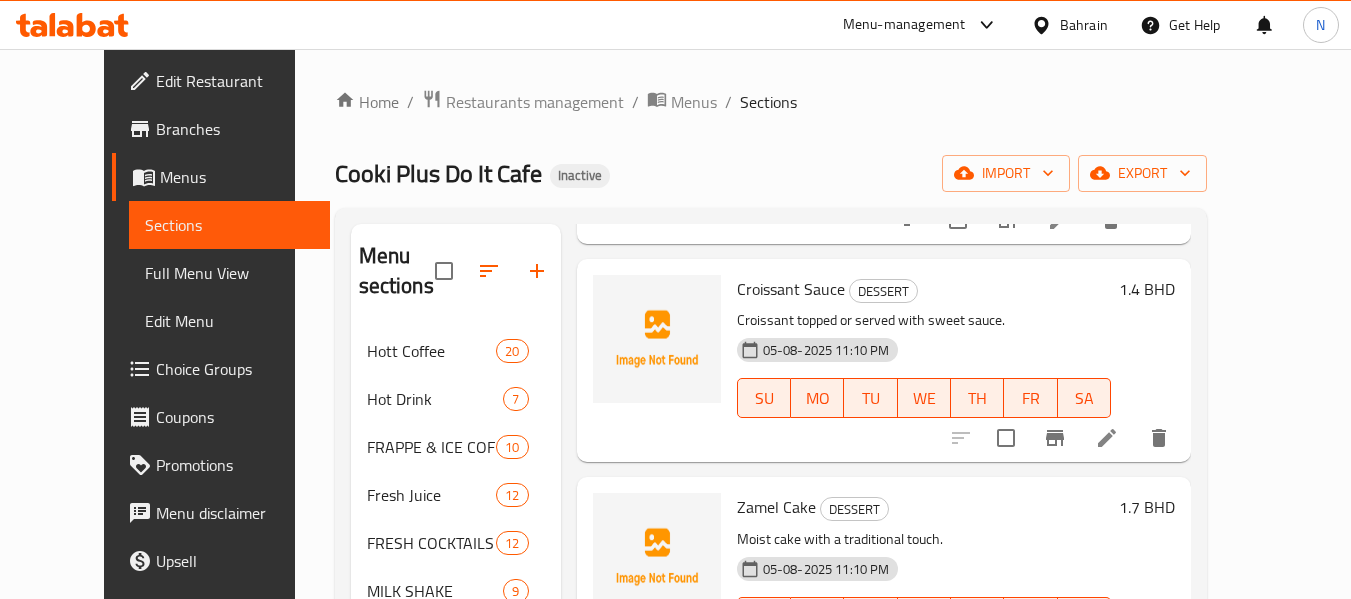 scroll, scrollTop: 3632, scrollLeft: 0, axis: vertical 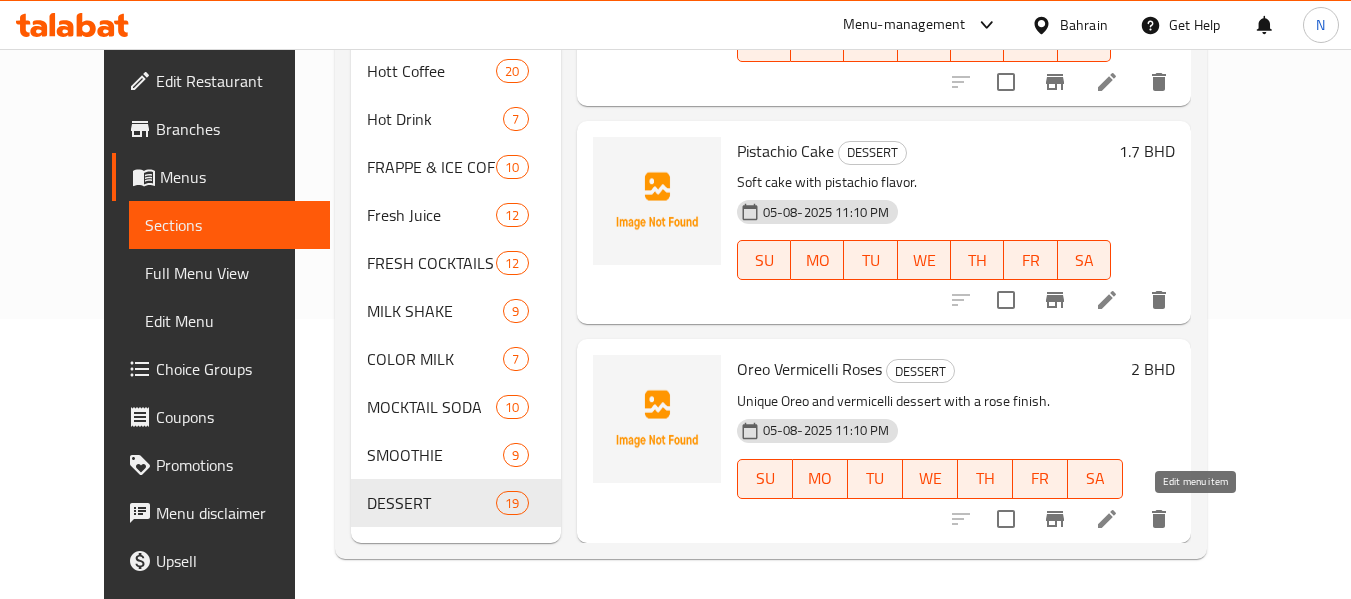 click 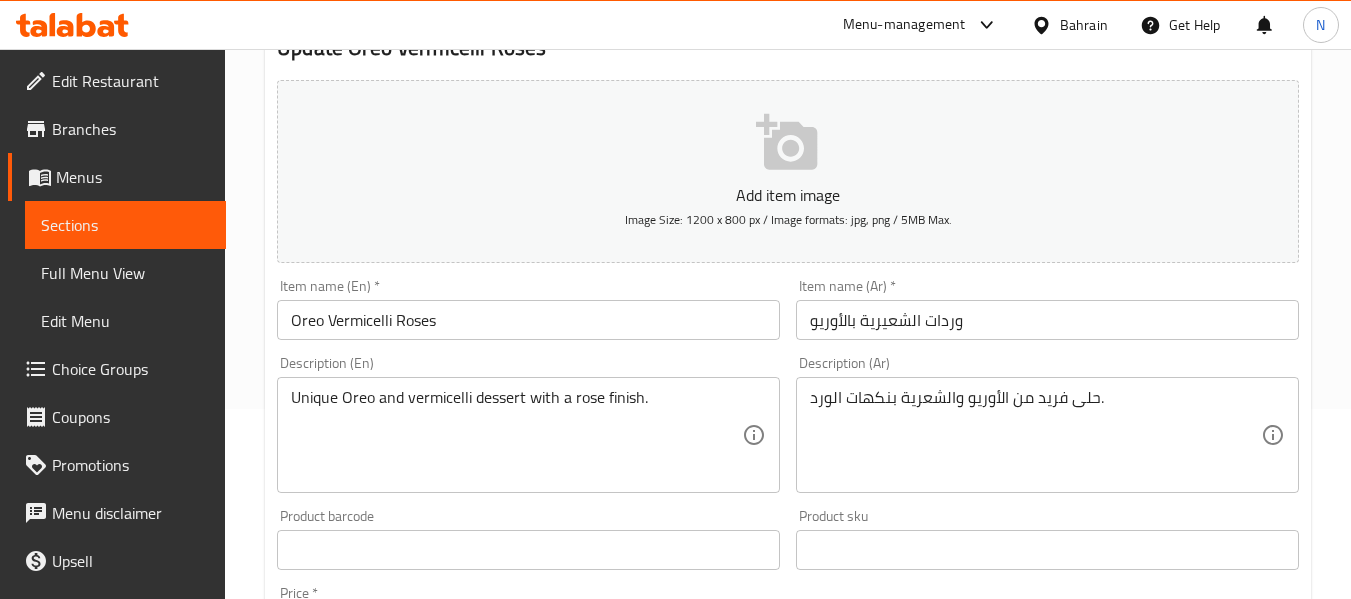 scroll, scrollTop: 194, scrollLeft: 0, axis: vertical 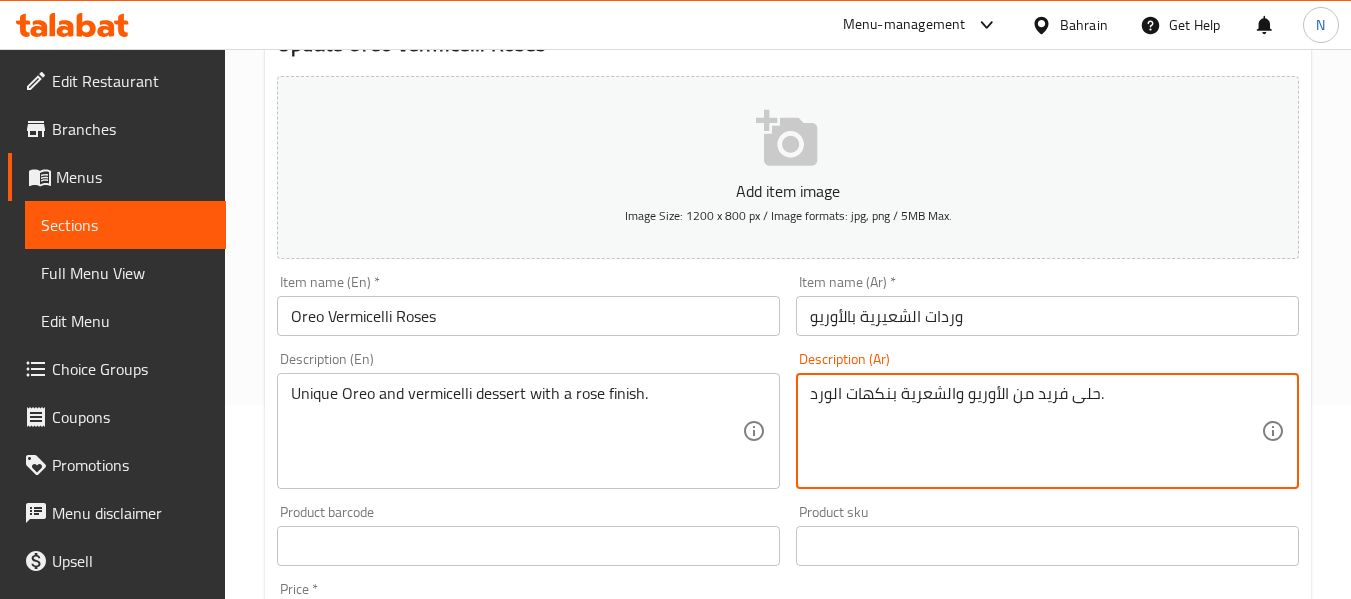 click on "حلى فريد من الأوريو والشعرية بنكهات الورد." at bounding box center [1035, 431] 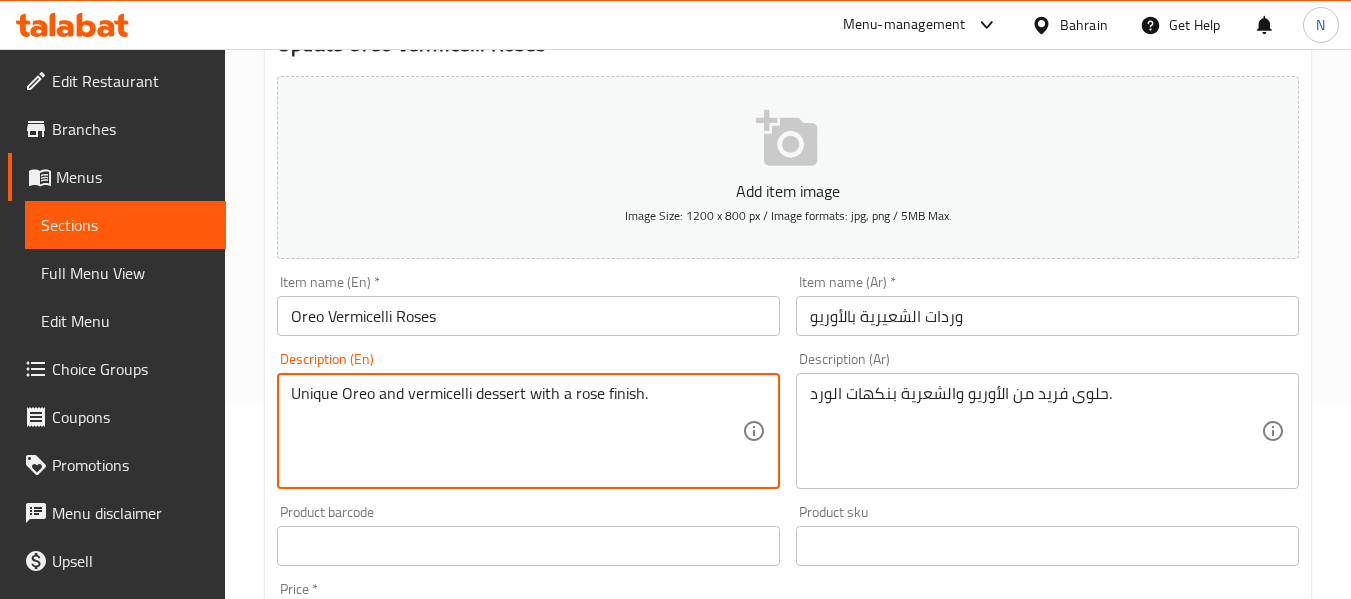 click on "Unique Oreo and vermicelli dessert with a rose finish." at bounding box center [516, 431] 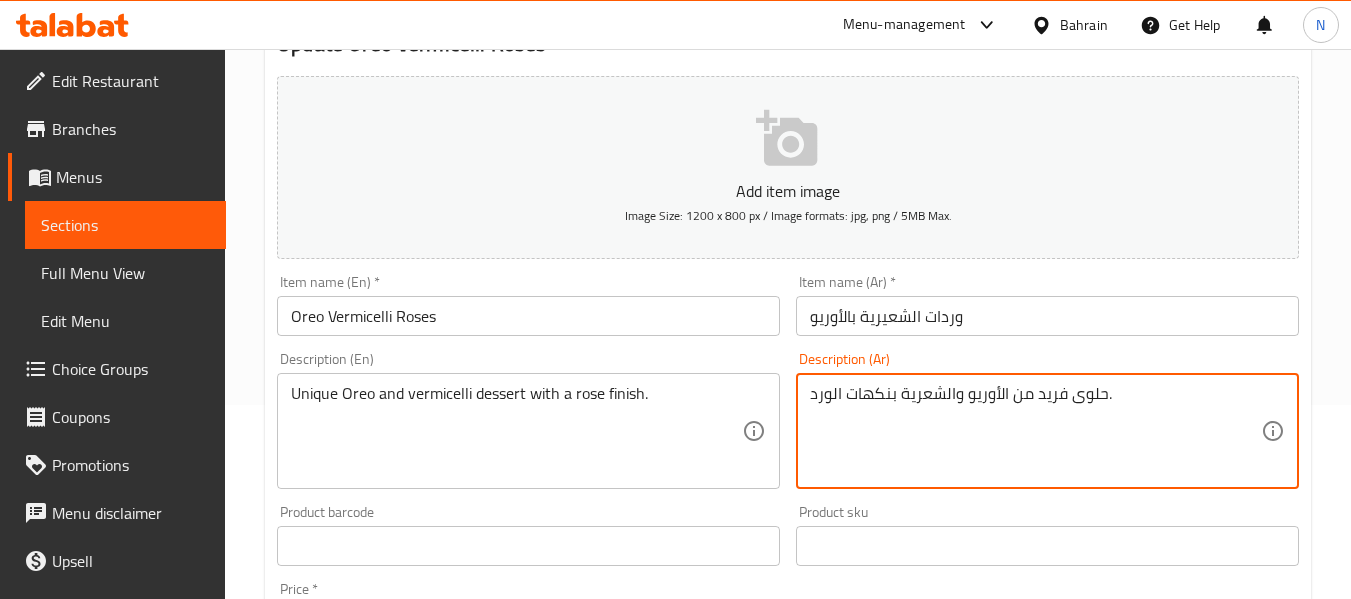 click on "حلوى فريد من الأوريو والشعرية بنكهات الورد." at bounding box center (1035, 431) 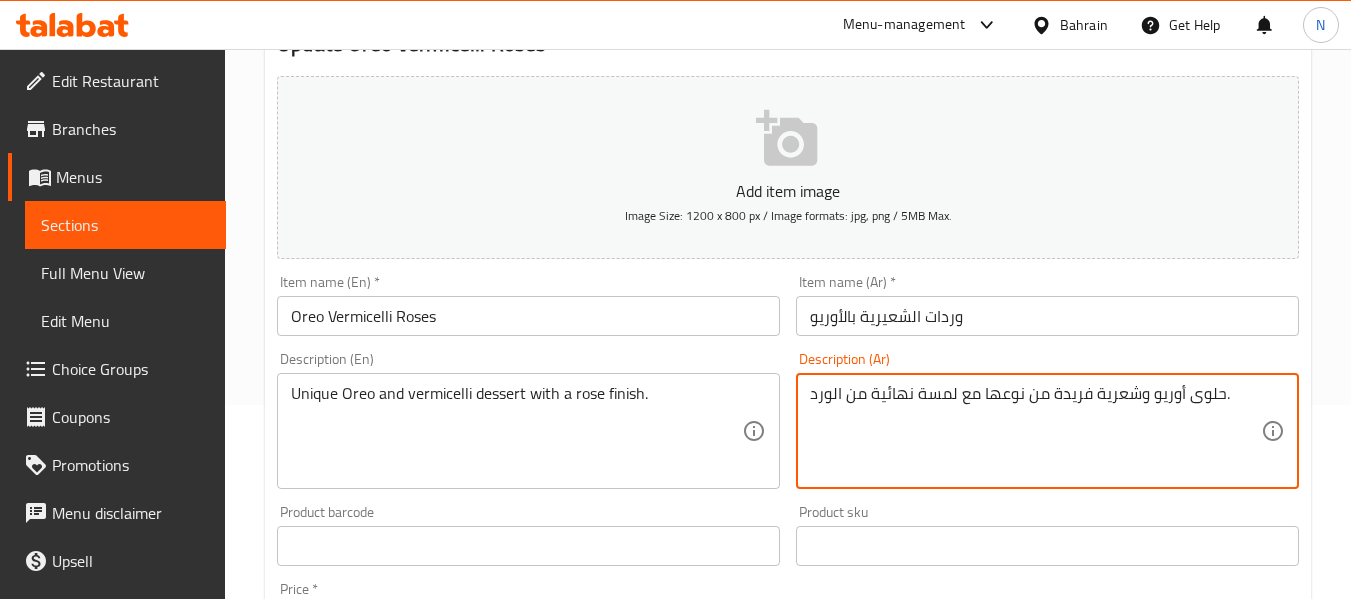 click on "Update" at bounding box center (398, 1132) 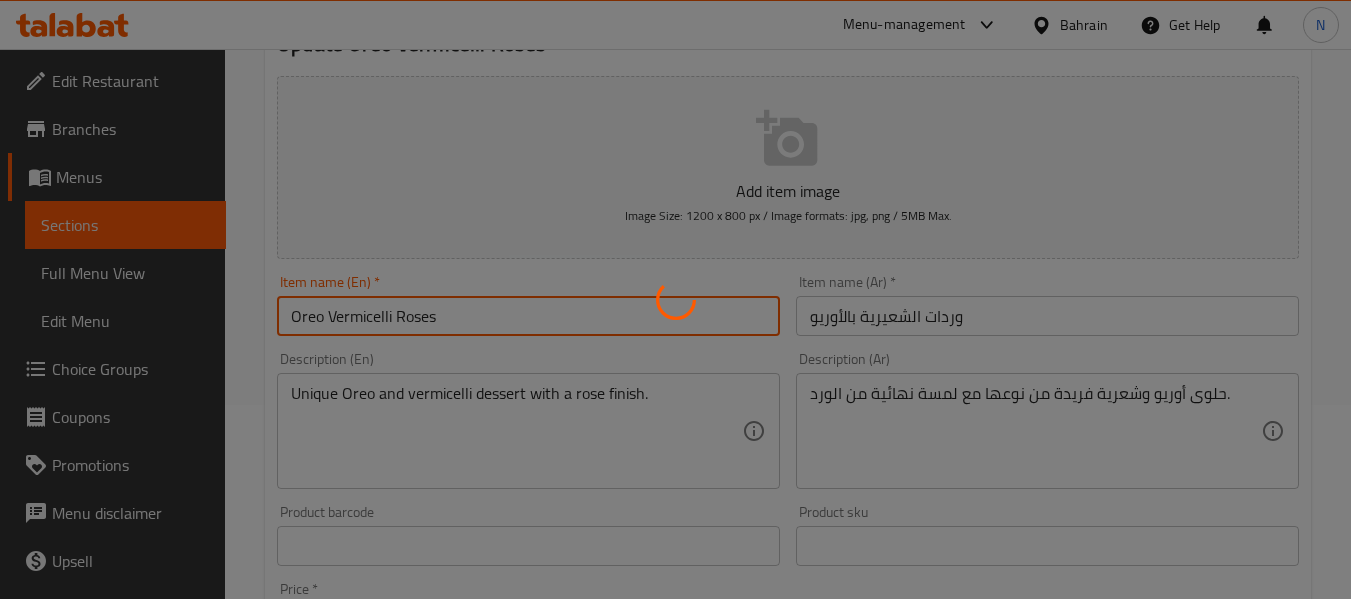 click on "Home / Restaurants management / Menus / Sections / item / update DESSERT  section Update Oreo Vermicelli Roses Add item image Image Size: 1200 x 800 px / Image formats: jpg, png / 5MB Max. Item name (En)   * Oreo Vermicelli Roses Item name (En)  * Item name (Ar)   * وردات الشعيرية بالأوريو Item name (Ar)  * Description (En) Unique Oreo and vermicelli dessert with a rose finish. Description (En) Description (Ar) حلوى أوريو وشعرية فريدة من نوعها مع لمسة نهائية من الورد. Description (Ar) Product barcode Product barcode Product sku Product sku Price   * BHD 2 Price  * Price on selection Free item Start Date Start Date End Date End Date Available Days SU MO TU WE TH FR SA Available from ​ ​ Available to ​ ​ Status Active Inactive Exclude from GEM Variations & Choices Add variant ASSIGN CHOICE GROUP Update" at bounding box center [788, 537] 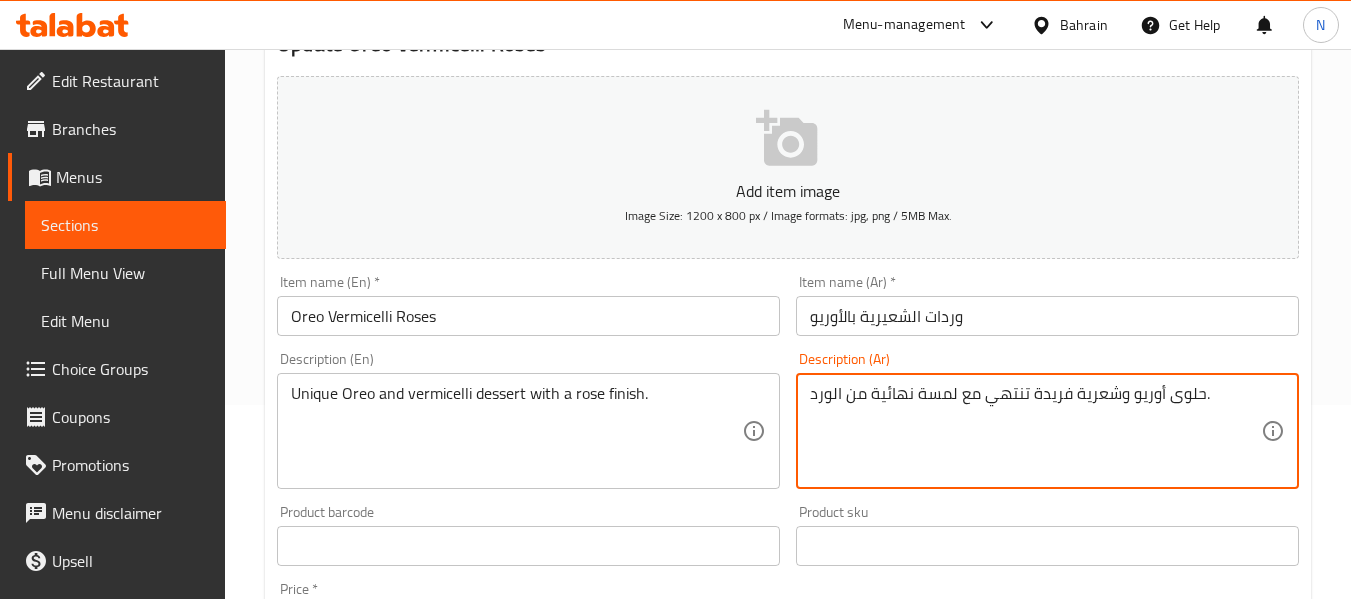 click on "حلوى أوريو وشعرية فريدة تنتهي مع لمسة نهائية من الورد." at bounding box center (1035, 431) 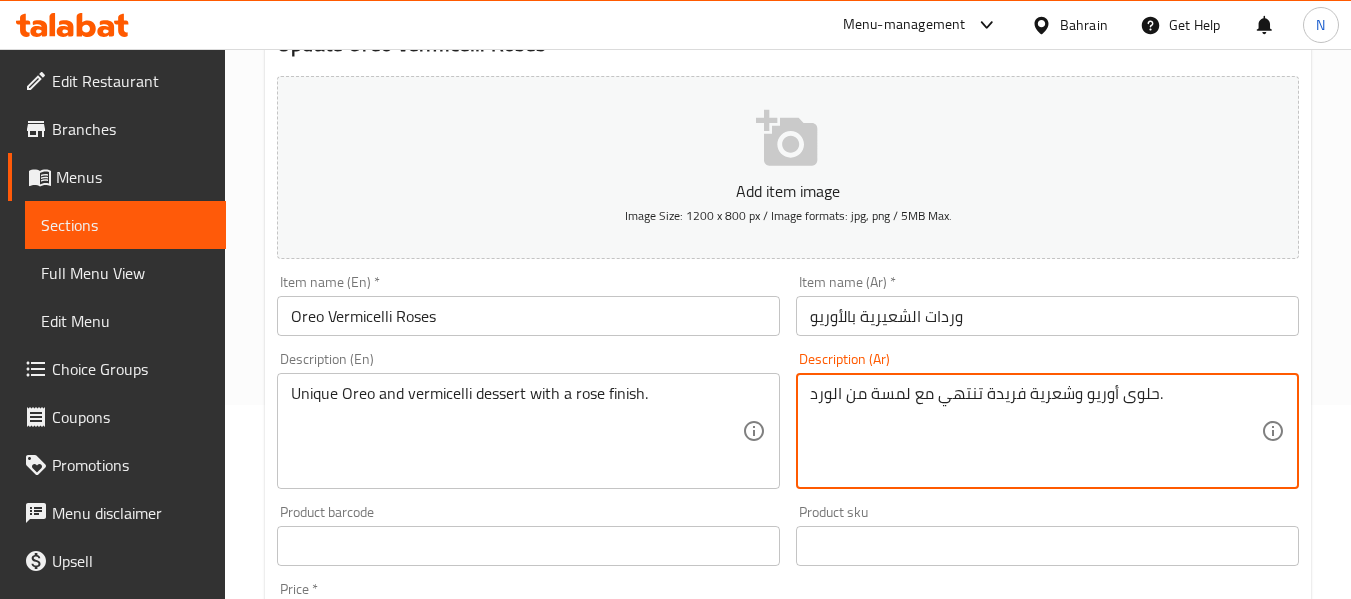type on "حلوى أوريو وشعرية فريدة تنتهي مع لمسة من الورد." 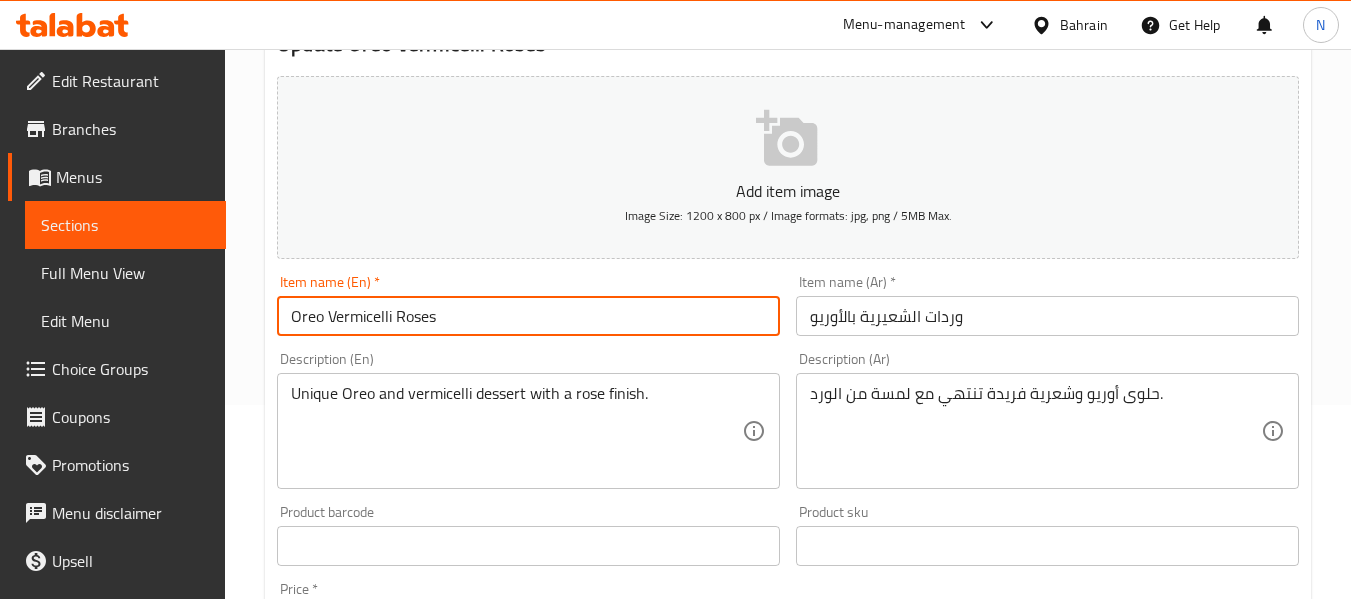 click on "Oreo Vermicelli Roses" at bounding box center (528, 316) 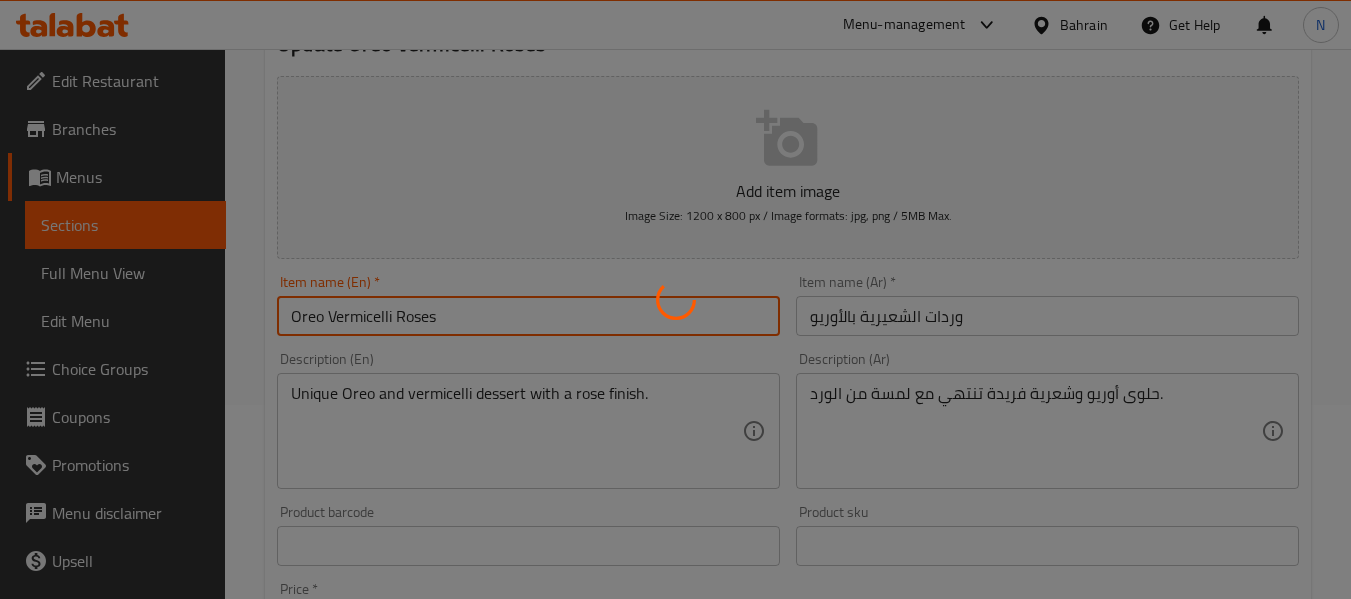 scroll, scrollTop: 0, scrollLeft: 0, axis: both 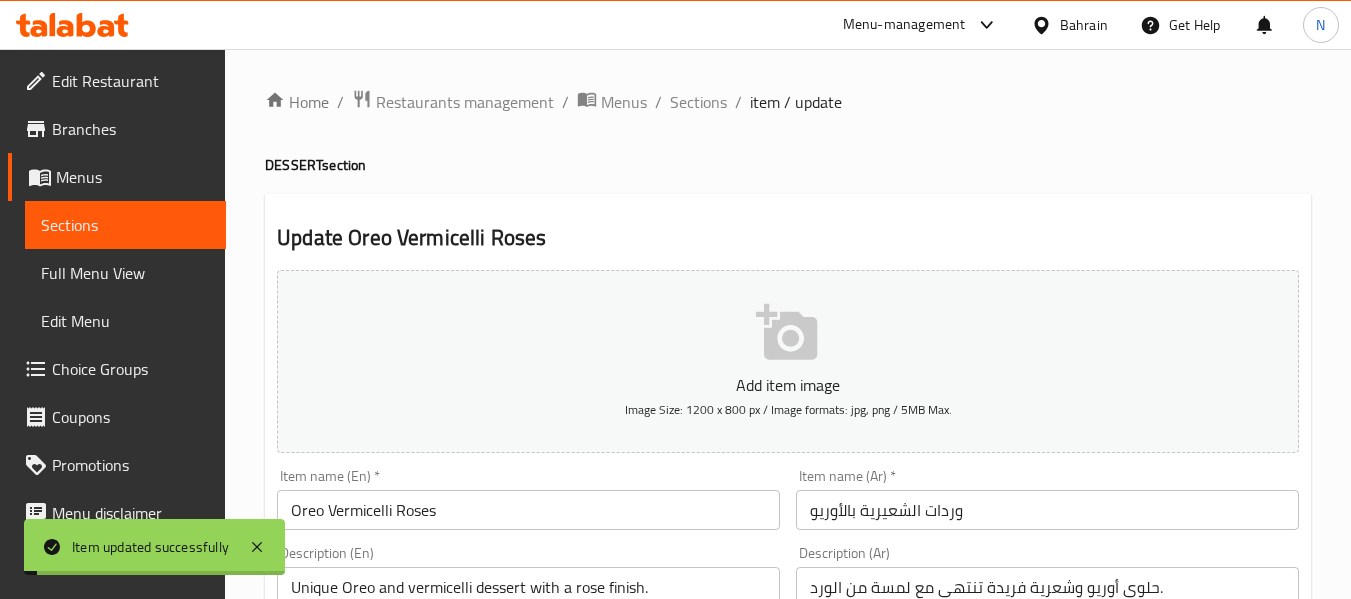 click on "Sections" at bounding box center (698, 102) 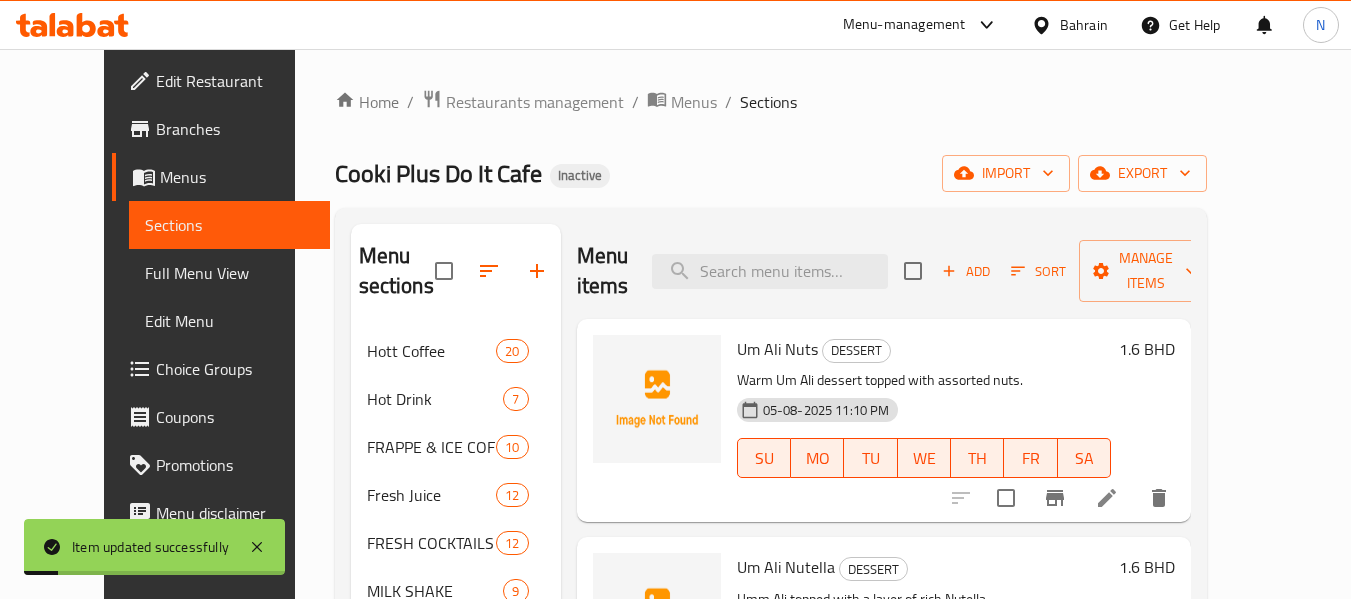 scroll, scrollTop: 3632, scrollLeft: 0, axis: vertical 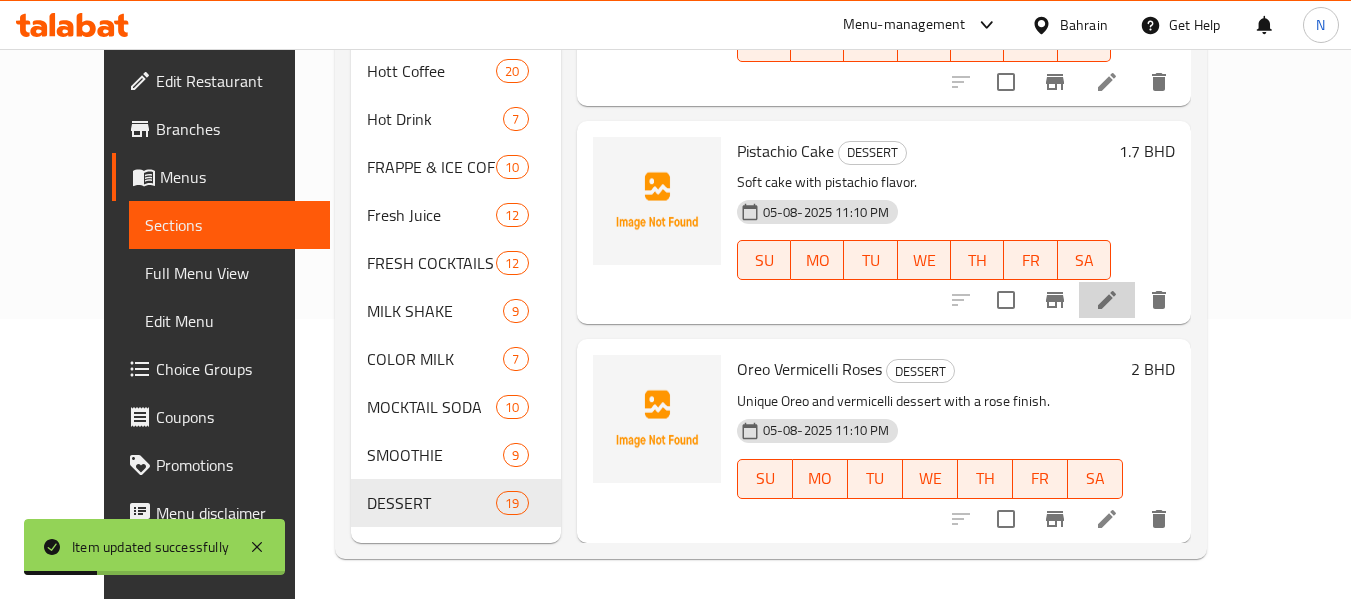 click at bounding box center (1107, 300) 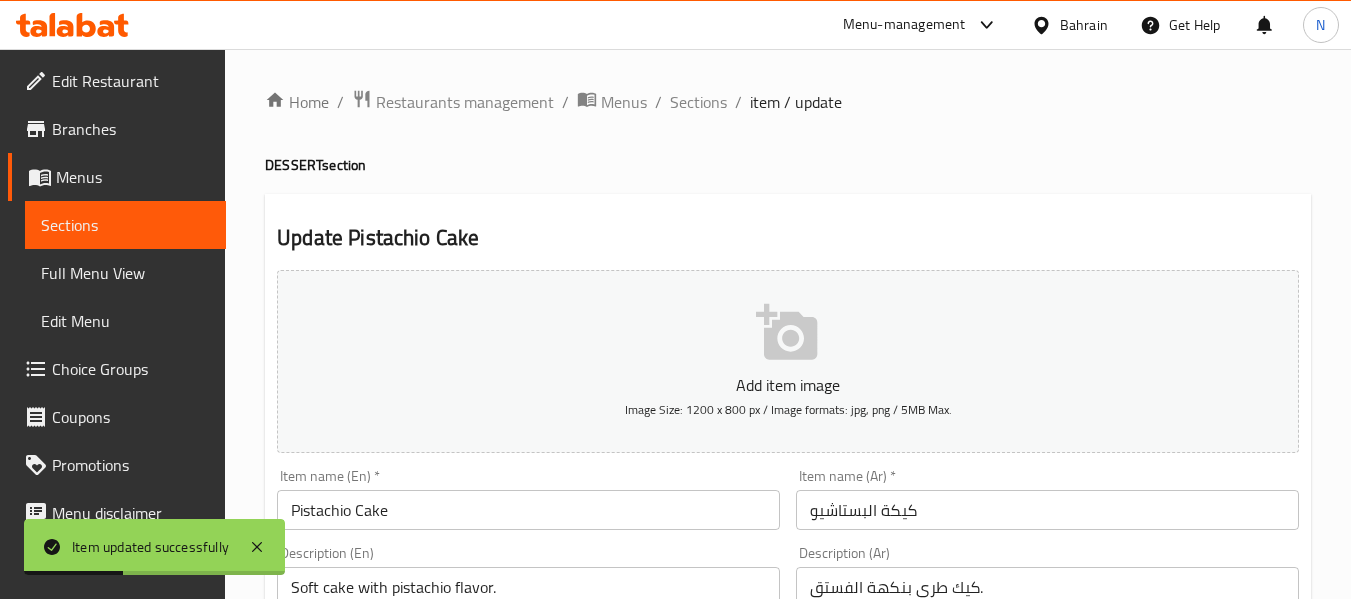 scroll, scrollTop: 315, scrollLeft: 0, axis: vertical 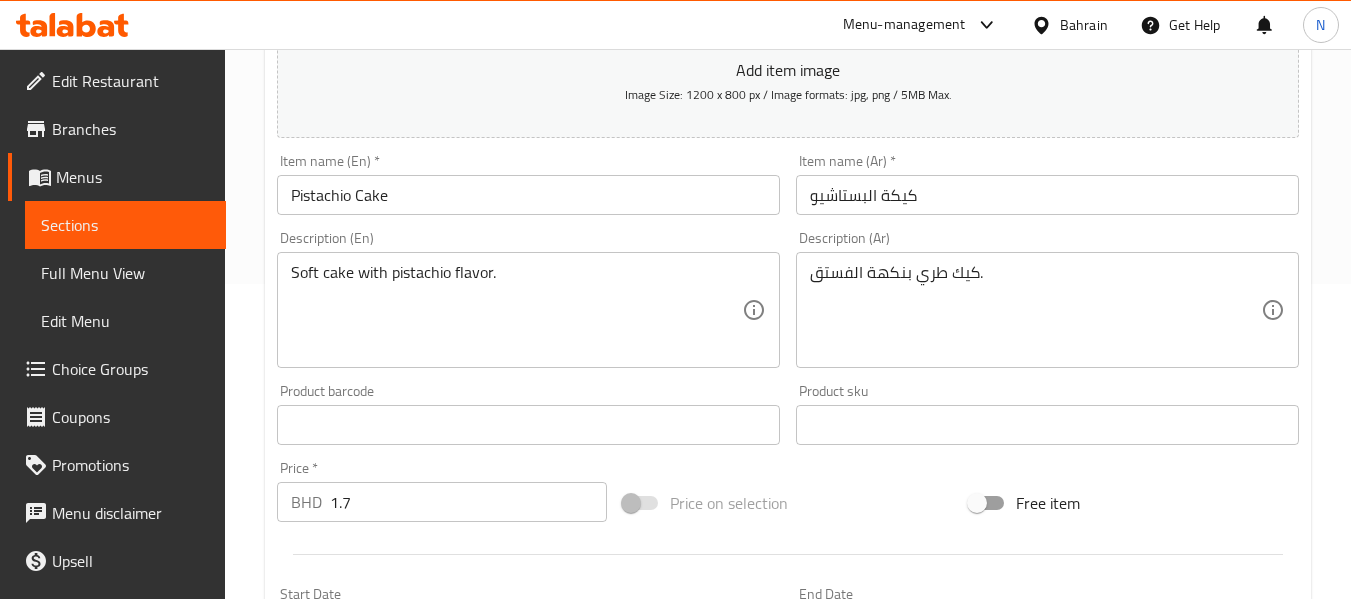 click on "Pistachio Cake" at bounding box center (528, 195) 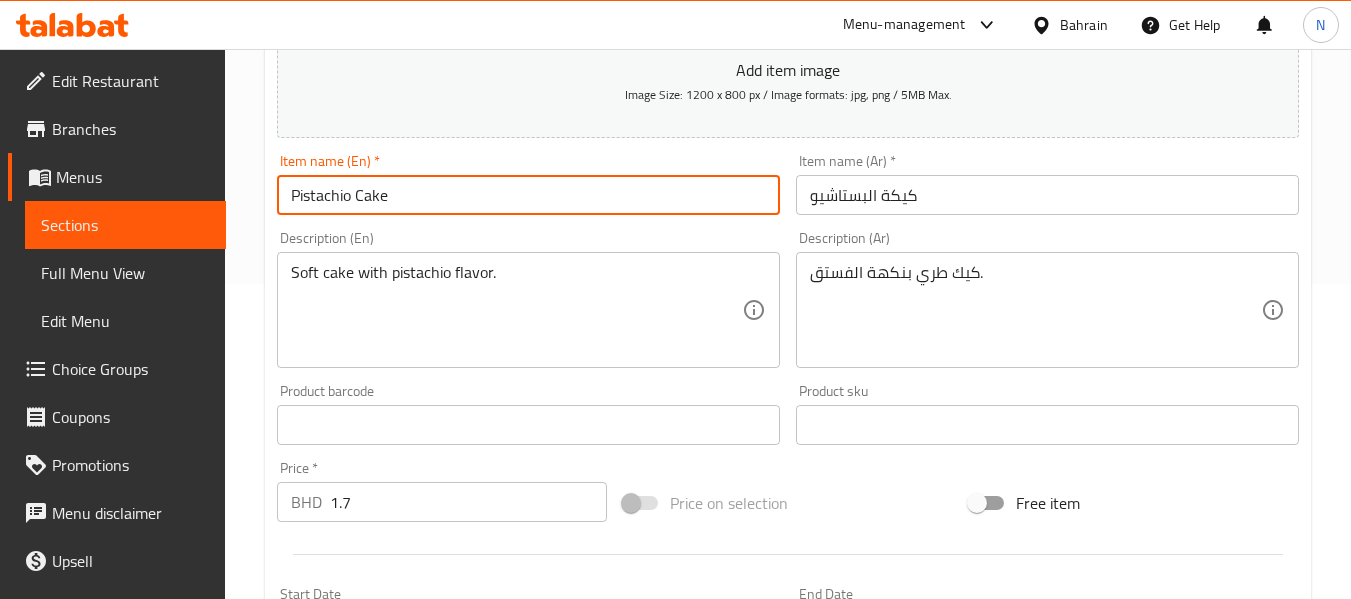 click on "Pistachio Cake" at bounding box center (528, 195) 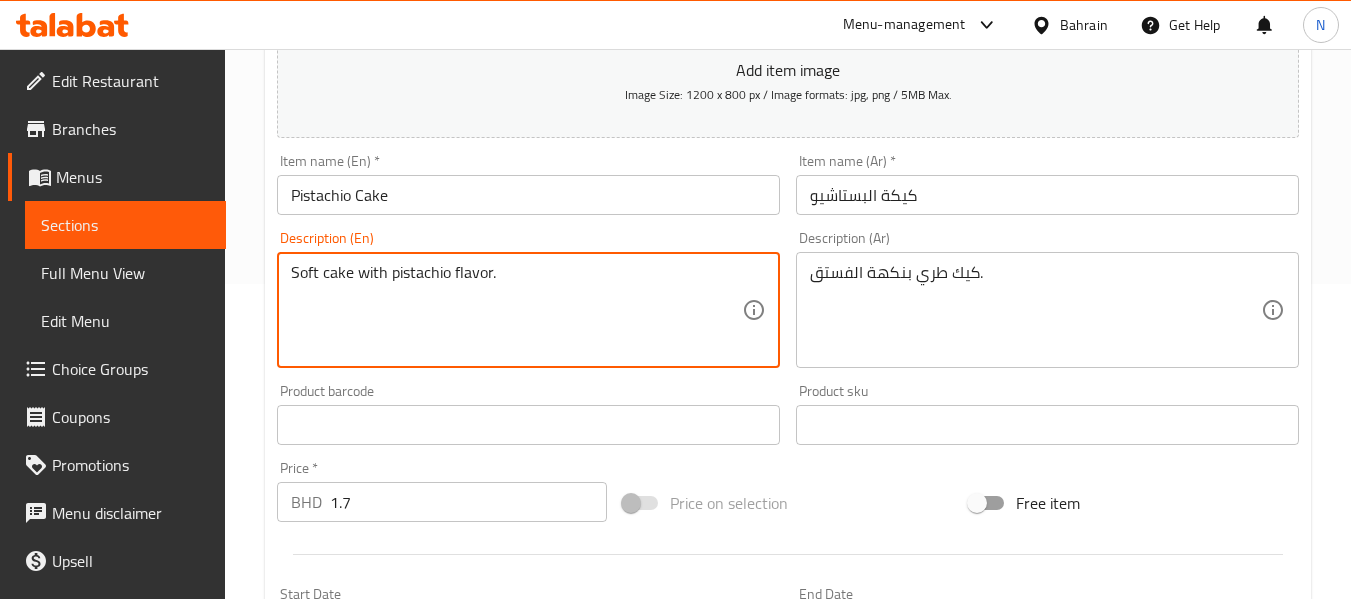 click on "Soft cake with pistachio flavor." at bounding box center (516, 310) 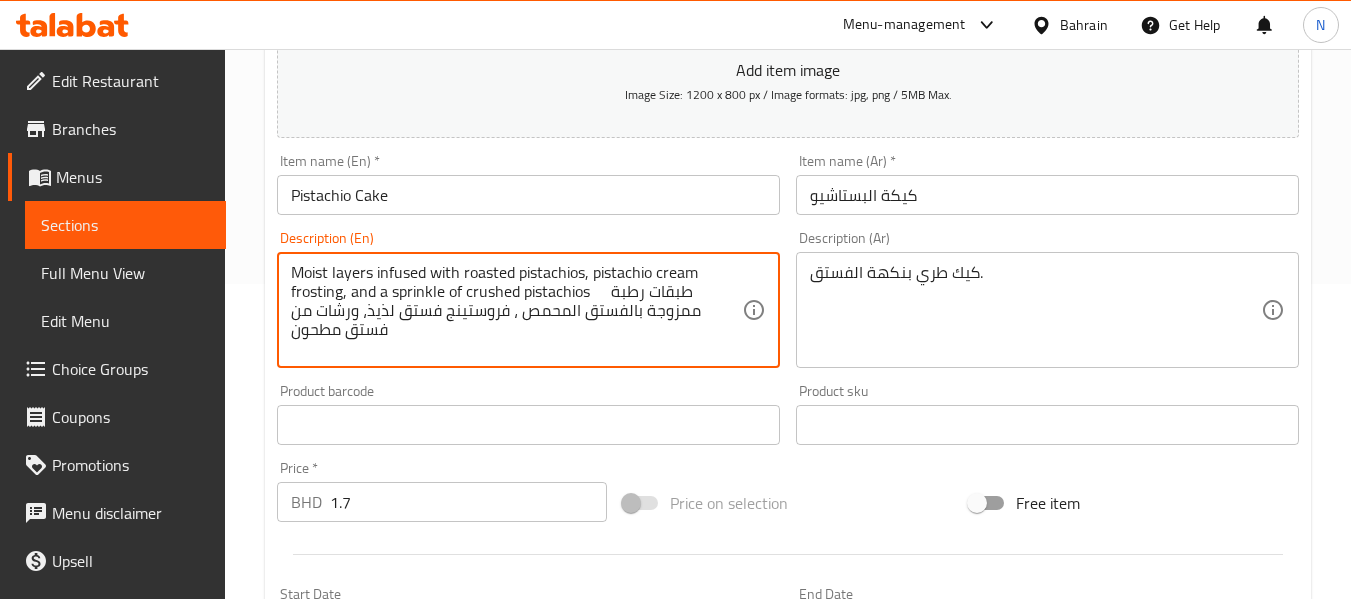 drag, startPoint x: 592, startPoint y: 291, endPoint x: 629, endPoint y: 337, distance: 59.03389 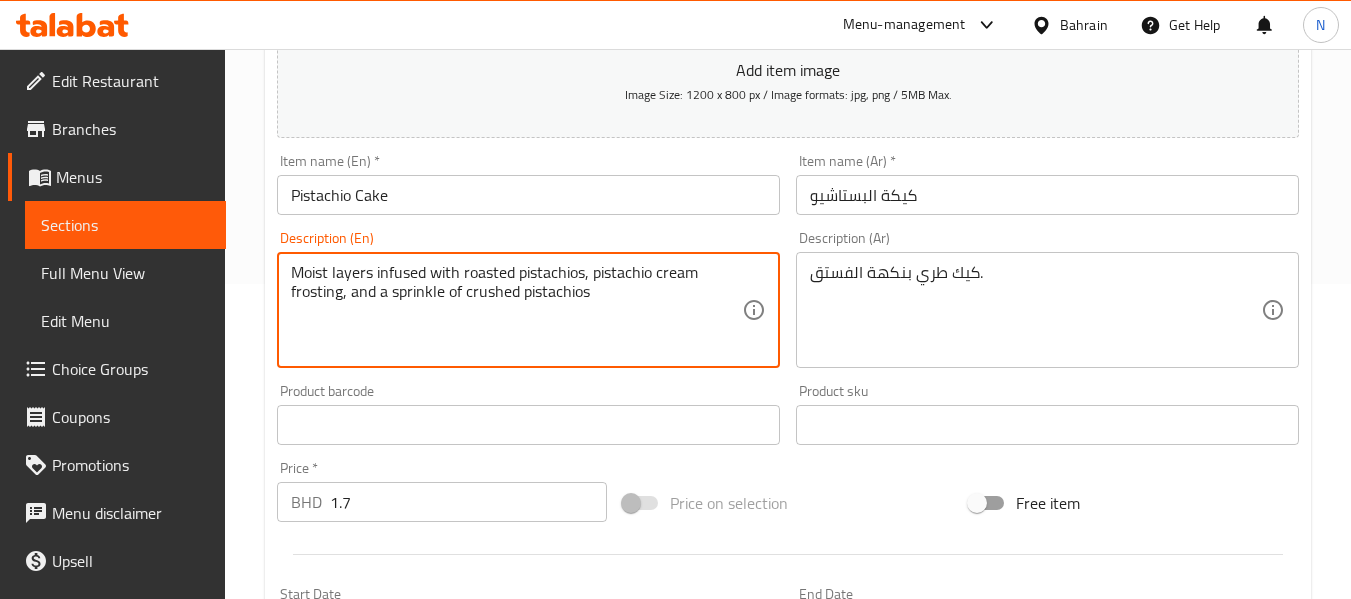 type on "Moist layers infused with roasted pistachios, pistachio cream frosting, and a sprinkle of crushed pistachios" 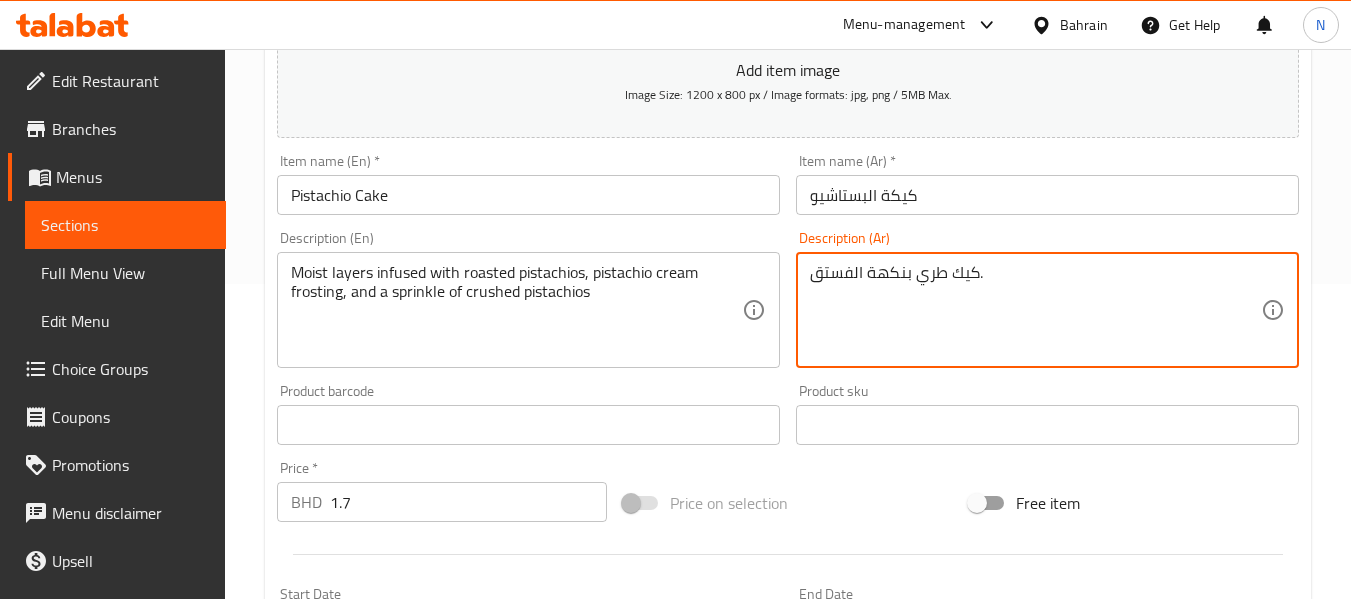 click on "كيك طري بنكهة الفستق." at bounding box center [1035, 310] 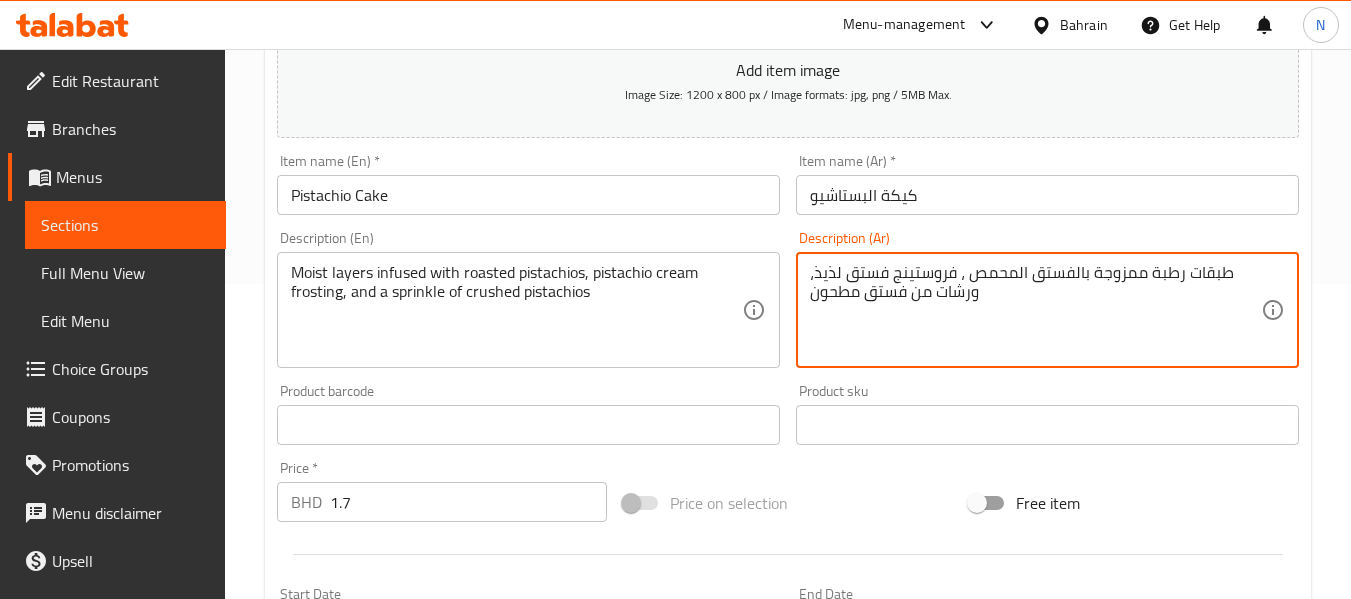 type on "طبقات رطبة ممزوجة بالفستق المحمص ، فروستينج فستق لذيذ، ورشات من فستق مطحون" 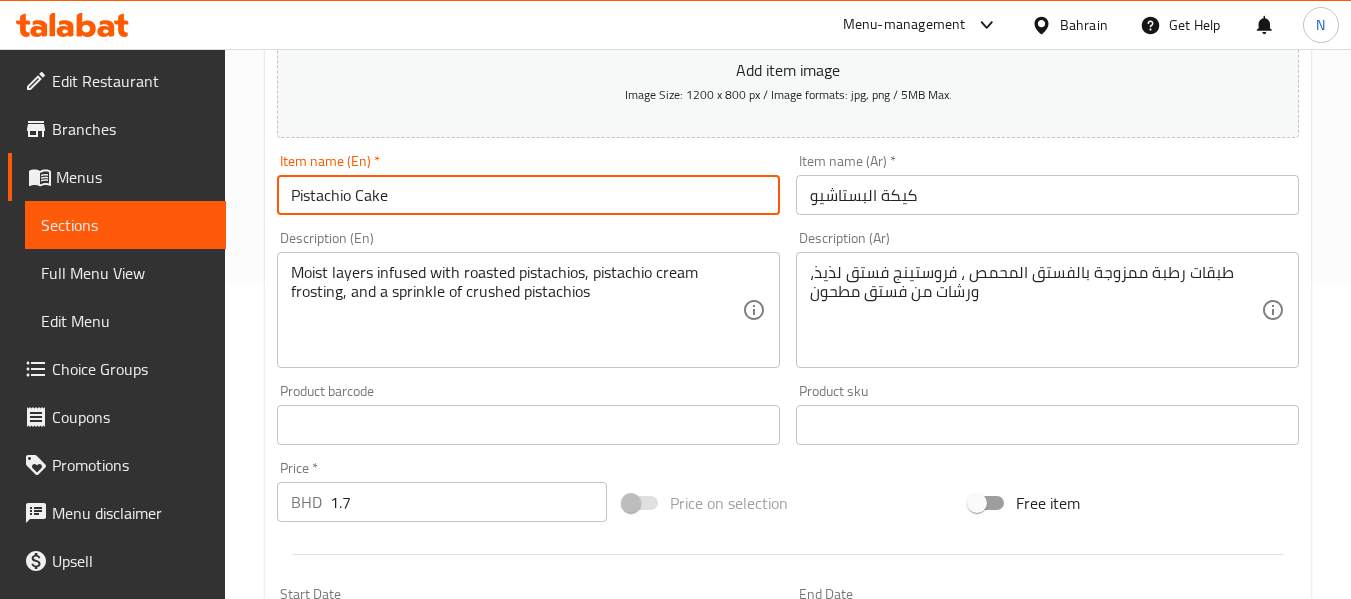 click on "Update" at bounding box center (398, 1011) 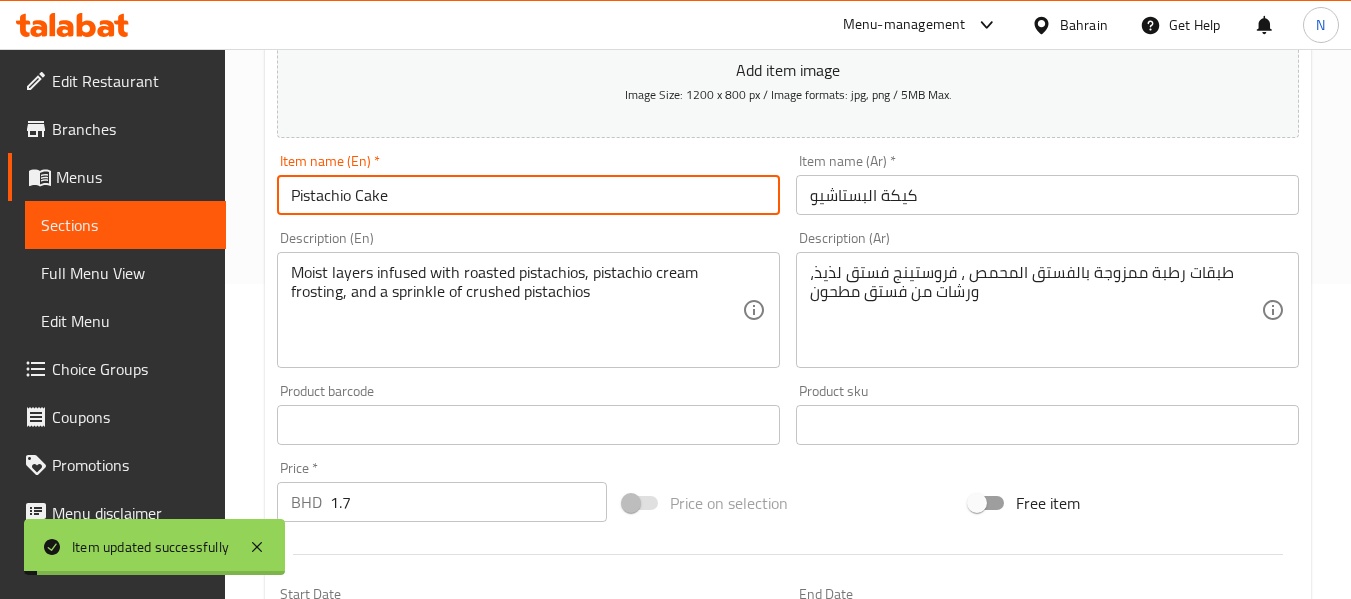 scroll, scrollTop: 0, scrollLeft: 0, axis: both 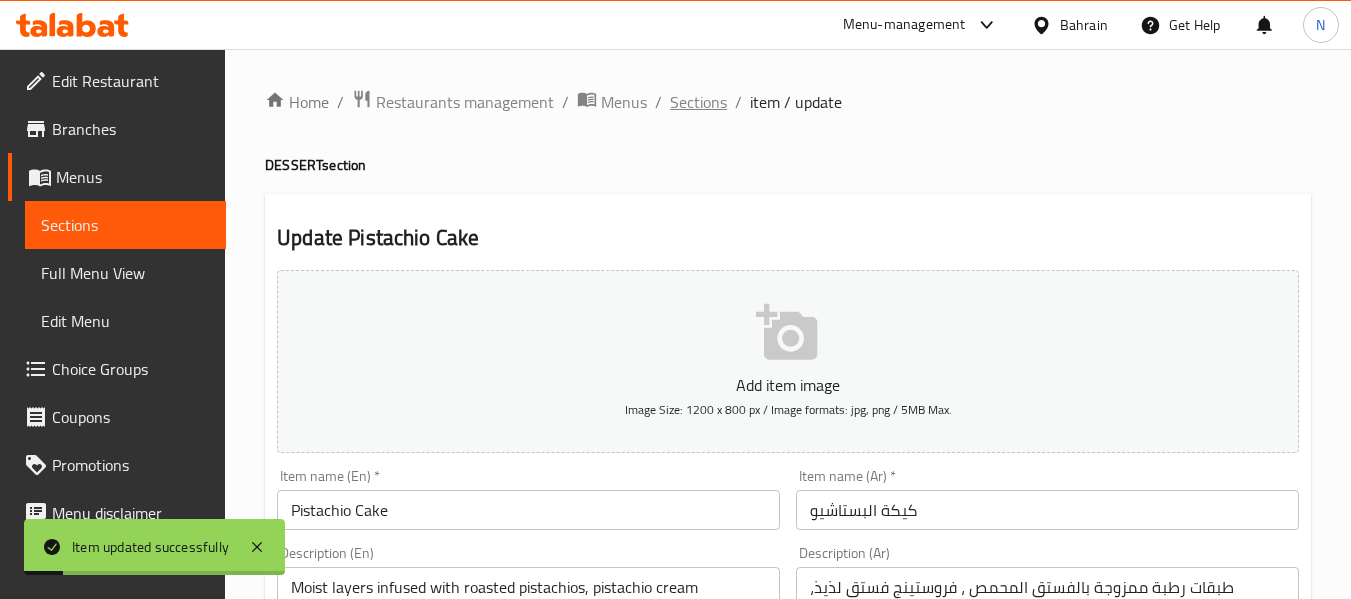 click on "Sections" at bounding box center (698, 102) 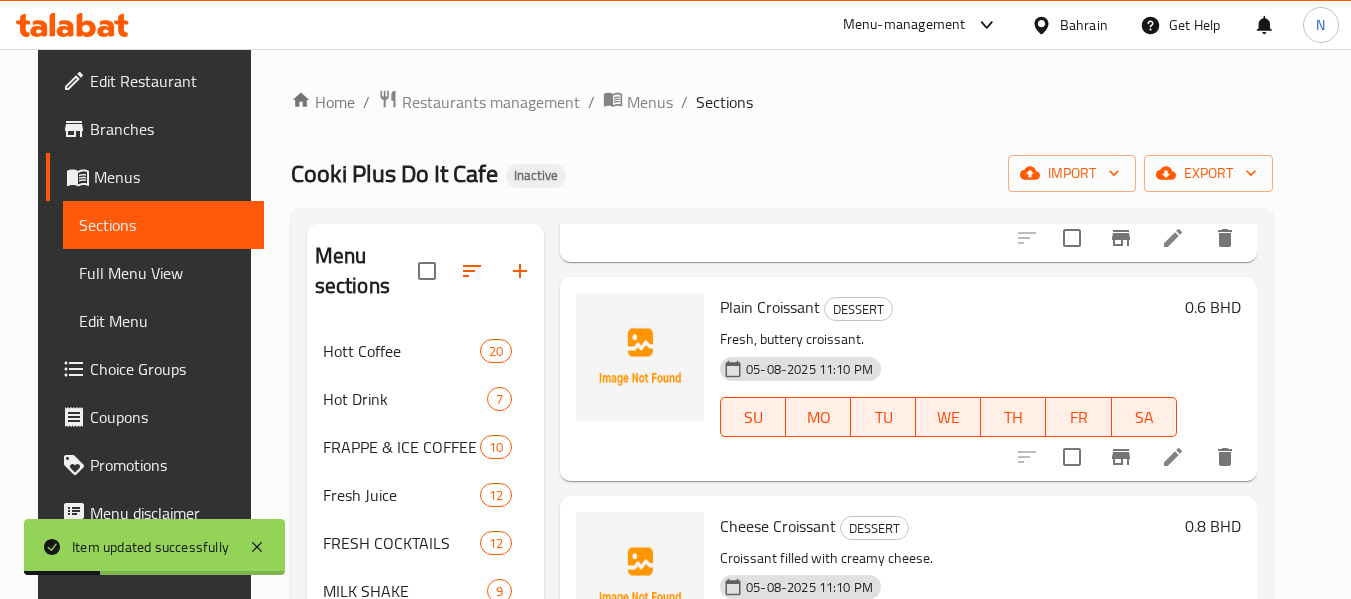 scroll, scrollTop: 3657, scrollLeft: 0, axis: vertical 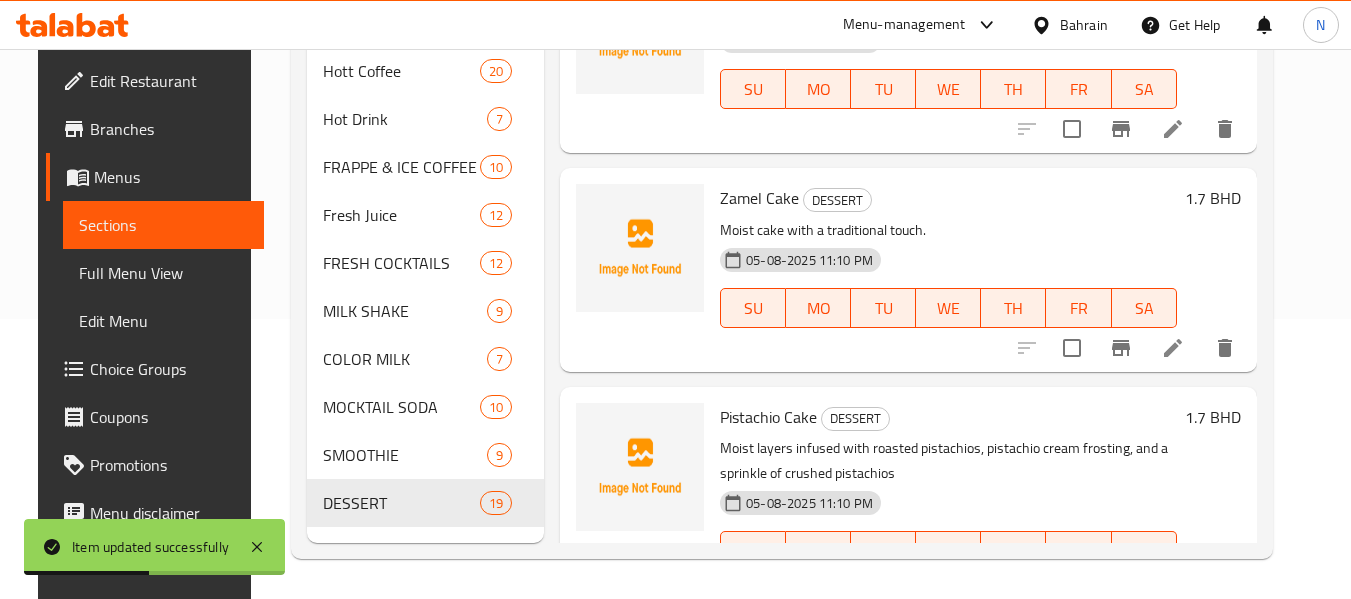 click at bounding box center (1126, 348) 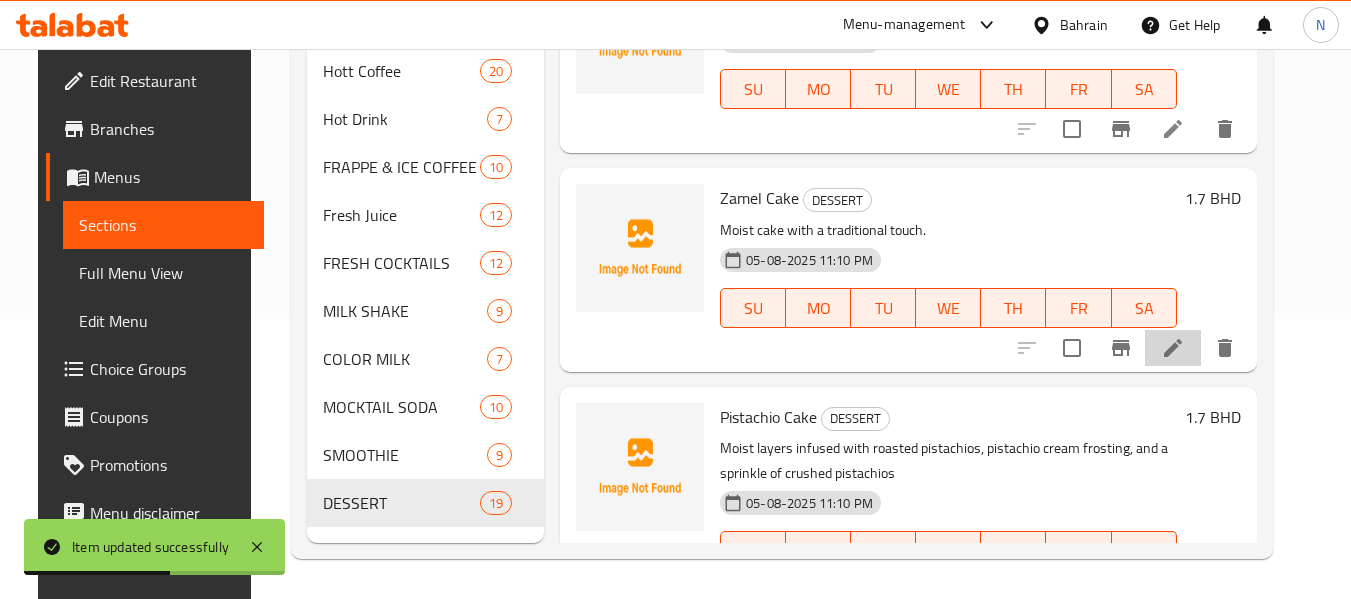 click at bounding box center (1173, 348) 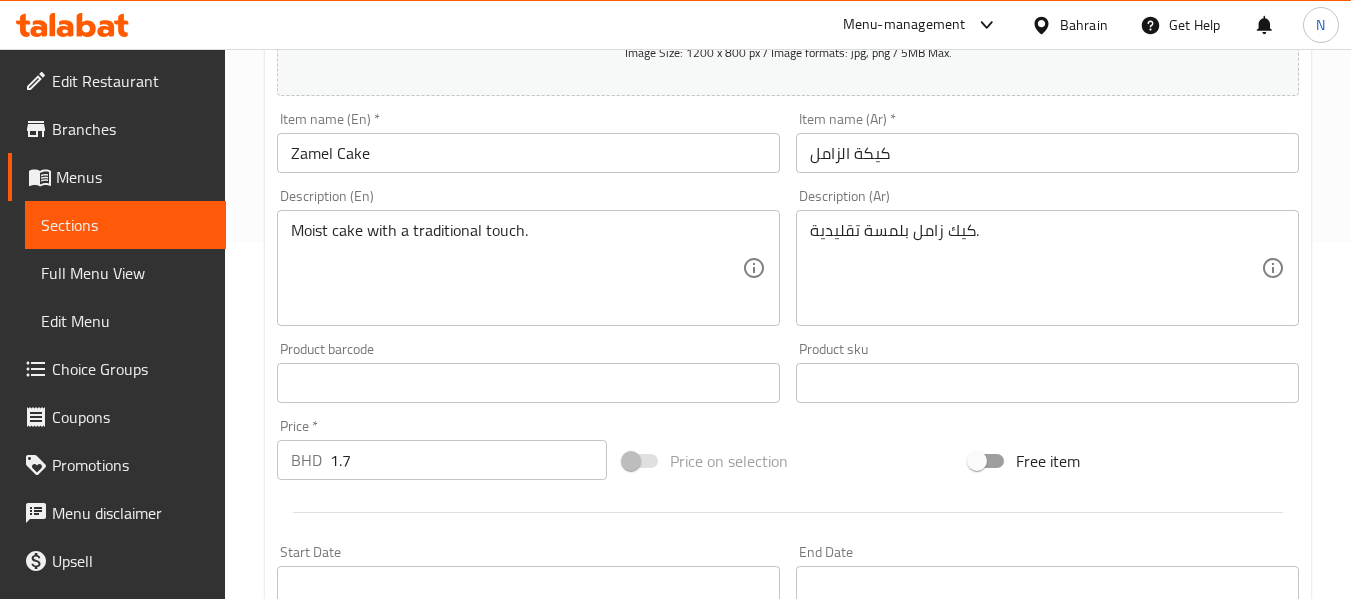 scroll, scrollTop: 358, scrollLeft: 0, axis: vertical 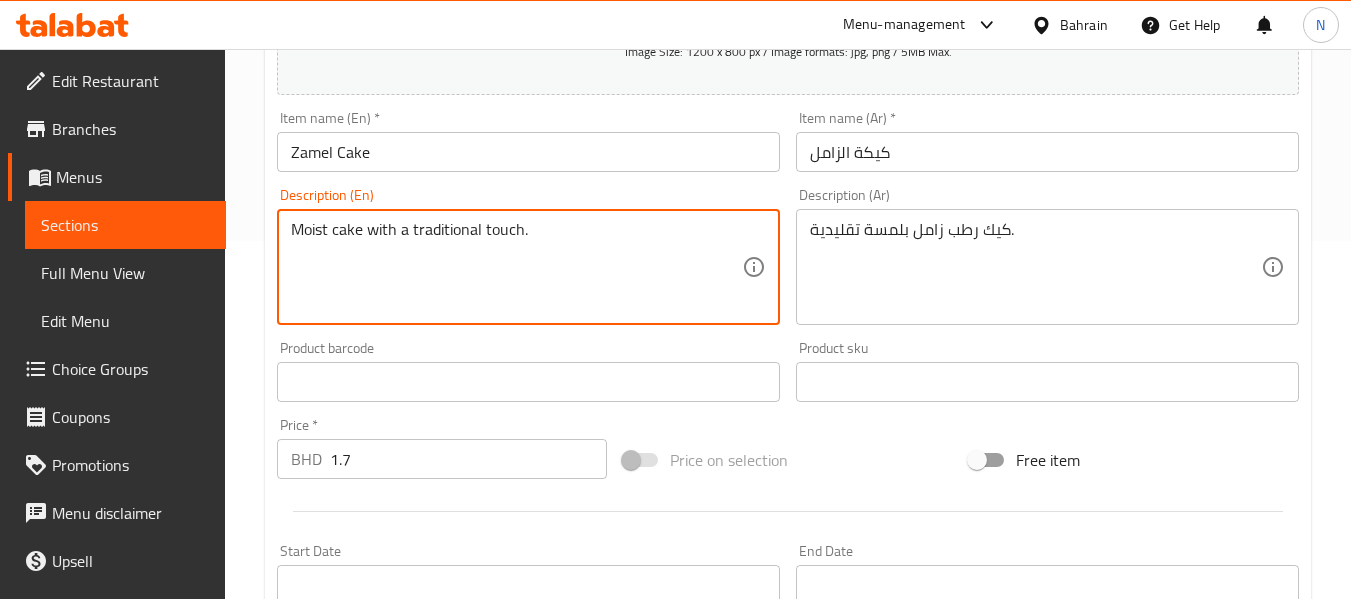 click on "Moist cake with a traditional touch." at bounding box center (516, 267) 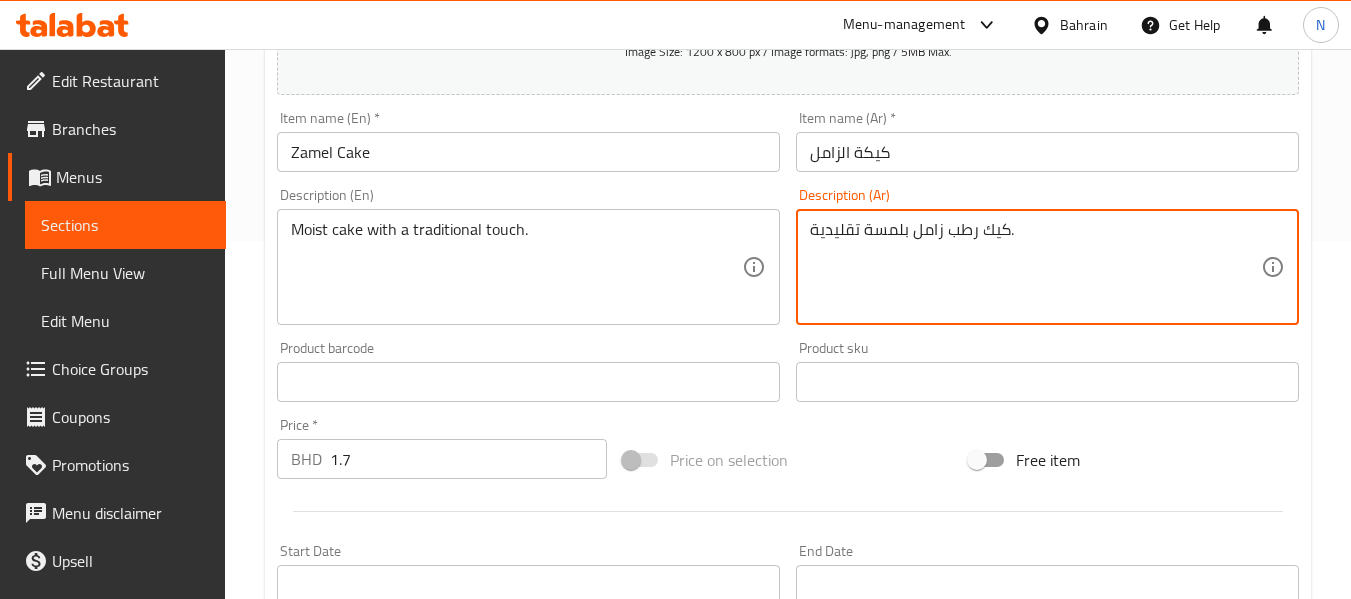 click on "كيك رطب زامل بلمسة تقليدية." at bounding box center [1035, 267] 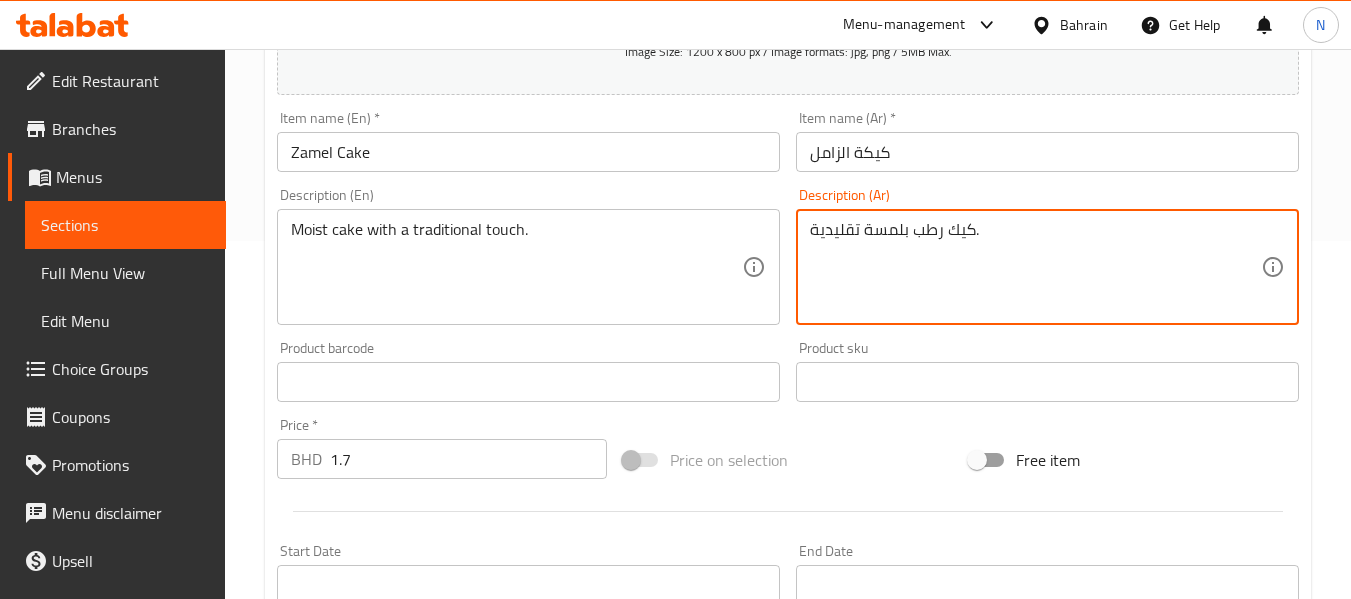 type on "كيك رطب بلمسة تقليدية." 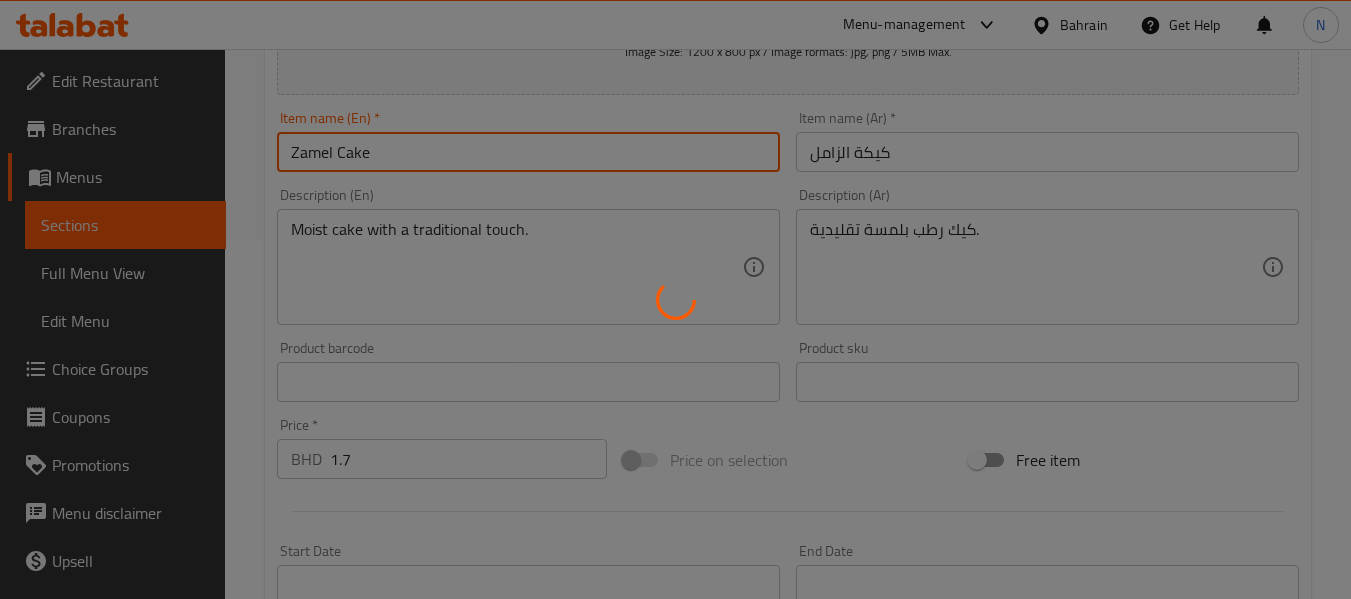 click on "Home / Restaurants management / Menus / Sections / item / update DESSERT  section Update Zamel Cake Add item image Image Size: 1200 x 800 px / Image formats: jpg, png / 5MB Max. Item name (En)   * Zamel Cake Item name (En)  * Item name (Ar)   * كيكة الزامل Item name (Ar)  * Description (En) Moist cake with a traditional touch. Description (En) Description (Ar) كيك رطب بلمسة تقليدية. Description (Ar) Product barcode Product barcode Product sku Product sku Price   * BHD 1.7 Price  * Price on selection Free item Start Date Start Date End Date End Date Available Days SU MO TU WE TH FR SA Available from ​ ​ Available to ​ ​ Status Active Inactive Exclude from GEM Variations & Choices Add variant ASSIGN CHOICE GROUP Update" at bounding box center [788, 373] 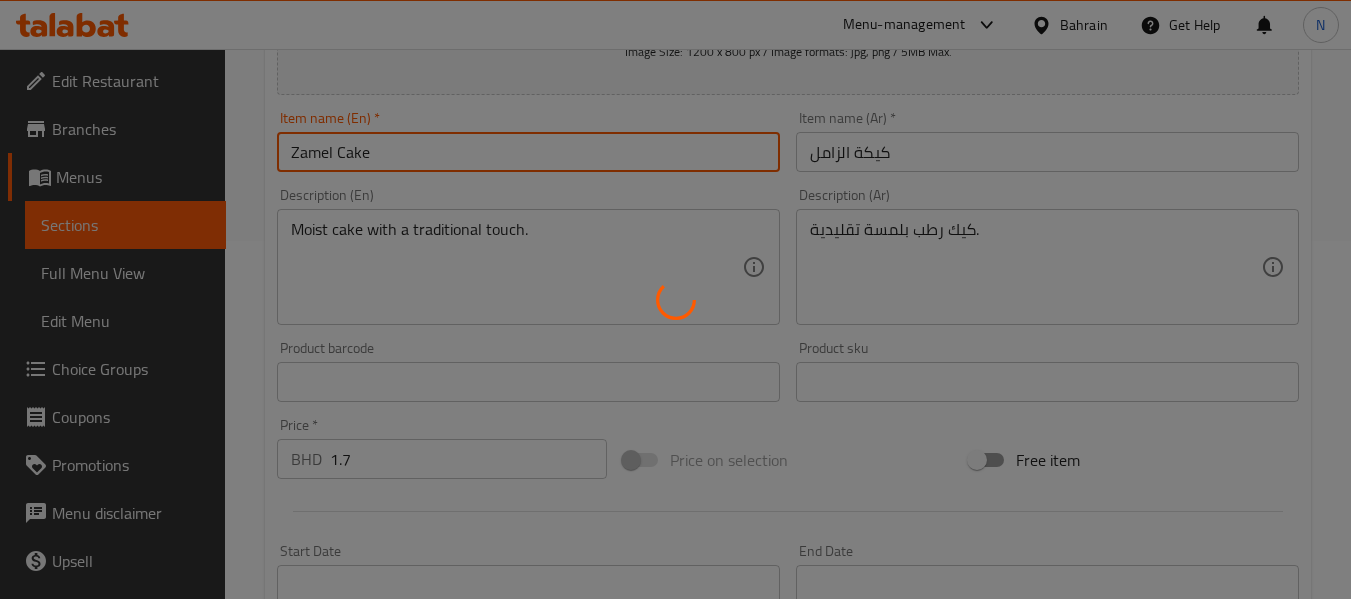 scroll, scrollTop: 0, scrollLeft: 0, axis: both 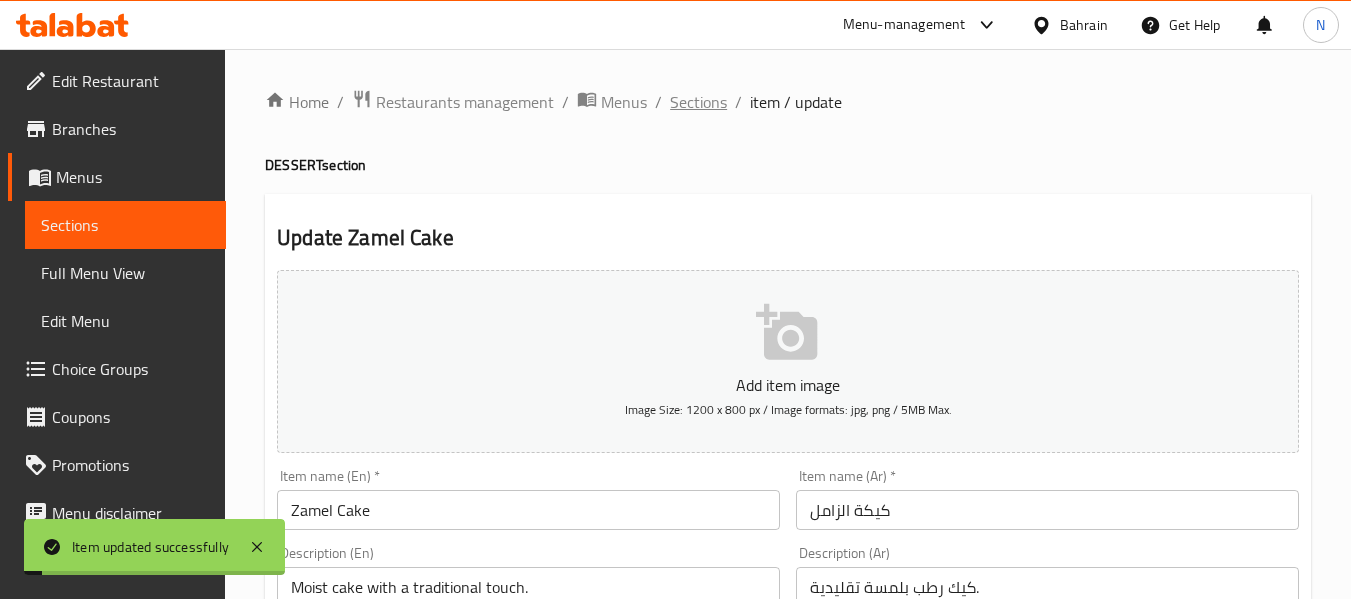 click on "Sections" at bounding box center [698, 102] 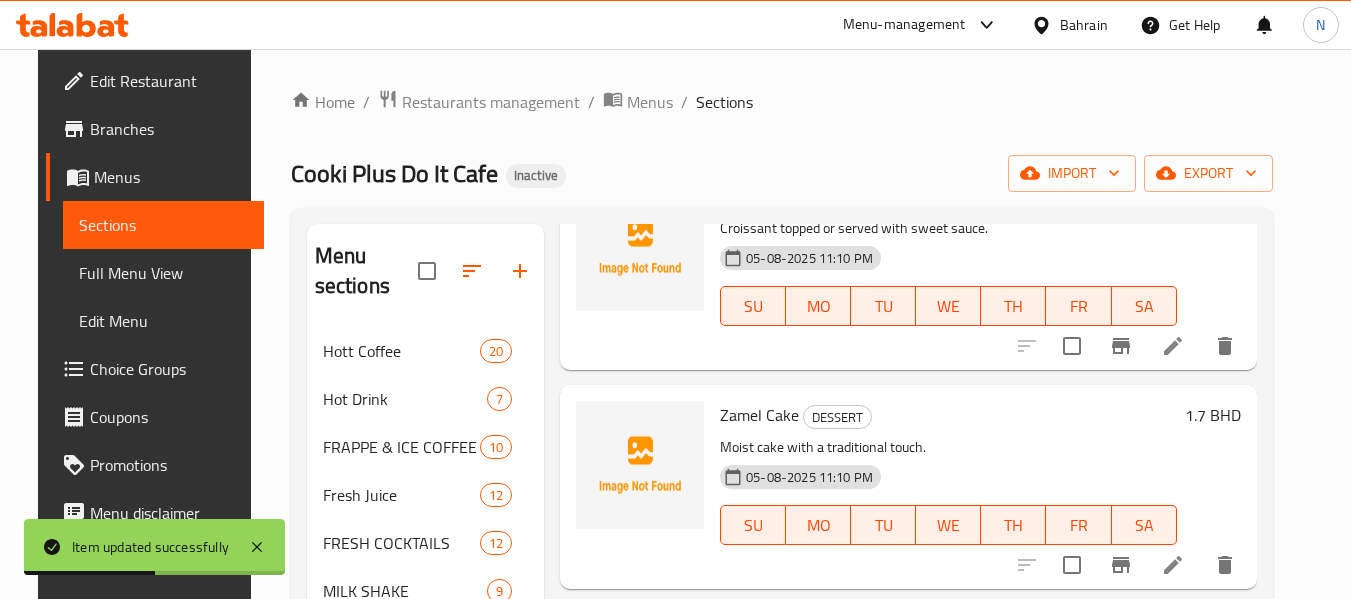 scroll, scrollTop: 3657, scrollLeft: 0, axis: vertical 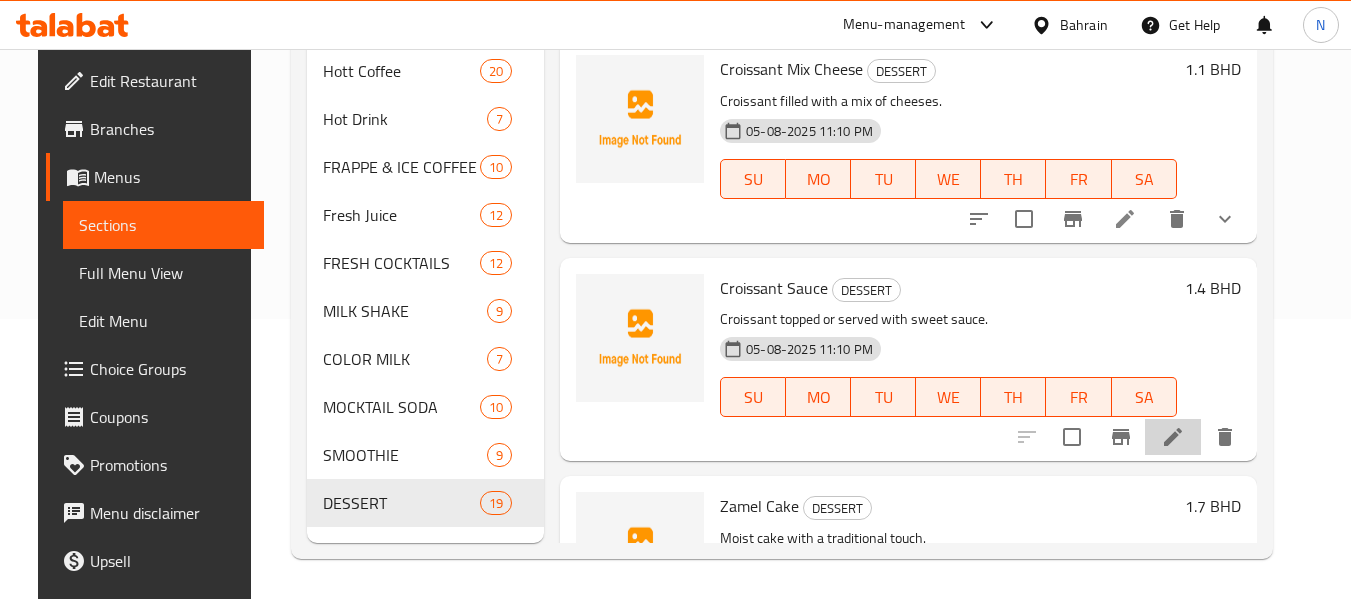 click at bounding box center [1173, 437] 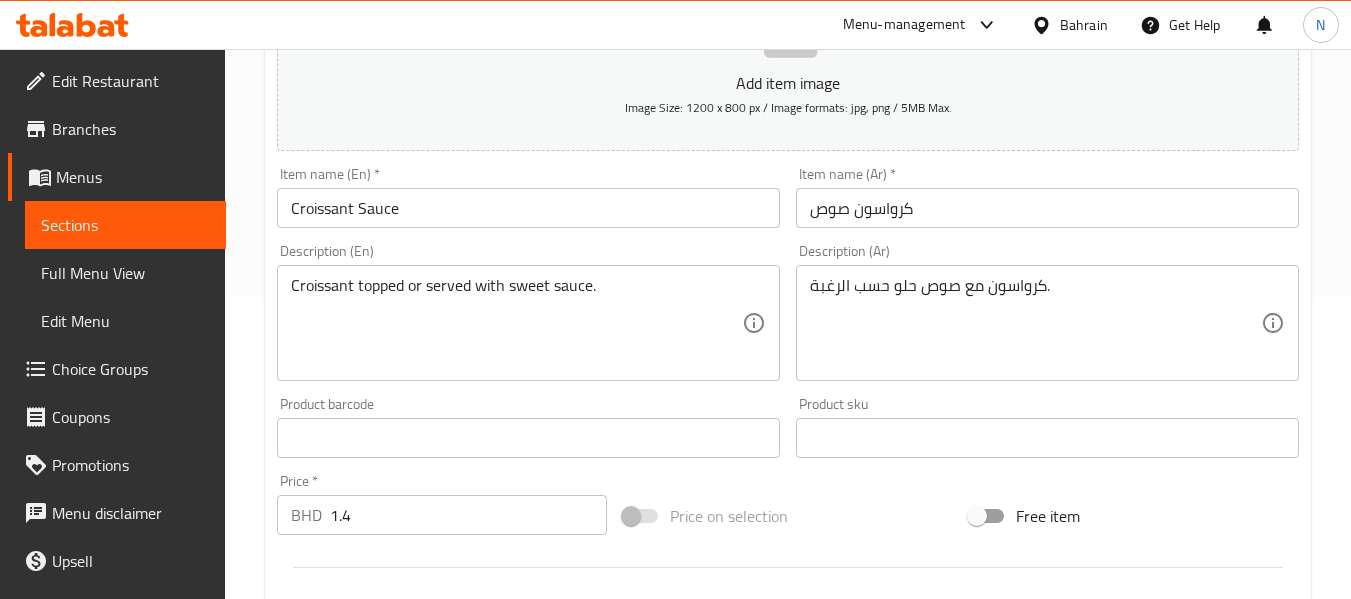 scroll, scrollTop: 303, scrollLeft: 0, axis: vertical 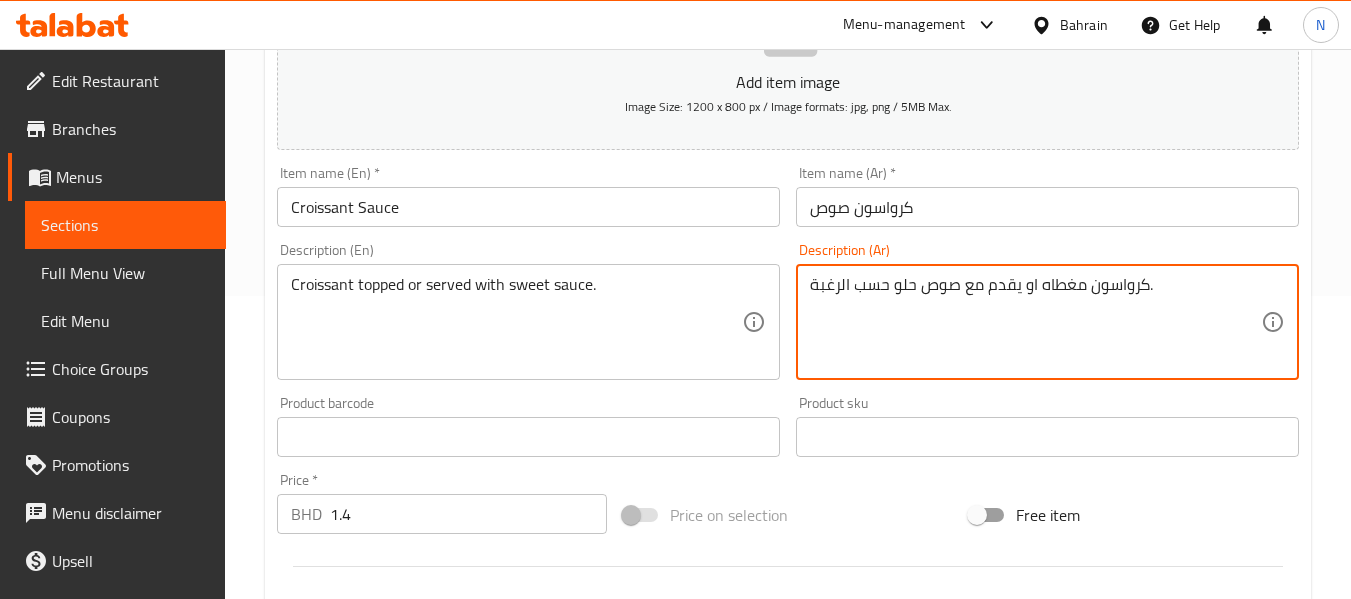 drag, startPoint x: 896, startPoint y: 289, endPoint x: 719, endPoint y: 282, distance: 177.13837 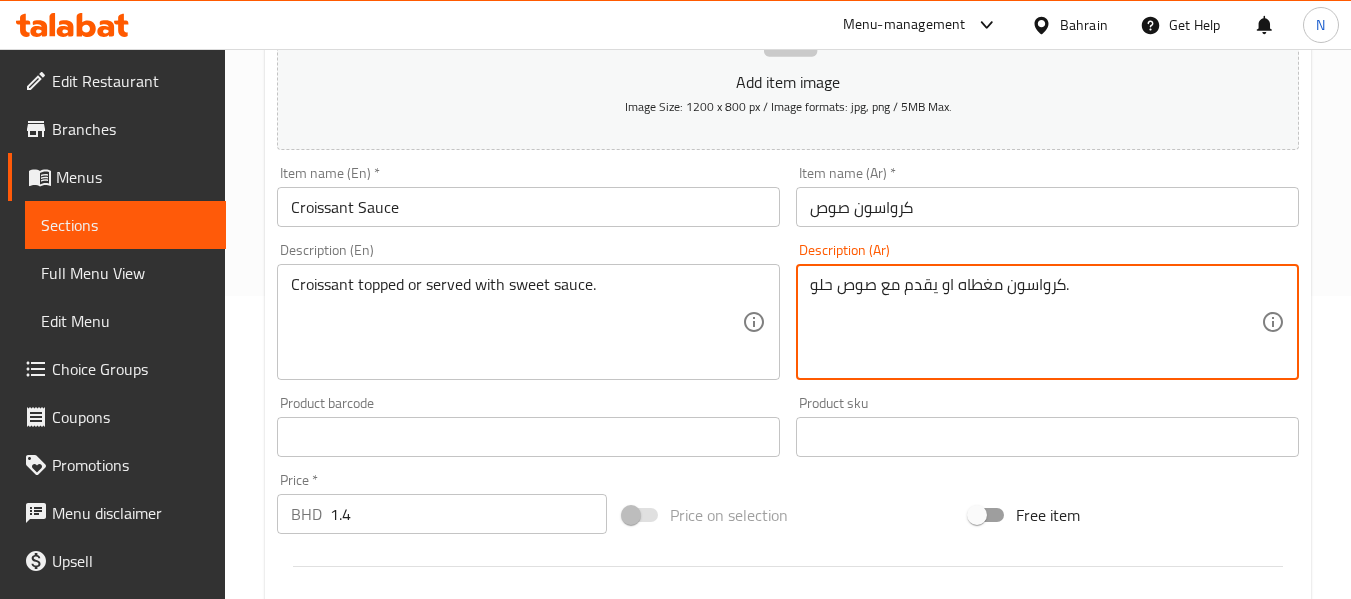 type on "كرواسون مغطاه او يقدم مع صوص حلو." 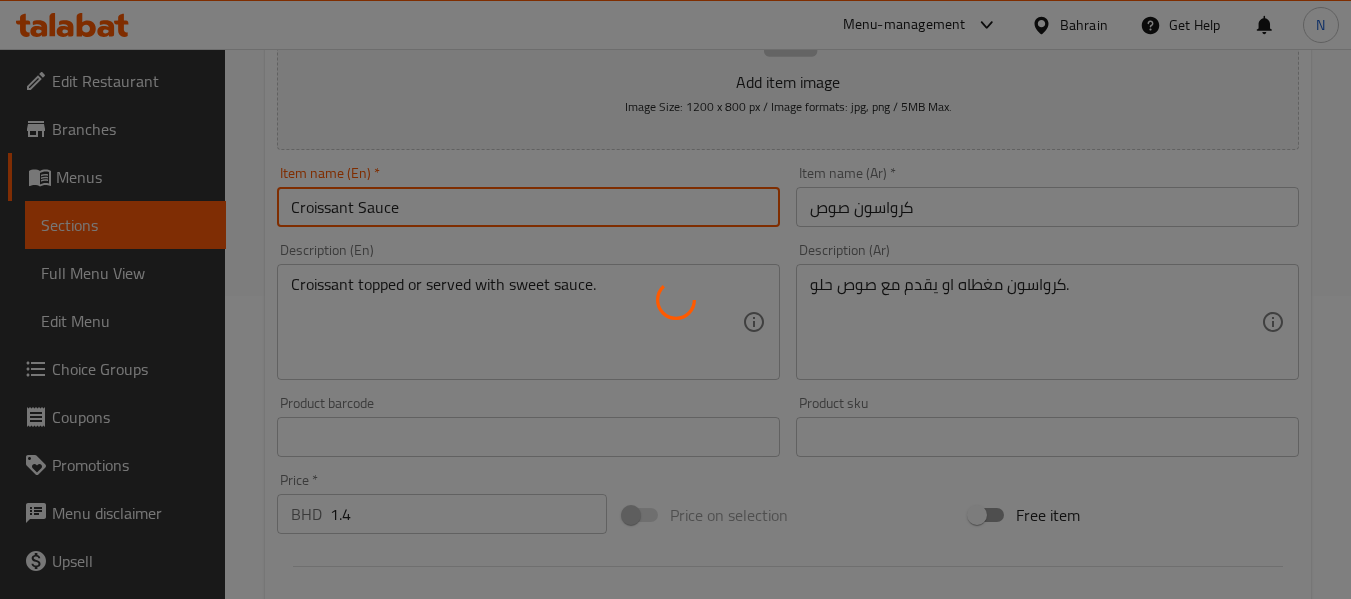 click on "Home / Restaurants management / Menus / Sections / item / update DESSERT  section Update Croissant Sauce Add item image Image Size: 1200 x 800 px / Image formats: jpg, png / 5MB Max. Item name (En)   * Croissant Sauce Item name (En)  * Item name (Ar)   * كرواسون صوص Item name (Ar)  * Description (En) Croissant topped or served with sweet sauce. Description (En) Description (Ar) كرواسون مغطاه او يقدم مع صوص حلو. Description (Ar) Product barcode Product barcode Product sku Product sku Price   * BHD 1.4 Price  * Price on selection Free item Start Date Start Date End Date End Date Available Days SU MO TU WE TH FR SA Available from ​ ​ Available to ​ ​ Status Active Inactive Exclude from GEM Variations & Choices Add variant ASSIGN CHOICE GROUP Update" at bounding box center [788, 428] 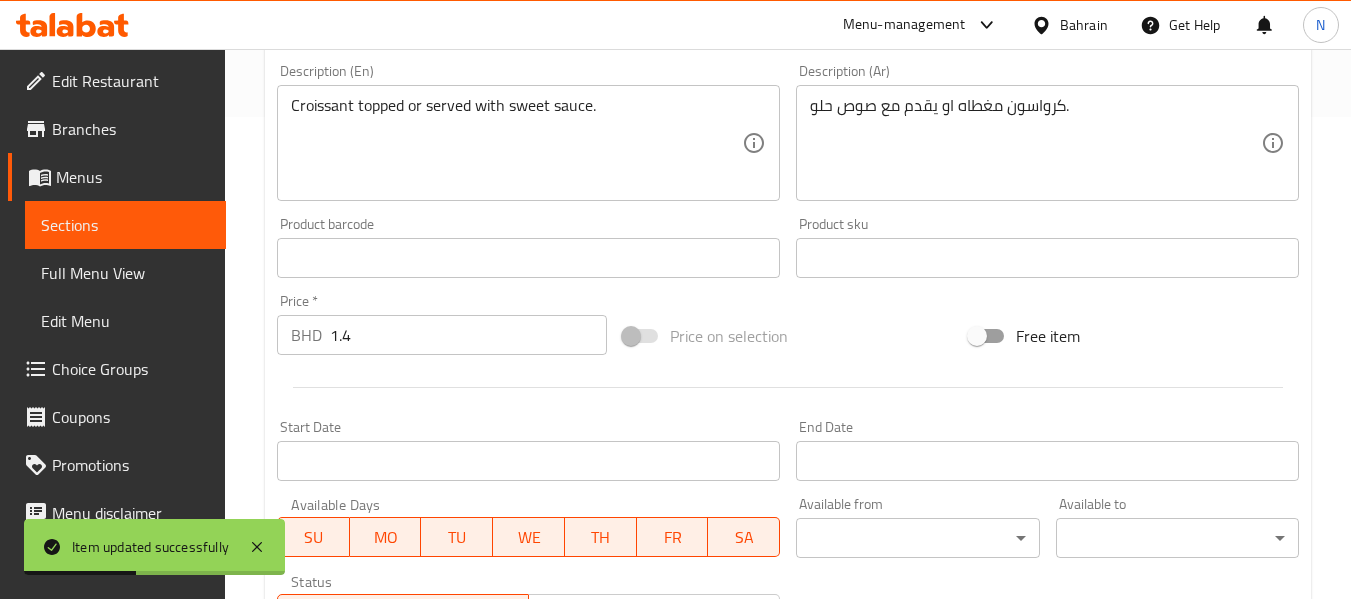 scroll, scrollTop: 338, scrollLeft: 0, axis: vertical 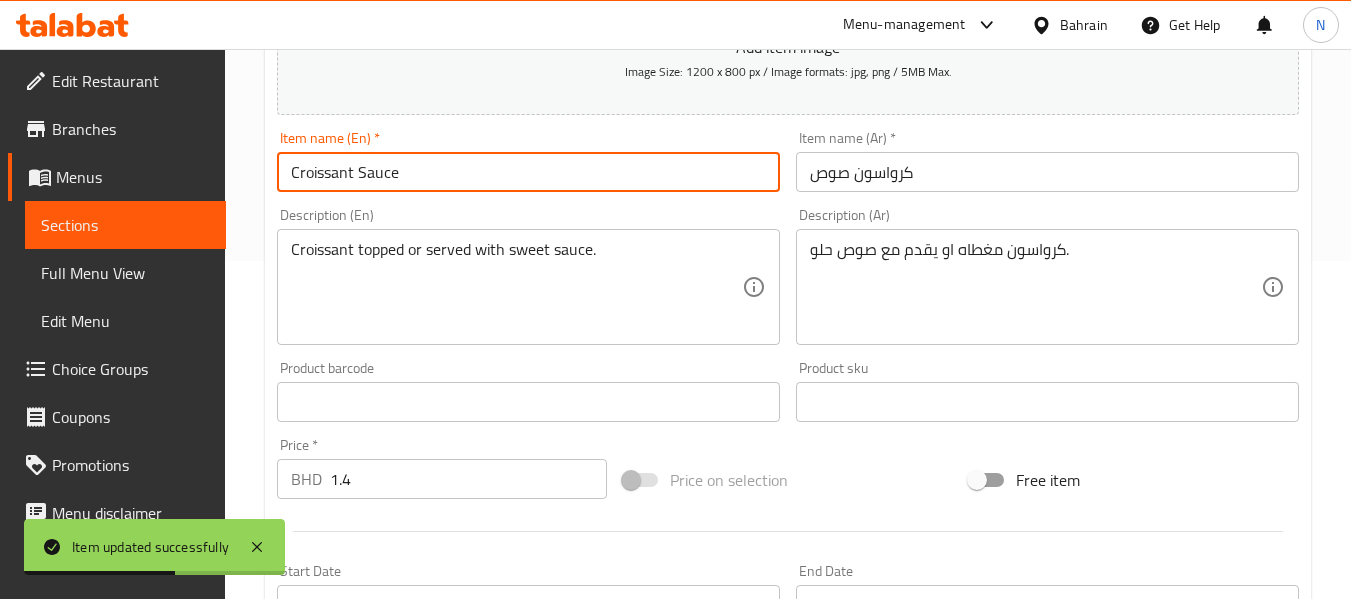 click on "Croissant Sauce" at bounding box center [528, 172] 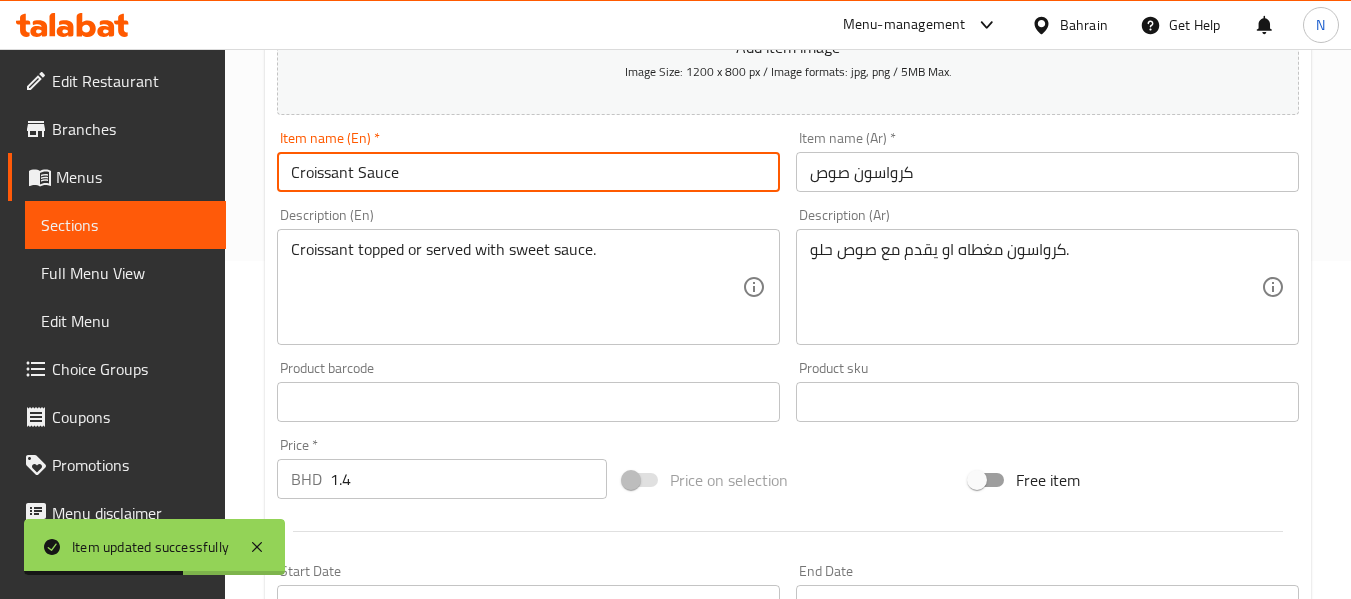 click on "Croissant Sauce" at bounding box center (528, 172) 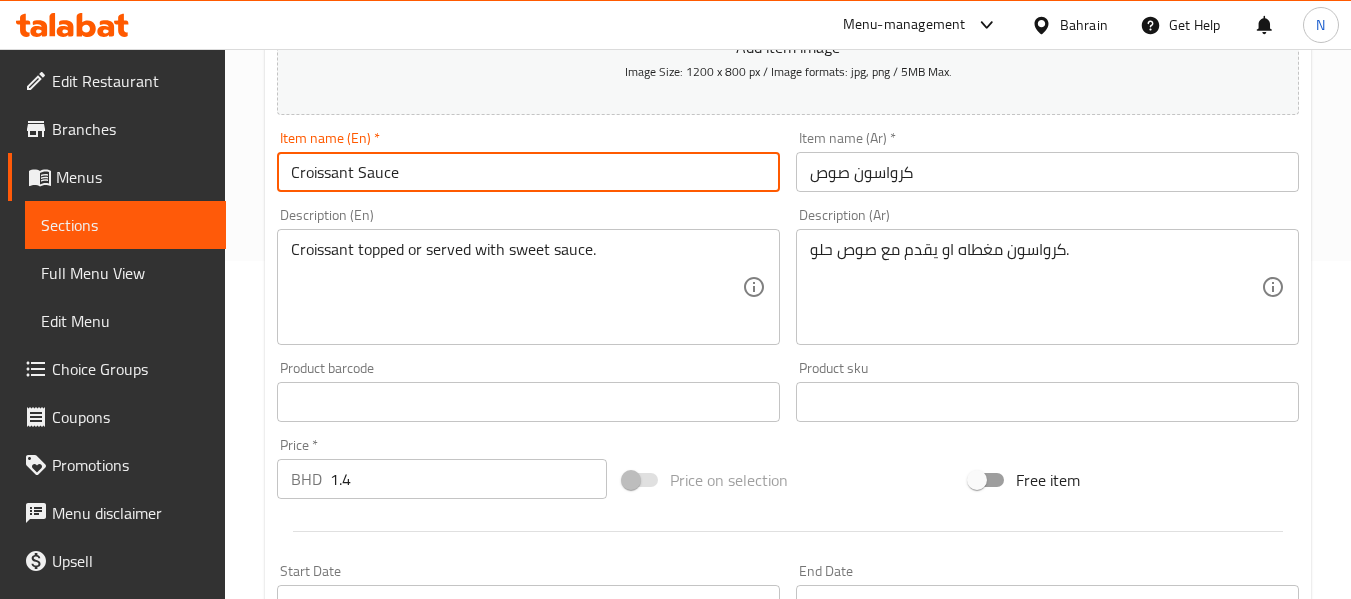 click on "Update" at bounding box center [398, 988] 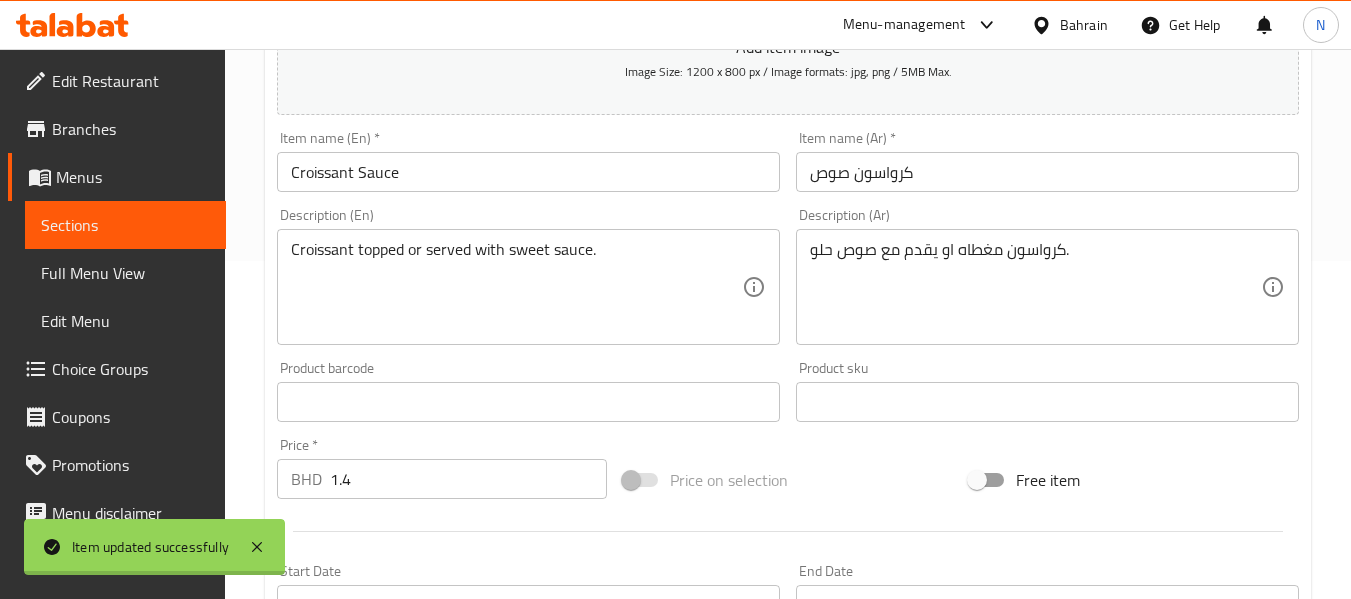 click at bounding box center (675, 299) 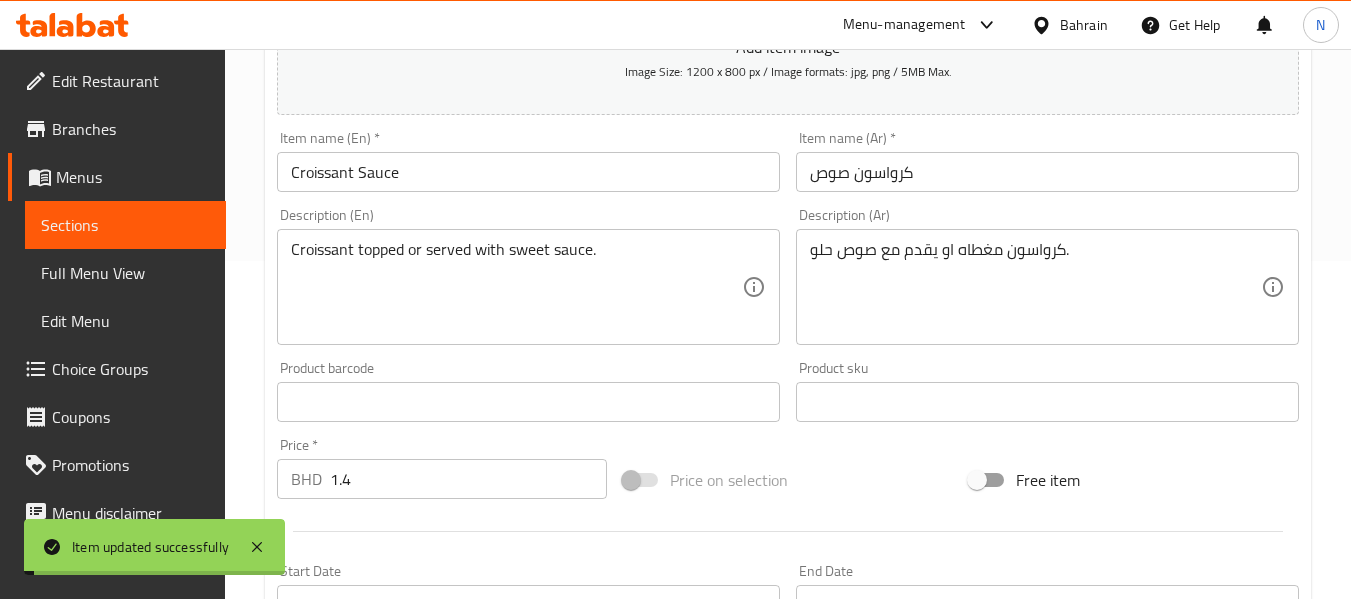 scroll, scrollTop: 0, scrollLeft: 0, axis: both 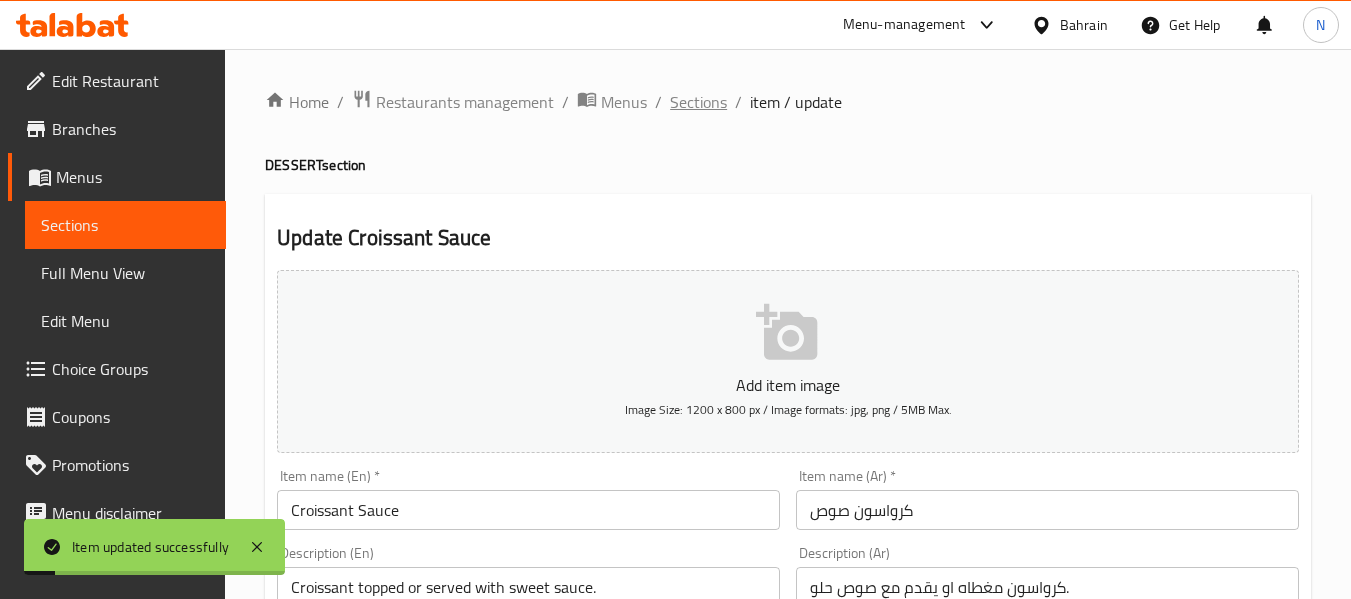 click on "Sections" at bounding box center [698, 102] 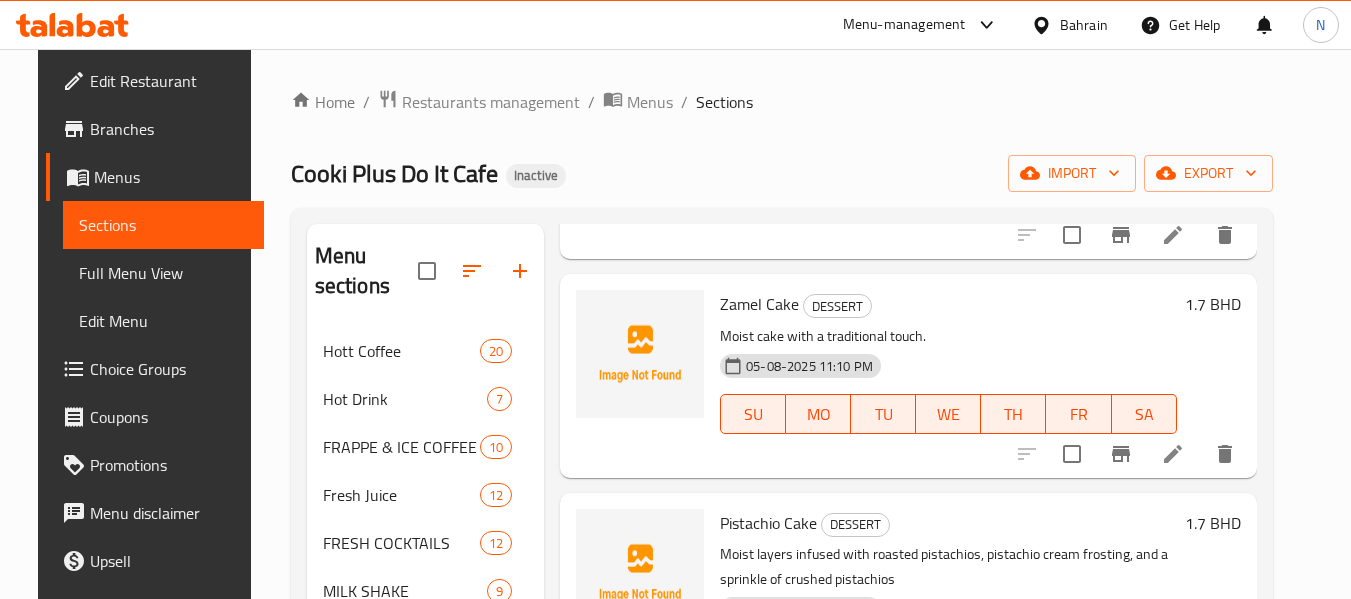 scroll, scrollTop: 3657, scrollLeft: 0, axis: vertical 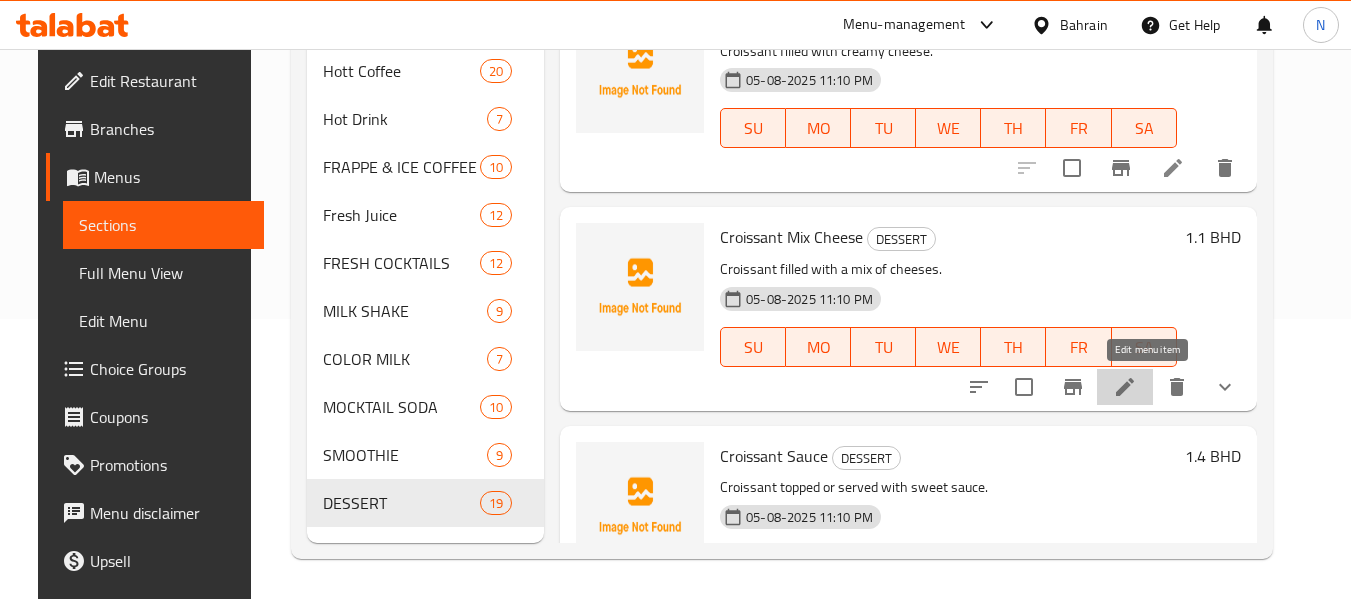 click 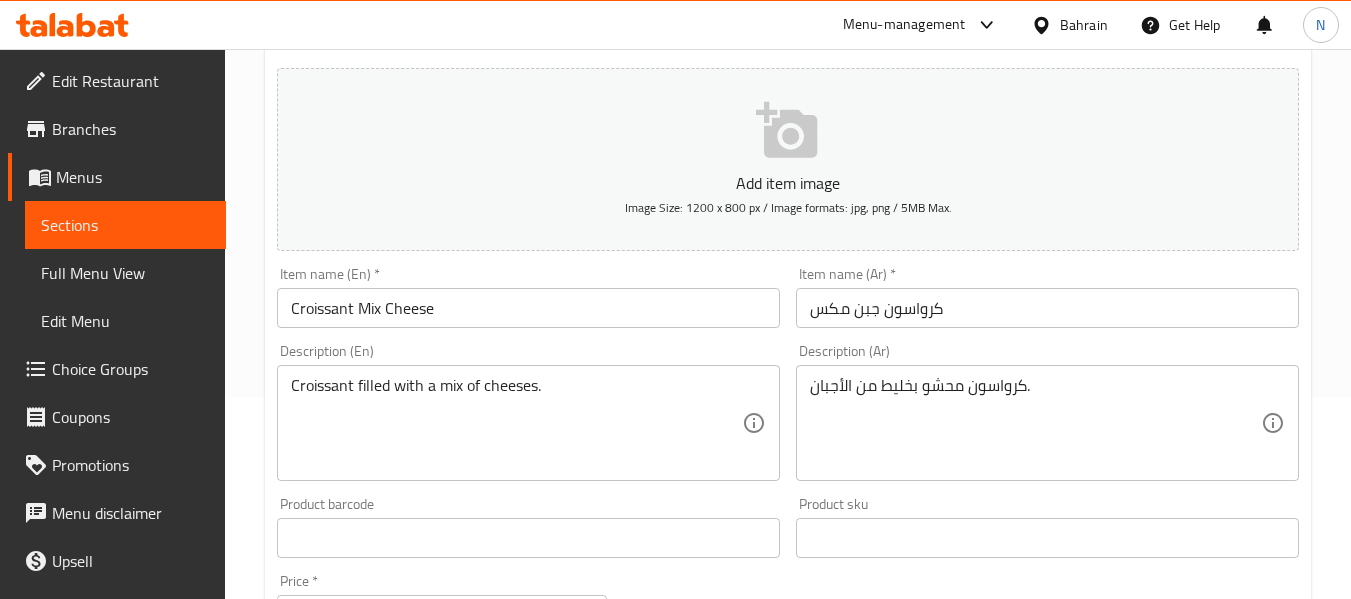 scroll, scrollTop: 302, scrollLeft: 0, axis: vertical 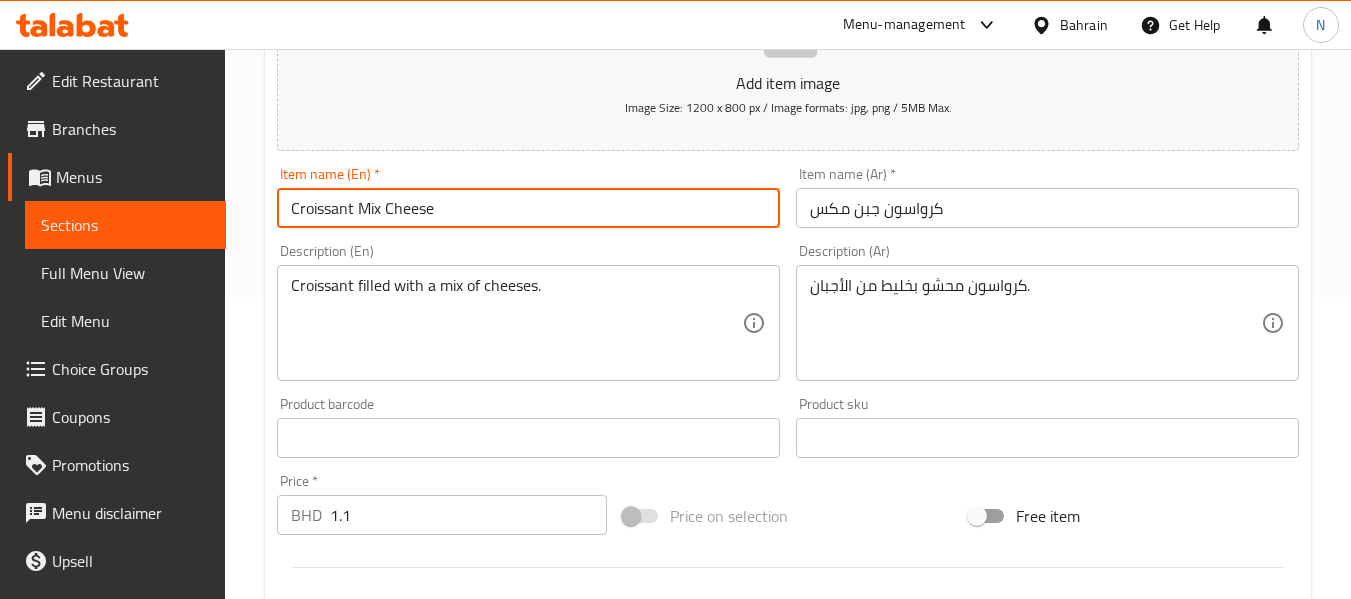 click on "Croissant Mix Cheese" at bounding box center (528, 208) 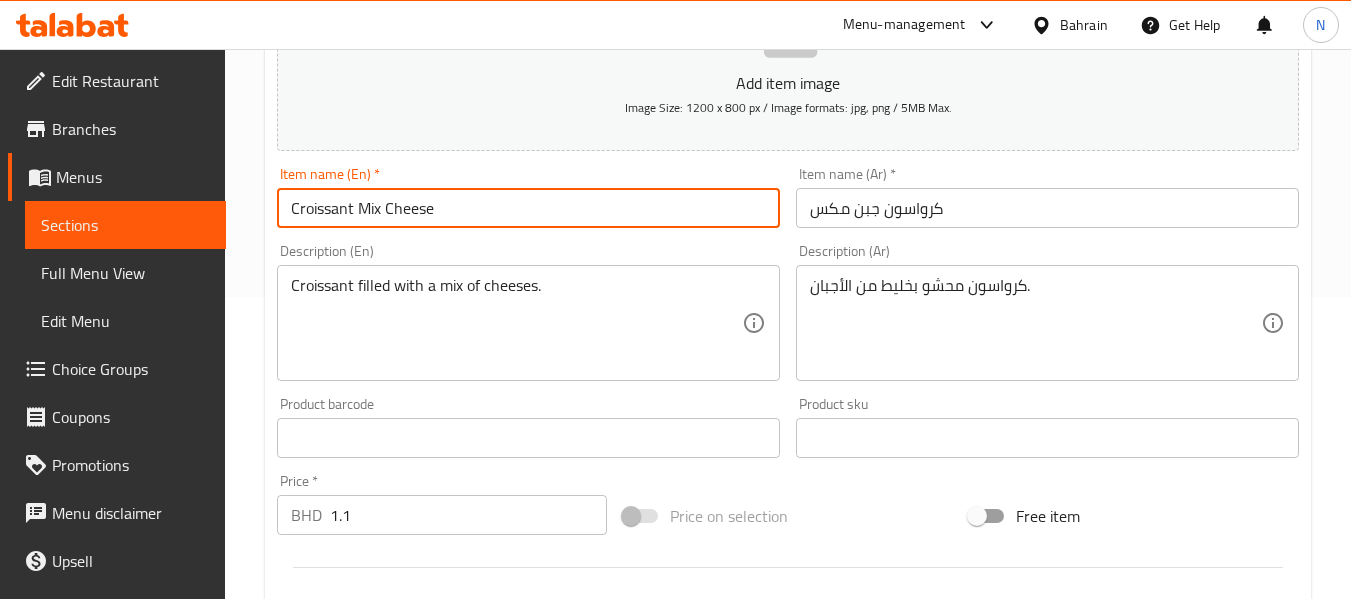 click on "Description (En) Croissant filled with a mix of cheeses. Description (En)" at bounding box center (528, 312) 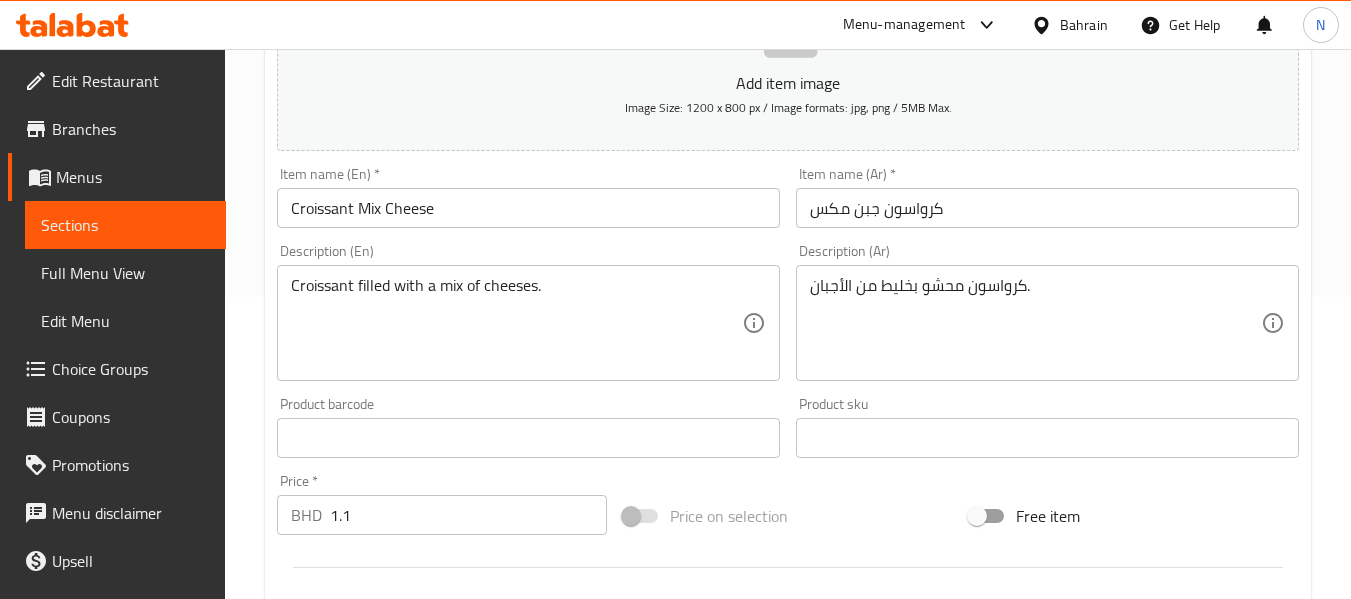 scroll, scrollTop: 0, scrollLeft: 0, axis: both 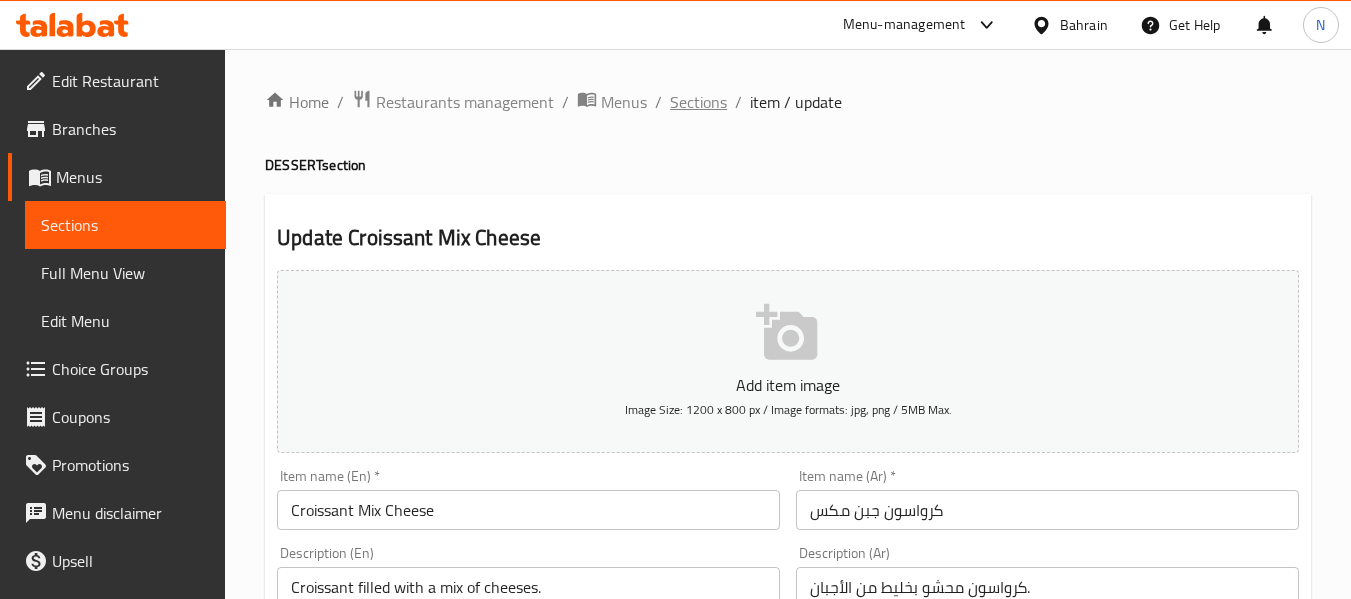 click on "Sections" at bounding box center [698, 102] 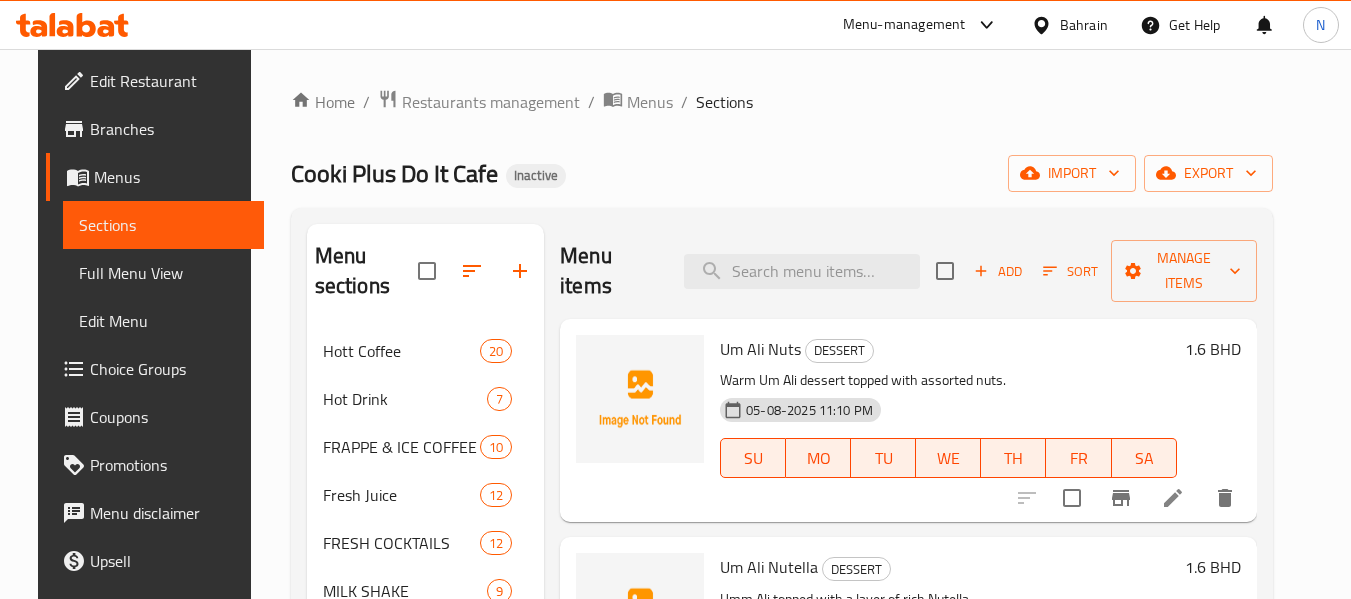 scroll, scrollTop: 2884, scrollLeft: 0, axis: vertical 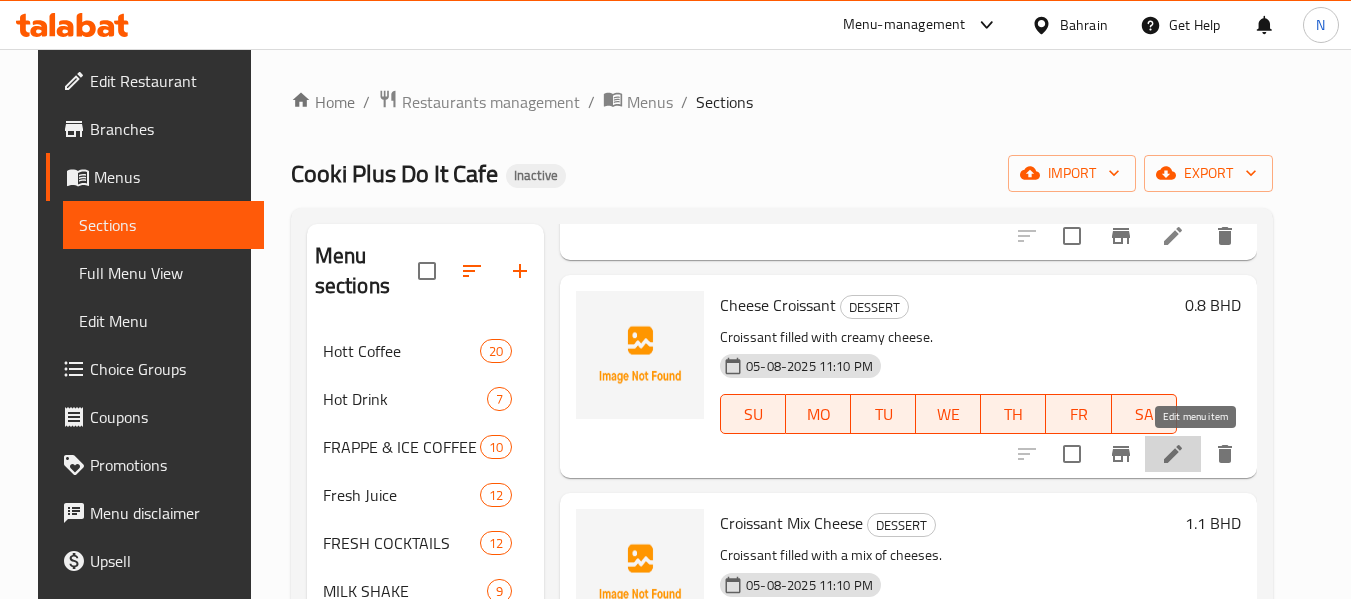 click 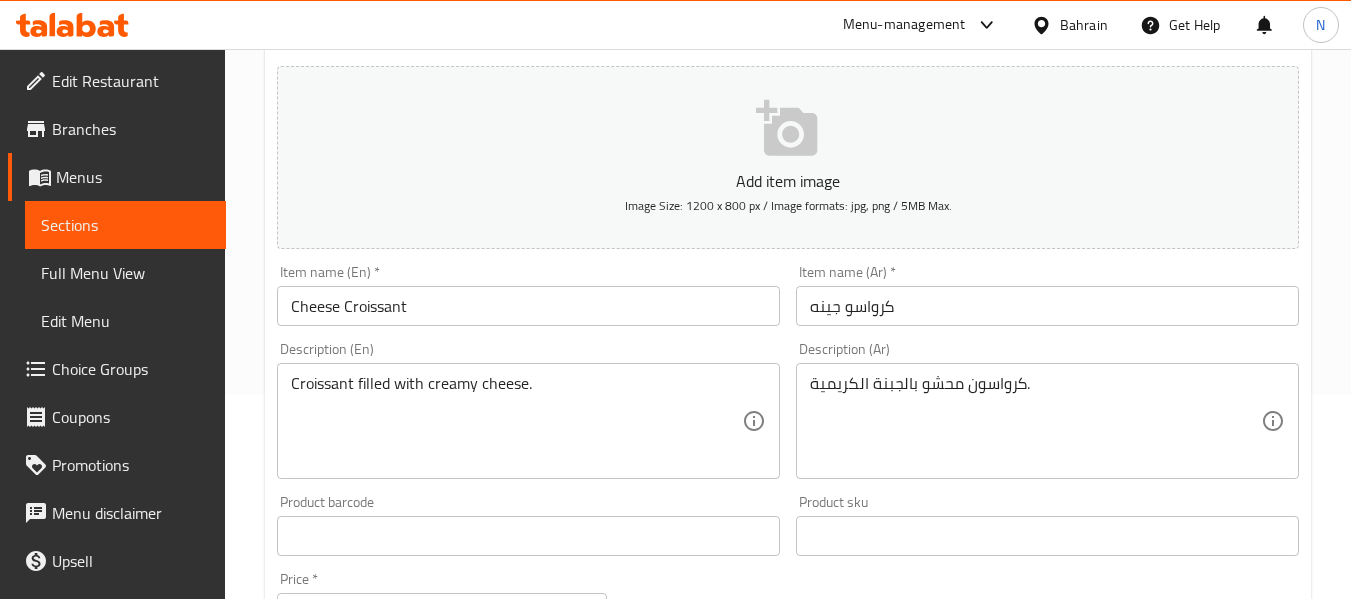 scroll, scrollTop: 205, scrollLeft: 0, axis: vertical 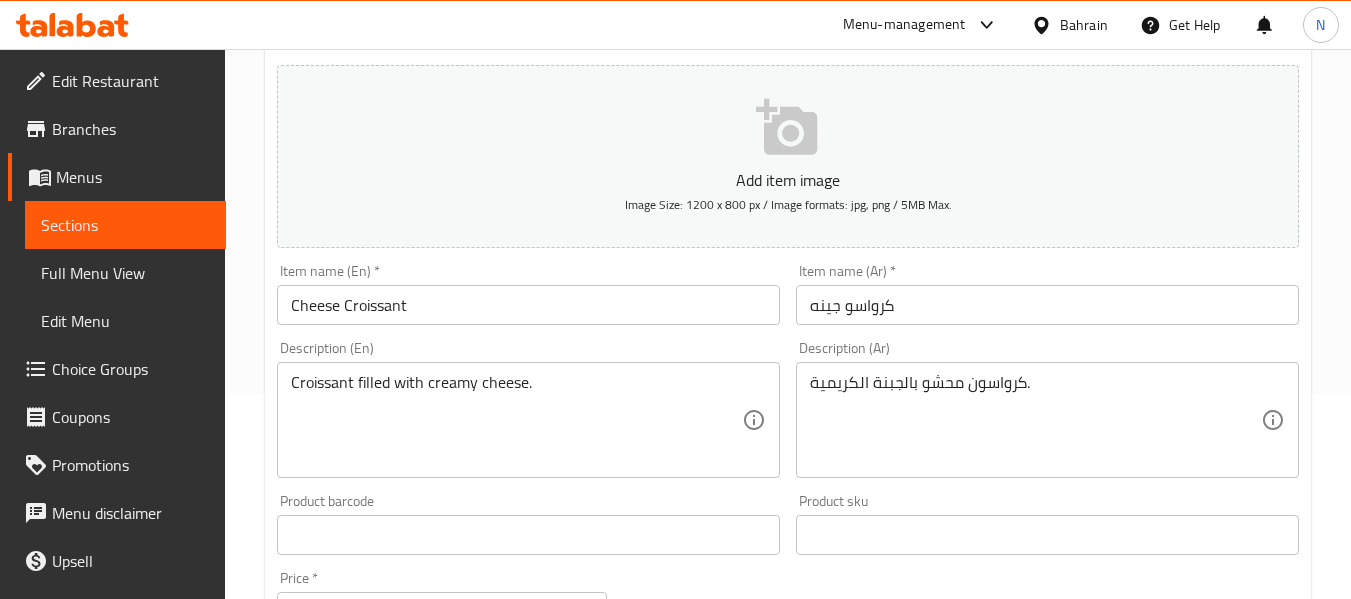 click on "Cheese Croissant" at bounding box center [528, 305] 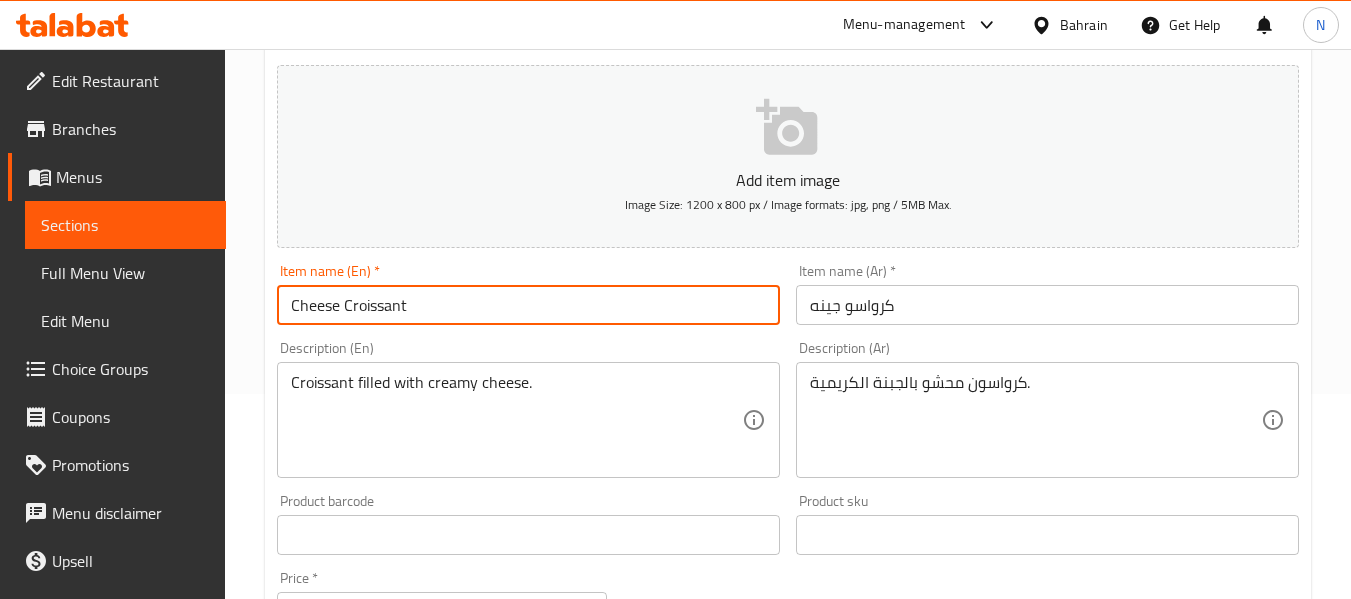click on "Cheese Croissant" at bounding box center (528, 305) 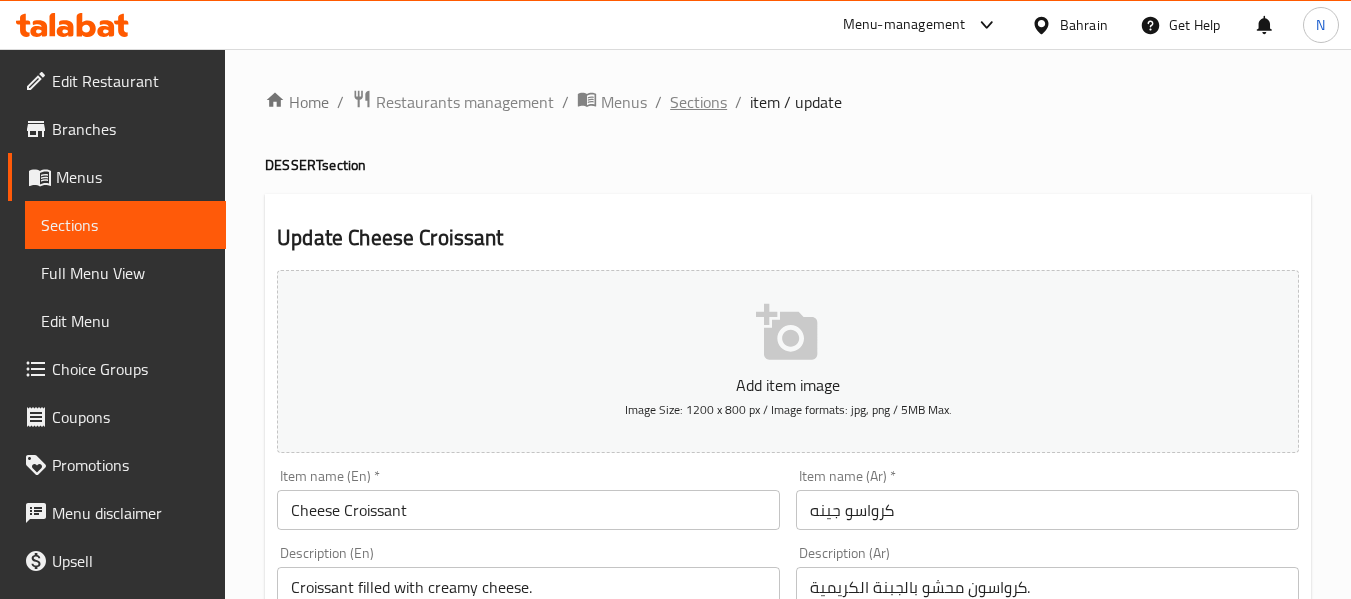 click on "Sections" at bounding box center (698, 102) 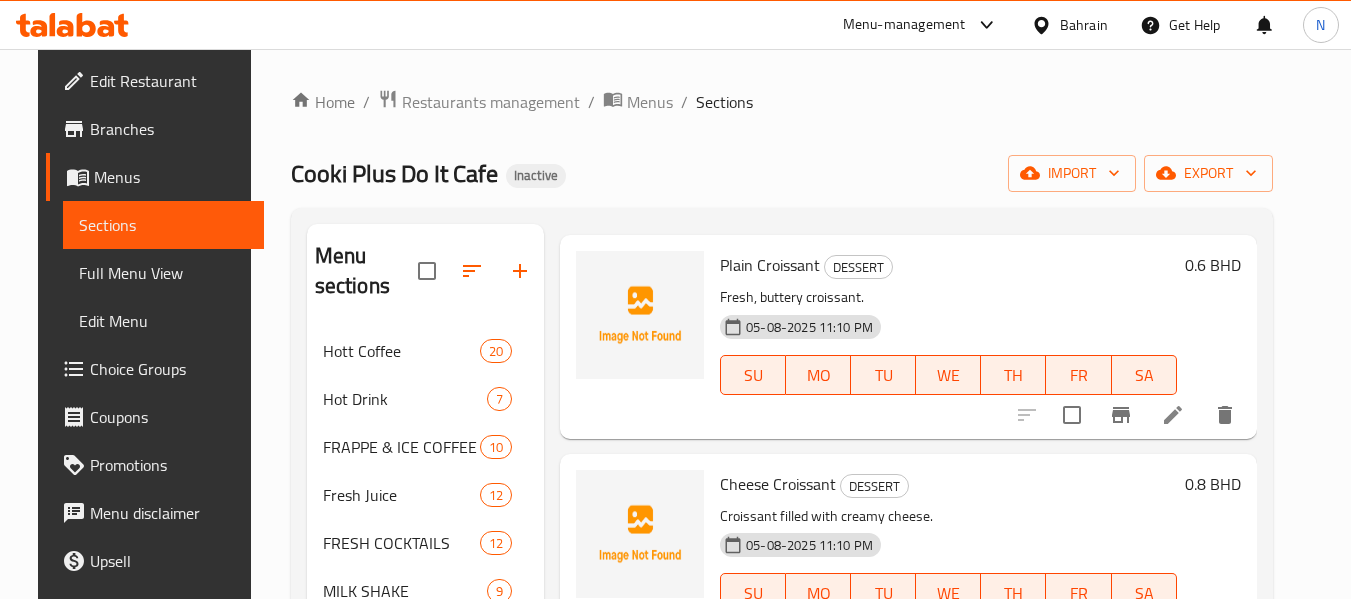 scroll, scrollTop: 2704, scrollLeft: 0, axis: vertical 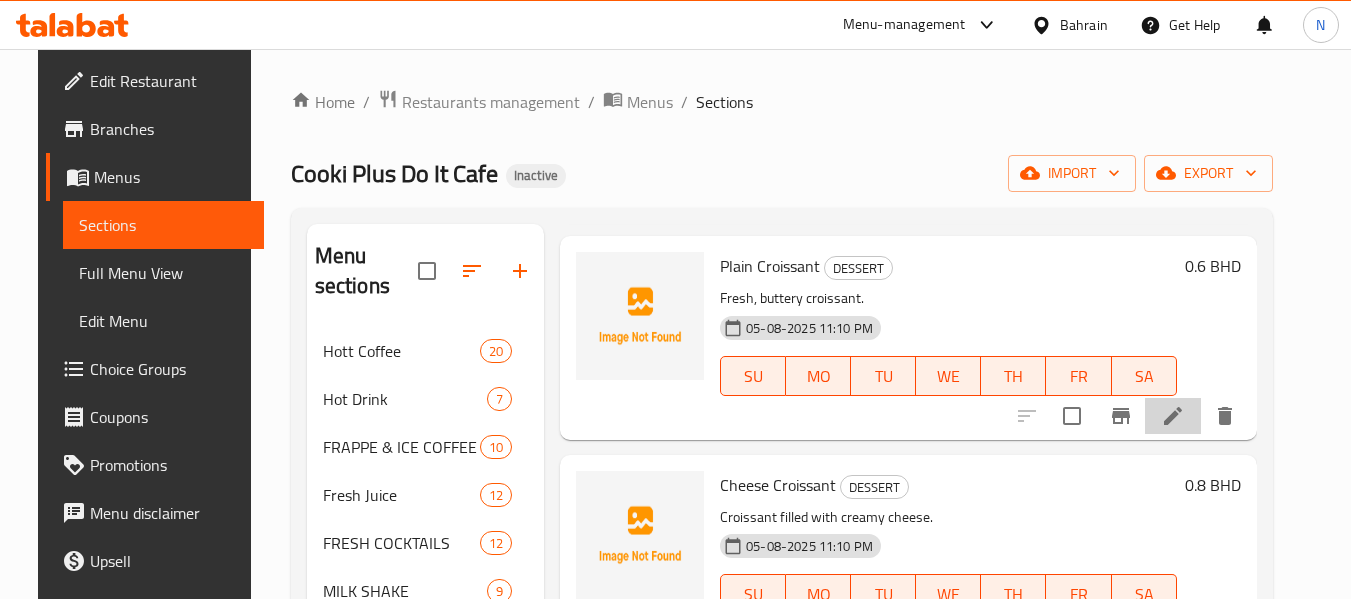 click at bounding box center (1173, 416) 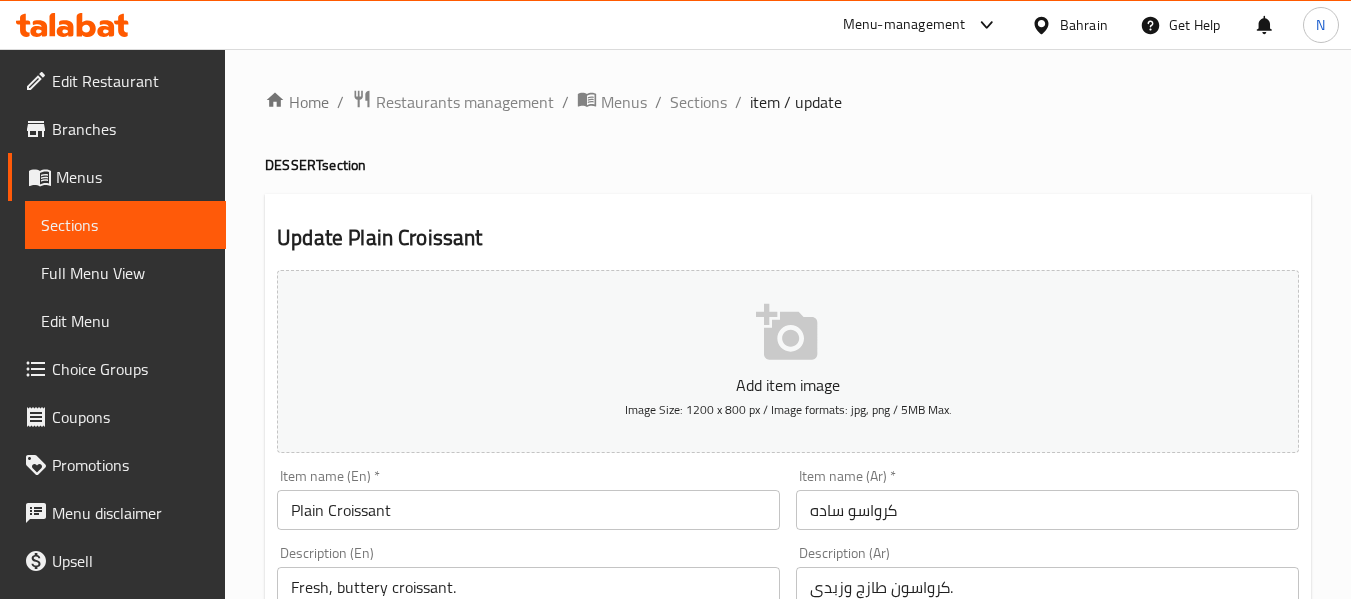 scroll, scrollTop: 220, scrollLeft: 0, axis: vertical 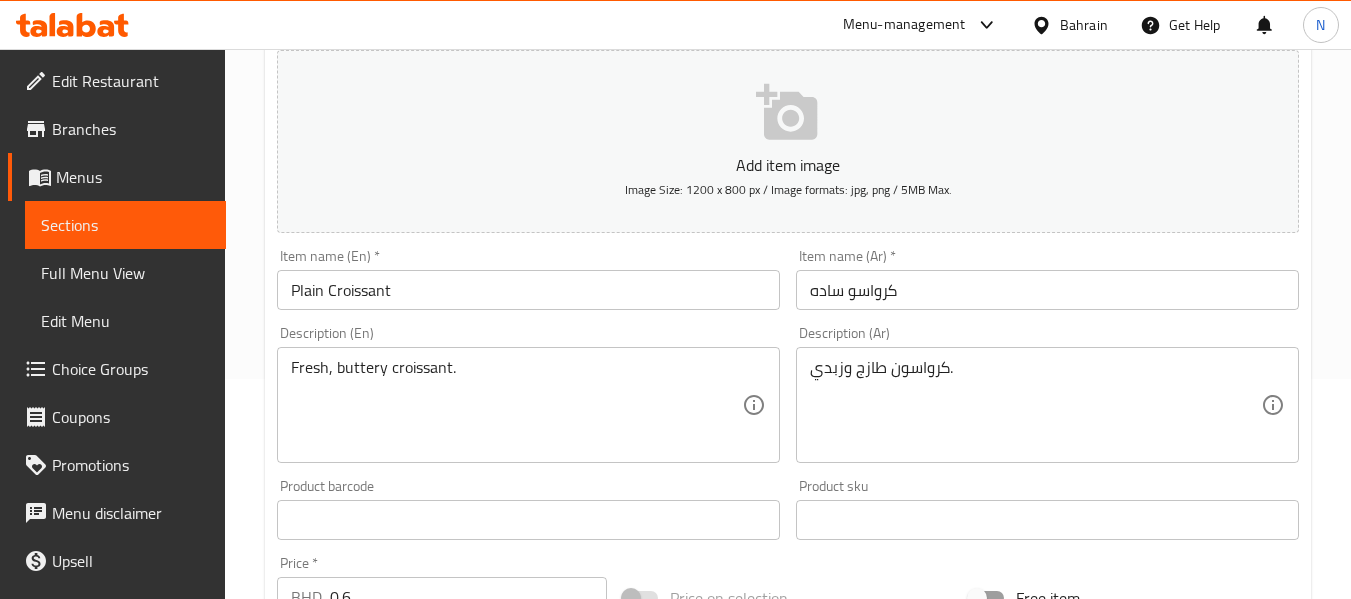 click on "Description (En) Fresh, buttery croissant. Description (En)" at bounding box center [528, 394] 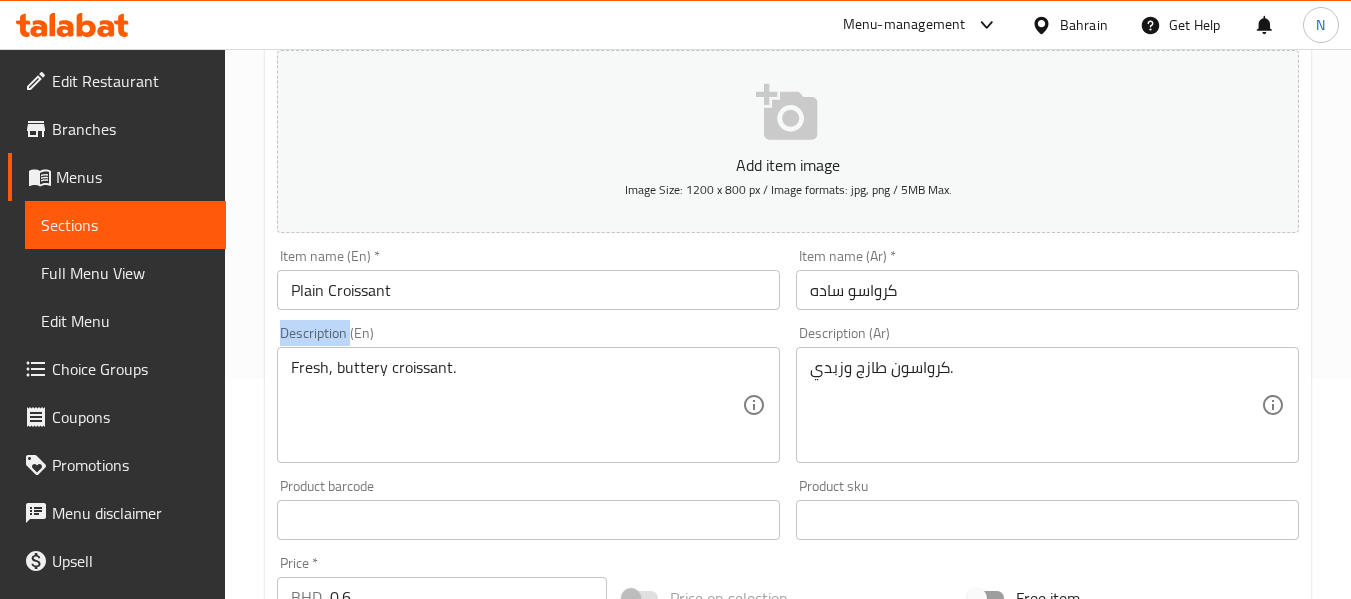 click on "Description (En) Fresh, buttery croissant. Description (En)" at bounding box center [528, 394] 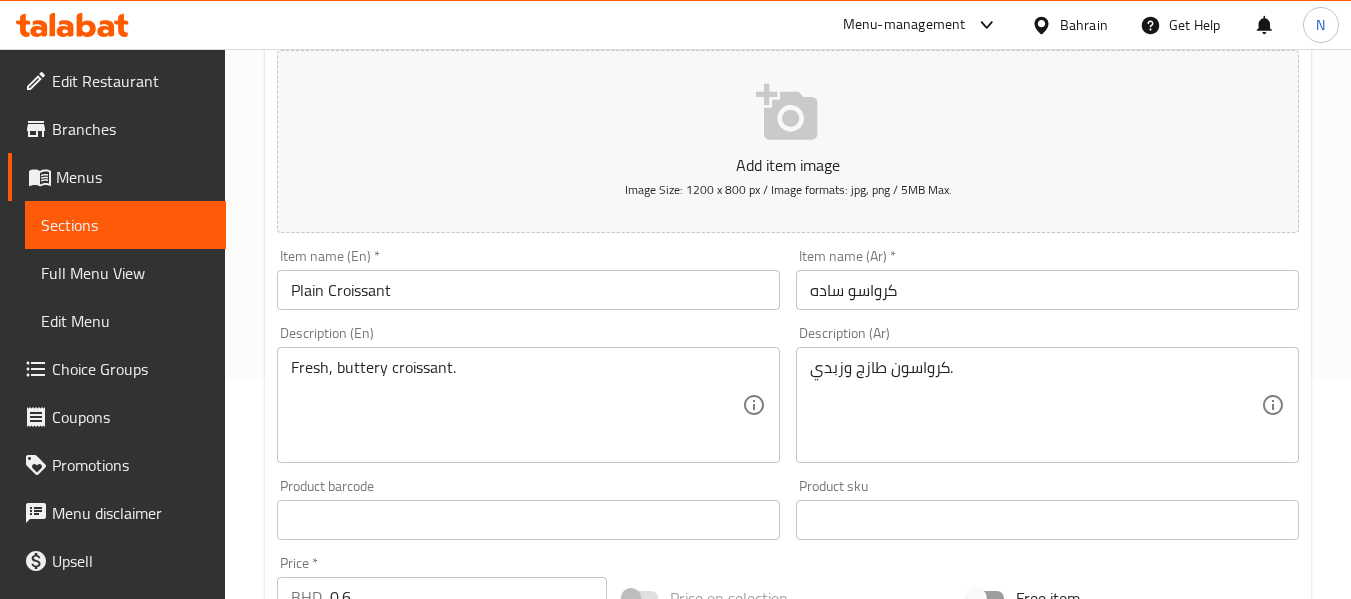 click on "Description (En) Fresh, buttery croissant. Description (En)" at bounding box center (528, 394) 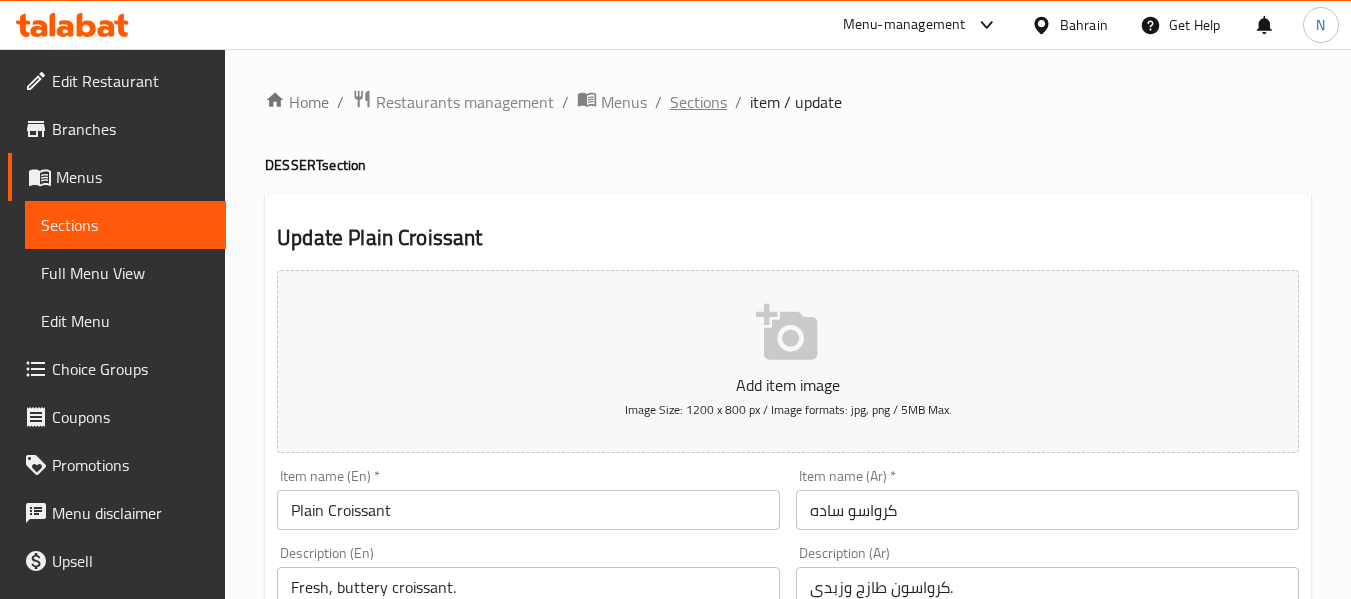 click on "Sections" at bounding box center (698, 102) 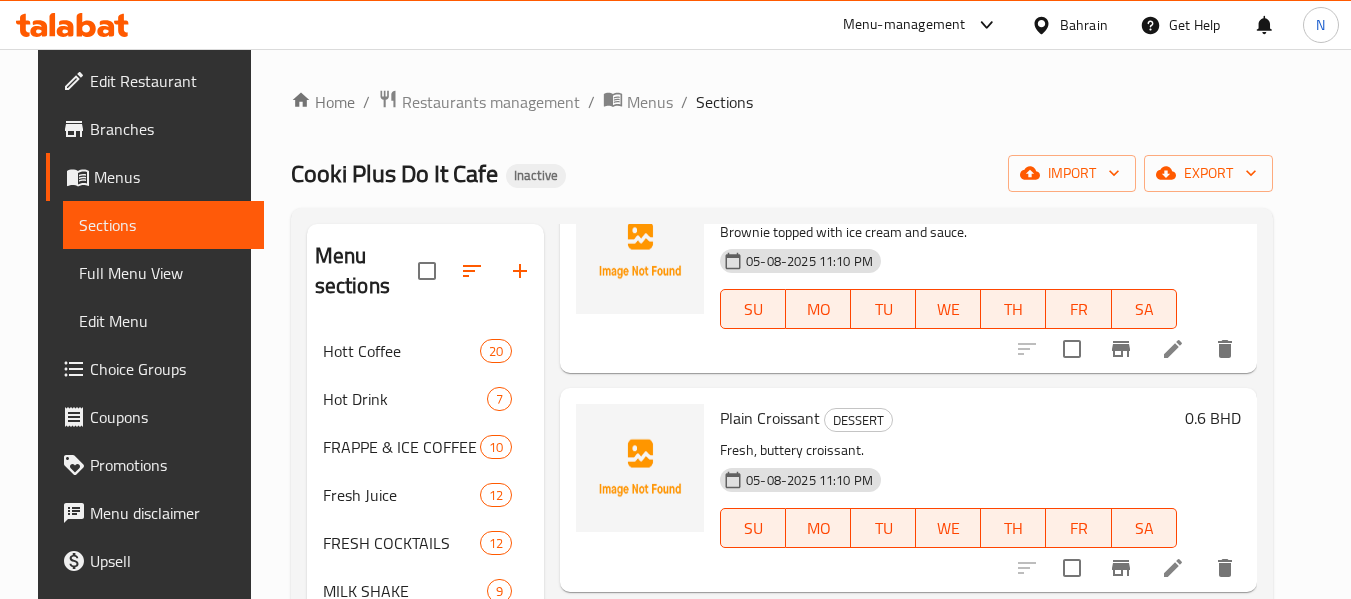 scroll, scrollTop: 2458, scrollLeft: 0, axis: vertical 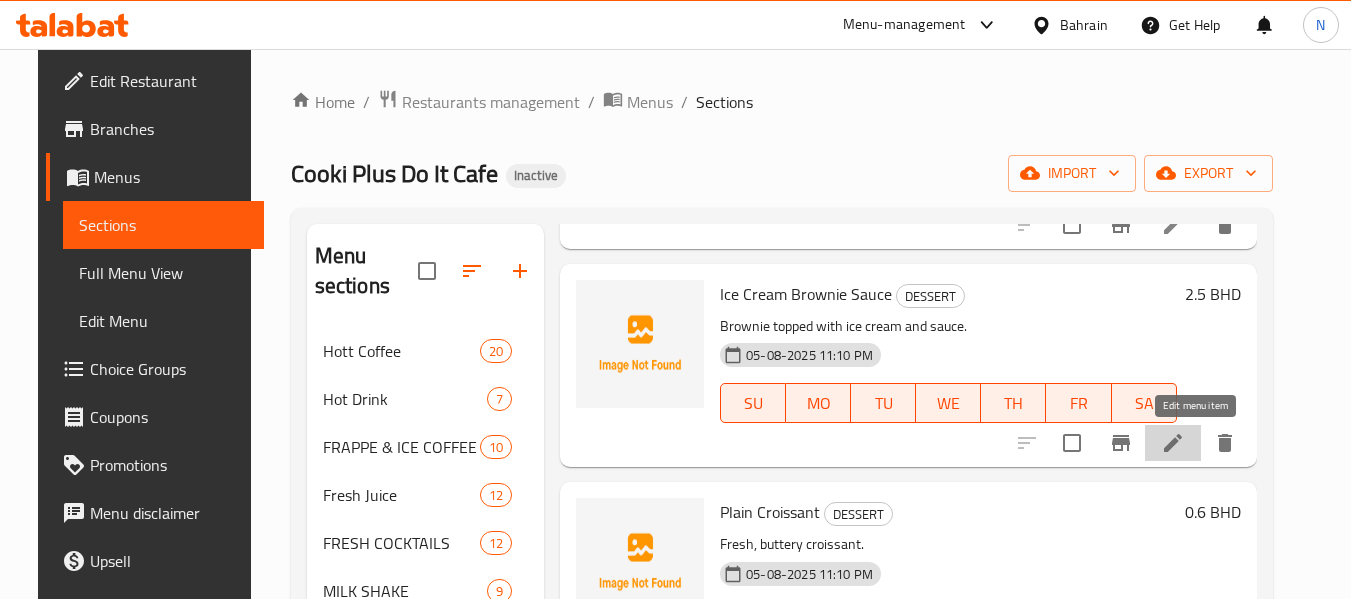 click 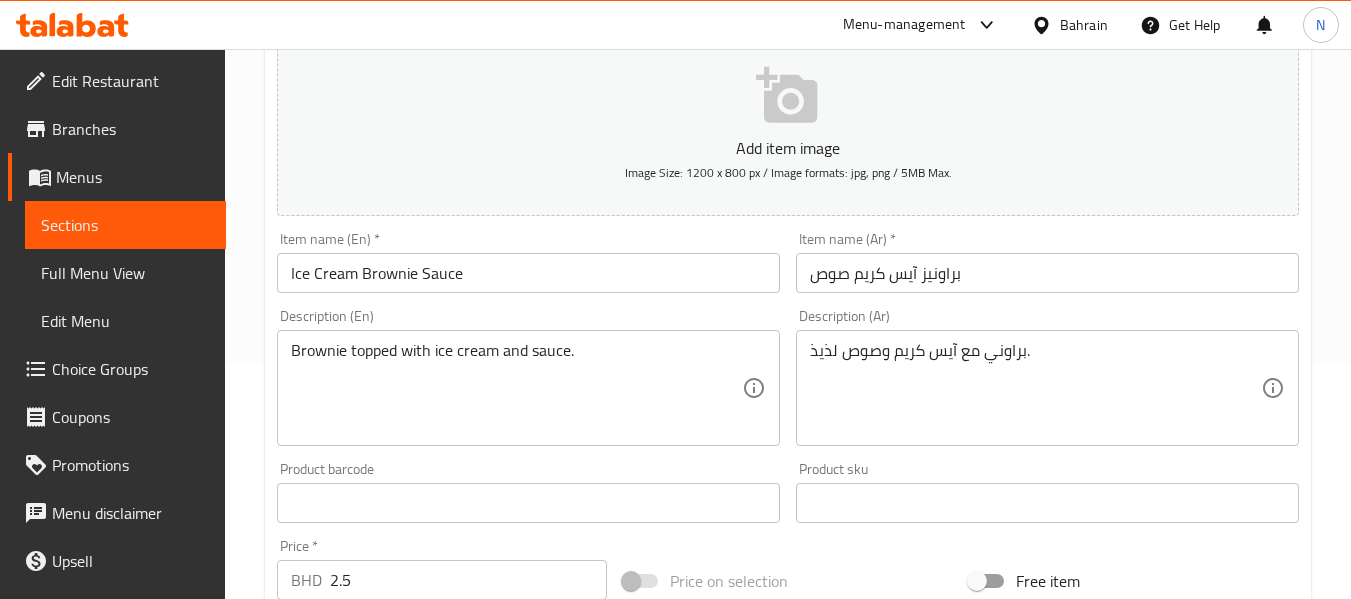 scroll, scrollTop: 238, scrollLeft: 0, axis: vertical 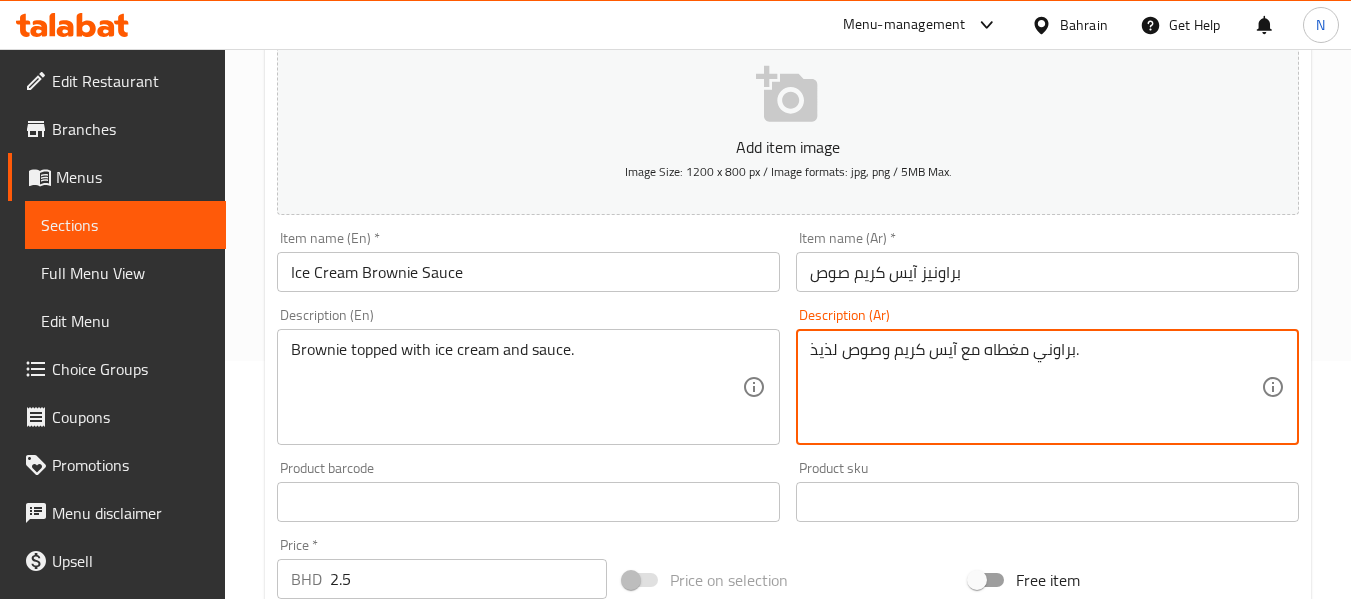 click on "براوني مغطاه مع آيس كريم وصوص لذيذ." at bounding box center [1035, 387] 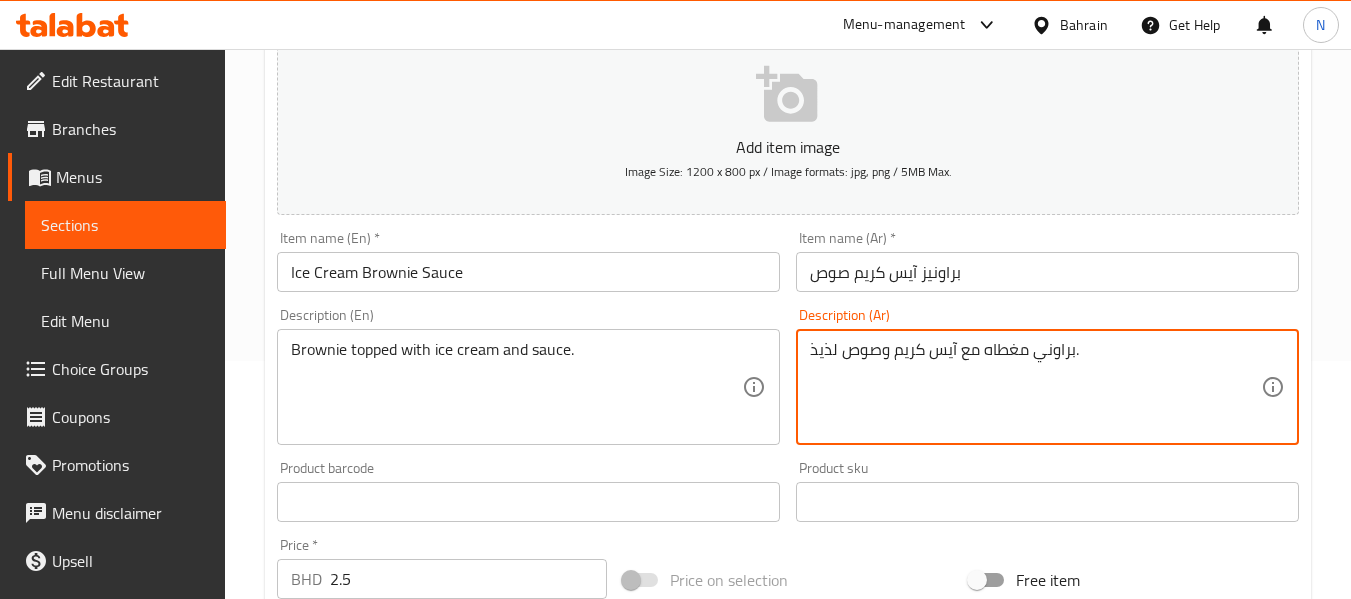 type on "براوني مغطاه مع آيس كريم وصوص لذيذ." 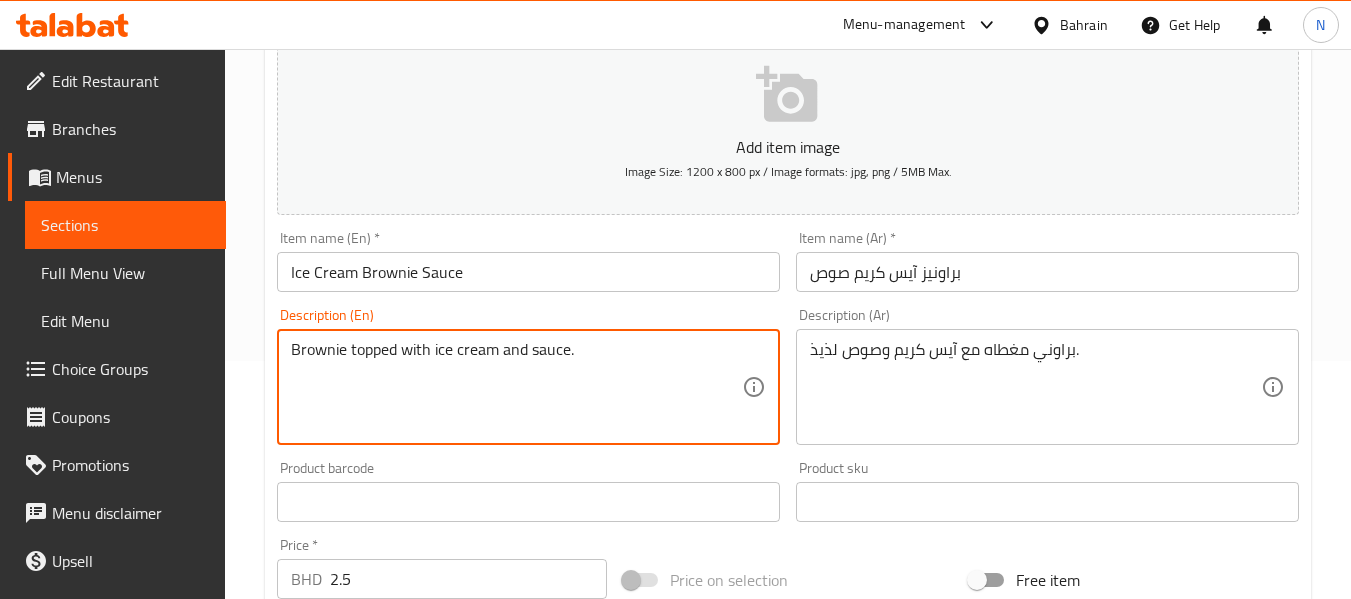 paste on "Delicious" 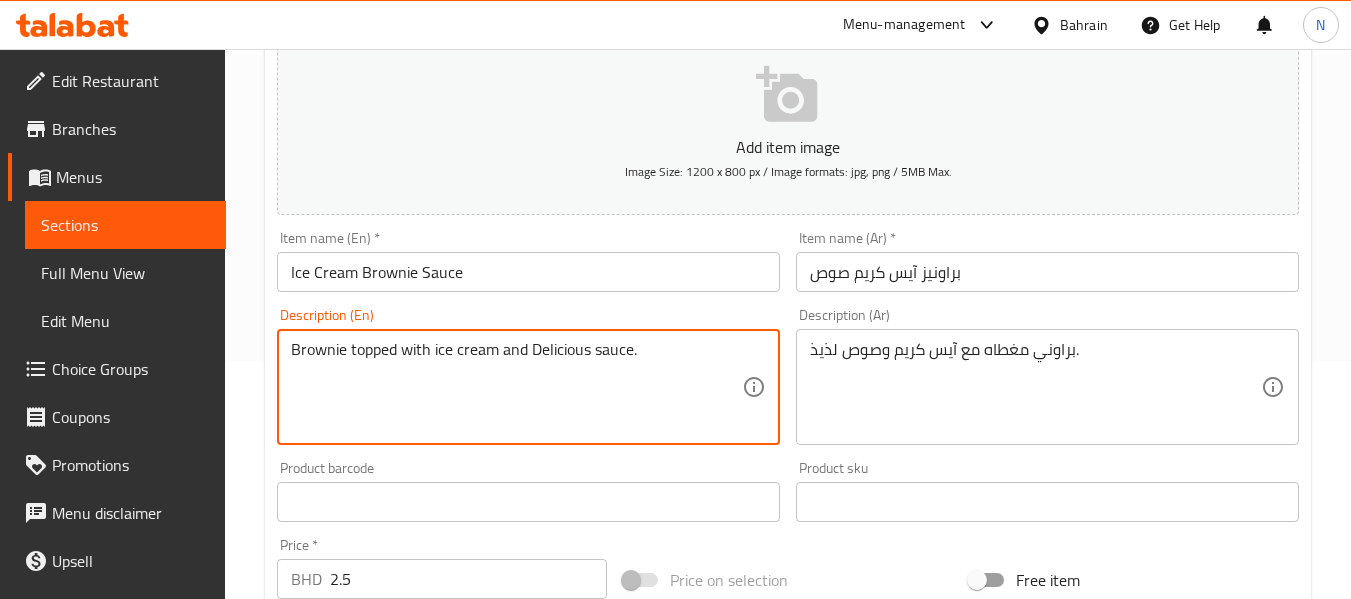 type on "Brownie topped with ice cream and Delicious sauce." 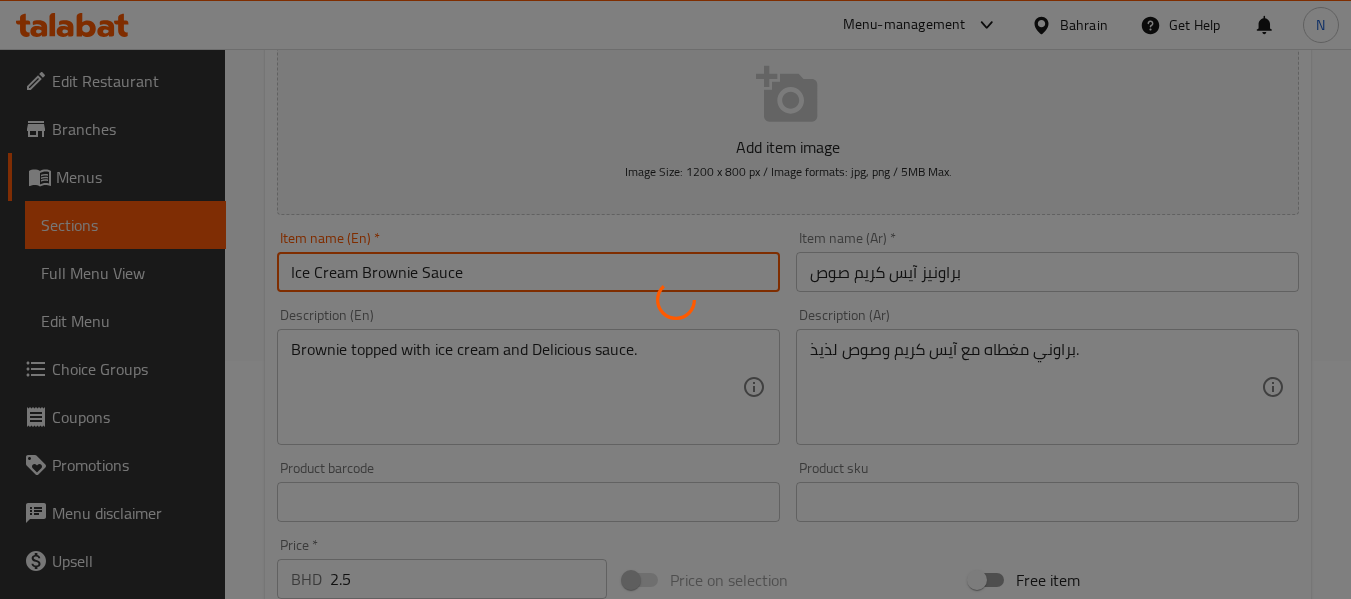 click on "Home / Restaurants management / Menus / Sections / item / update DESSERT  section Update Ice Cream Brownie Sauce Add item image Image Size: 1200 x 800 px / Image formats: jpg, png / 5MB Max. Item name (En)   * Ice Cream Brownie Sauce Item name (En)  * Item name (Ar)   * براونيز آيس كريم صوص Item name (Ar)  * Description (En) Brownie topped with ice cream and Delicious sauce. Description (En) Description (Ar) براوني مغطاه مع آيس كريم وصوص لذيذ. Description (Ar) Product barcode Product barcode Product sku Product sku Price   * BHD 2.5 Price  * Price on selection Free item Start Date Start Date End Date End Date Available Days SU MO TU WE TH FR SA Available from ​ ​ Available to ​ ​ Status Active Inactive Exclude from GEM Variations & Choices Add variant ASSIGN CHOICE GROUP Update" at bounding box center [788, 493] 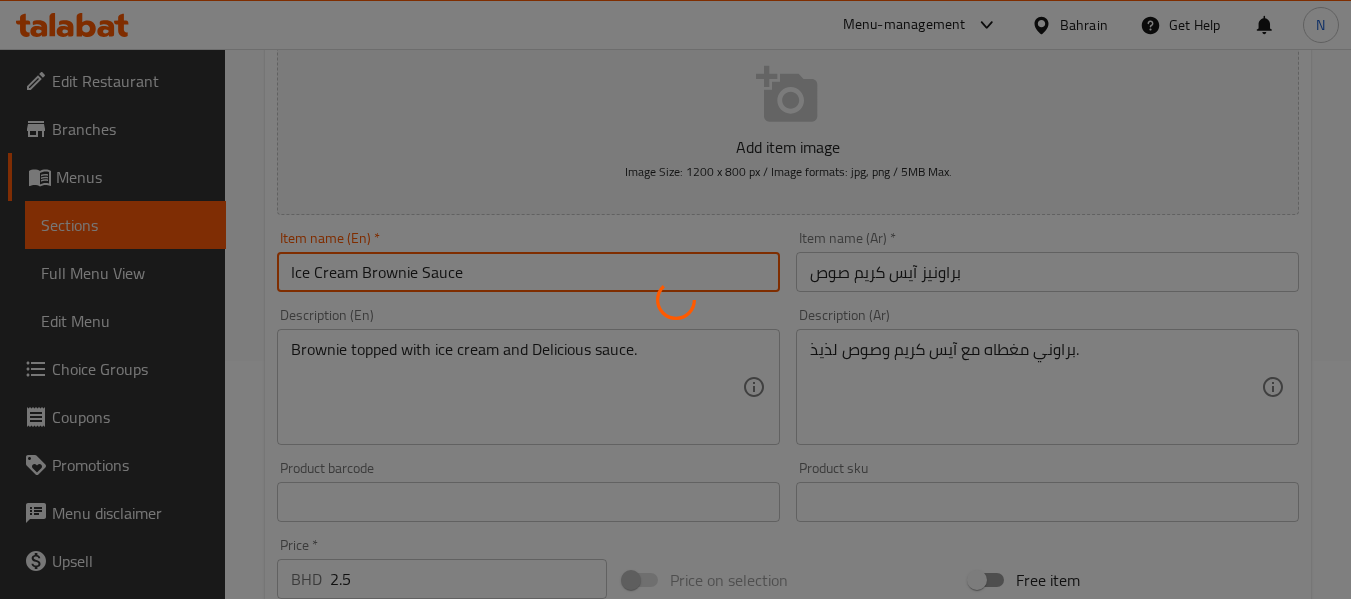 scroll, scrollTop: 0, scrollLeft: 0, axis: both 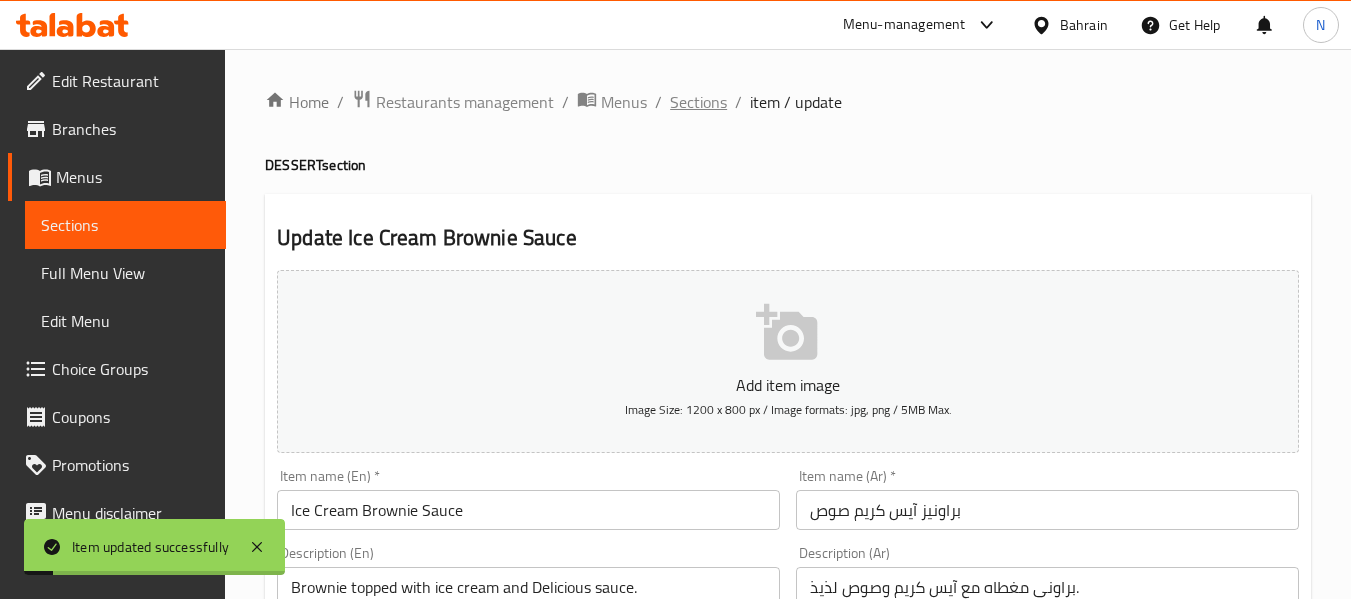 click on "Sections" at bounding box center [698, 102] 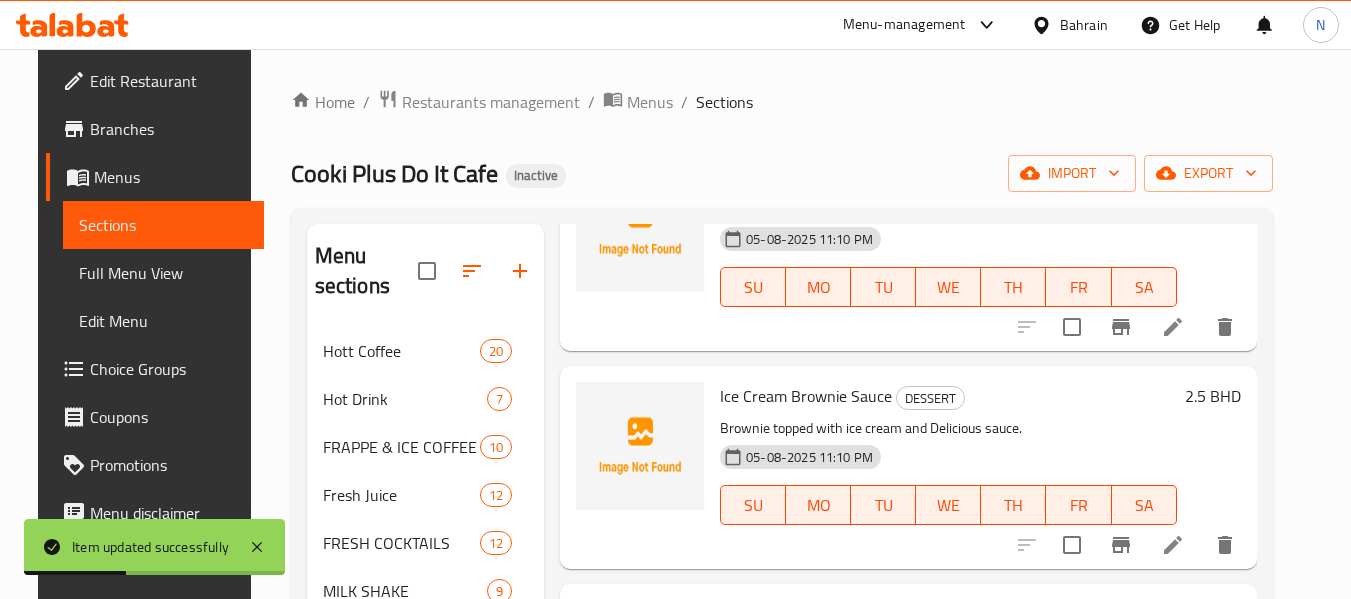 scroll, scrollTop: 2184, scrollLeft: 0, axis: vertical 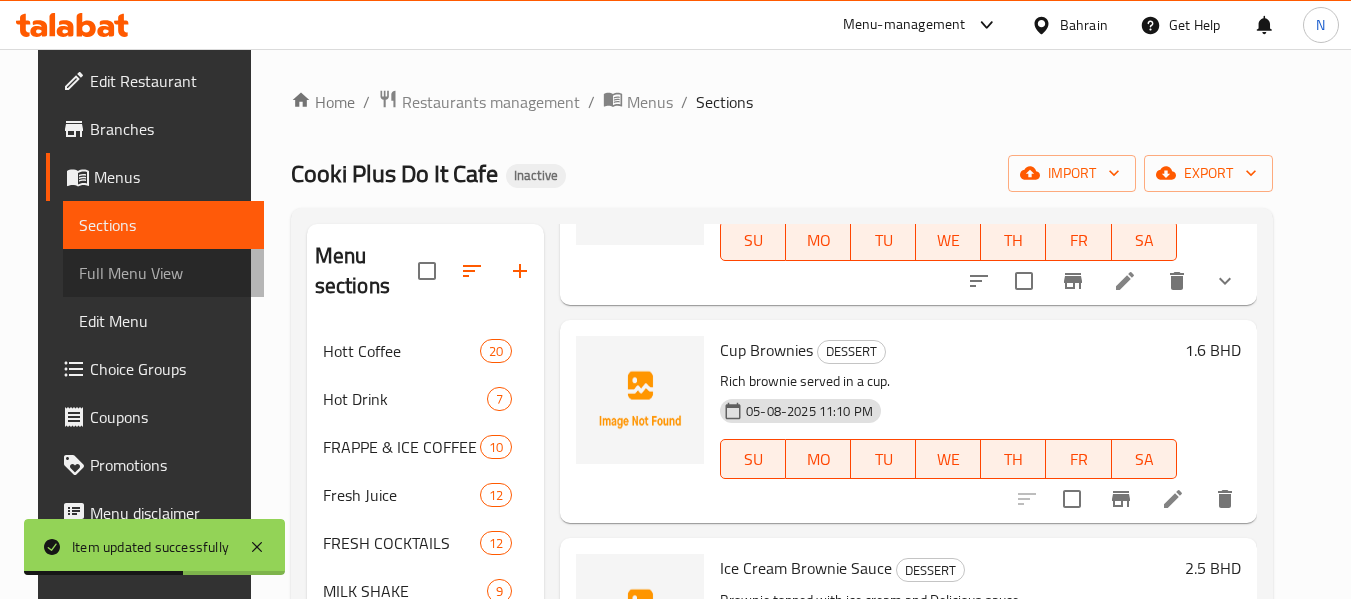 click on "Full Menu View" at bounding box center (163, 273) 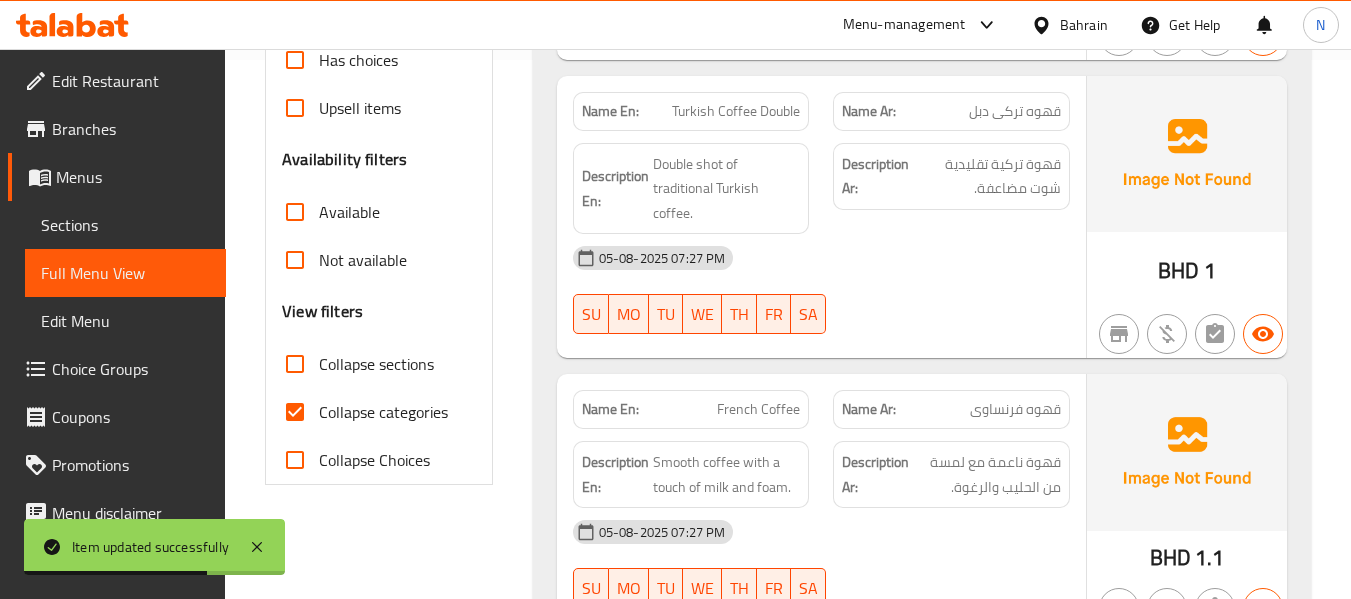 scroll, scrollTop: 540, scrollLeft: 0, axis: vertical 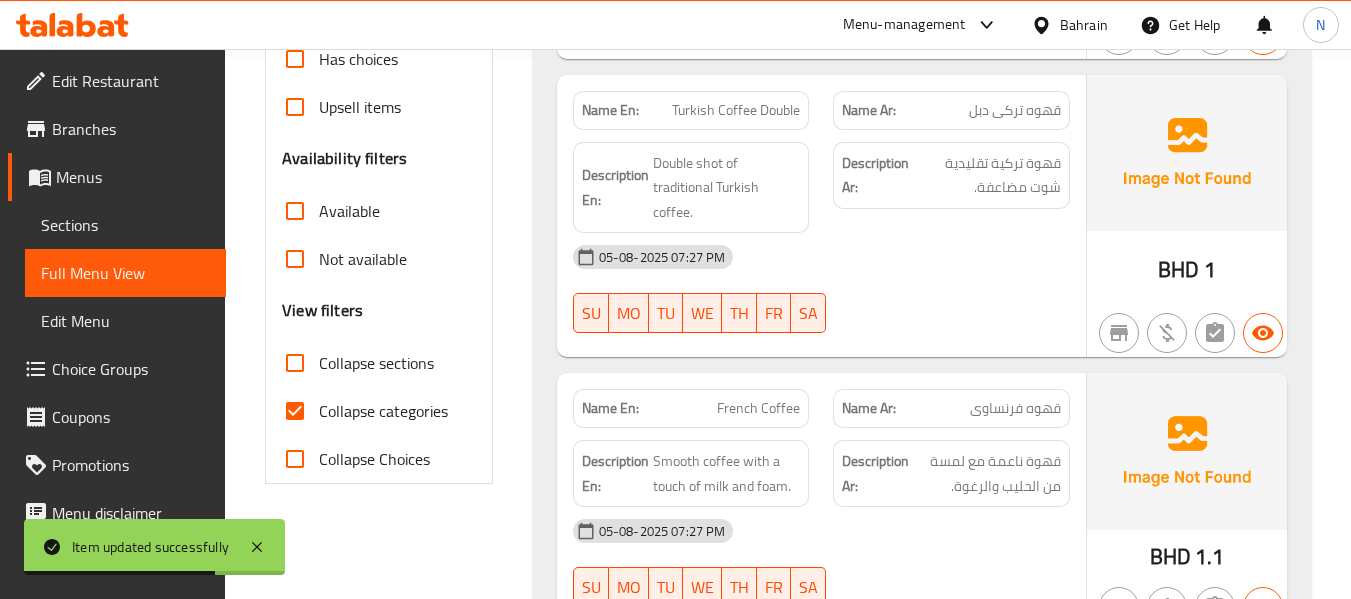 click on "Collapse sections" at bounding box center (376, 363) 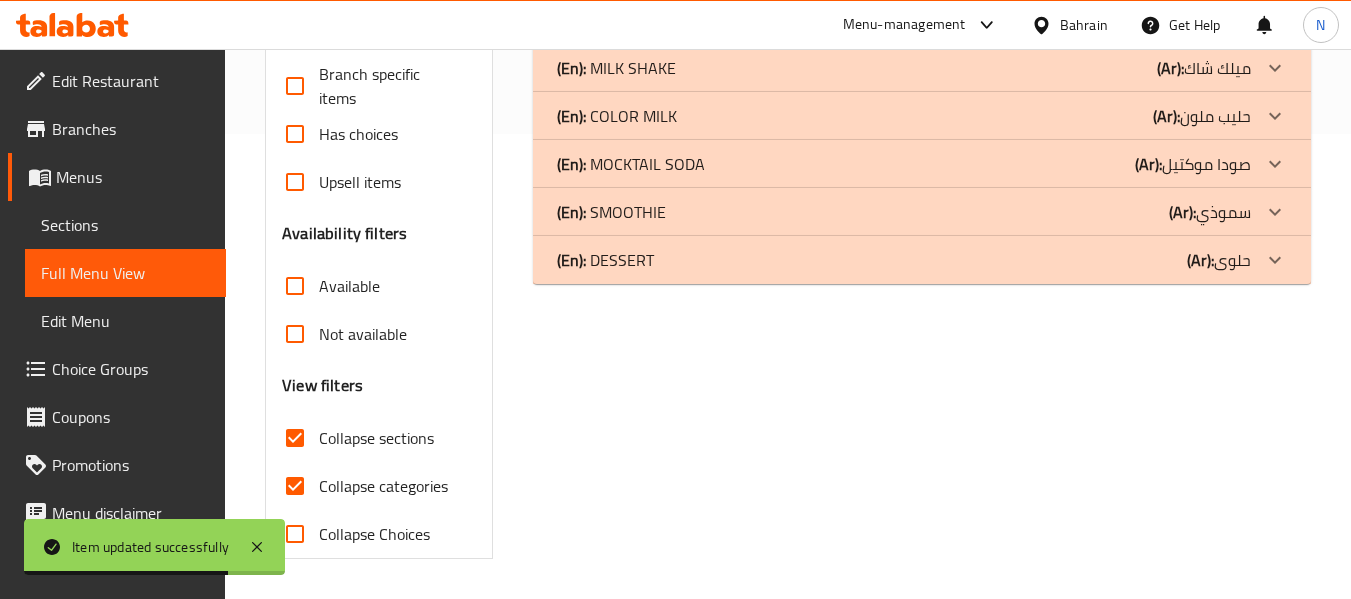 scroll, scrollTop: 465, scrollLeft: 0, axis: vertical 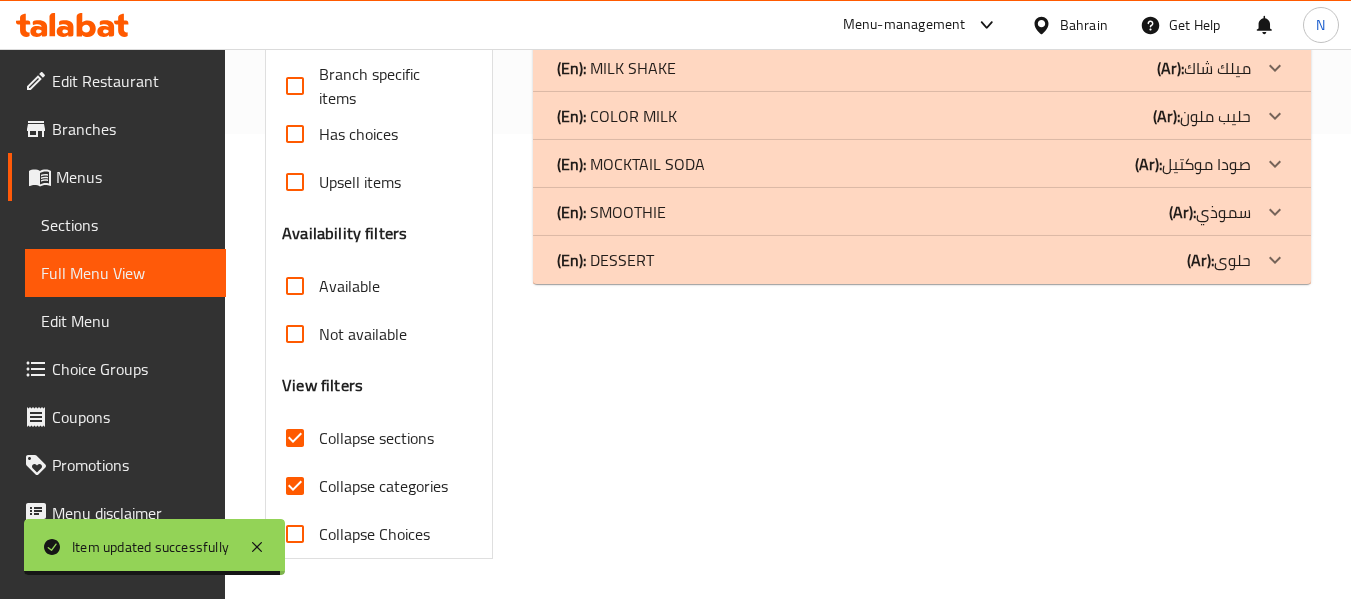 click on "Sections" at bounding box center [125, 225] 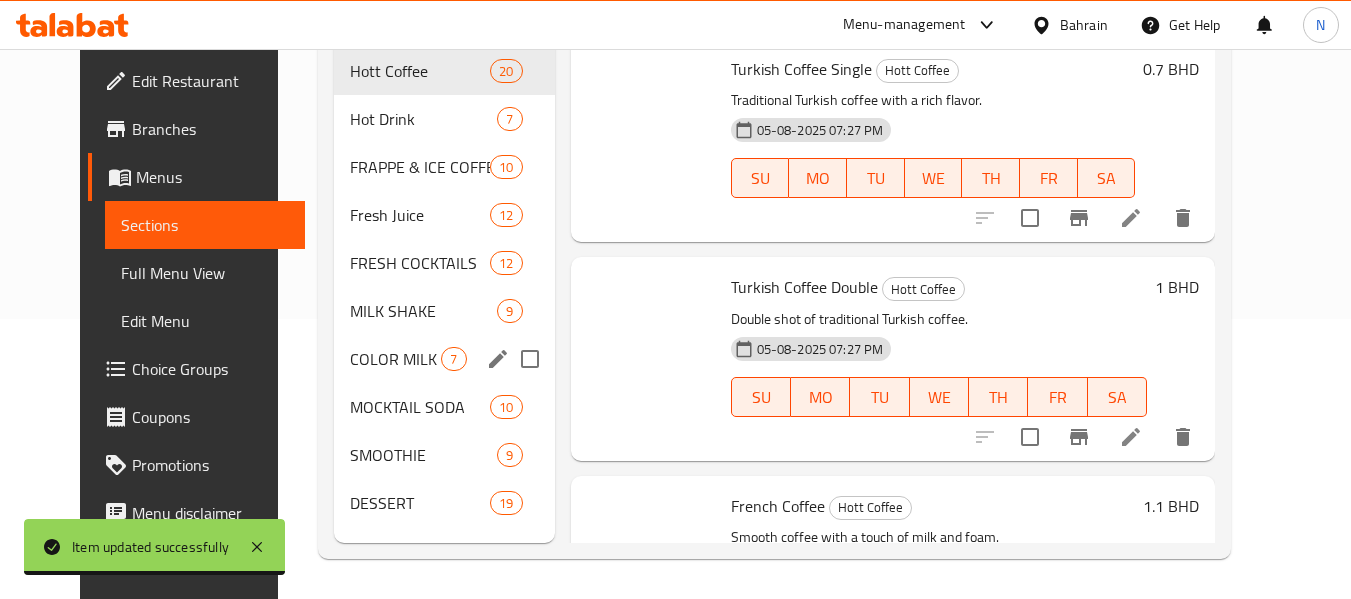 scroll, scrollTop: 280, scrollLeft: 0, axis: vertical 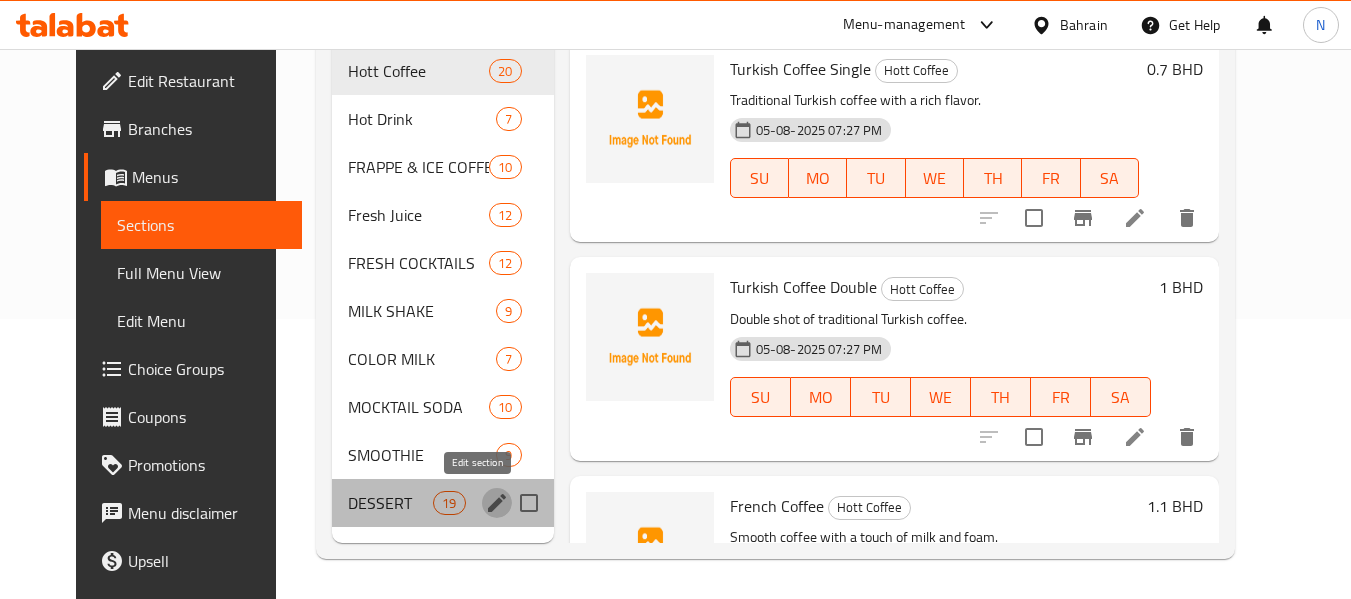click 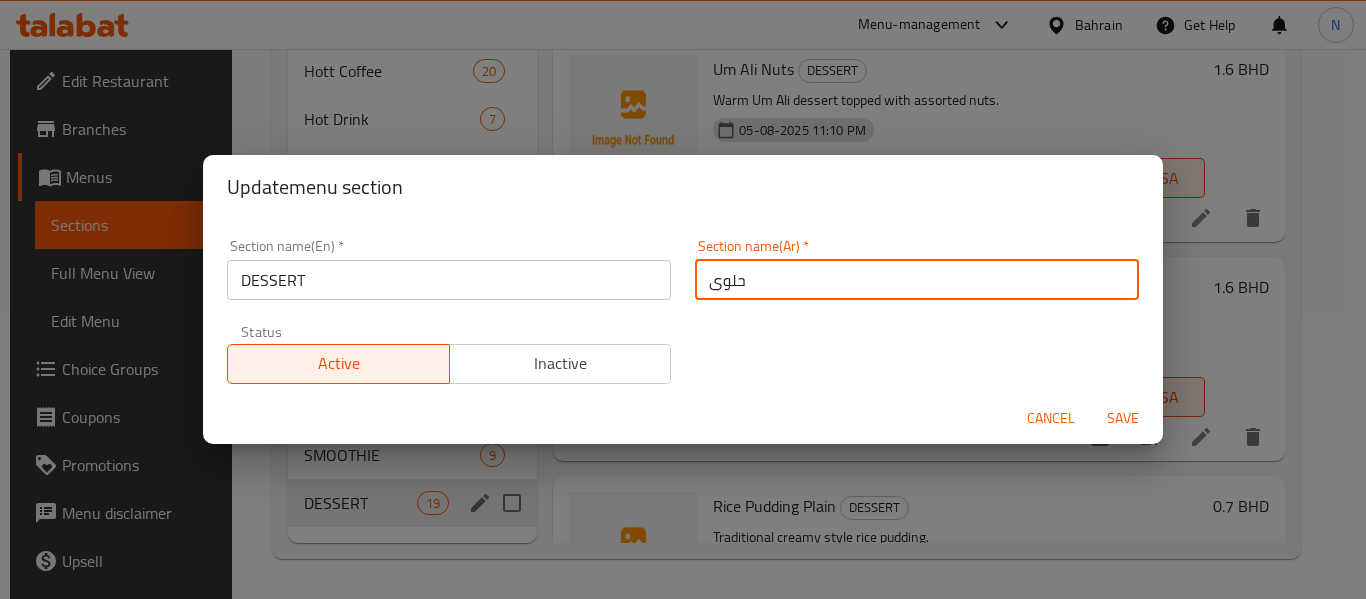 click on "حلوى" at bounding box center [917, 280] 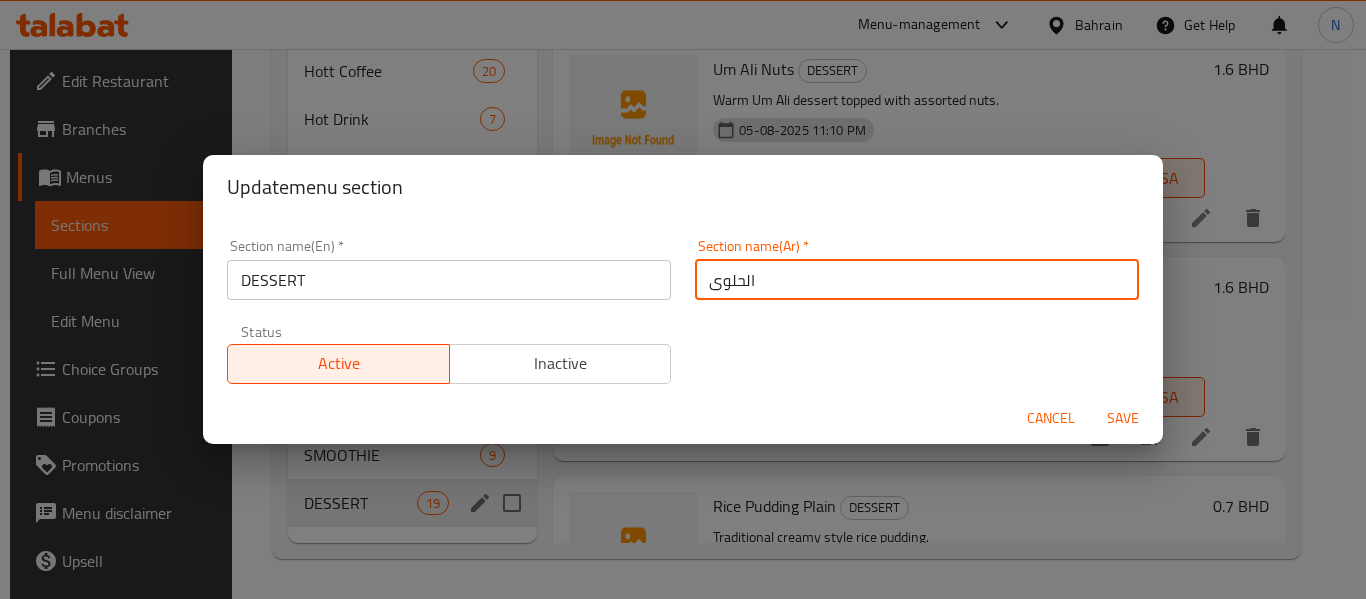type on "الحلوى" 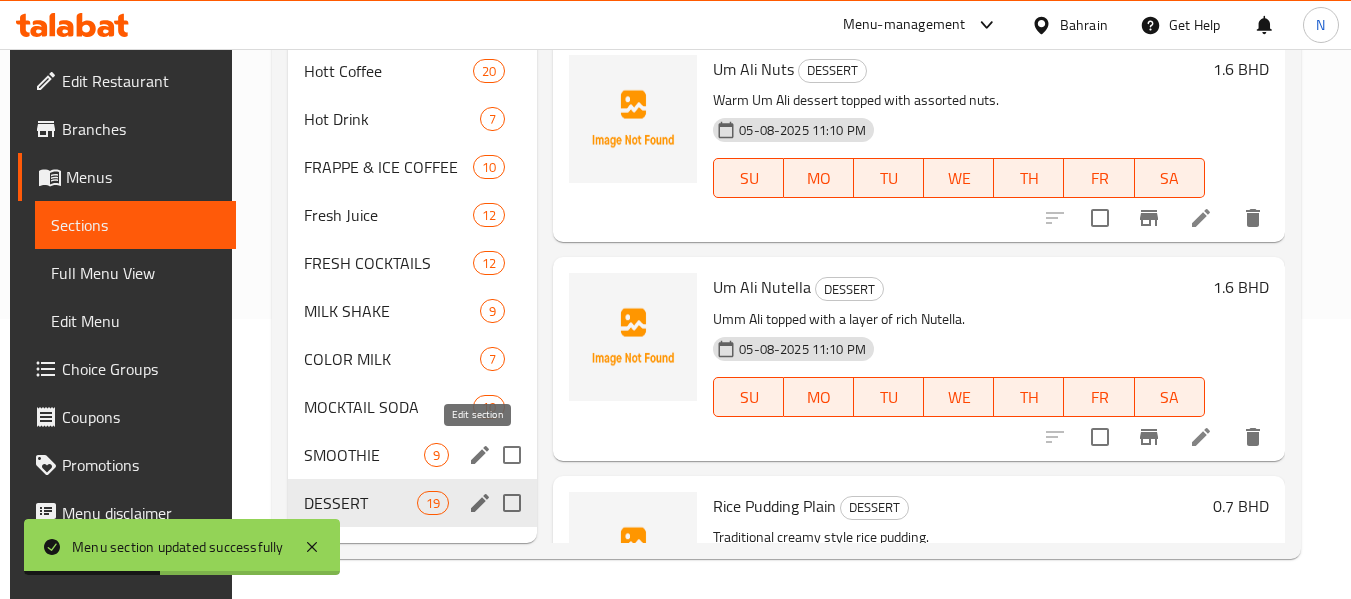 click 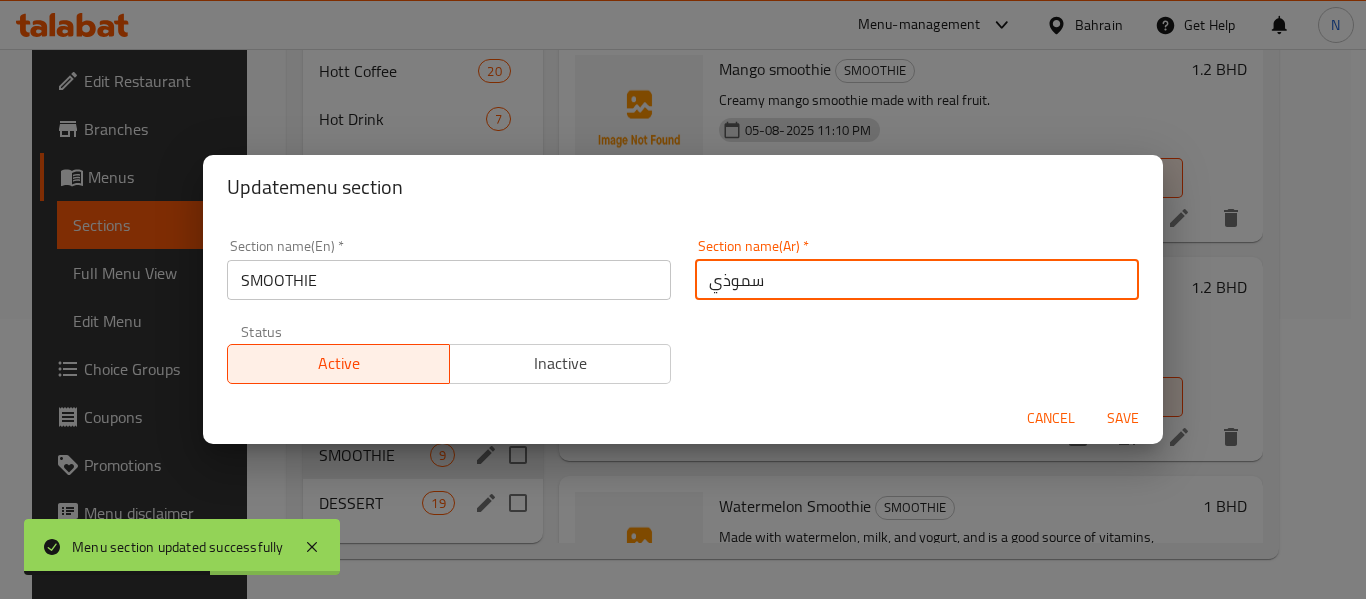 click on "سموذي" at bounding box center [917, 280] 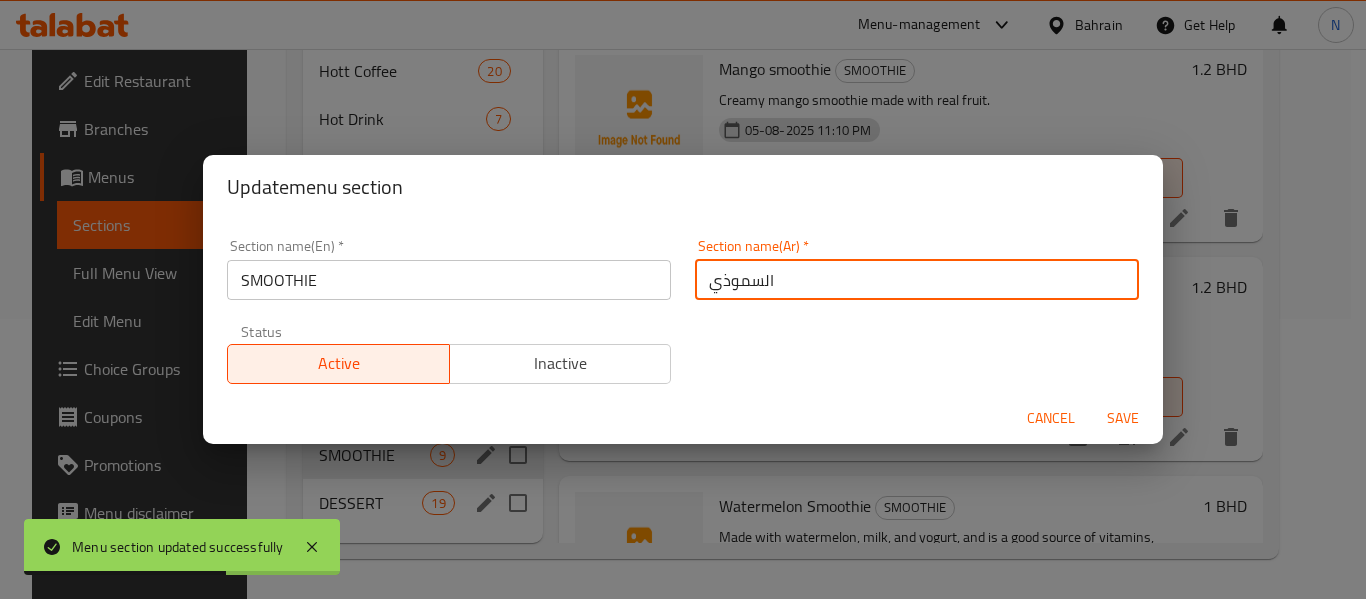 type on "السموذي" 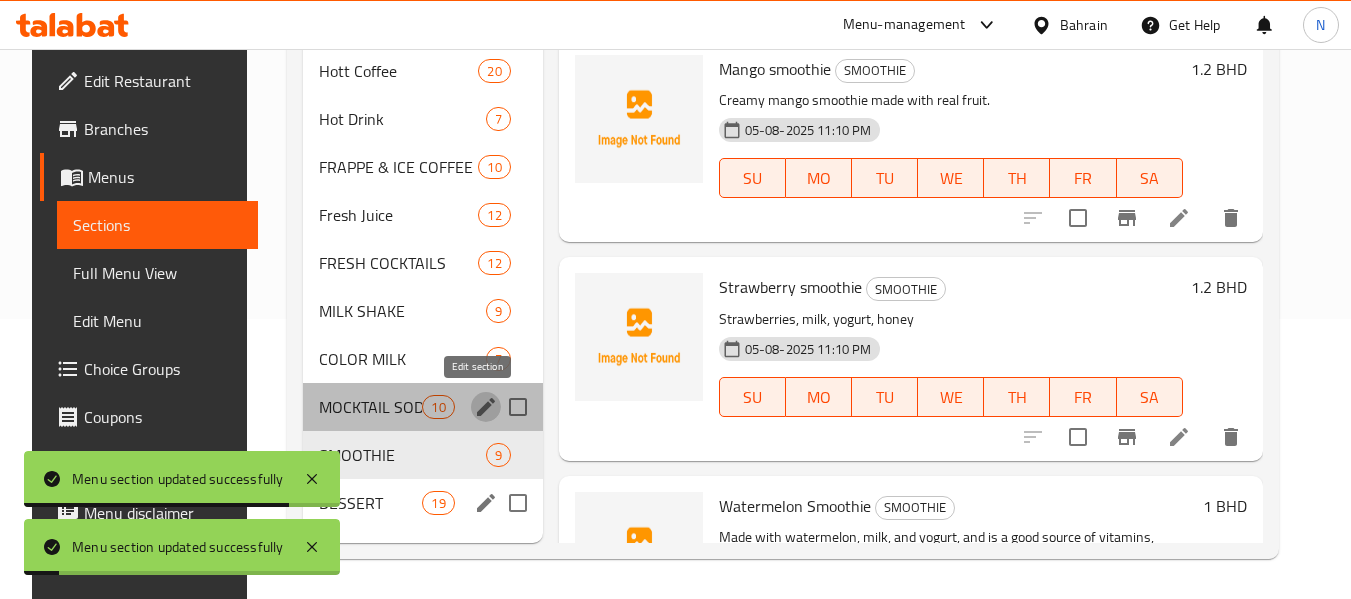 click 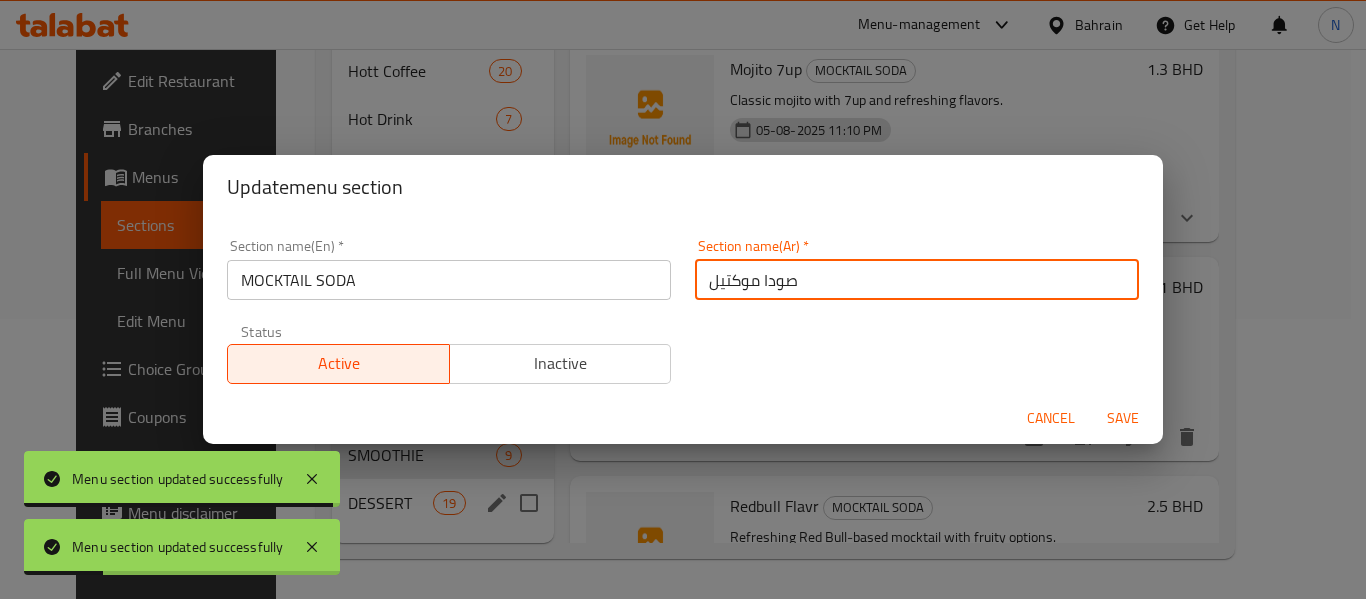 click on "صودا موكتيل" at bounding box center (917, 280) 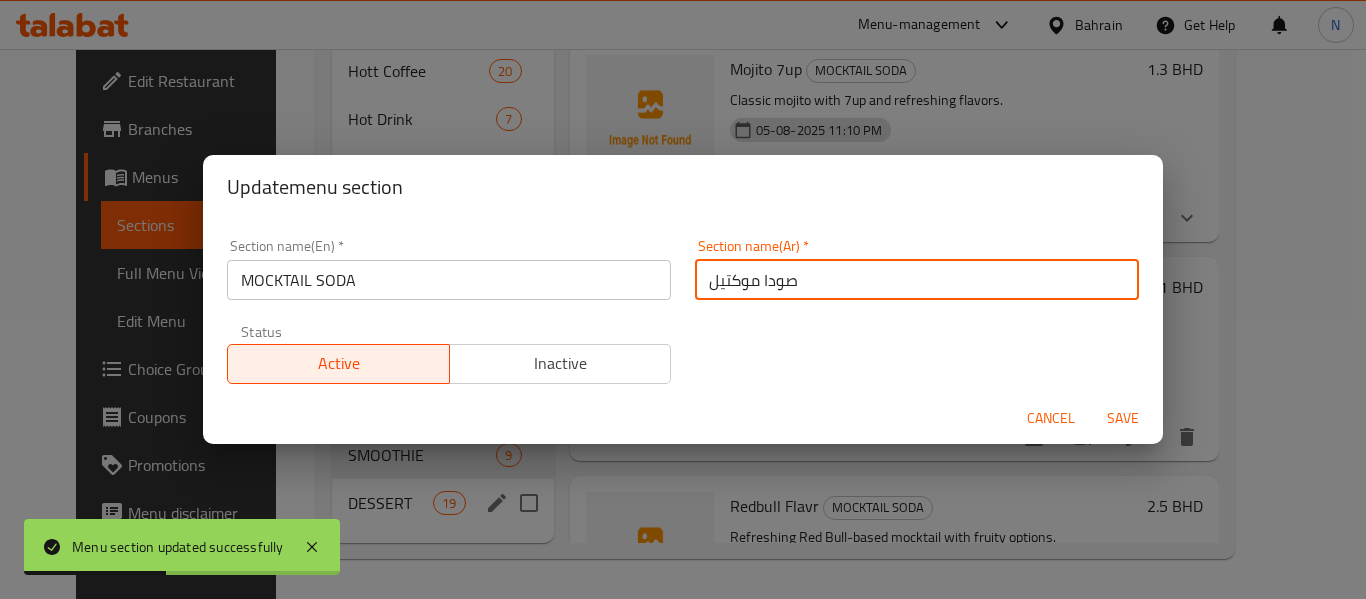 click on "صودا موكتيل" at bounding box center [917, 280] 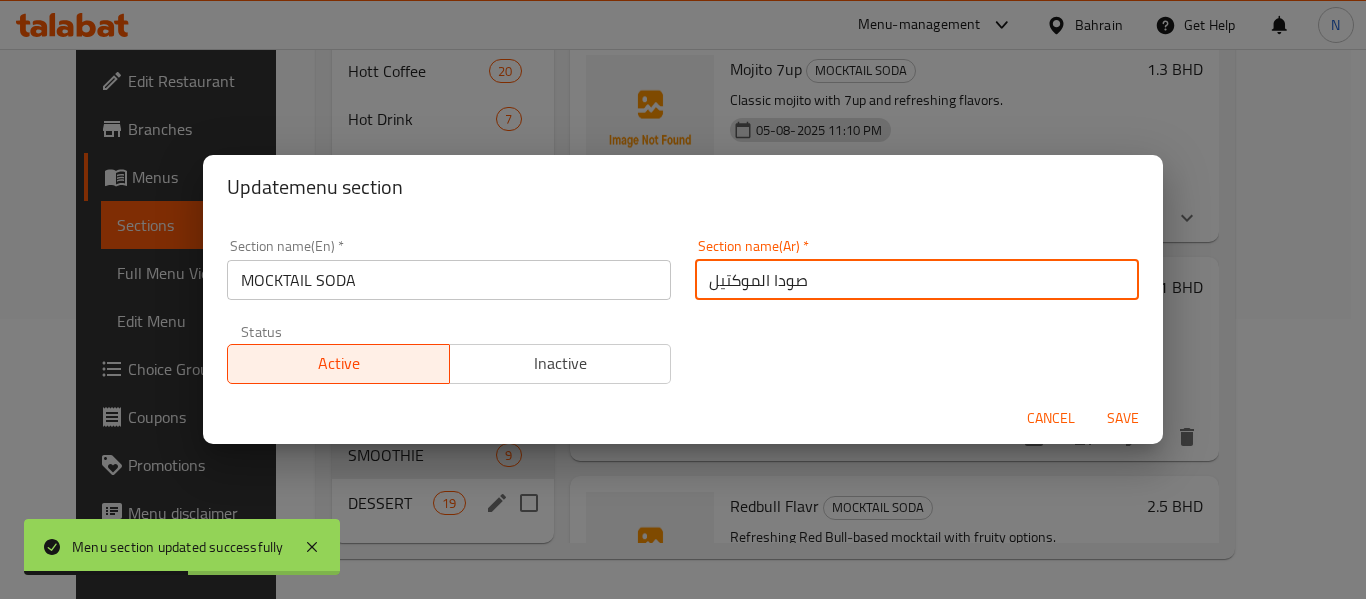 type on "صودا الموكتيل" 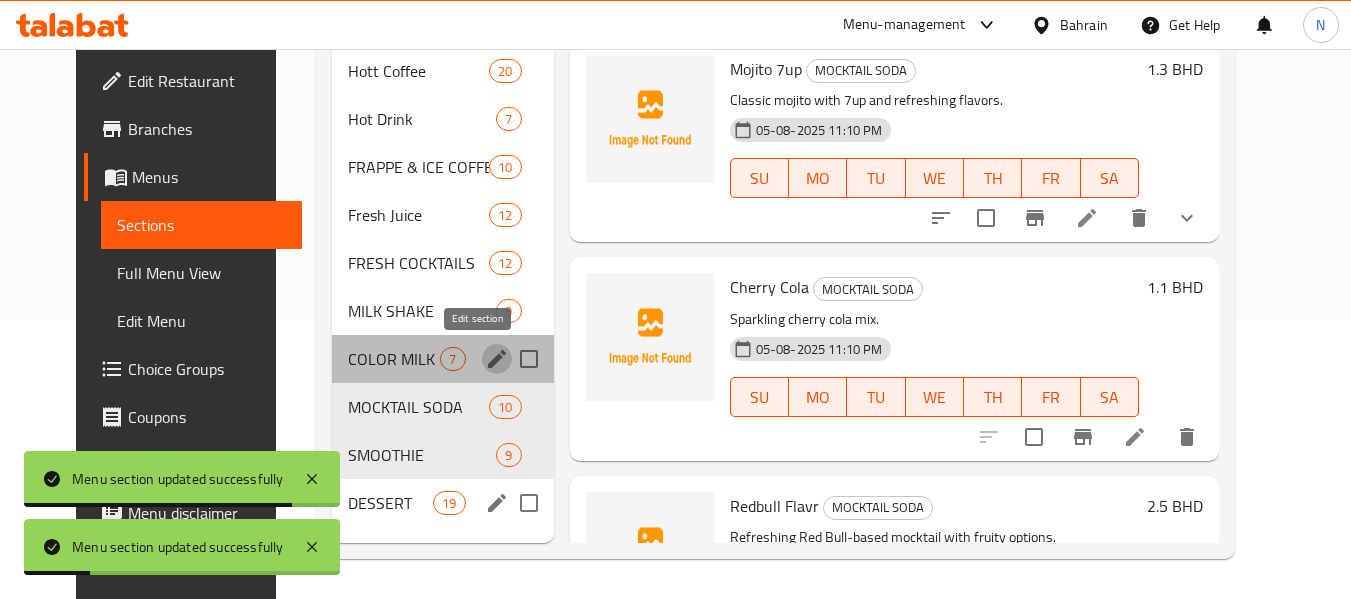 click 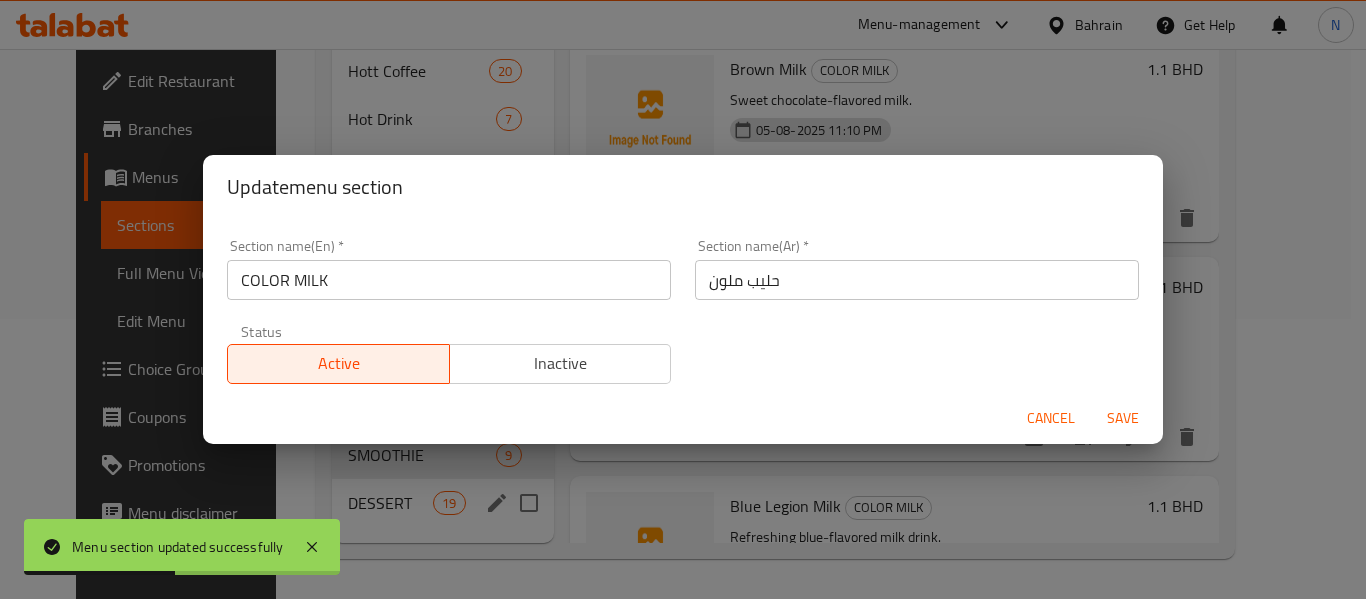 click on "حليب ملون" at bounding box center (917, 280) 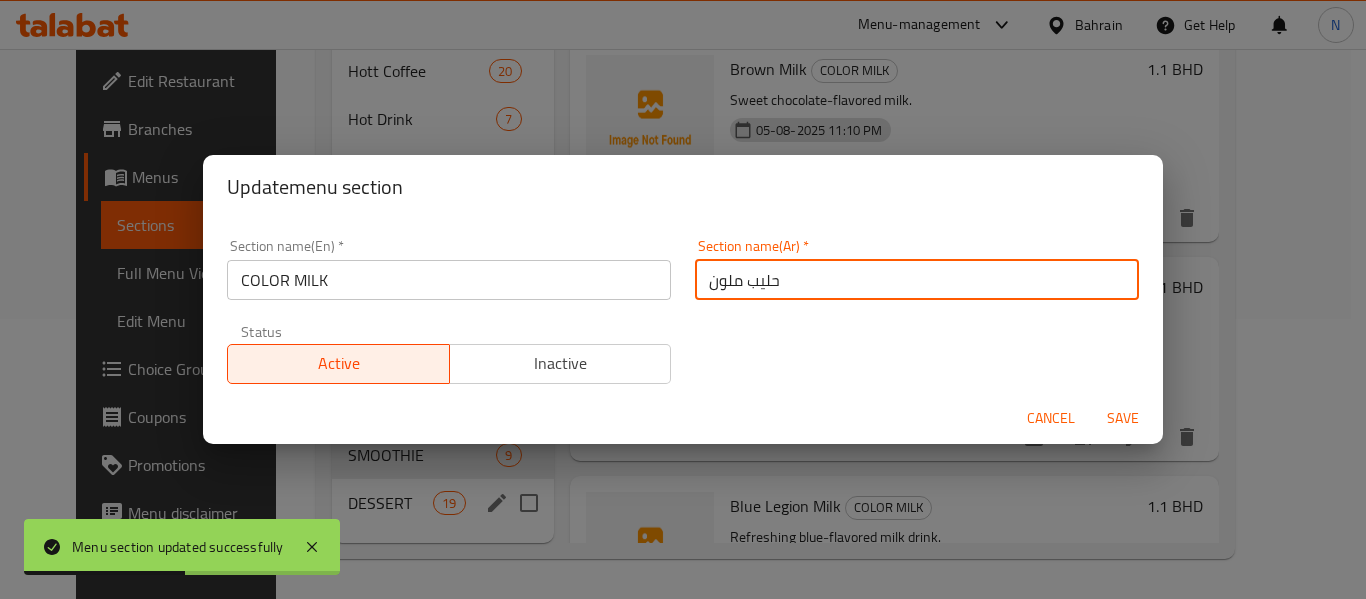 click on "حليب ملون" at bounding box center [917, 280] 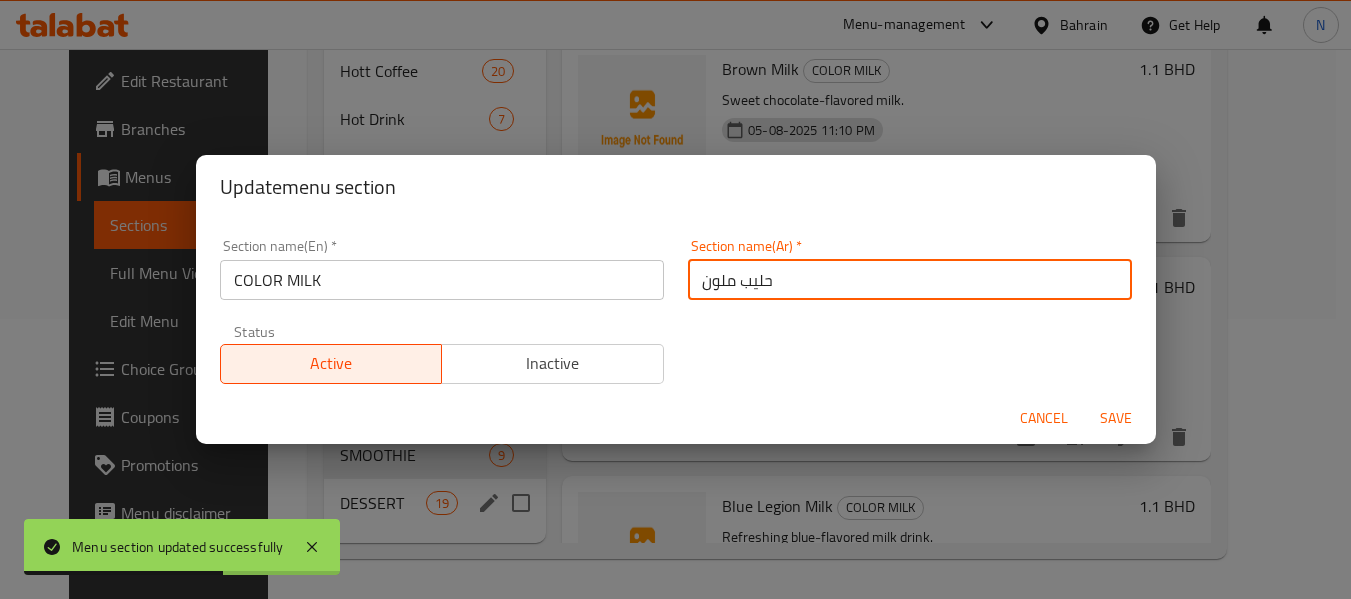 type 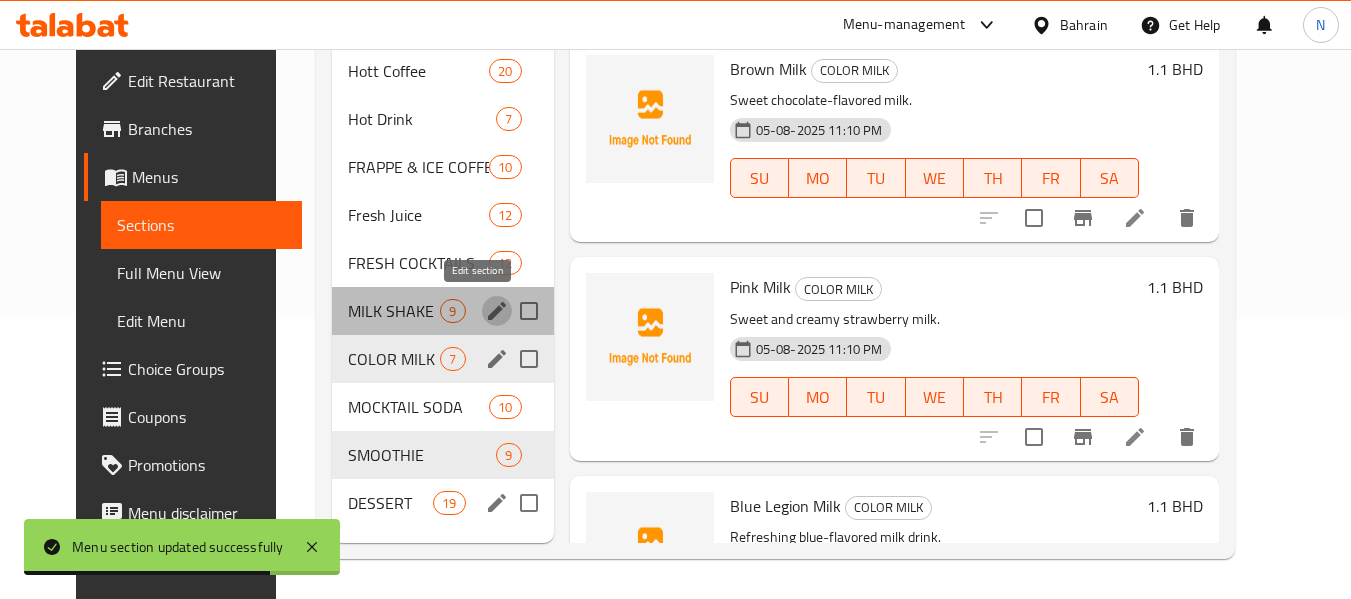 click 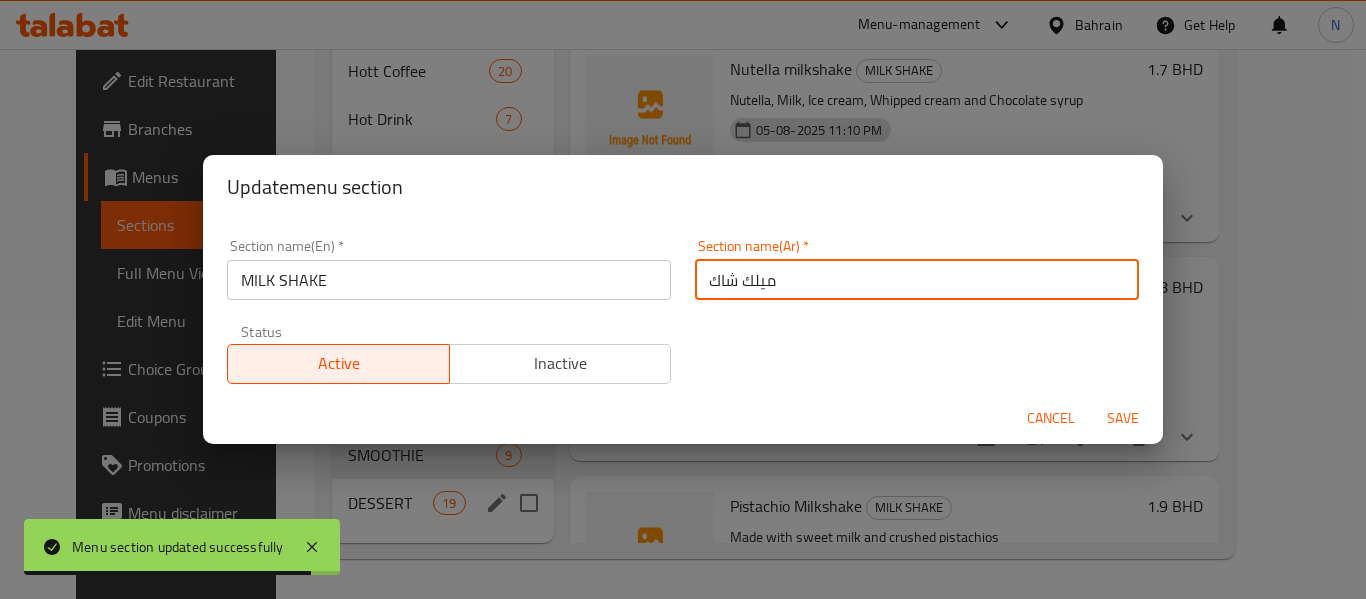 click on "ميلك شاك" at bounding box center [917, 280] 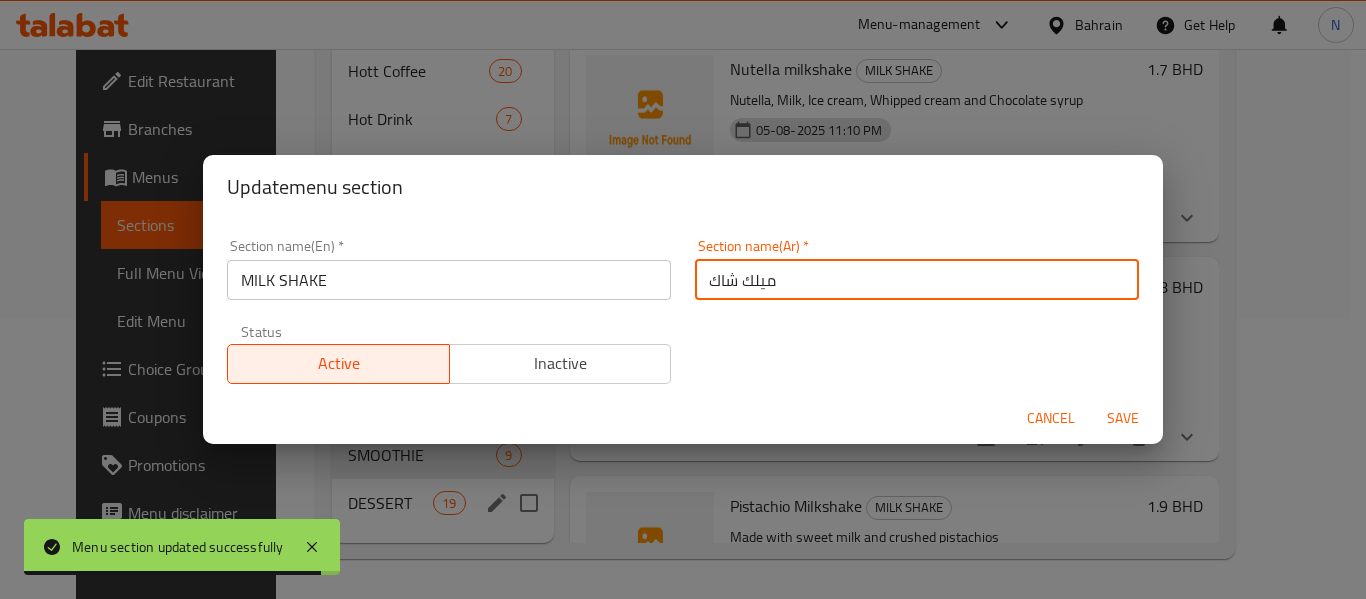 click on "ميلك شاك" at bounding box center [917, 280] 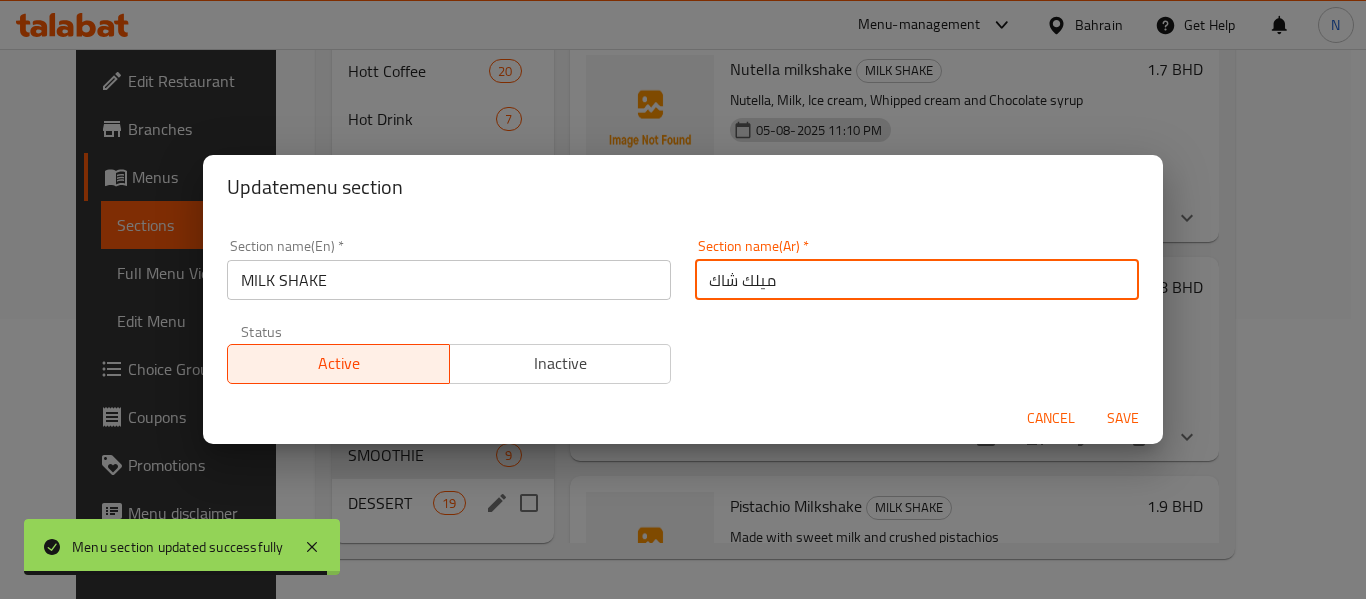 click on "ميلك شاك" at bounding box center (917, 280) 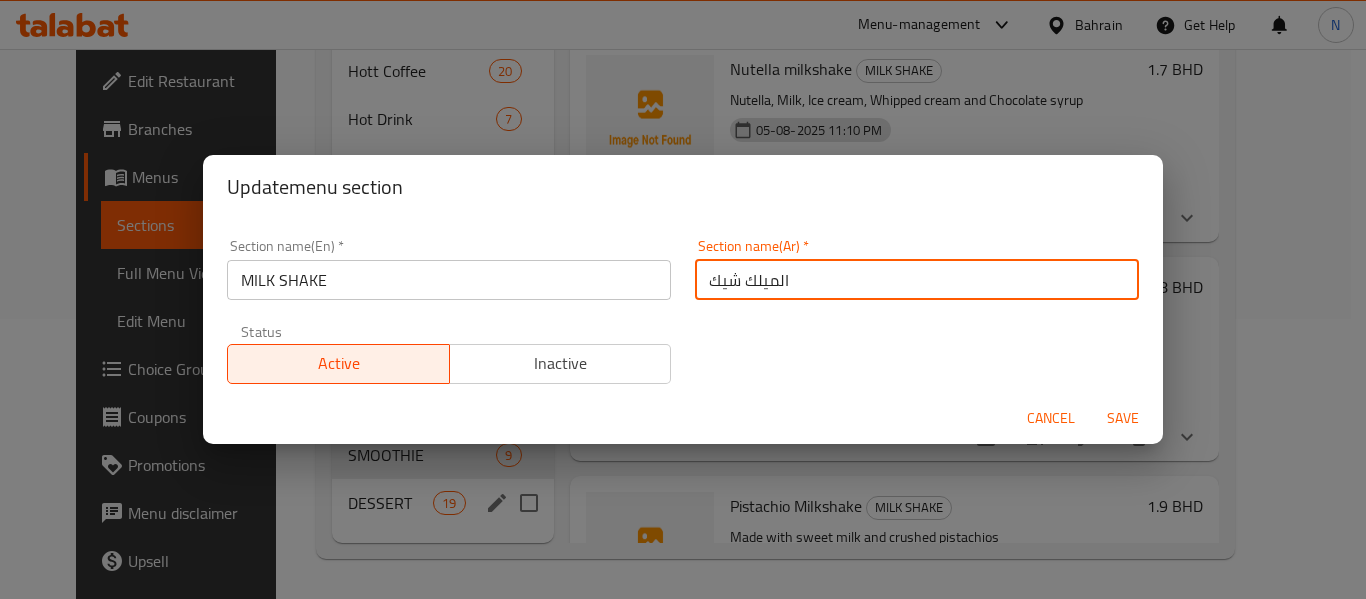 type on "الميلك شيك" 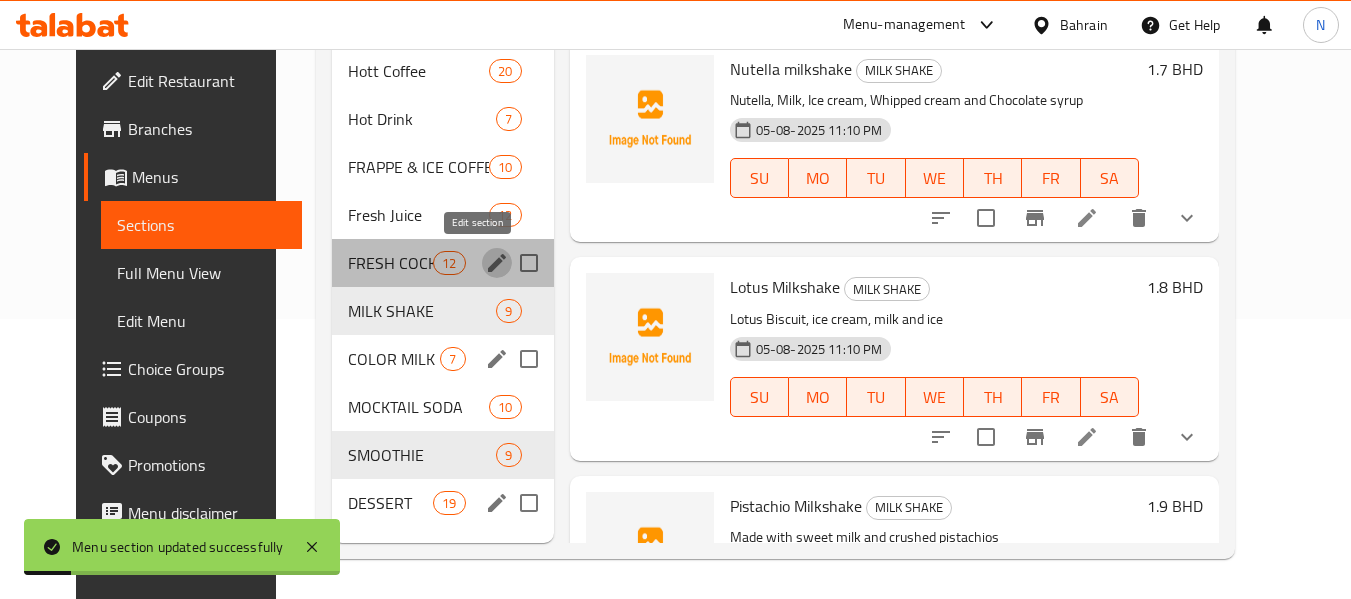 click 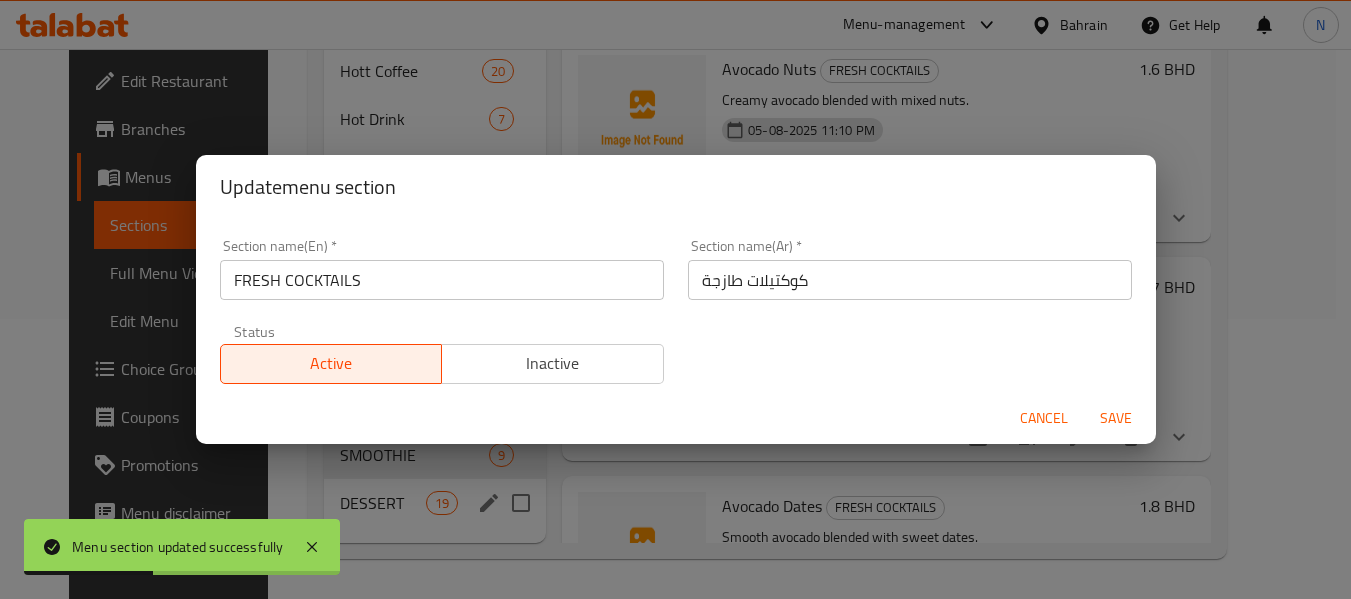 type 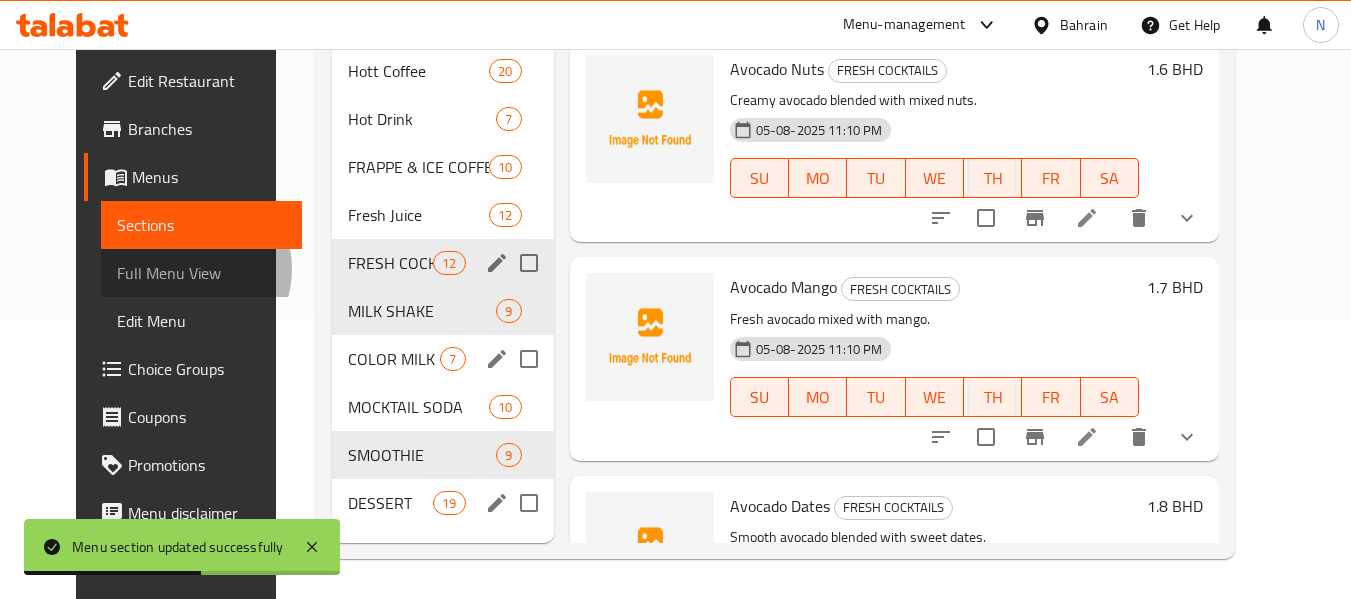 click on "Full Menu View" at bounding box center [201, 273] 